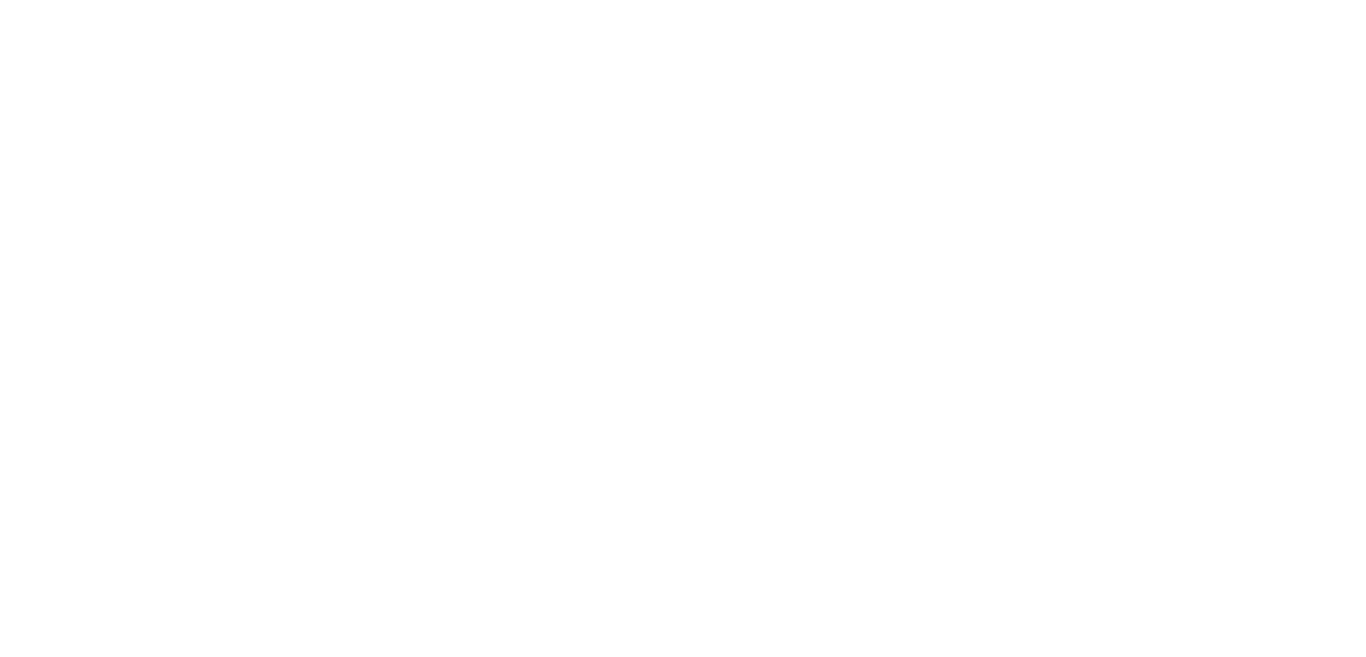 scroll, scrollTop: 0, scrollLeft: 0, axis: both 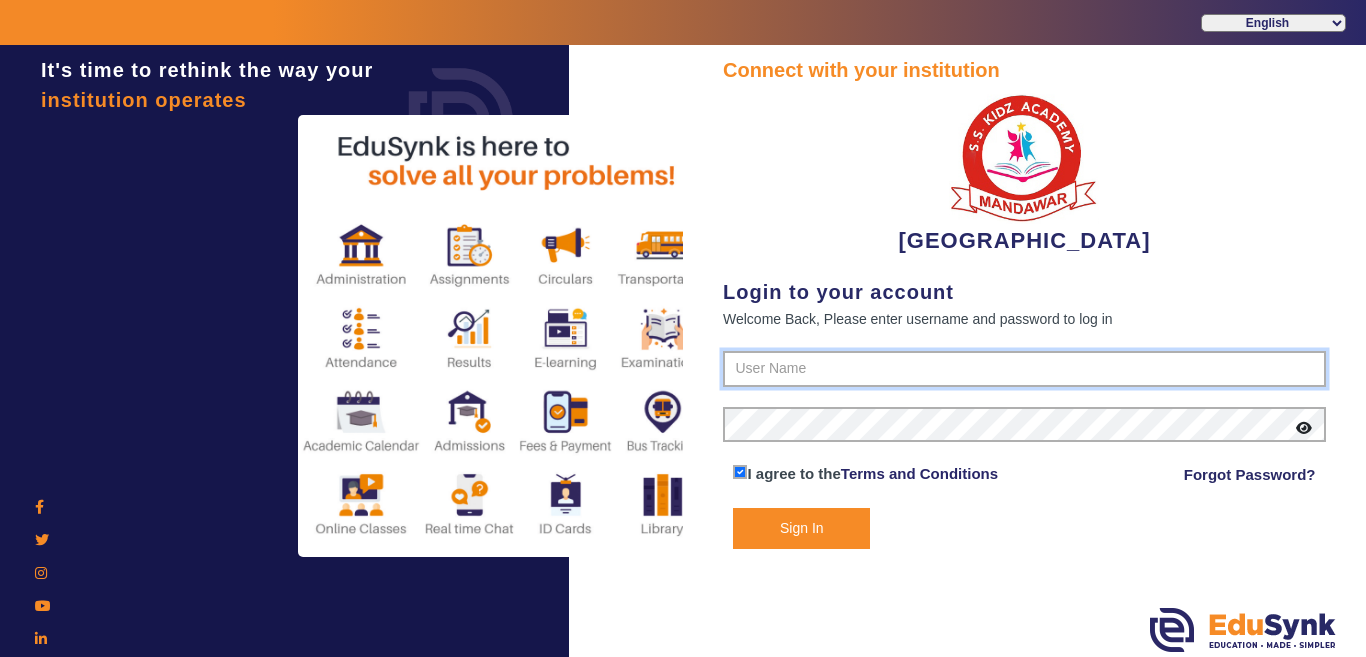 type on "9928895959" 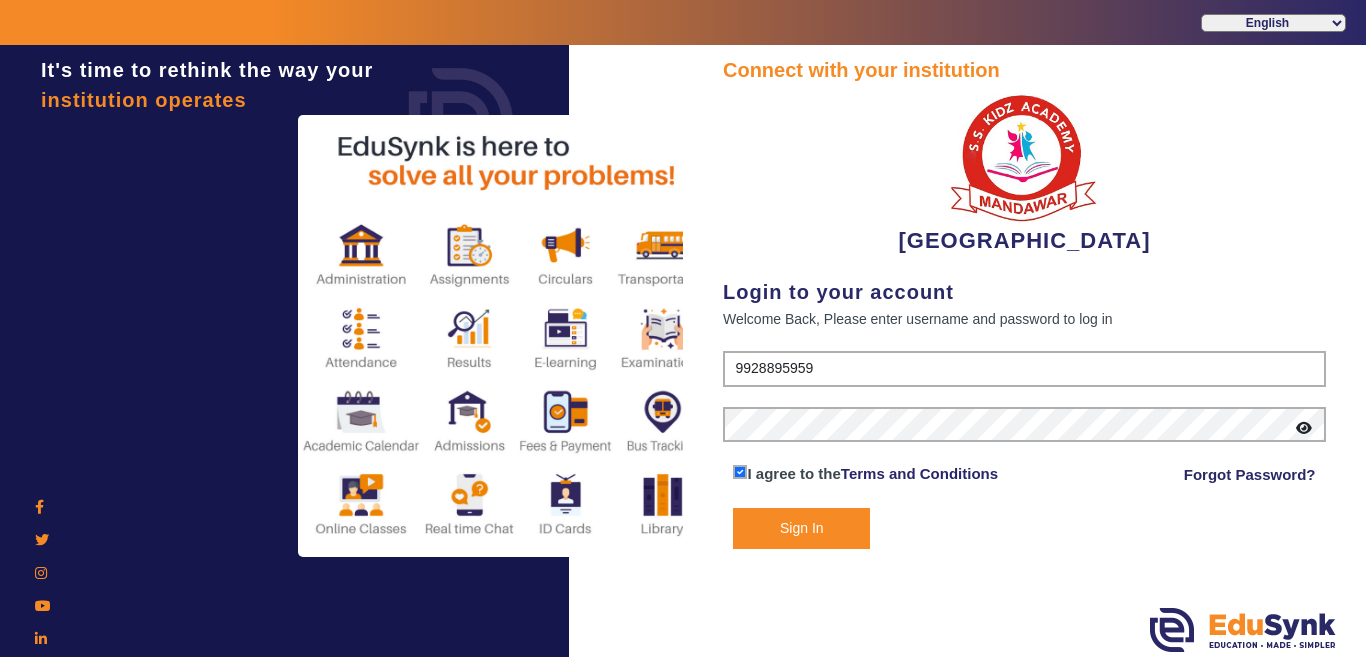 click on "Sign In" 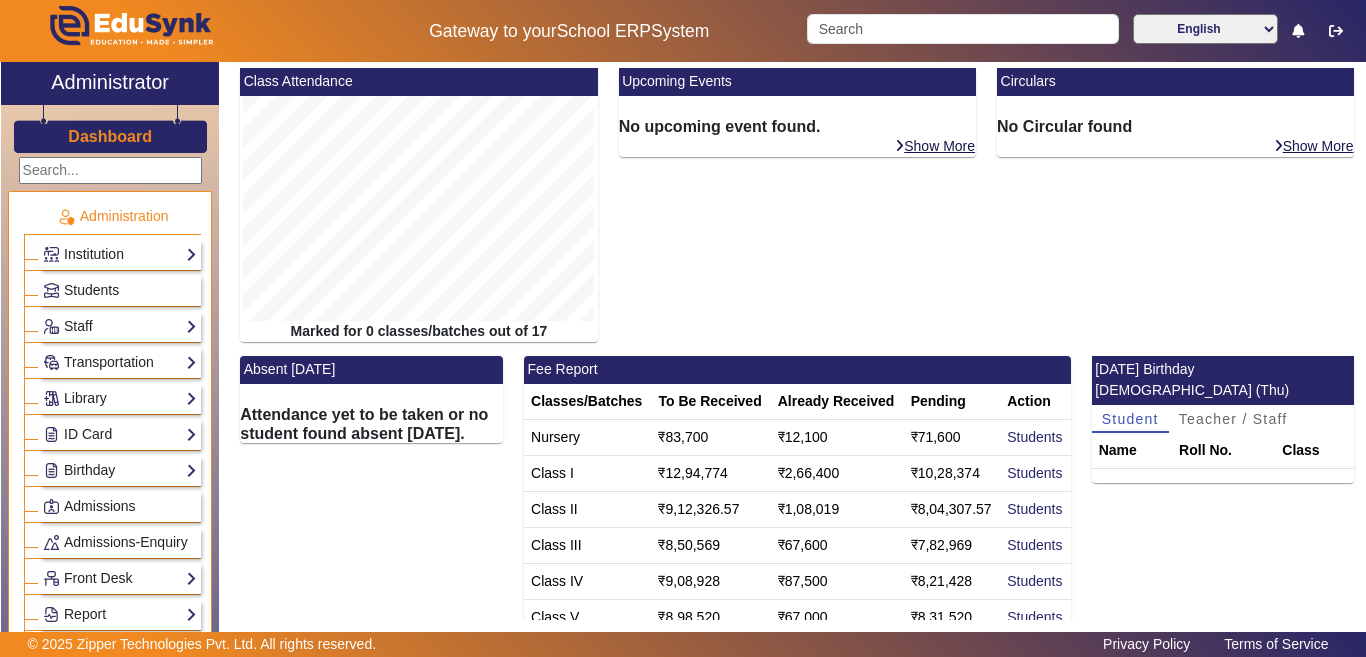 scroll, scrollTop: 449, scrollLeft: 0, axis: vertical 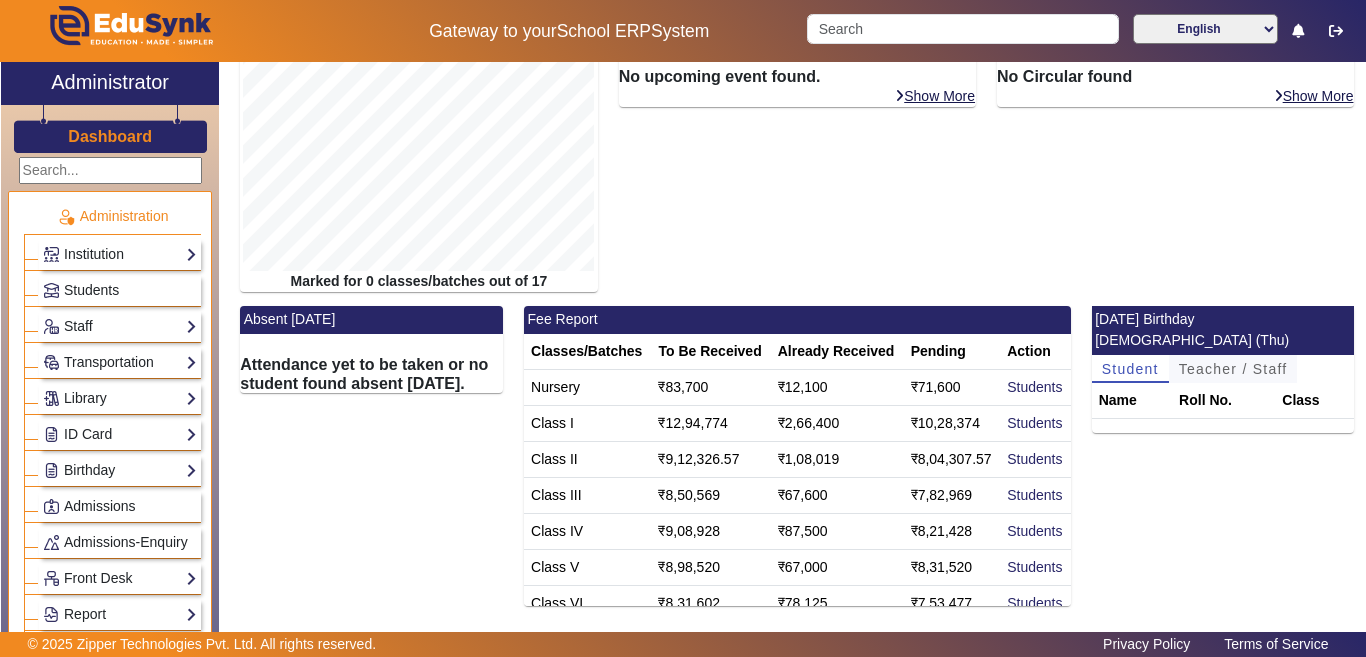 click on "Teacher / Staff" at bounding box center (1233, 369) 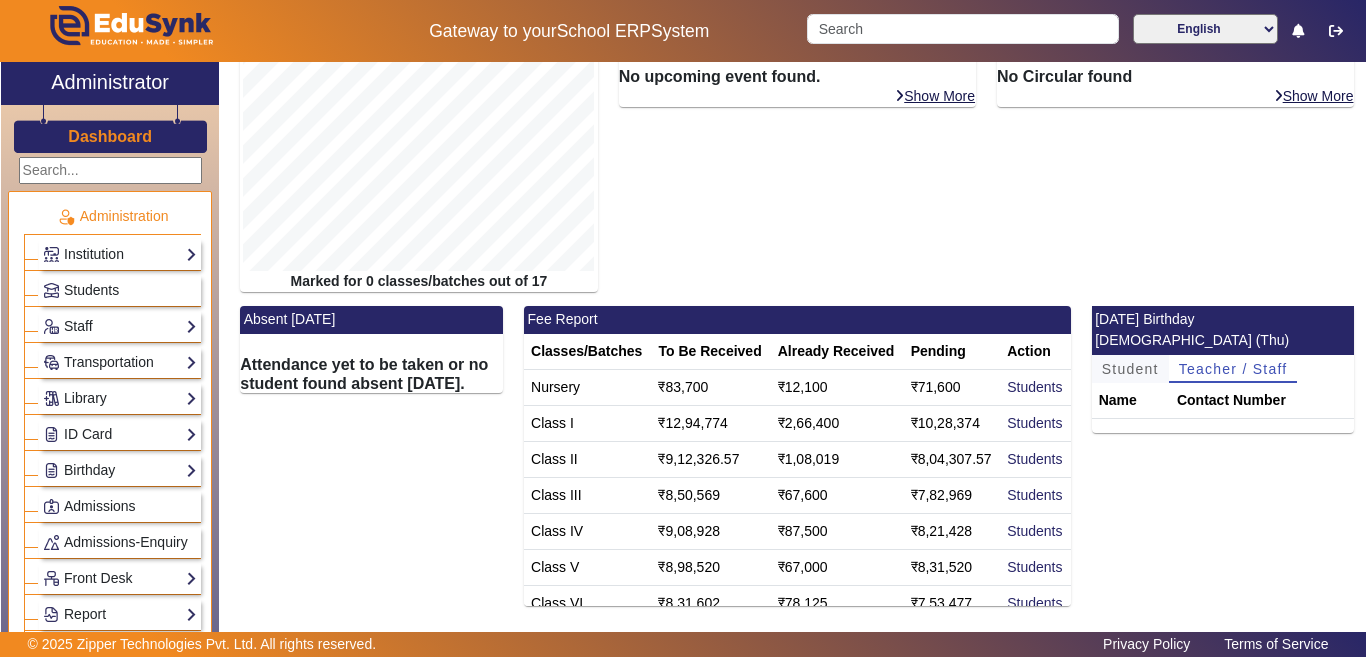 click on "Student" at bounding box center [1130, 369] 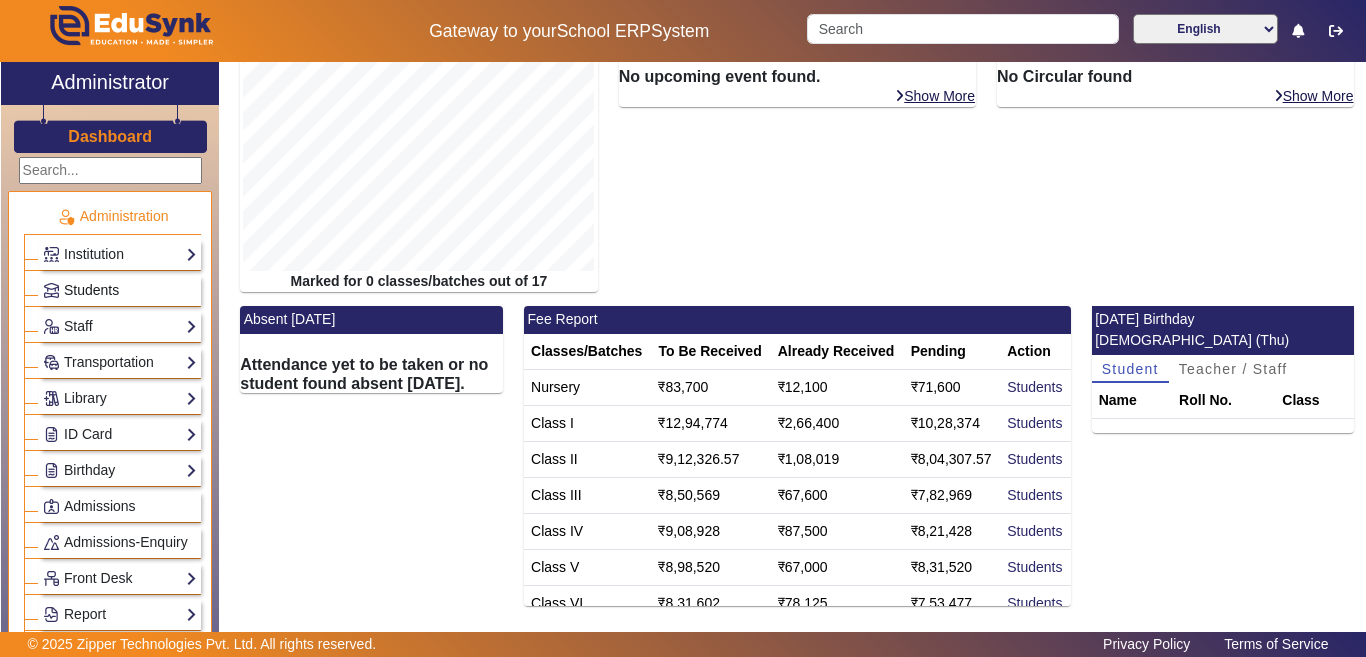 click on "Students" 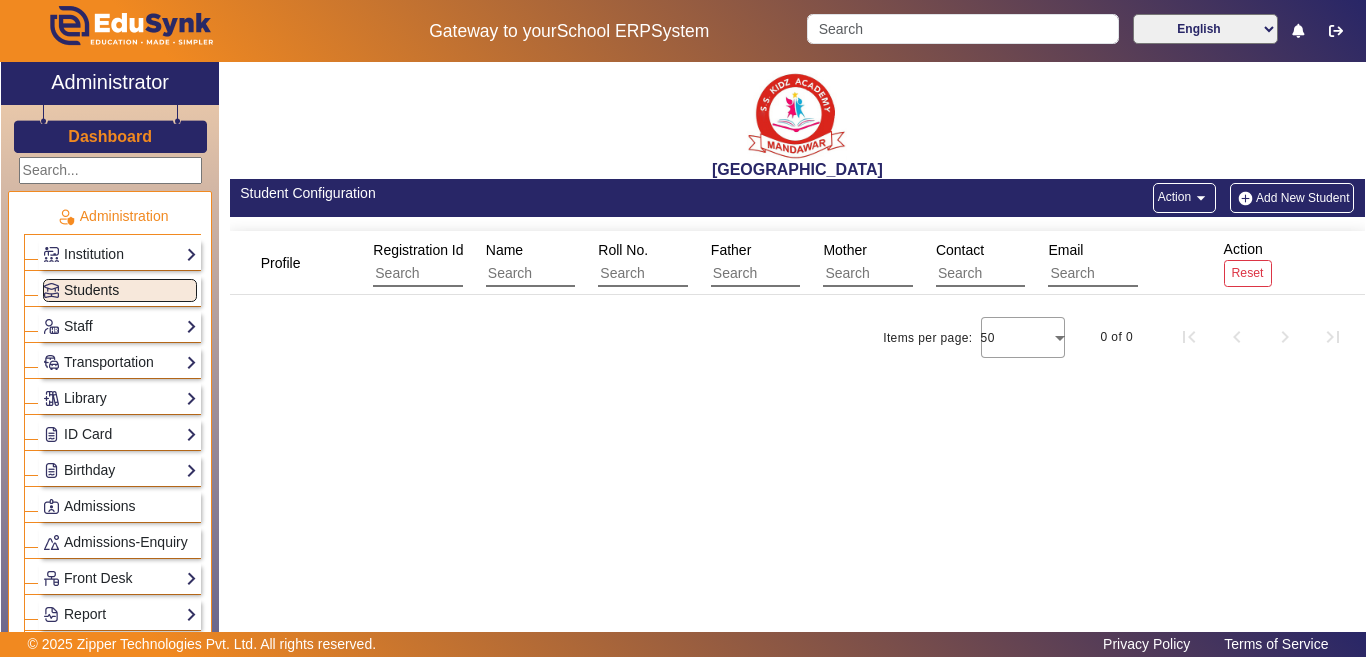 scroll, scrollTop: 0, scrollLeft: 0, axis: both 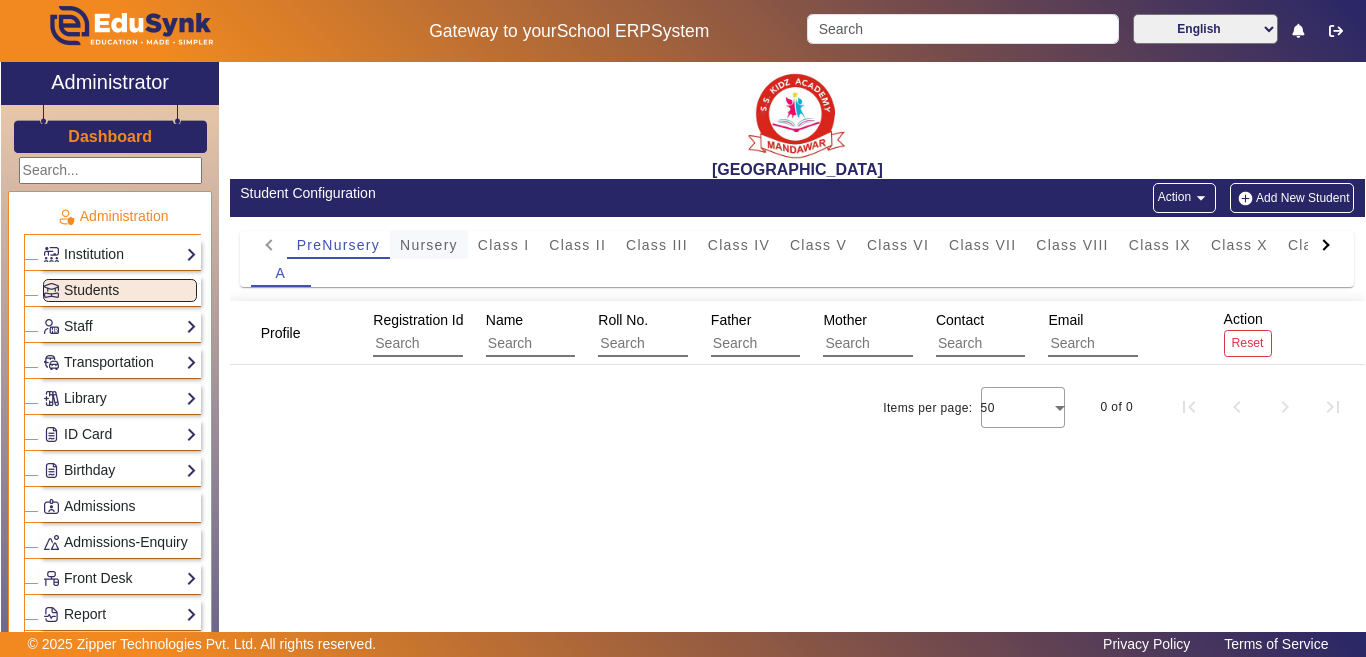 click on "Nursery" at bounding box center [429, 245] 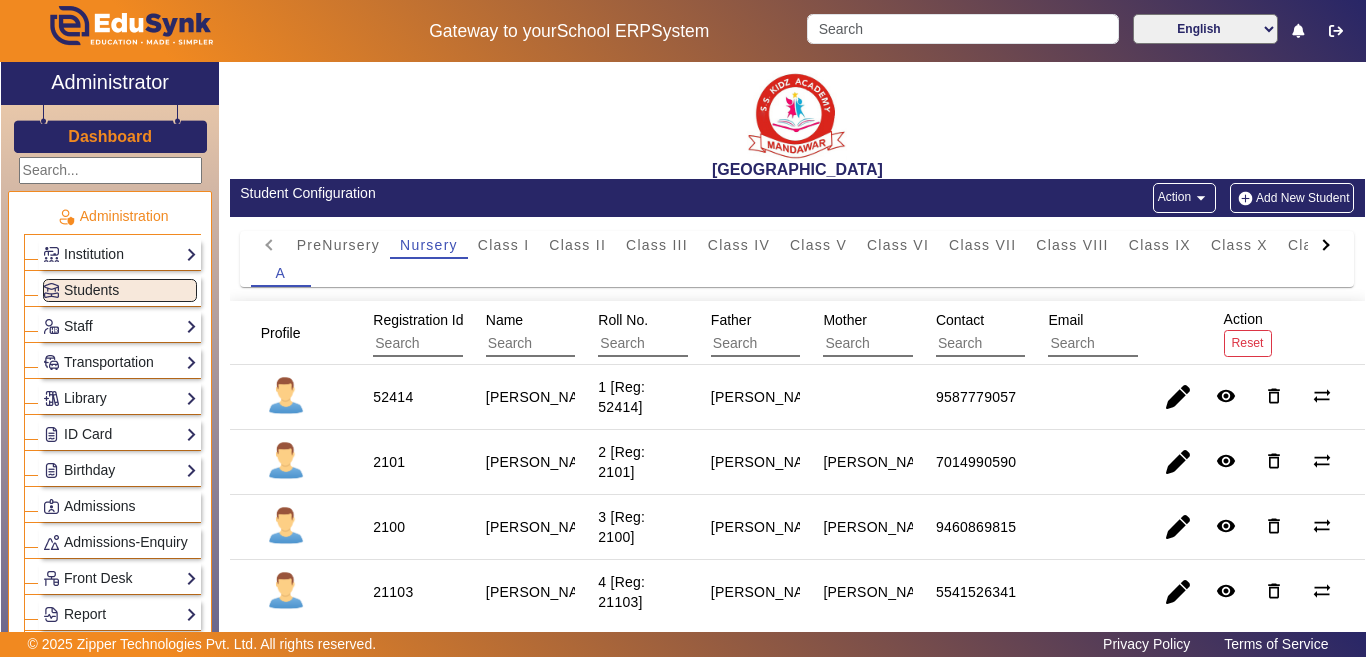 click on "Student Configuration   Action  arrow_drop_down Add New Student" 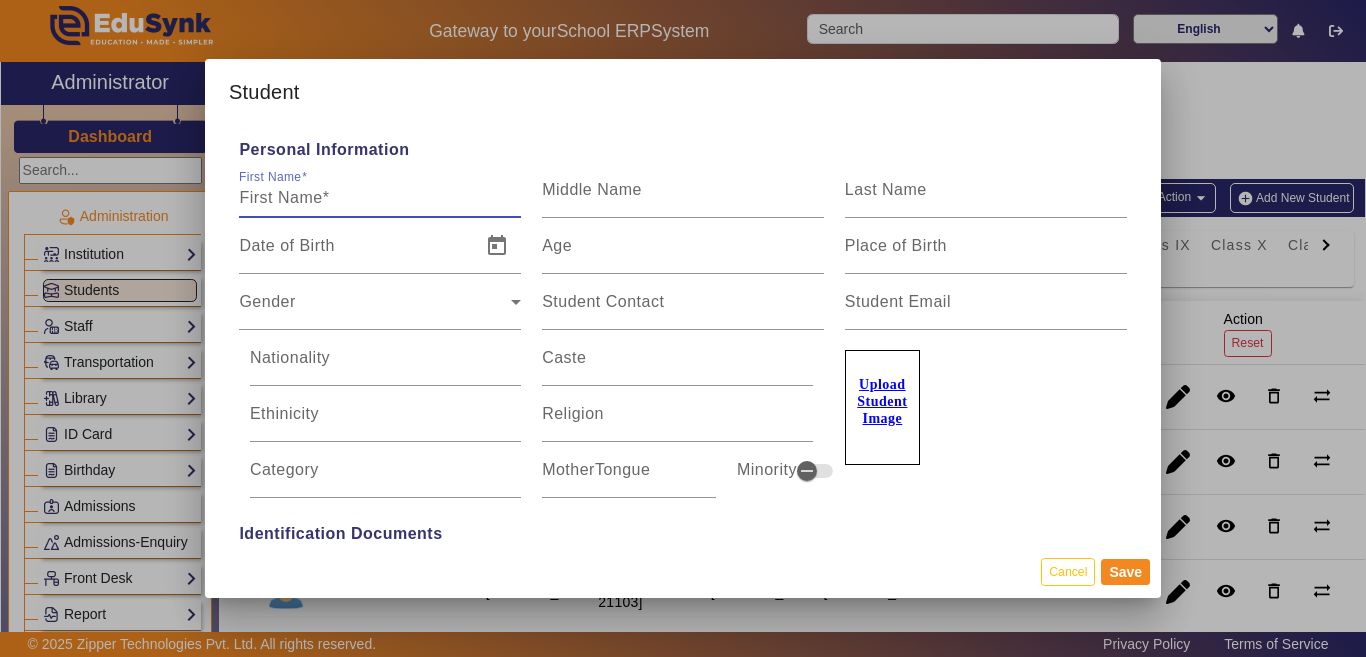 scroll, scrollTop: 100, scrollLeft: 0, axis: vertical 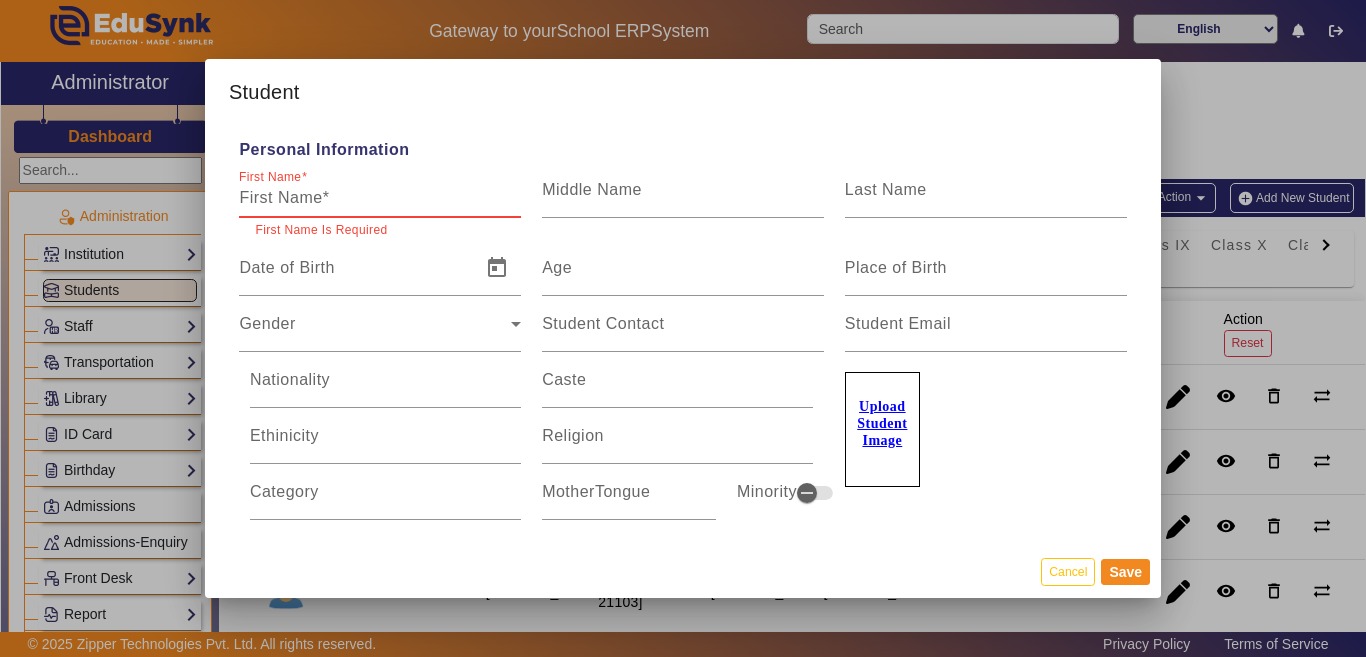 click on "First Name" at bounding box center (380, 198) 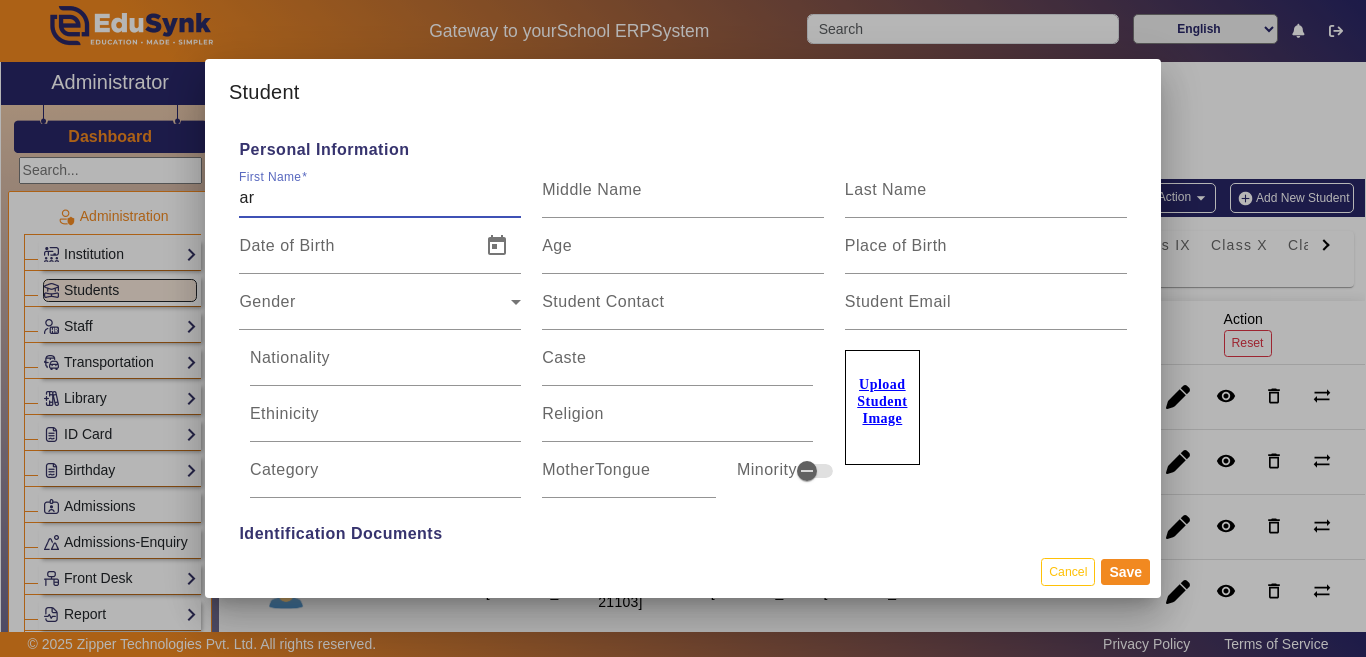 type on "a" 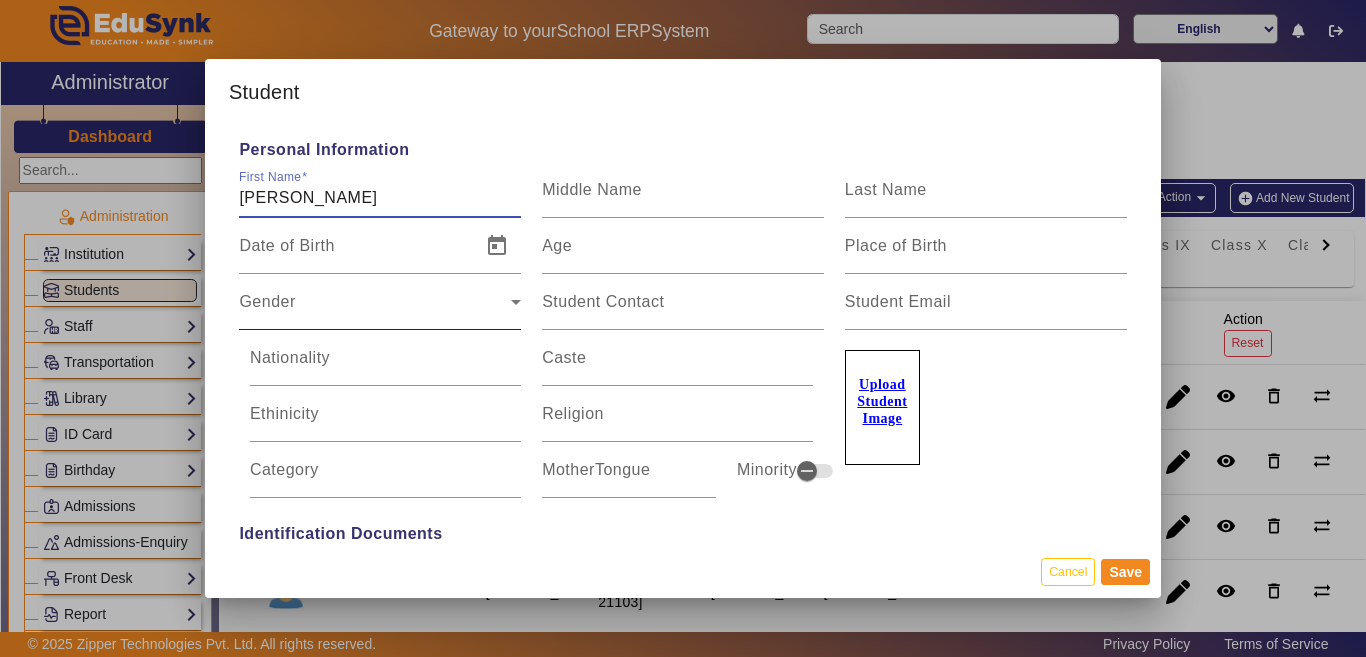 type on "[PERSON_NAME]" 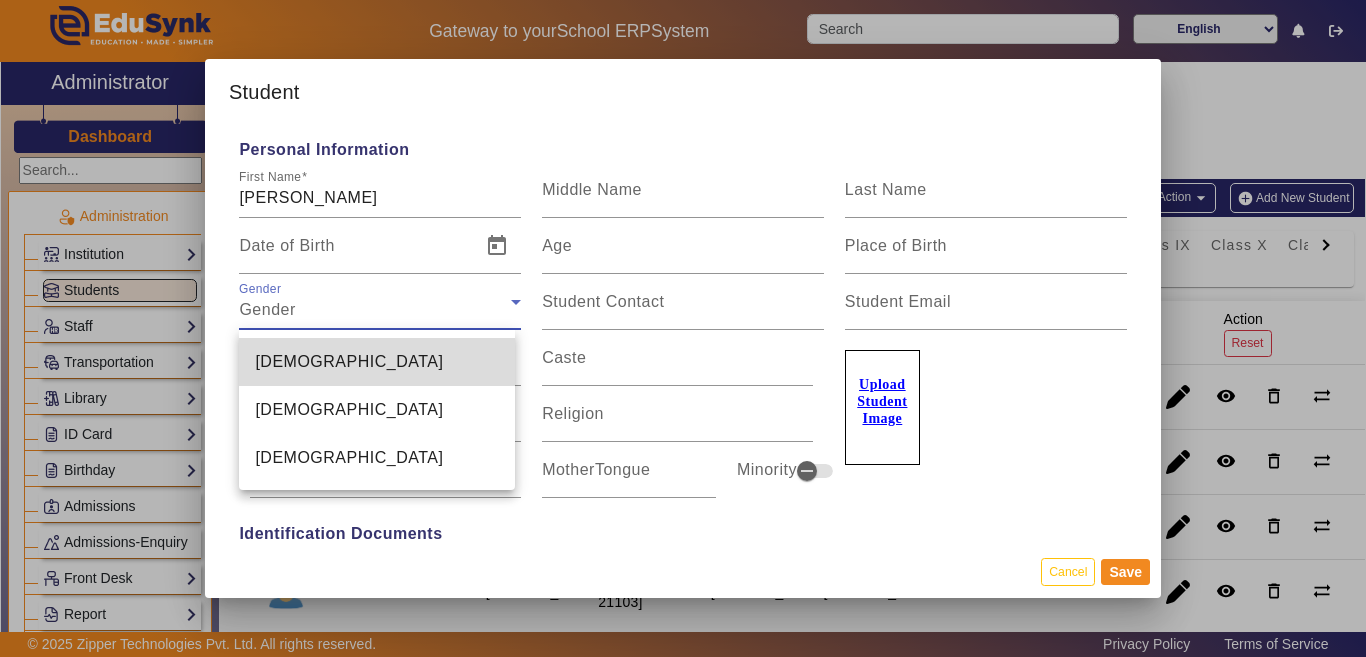 click on "[DEMOGRAPHIC_DATA]" at bounding box center [349, 362] 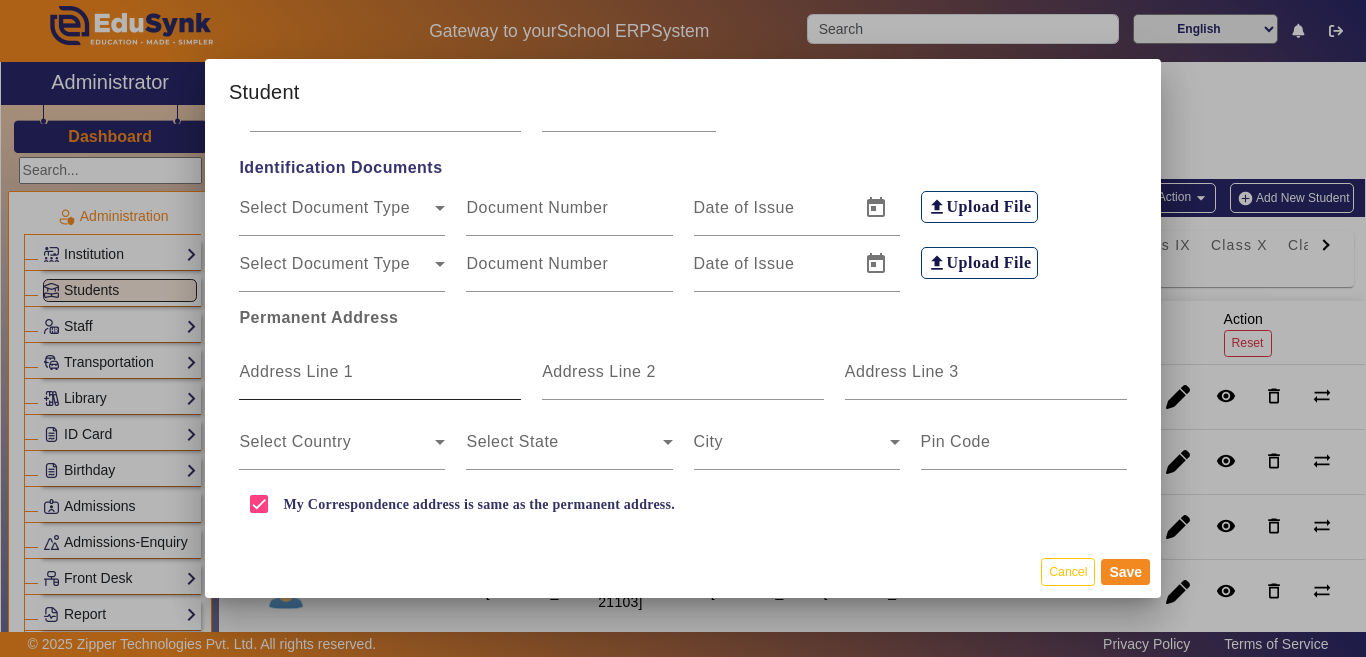 scroll, scrollTop: 400, scrollLeft: 0, axis: vertical 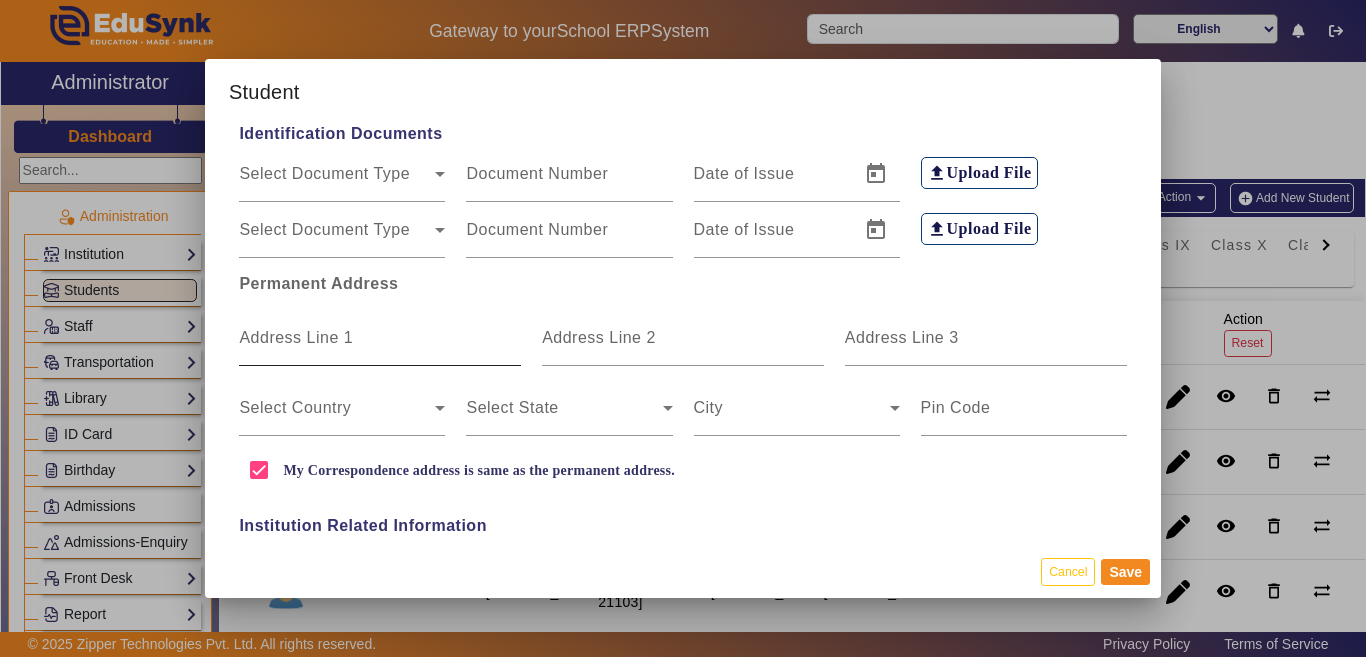 click on "Address Line 1" at bounding box center (380, 346) 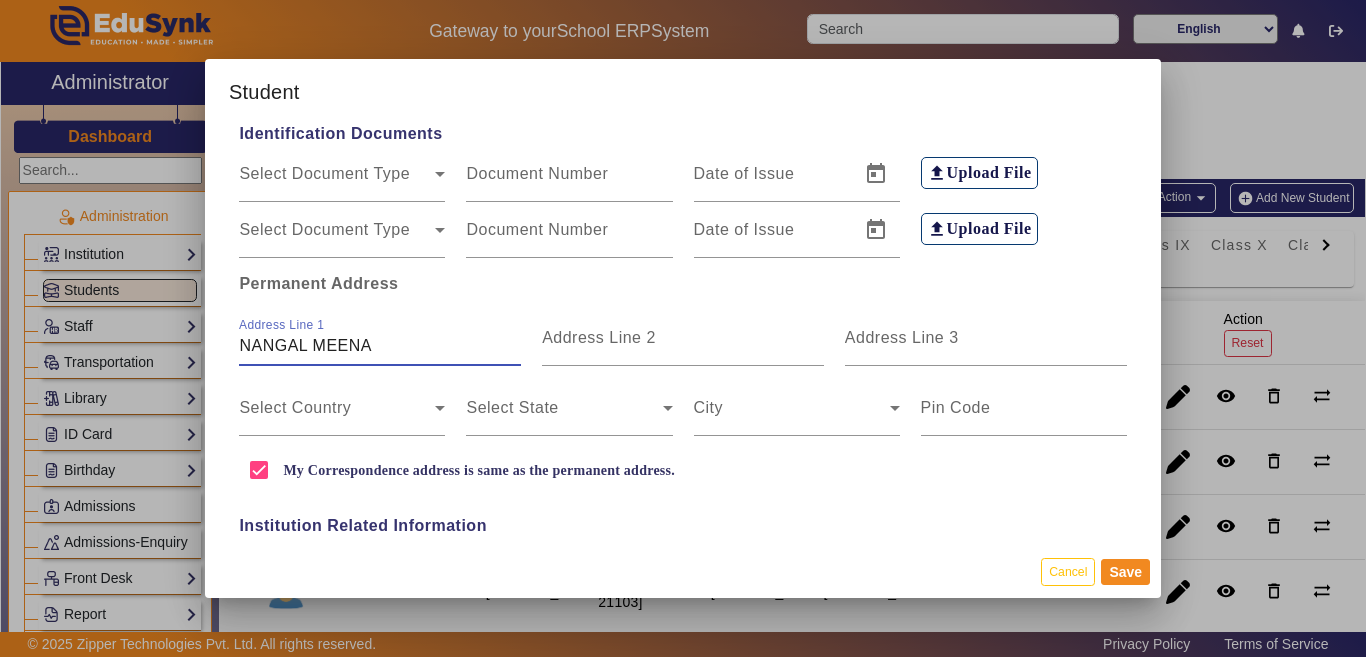 type on "NANGAL MEENA" 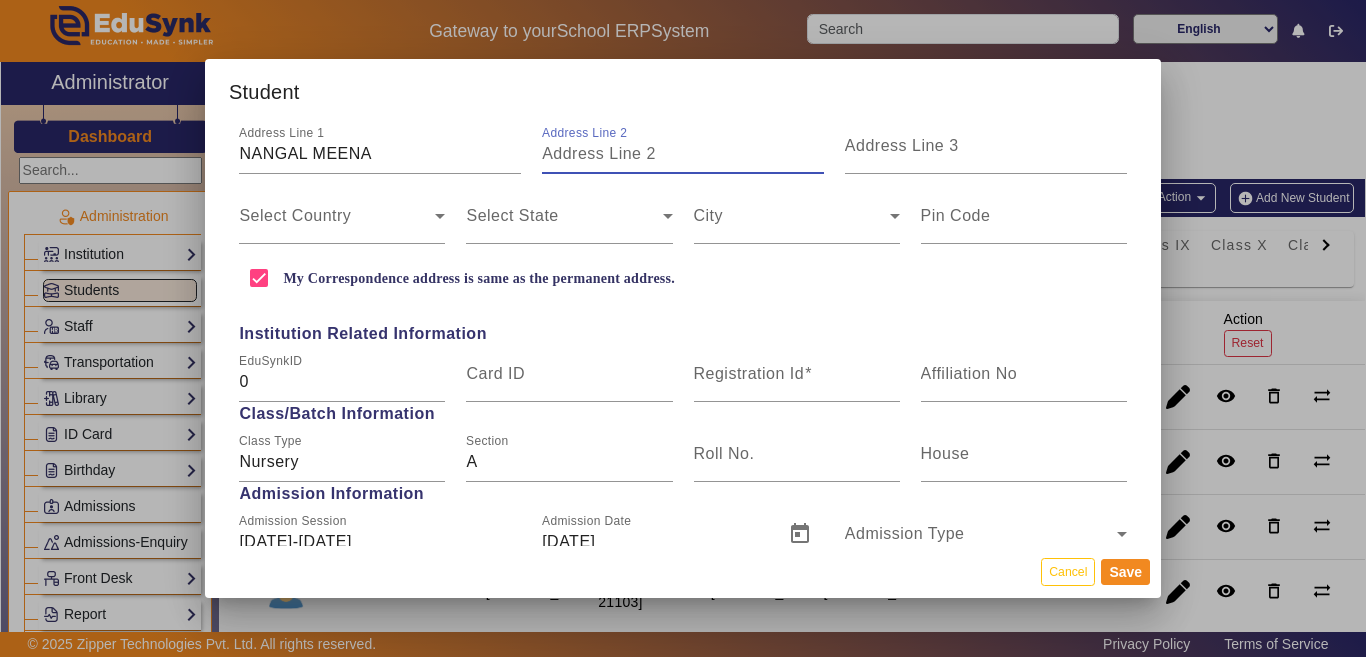scroll, scrollTop: 600, scrollLeft: 0, axis: vertical 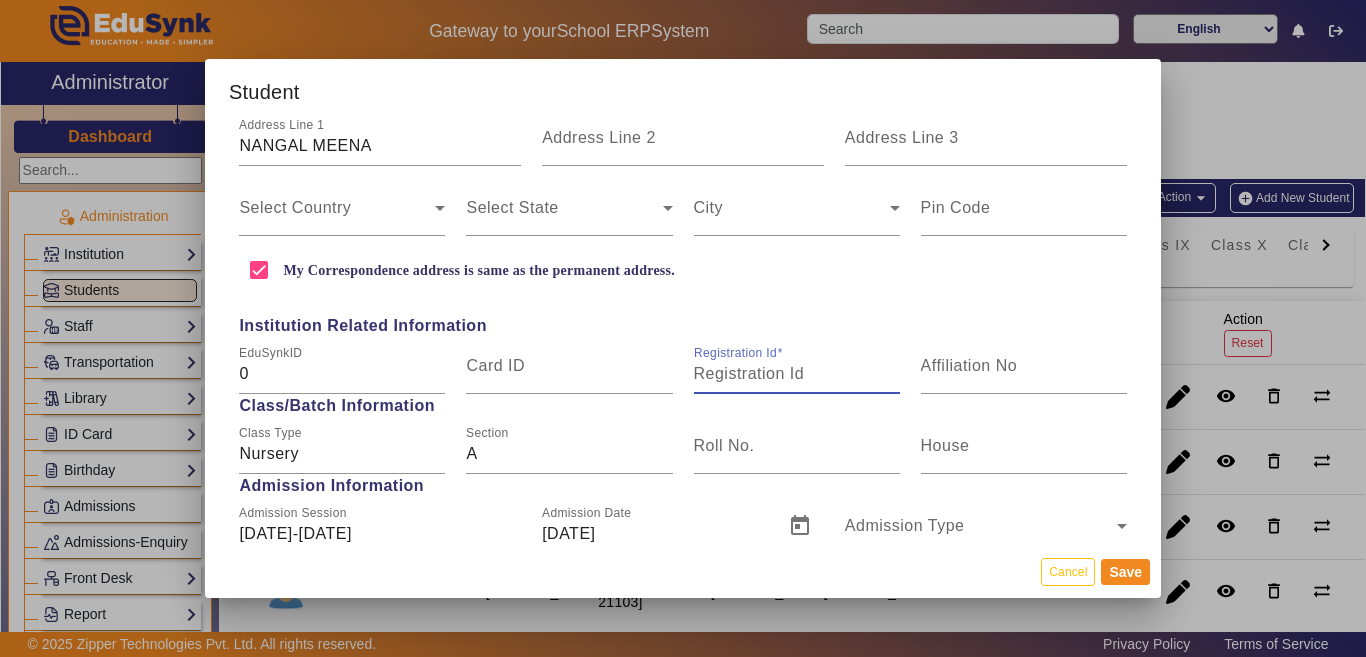 click on "Registration Id" at bounding box center [797, 374] 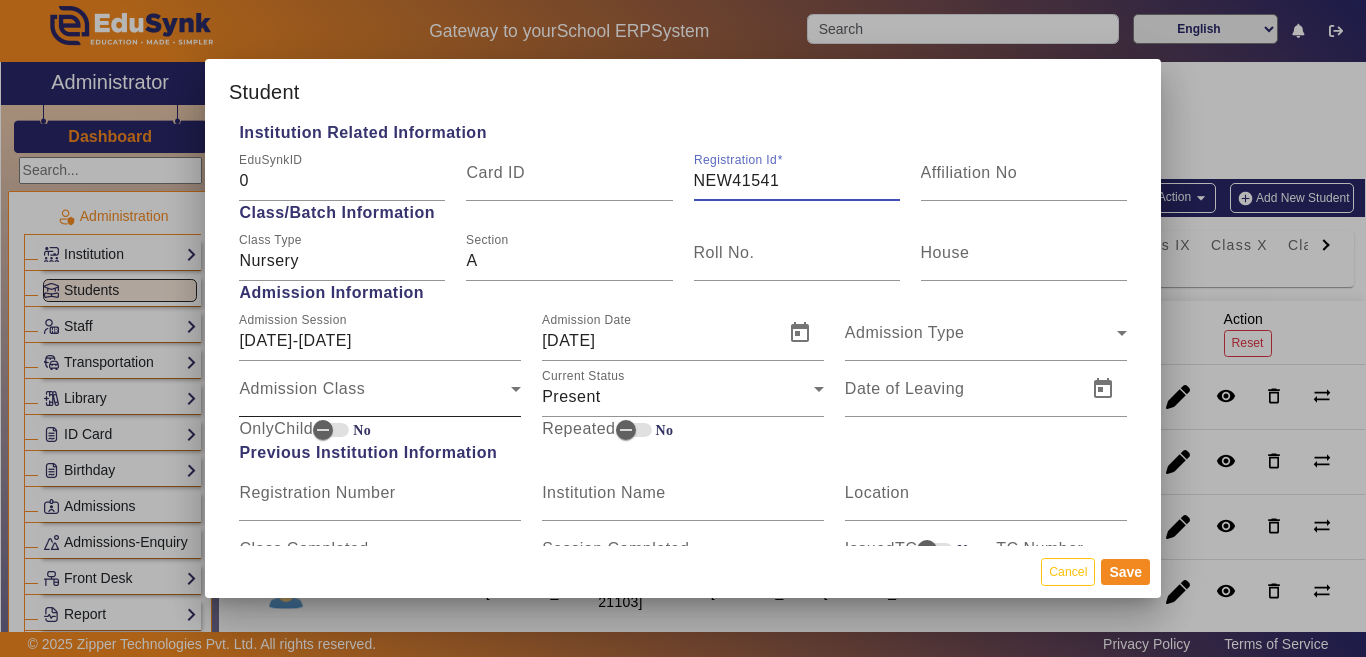 scroll, scrollTop: 800, scrollLeft: 0, axis: vertical 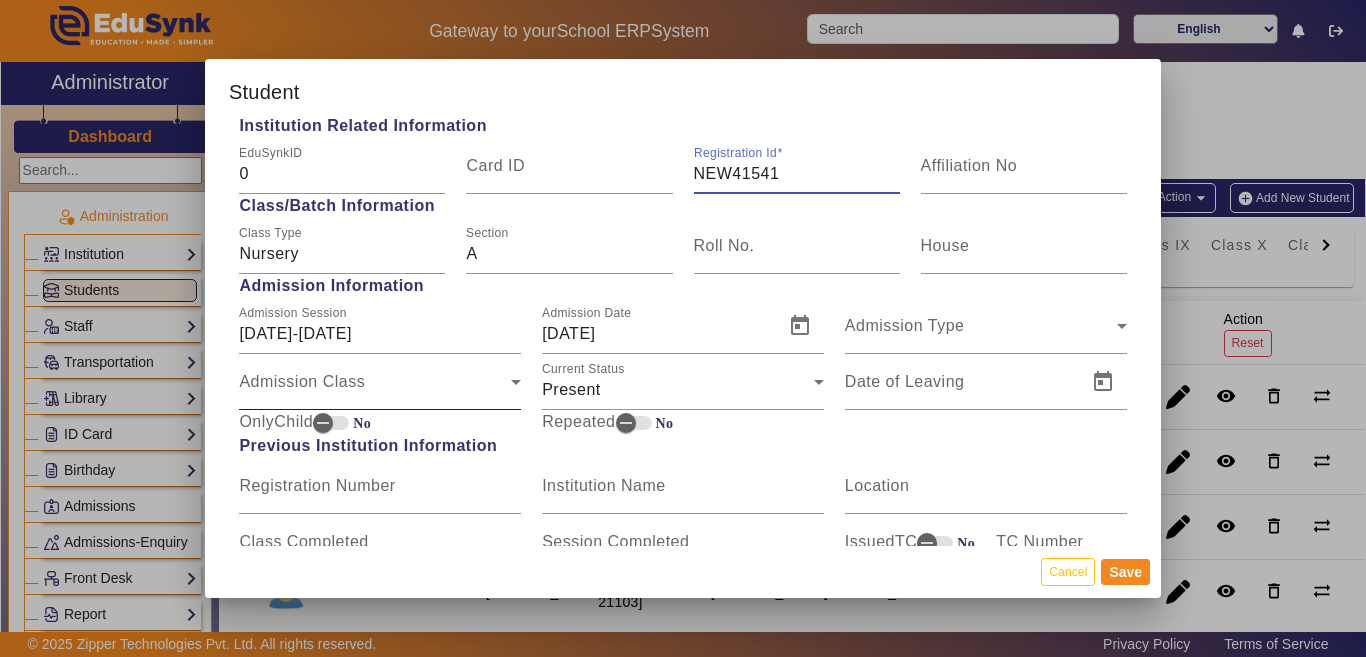 type on "NEW41541" 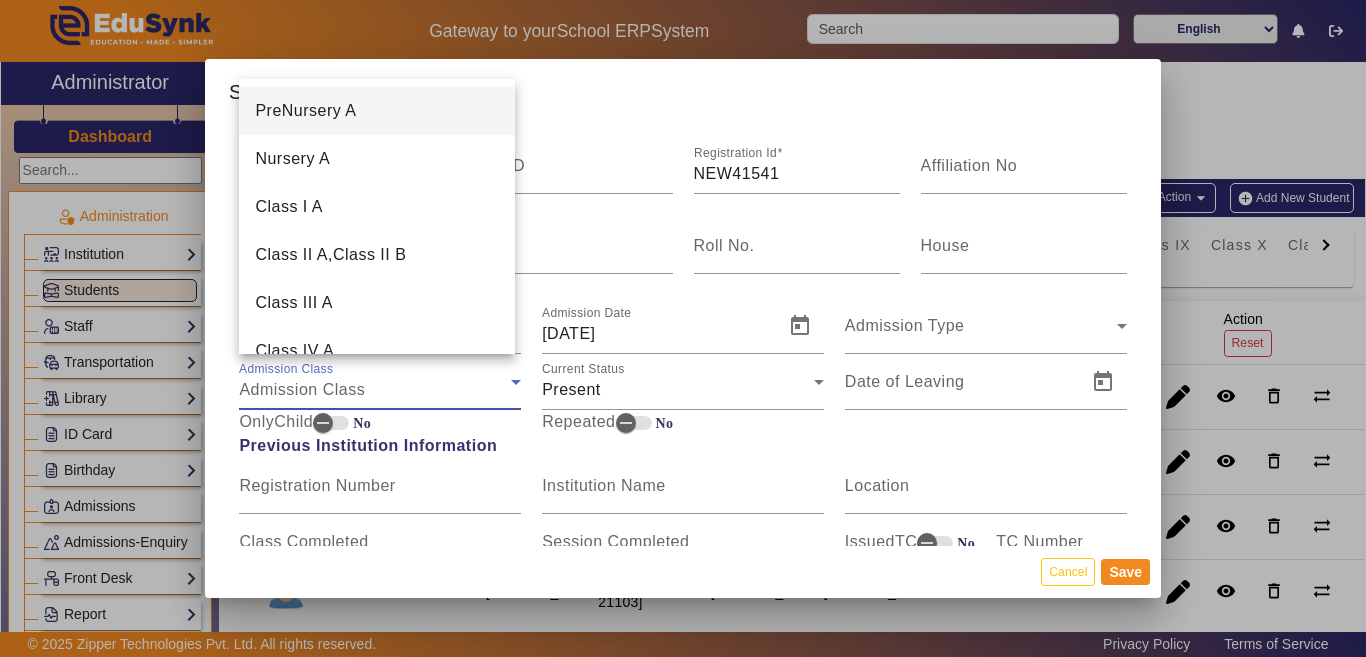 click on "Nursery A" at bounding box center (292, 159) 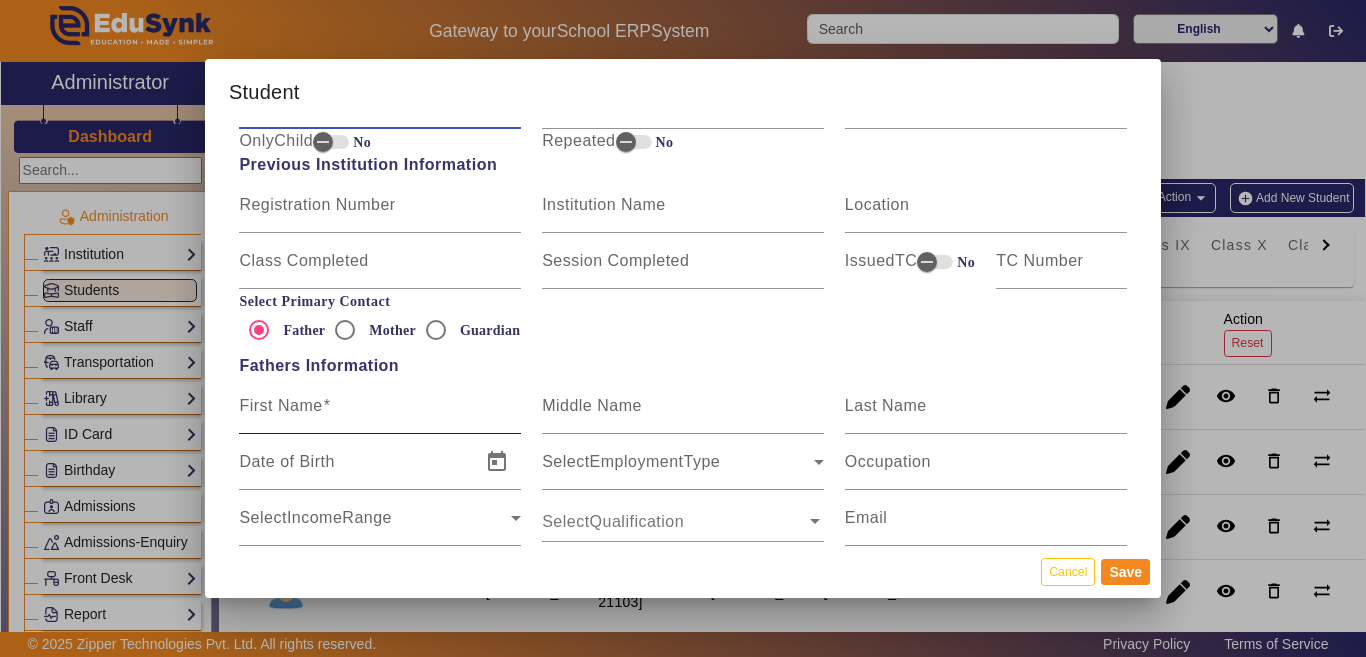 scroll, scrollTop: 1100, scrollLeft: 0, axis: vertical 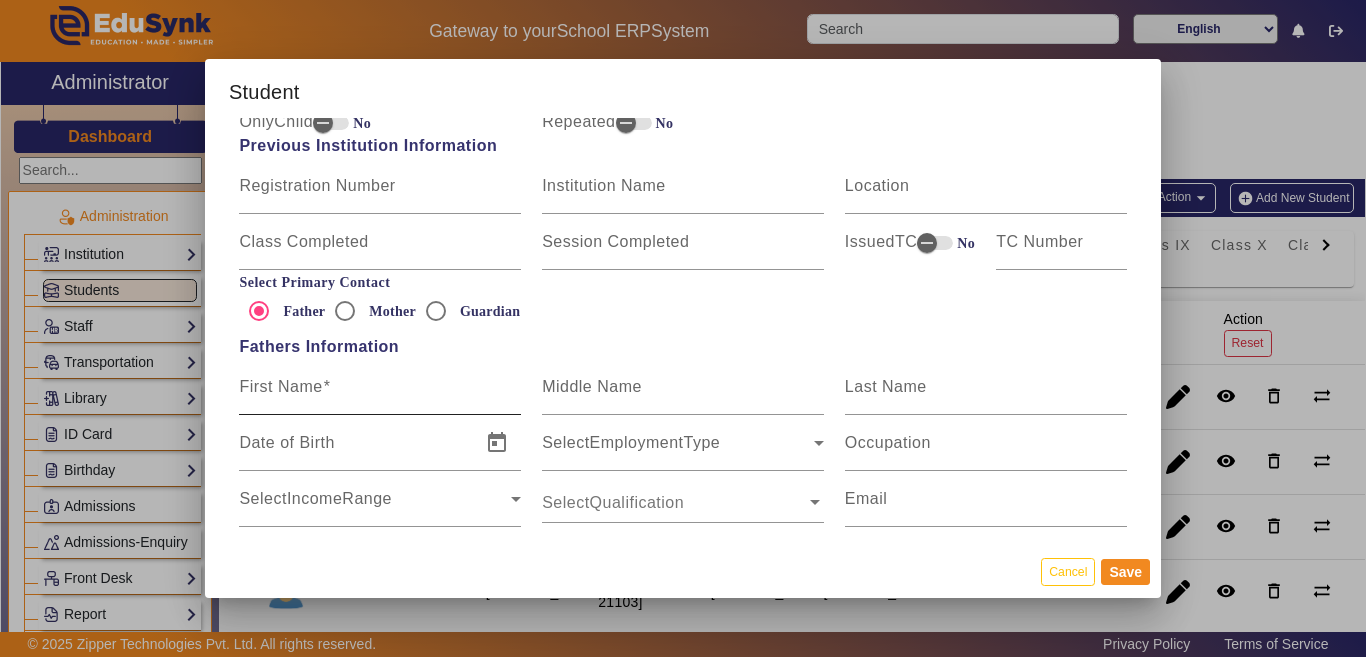click on "First Name" at bounding box center [280, 386] 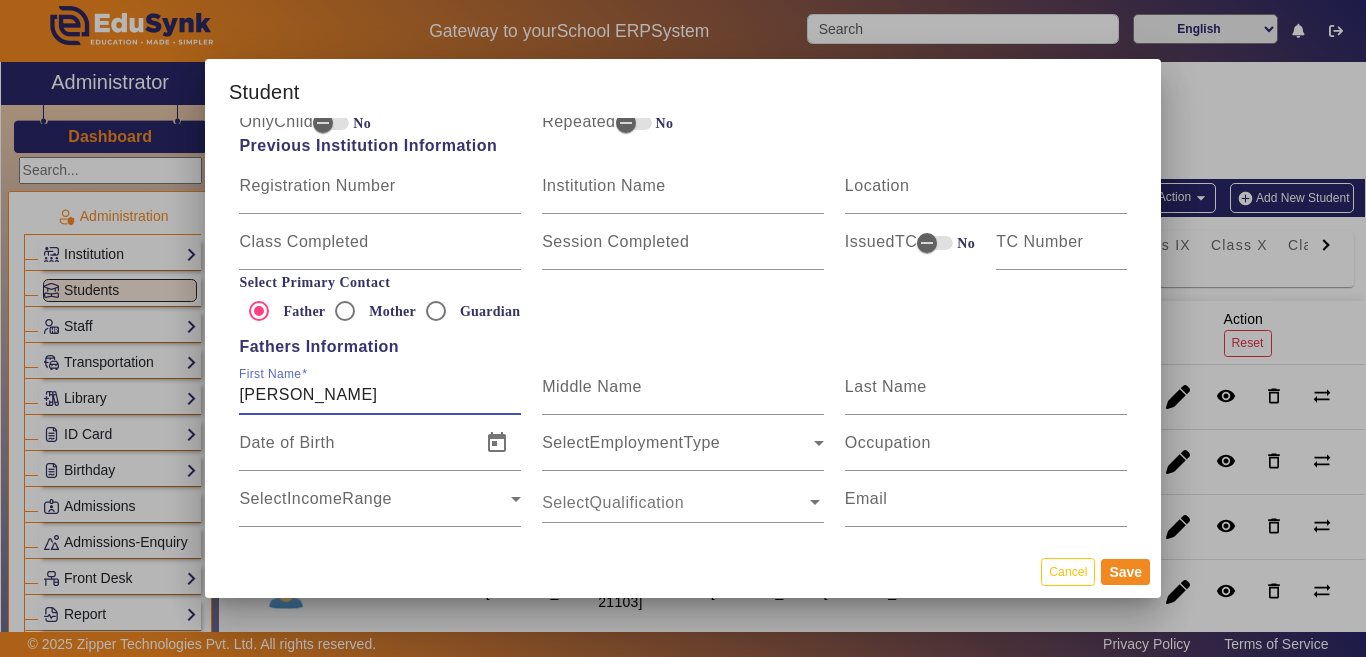 type on "RAHUL MEENA" 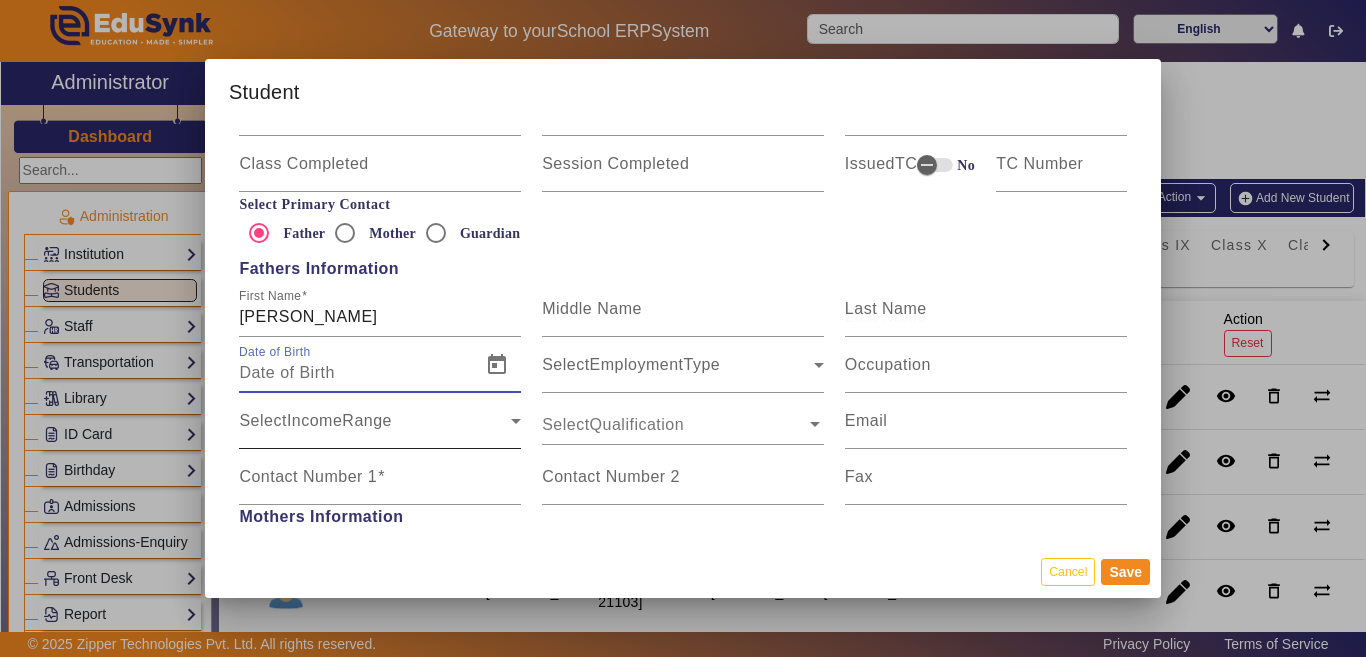 scroll, scrollTop: 1200, scrollLeft: 0, axis: vertical 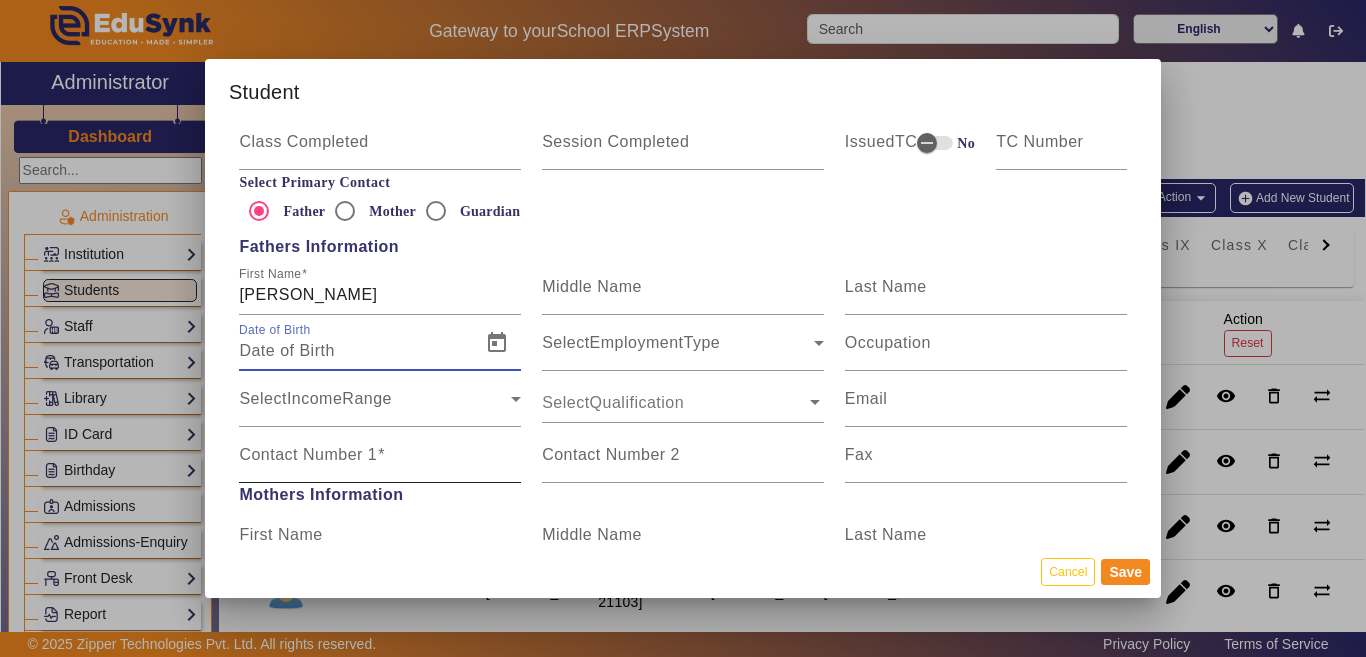 click on "Contact Number 1" at bounding box center [308, 454] 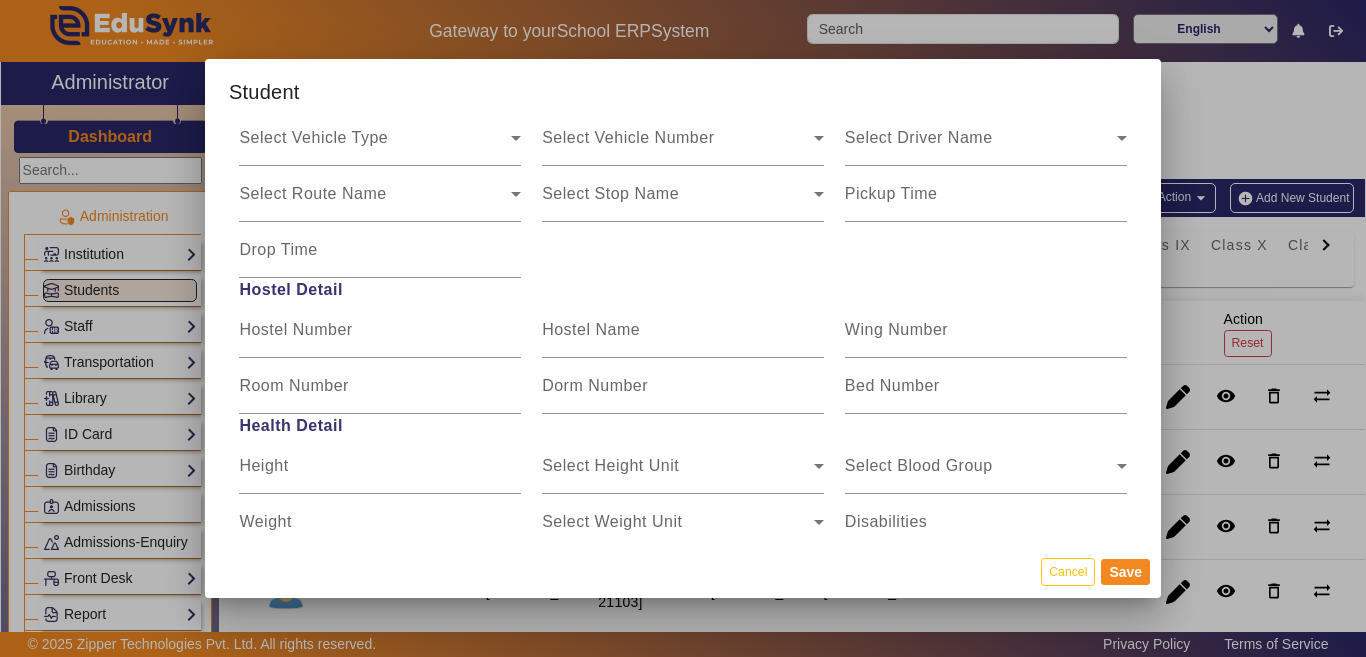 scroll, scrollTop: 2500, scrollLeft: 0, axis: vertical 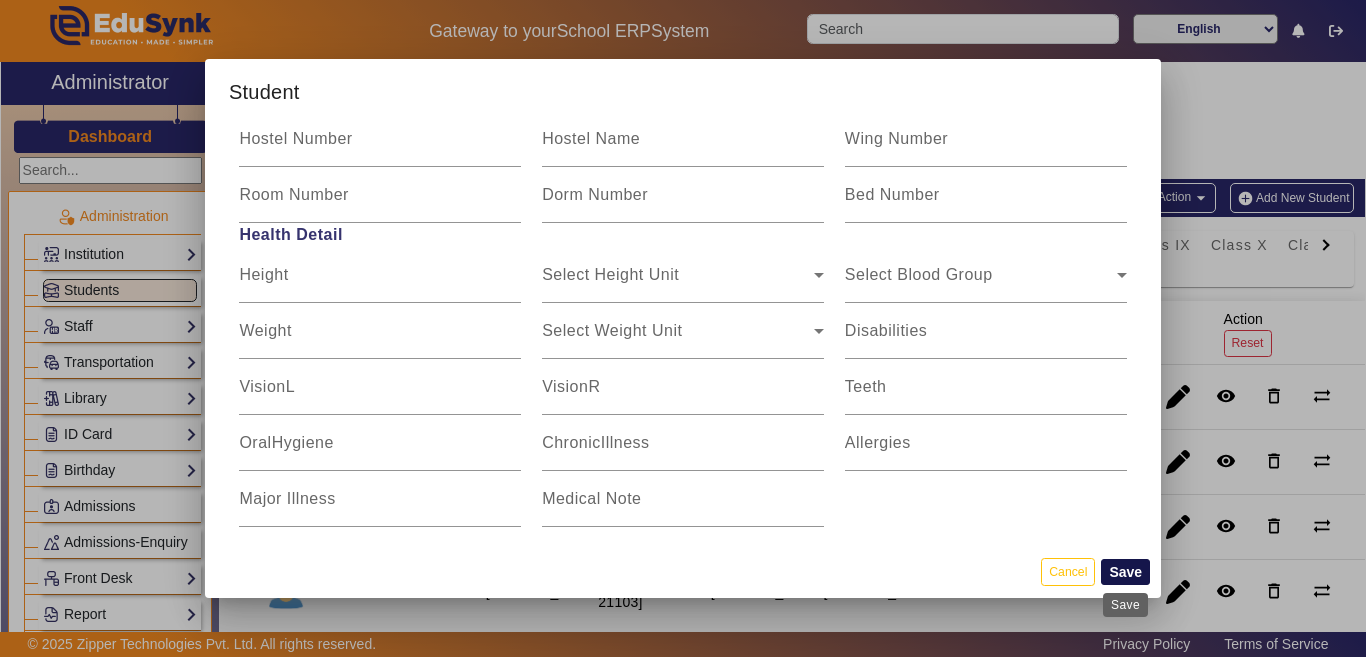 type on "9887542930" 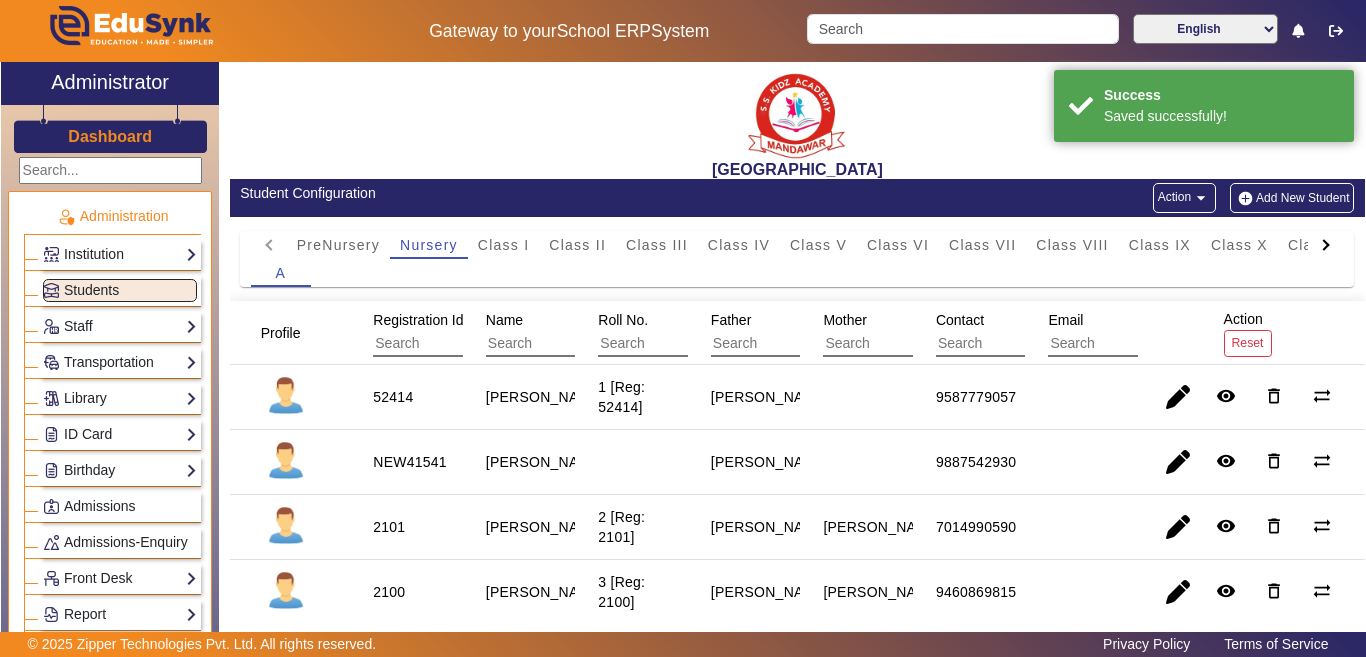 click on "Add New Student" 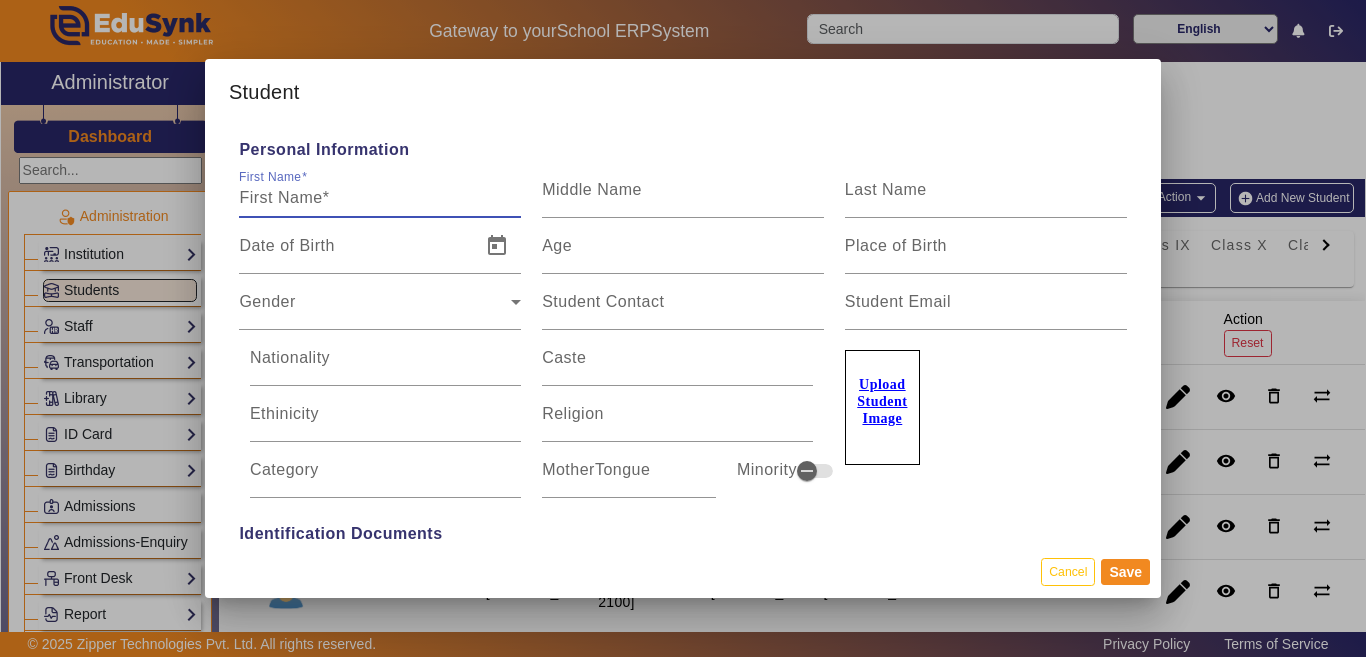 click on "First Name" at bounding box center [380, 198] 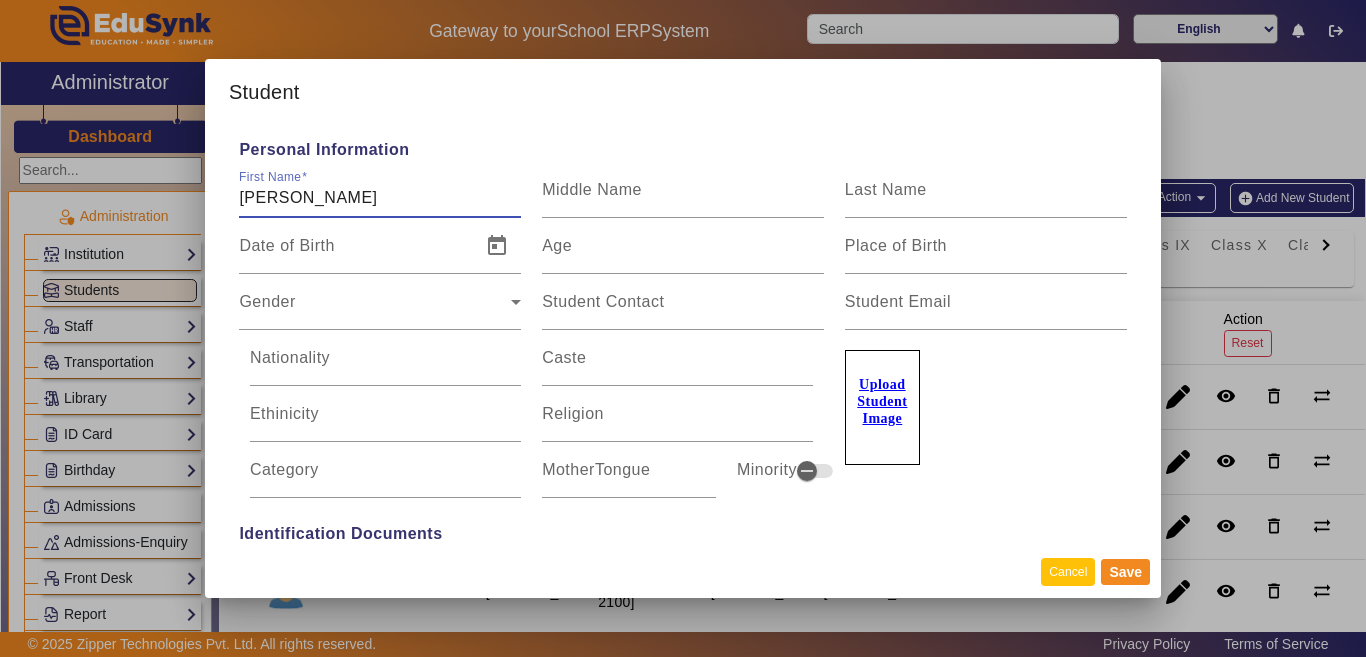 type on "BABLU SAINI" 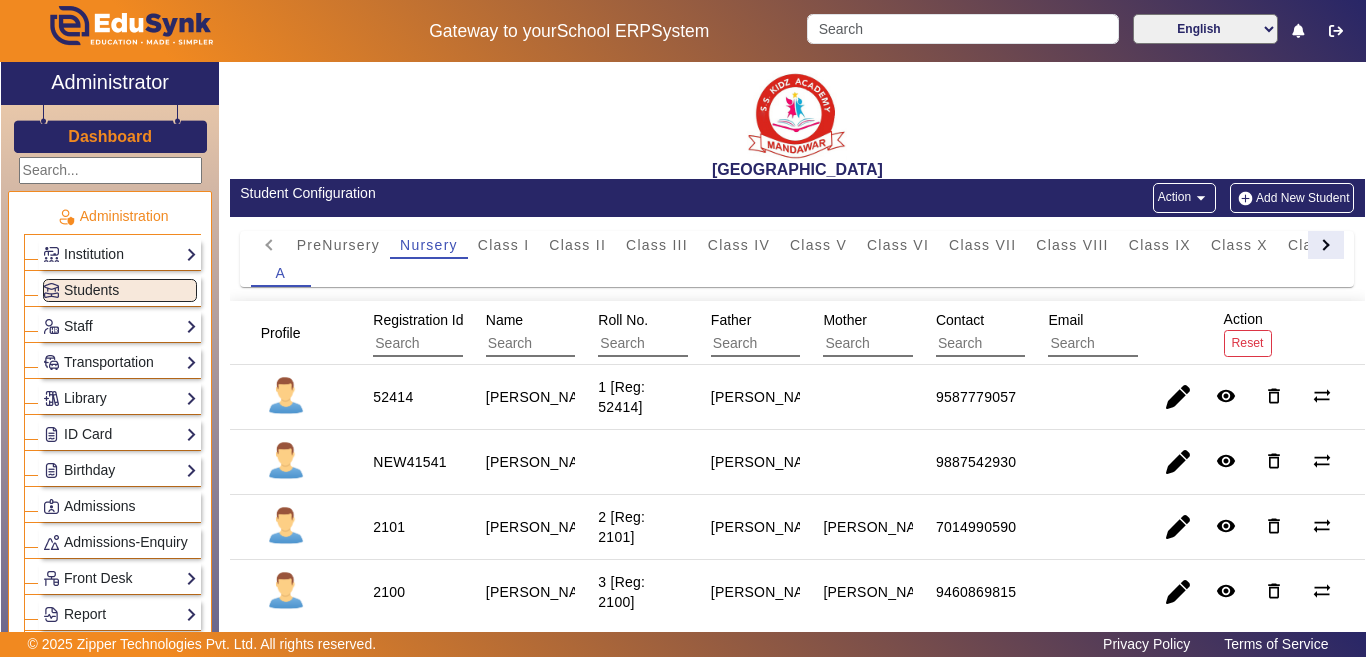 click 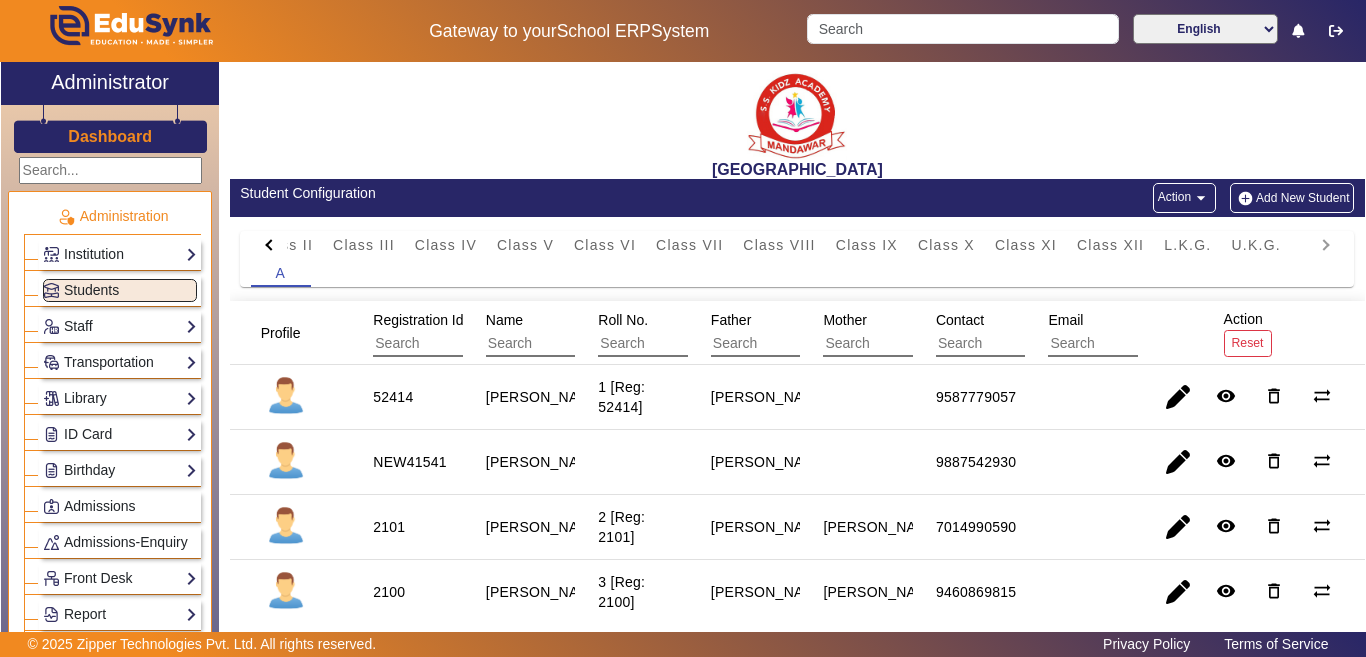 click on "PreNursery Nursery Class I Class II Class III Class IV Class V Class VI Class VII Class VIII Class IX Class X Class XI Class XII L.K.G. U.K.G." 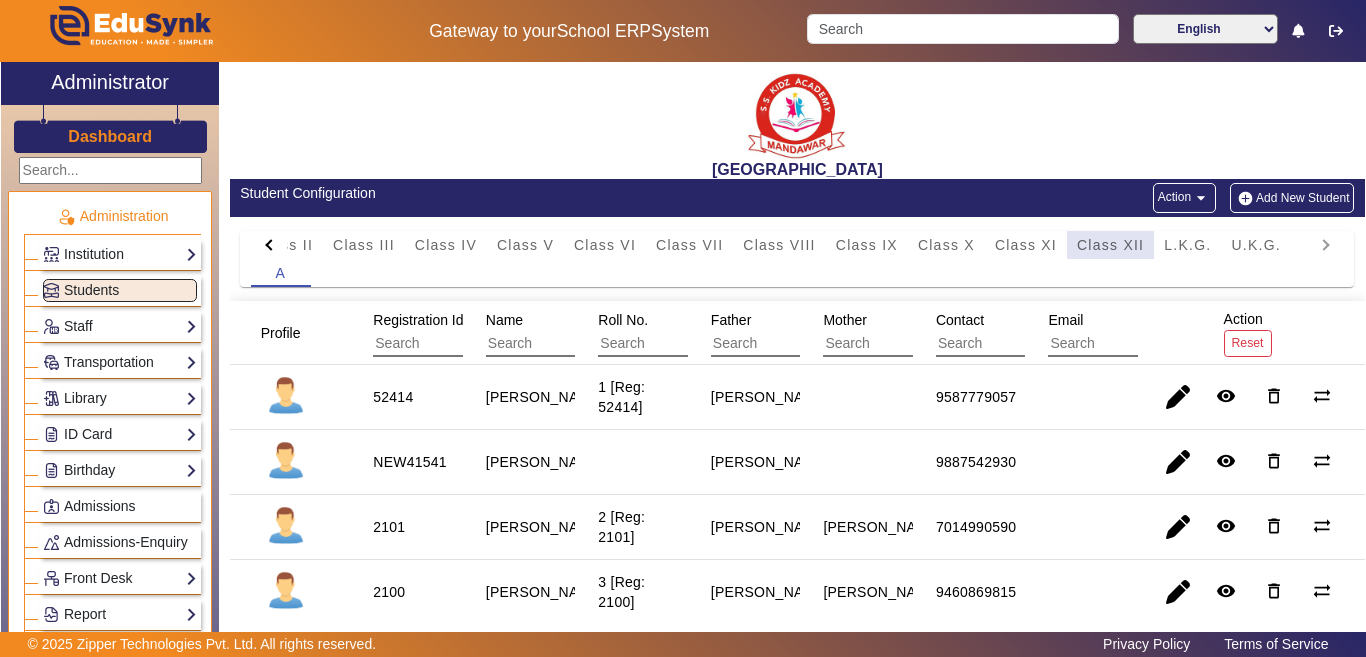 click on "Class XII" at bounding box center [1110, 245] 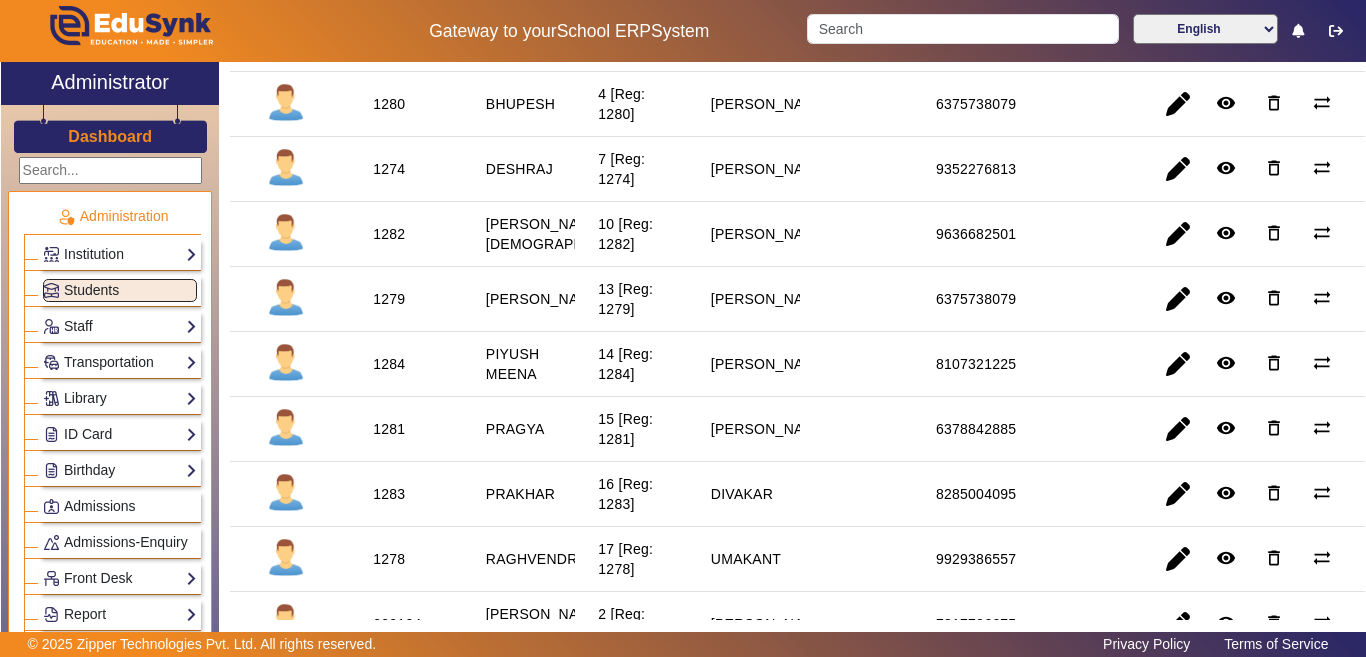 scroll, scrollTop: 400, scrollLeft: 0, axis: vertical 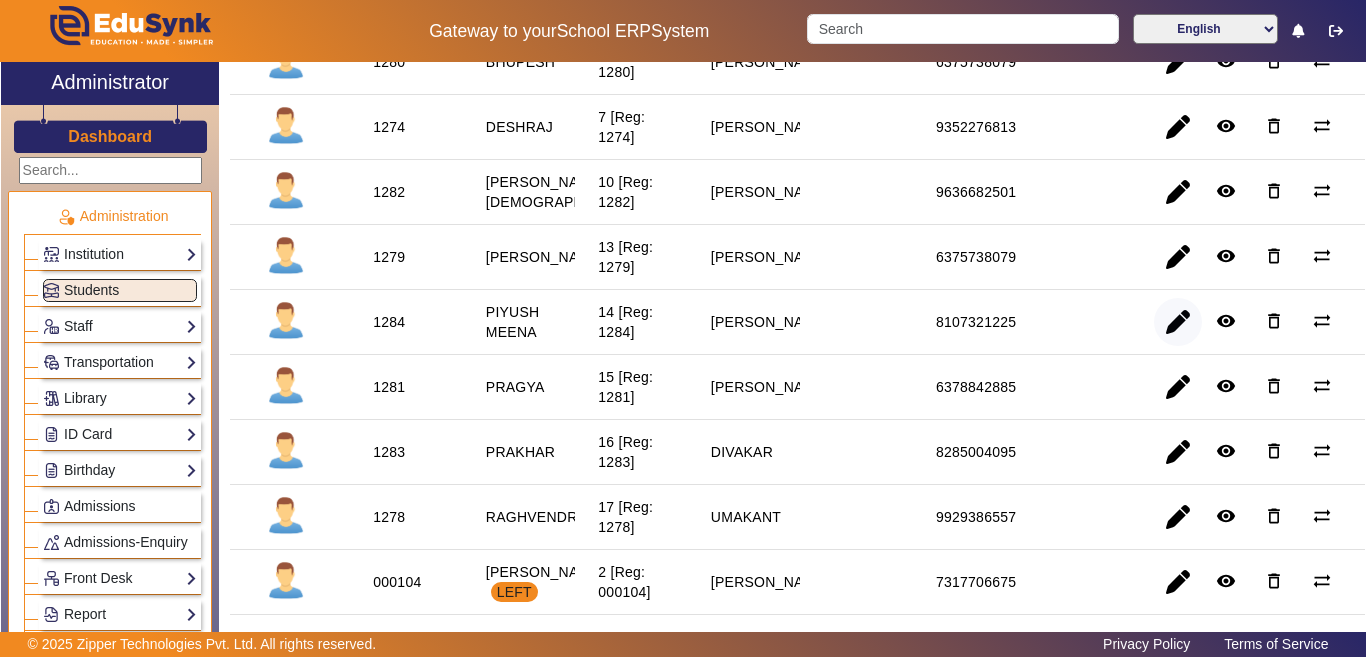click at bounding box center (1178, 387) 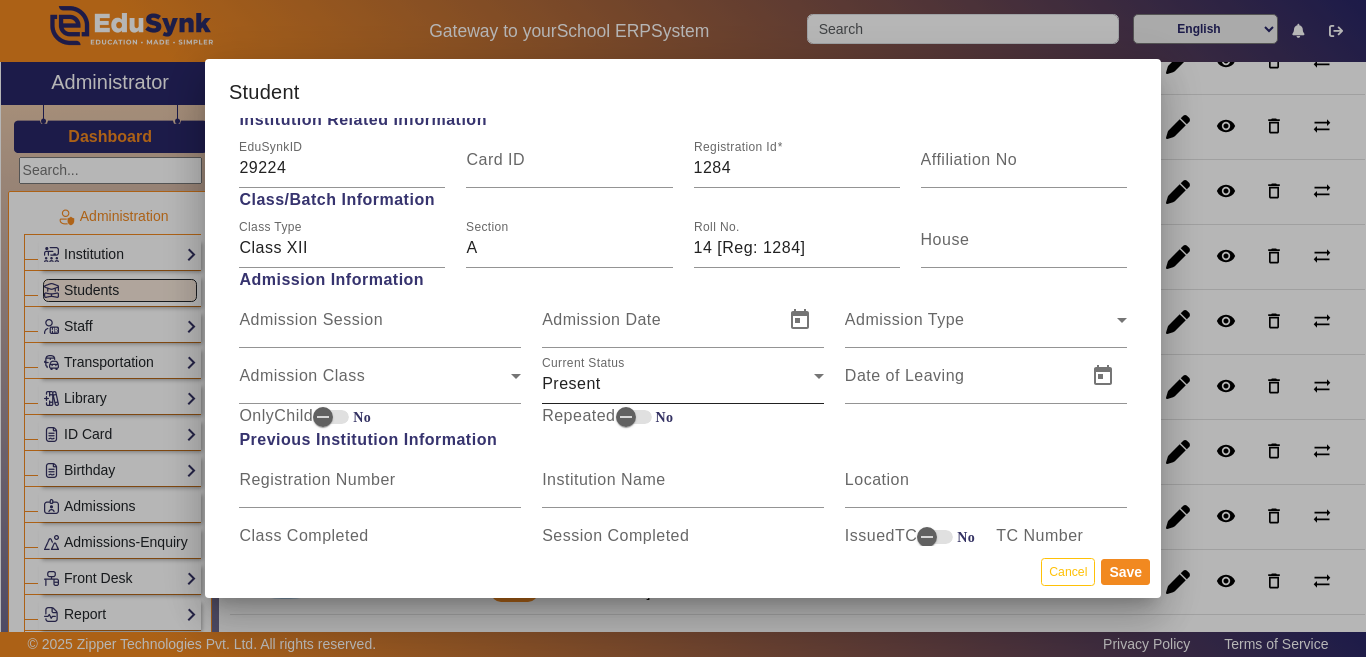 scroll, scrollTop: 1000, scrollLeft: 0, axis: vertical 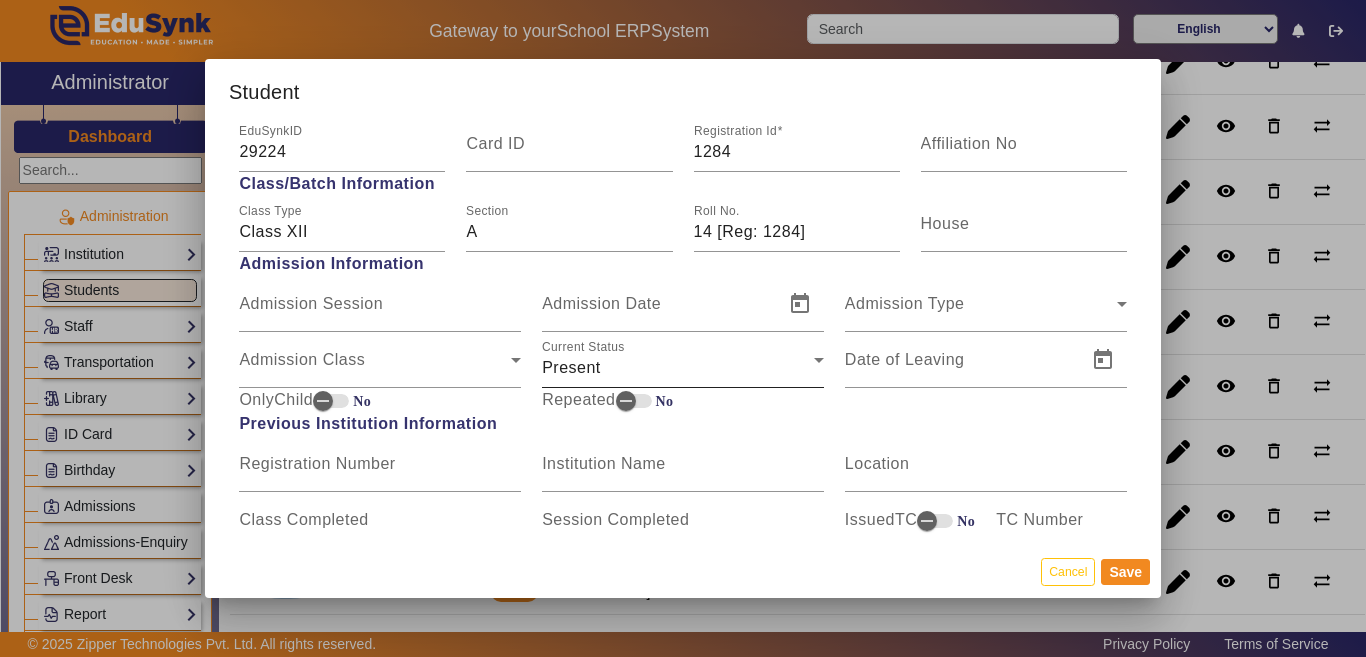 click on "Present" at bounding box center (678, 368) 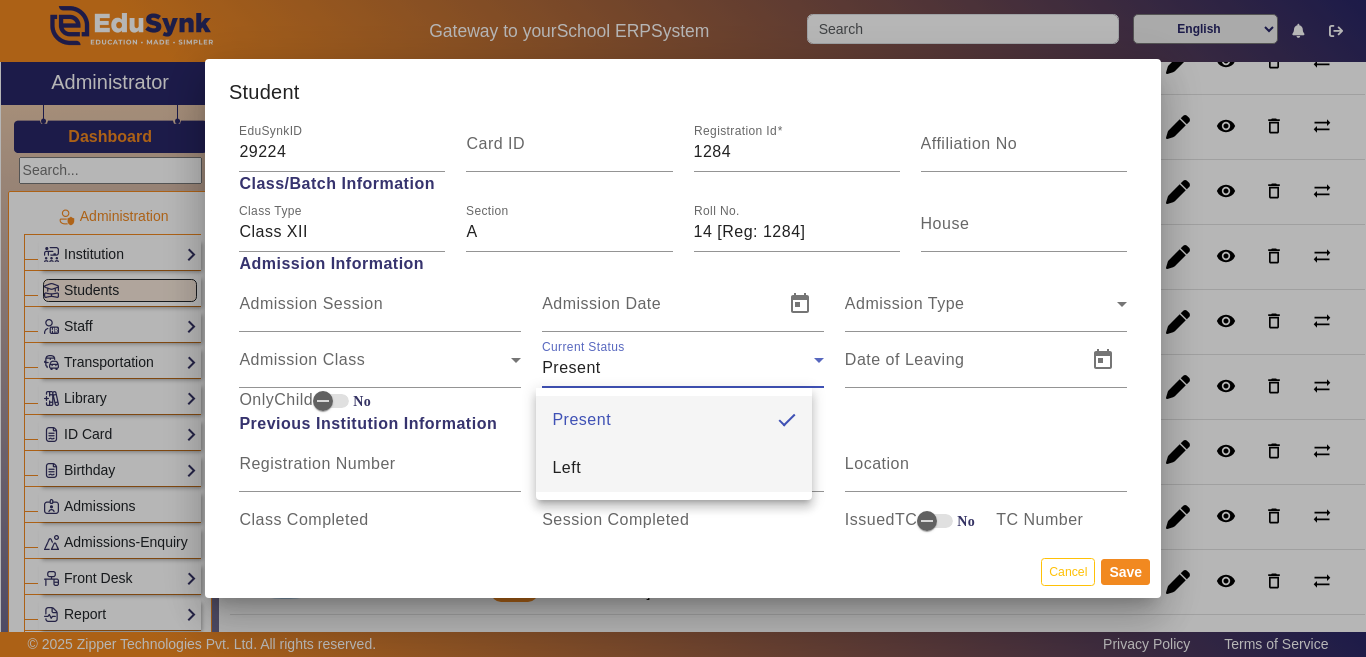 click on "Left" at bounding box center [674, 468] 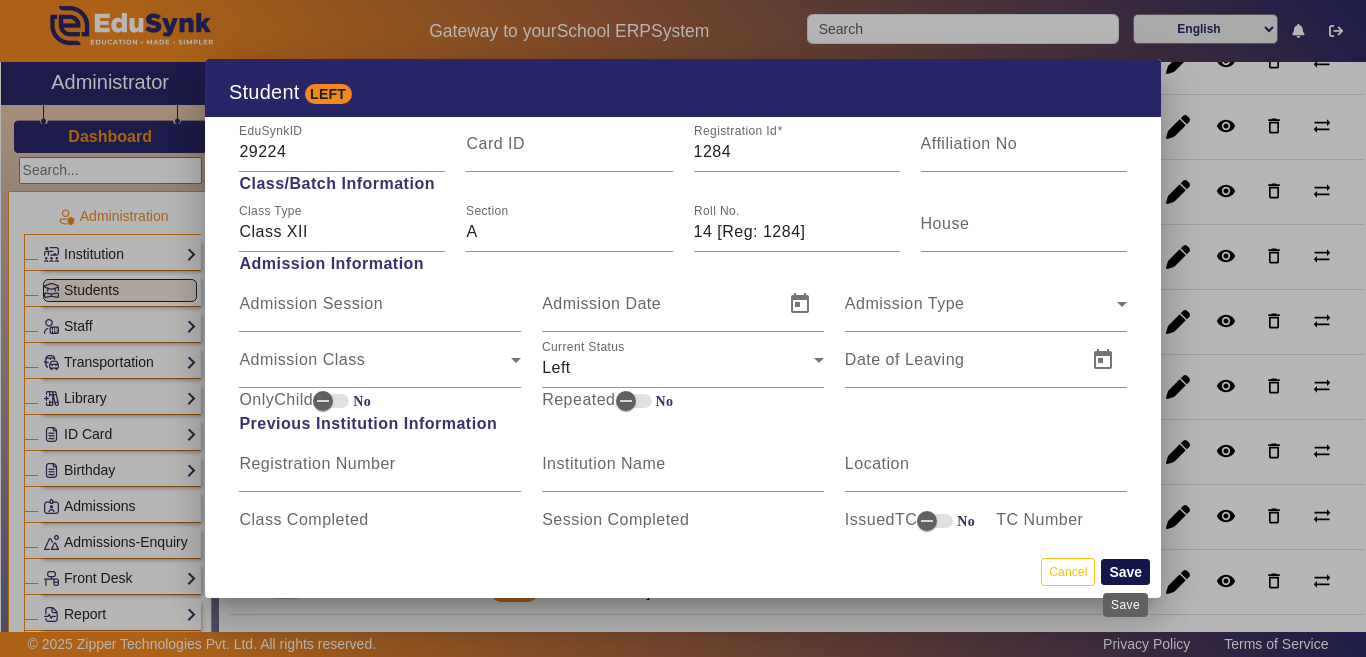 click on "Save" at bounding box center [1125, 572] 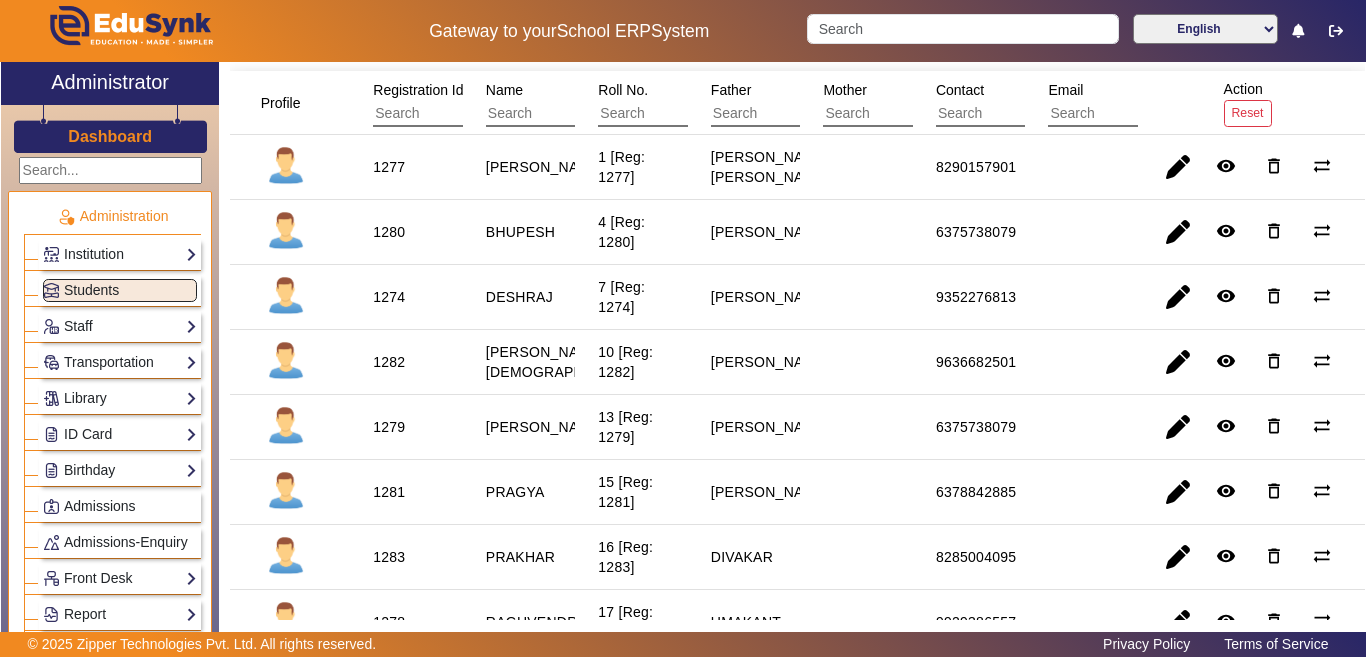 scroll, scrollTop: 0, scrollLeft: 0, axis: both 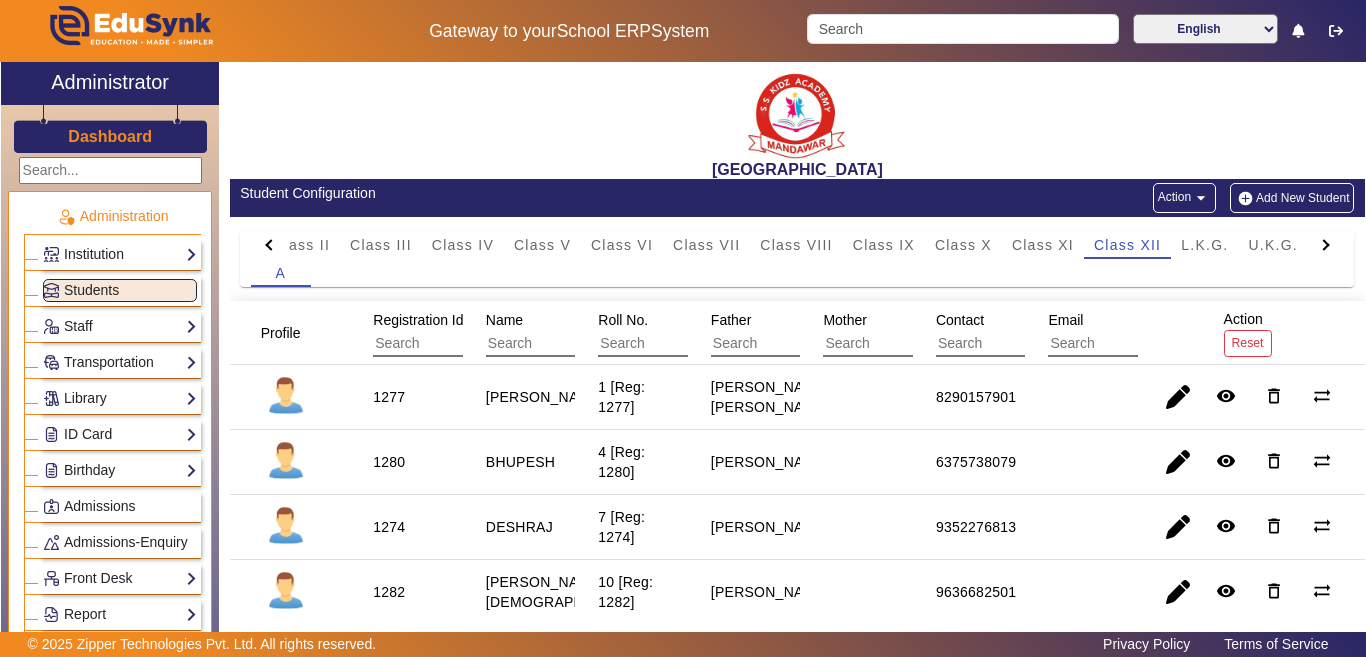 click on "Add New Student" 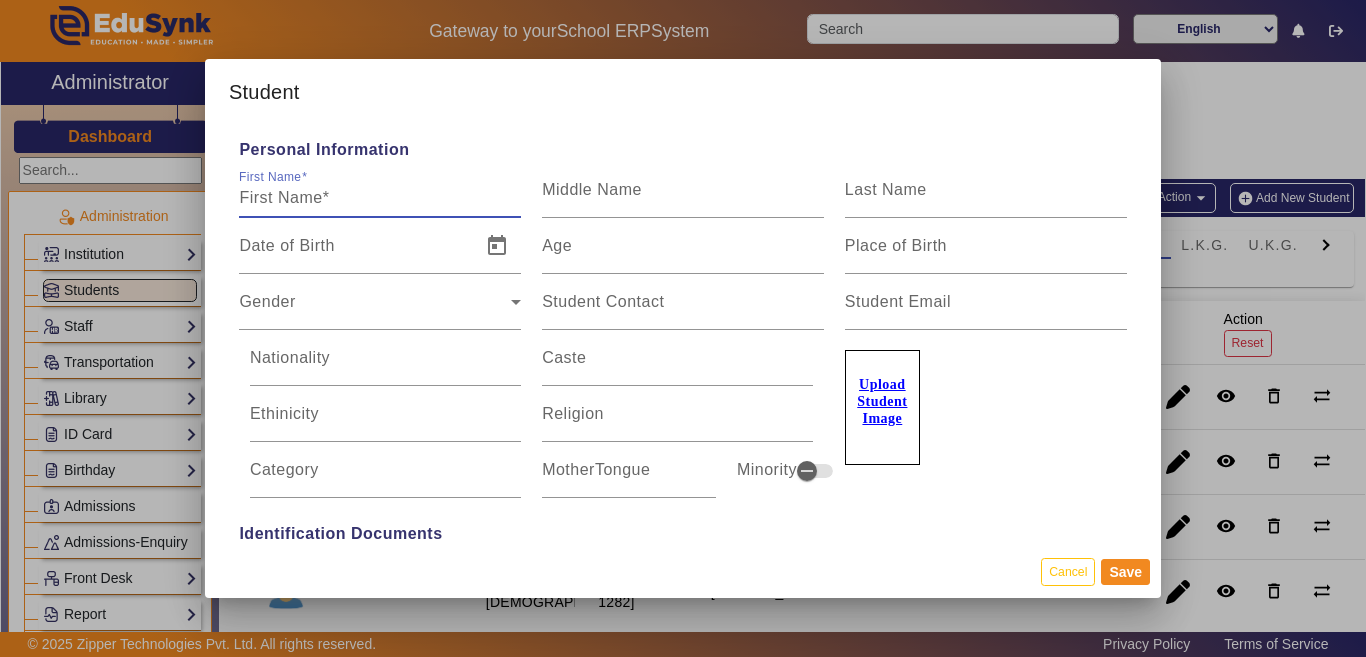click on "First Name" at bounding box center [380, 198] 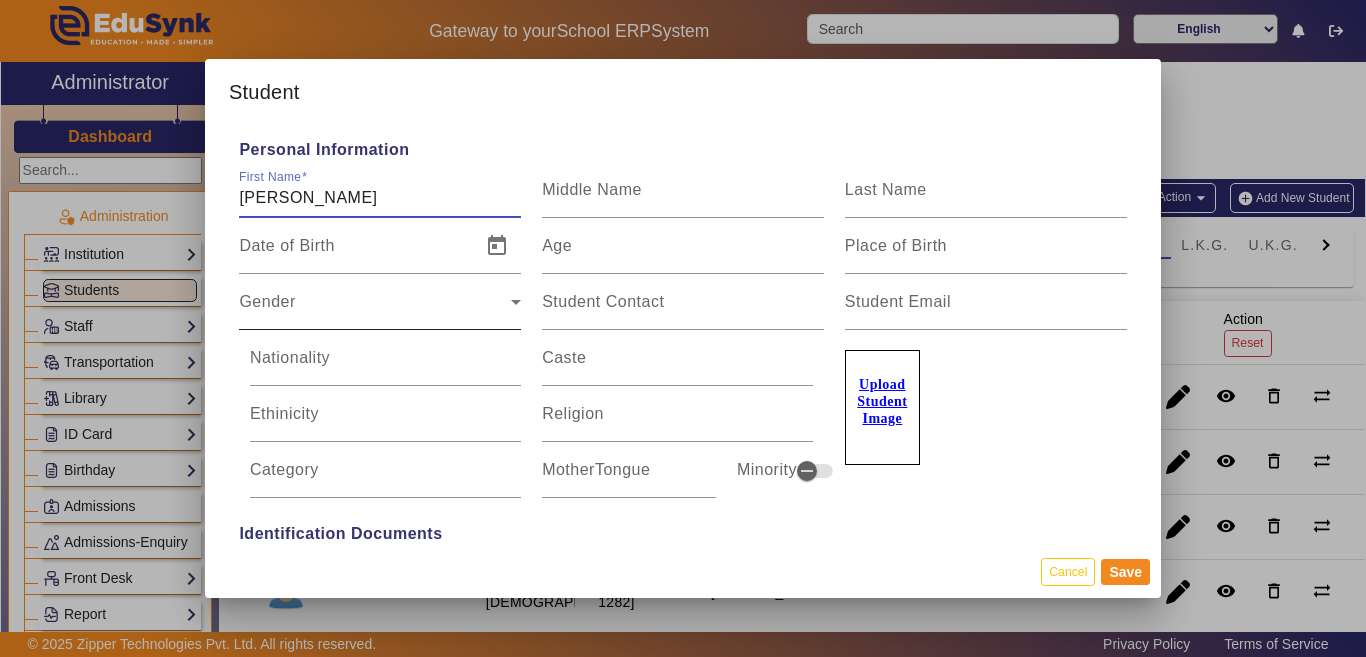 type on "GUNJAL BHEEMWAL" 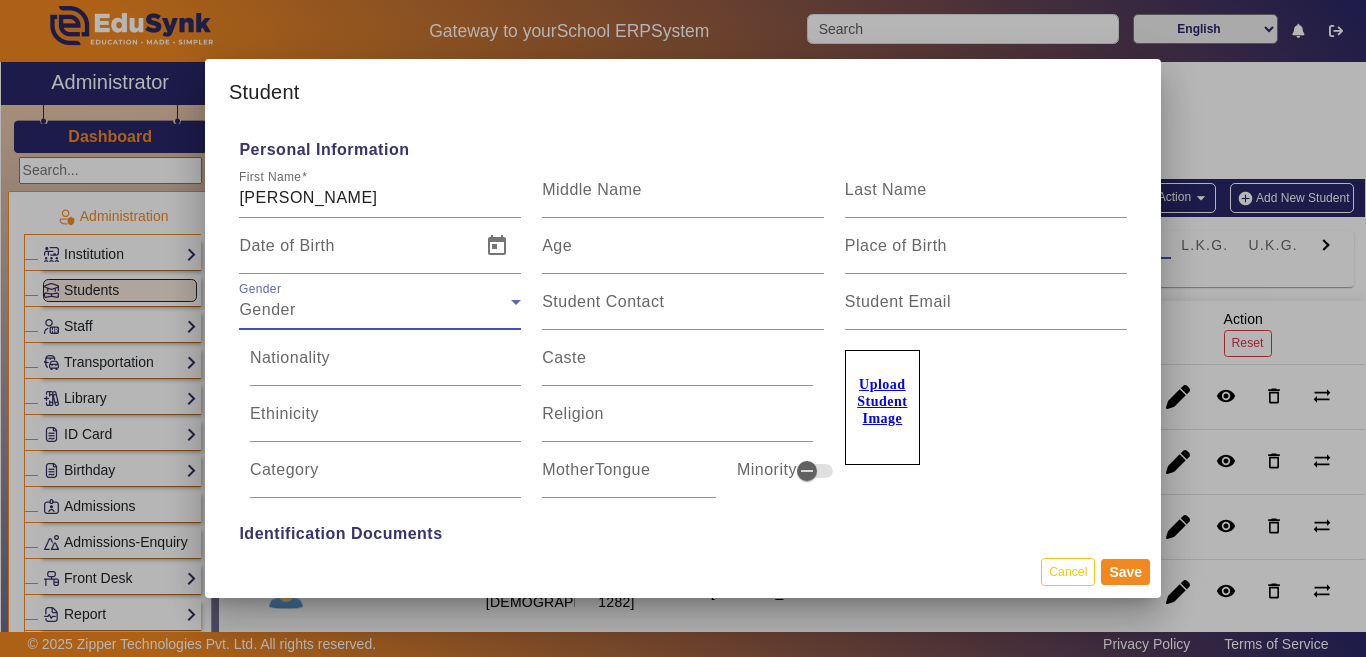 click on "Gender" at bounding box center (267, 309) 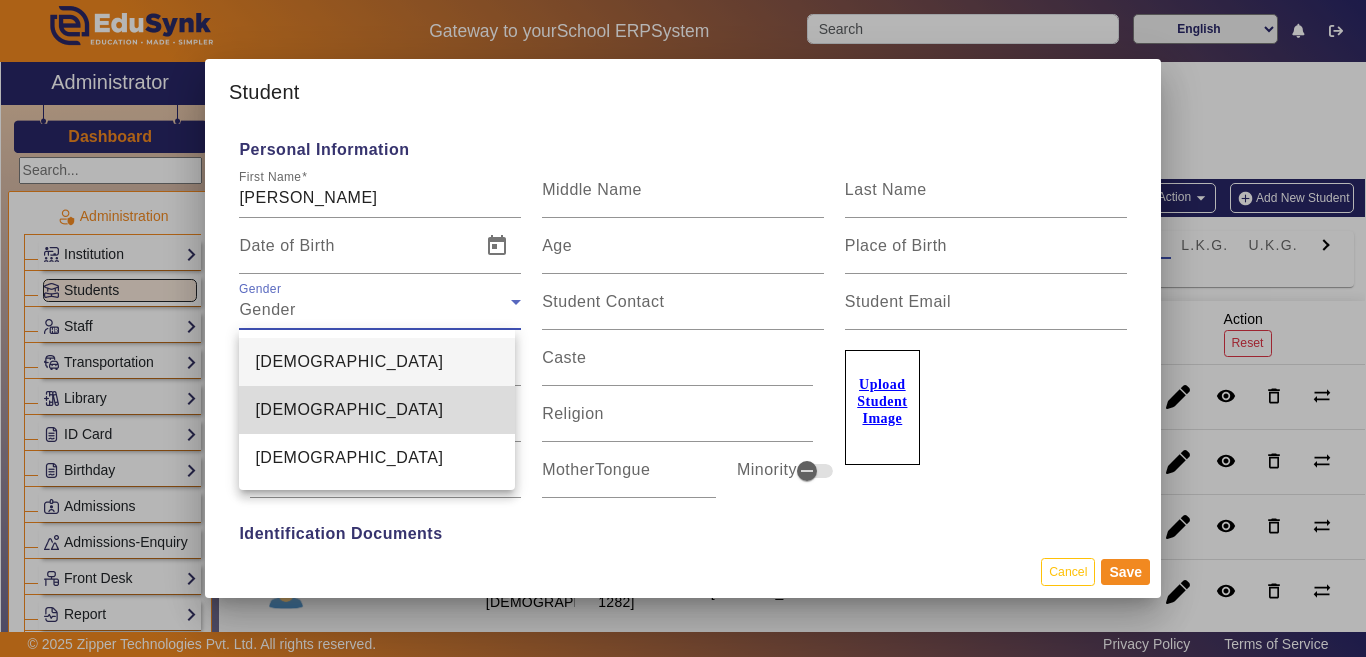click on "[DEMOGRAPHIC_DATA]" at bounding box center (349, 410) 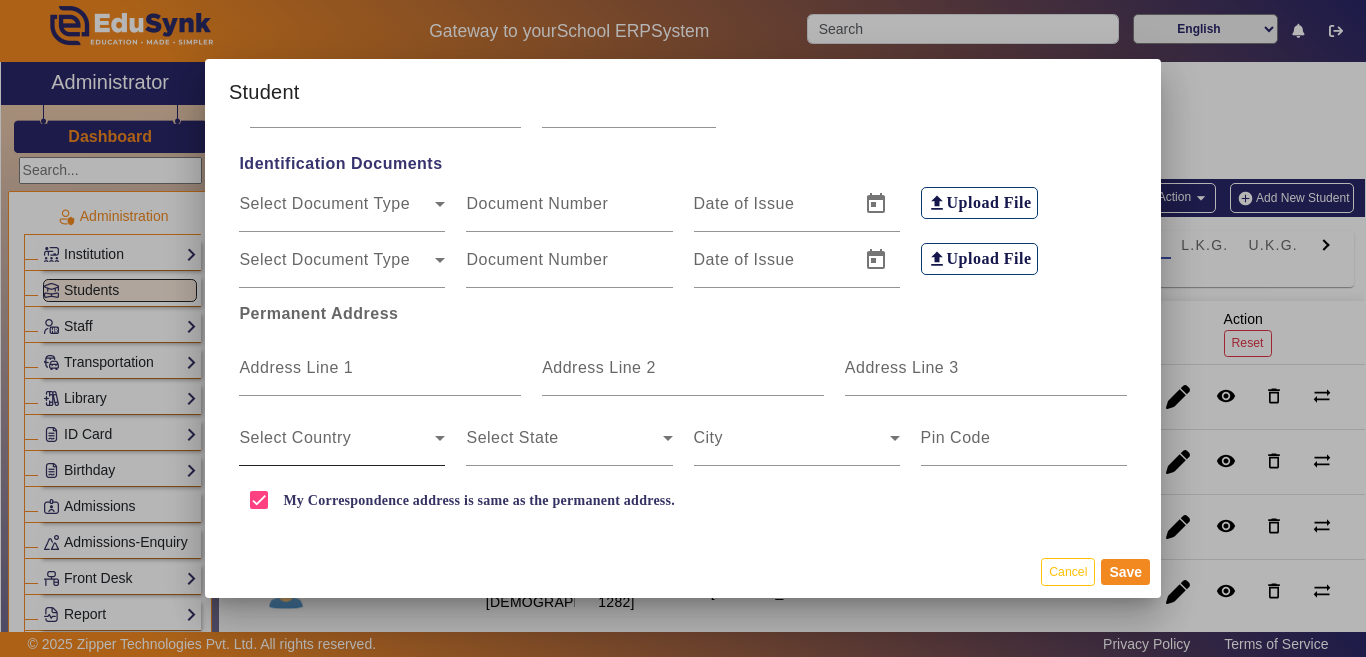 scroll, scrollTop: 500, scrollLeft: 0, axis: vertical 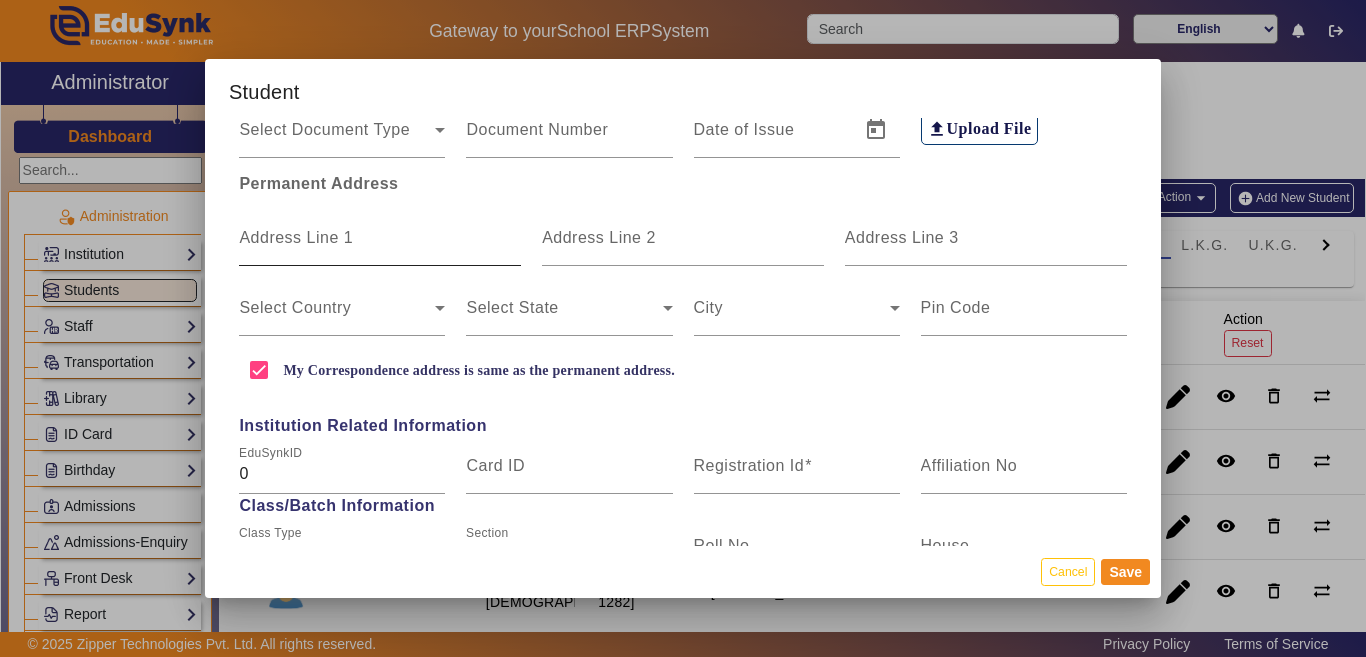 click on "Address Line 1" at bounding box center (296, 237) 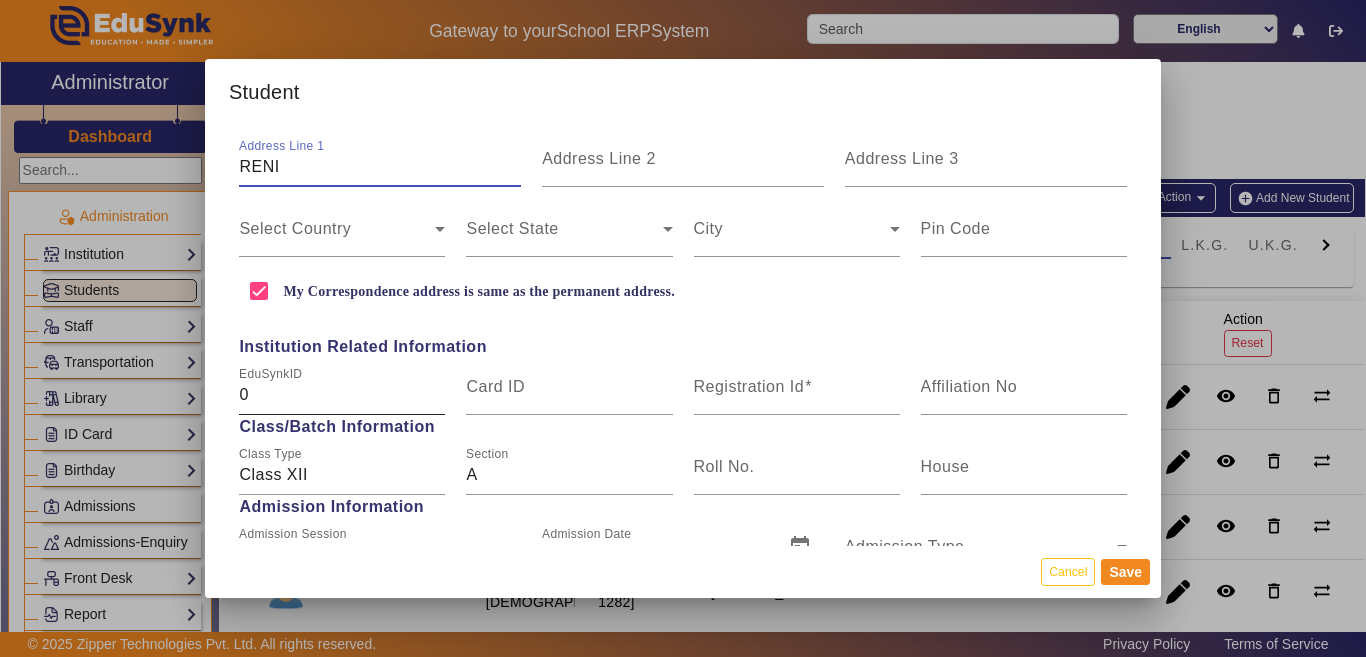 scroll, scrollTop: 600, scrollLeft: 0, axis: vertical 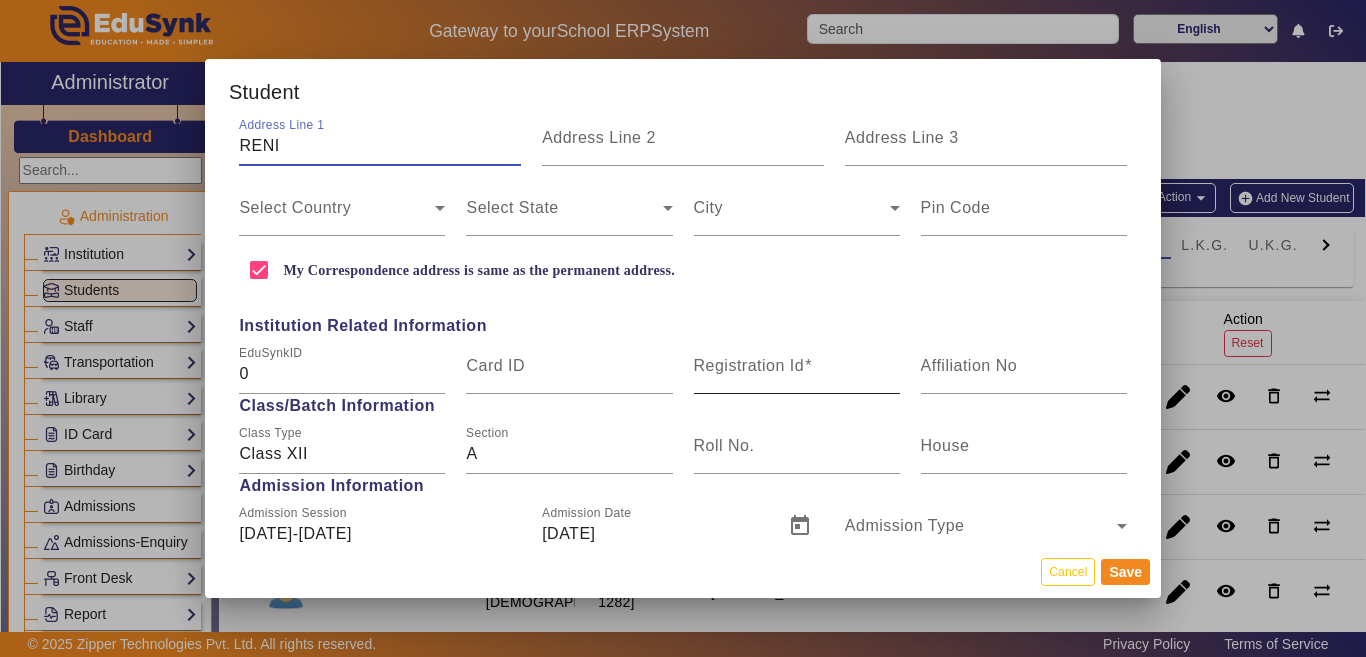 type on "RENI" 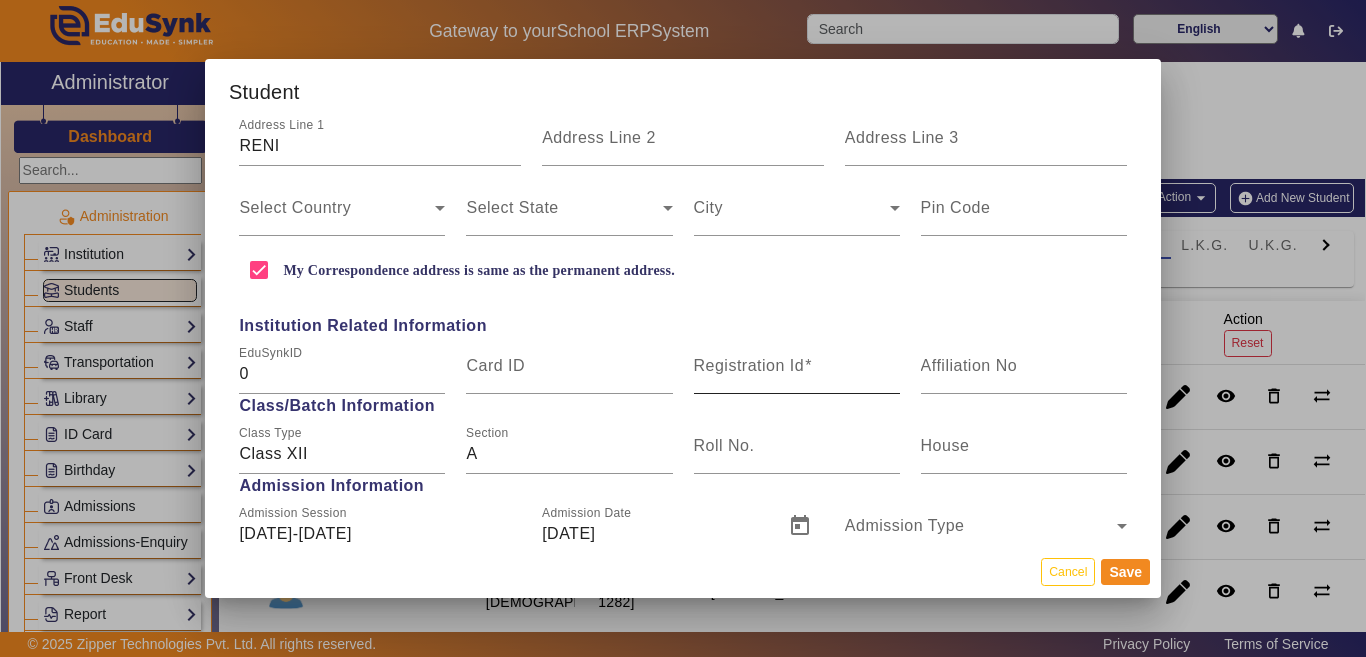 click on "Registration Id" at bounding box center (749, 365) 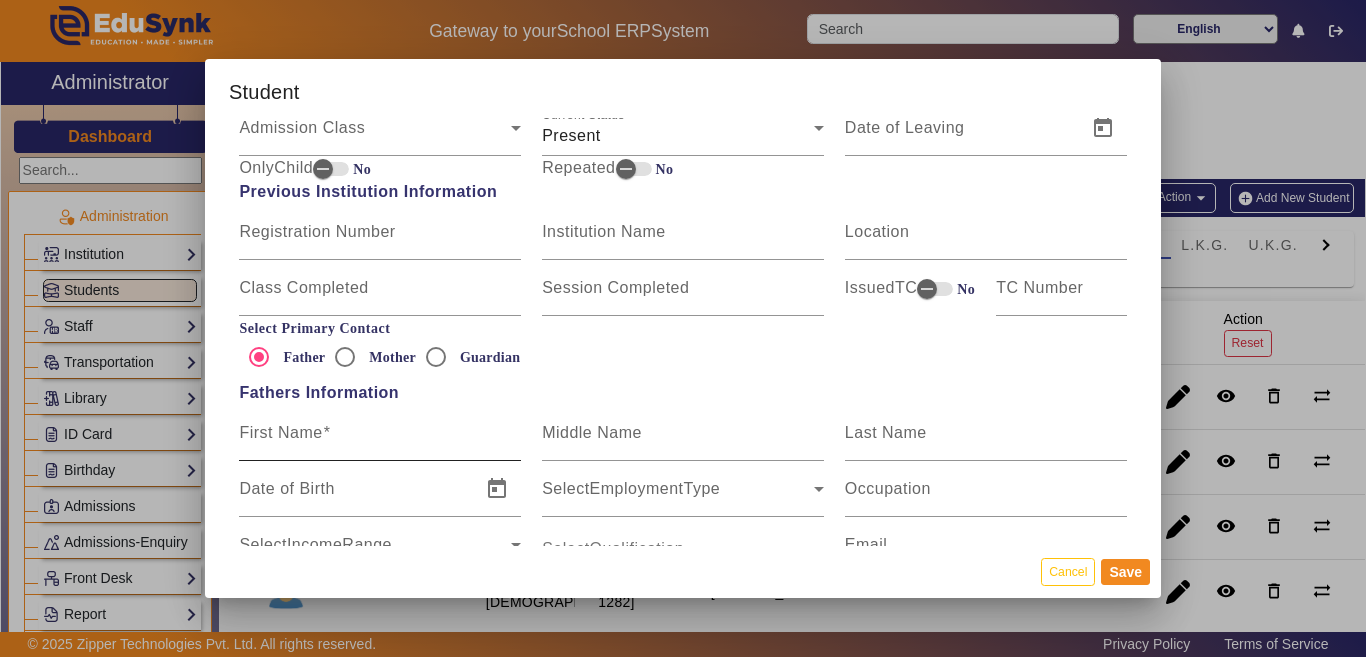 scroll, scrollTop: 1100, scrollLeft: 0, axis: vertical 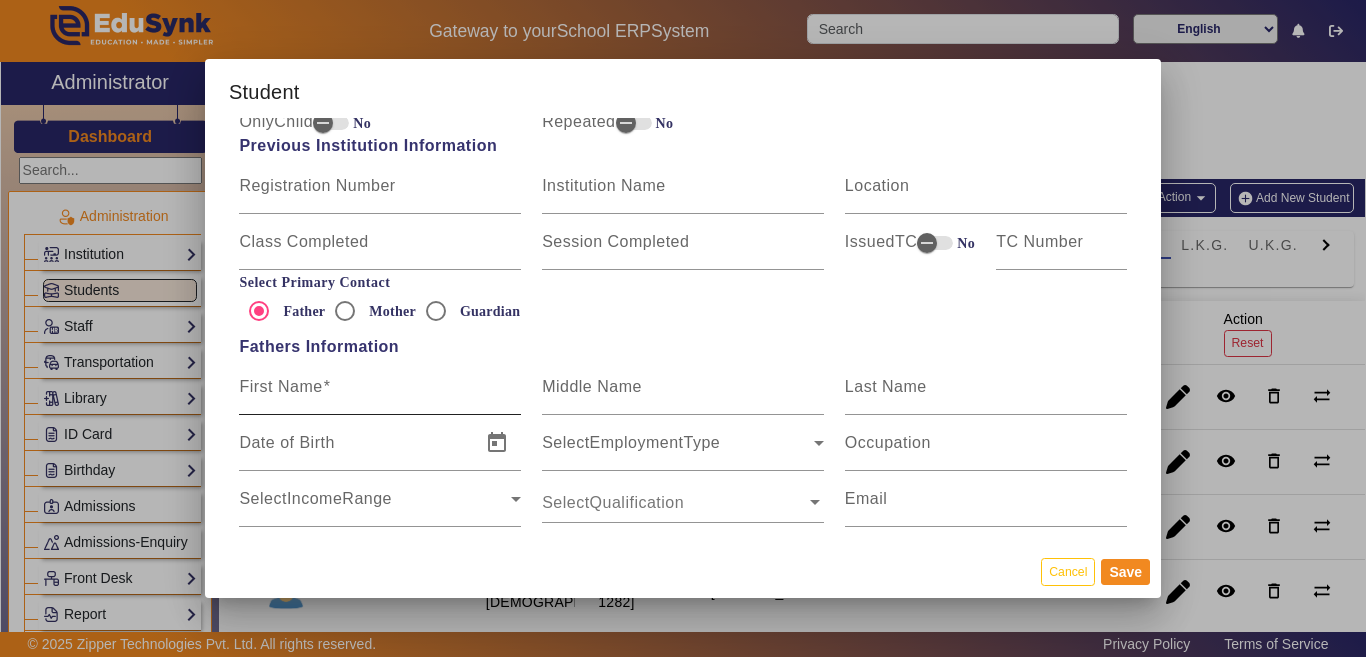 type on "NEW417452" 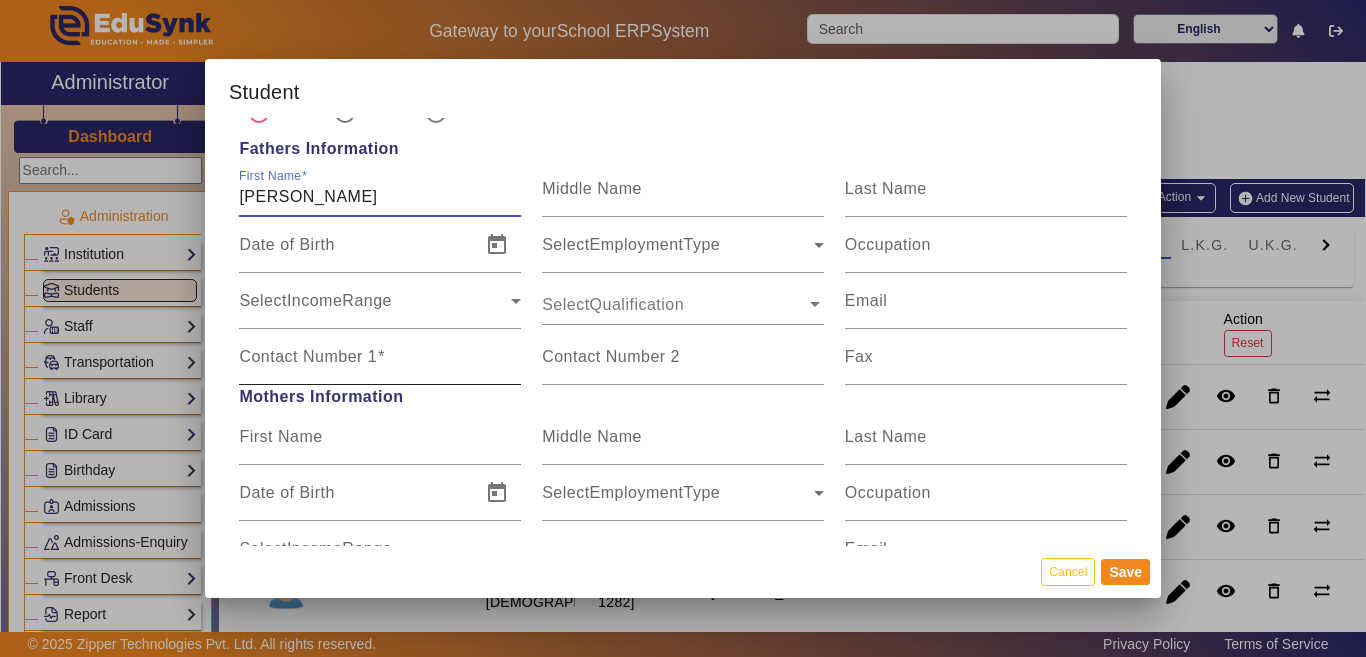 scroll, scrollTop: 1300, scrollLeft: 0, axis: vertical 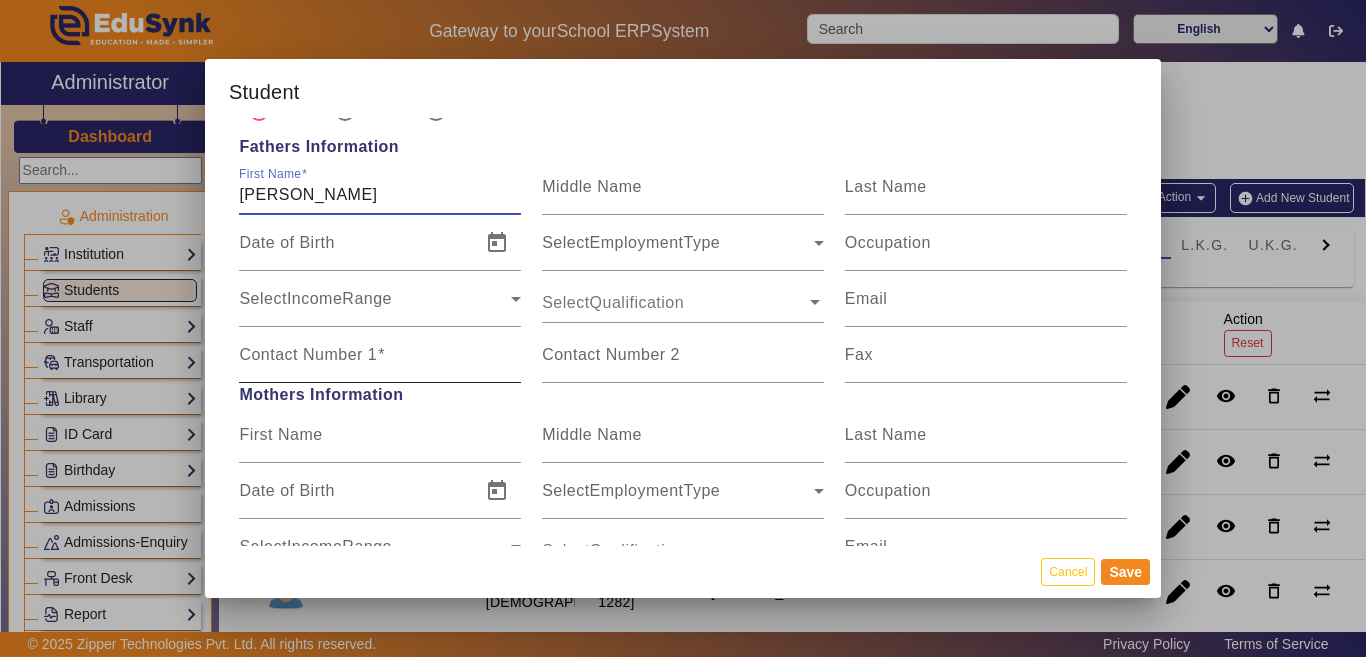 type on "SATISH KUMAR BHEEMWAL" 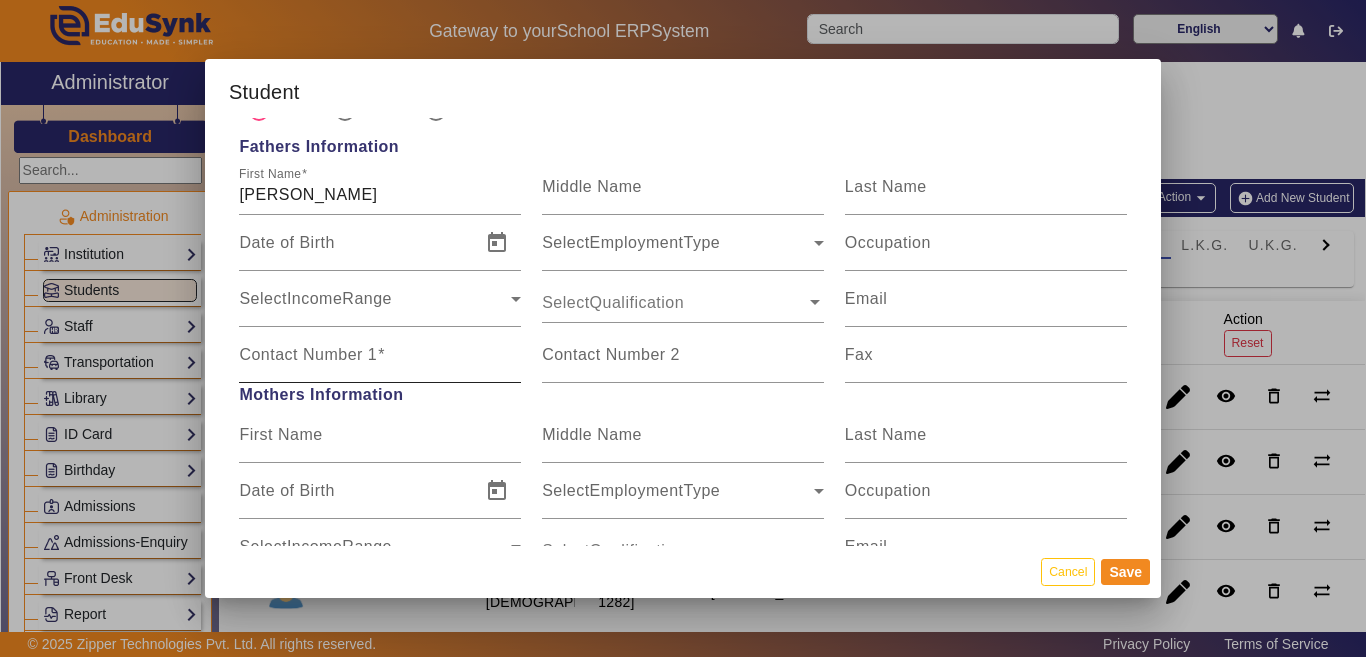 click on "Contact Number 1" at bounding box center [312, 355] 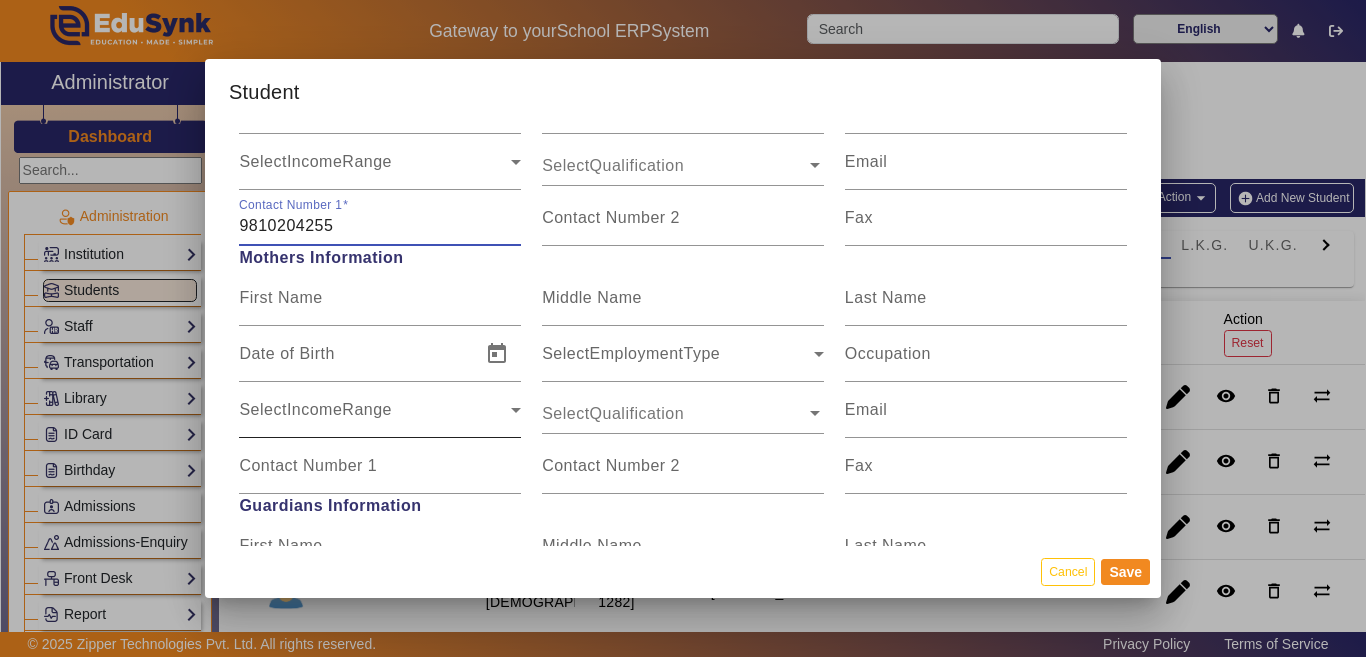 scroll, scrollTop: 1500, scrollLeft: 0, axis: vertical 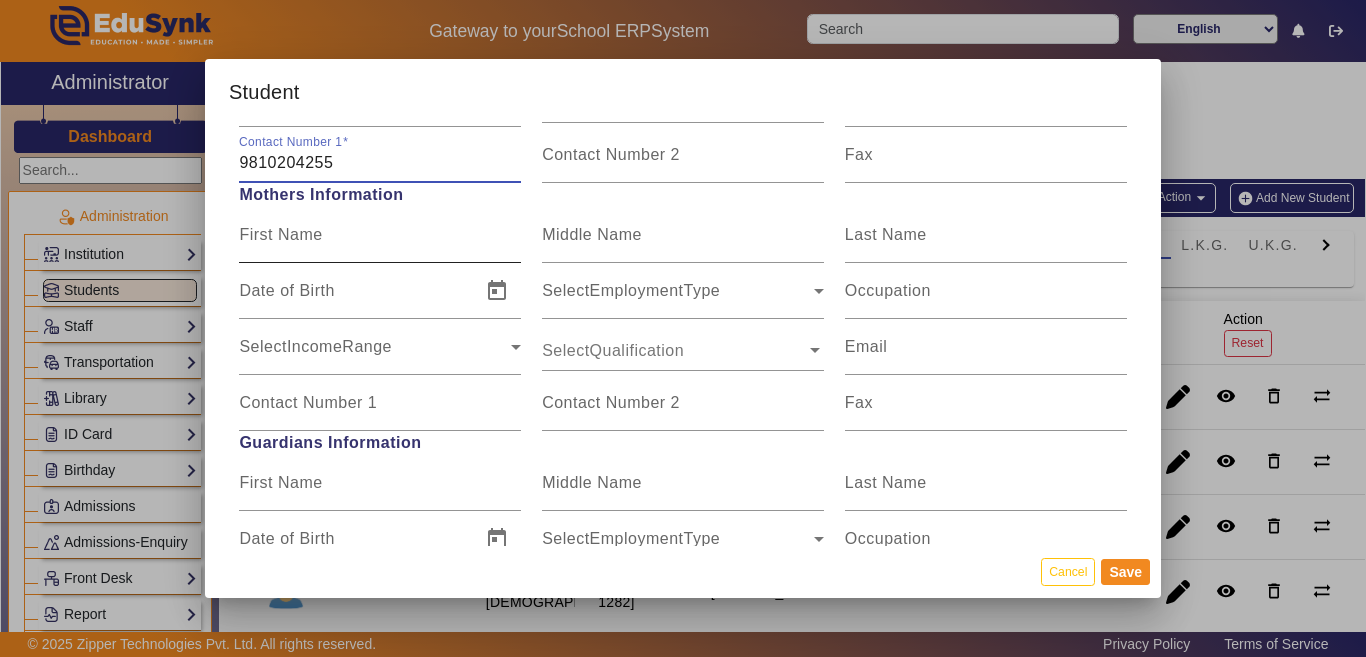 type on "9810204255" 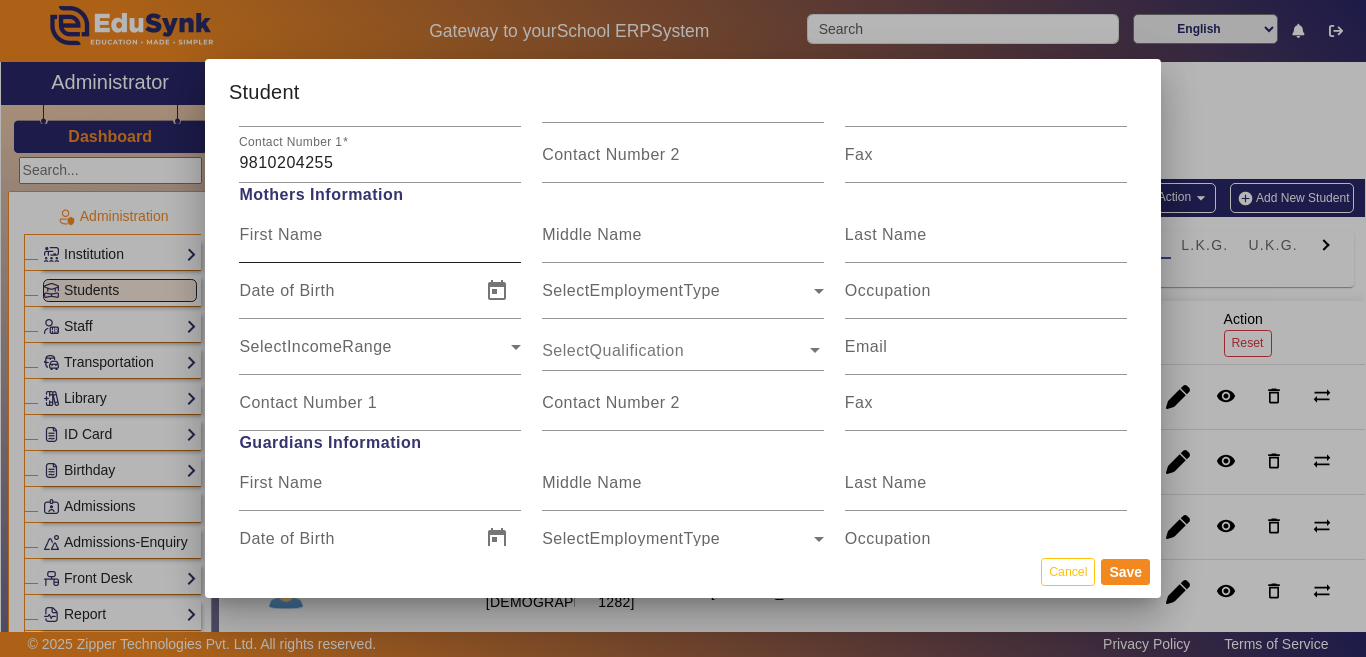 click on "First Name" at bounding box center (280, 234) 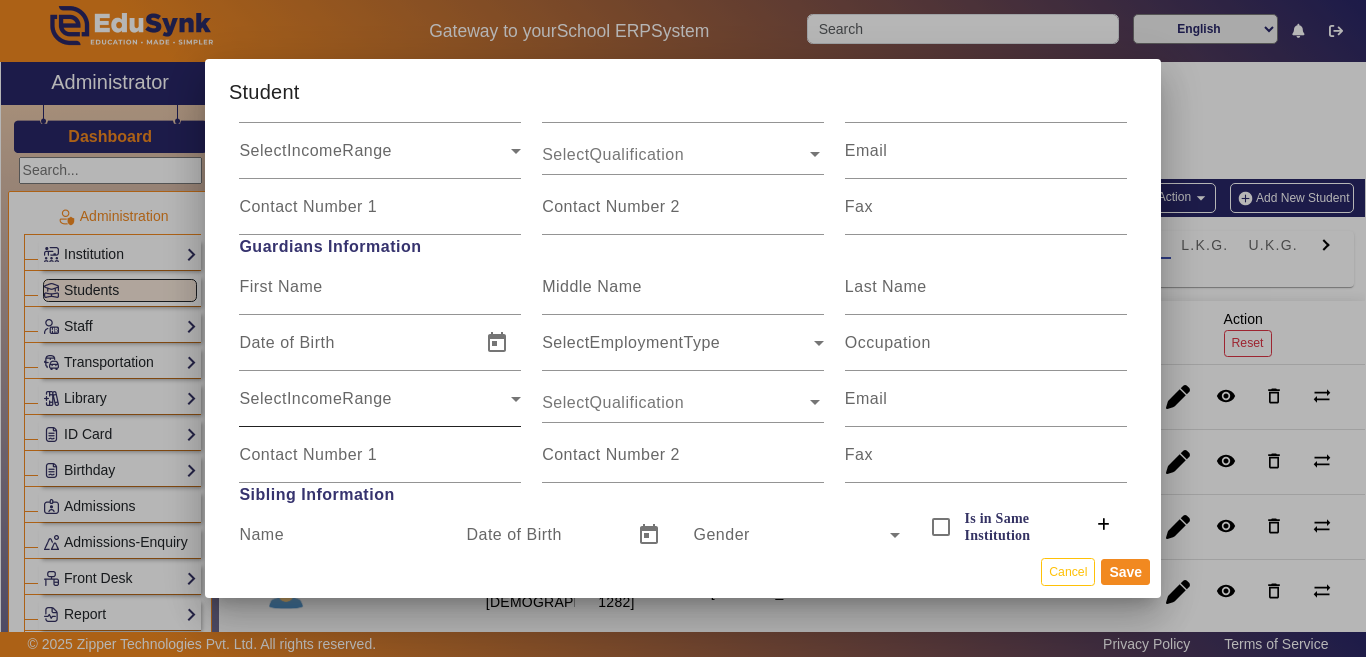 scroll, scrollTop: 1700, scrollLeft: 0, axis: vertical 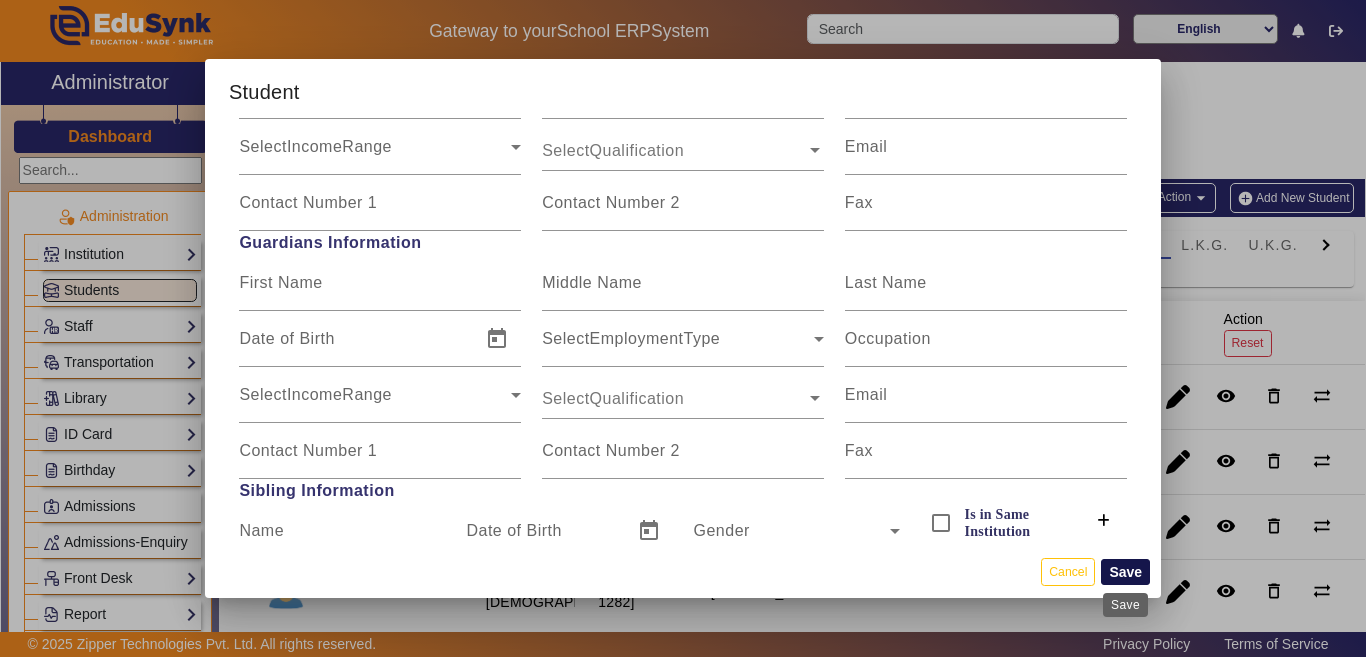 click on "Save" at bounding box center [1125, 572] 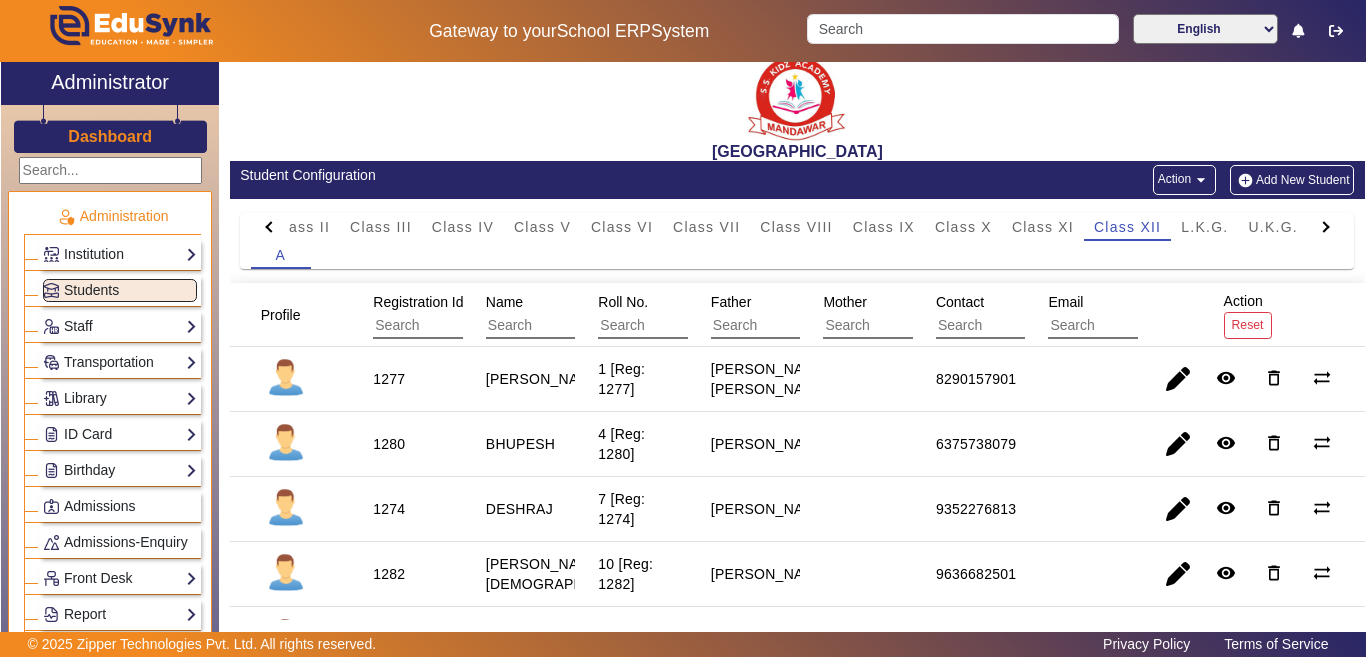 scroll, scrollTop: 0, scrollLeft: 0, axis: both 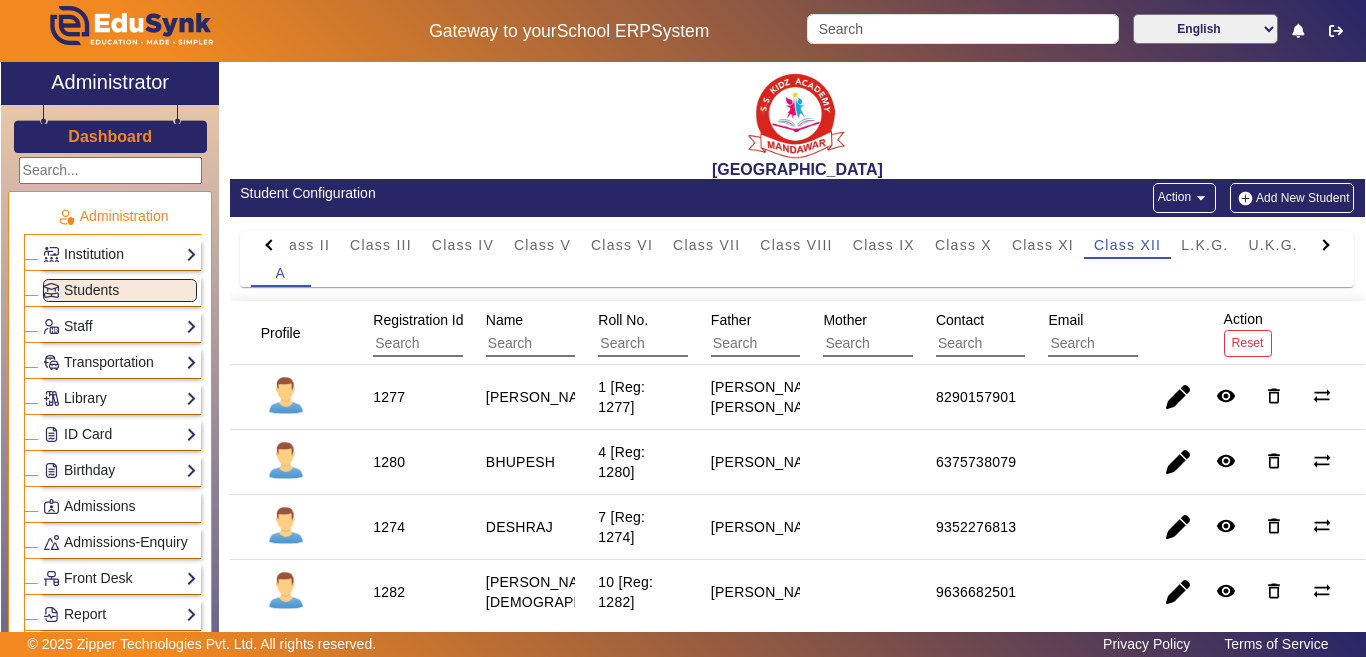 click on "Add New Student" 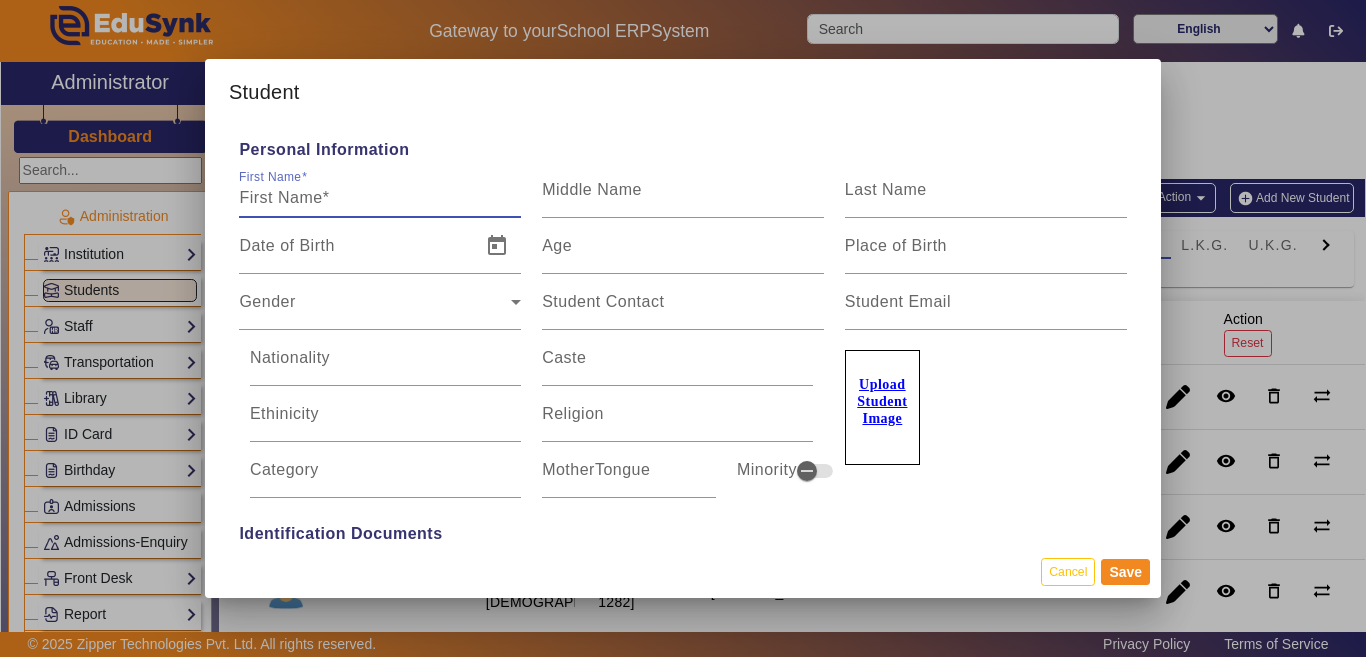 click on "First Name" at bounding box center [380, 198] 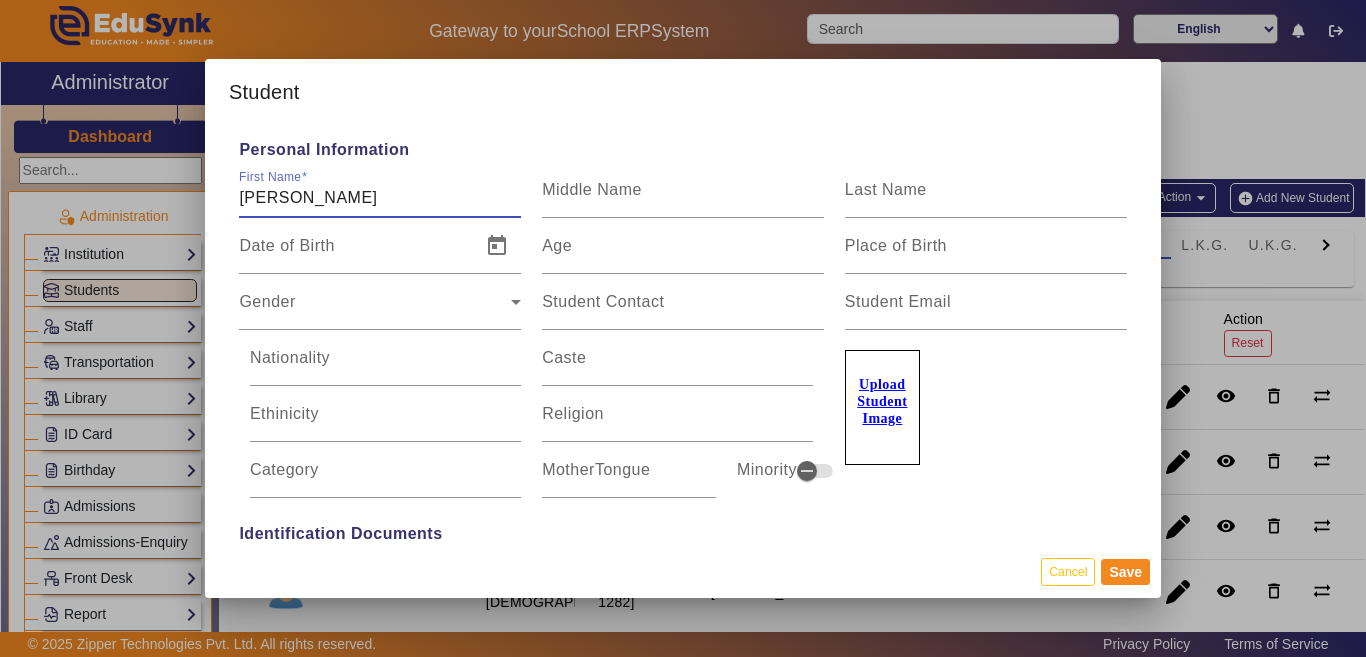 type on "[PERSON_NAME]" 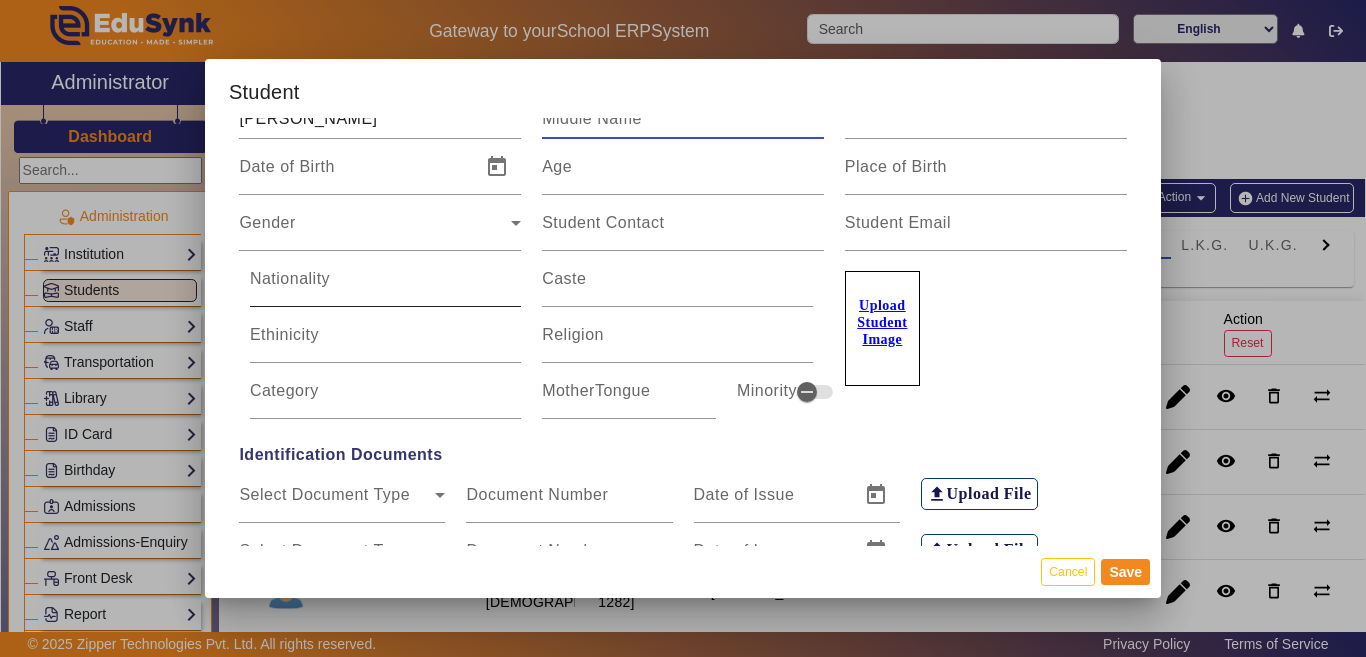 scroll, scrollTop: 100, scrollLeft: 0, axis: vertical 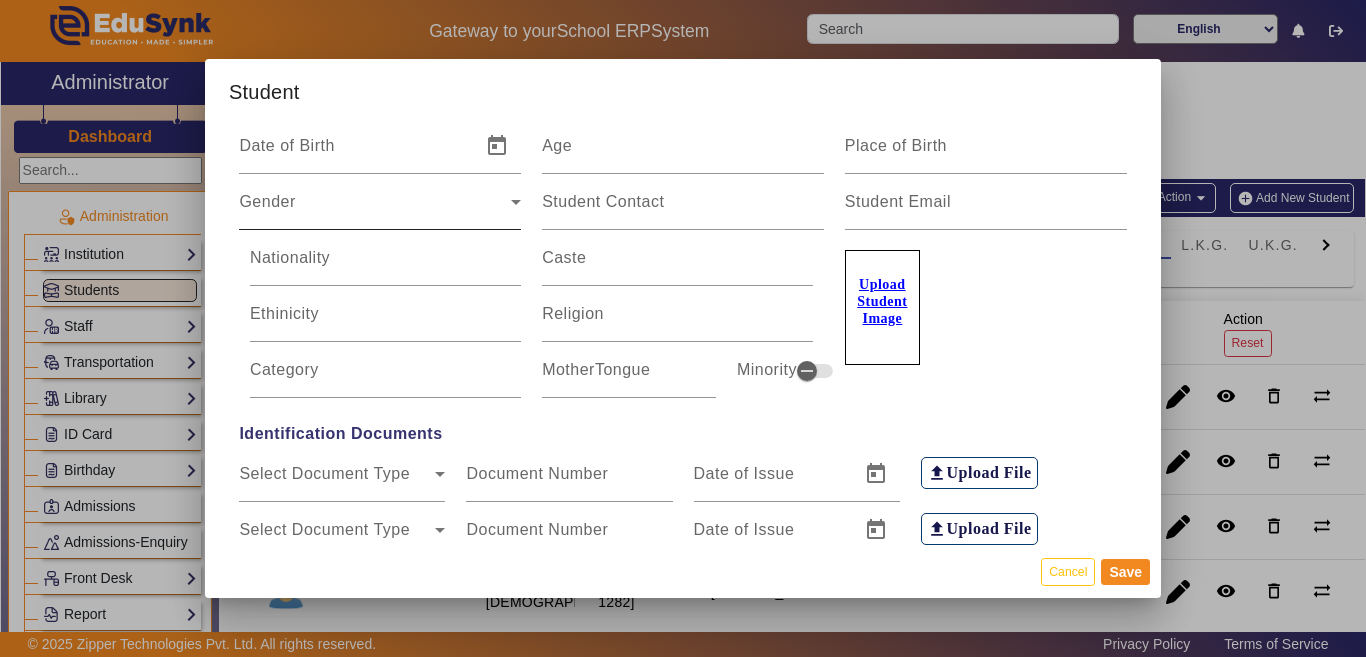 click on "Gender" at bounding box center [375, 210] 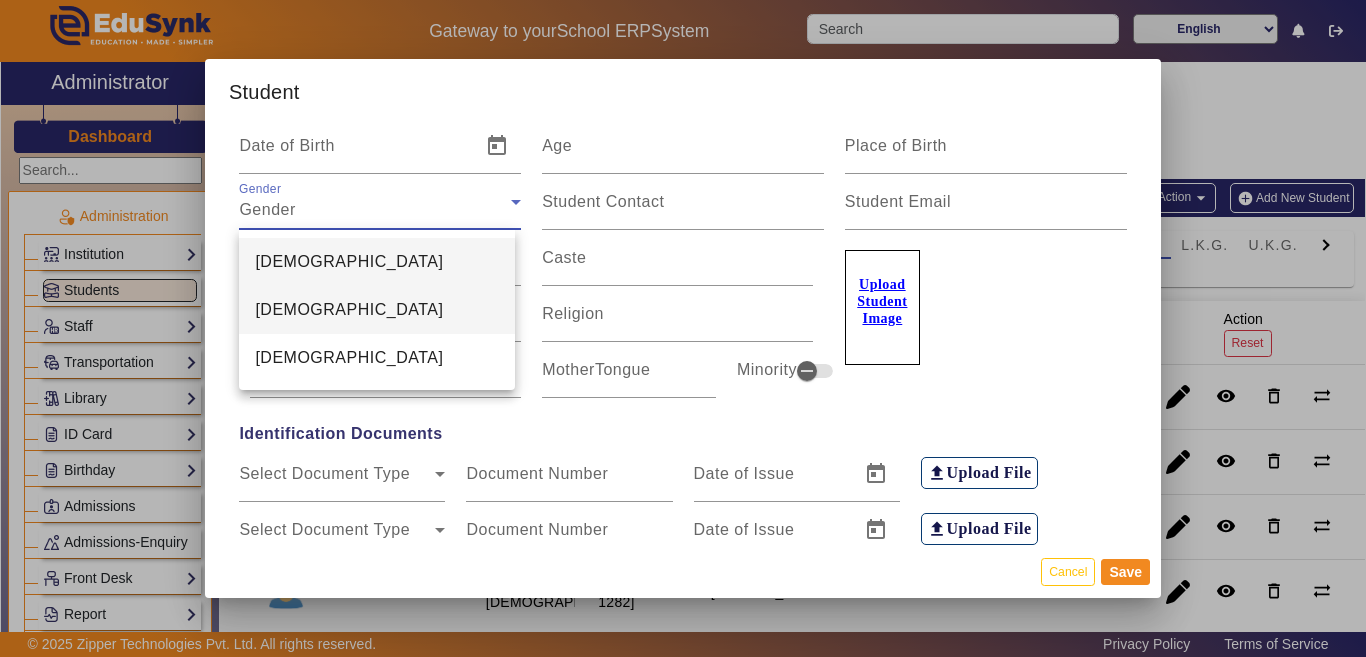 click on "[DEMOGRAPHIC_DATA]" at bounding box center (349, 310) 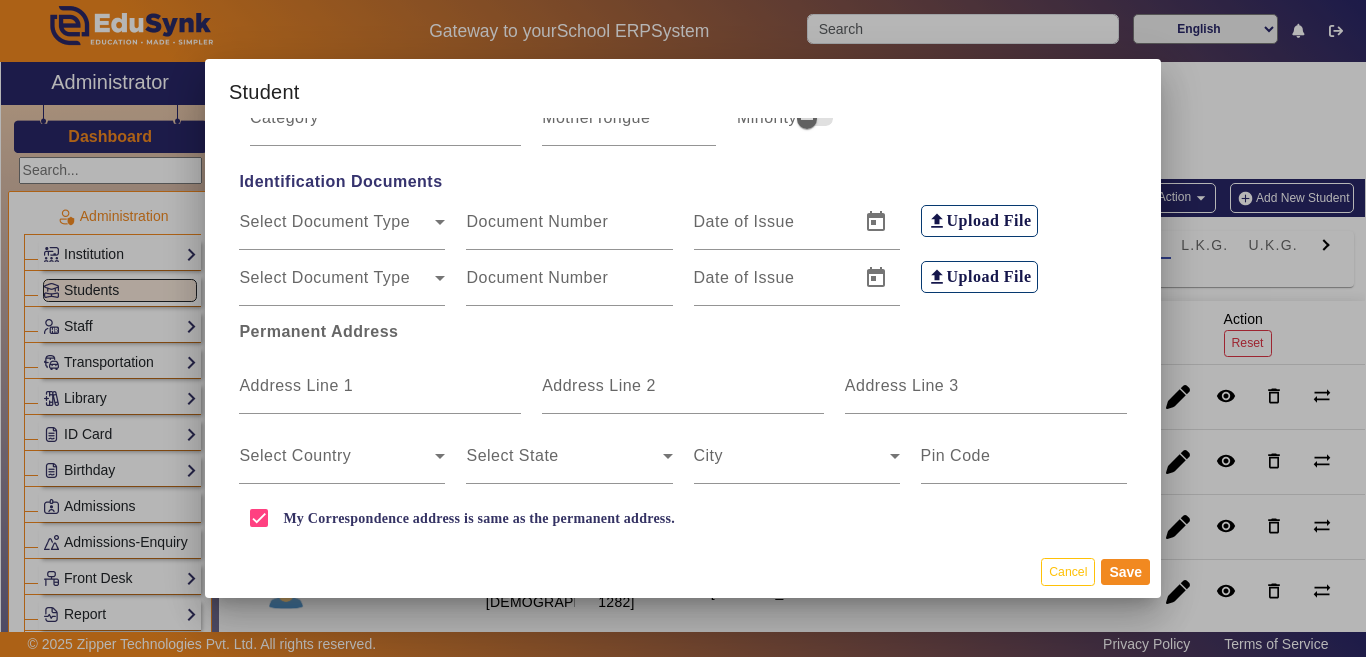 scroll, scrollTop: 400, scrollLeft: 0, axis: vertical 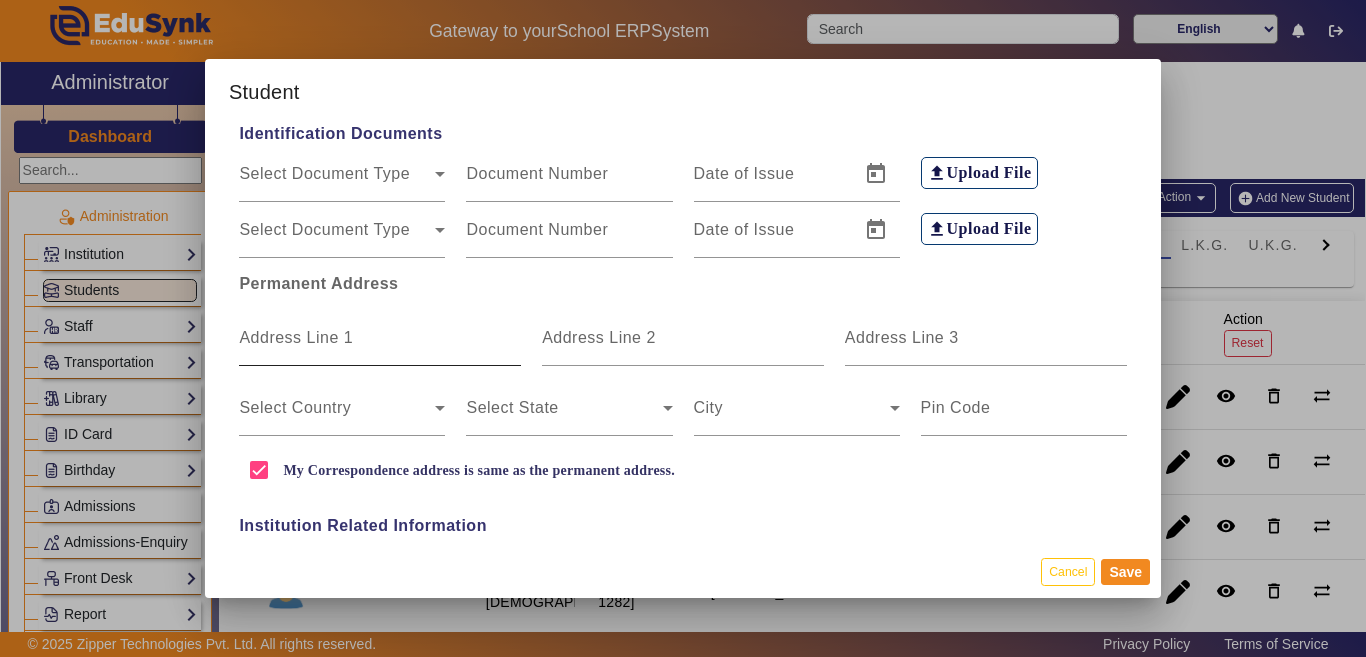 click on "Address Line 1" at bounding box center (296, 337) 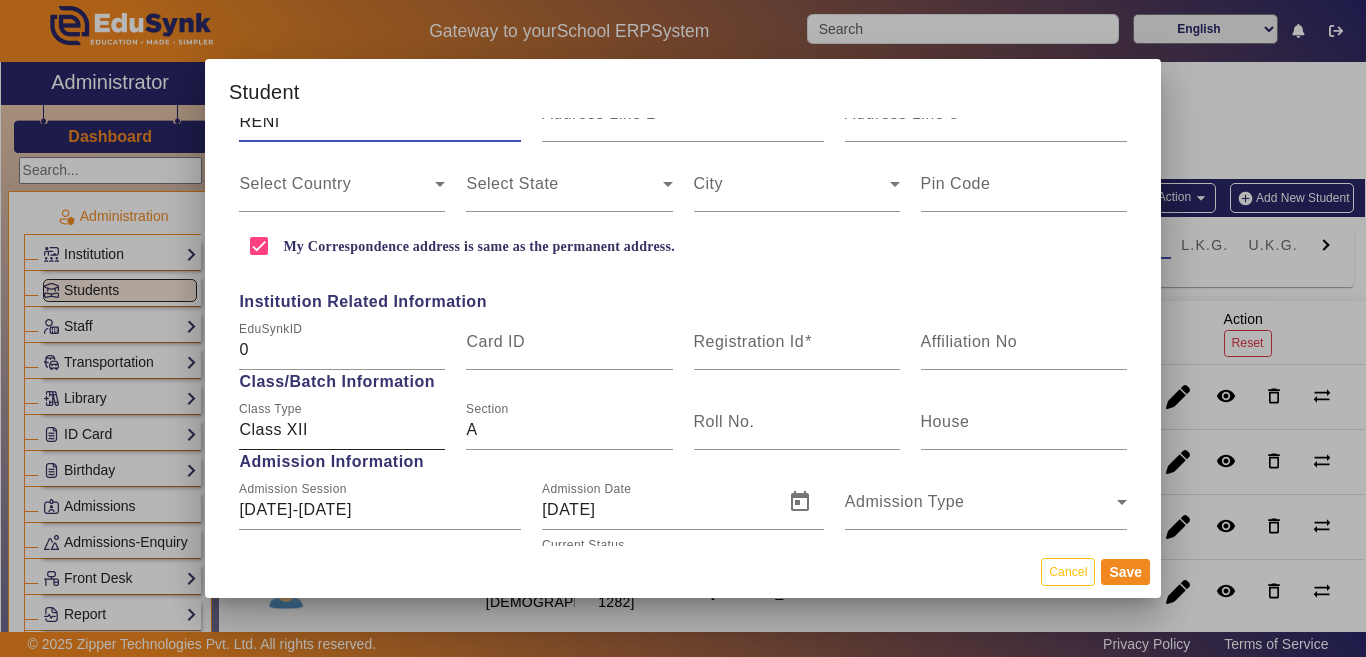 scroll, scrollTop: 700, scrollLeft: 0, axis: vertical 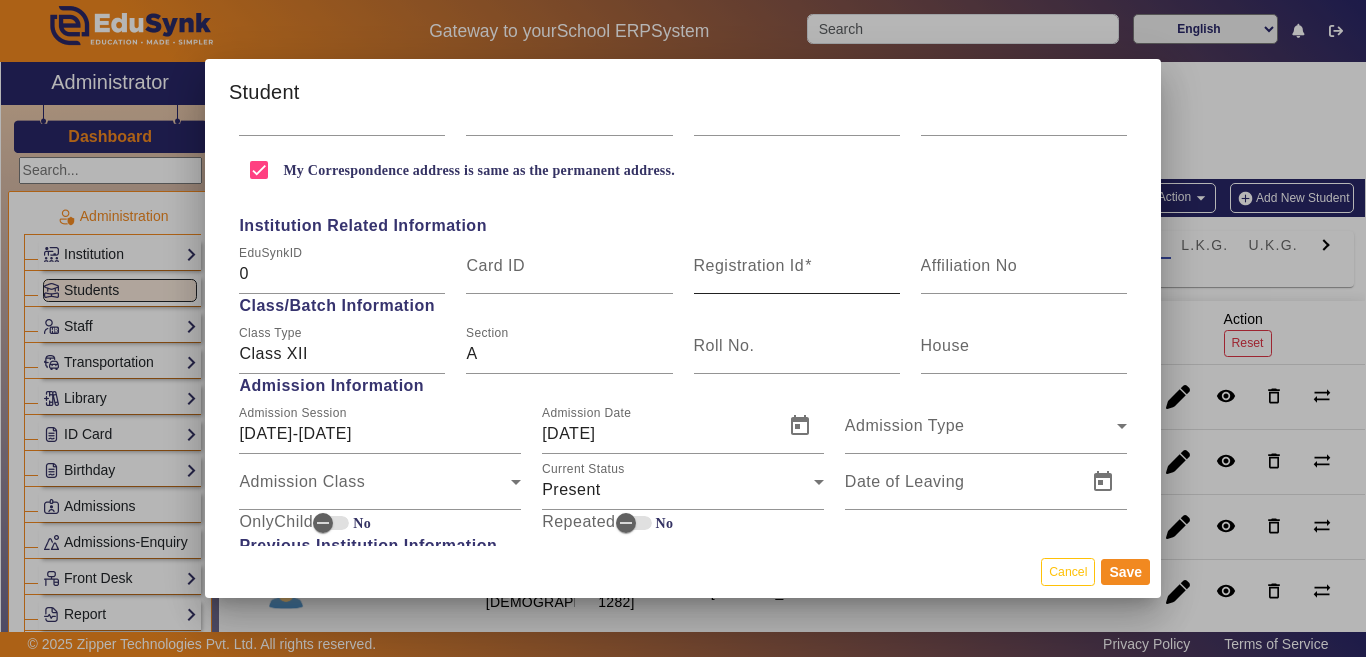 type on "RENI" 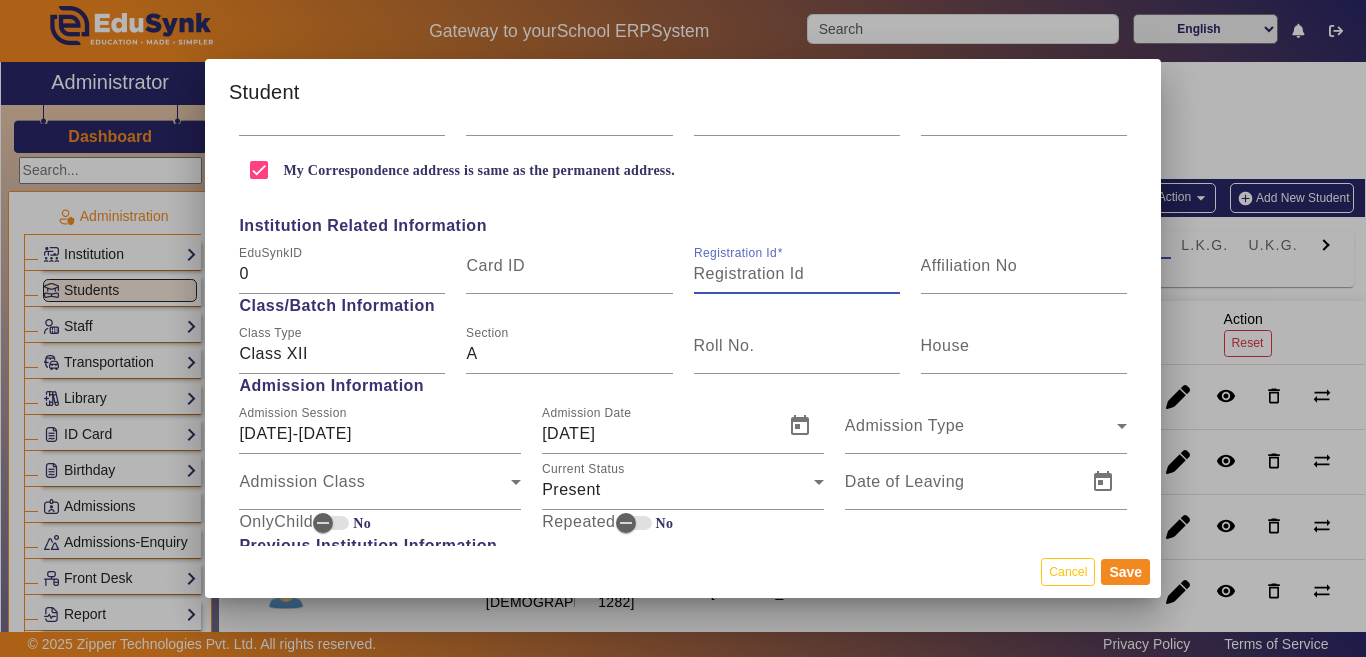 click on "Registration Id" at bounding box center [797, 274] 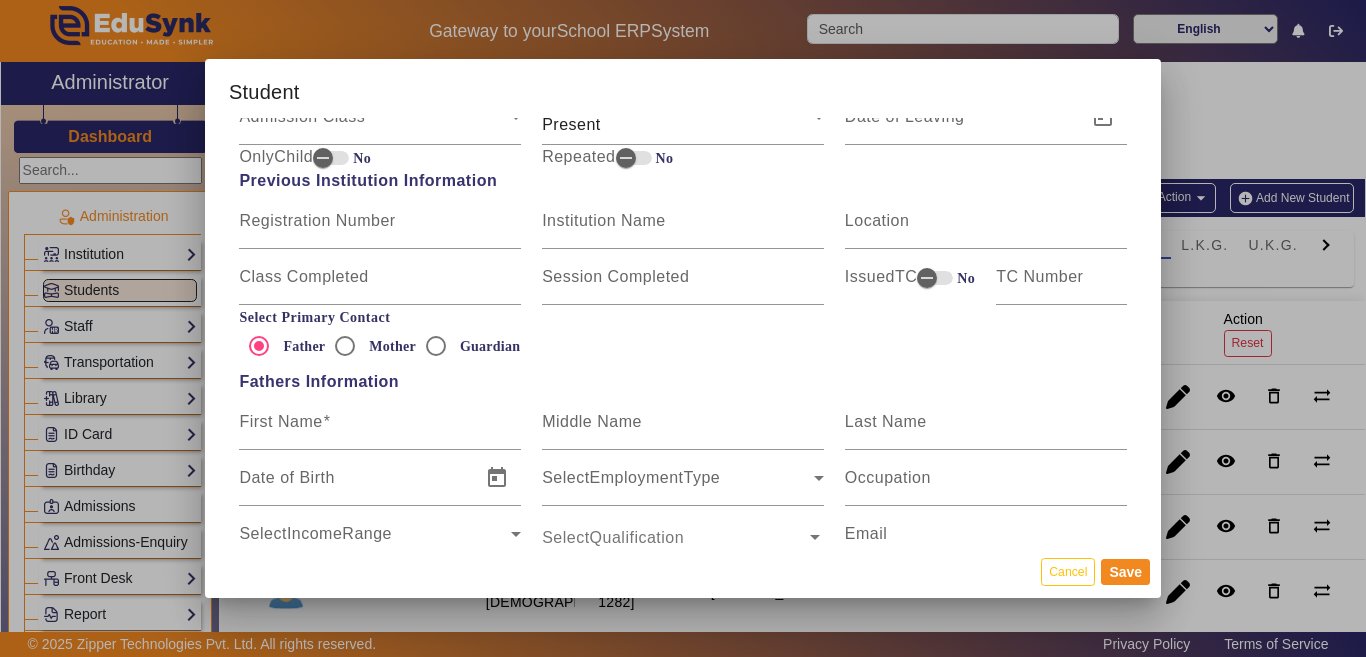 scroll, scrollTop: 1100, scrollLeft: 0, axis: vertical 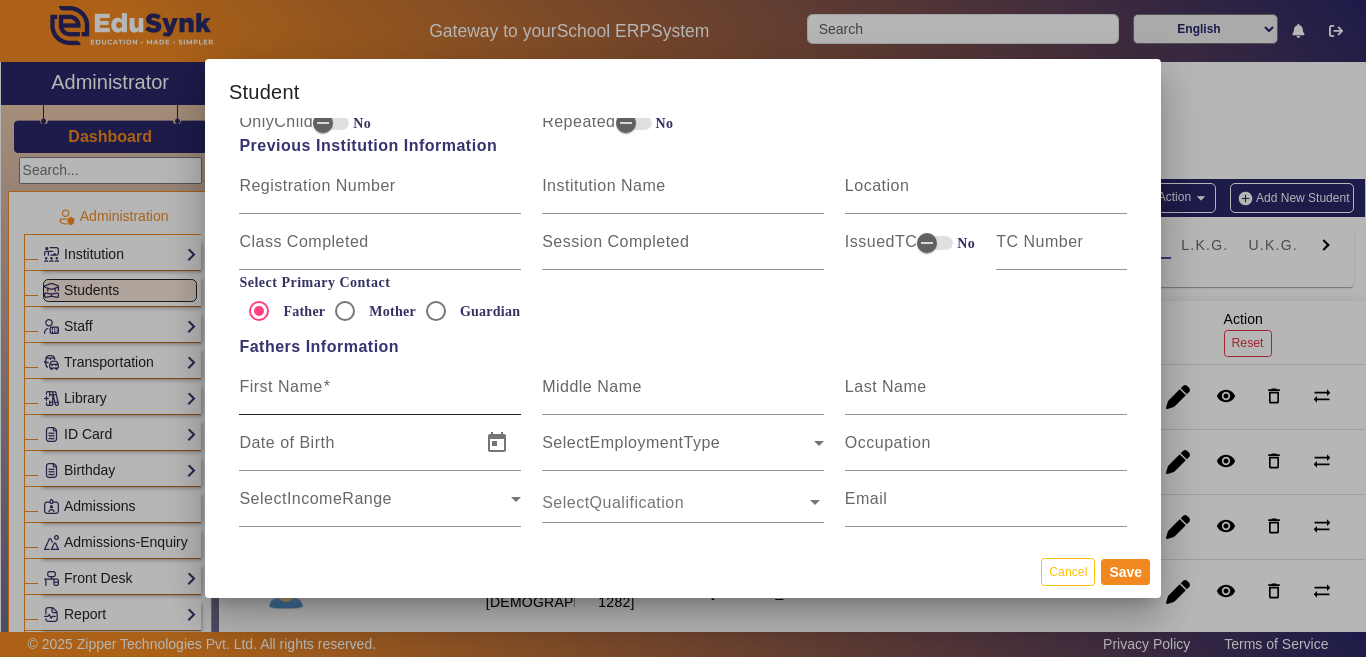 type on "NEW415415" 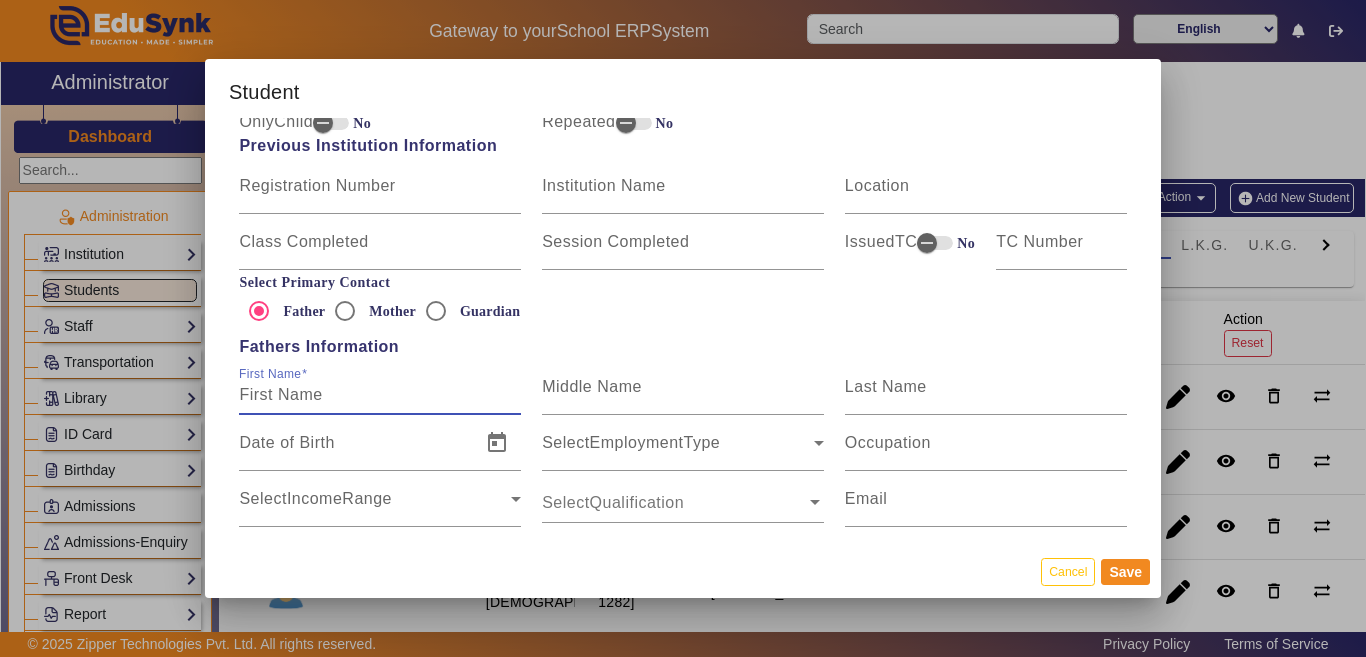 click on "First Name" at bounding box center (380, 395) 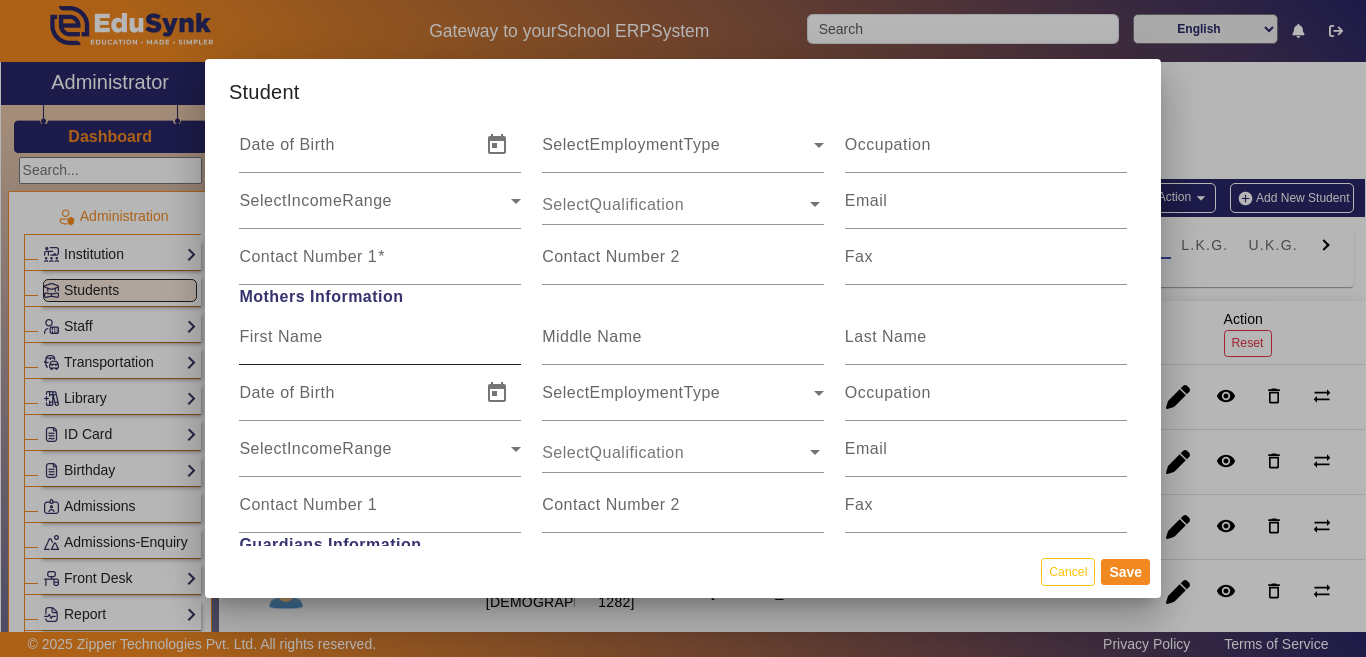 scroll, scrollTop: 1400, scrollLeft: 0, axis: vertical 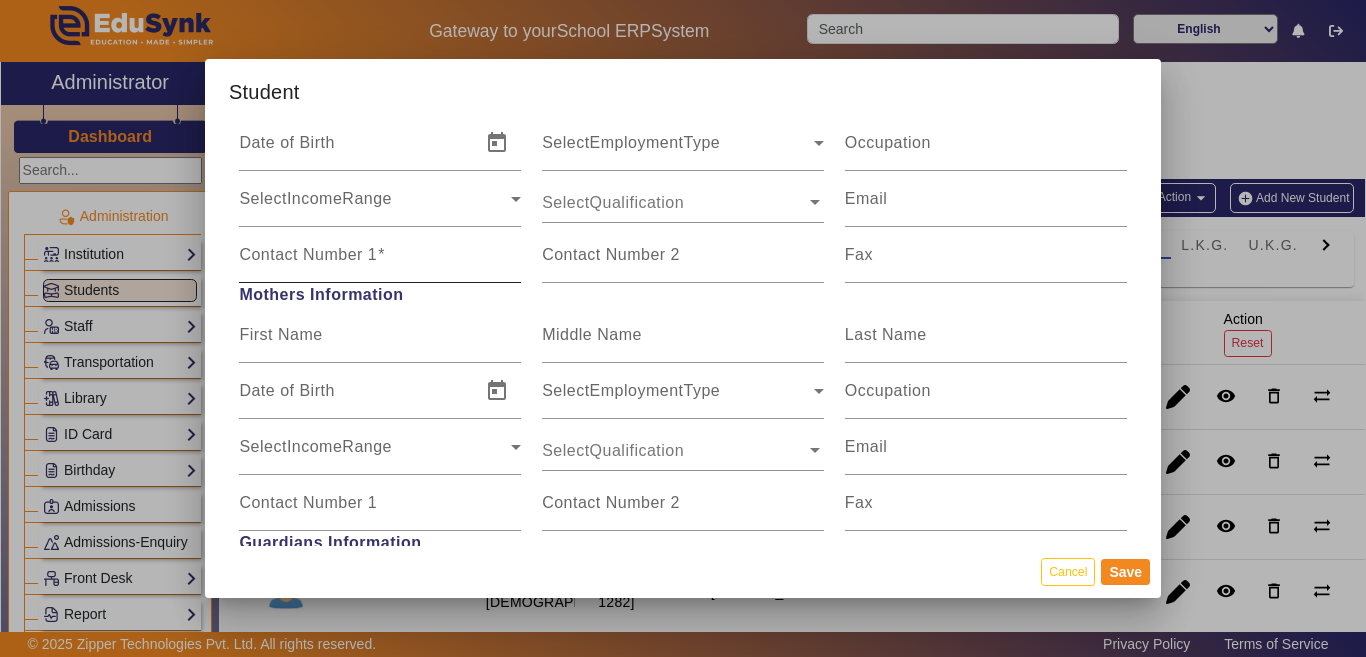 type on "OMPRAKASH MEENA" 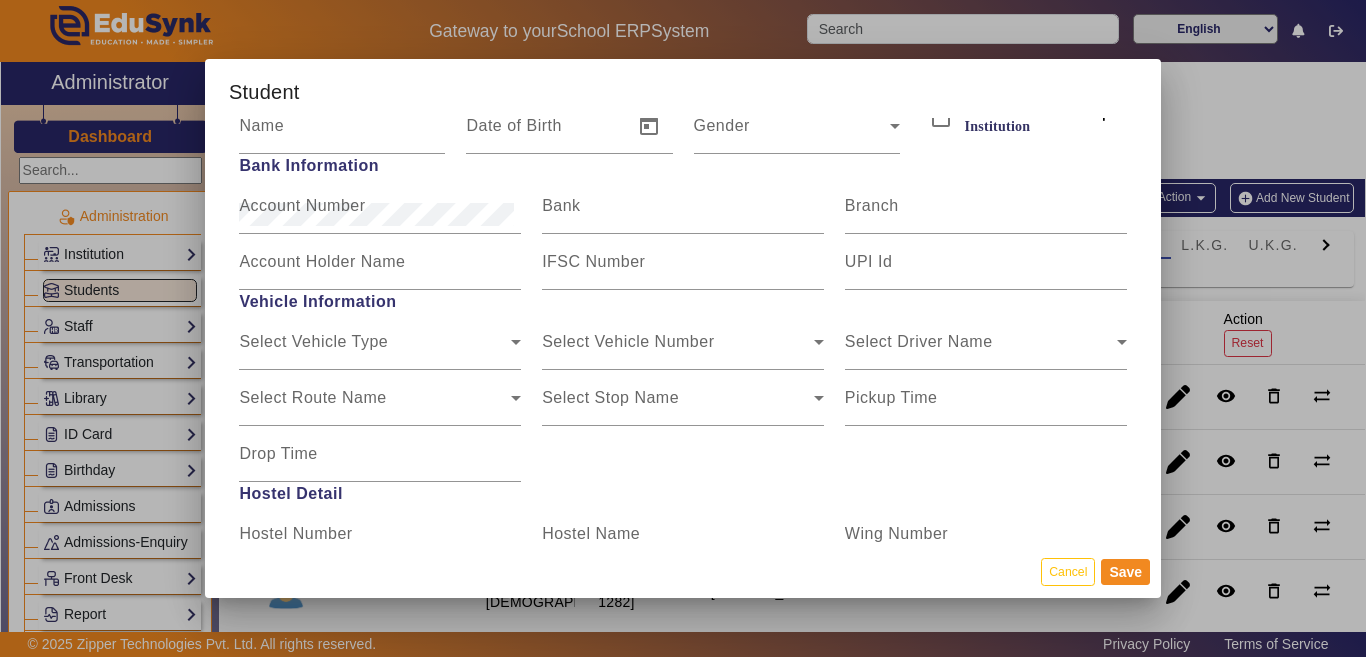 scroll, scrollTop: 2300, scrollLeft: 0, axis: vertical 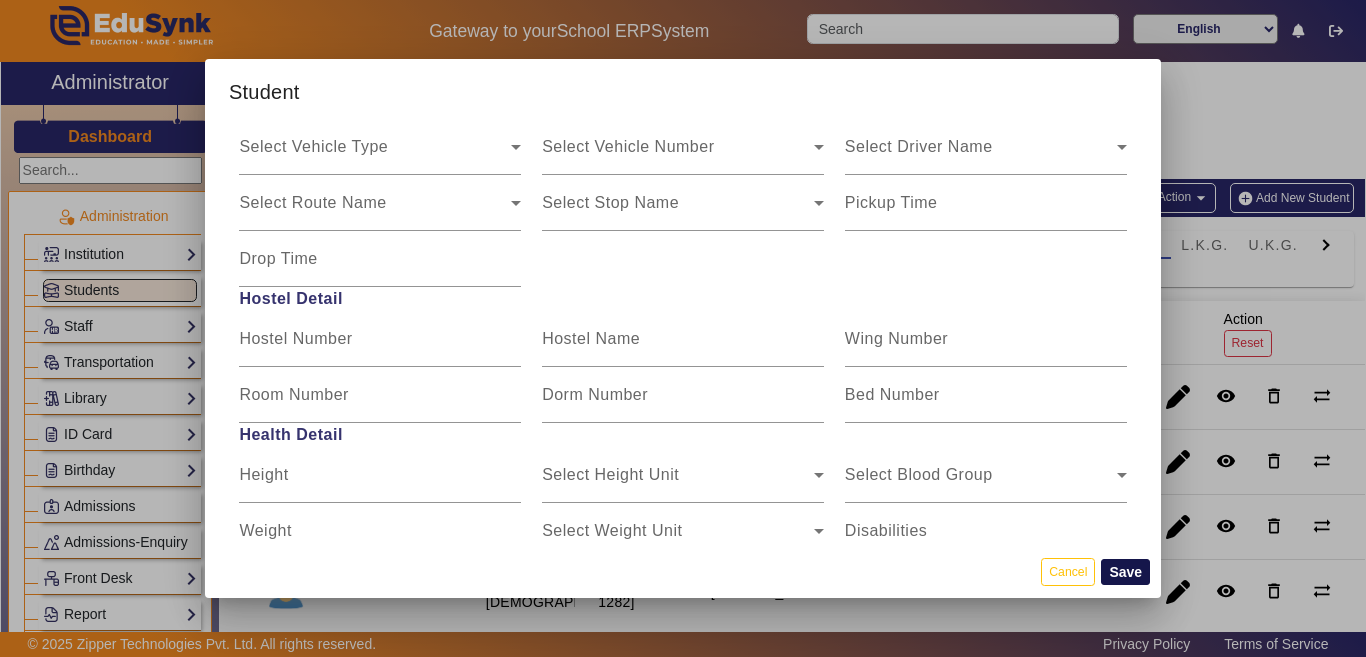 type on "9929386557" 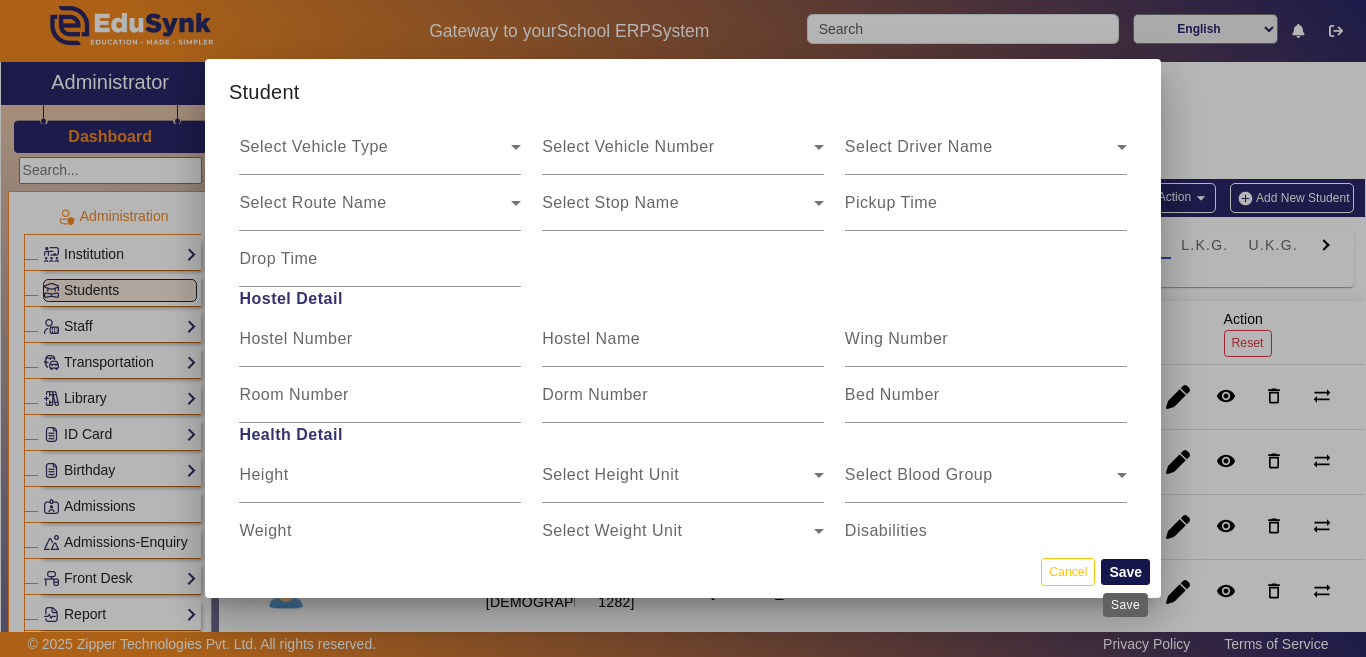 click on "Save" at bounding box center [1125, 572] 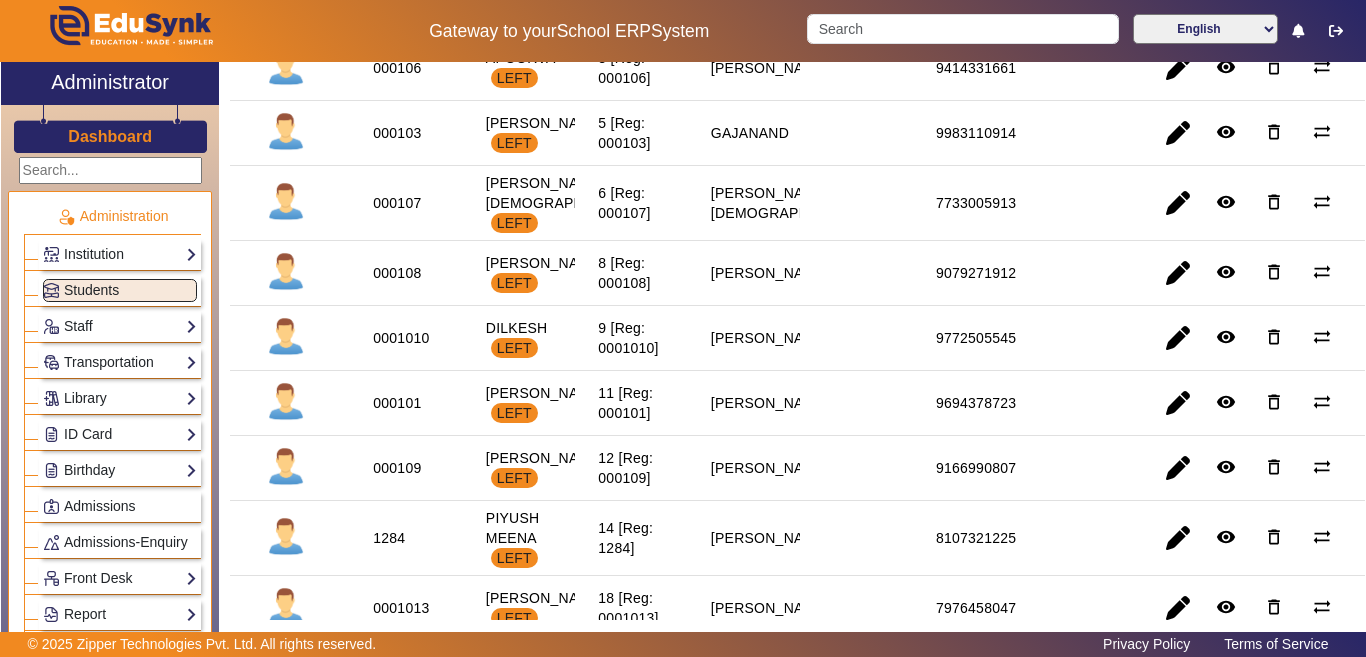 scroll, scrollTop: 1474, scrollLeft: 0, axis: vertical 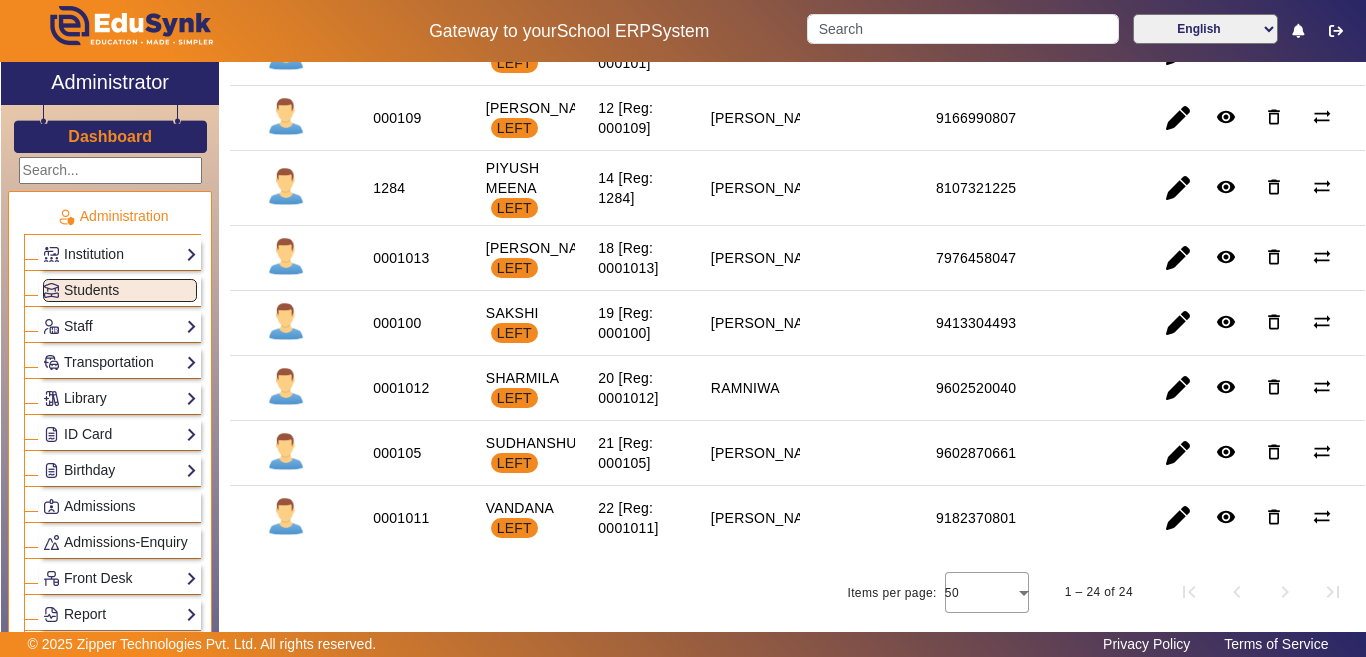 click on "1 – 24 of 24" 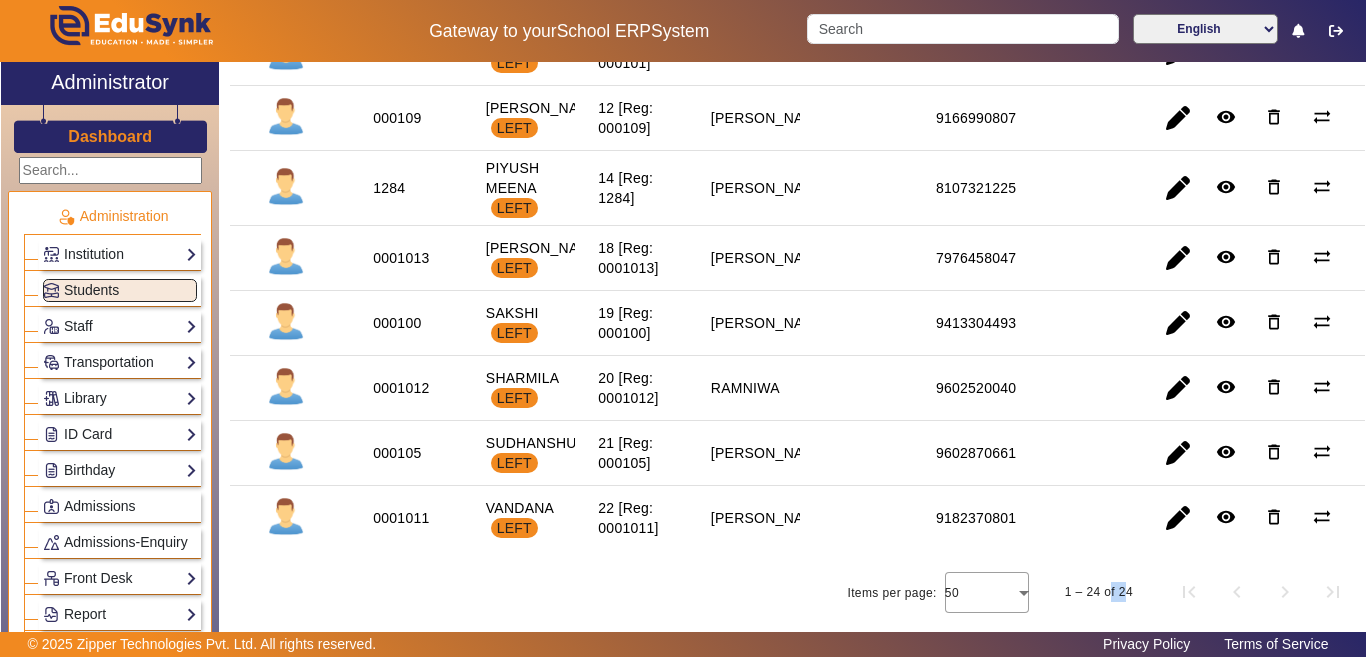 click on "1 – 24 of 24" 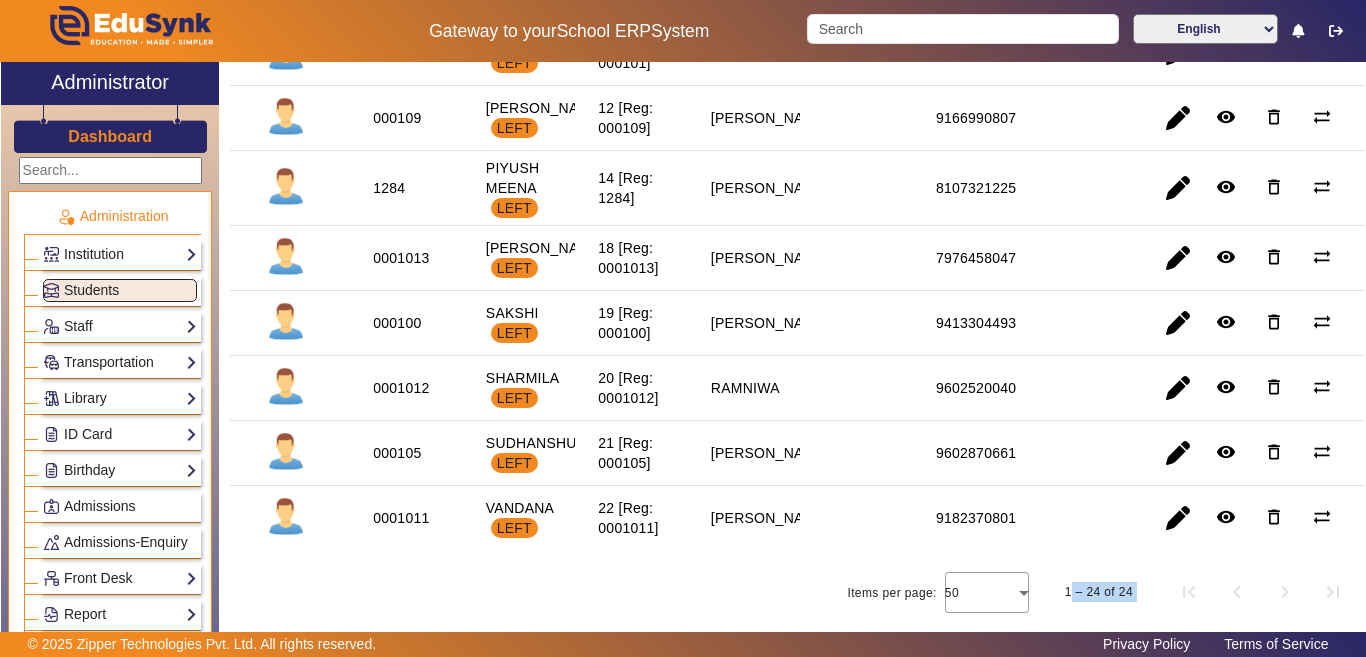 click on "1 – 24 of 24" 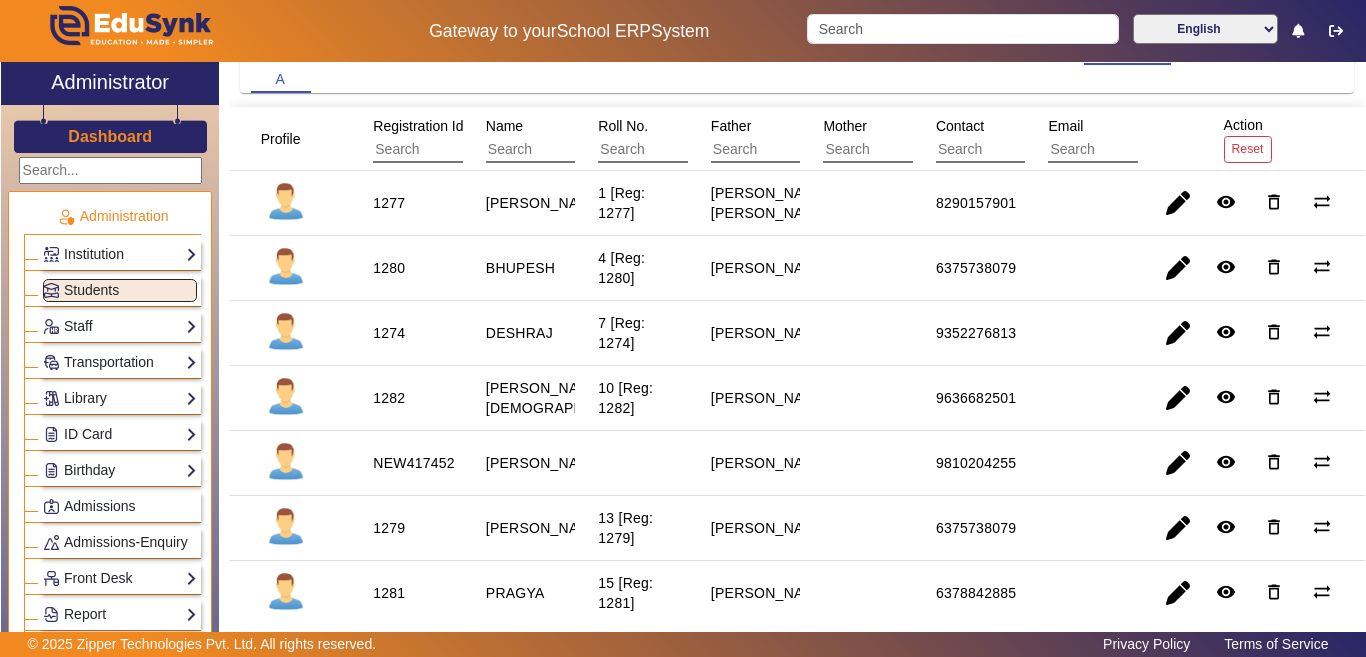scroll, scrollTop: 0, scrollLeft: 0, axis: both 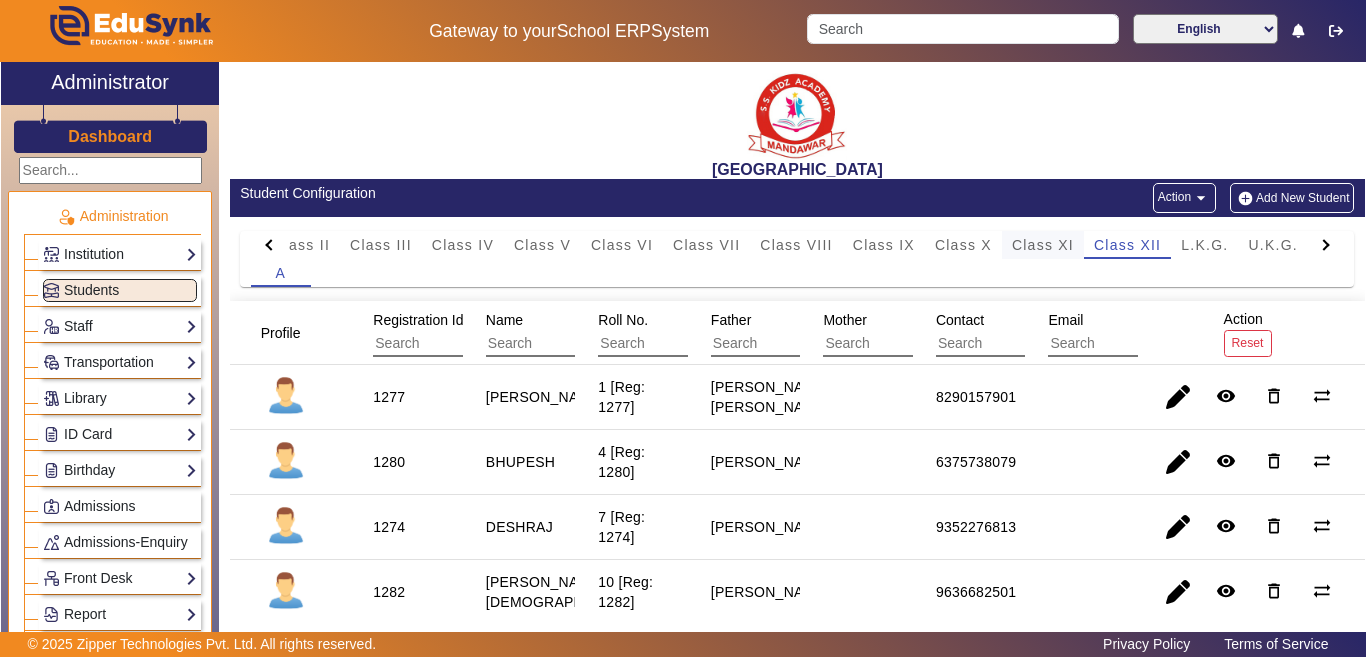 click on "Class XI" at bounding box center (1043, 245) 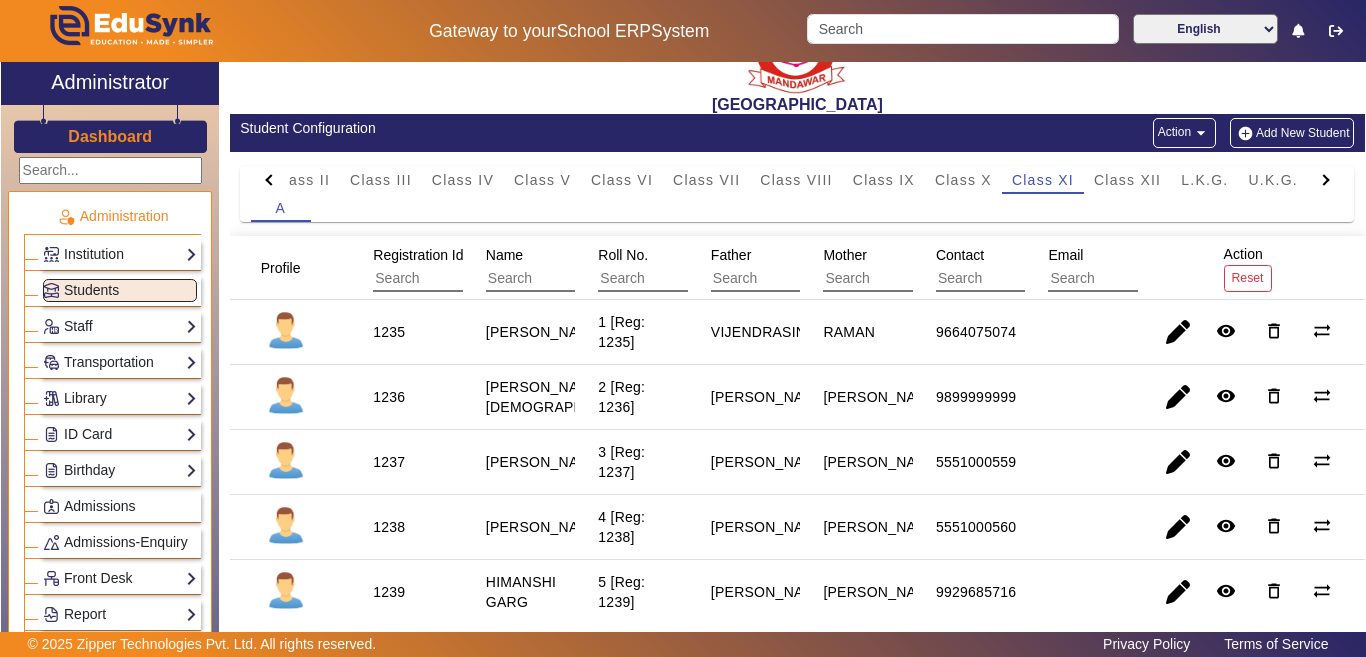 scroll, scrollTop: 100, scrollLeft: 0, axis: vertical 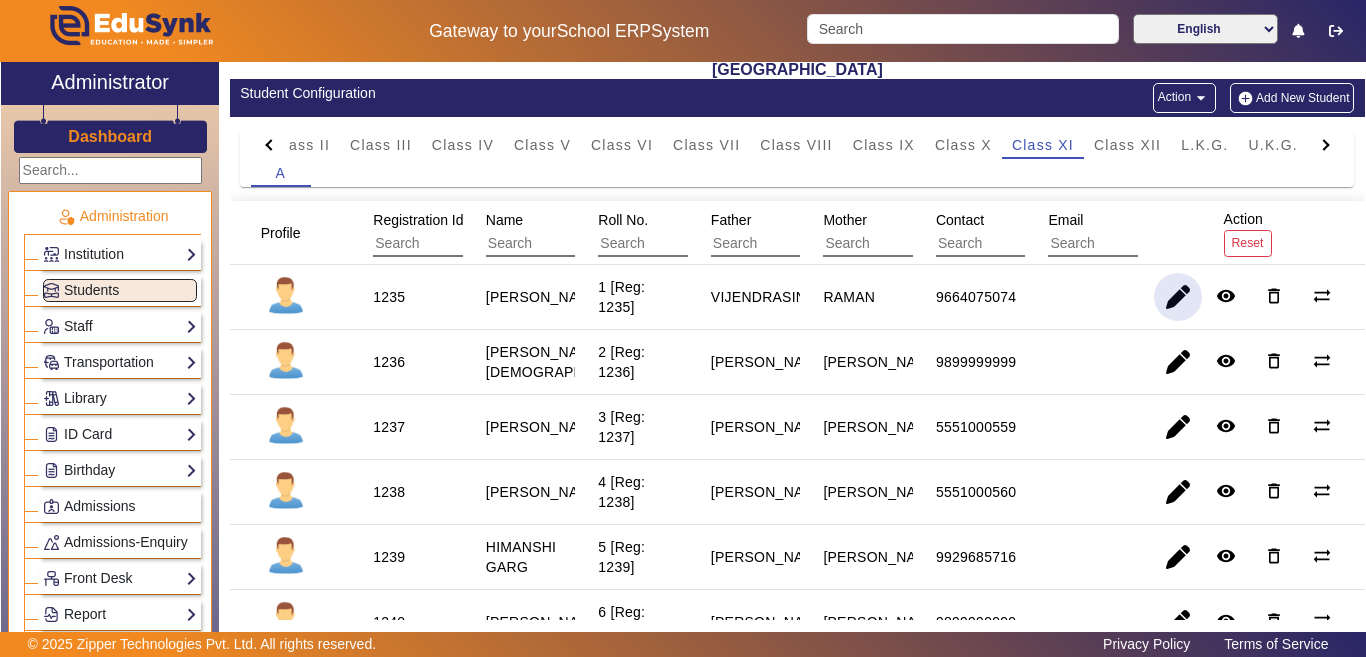 click 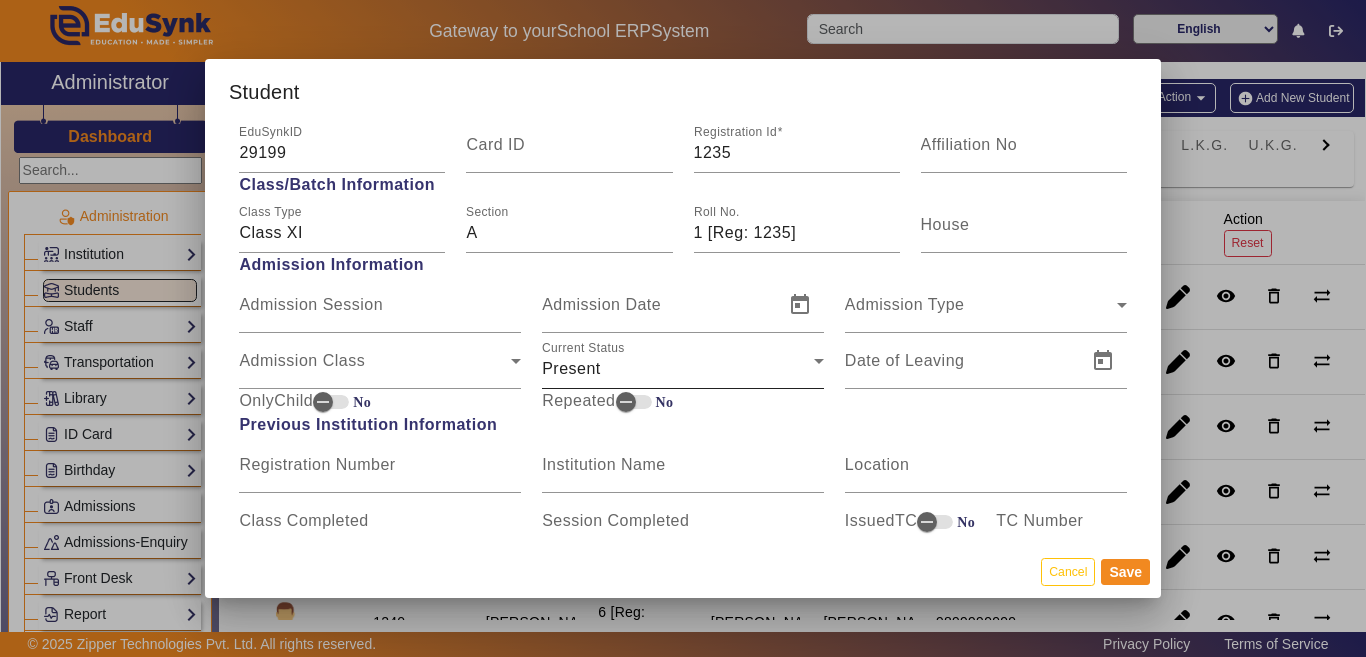 scroll, scrollTop: 1000, scrollLeft: 0, axis: vertical 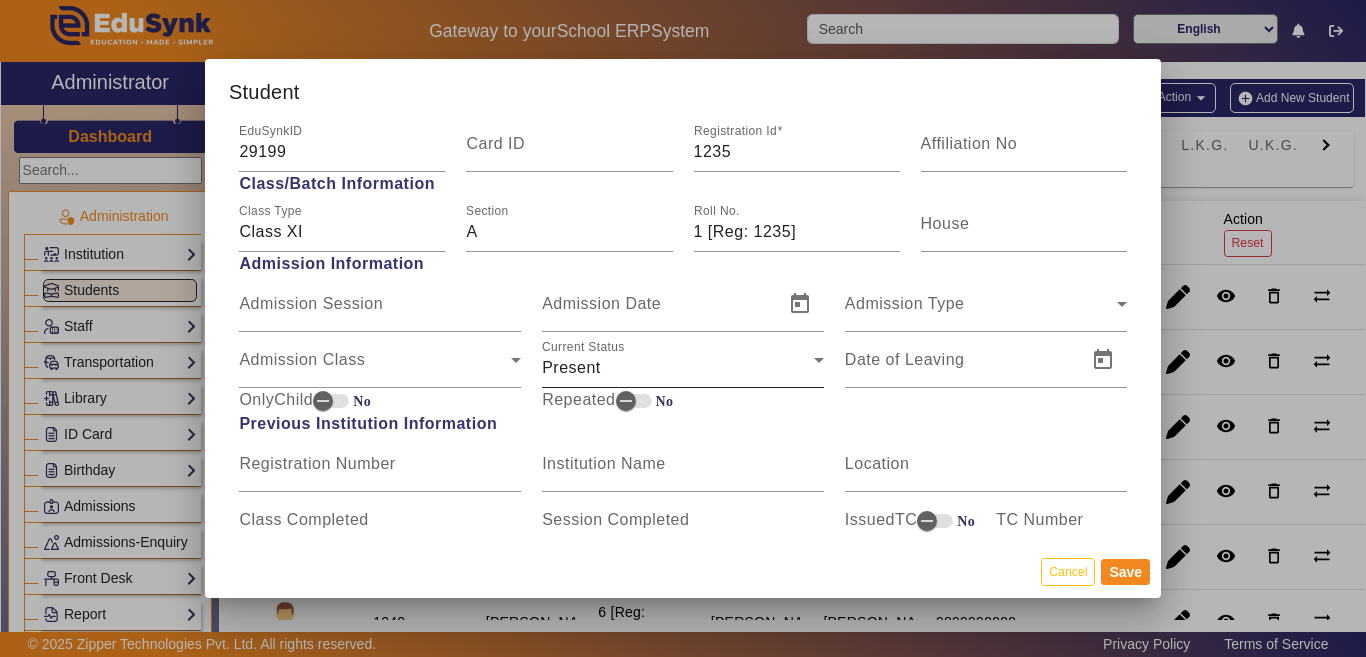 click on "Present" at bounding box center (678, 368) 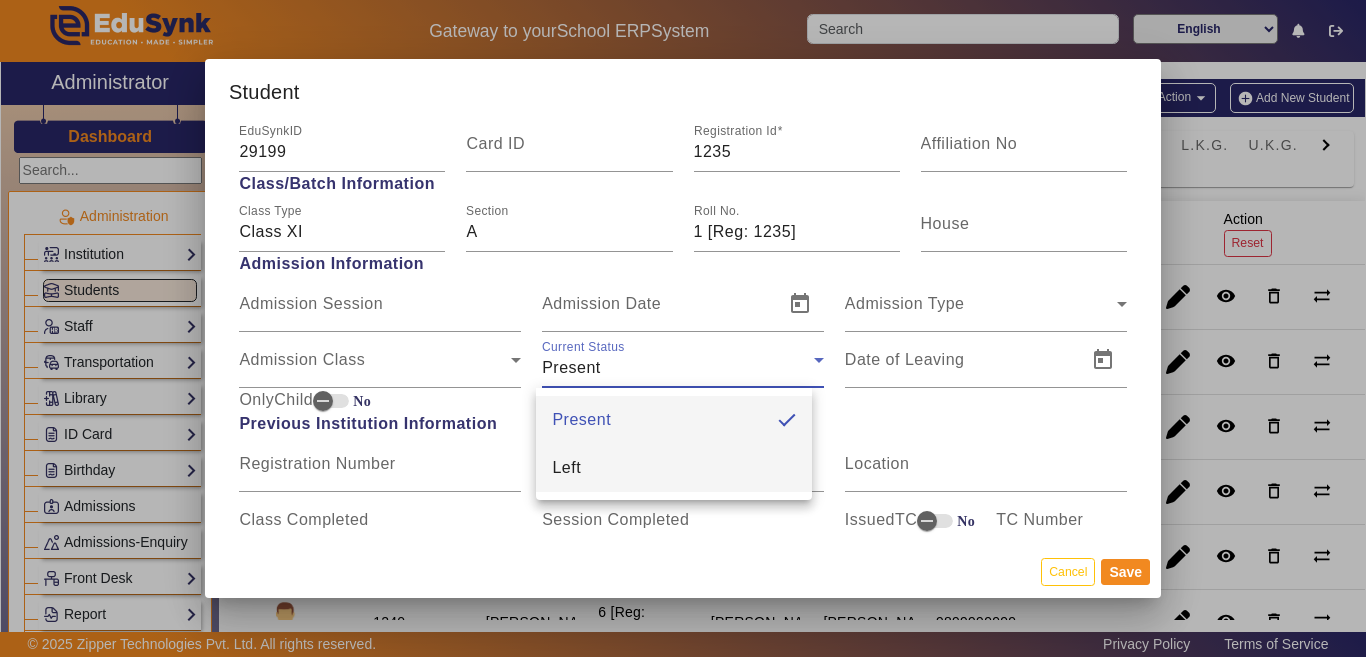 click on "Left" at bounding box center (674, 468) 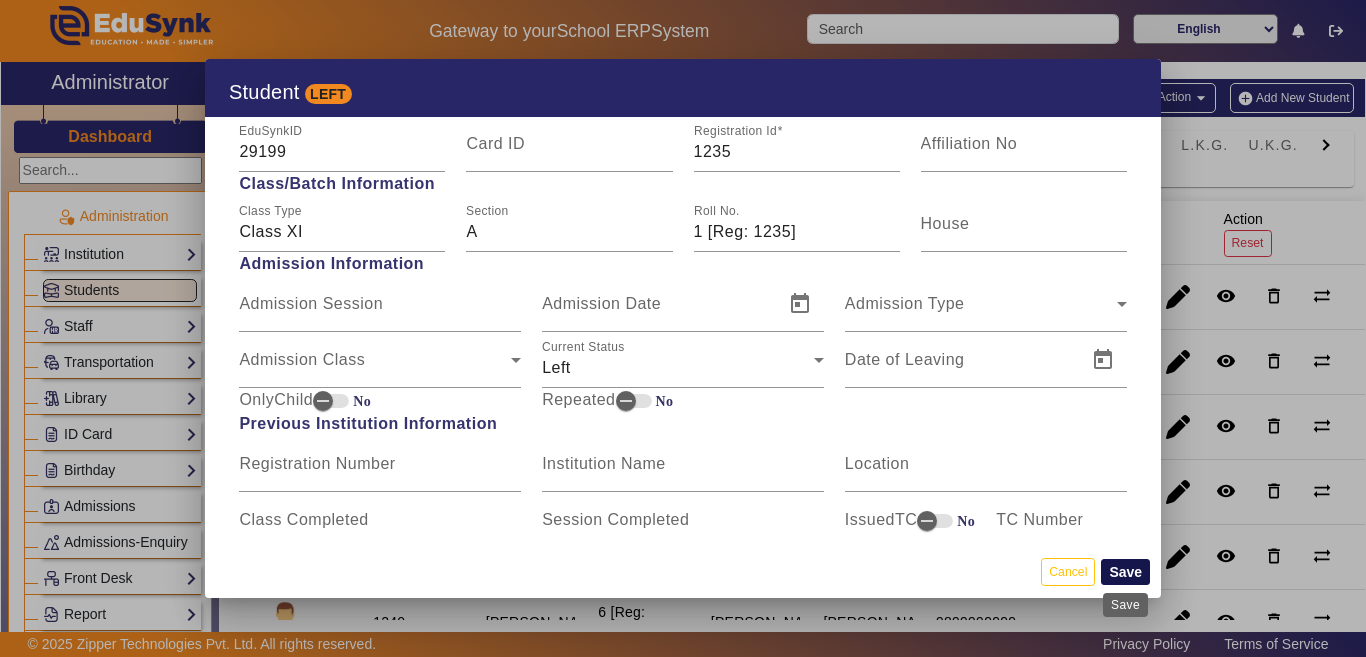 click on "Save" at bounding box center (1125, 572) 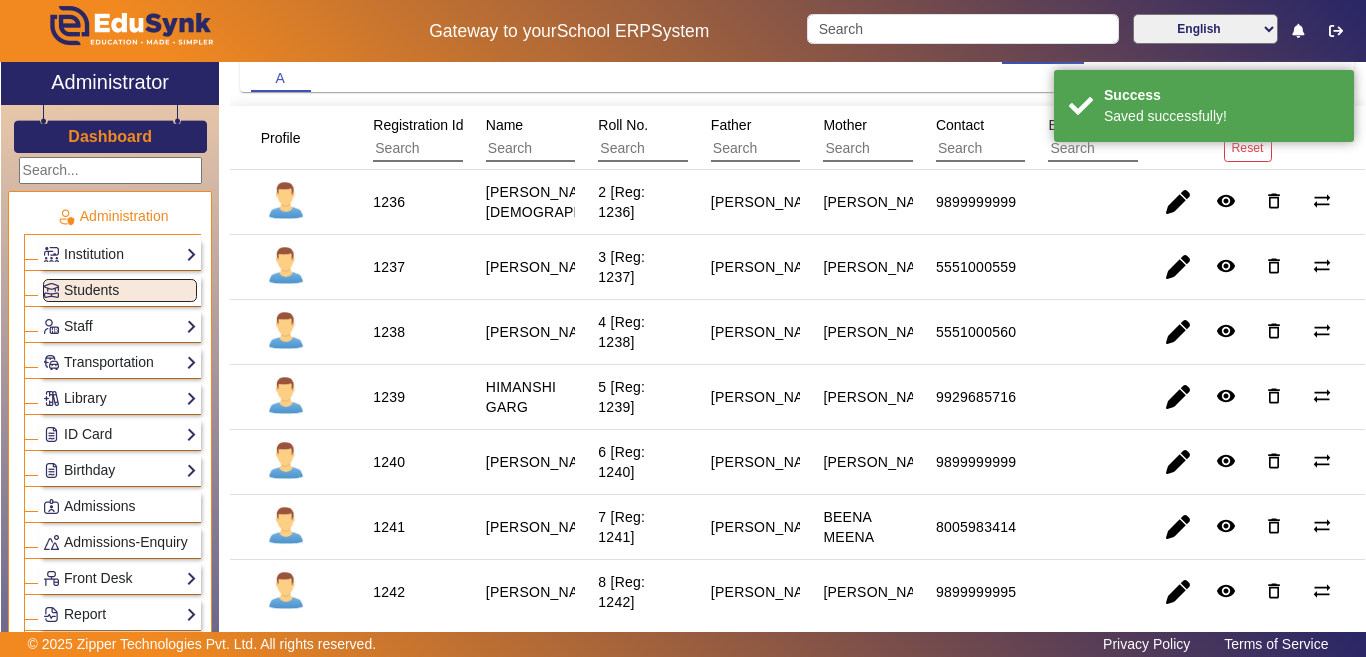scroll, scrollTop: 200, scrollLeft: 0, axis: vertical 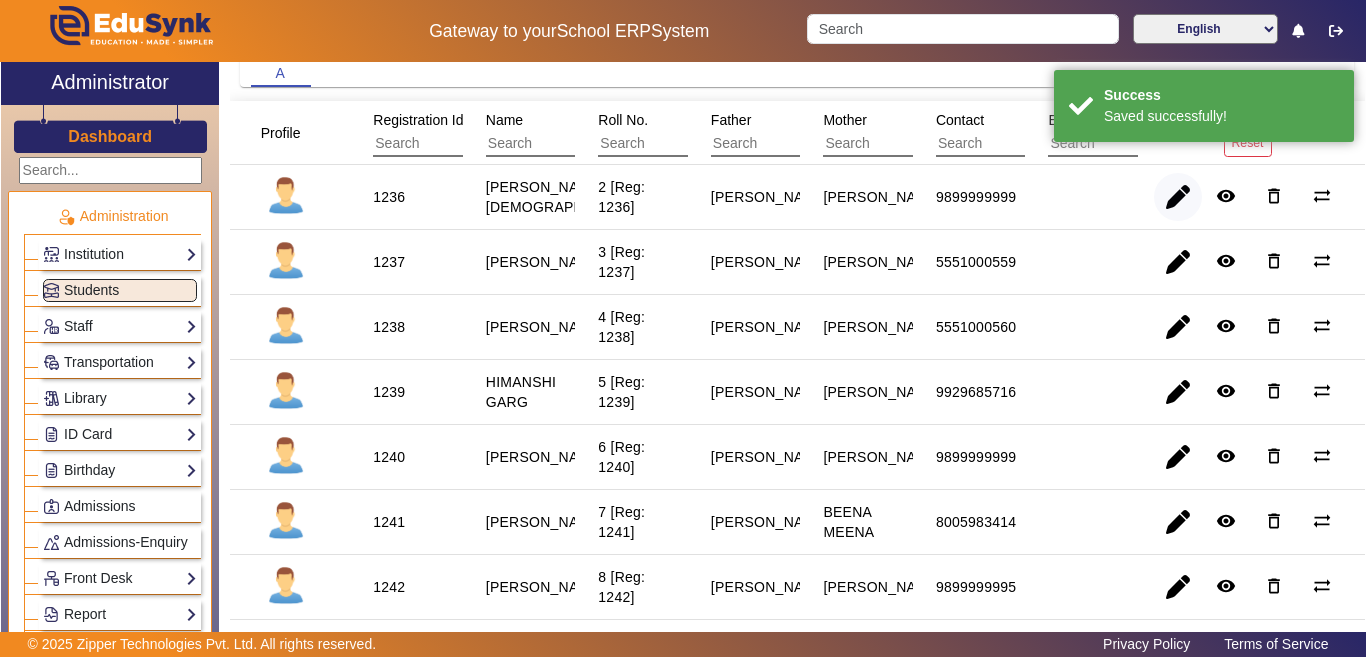 click at bounding box center [1178, 262] 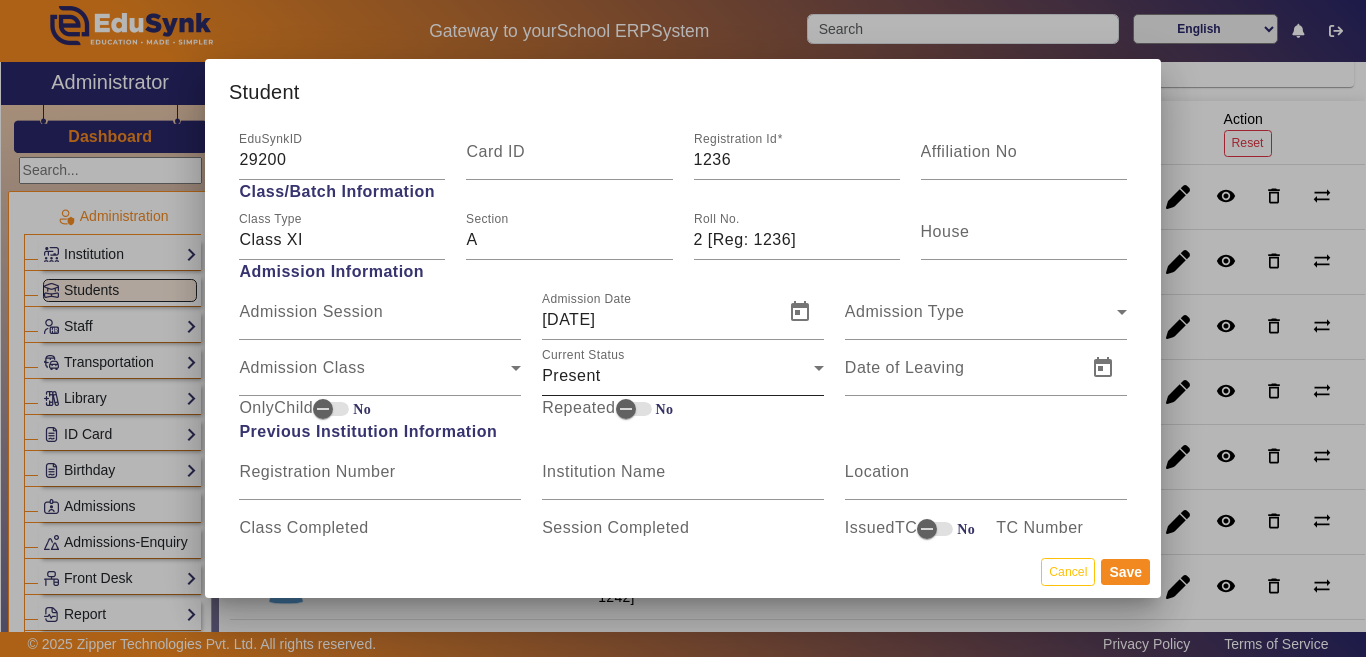 scroll, scrollTop: 1000, scrollLeft: 0, axis: vertical 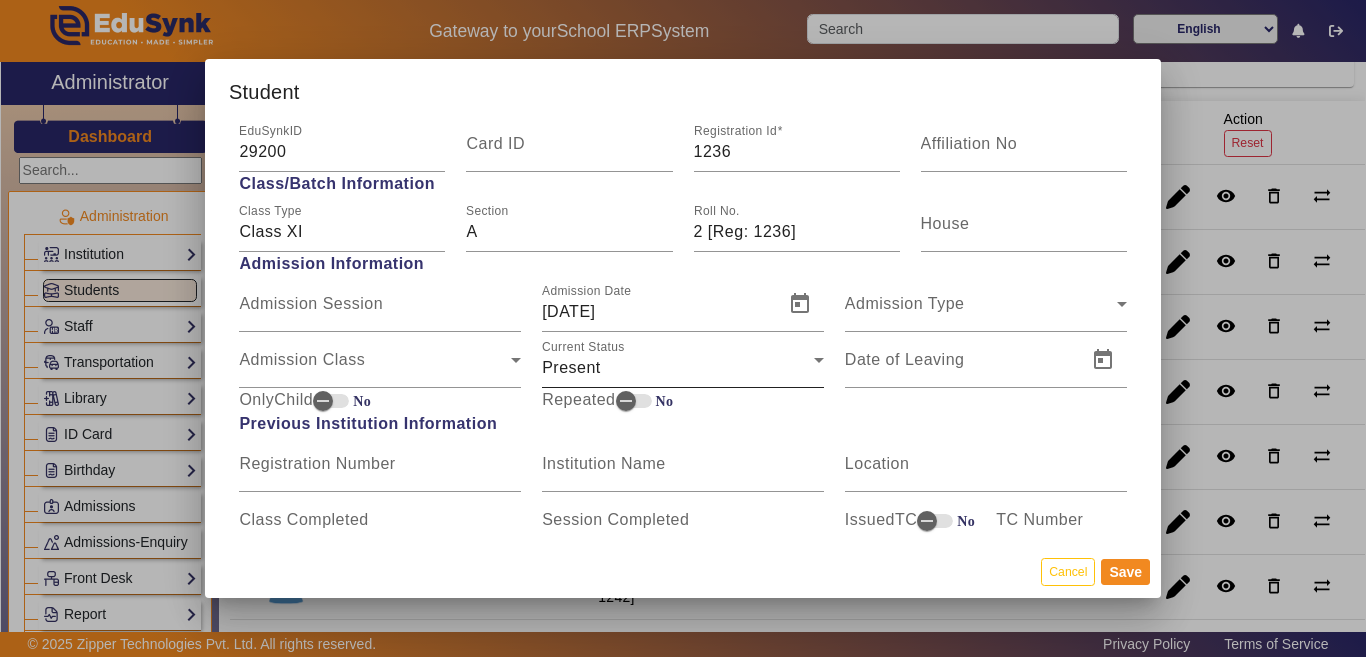 click on "Present" at bounding box center [678, 368] 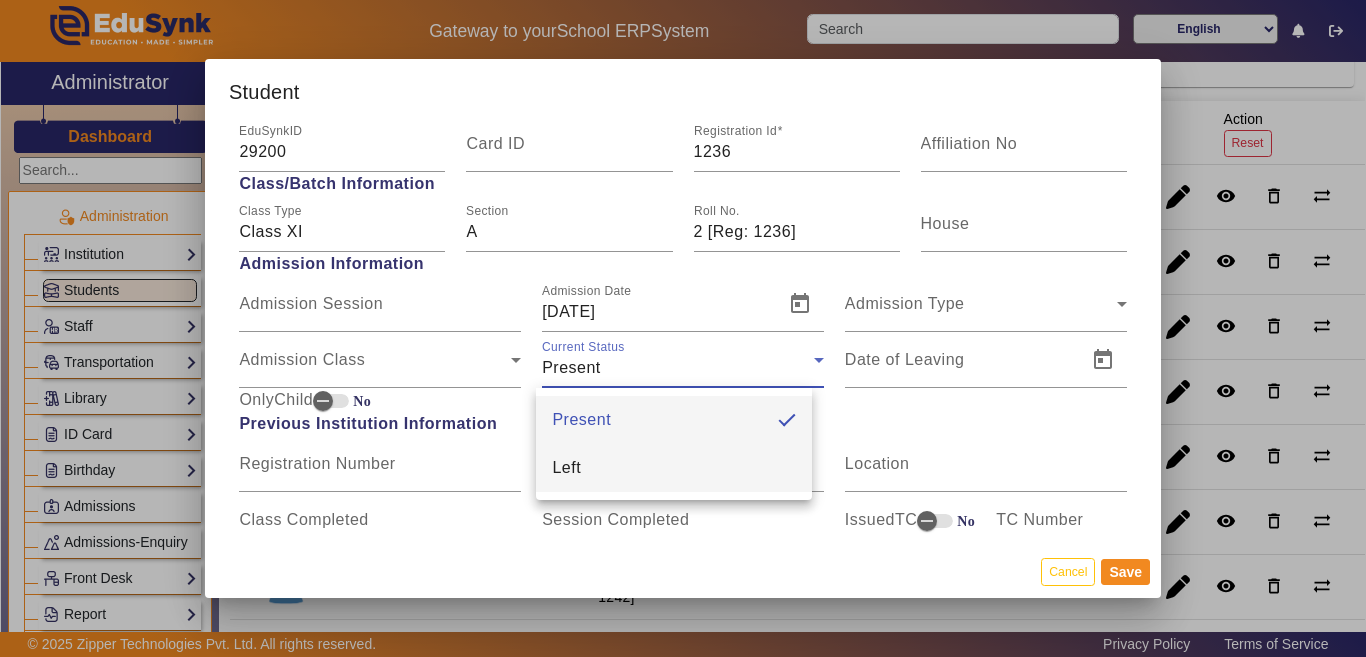 click on "Left" at bounding box center (674, 468) 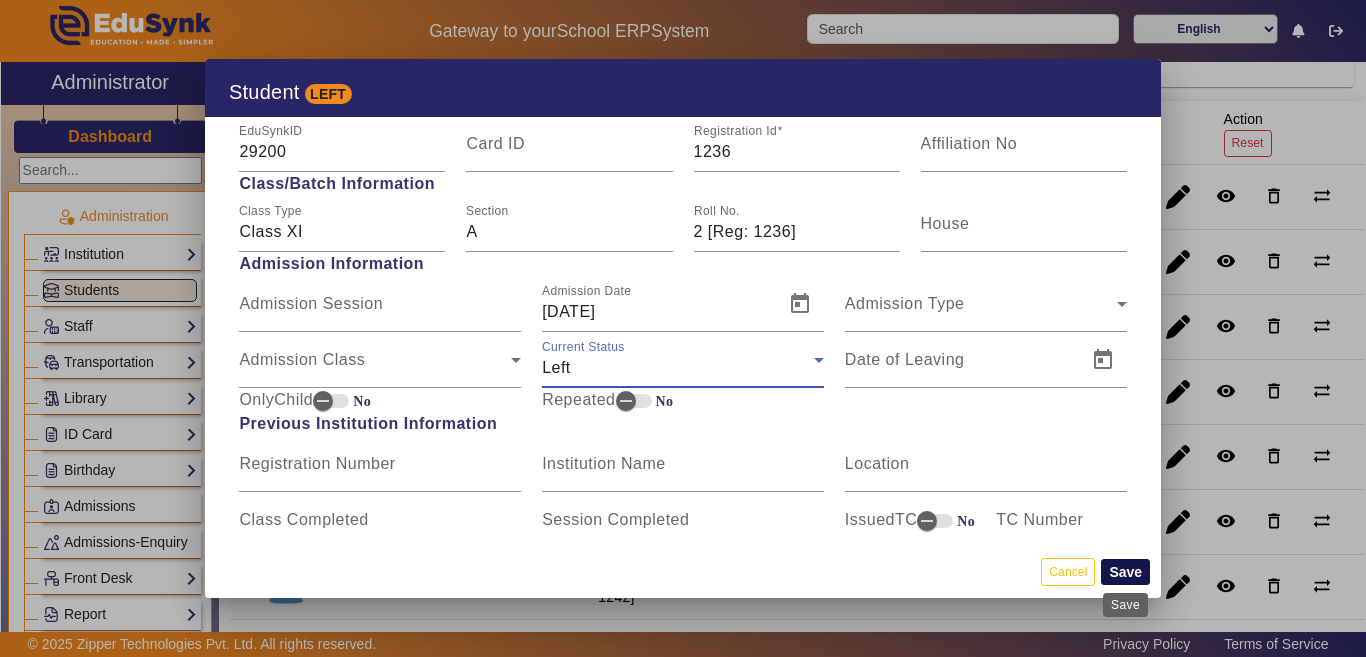 click on "Save" at bounding box center [1125, 572] 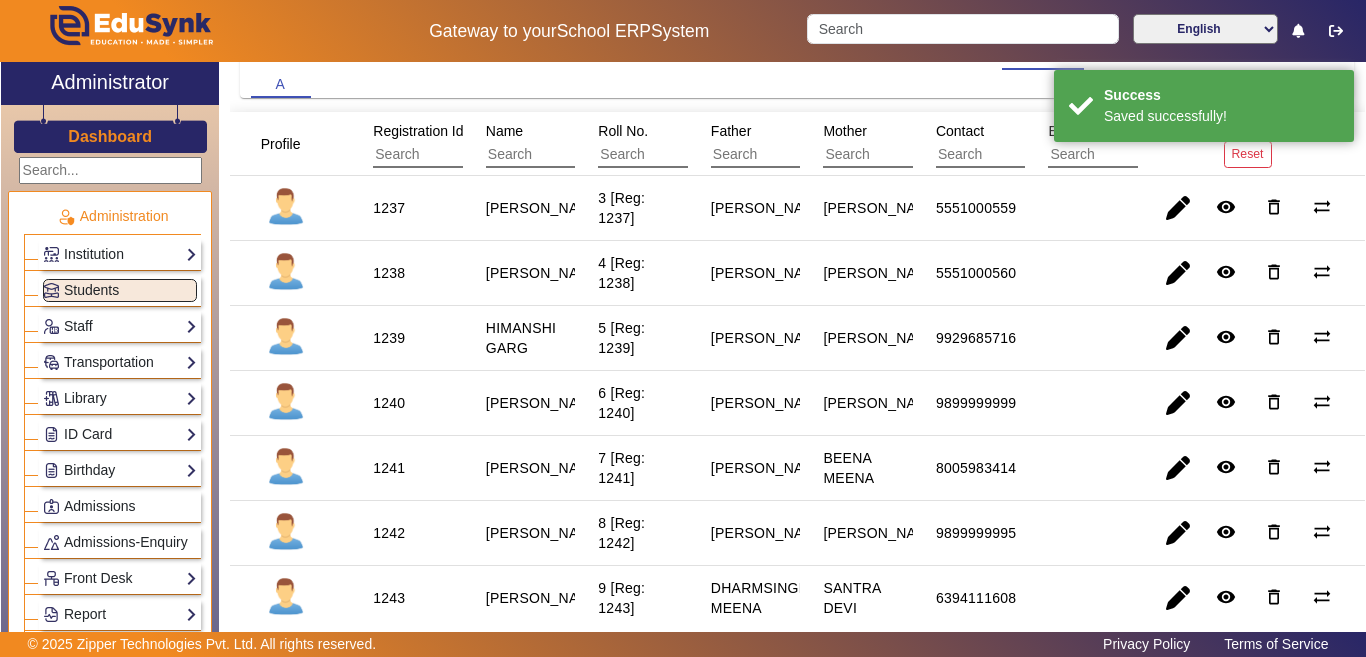 scroll, scrollTop: 200, scrollLeft: 0, axis: vertical 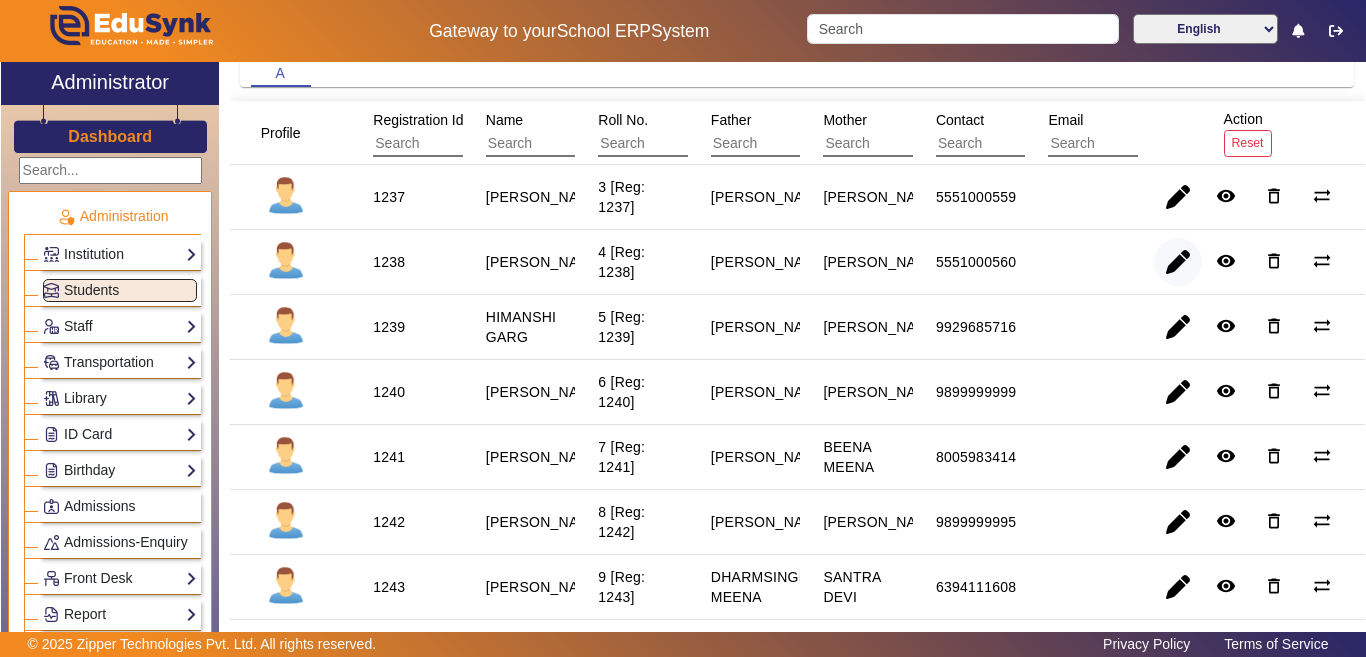click at bounding box center (1178, 327) 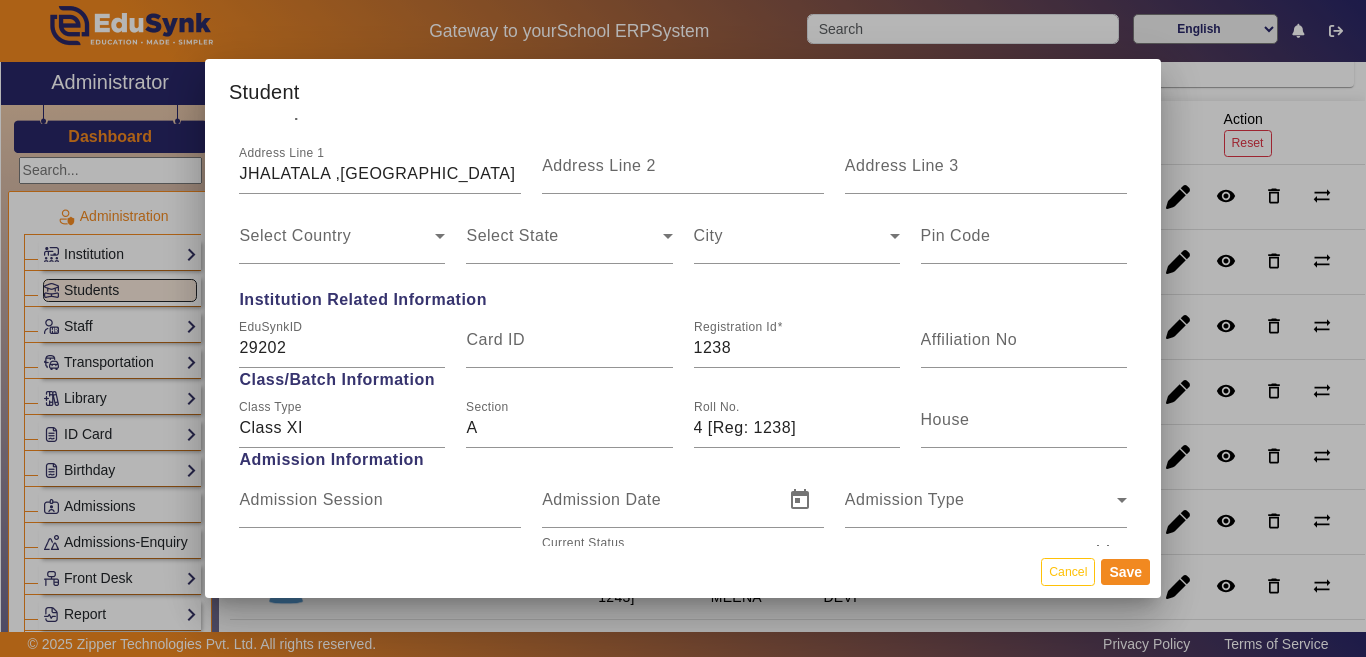scroll, scrollTop: 900, scrollLeft: 0, axis: vertical 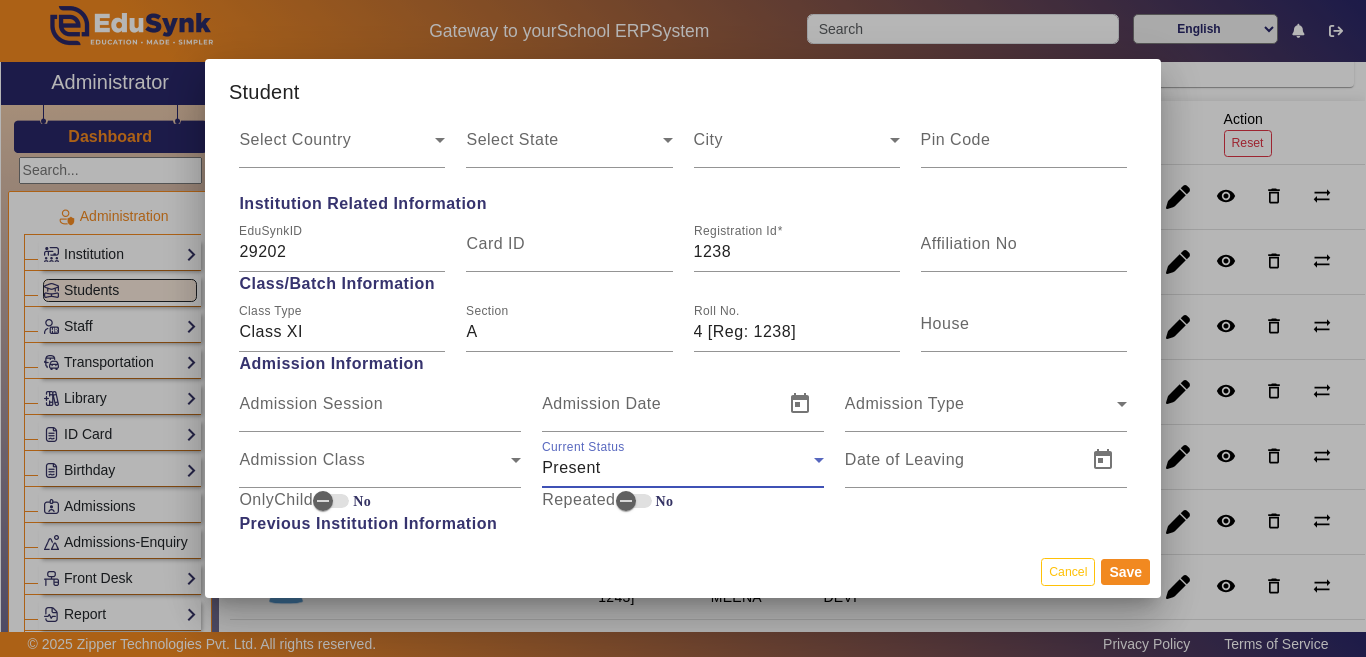 click on "Present" at bounding box center (678, 468) 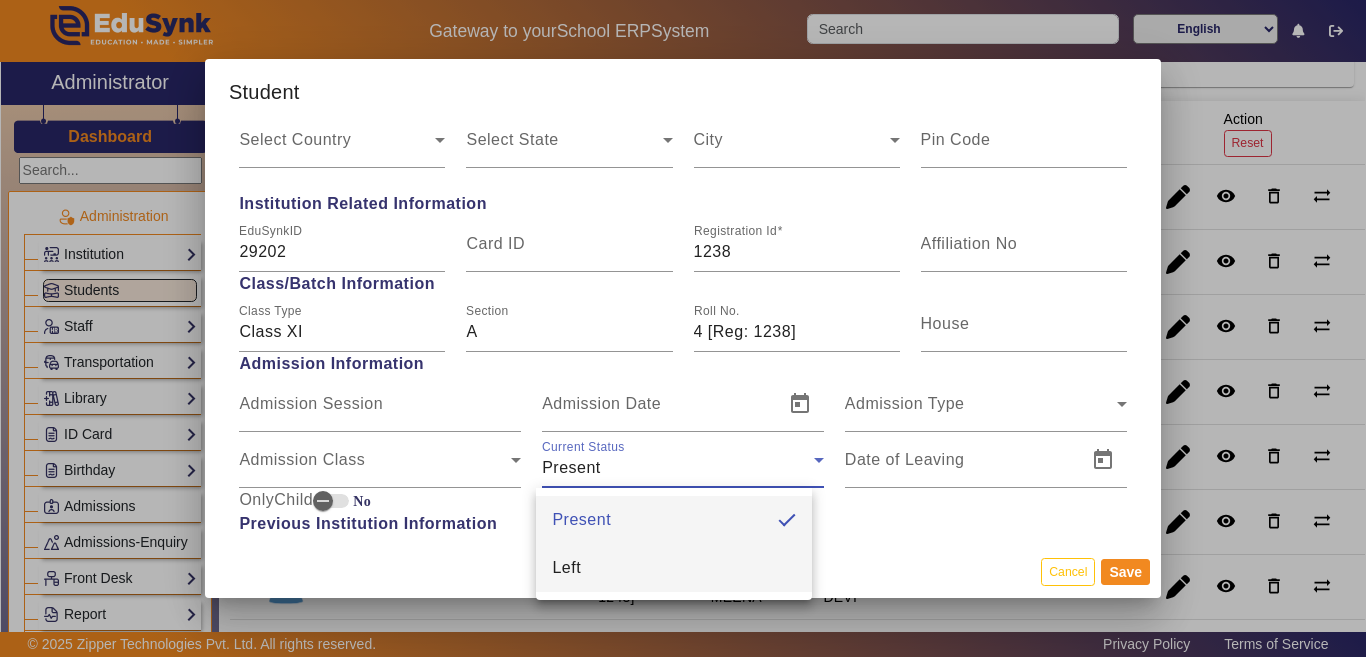 click on "Left" at bounding box center (674, 568) 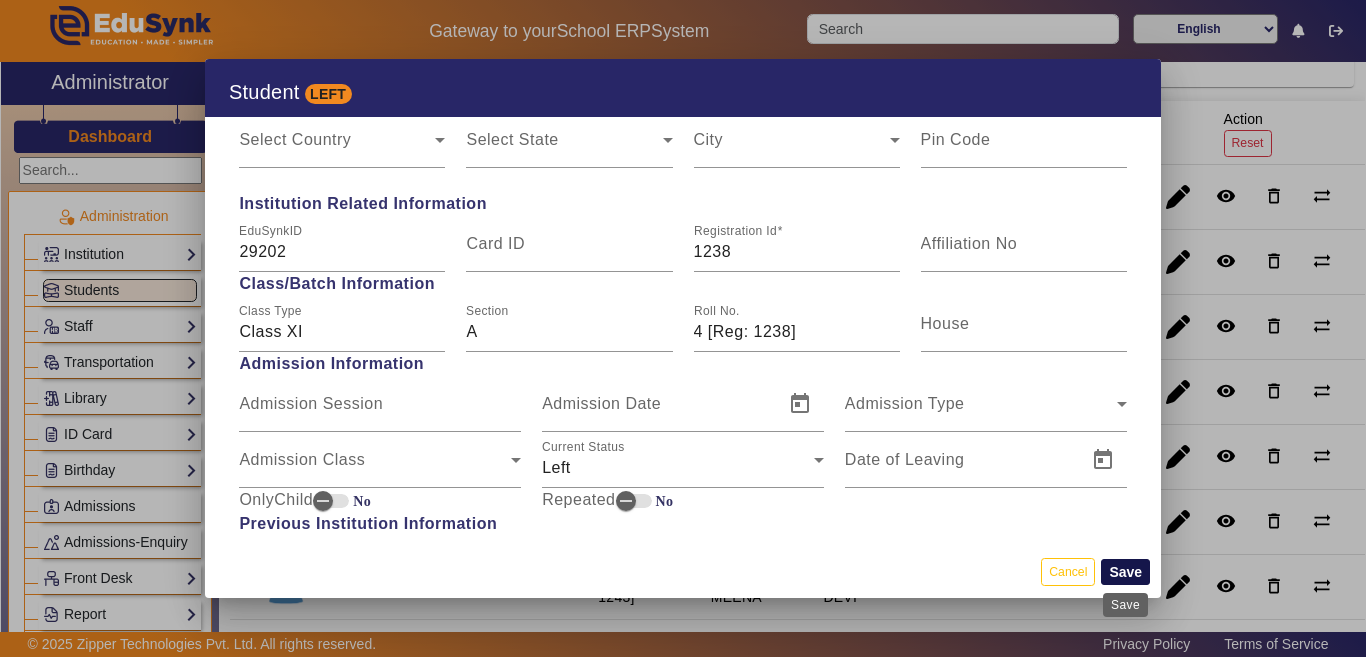 click on "Save" at bounding box center [1125, 572] 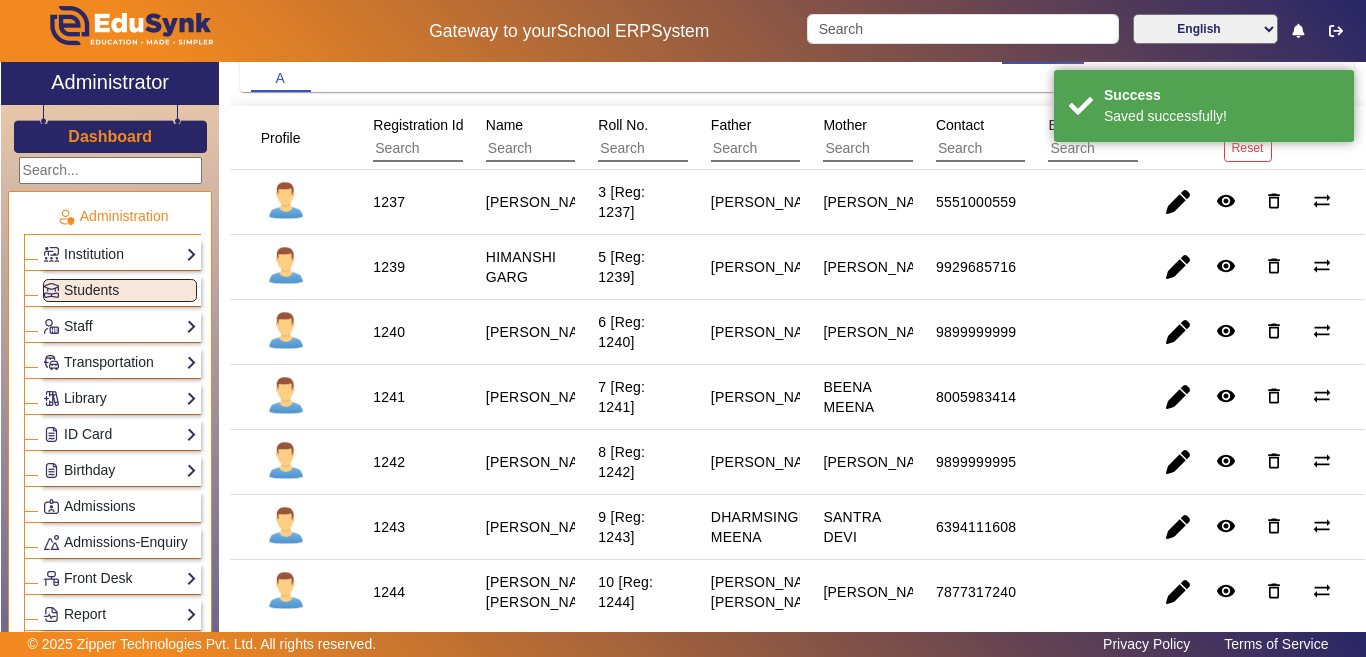 scroll, scrollTop: 200, scrollLeft: 0, axis: vertical 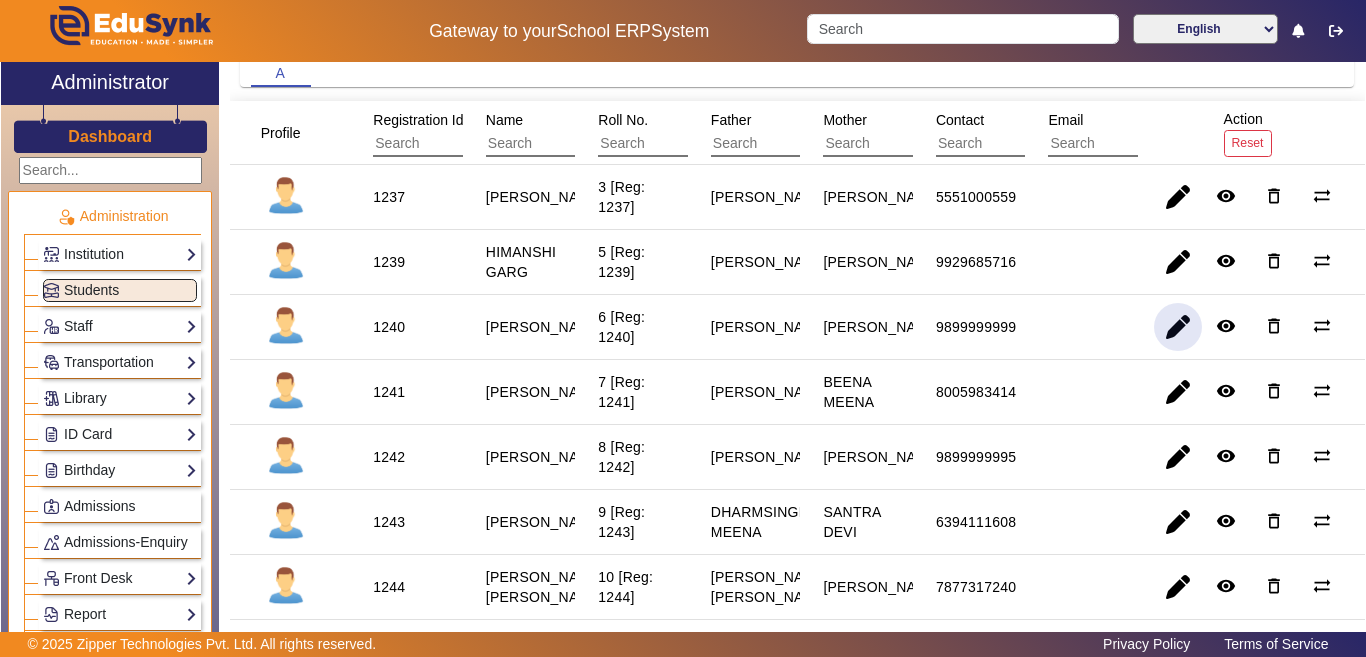 click 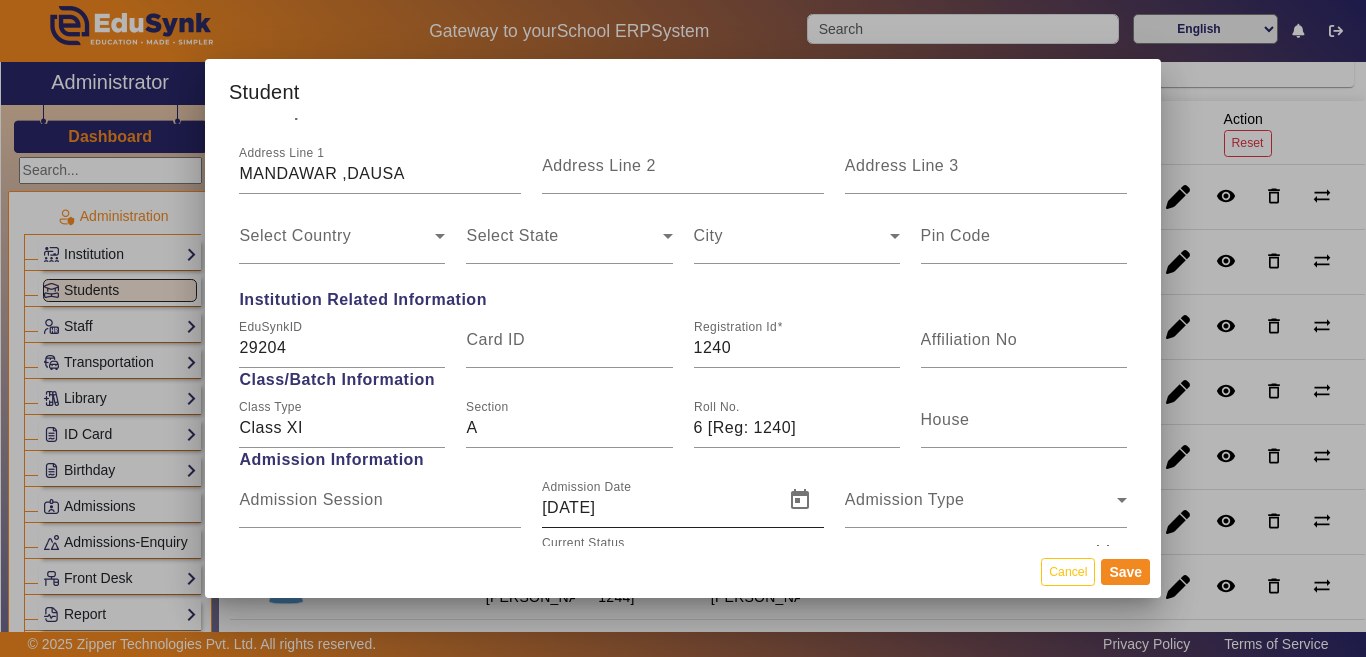 scroll, scrollTop: 1000, scrollLeft: 0, axis: vertical 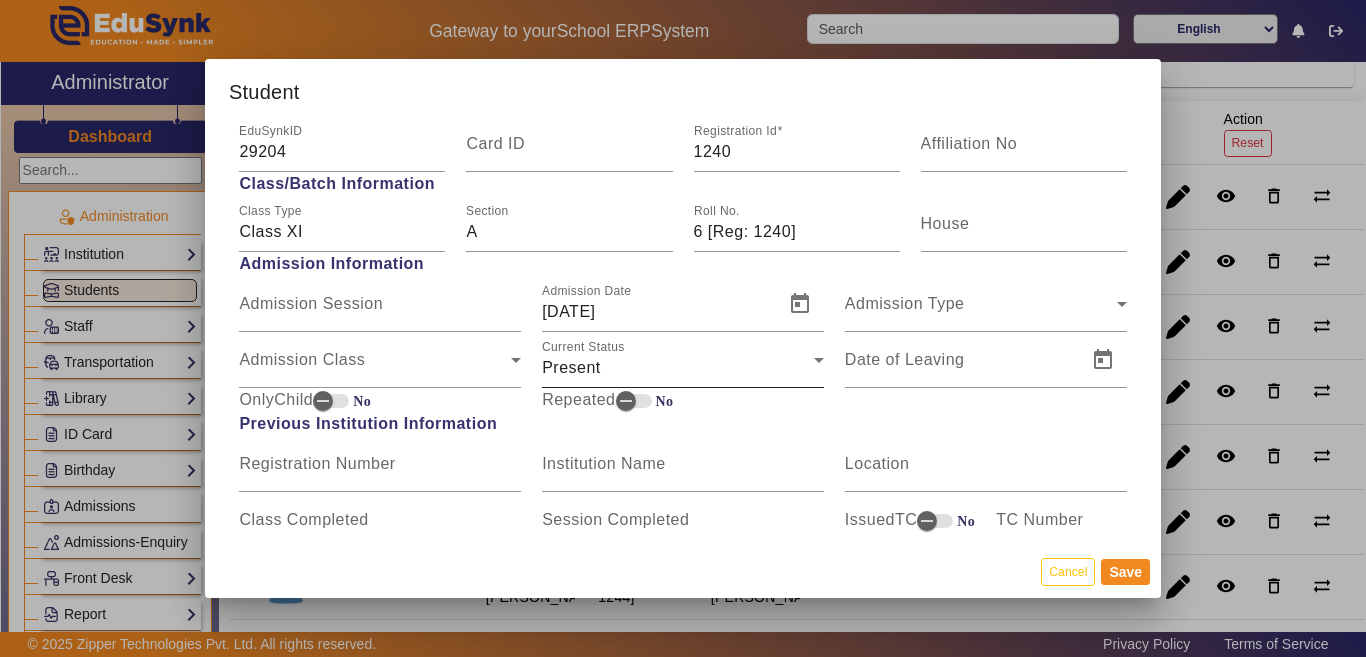 click on "Present" at bounding box center (678, 368) 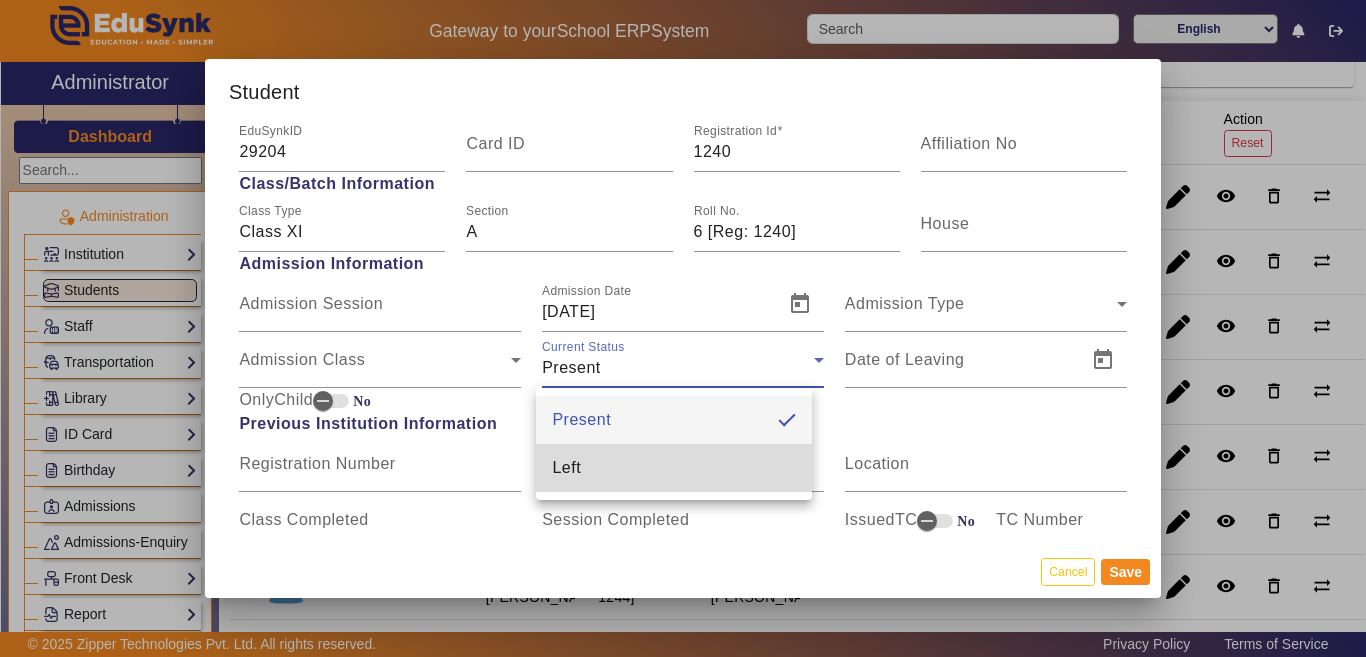 click on "Left" at bounding box center [674, 468] 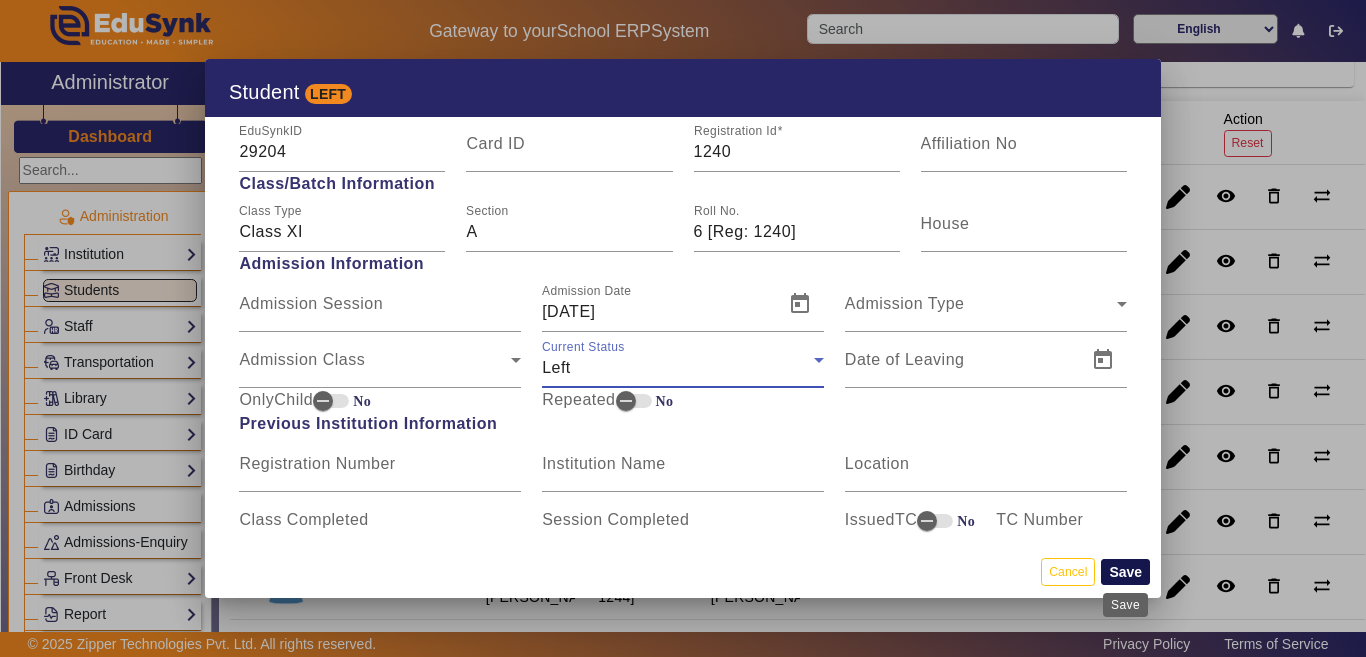 click on "Save" at bounding box center (1125, 572) 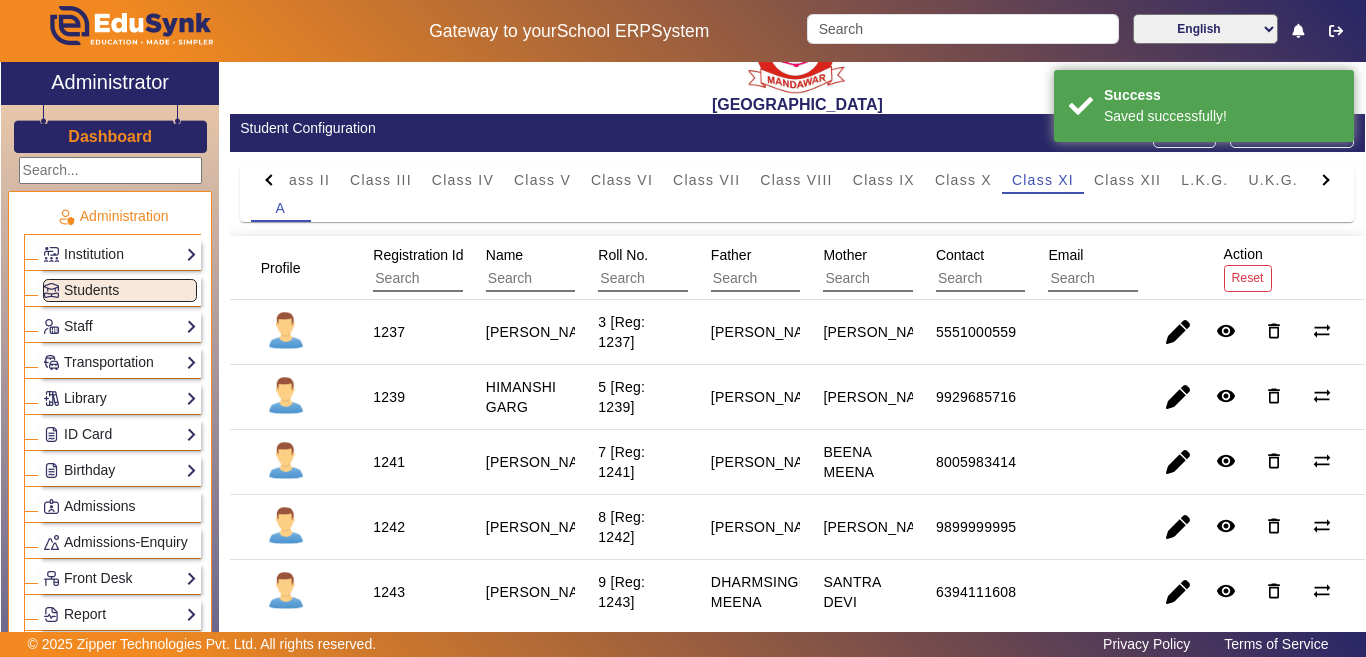 scroll, scrollTop: 100, scrollLeft: 0, axis: vertical 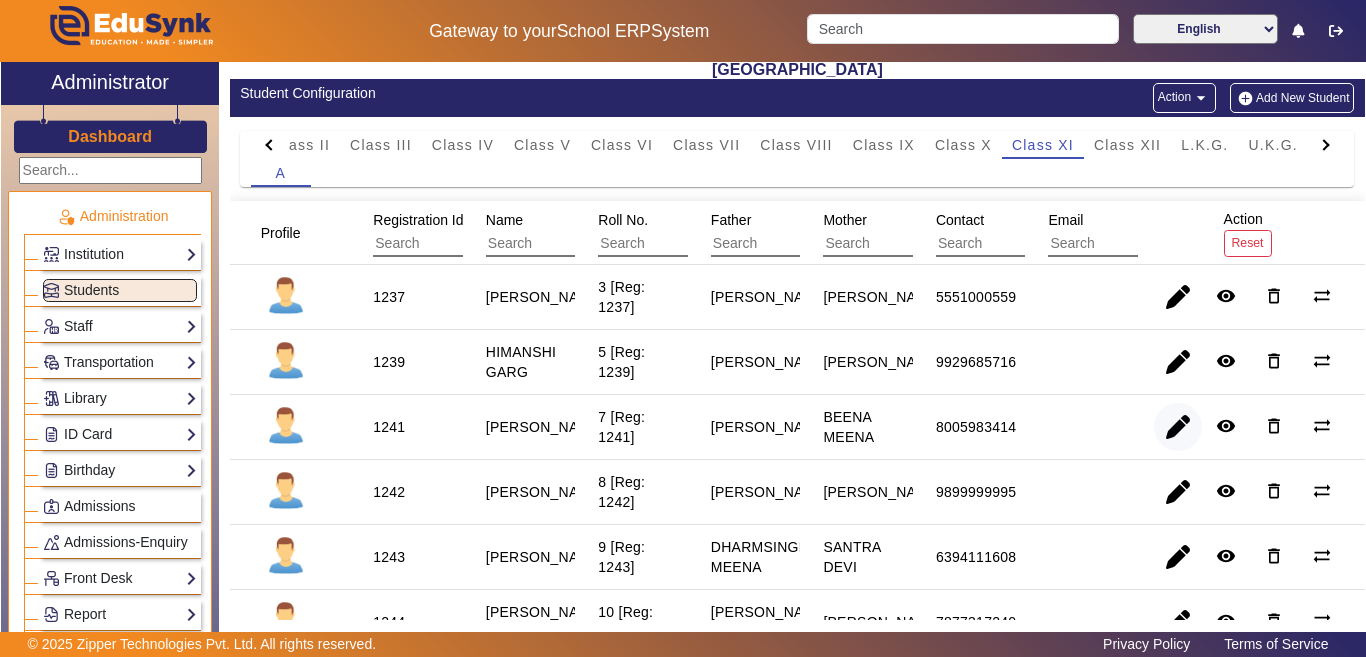click at bounding box center [1178, 492] 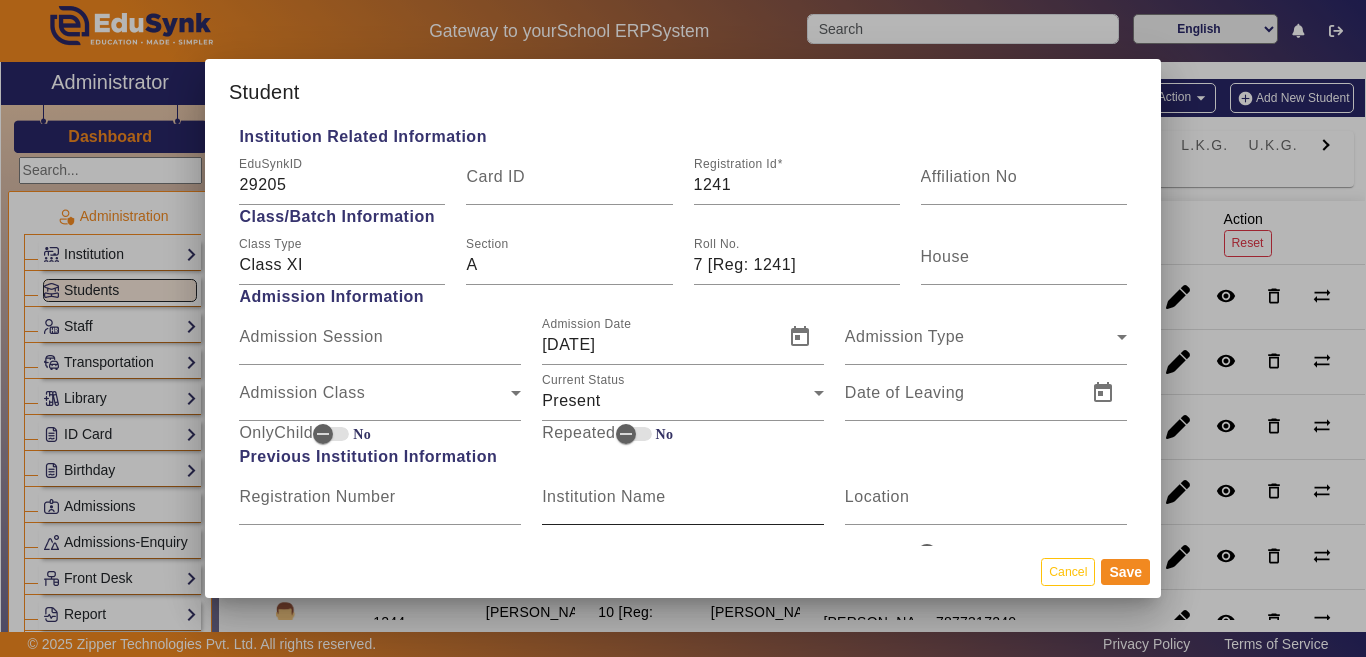 scroll, scrollTop: 1100, scrollLeft: 0, axis: vertical 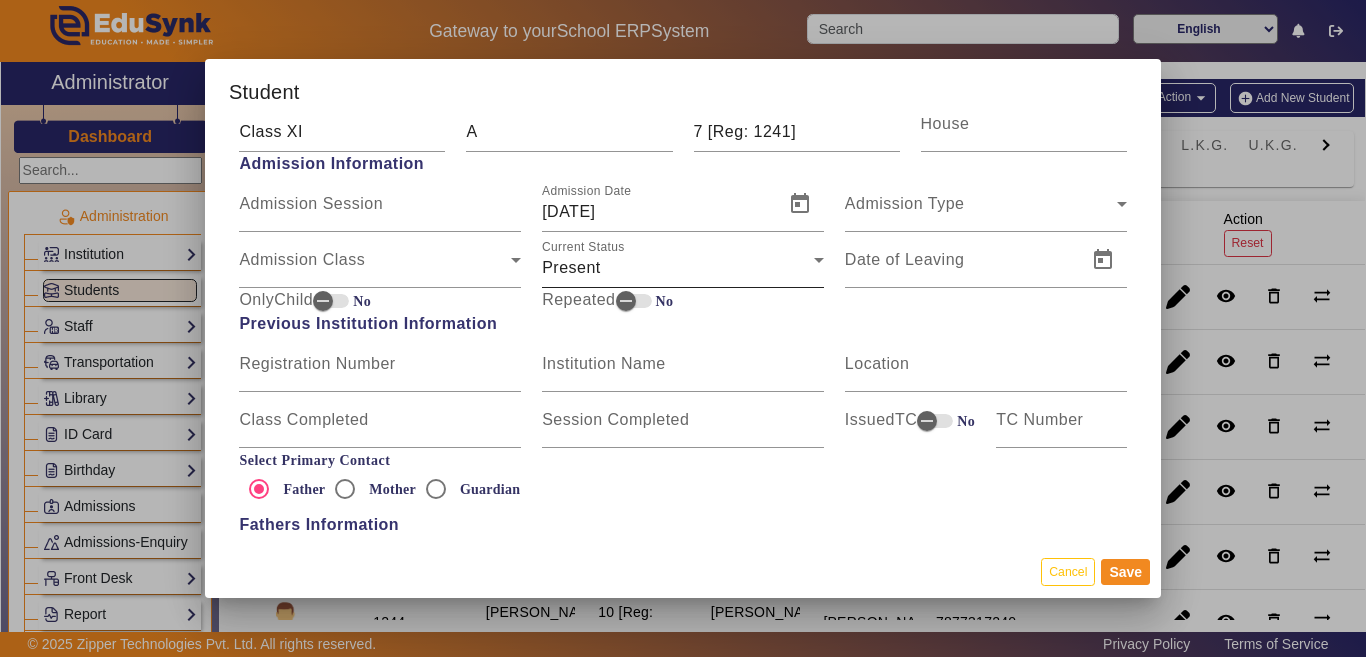 click on "Present" at bounding box center (678, 268) 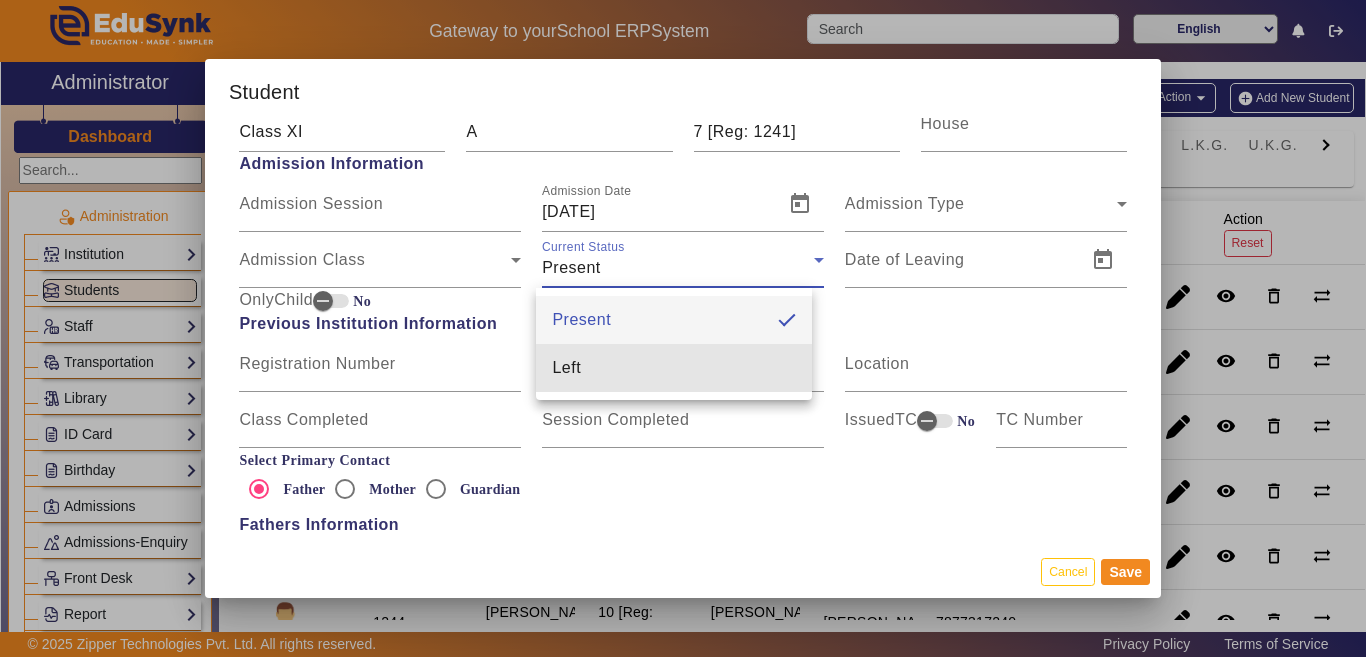drag, startPoint x: 591, startPoint y: 362, endPoint x: 867, endPoint y: 516, distance: 316.05695 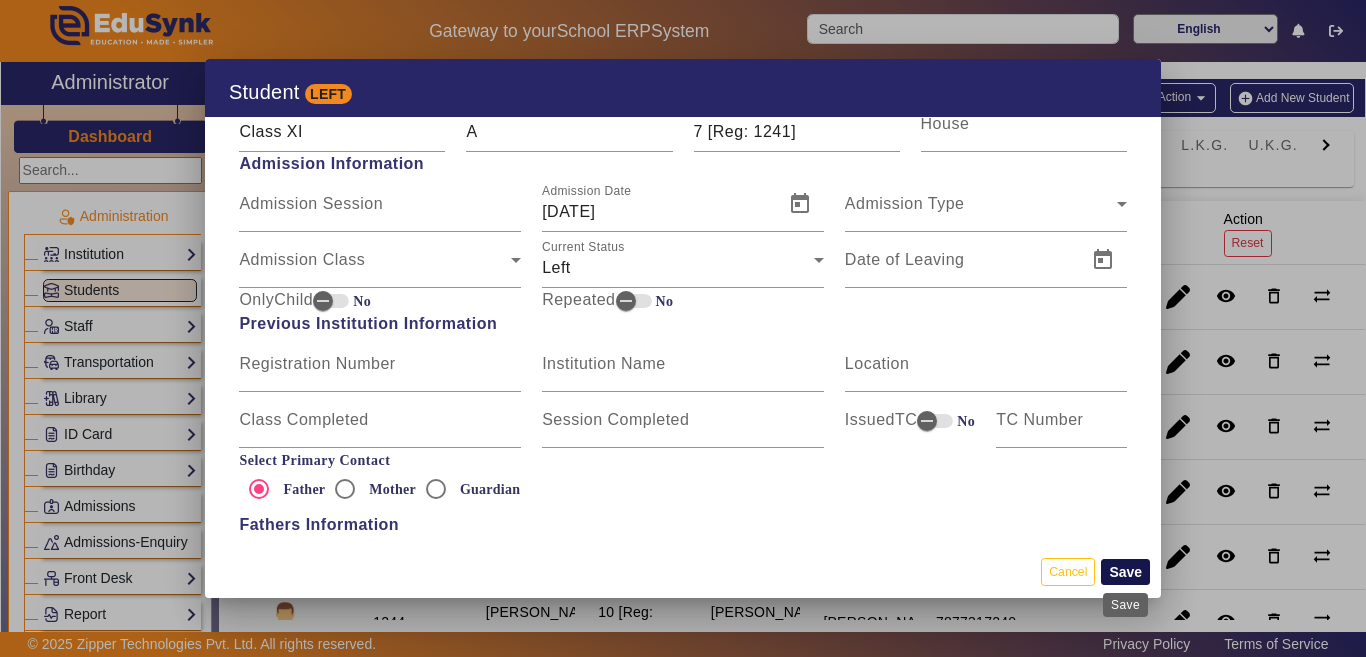 click on "Save" at bounding box center (1125, 572) 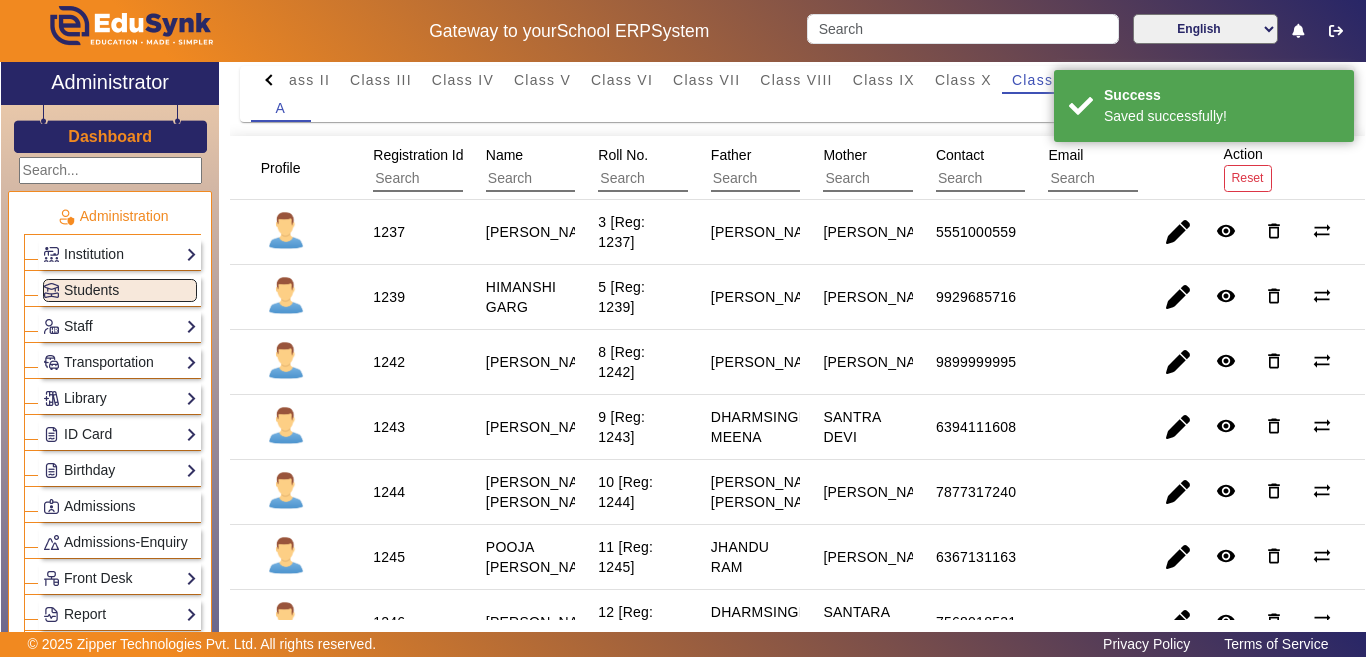 scroll, scrollTop: 200, scrollLeft: 0, axis: vertical 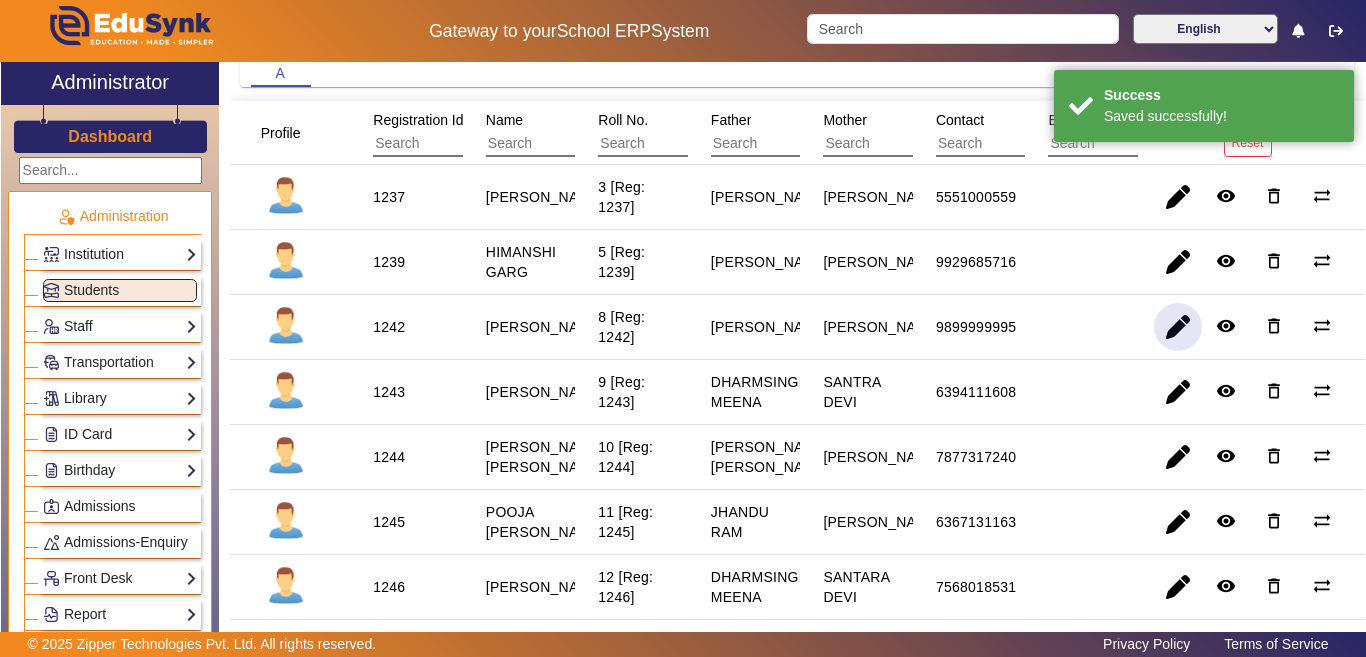 click 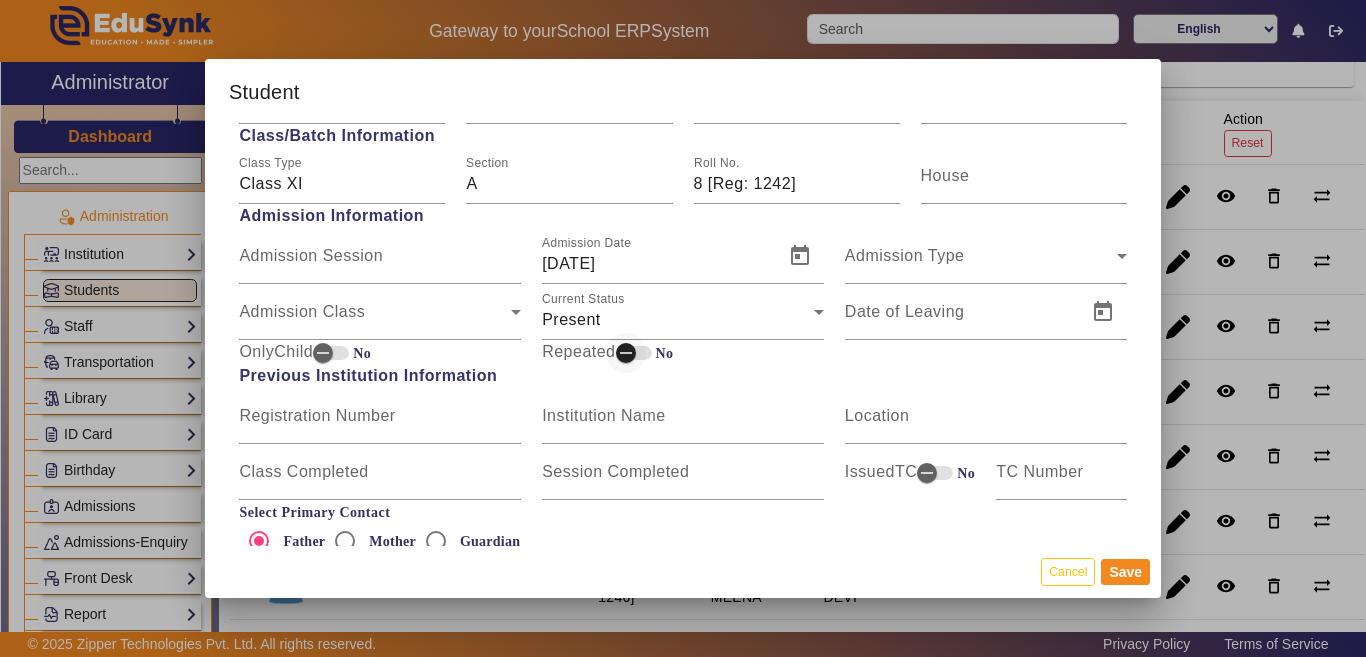 scroll, scrollTop: 1100, scrollLeft: 0, axis: vertical 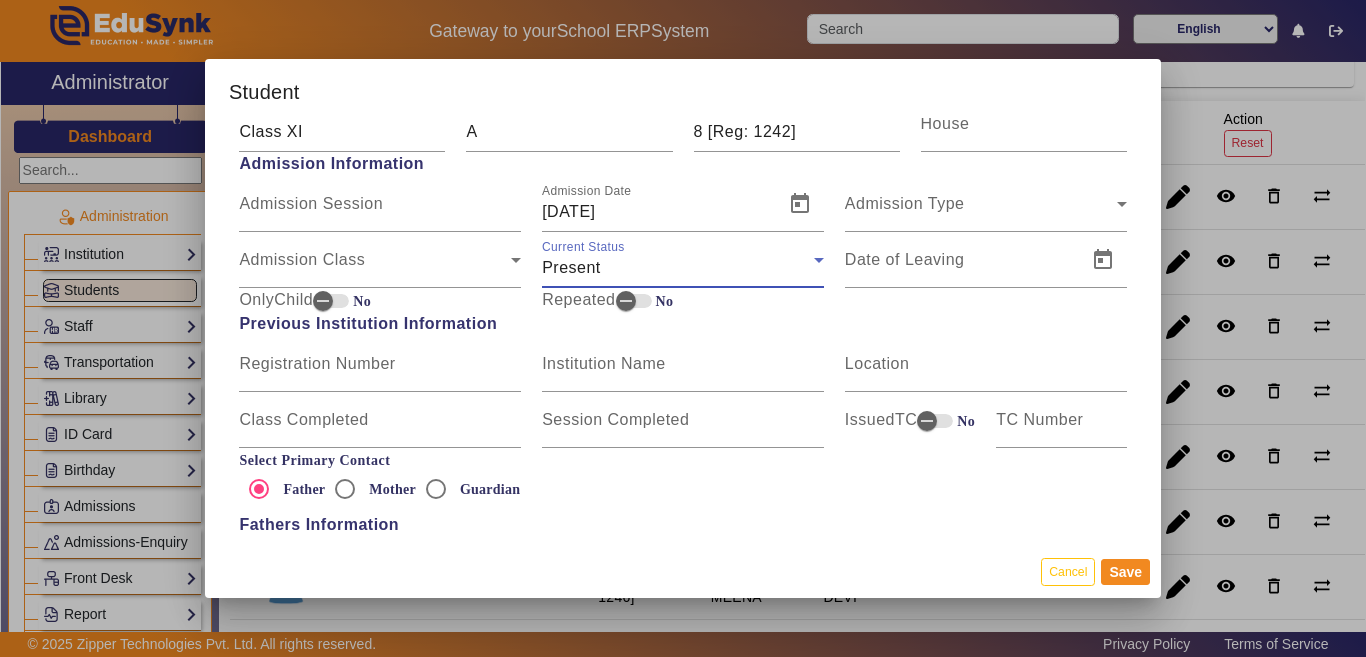 click on "Present" at bounding box center [678, 268] 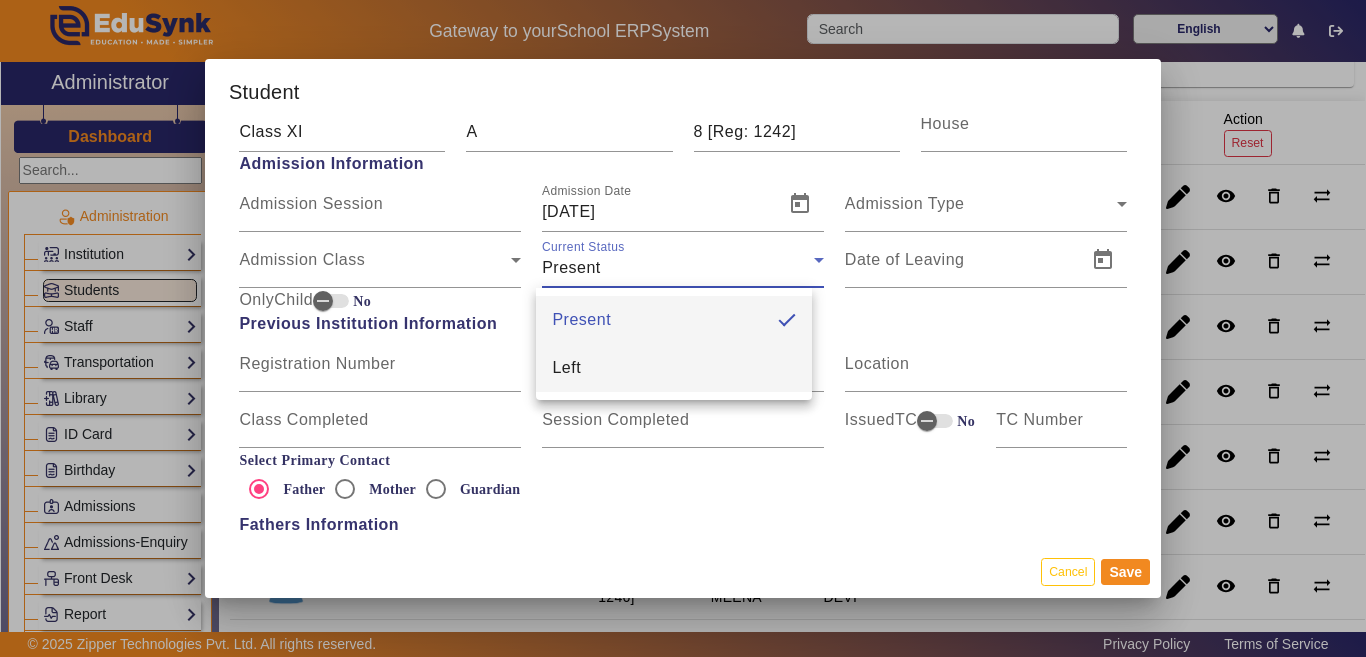 drag, startPoint x: 580, startPoint y: 366, endPoint x: 881, endPoint y: 428, distance: 307.31906 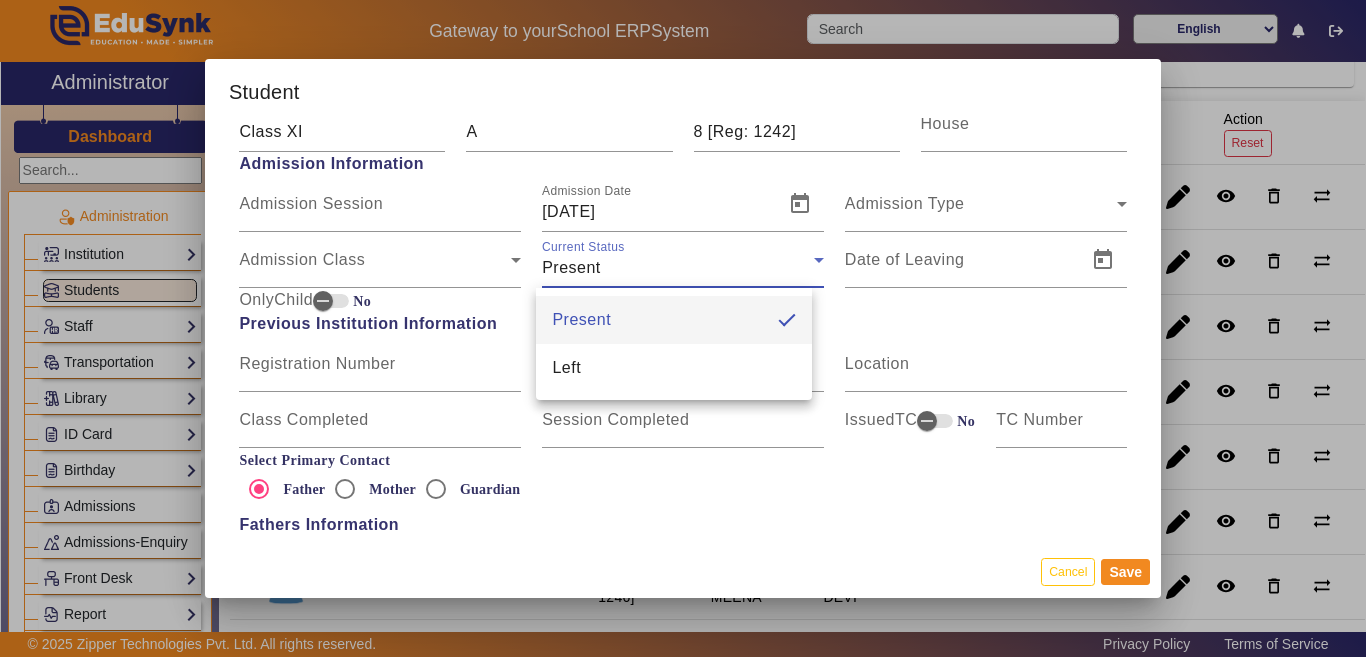 click on "Left" at bounding box center (566, 368) 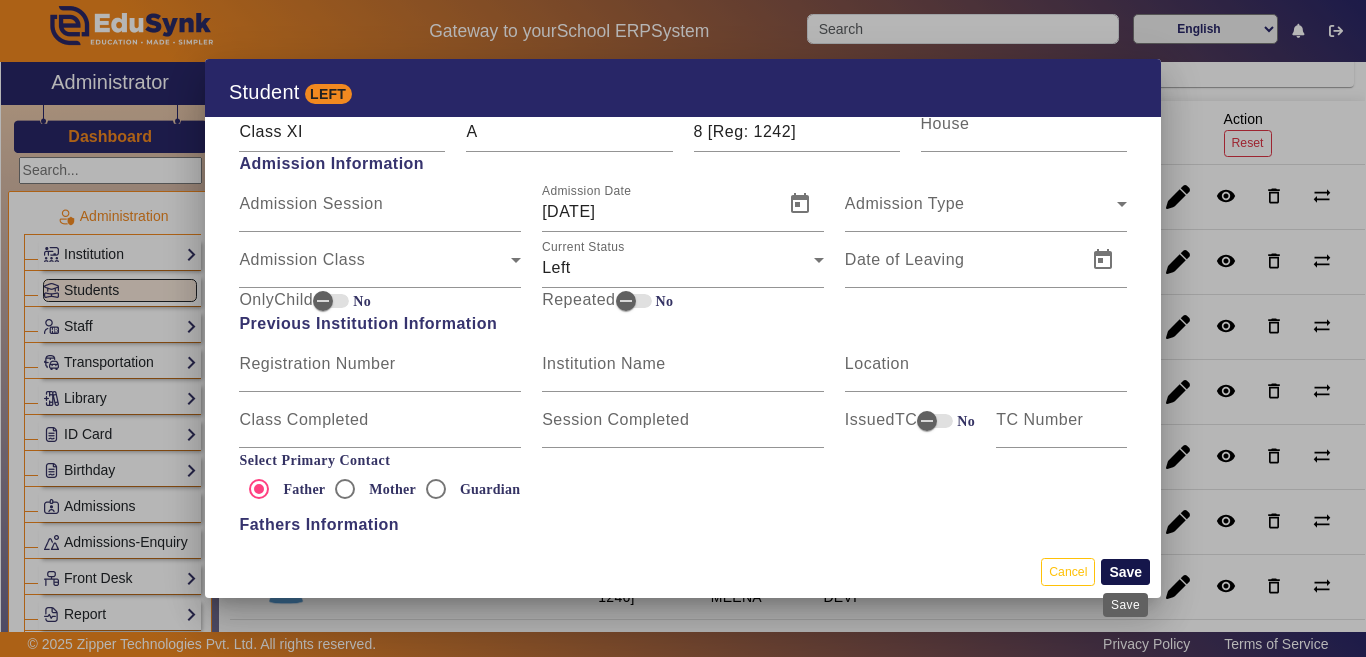 click on "Save" at bounding box center (1125, 572) 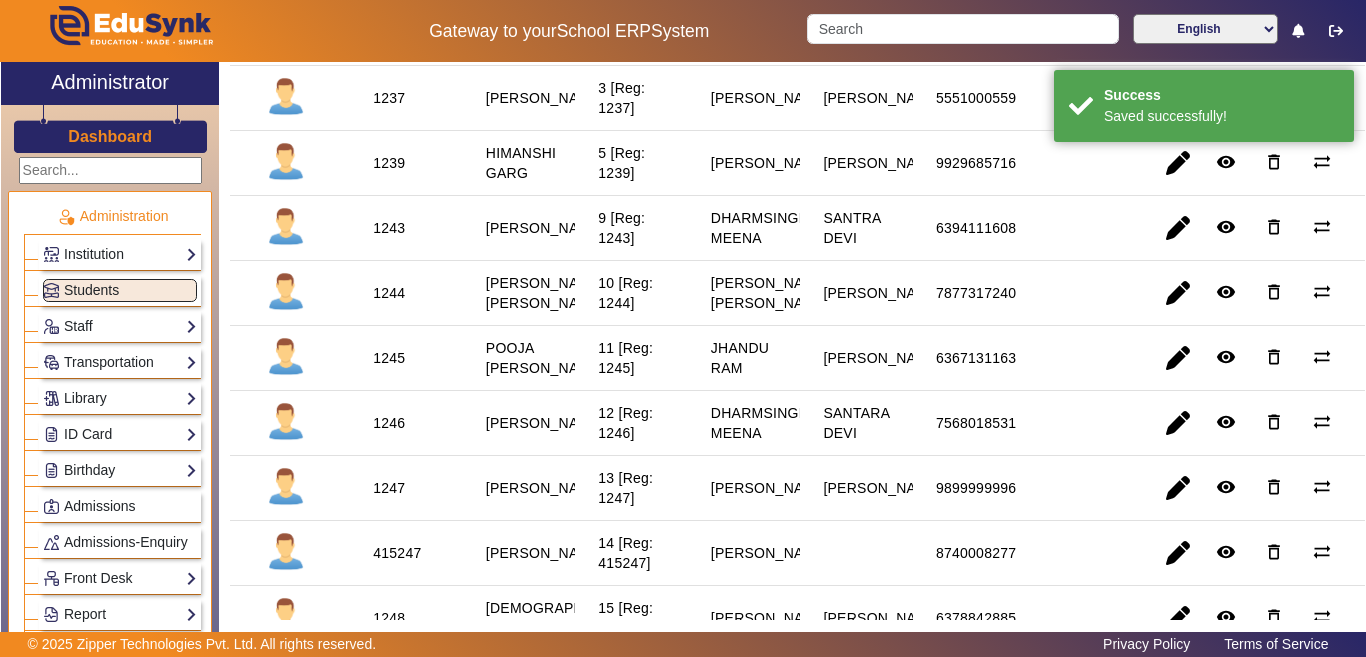 scroll, scrollTop: 300, scrollLeft: 0, axis: vertical 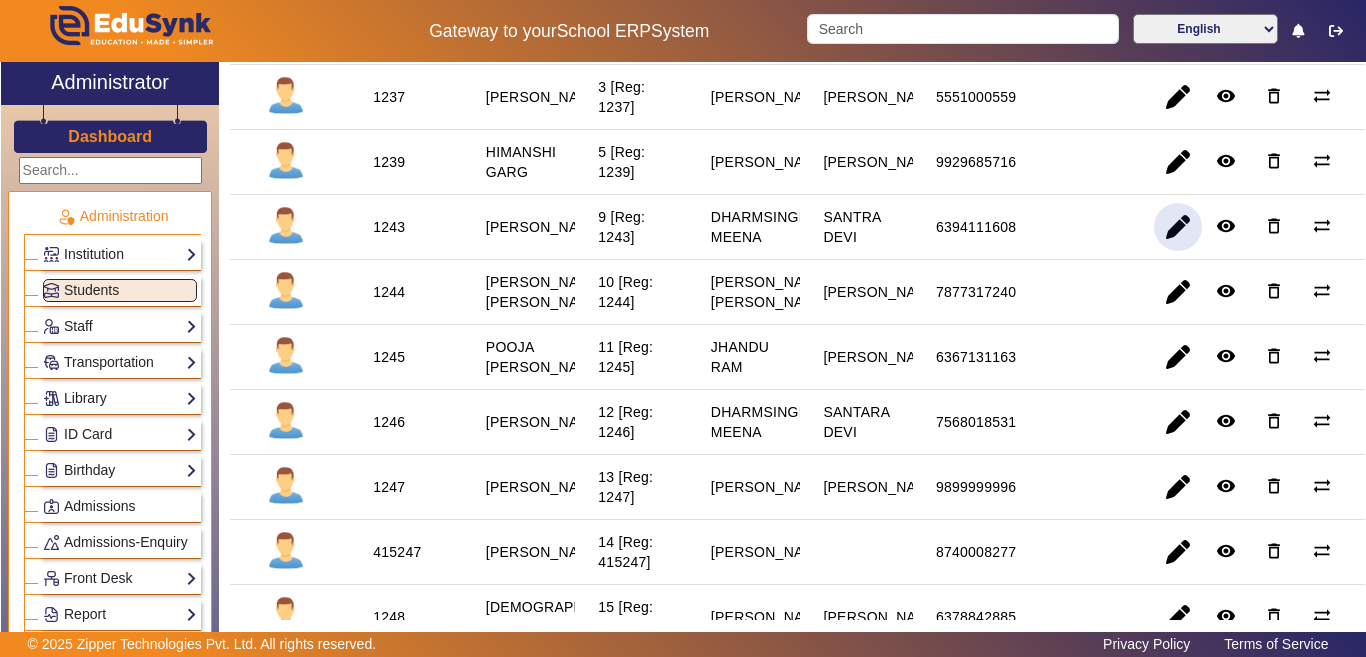 click 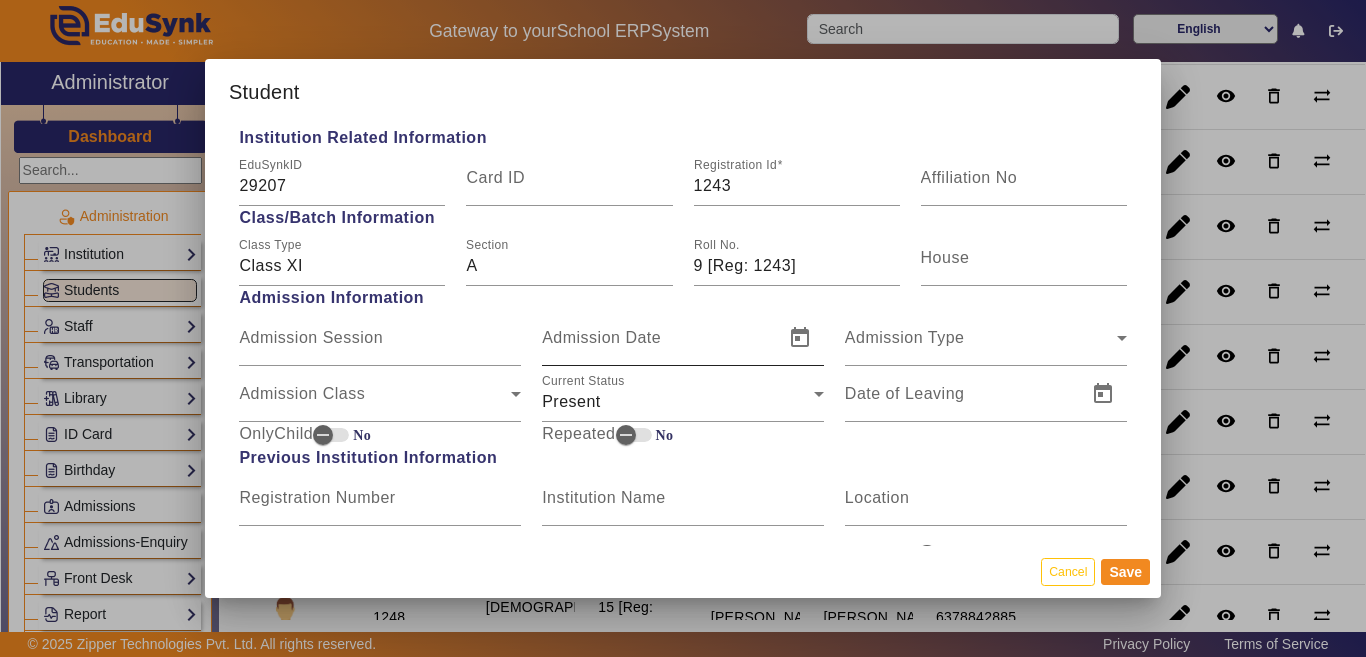 scroll, scrollTop: 1000, scrollLeft: 0, axis: vertical 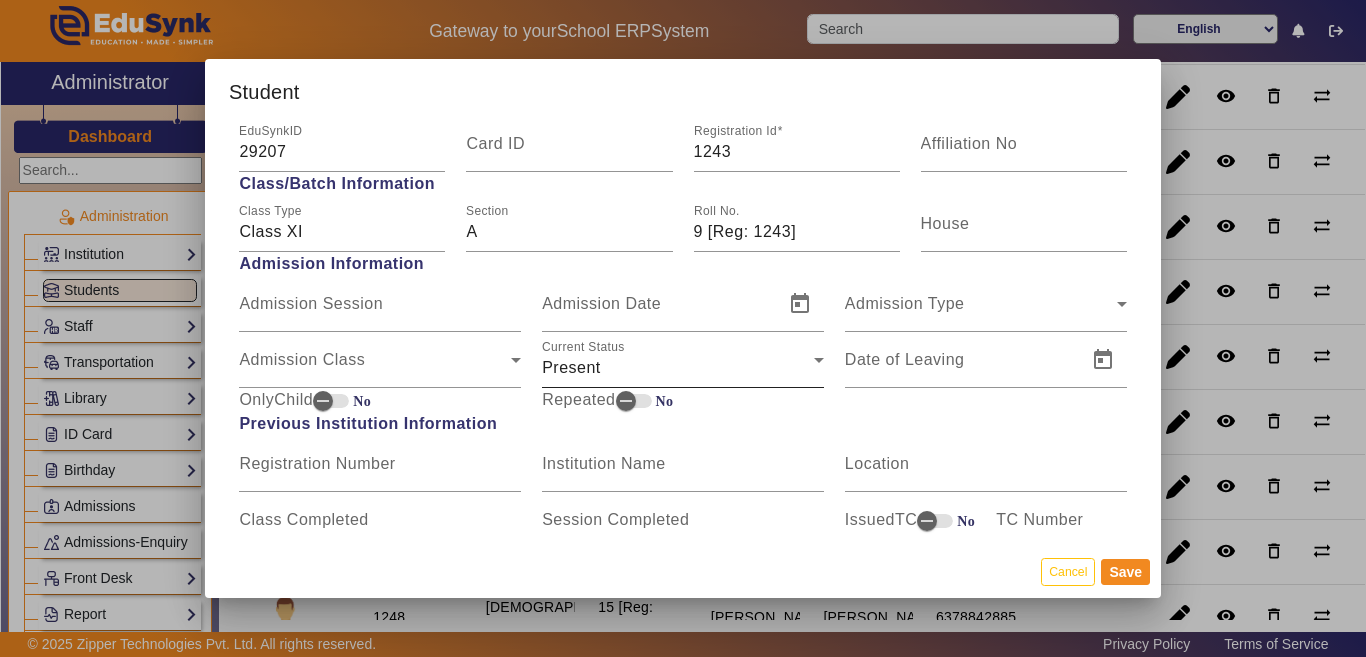 drag, startPoint x: 552, startPoint y: 375, endPoint x: 585, endPoint y: 385, distance: 34.48188 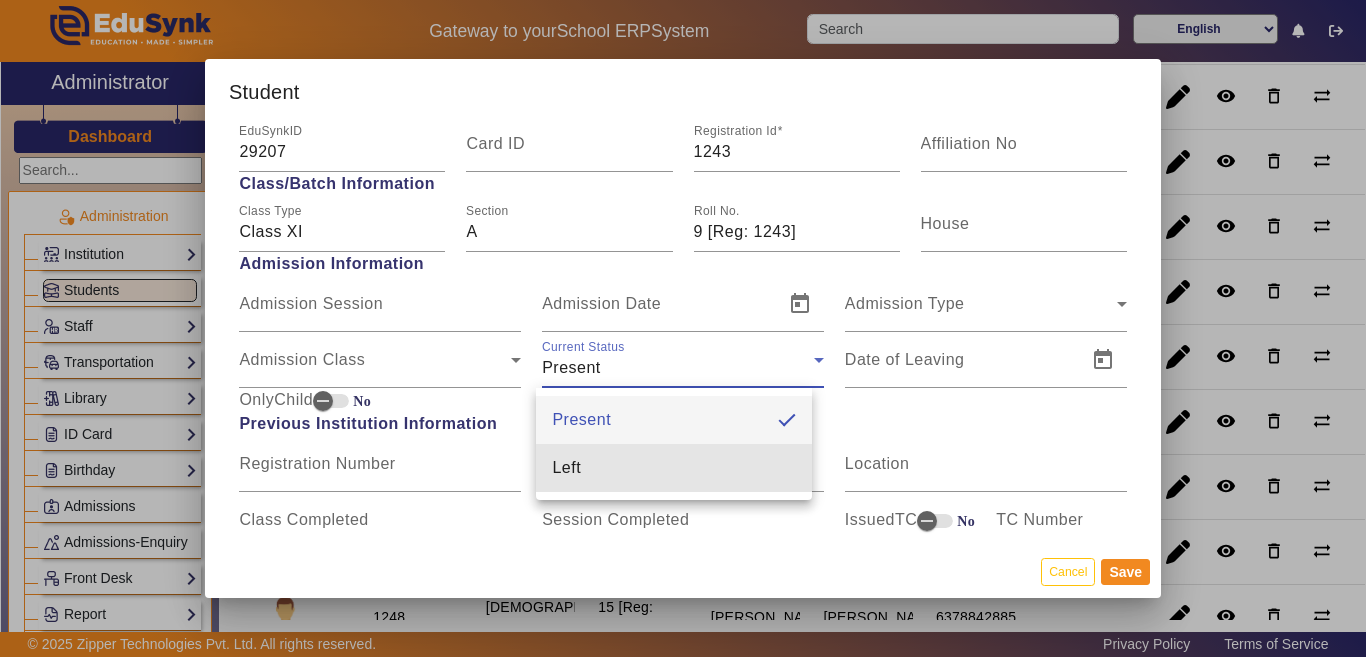 drag, startPoint x: 581, startPoint y: 469, endPoint x: 935, endPoint y: 545, distance: 362.06628 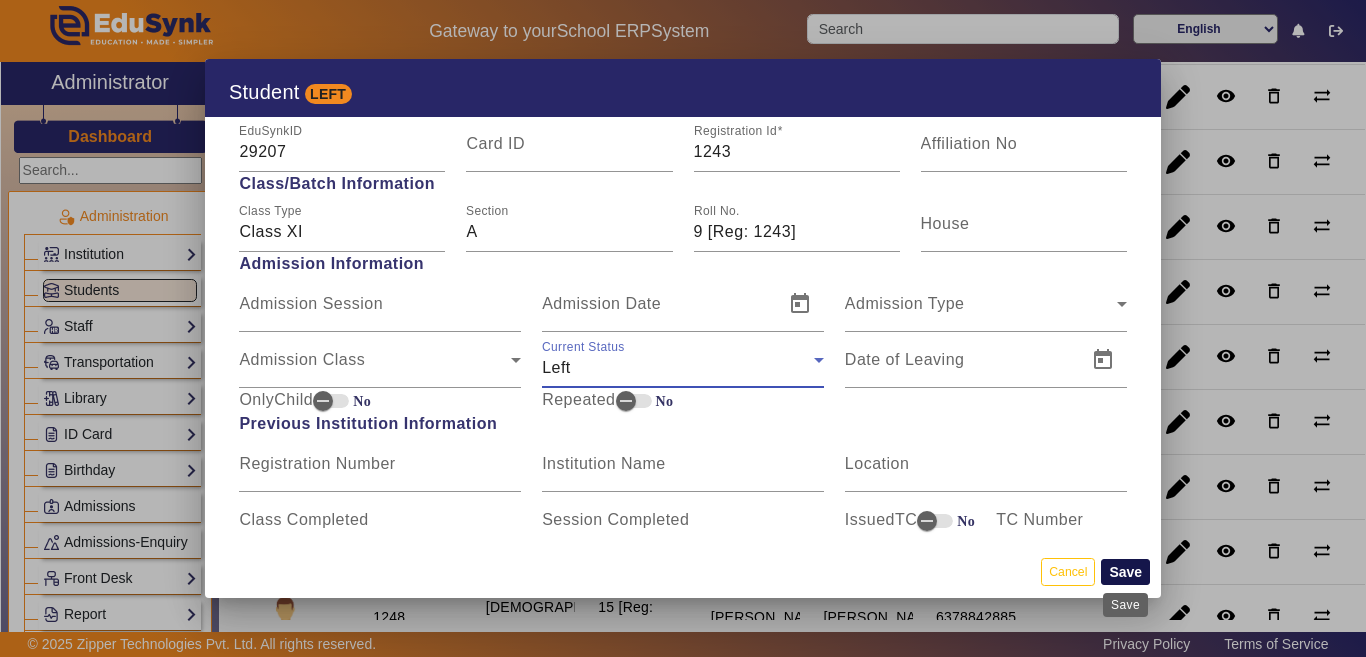 click on "Save" at bounding box center (1125, 572) 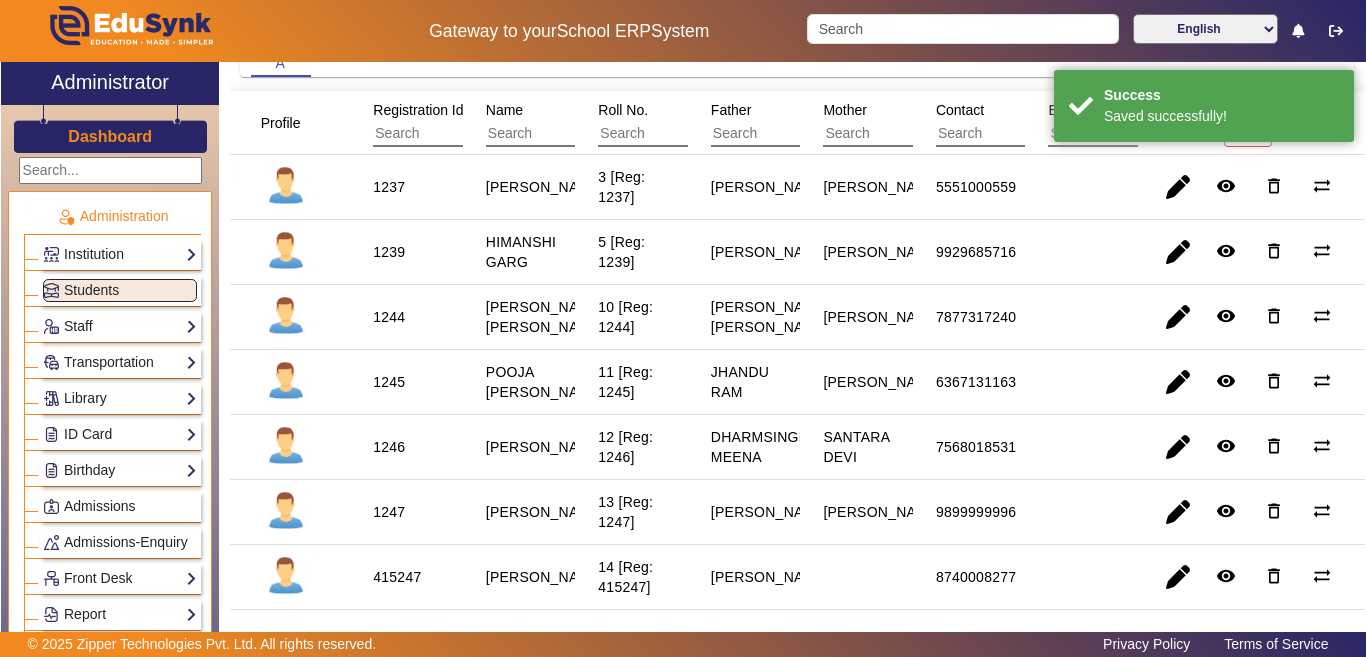 scroll, scrollTop: 200, scrollLeft: 0, axis: vertical 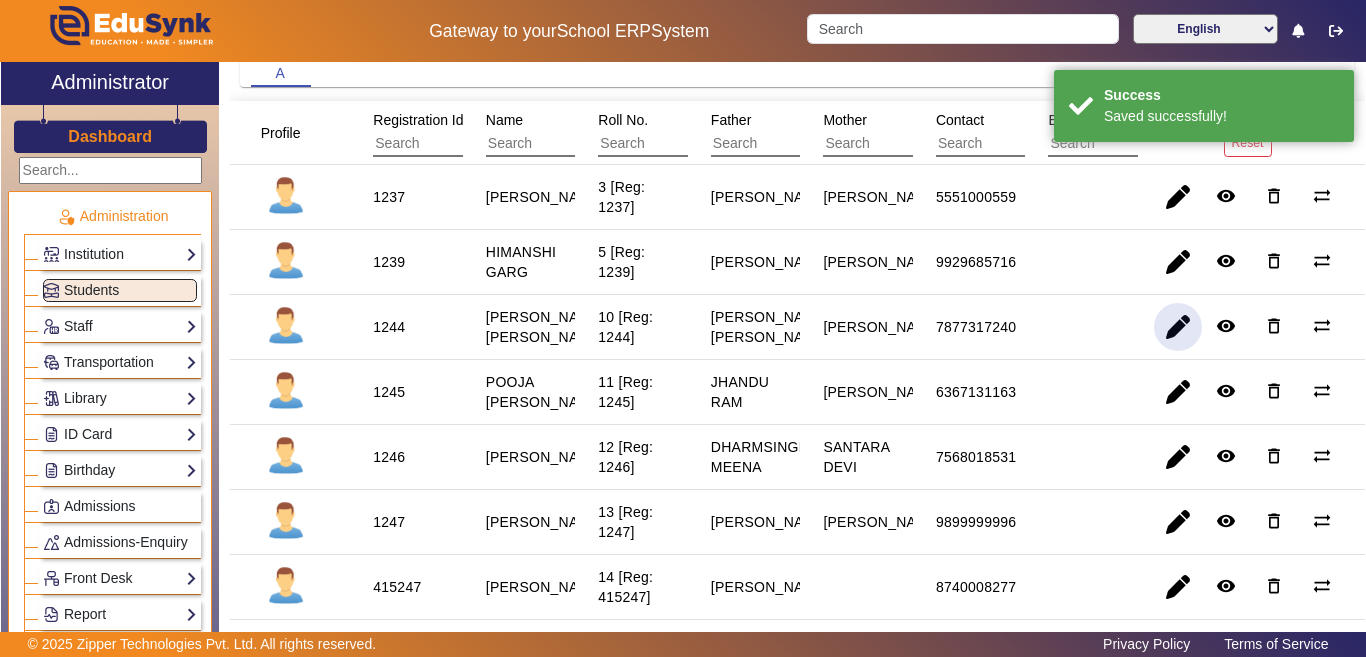 click 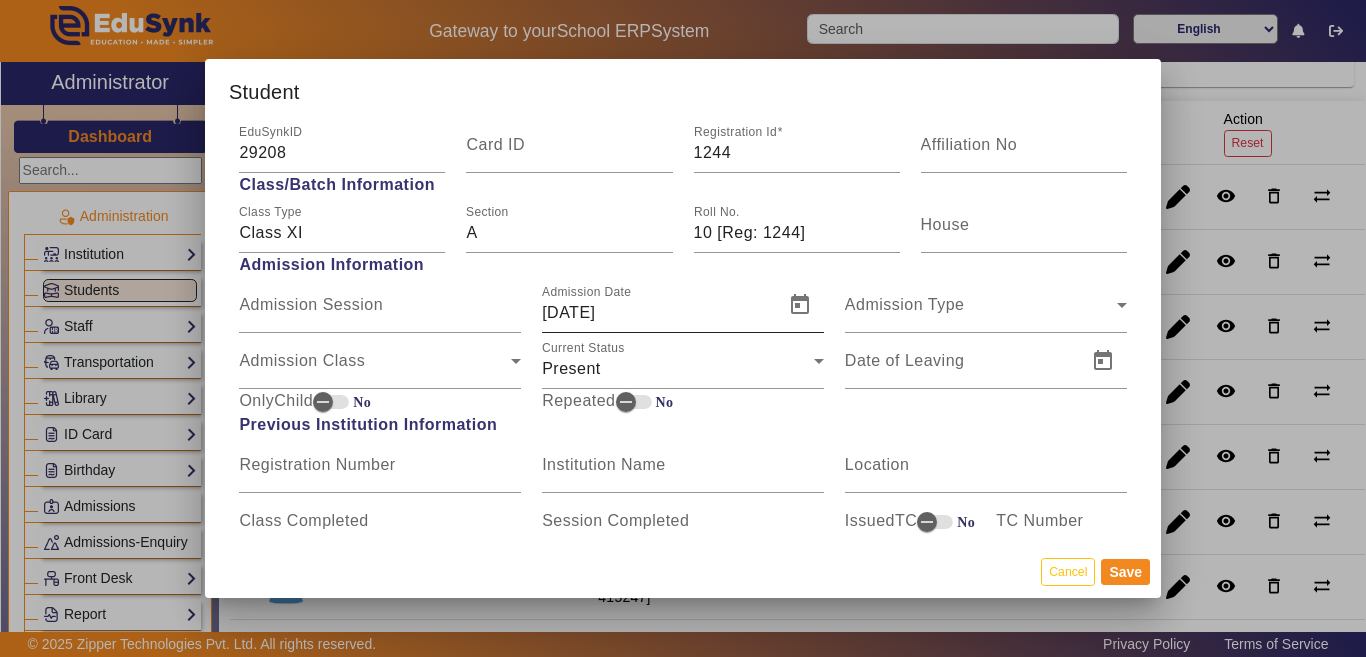 scroll, scrollTop: 1000, scrollLeft: 0, axis: vertical 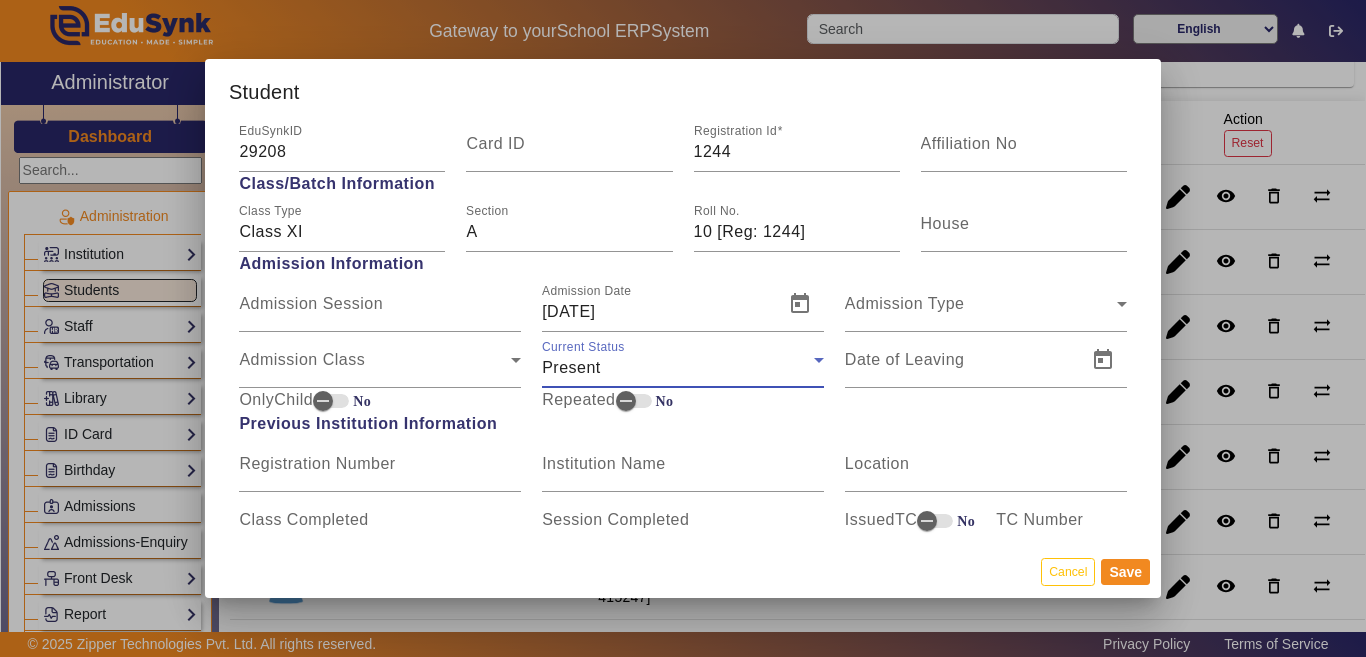 click on "Present" at bounding box center [571, 367] 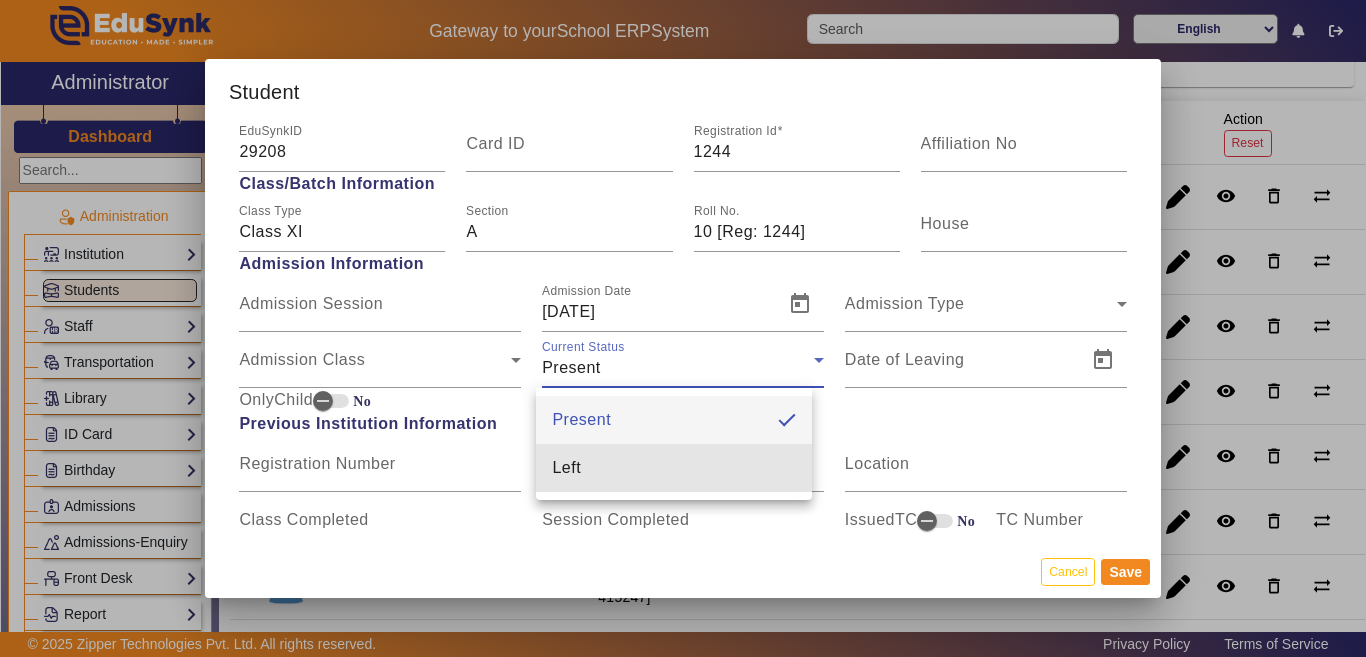 drag, startPoint x: 579, startPoint y: 457, endPoint x: 793, endPoint y: 521, distance: 223.36517 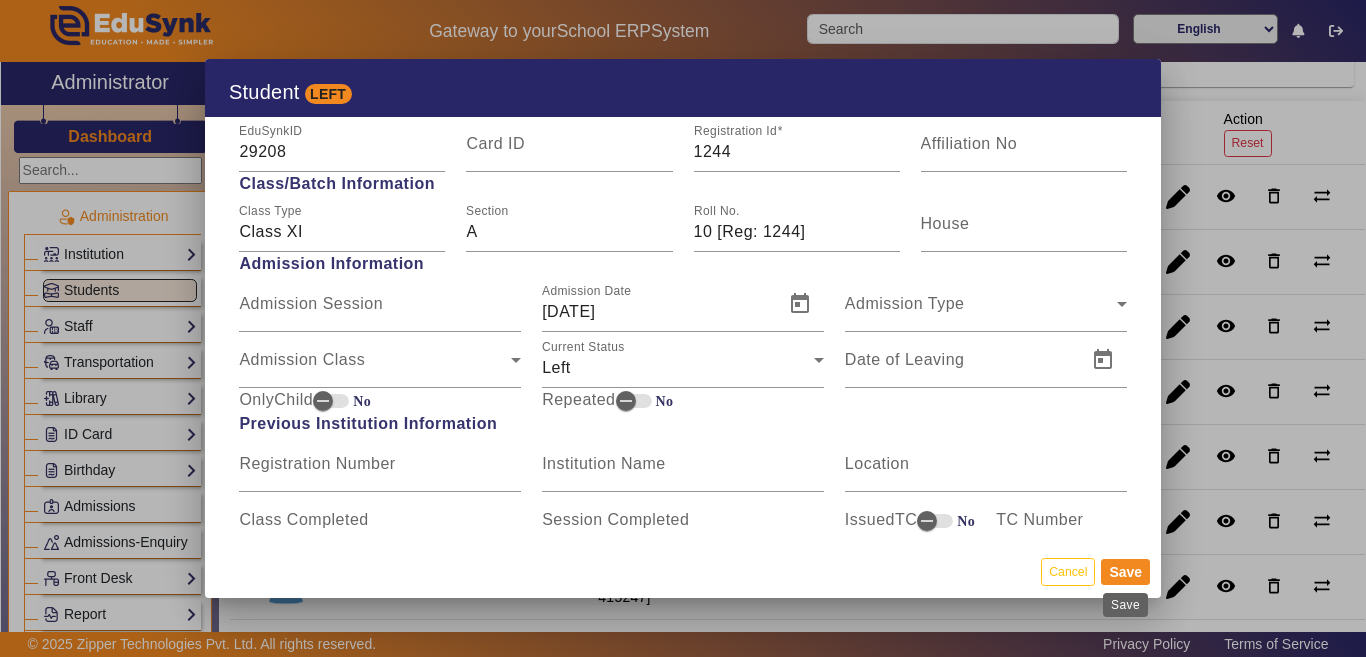 drag, startPoint x: 1121, startPoint y: 573, endPoint x: 1100, endPoint y: 541, distance: 38.27532 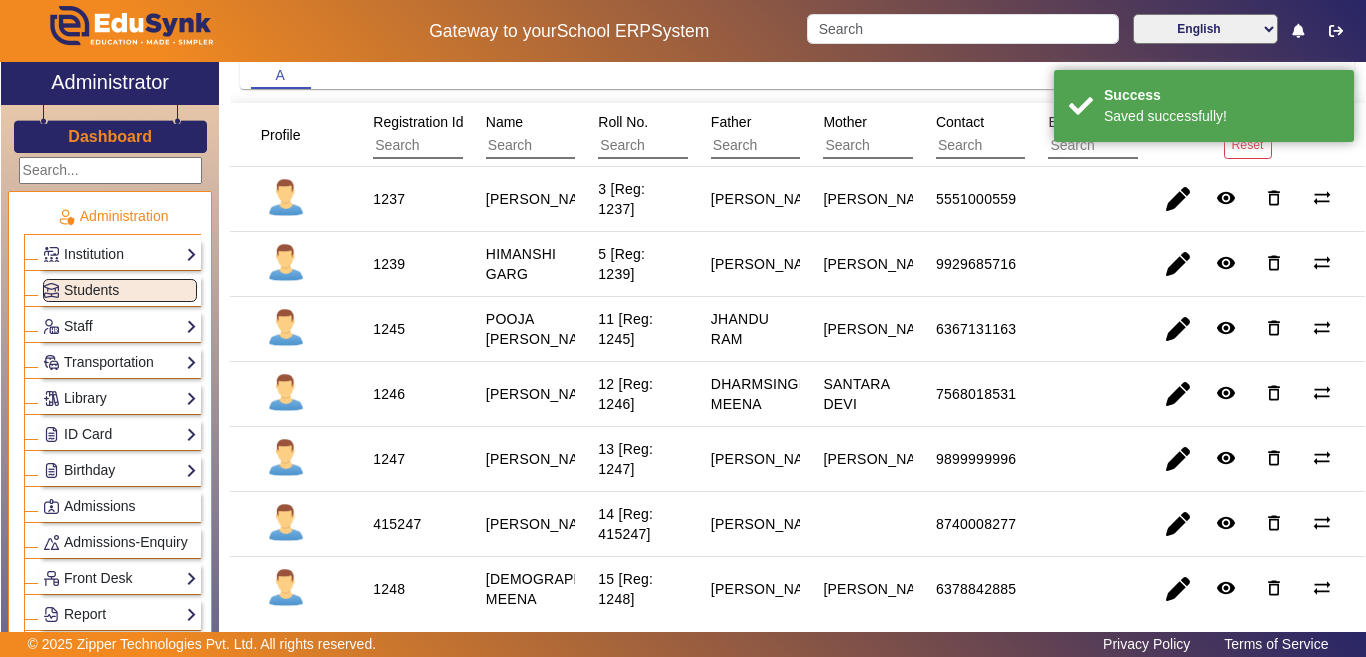scroll, scrollTop: 200, scrollLeft: 0, axis: vertical 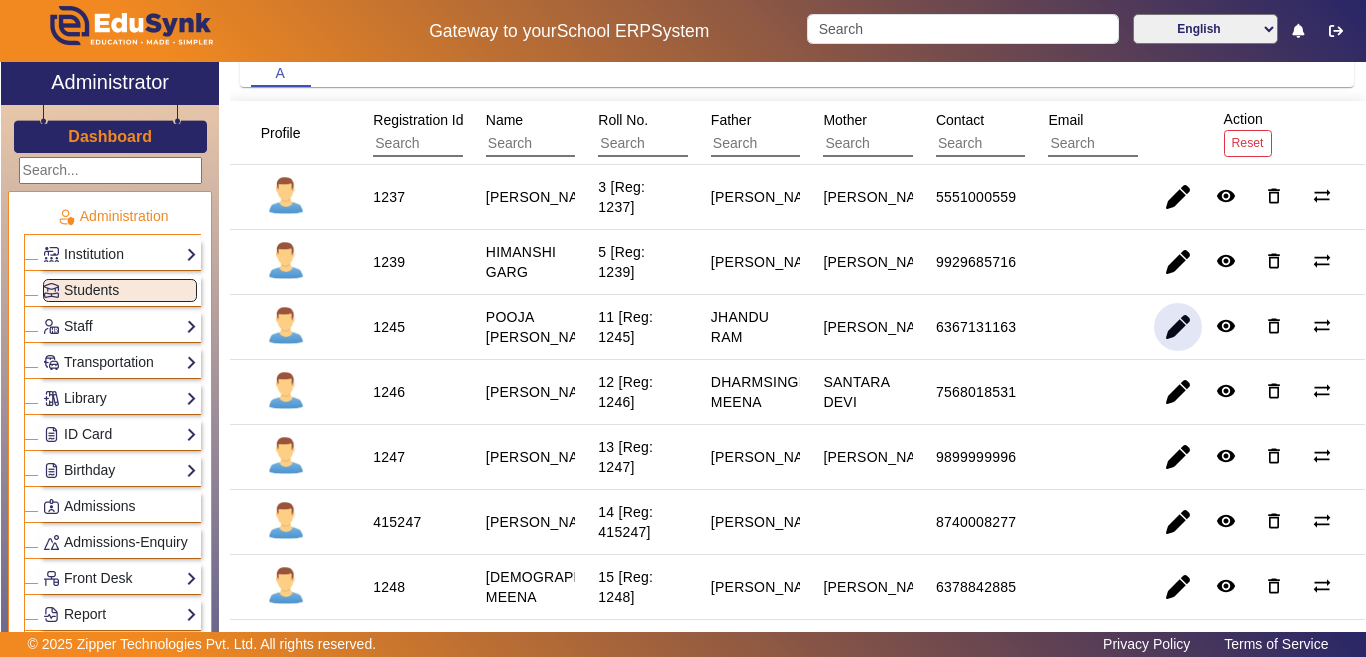 click 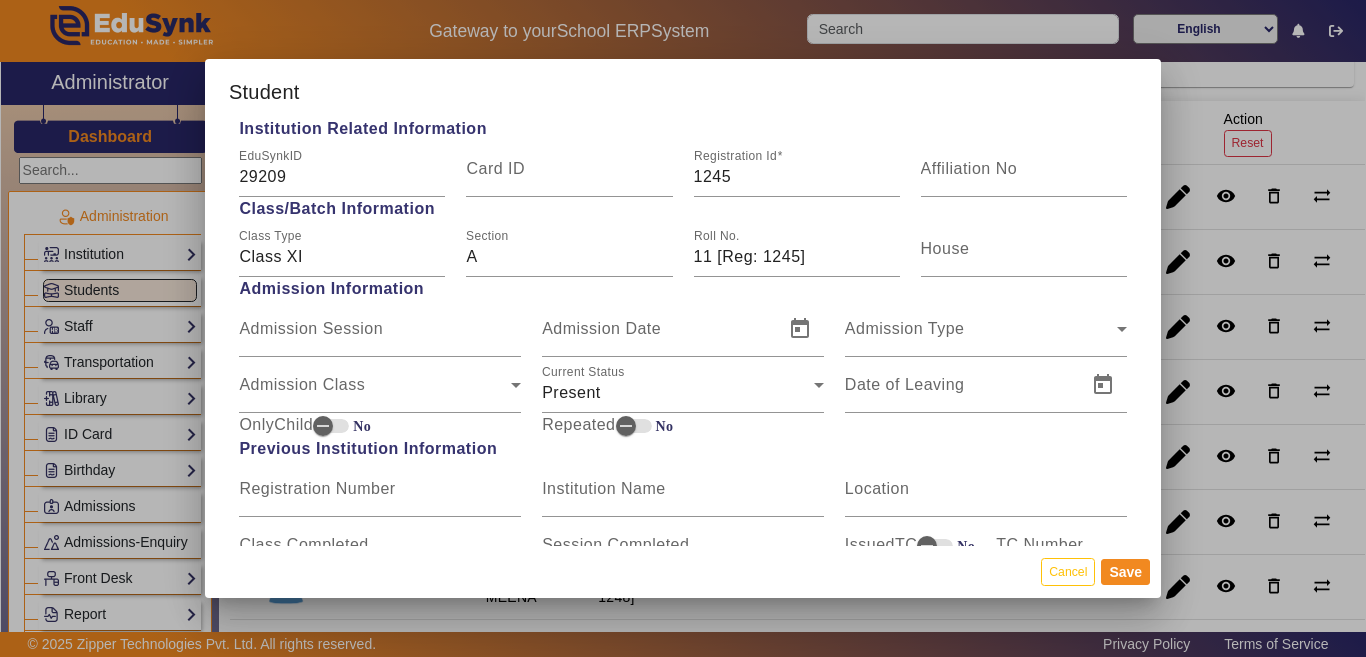 scroll, scrollTop: 1100, scrollLeft: 0, axis: vertical 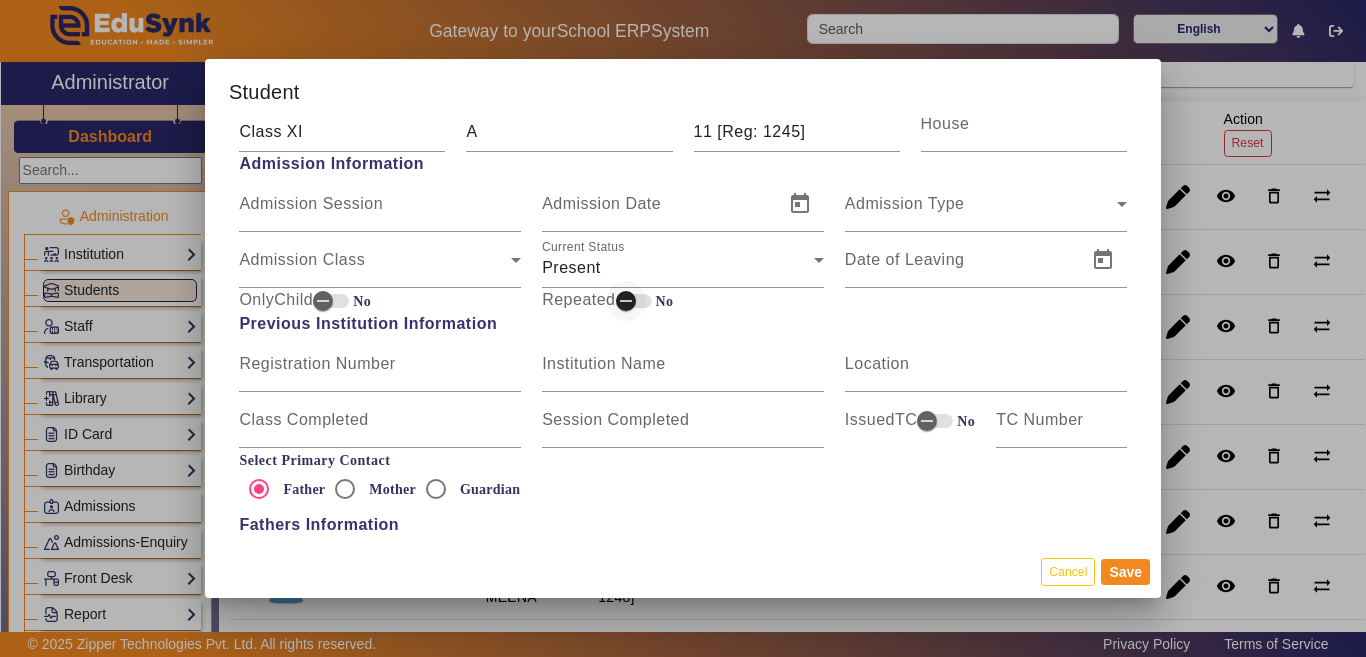 click on "Present" at bounding box center (678, 268) 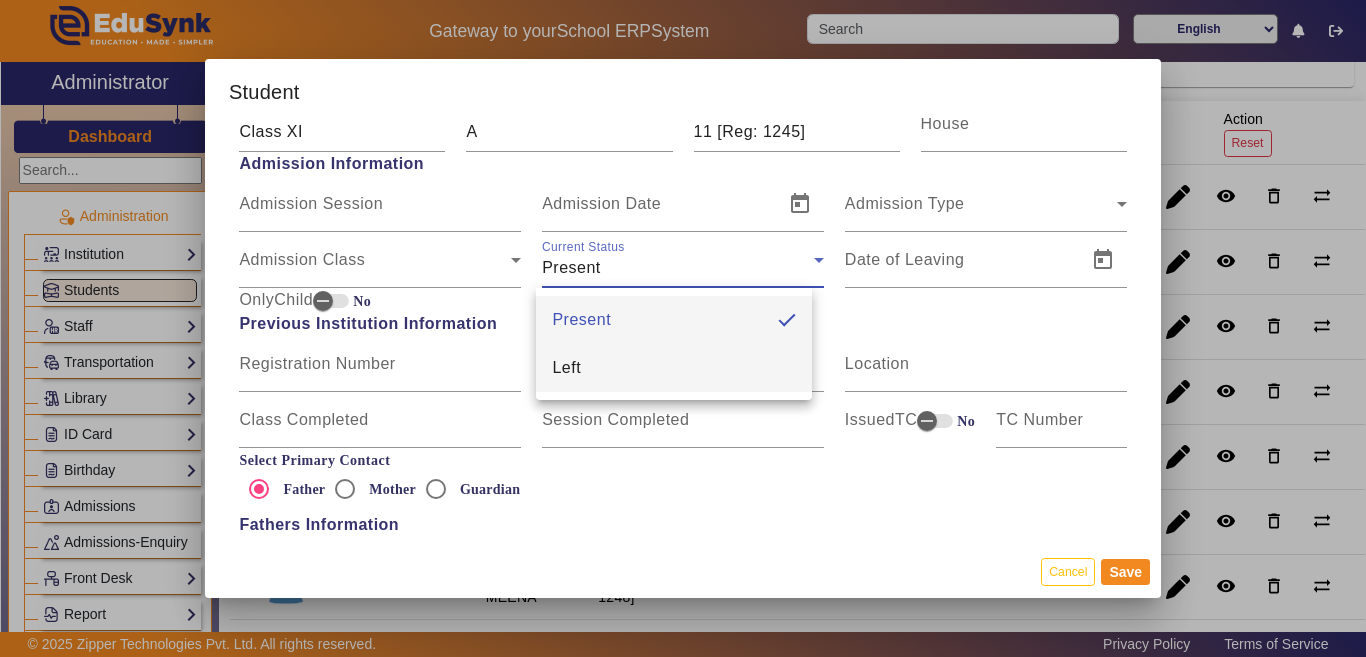 click on "Left" at bounding box center [566, 368] 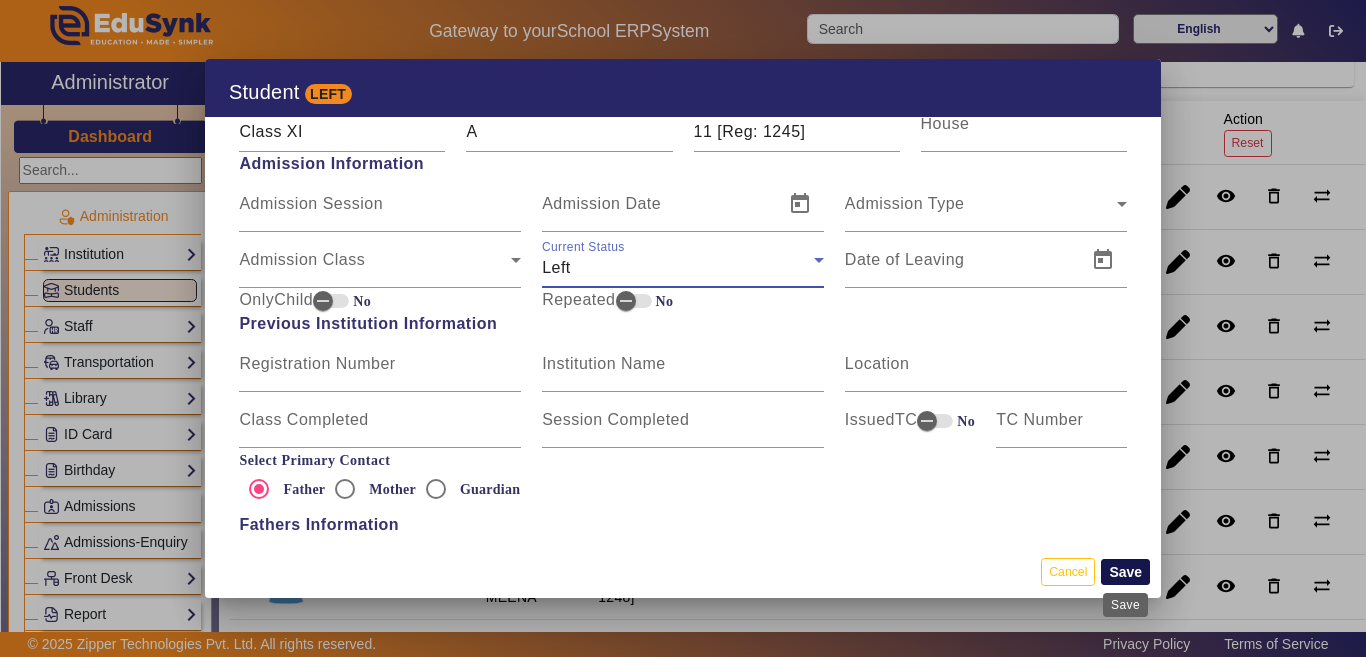 click on "Save" at bounding box center (1125, 572) 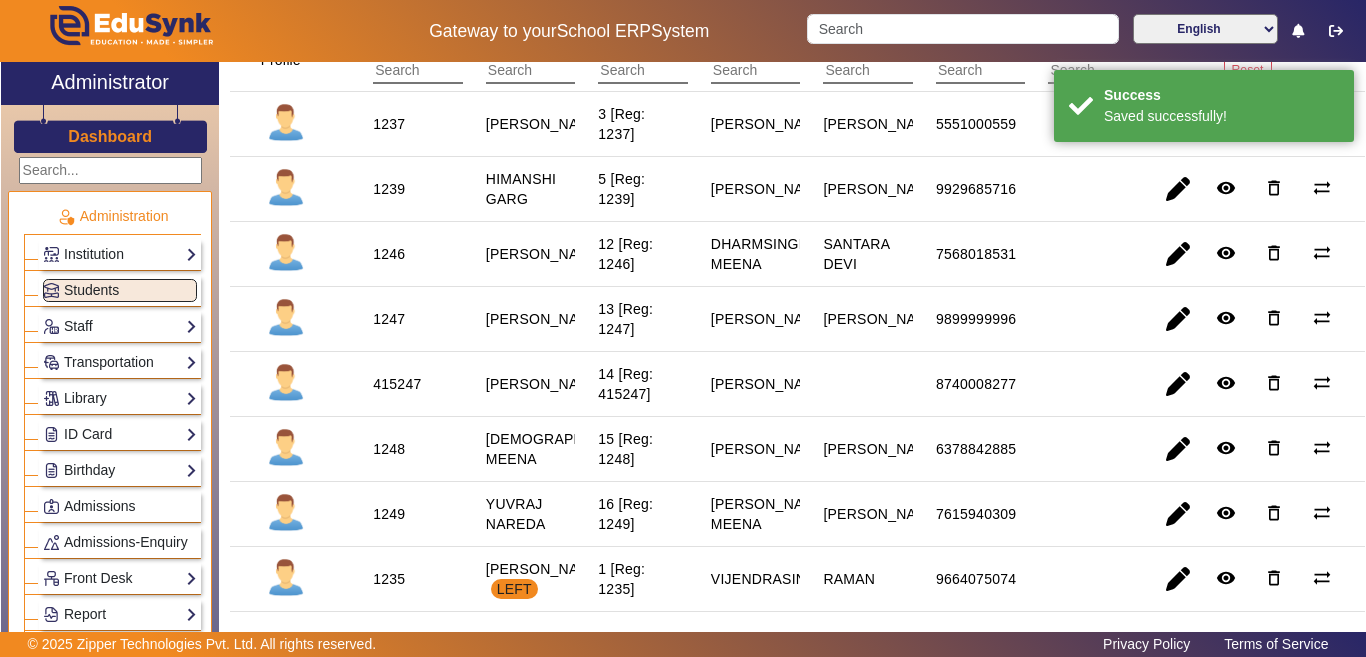 scroll, scrollTop: 300, scrollLeft: 0, axis: vertical 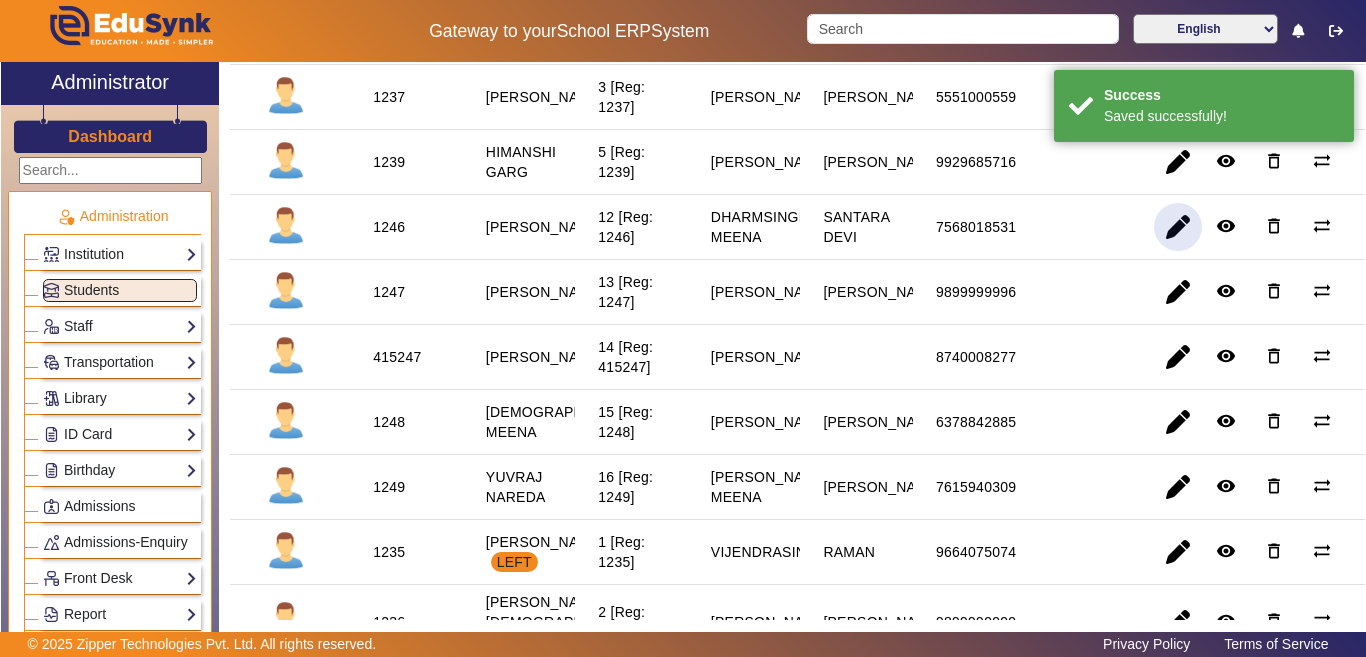click 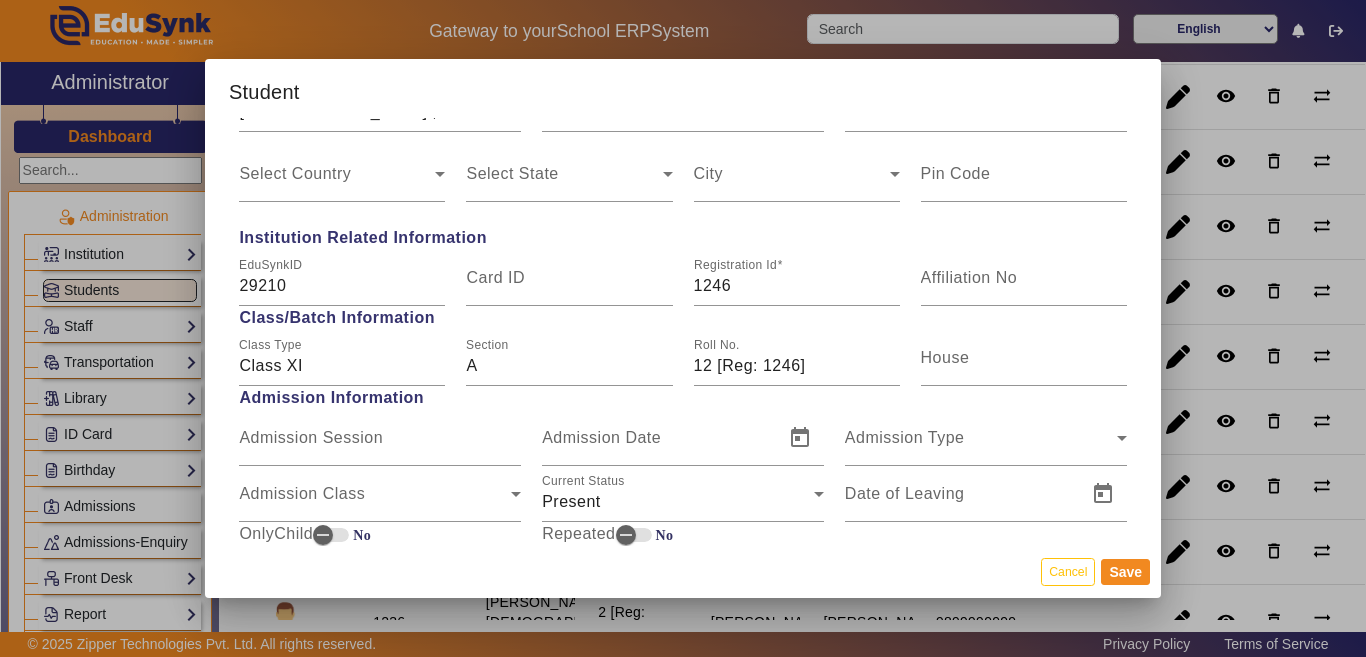 scroll, scrollTop: 900, scrollLeft: 0, axis: vertical 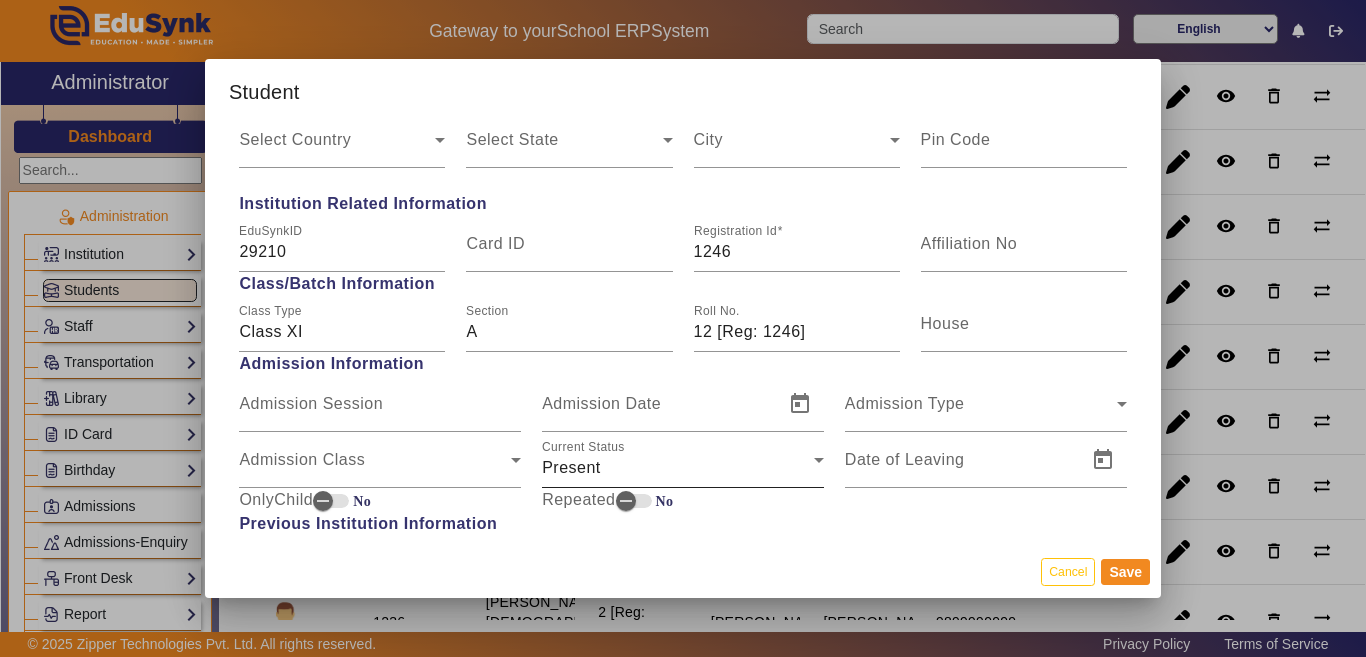 click on "Present" at bounding box center [678, 468] 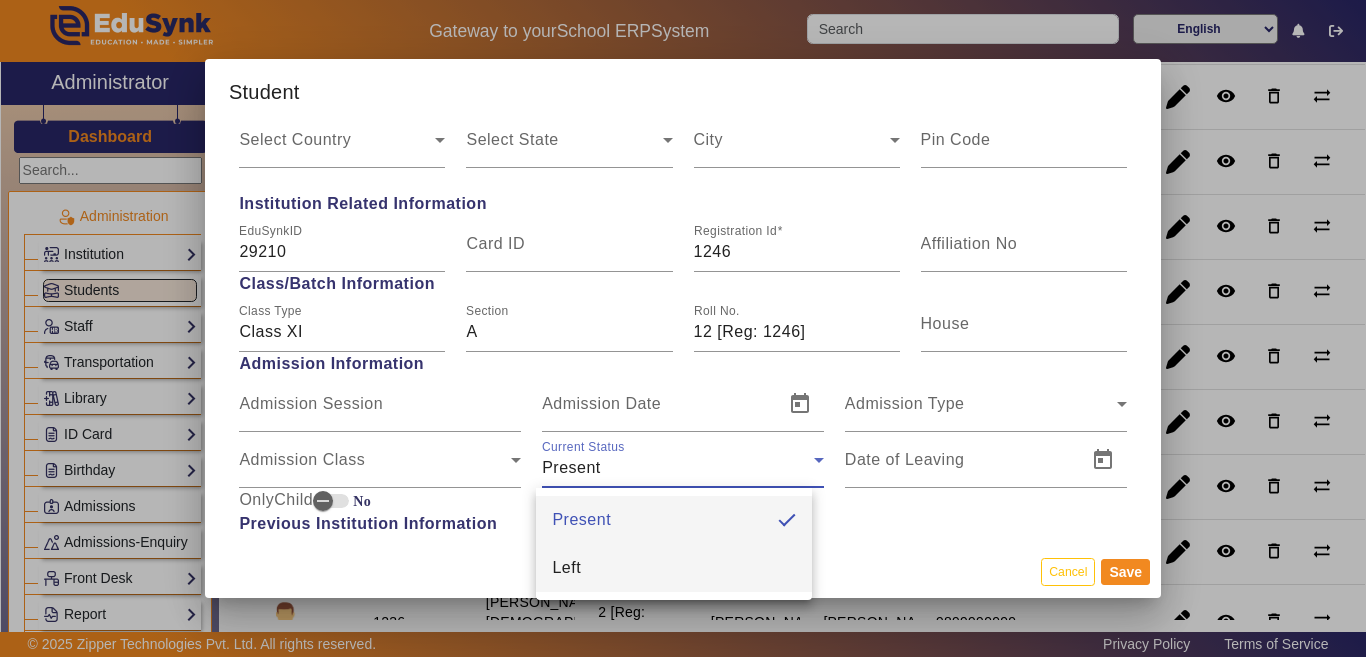 click on "Left" at bounding box center (674, 568) 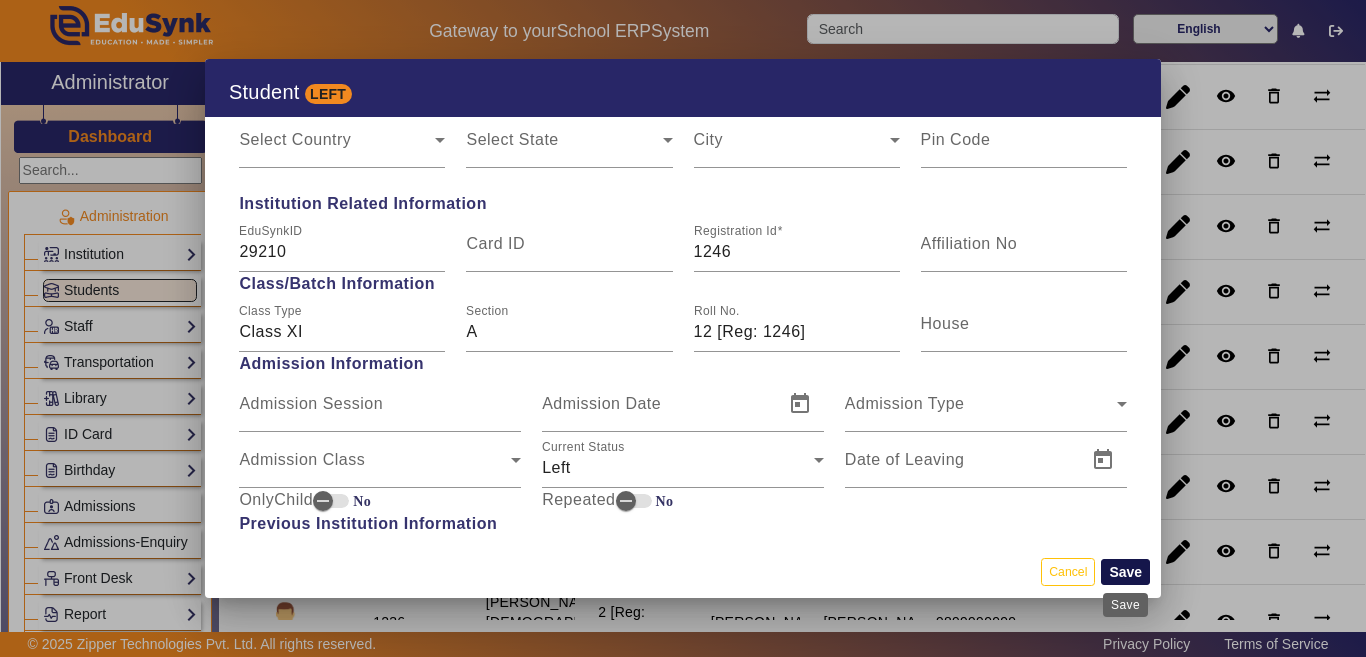 click on "Save" at bounding box center (1125, 572) 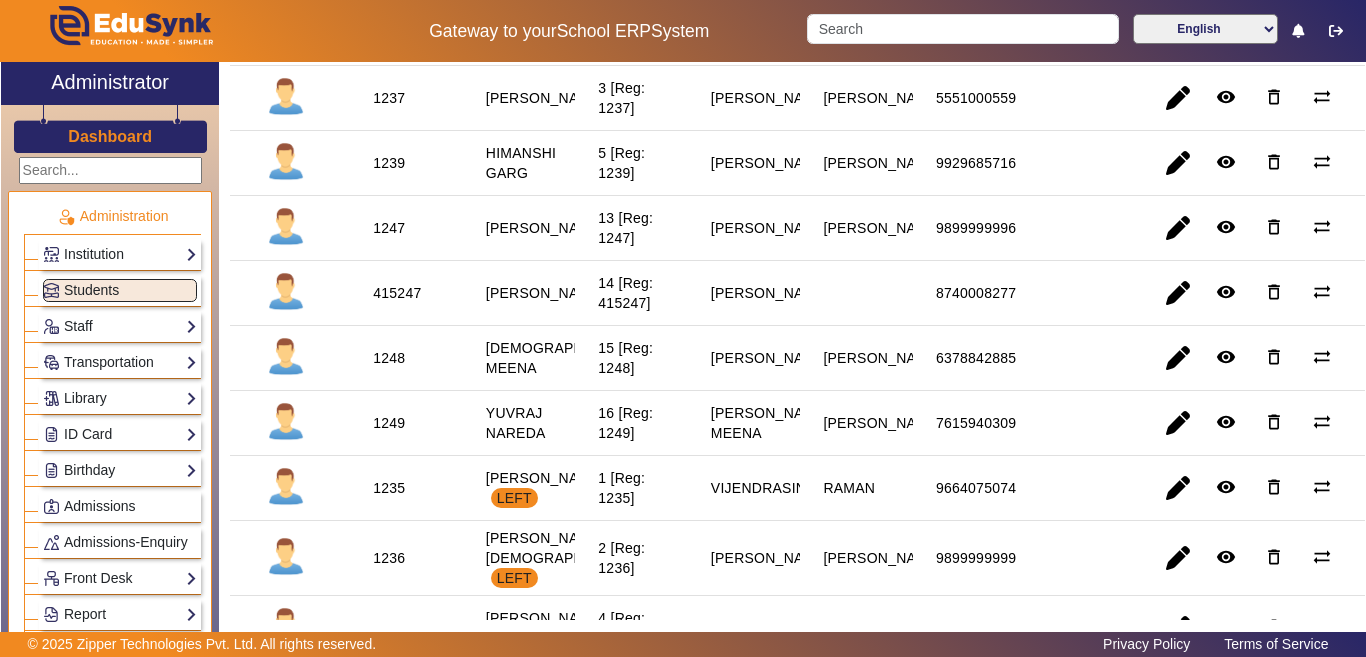 scroll, scrollTop: 300, scrollLeft: 0, axis: vertical 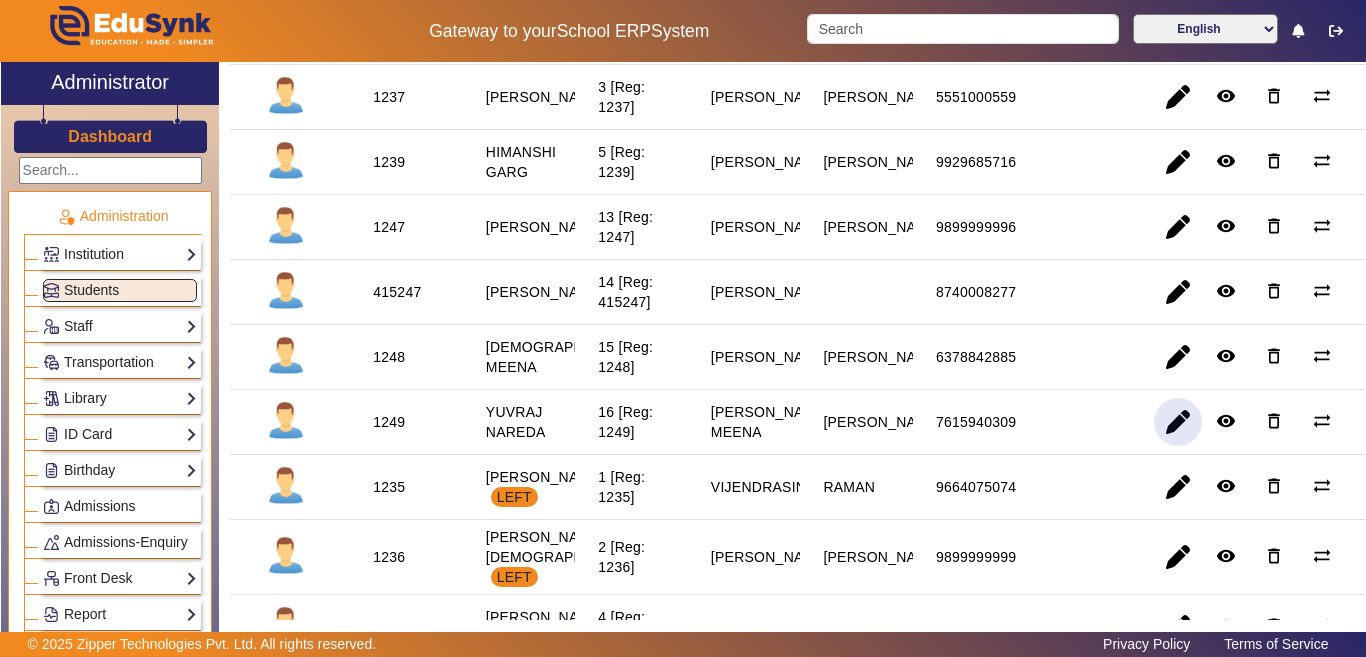 click 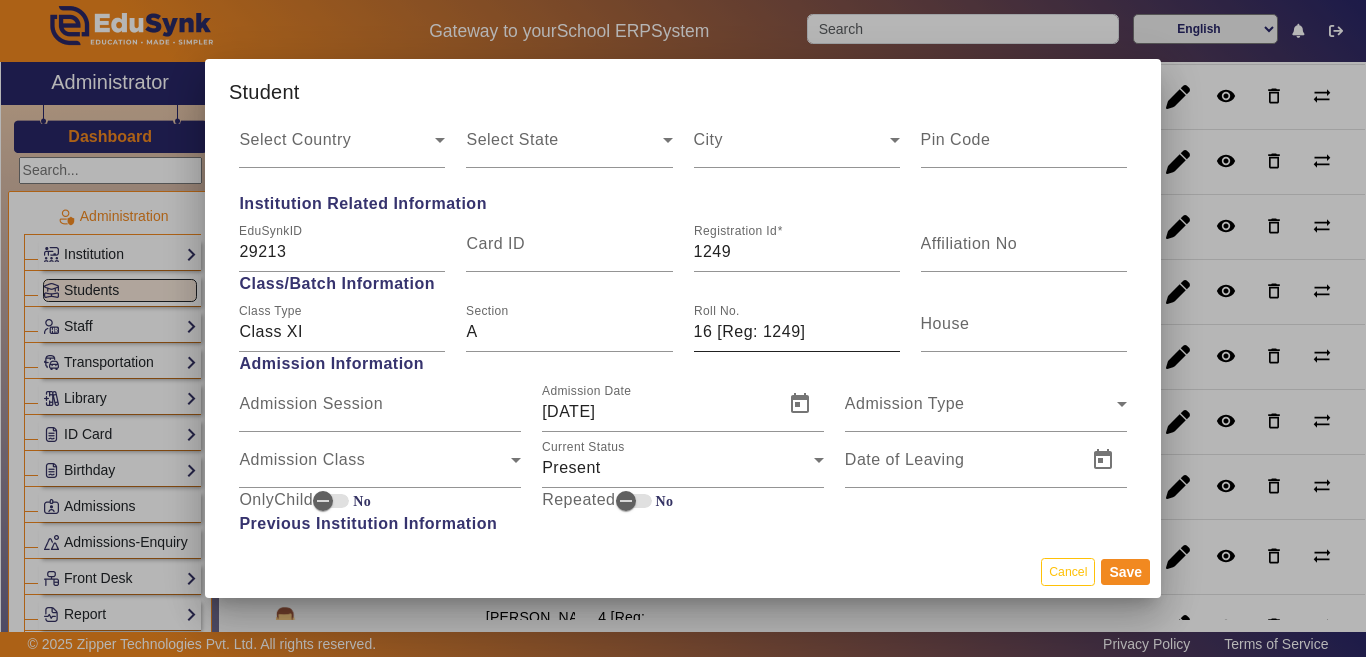 scroll, scrollTop: 1000, scrollLeft: 0, axis: vertical 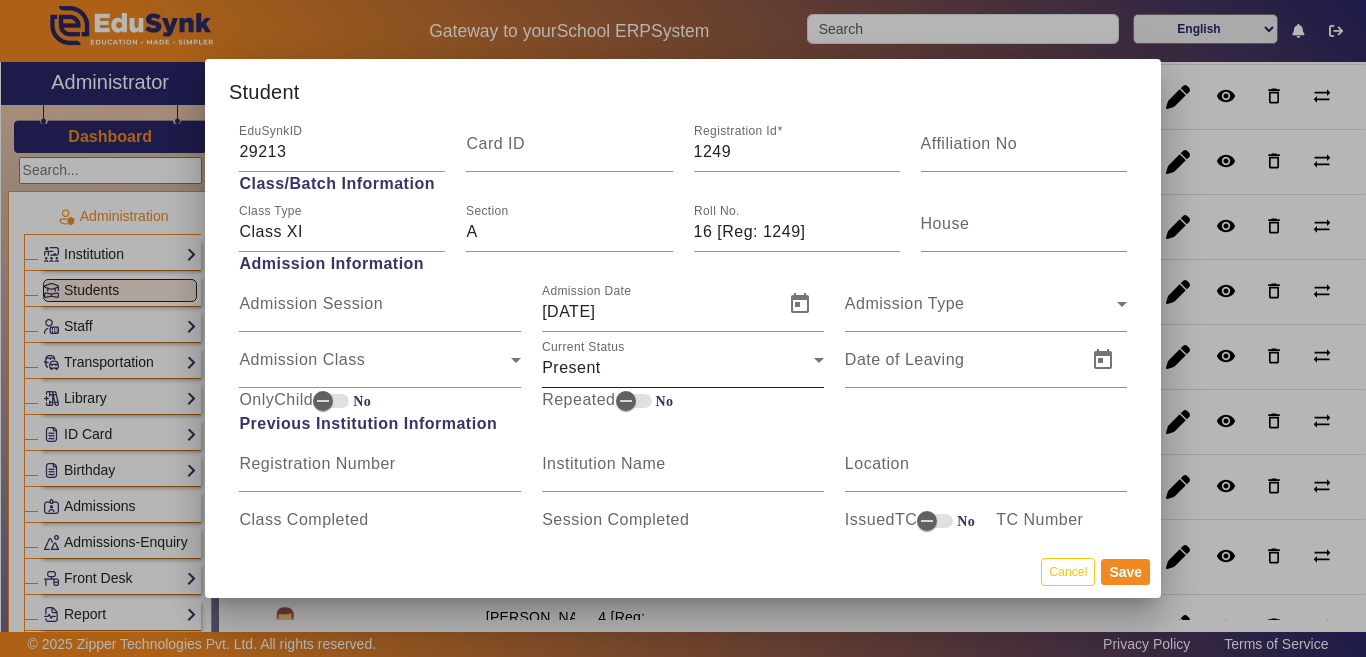 click on "Present" at bounding box center (678, 368) 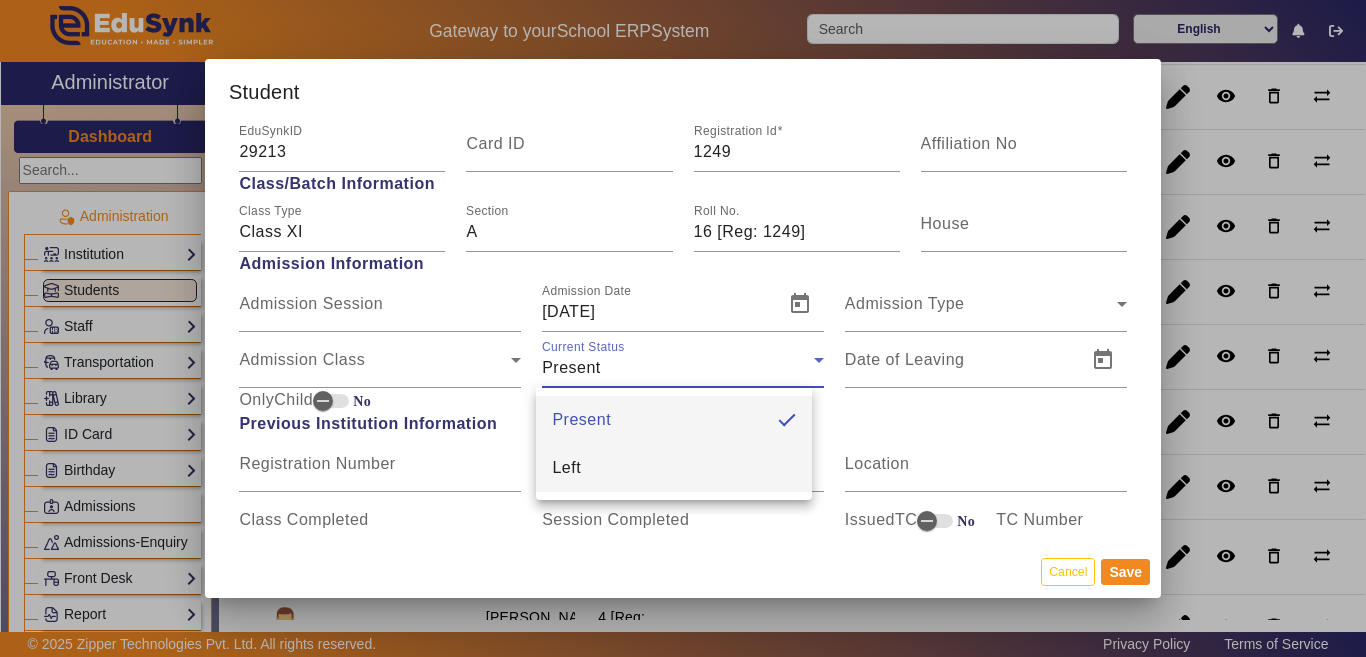 click on "Left" at bounding box center [674, 468] 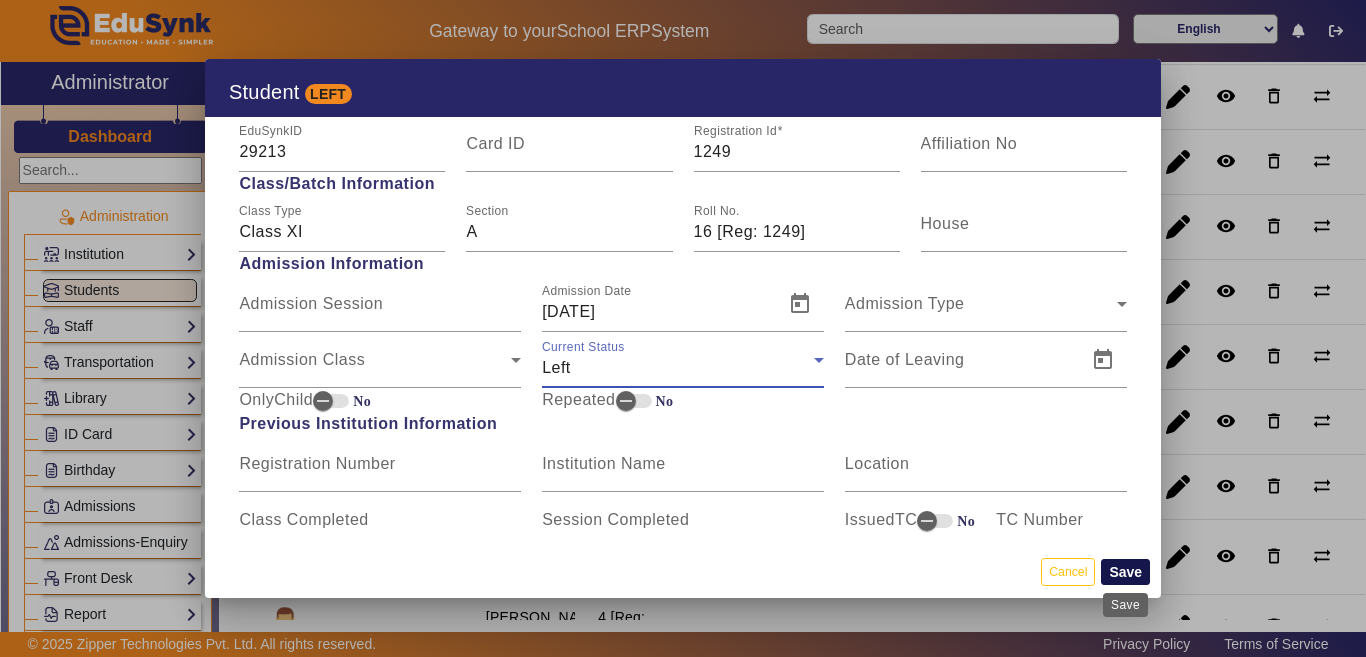 click on "Save" at bounding box center [1125, 572] 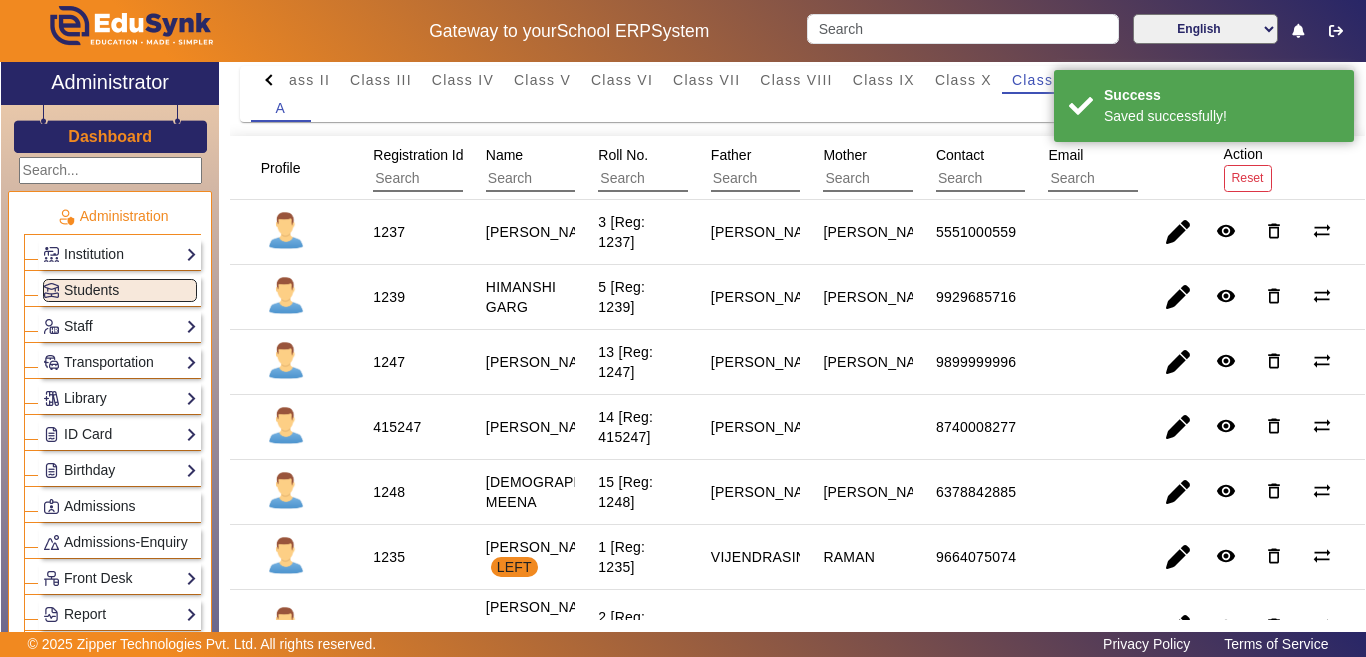 scroll, scrollTop: 200, scrollLeft: 0, axis: vertical 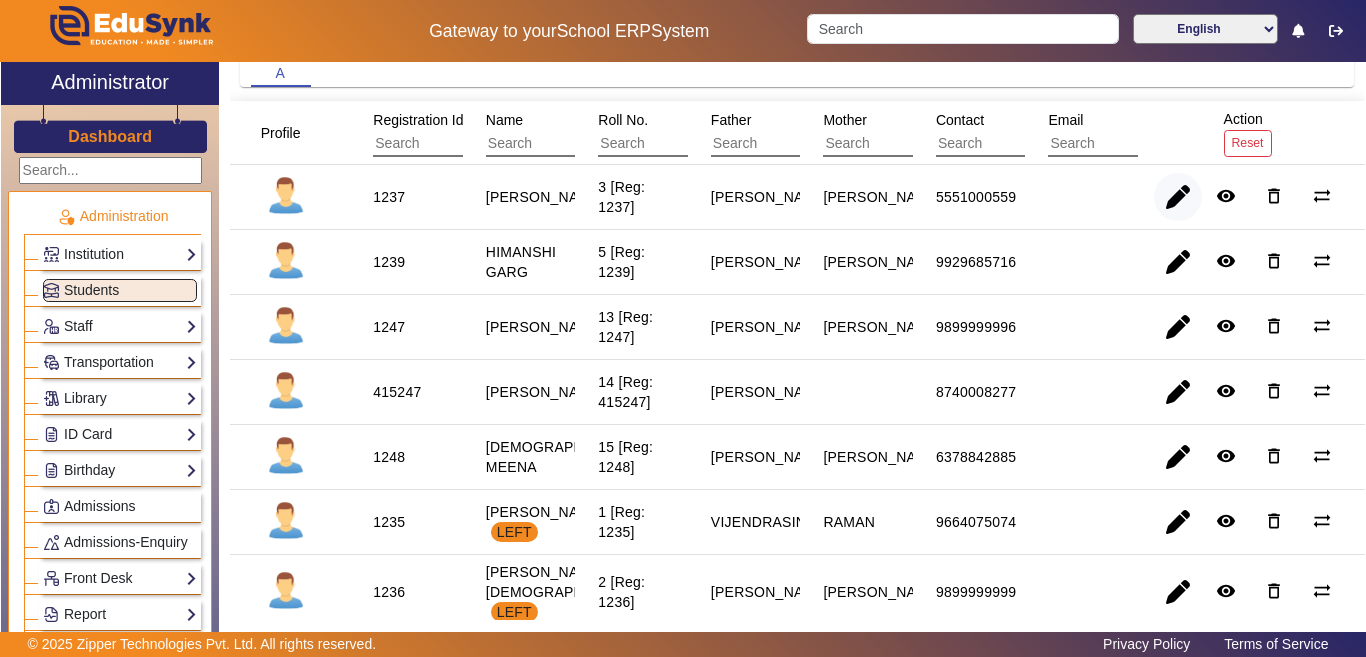 click at bounding box center (1178, 262) 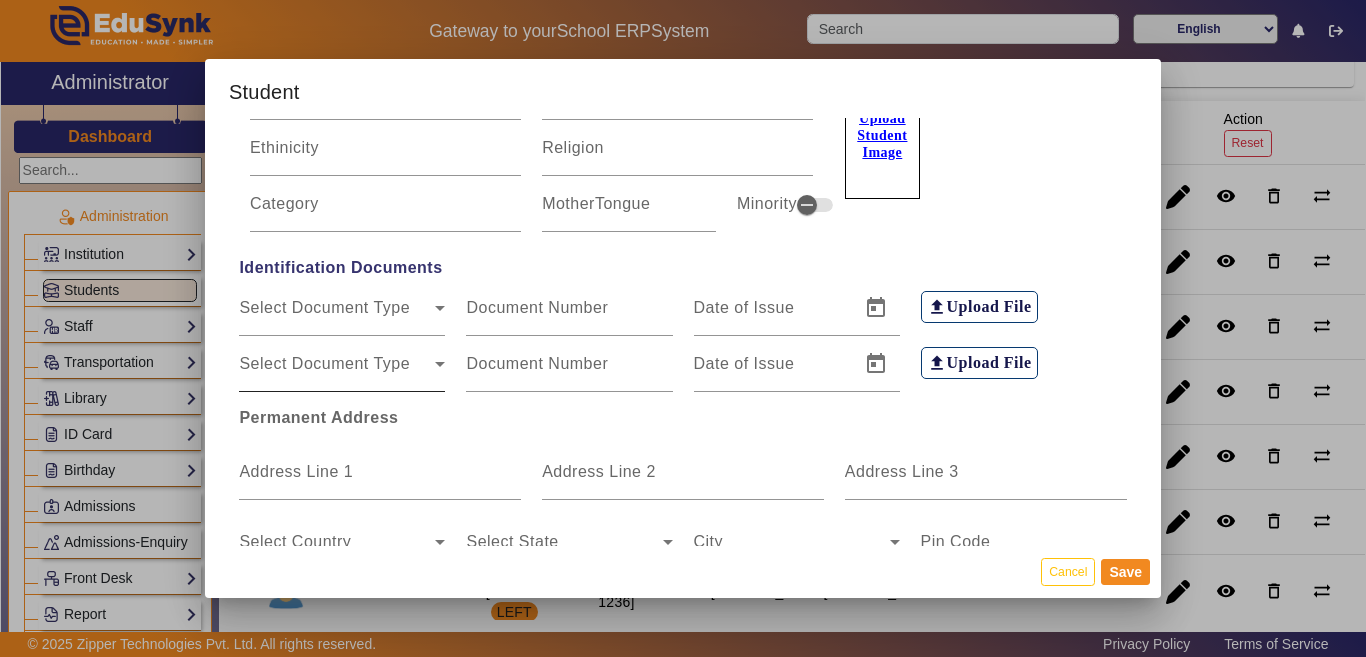 scroll, scrollTop: 300, scrollLeft: 0, axis: vertical 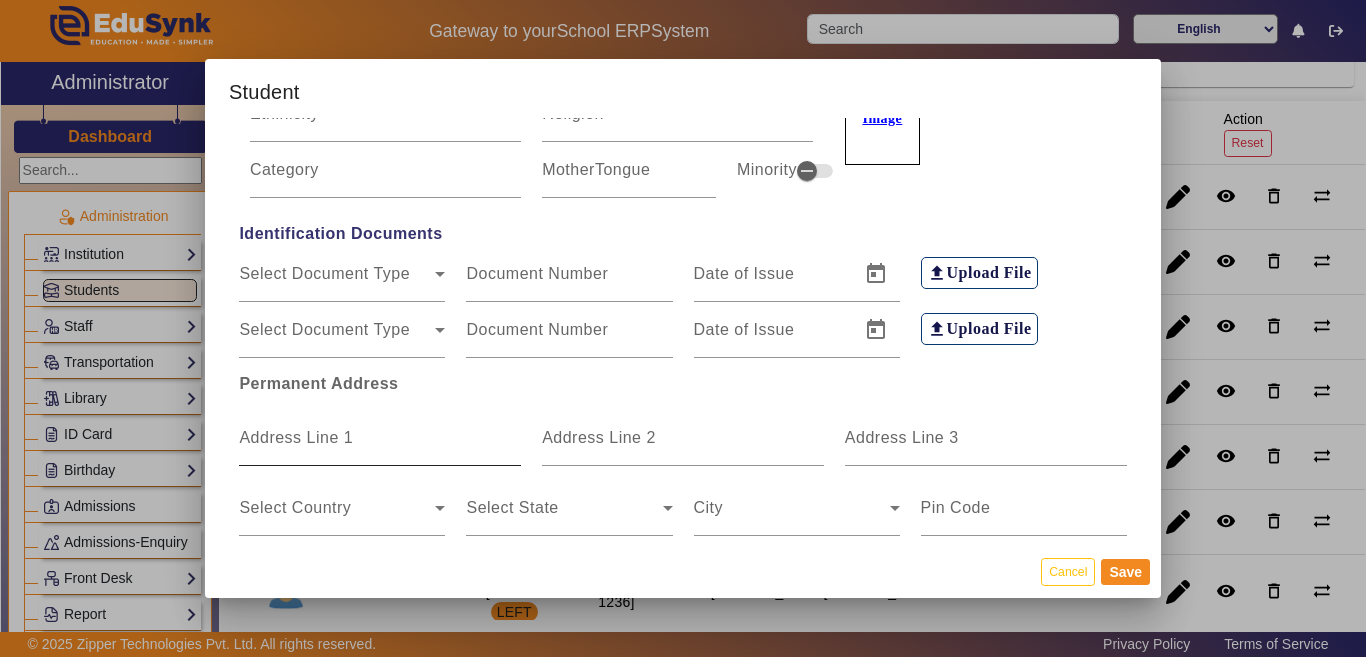 click on "Address Line 1" at bounding box center (296, 437) 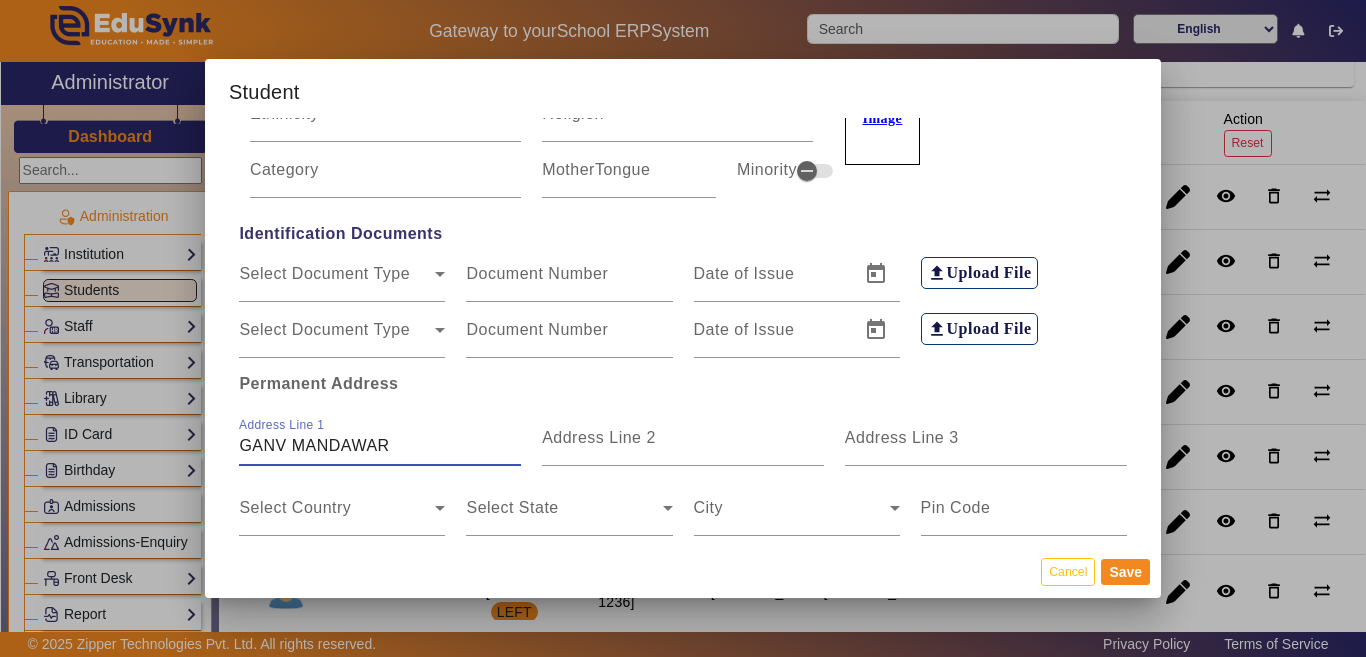 type on "GANV MANDAWAR" 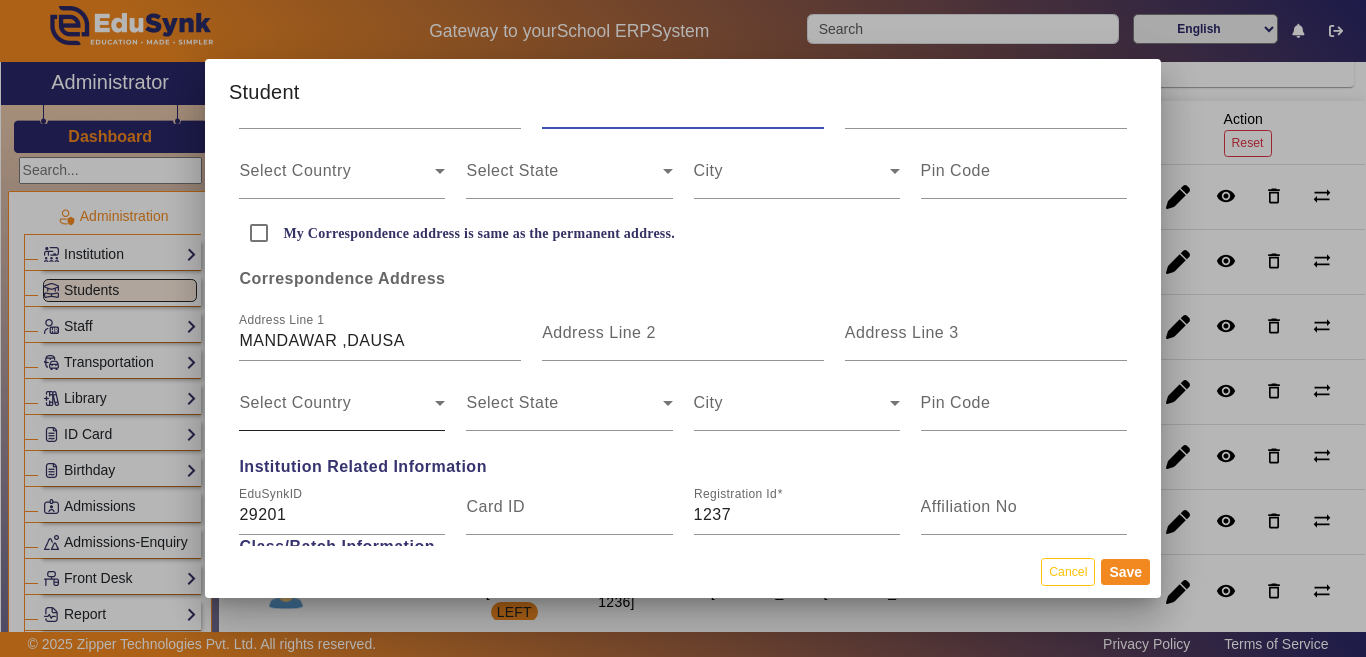 scroll, scrollTop: 700, scrollLeft: 0, axis: vertical 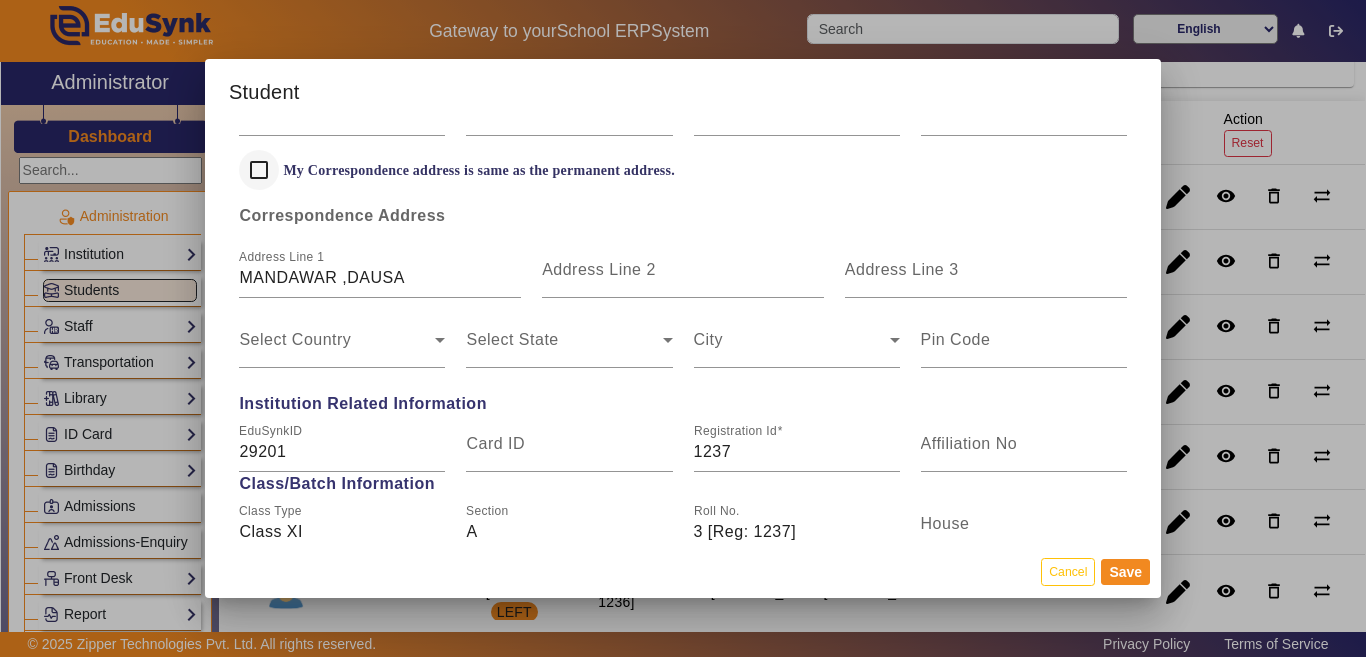 type on "MANDAWAR" 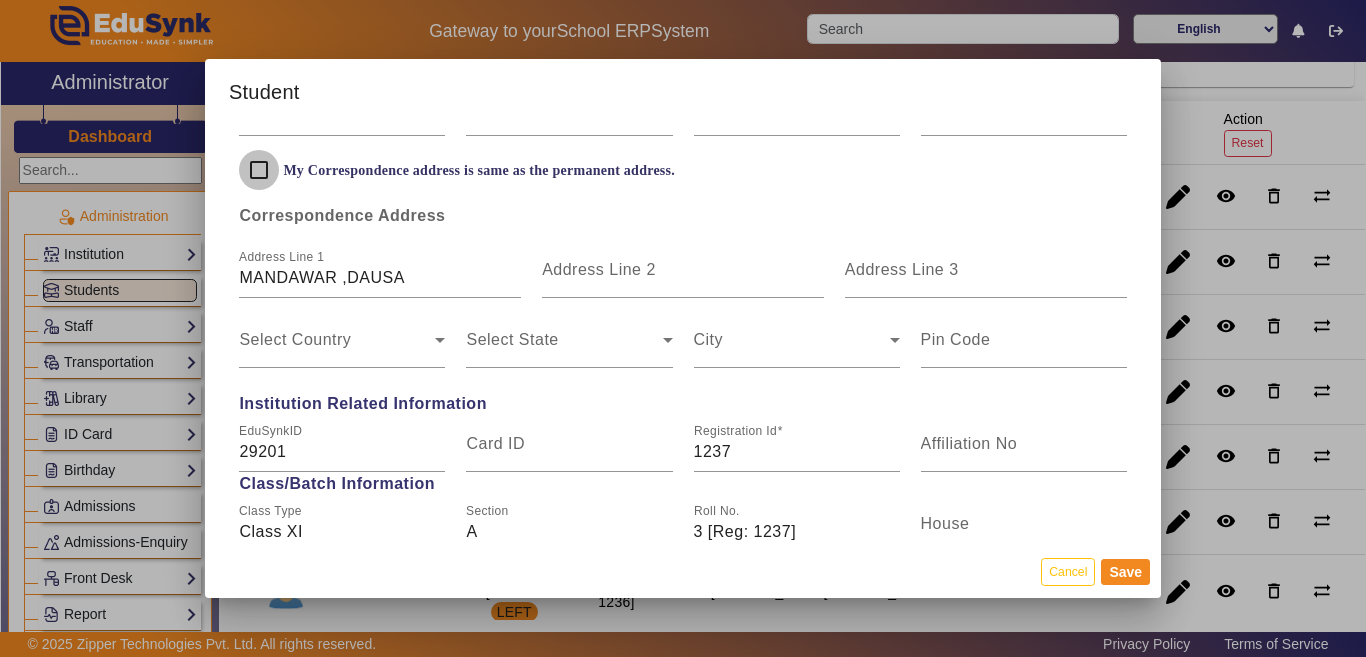 click on "My Correspondence address is same as the permanent address." at bounding box center [259, 170] 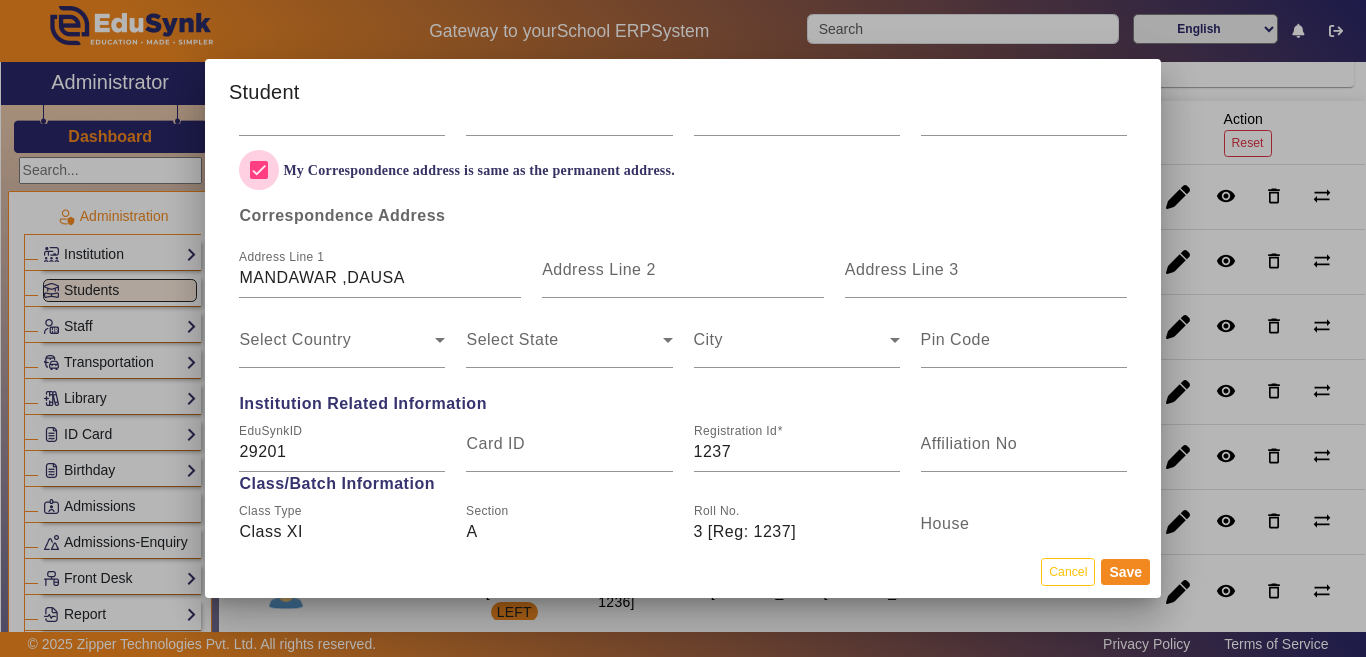 checkbox on "true" 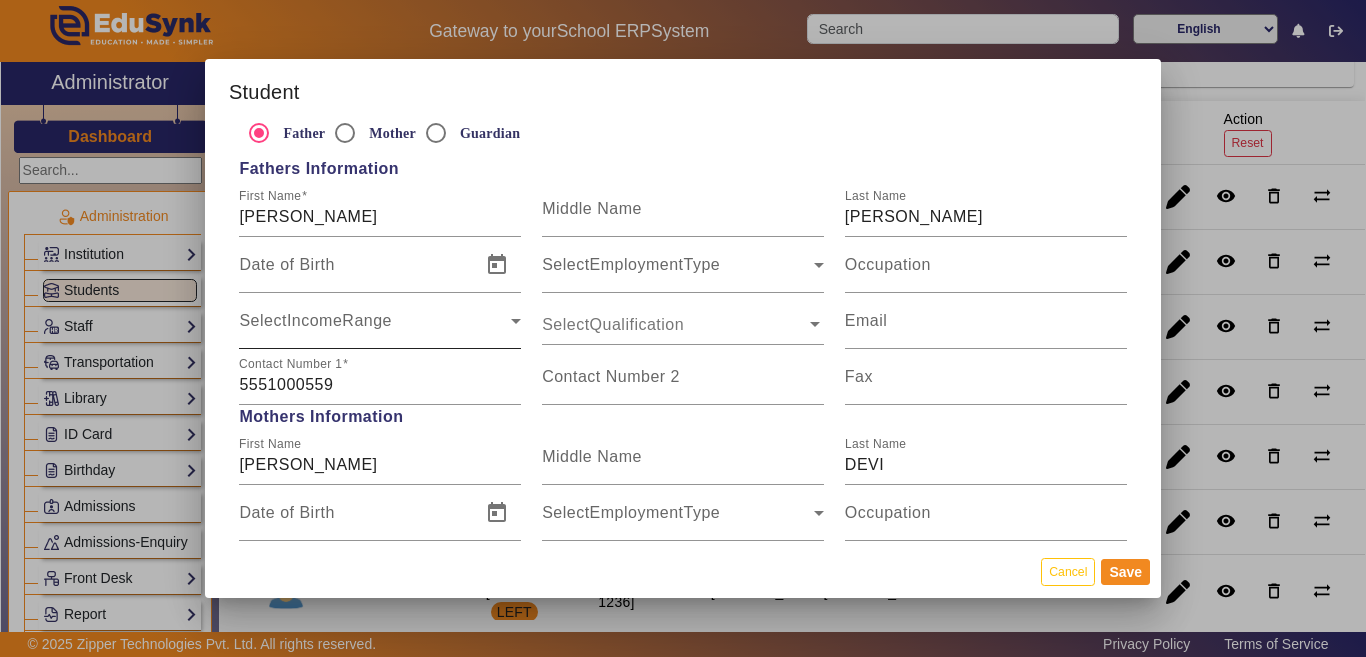 scroll, scrollTop: 1300, scrollLeft: 0, axis: vertical 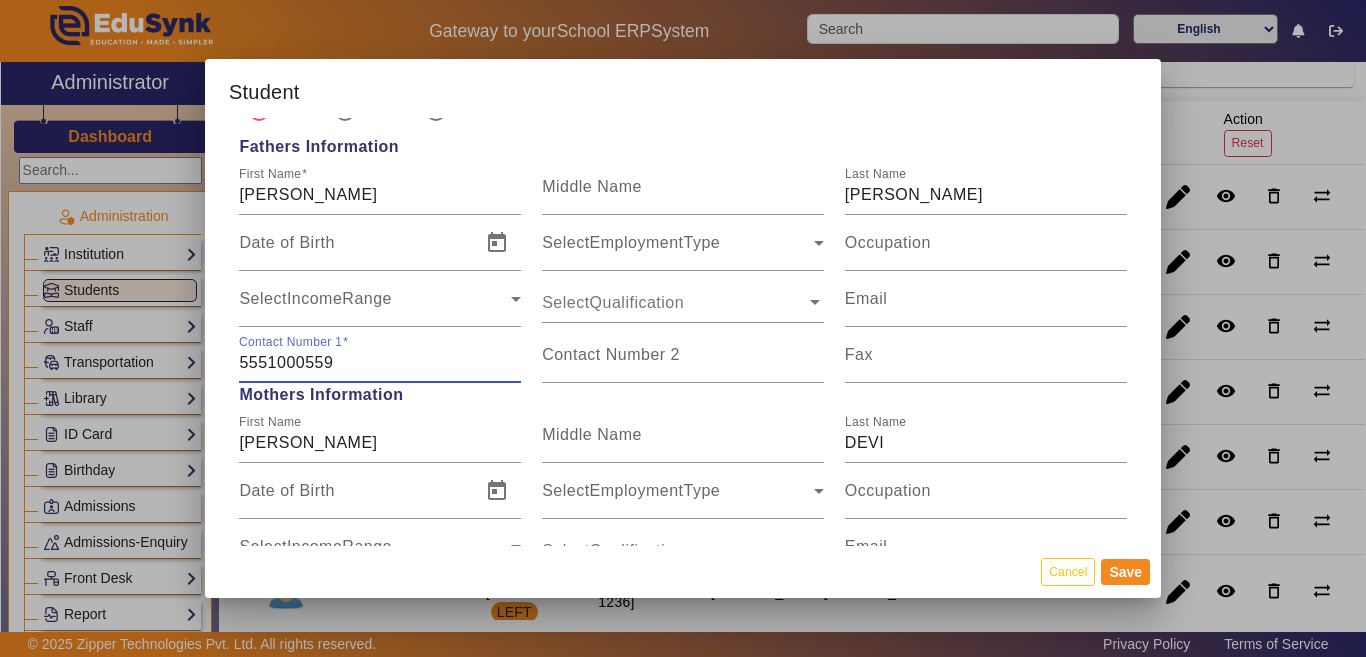 drag, startPoint x: 345, startPoint y: 362, endPoint x: 237, endPoint y: 368, distance: 108.16654 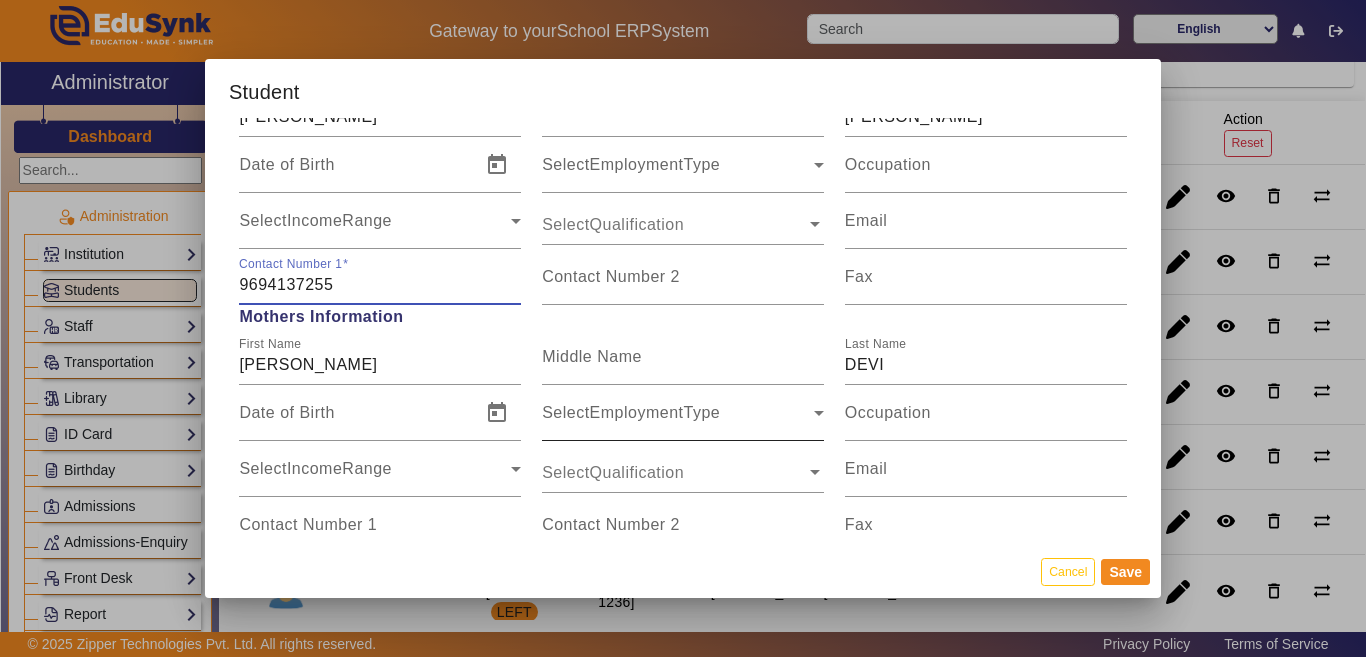 scroll, scrollTop: 1400, scrollLeft: 0, axis: vertical 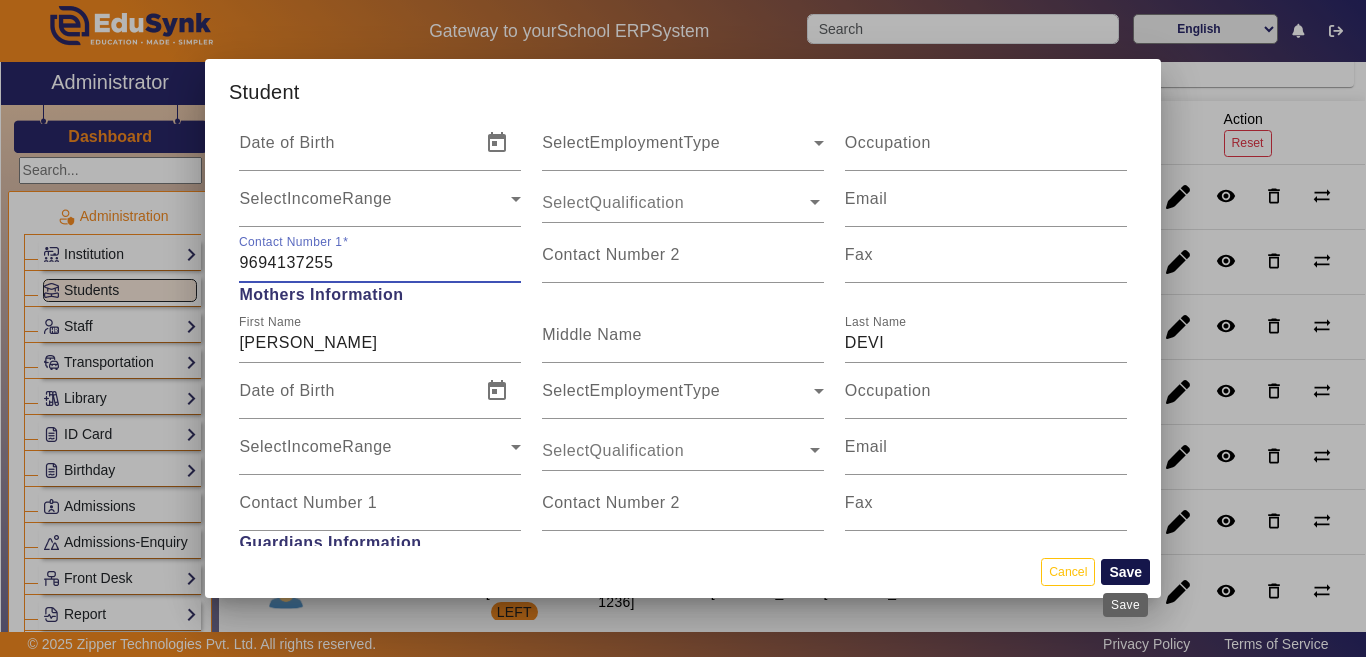 type on "9694137255" 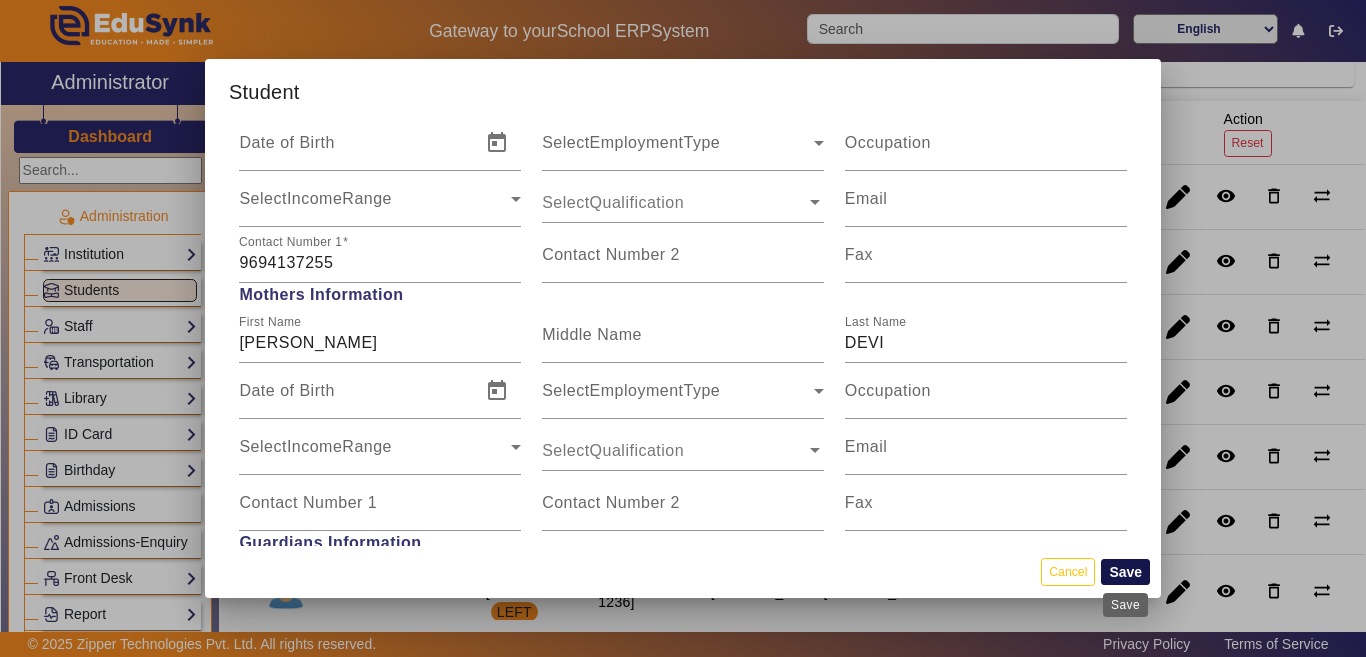 click on "Save" at bounding box center (1125, 572) 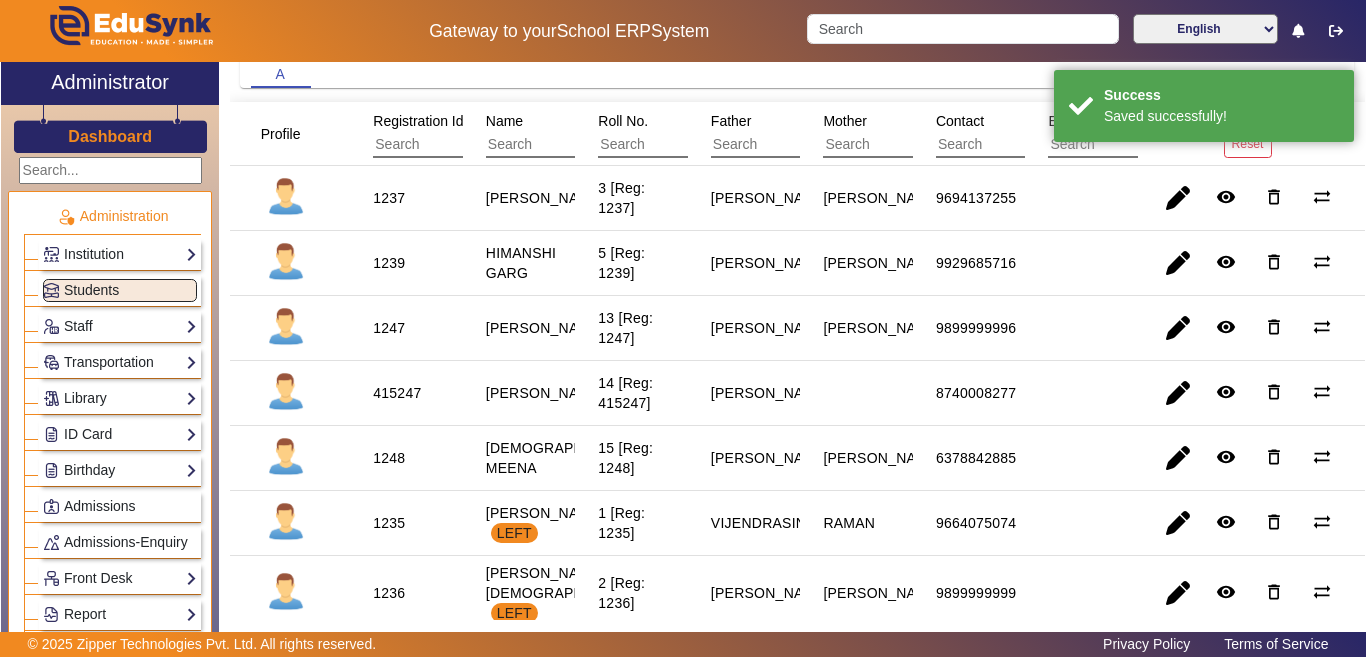 scroll, scrollTop: 200, scrollLeft: 0, axis: vertical 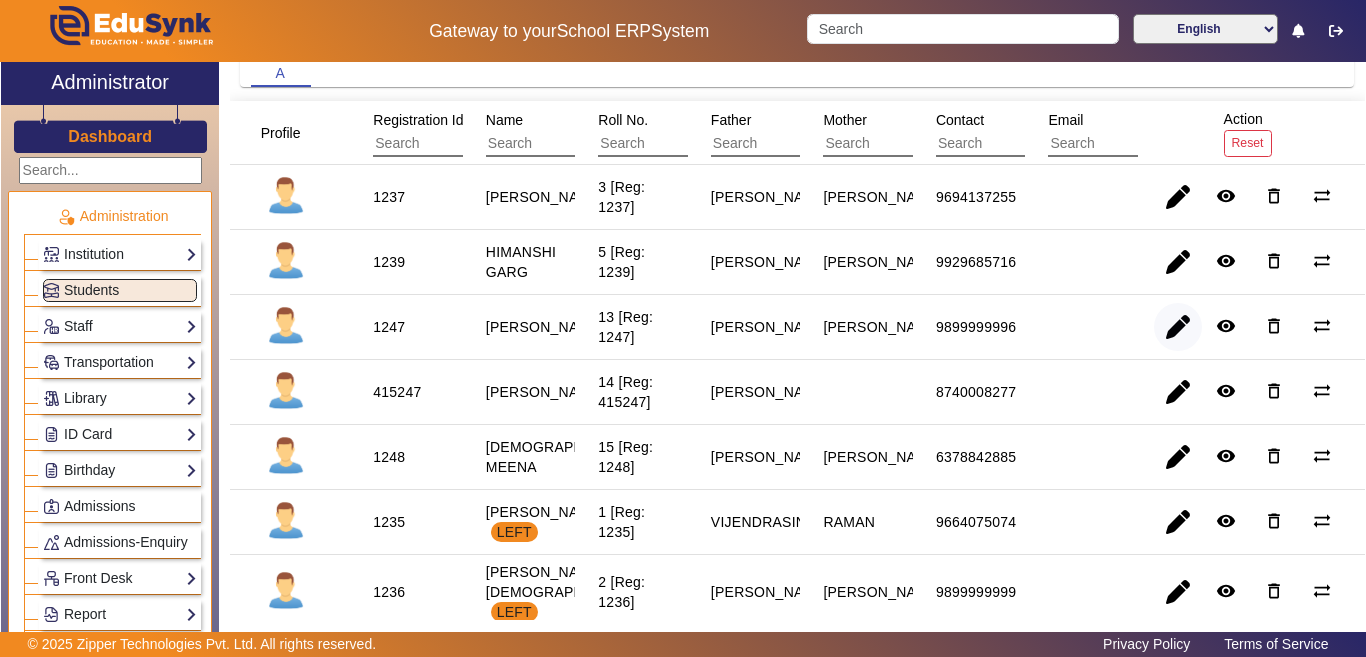 click at bounding box center (1178, 392) 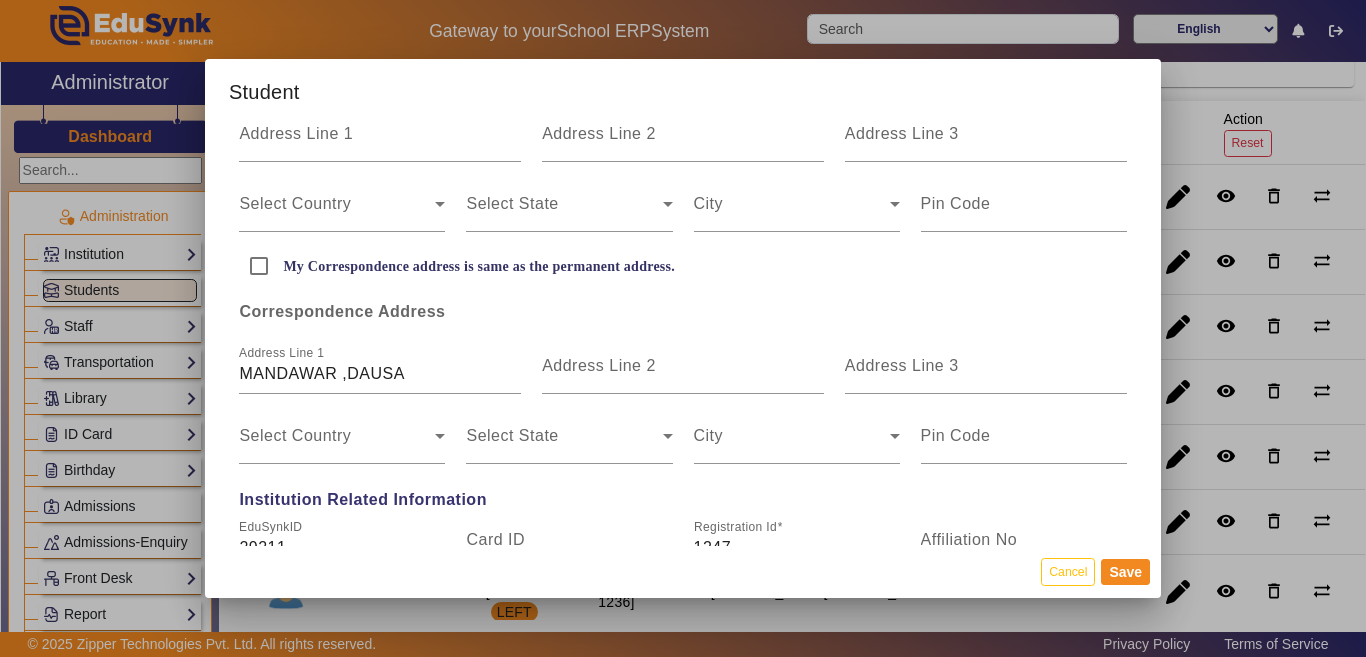 scroll, scrollTop: 0, scrollLeft: 0, axis: both 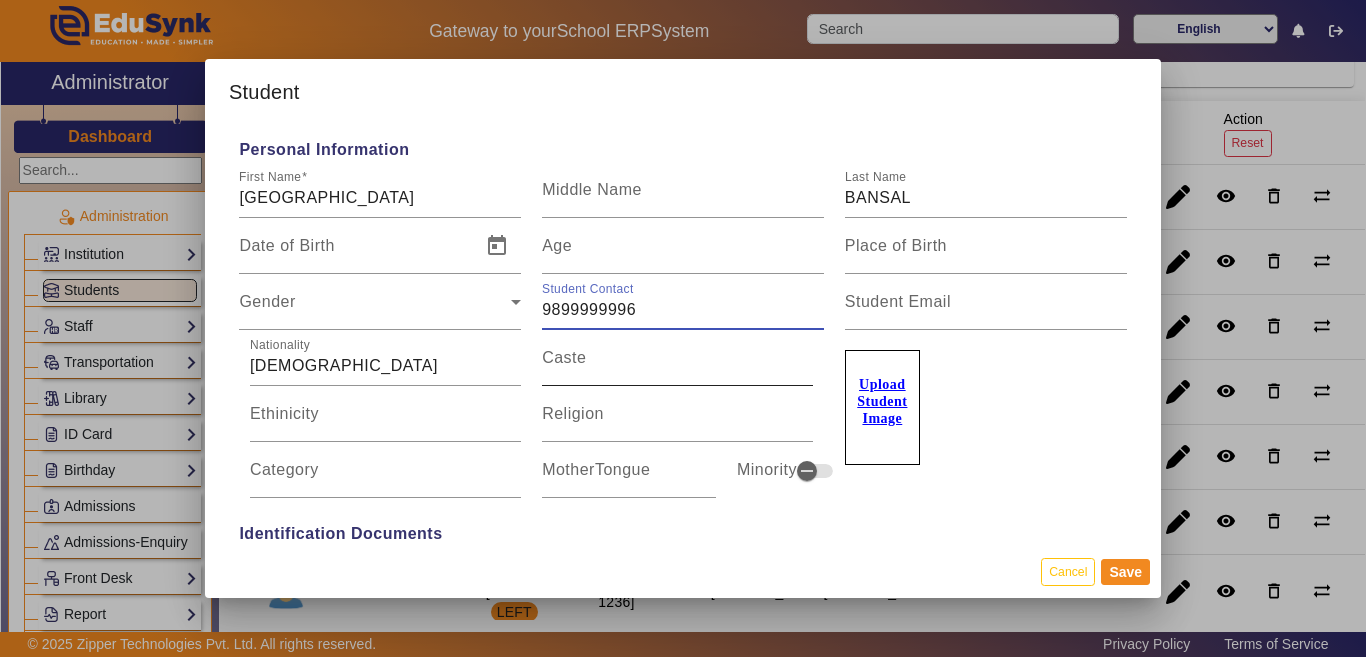 drag, startPoint x: 686, startPoint y: 314, endPoint x: 572, endPoint y: 351, distance: 119.85408 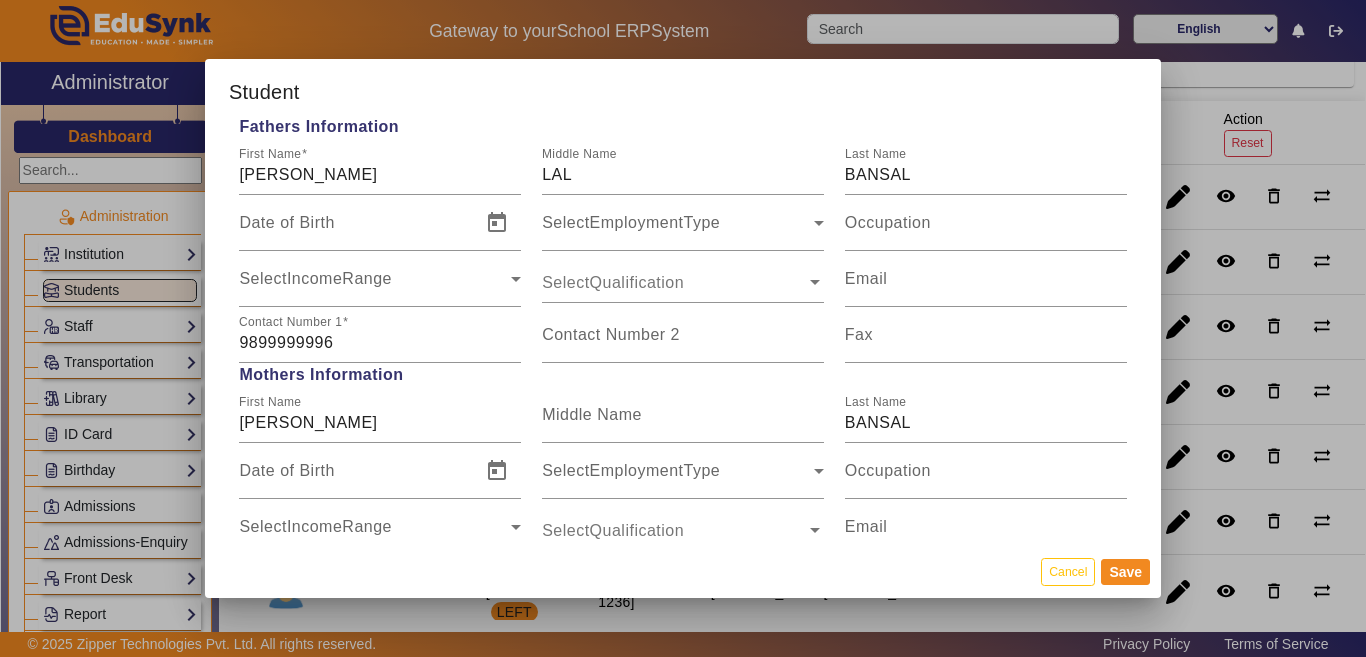 scroll, scrollTop: 1500, scrollLeft: 0, axis: vertical 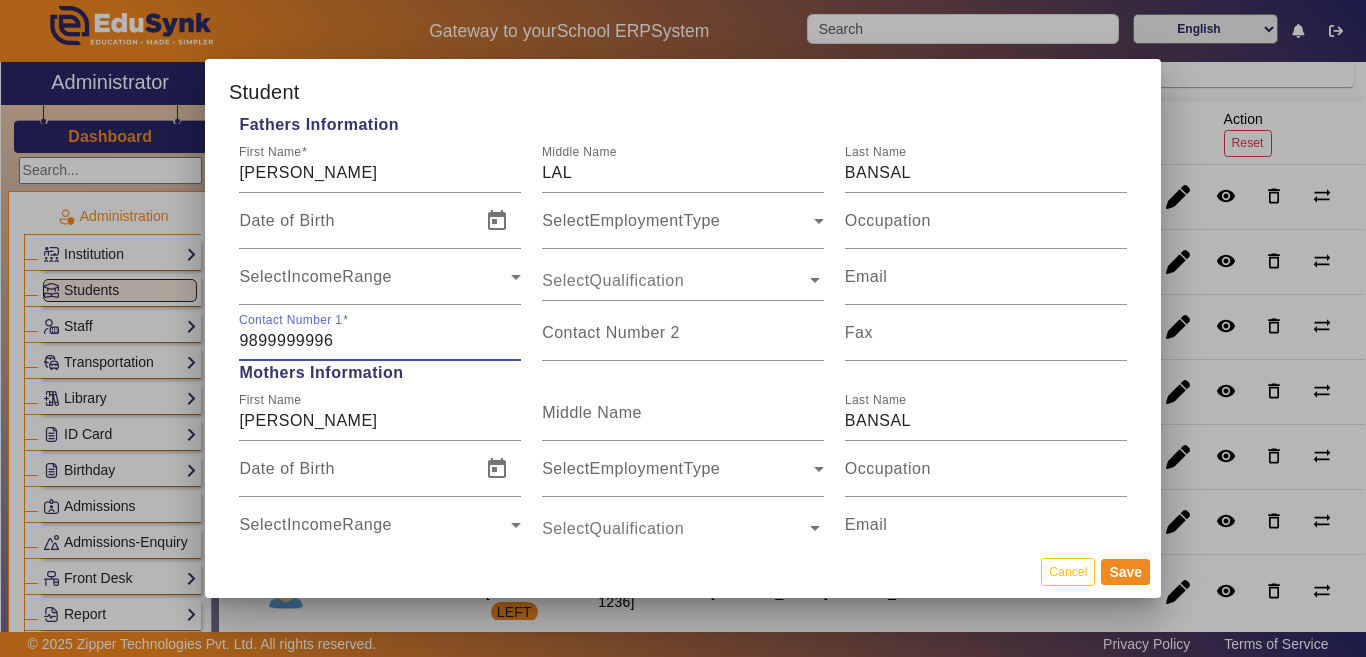 drag, startPoint x: 368, startPoint y: 337, endPoint x: 237, endPoint y: 343, distance: 131.13733 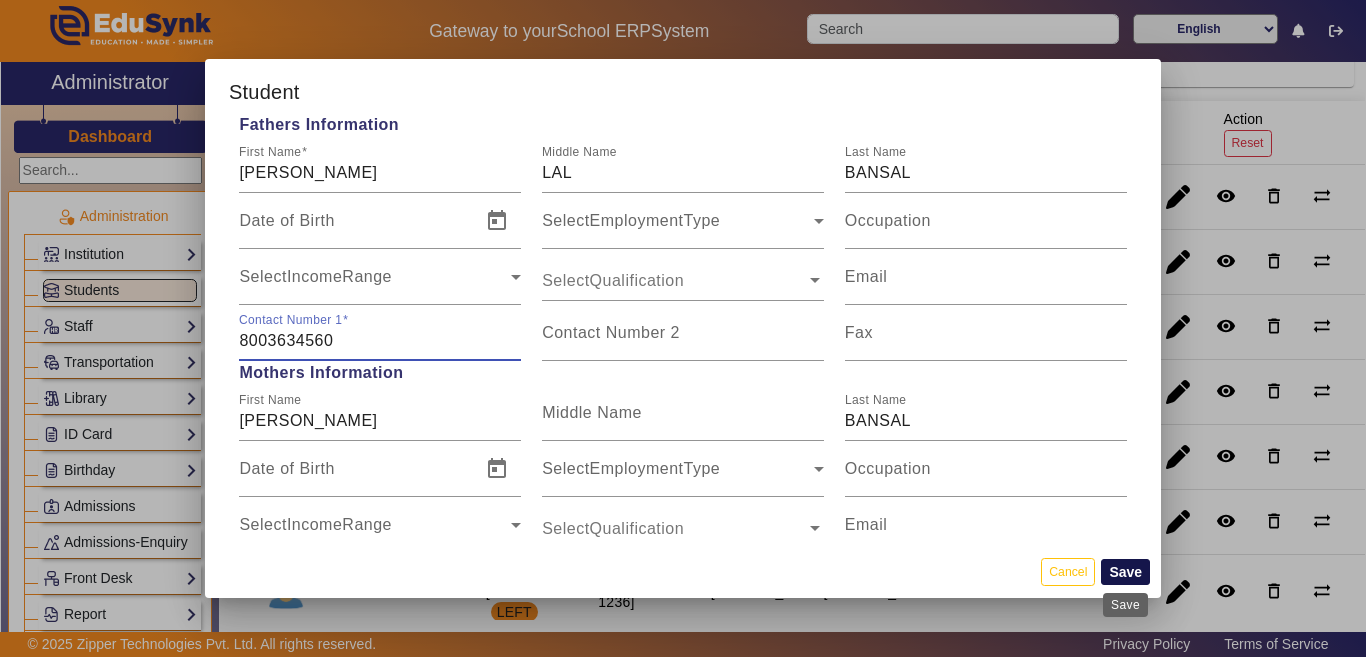 type on "8003634560" 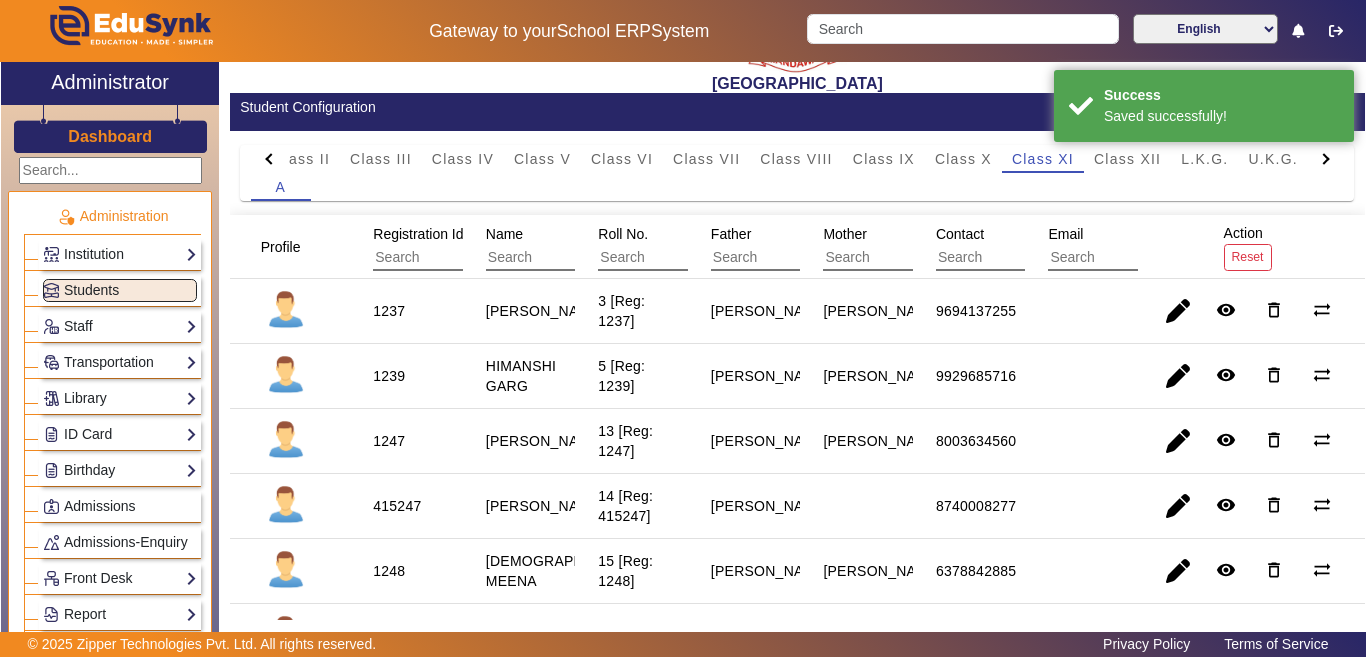 scroll, scrollTop: 200, scrollLeft: 0, axis: vertical 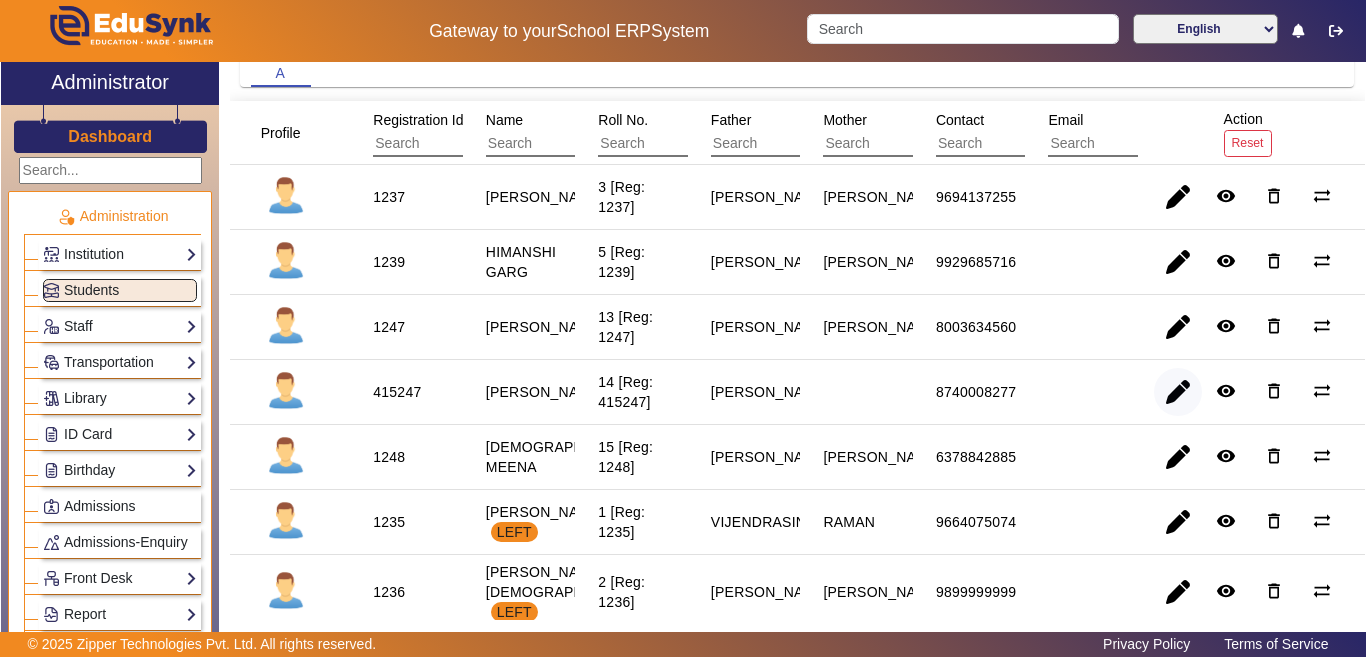 click at bounding box center [1178, 457] 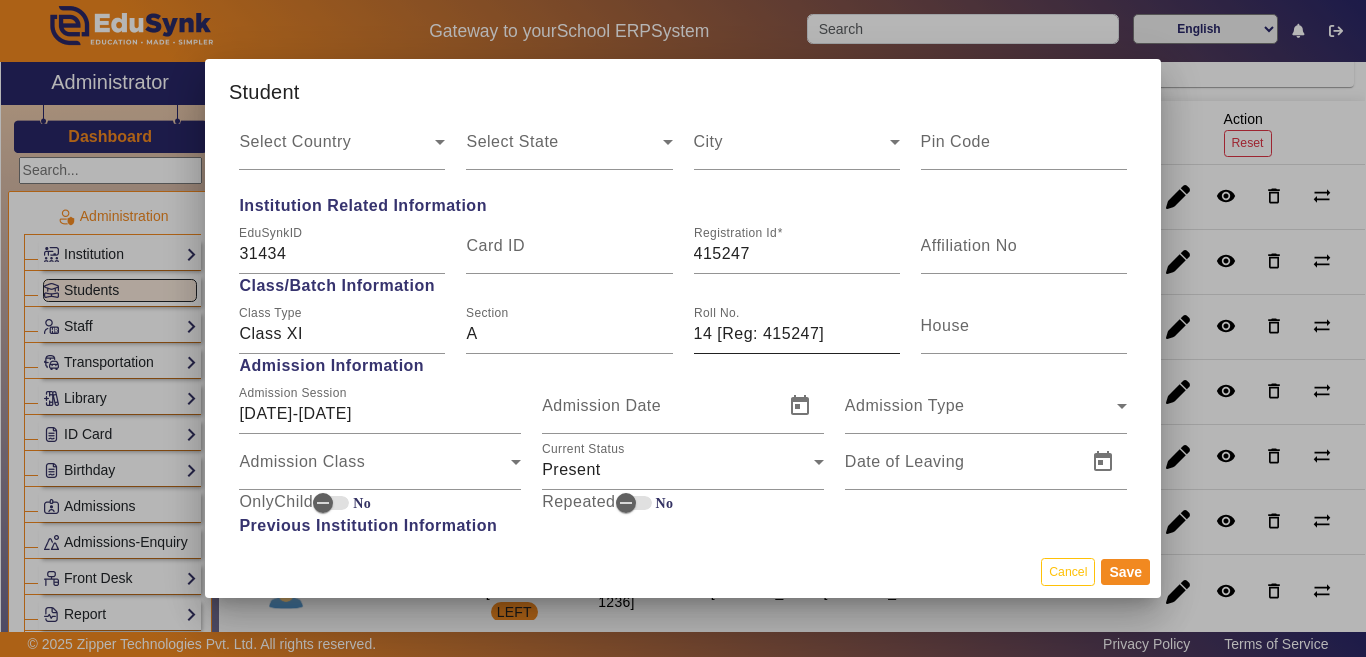 scroll, scrollTop: 900, scrollLeft: 0, axis: vertical 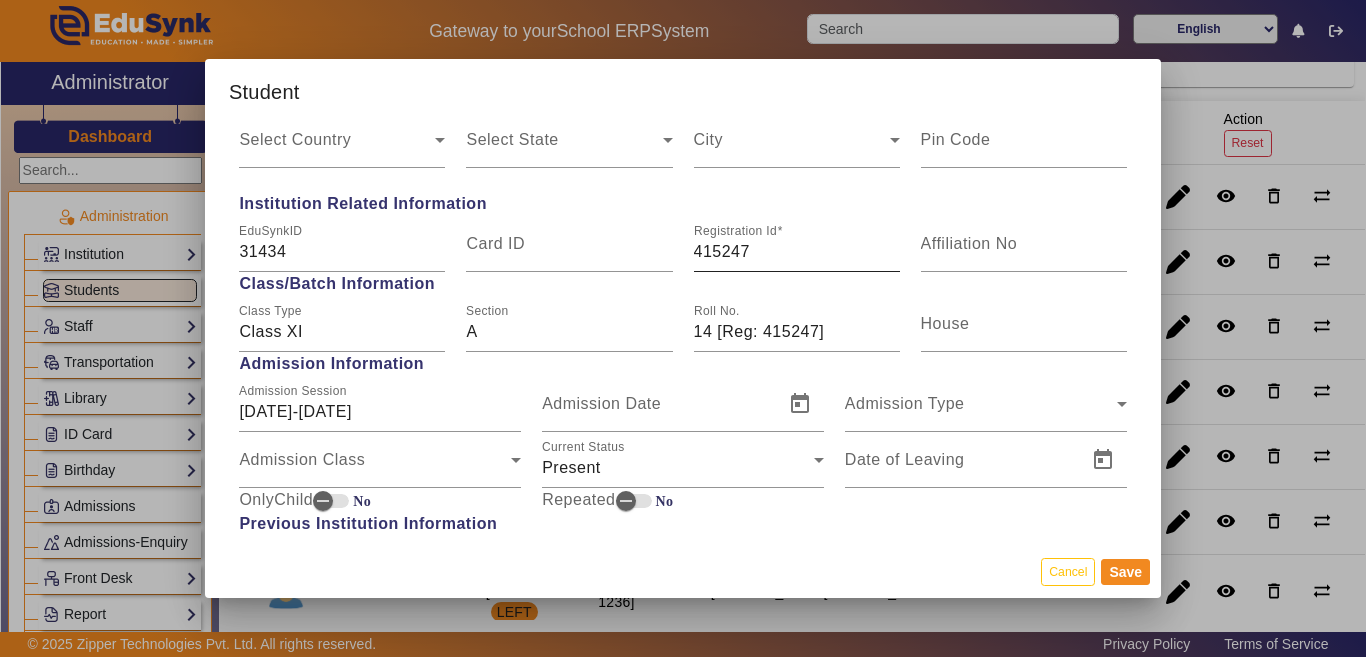 click on "415247" at bounding box center [797, 252] 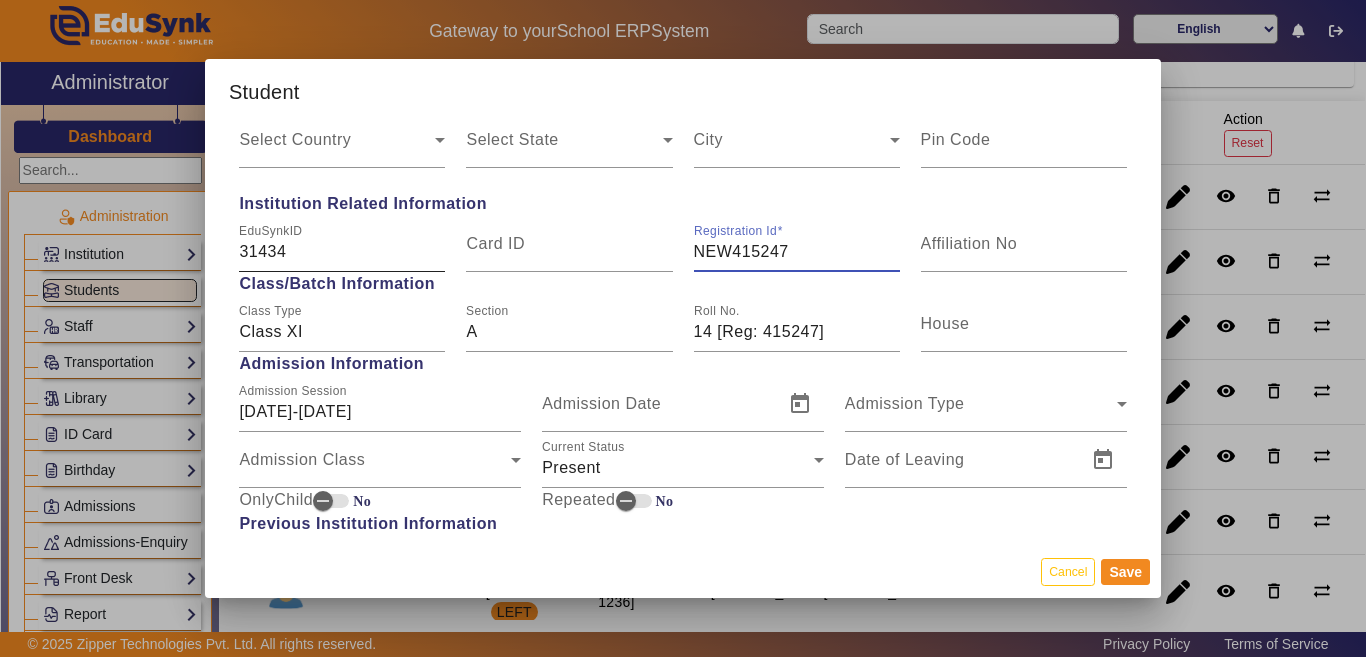 scroll, scrollTop: 500, scrollLeft: 0, axis: vertical 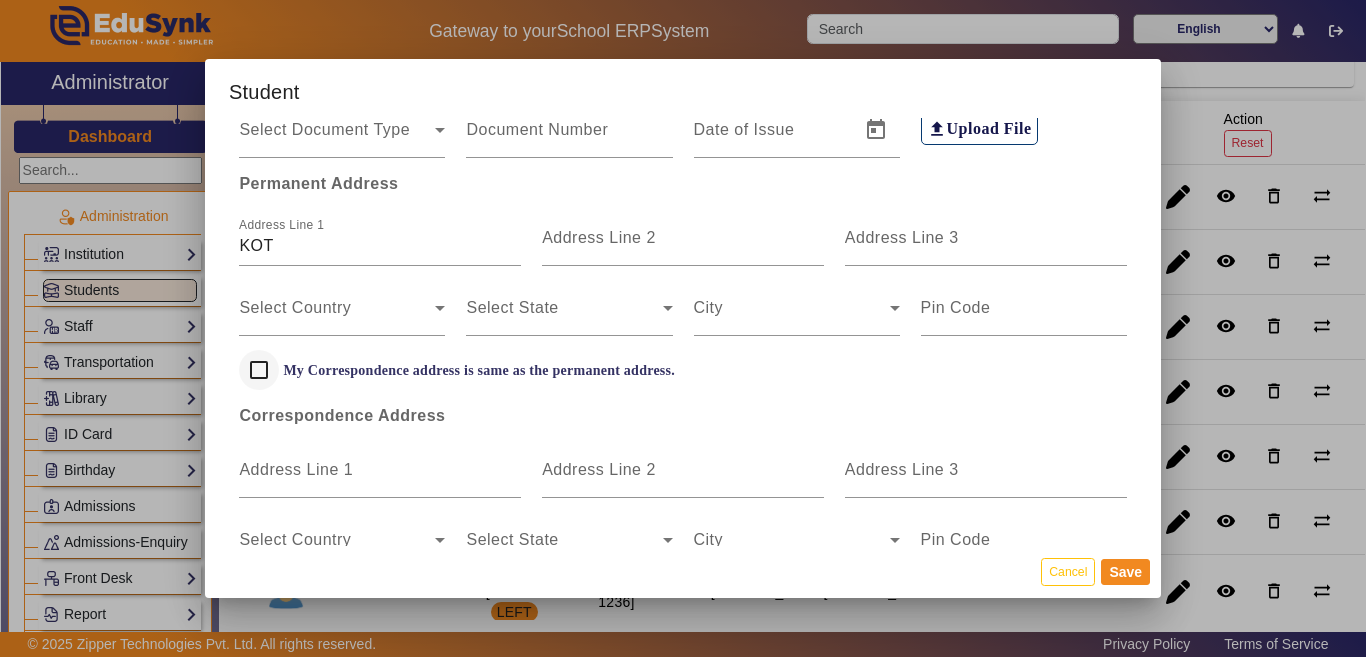 type on "NEW415247" 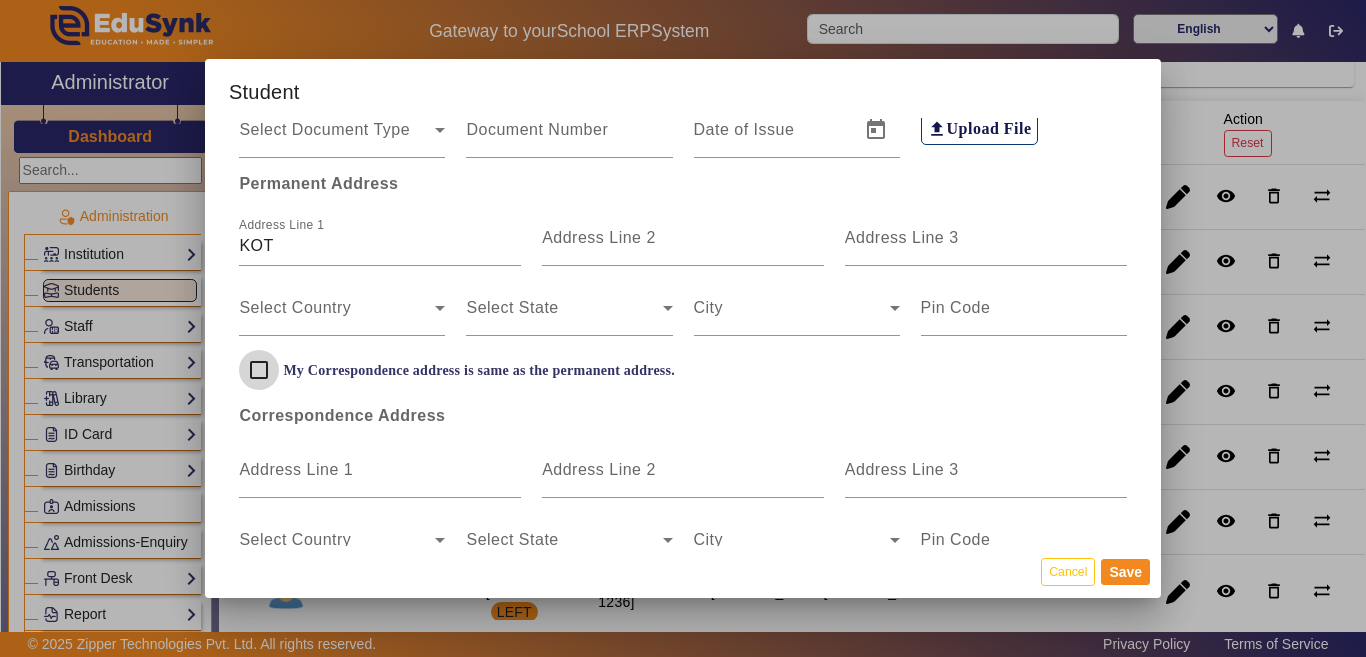 click on "My Correspondence address is same as the permanent address." at bounding box center (259, 370) 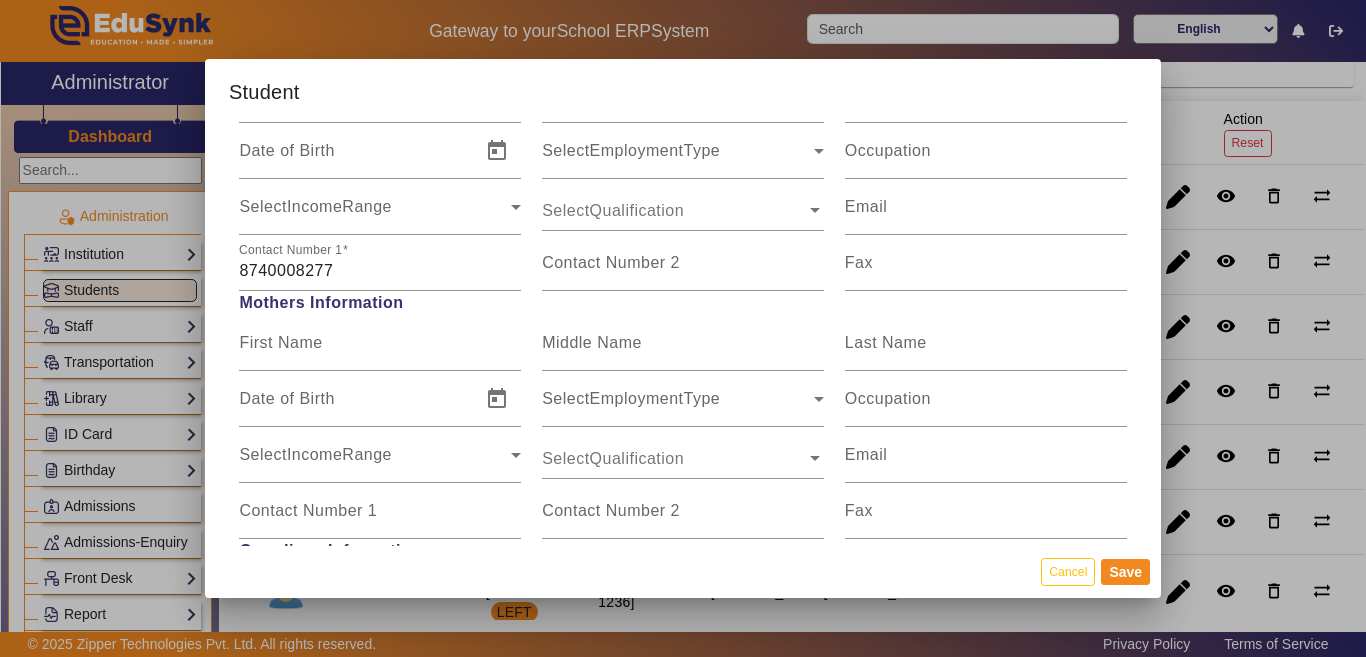 scroll, scrollTop: 1400, scrollLeft: 0, axis: vertical 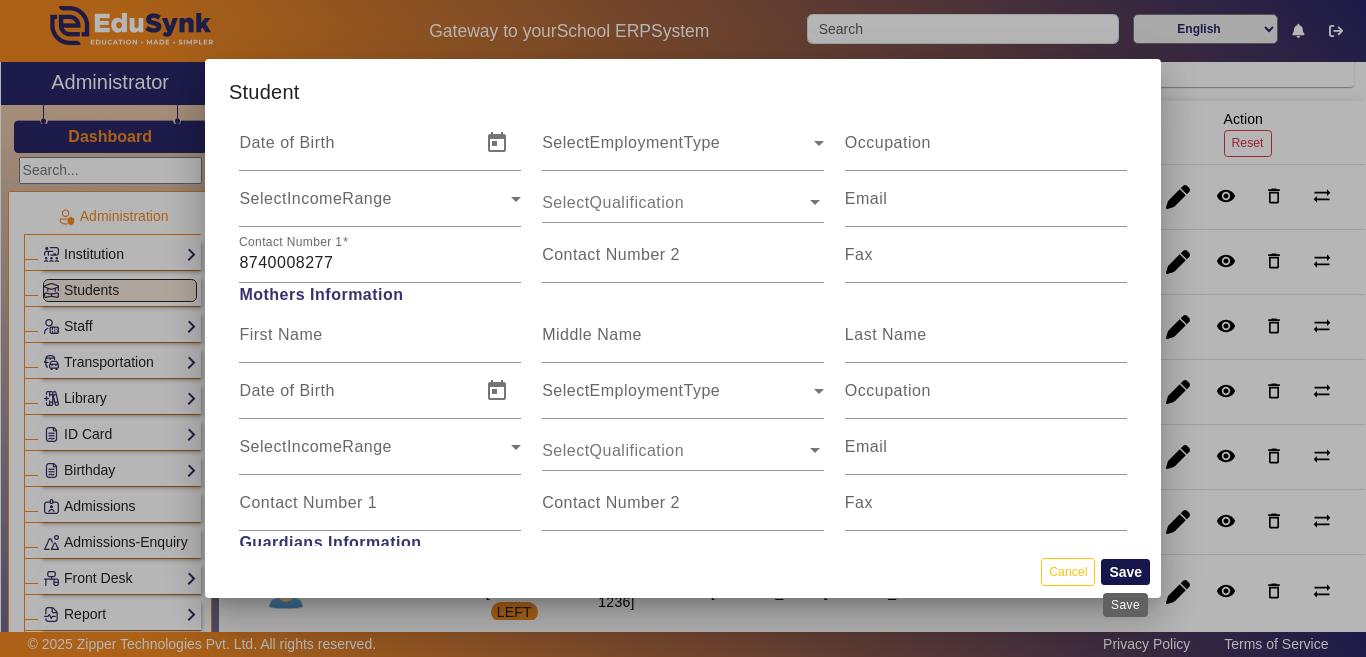 click on "Save" at bounding box center [1125, 572] 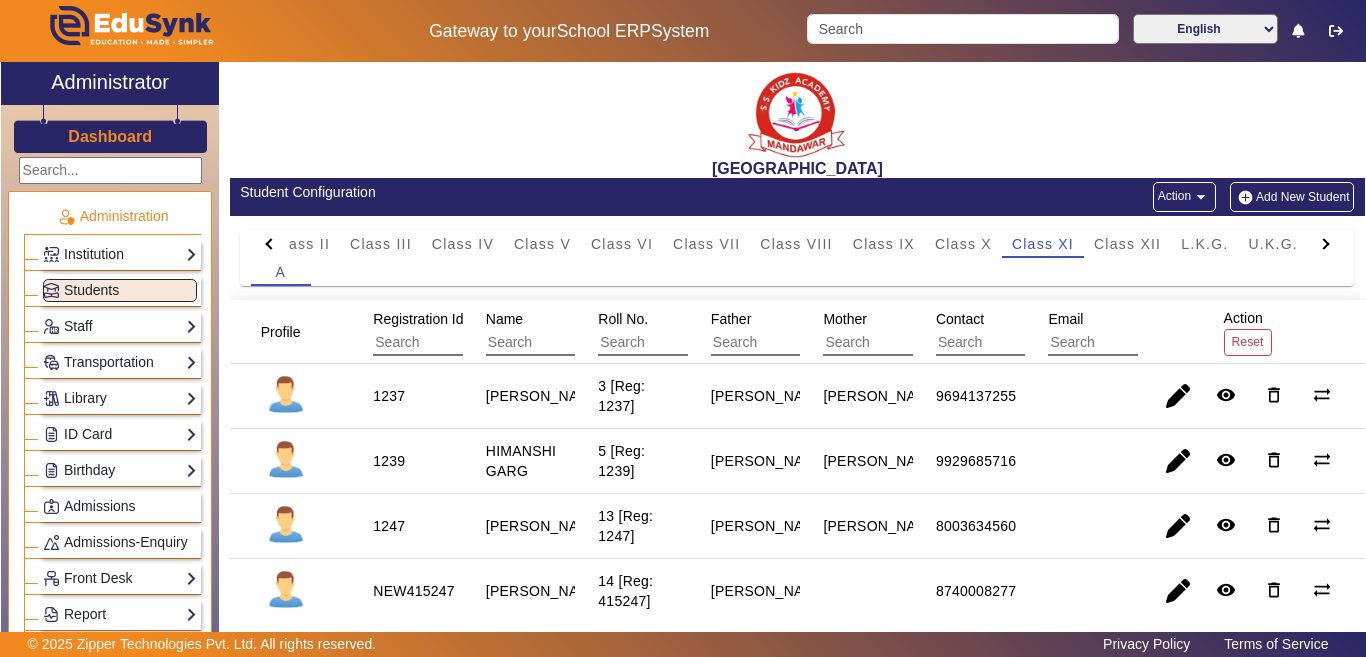 scroll, scrollTop: 0, scrollLeft: 0, axis: both 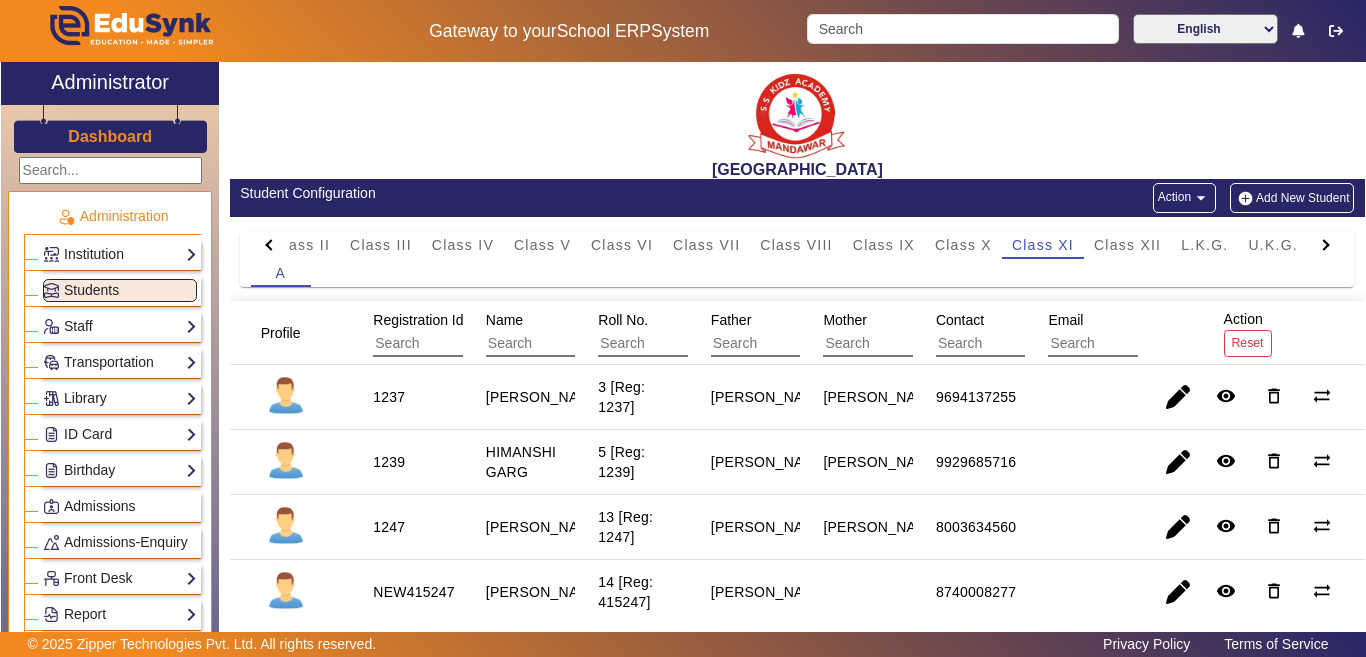 click on "Add New Student" 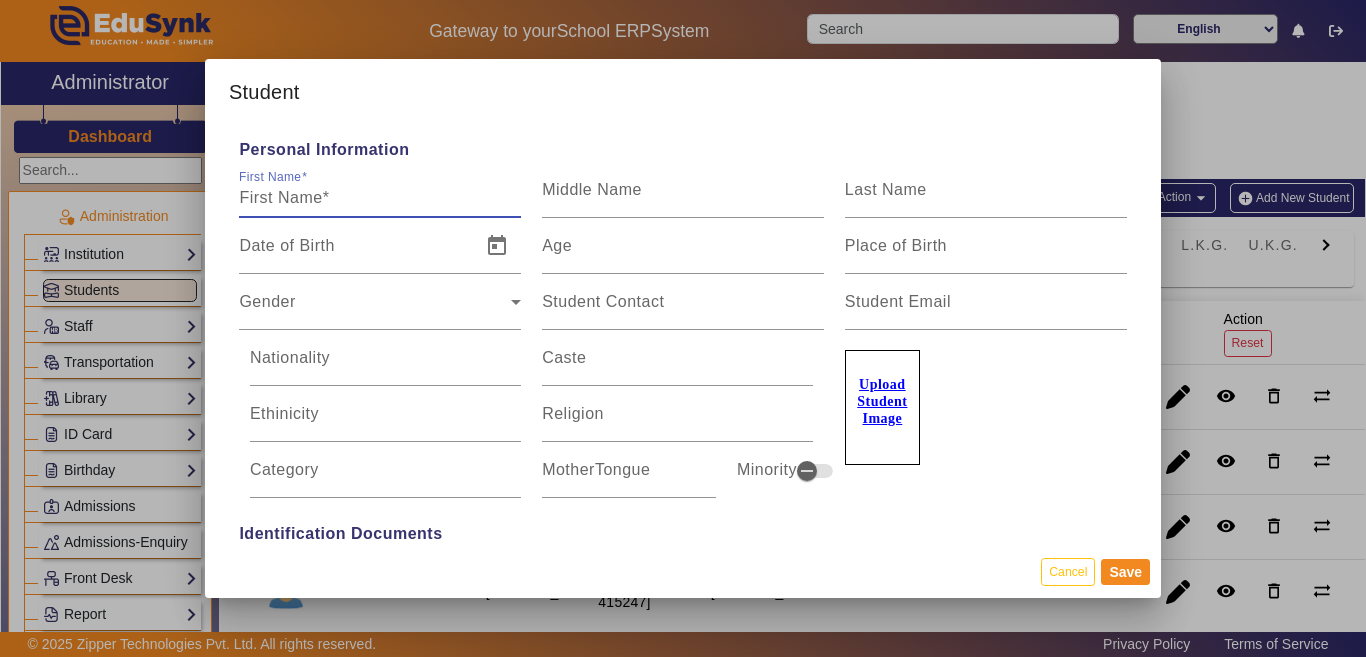 click on "First Name" at bounding box center [380, 198] 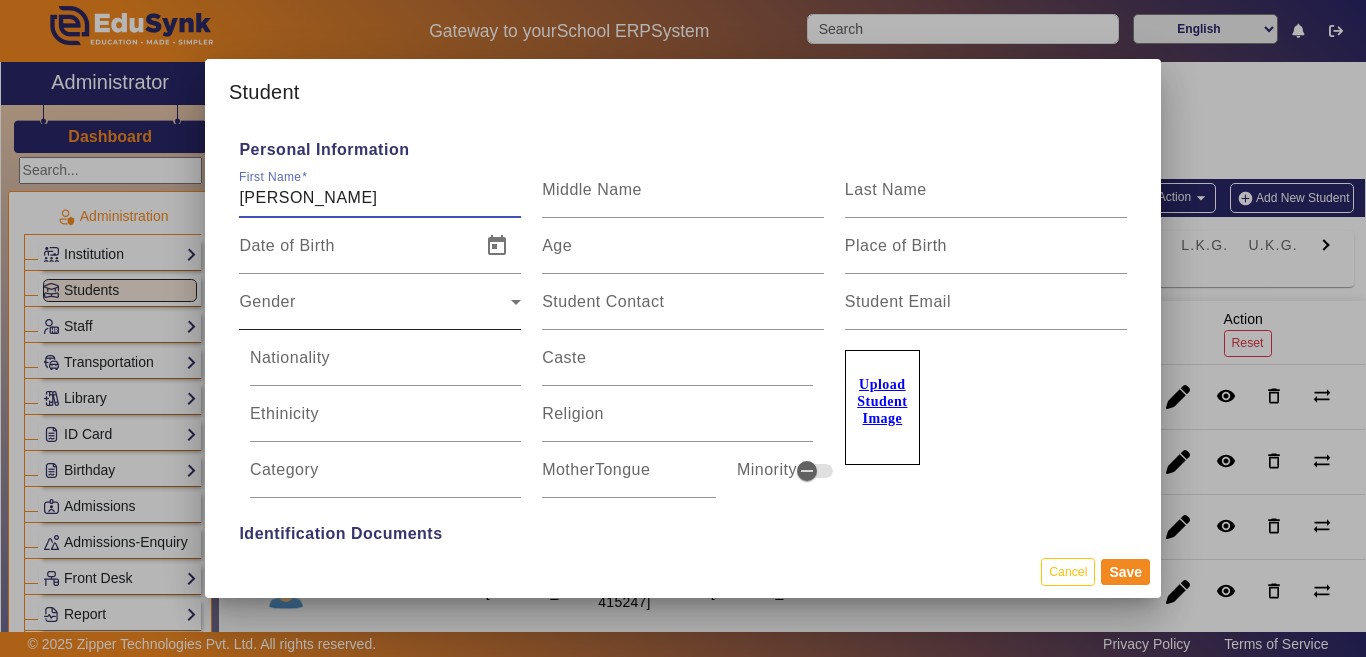 type on "PRATAP SINGH" 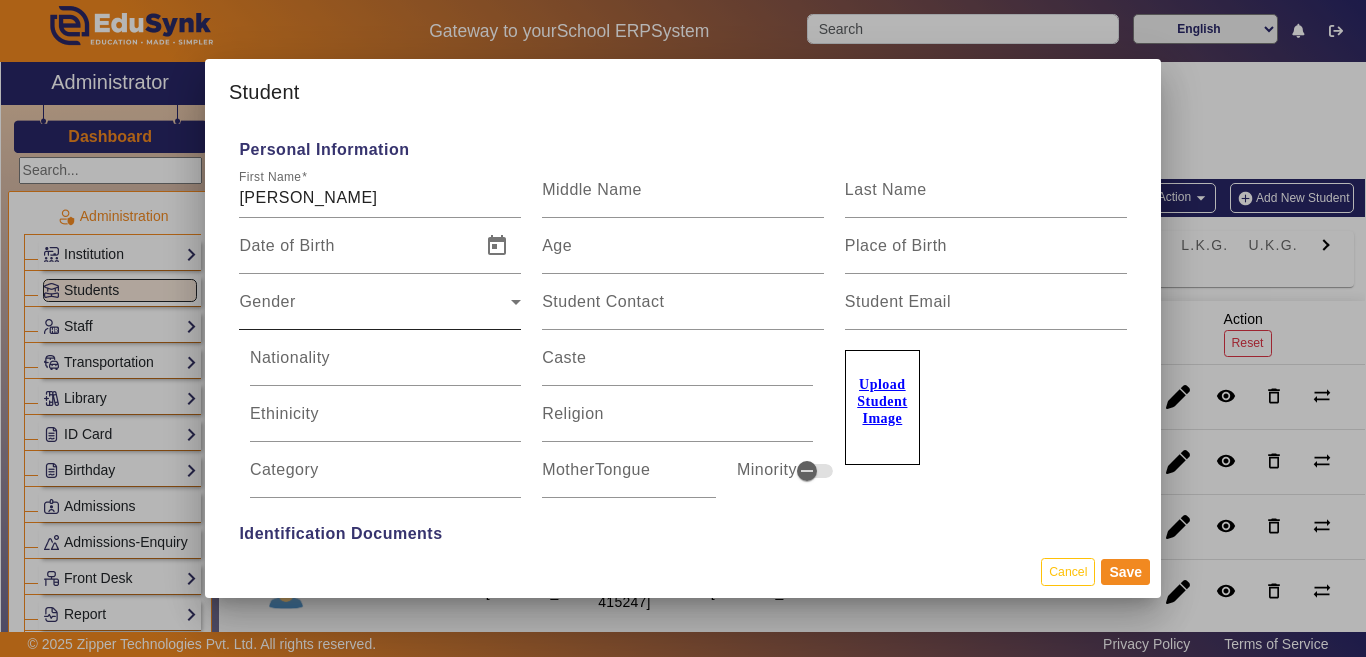 click on "Gender Gender" at bounding box center (380, 302) 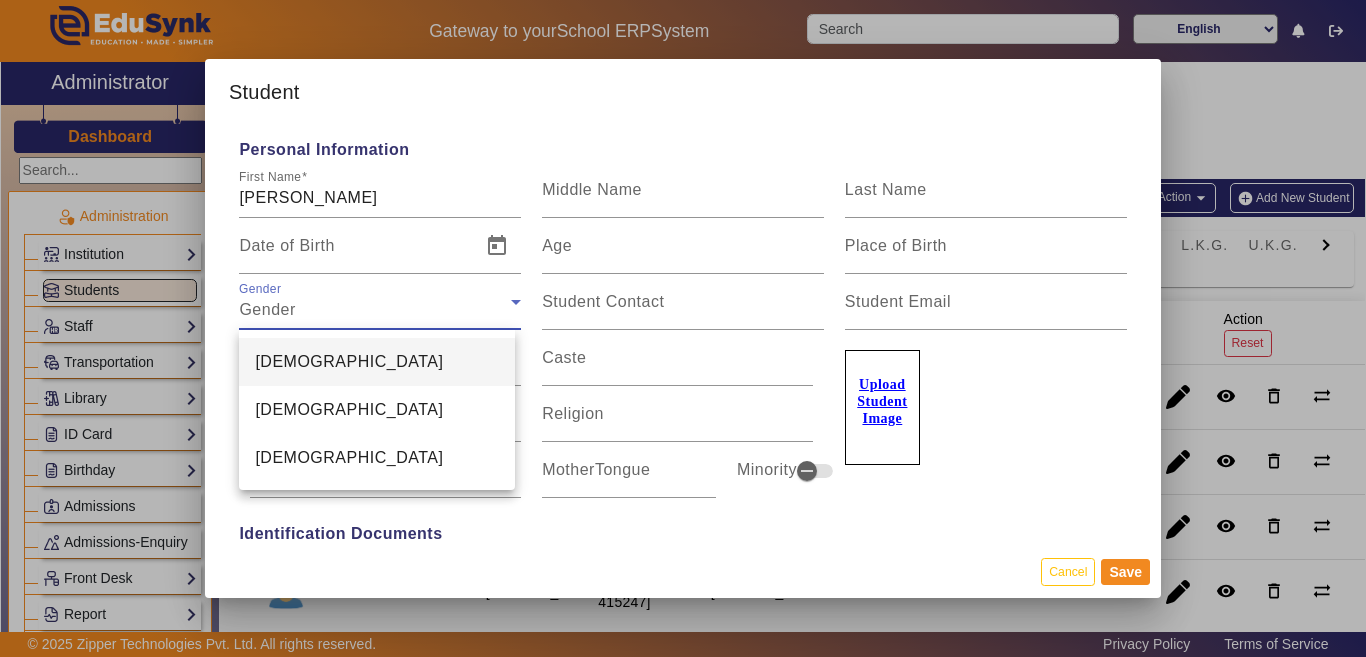 click on "Male" at bounding box center (377, 362) 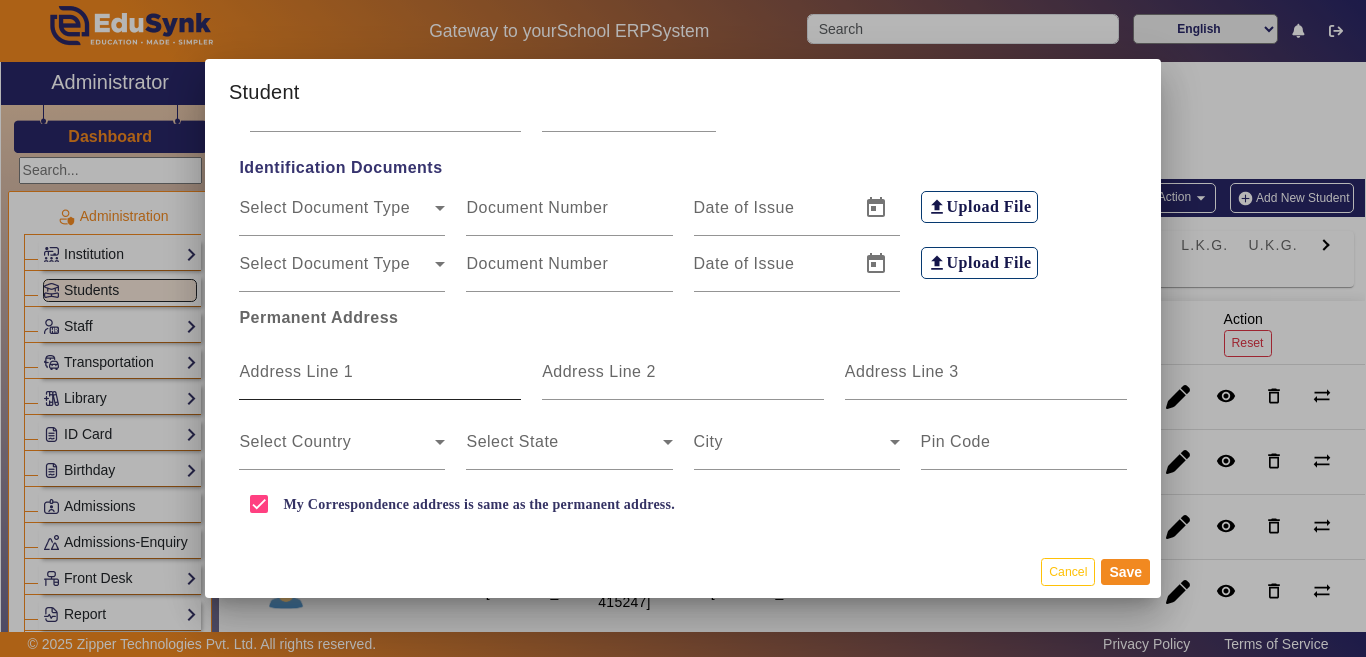 scroll, scrollTop: 400, scrollLeft: 0, axis: vertical 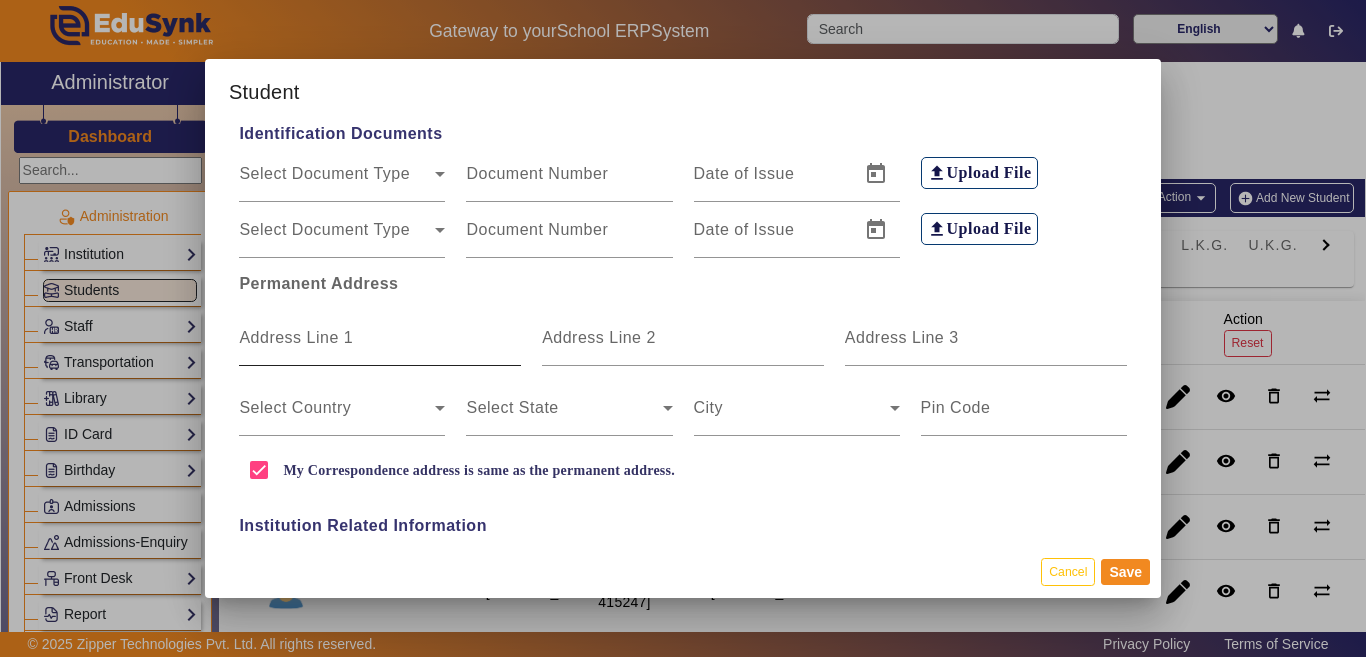 click on "Address Line 1" at bounding box center (296, 337) 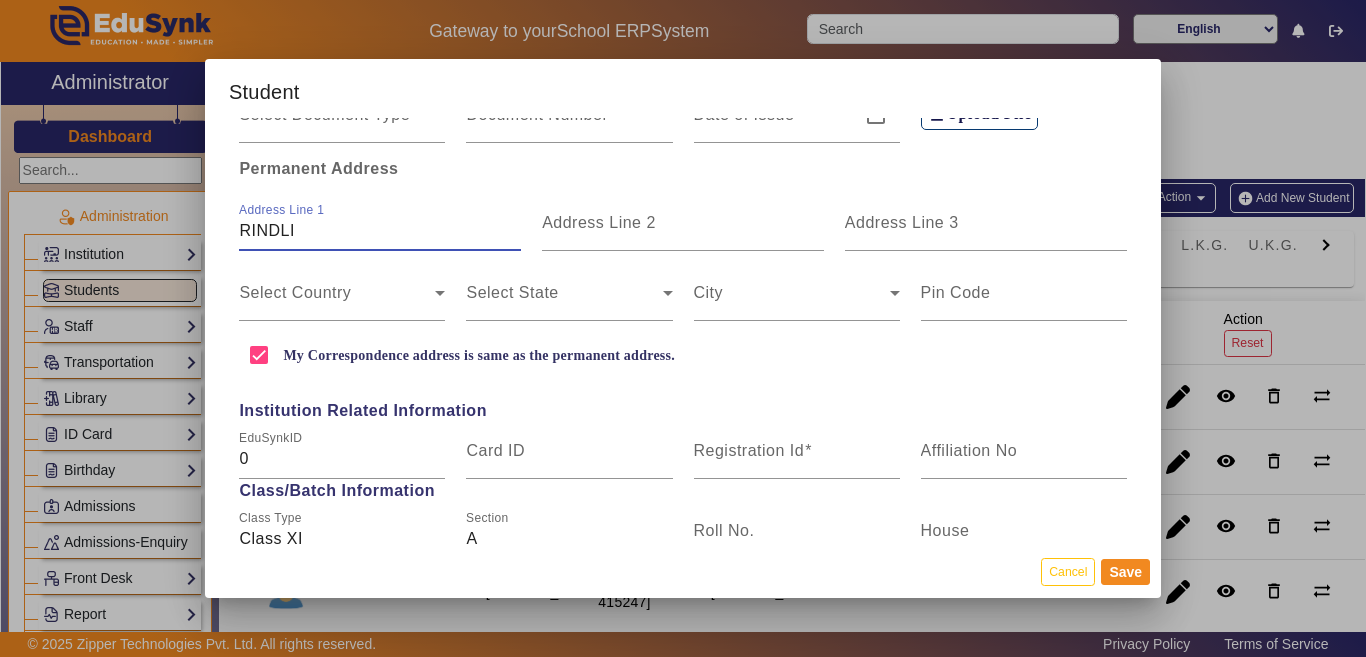 scroll, scrollTop: 700, scrollLeft: 0, axis: vertical 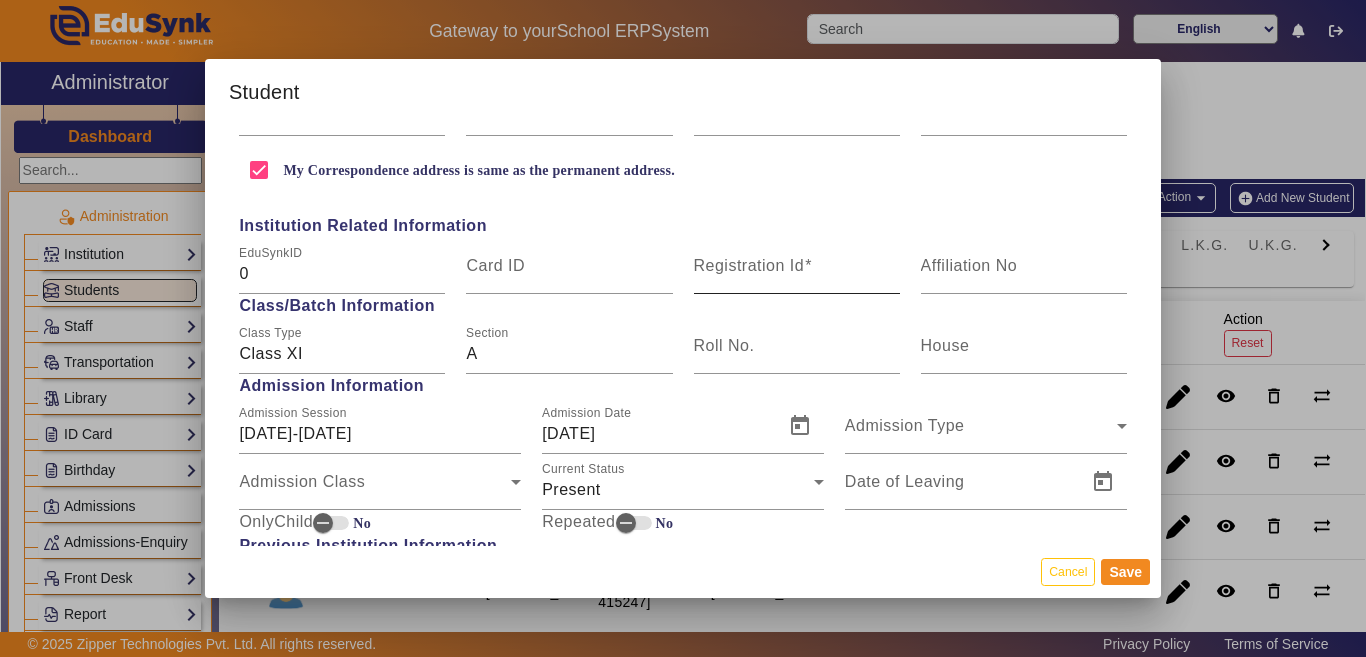 type on "RINDLI" 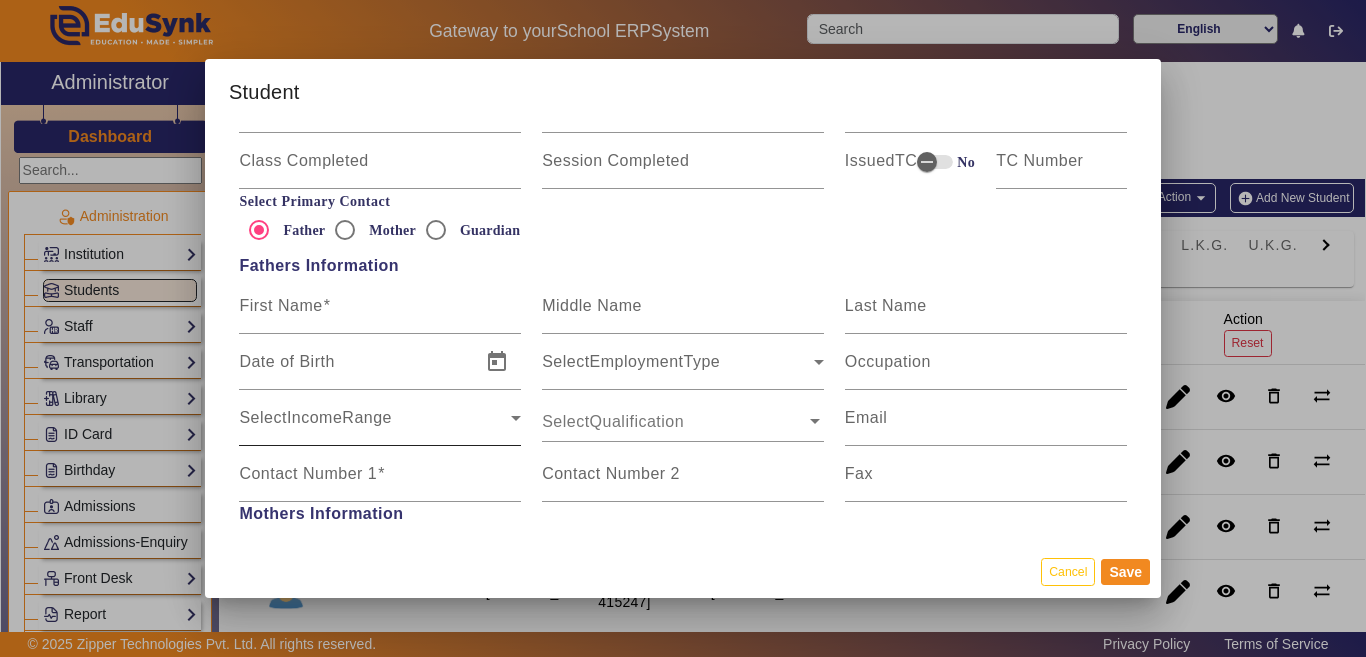 scroll, scrollTop: 1200, scrollLeft: 0, axis: vertical 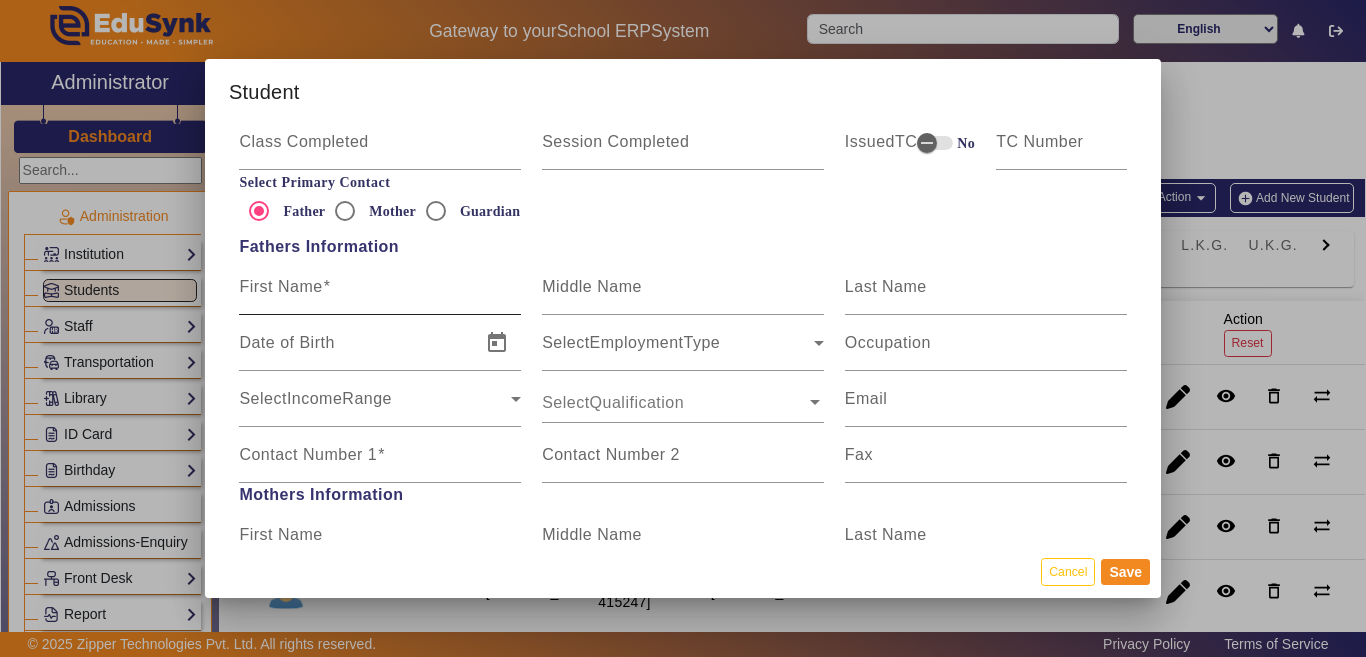 type on "NEW417485" 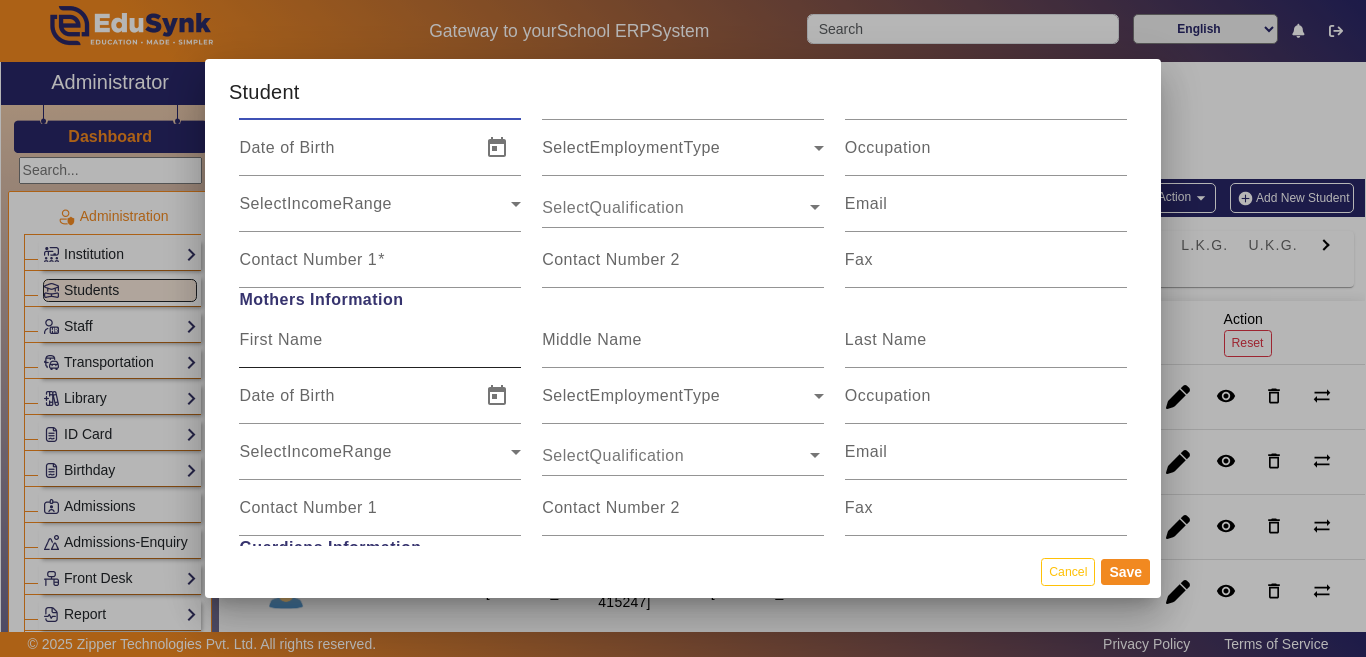 scroll, scrollTop: 1400, scrollLeft: 0, axis: vertical 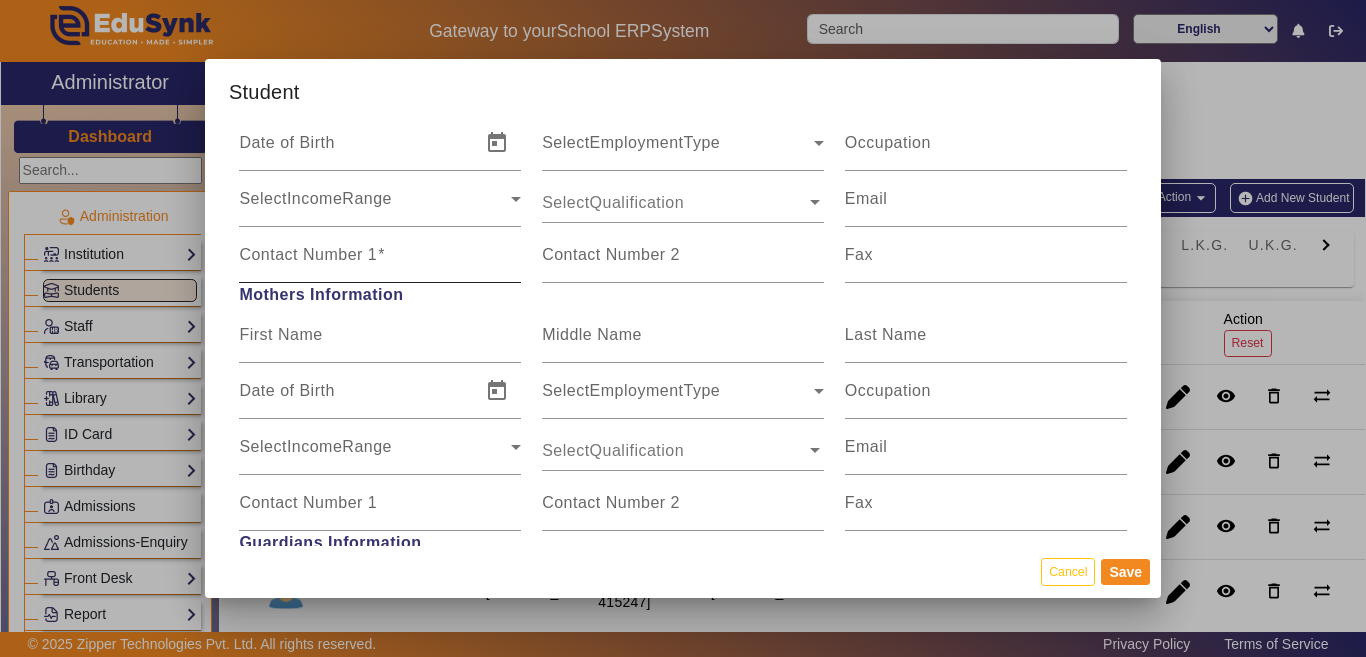 type on "DHARA SINGH RAJPUT" 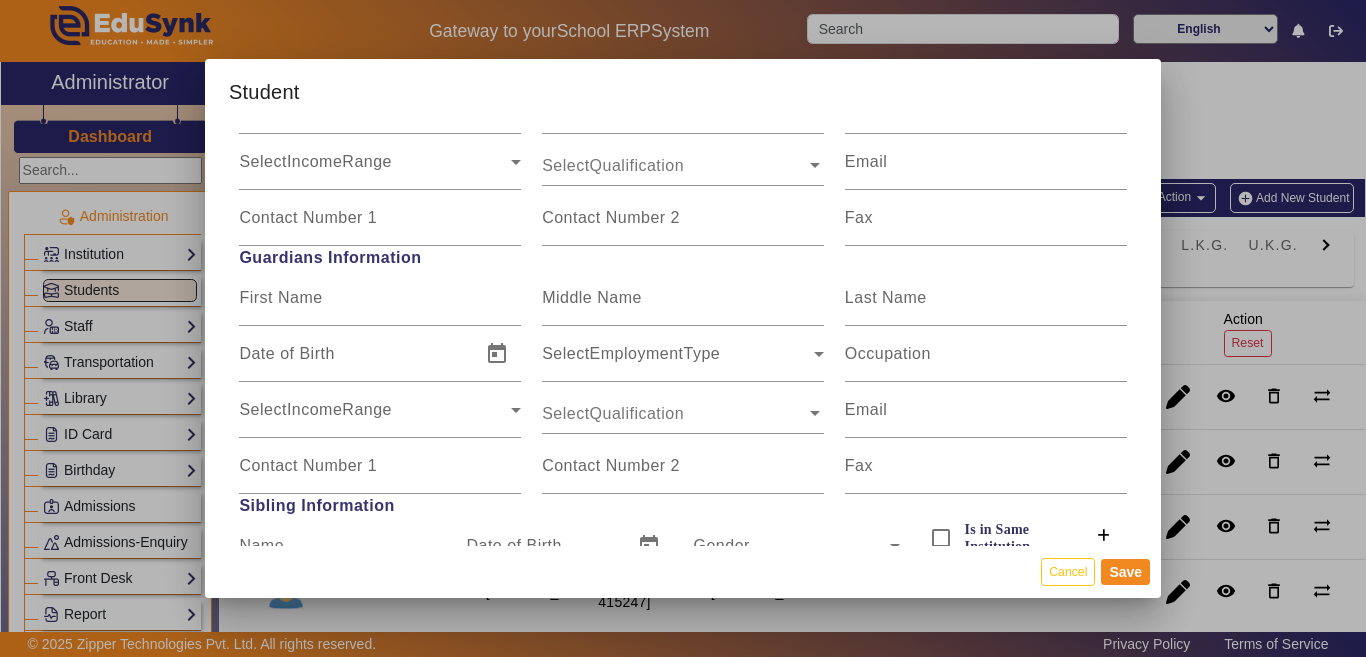scroll, scrollTop: 1700, scrollLeft: 0, axis: vertical 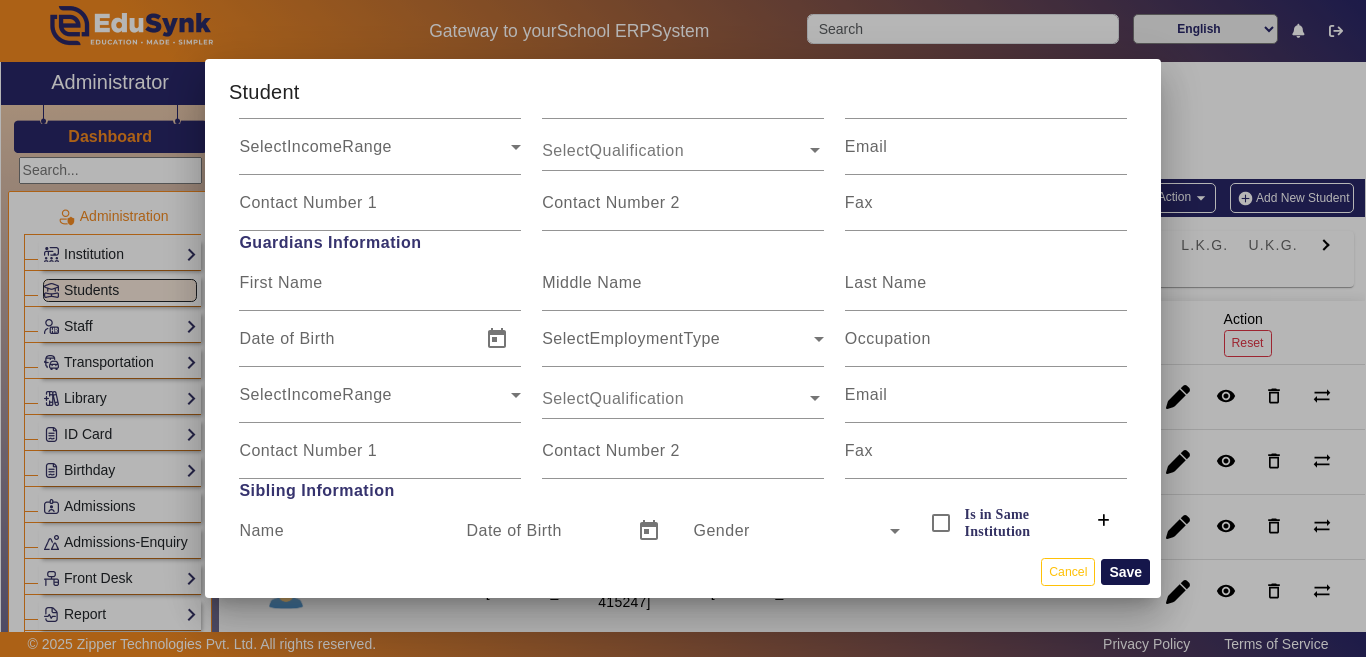 type on "7976949131" 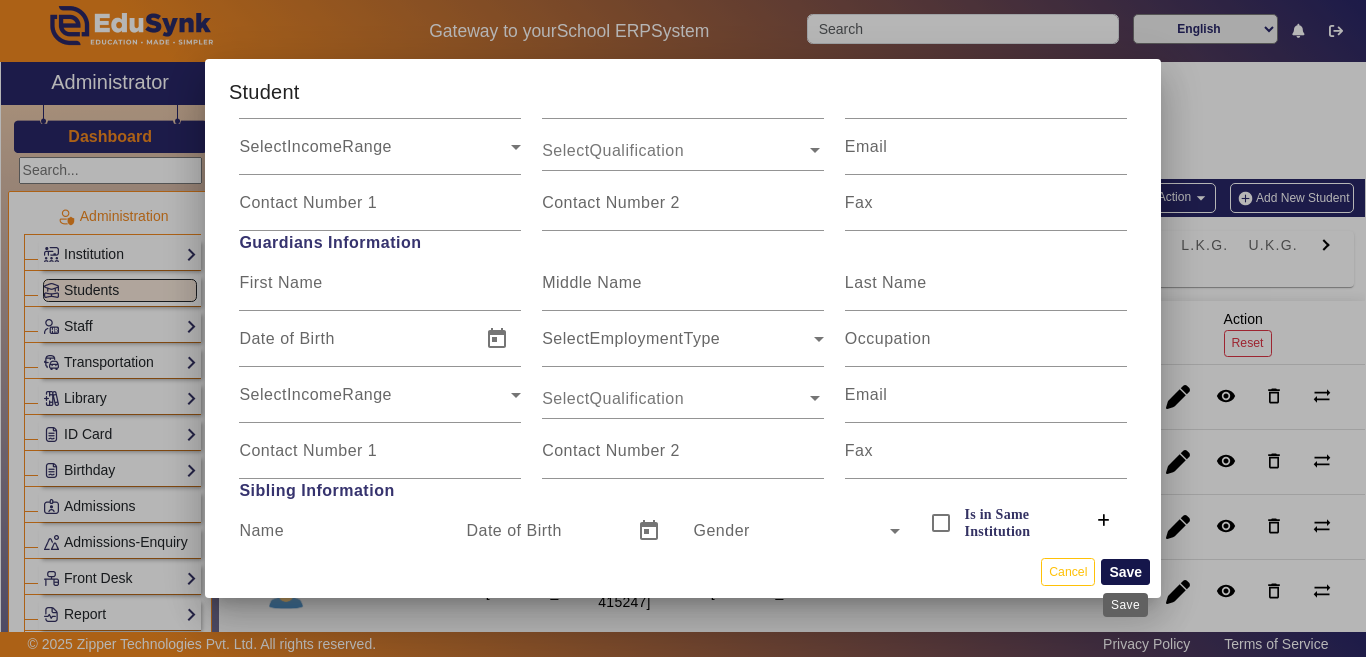 click on "Save" at bounding box center (1125, 572) 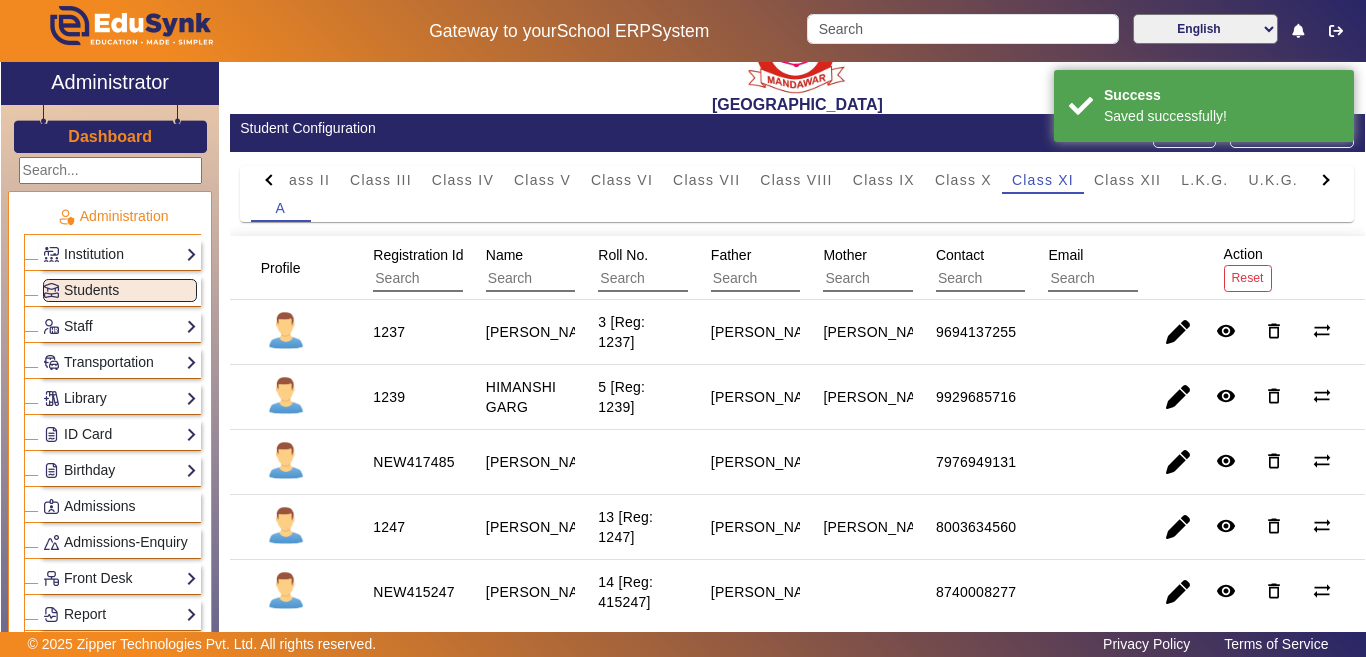 scroll, scrollTop: 100, scrollLeft: 0, axis: vertical 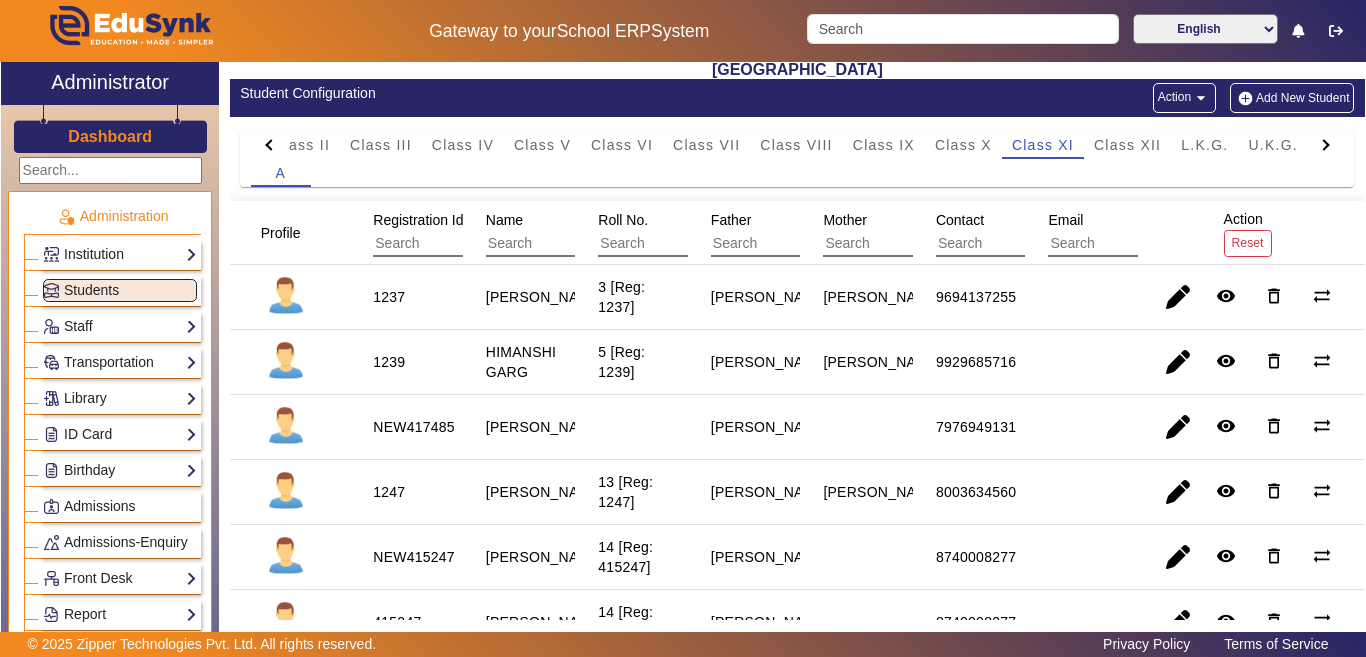 click on "Class X" at bounding box center [963, 145] 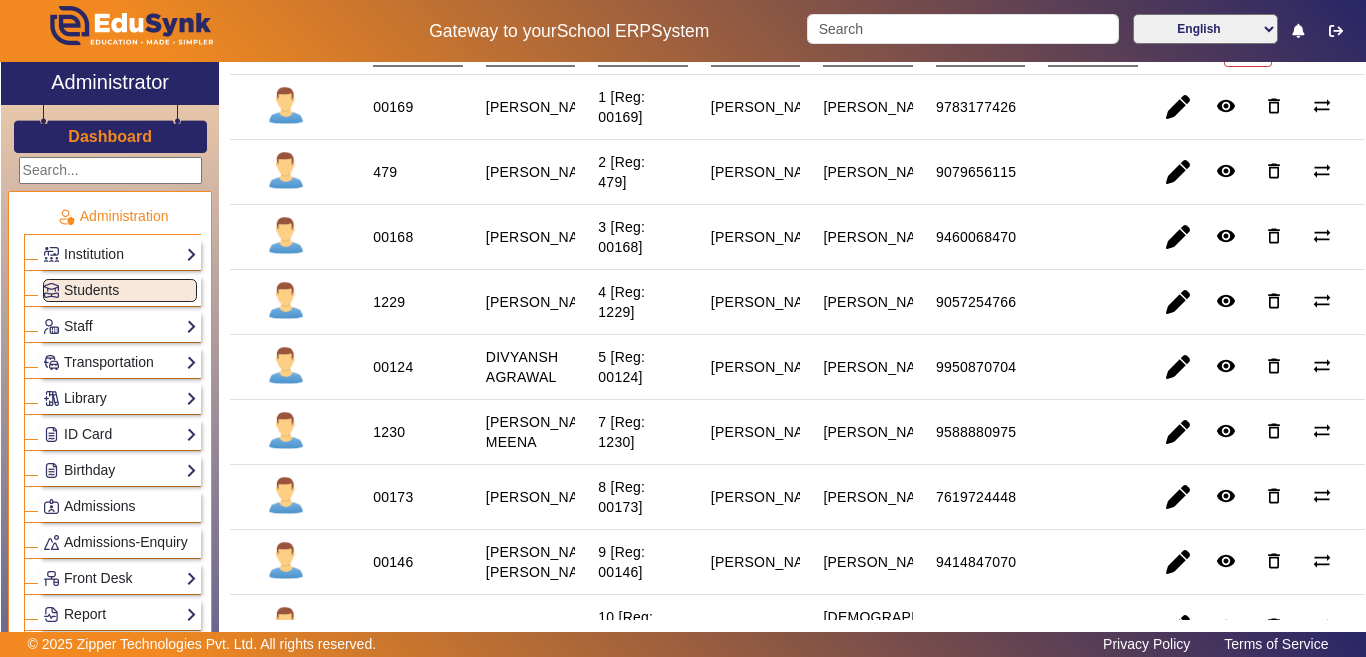 scroll, scrollTop: 300, scrollLeft: 0, axis: vertical 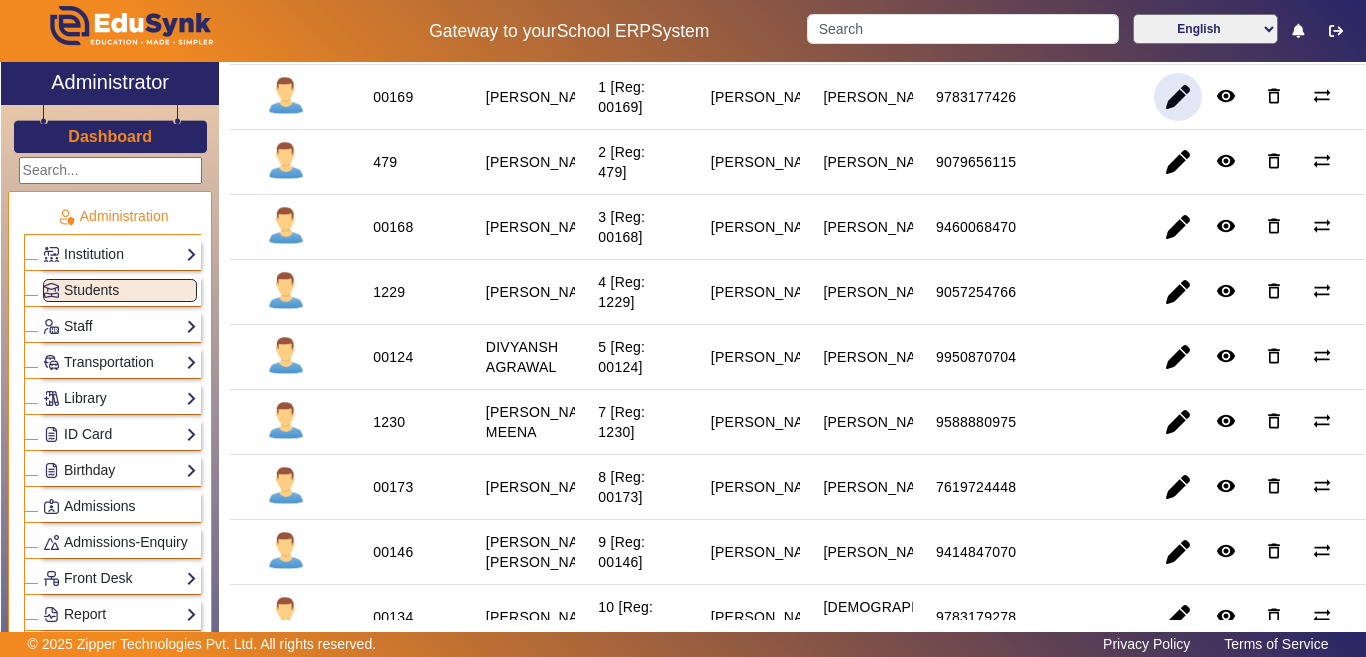click 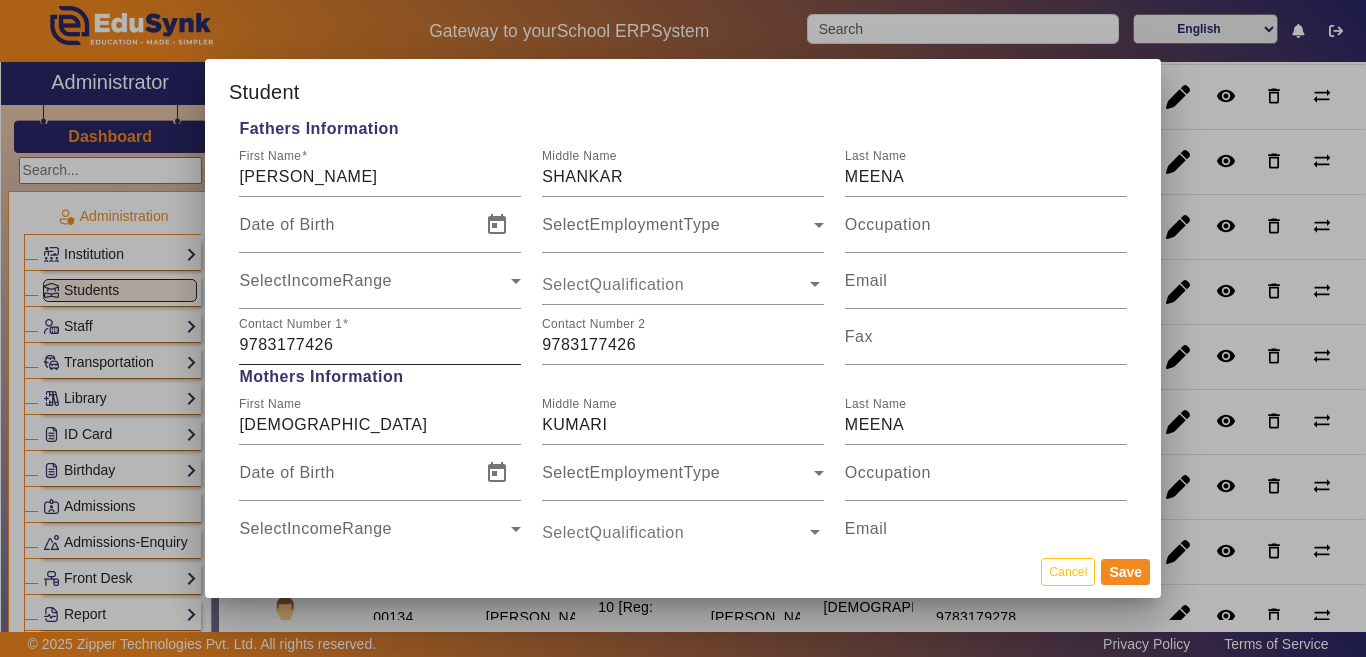 scroll, scrollTop: 1500, scrollLeft: 0, axis: vertical 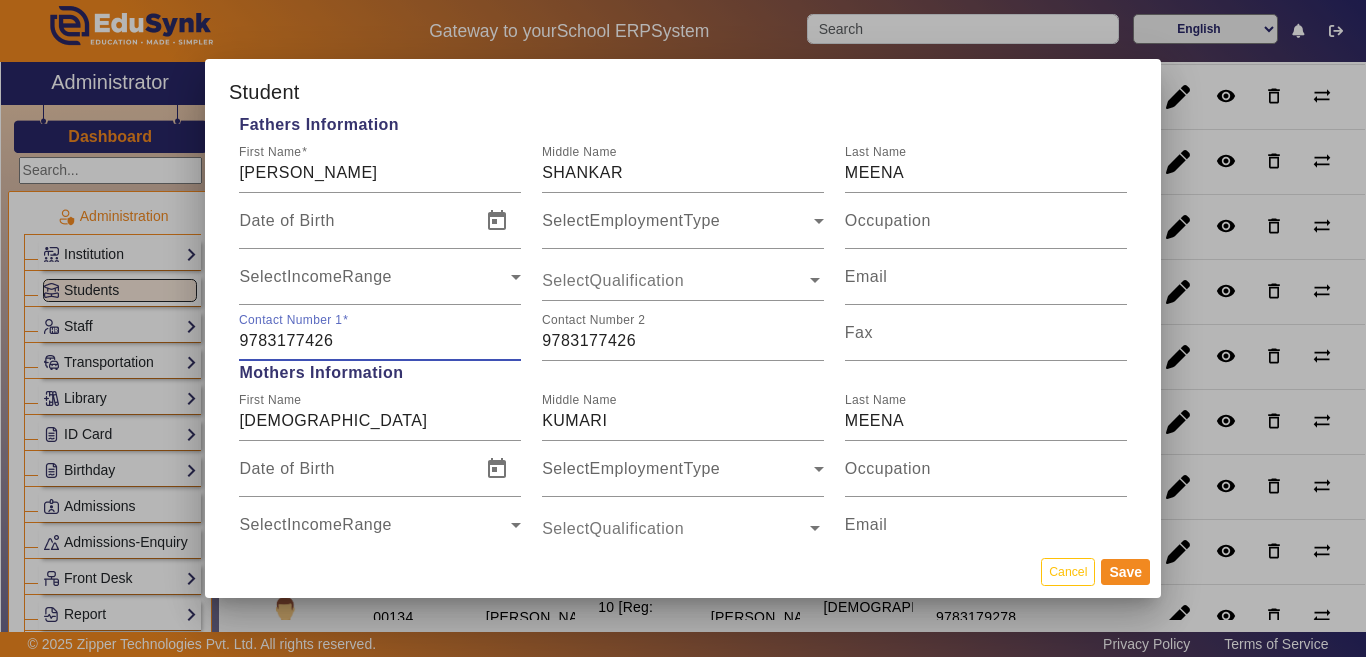 drag, startPoint x: 358, startPoint y: 330, endPoint x: 234, endPoint y: 339, distance: 124.32619 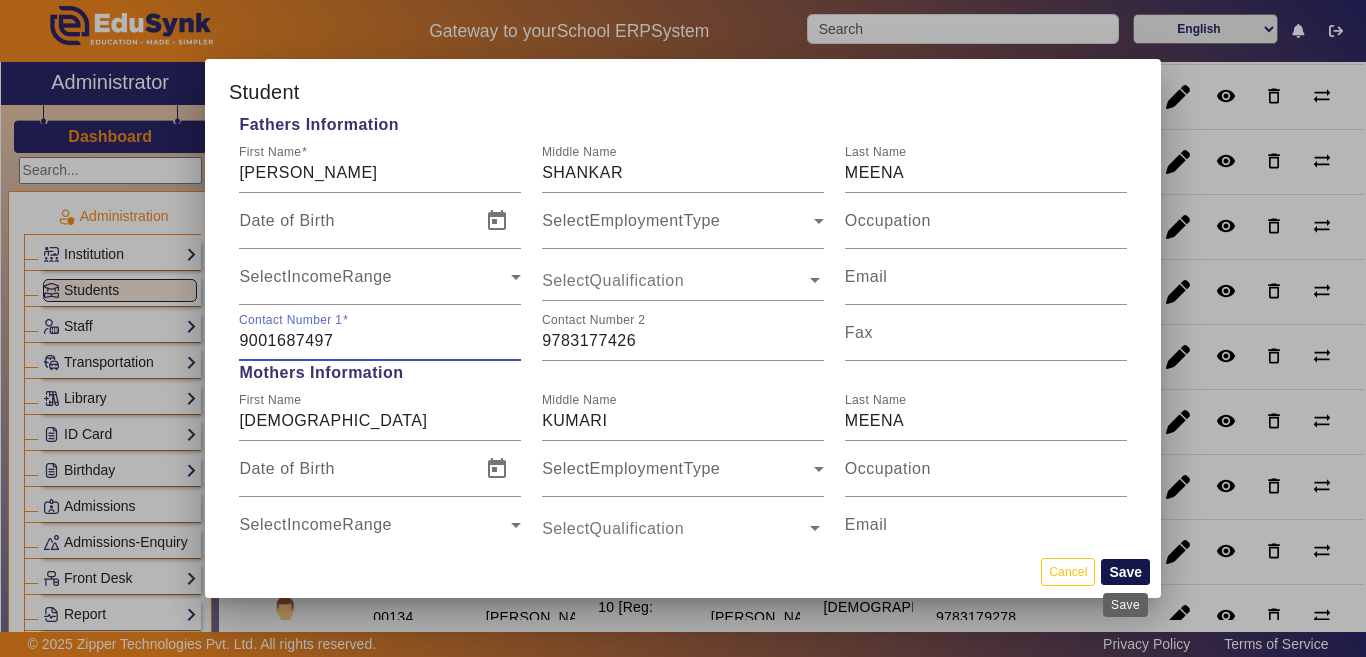 type on "9001687497" 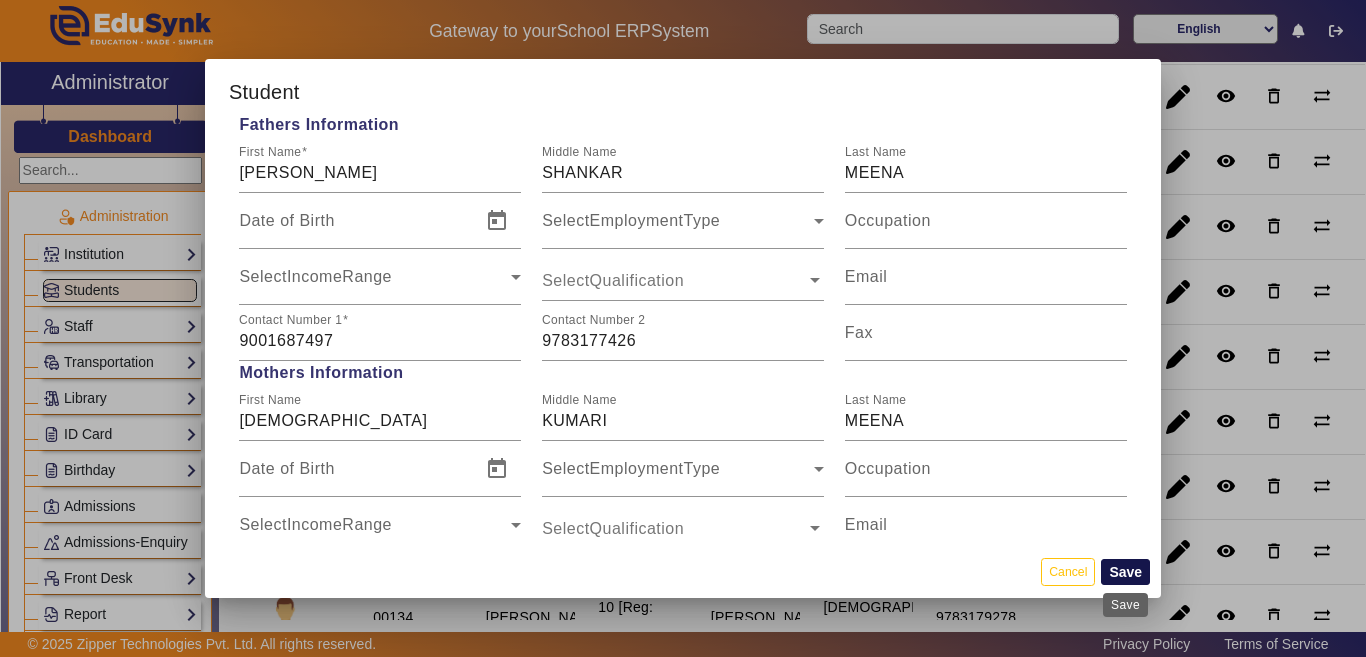 click on "Save" at bounding box center [1125, 572] 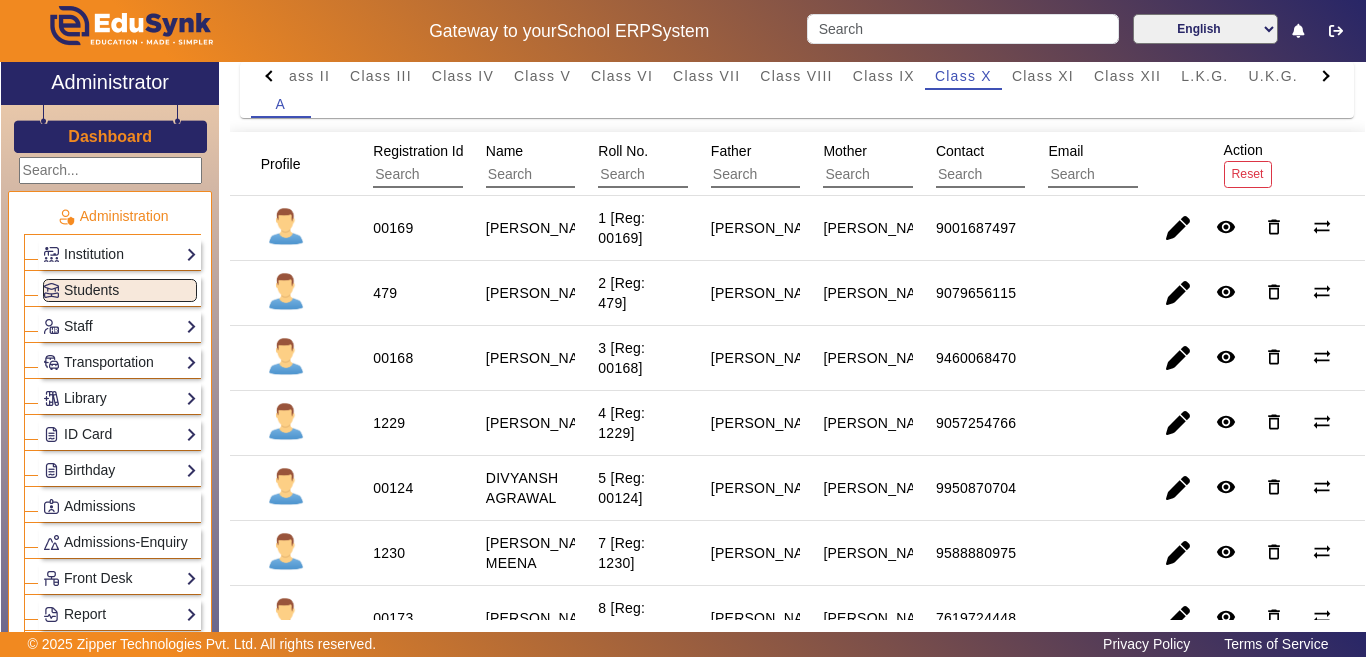 scroll, scrollTop: 200, scrollLeft: 0, axis: vertical 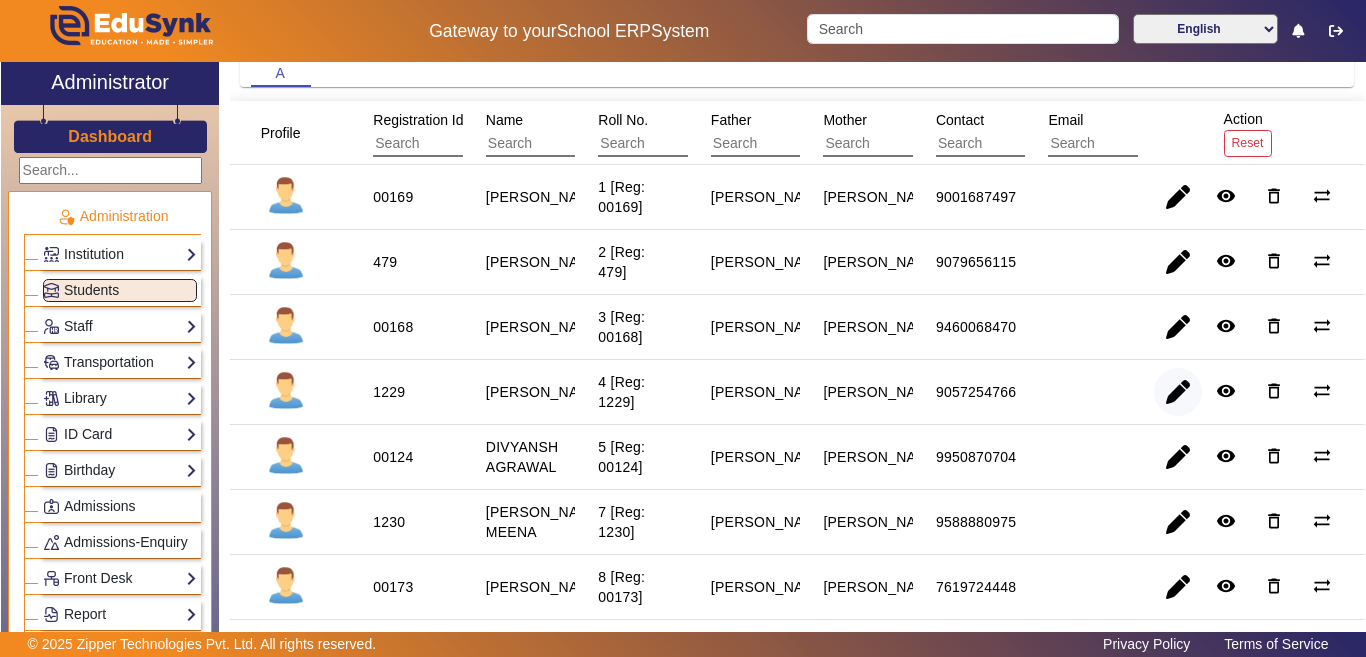 click at bounding box center [1178, 457] 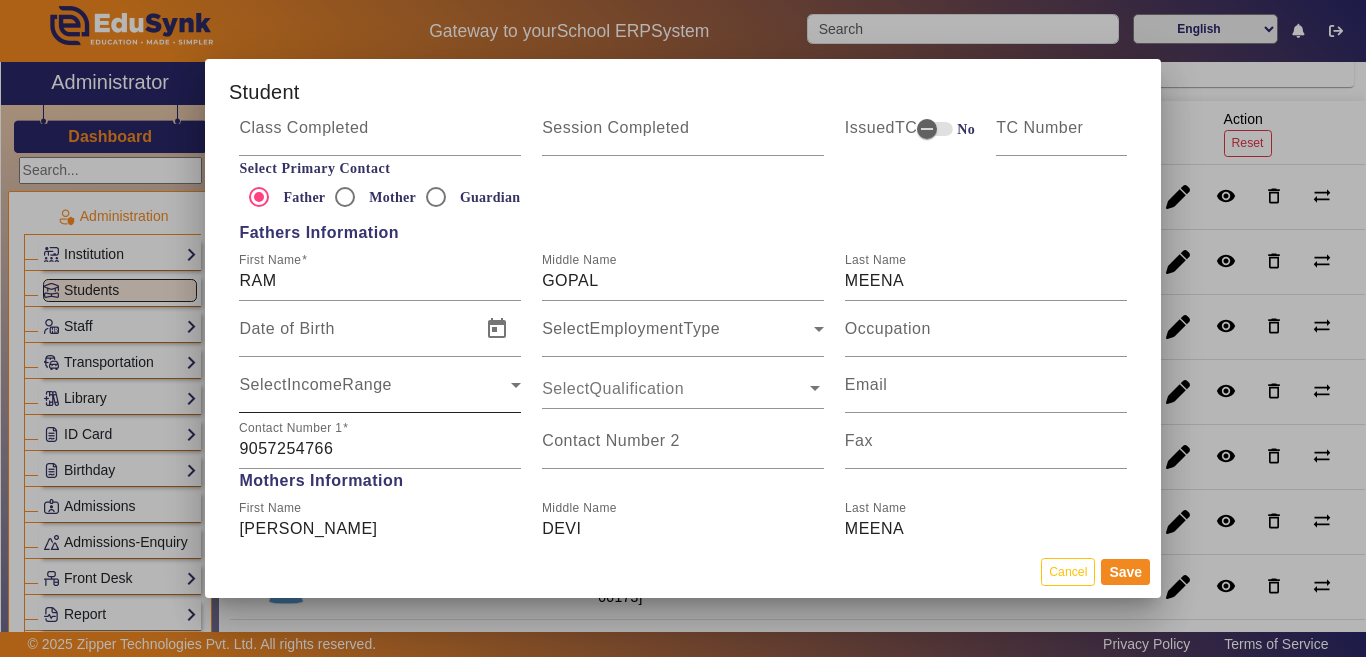 scroll, scrollTop: 1400, scrollLeft: 0, axis: vertical 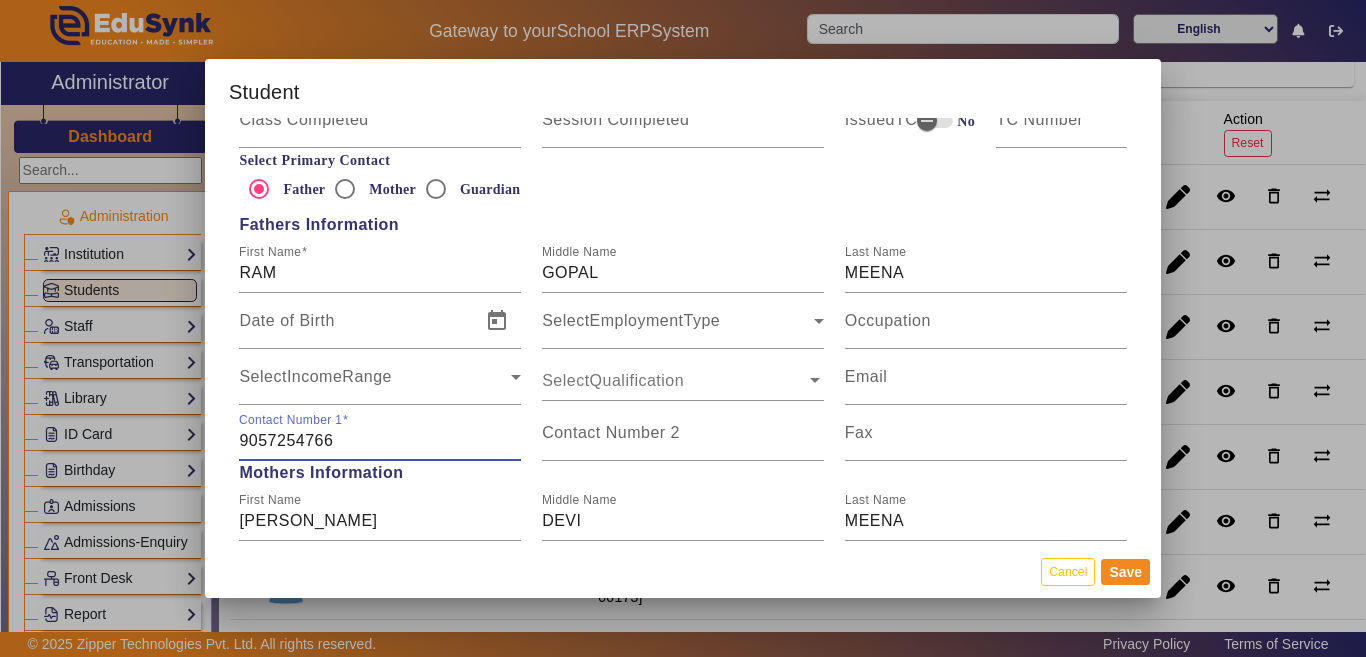 drag, startPoint x: 362, startPoint y: 439, endPoint x: 158, endPoint y: 441, distance: 204.0098 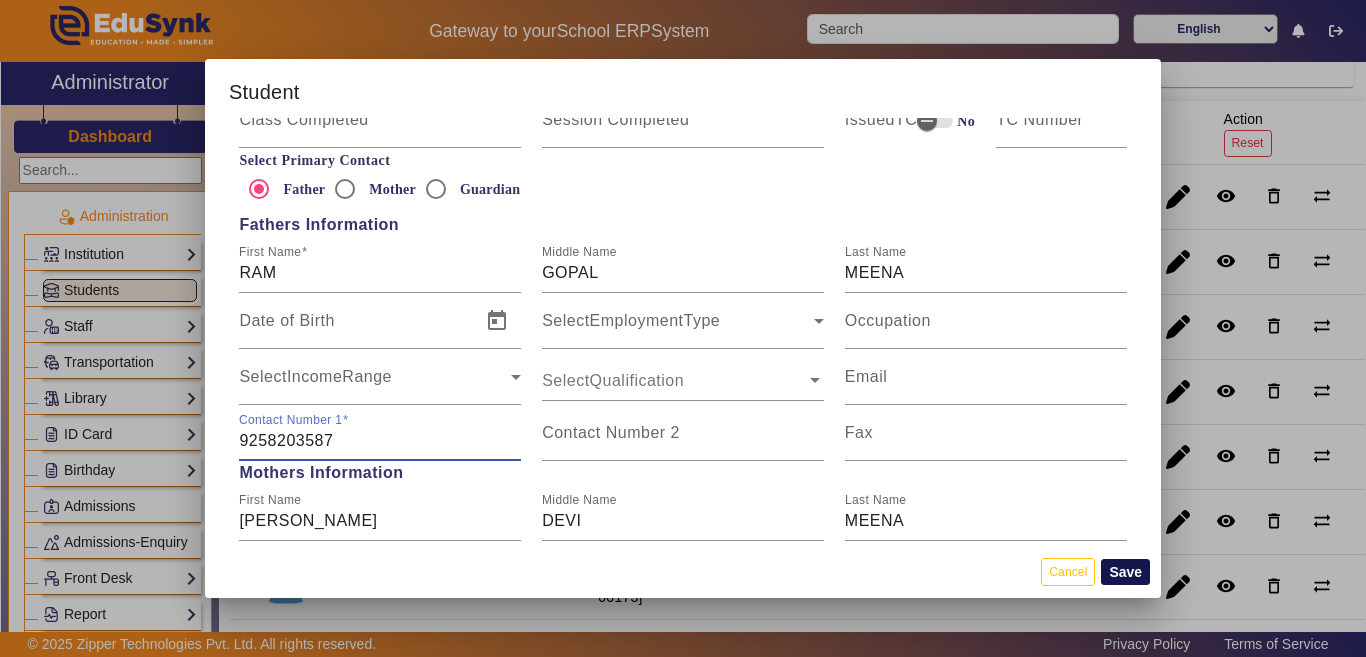 type on "9258203587" 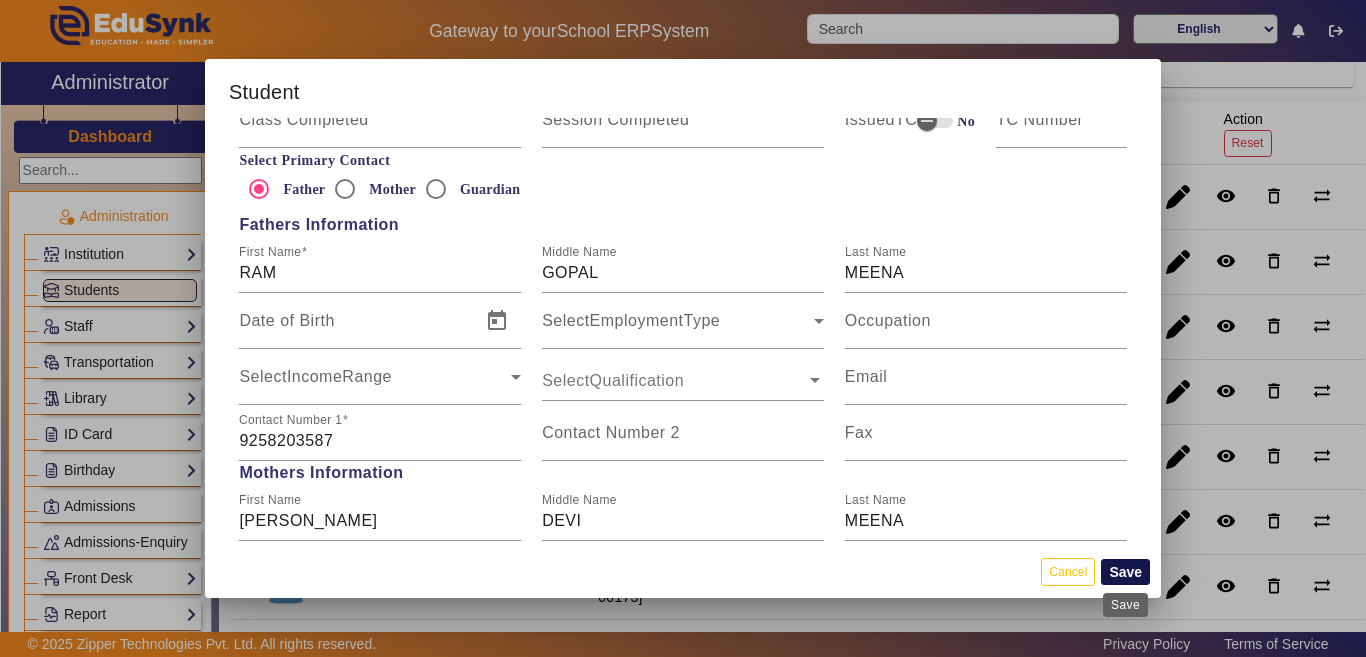 click on "Save" at bounding box center [1125, 572] 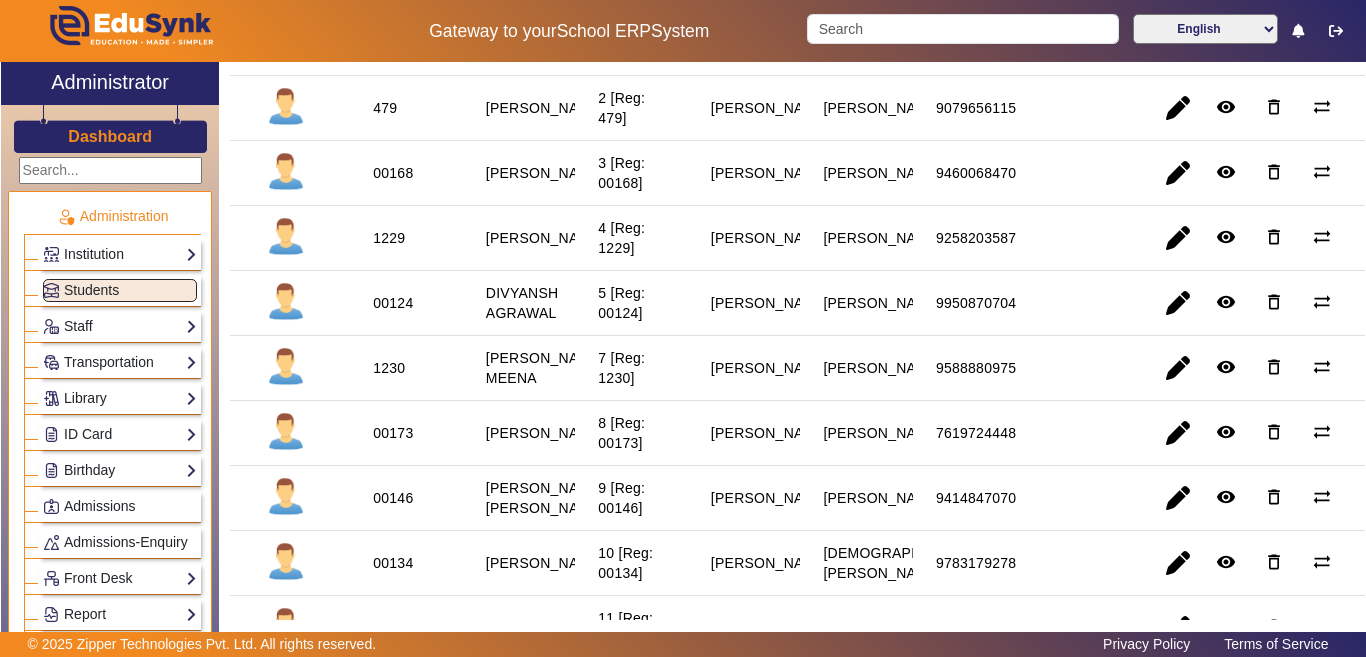 scroll, scrollTop: 400, scrollLeft: 0, axis: vertical 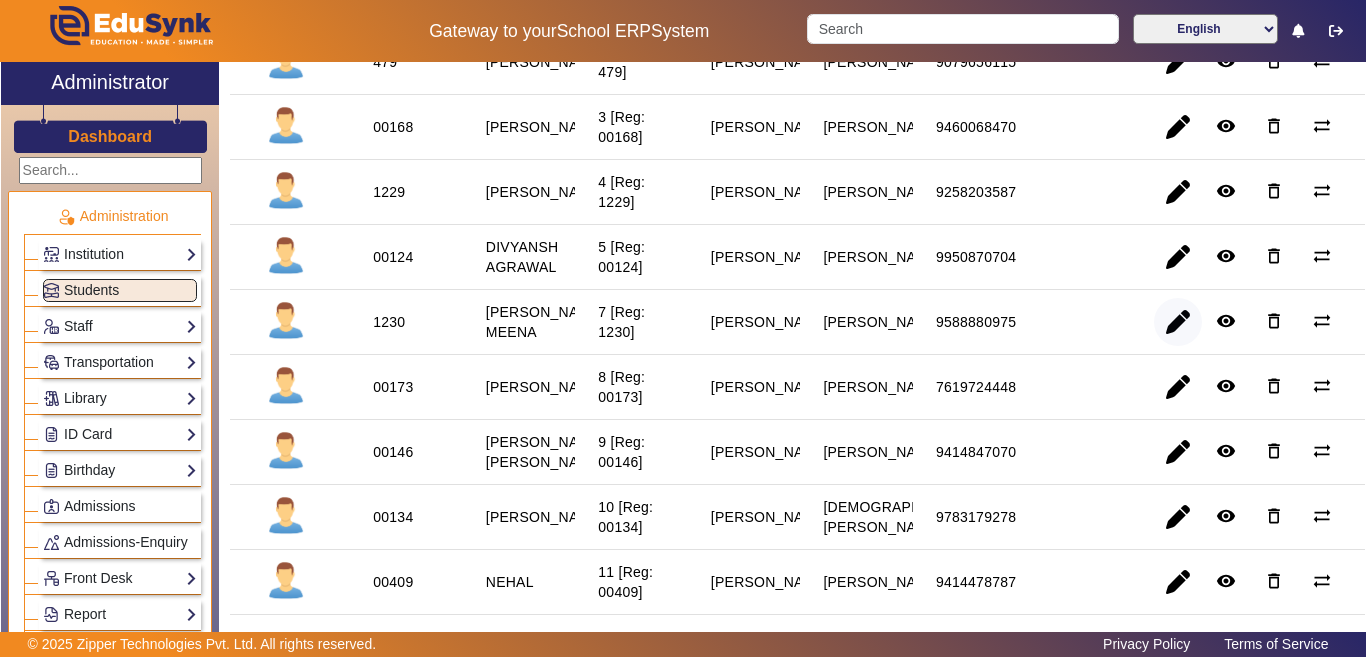 click at bounding box center [1178, 387] 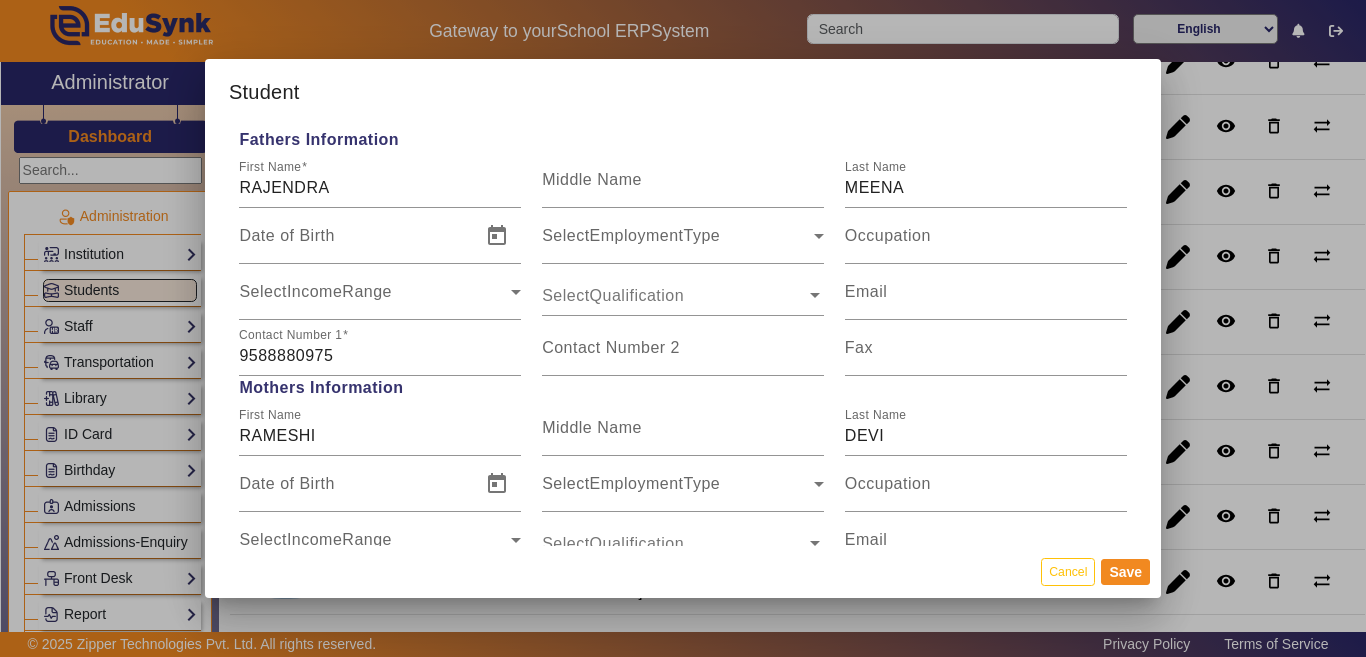 scroll, scrollTop: 1500, scrollLeft: 0, axis: vertical 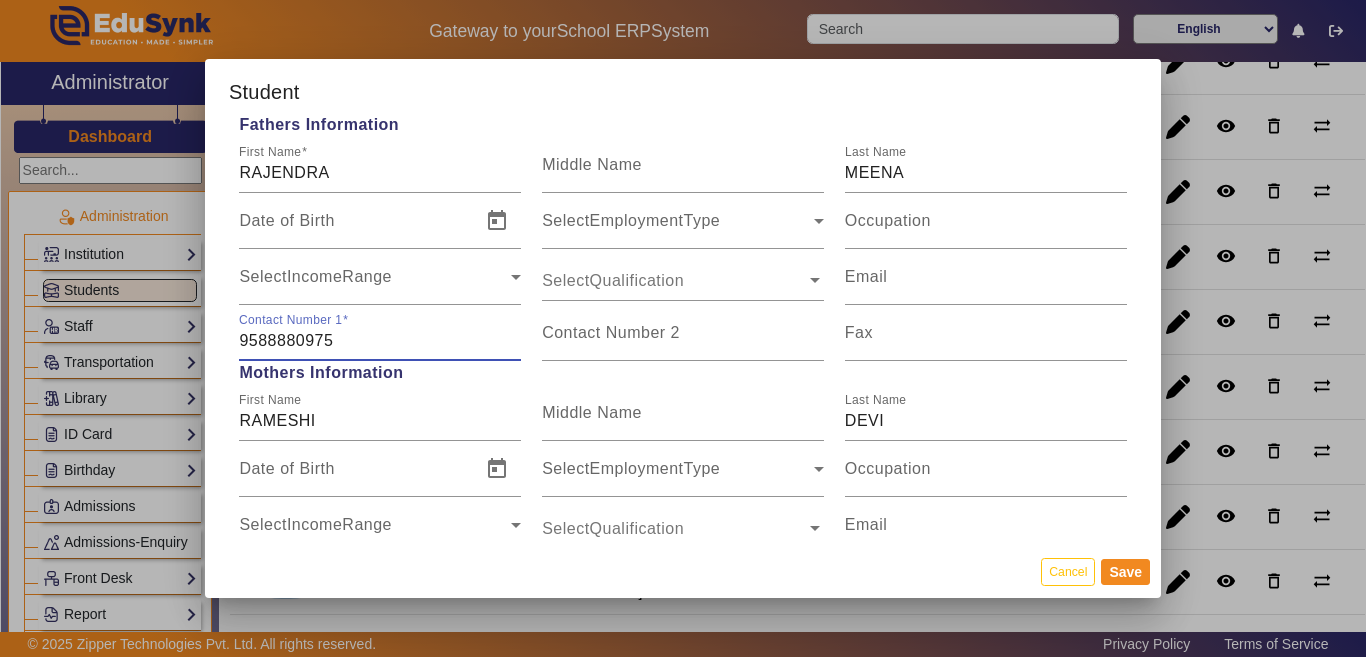 drag, startPoint x: 364, startPoint y: 342, endPoint x: 189, endPoint y: 347, distance: 175.07141 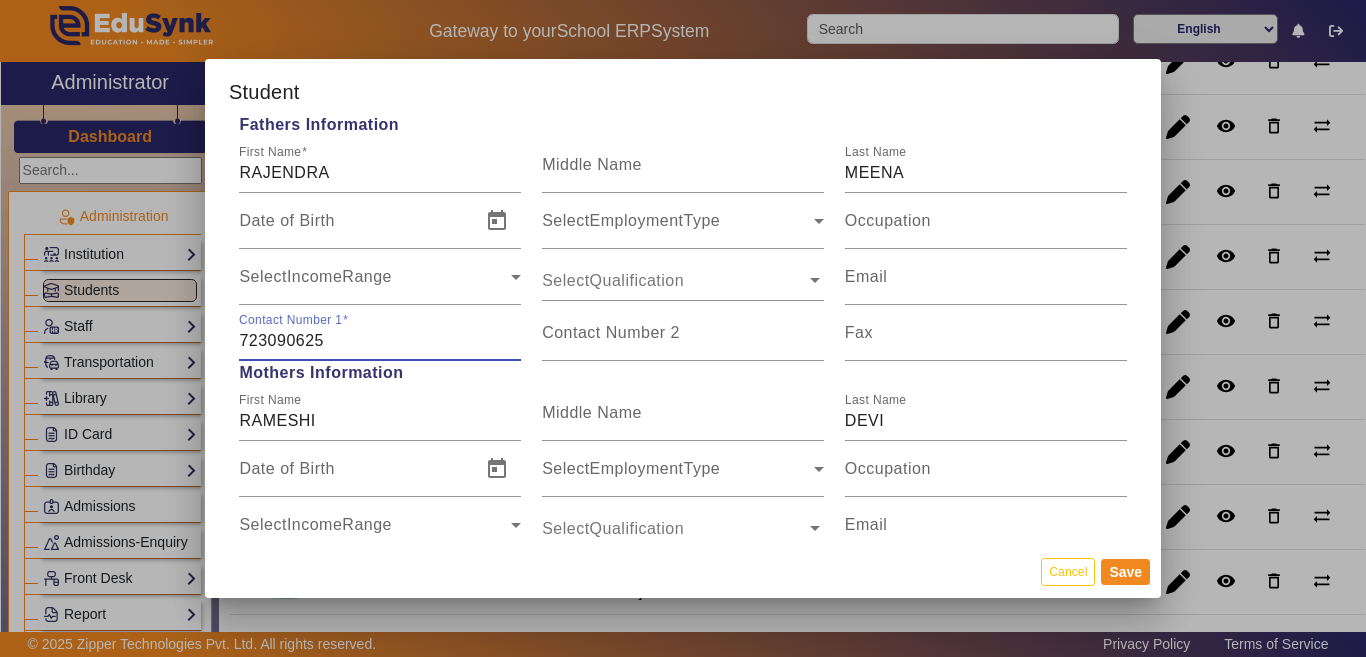 drag, startPoint x: 335, startPoint y: 346, endPoint x: 234, endPoint y: 336, distance: 101.49384 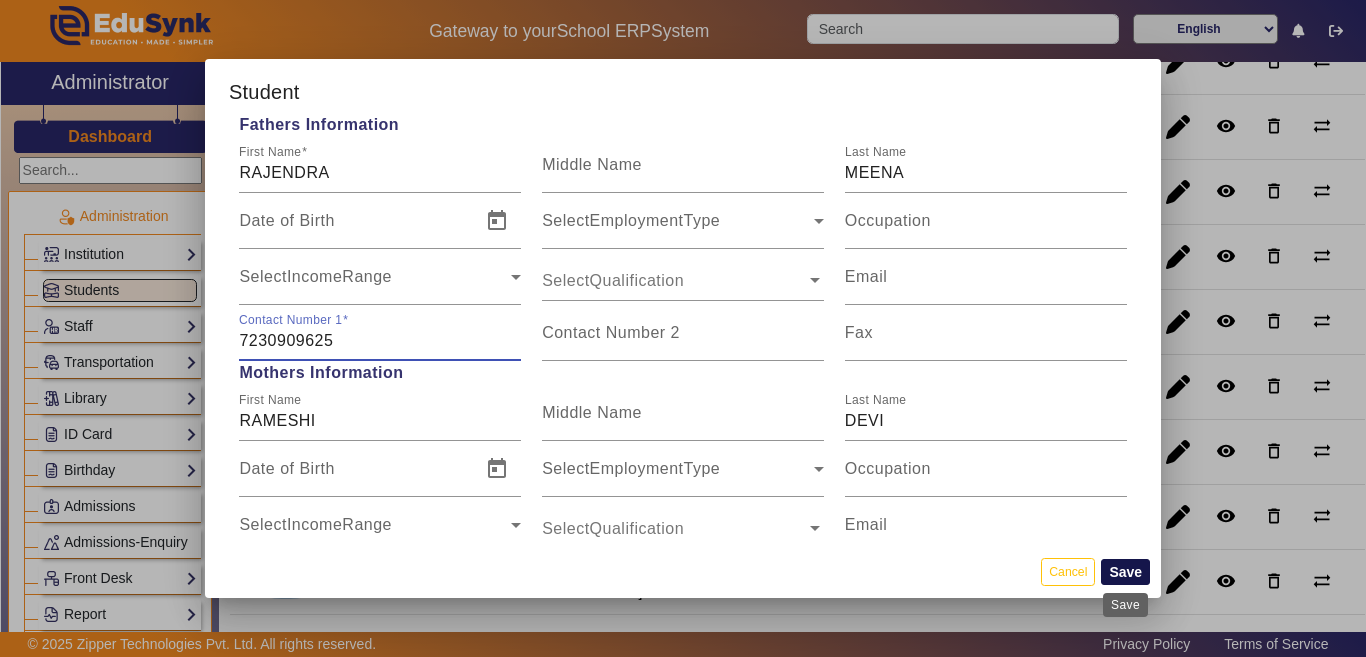 type on "7230909625" 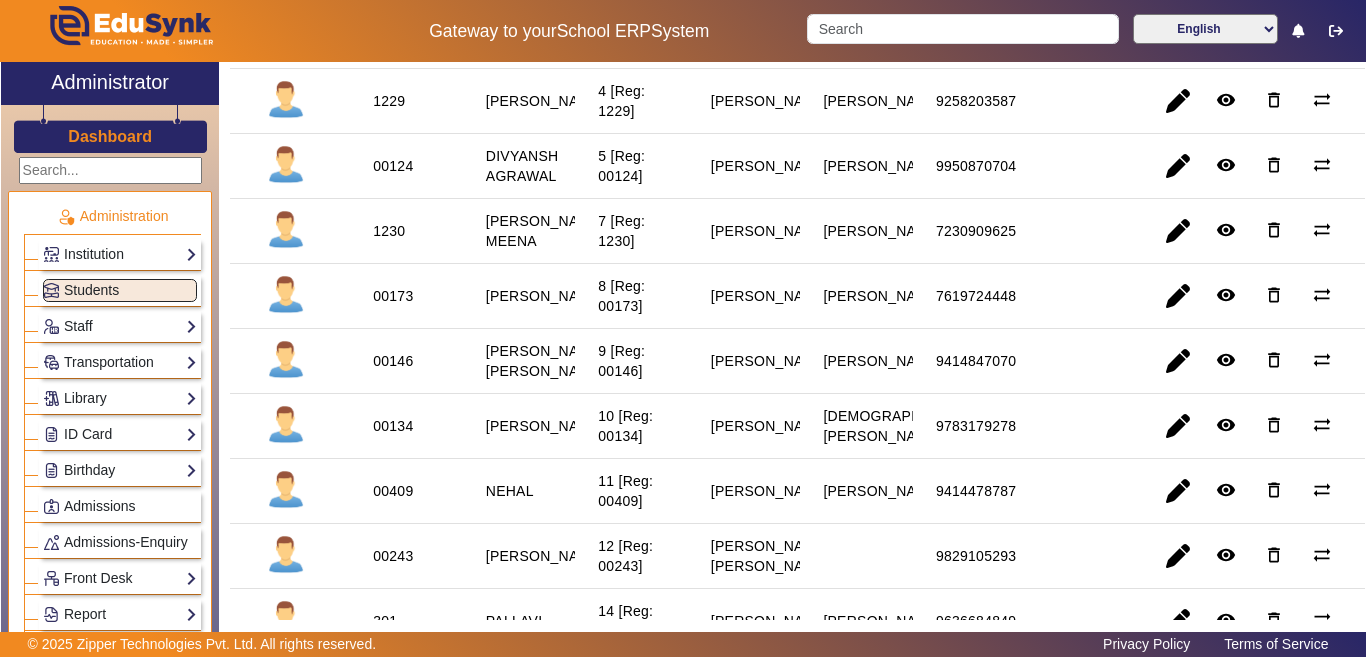 scroll, scrollTop: 500, scrollLeft: 0, axis: vertical 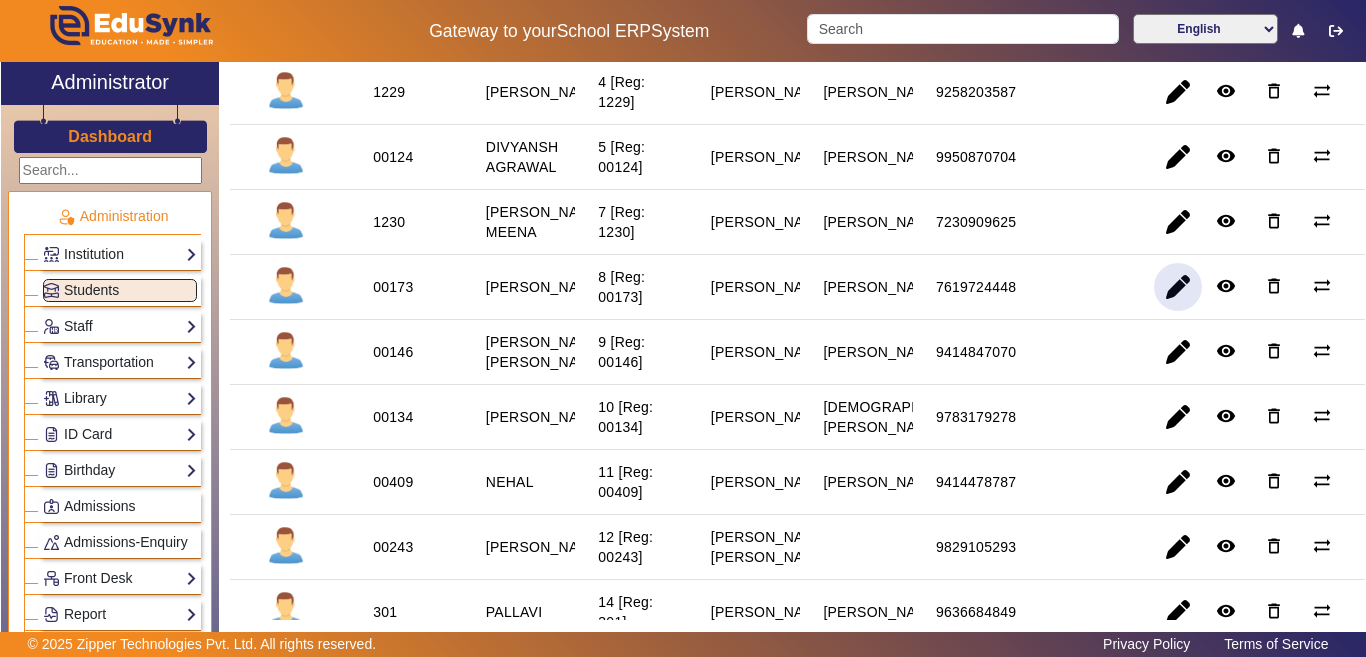 click 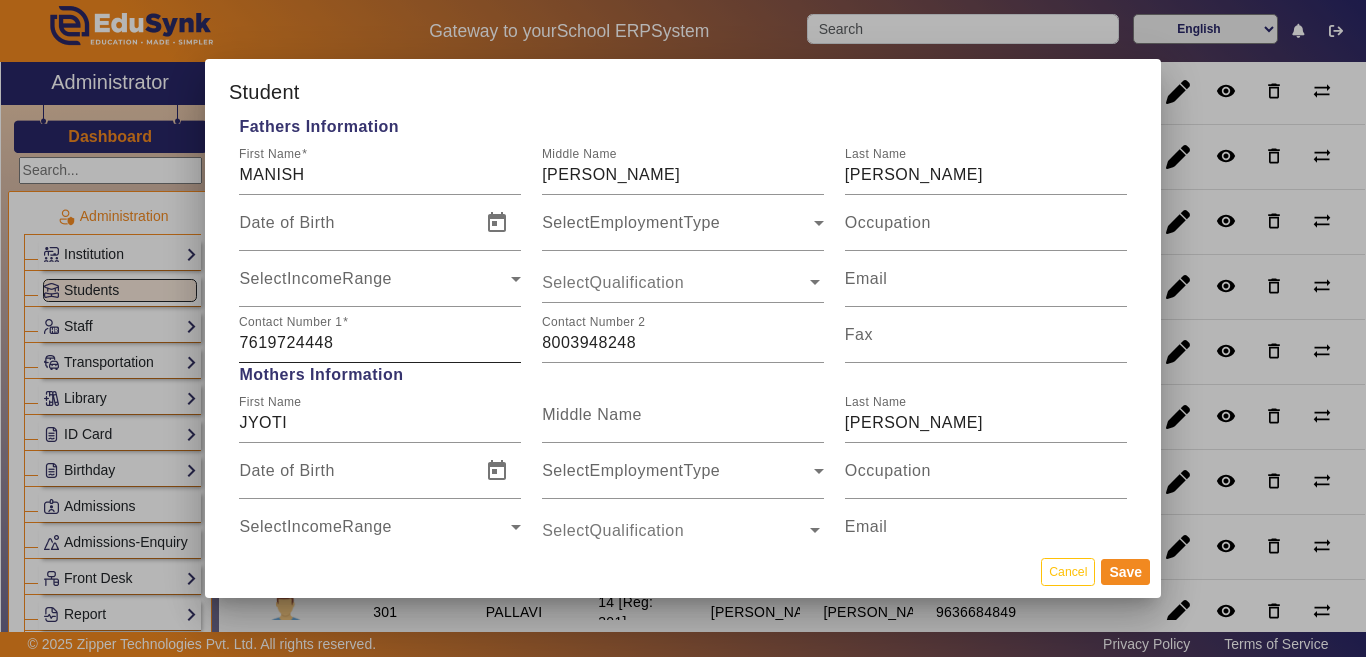 scroll, scrollTop: 1500, scrollLeft: 0, axis: vertical 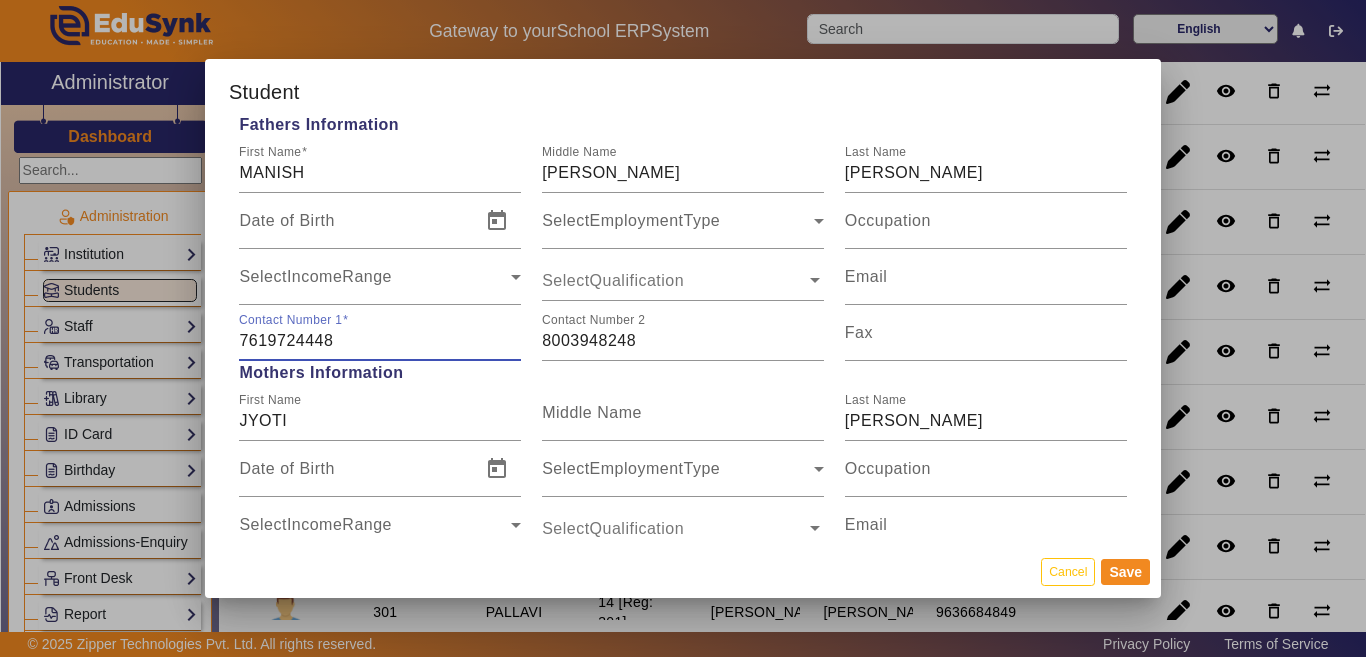 drag, startPoint x: 349, startPoint y: 335, endPoint x: 221, endPoint y: 338, distance: 128.03516 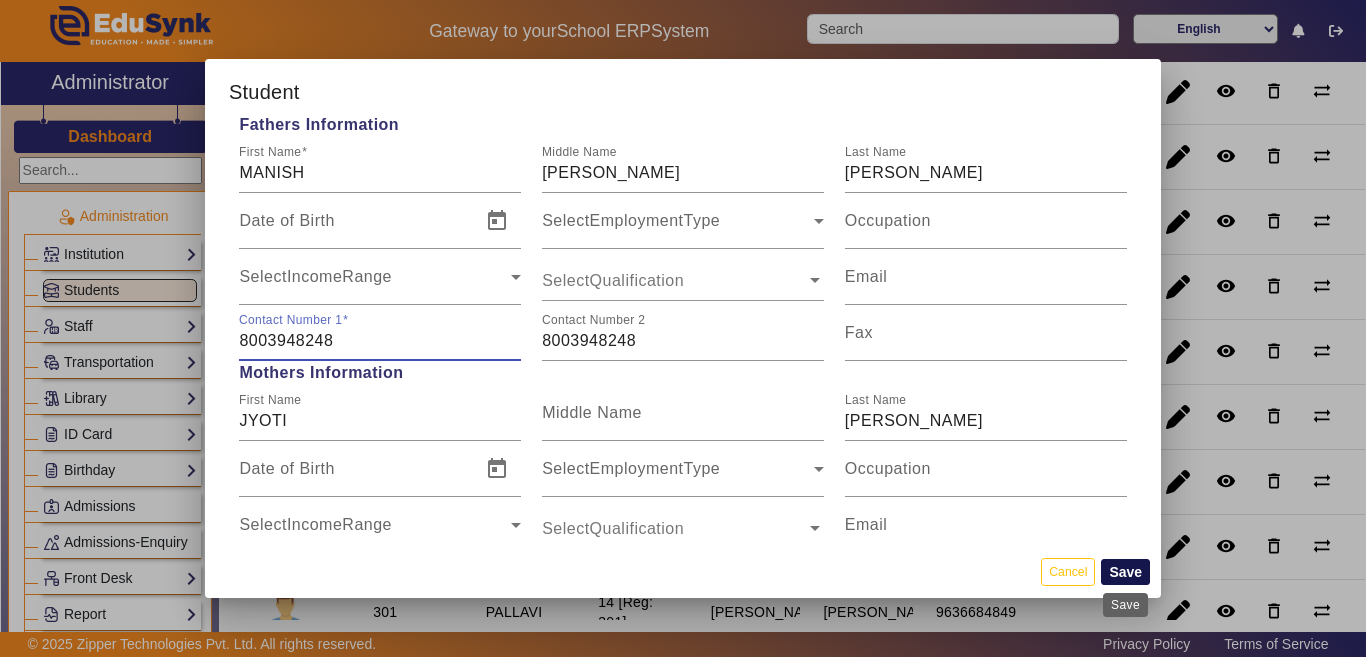 type on "8003948248" 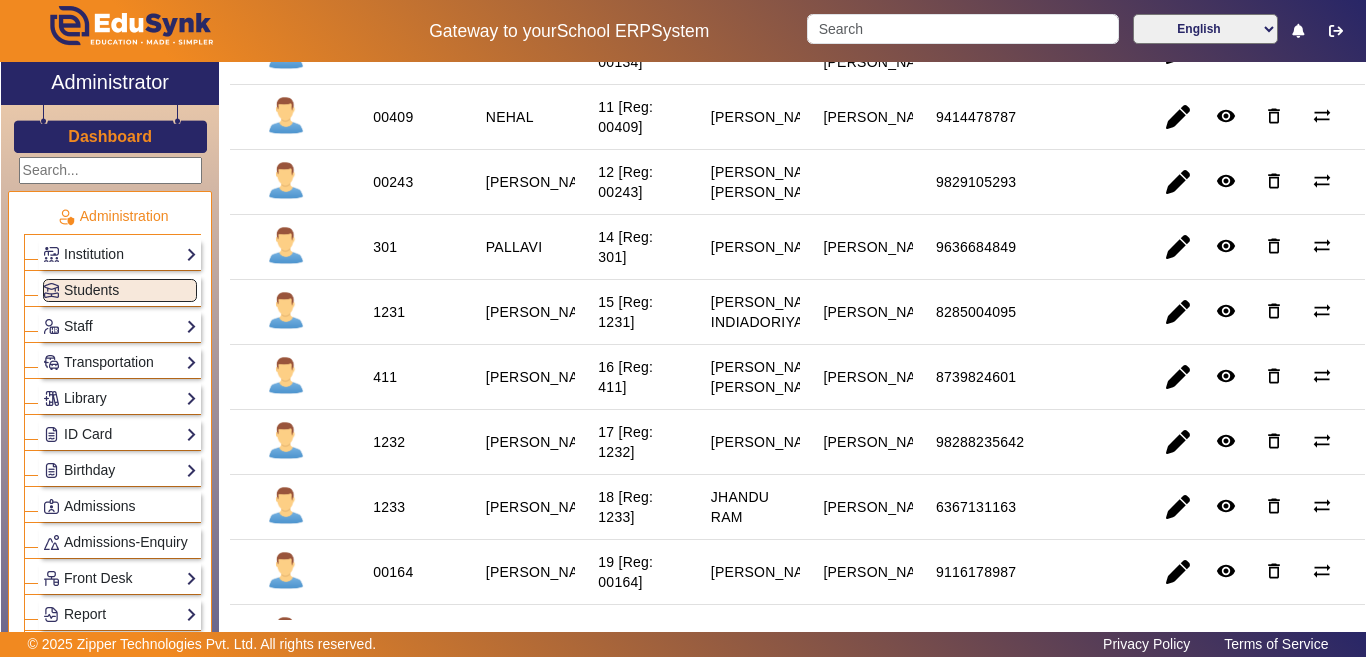 scroll, scrollTop: 900, scrollLeft: 0, axis: vertical 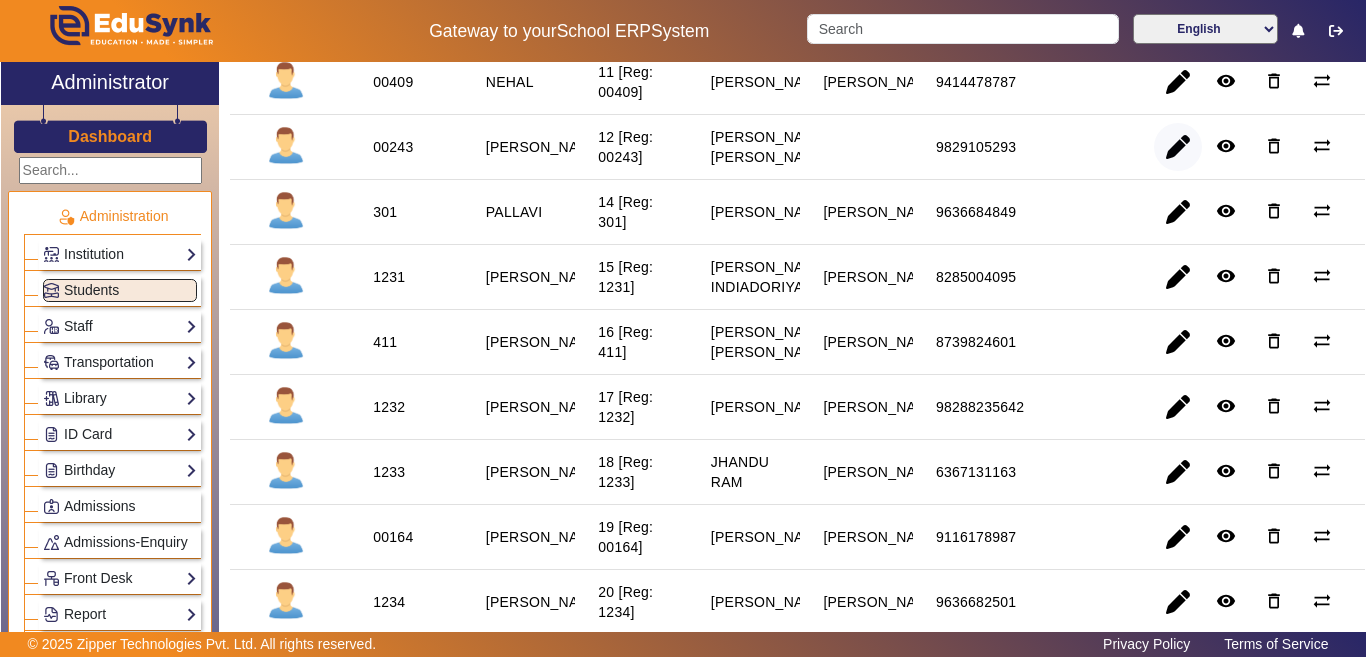 click at bounding box center (1178, 212) 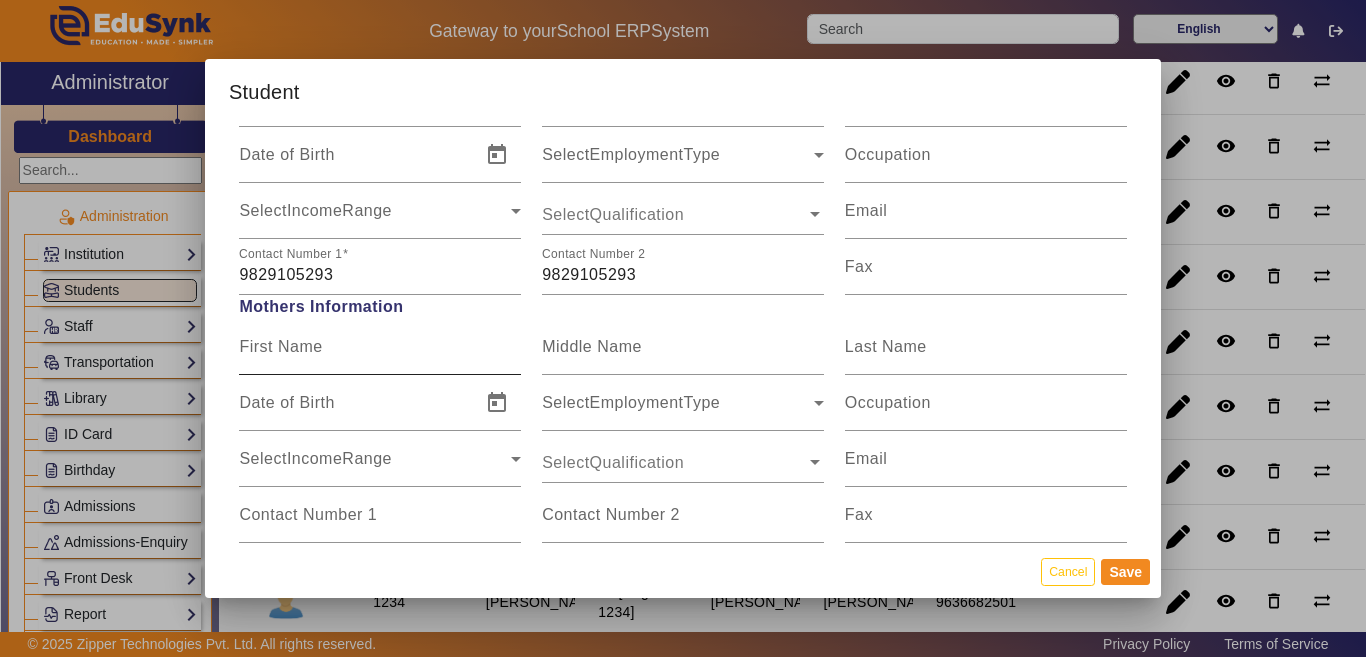scroll, scrollTop: 1600, scrollLeft: 0, axis: vertical 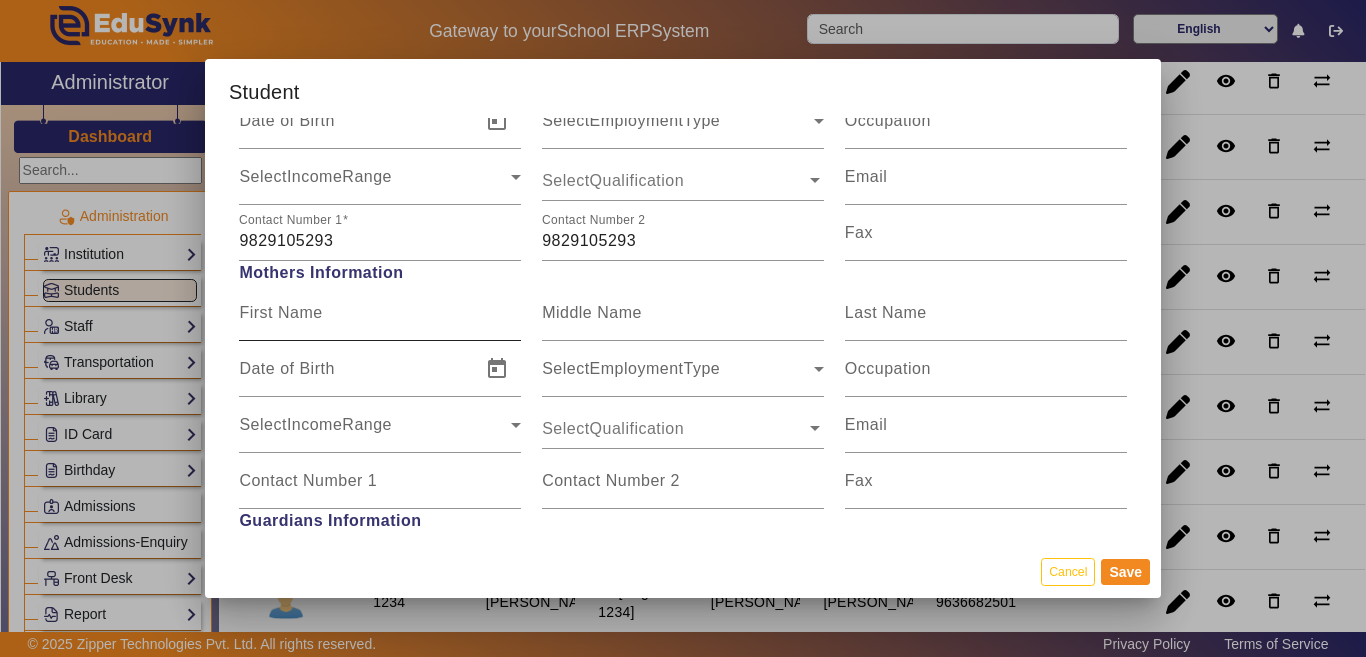 click on "First Name" at bounding box center [380, 321] 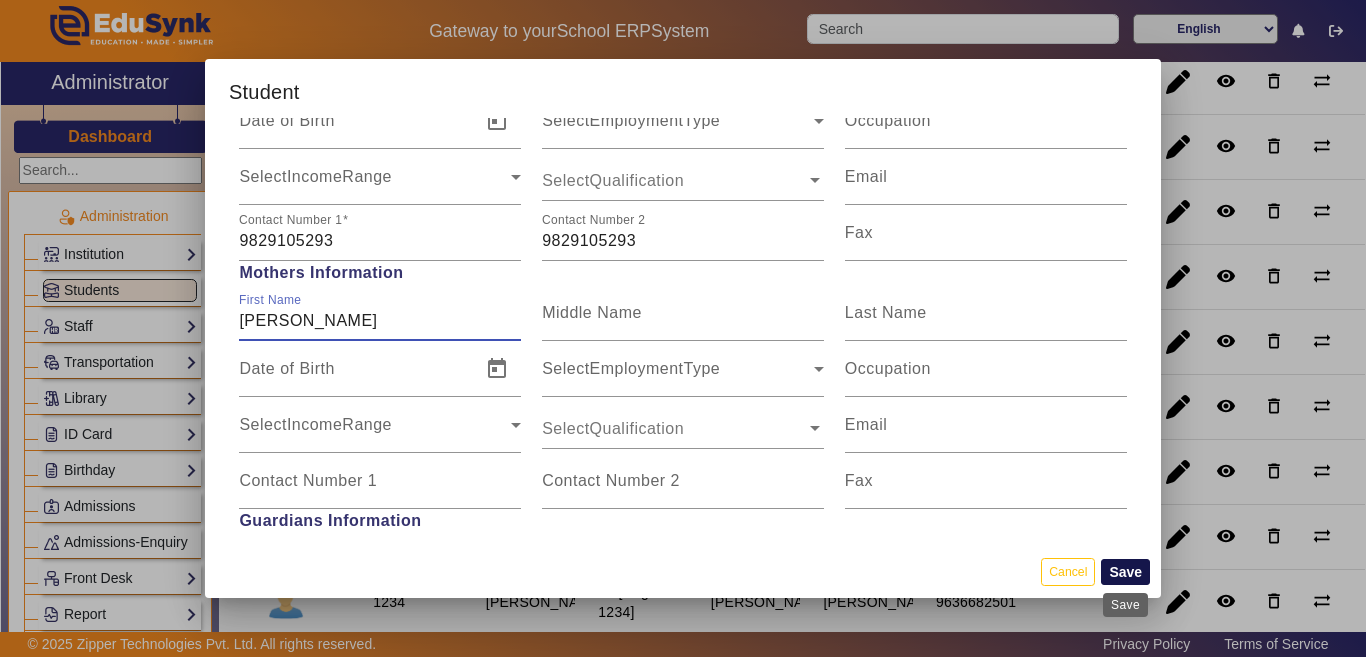 type on "RAJESHWARI DEVI" 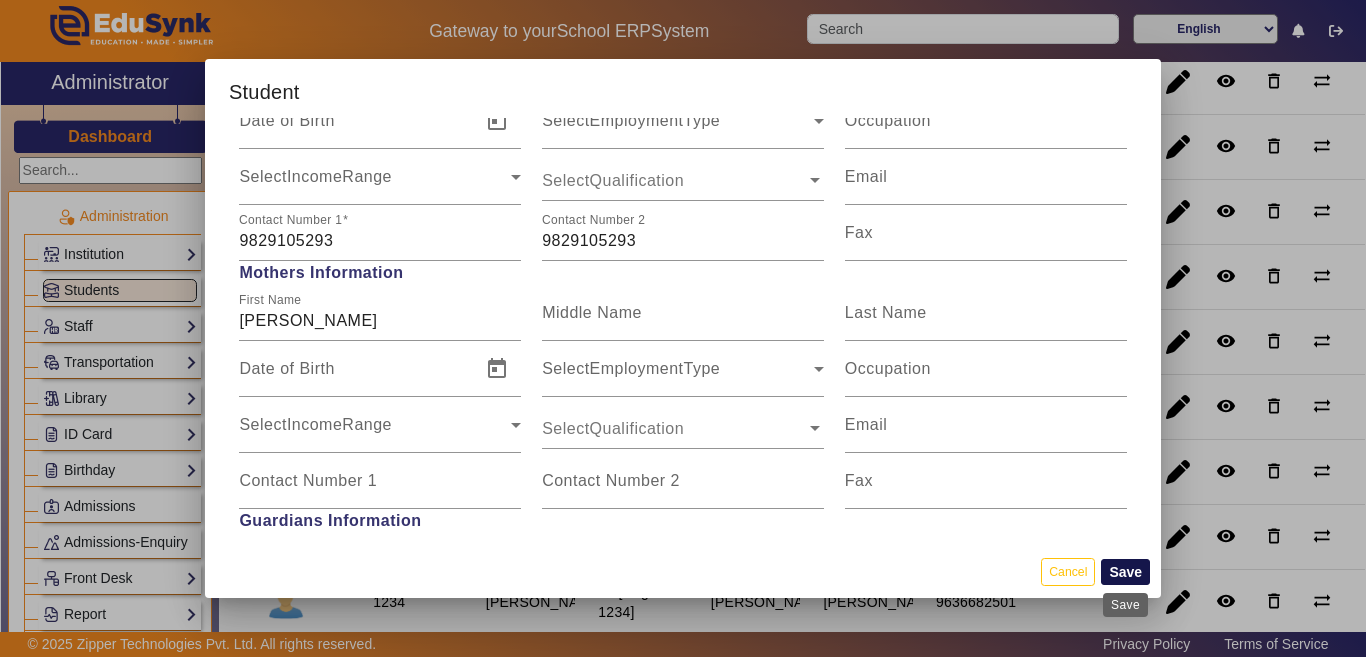 drag, startPoint x: 1124, startPoint y: 571, endPoint x: 1009, endPoint y: 564, distance: 115.212845 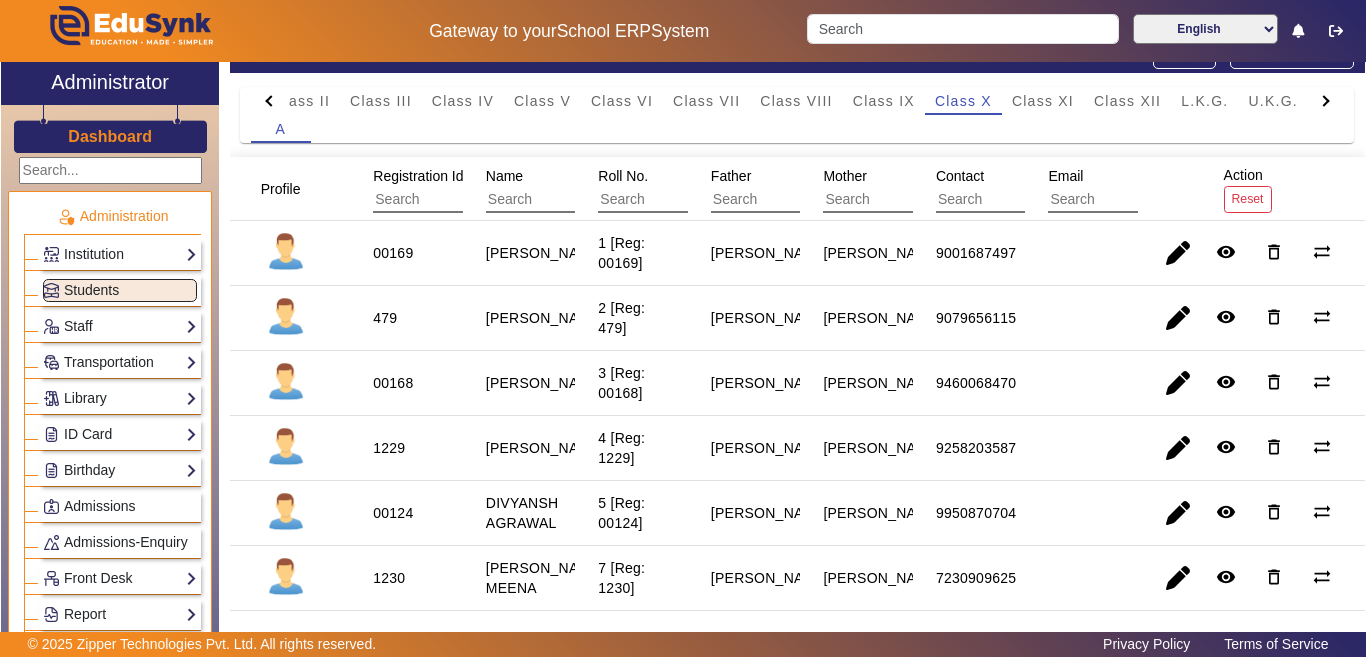 scroll, scrollTop: 0, scrollLeft: 0, axis: both 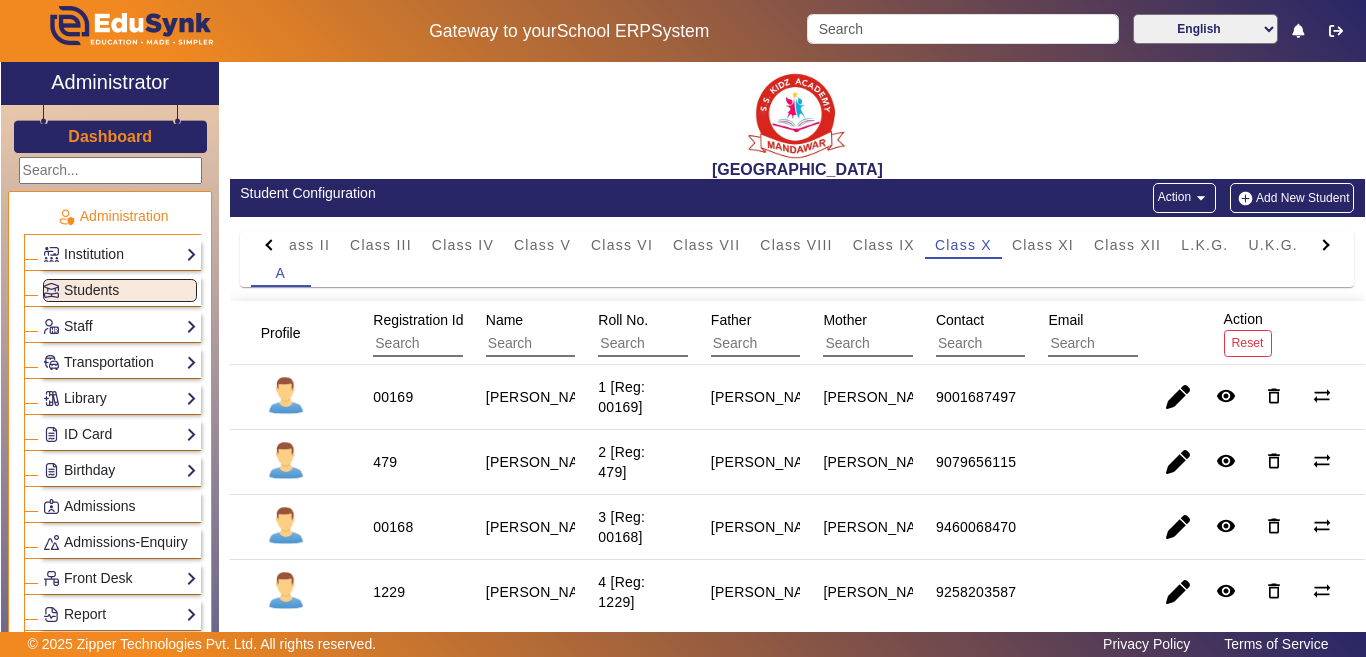 click on "Add New Student" 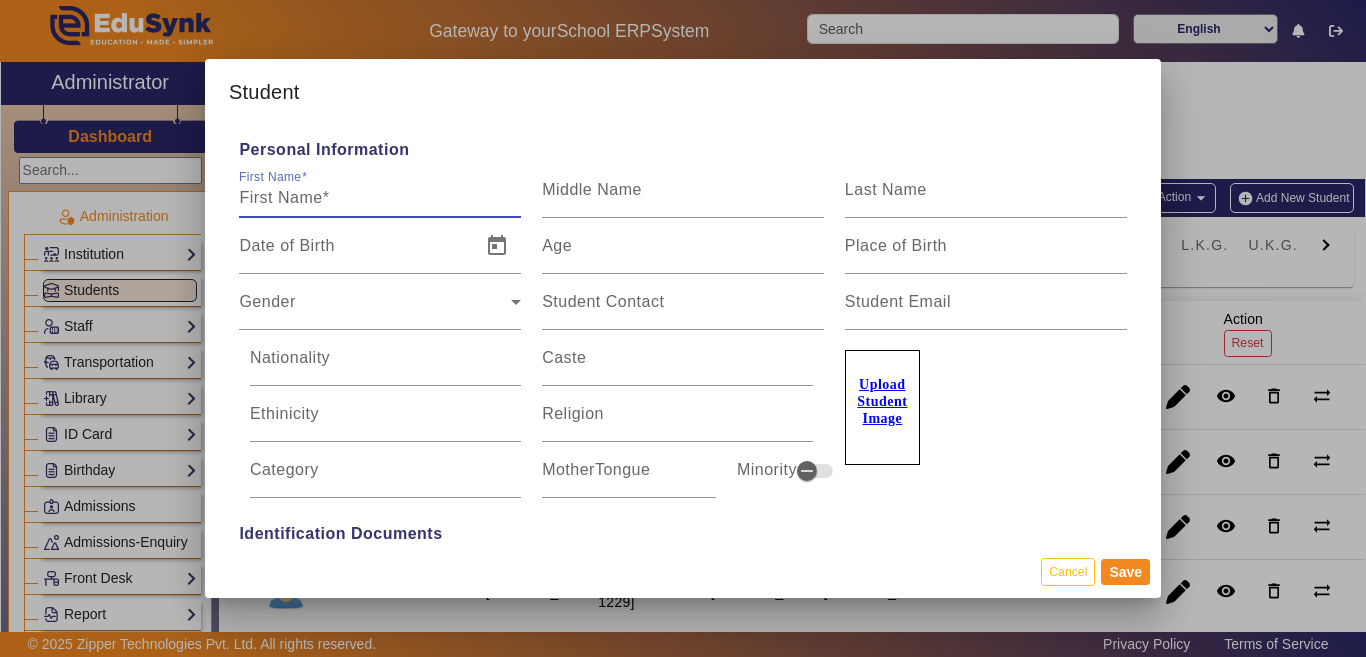 click on "First Name" at bounding box center (380, 198) 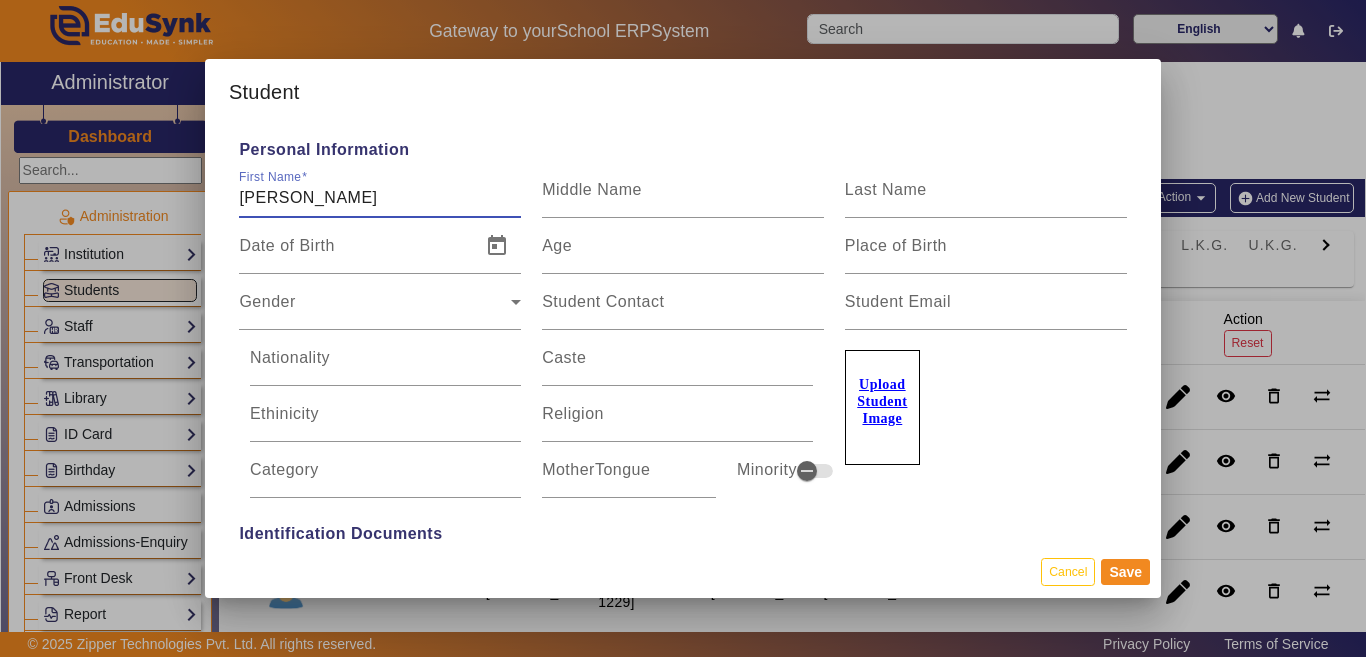 type on "YASHRAJ SINGHAL" 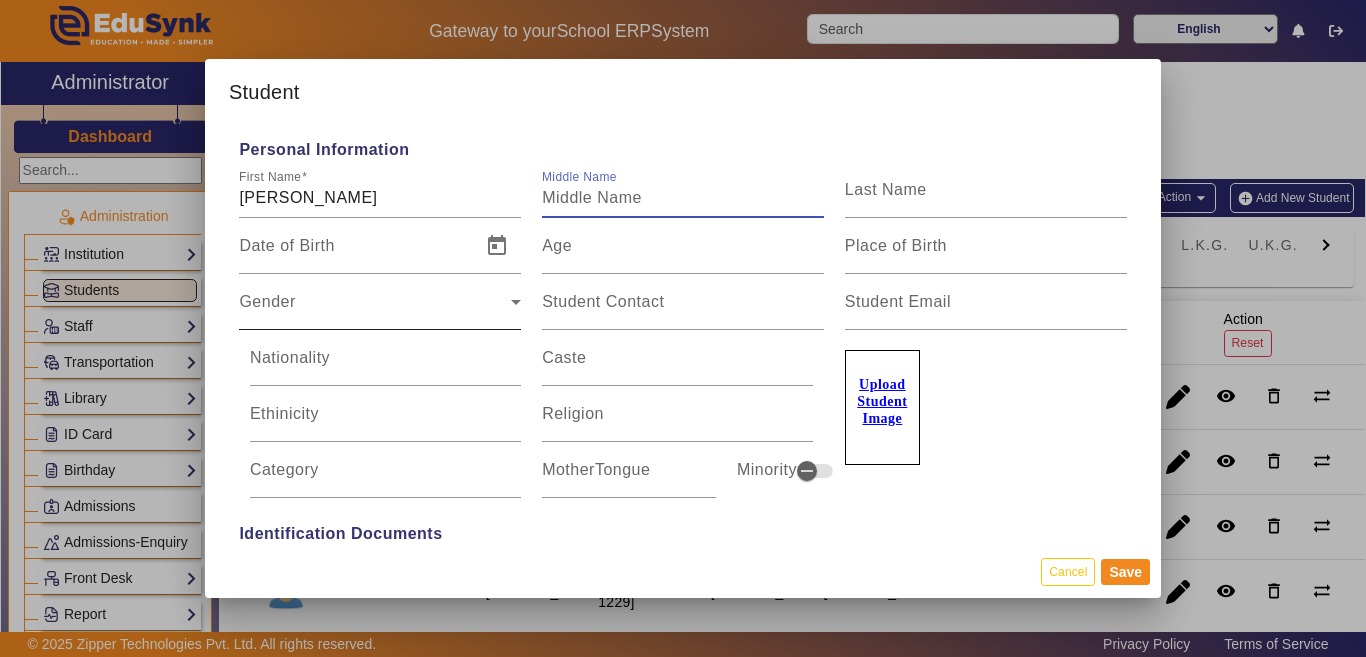click on "Gender" at bounding box center (267, 301) 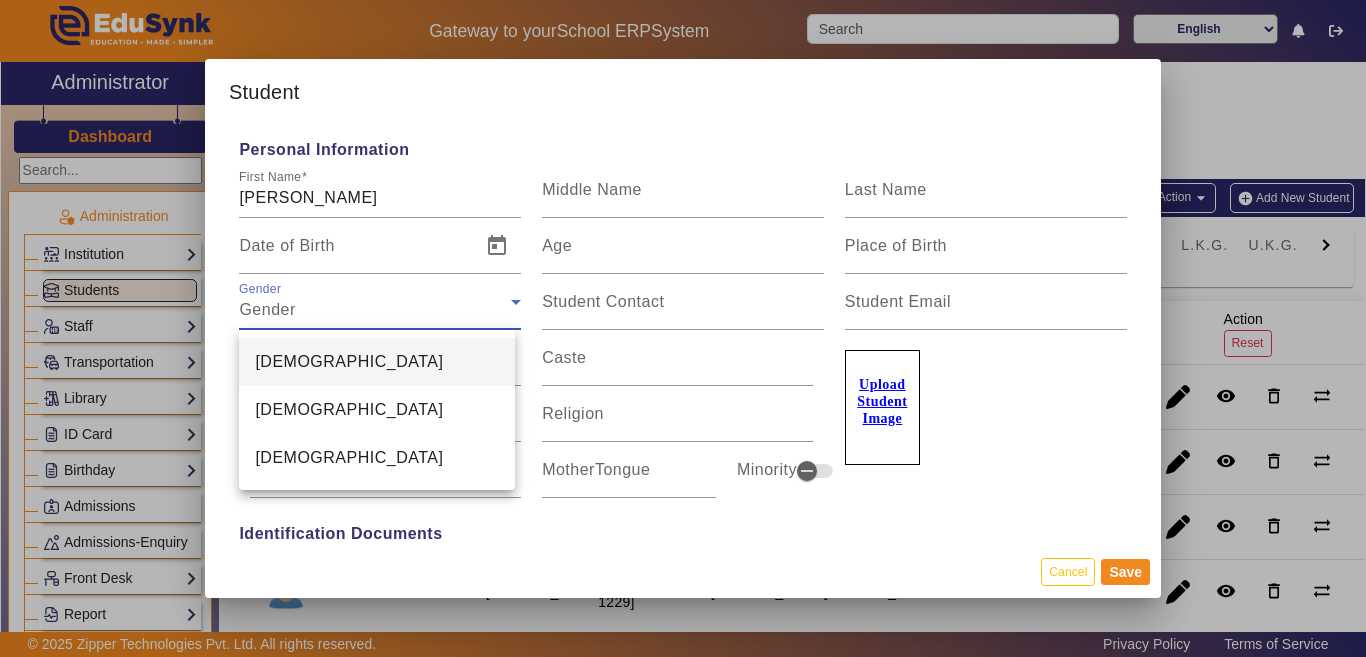 click on "Male" at bounding box center (377, 362) 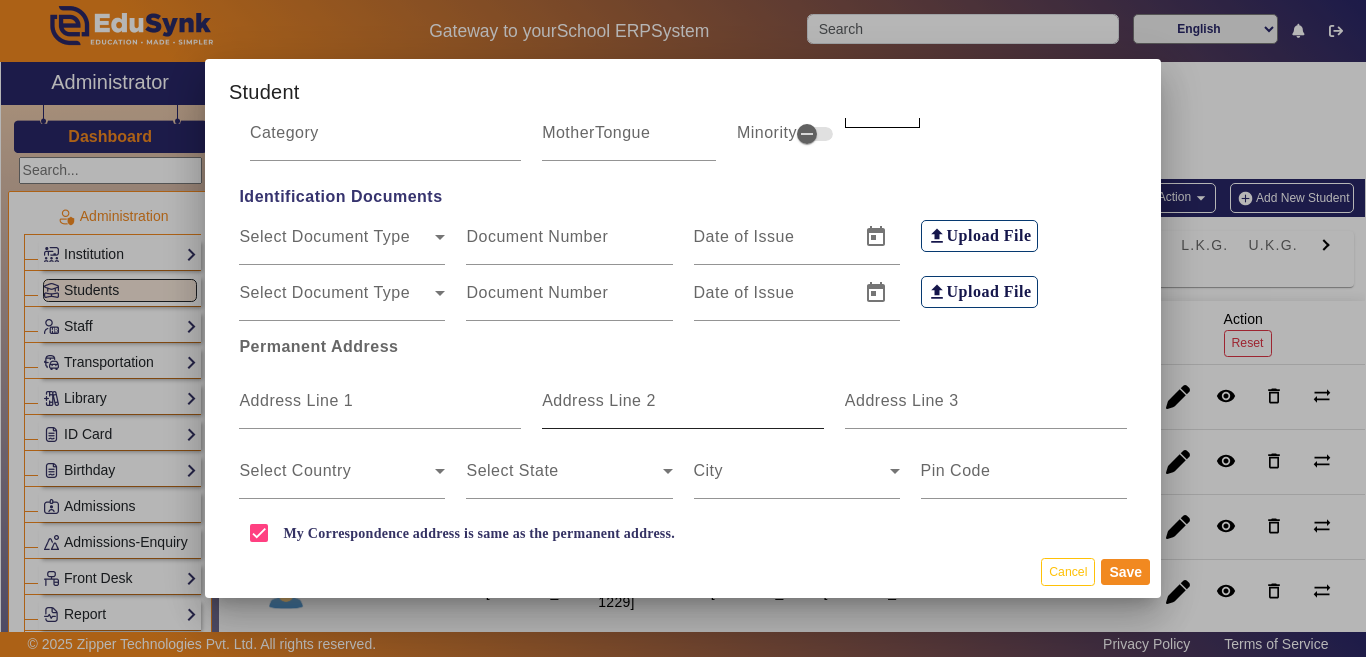 scroll, scrollTop: 400, scrollLeft: 0, axis: vertical 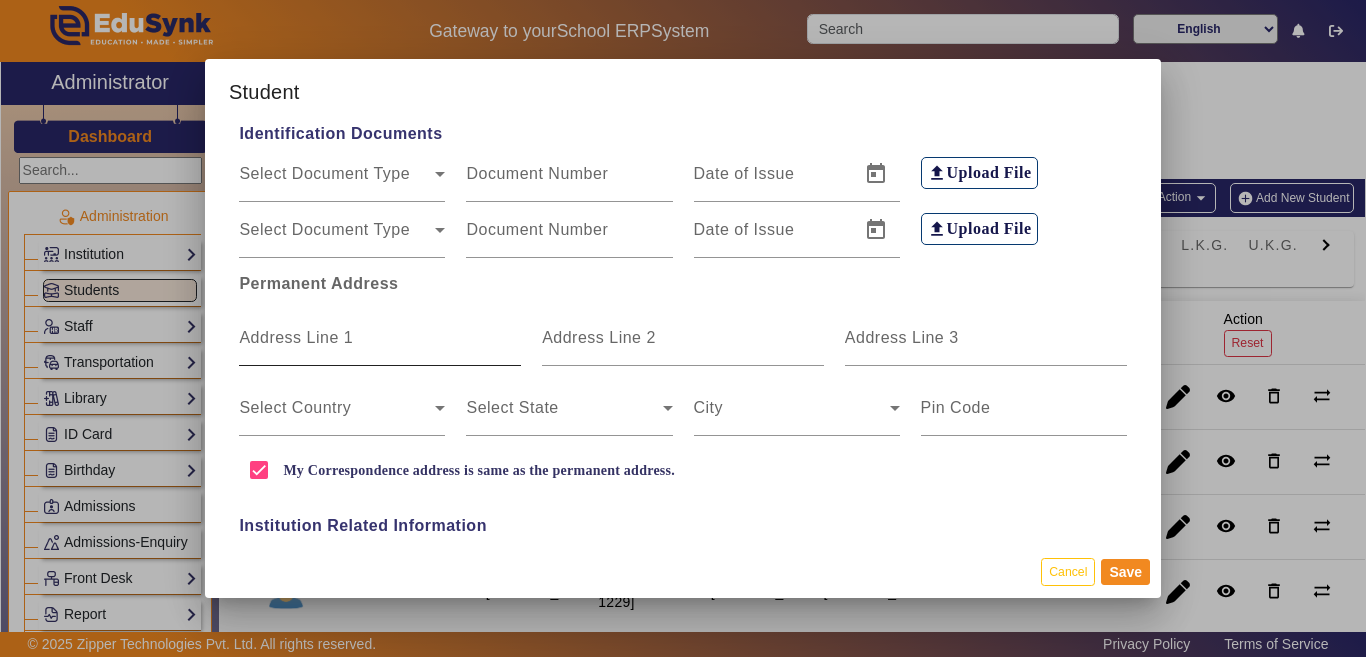 click on "Address Line 1" at bounding box center (296, 337) 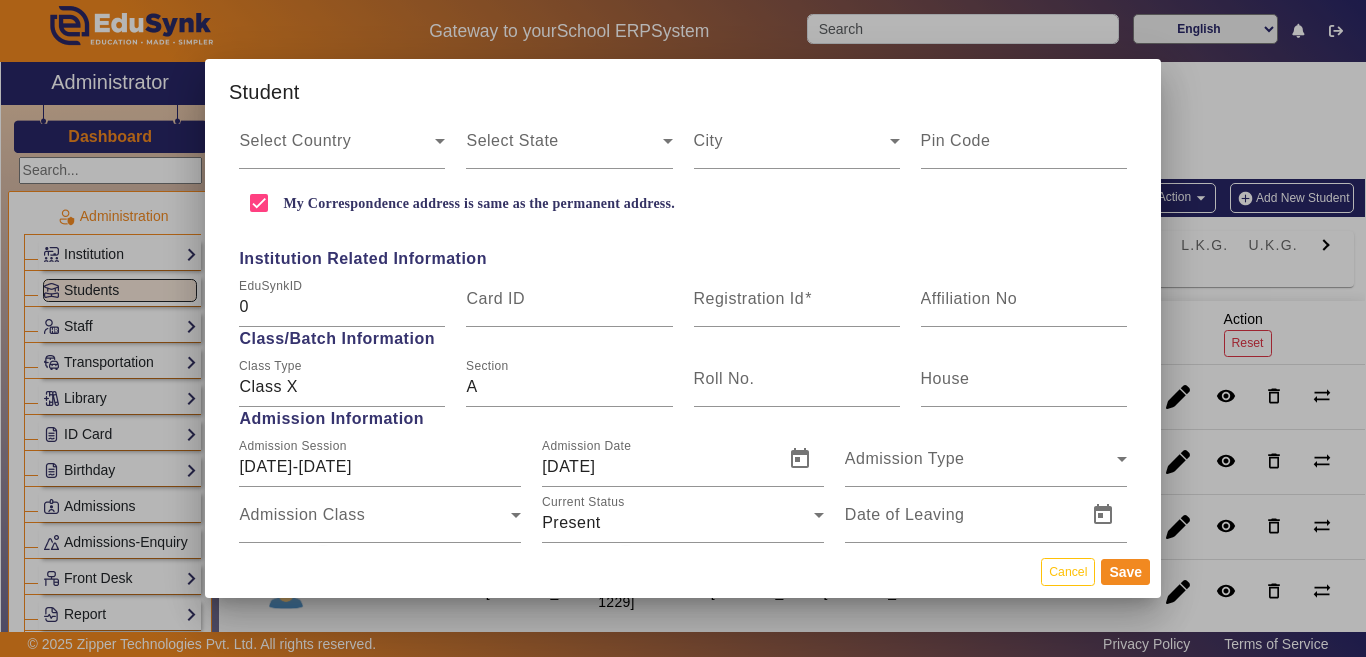 scroll, scrollTop: 700, scrollLeft: 0, axis: vertical 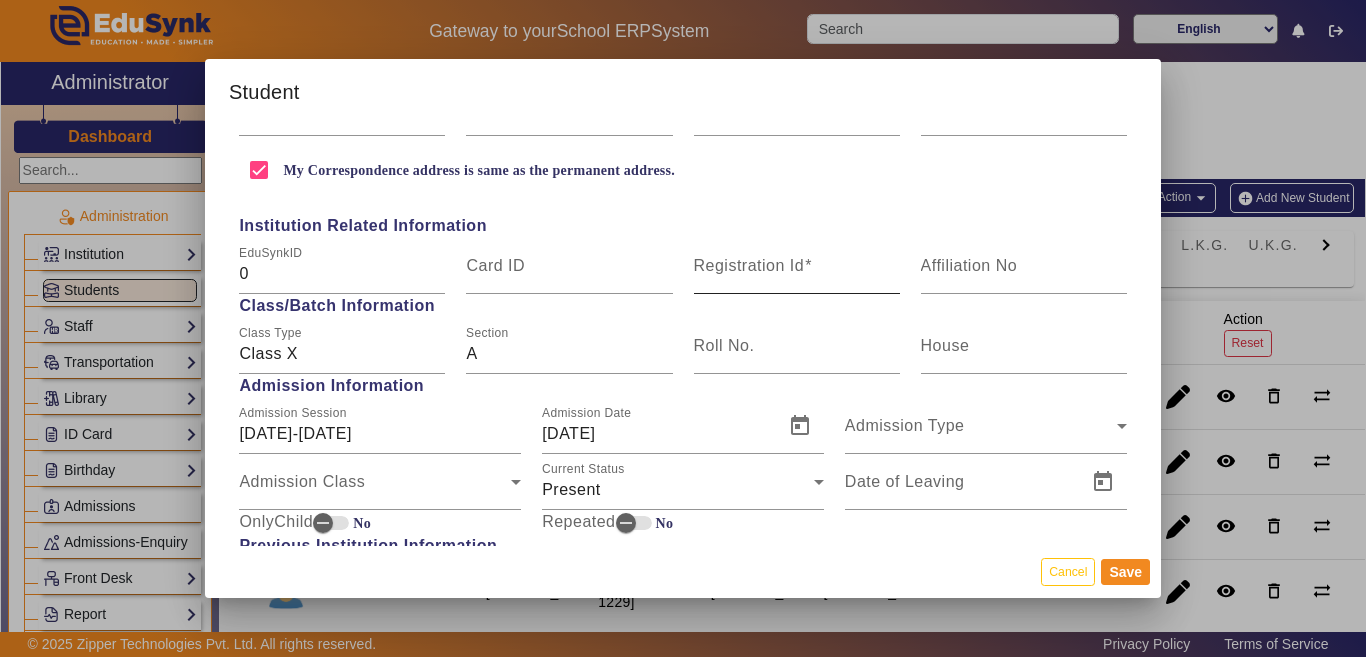 type on "RONIJATHAN" 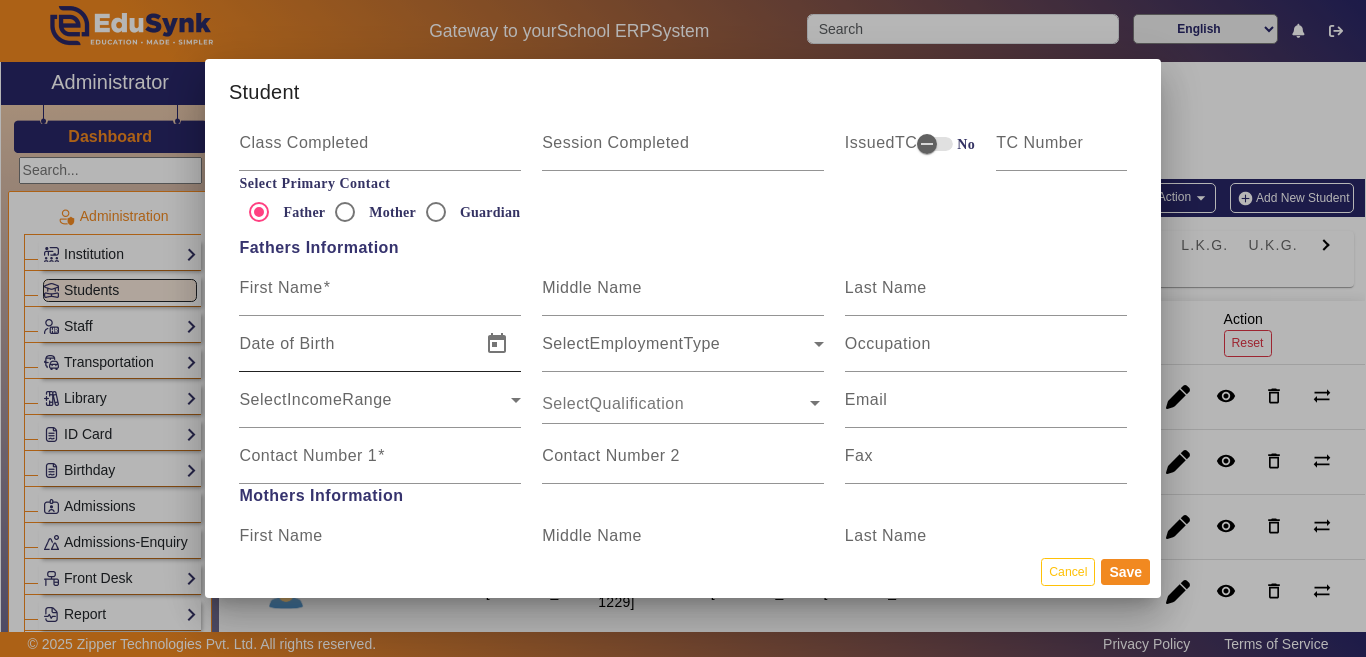 scroll, scrollTop: 1200, scrollLeft: 0, axis: vertical 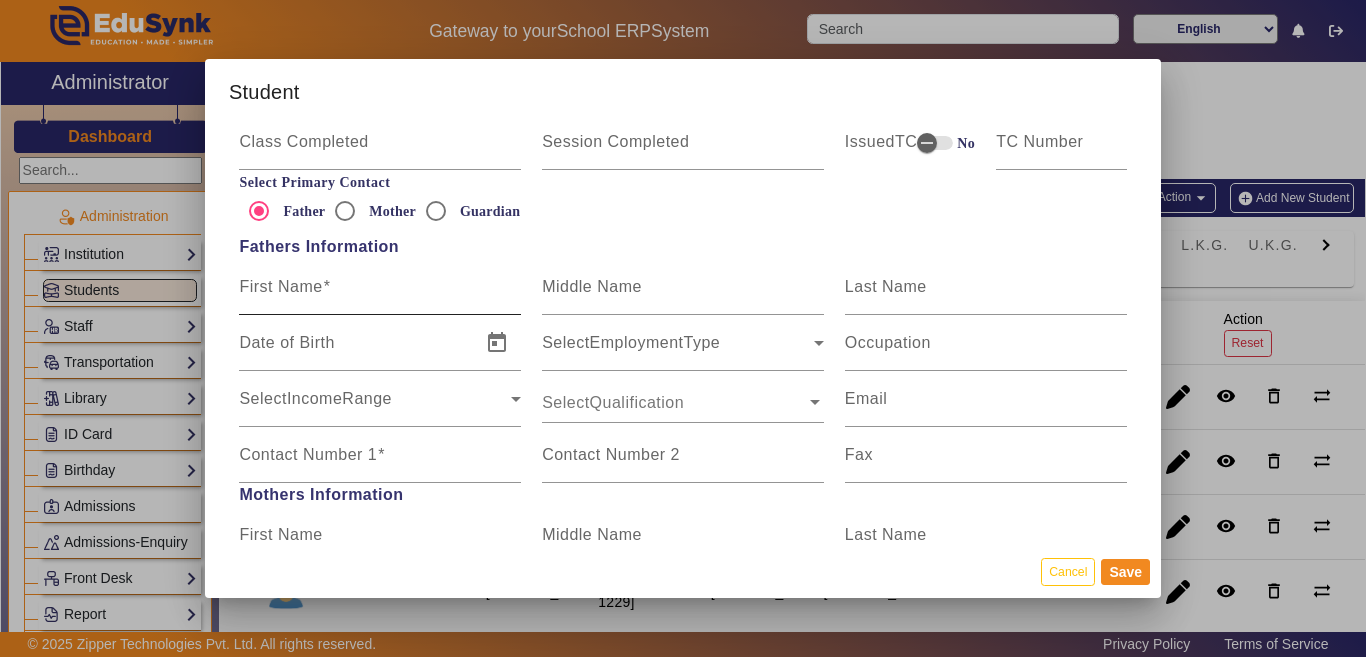 type on "NEW418546" 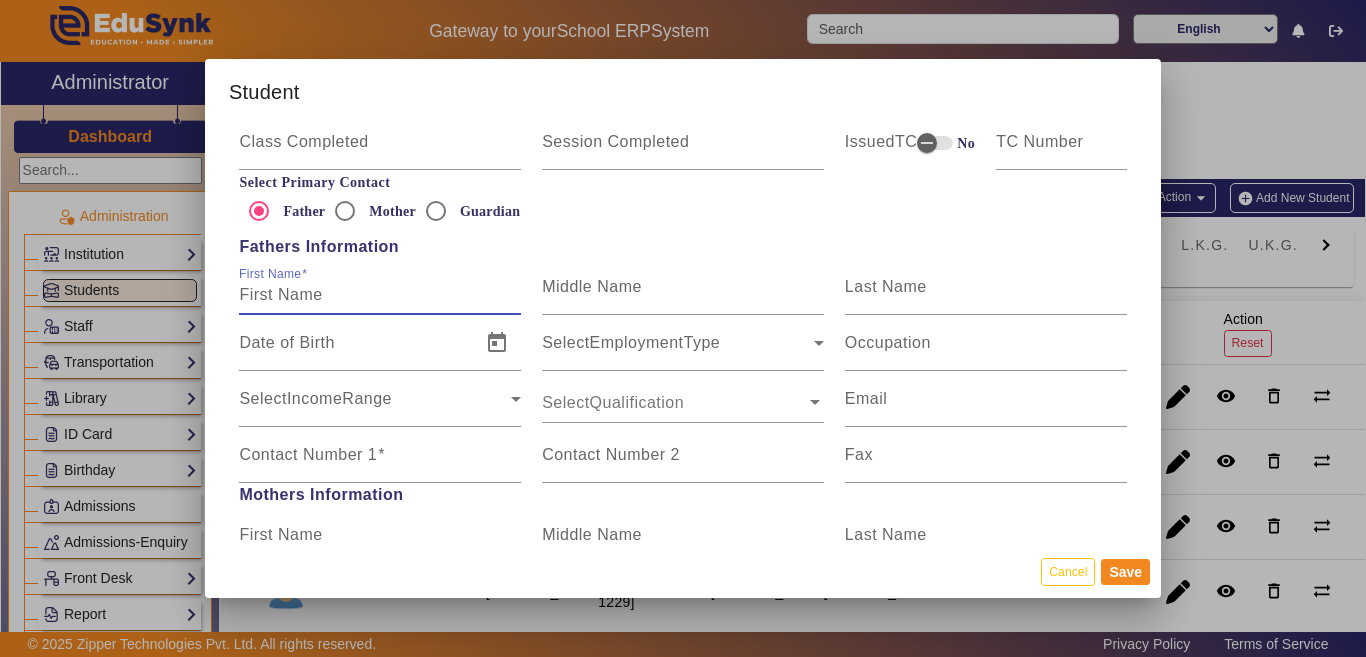 click on "First Name" at bounding box center [380, 295] 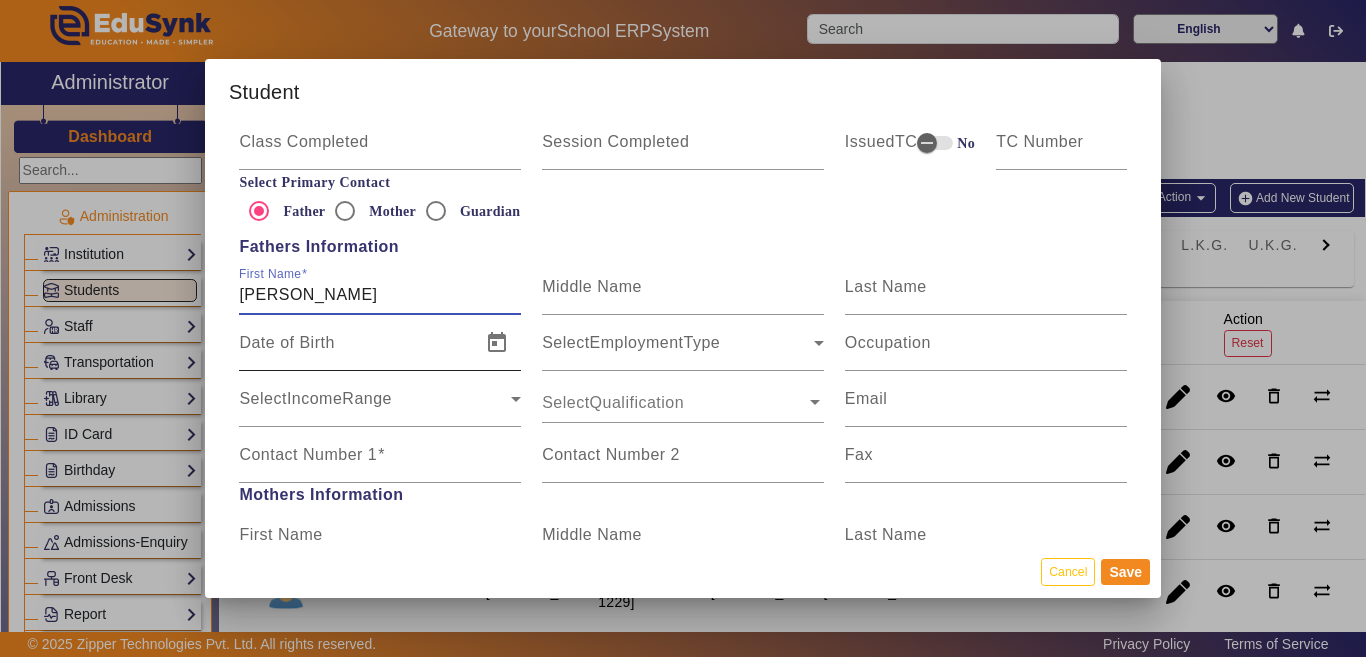 scroll, scrollTop: 1300, scrollLeft: 0, axis: vertical 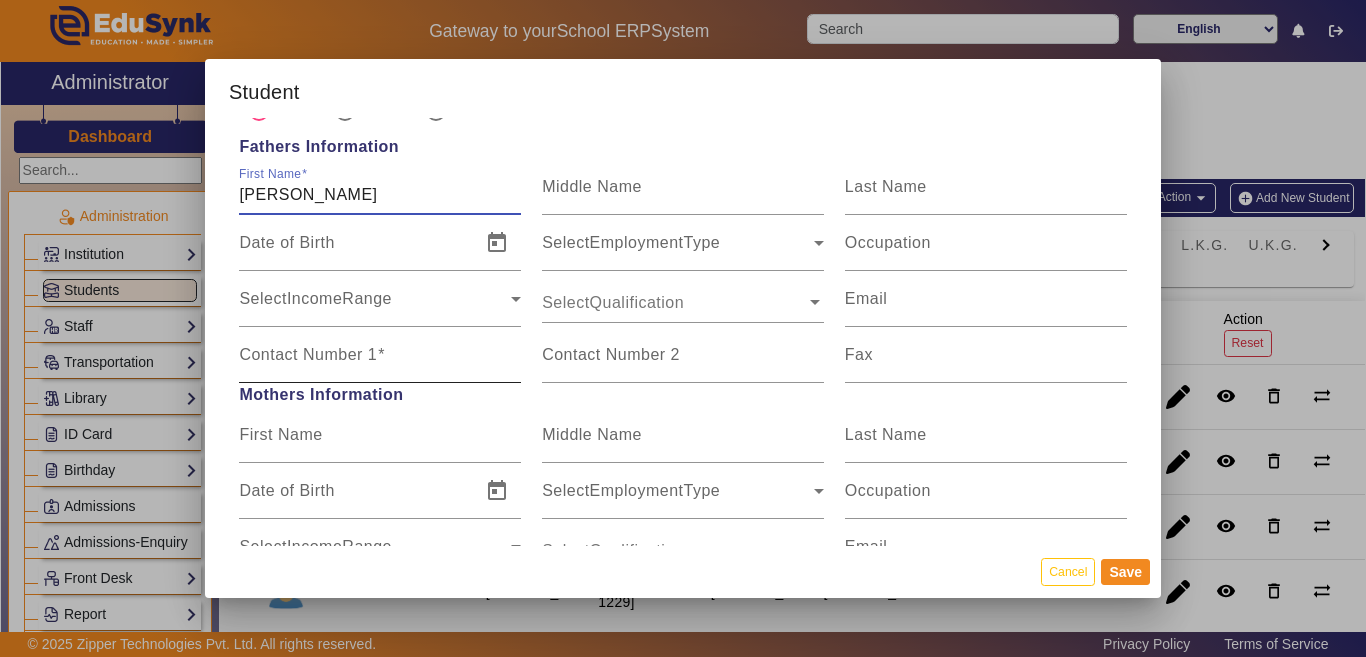 type on "GIRRAJ PRASAD MEENA" 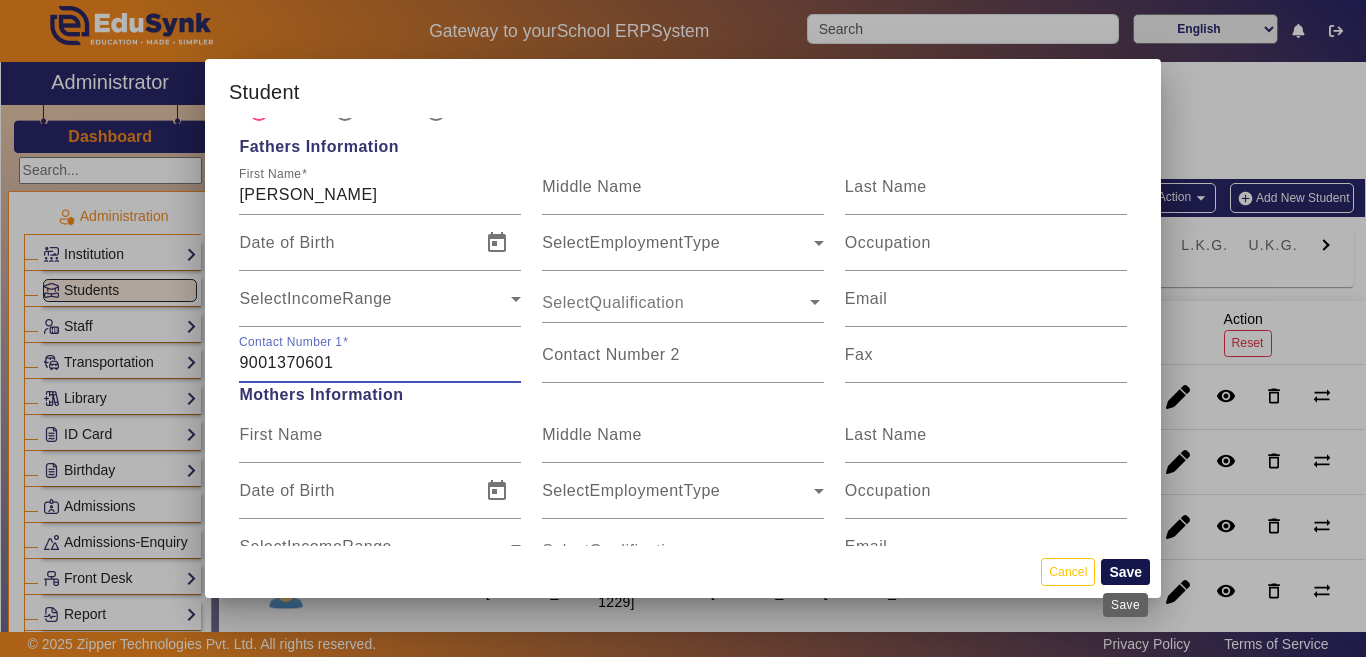 type on "9001370601" 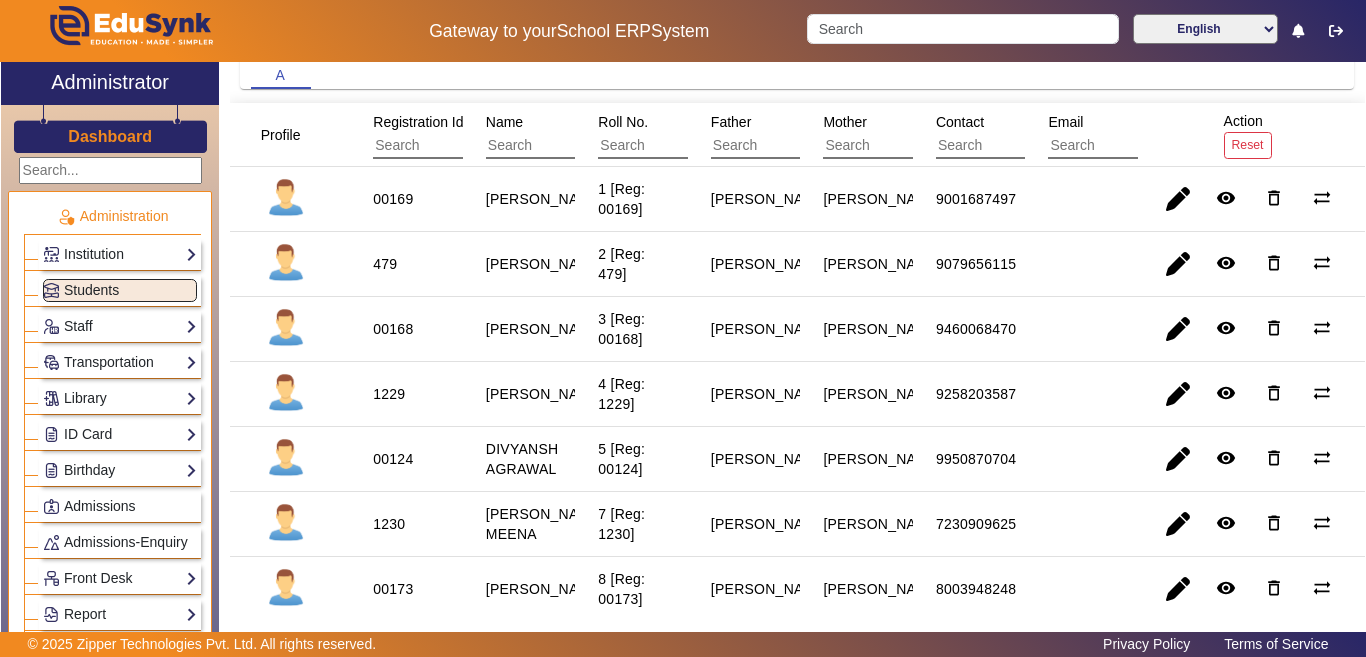 scroll, scrollTop: 0, scrollLeft: 0, axis: both 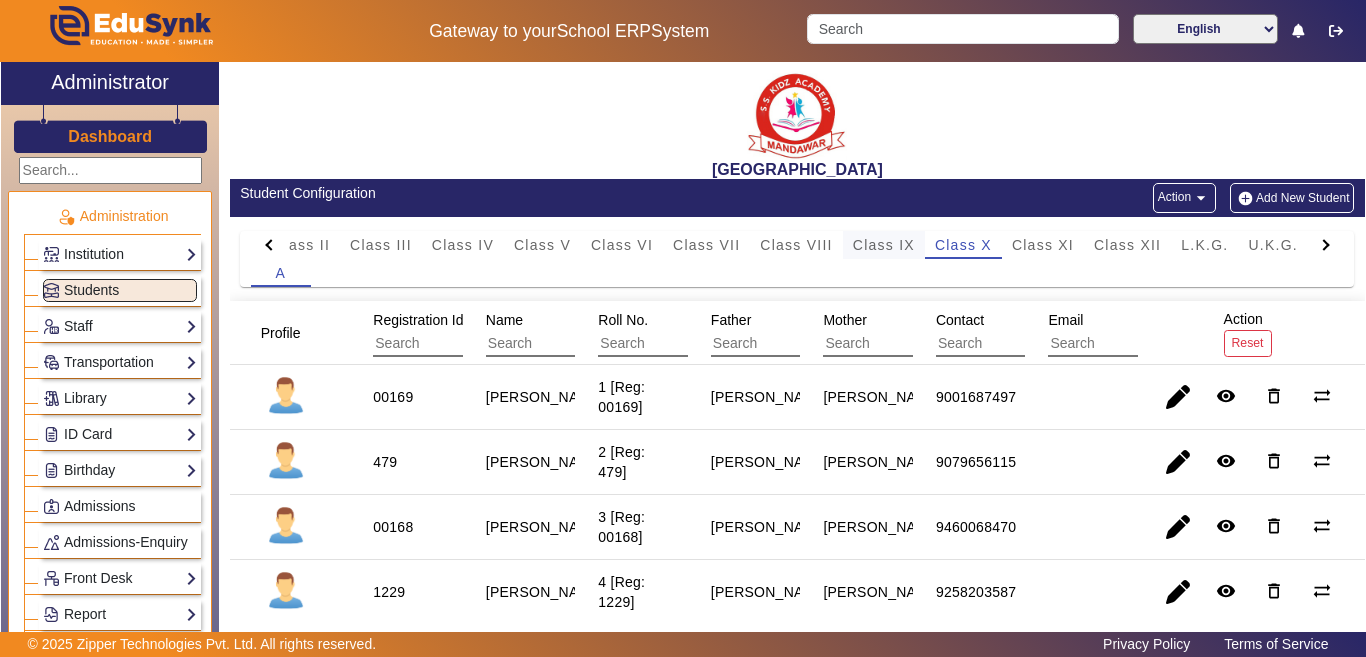 click on "Class IX" at bounding box center [884, 245] 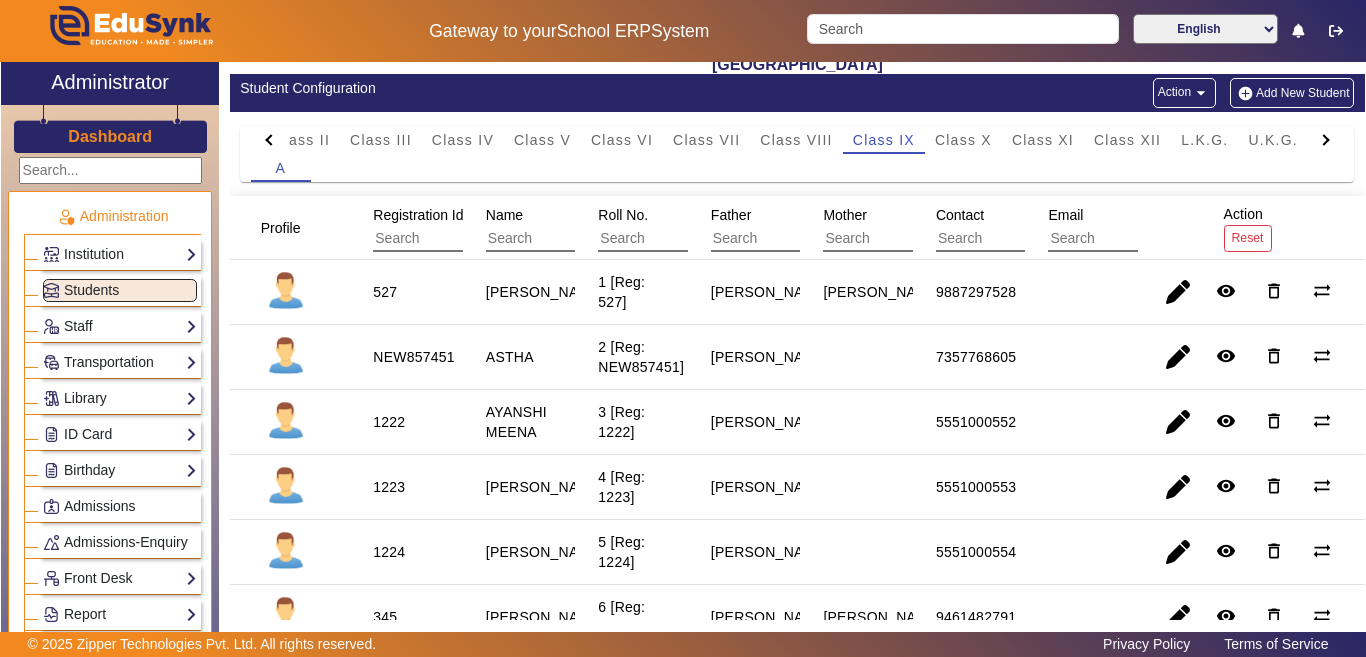 scroll, scrollTop: 200, scrollLeft: 0, axis: vertical 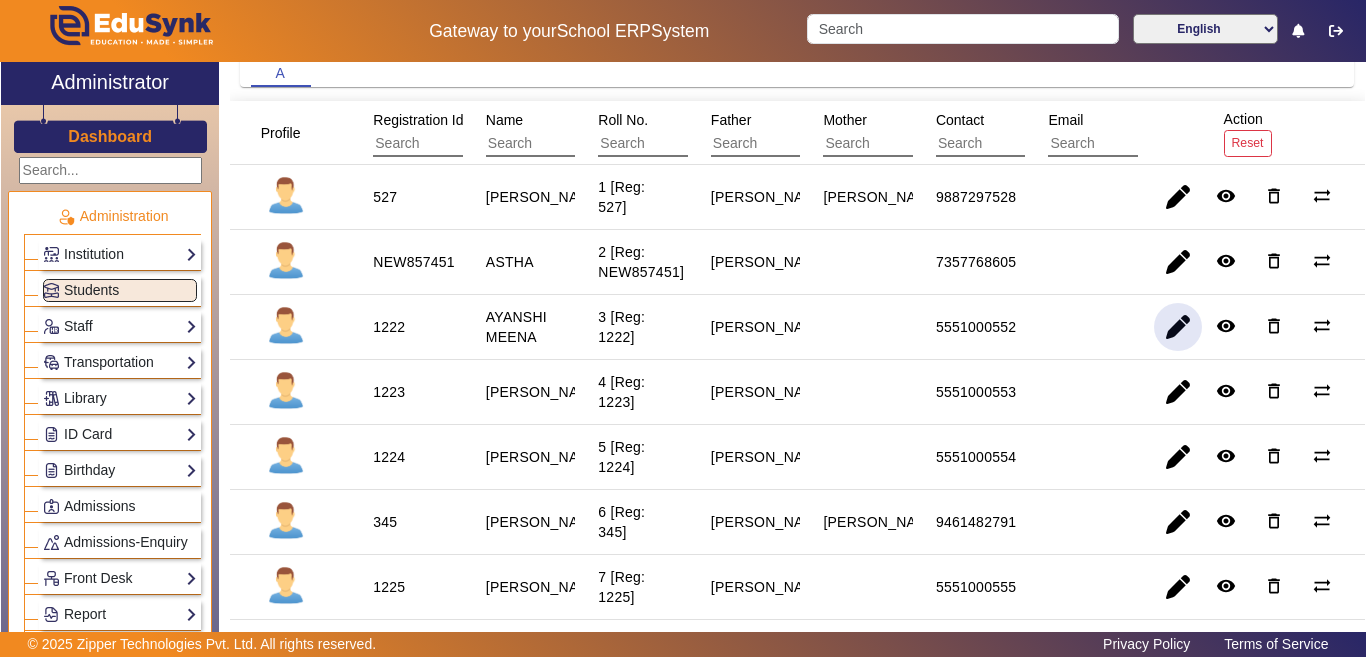 click 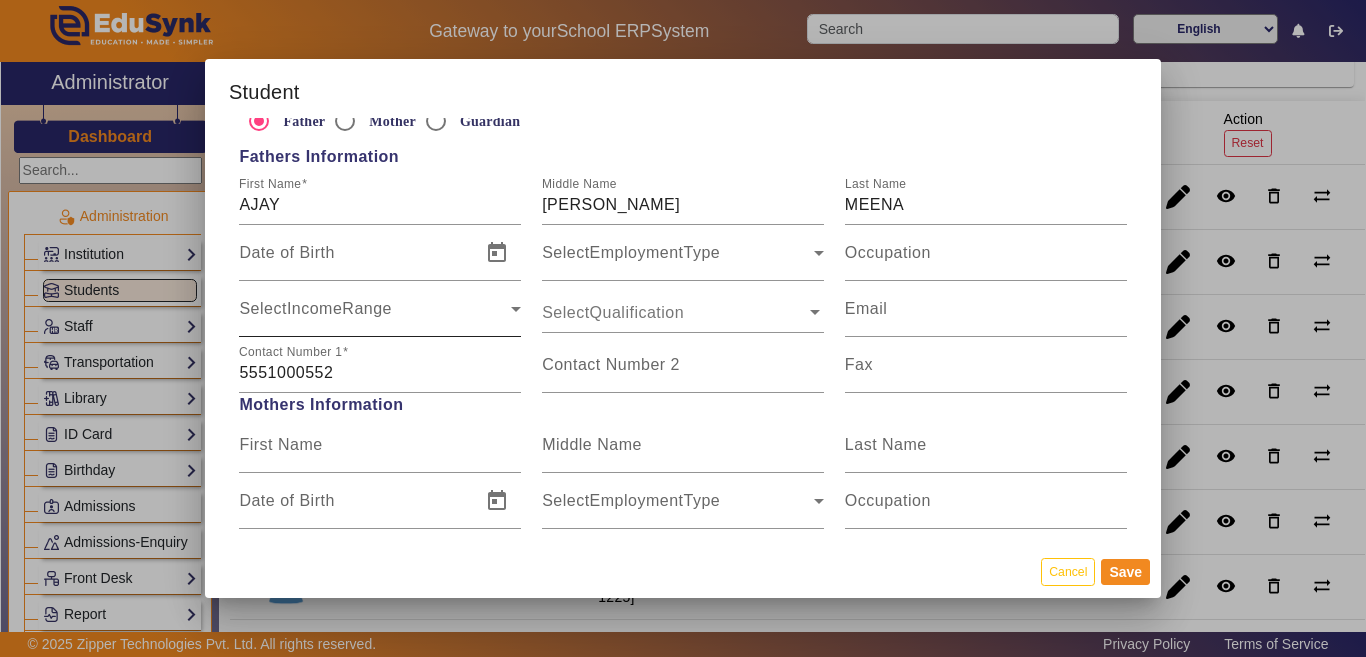 scroll, scrollTop: 1600, scrollLeft: 0, axis: vertical 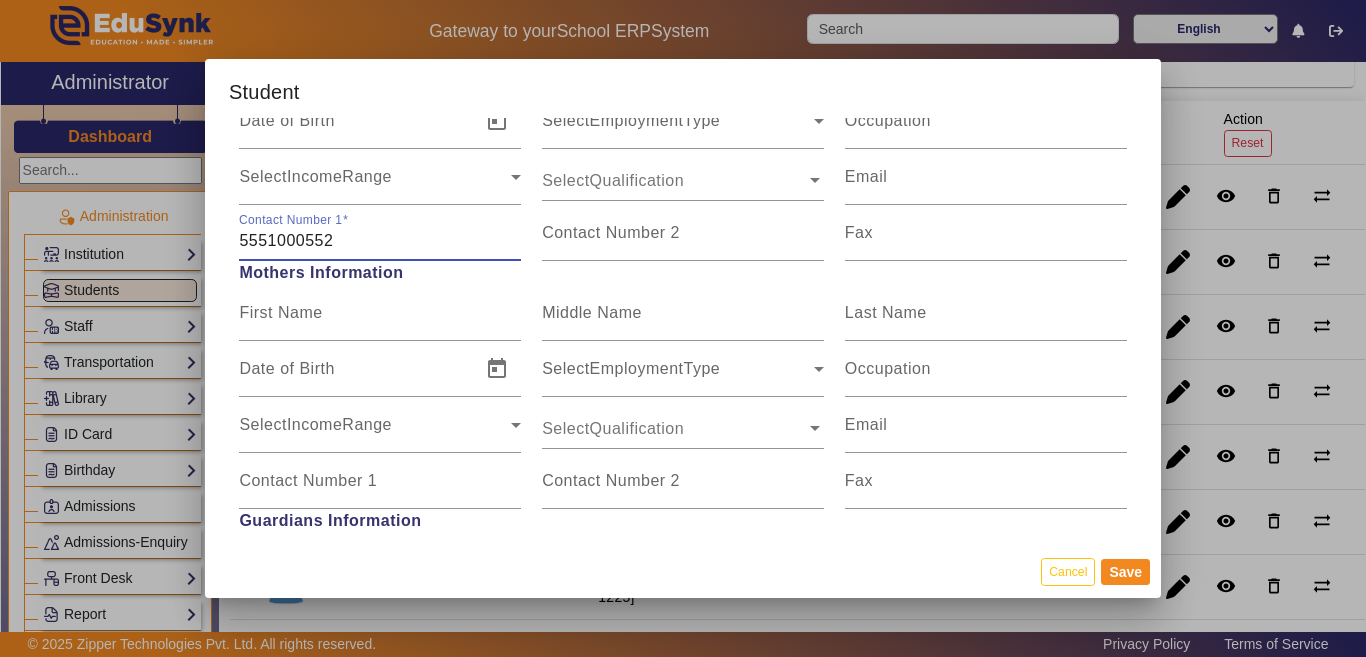 drag, startPoint x: 386, startPoint y: 238, endPoint x: 236, endPoint y: 242, distance: 150.05333 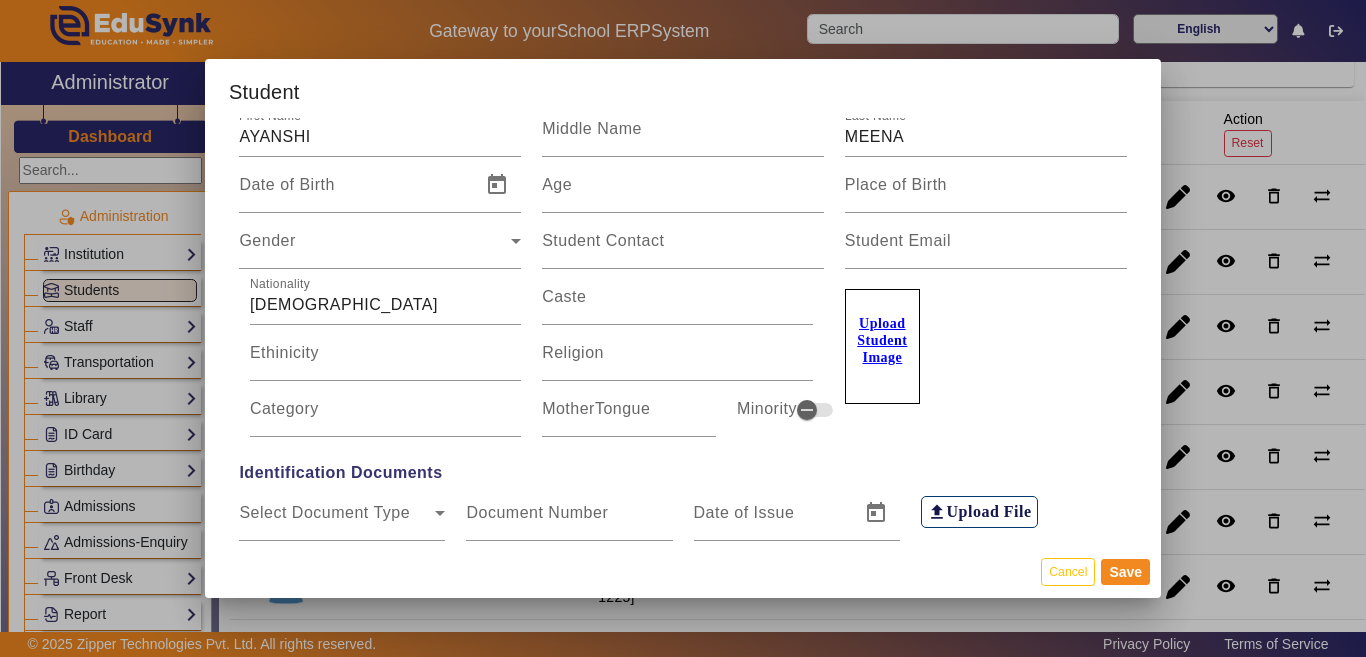 scroll, scrollTop: 0, scrollLeft: 0, axis: both 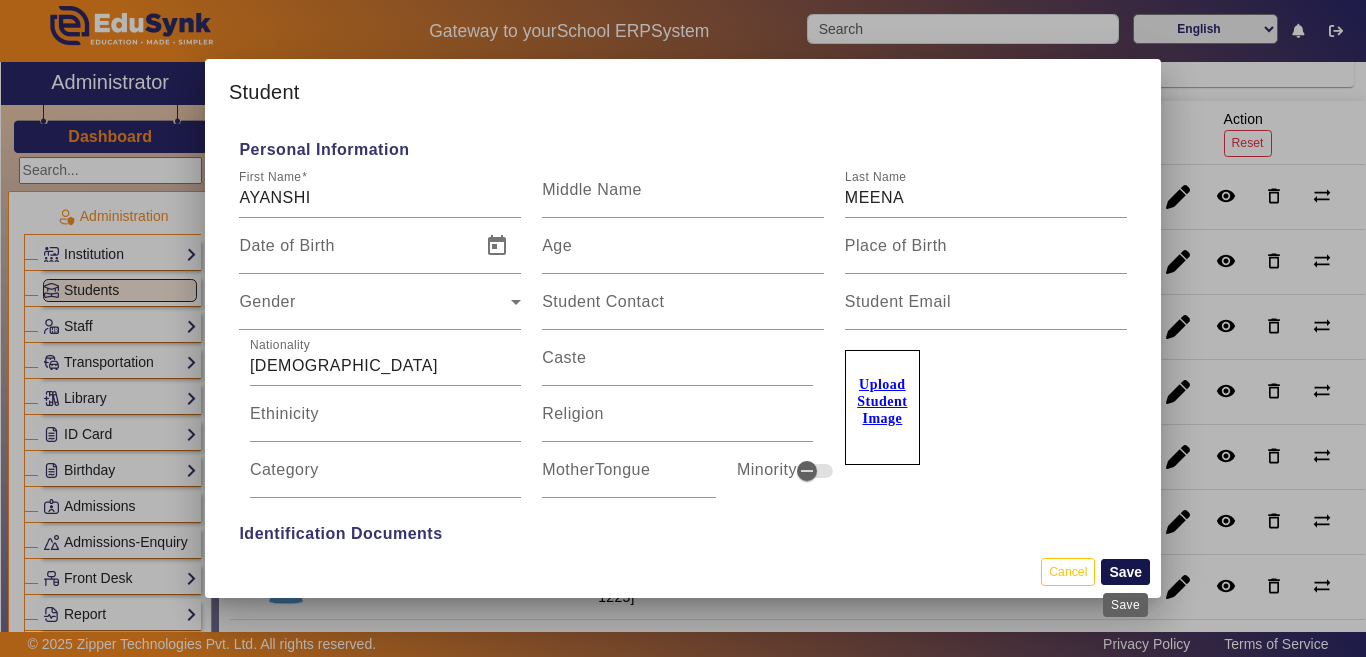 type on "7023015449" 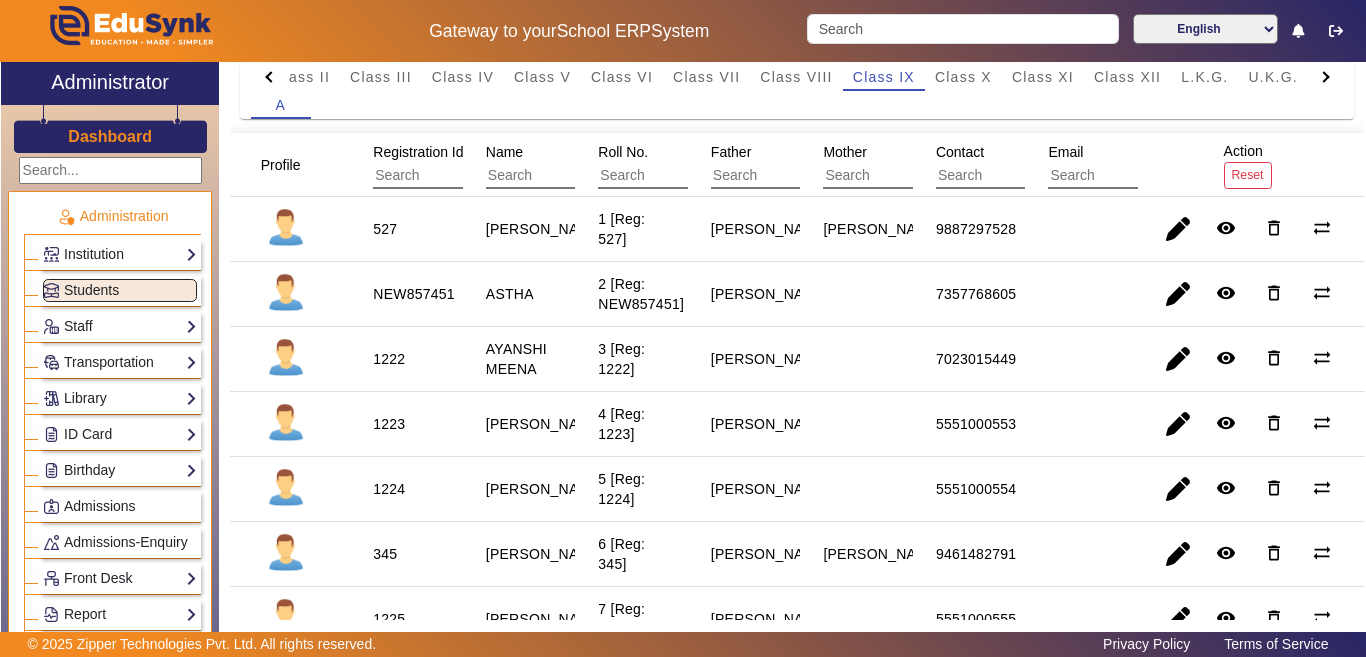 scroll, scrollTop: 300, scrollLeft: 0, axis: vertical 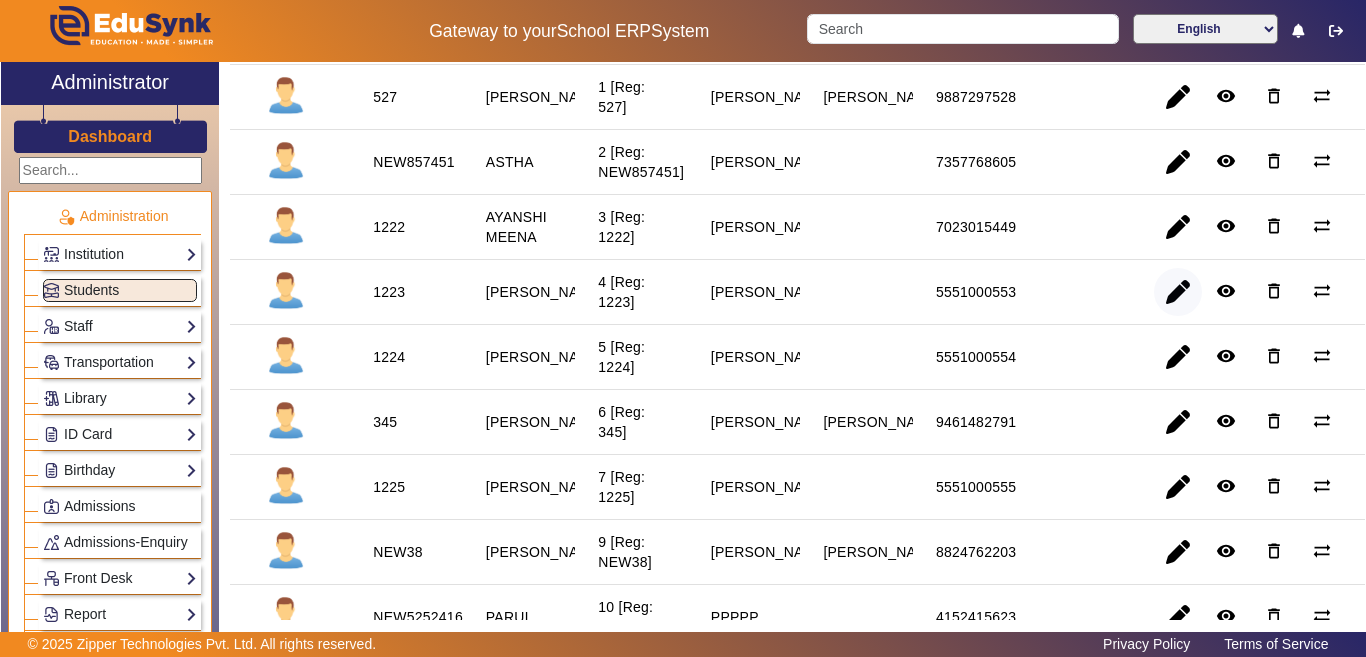 click at bounding box center (1178, 357) 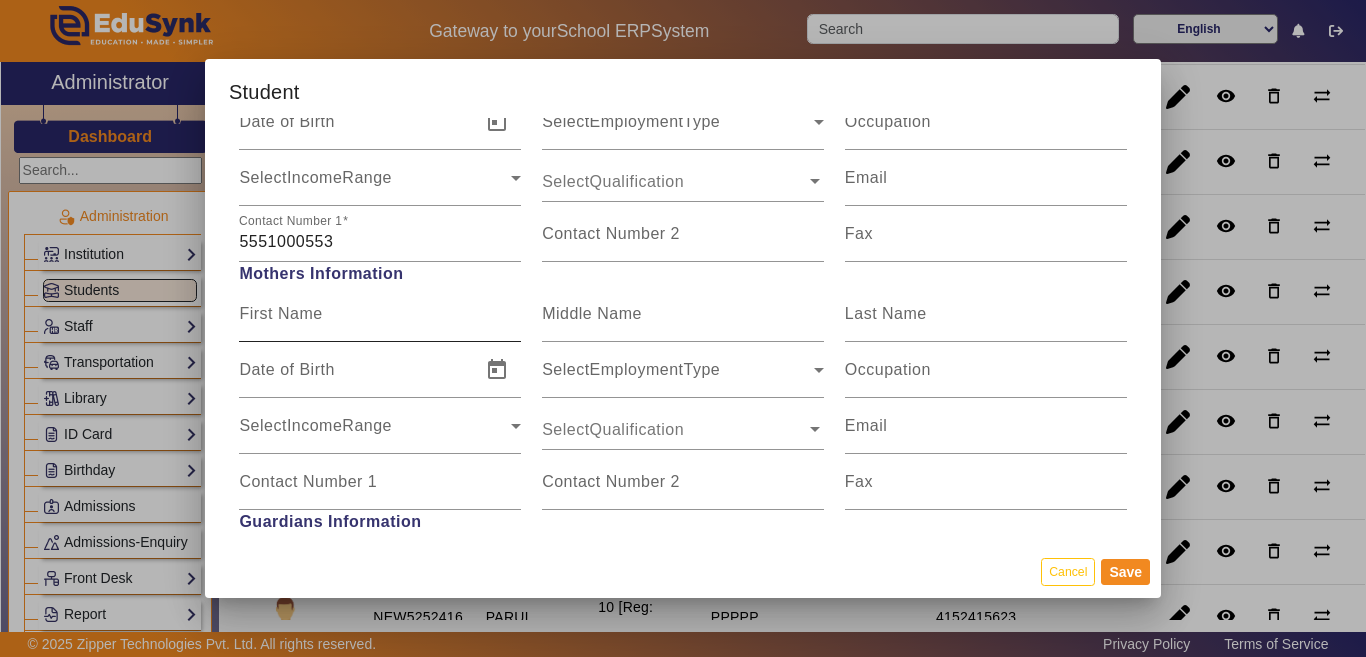 scroll, scrollTop: 1600, scrollLeft: 0, axis: vertical 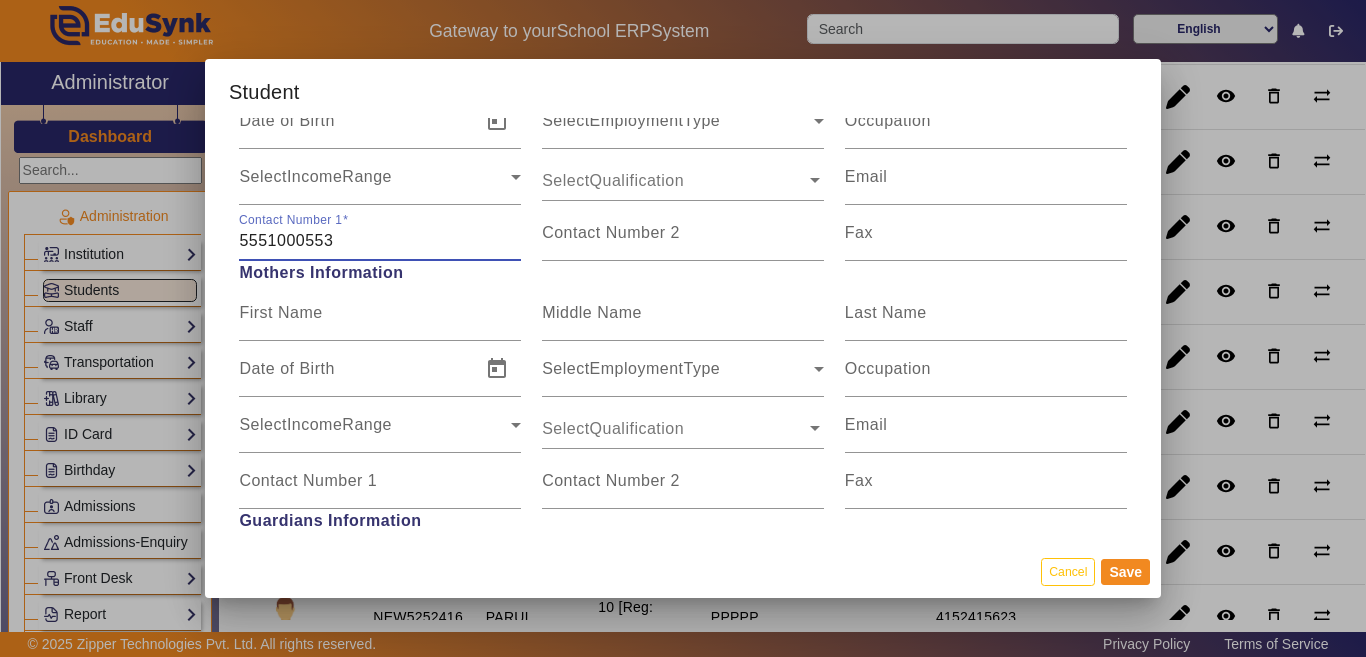 drag, startPoint x: 372, startPoint y: 243, endPoint x: 236, endPoint y: 236, distance: 136.18002 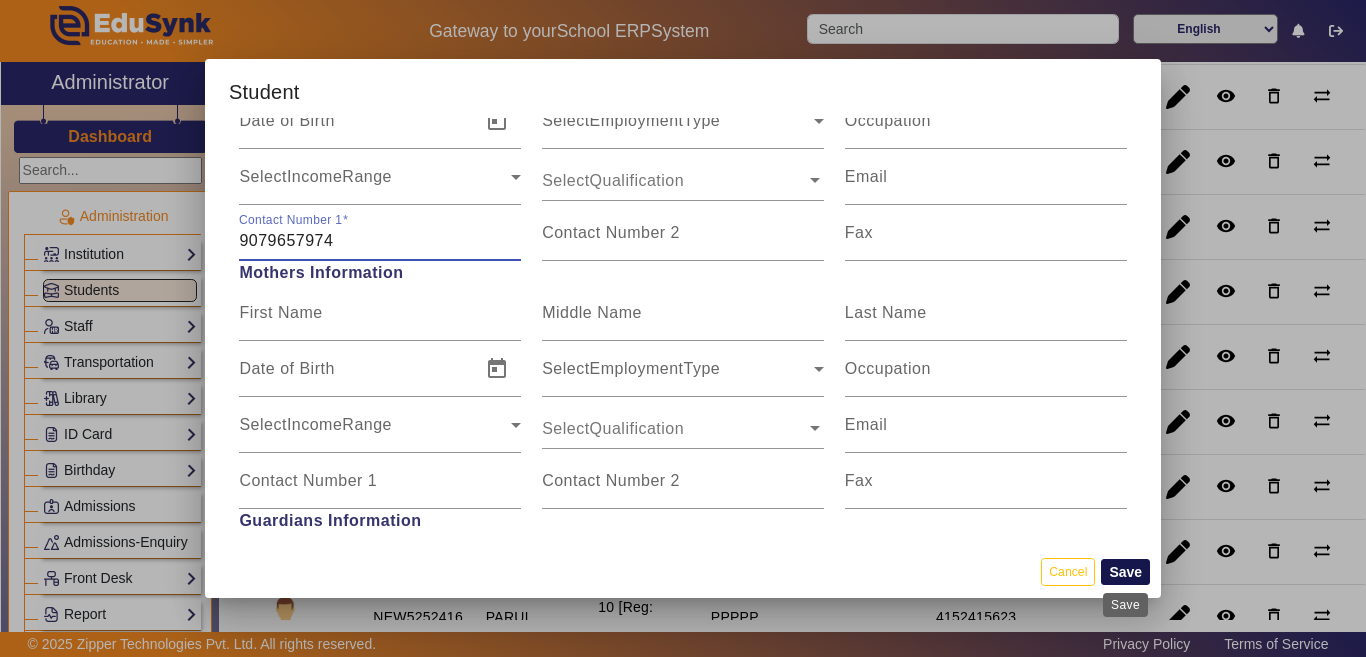 type on "9079657974" 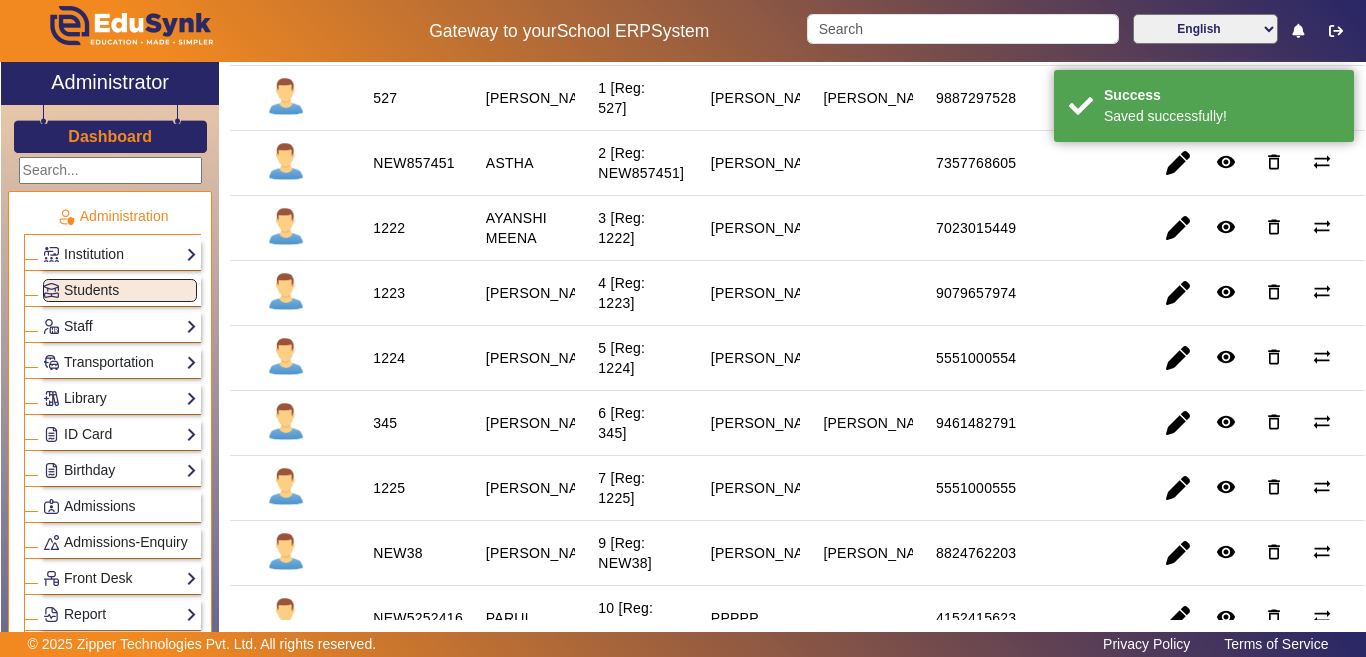 scroll, scrollTop: 300, scrollLeft: 0, axis: vertical 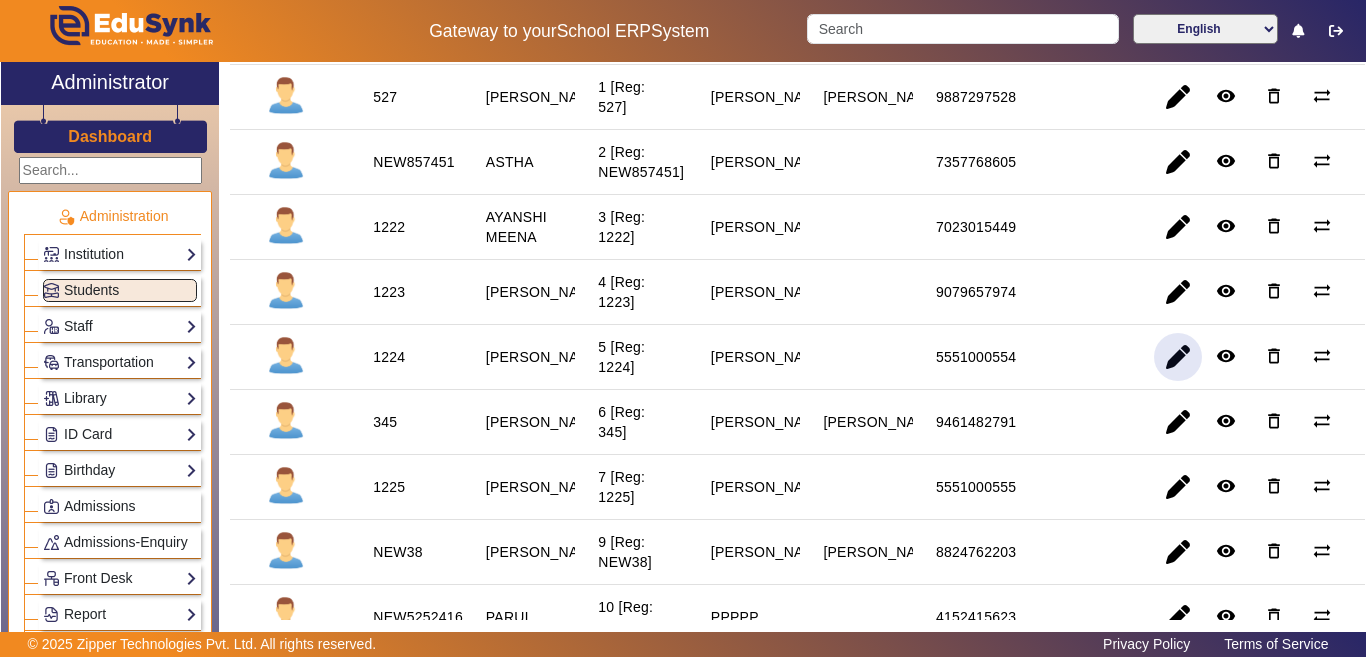 click 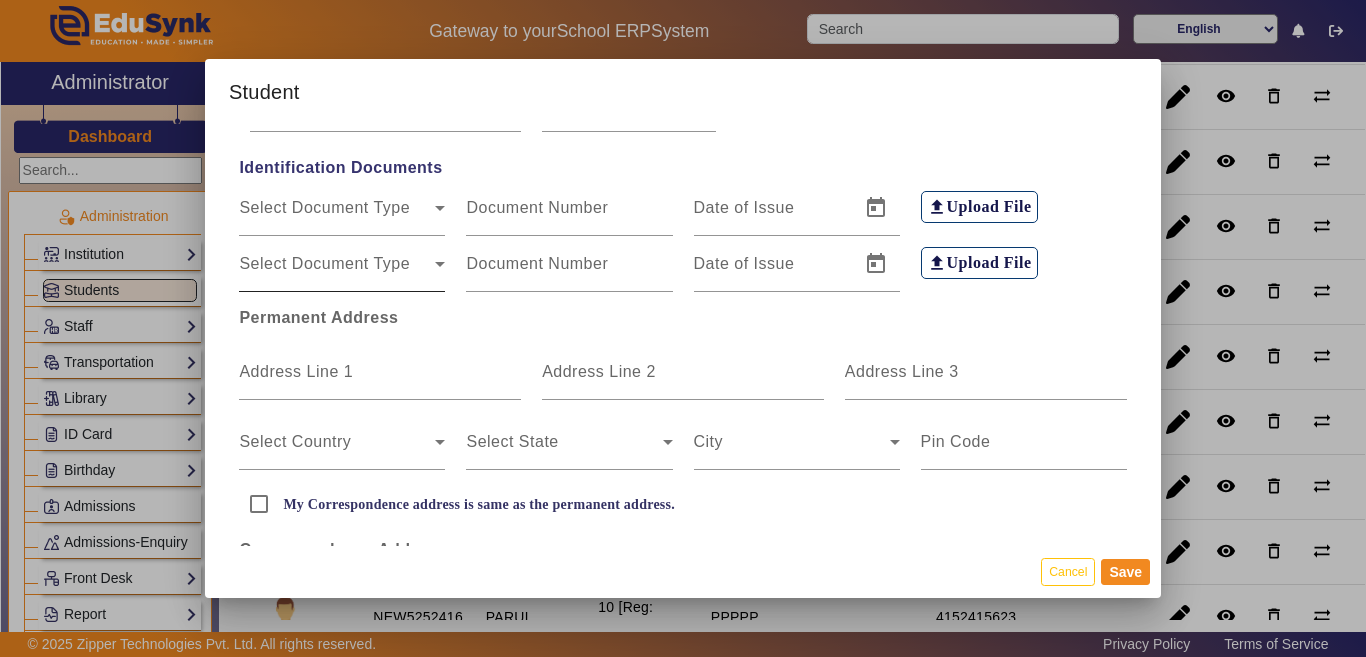 scroll, scrollTop: 400, scrollLeft: 0, axis: vertical 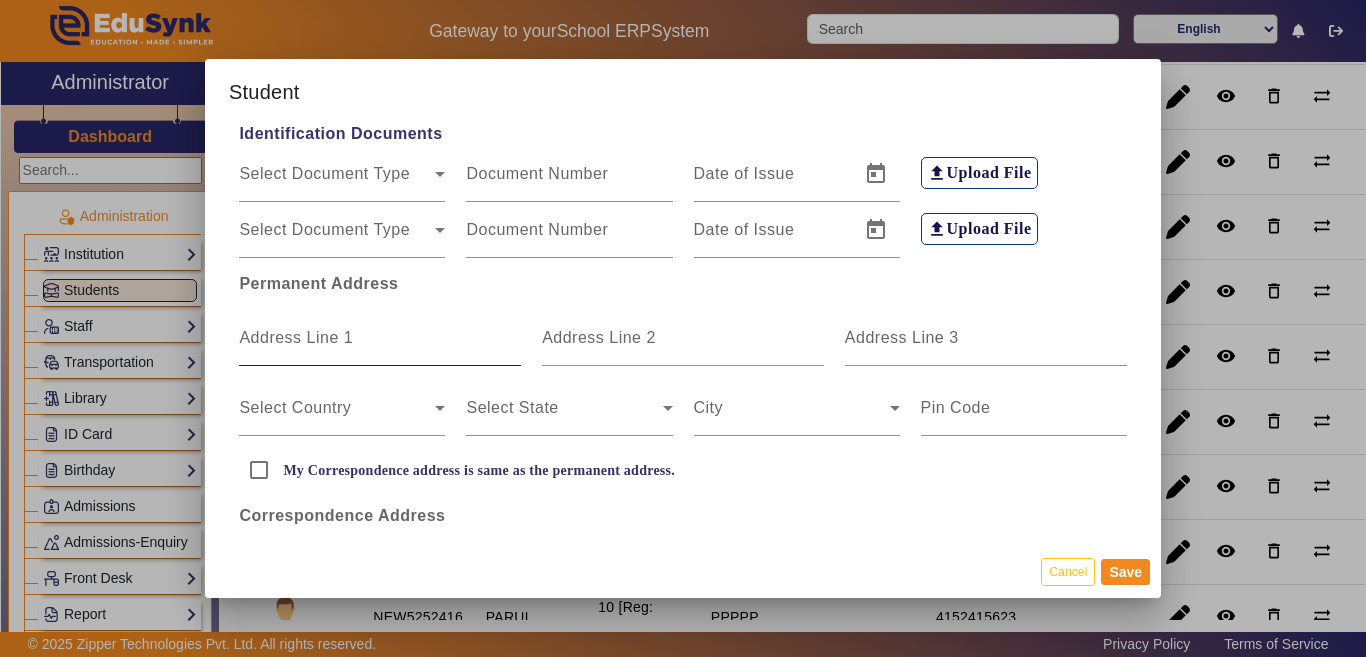 click on "Address Line 1" at bounding box center [296, 337] 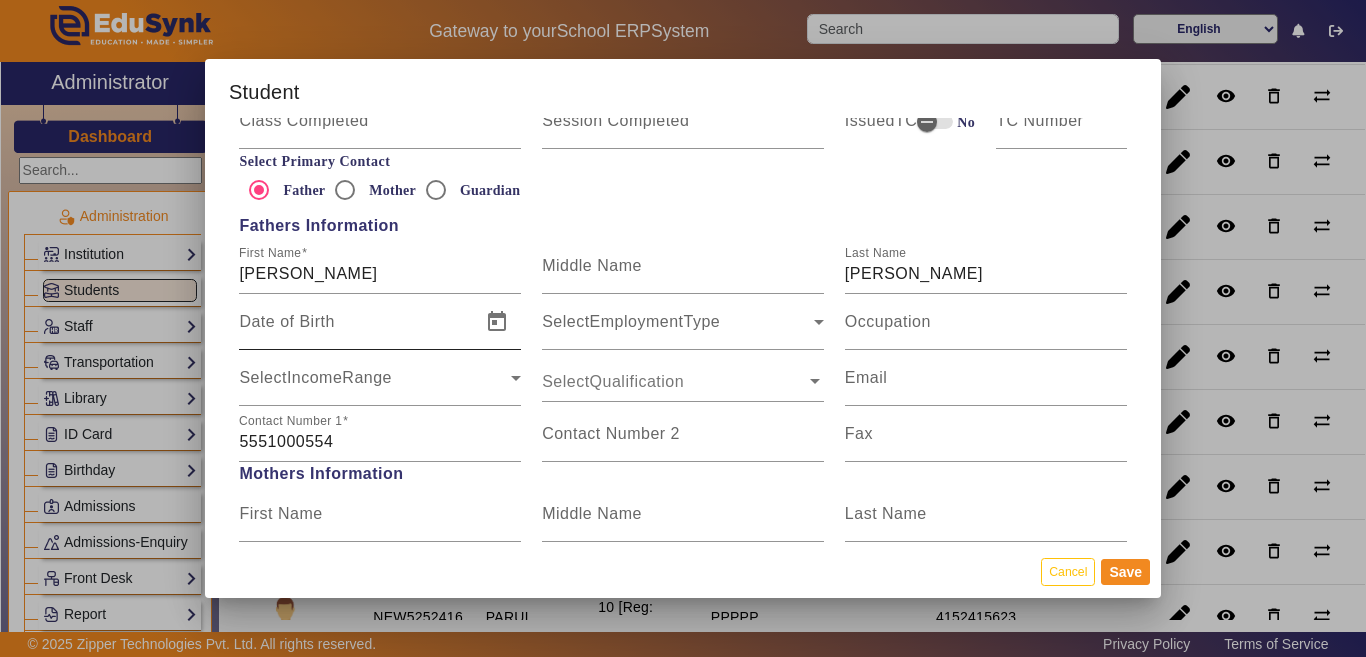 scroll, scrollTop: 1400, scrollLeft: 0, axis: vertical 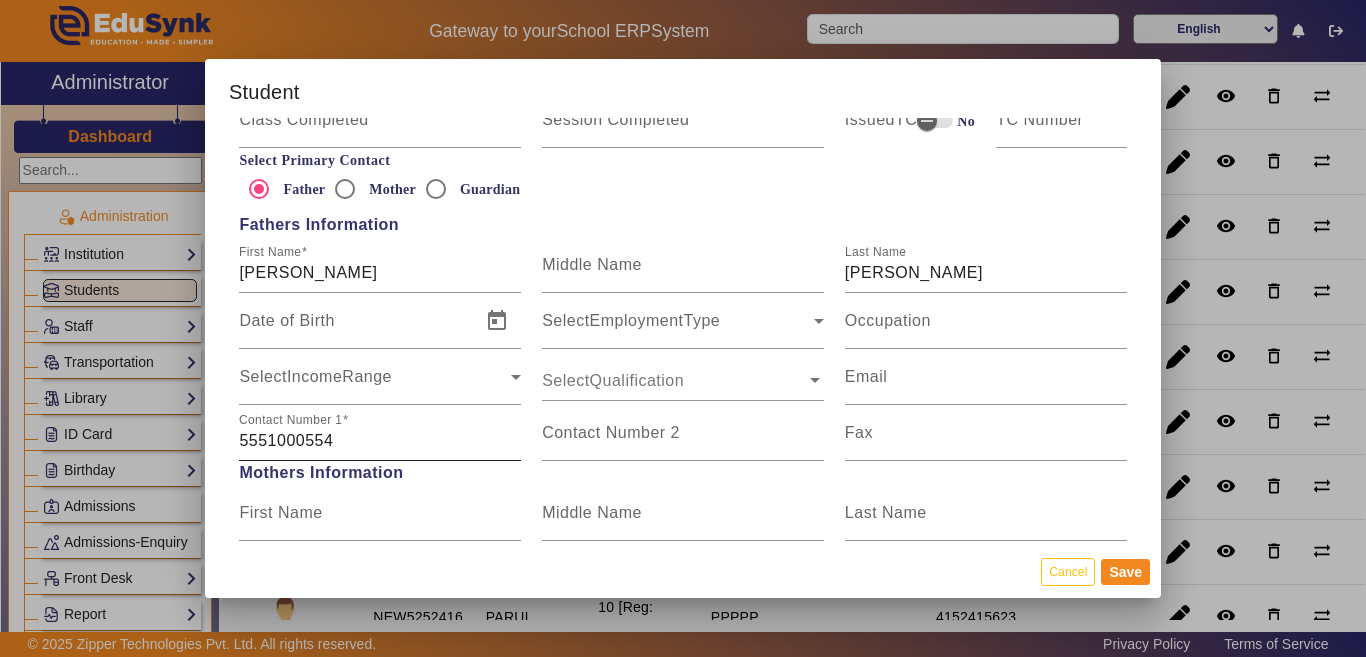type on "BHOODA" 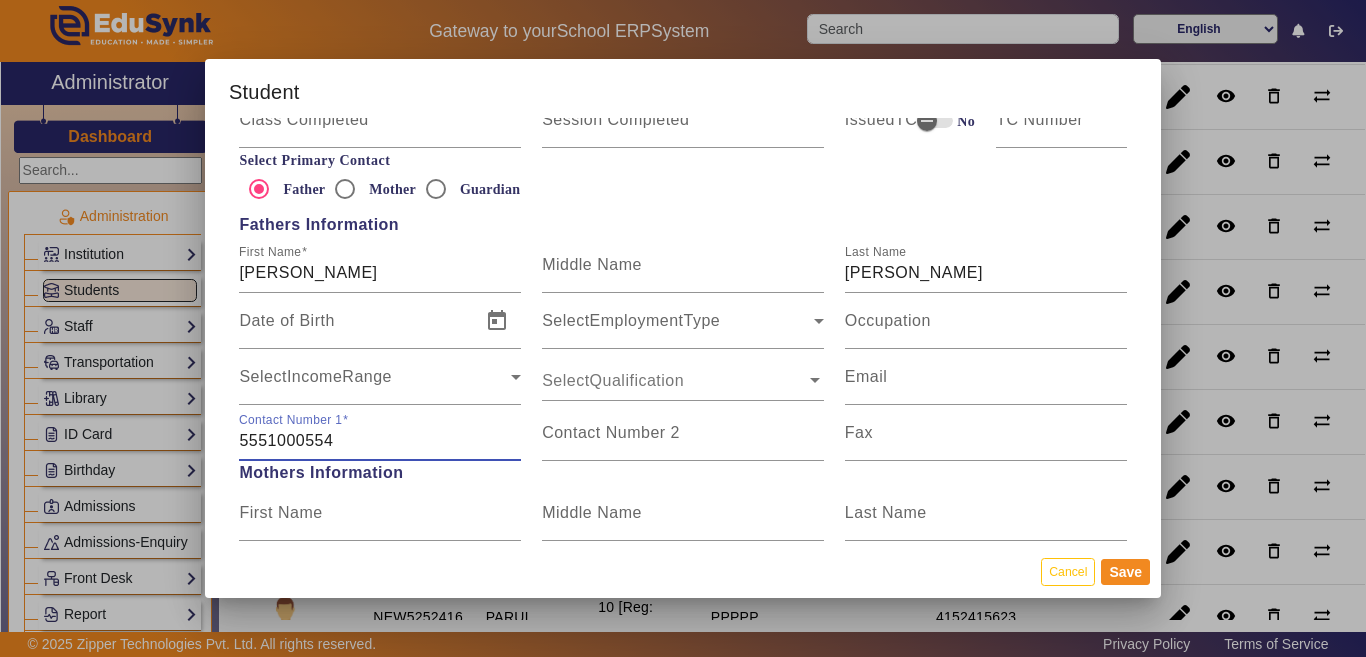 drag, startPoint x: 366, startPoint y: 451, endPoint x: 219, endPoint y: 445, distance: 147.12239 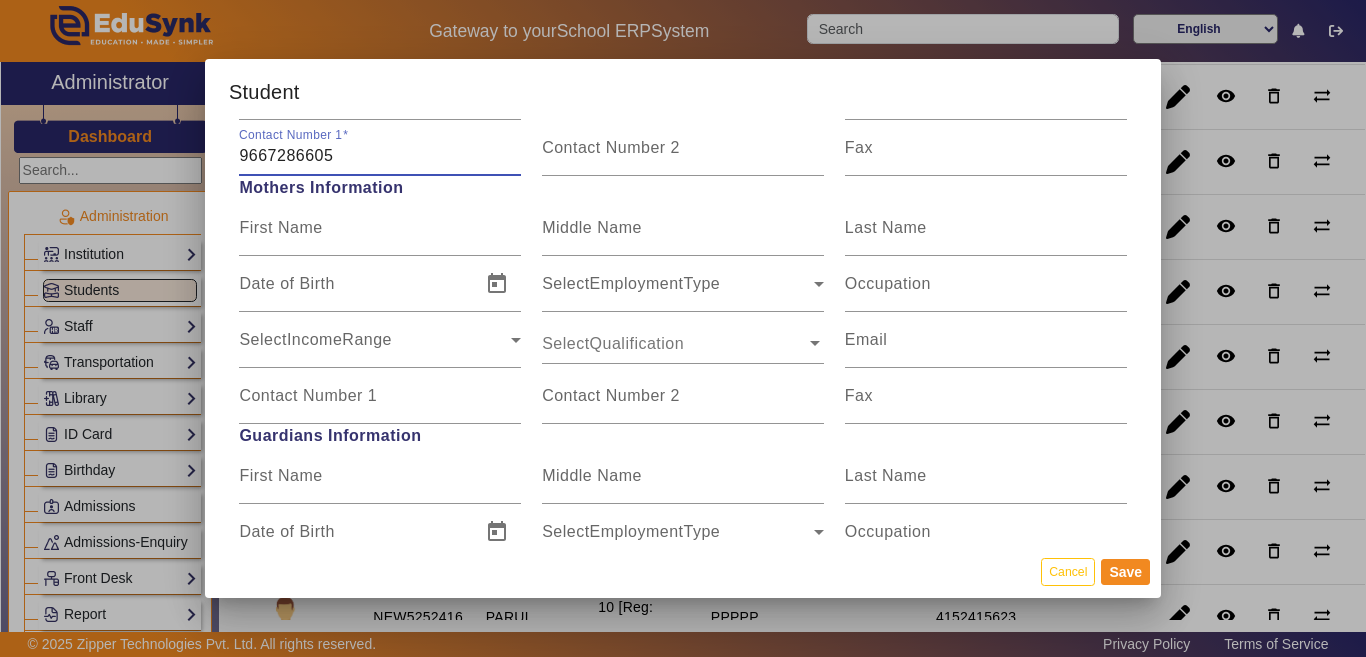 scroll, scrollTop: 1700, scrollLeft: 0, axis: vertical 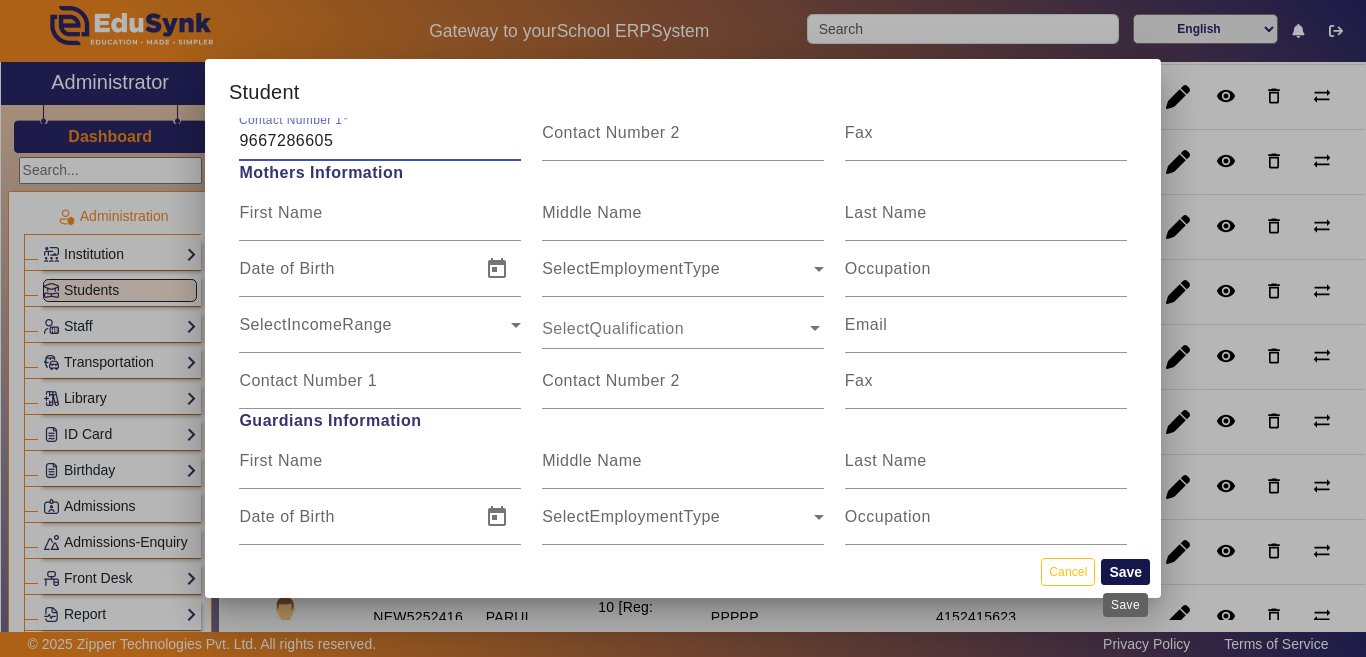 type on "9667286605" 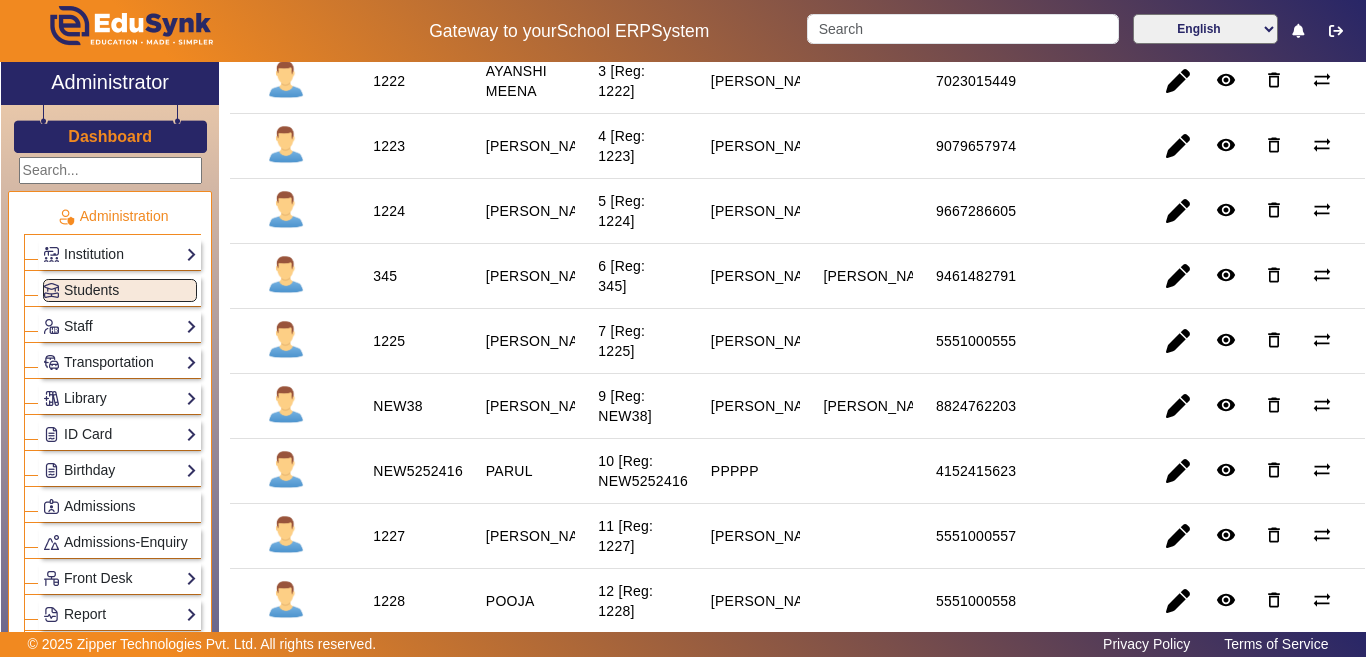 scroll, scrollTop: 500, scrollLeft: 0, axis: vertical 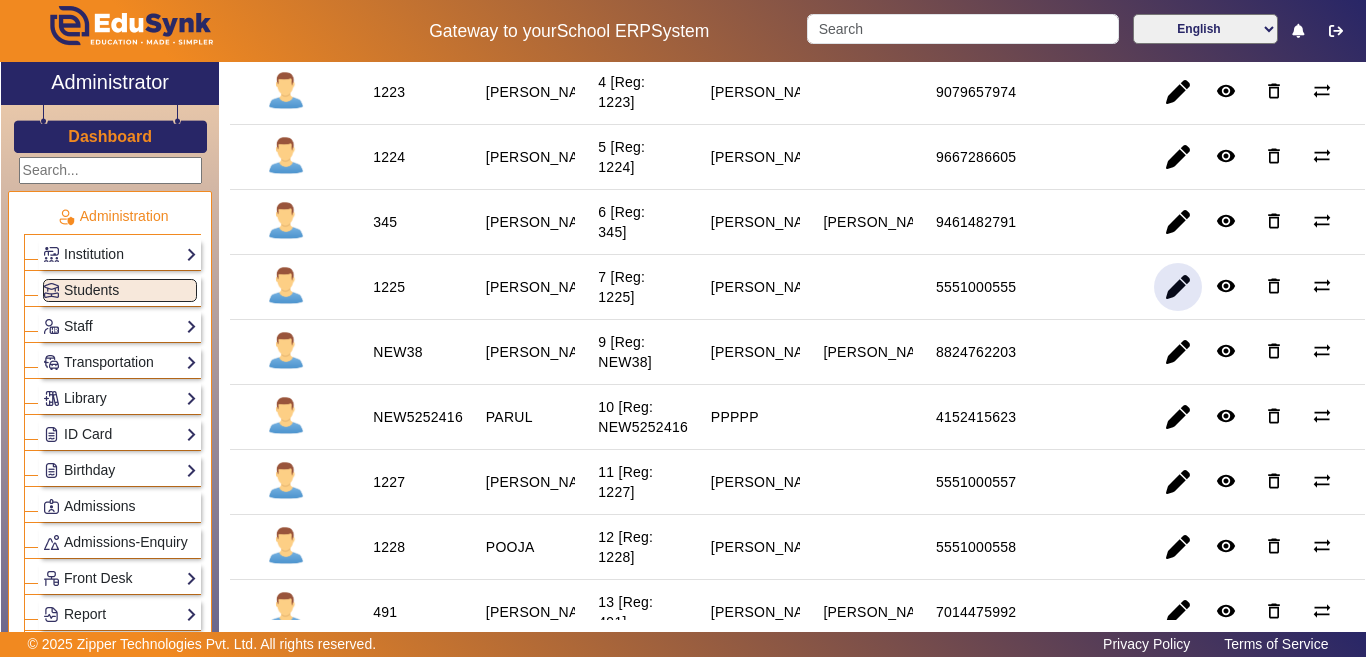 click 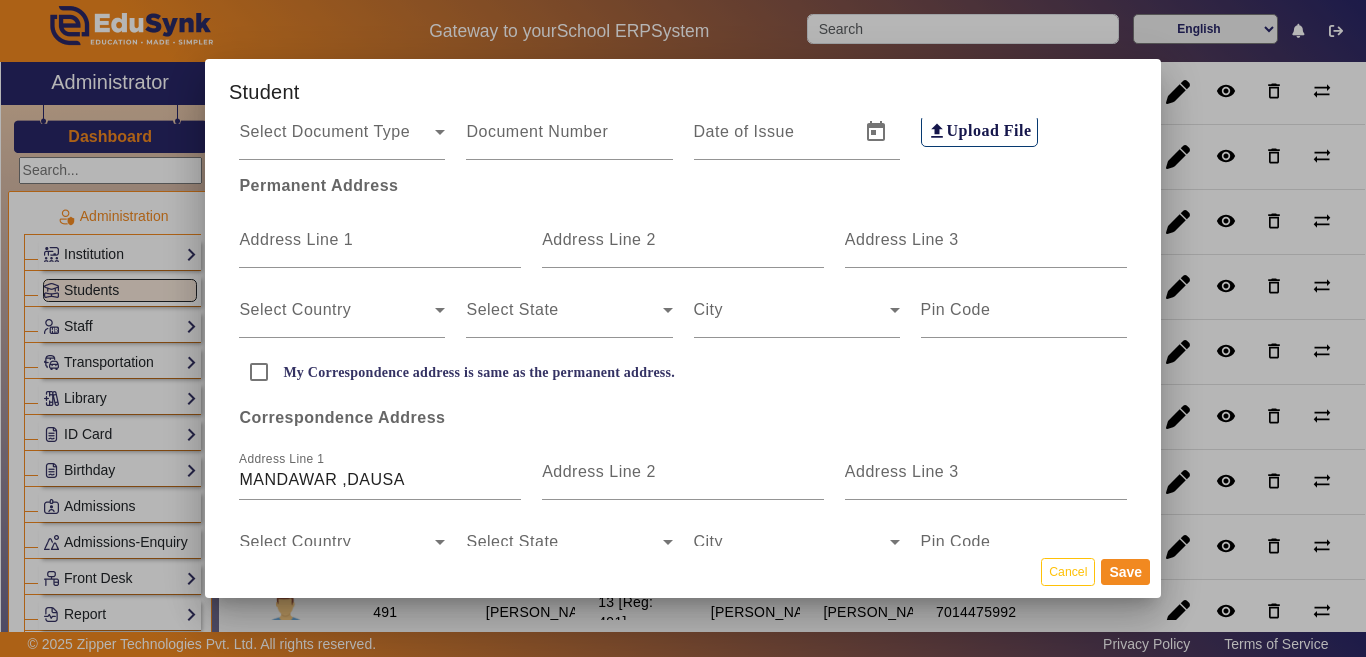 scroll, scrollTop: 500, scrollLeft: 0, axis: vertical 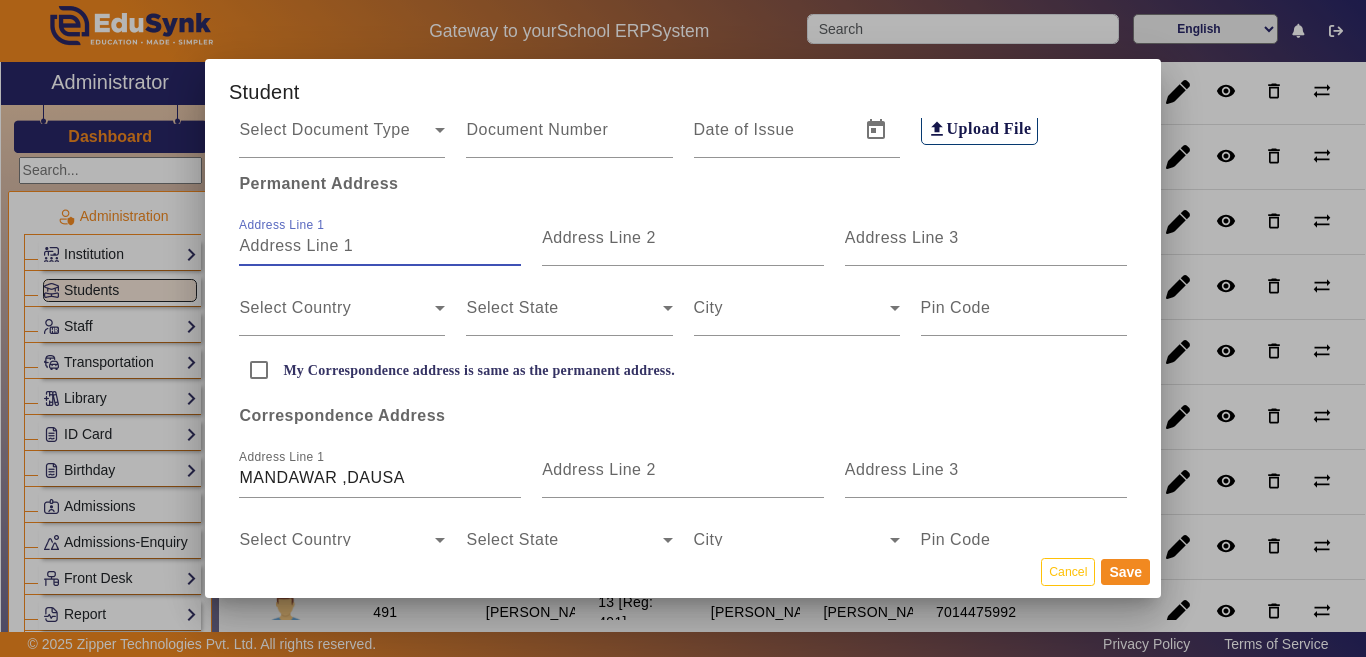 click on "Address Line 1" at bounding box center (380, 246) 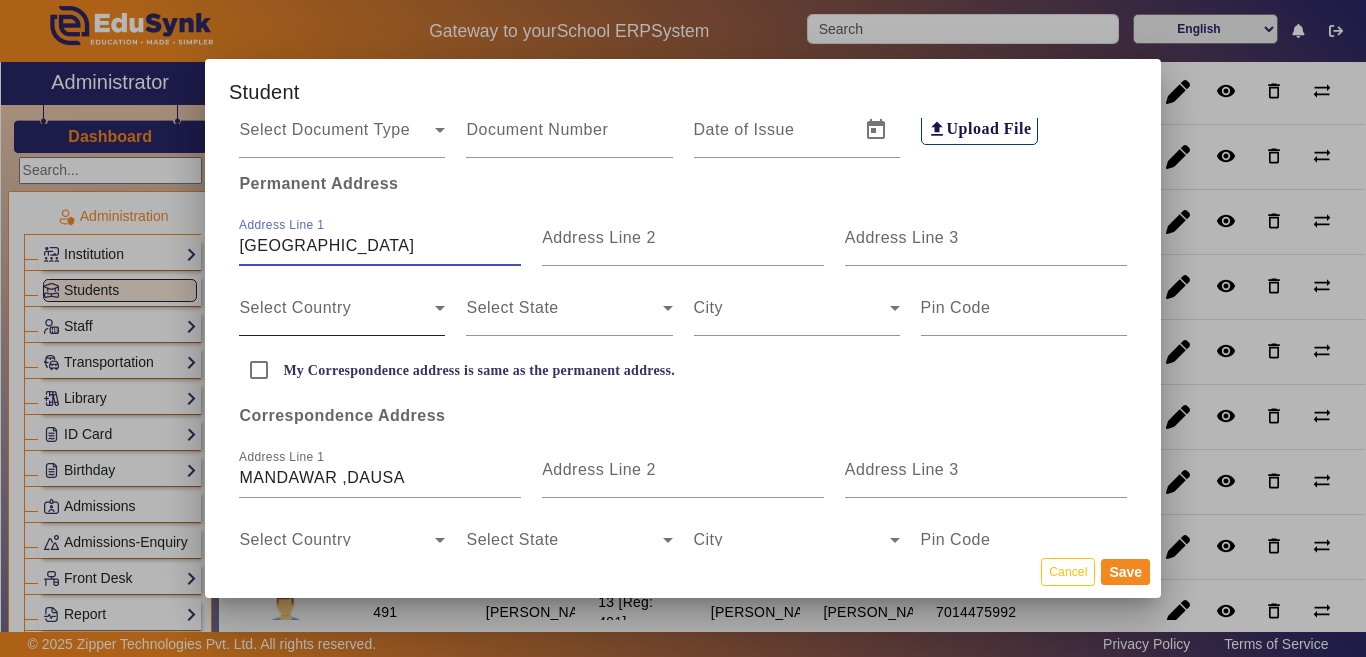 scroll, scrollTop: 0, scrollLeft: 22, axis: horizontal 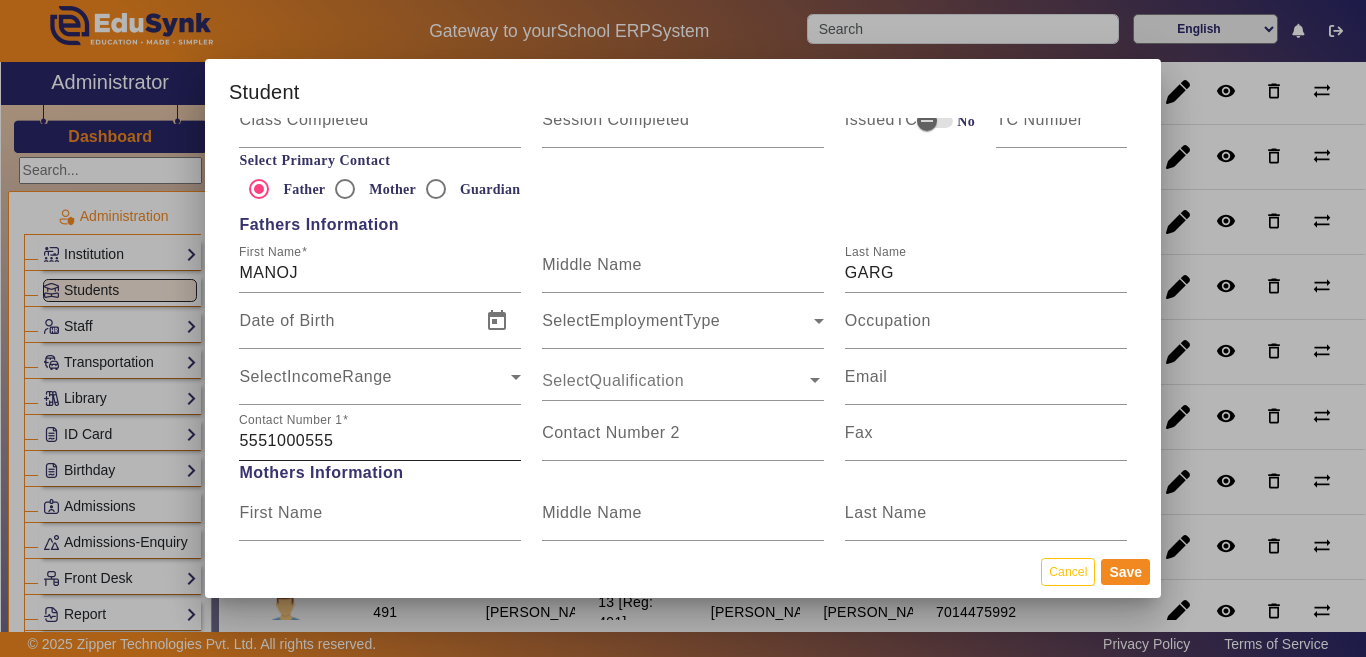 type on "SURYA NAGAR COLONY MANDAWAR" 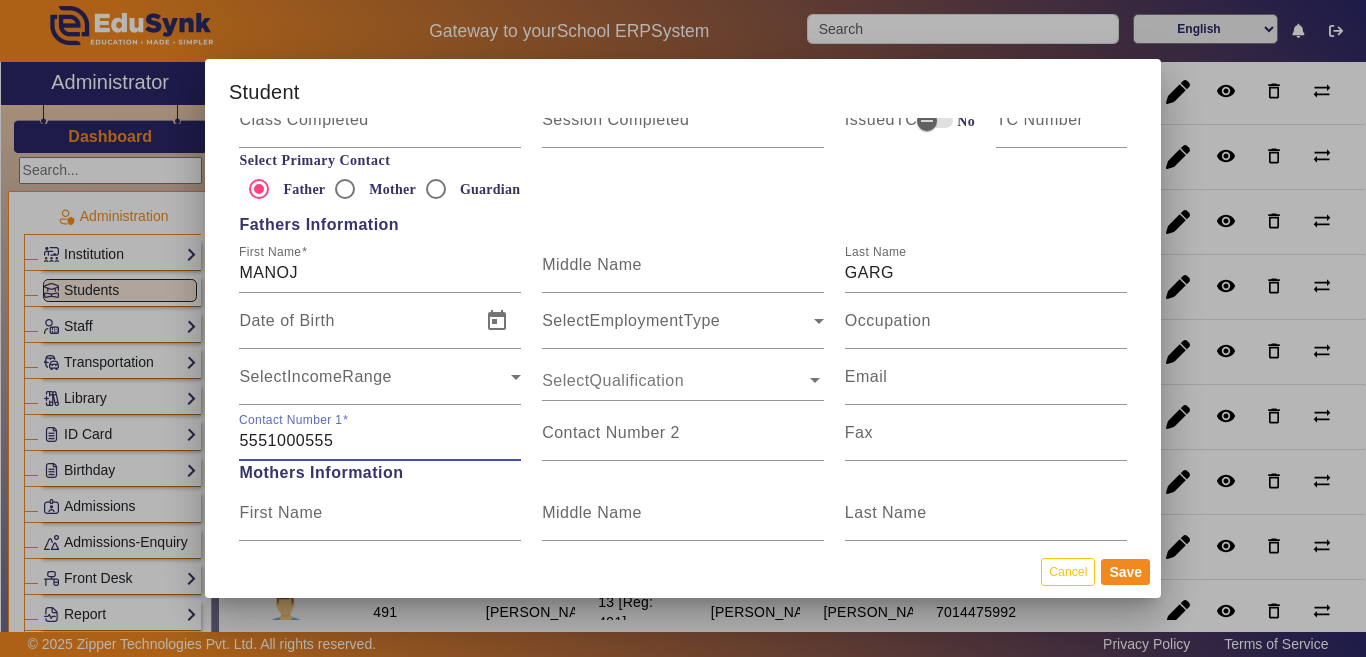 drag, startPoint x: 372, startPoint y: 446, endPoint x: 234, endPoint y: 434, distance: 138.52075 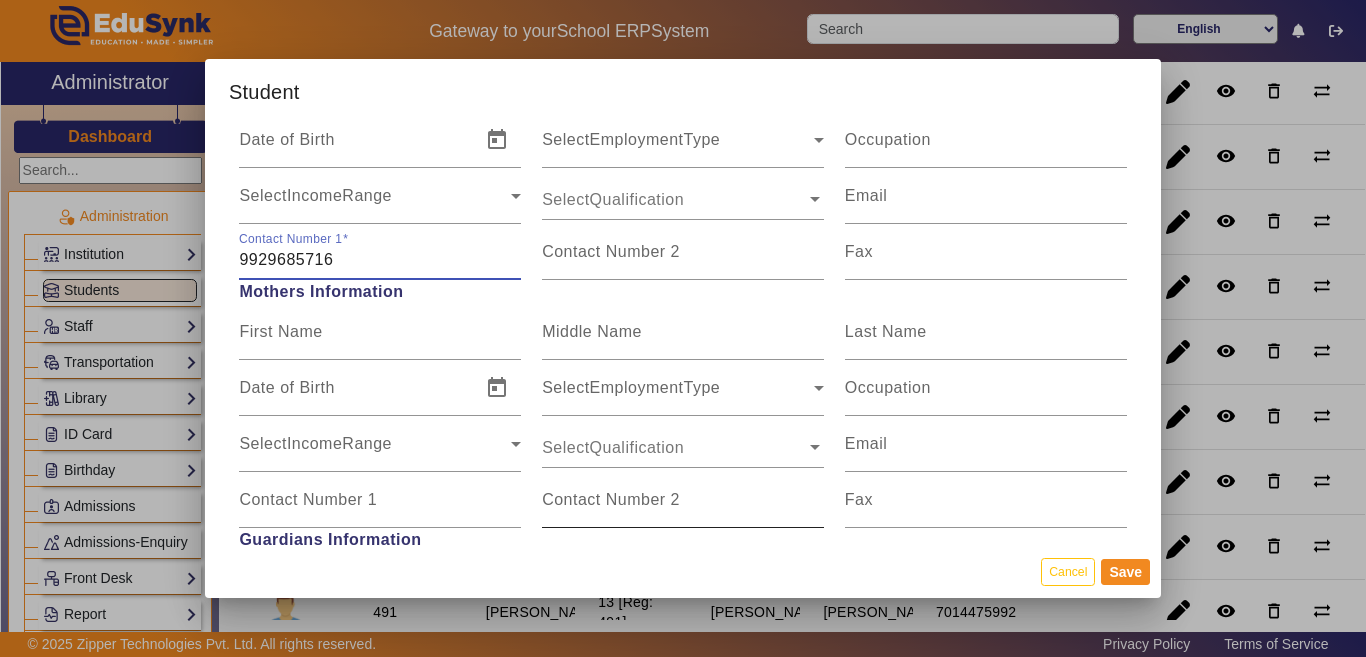 scroll, scrollTop: 1600, scrollLeft: 0, axis: vertical 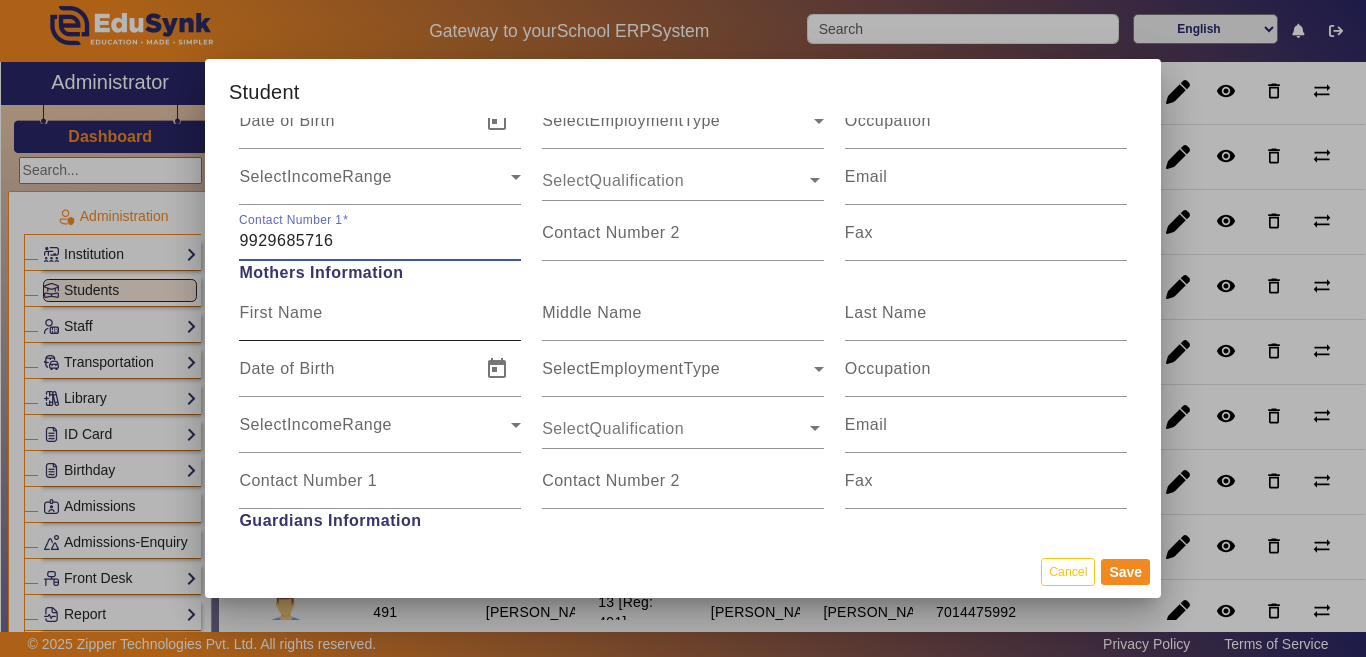 type on "9929685716" 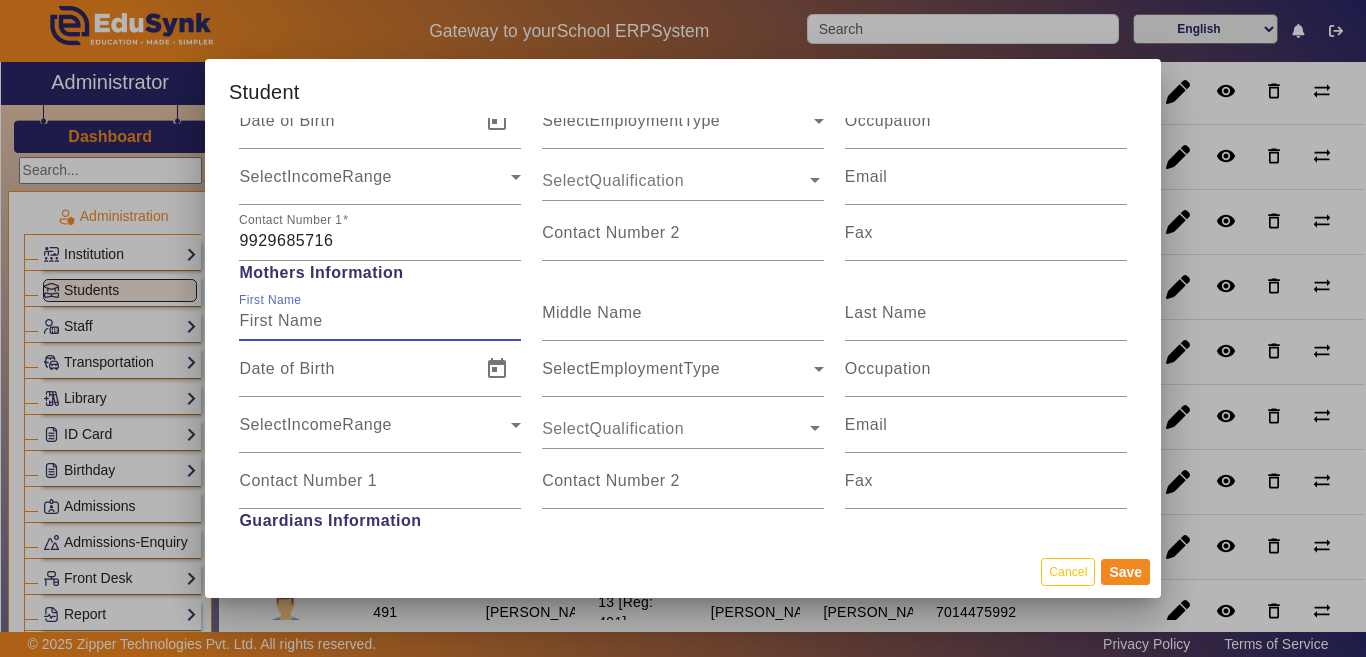 click on "First Name" at bounding box center [380, 321] 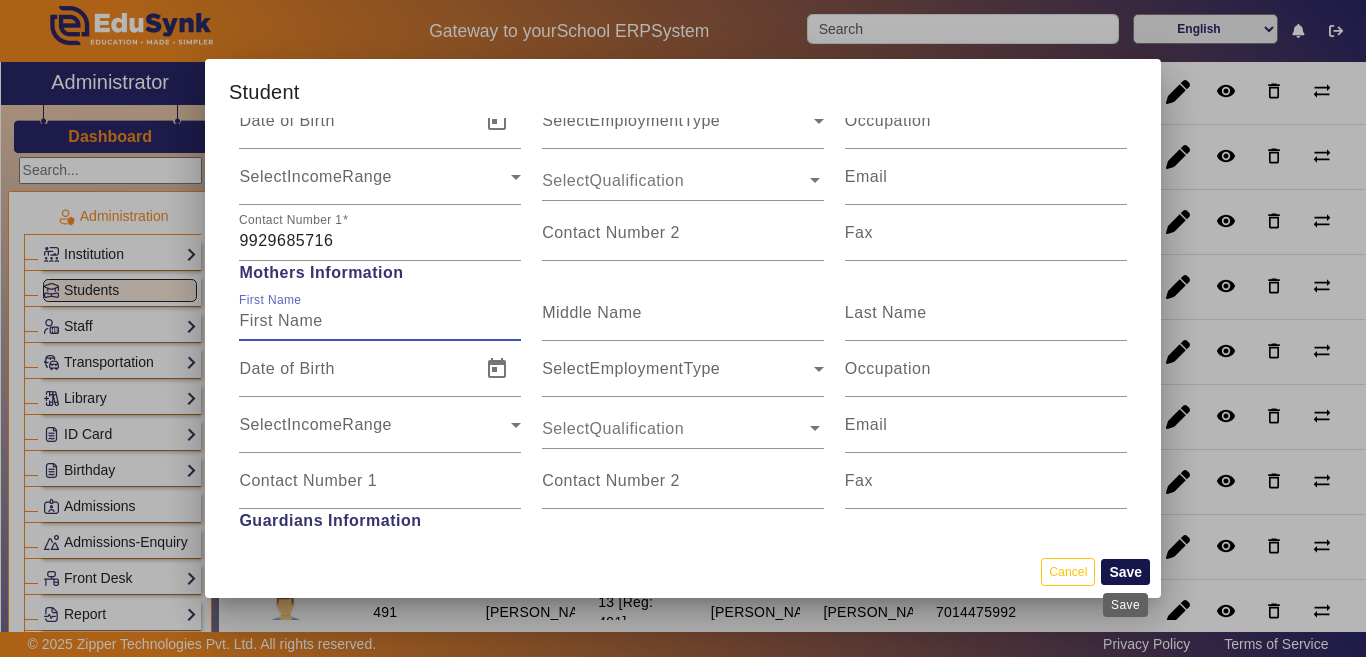 click on "Save" at bounding box center [1125, 572] 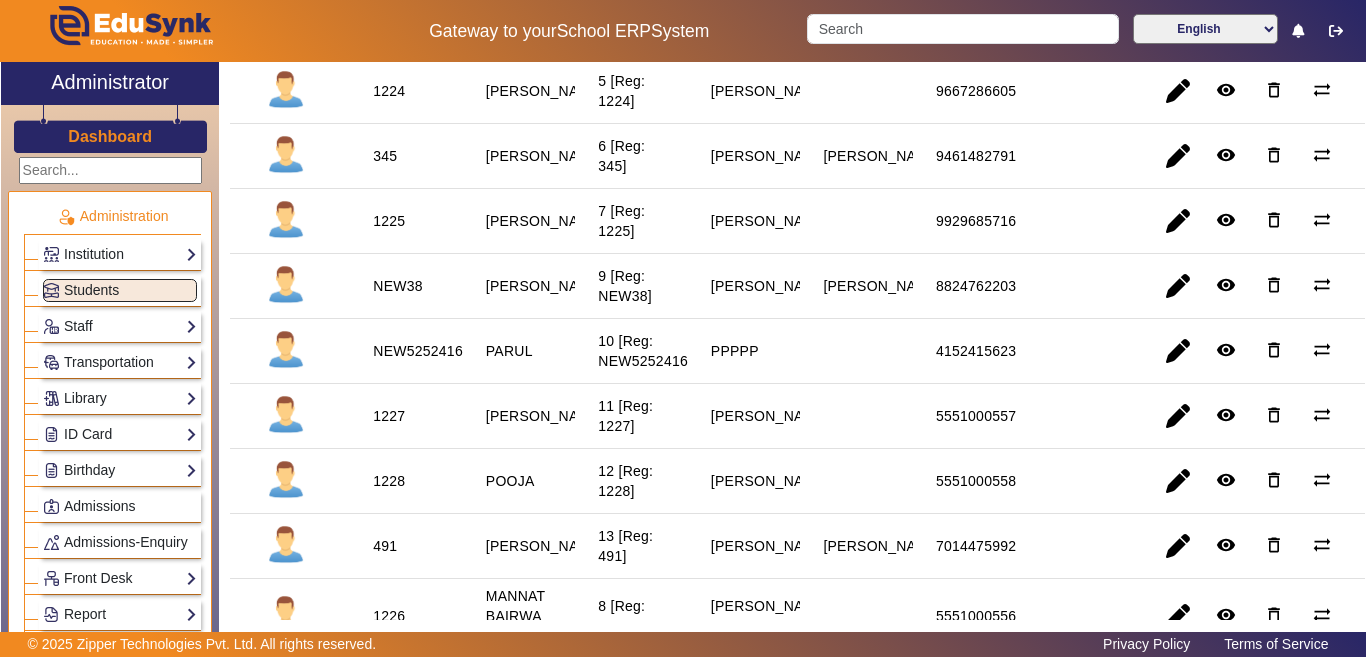 scroll, scrollTop: 600, scrollLeft: 0, axis: vertical 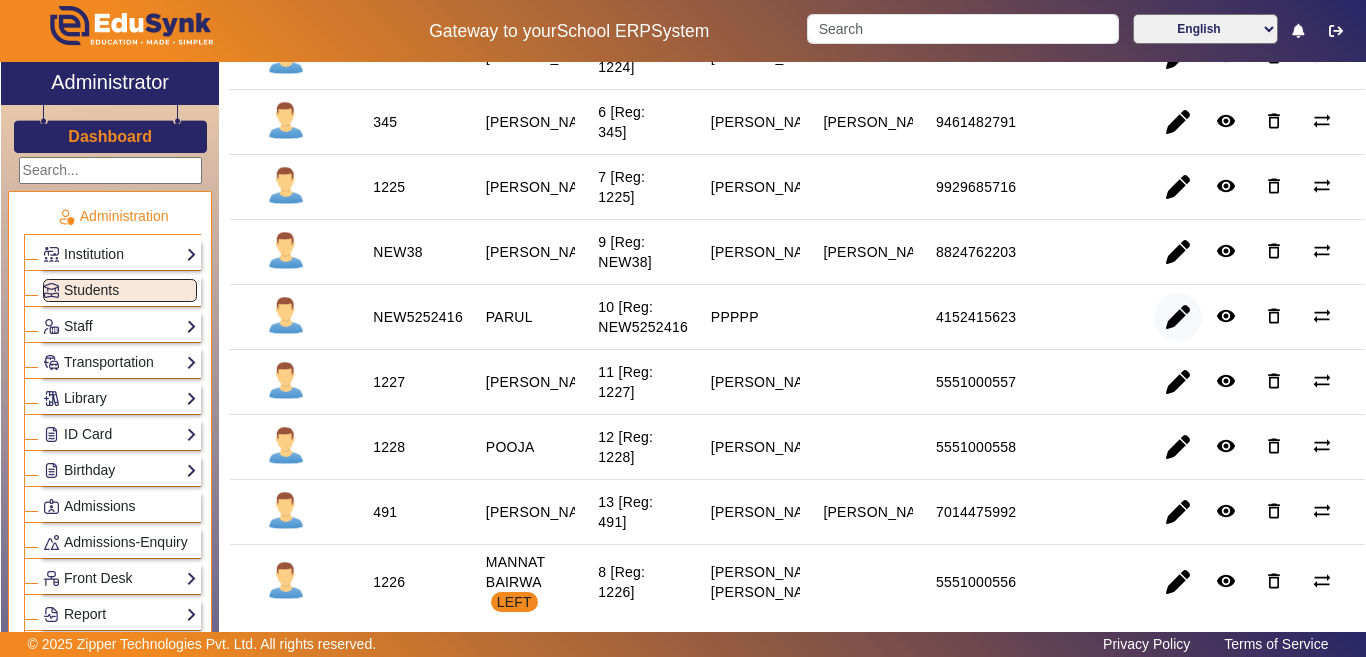 click at bounding box center (1178, 382) 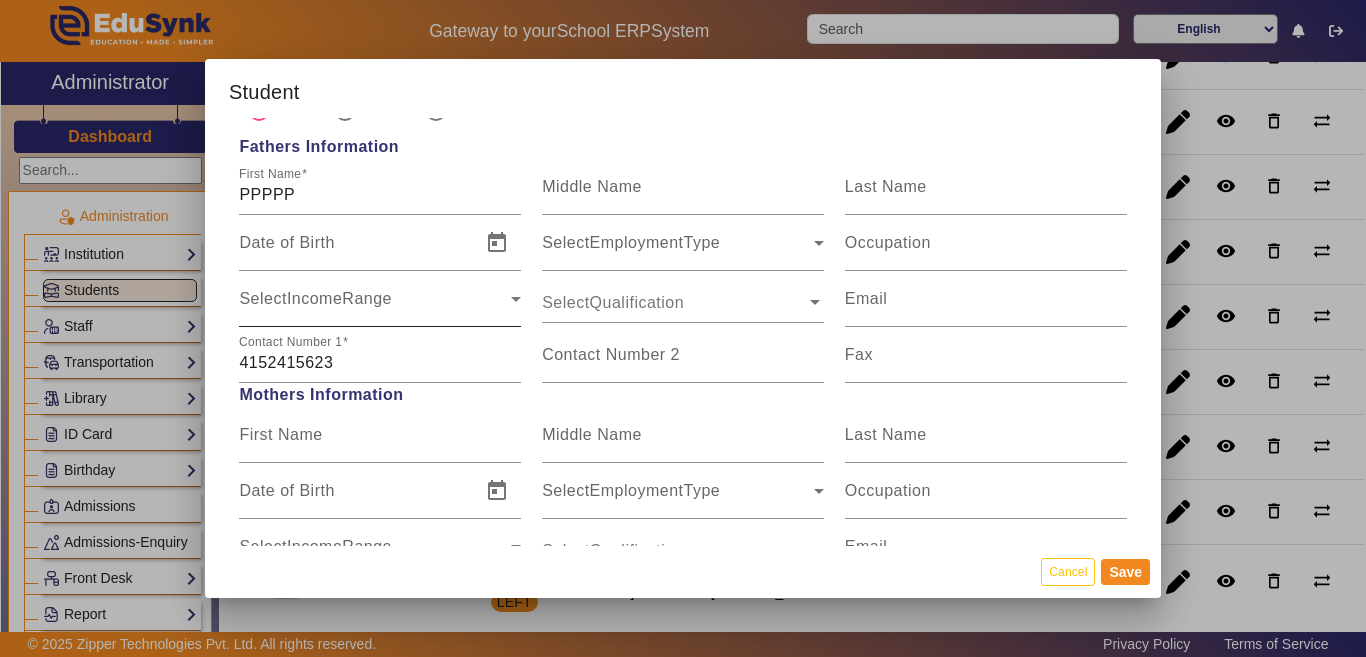 scroll, scrollTop: 1500, scrollLeft: 0, axis: vertical 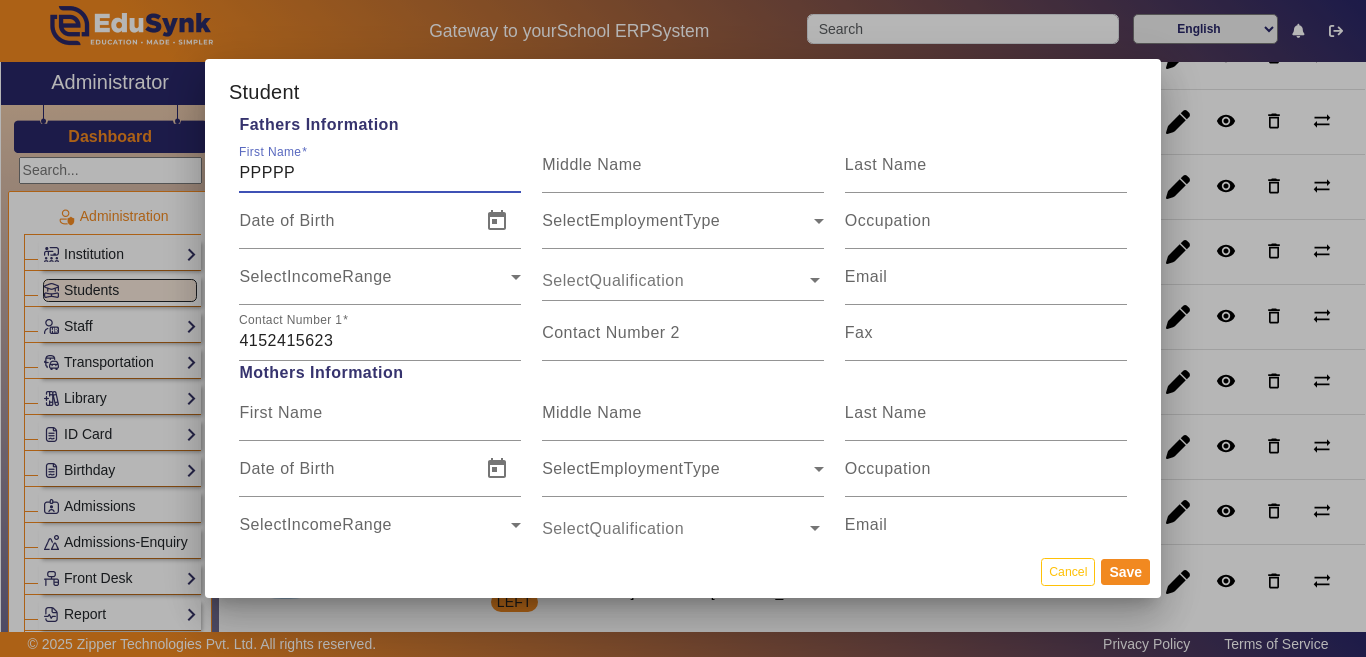 drag, startPoint x: 330, startPoint y: 180, endPoint x: 96, endPoint y: 177, distance: 234.01923 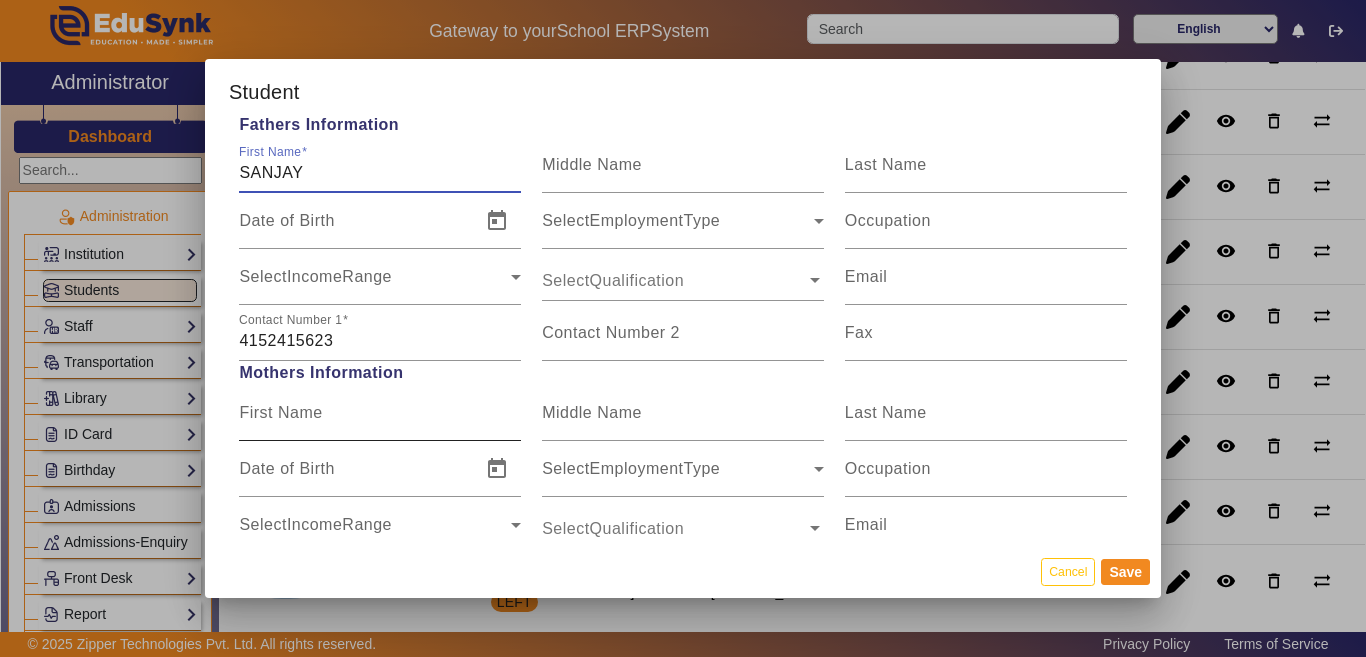 type on "SANJAY" 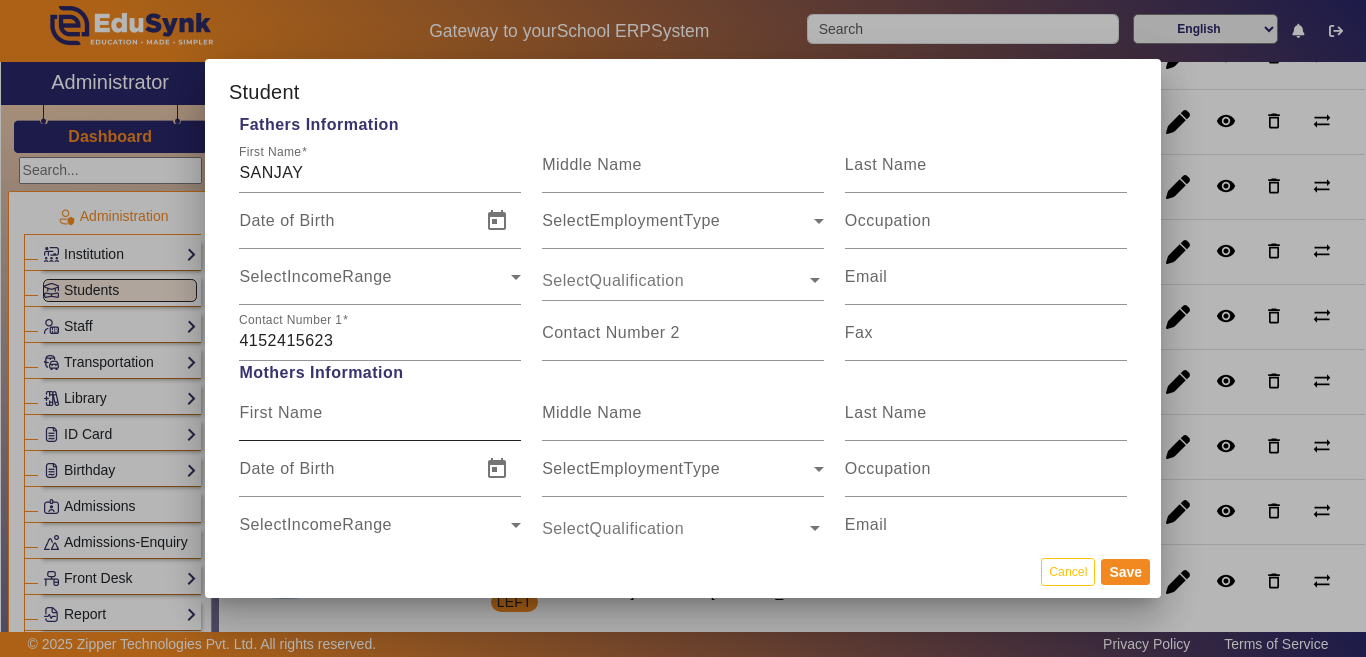 click on "First Name" at bounding box center [380, 413] 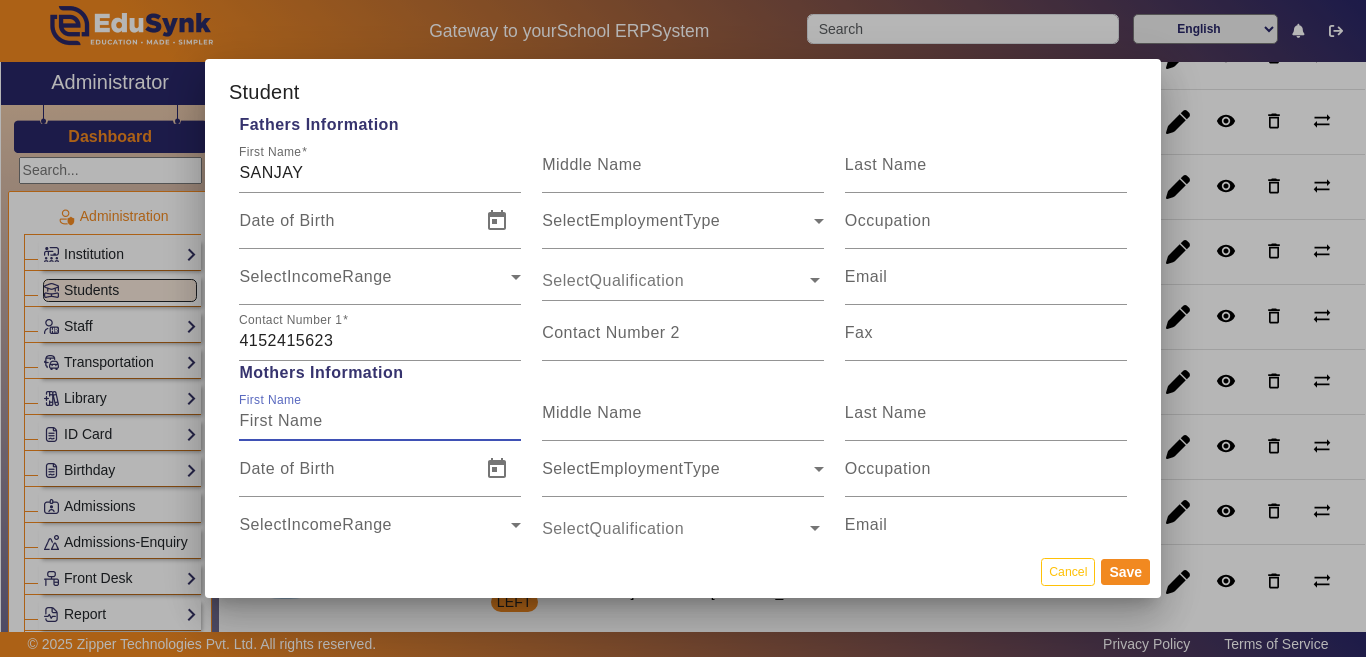 click on "First Name" at bounding box center (380, 421) 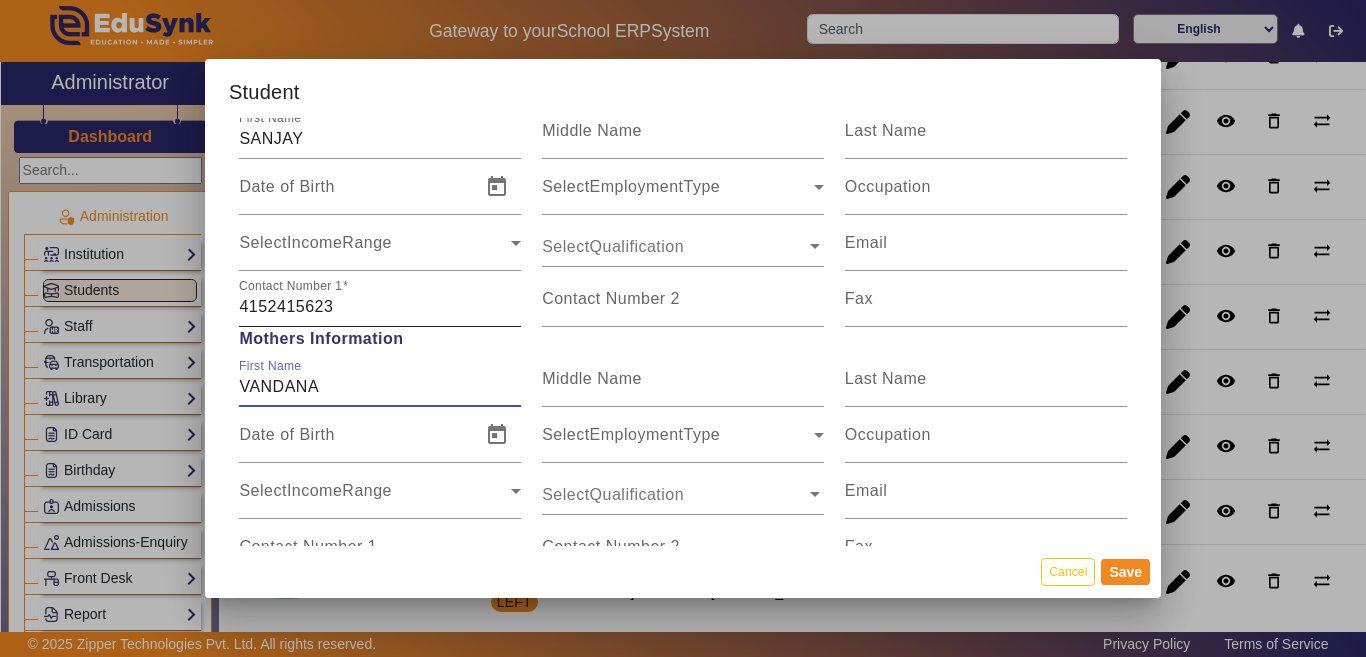 scroll, scrollTop: 1500, scrollLeft: 0, axis: vertical 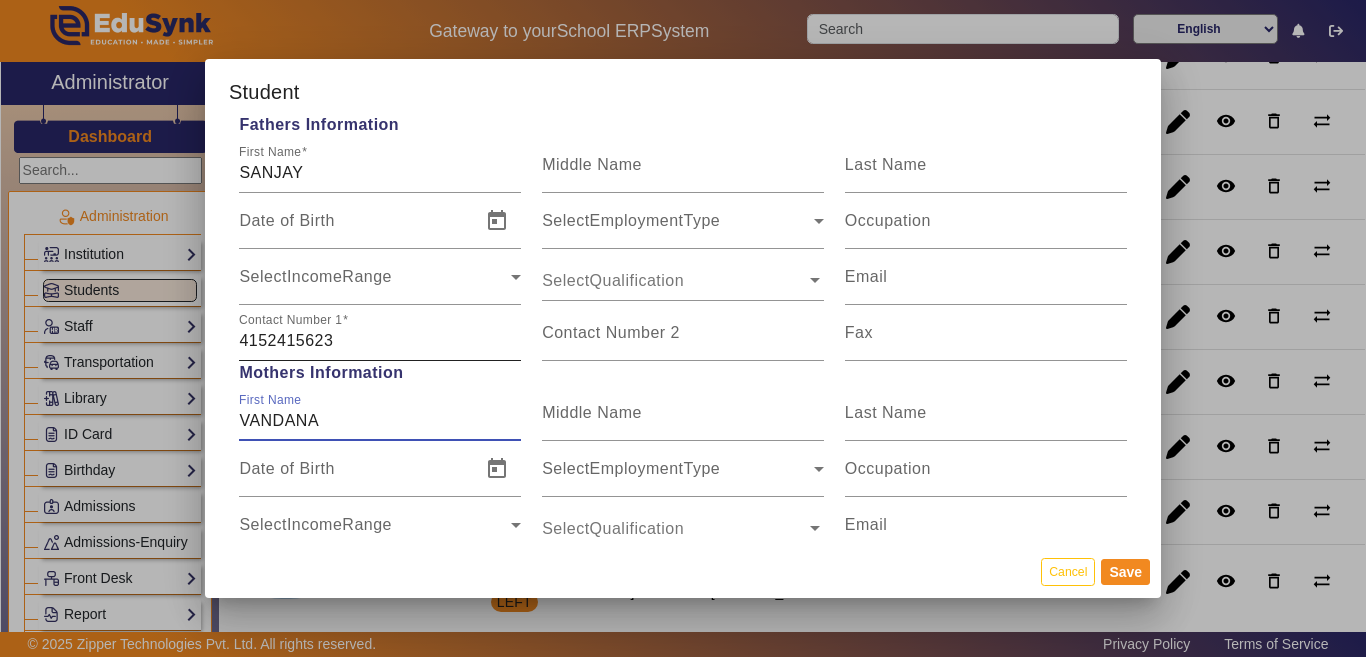 type on "VANDANA" 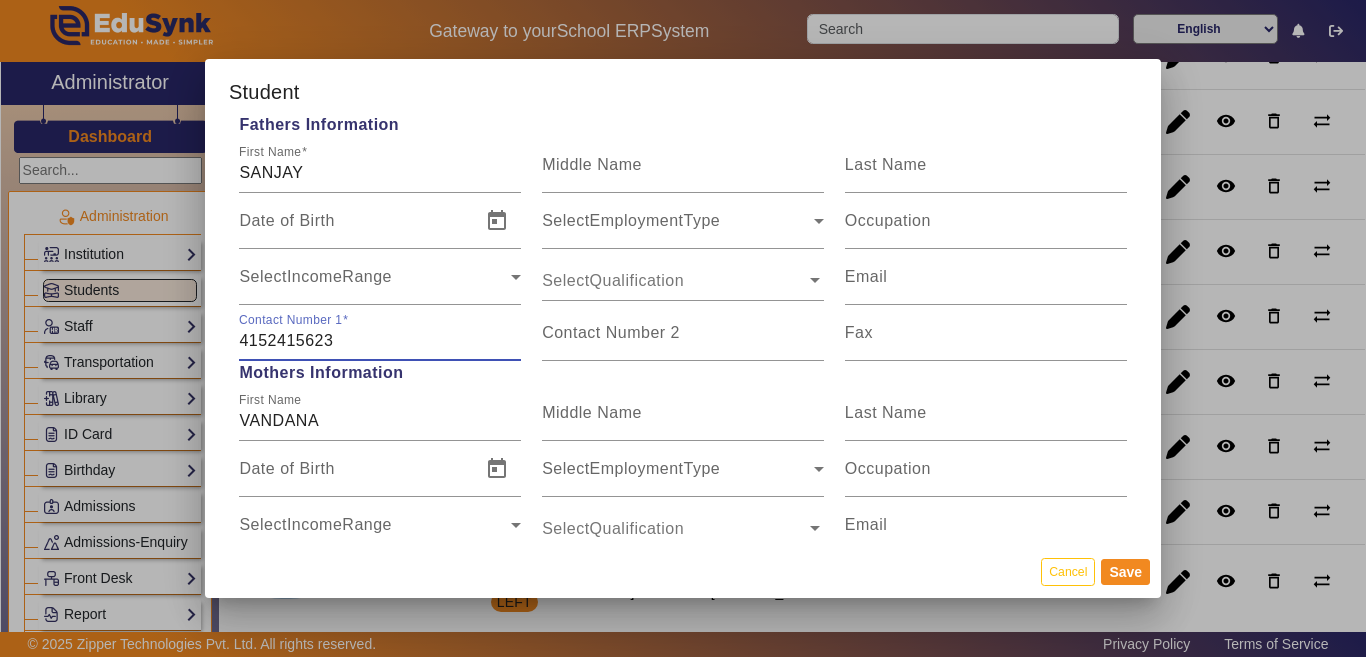 drag, startPoint x: 346, startPoint y: 333, endPoint x: 222, endPoint y: 330, distance: 124.036285 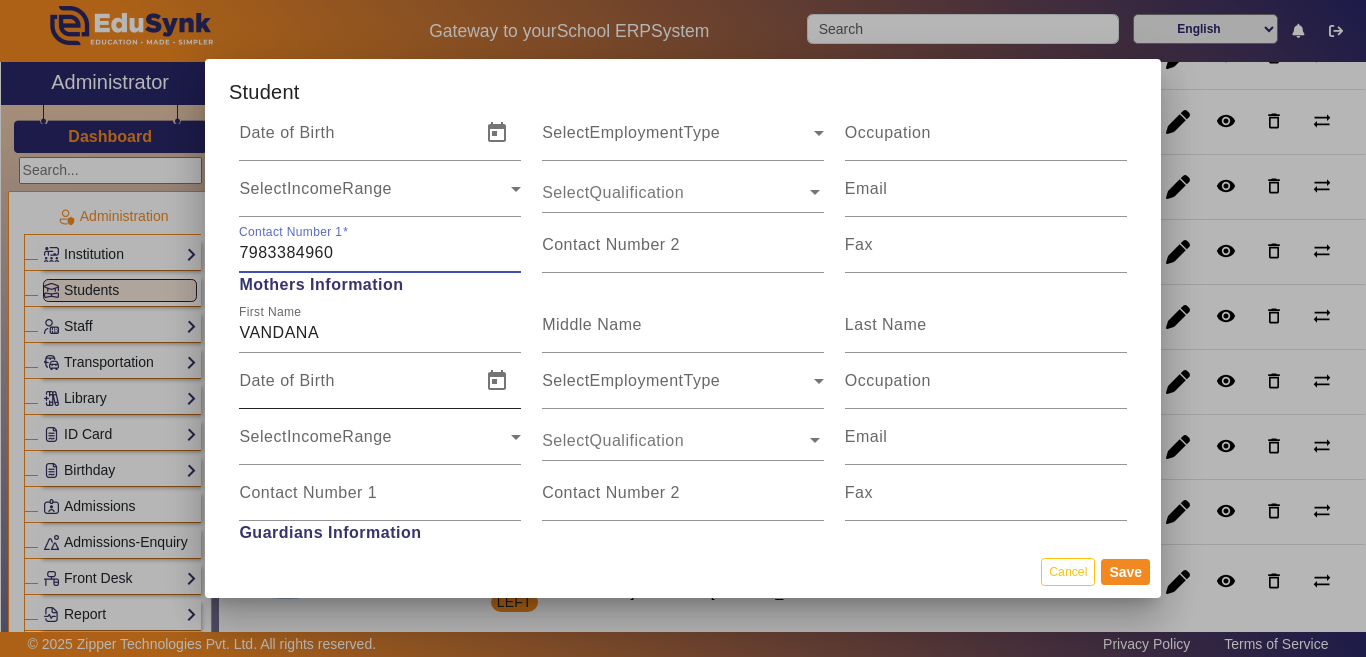 scroll, scrollTop: 1600, scrollLeft: 0, axis: vertical 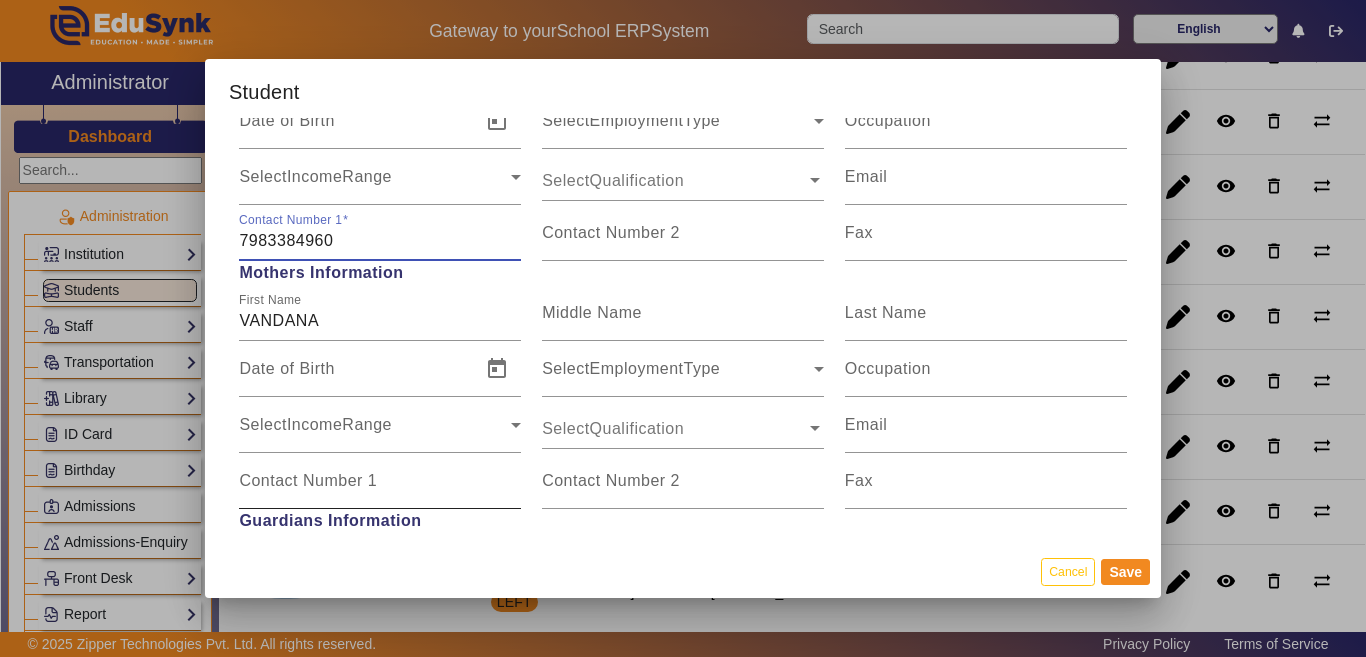 type on "7983384960" 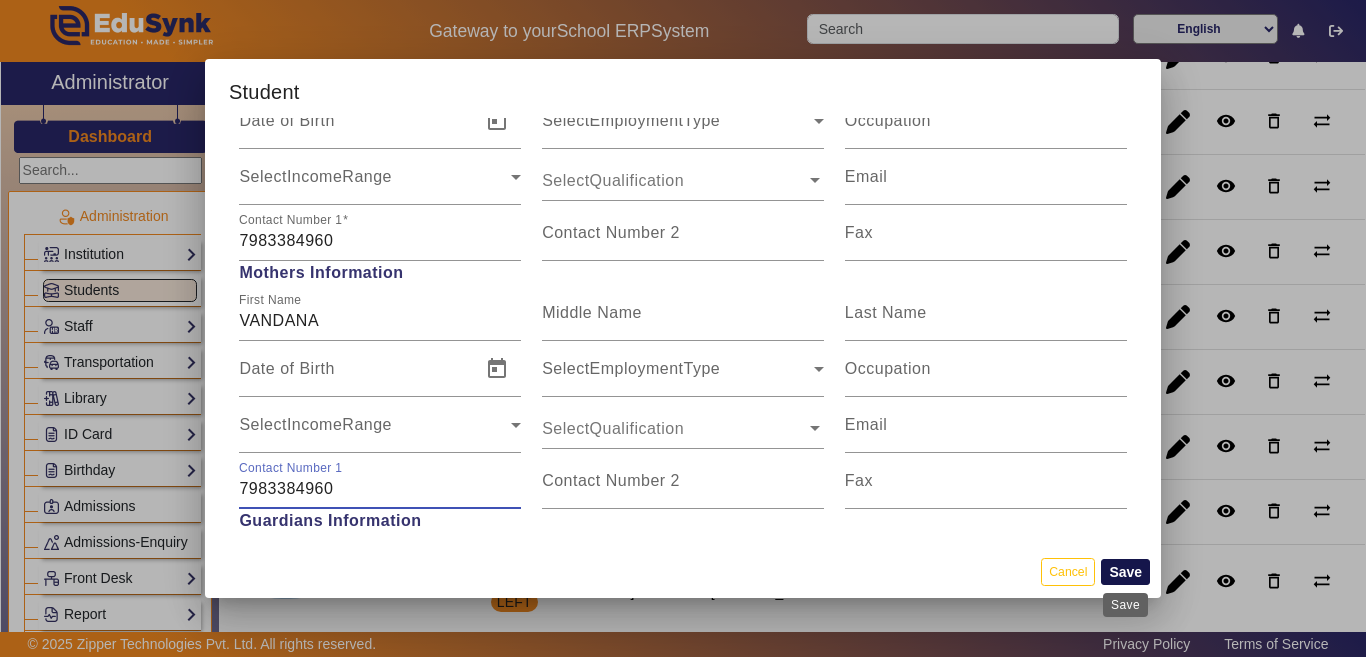 type on "7983384960" 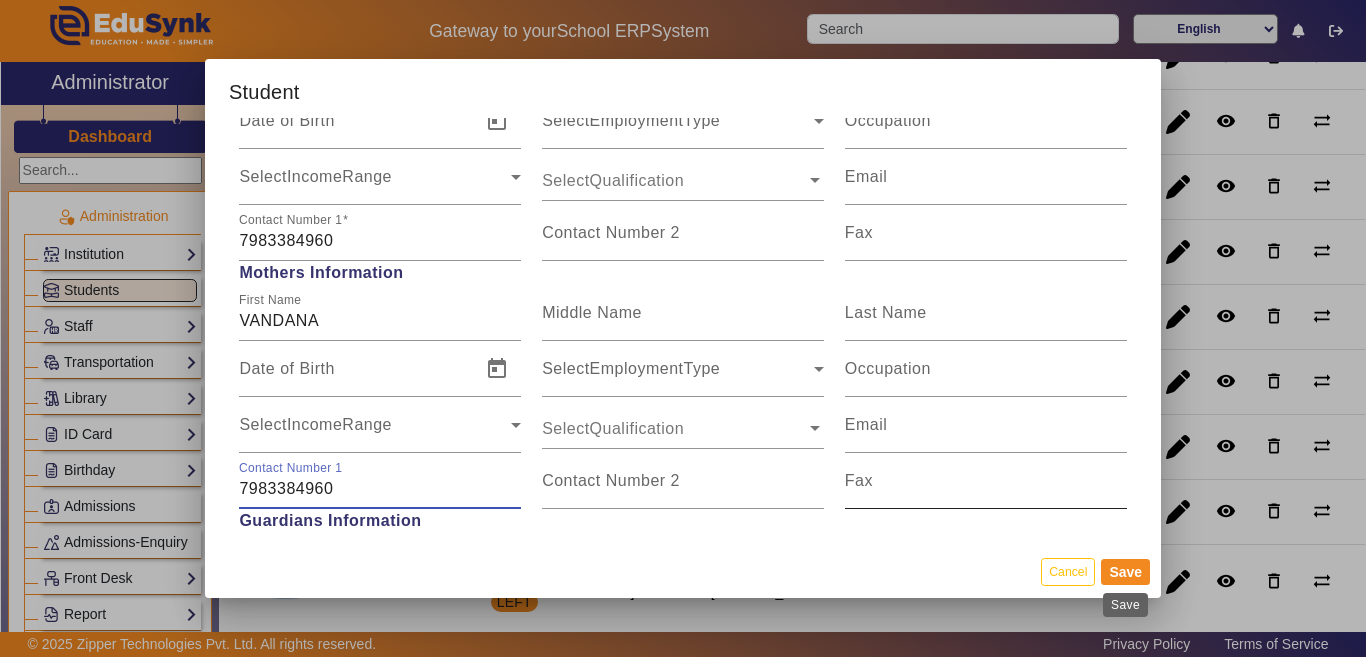 drag, startPoint x: 1116, startPoint y: 570, endPoint x: 1004, endPoint y: 491, distance: 137.05838 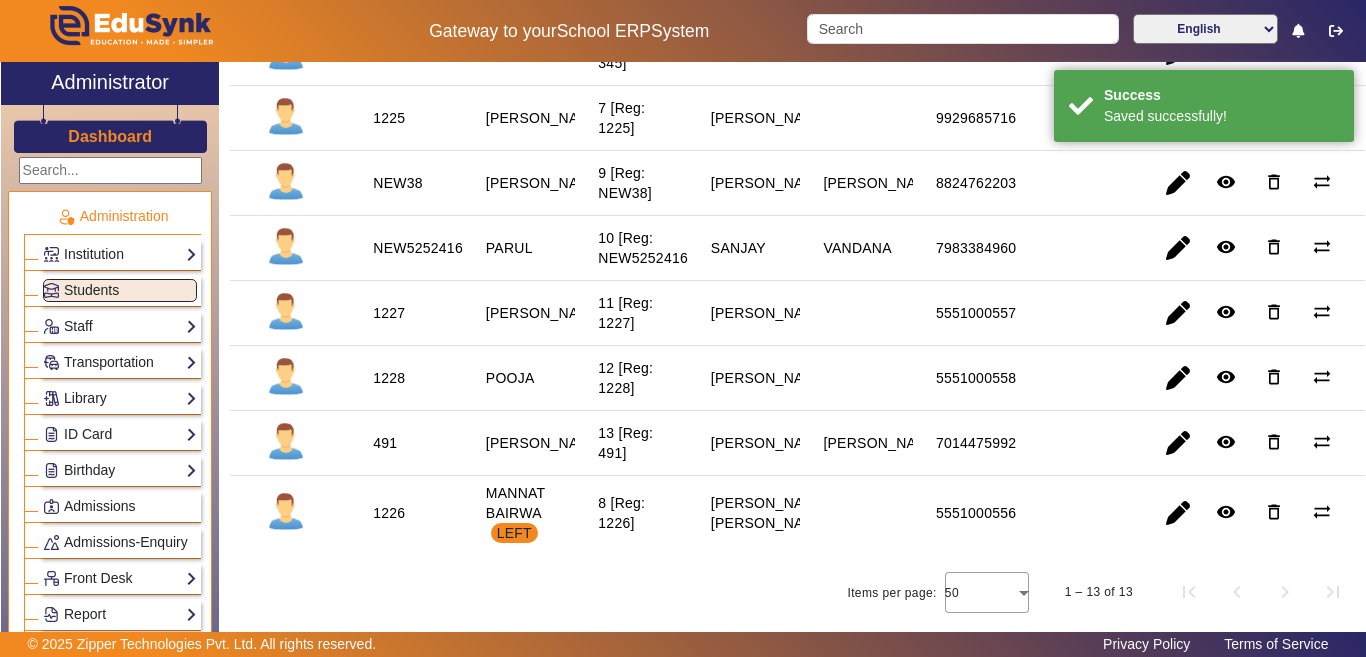 scroll, scrollTop: 700, scrollLeft: 0, axis: vertical 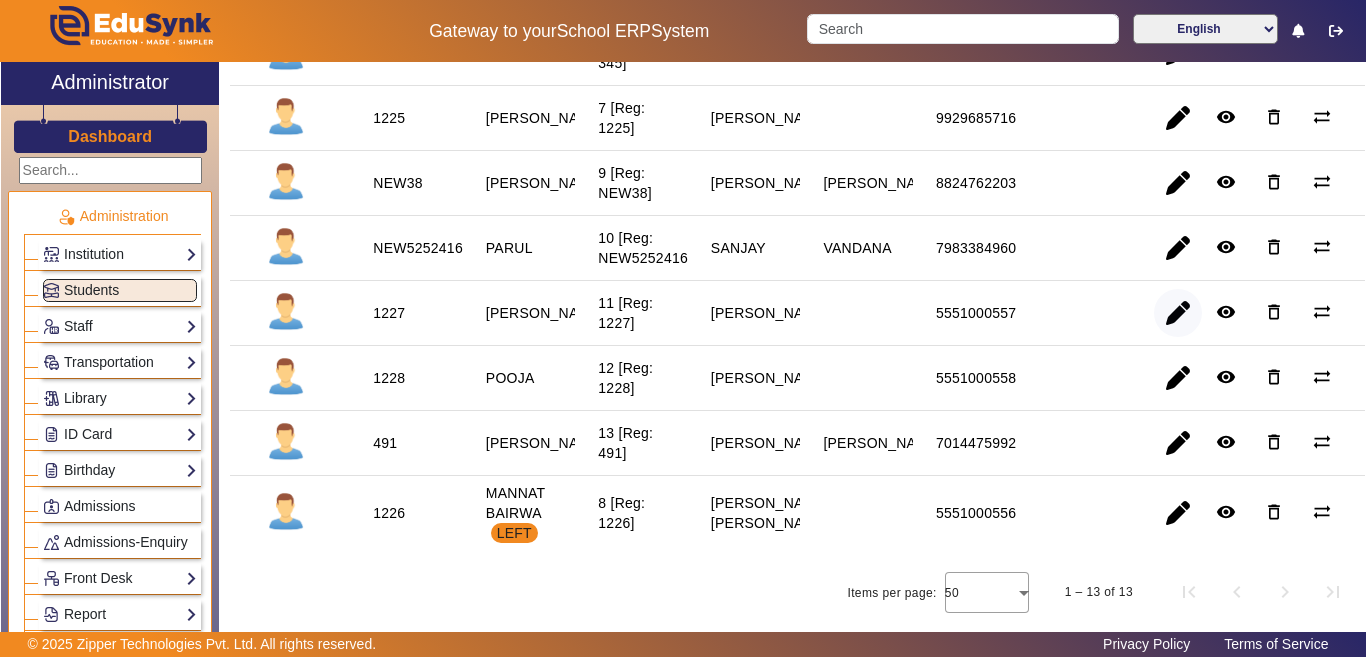 click at bounding box center (1178, 378) 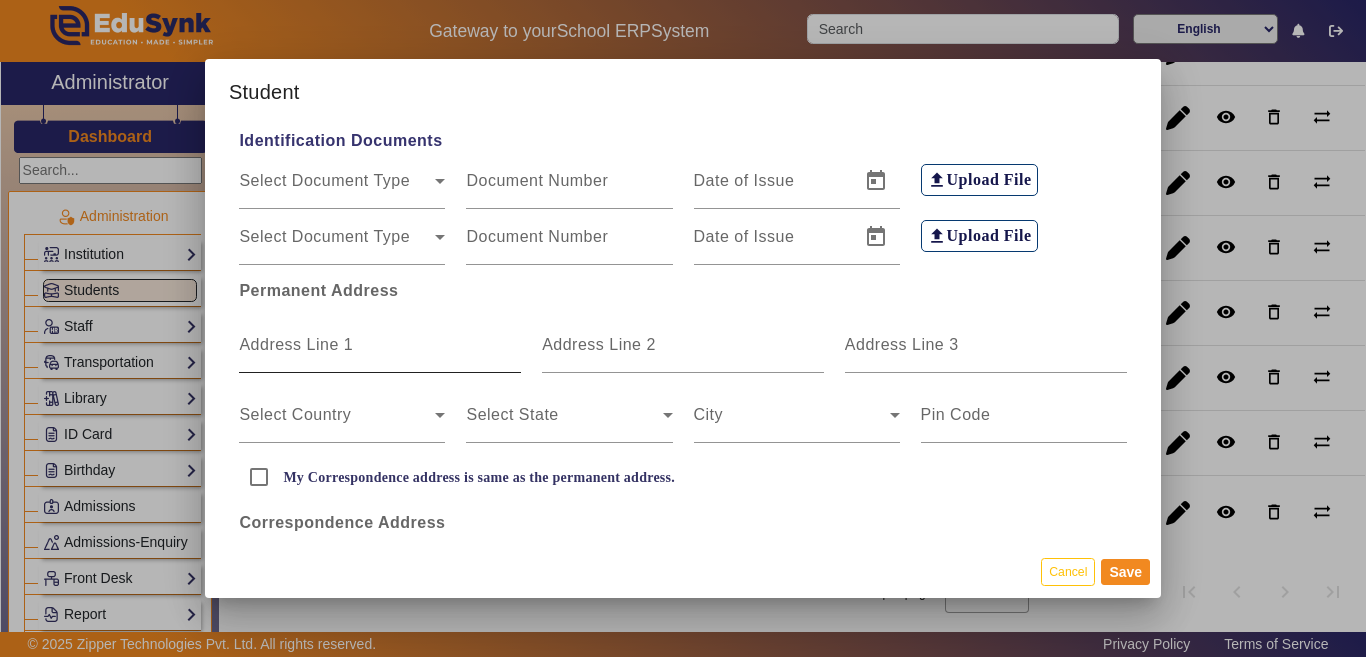 scroll, scrollTop: 400, scrollLeft: 0, axis: vertical 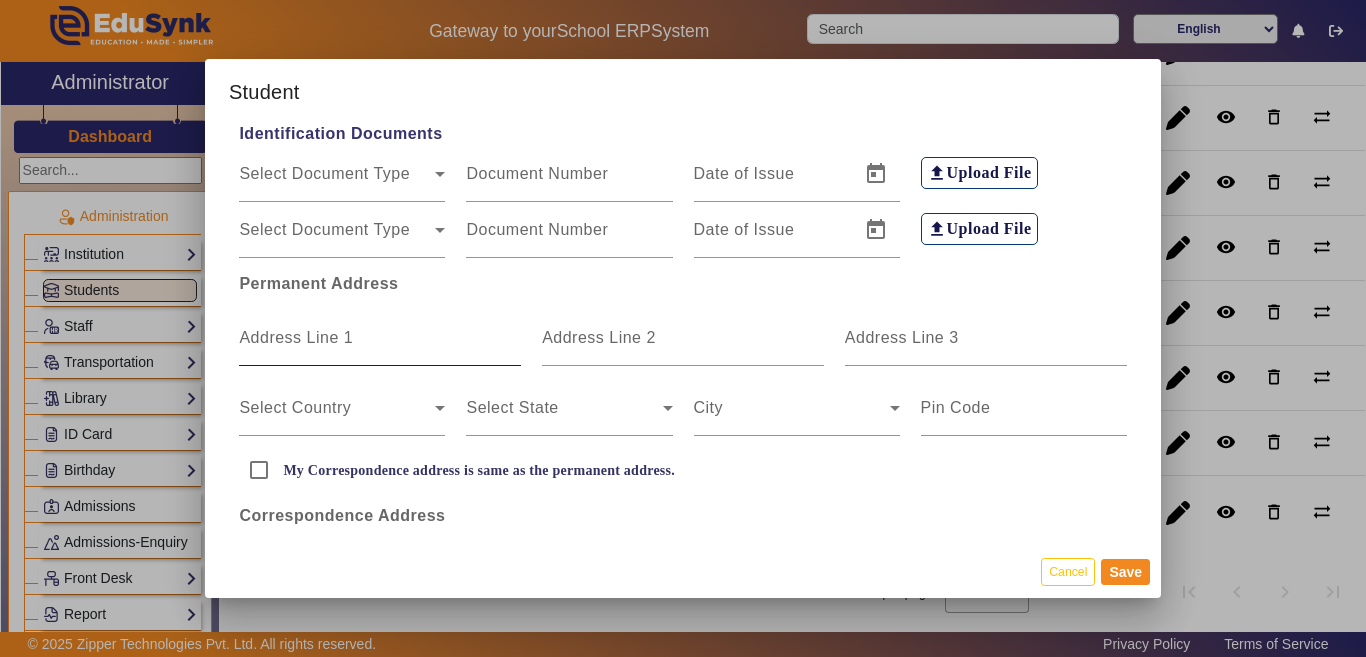 click on "Address Line 1" at bounding box center [296, 337] 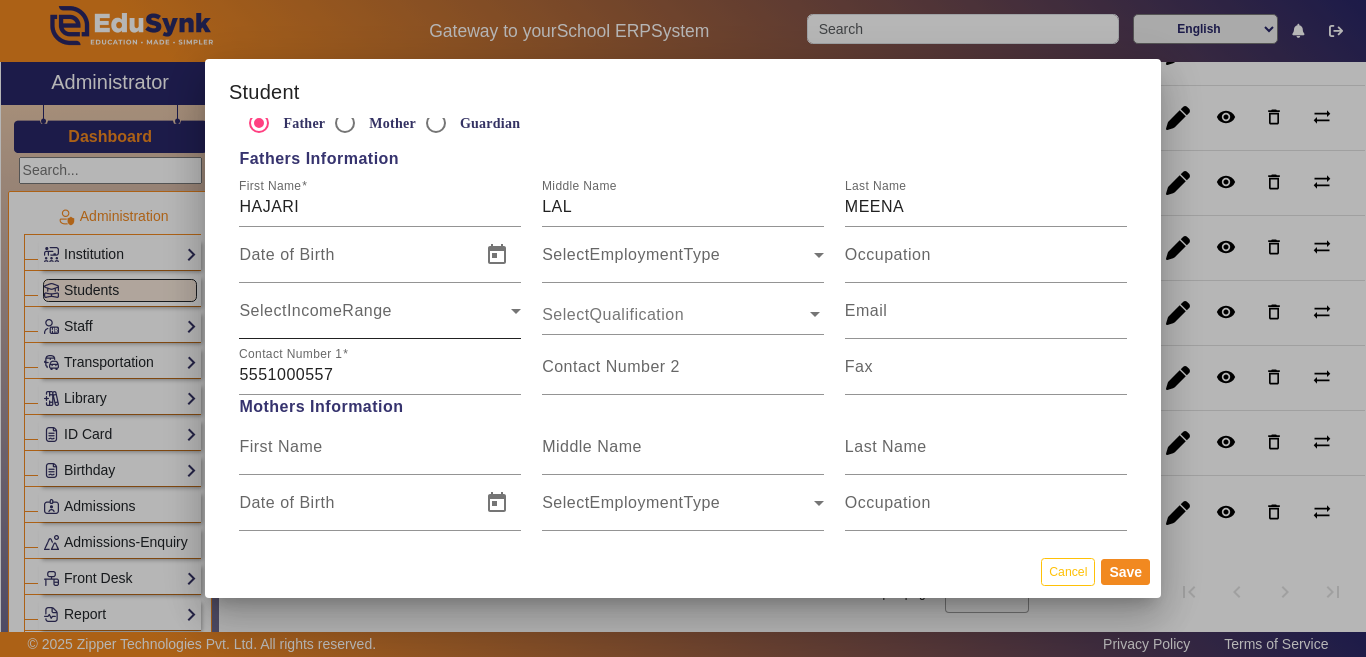 scroll, scrollTop: 1500, scrollLeft: 0, axis: vertical 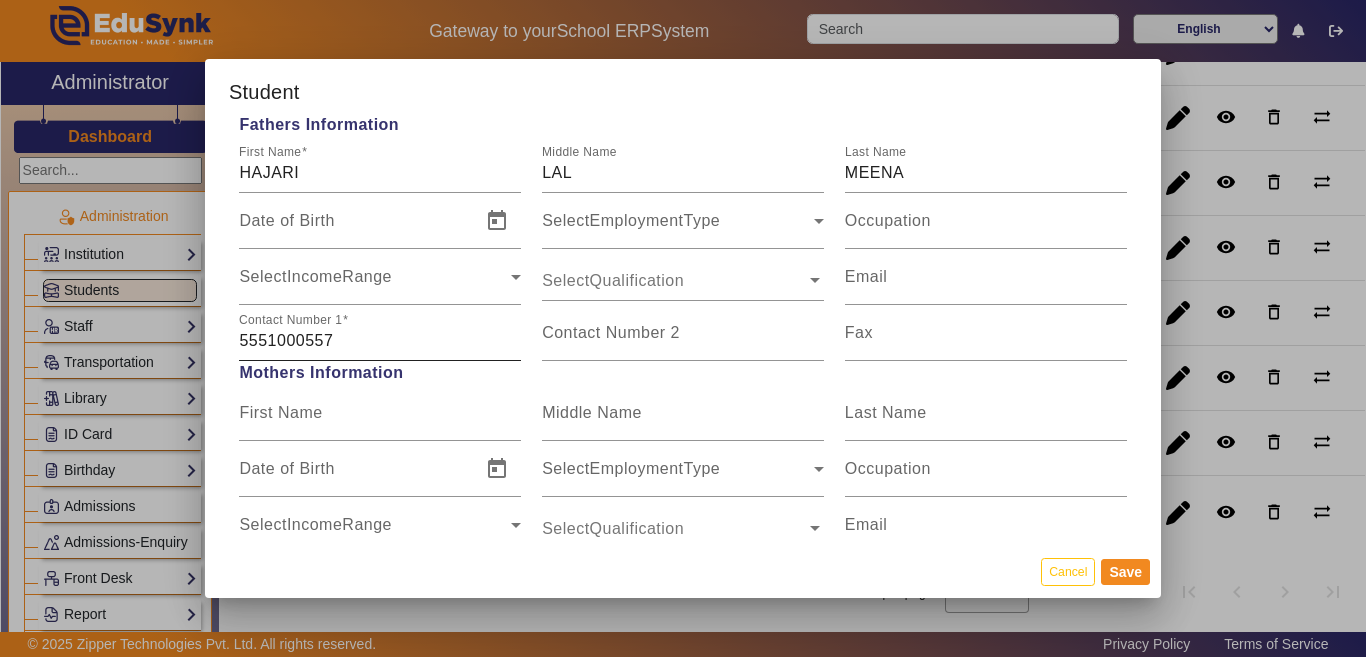 type on "BAHADARPUR" 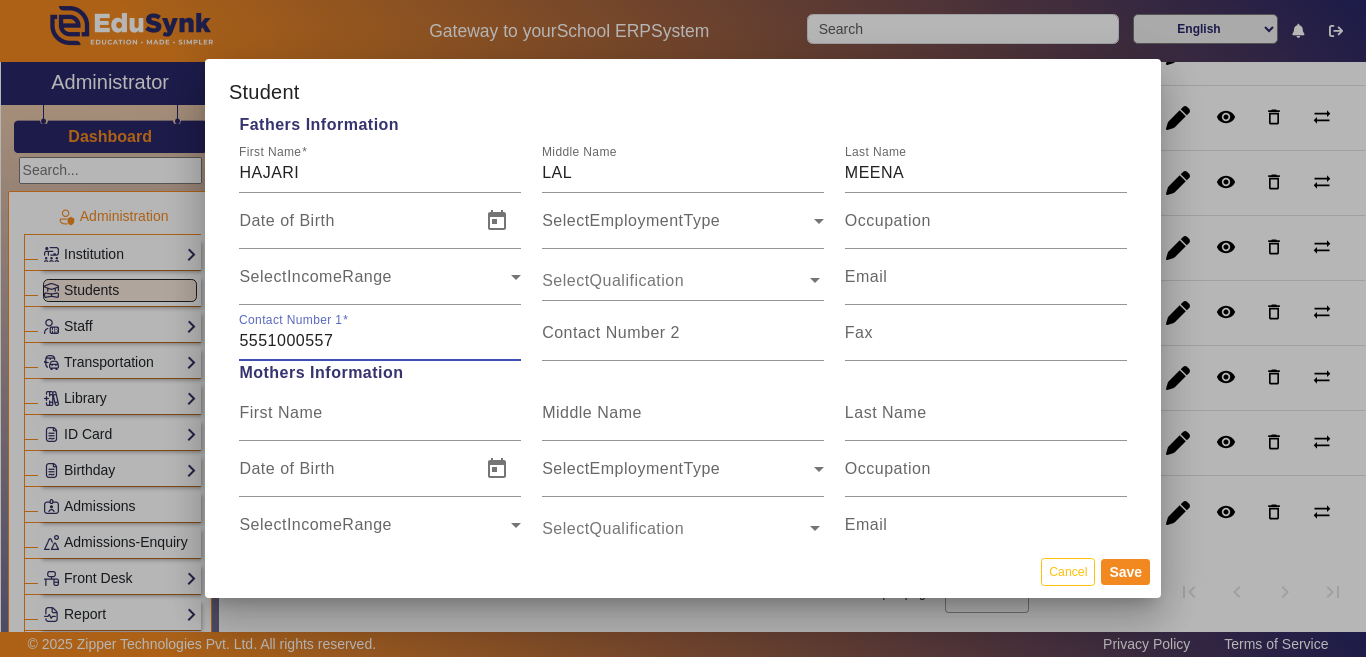 drag, startPoint x: 344, startPoint y: 344, endPoint x: 223, endPoint y: 354, distance: 121.41252 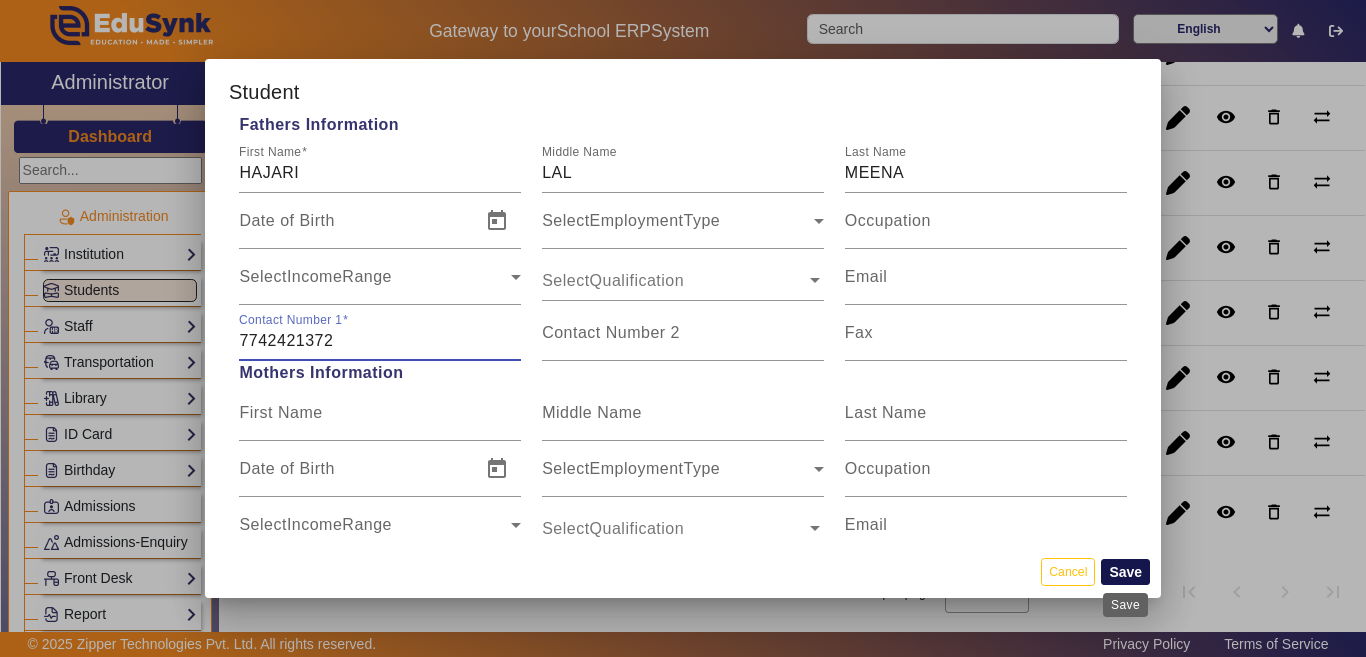 type on "7742421372" 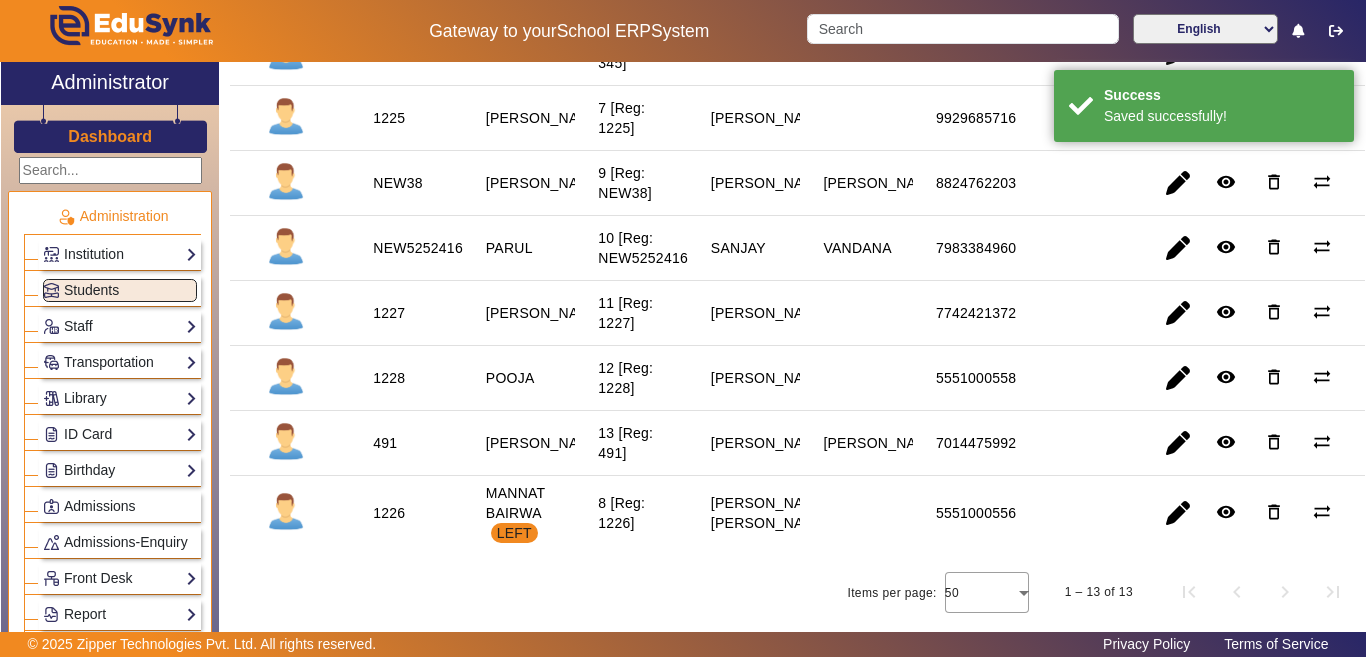 scroll, scrollTop: 719, scrollLeft: 0, axis: vertical 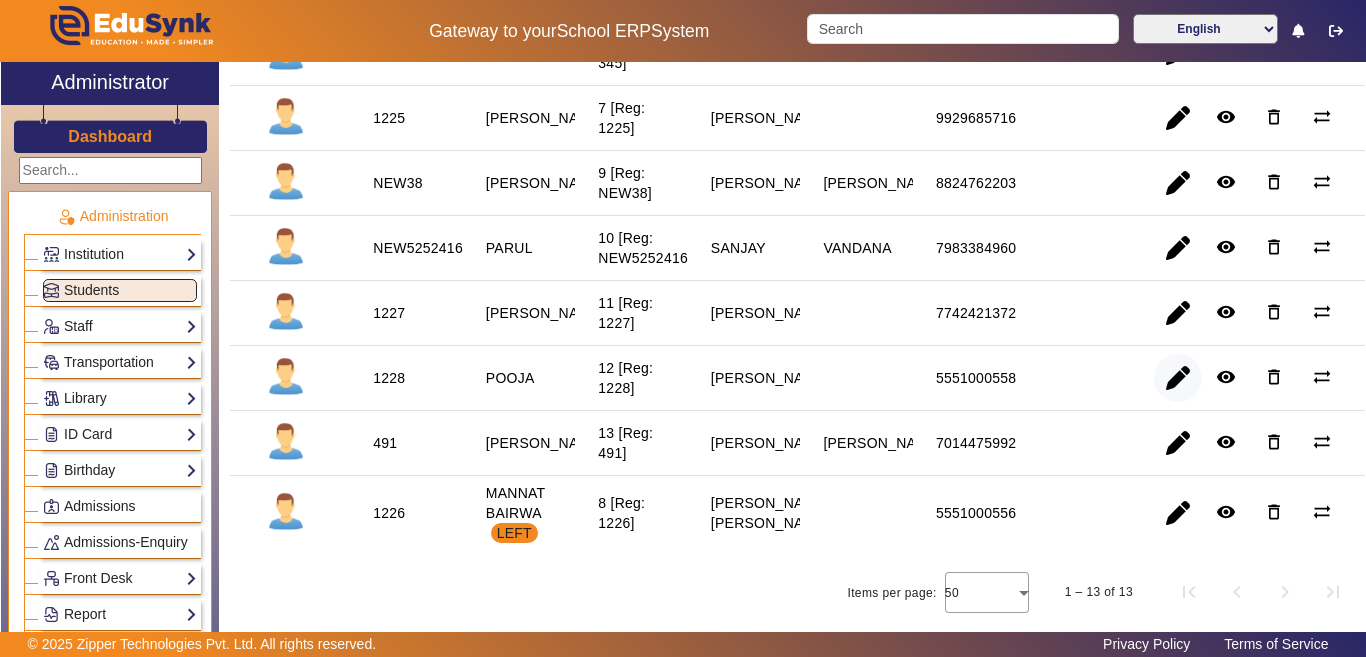 click at bounding box center (1178, 443) 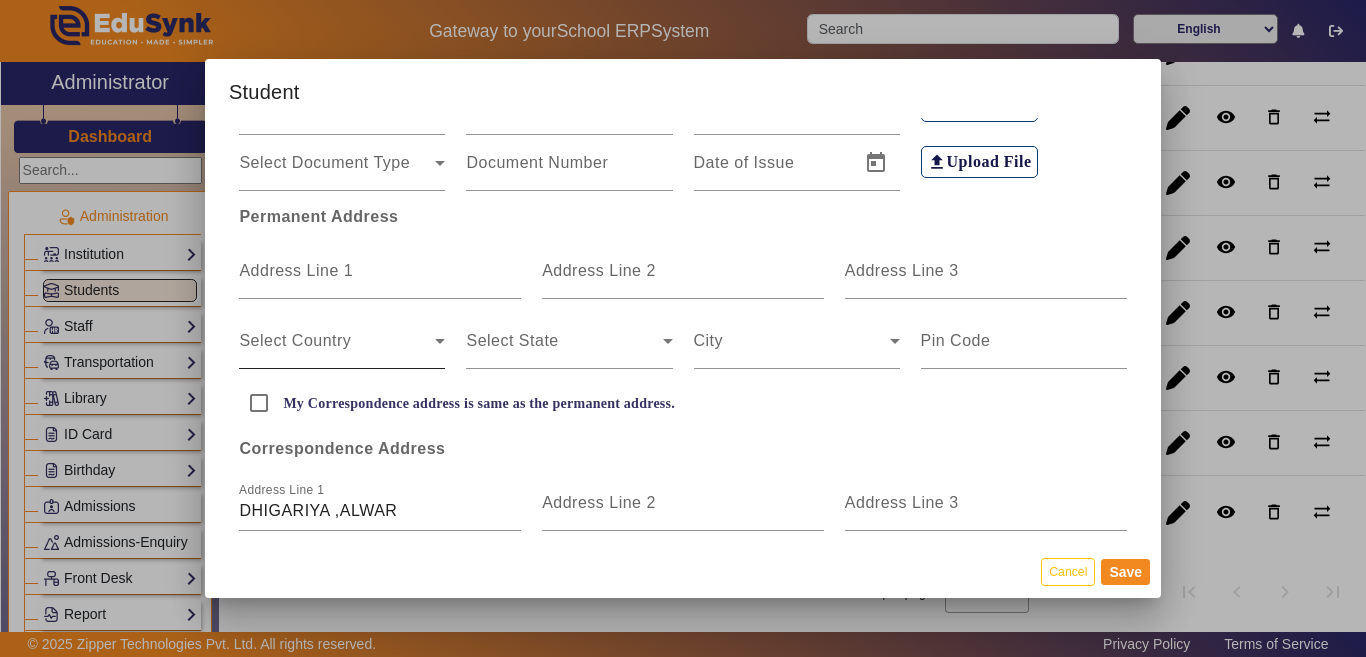 scroll, scrollTop: 500, scrollLeft: 0, axis: vertical 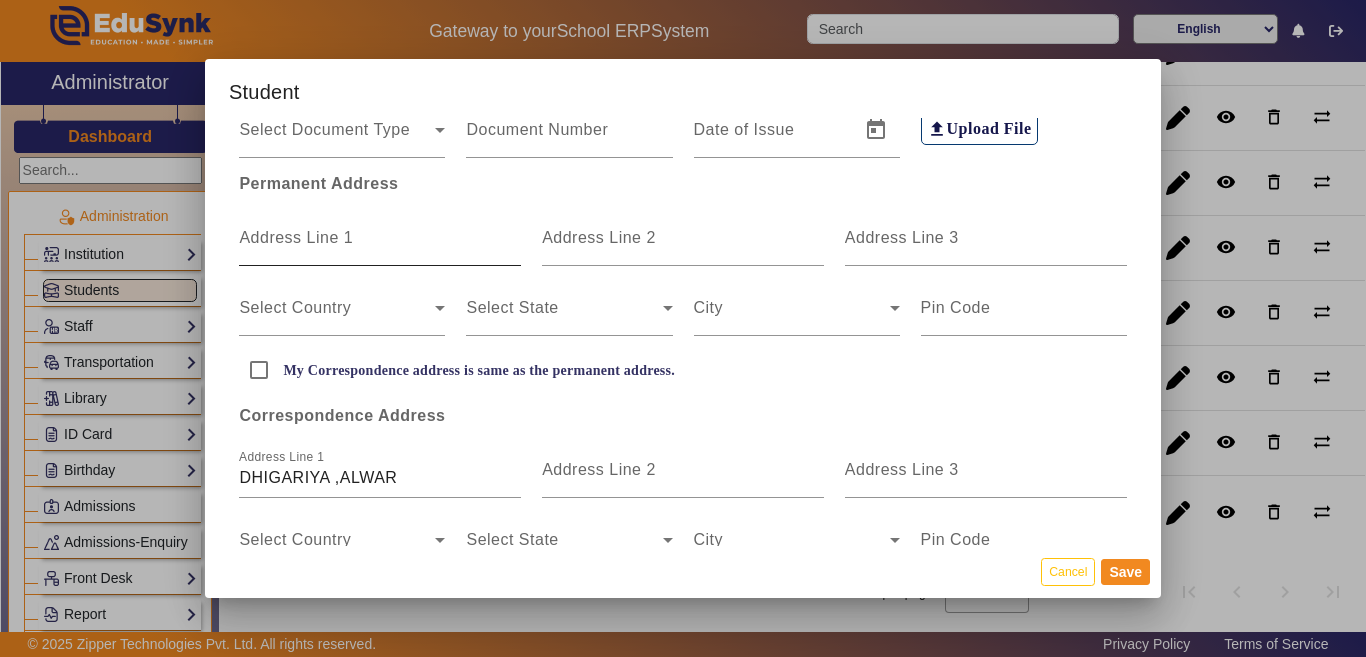 click on "Address Line 1" at bounding box center [296, 237] 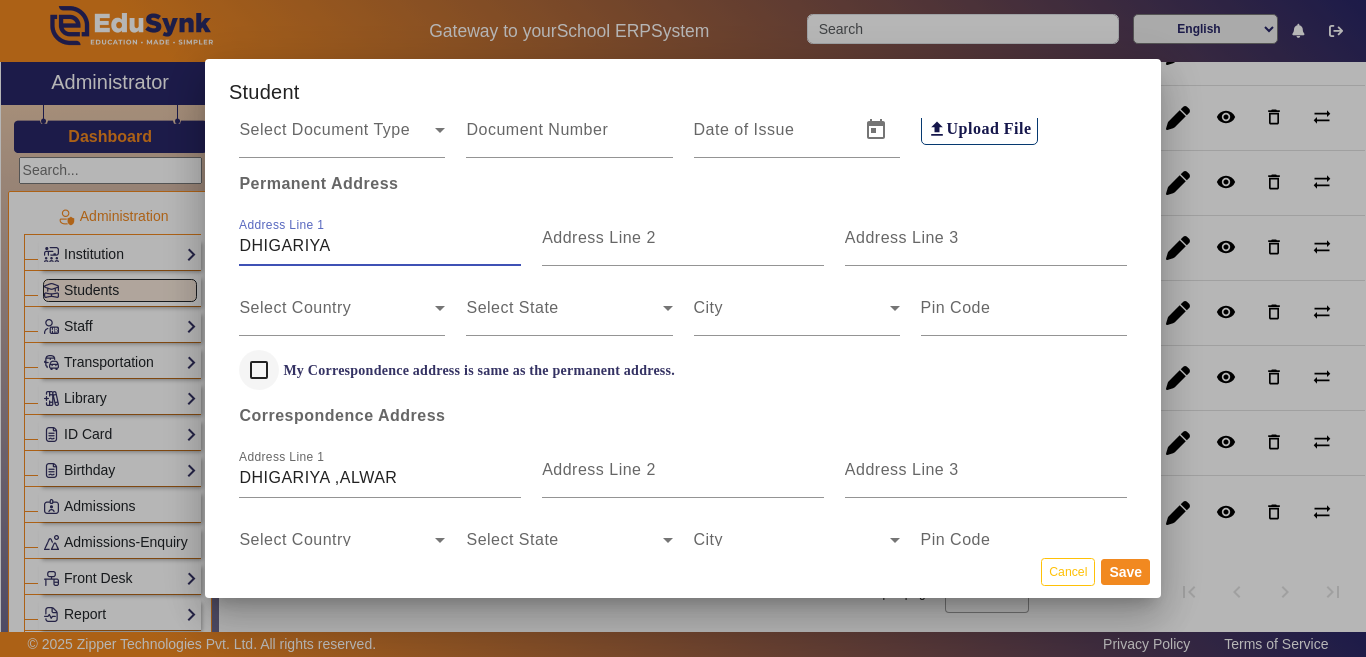 type on "DHIGARIYA" 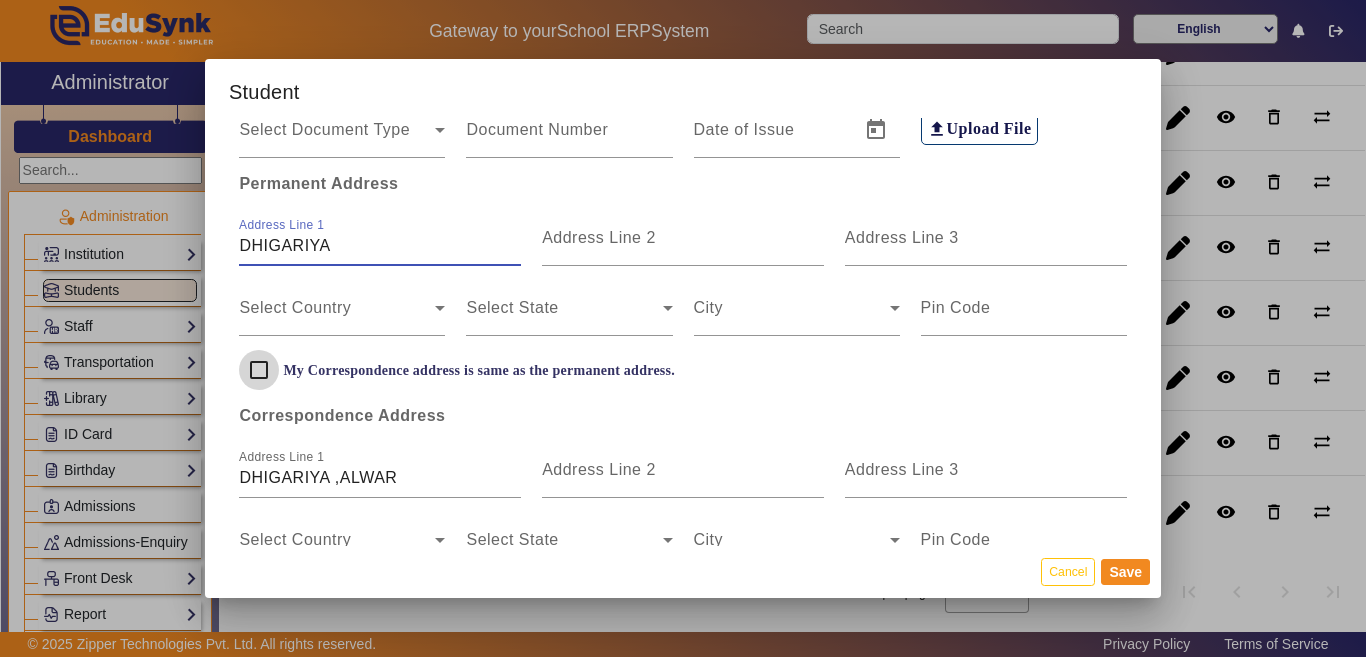 click on "My Correspondence address is same as the permanent address." at bounding box center (259, 370) 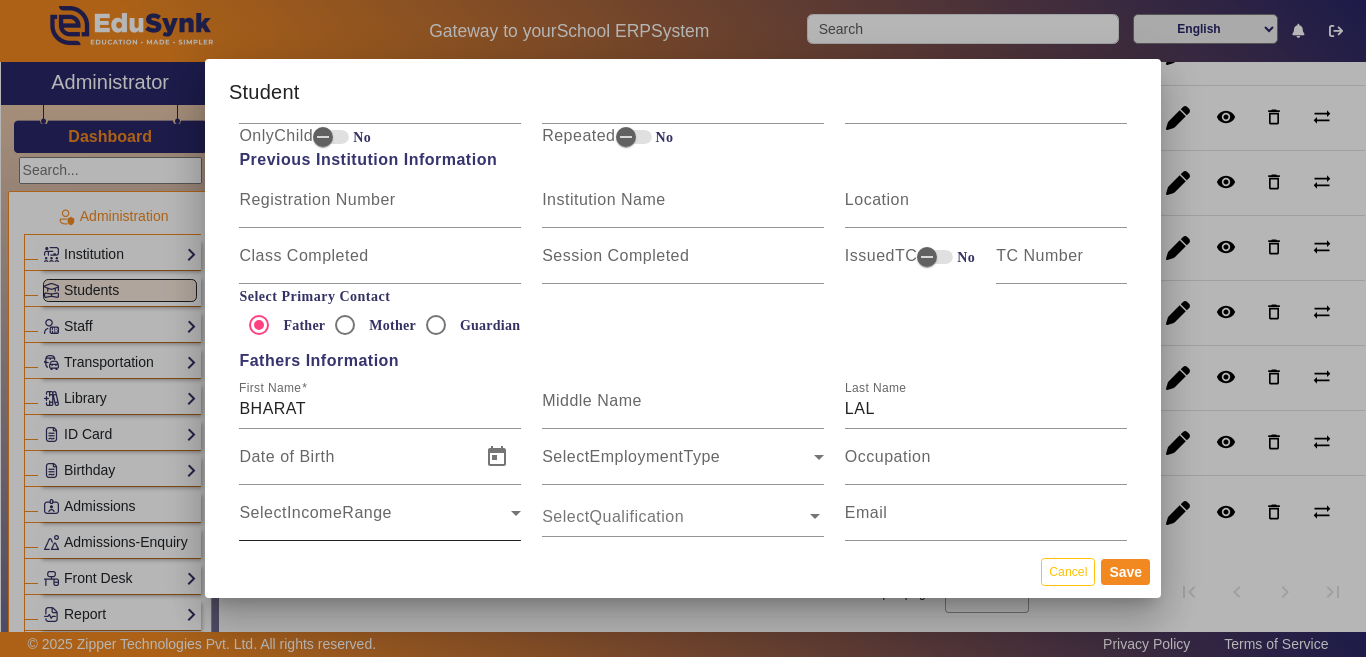 scroll, scrollTop: 1200, scrollLeft: 0, axis: vertical 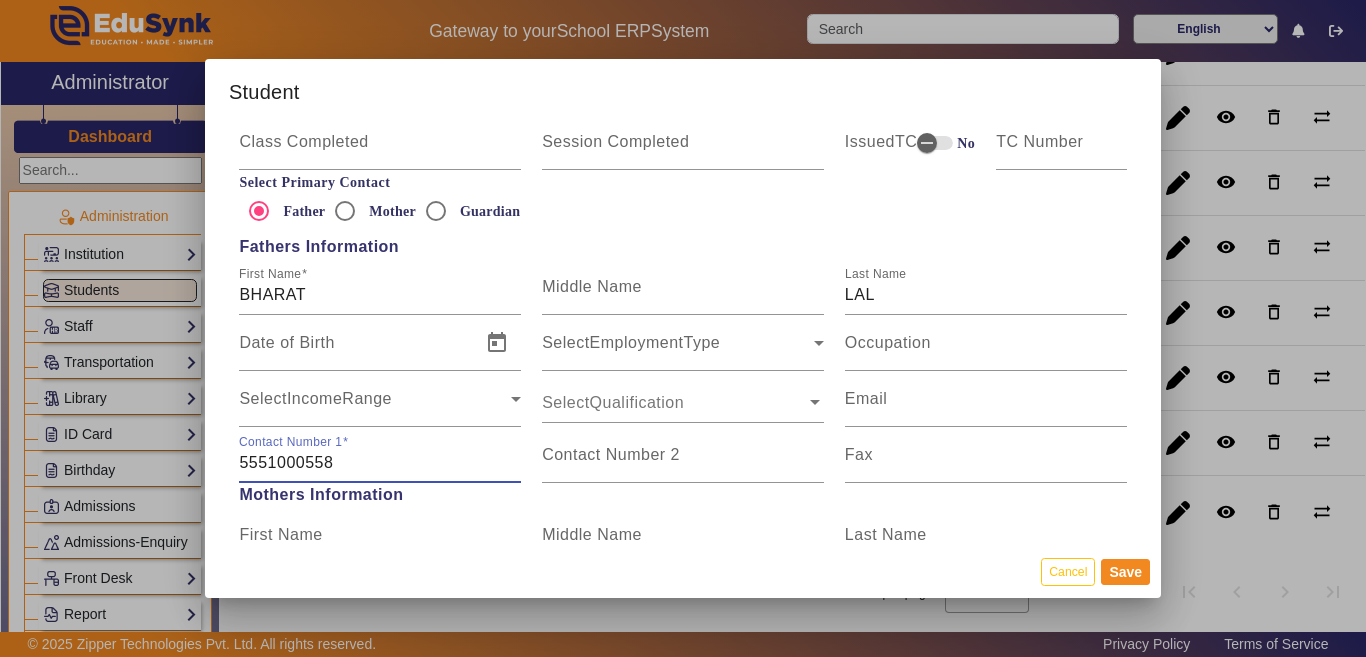 drag, startPoint x: 410, startPoint y: 455, endPoint x: 225, endPoint y: 471, distance: 185.6906 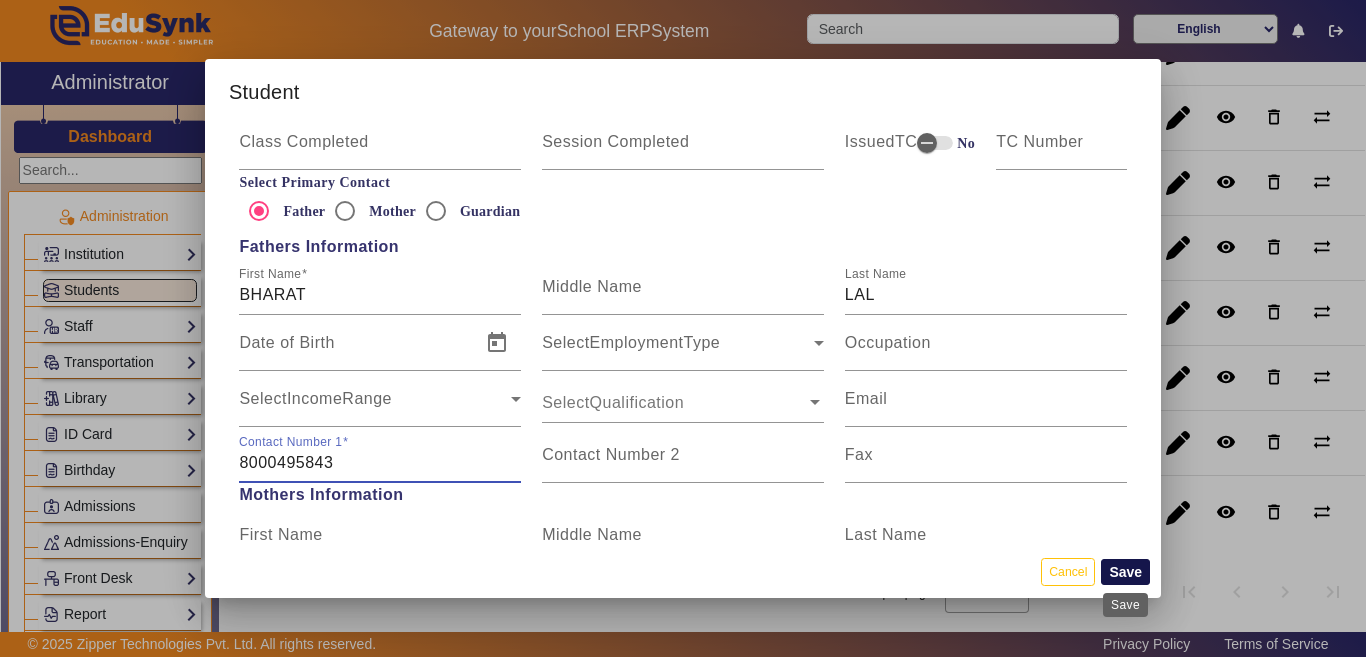 type on "8000495843" 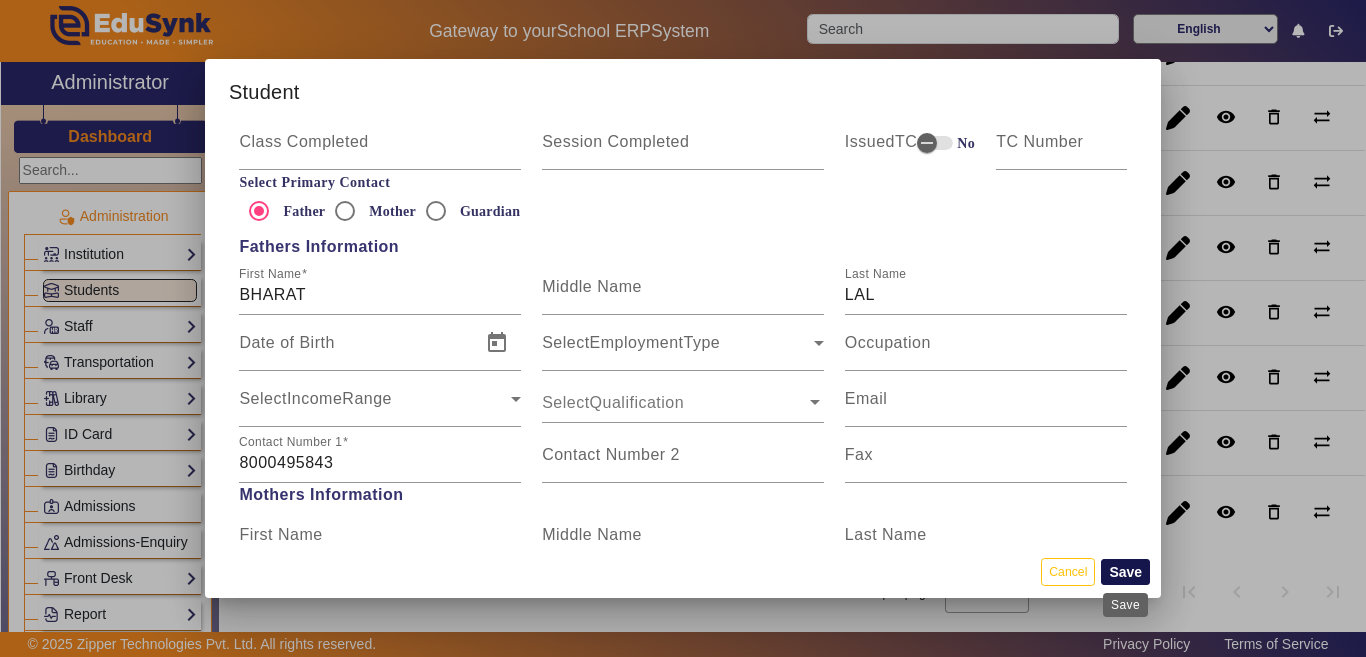 click on "Save" at bounding box center (1125, 572) 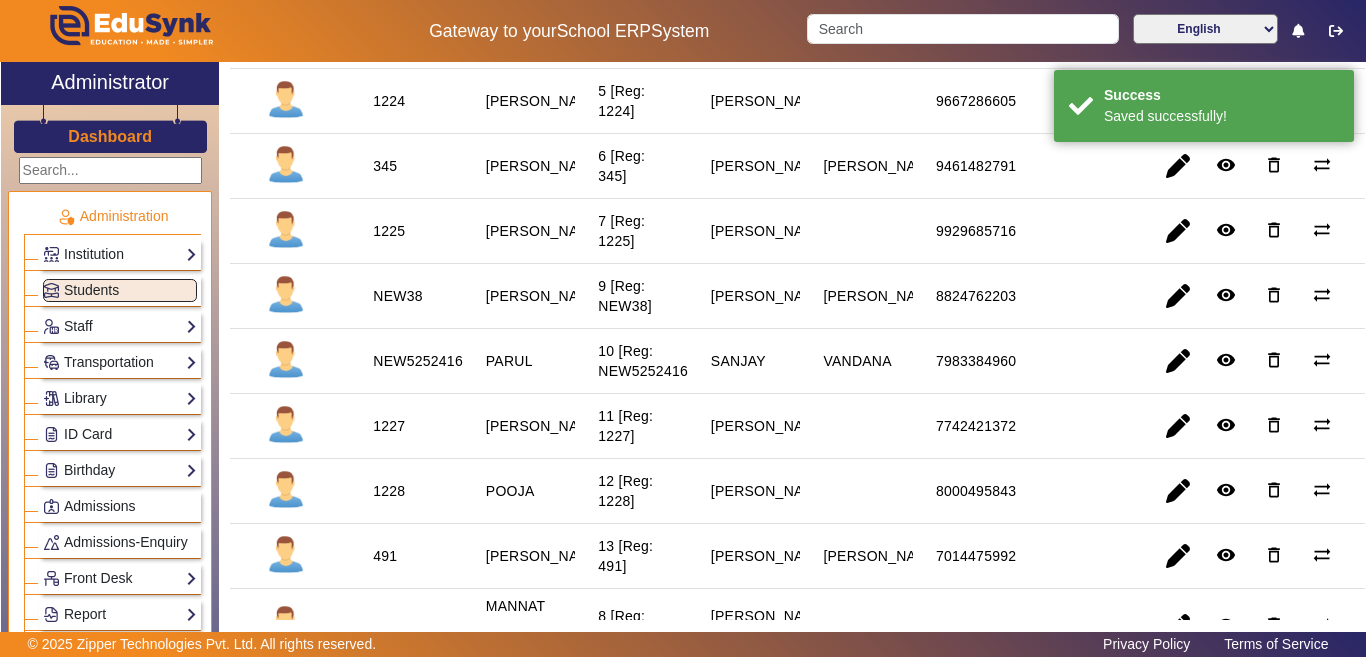 scroll, scrollTop: 719, scrollLeft: 0, axis: vertical 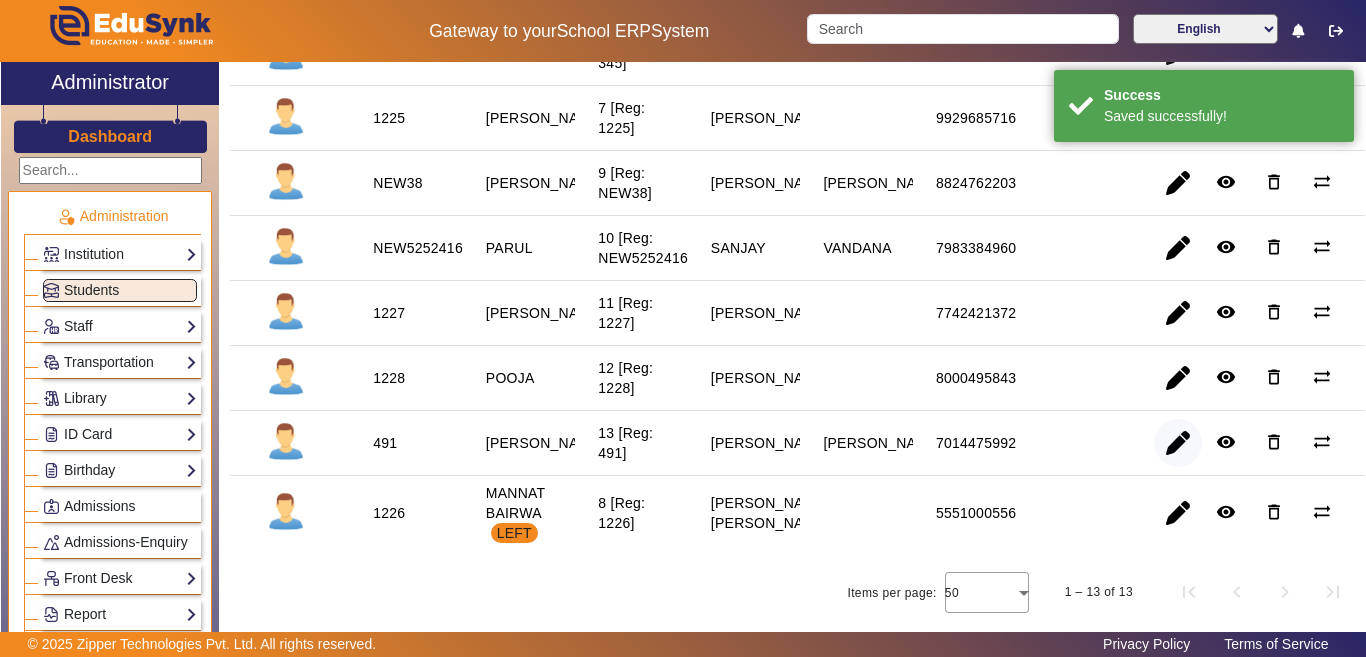 click at bounding box center (1178, 513) 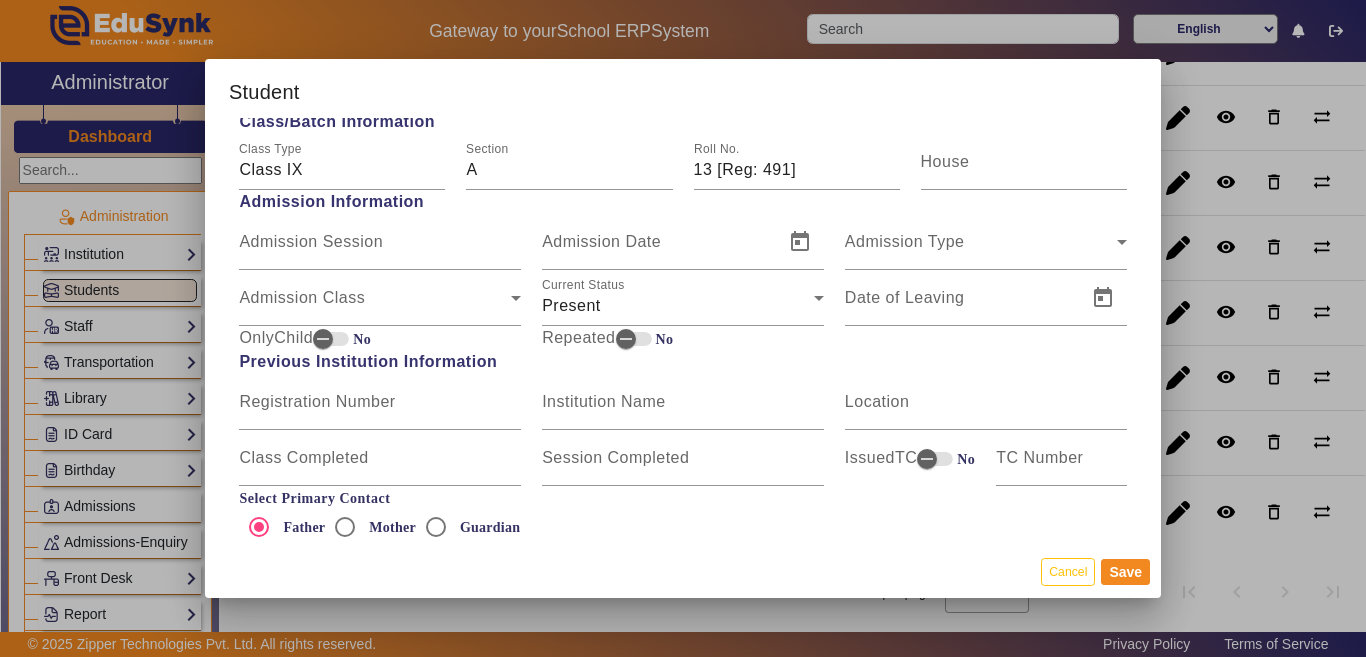 scroll, scrollTop: 1100, scrollLeft: 0, axis: vertical 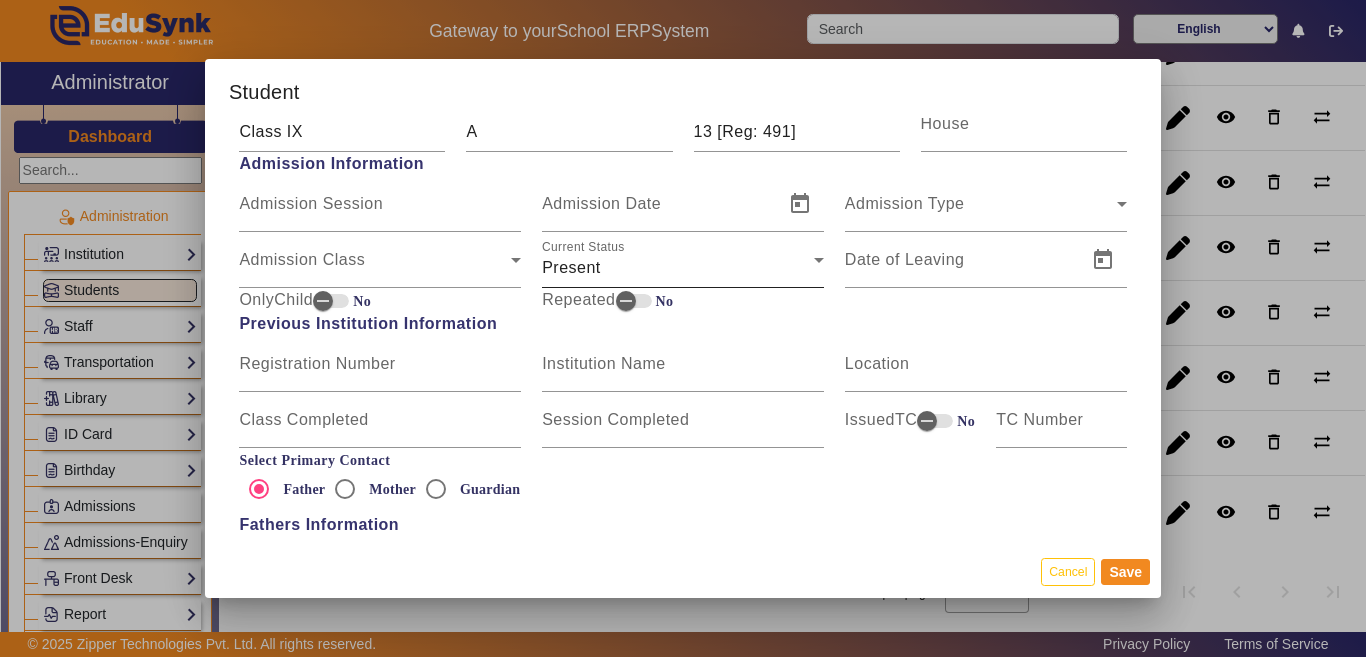 click on "Present" at bounding box center [678, 268] 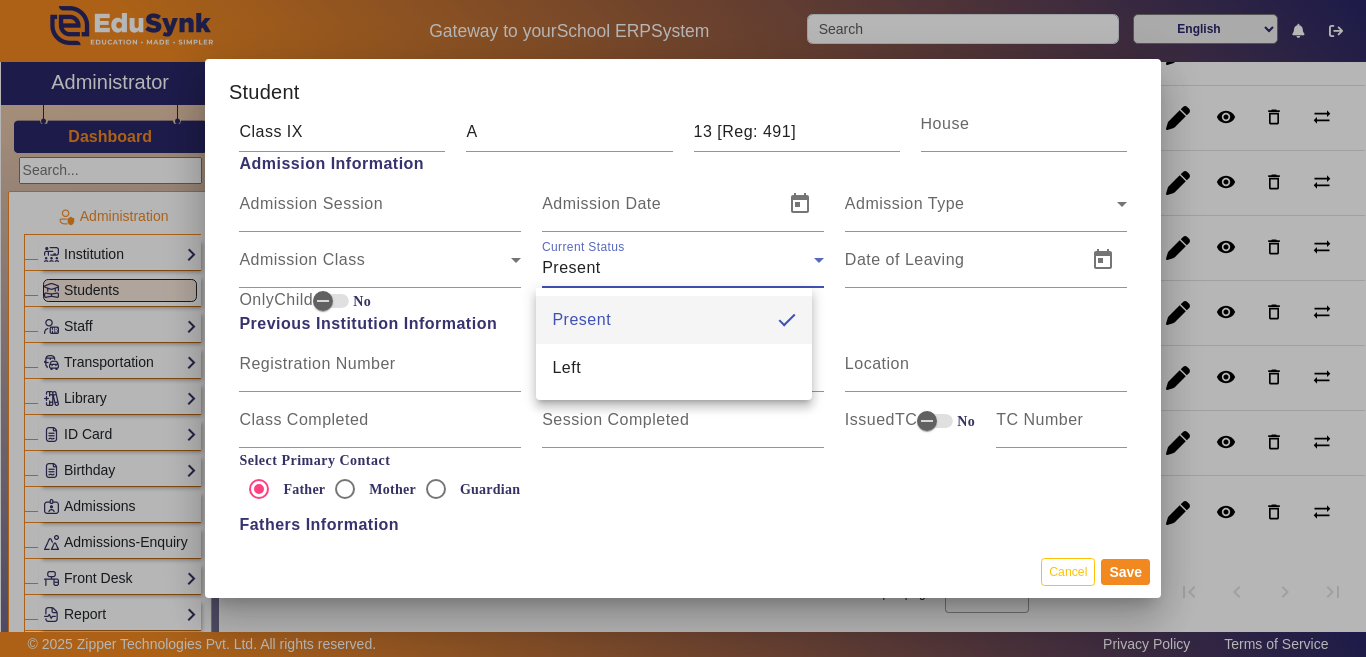 drag, startPoint x: 583, startPoint y: 373, endPoint x: 1008, endPoint y: 511, distance: 446.84338 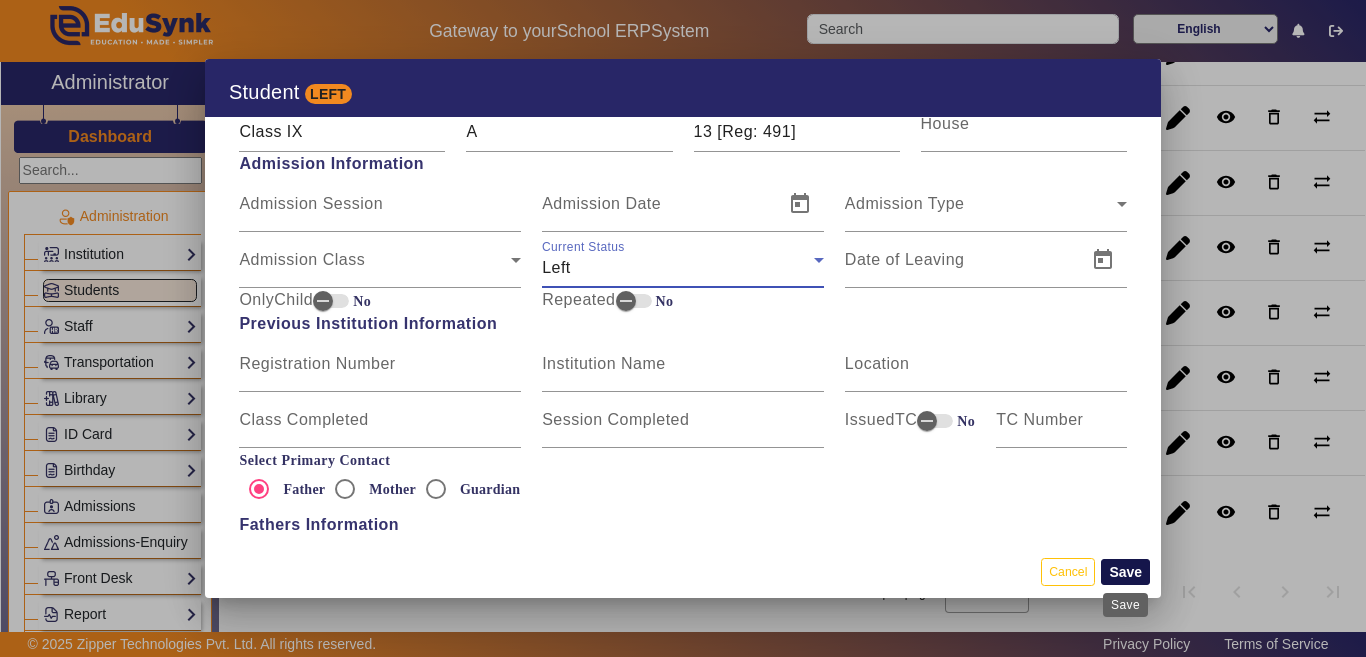 click on "Save" at bounding box center (1125, 572) 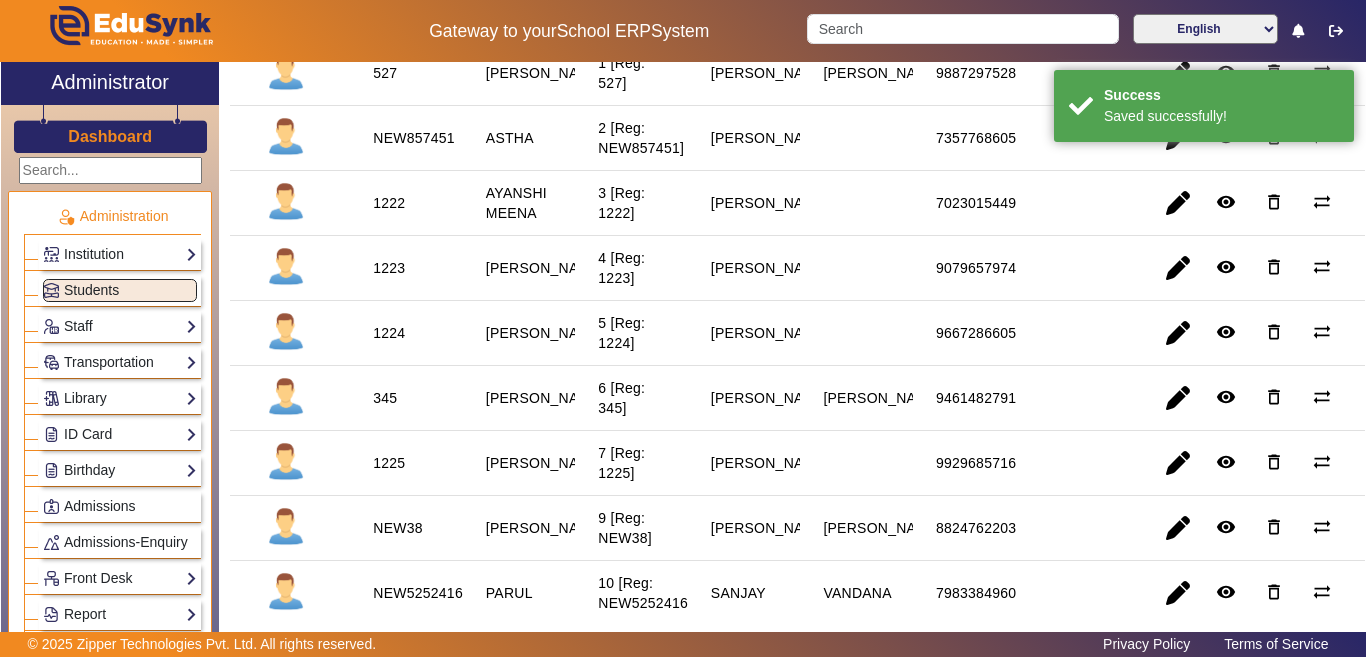 scroll, scrollTop: 0, scrollLeft: 0, axis: both 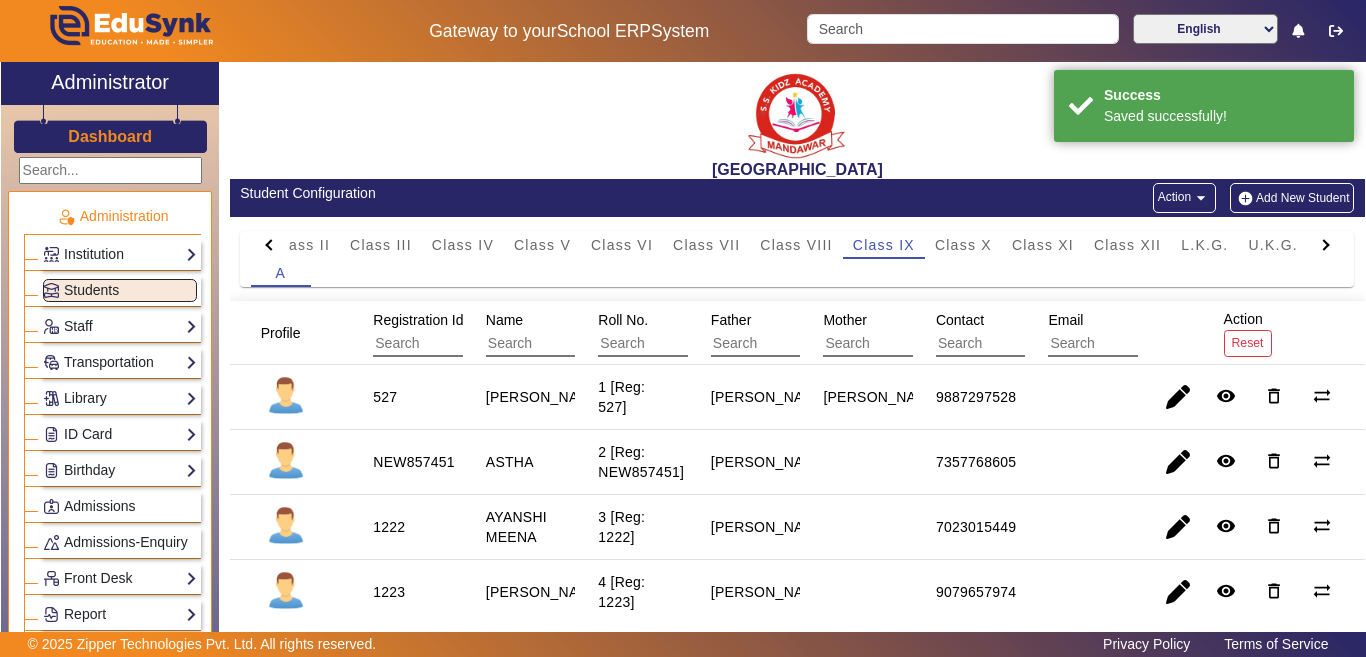 click on "Add New Student" 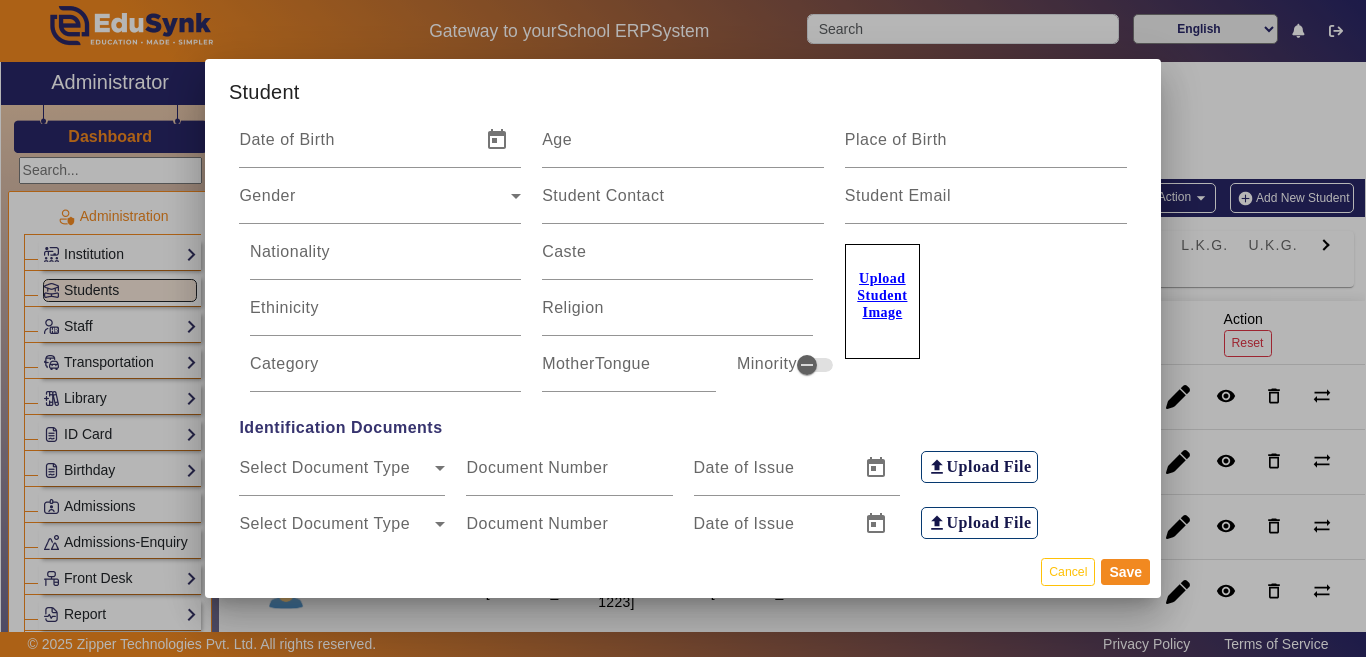 scroll, scrollTop: 0, scrollLeft: 0, axis: both 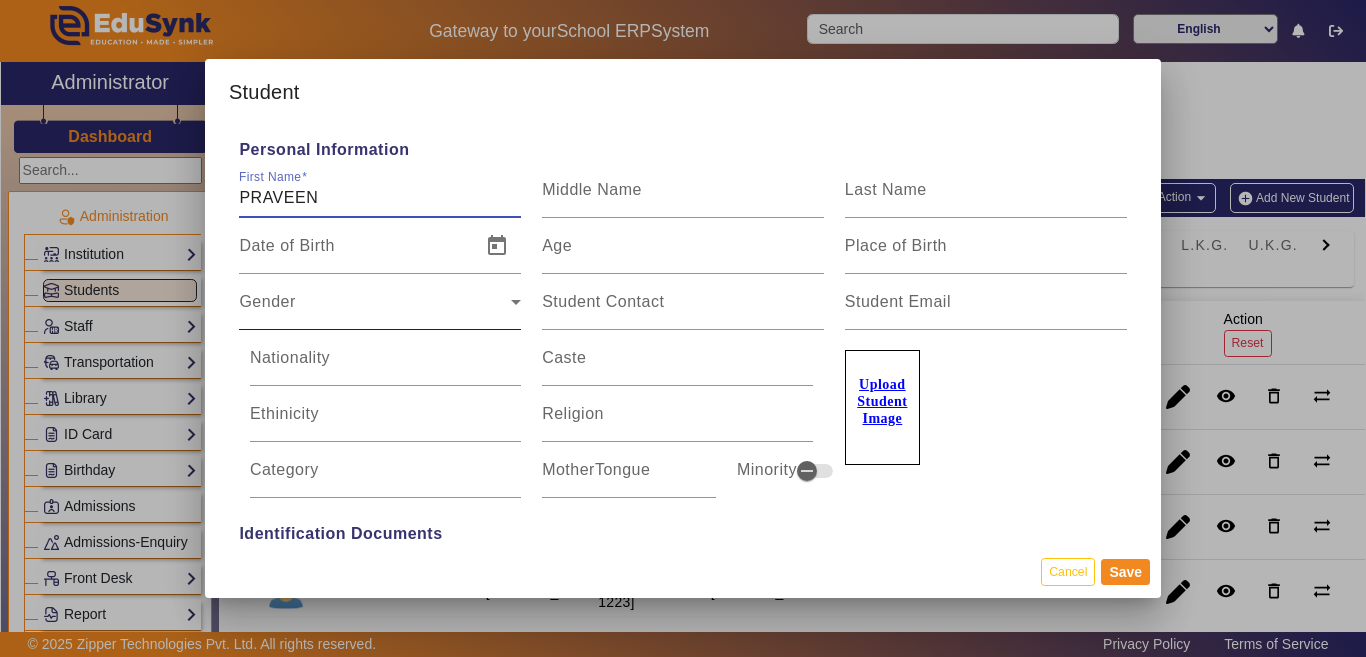 type on "PRAVEEN" 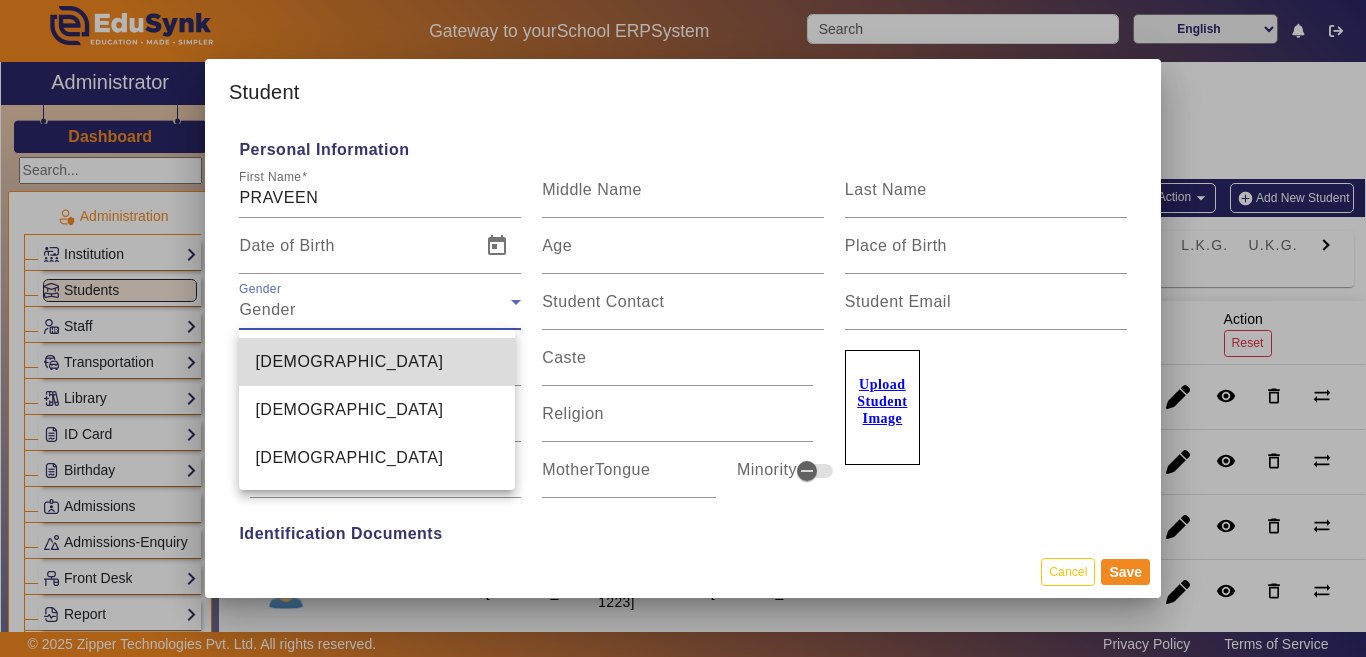 click on "Male" at bounding box center [377, 362] 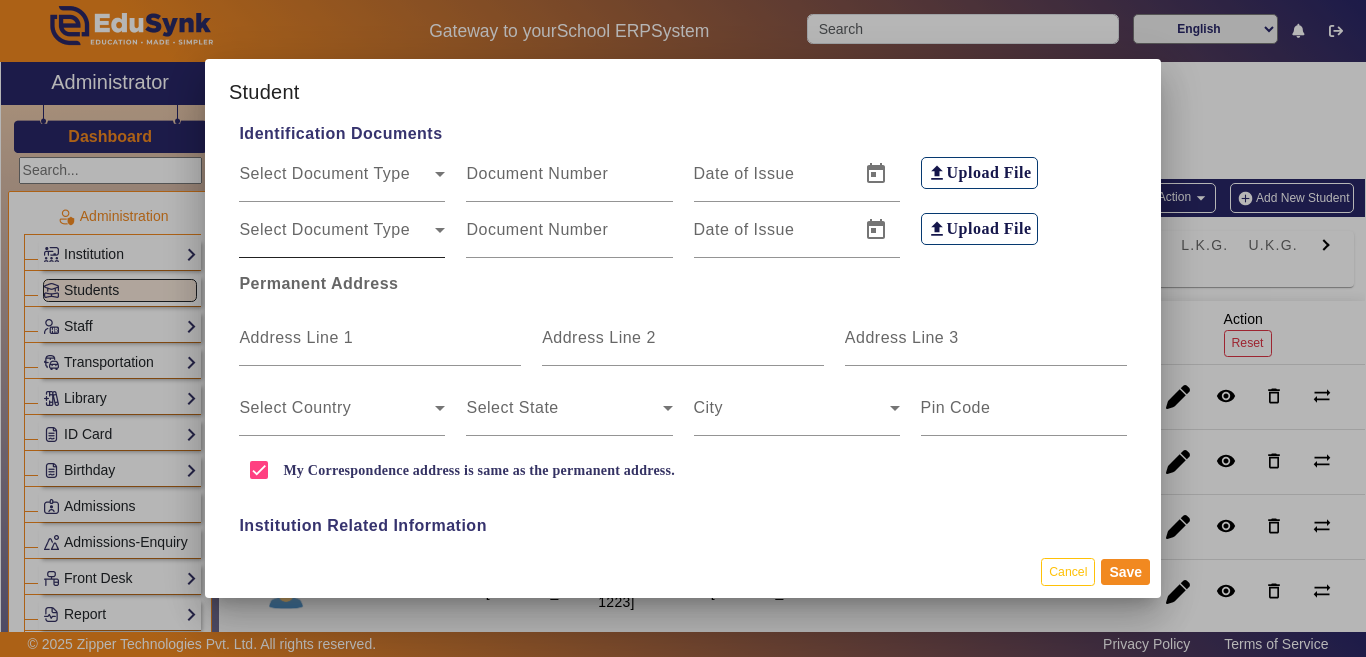 scroll, scrollTop: 500, scrollLeft: 0, axis: vertical 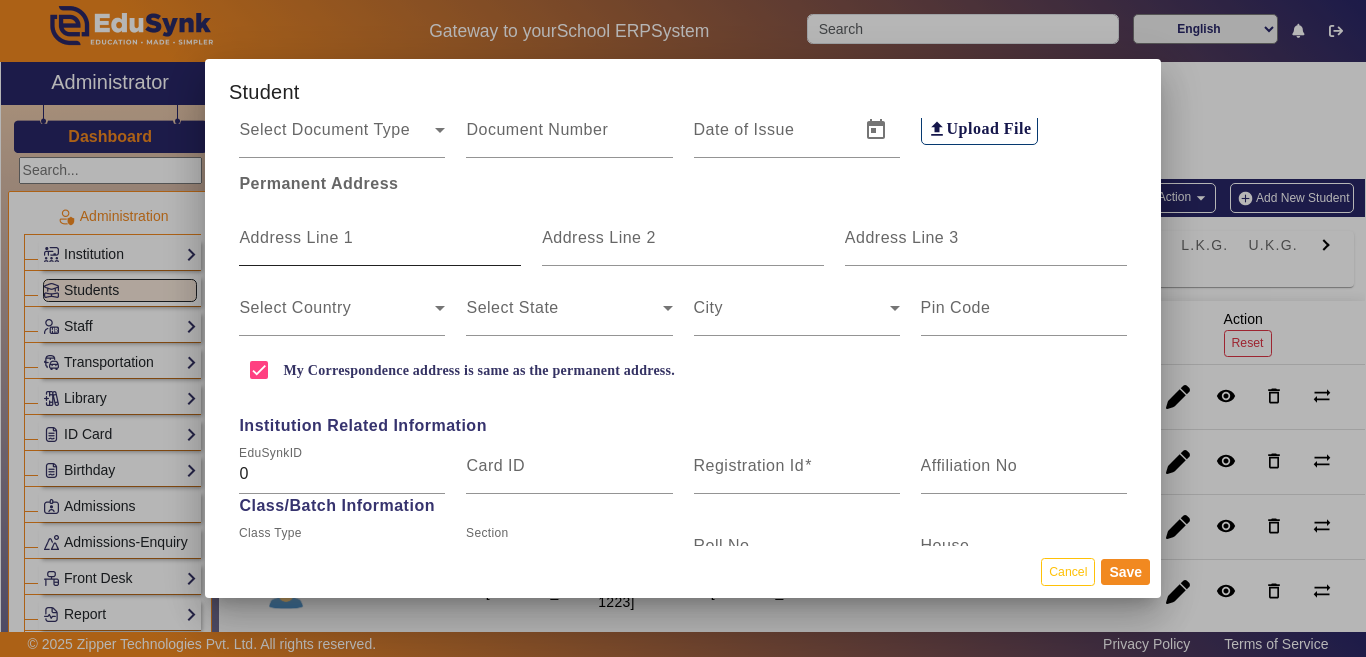 click on "Address Line 1" at bounding box center [296, 237] 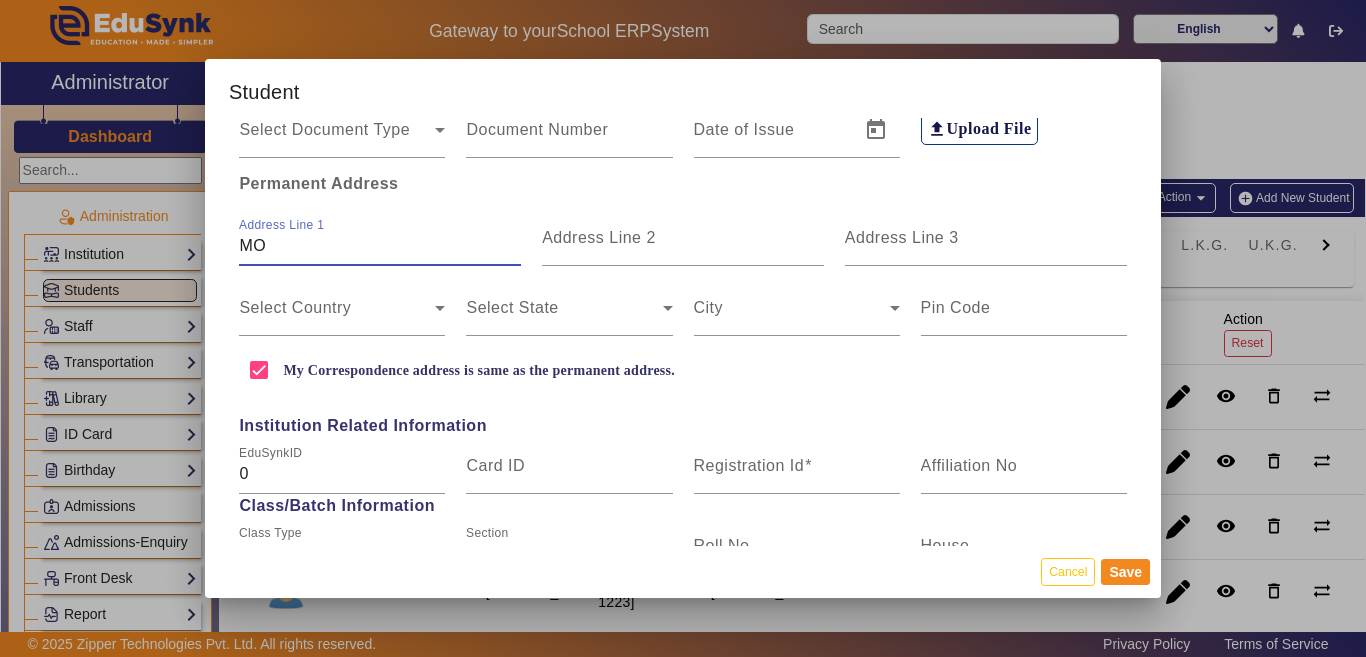 type on "M" 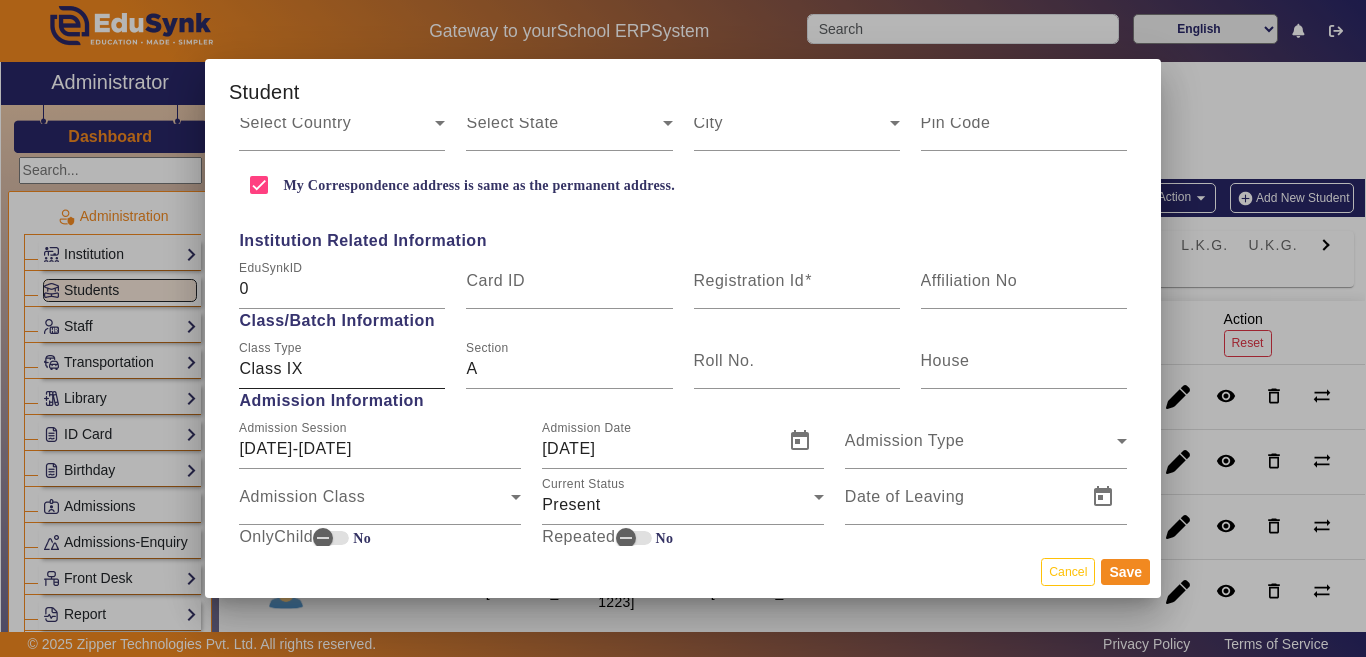 scroll, scrollTop: 800, scrollLeft: 0, axis: vertical 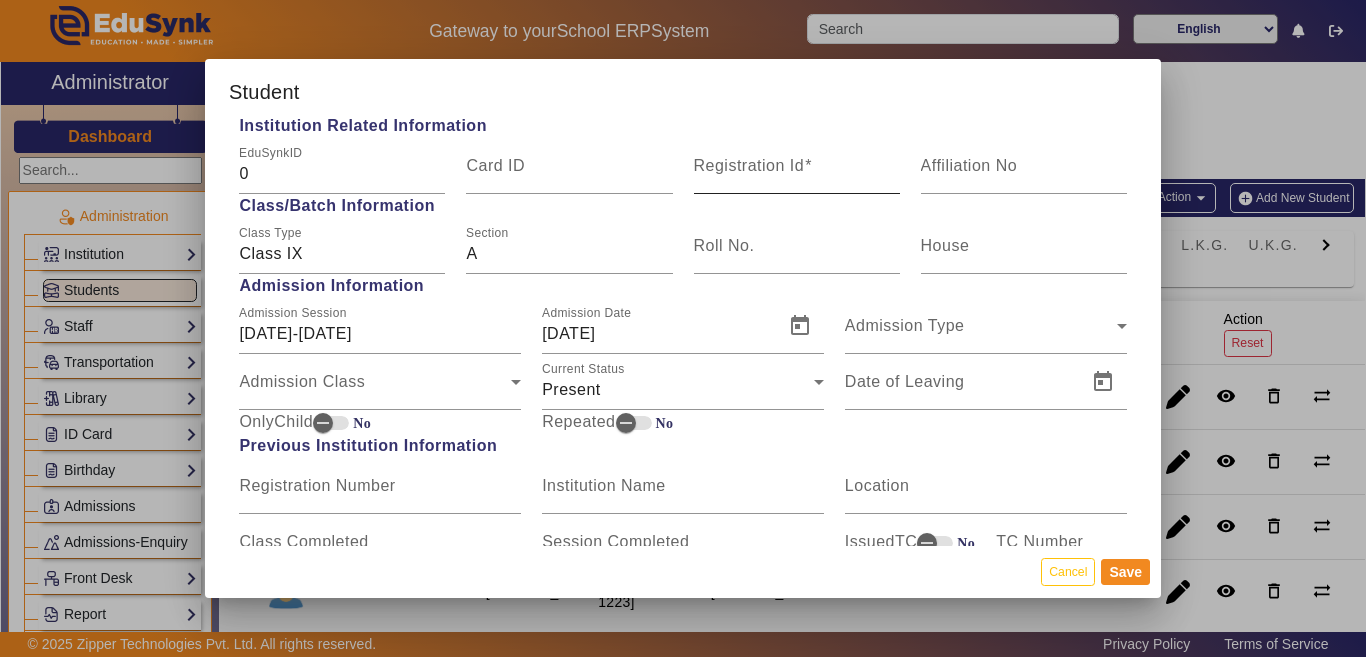 type on "NANDNA" 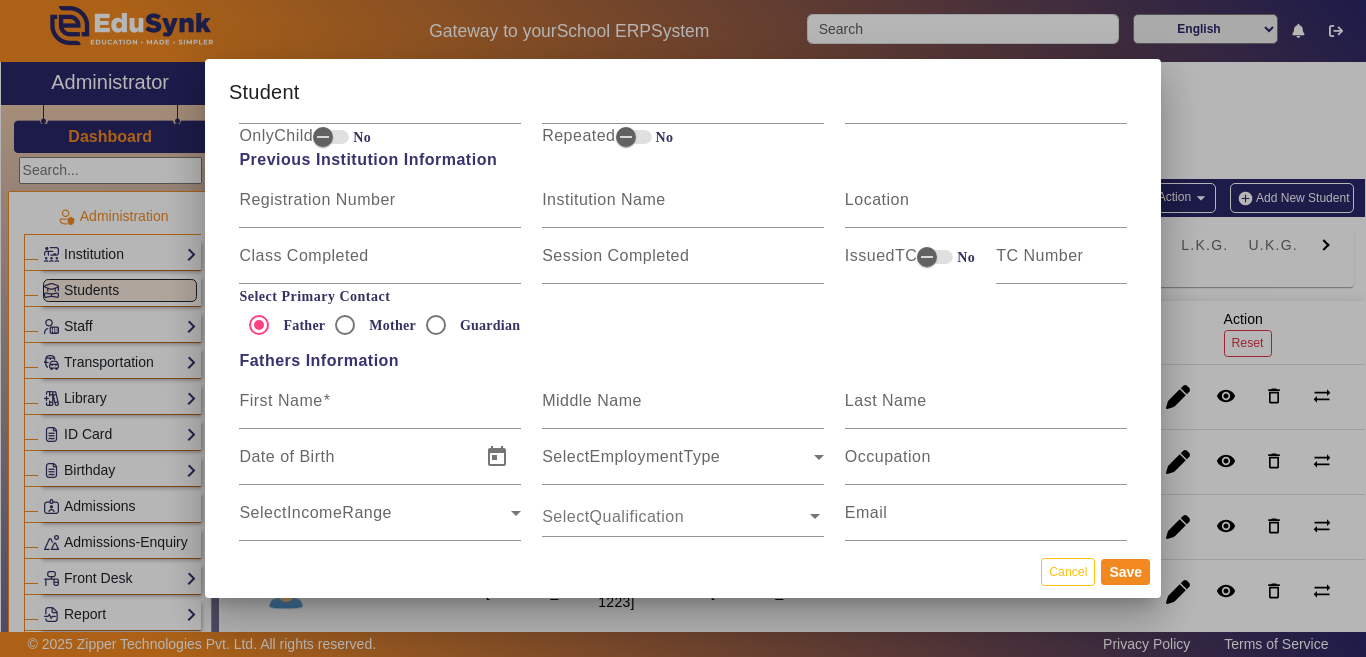 scroll, scrollTop: 1200, scrollLeft: 0, axis: vertical 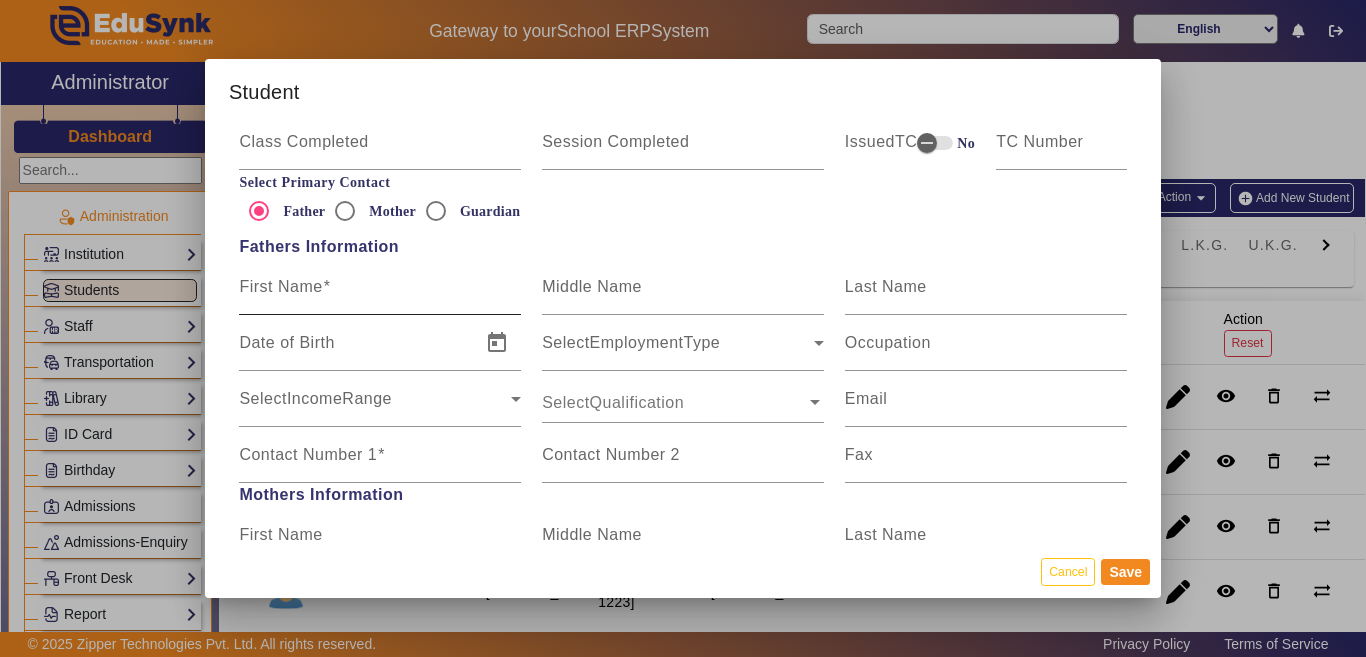 type on "NEW456141" 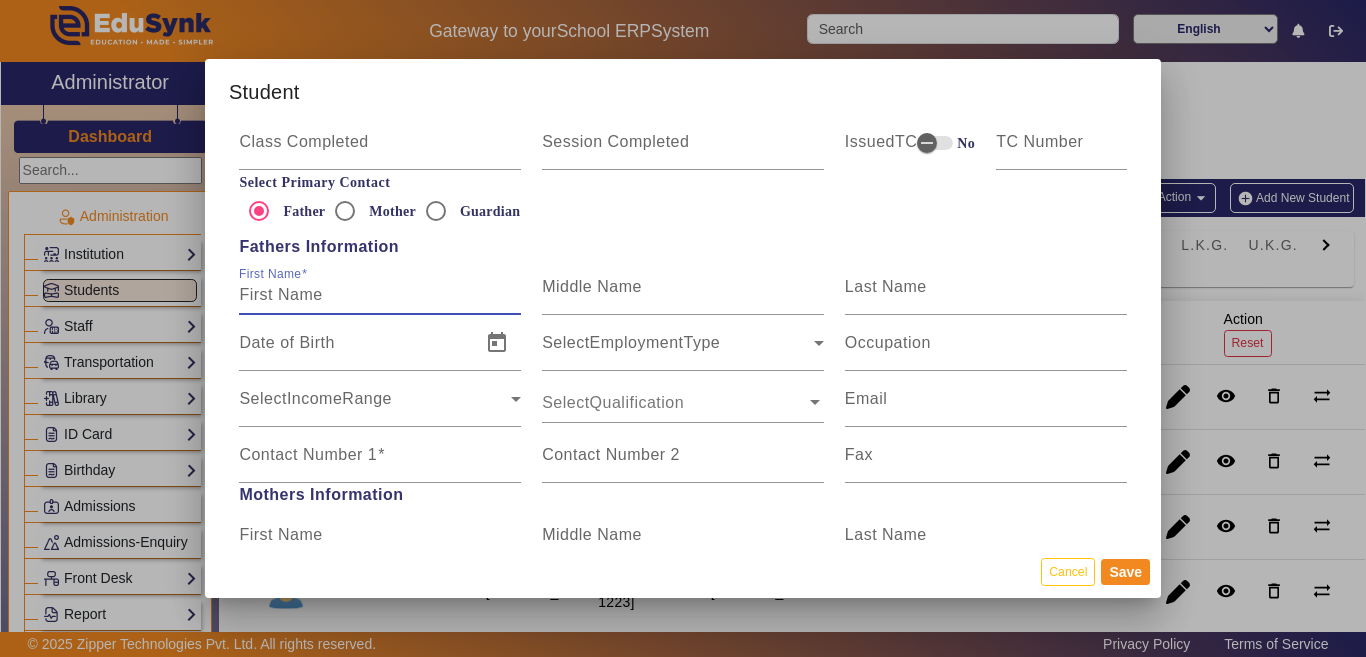 click on "First Name" at bounding box center [380, 295] 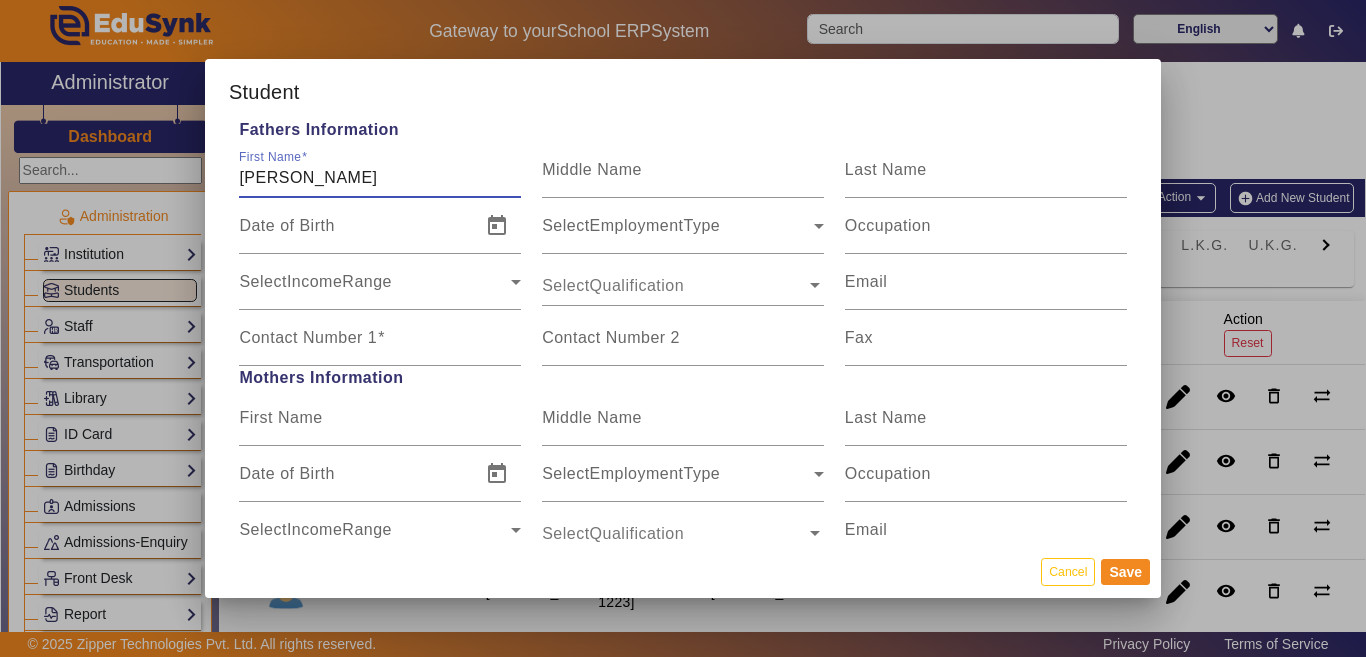 scroll, scrollTop: 1500, scrollLeft: 0, axis: vertical 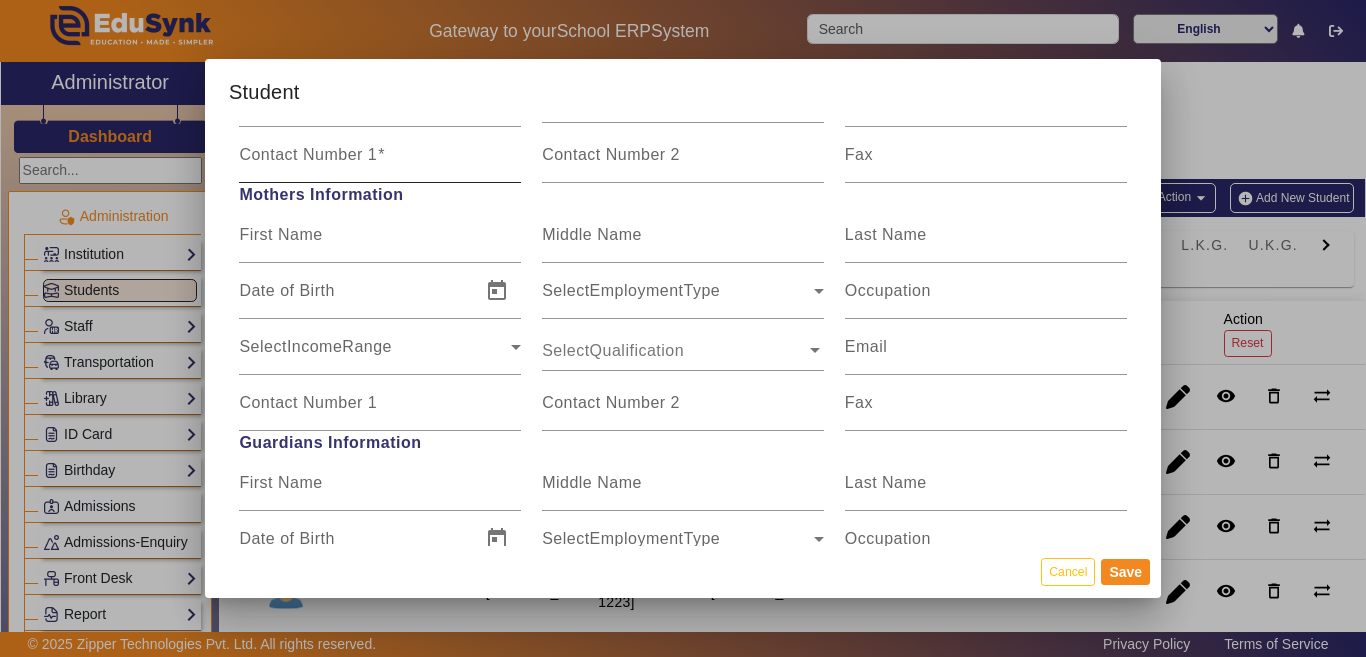 type on "MOHAN SINGH" 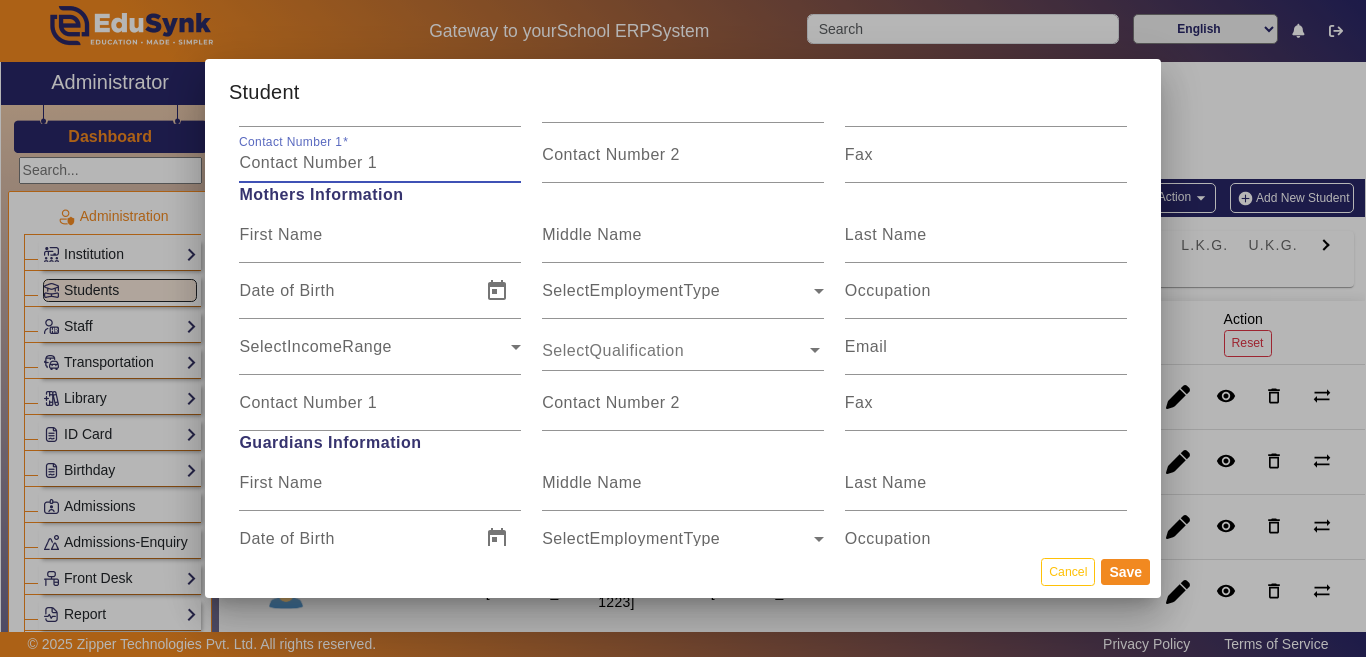 click on "Contact Number 1" at bounding box center [380, 163] 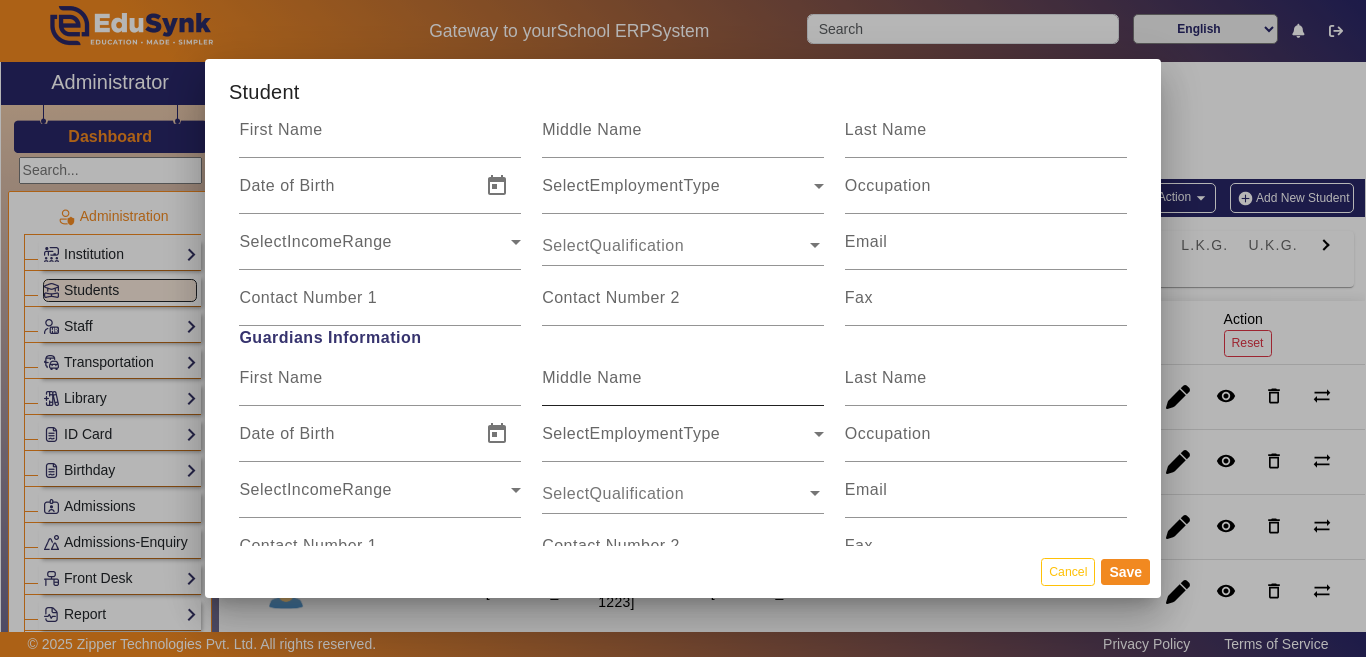 scroll, scrollTop: 1700, scrollLeft: 0, axis: vertical 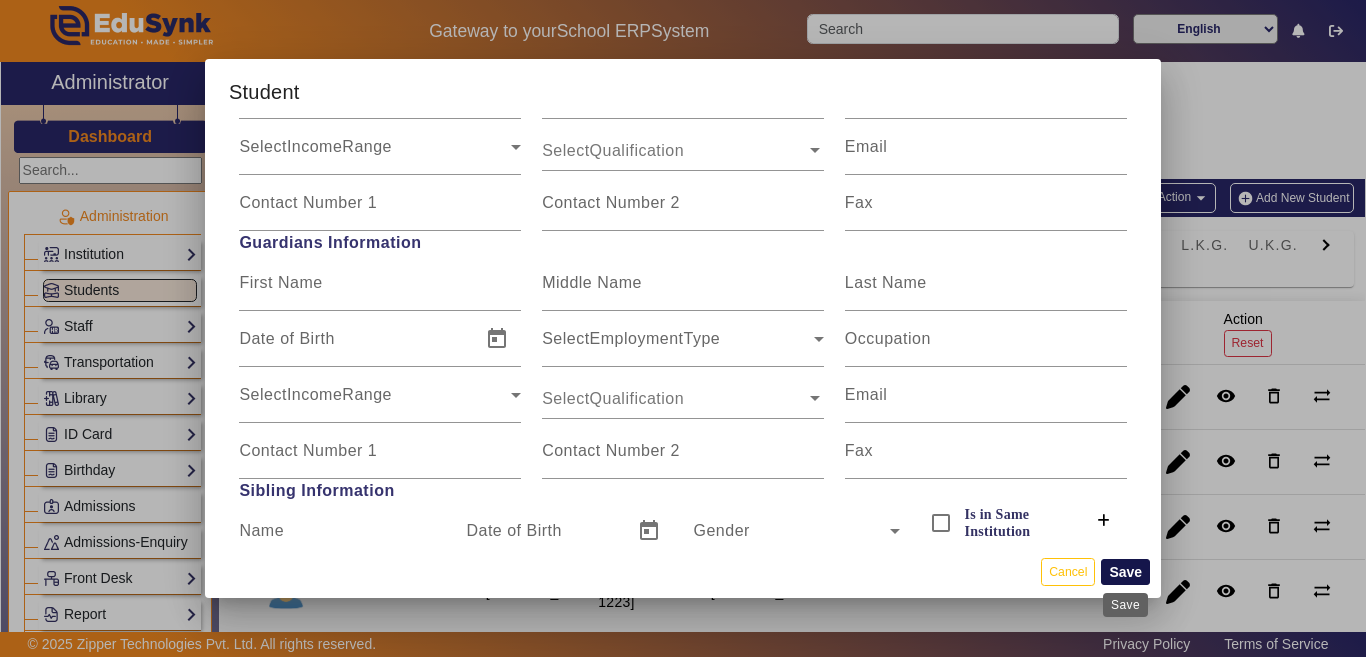 type on "8003643757" 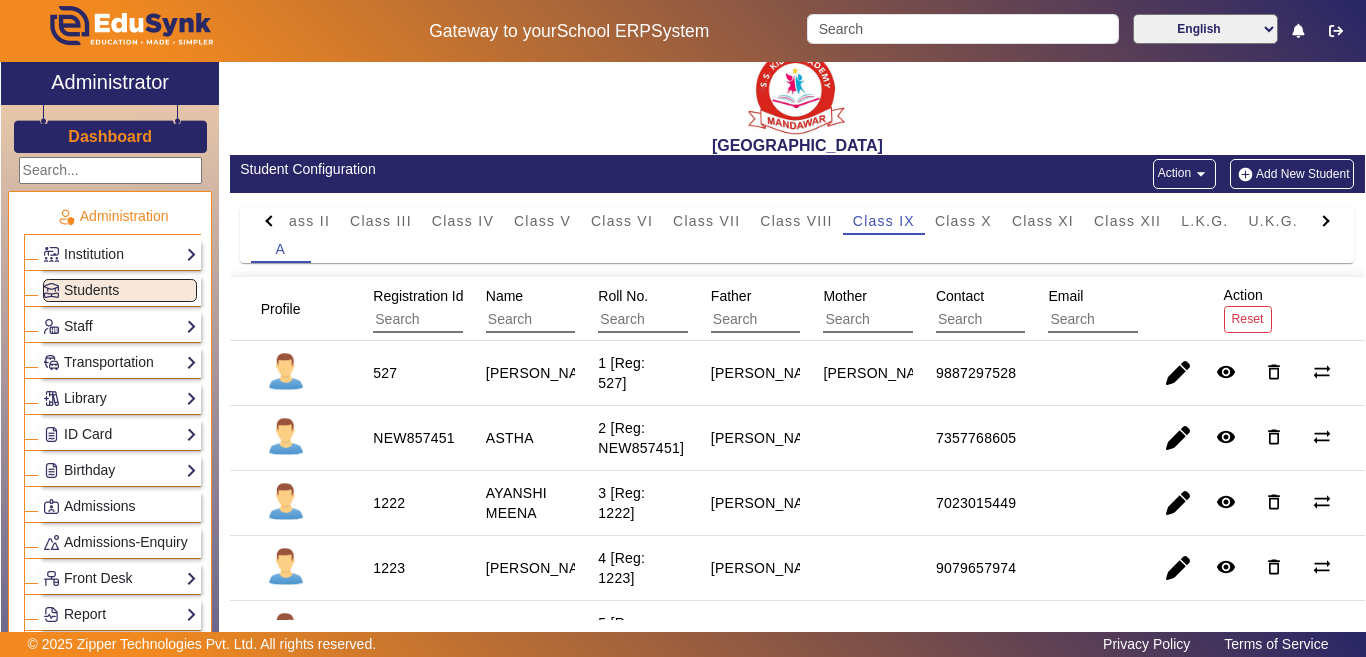 scroll, scrollTop: 0, scrollLeft: 0, axis: both 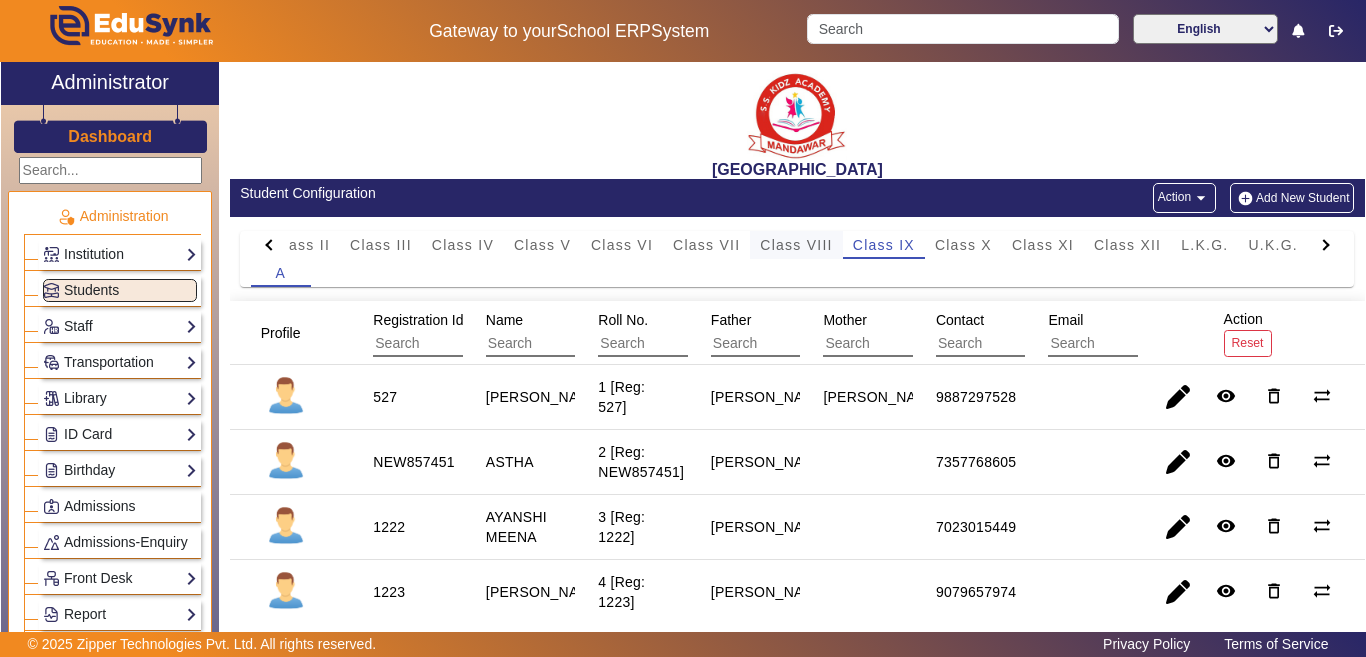click on "Class VIII" at bounding box center [796, 245] 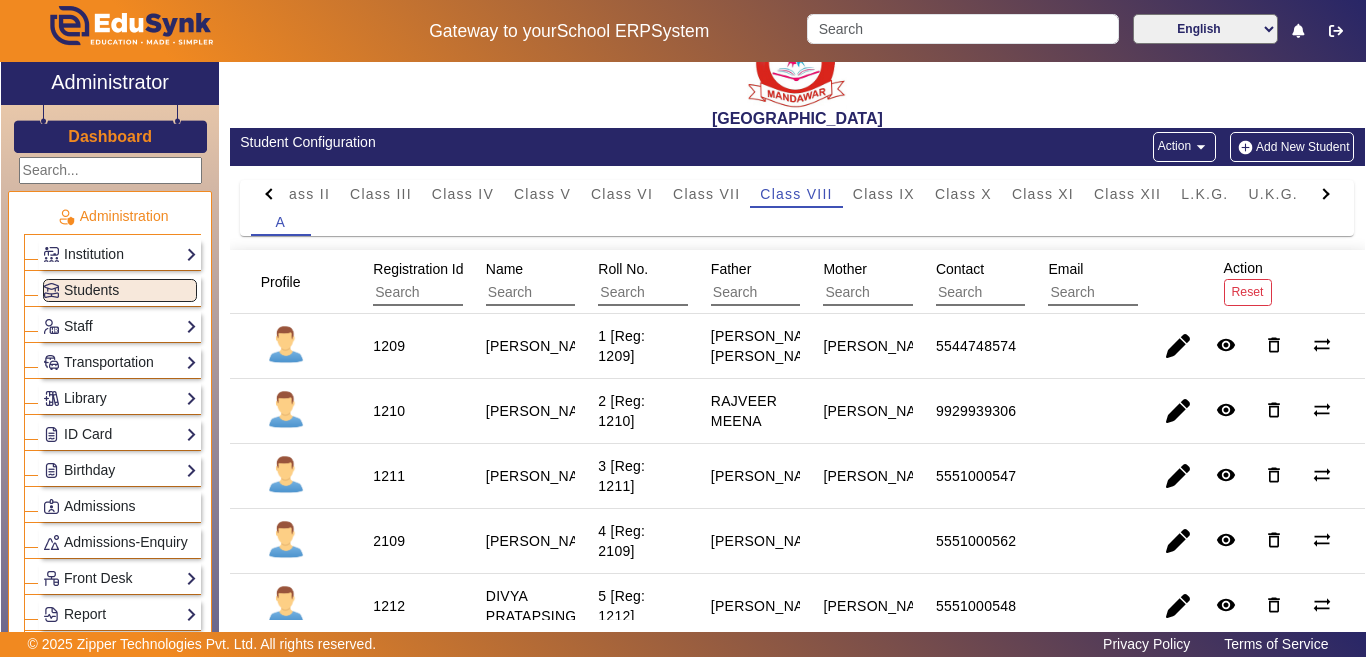 scroll, scrollTop: 100, scrollLeft: 0, axis: vertical 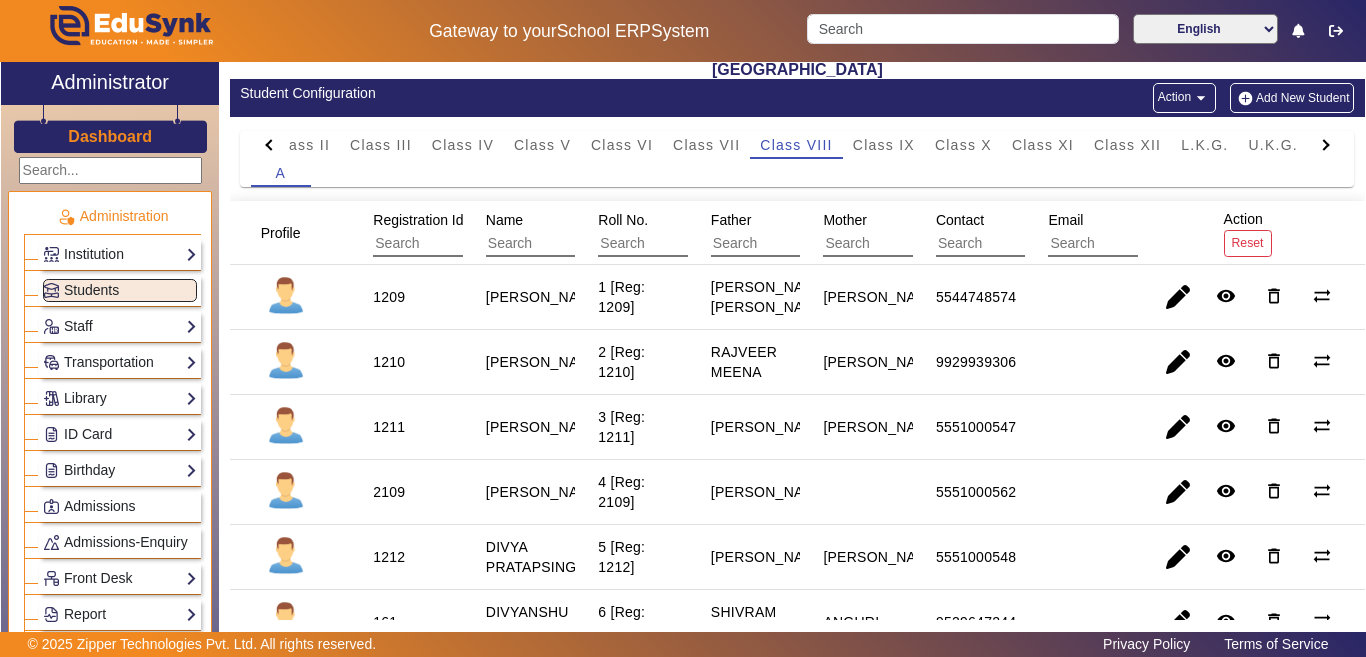 click on "Add New Student" 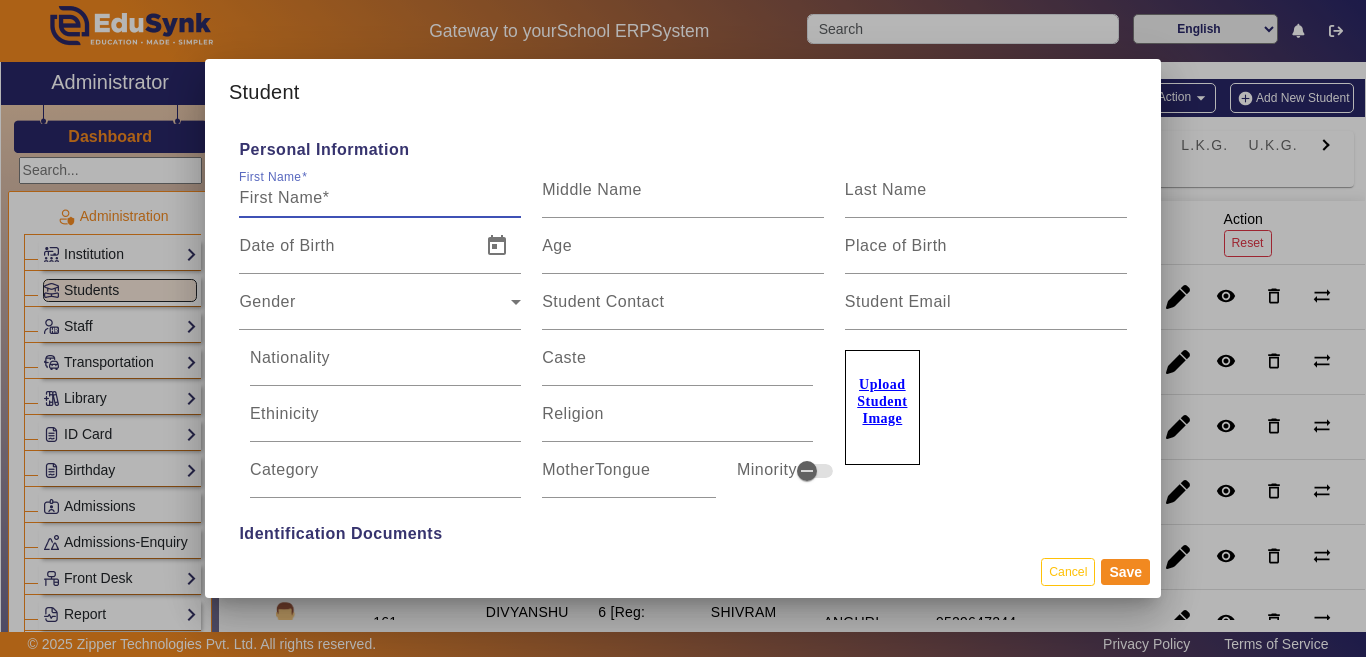 click on "First Name" at bounding box center (380, 198) 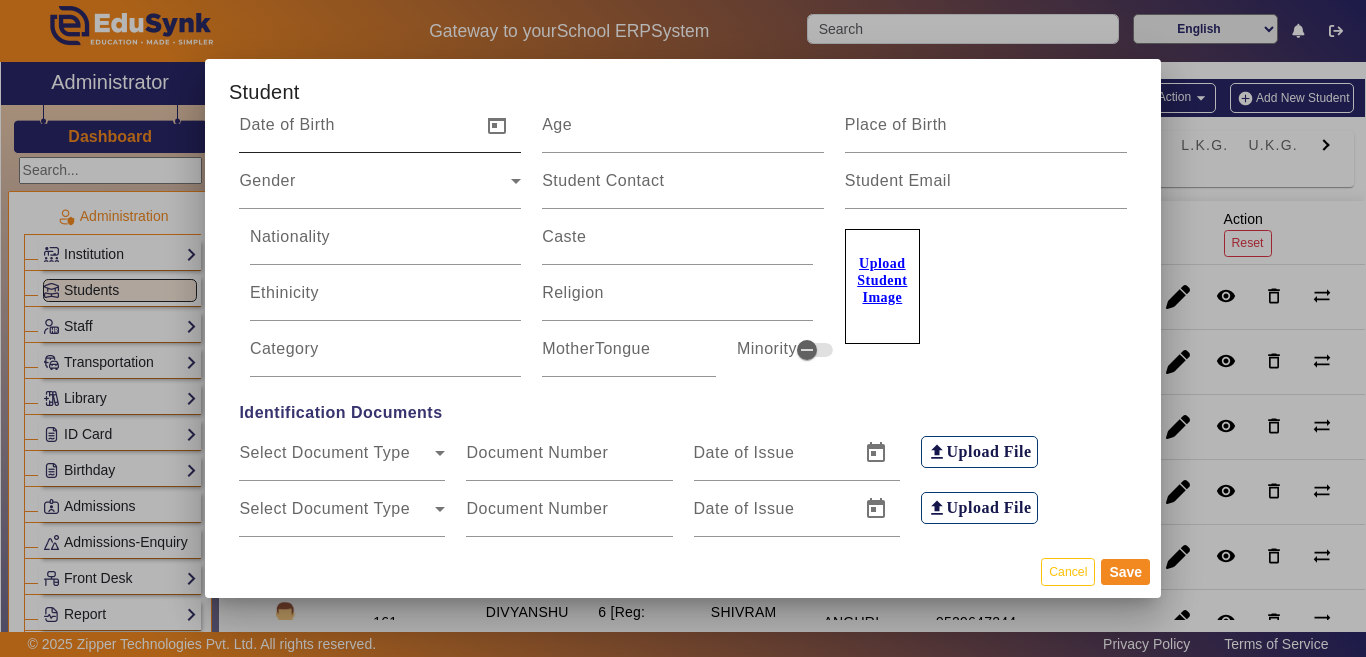 scroll, scrollTop: 0, scrollLeft: 0, axis: both 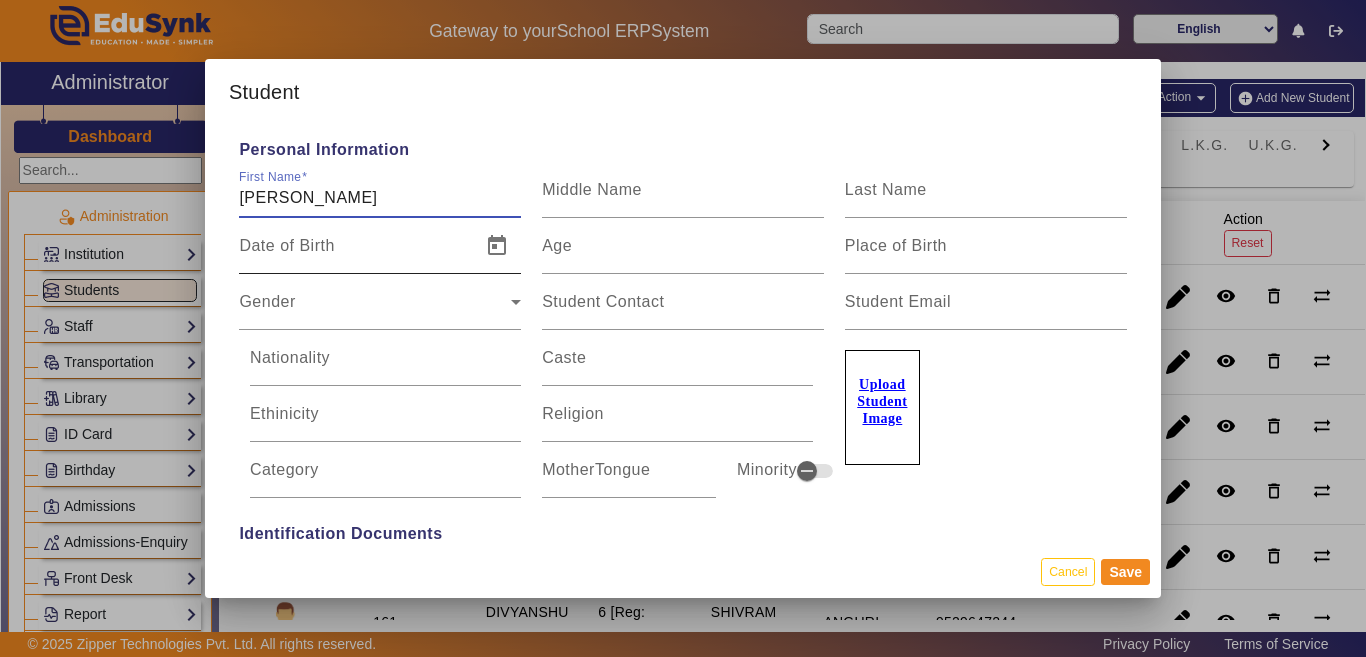 type on "ARYAN SINGH" 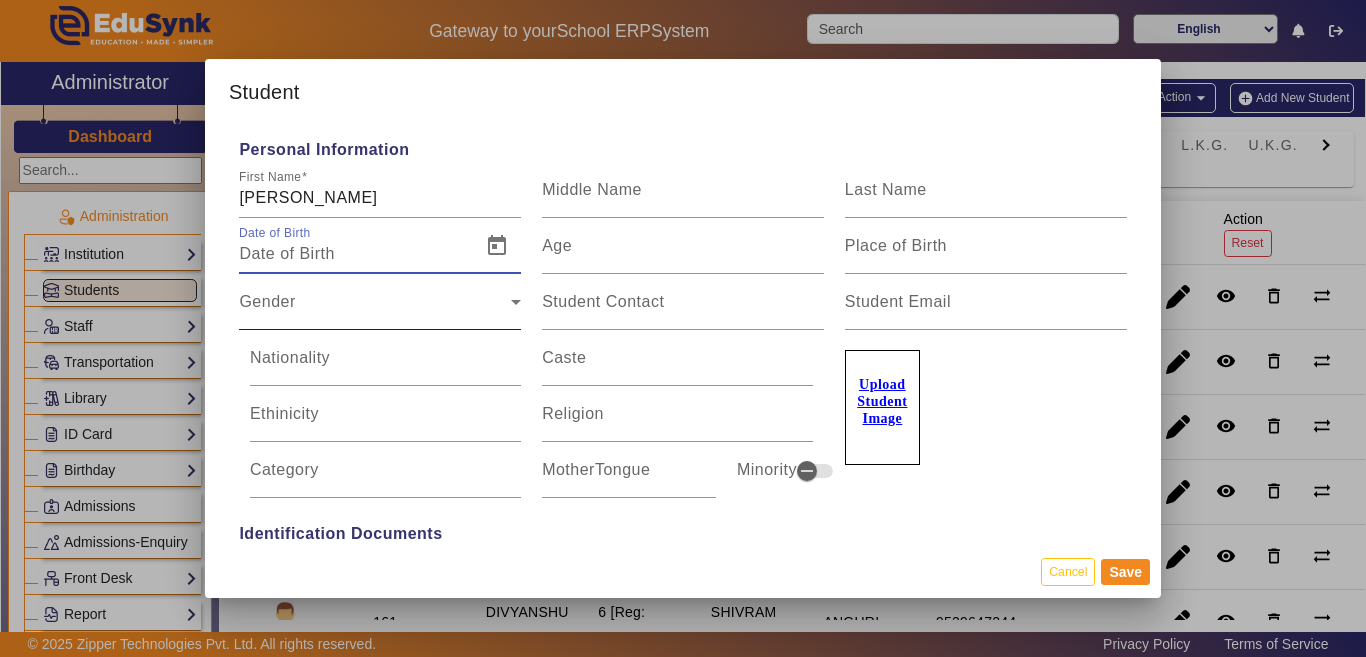 click on "Gender" at bounding box center [375, 310] 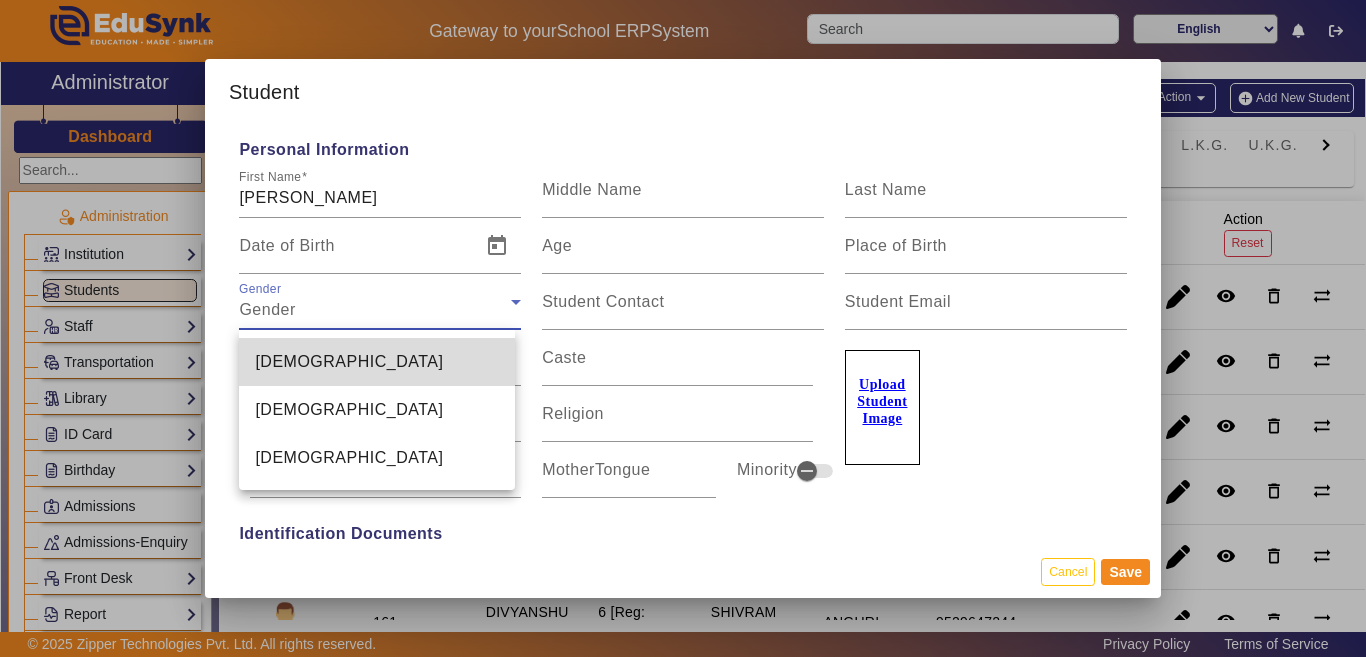 click on "Male" at bounding box center [377, 362] 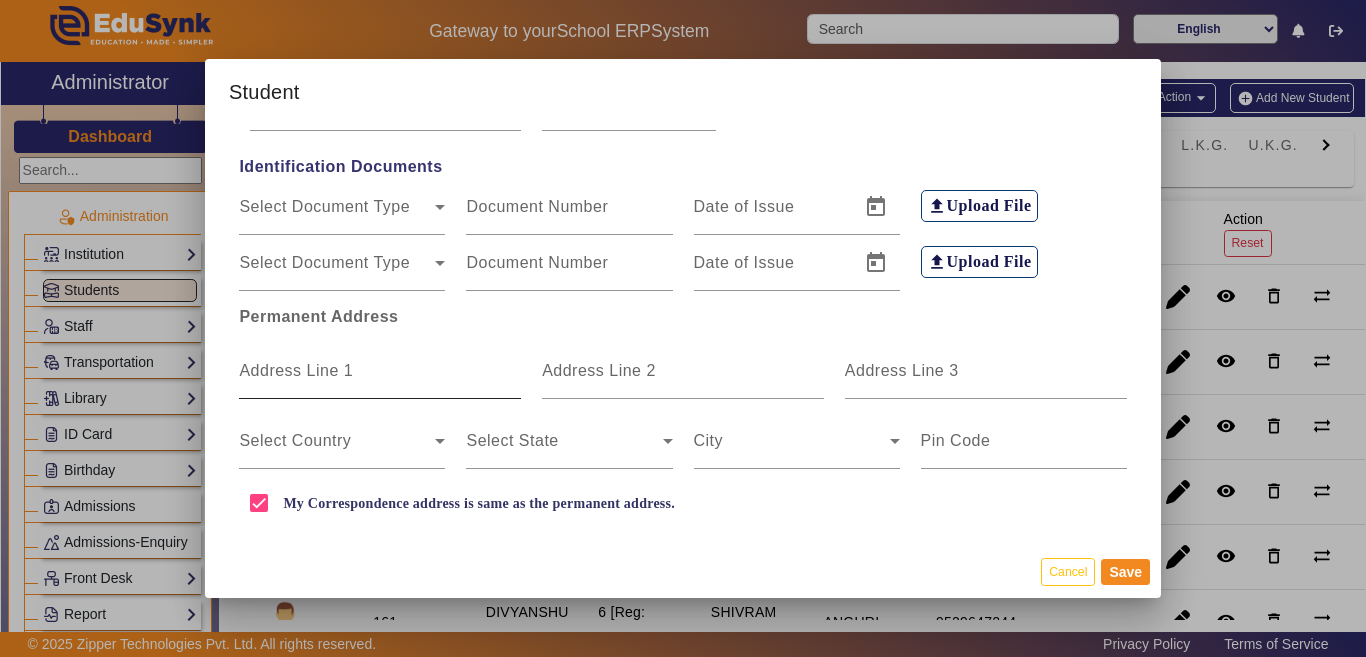 scroll, scrollTop: 400, scrollLeft: 0, axis: vertical 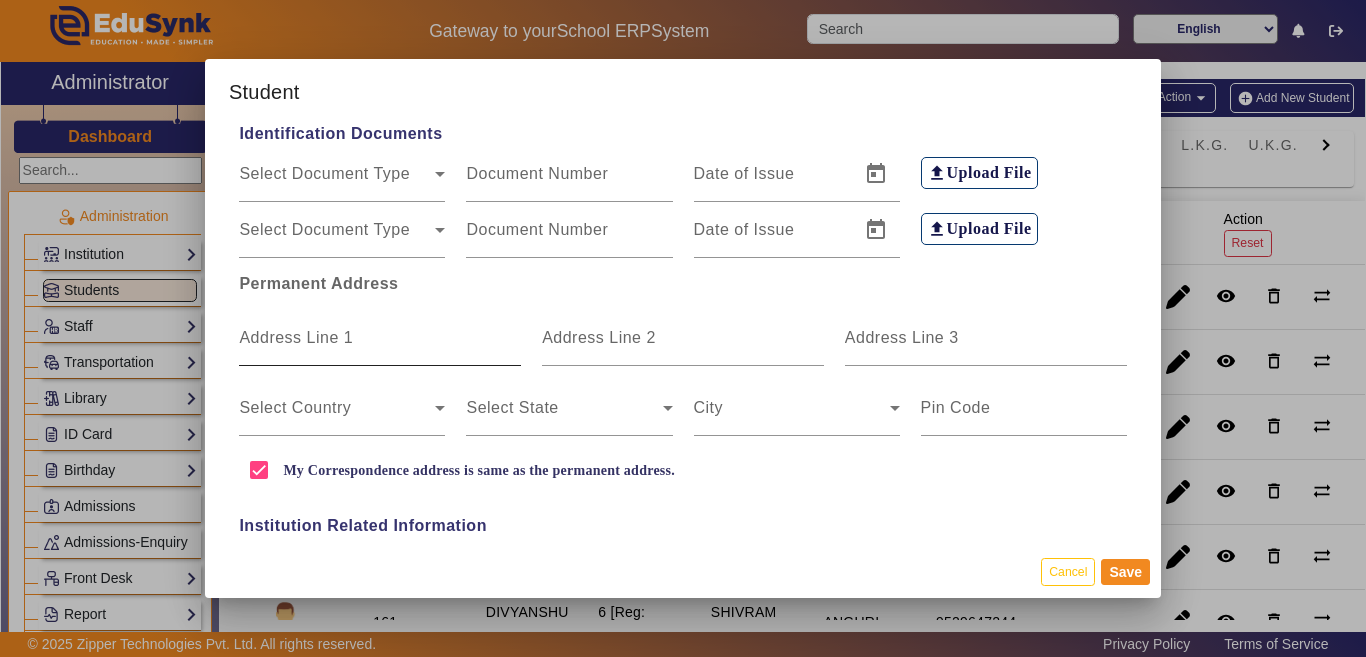 click on "Address Line 1" at bounding box center [296, 337] 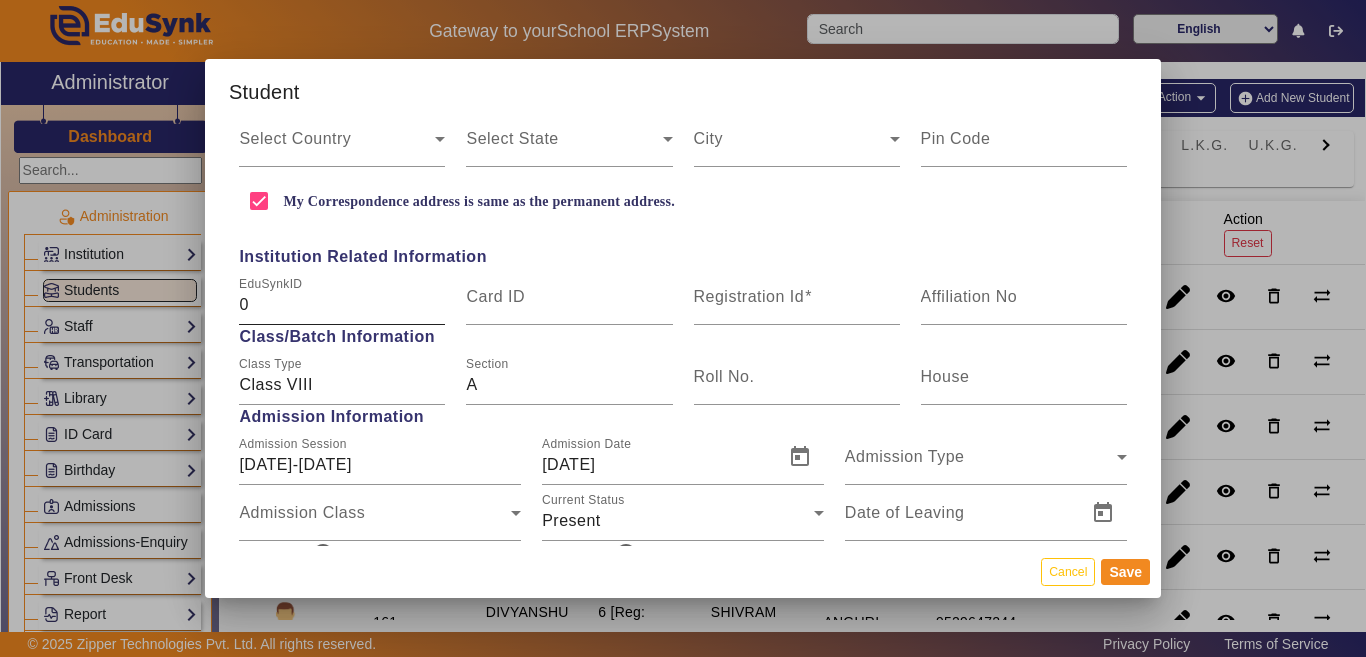 scroll, scrollTop: 700, scrollLeft: 0, axis: vertical 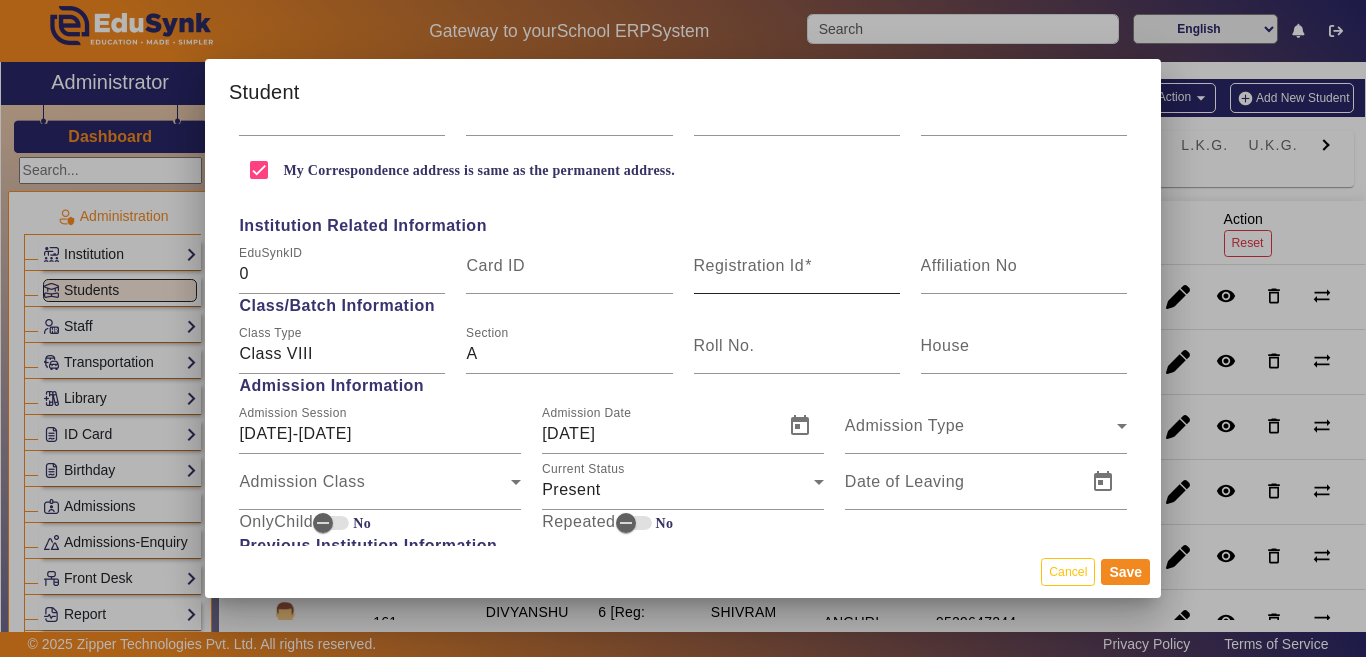type on "SUDHARNPADA" 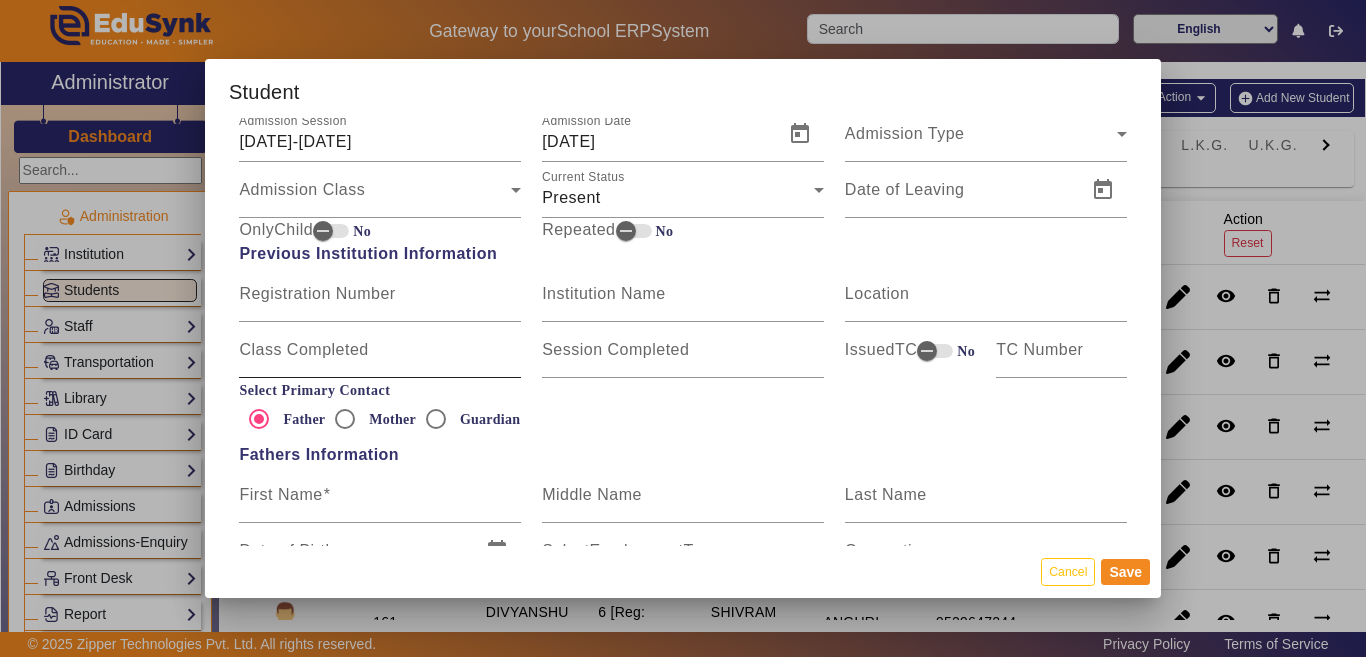 scroll, scrollTop: 1000, scrollLeft: 0, axis: vertical 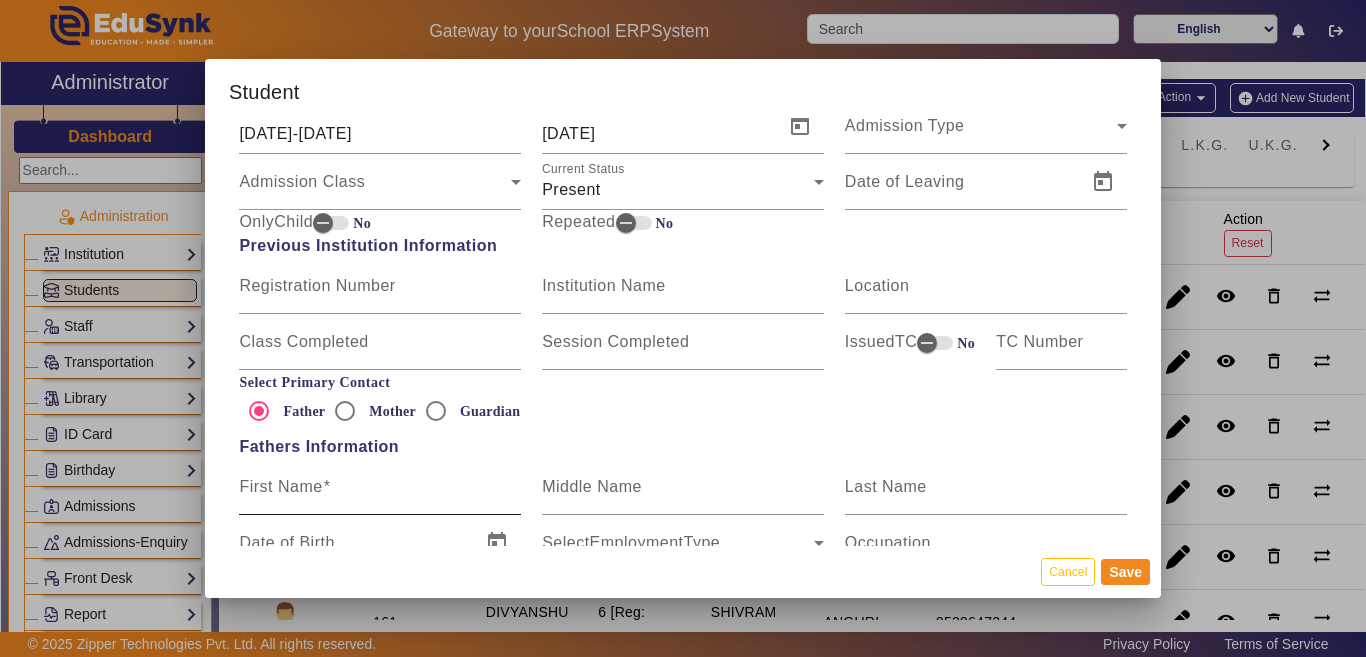 type on "NEW447854" 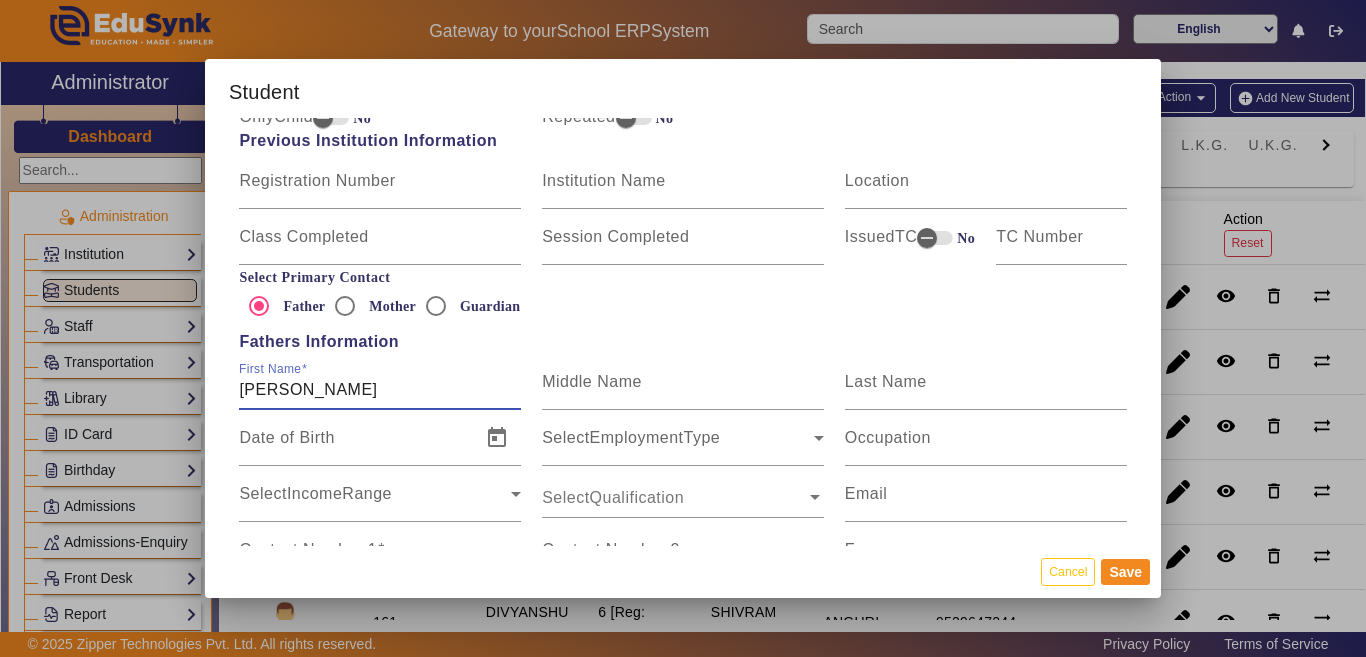 scroll, scrollTop: 1200, scrollLeft: 0, axis: vertical 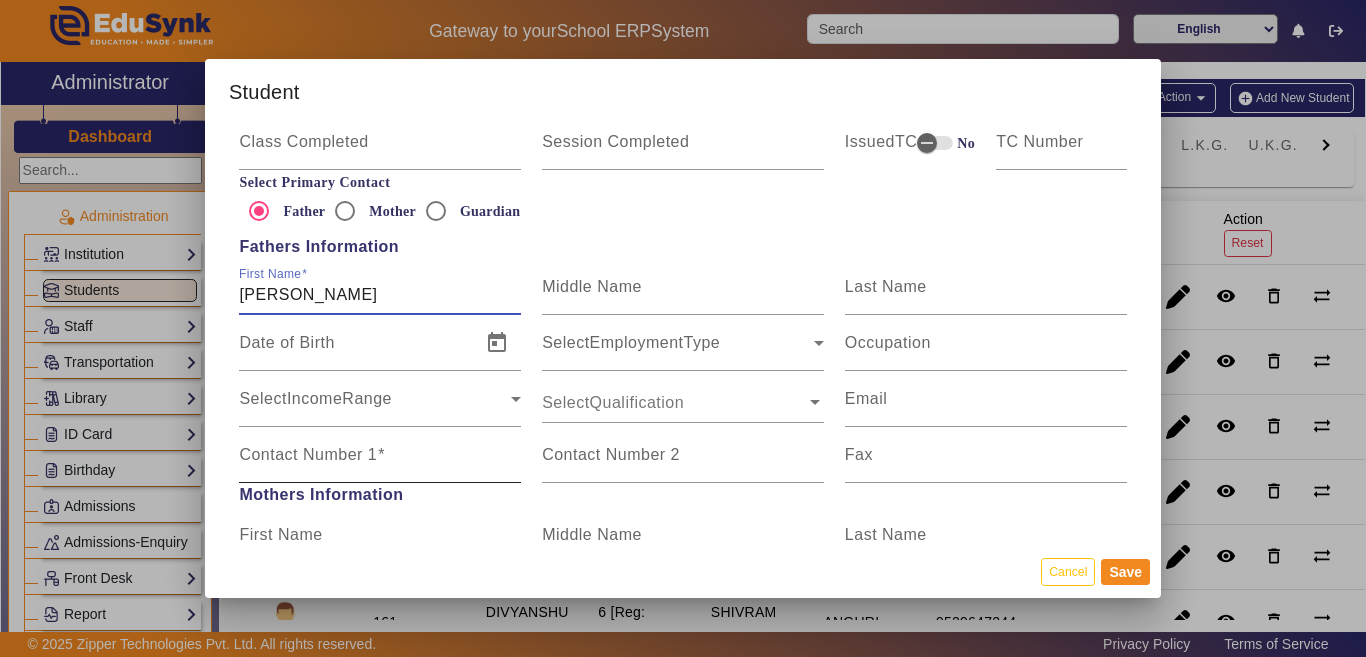 type on "SHYAMVEER SINGH" 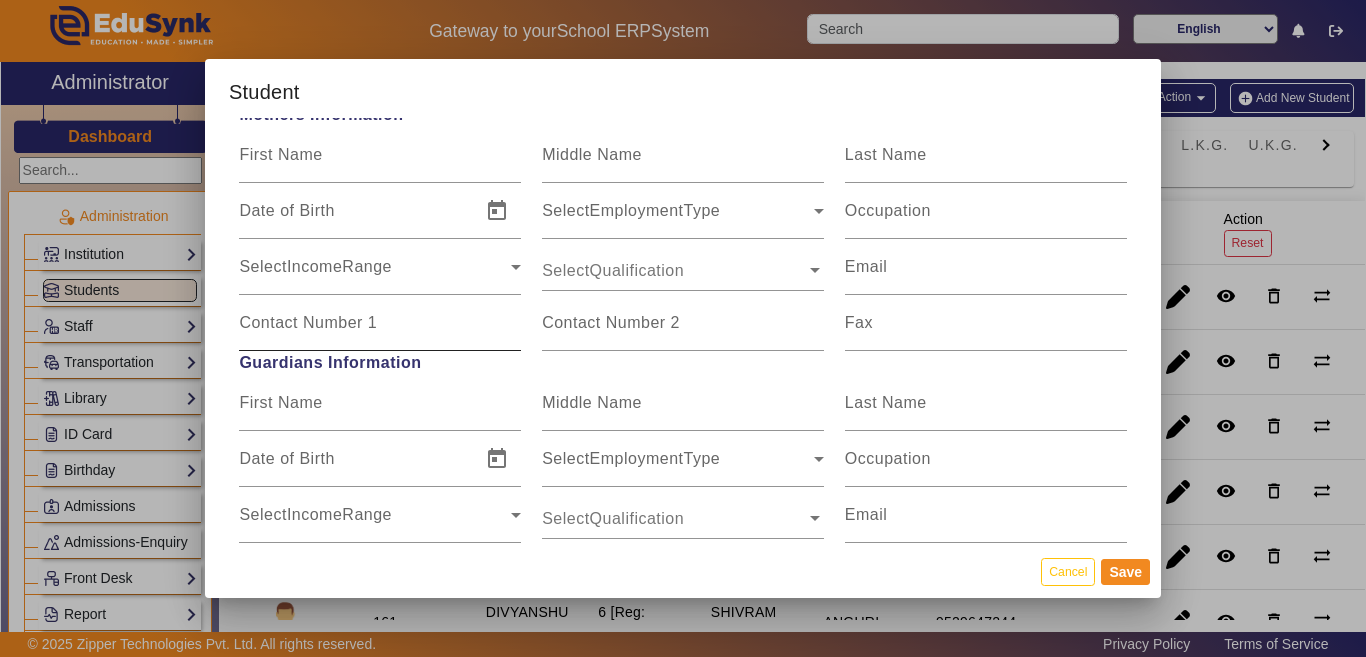 scroll, scrollTop: 1600, scrollLeft: 0, axis: vertical 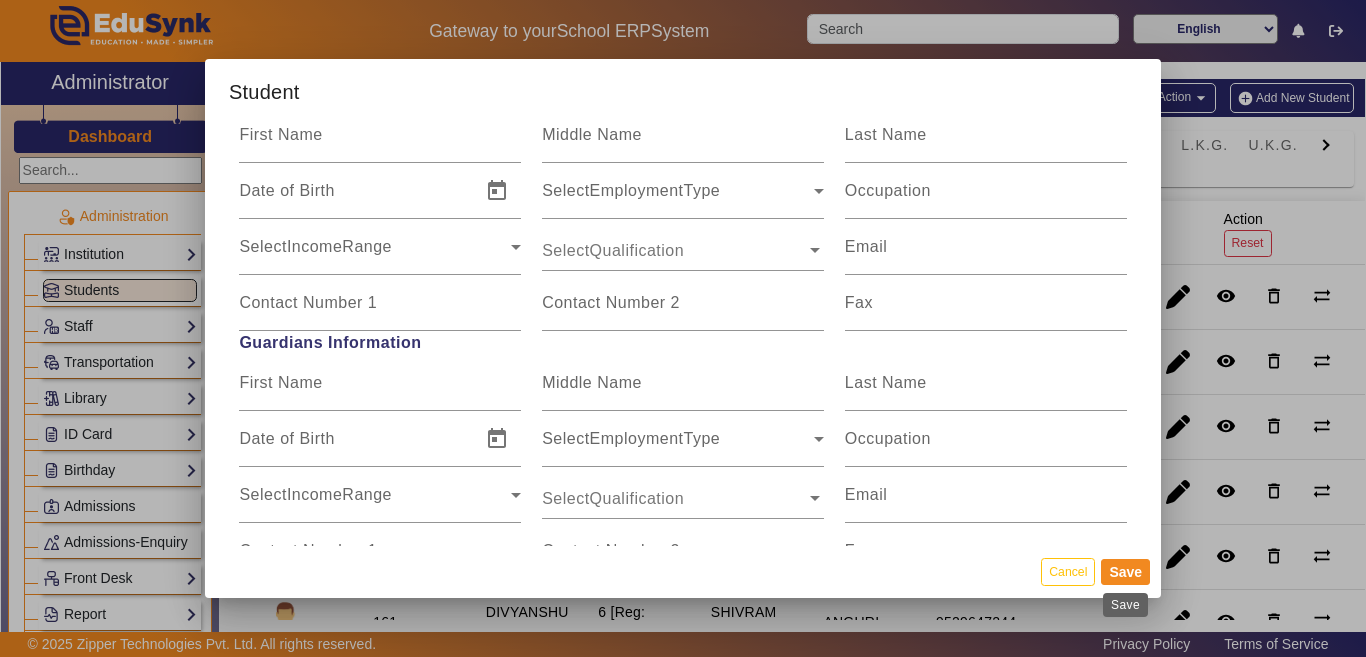 type on "7850946620" 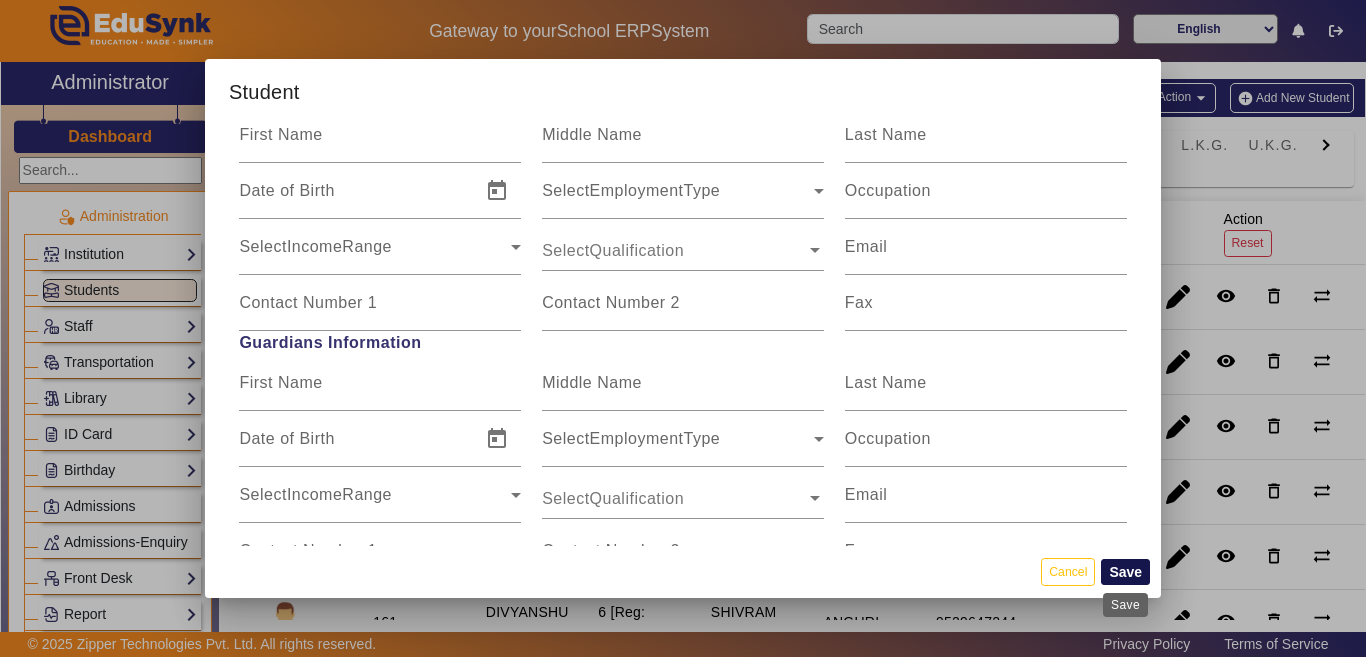 click on "Save" at bounding box center (1125, 572) 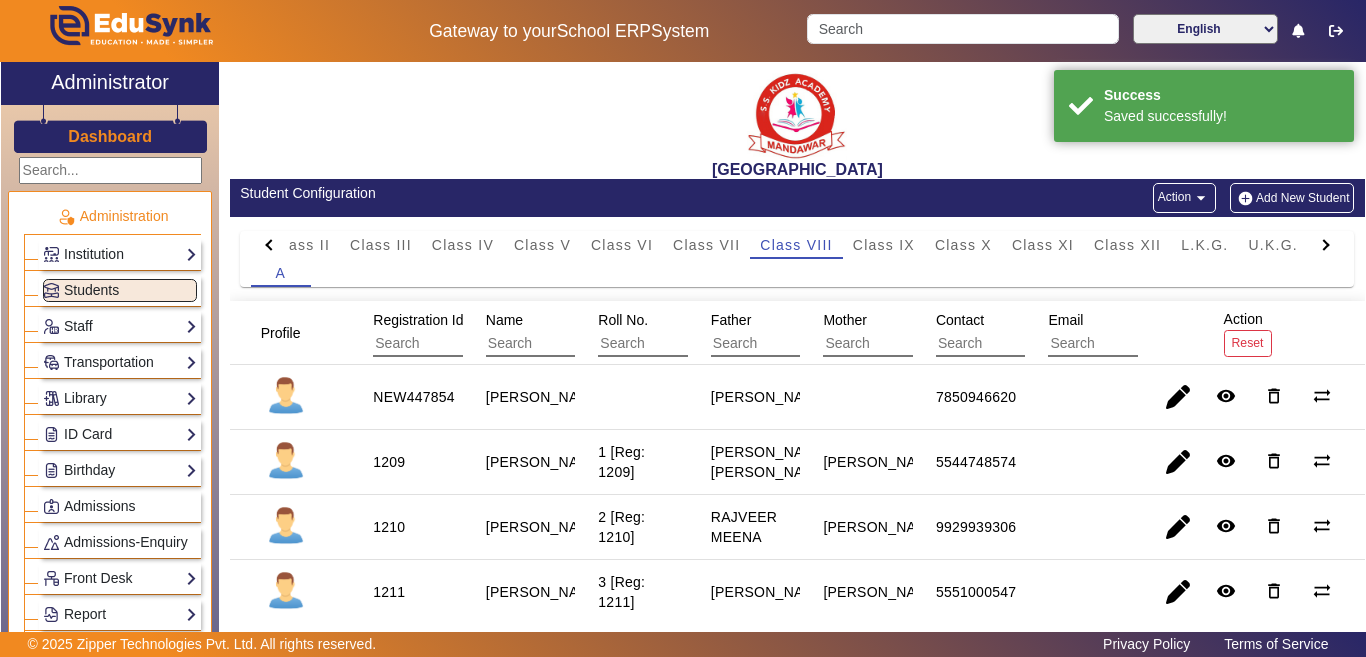 scroll, scrollTop: 100, scrollLeft: 0, axis: vertical 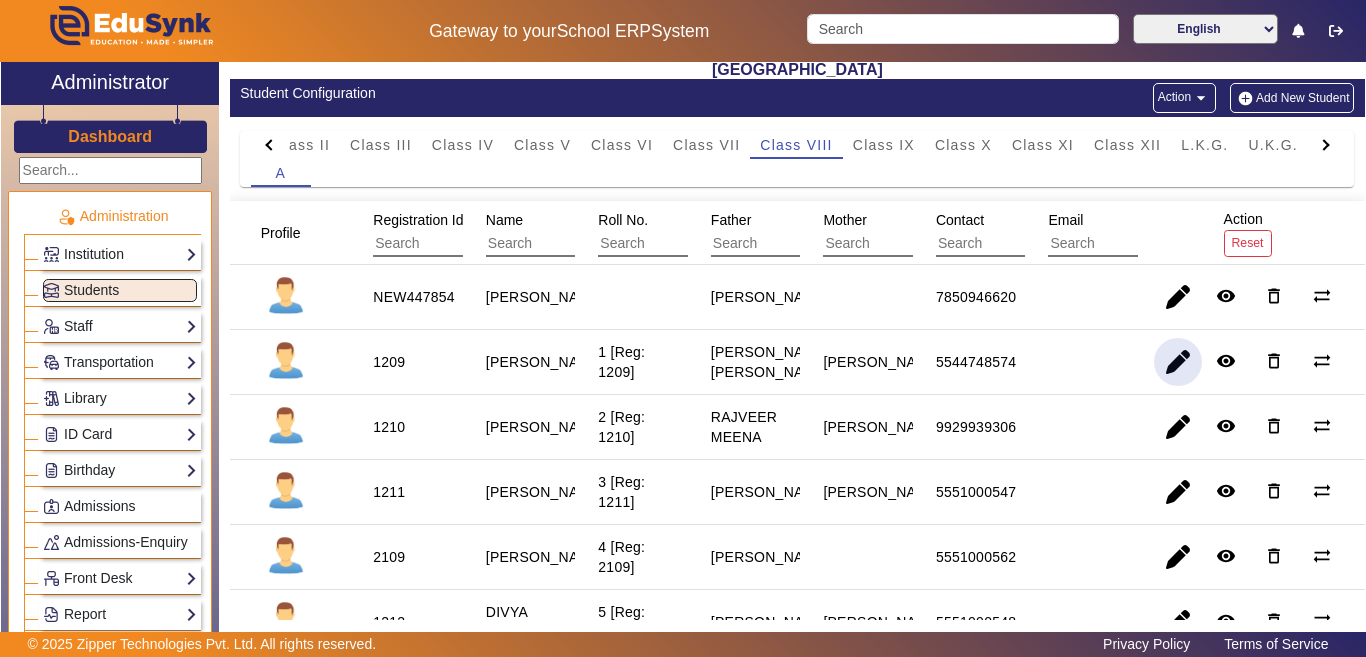 click 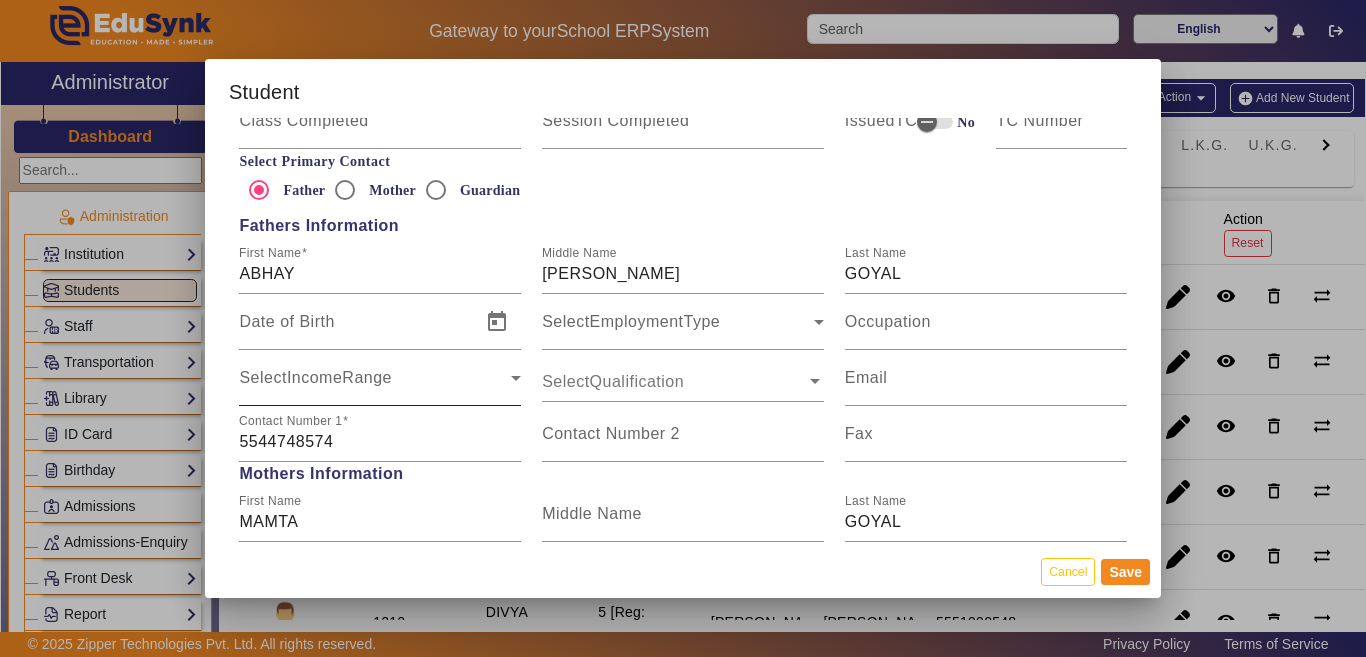 scroll, scrollTop: 1400, scrollLeft: 0, axis: vertical 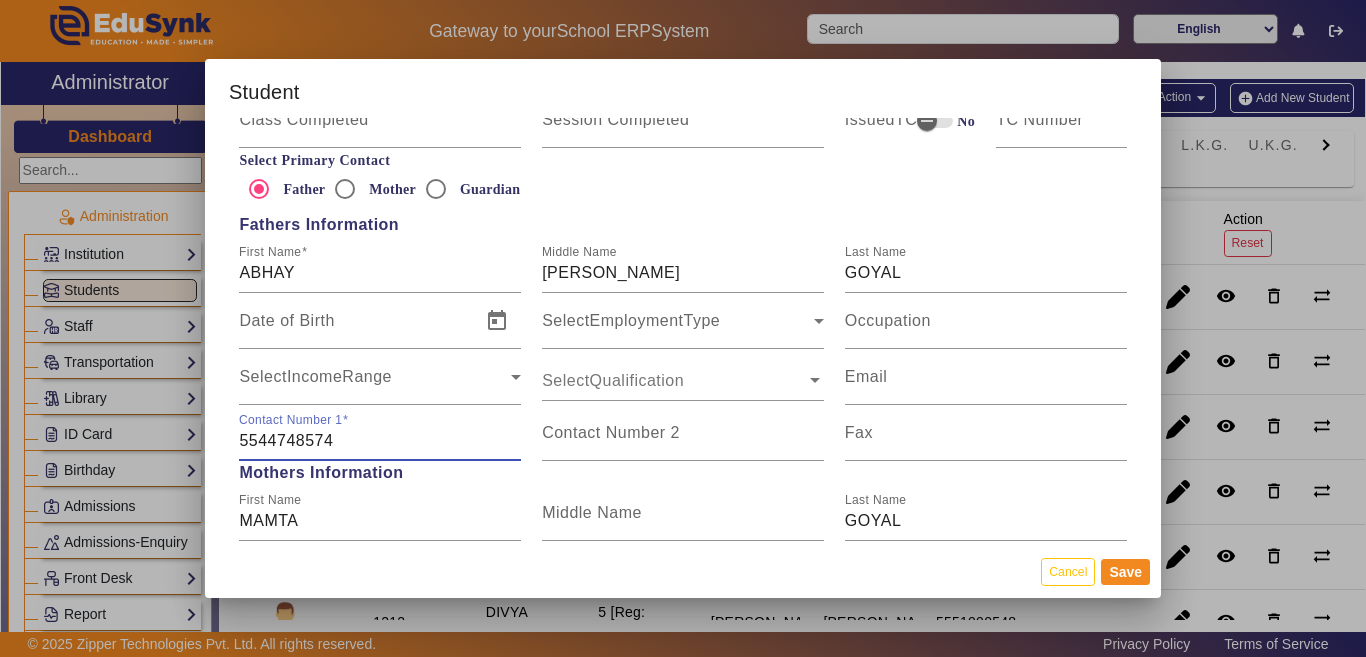 drag, startPoint x: 360, startPoint y: 436, endPoint x: 145, endPoint y: 439, distance: 215.02094 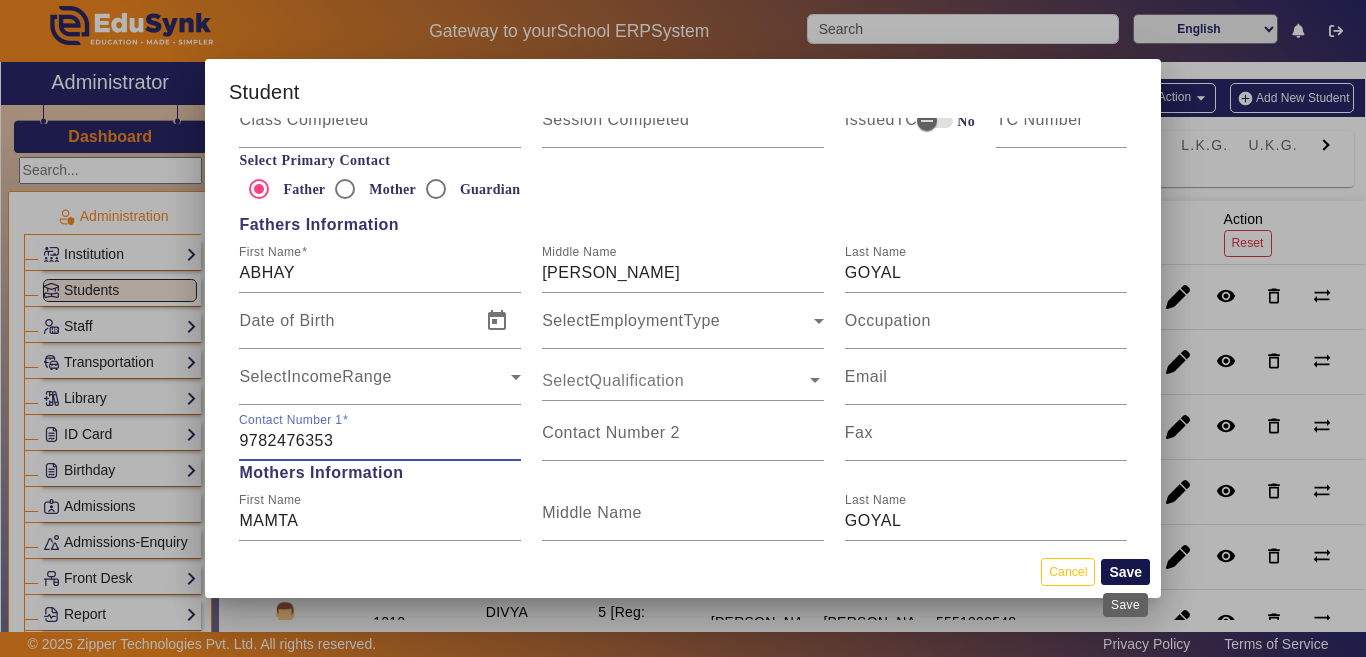 type on "9782476353" 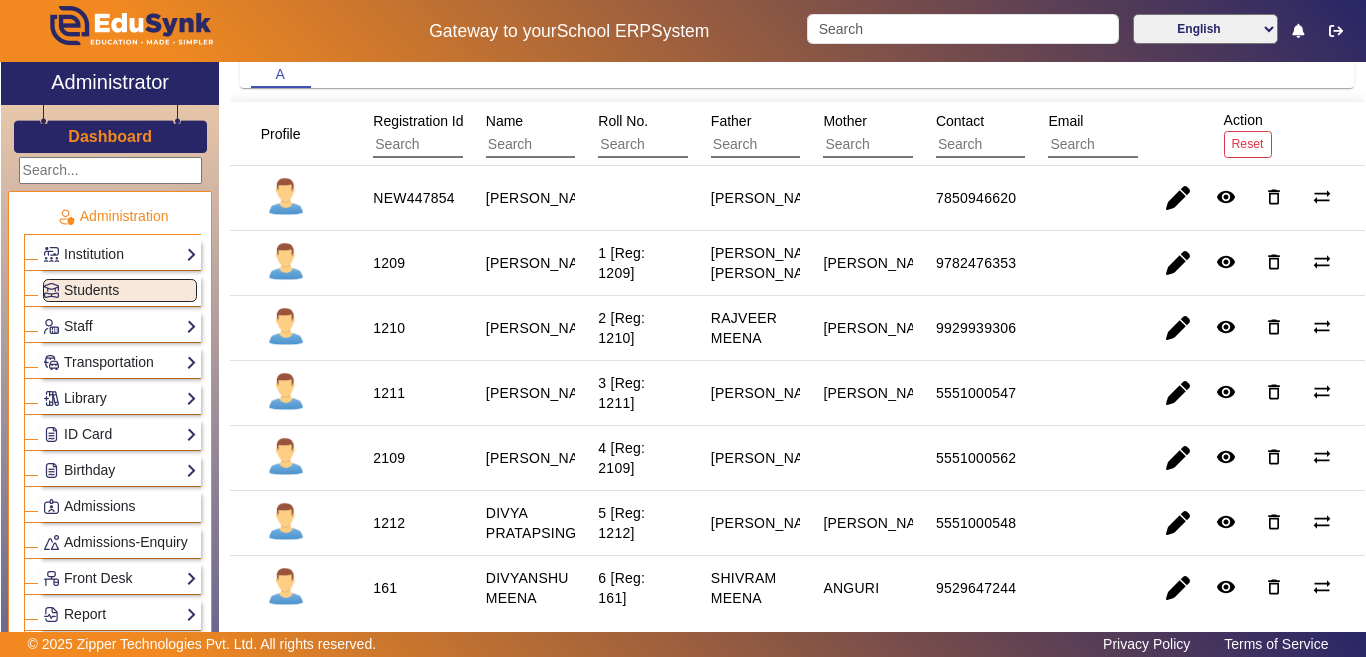 scroll, scrollTop: 200, scrollLeft: 0, axis: vertical 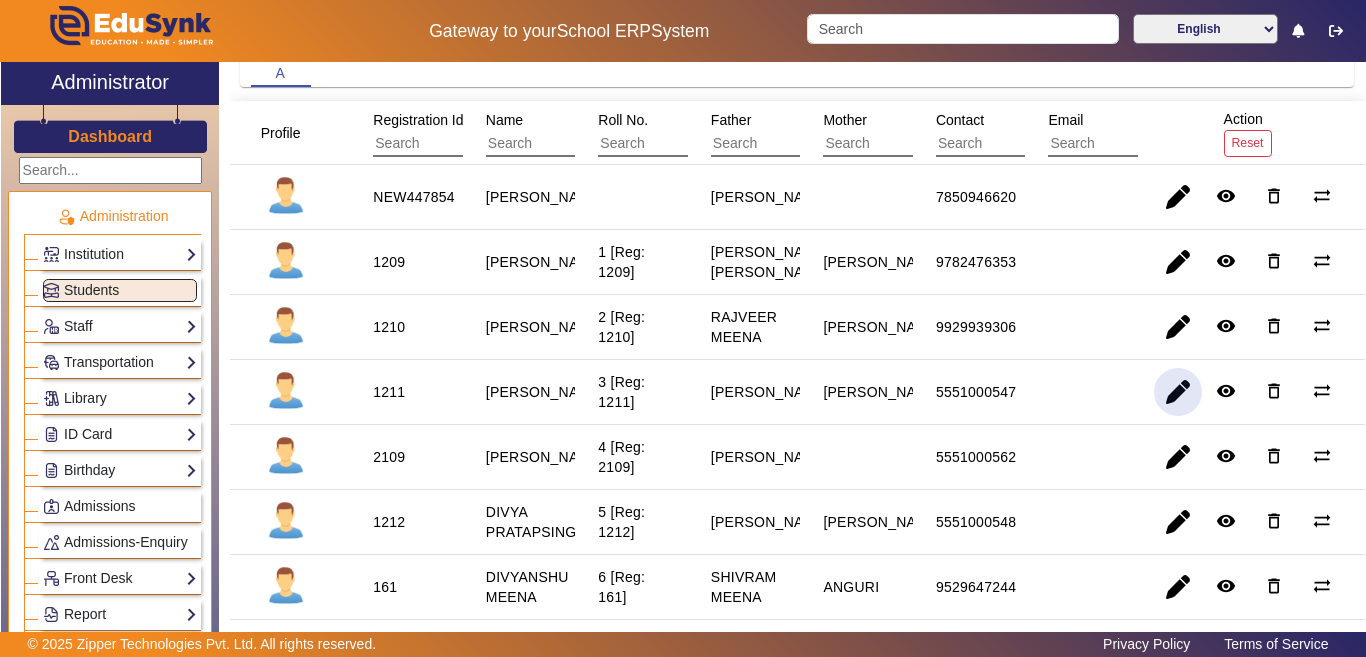 click 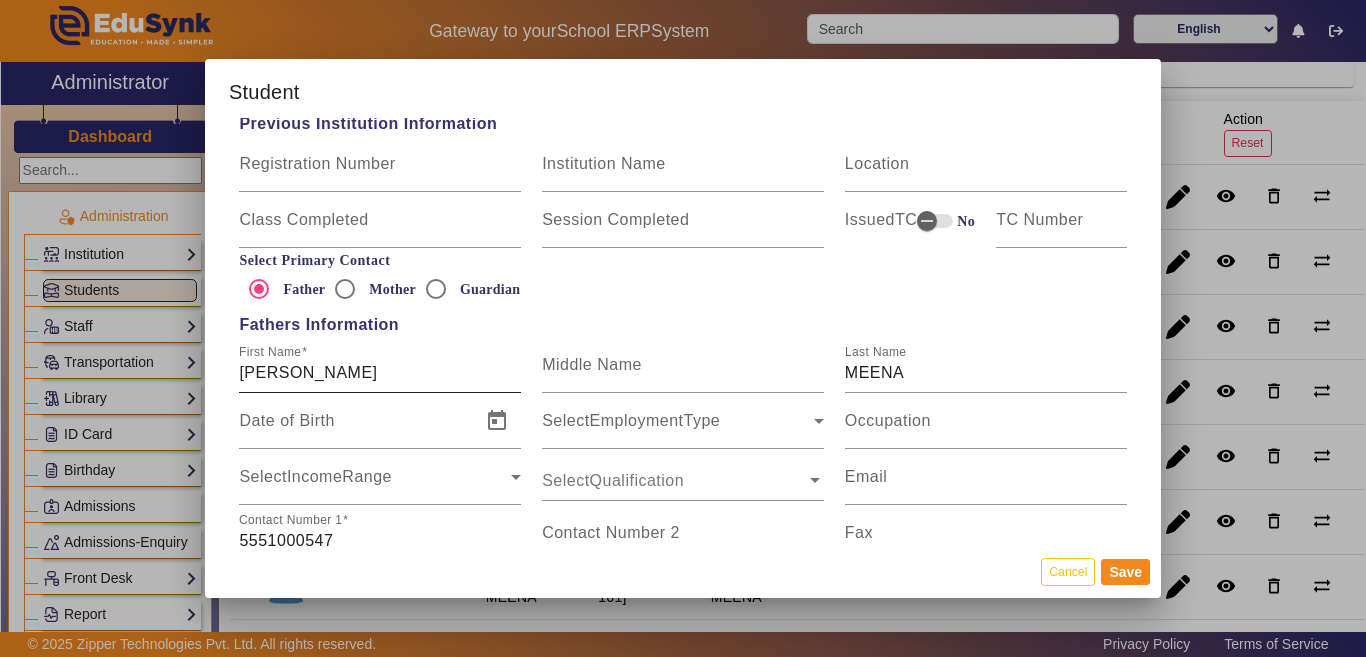 scroll, scrollTop: 1500, scrollLeft: 0, axis: vertical 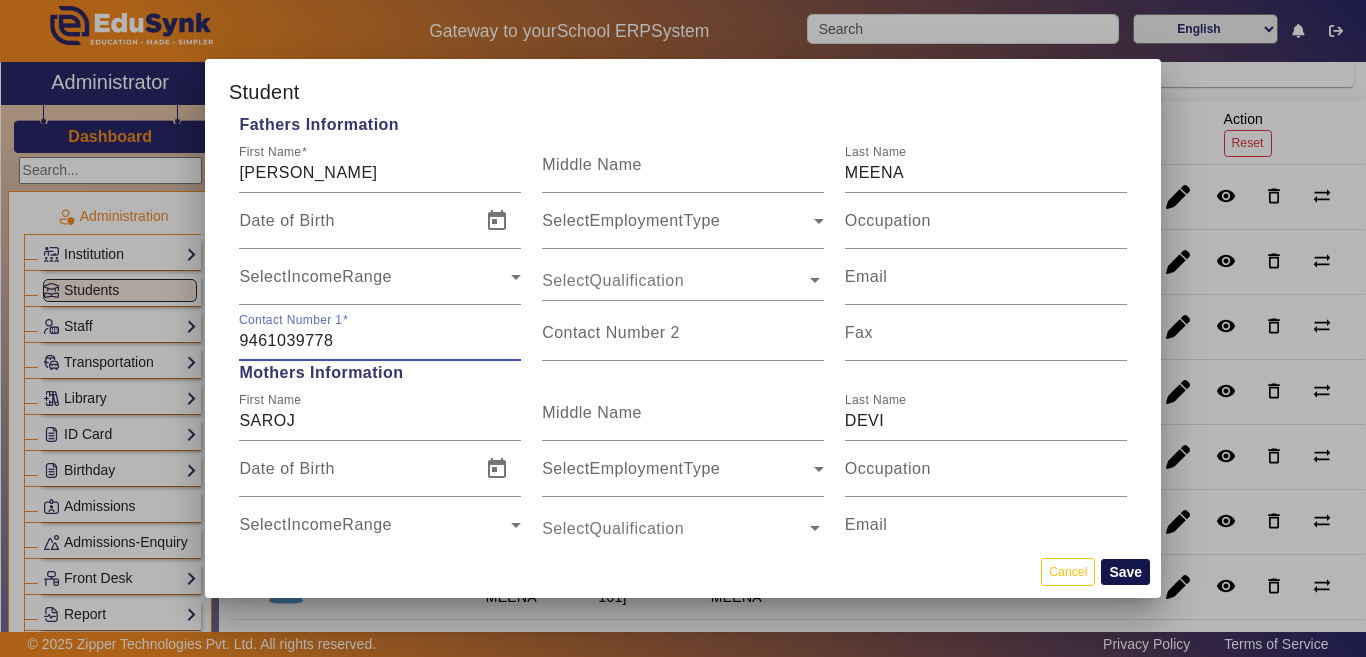type on "9461039778" 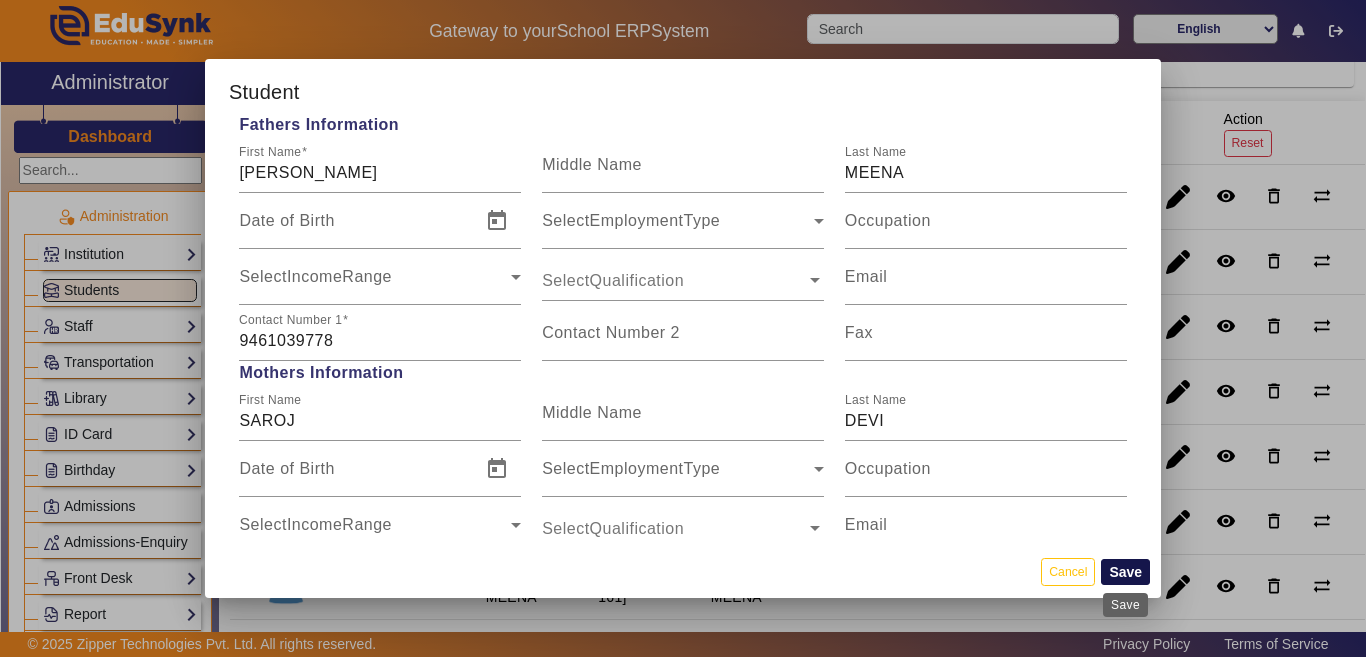click on "Save" at bounding box center (1125, 572) 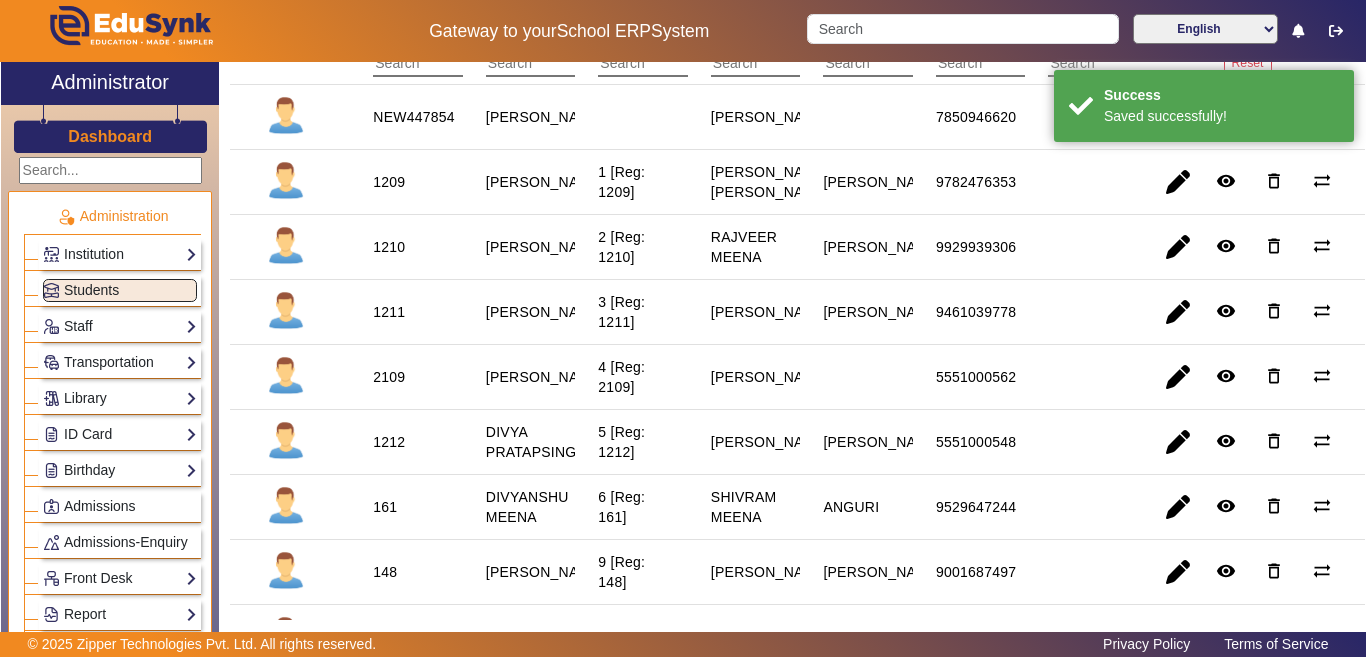 scroll, scrollTop: 300, scrollLeft: 0, axis: vertical 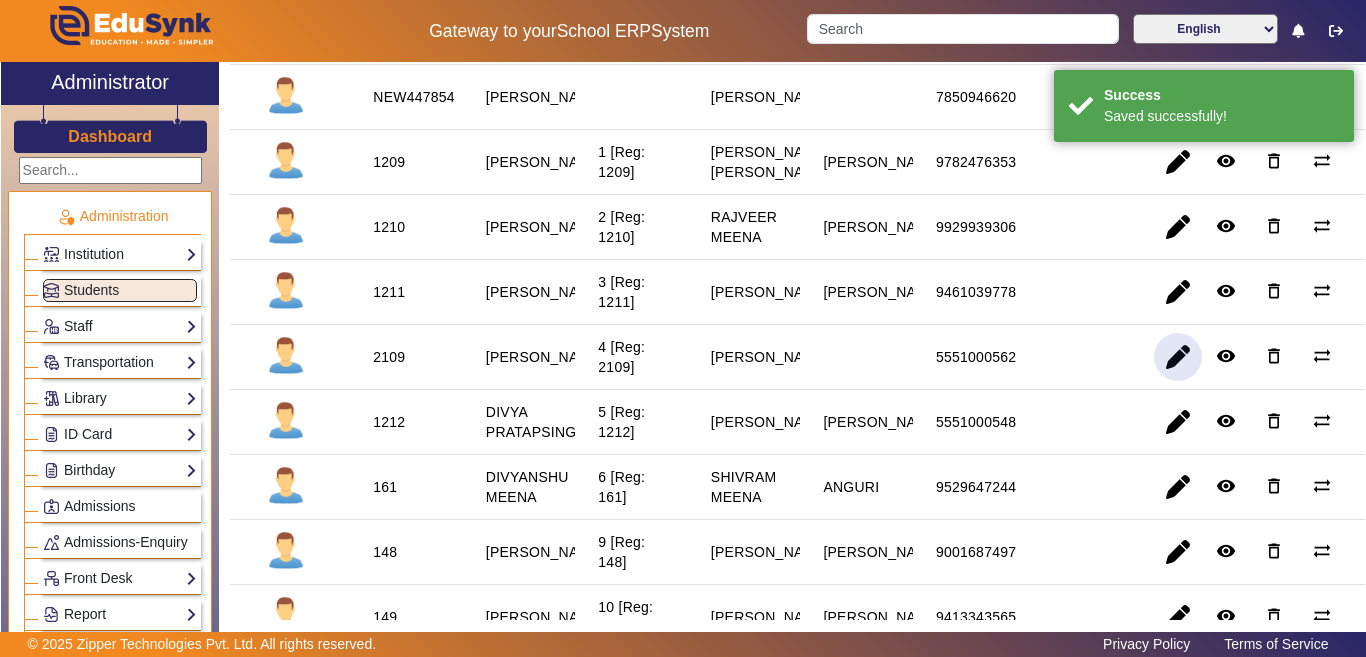 click 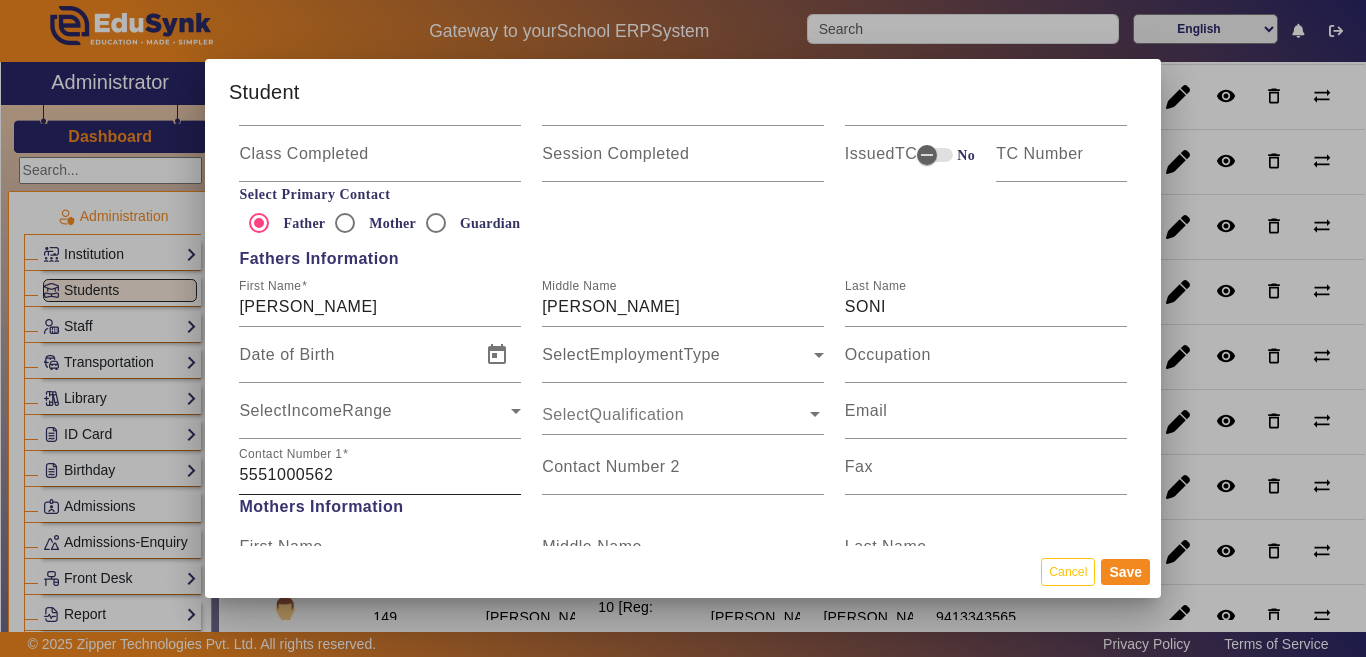 scroll, scrollTop: 1400, scrollLeft: 0, axis: vertical 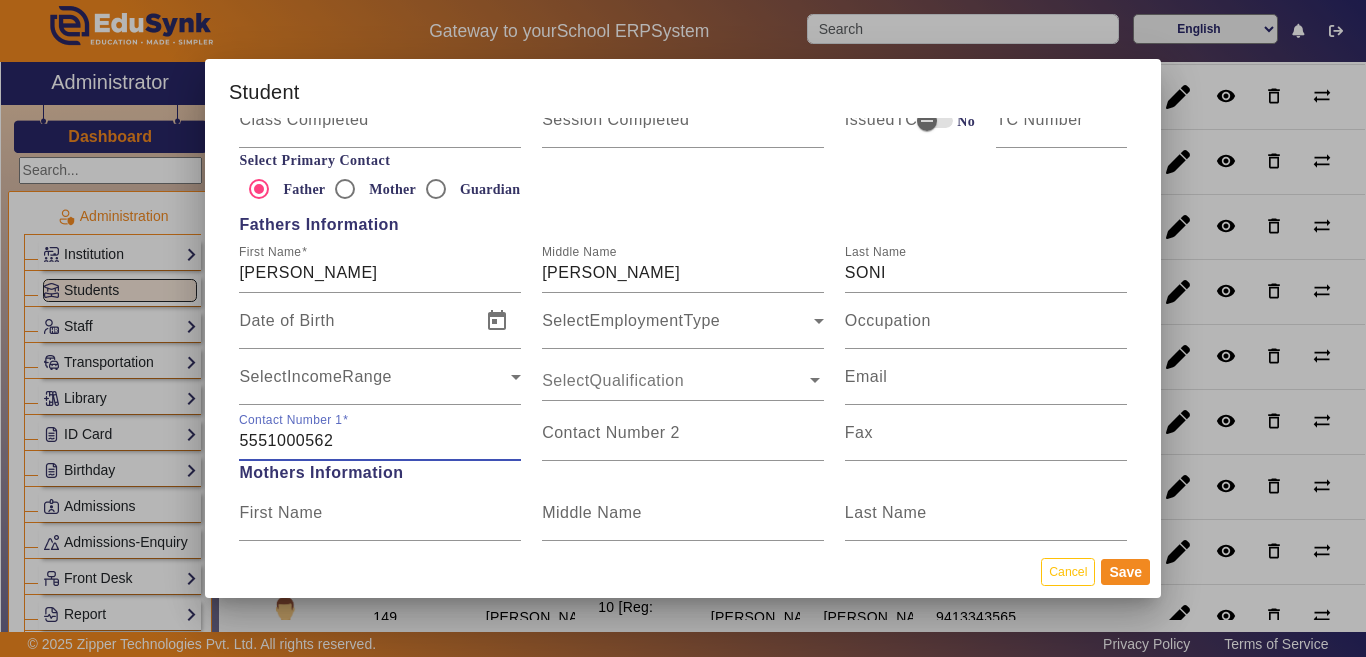 drag, startPoint x: 366, startPoint y: 439, endPoint x: 225, endPoint y: 437, distance: 141.01419 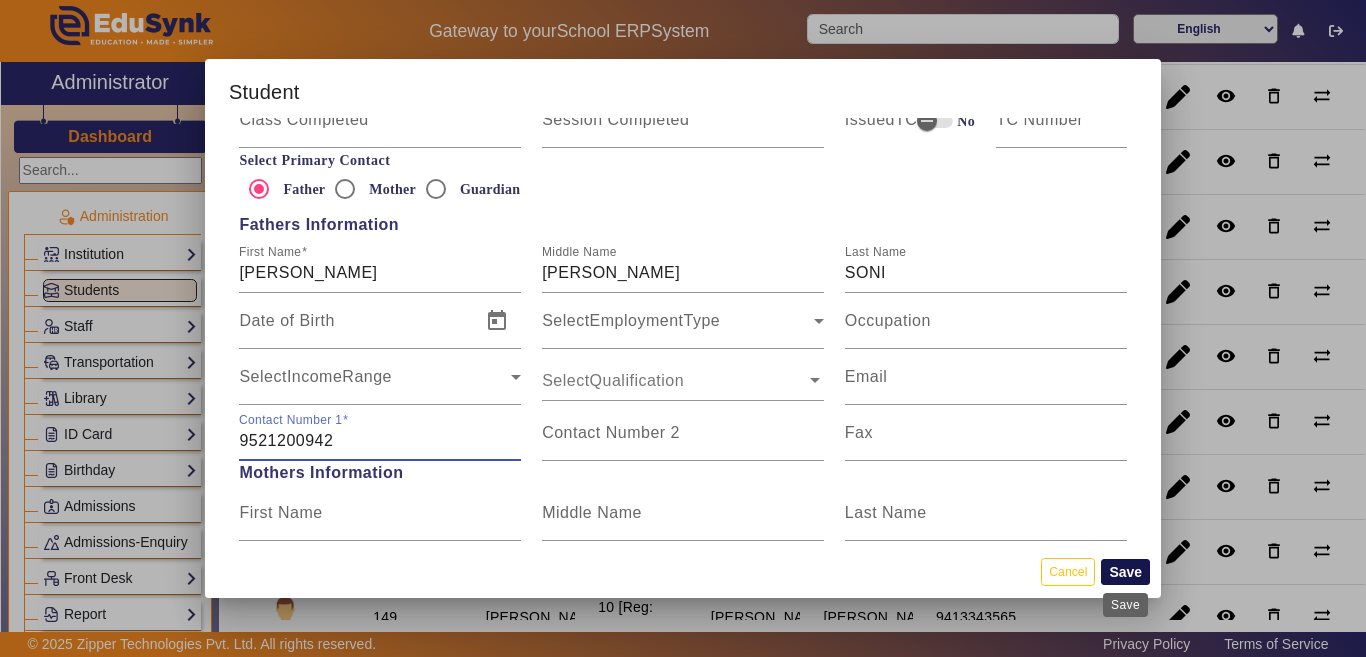 type on "9521200942" 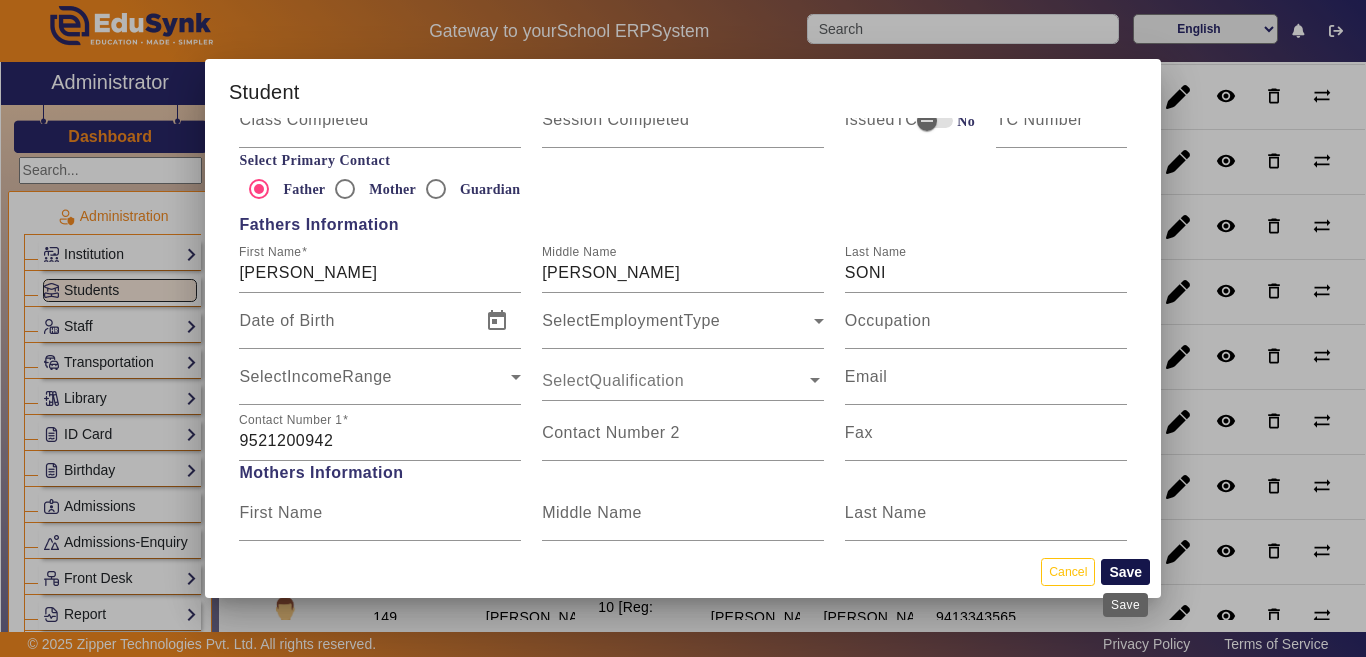 click on "Save" at bounding box center [1125, 572] 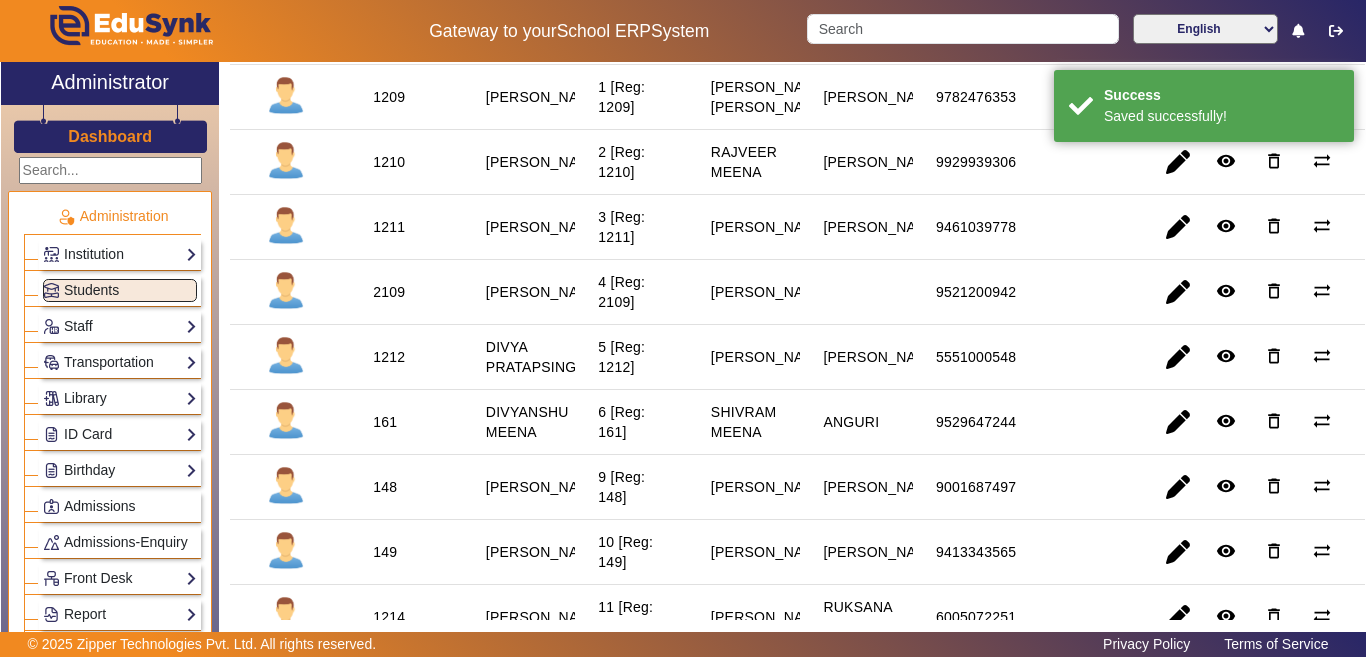 scroll, scrollTop: 400, scrollLeft: 0, axis: vertical 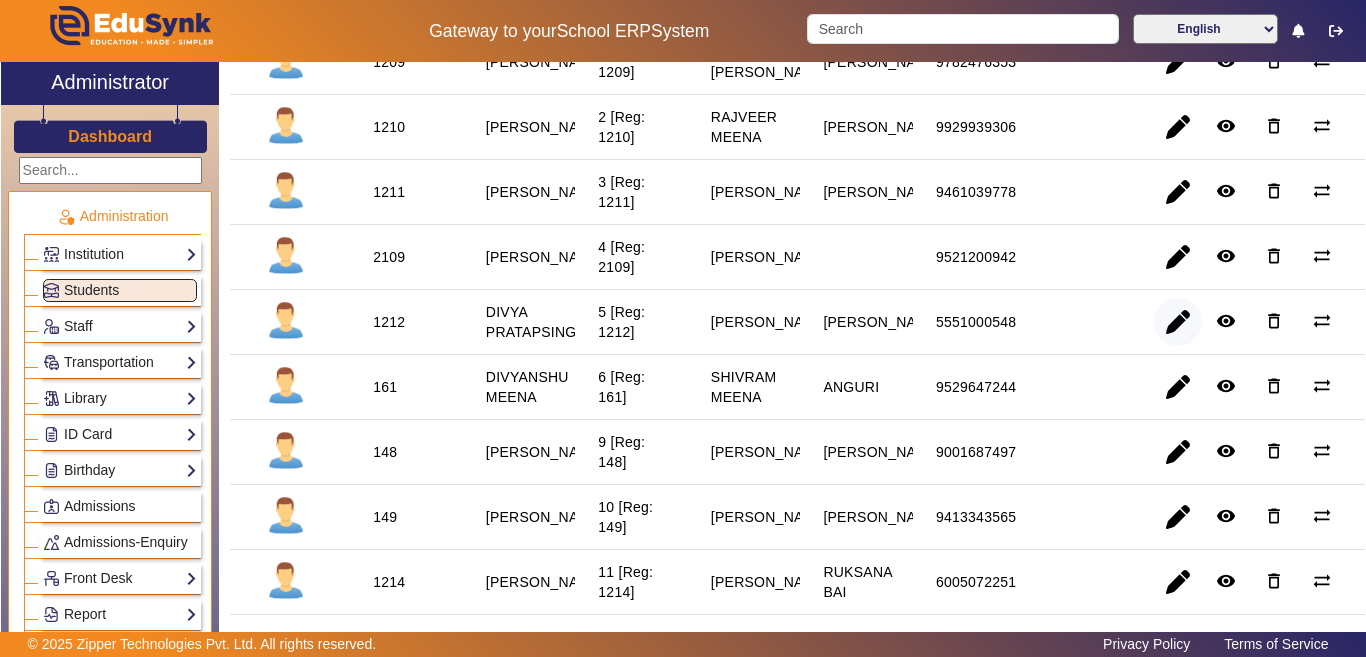 click at bounding box center (1178, 387) 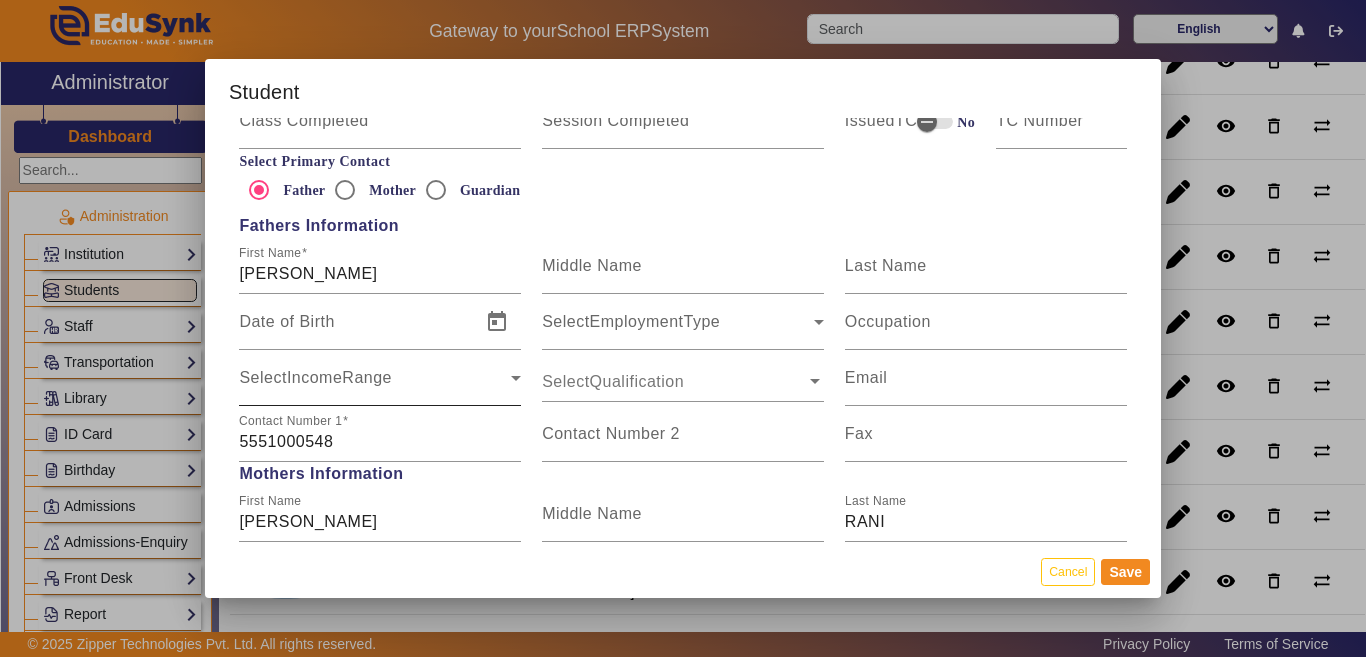 scroll, scrollTop: 1400, scrollLeft: 0, axis: vertical 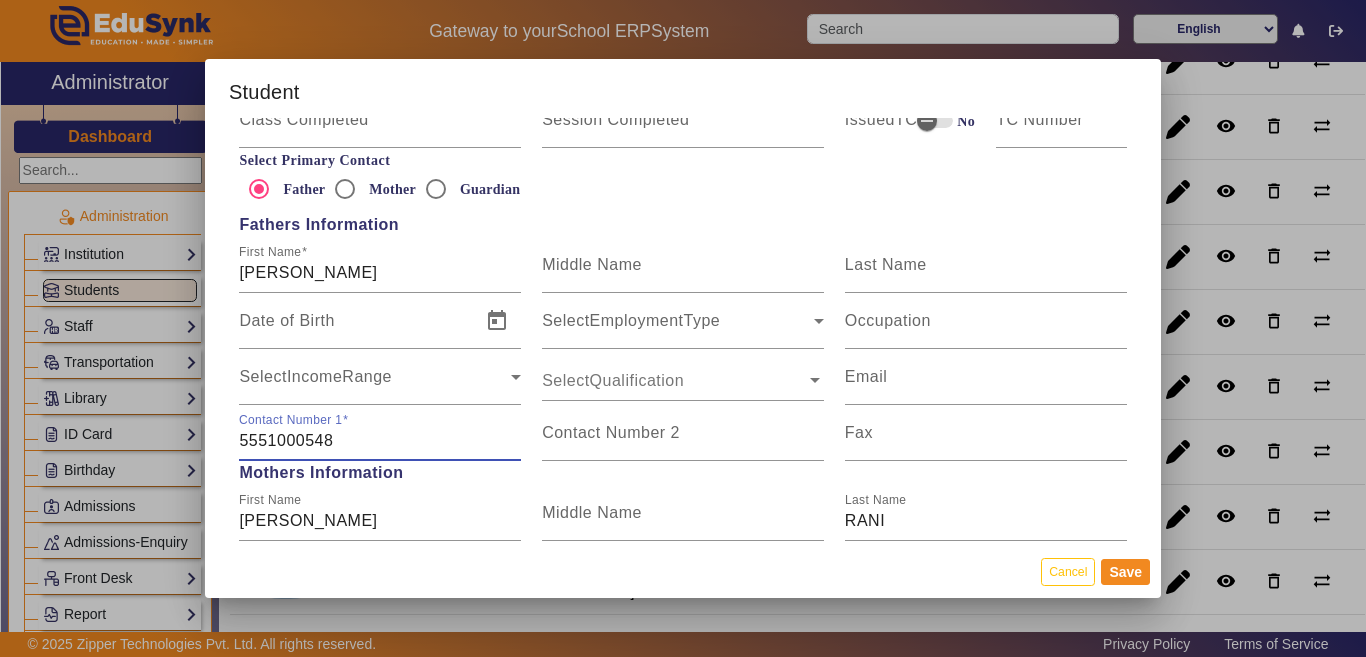 drag, startPoint x: 365, startPoint y: 431, endPoint x: 236, endPoint y: 434, distance: 129.03488 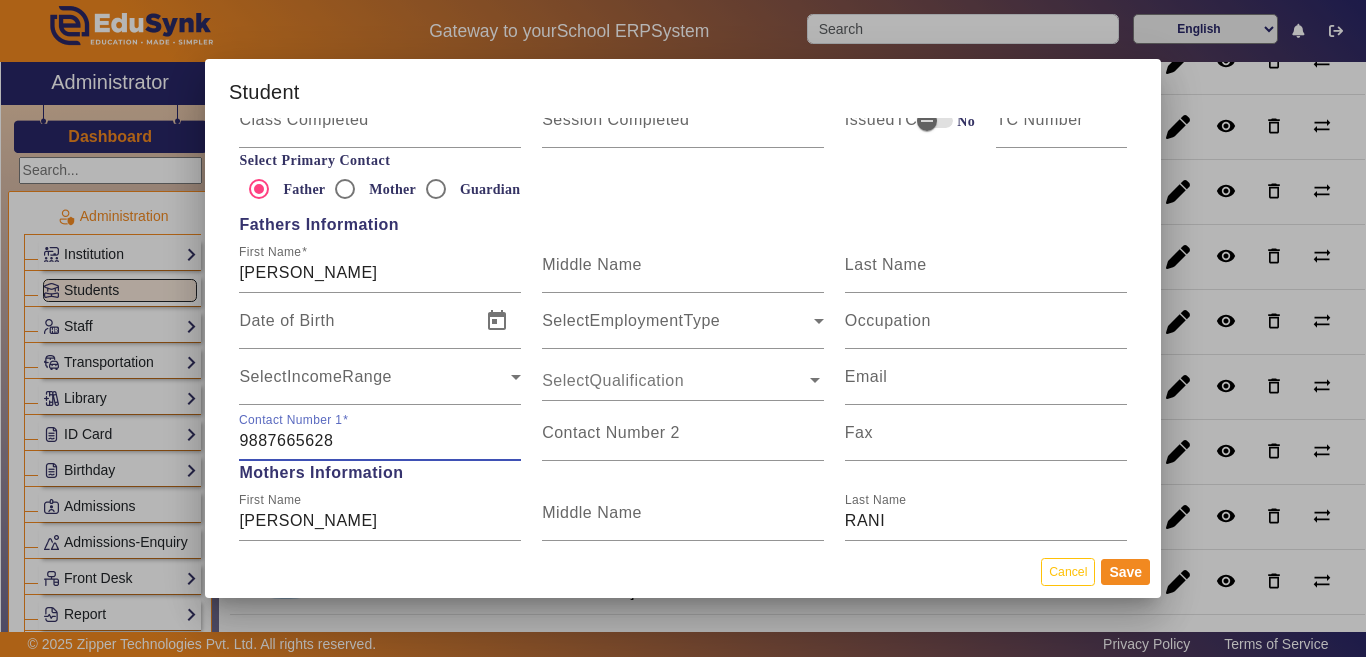 scroll, scrollTop: 1500, scrollLeft: 0, axis: vertical 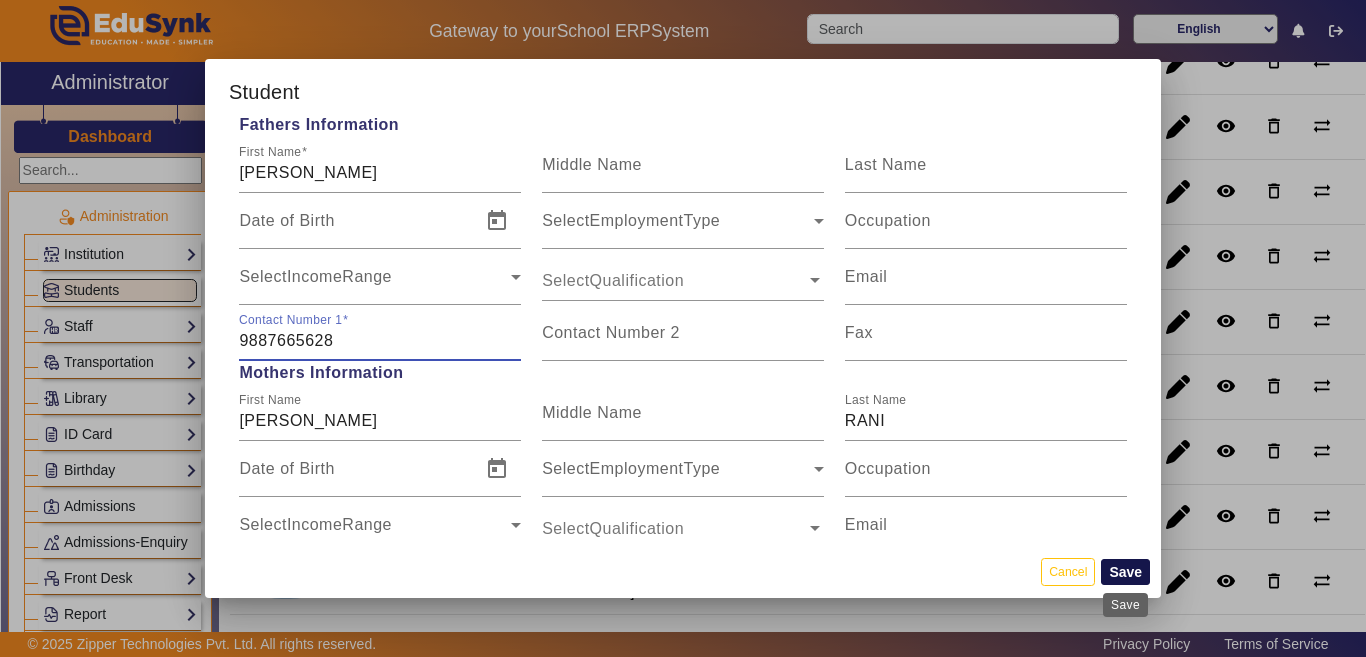 type on "9887665628" 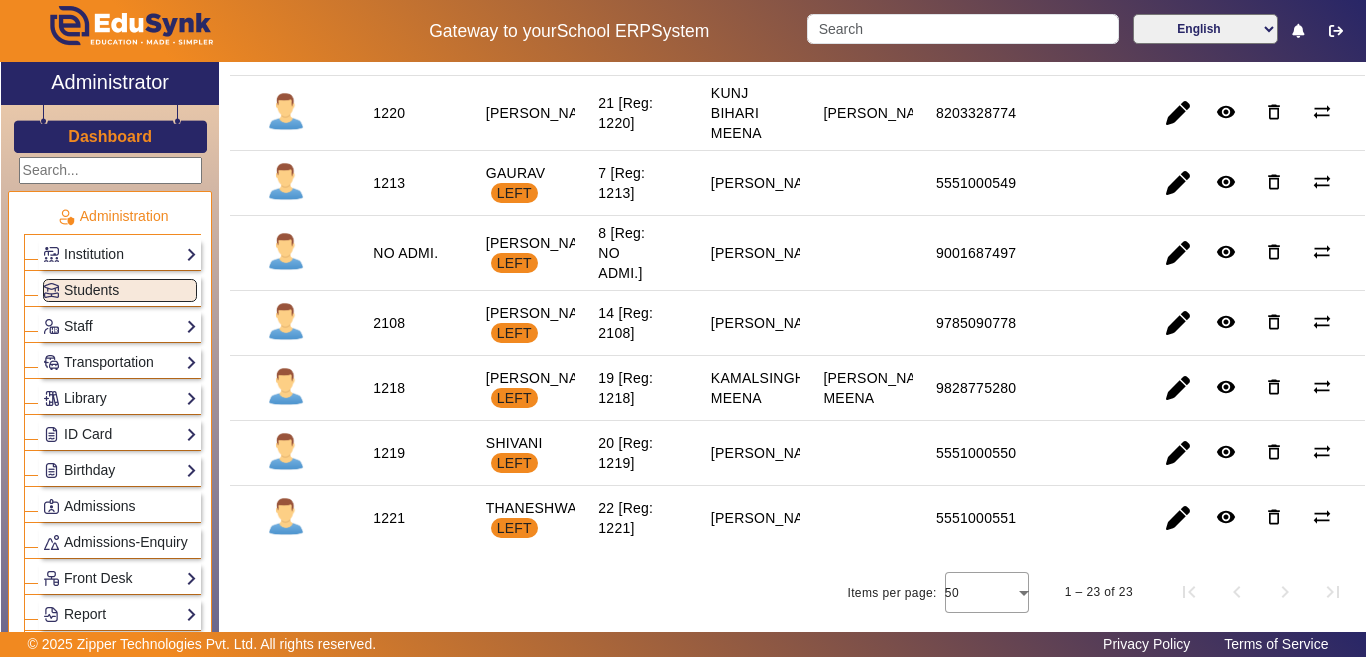 scroll, scrollTop: 1400, scrollLeft: 0, axis: vertical 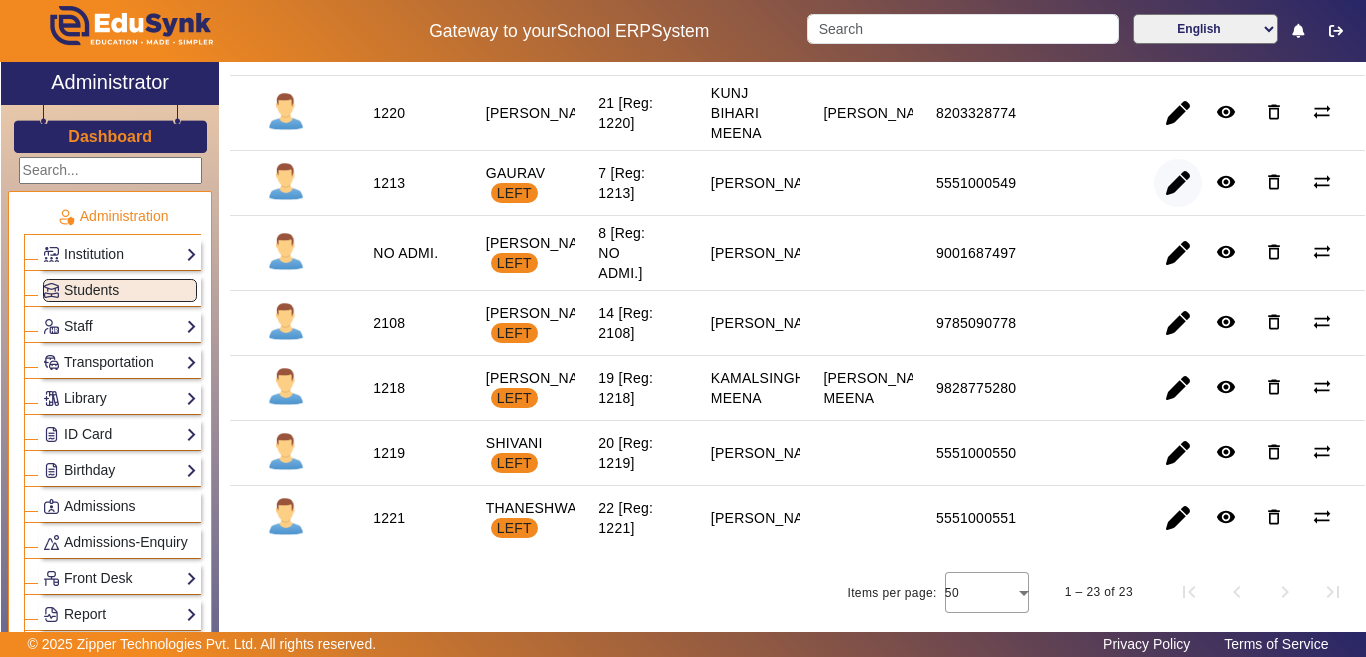 click at bounding box center (1178, 253) 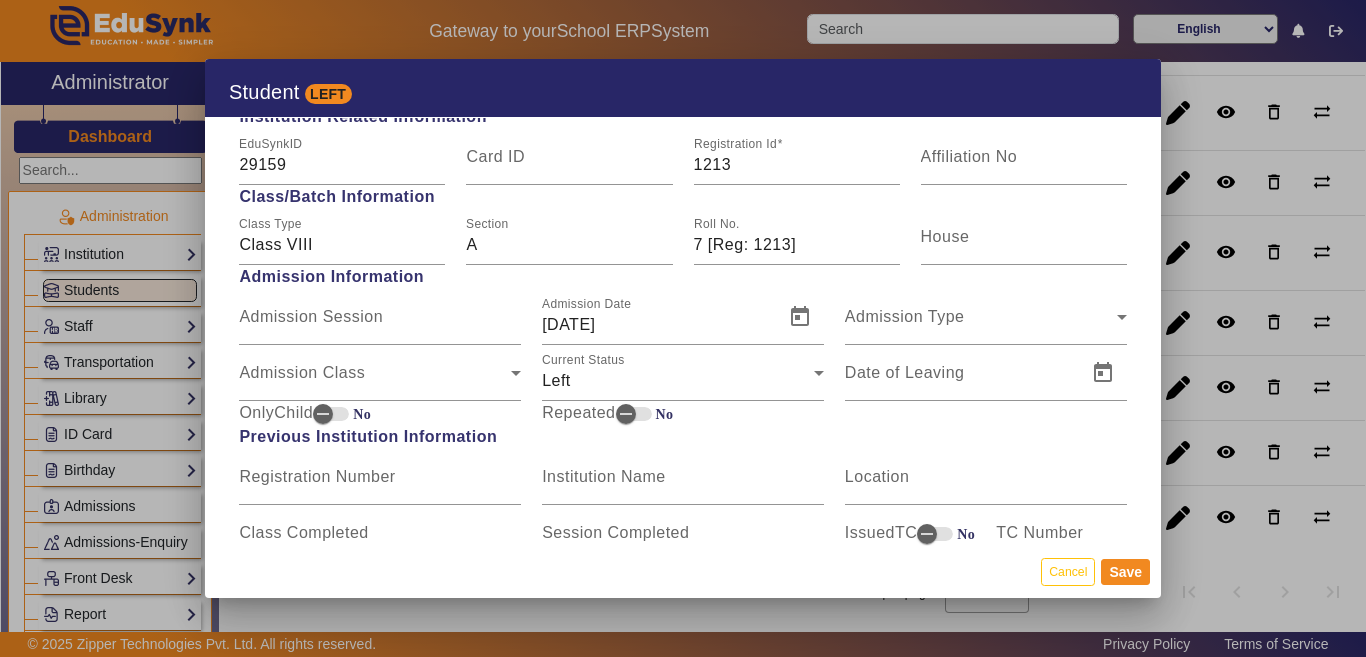 scroll, scrollTop: 1100, scrollLeft: 0, axis: vertical 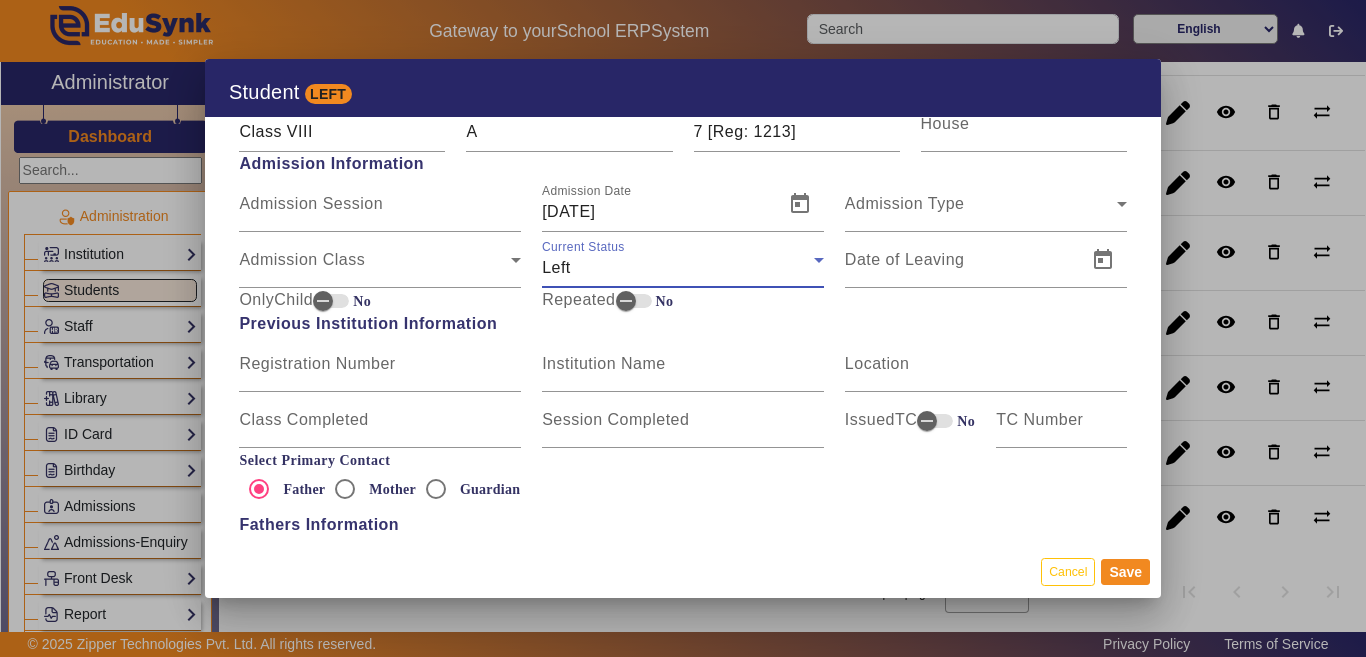 click on "Left" at bounding box center (678, 268) 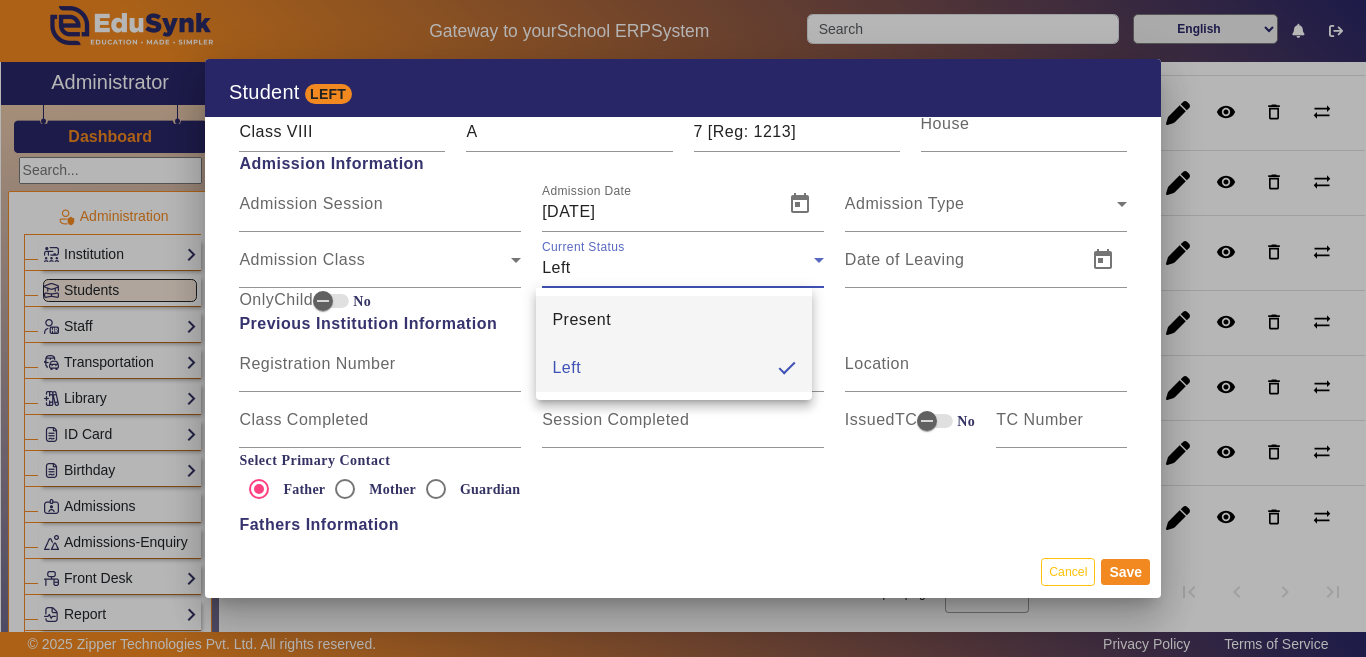 drag, startPoint x: 589, startPoint y: 365, endPoint x: 601, endPoint y: 326, distance: 40.804413 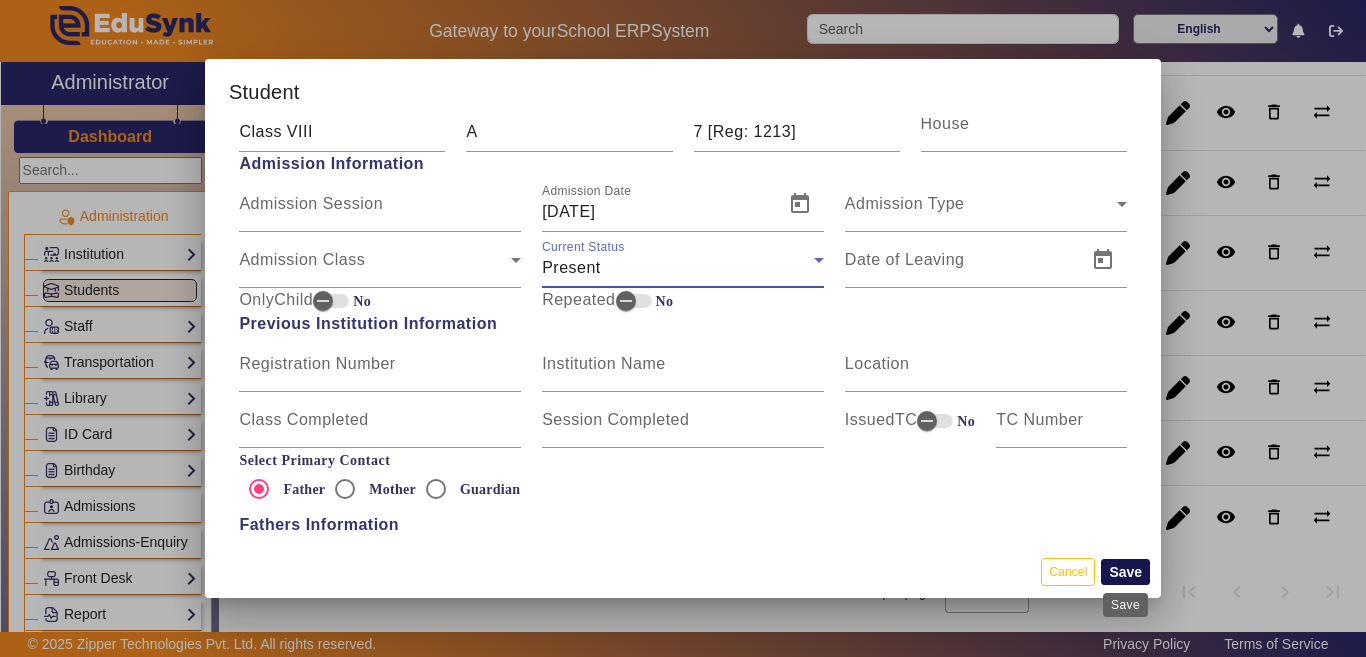 click on "Save" at bounding box center [1125, 572] 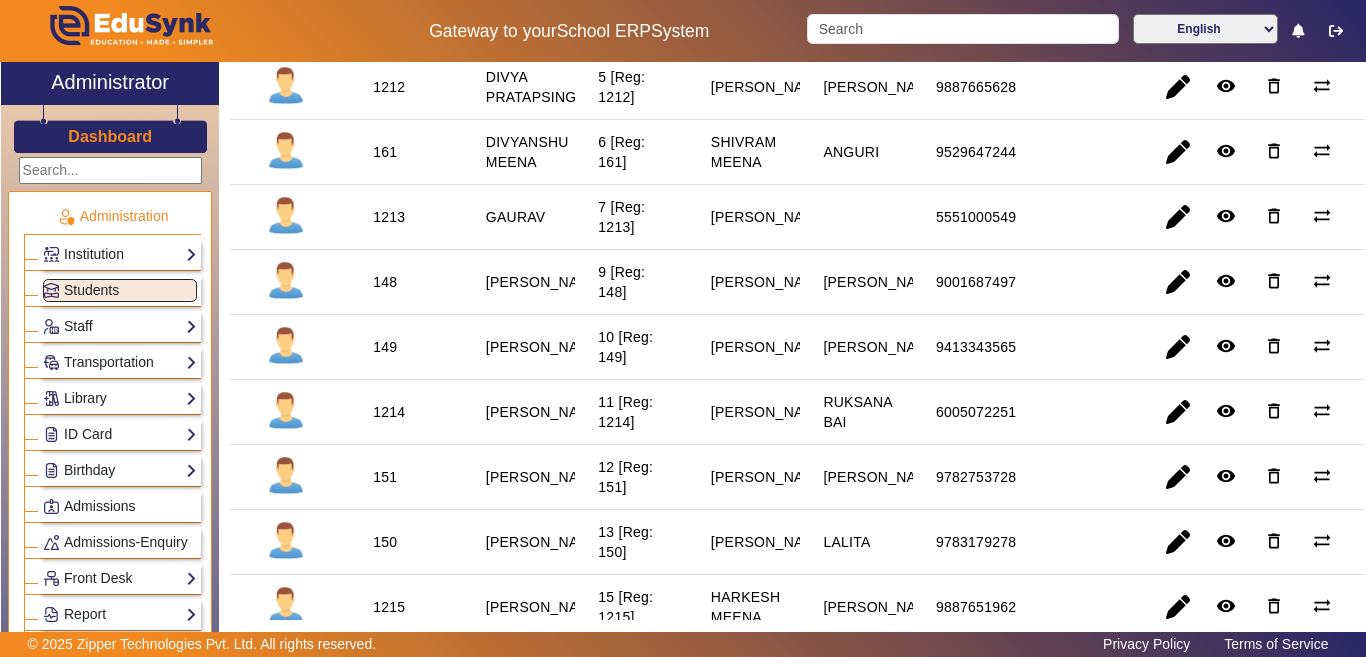 scroll, scrollTop: 600, scrollLeft: 0, axis: vertical 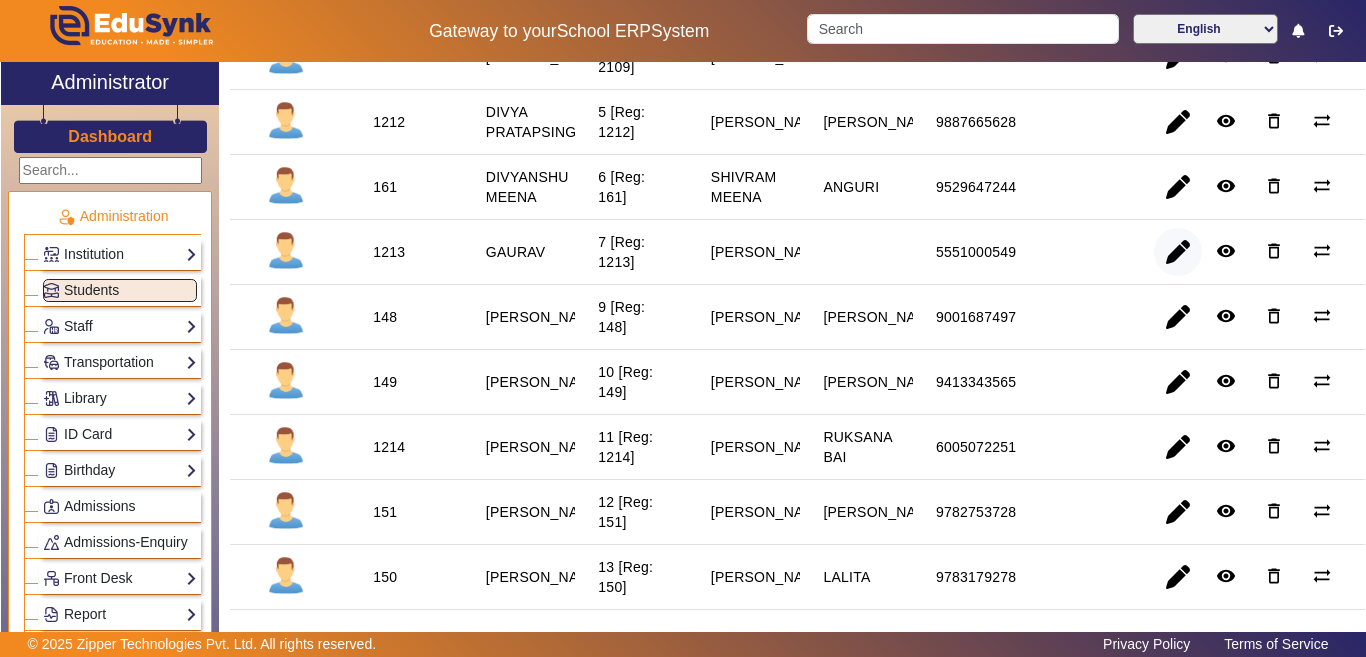 click at bounding box center (1178, 317) 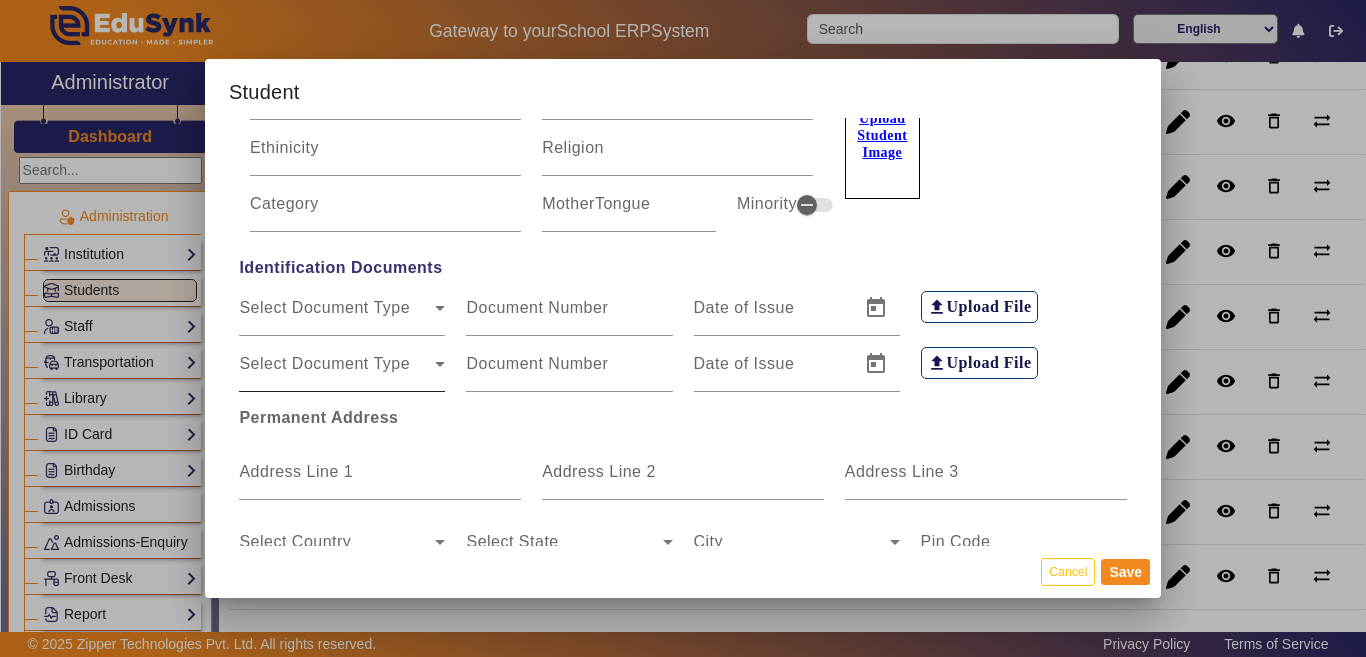 scroll, scrollTop: 300, scrollLeft: 0, axis: vertical 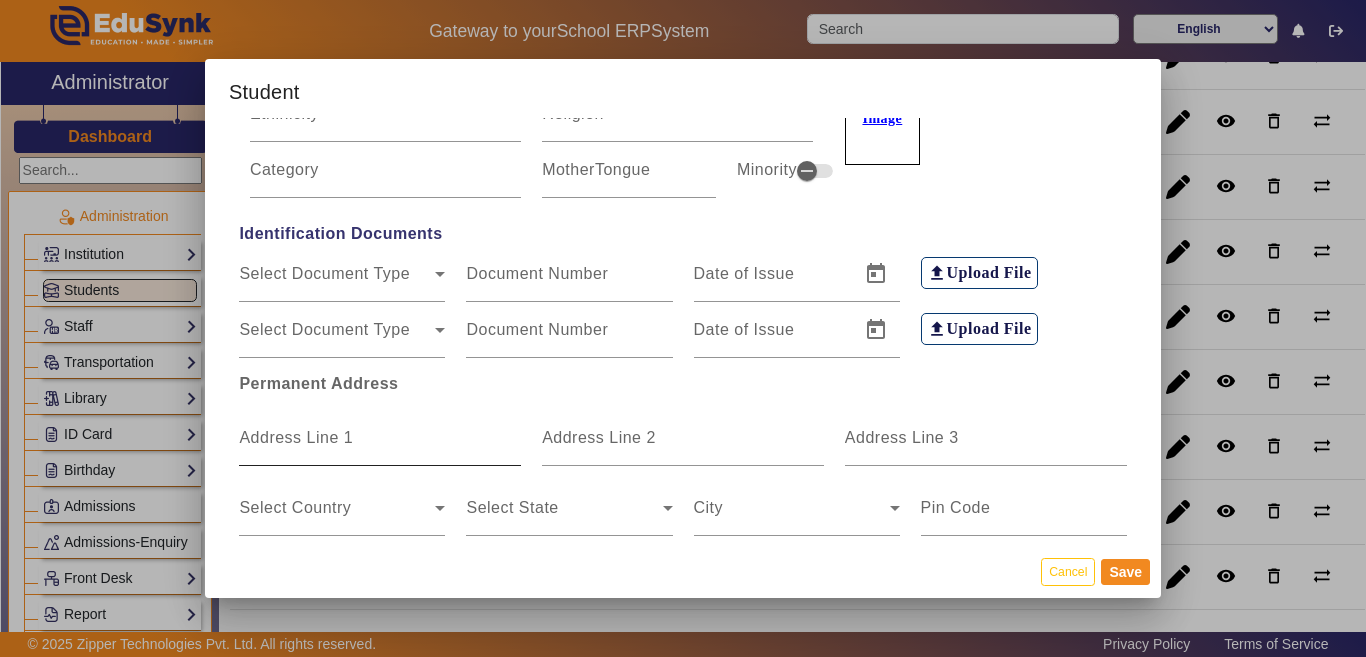 click on "Address Line 1" at bounding box center [296, 437] 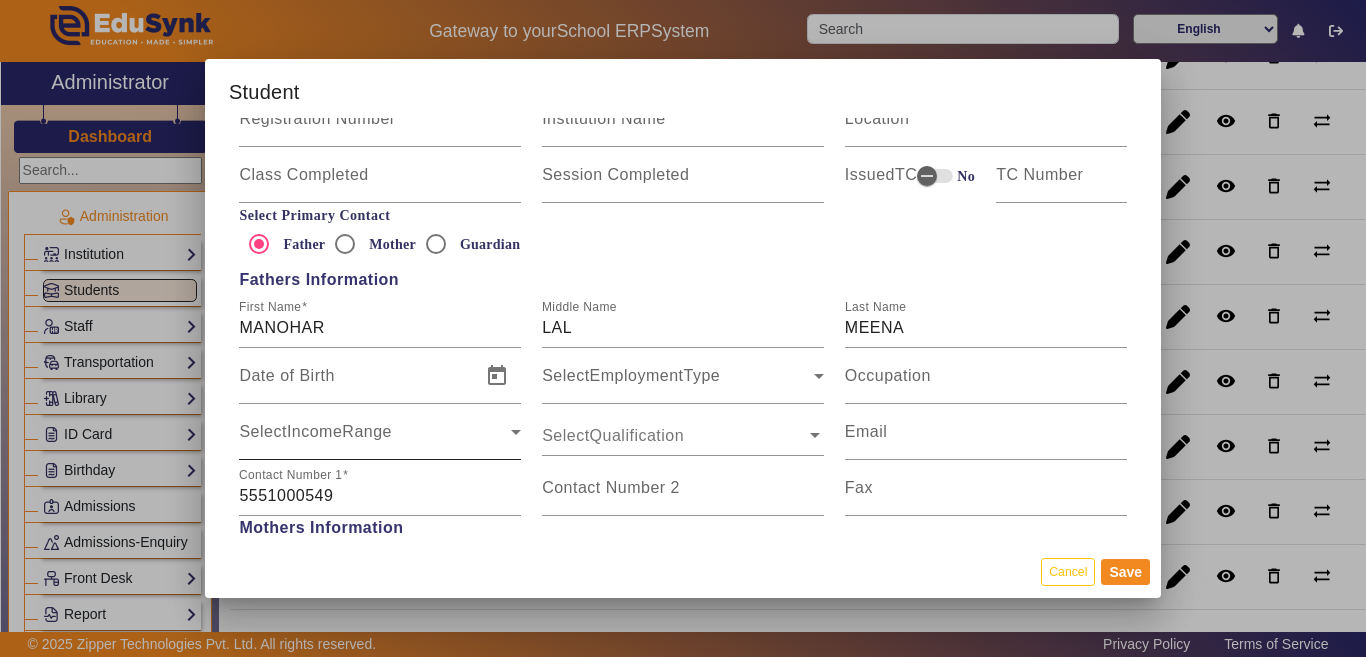 scroll, scrollTop: 1400, scrollLeft: 0, axis: vertical 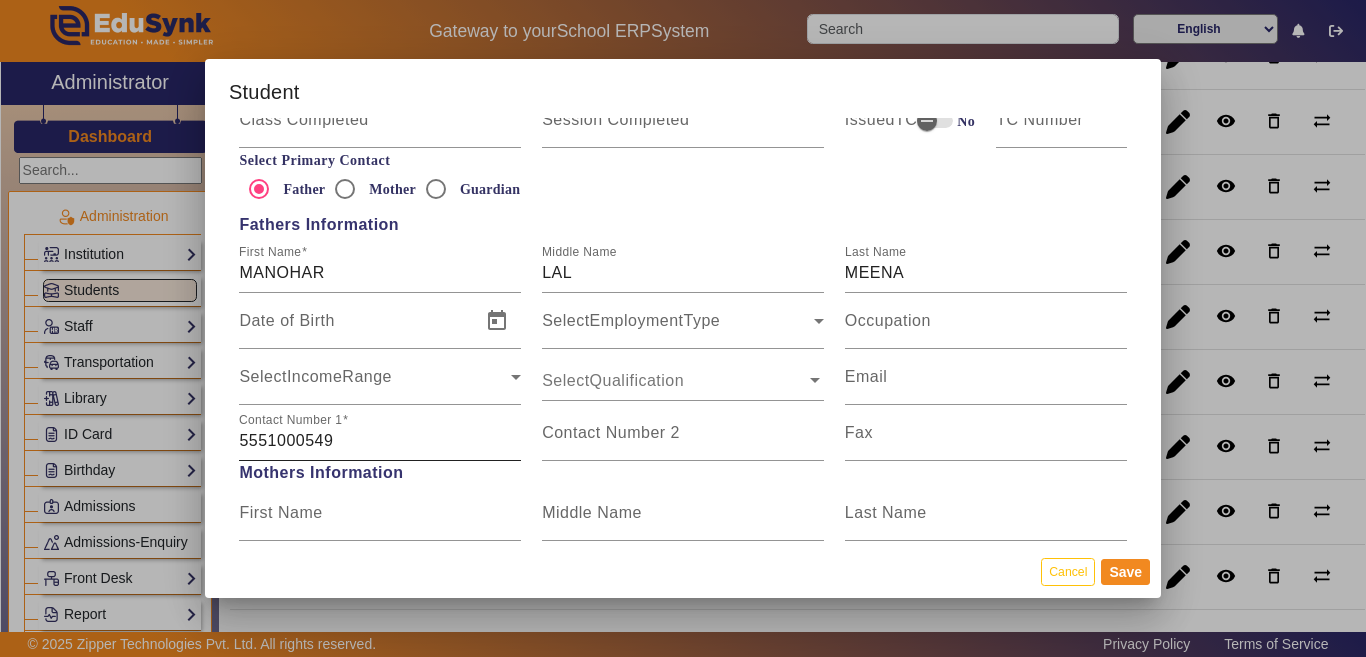 type on "MALAWALI" 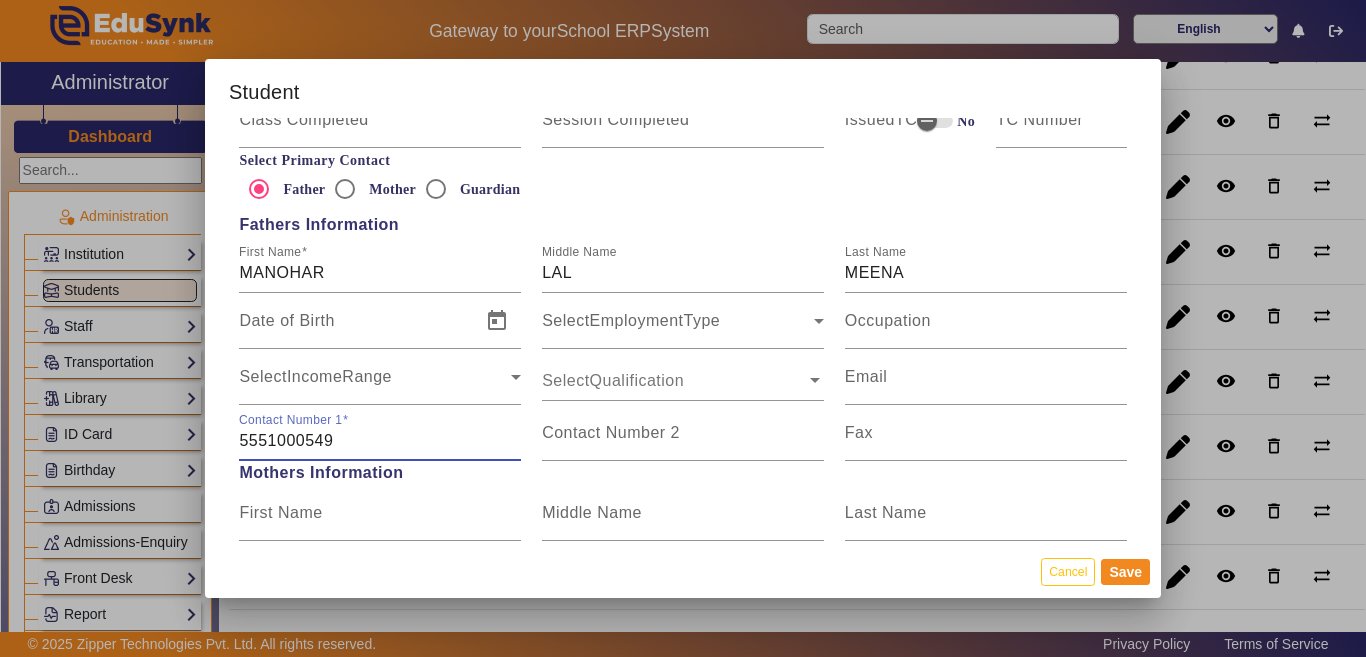 drag, startPoint x: 337, startPoint y: 443, endPoint x: 225, endPoint y: 443, distance: 112 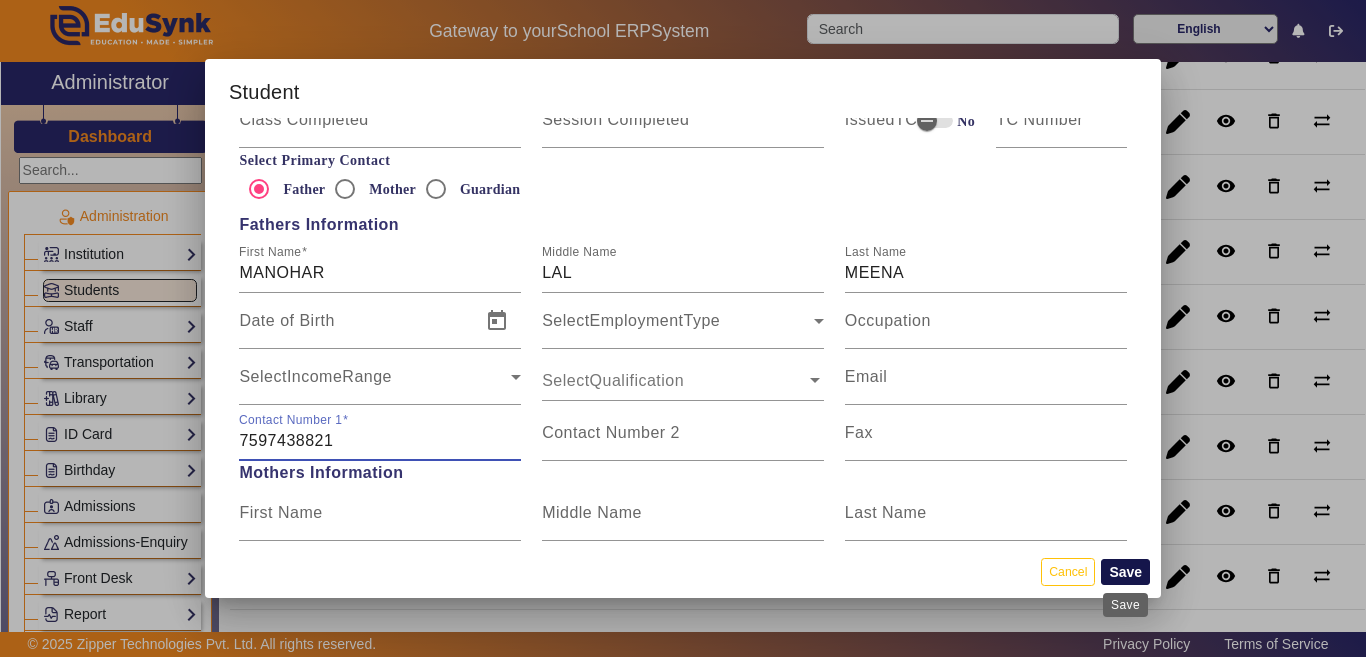 type on "7597438821" 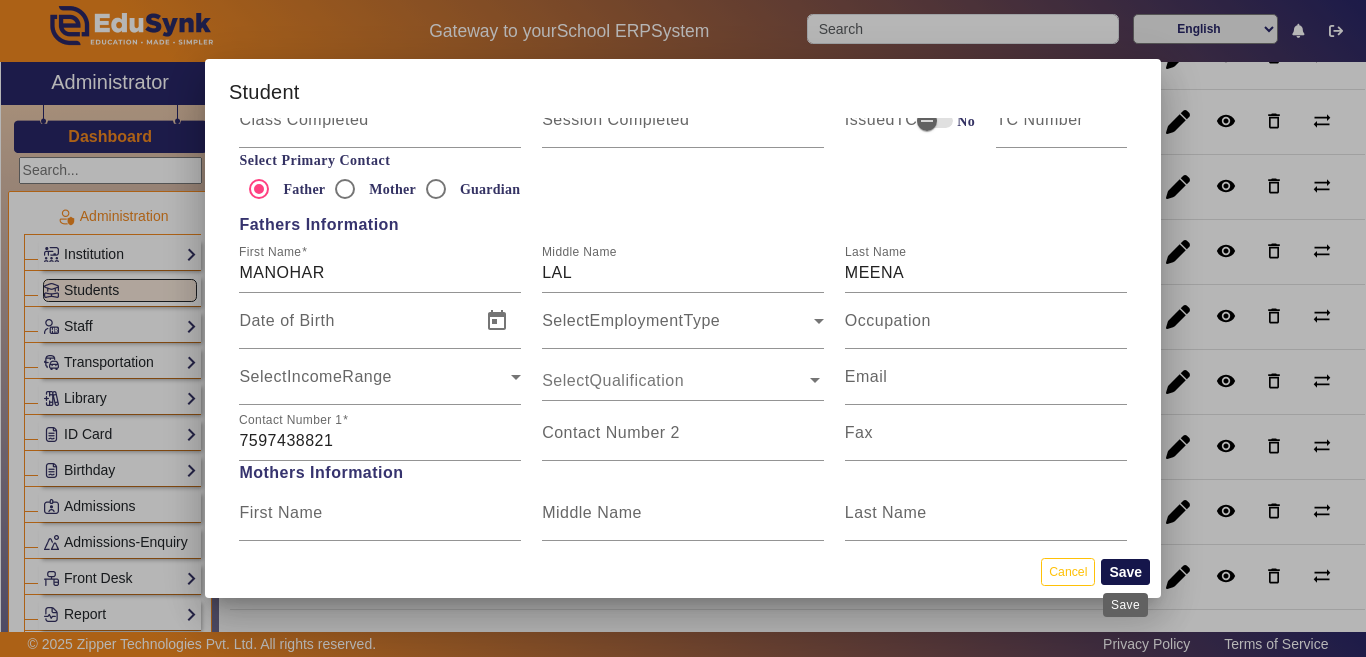 click on "Save" at bounding box center [1125, 572] 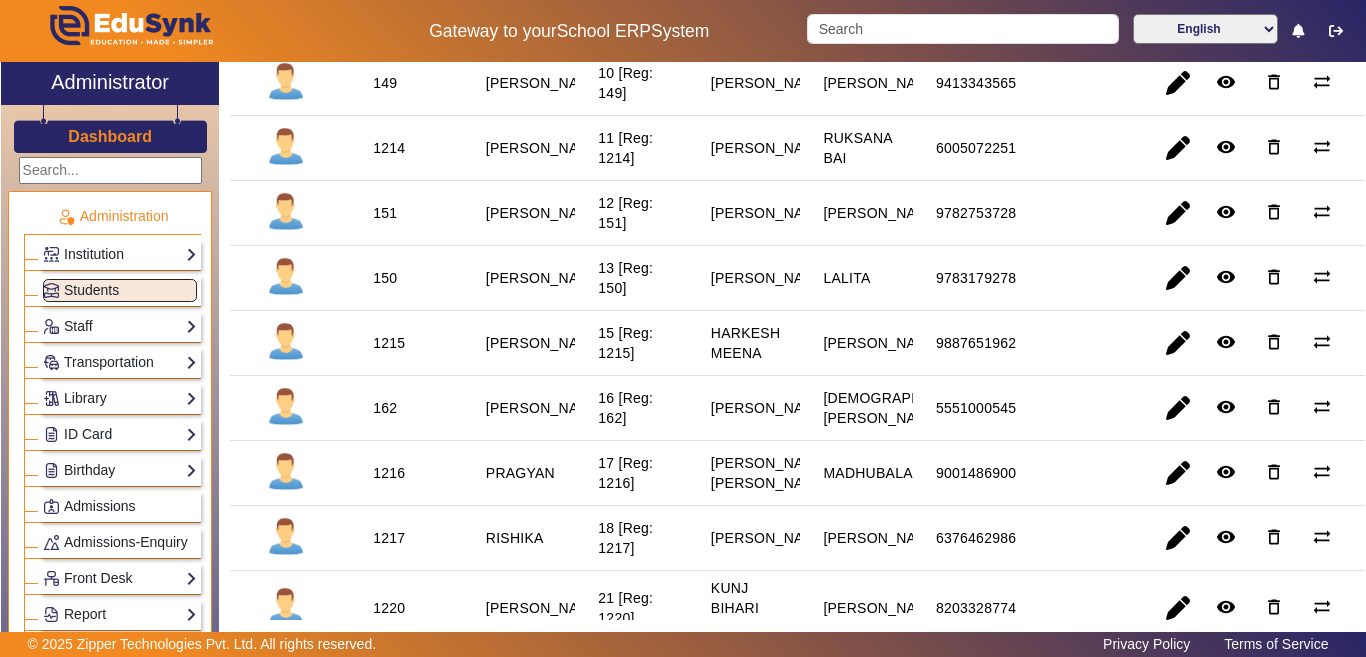 scroll, scrollTop: 900, scrollLeft: 0, axis: vertical 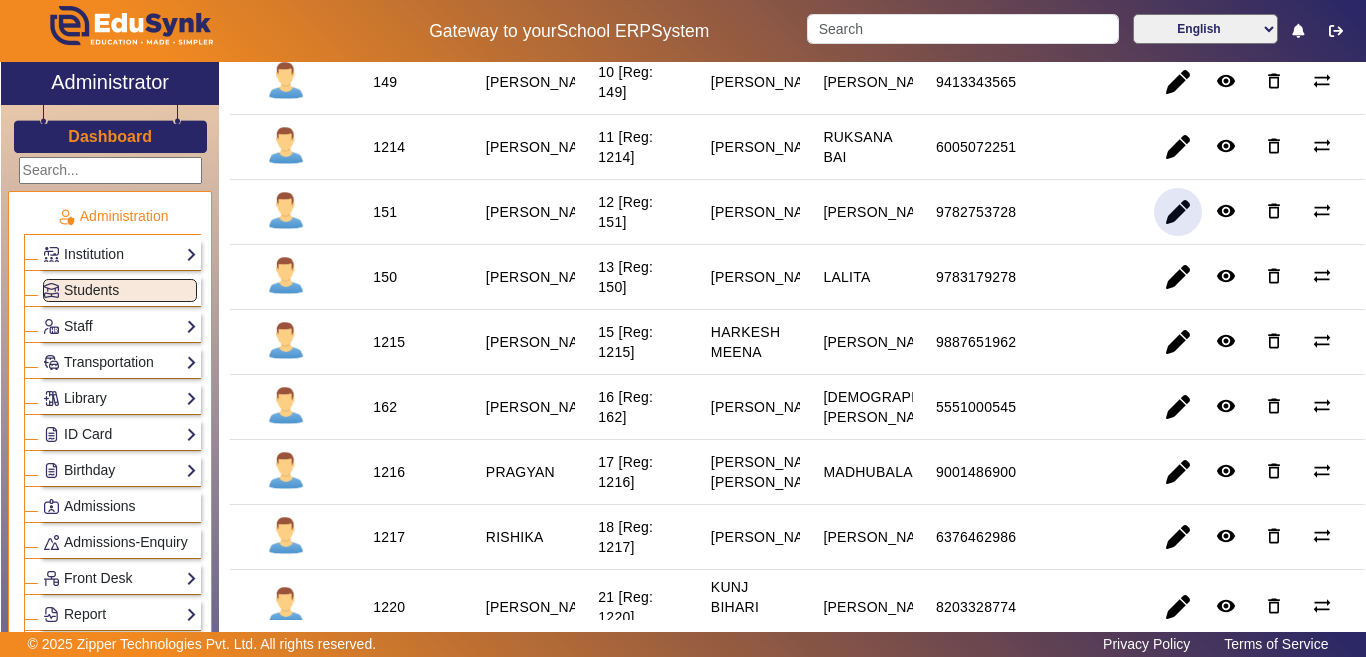 click 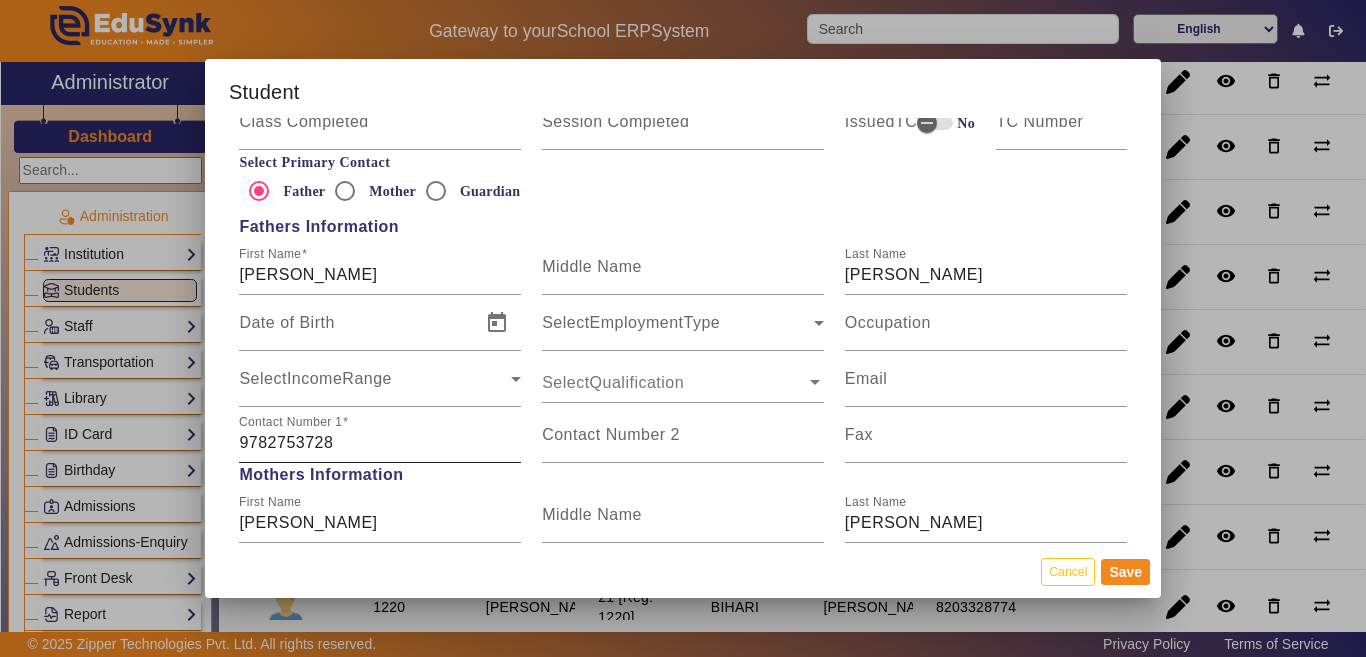 scroll, scrollTop: 1400, scrollLeft: 0, axis: vertical 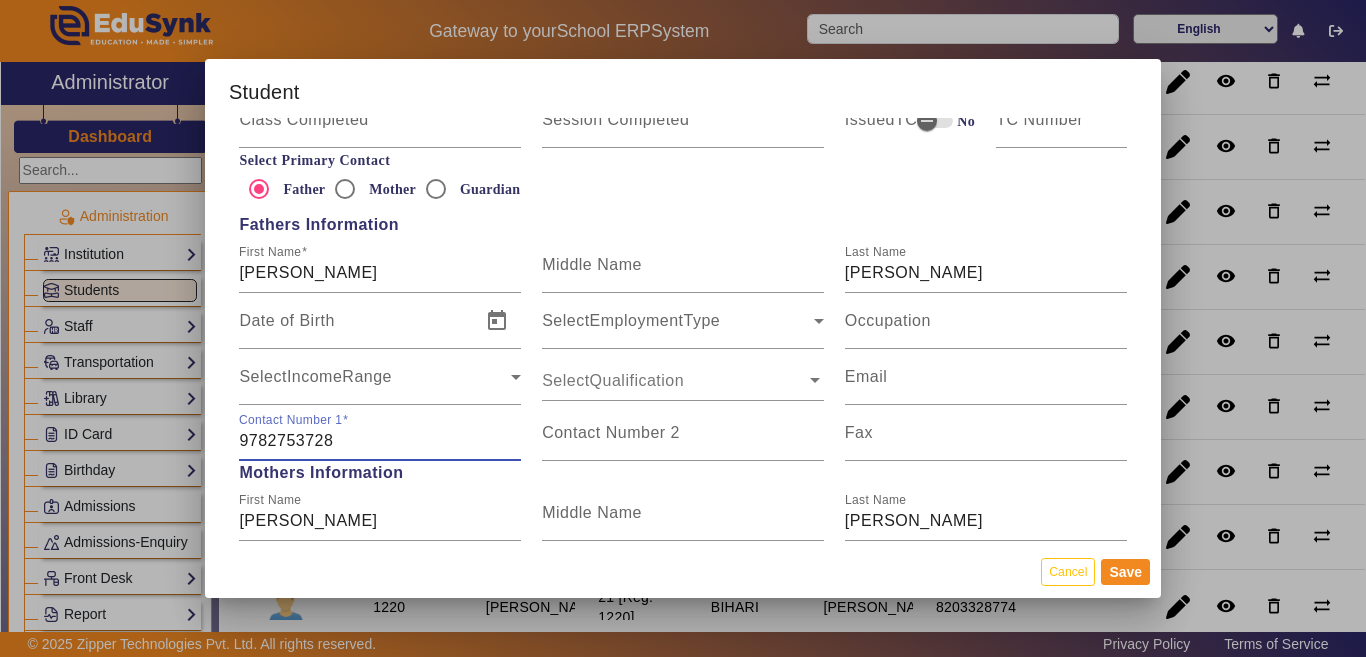 drag, startPoint x: 221, startPoint y: 444, endPoint x: 286, endPoint y: 465, distance: 68.30813 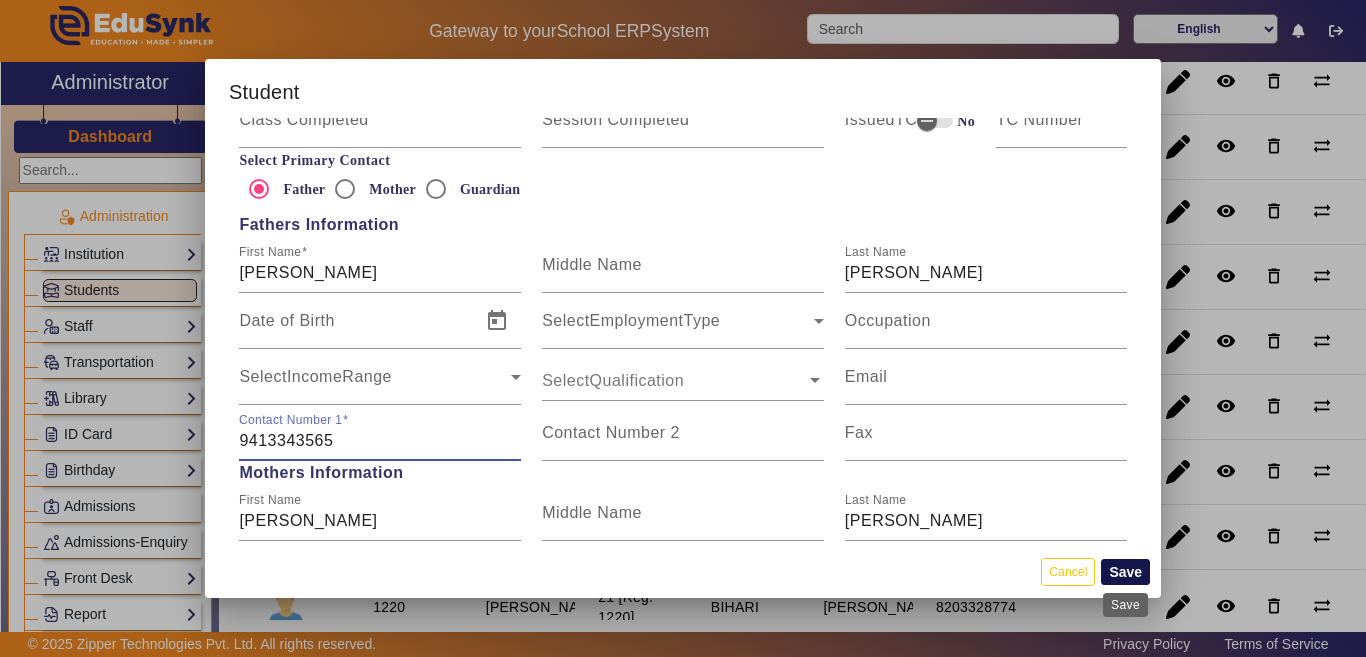 type on "9413343565" 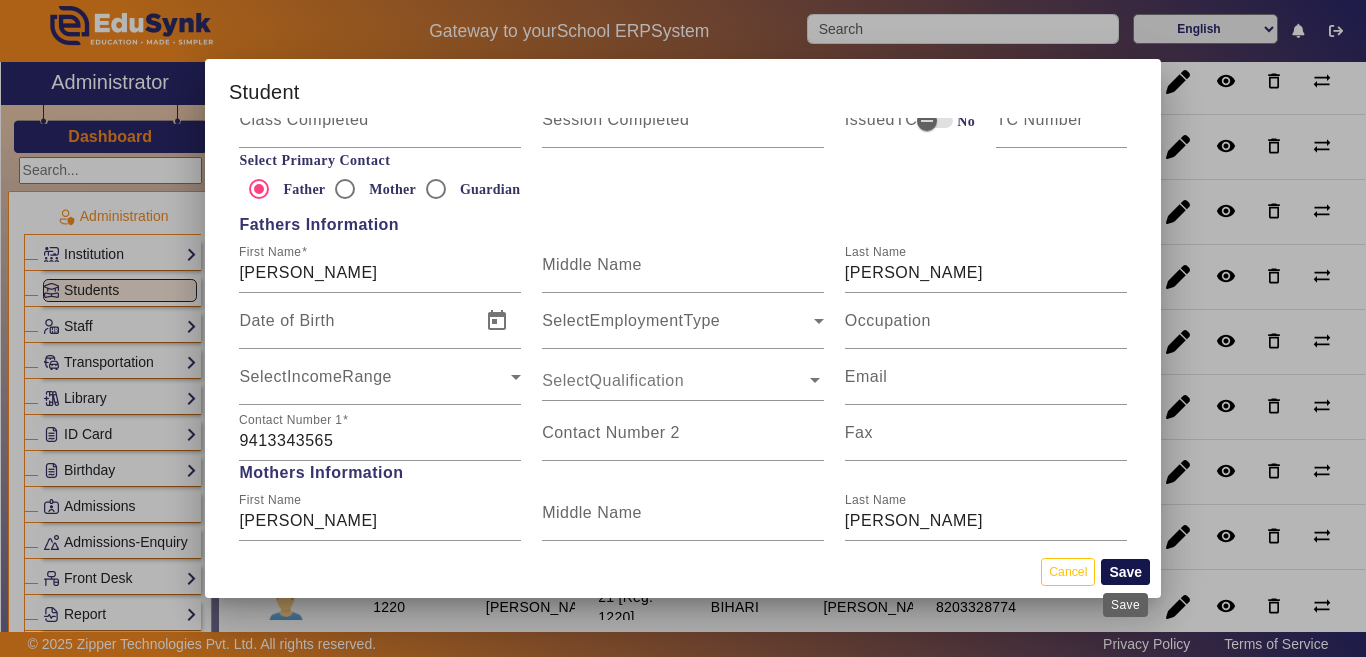 click on "Save" at bounding box center (1125, 572) 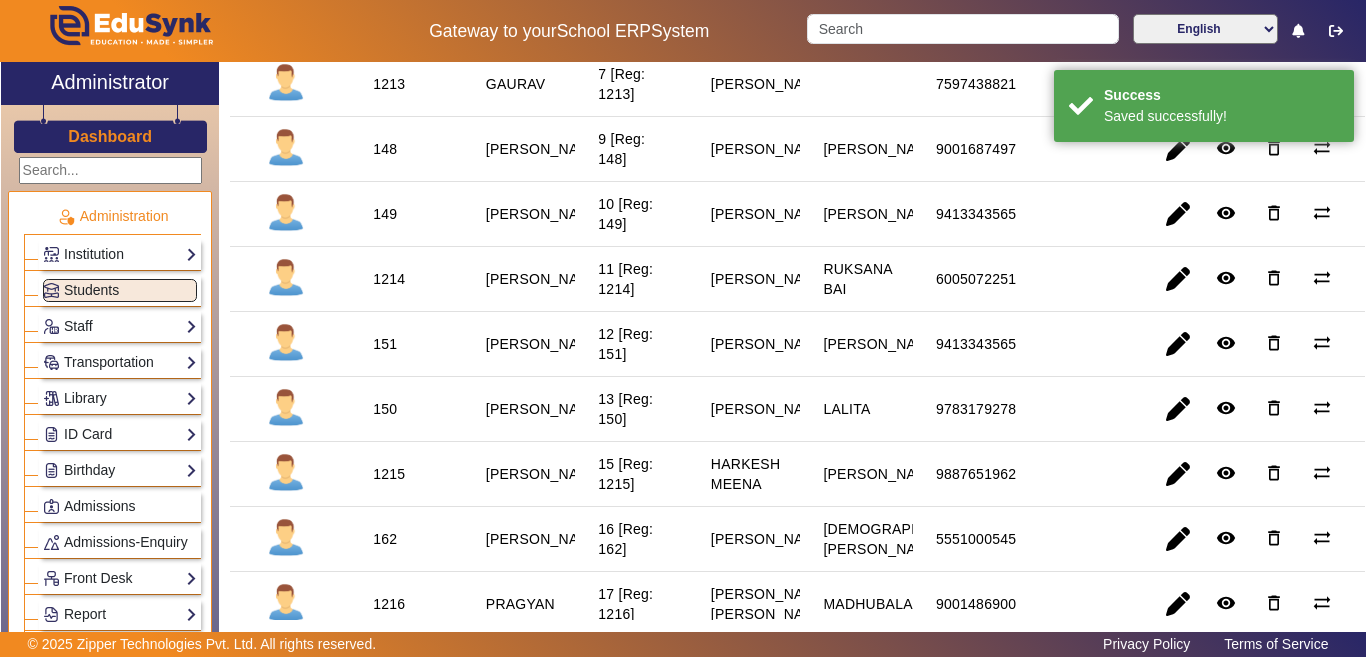 scroll, scrollTop: 800, scrollLeft: 0, axis: vertical 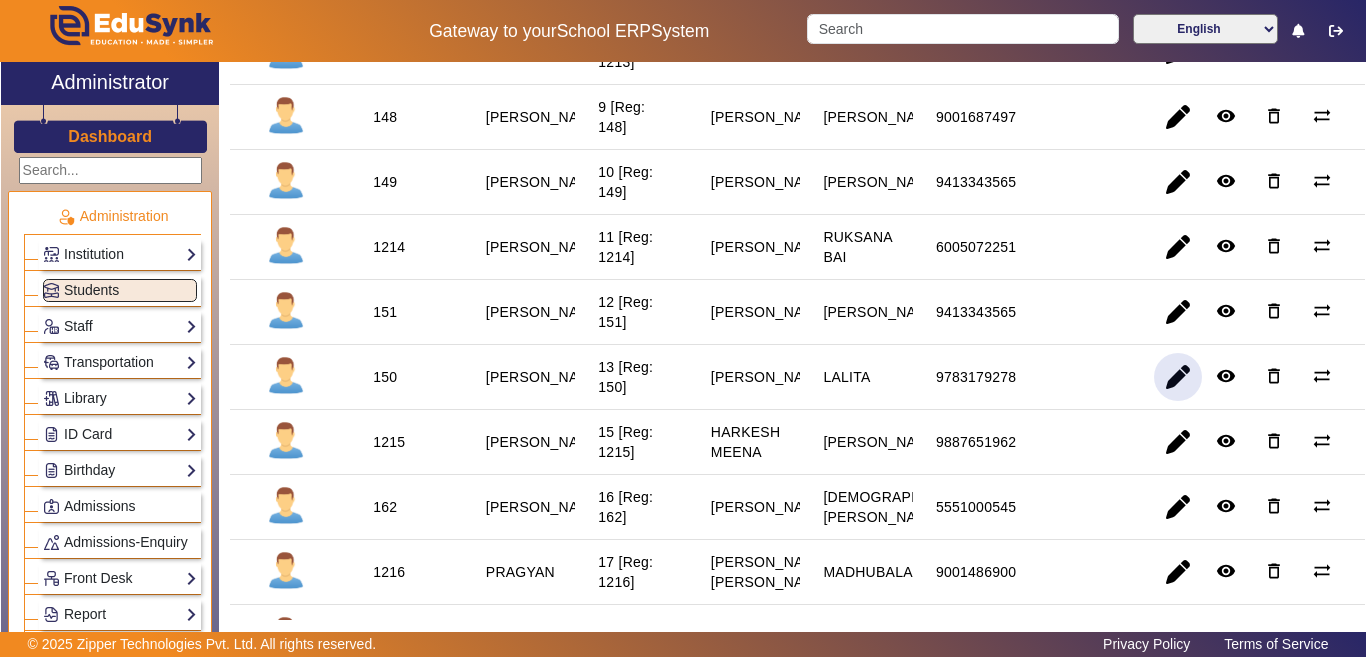 click 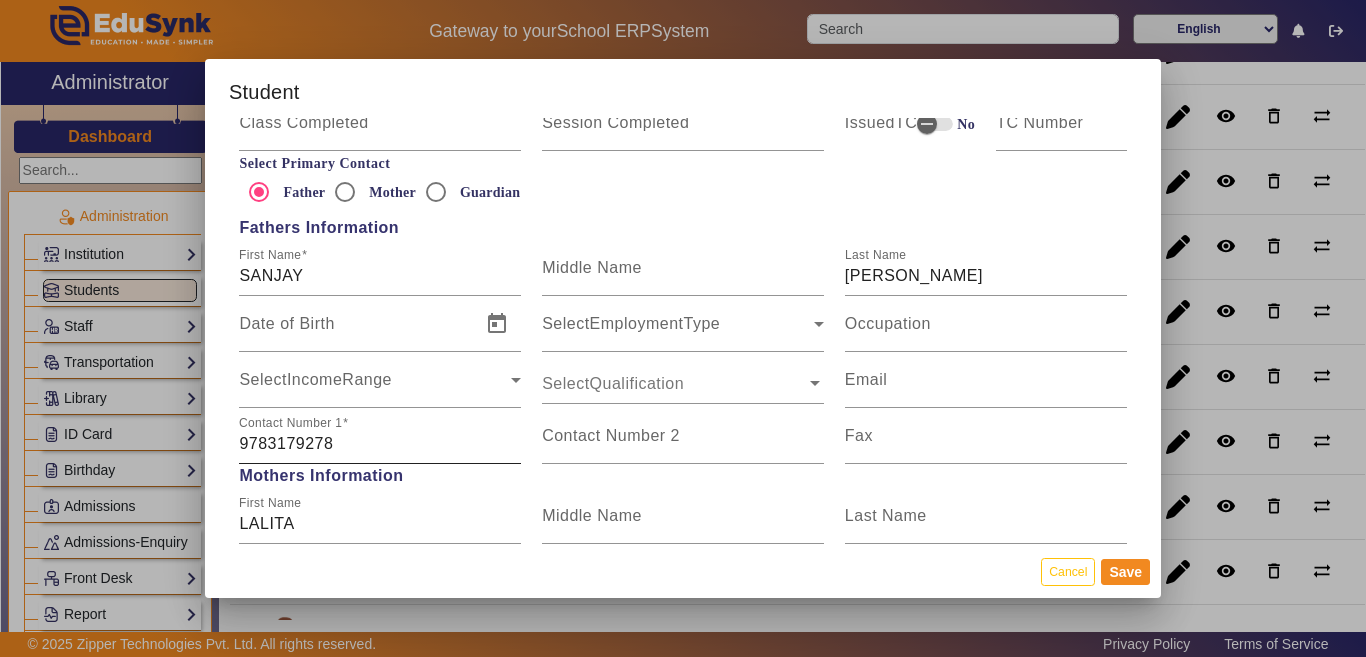 scroll, scrollTop: 1500, scrollLeft: 0, axis: vertical 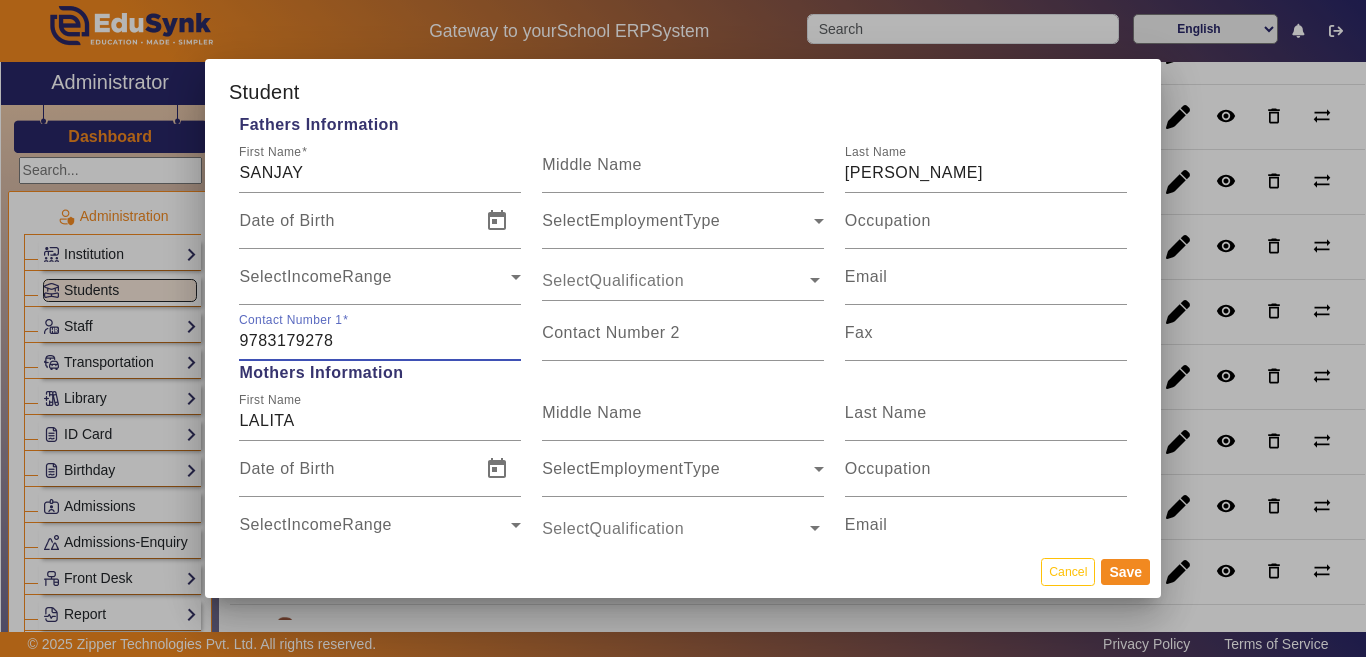 drag, startPoint x: 367, startPoint y: 346, endPoint x: 202, endPoint y: 349, distance: 165.02727 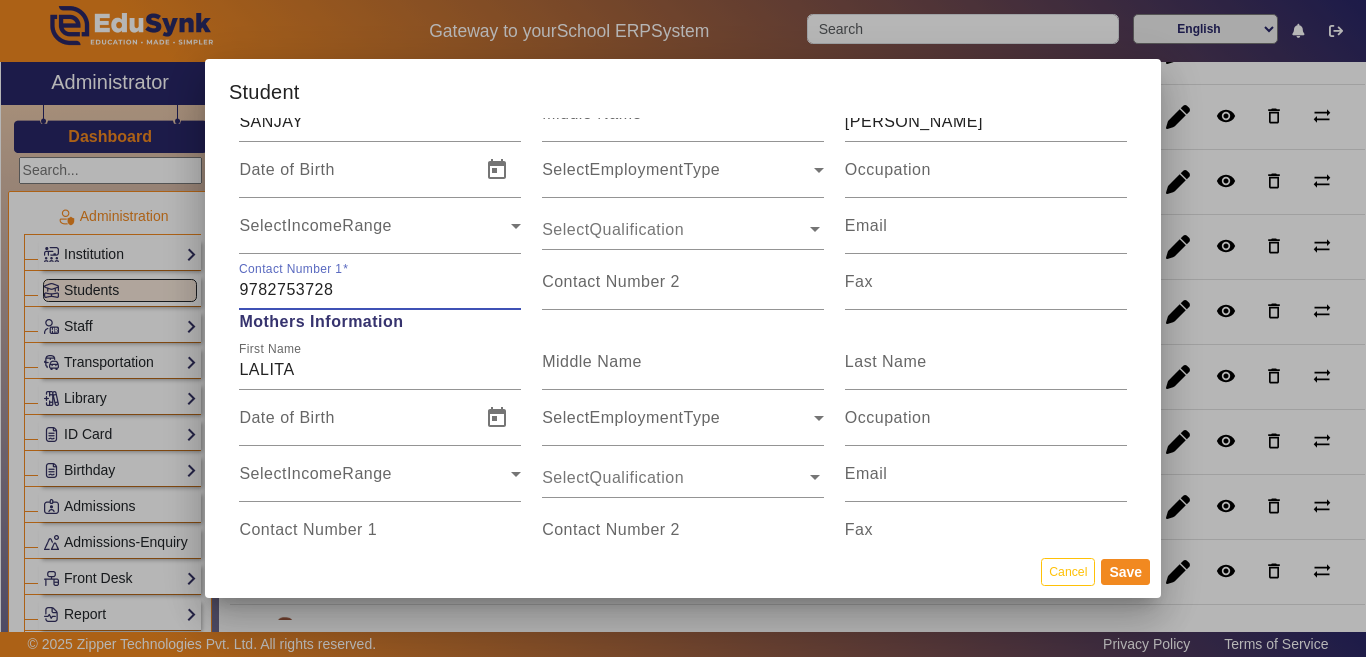 scroll, scrollTop: 1600, scrollLeft: 0, axis: vertical 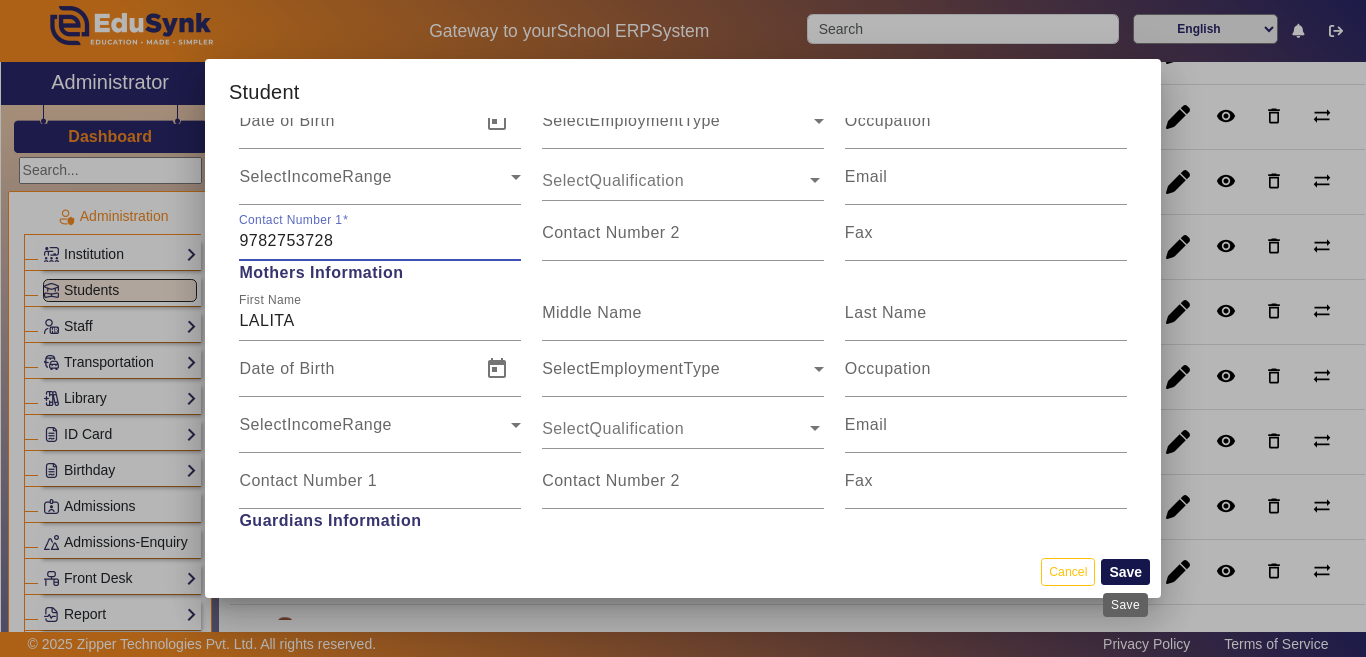 type on "9782753728" 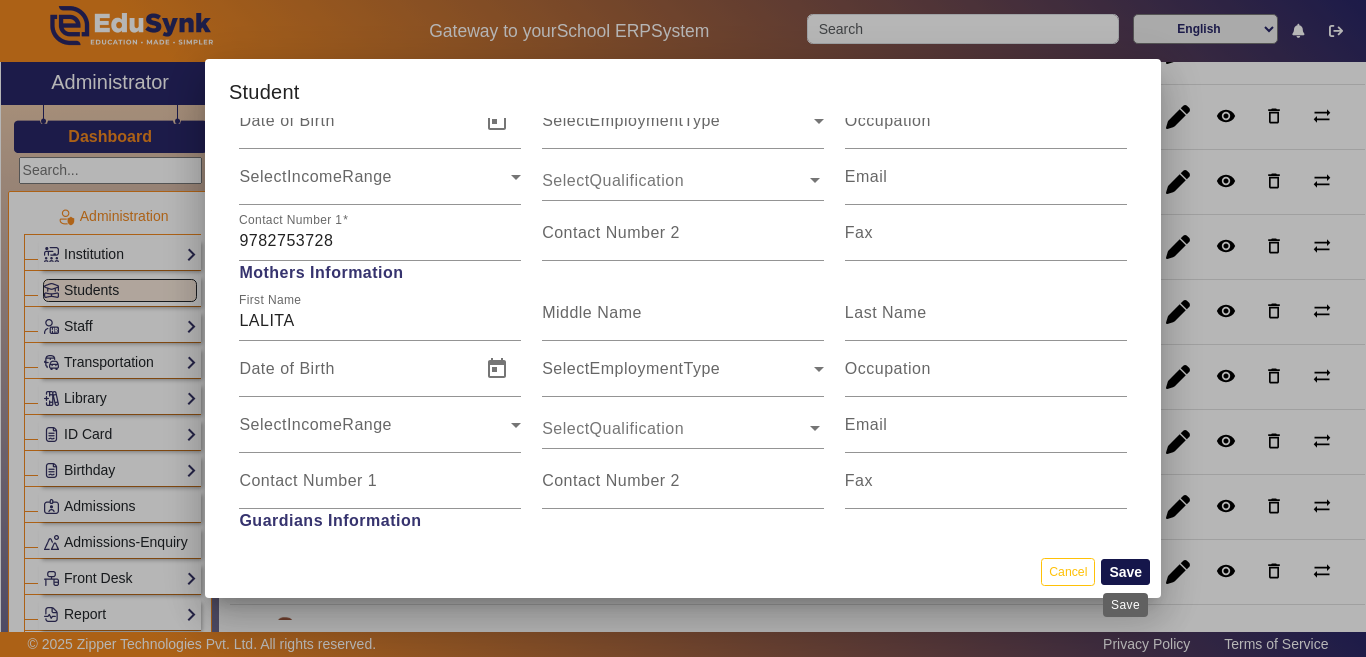 click on "Save" at bounding box center [1125, 572] 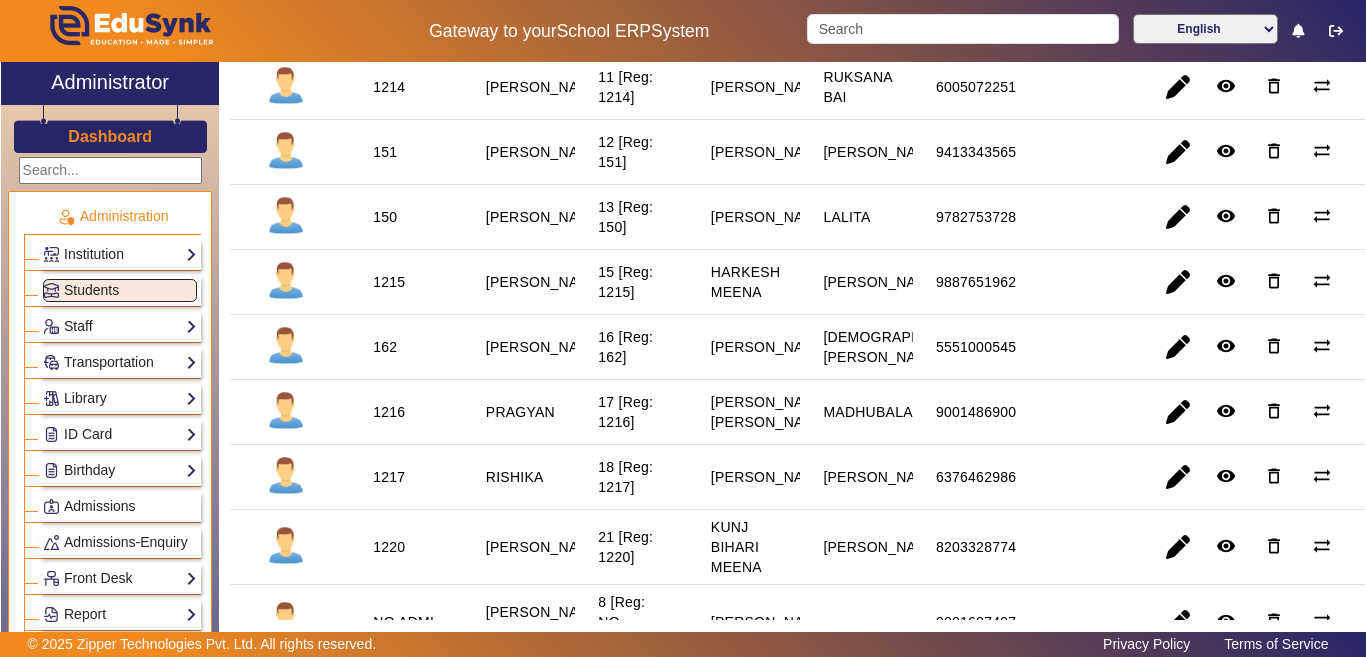 scroll, scrollTop: 1000, scrollLeft: 0, axis: vertical 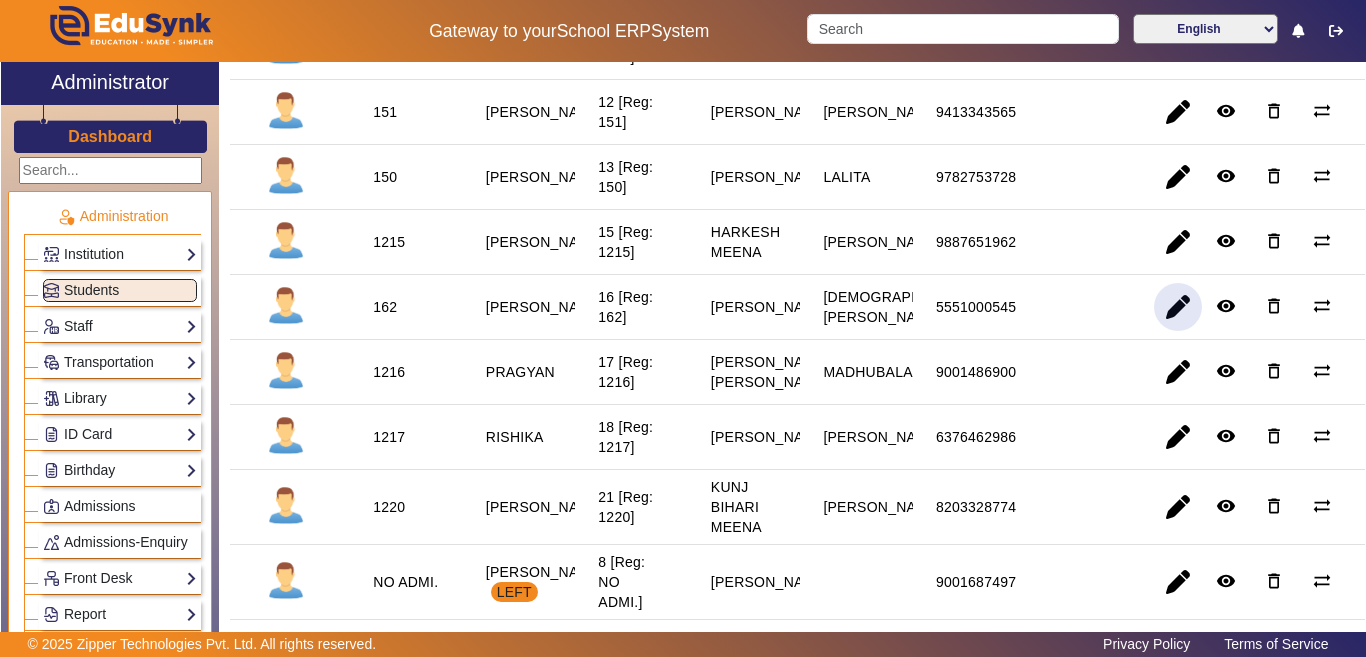 click 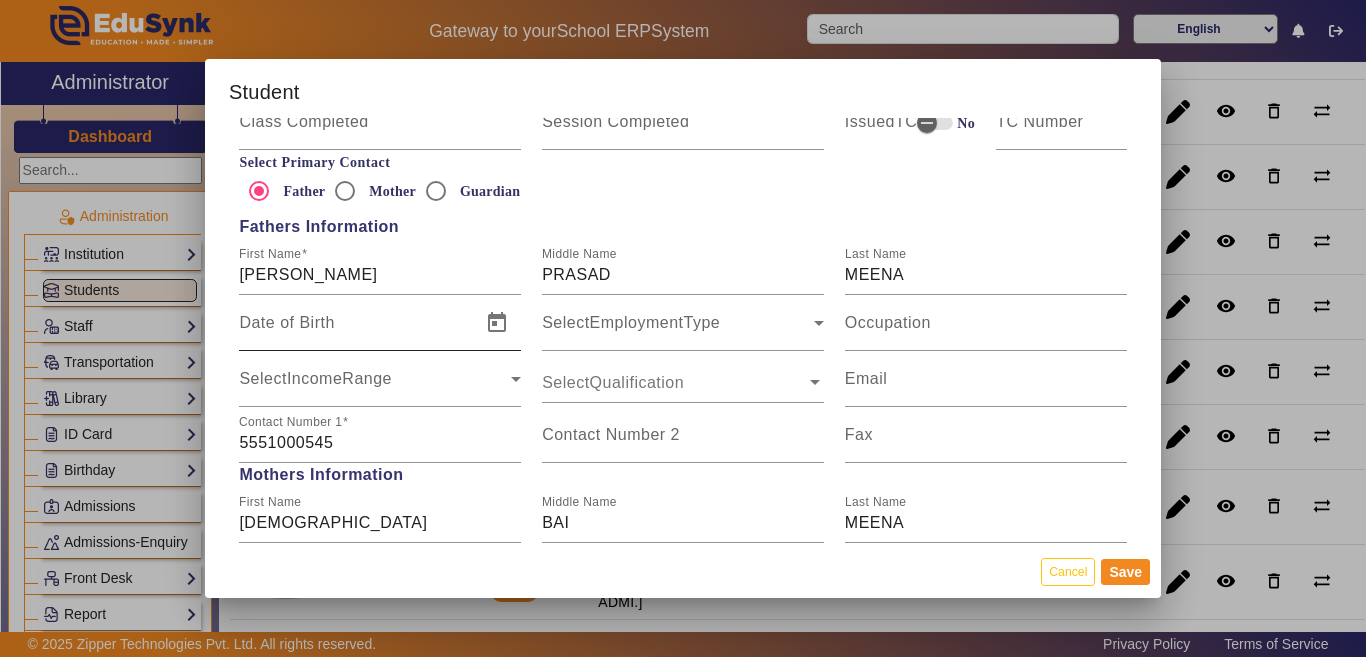scroll, scrollTop: 1400, scrollLeft: 0, axis: vertical 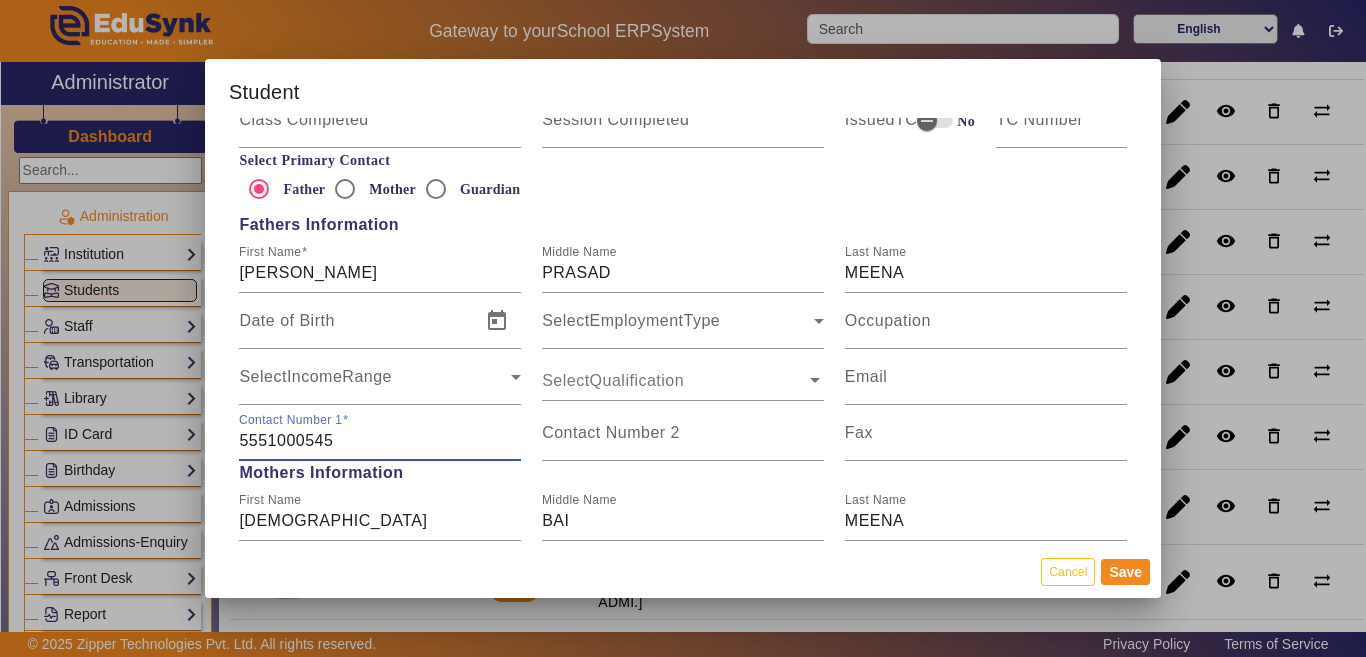 drag, startPoint x: 357, startPoint y: 443, endPoint x: 236, endPoint y: 442, distance: 121.004135 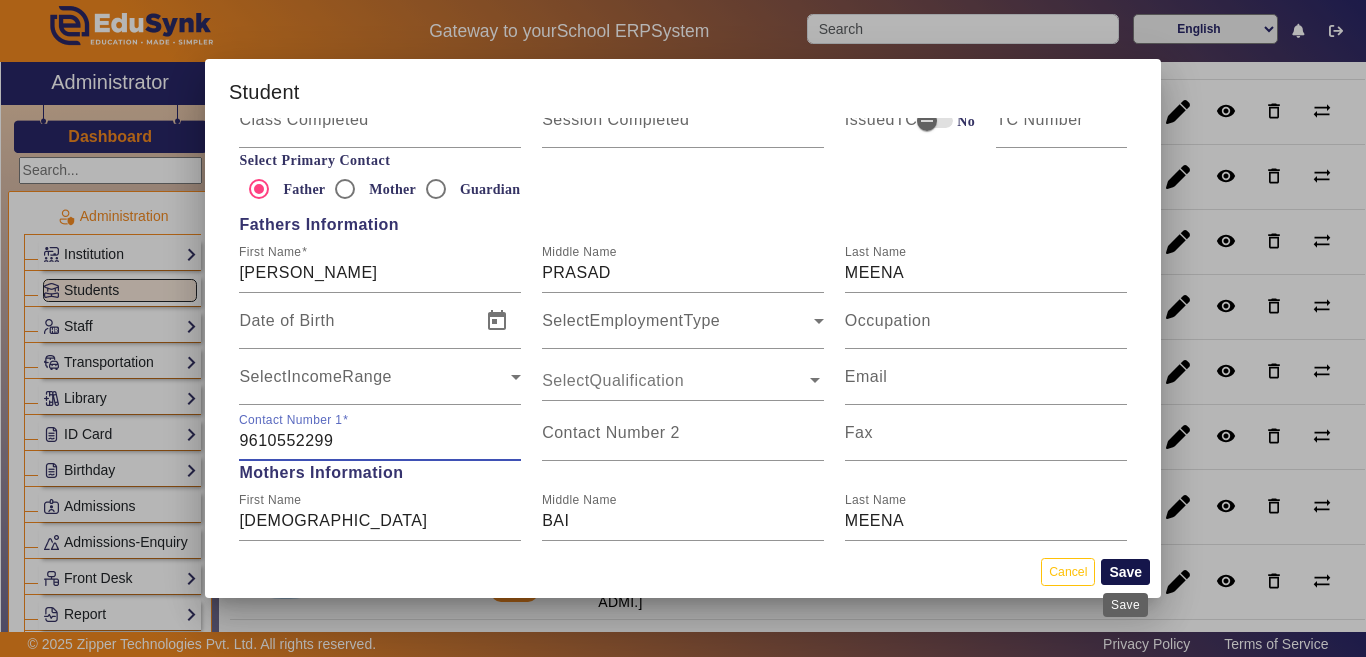 type on "9610552299" 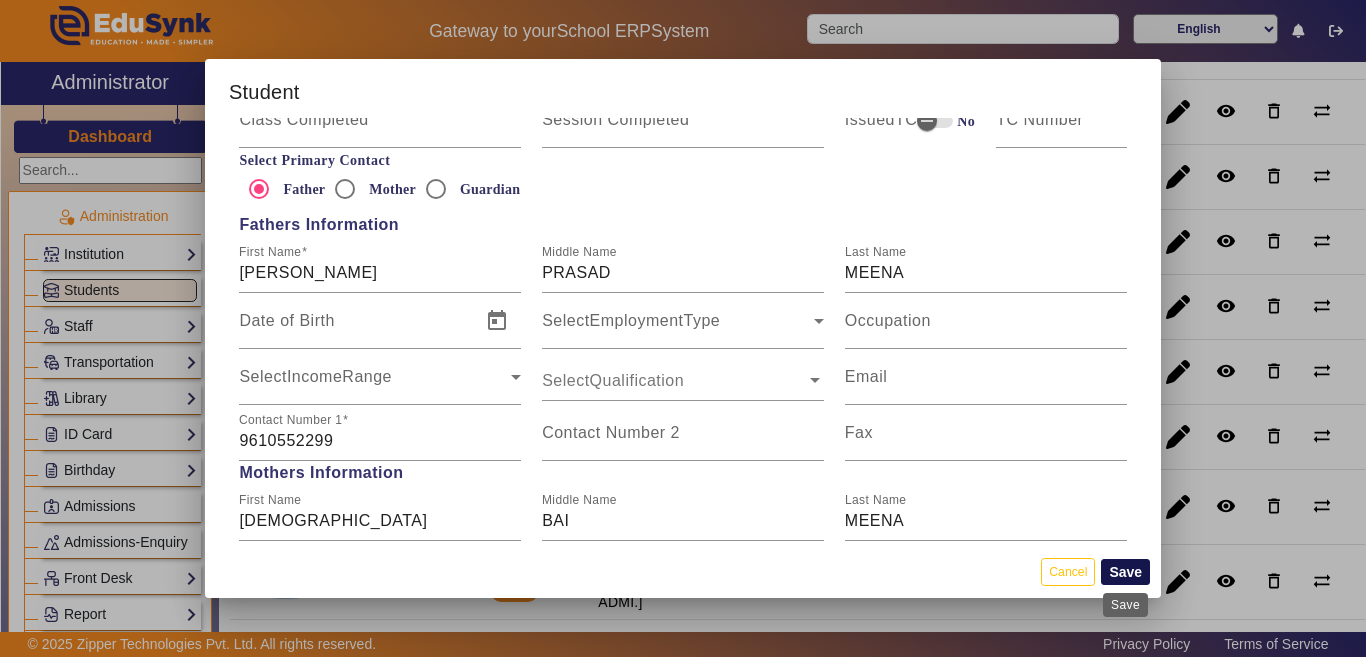 drag, startPoint x: 1134, startPoint y: 579, endPoint x: 1115, endPoint y: 570, distance: 21.023796 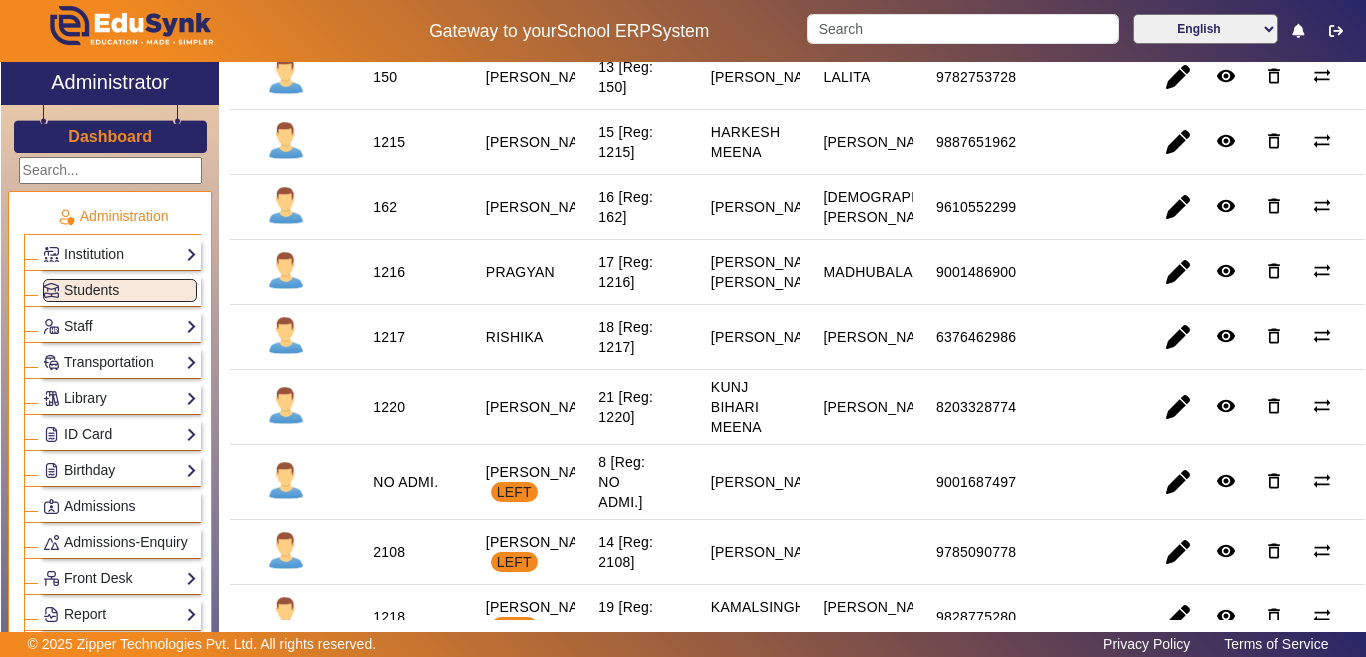 scroll, scrollTop: 1449, scrollLeft: 0, axis: vertical 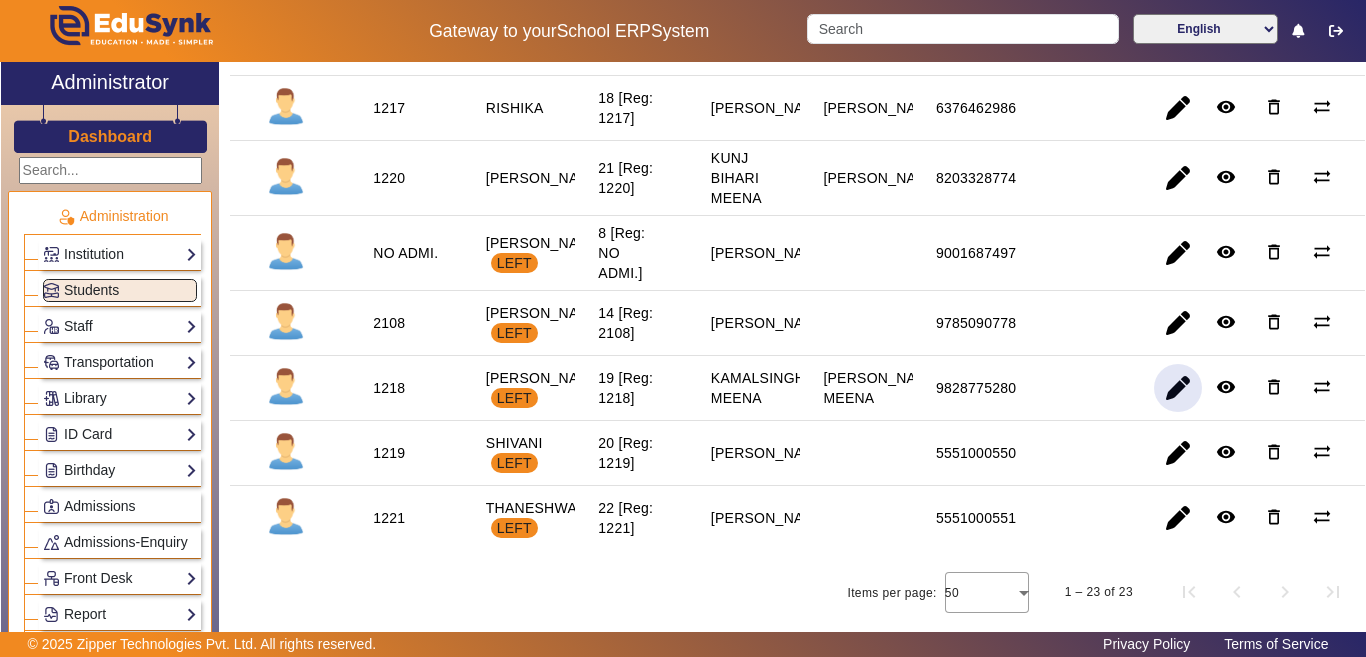 click 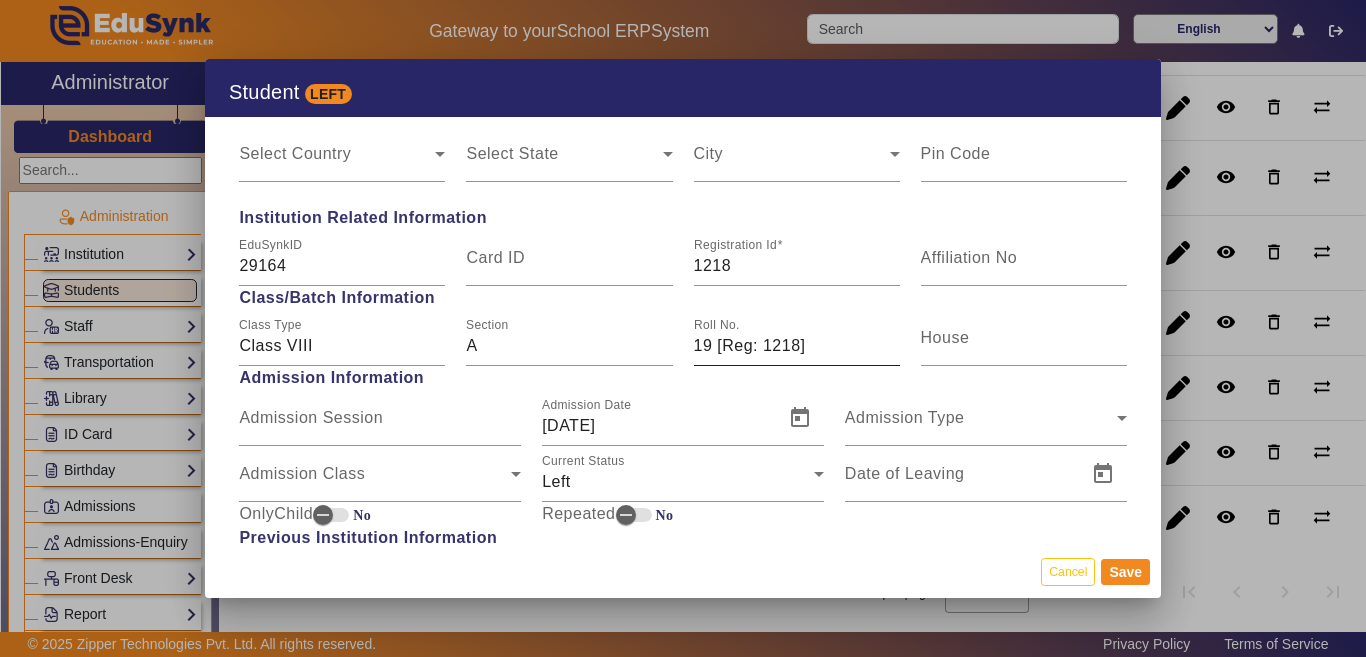 scroll, scrollTop: 1000, scrollLeft: 0, axis: vertical 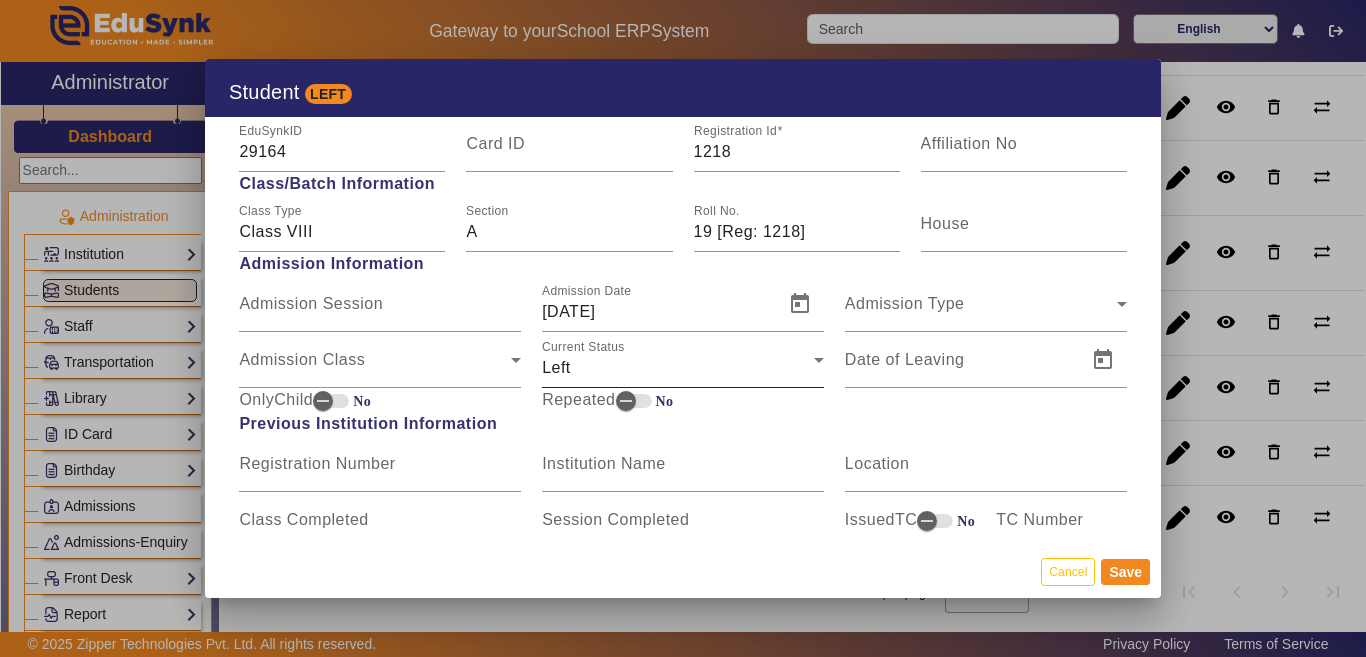 click on "Left" at bounding box center [678, 368] 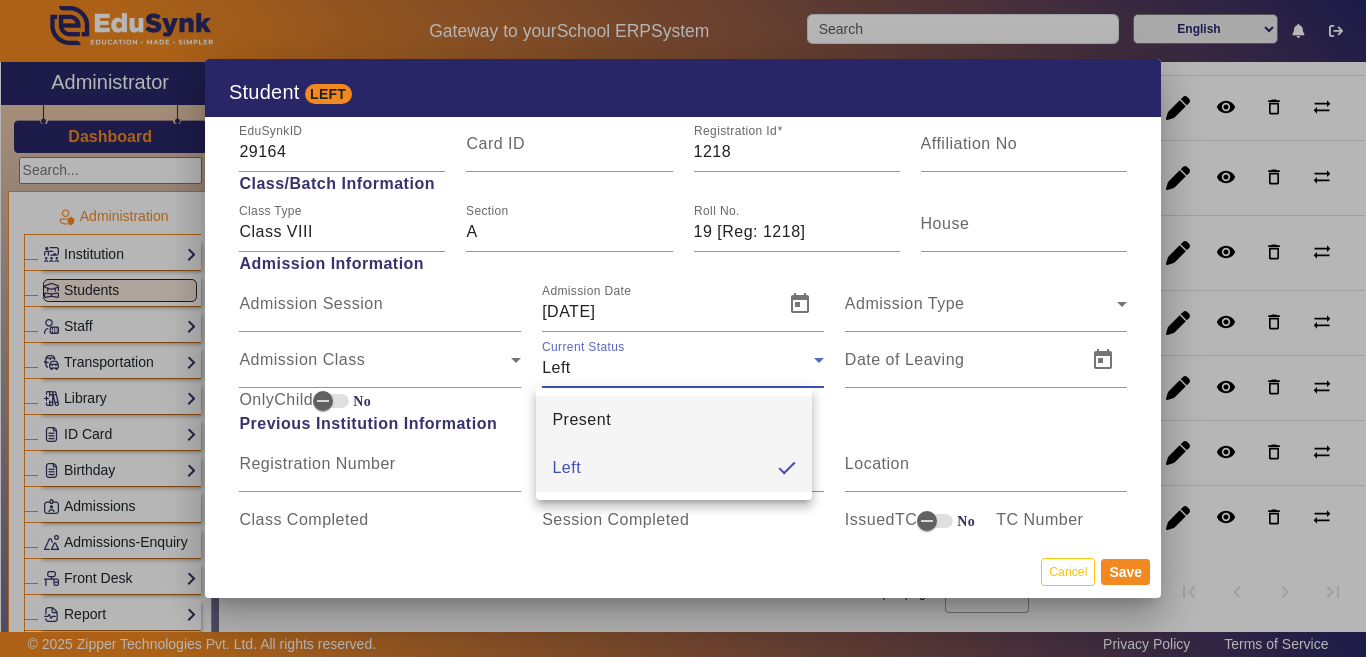 click on "Present" at bounding box center [581, 420] 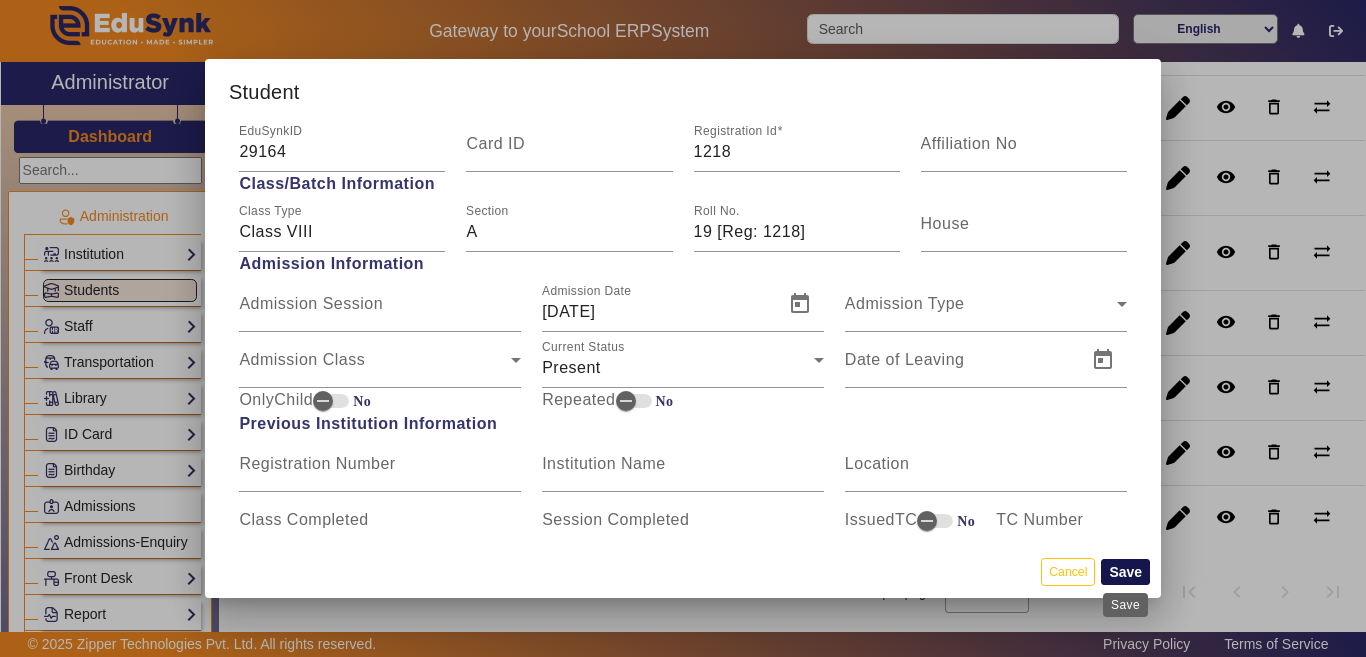 click on "Save" at bounding box center (1125, 572) 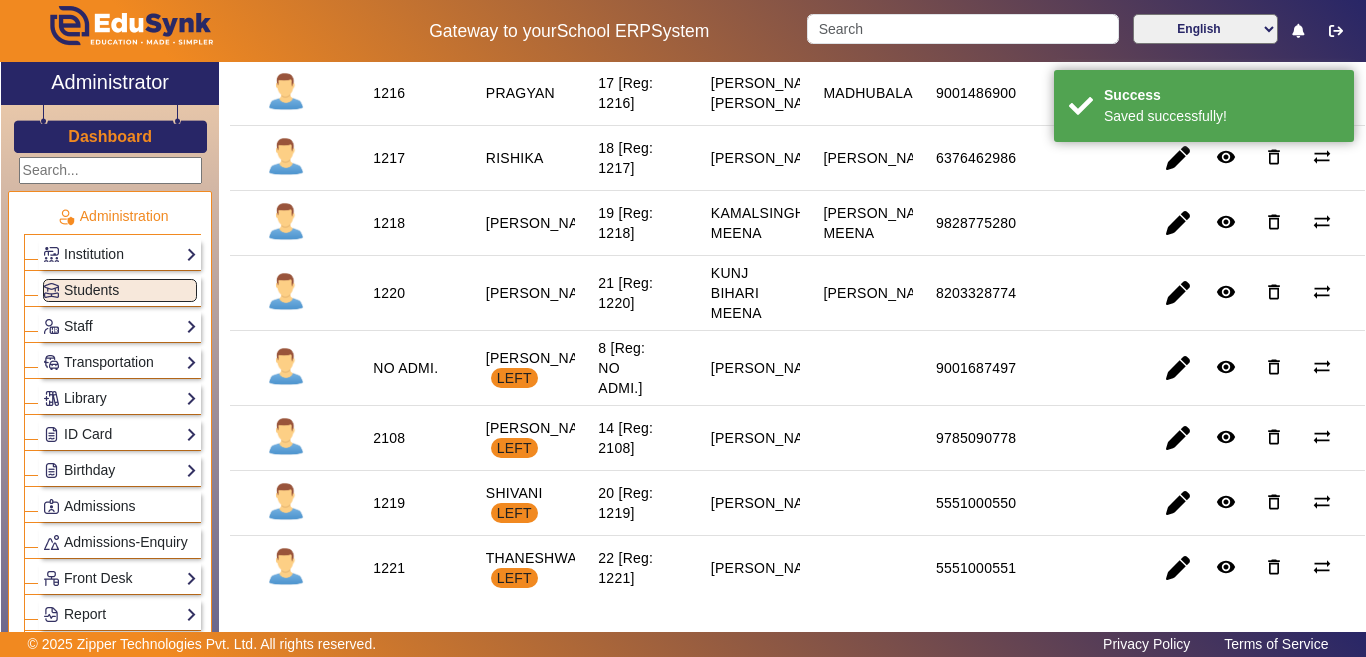 scroll, scrollTop: 1400, scrollLeft: 0, axis: vertical 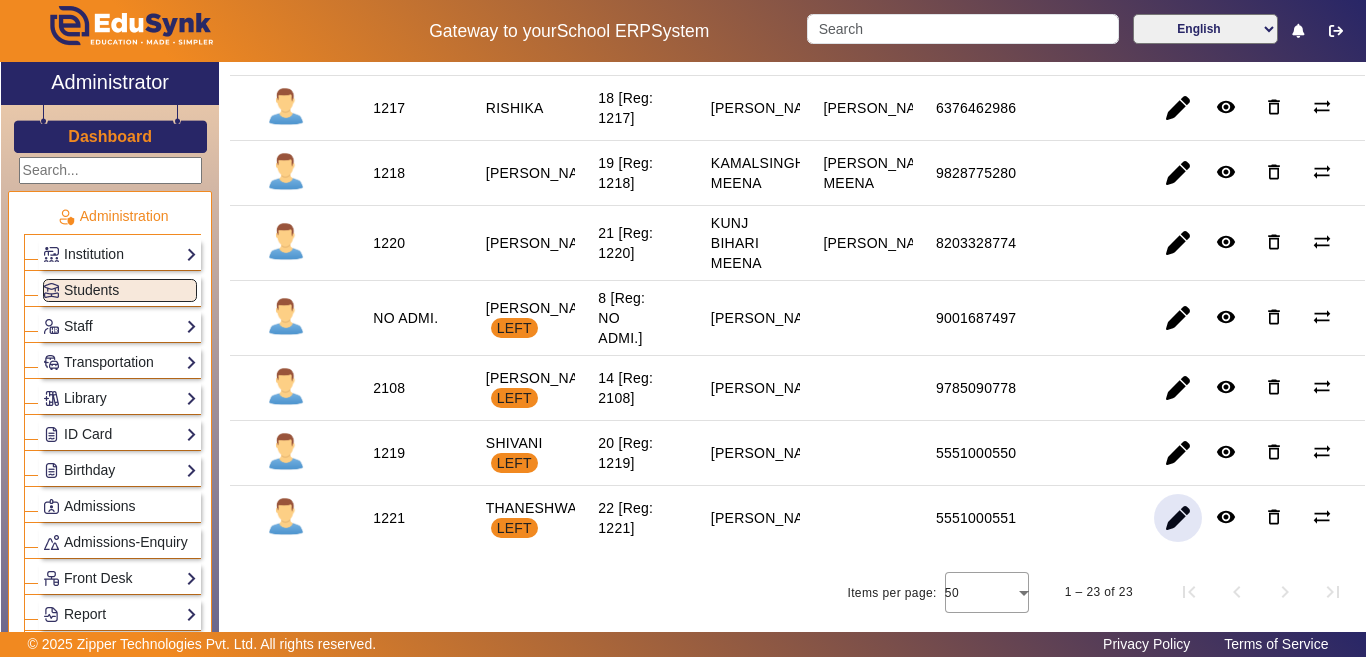 click 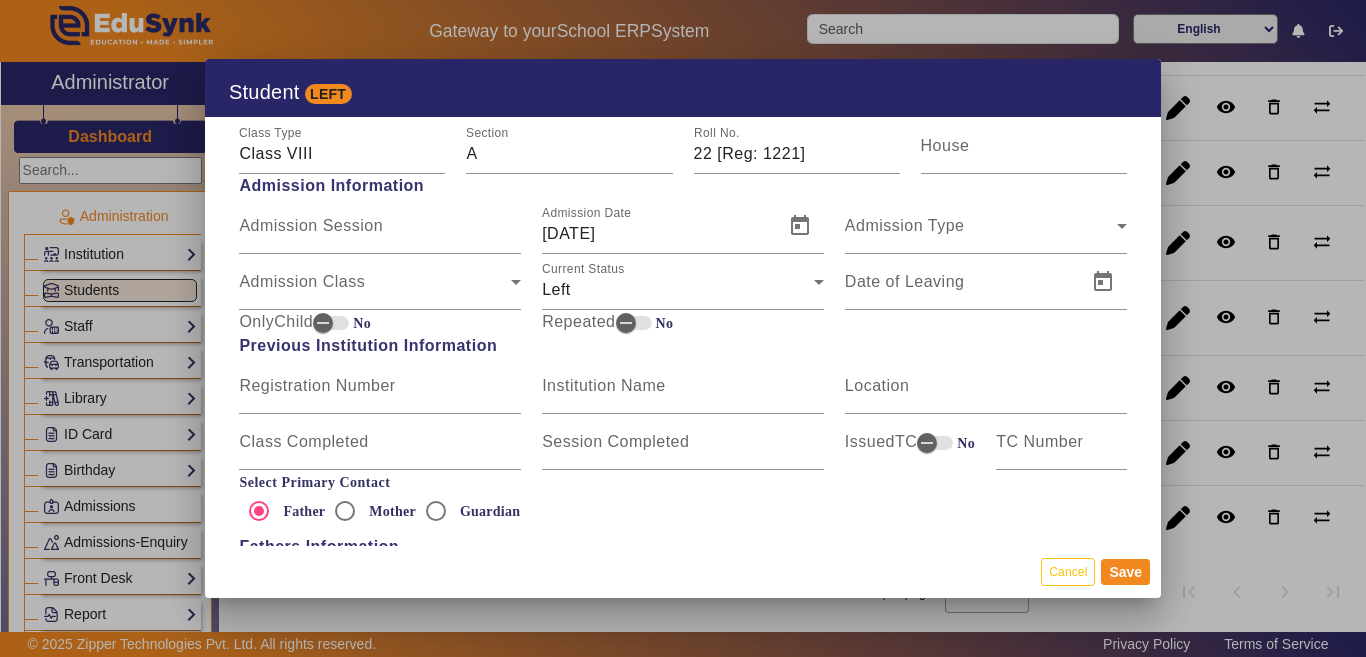 scroll, scrollTop: 1100, scrollLeft: 0, axis: vertical 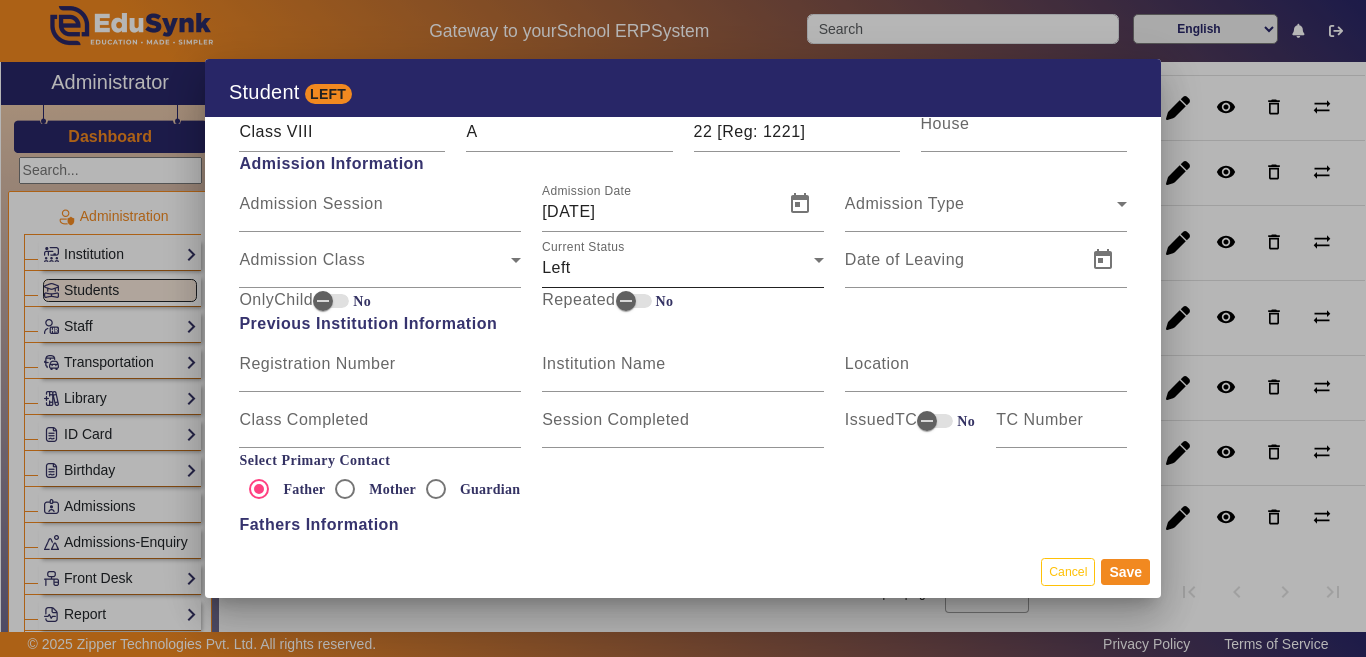 click on "Left" at bounding box center [678, 268] 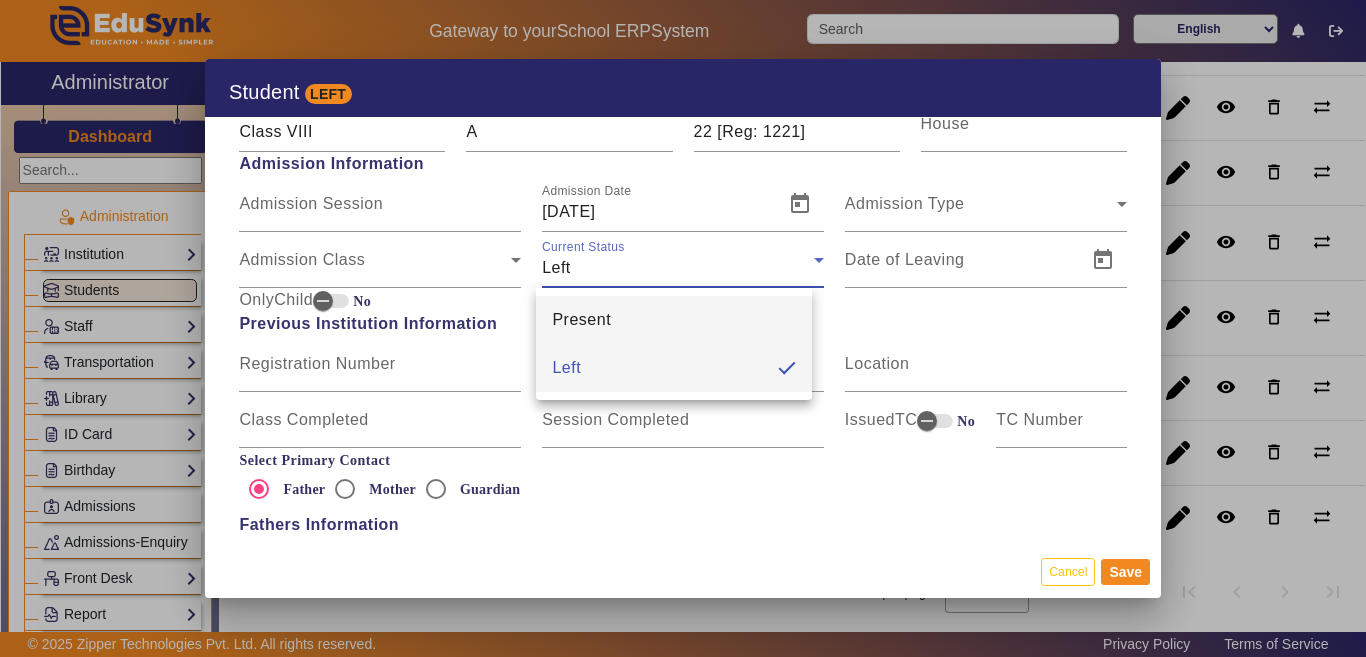 click on "Present" at bounding box center [581, 320] 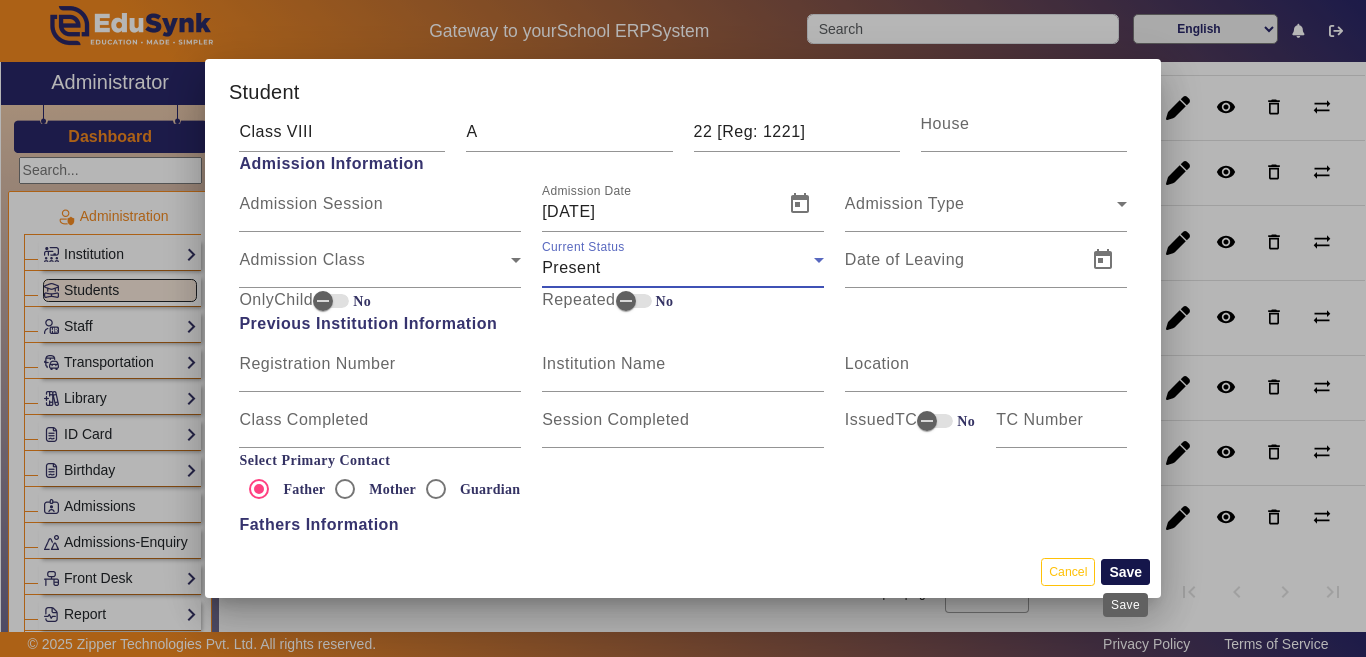 click on "Save" at bounding box center [1125, 572] 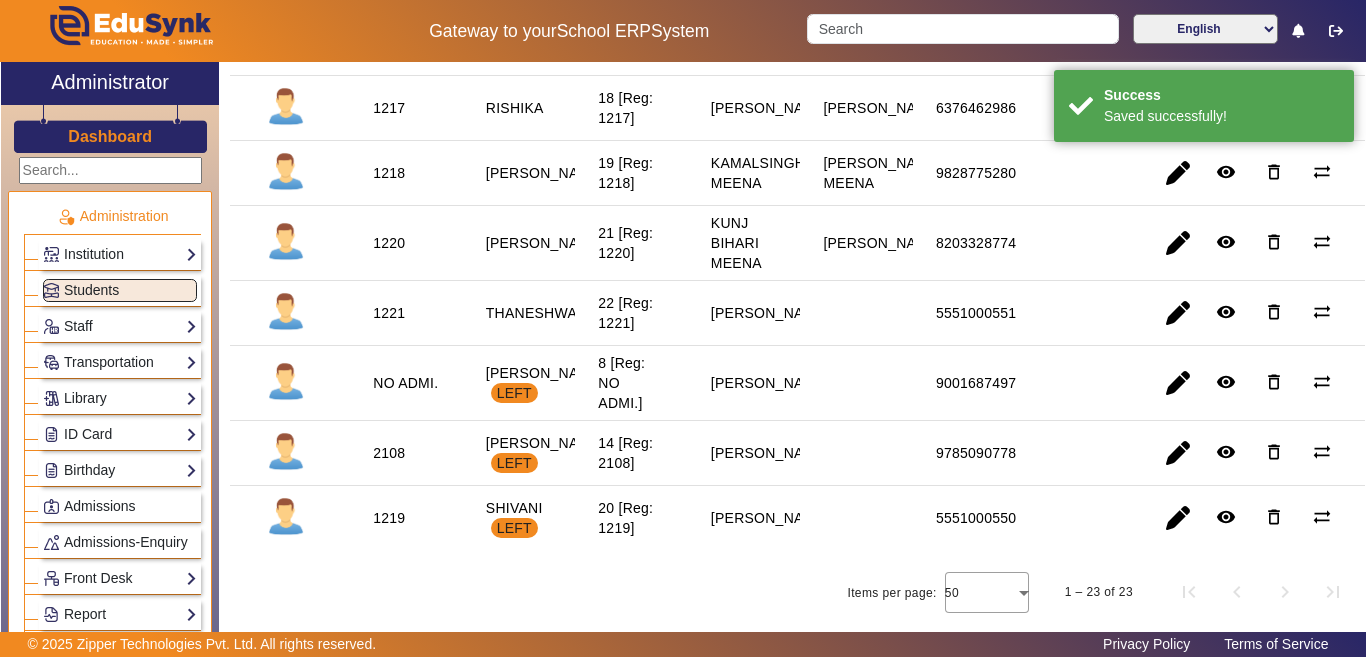 scroll, scrollTop: 1400, scrollLeft: 0, axis: vertical 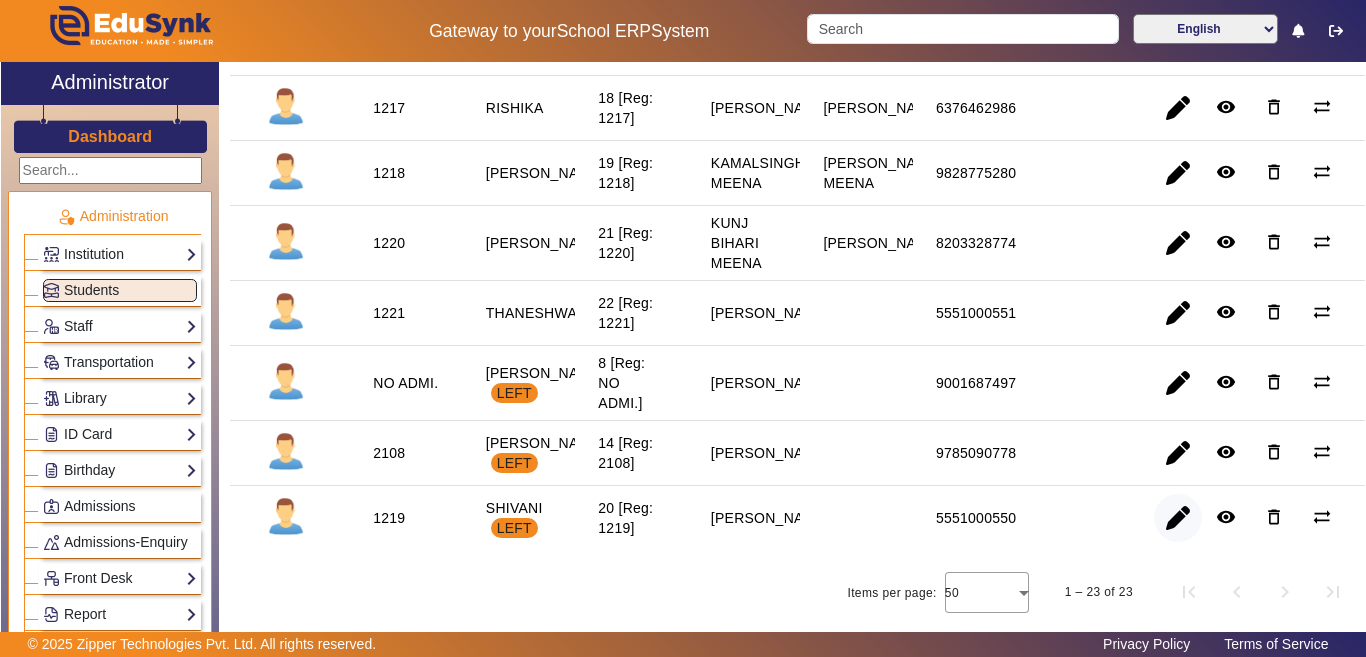 click 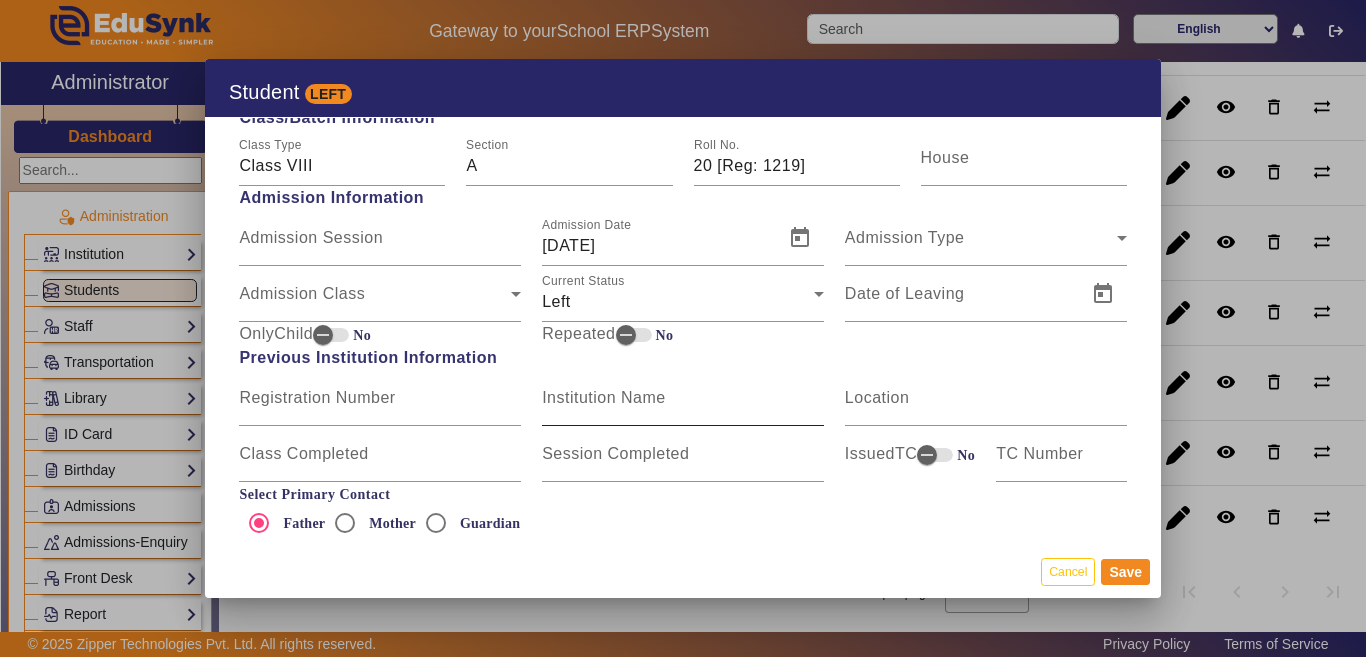 scroll, scrollTop: 1100, scrollLeft: 0, axis: vertical 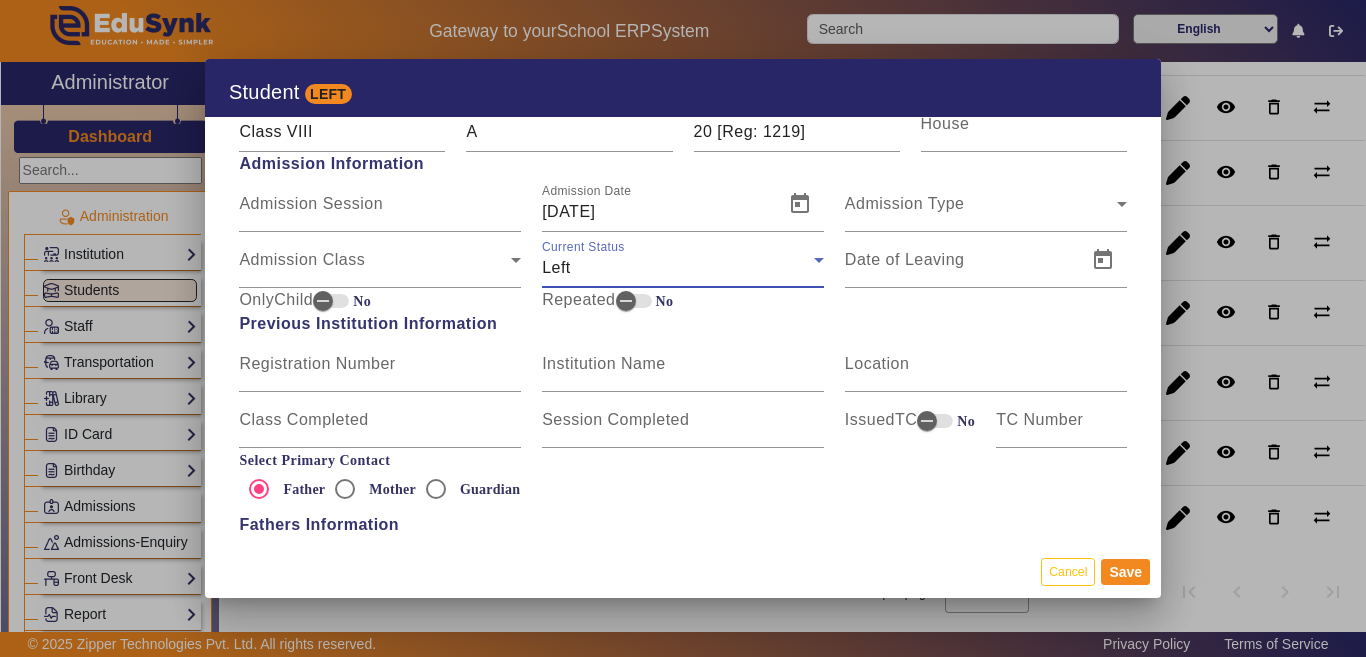 click on "Left" at bounding box center [678, 268] 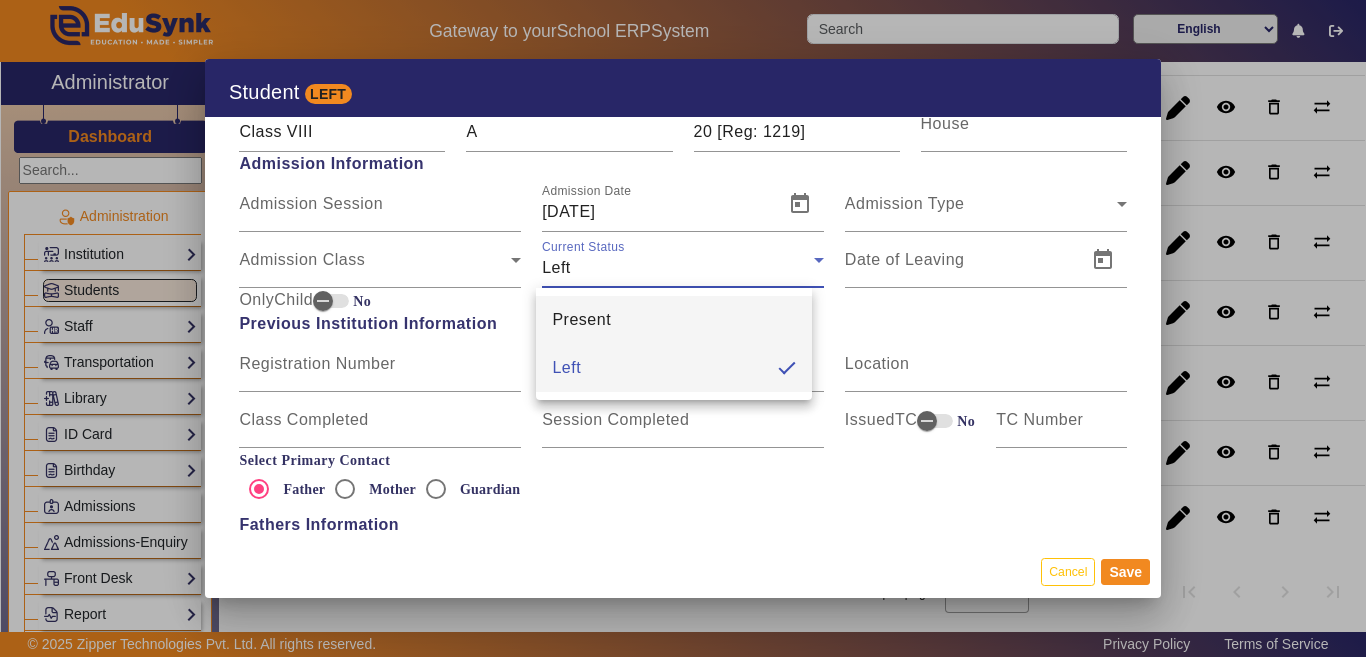 click on "Present" at bounding box center (581, 320) 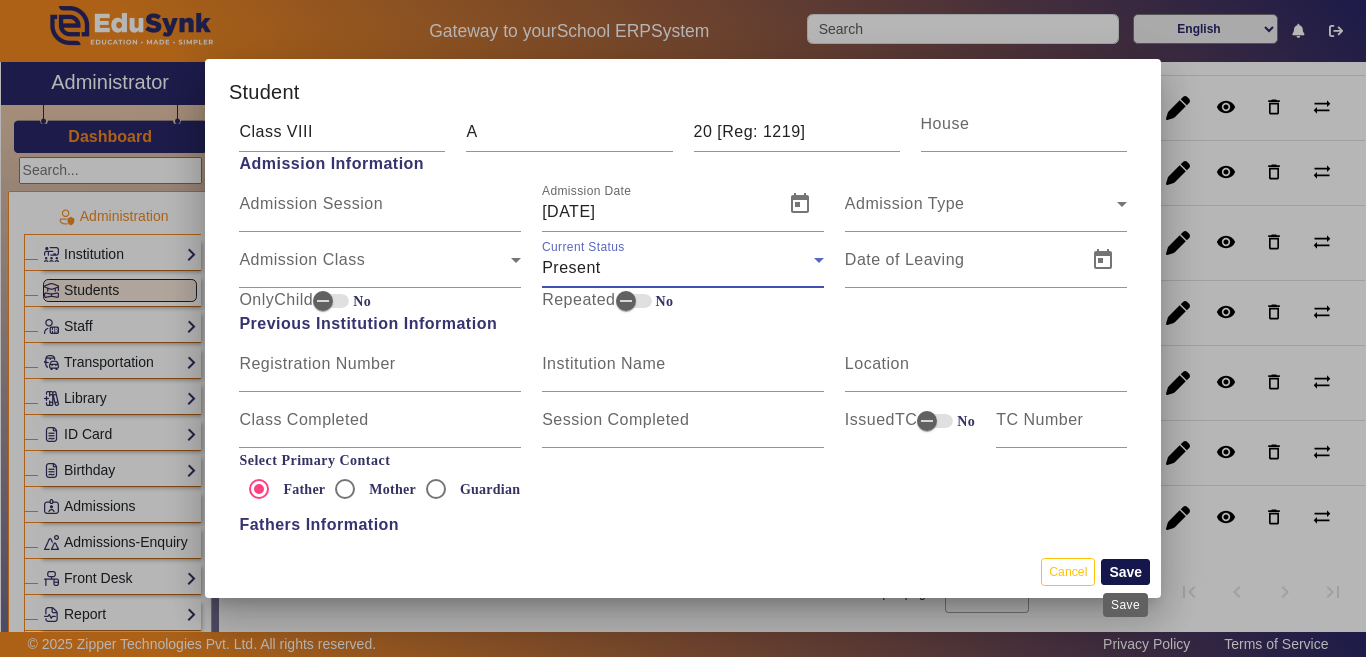 click on "Save" at bounding box center [1125, 572] 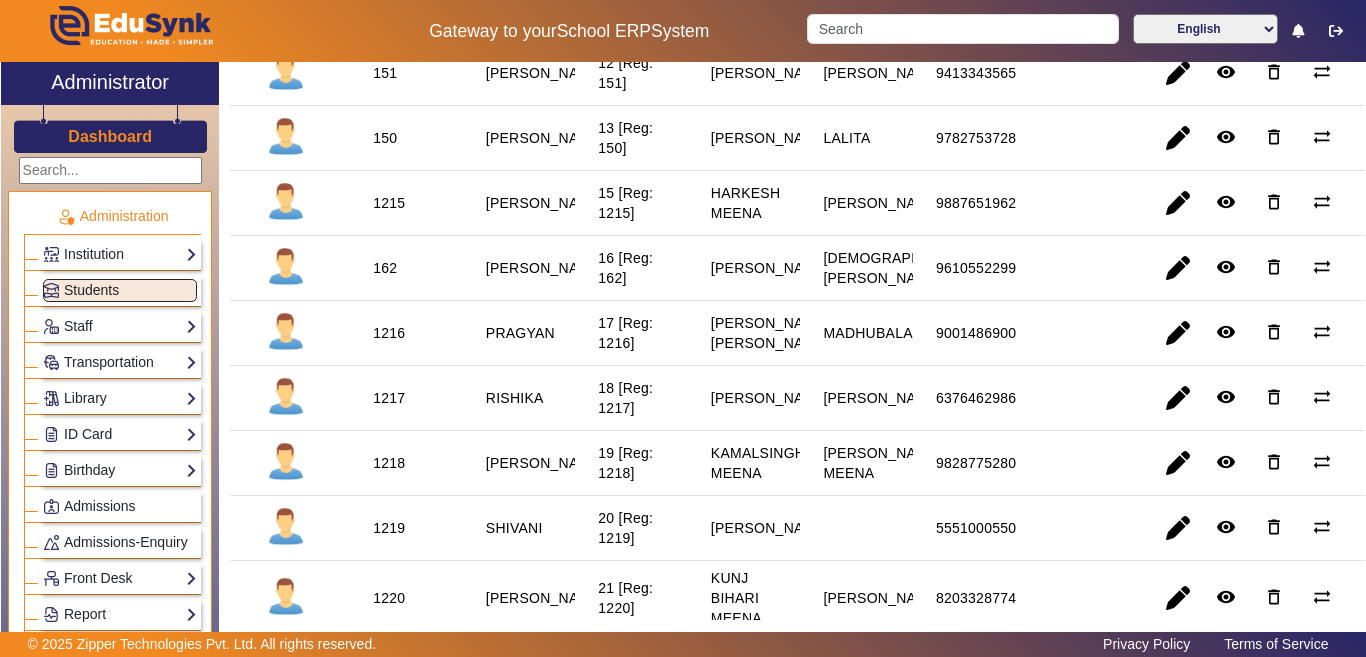 scroll, scrollTop: 1139, scrollLeft: 0, axis: vertical 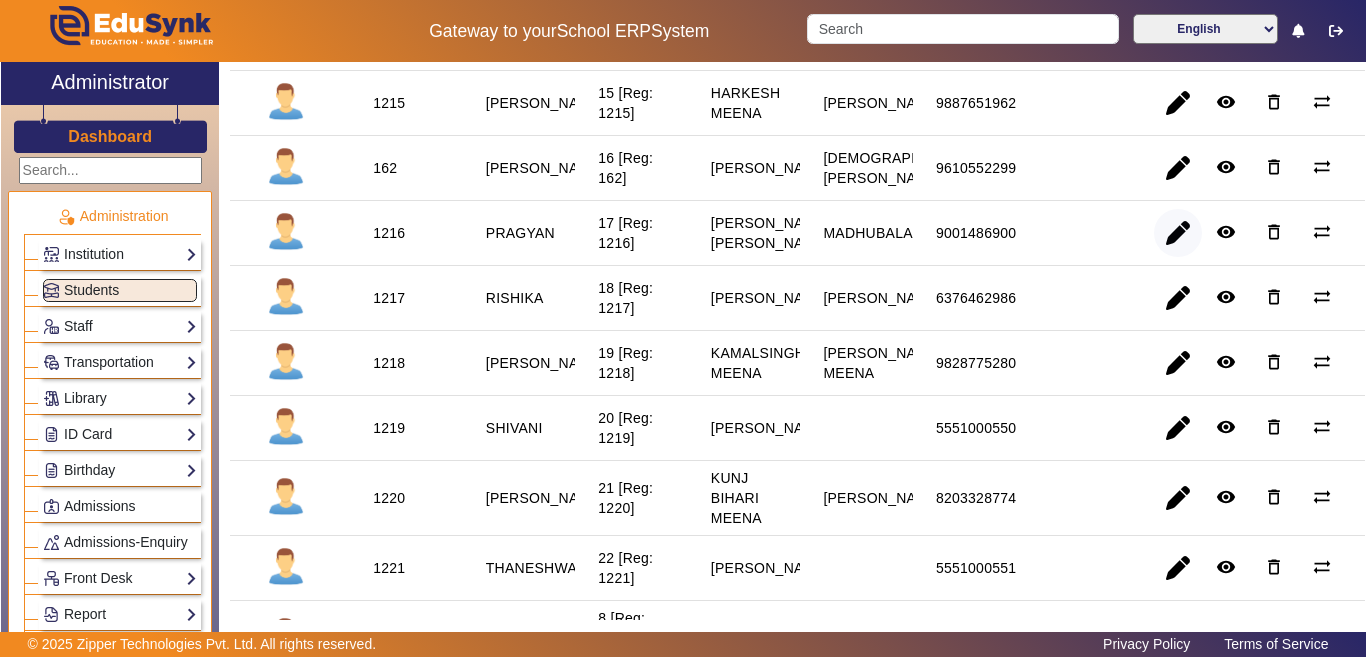 click at bounding box center (1178, 298) 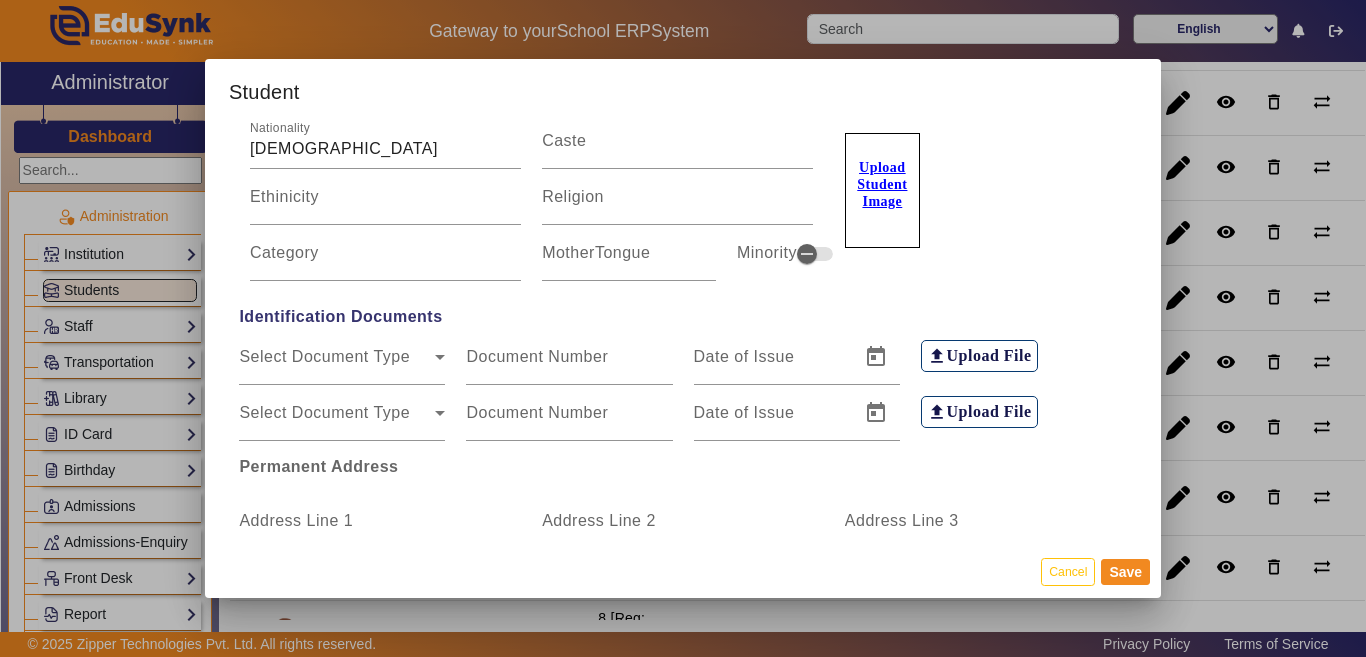 scroll, scrollTop: 1000, scrollLeft: 0, axis: vertical 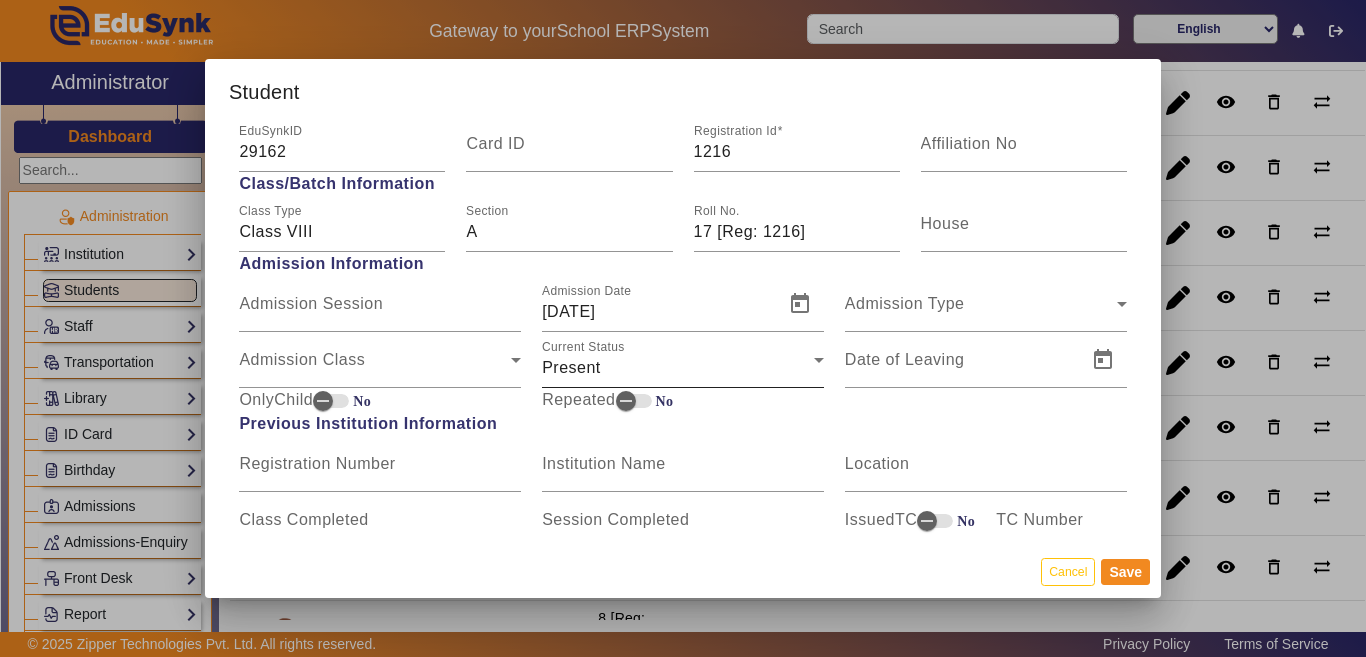 click on "Present" at bounding box center [678, 368] 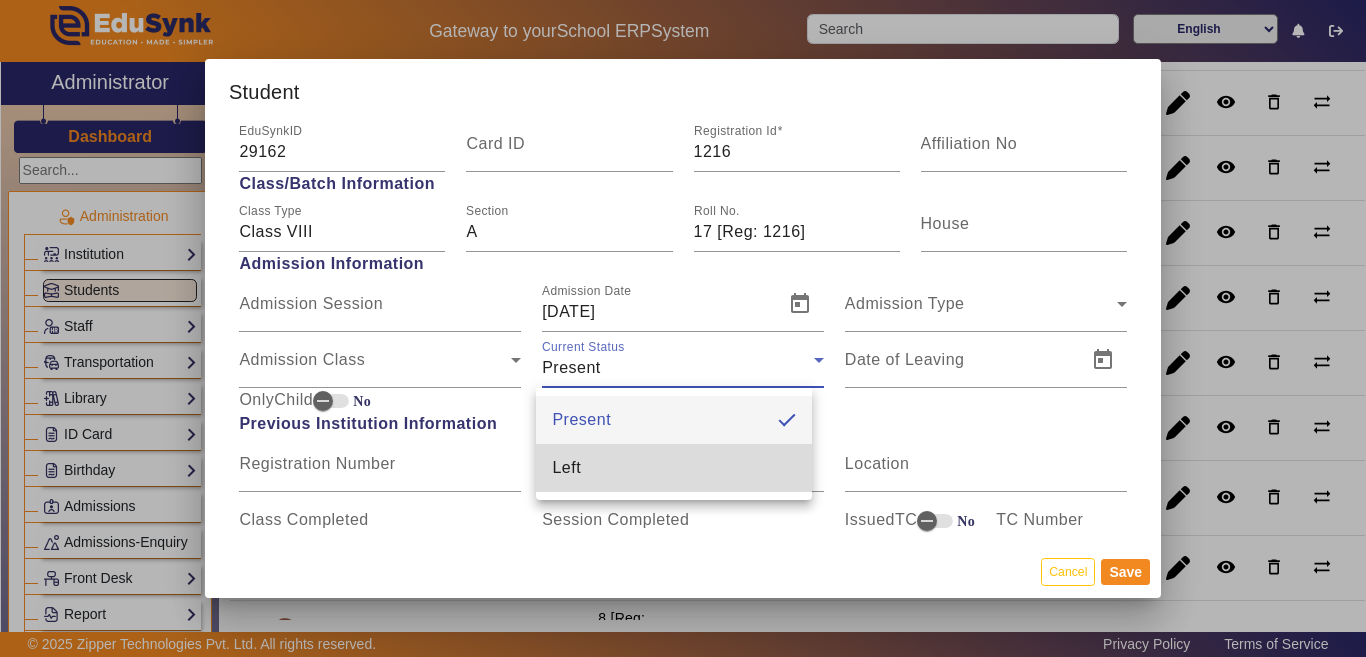 click on "Left" at bounding box center (674, 468) 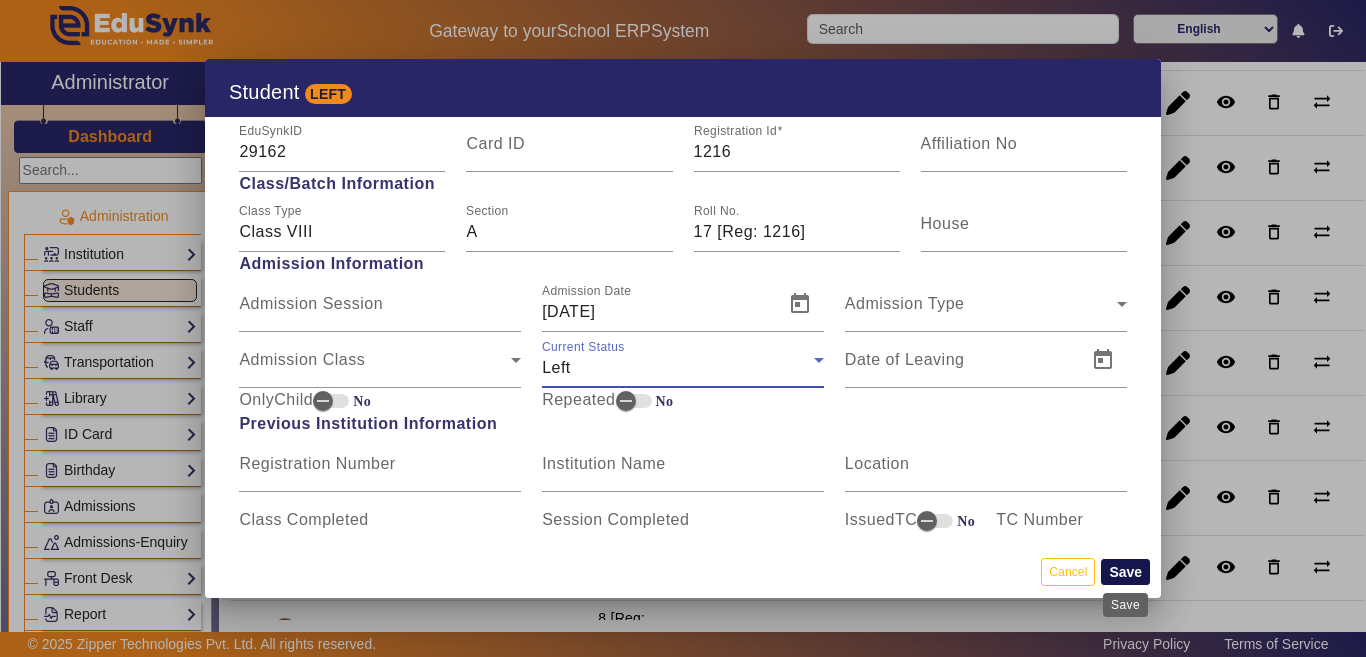click on "Save" at bounding box center (1125, 572) 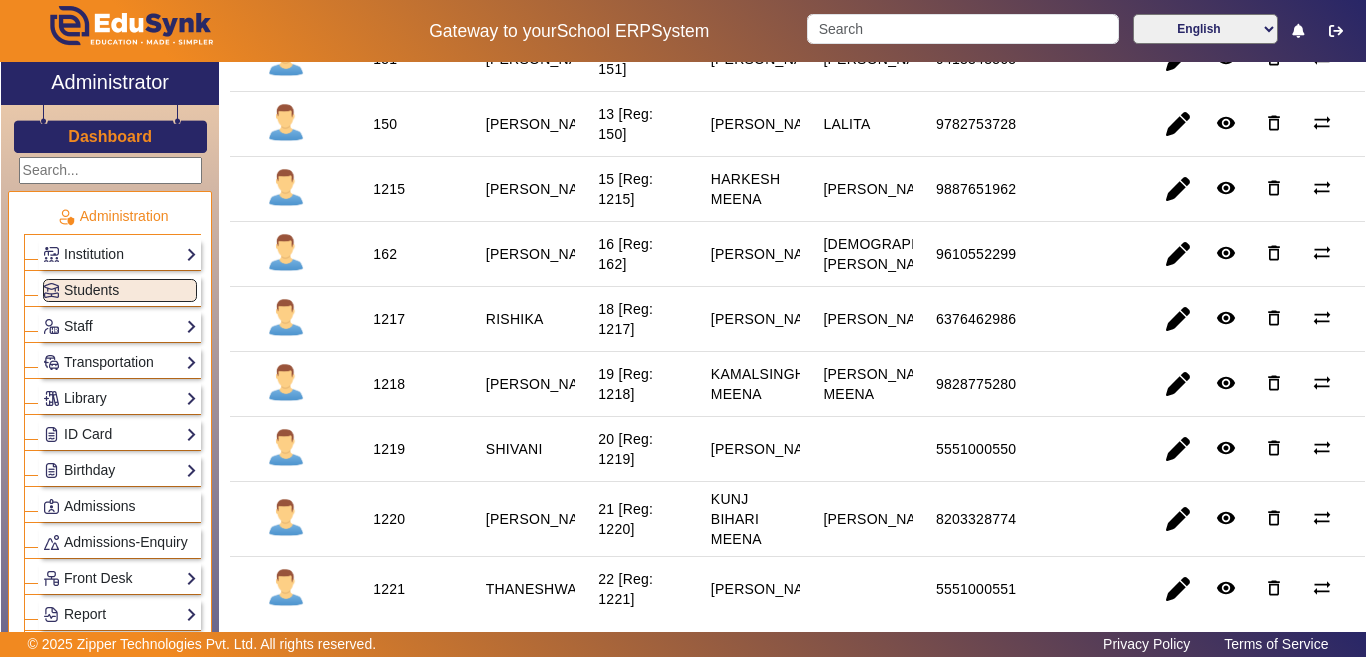 scroll, scrollTop: 1100, scrollLeft: 0, axis: vertical 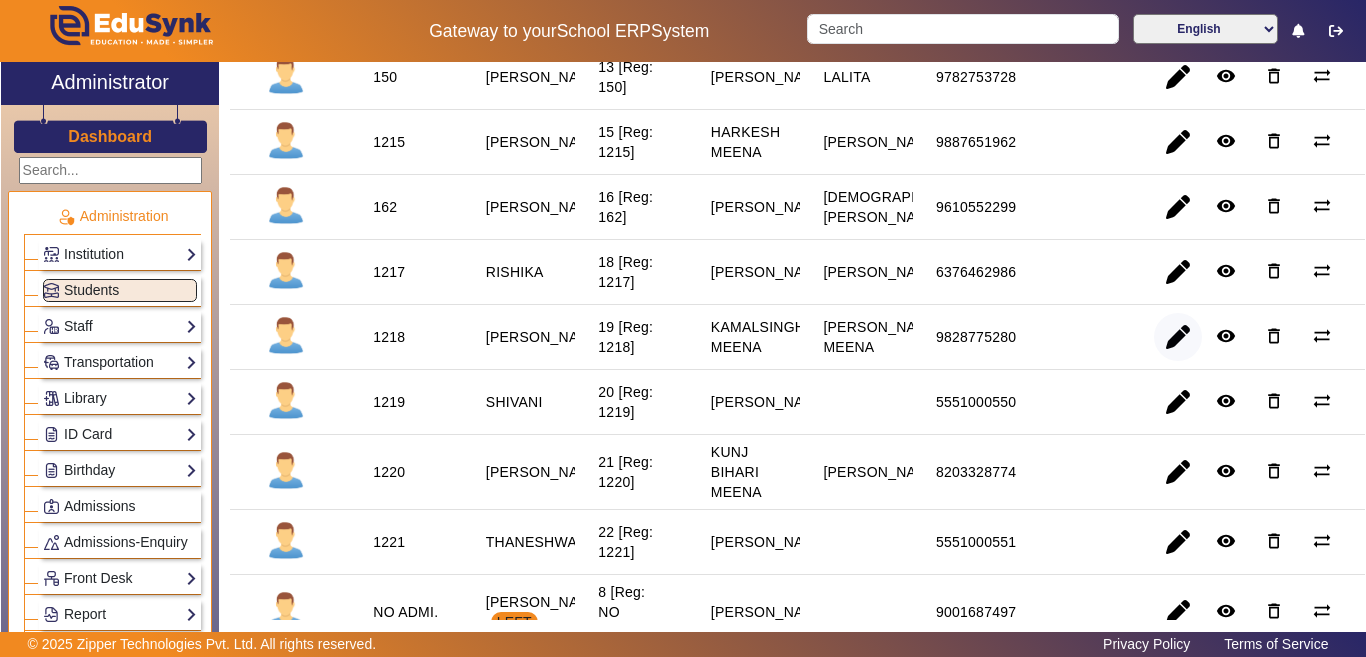 click at bounding box center [1178, 402] 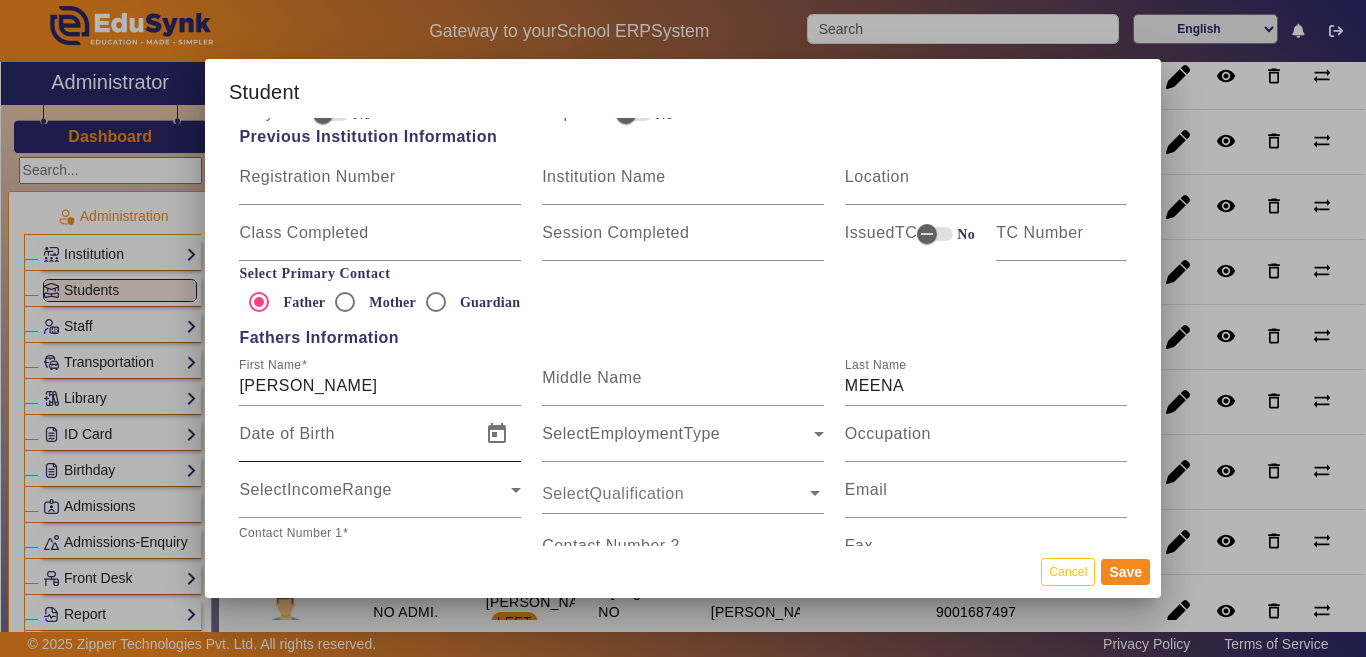 scroll, scrollTop: 1400, scrollLeft: 0, axis: vertical 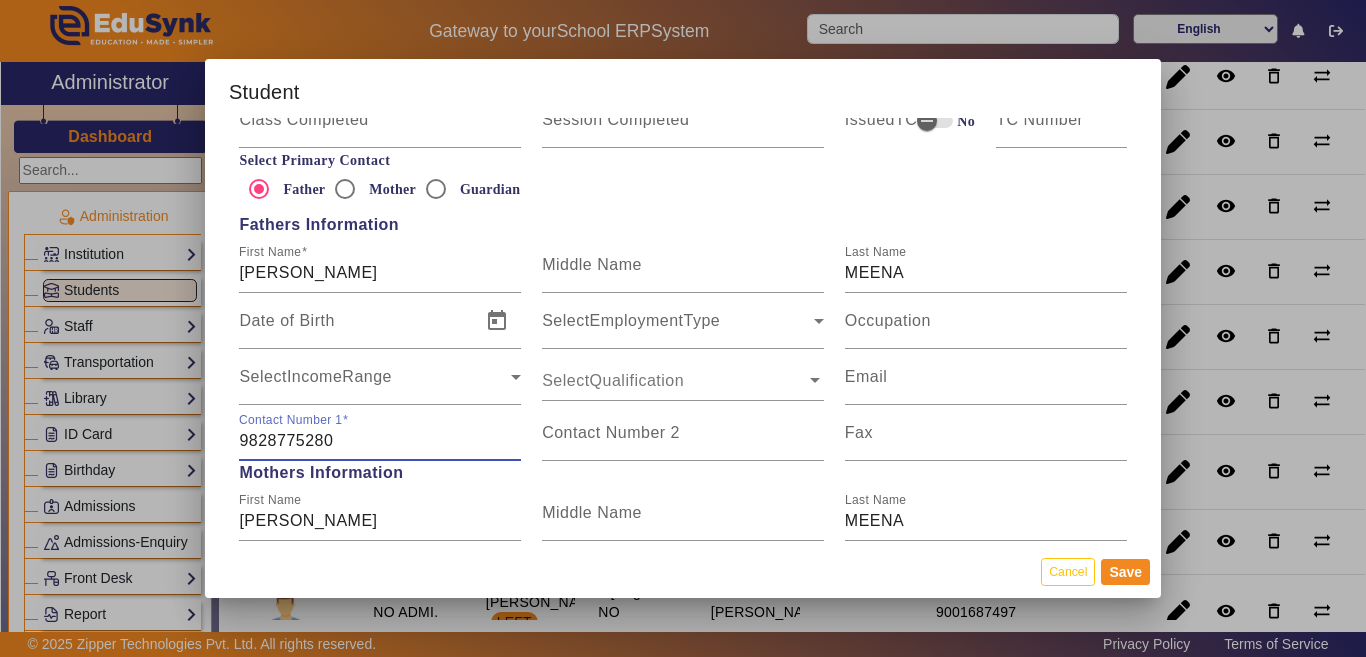 drag, startPoint x: 362, startPoint y: 448, endPoint x: 206, endPoint y: 442, distance: 156.11534 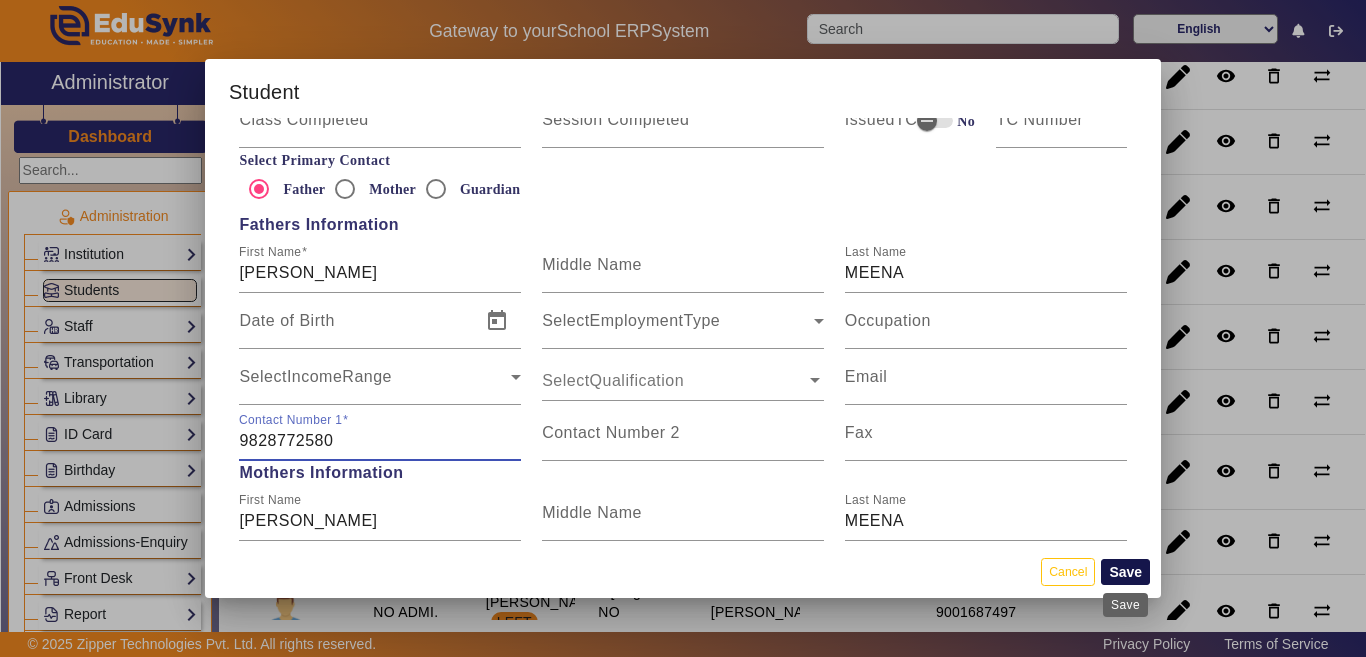 type on "9828772580" 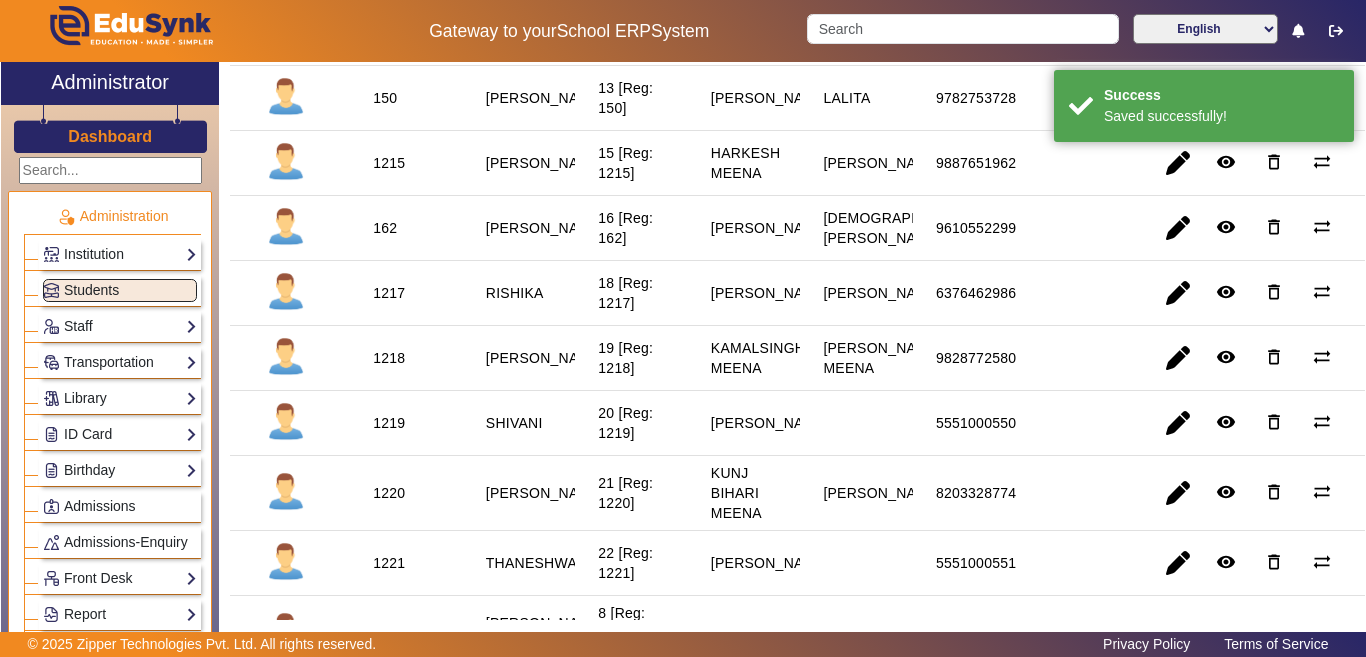 scroll, scrollTop: 1200, scrollLeft: 0, axis: vertical 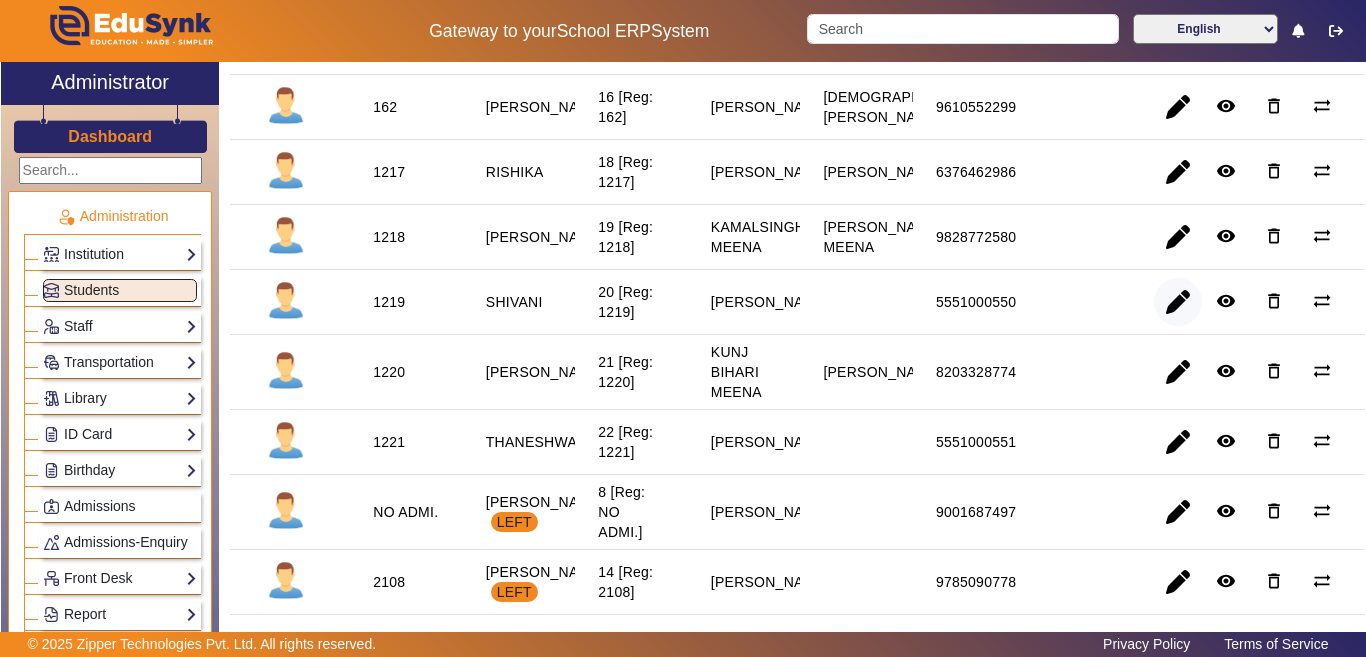click at bounding box center (1178, 372) 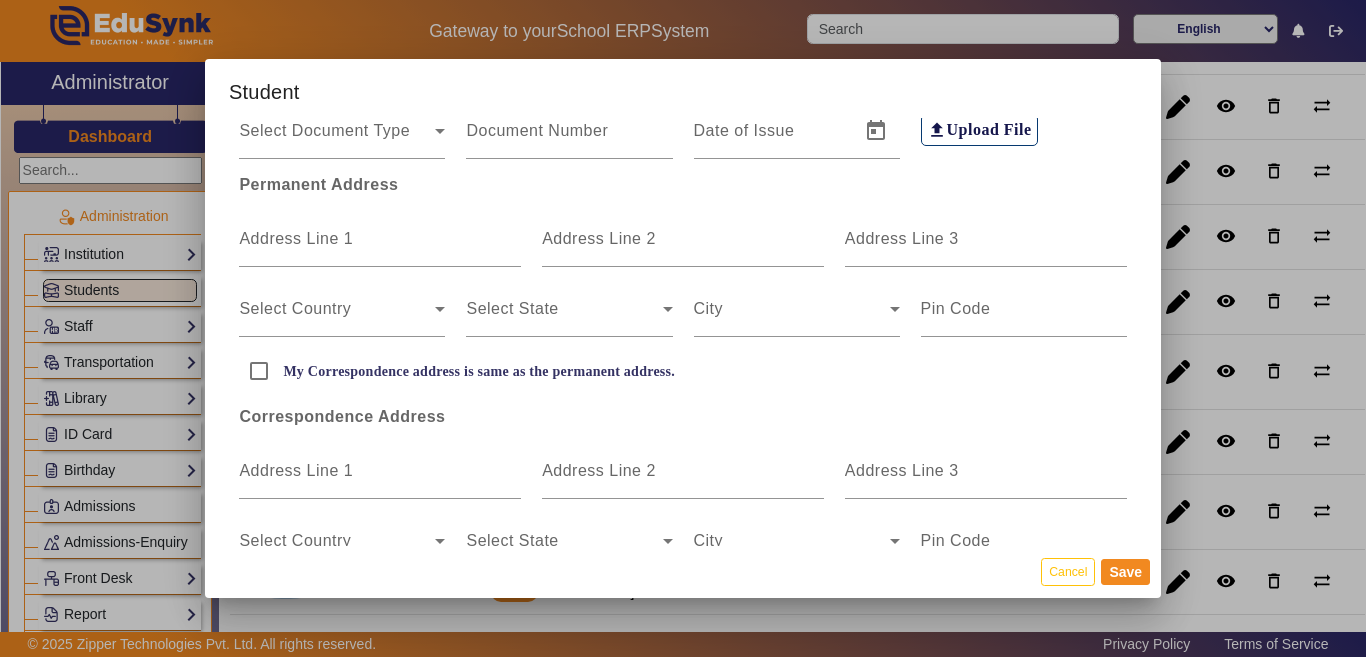 scroll, scrollTop: 500, scrollLeft: 0, axis: vertical 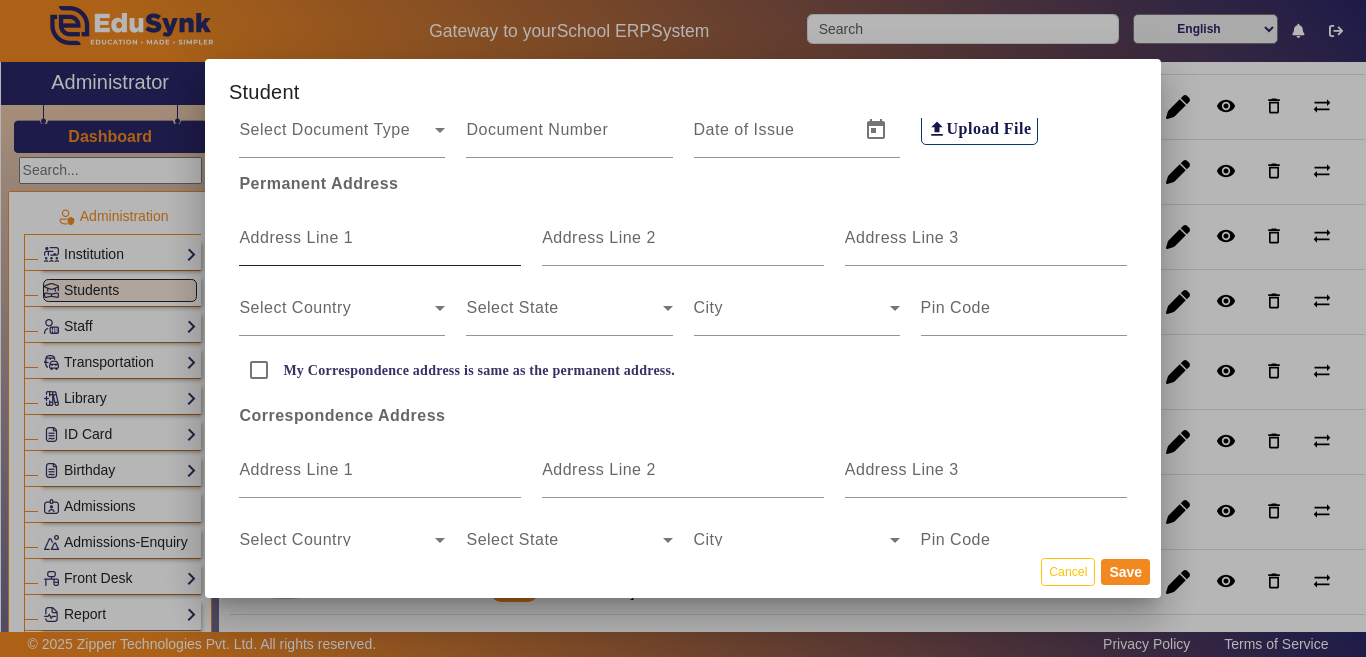click on "Address Line 1" at bounding box center [296, 237] 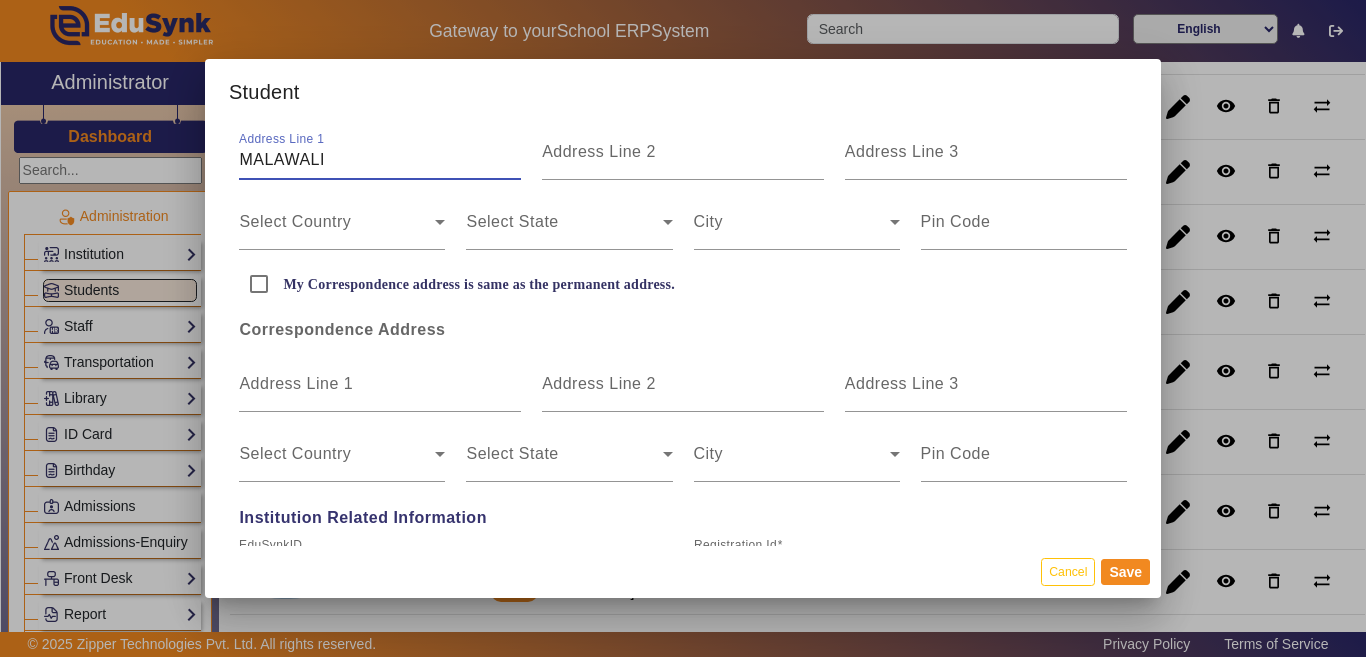 scroll, scrollTop: 700, scrollLeft: 0, axis: vertical 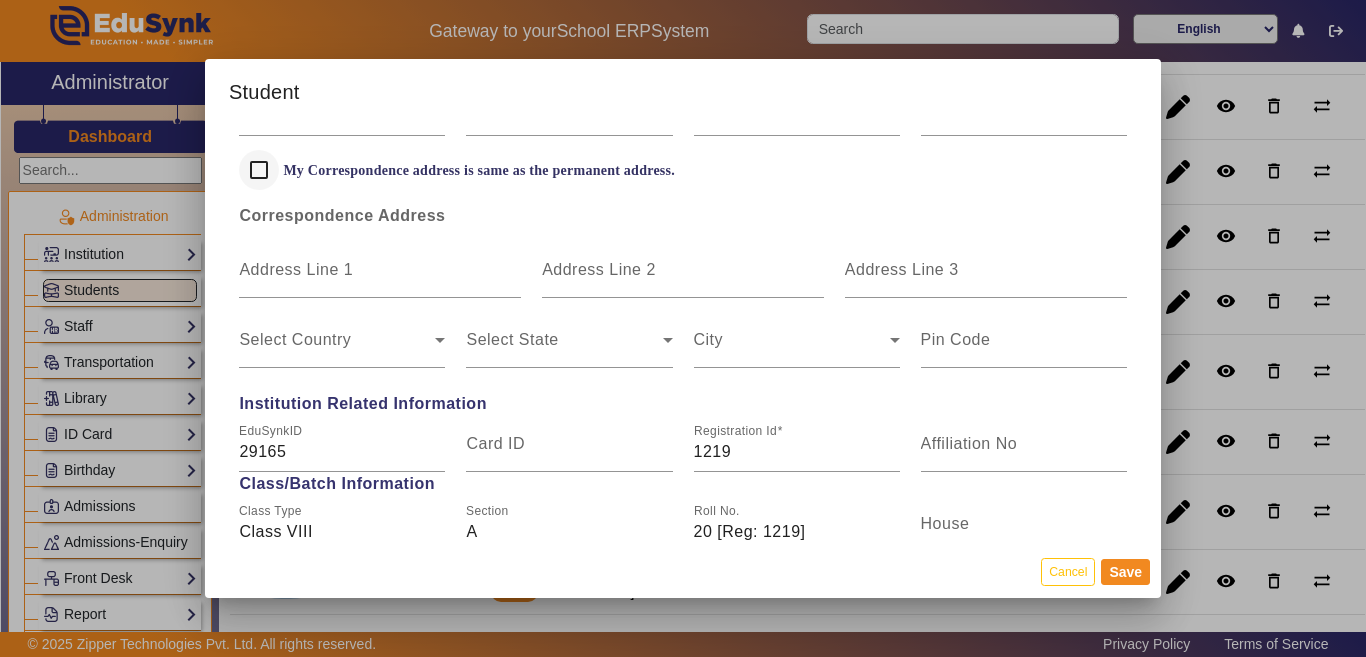 type on "MALAWALI" 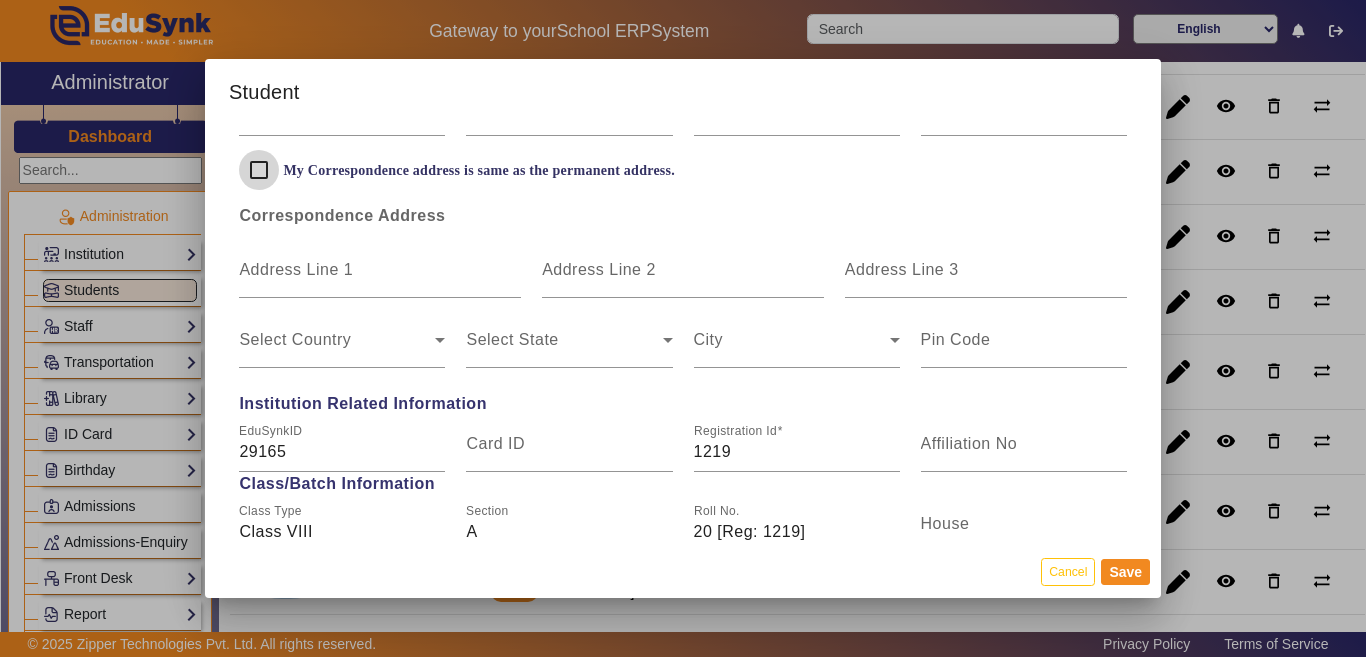 click on "My Correspondence address is same as the permanent address." at bounding box center [259, 170] 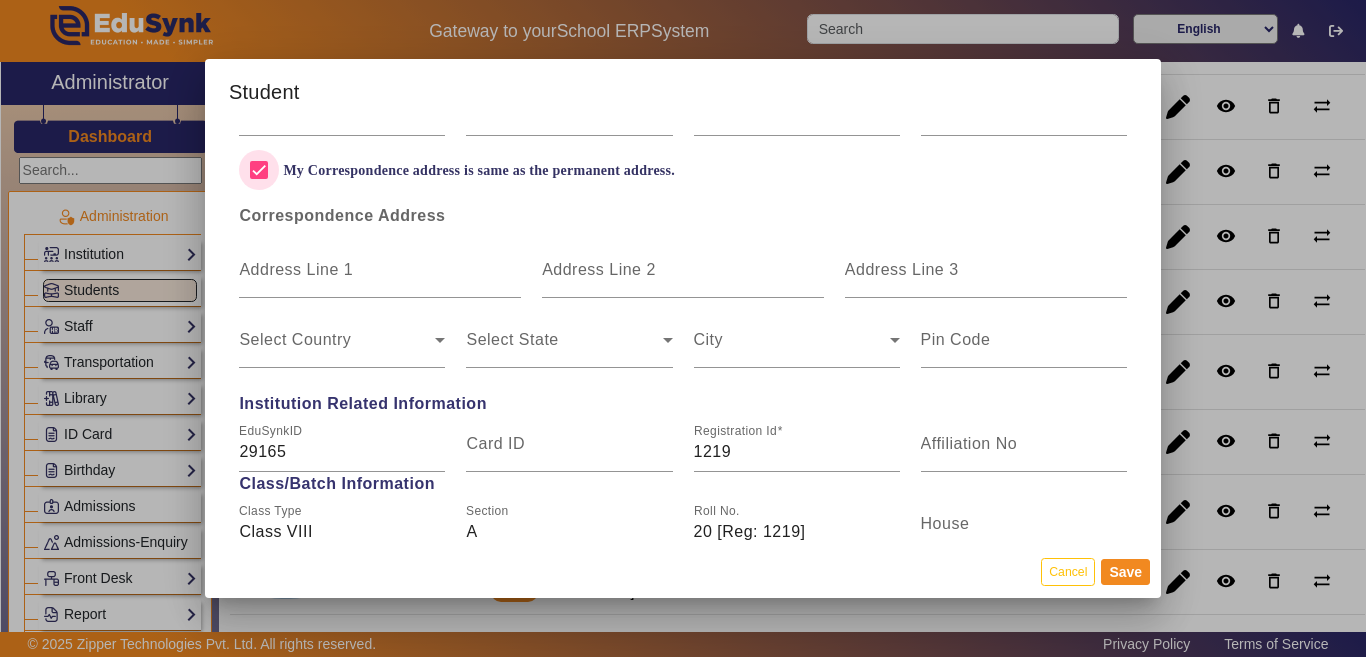 checkbox on "true" 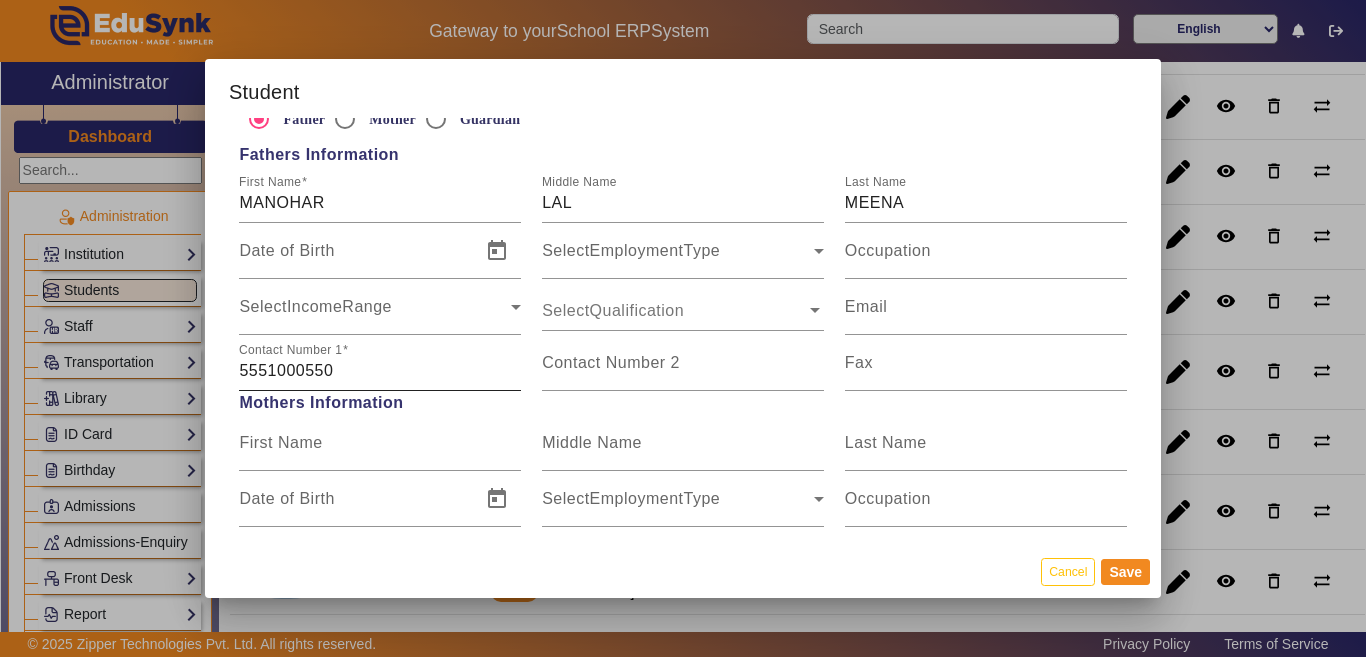 scroll, scrollTop: 1300, scrollLeft: 0, axis: vertical 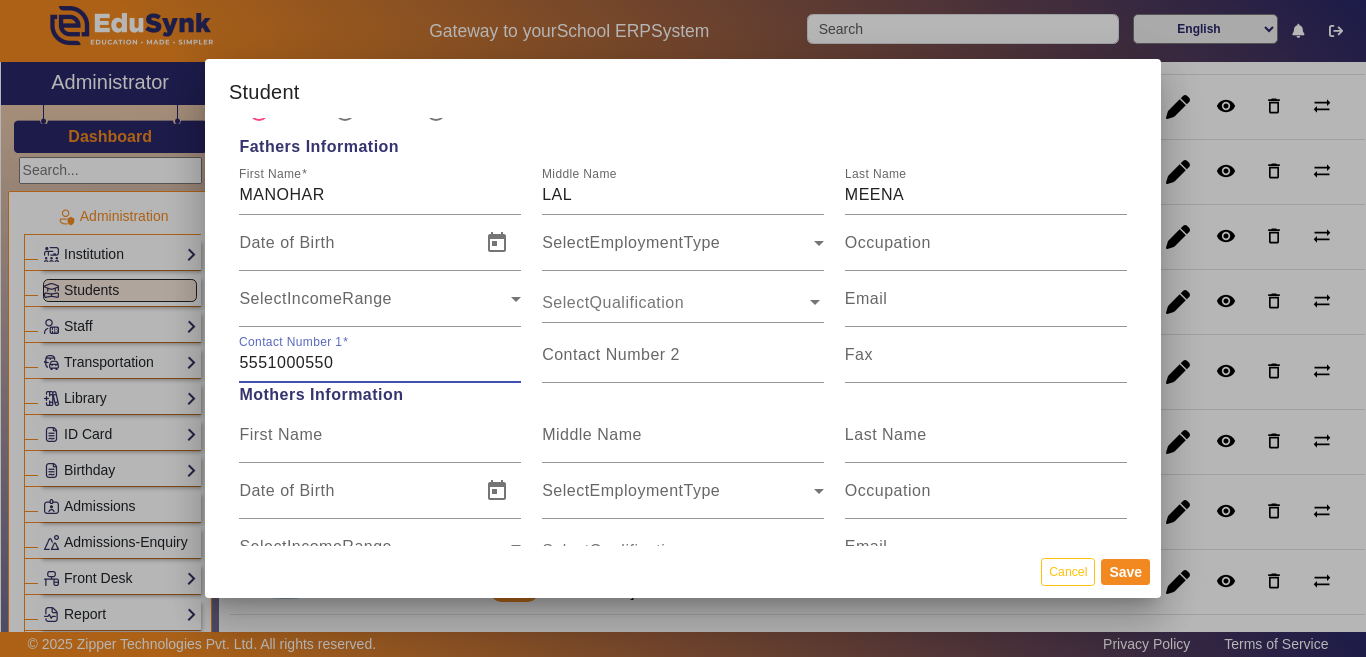 drag, startPoint x: 377, startPoint y: 365, endPoint x: 237, endPoint y: 357, distance: 140.22838 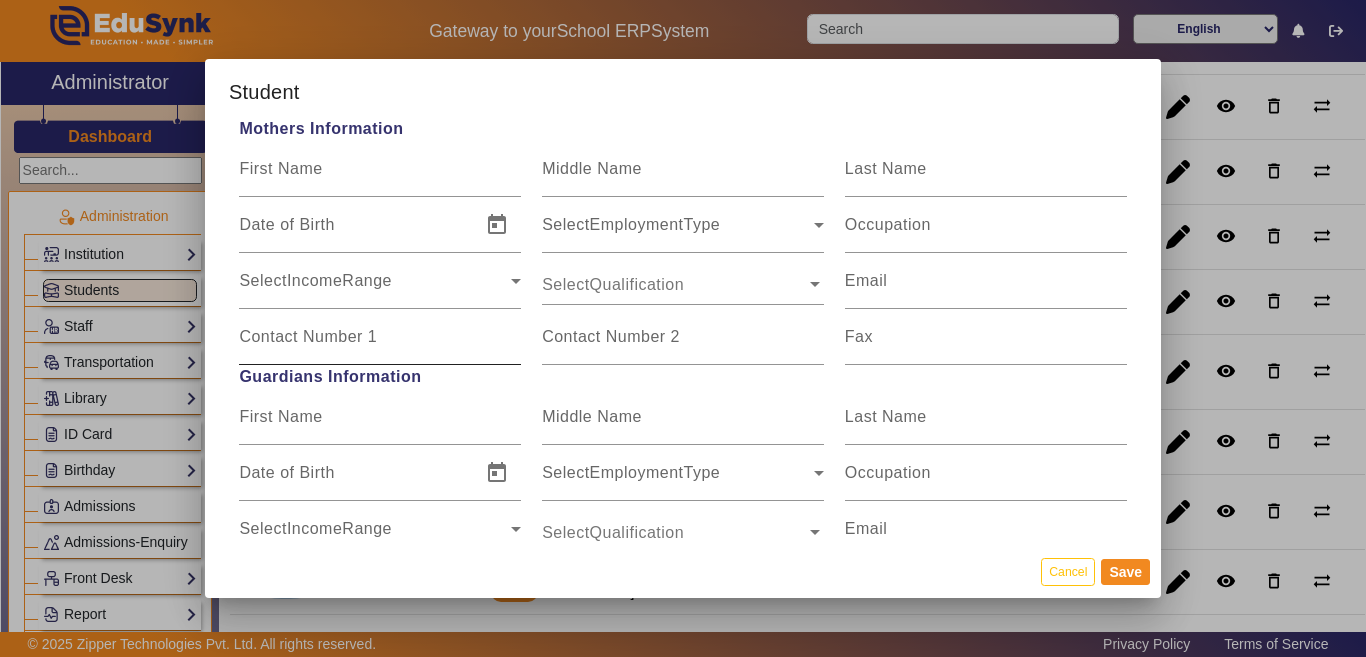 scroll, scrollTop: 1600, scrollLeft: 0, axis: vertical 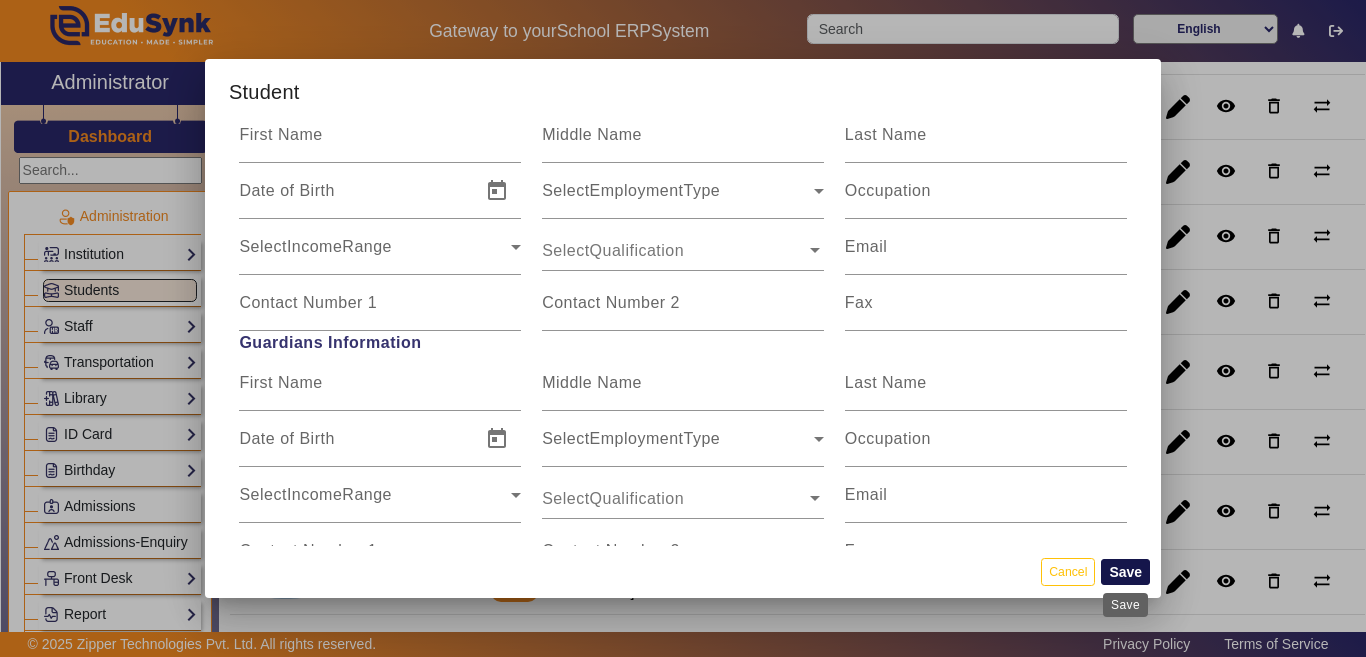 type on "7597438821" 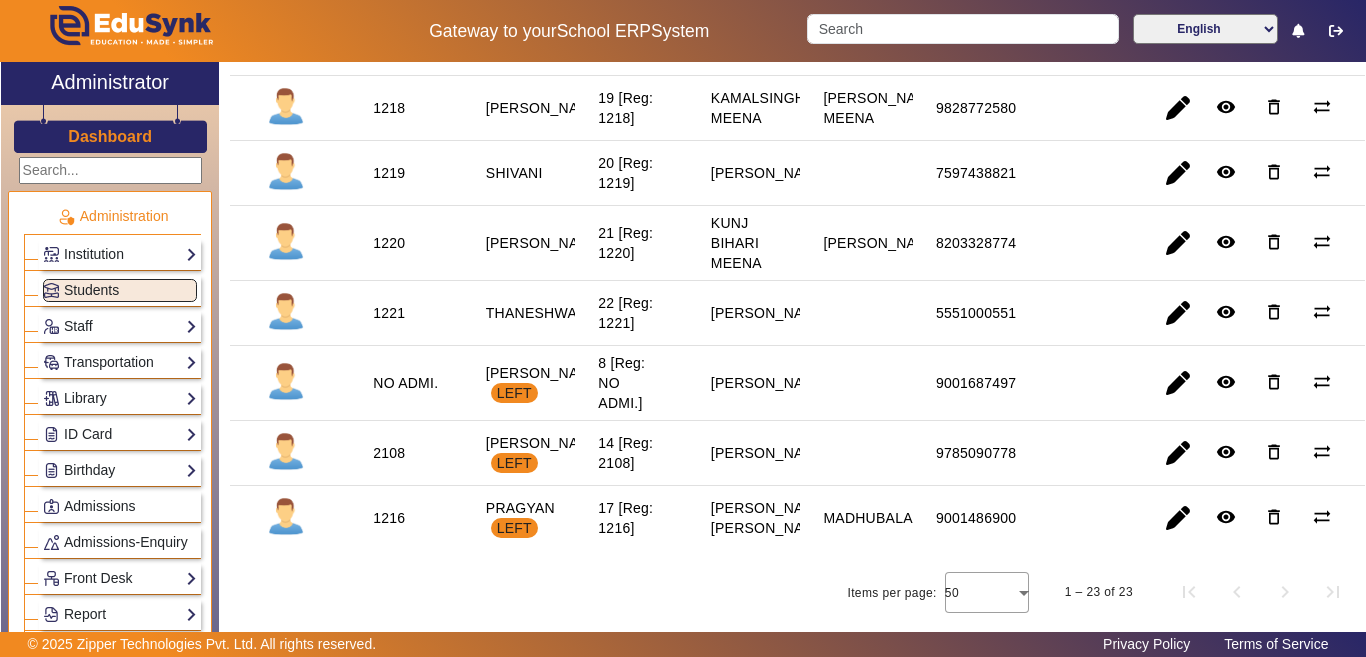 scroll, scrollTop: 1400, scrollLeft: 0, axis: vertical 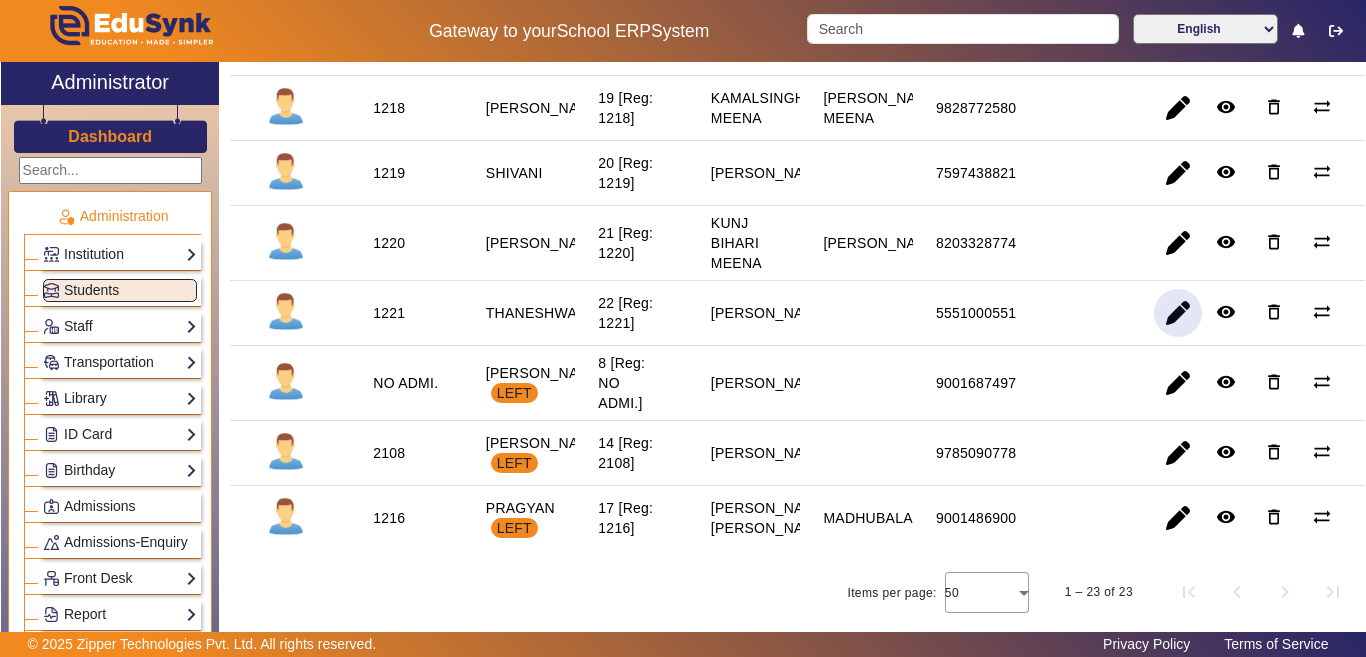 click 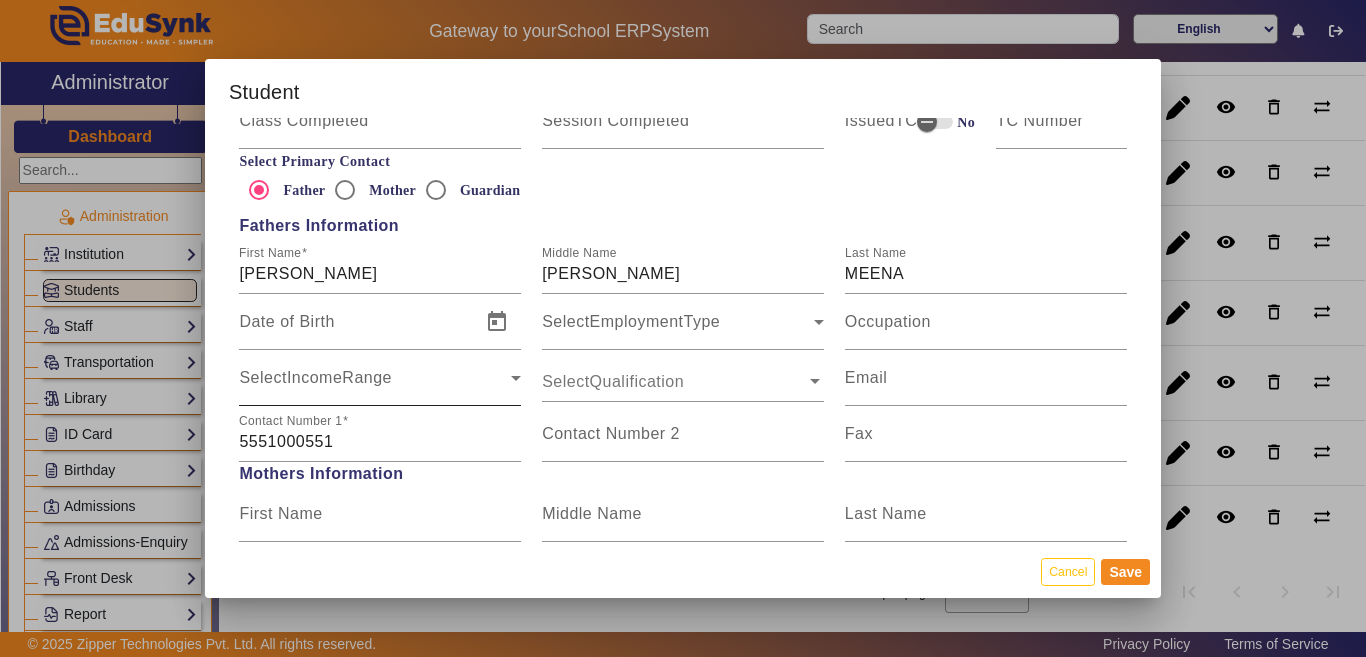 scroll, scrollTop: 1400, scrollLeft: 0, axis: vertical 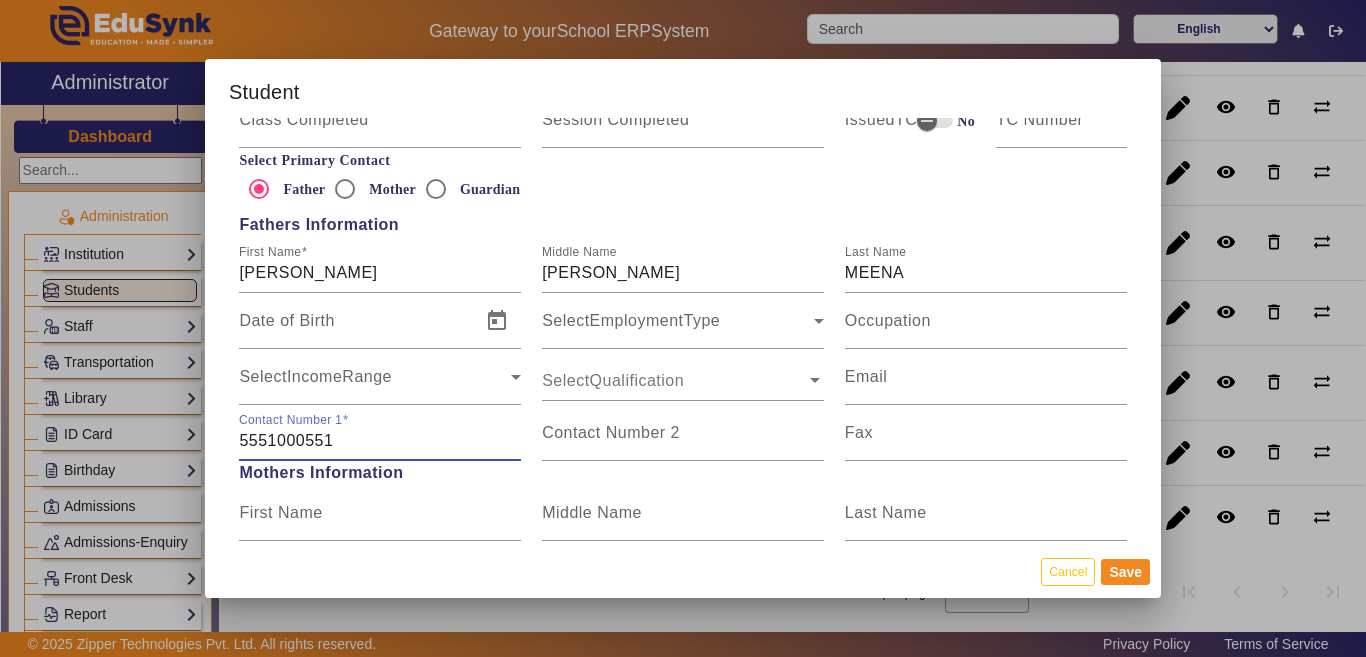 drag, startPoint x: 293, startPoint y: 442, endPoint x: 203, endPoint y: 447, distance: 90.13878 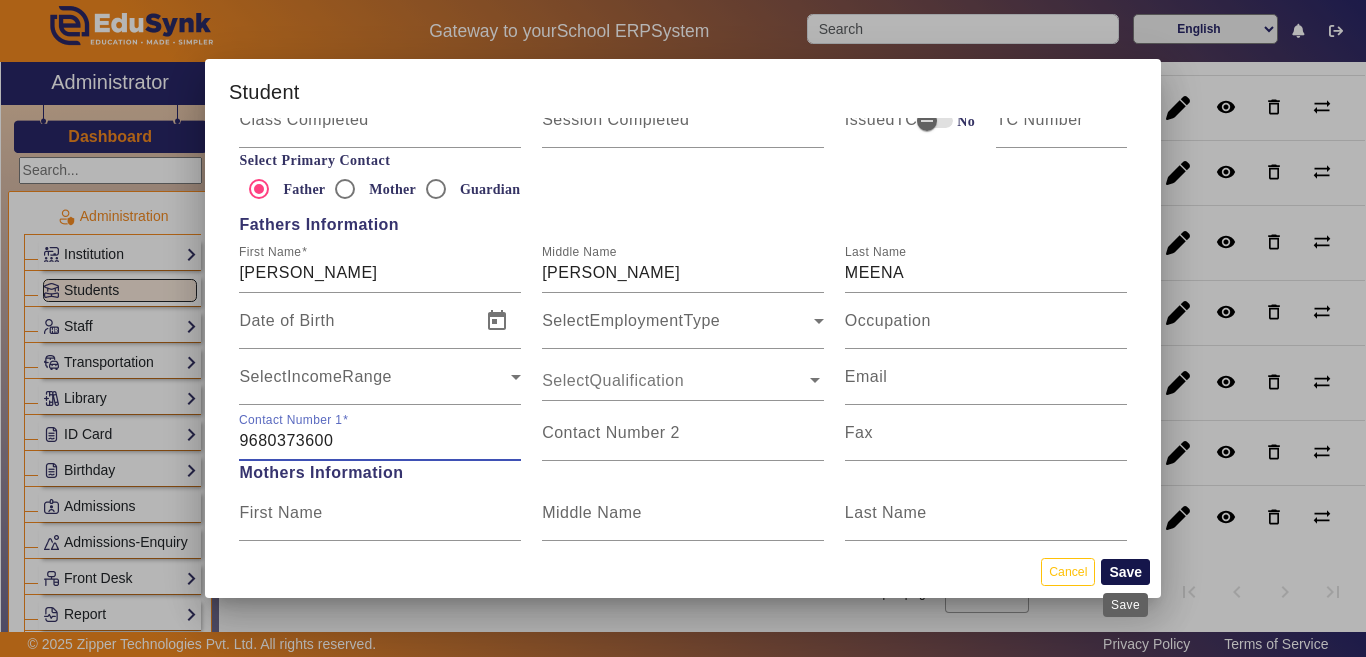 type on "9680373600" 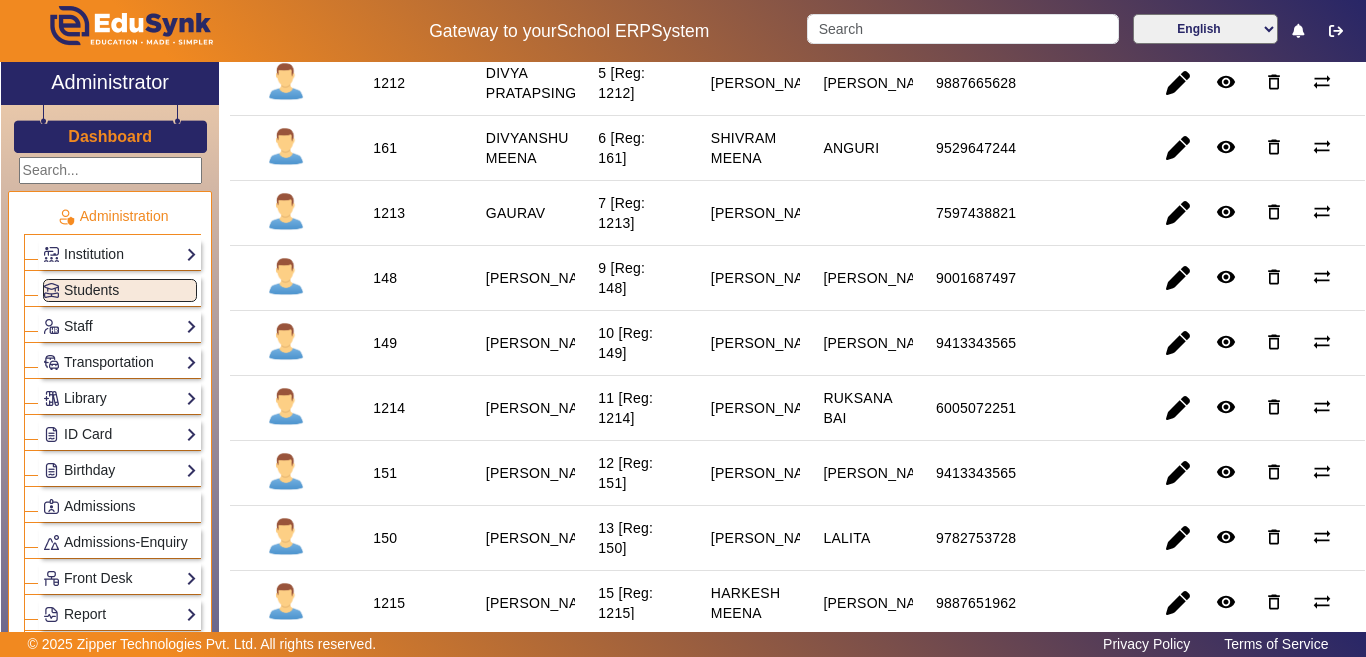 scroll, scrollTop: 0, scrollLeft: 0, axis: both 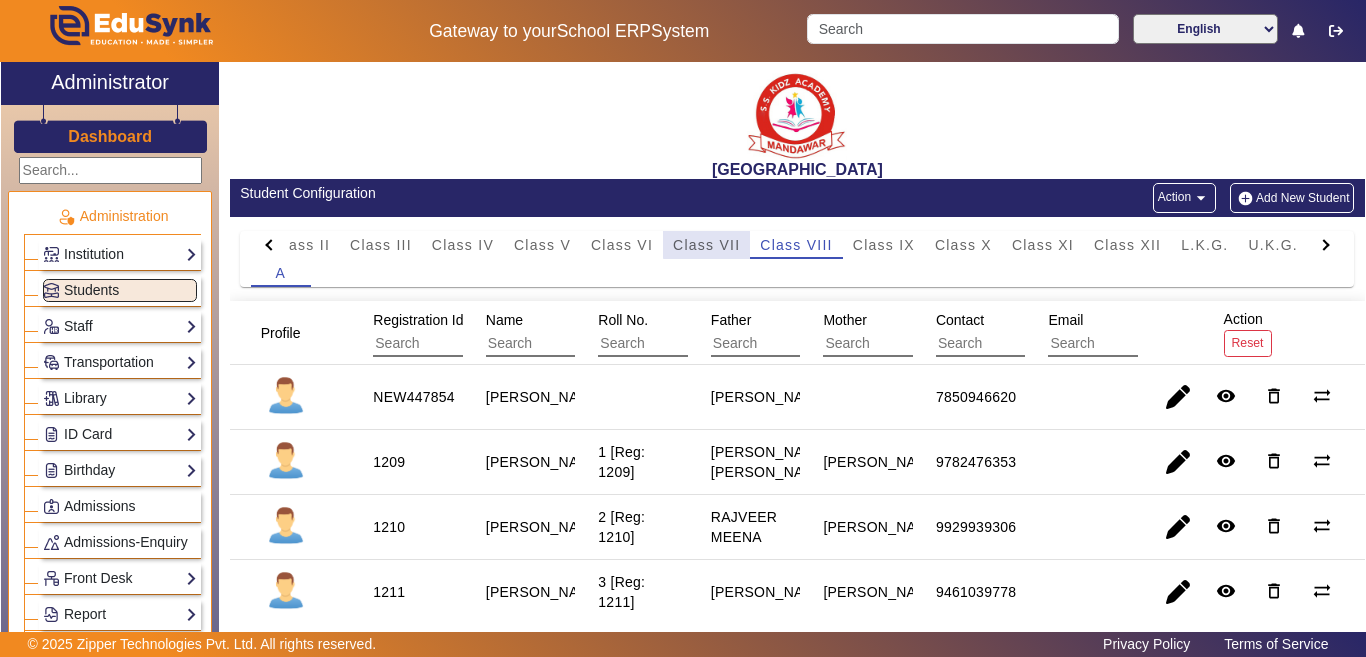 click on "Class VII" at bounding box center (706, 245) 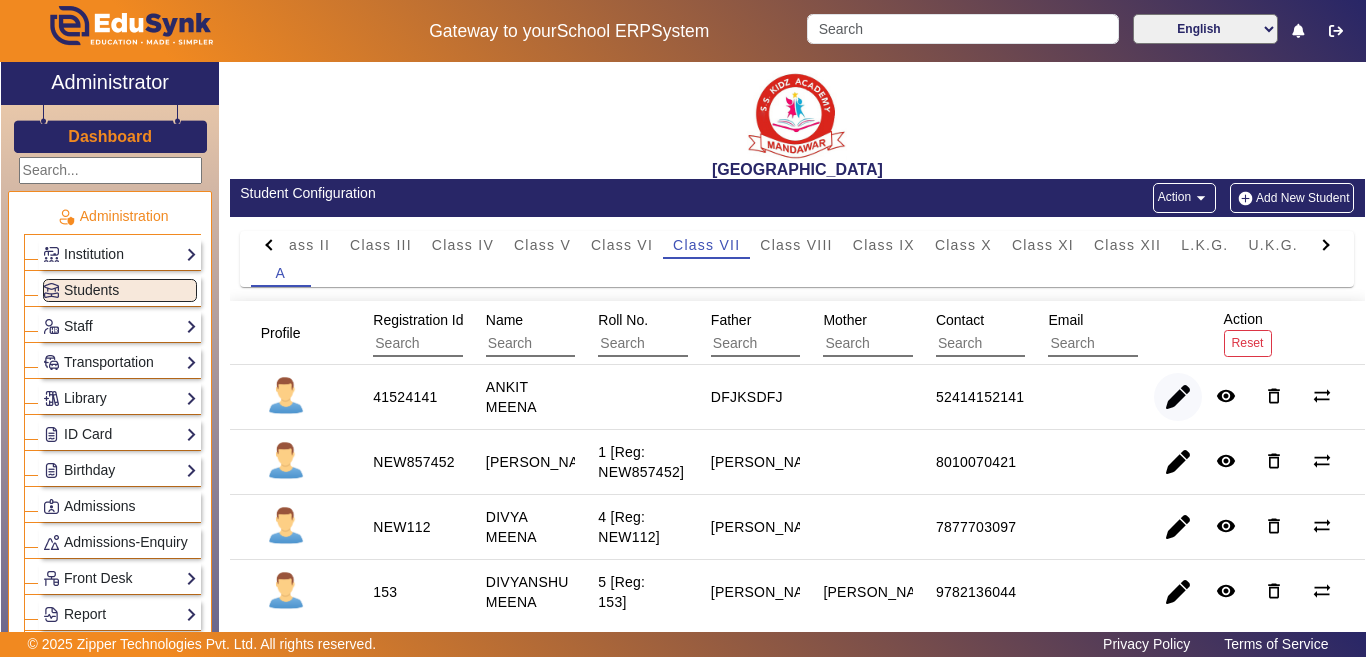 click at bounding box center [1178, 462] 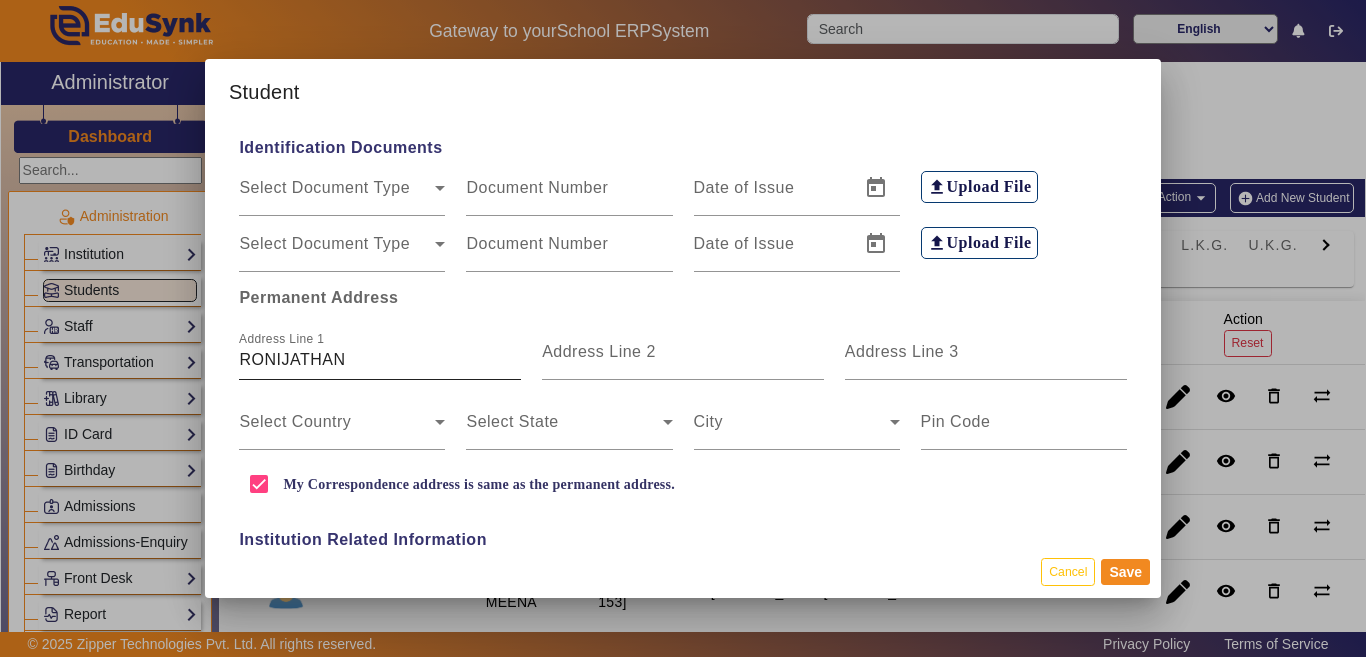 scroll, scrollTop: 500, scrollLeft: 0, axis: vertical 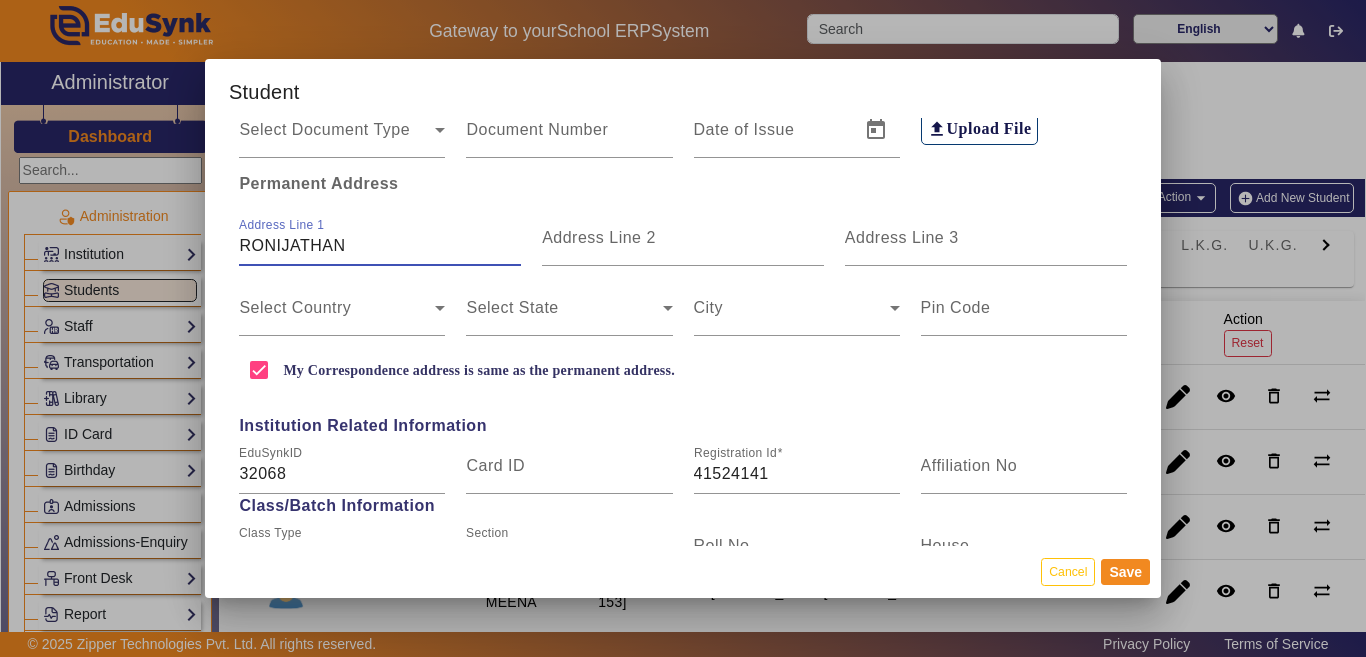 drag, startPoint x: 372, startPoint y: 244, endPoint x: 136, endPoint y: 243, distance: 236.00212 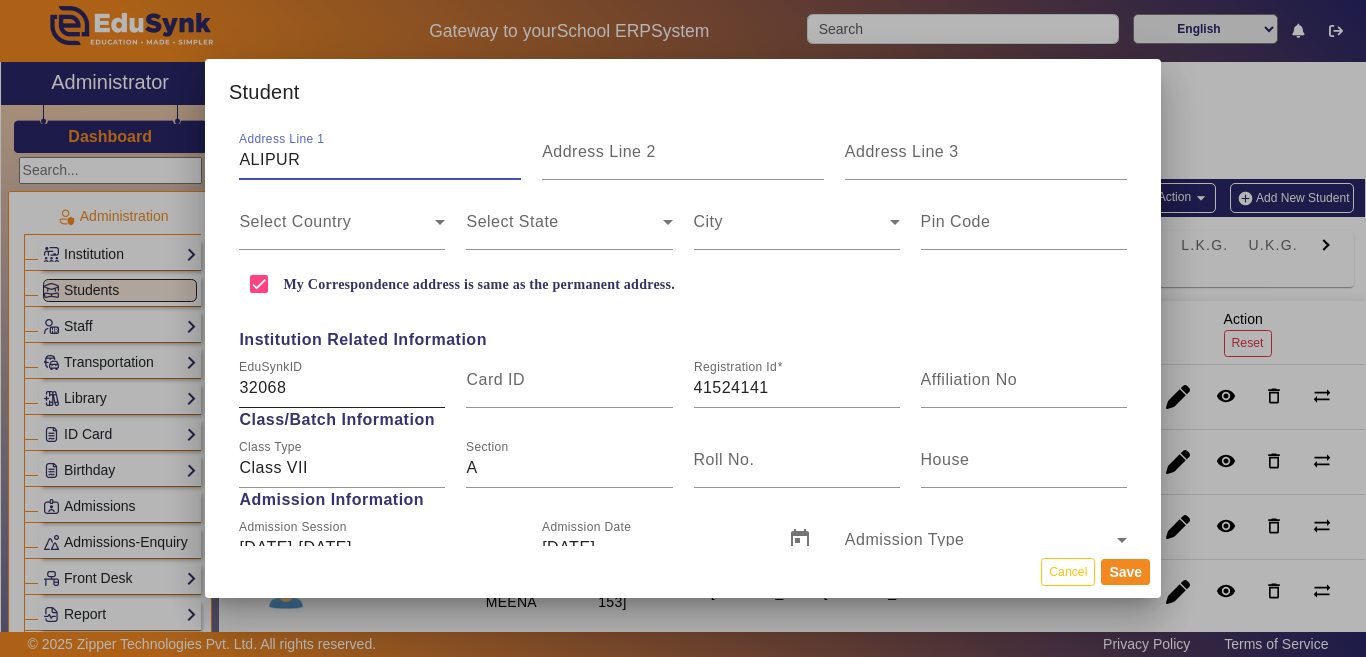 scroll, scrollTop: 700, scrollLeft: 0, axis: vertical 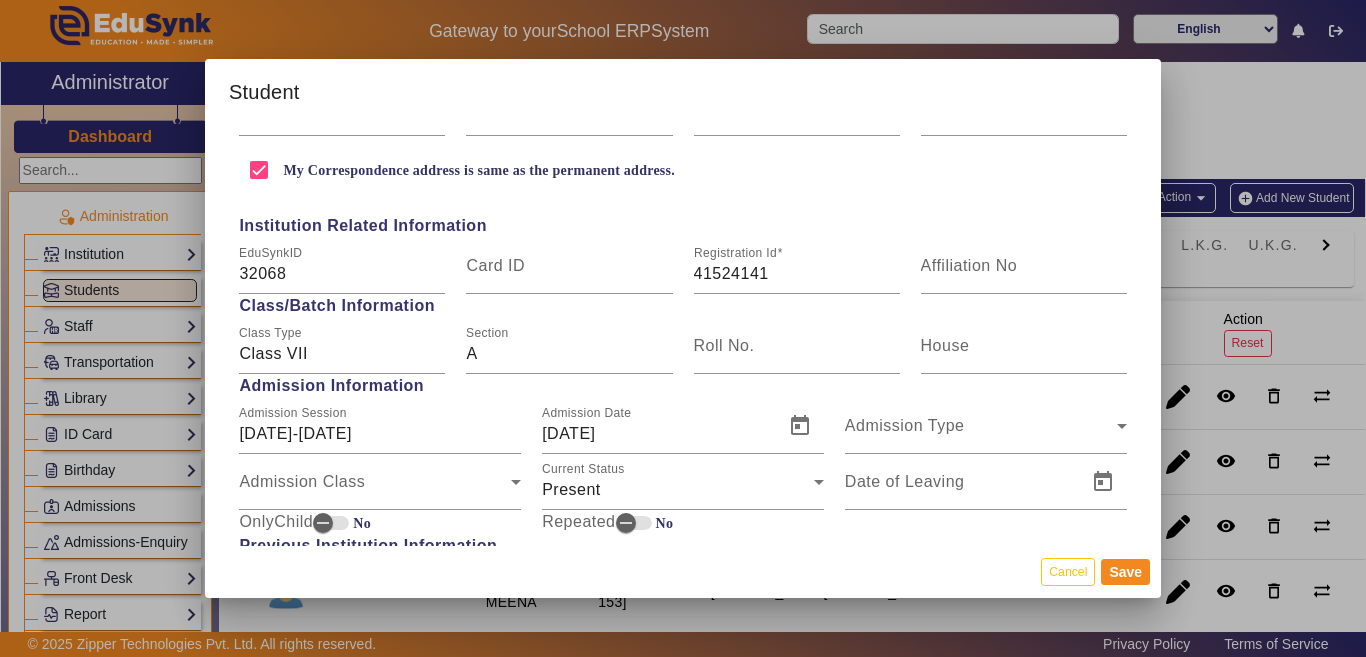 type on "ALIPUR" 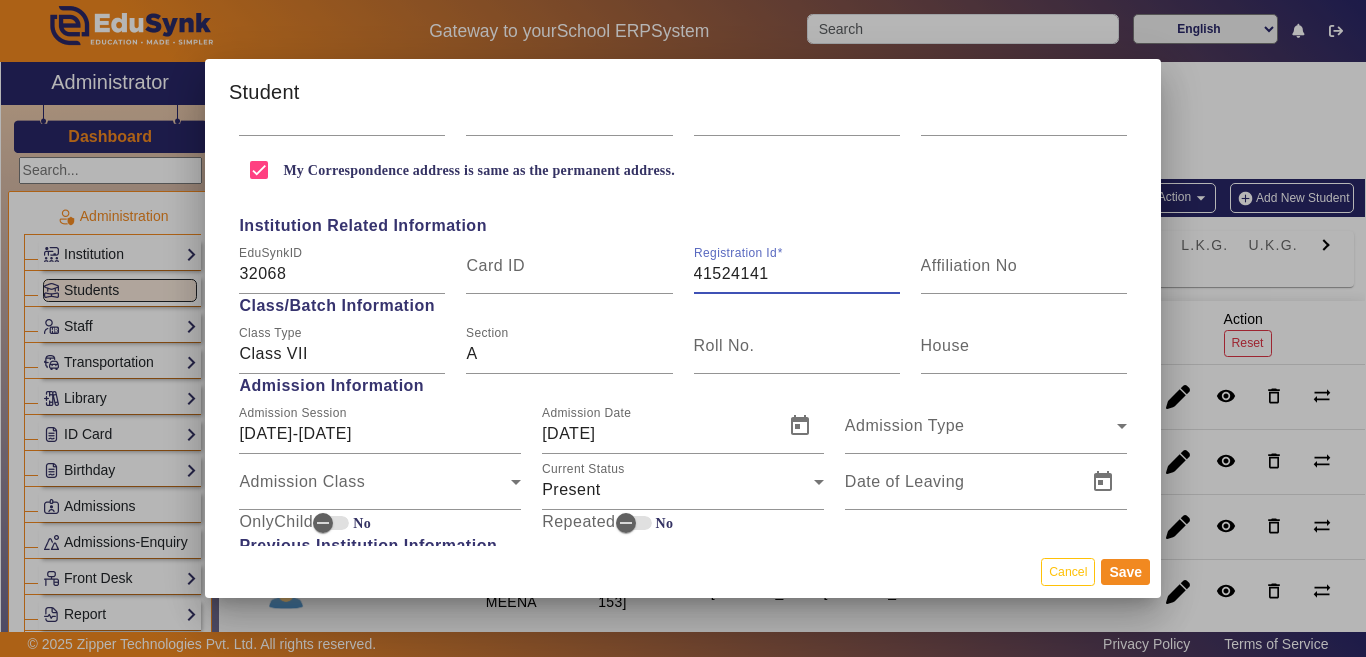 click on "41524141" at bounding box center (797, 274) 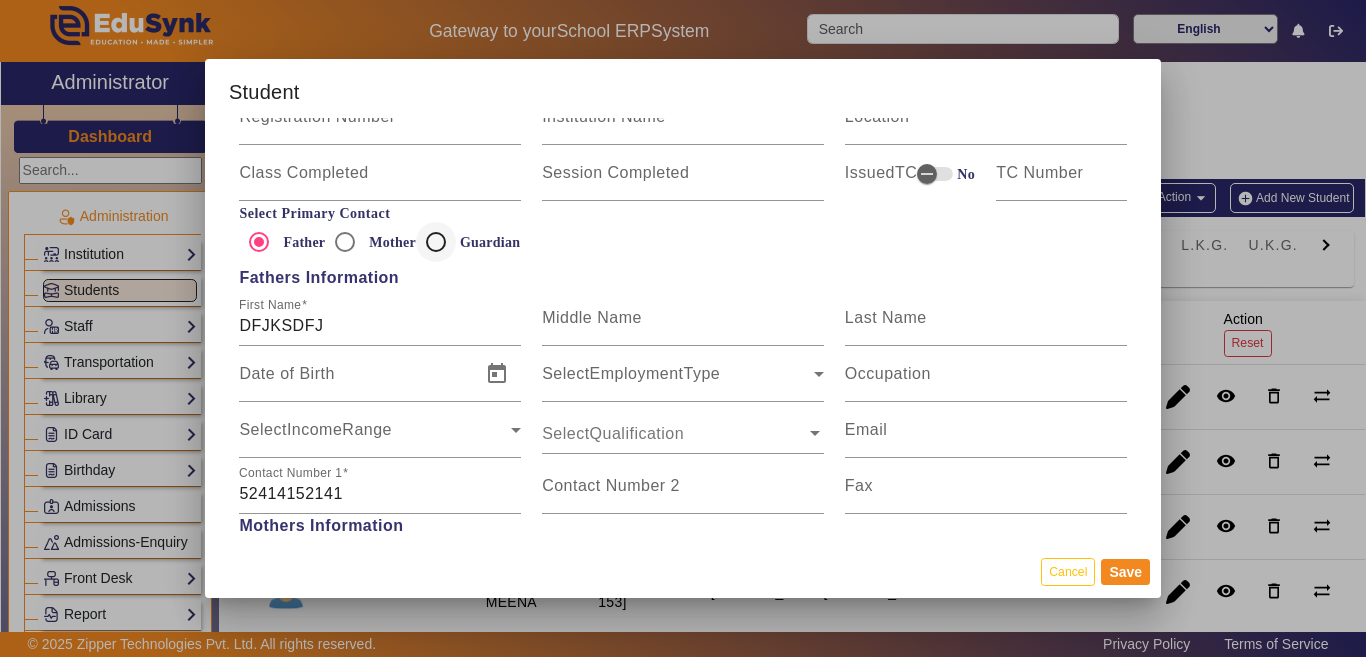 scroll, scrollTop: 1300, scrollLeft: 0, axis: vertical 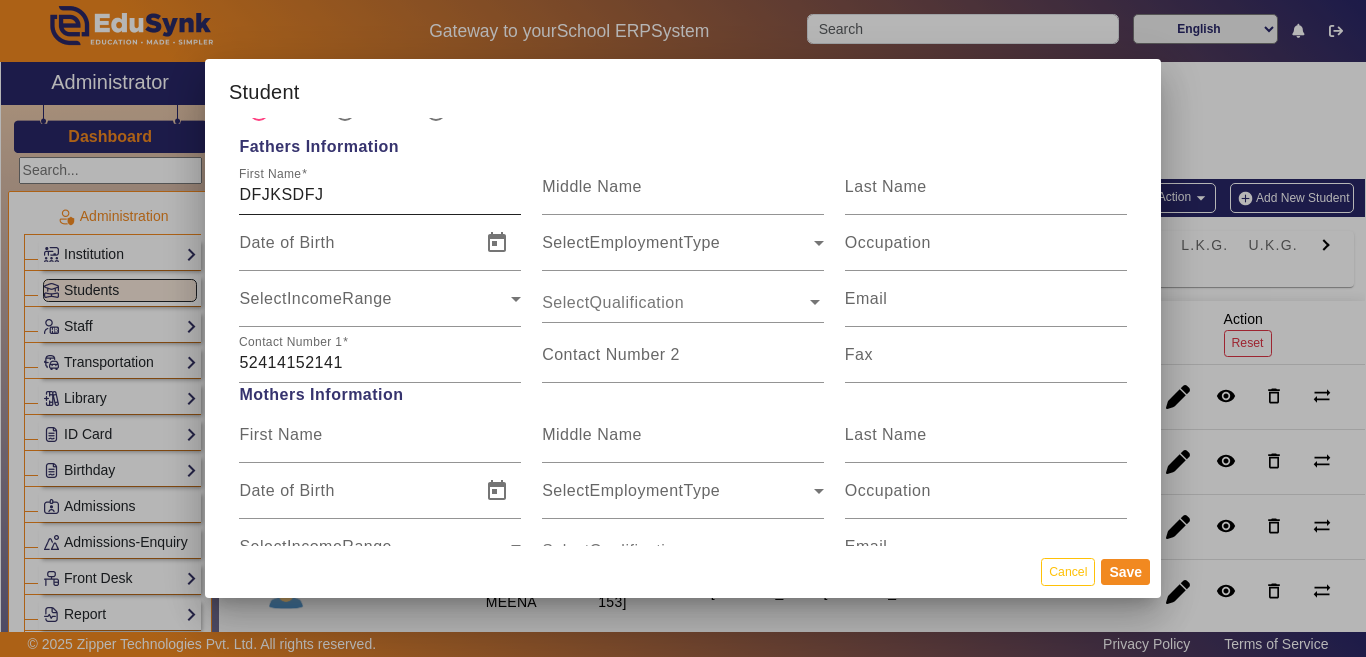 type on "NEW41524141" 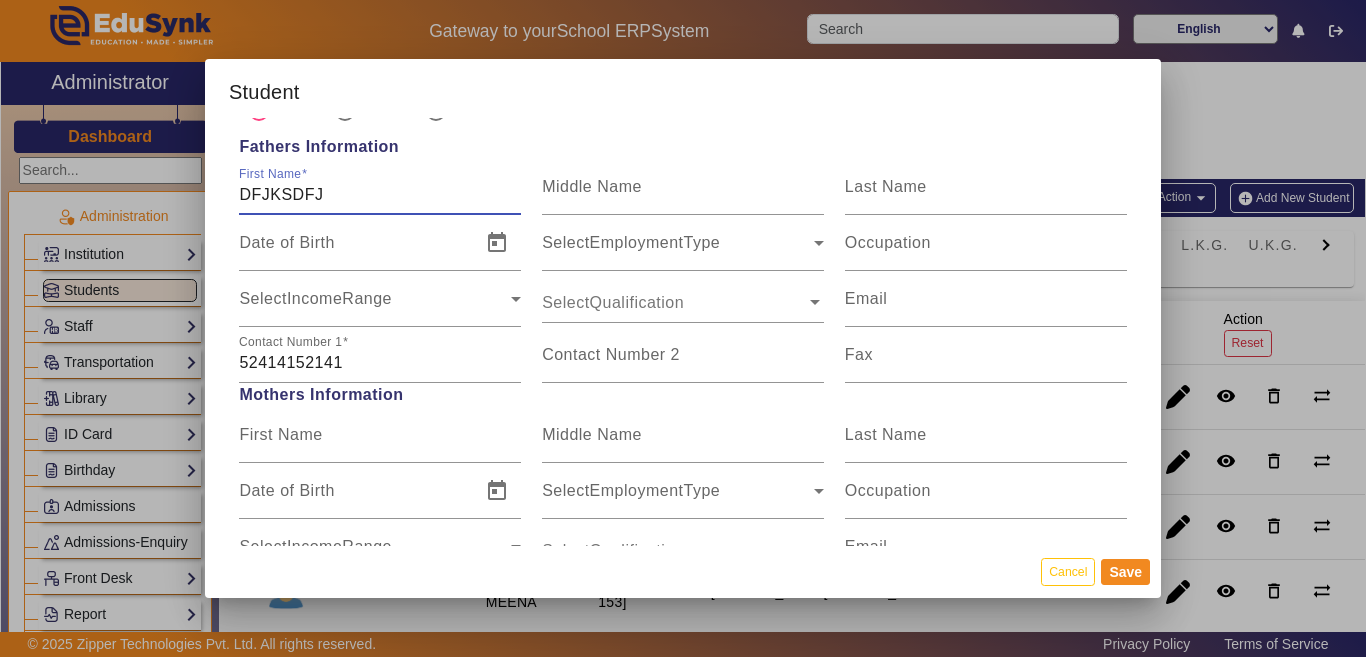 drag, startPoint x: 335, startPoint y: 202, endPoint x: 204, endPoint y: 208, distance: 131.13733 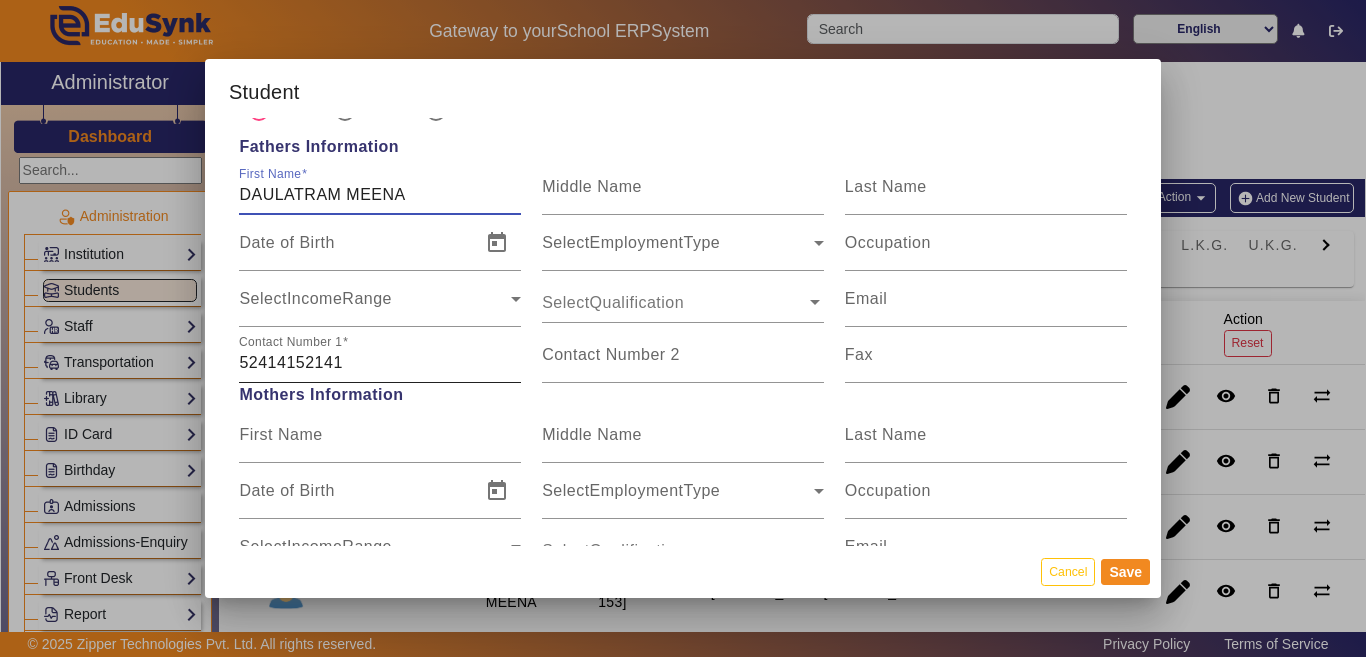 type on "DAULATRAM MEENA" 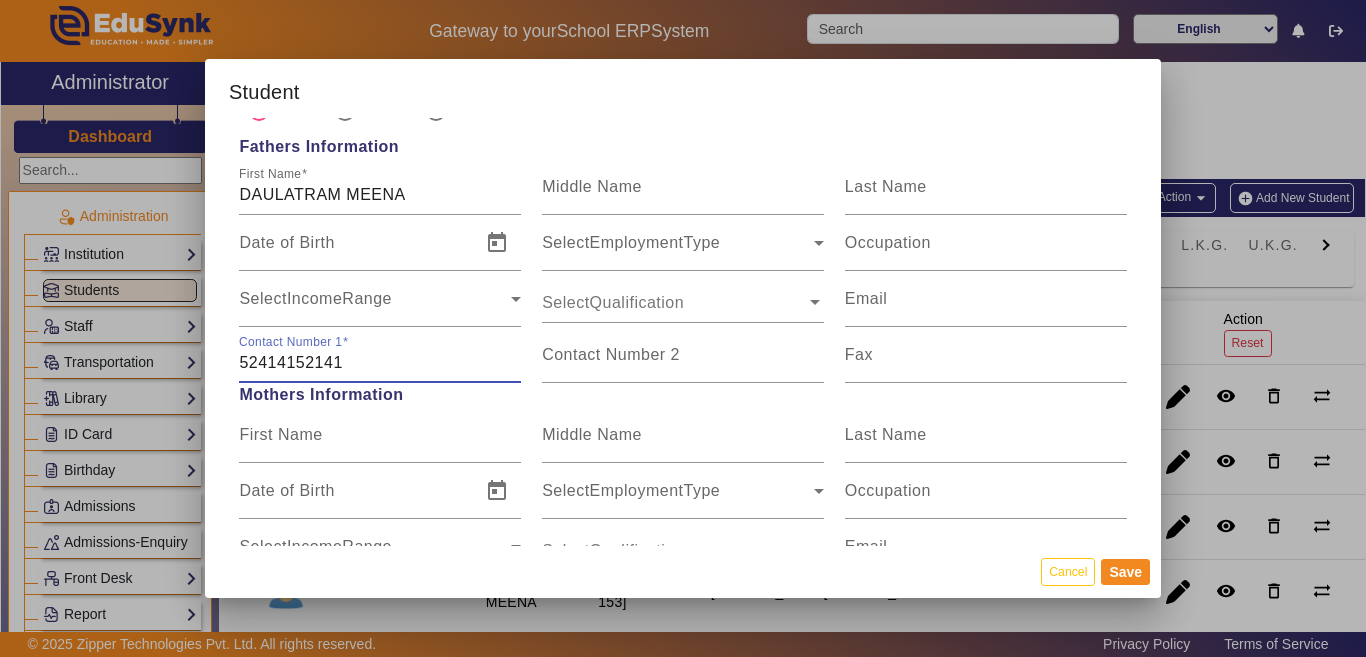 drag, startPoint x: 387, startPoint y: 370, endPoint x: 3, endPoint y: 356, distance: 384.25513 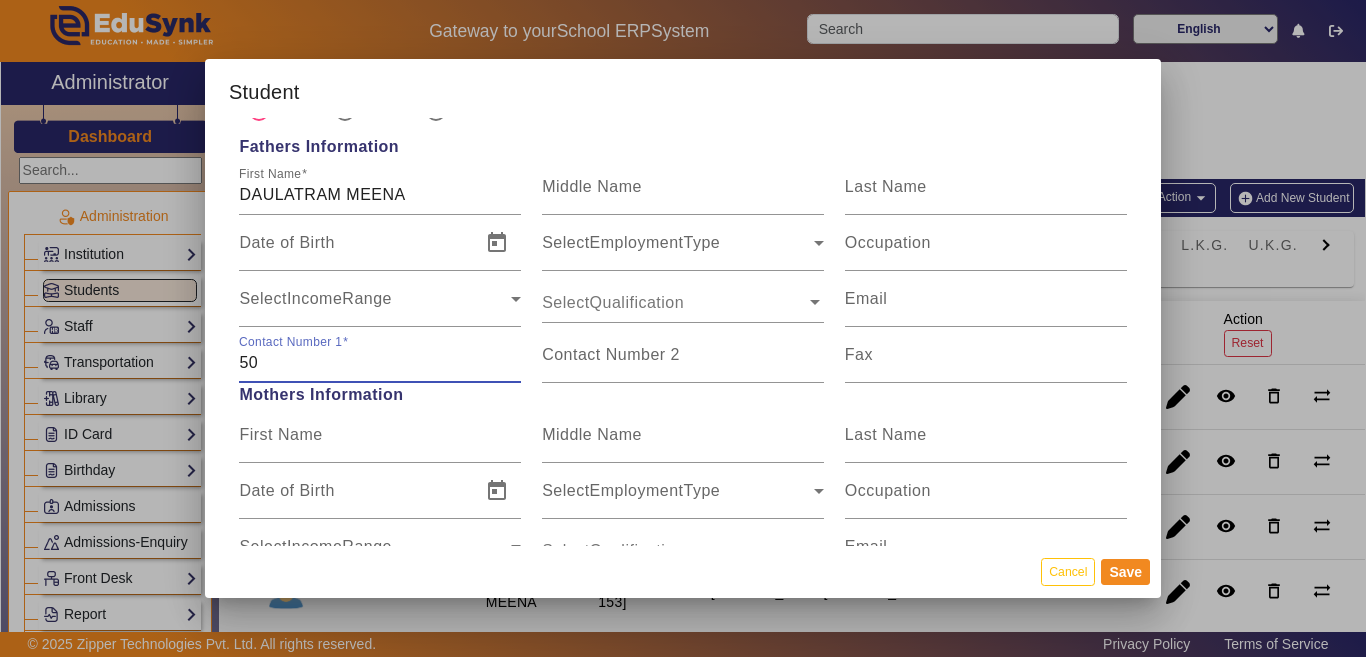 type on "5" 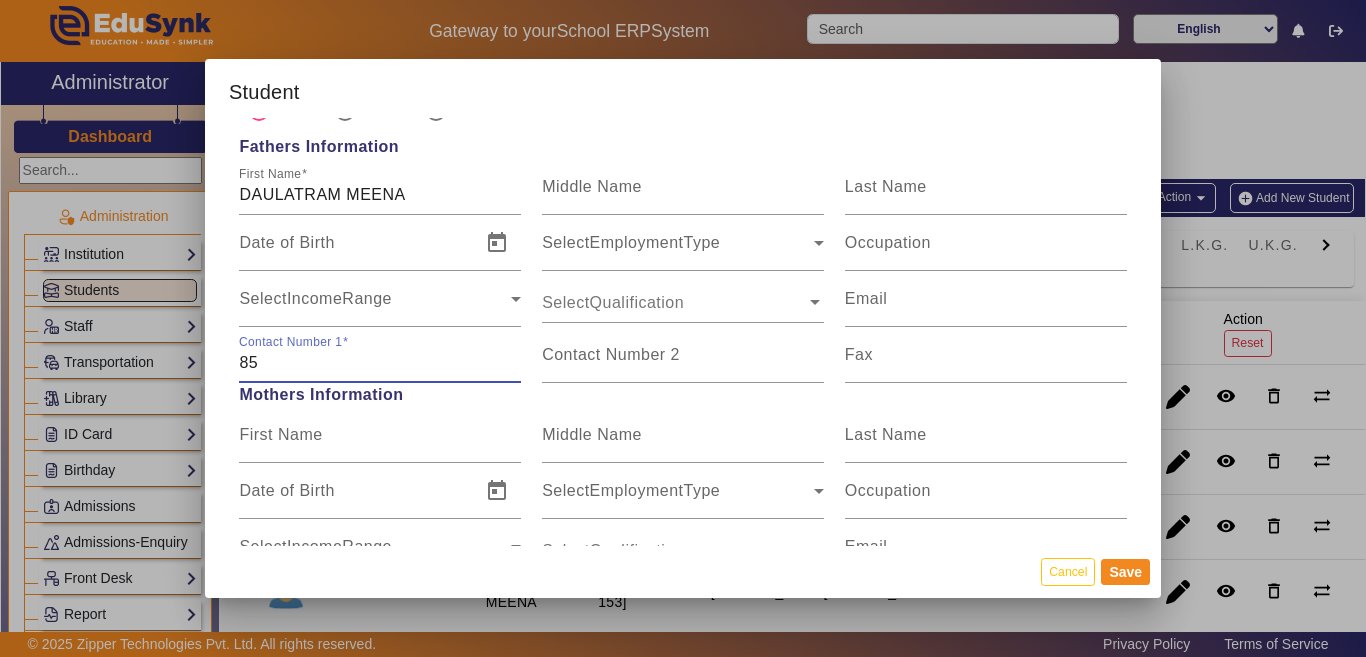 type on "8" 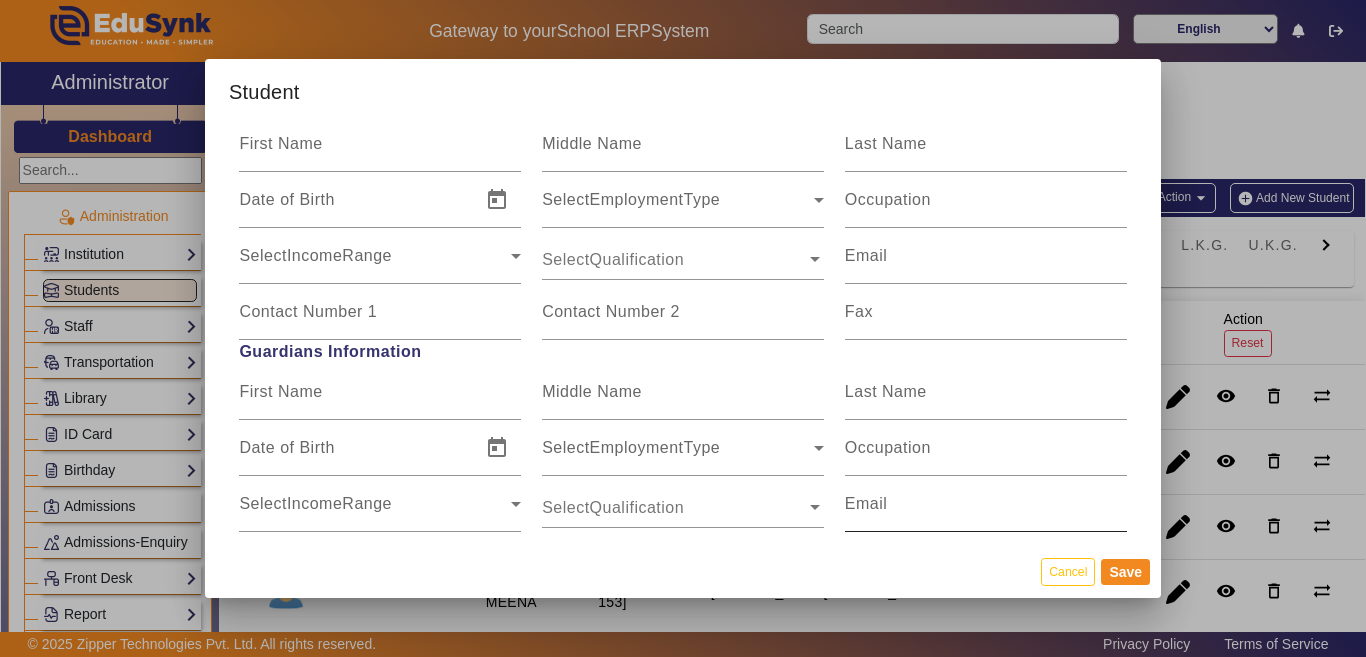 scroll, scrollTop: 1600, scrollLeft: 0, axis: vertical 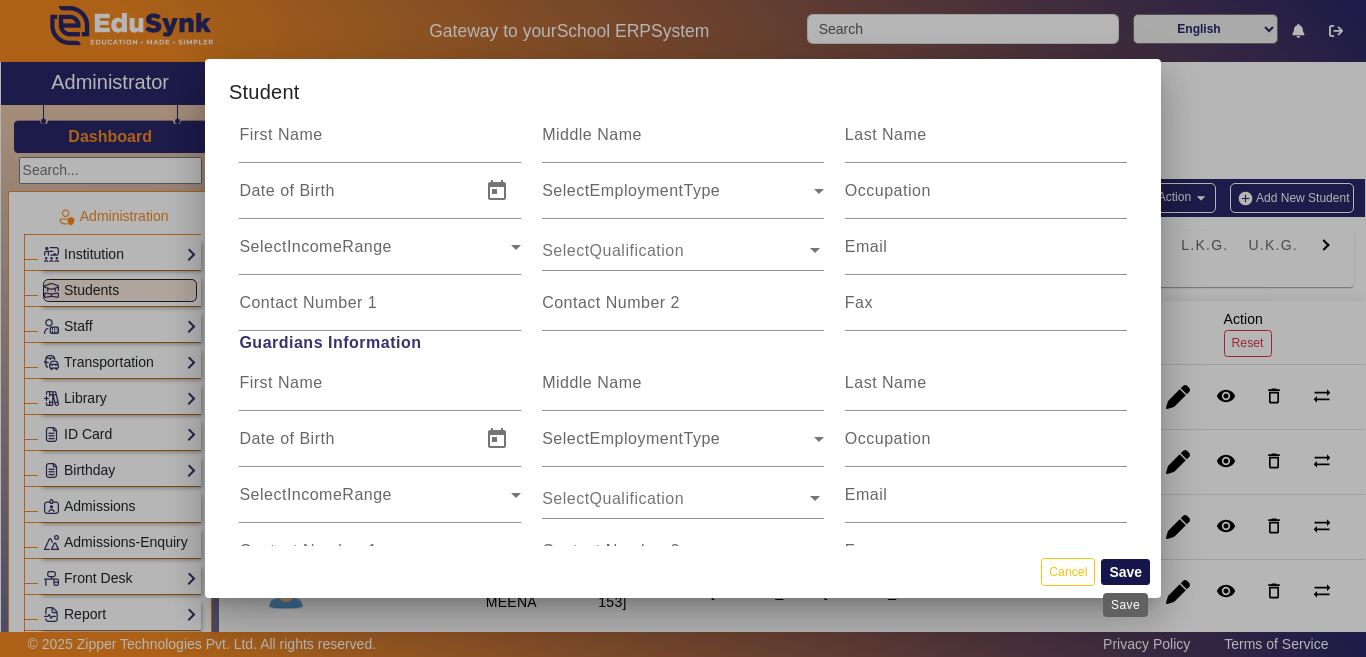 type on "8209343482" 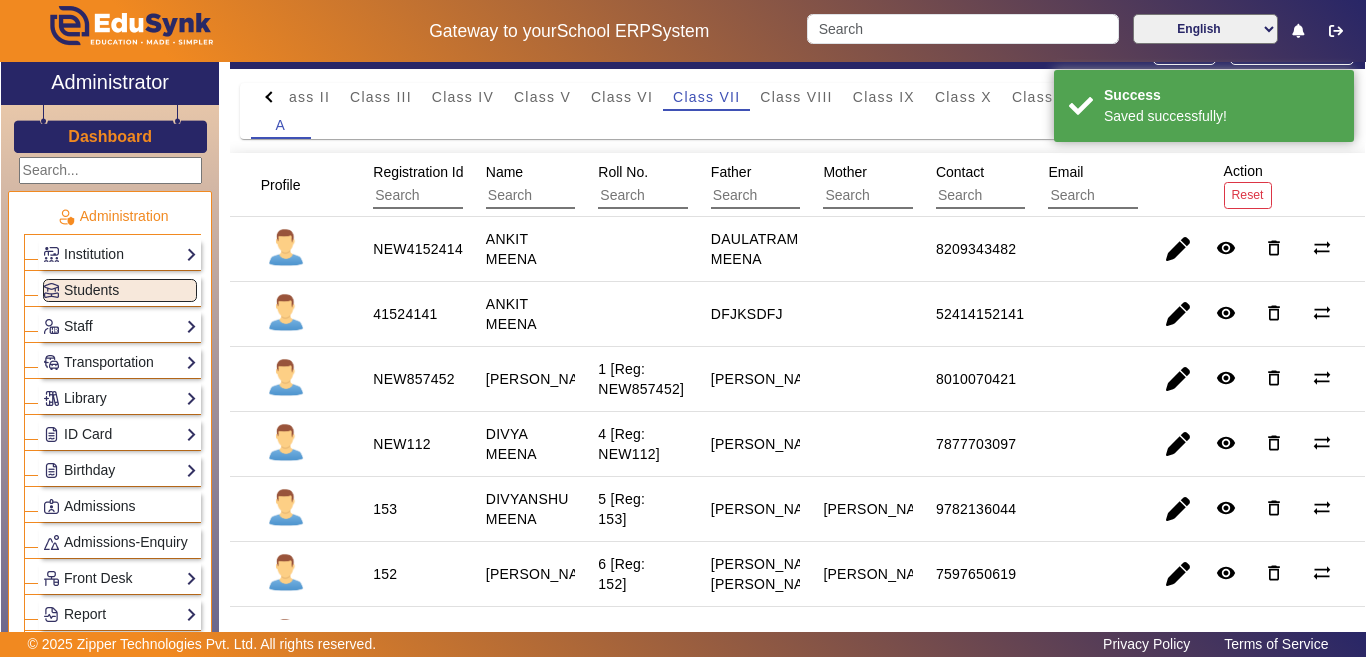 scroll, scrollTop: 200, scrollLeft: 0, axis: vertical 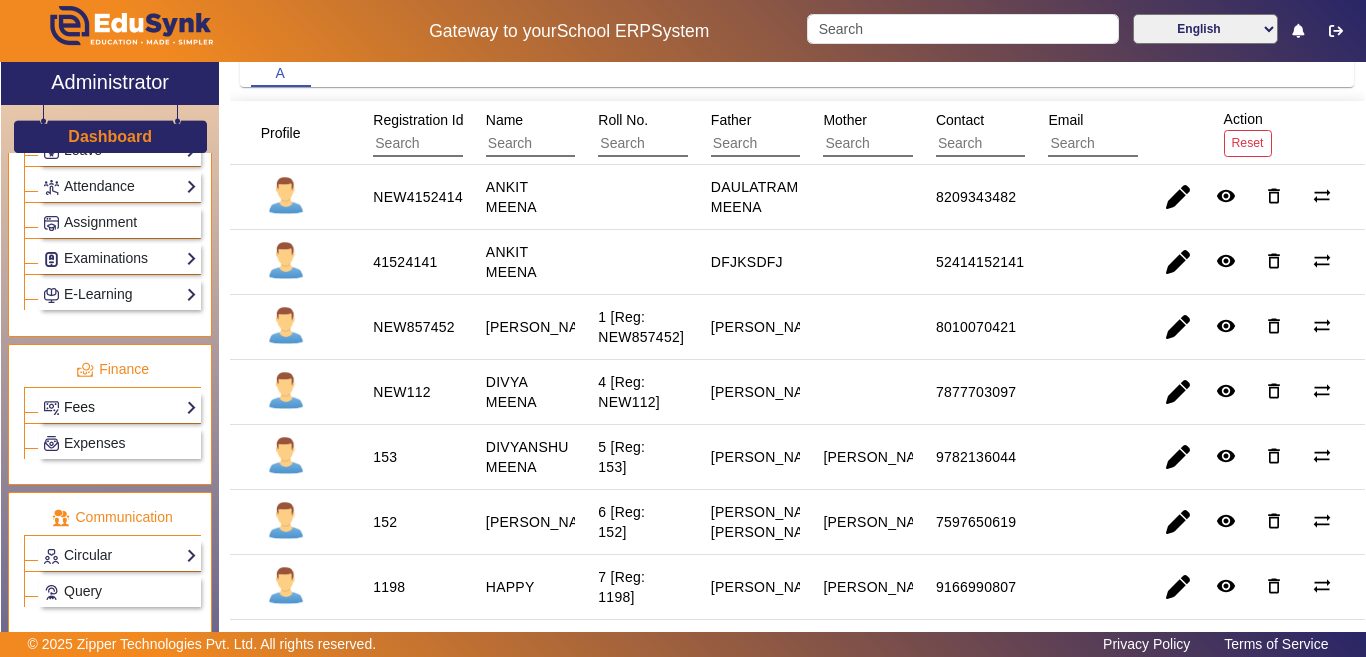 click on "Fees" 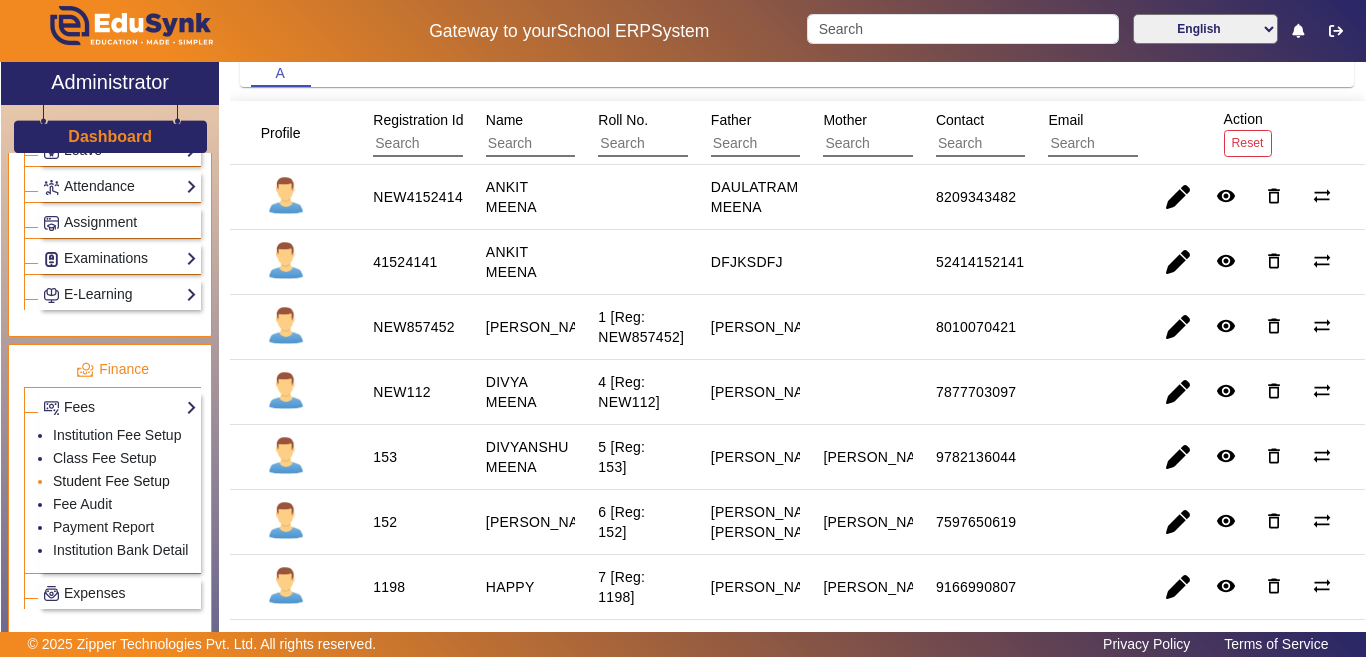 click on "Student Fee Setup" 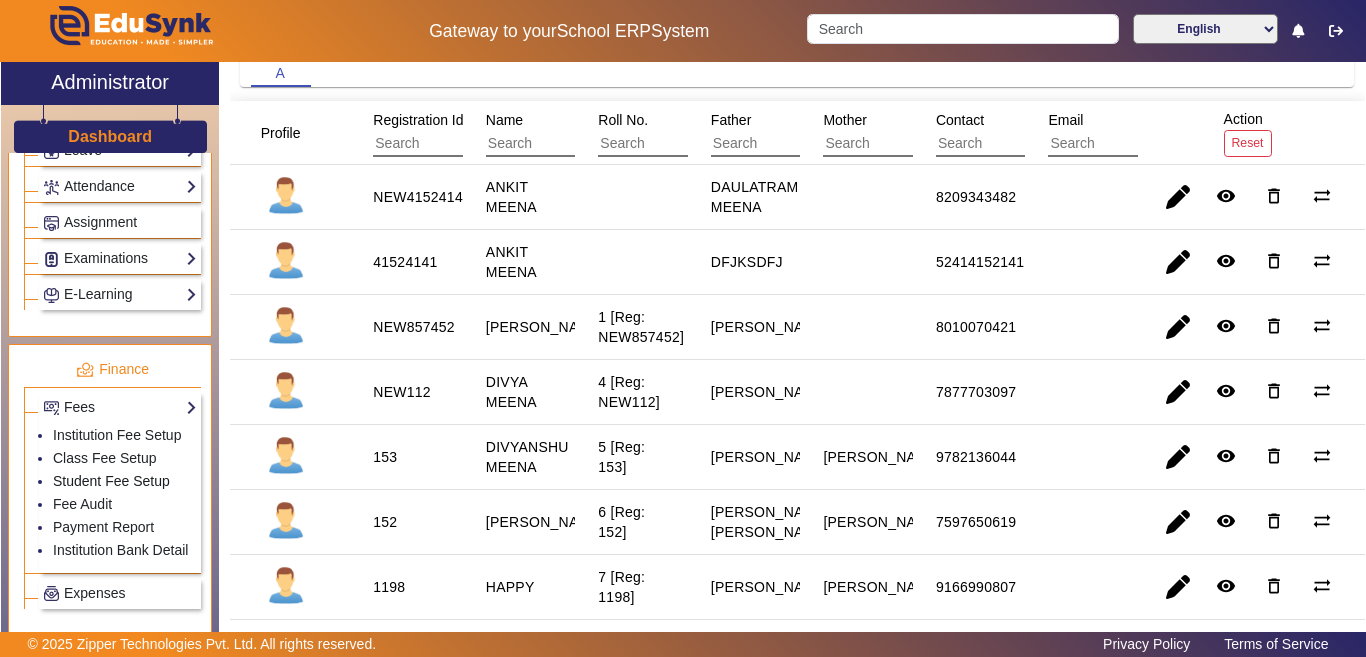 scroll, scrollTop: 0, scrollLeft: 0, axis: both 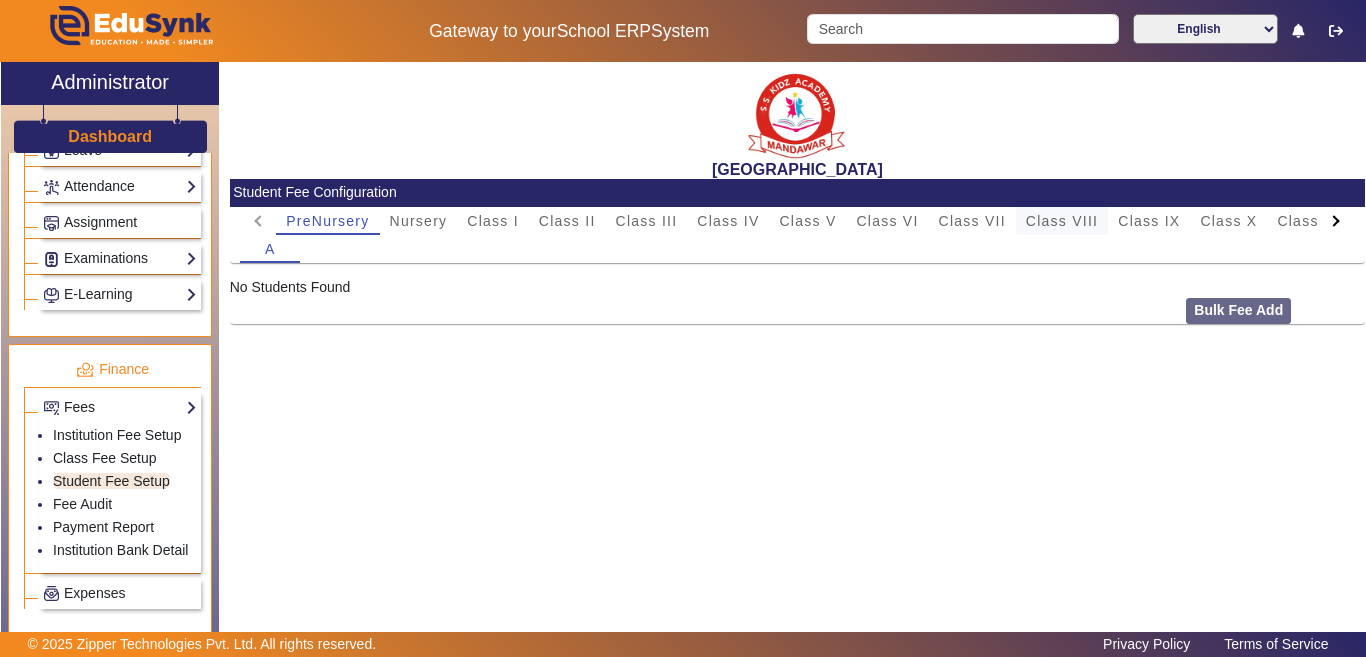 click on "Class VIII" at bounding box center (1062, 221) 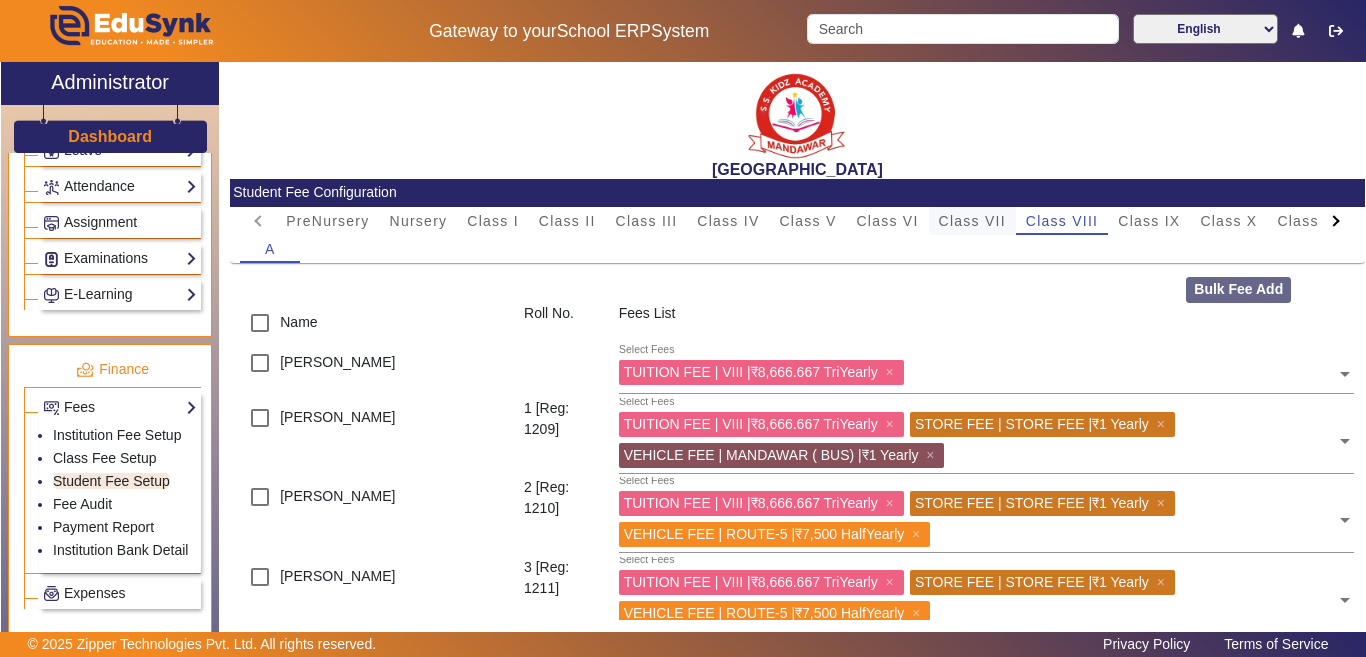 click on "Class VII" at bounding box center [972, 221] 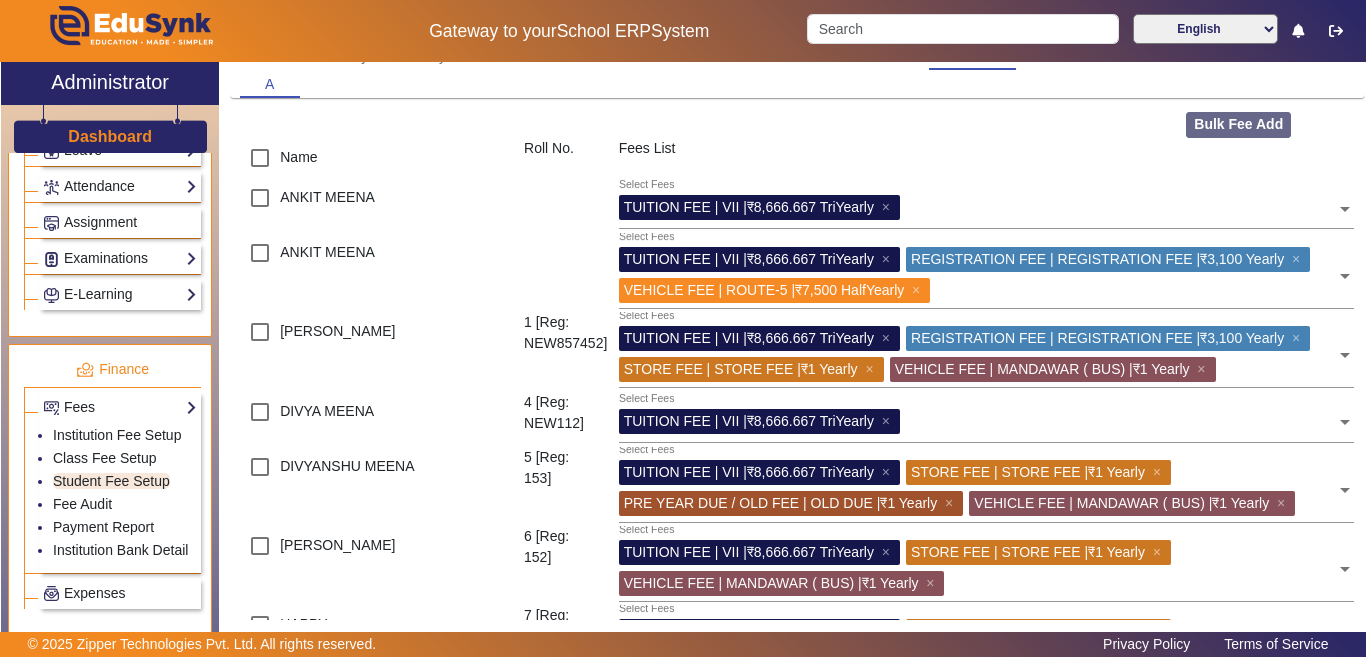 scroll, scrollTop: 200, scrollLeft: 0, axis: vertical 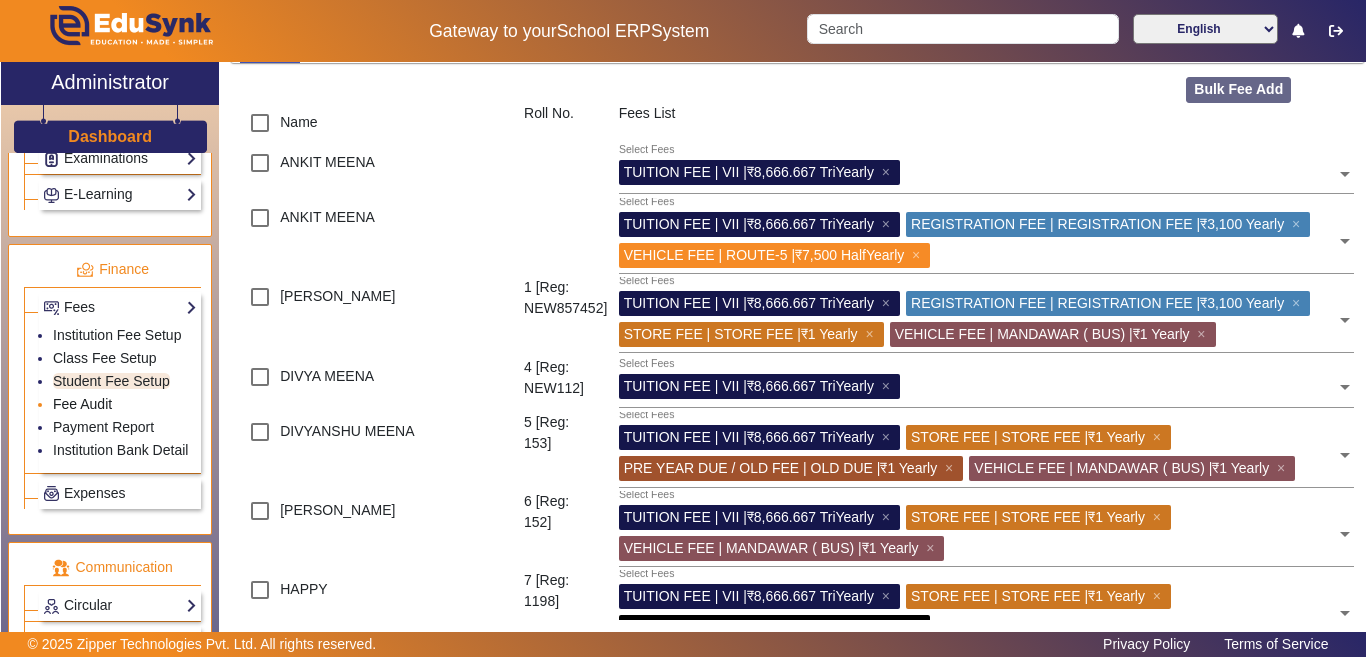 click on "Fee Audit" 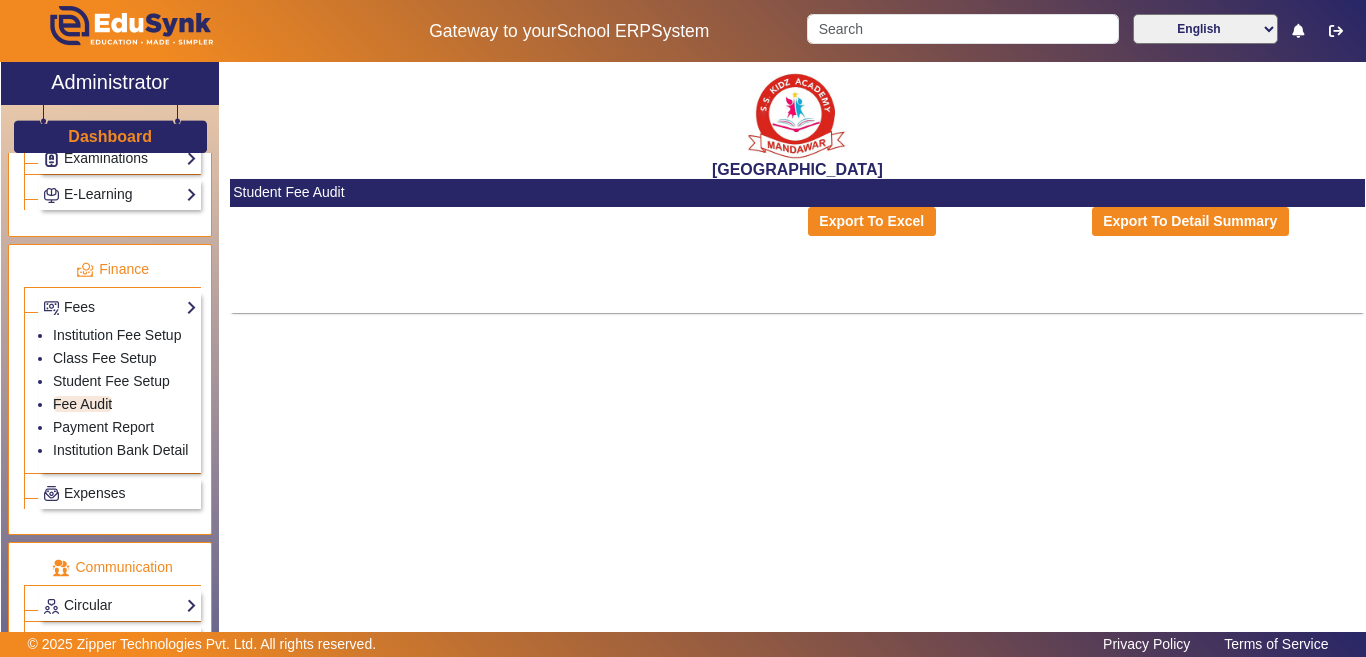 scroll, scrollTop: 0, scrollLeft: 0, axis: both 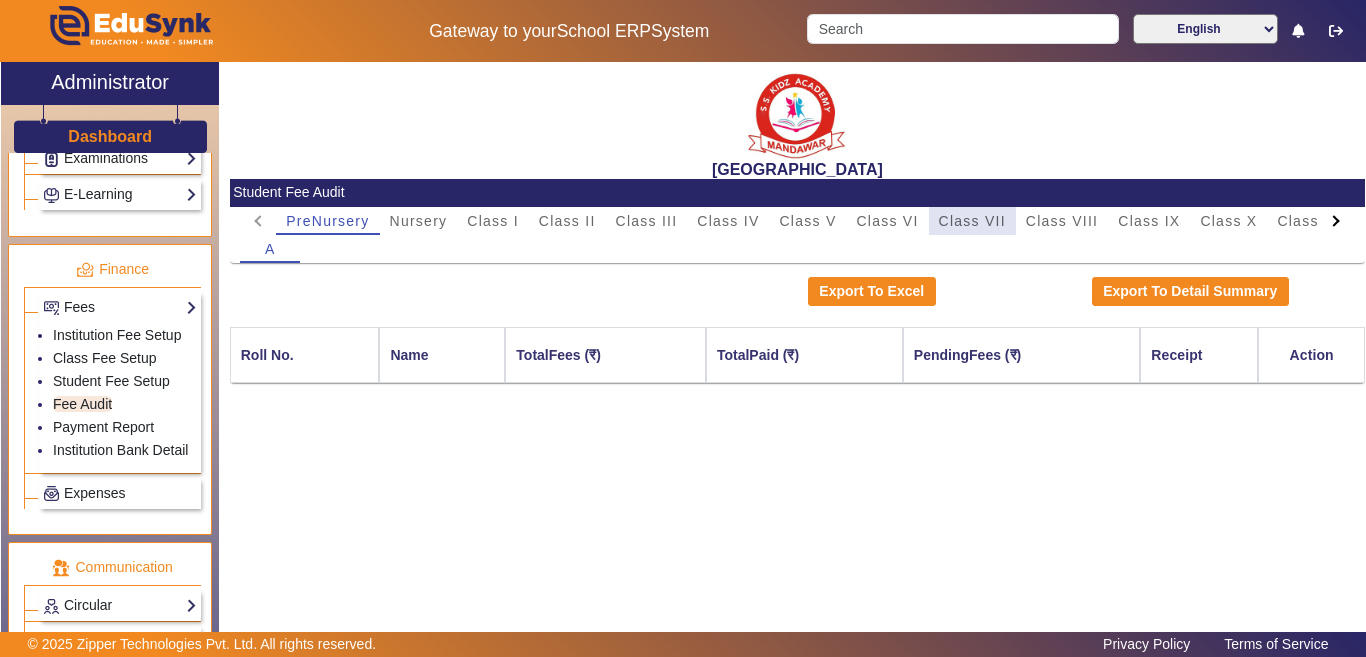 click on "Class VII" at bounding box center (972, 221) 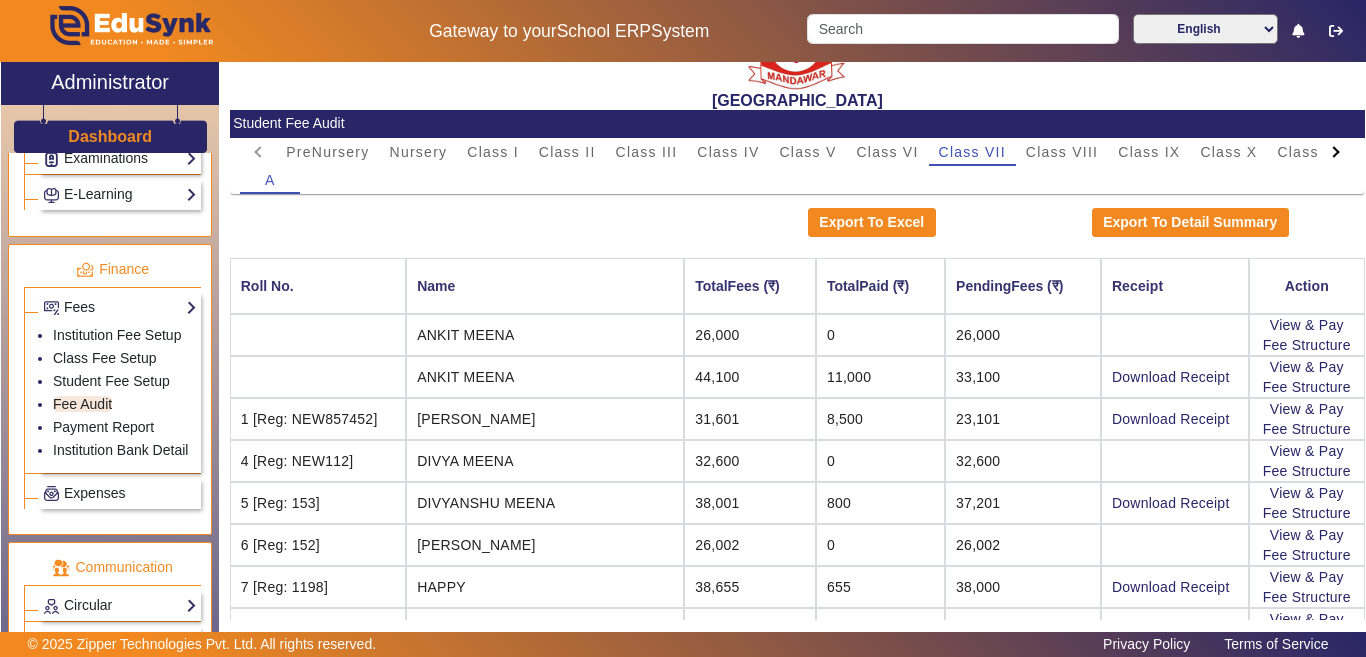 scroll, scrollTop: 200, scrollLeft: 0, axis: vertical 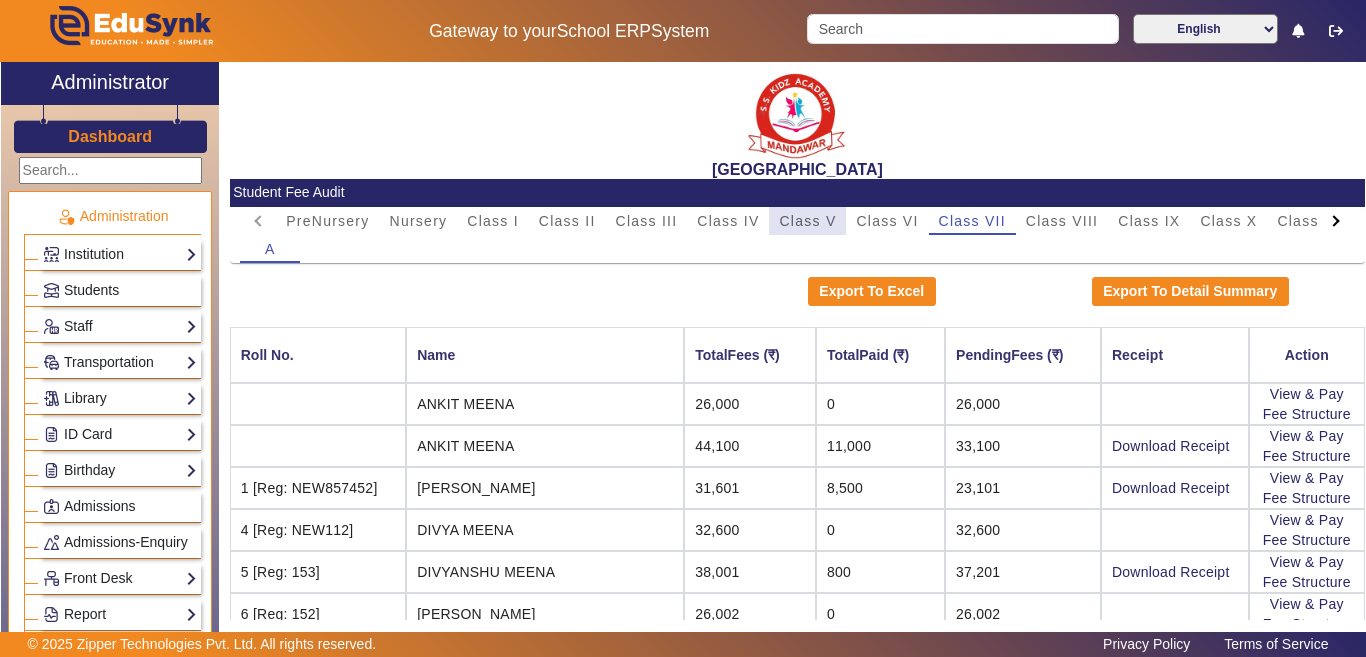 drag, startPoint x: 802, startPoint y: 219, endPoint x: 816, endPoint y: 224, distance: 14.866069 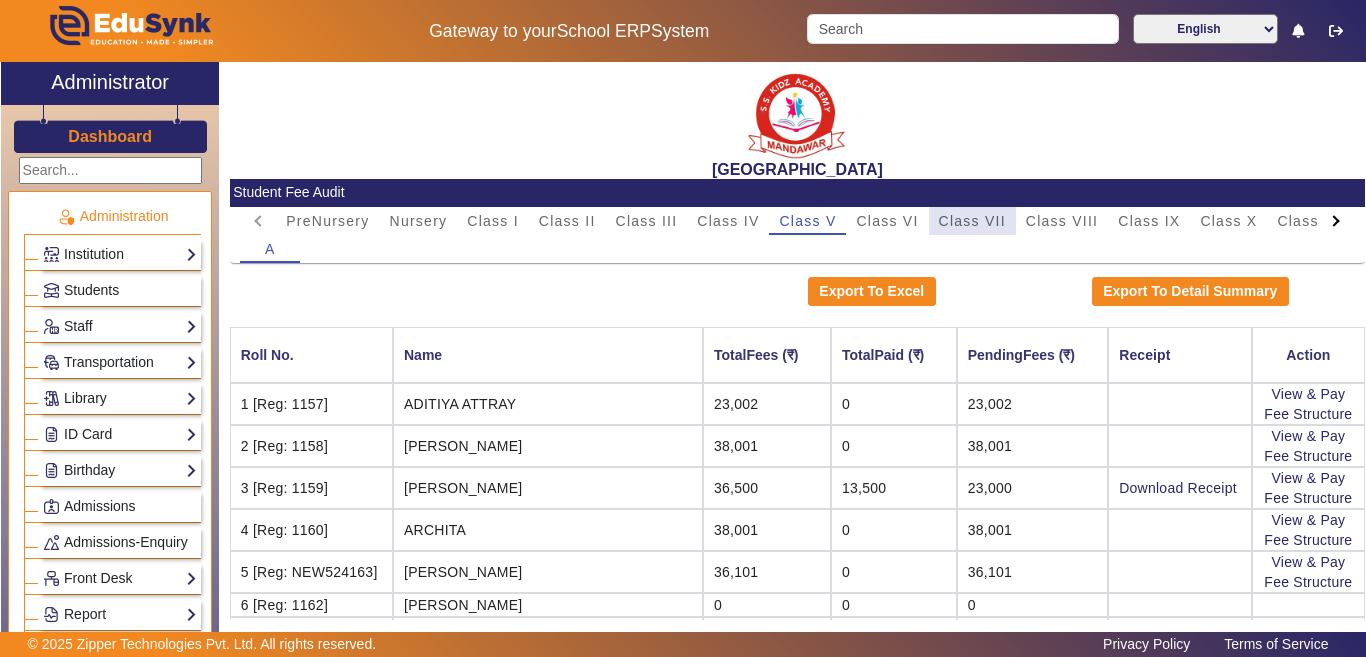 click on "Class VII" at bounding box center [972, 221] 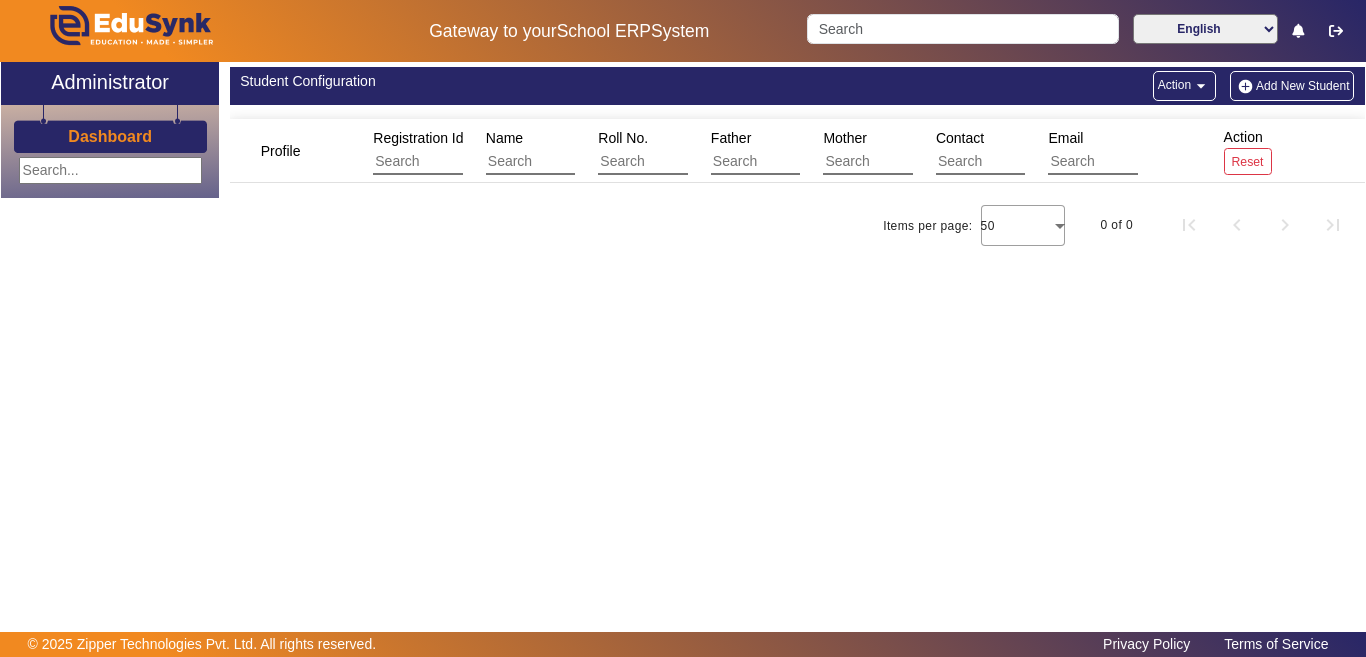 scroll, scrollTop: 0, scrollLeft: 0, axis: both 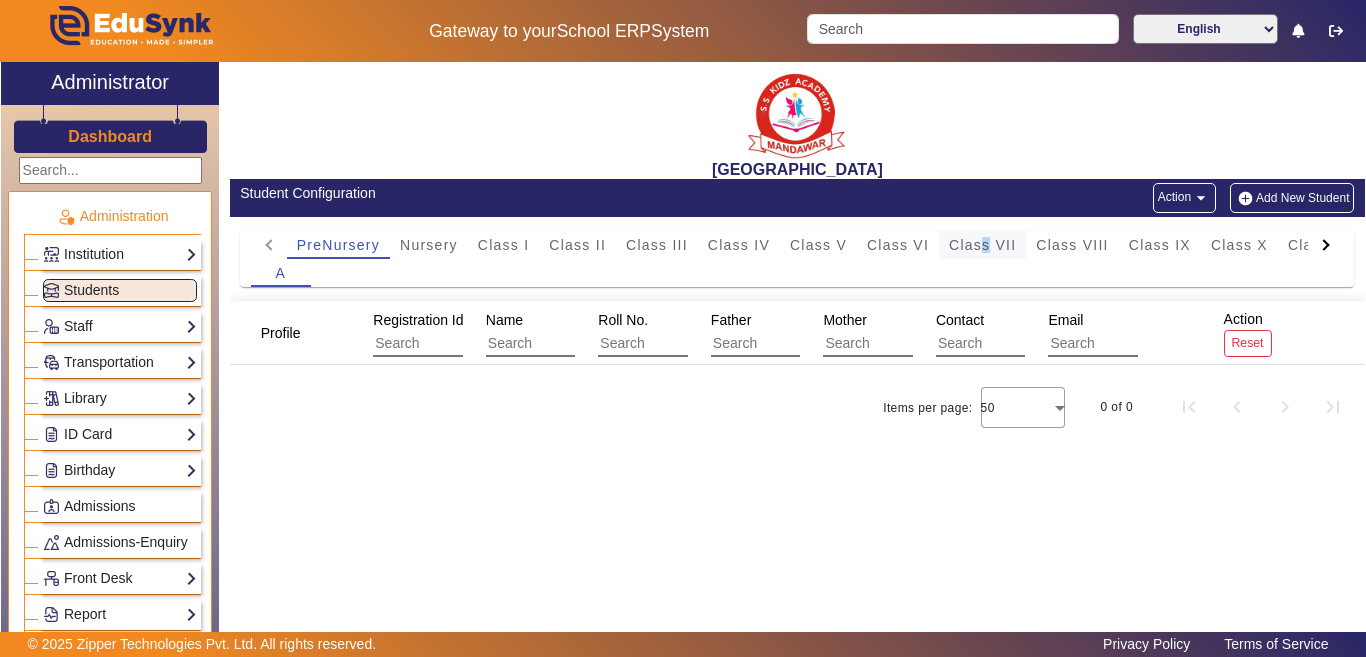 drag, startPoint x: 986, startPoint y: 250, endPoint x: 976, endPoint y: 252, distance: 10.198039 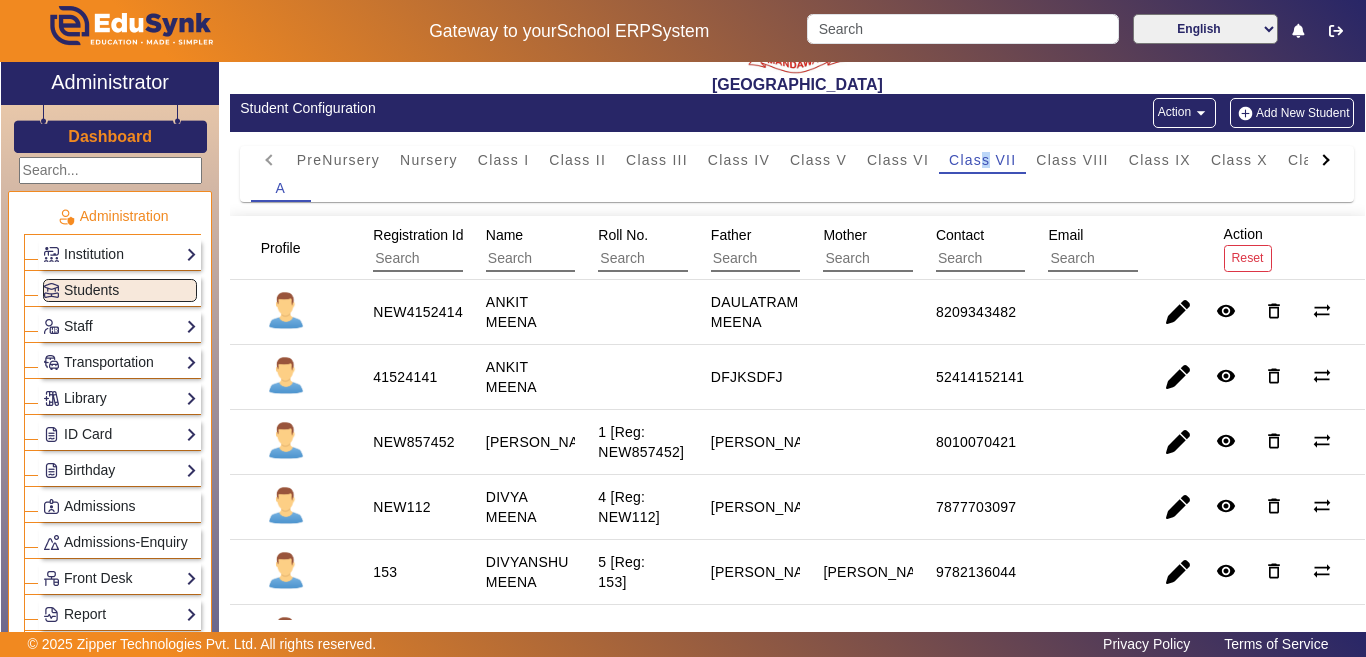 scroll, scrollTop: 200, scrollLeft: 0, axis: vertical 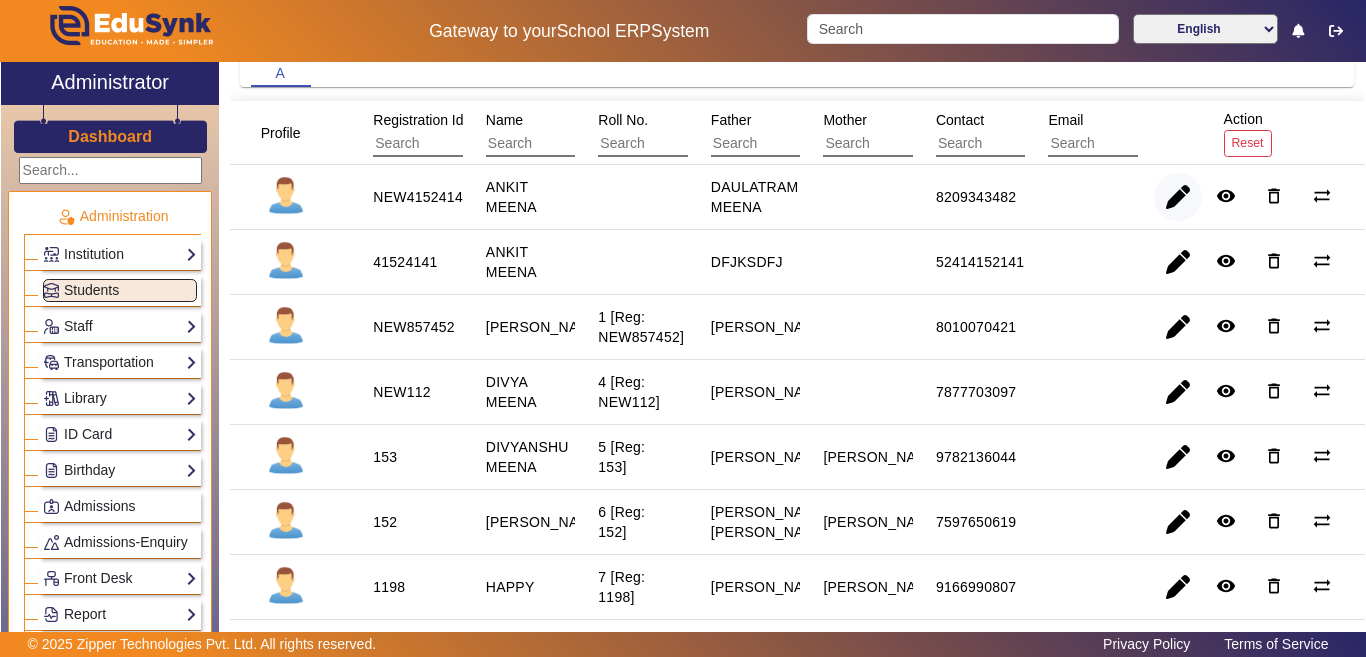 click at bounding box center (1178, 262) 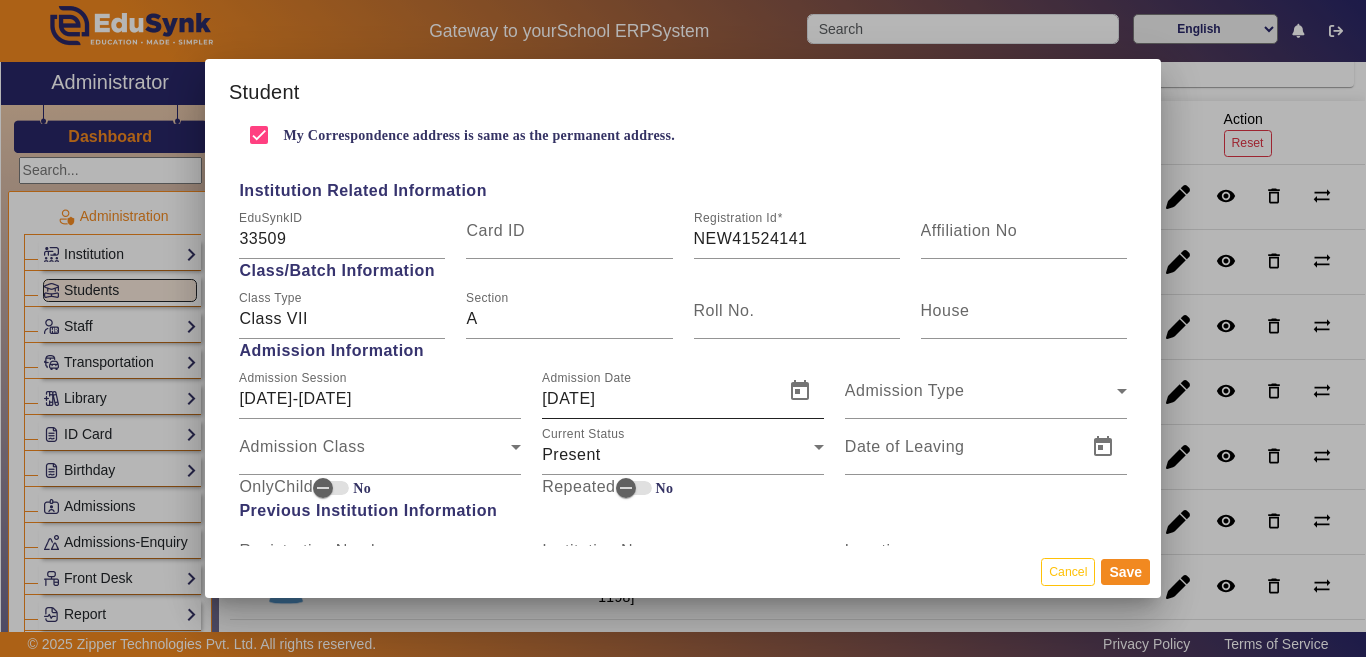 scroll, scrollTop: 701, scrollLeft: 0, axis: vertical 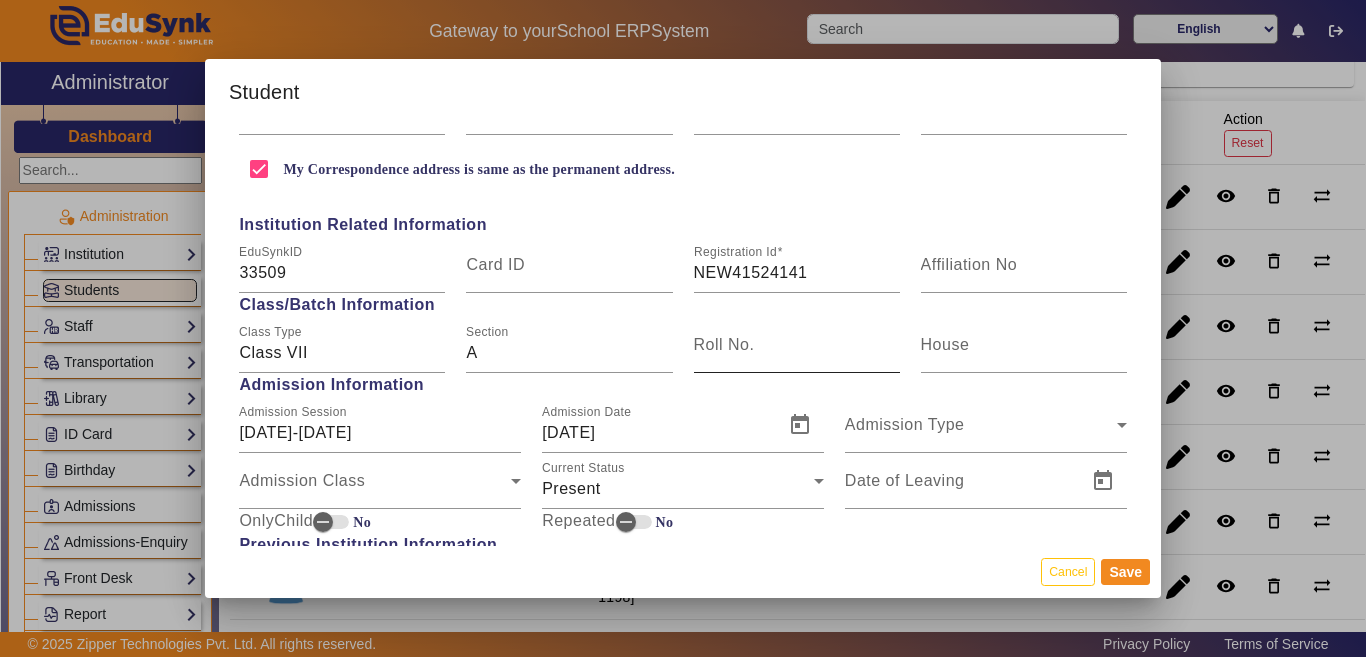 click on "Roll No." at bounding box center (724, 344) 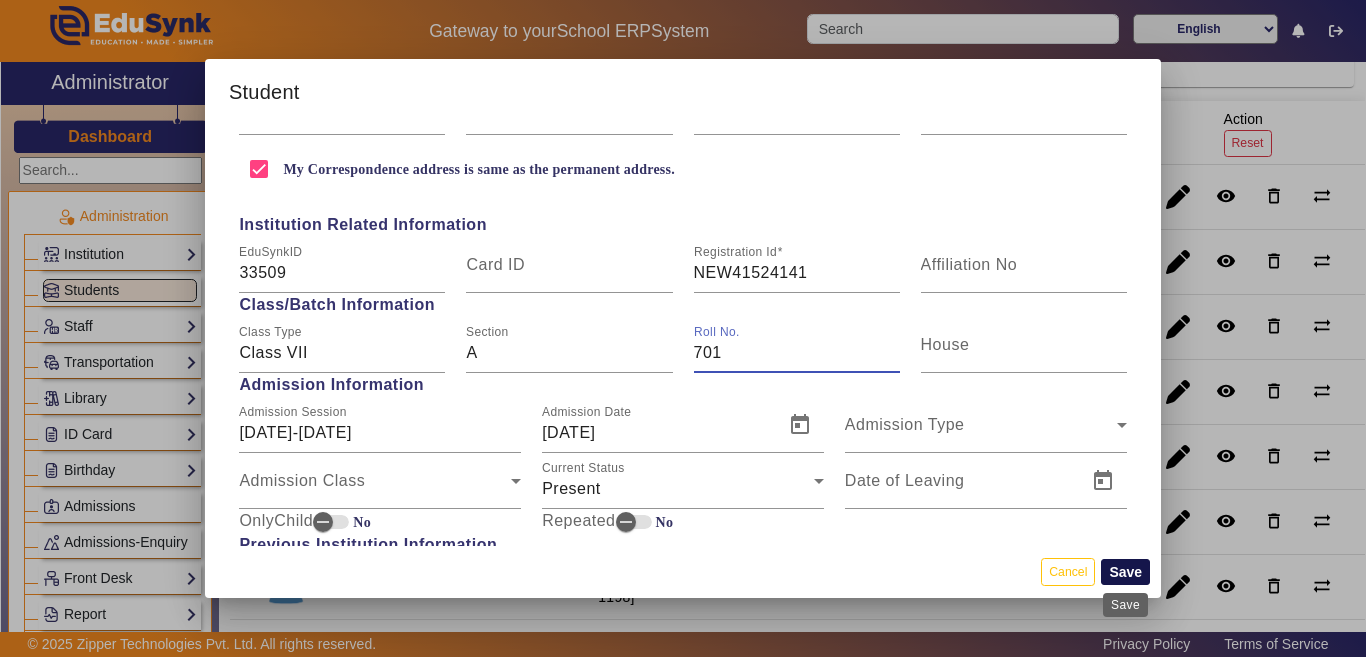 type on "701" 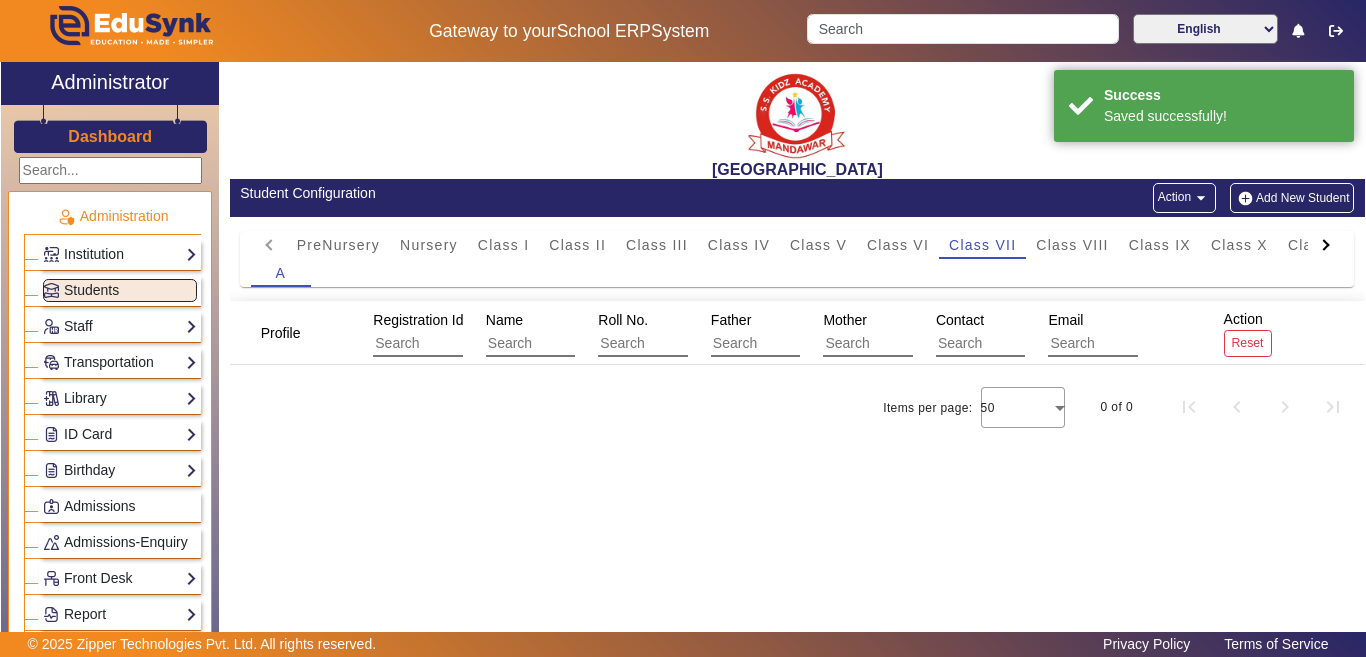 scroll, scrollTop: 0, scrollLeft: 0, axis: both 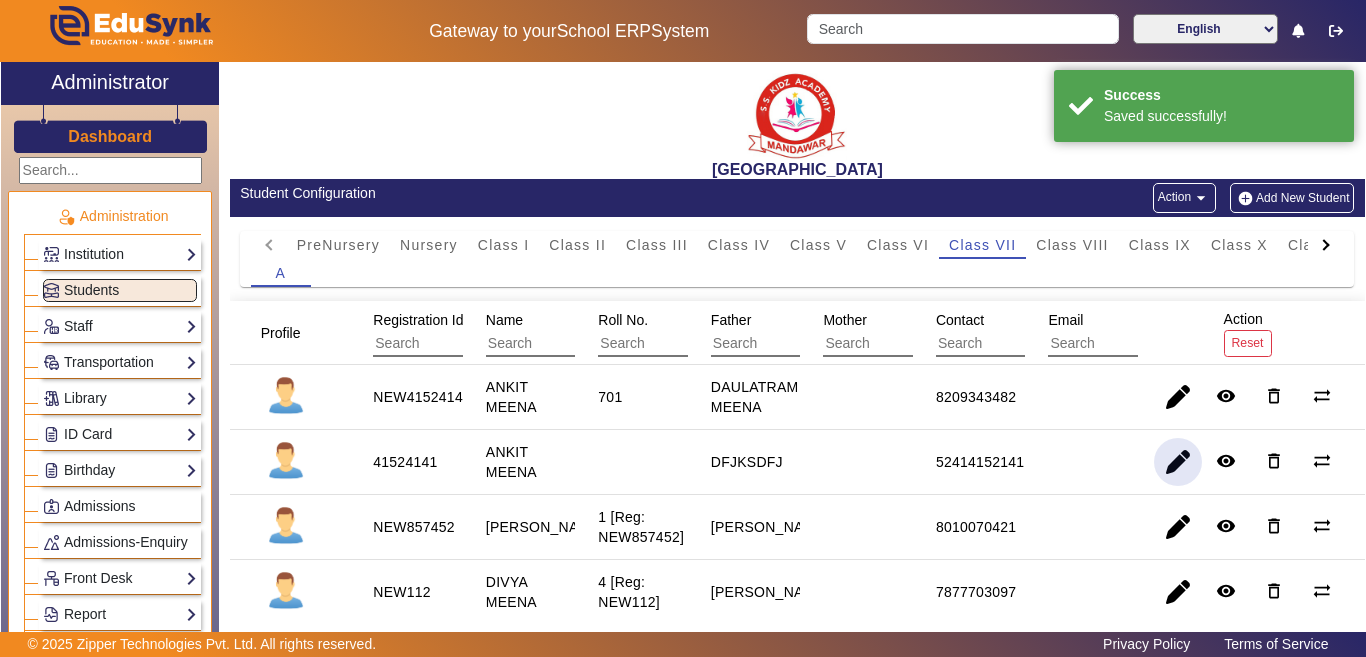 click 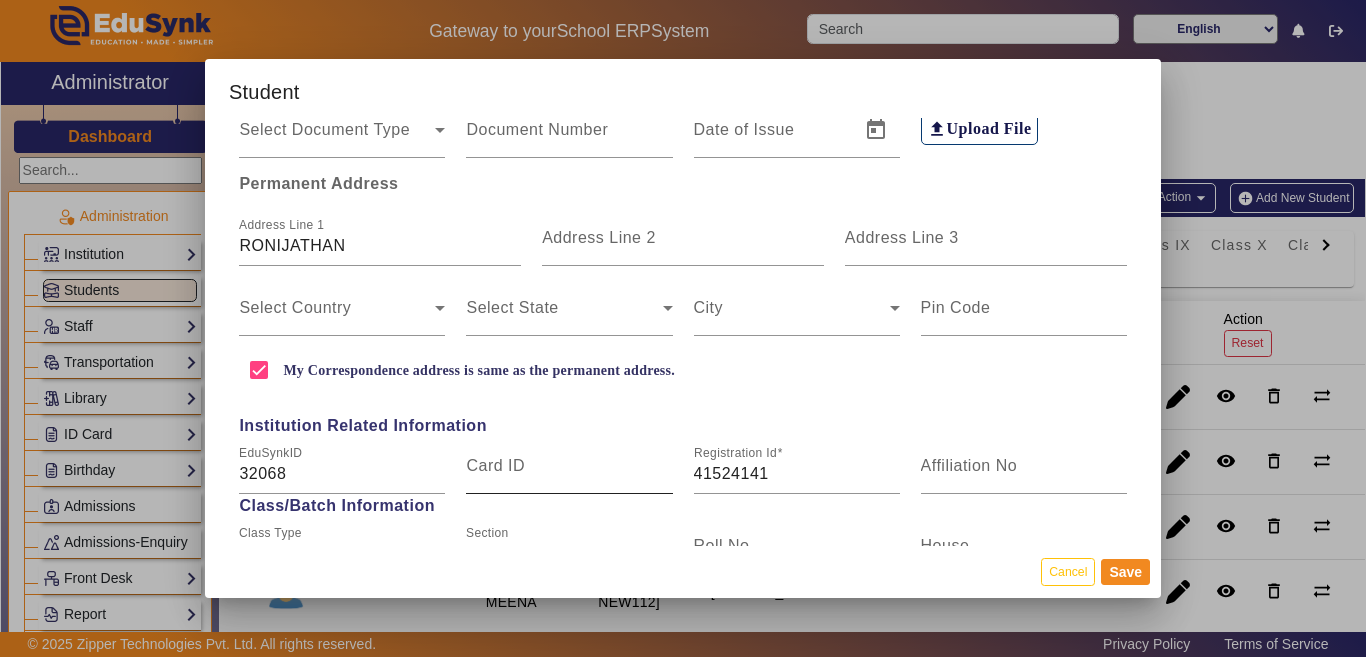 scroll, scrollTop: 600, scrollLeft: 0, axis: vertical 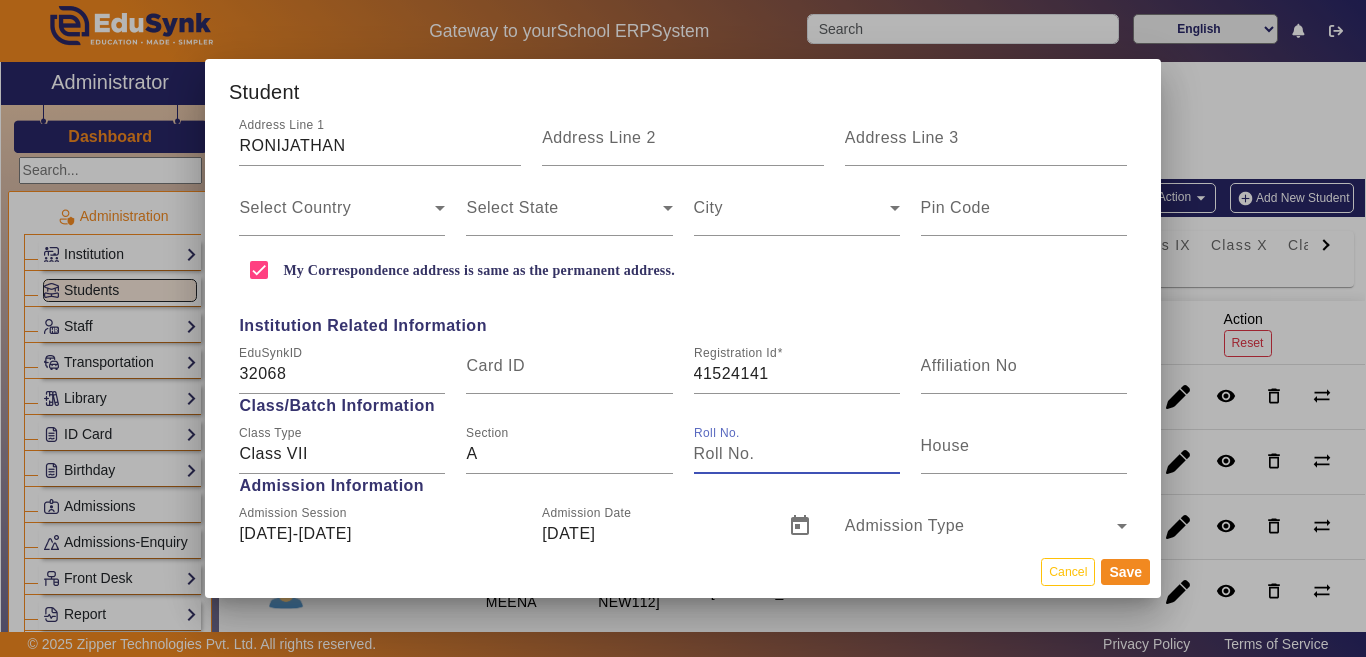 click on "Roll No." at bounding box center [797, 454] 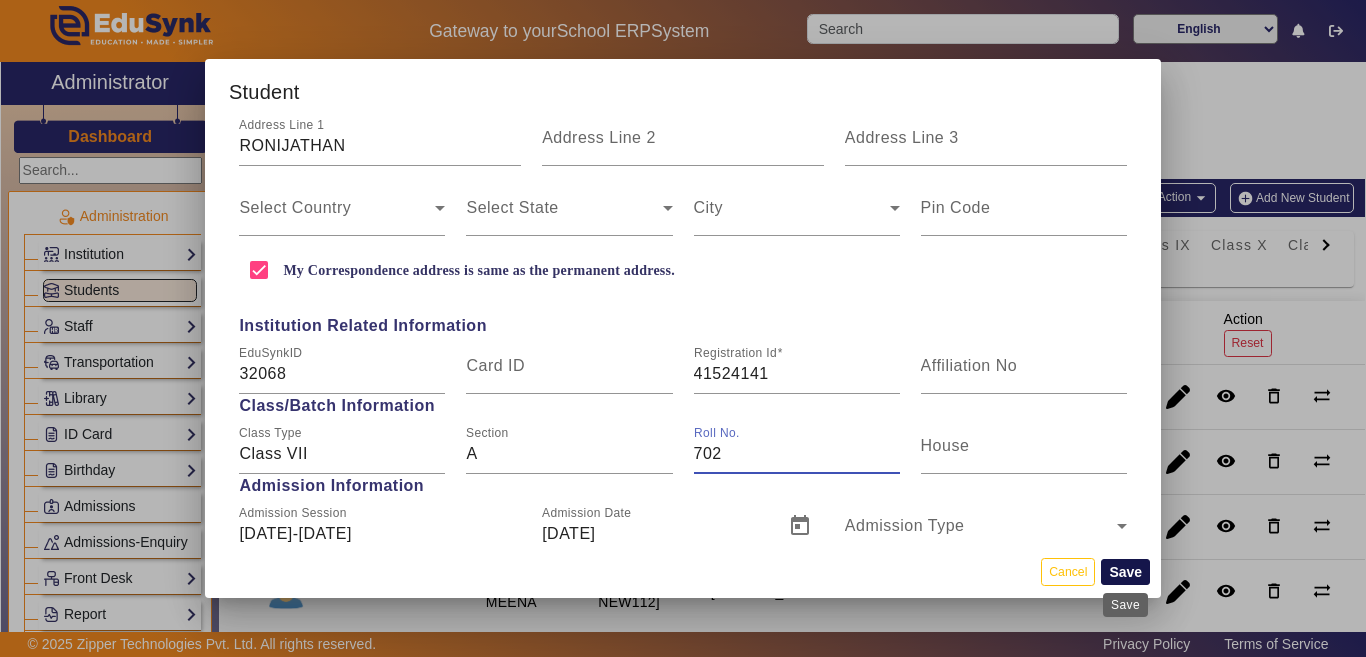type on "702" 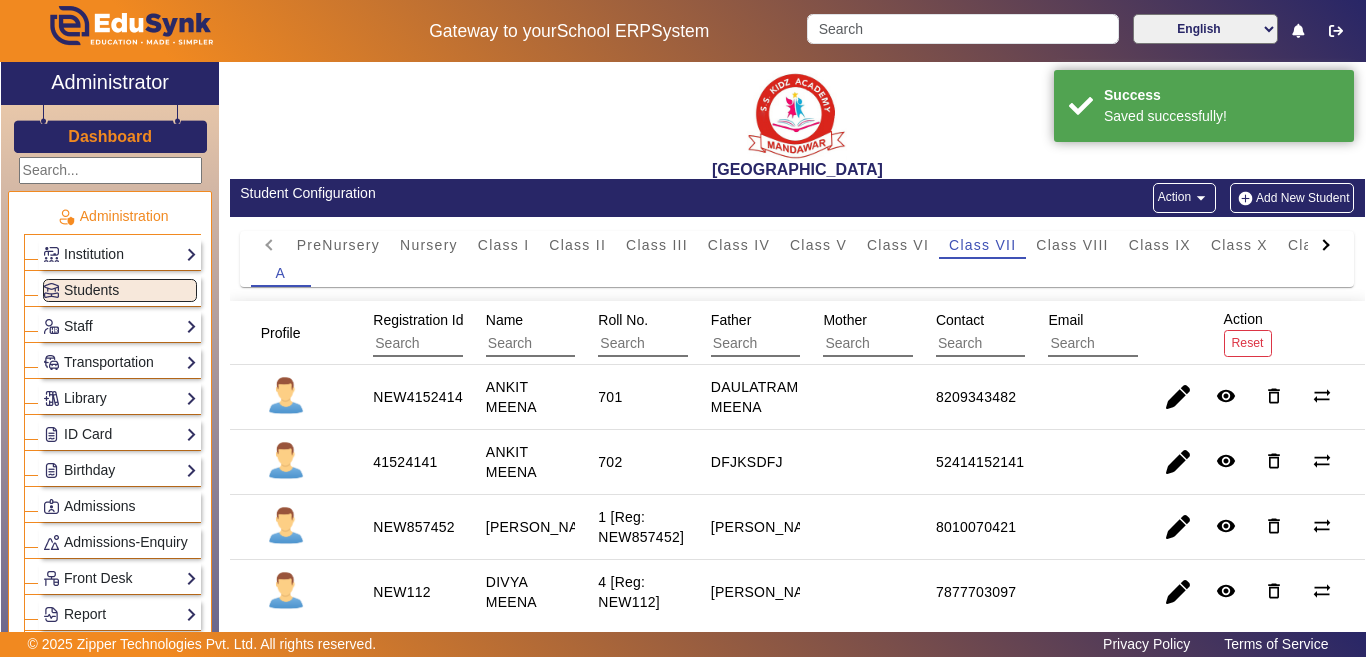 scroll, scrollTop: 100, scrollLeft: 0, axis: vertical 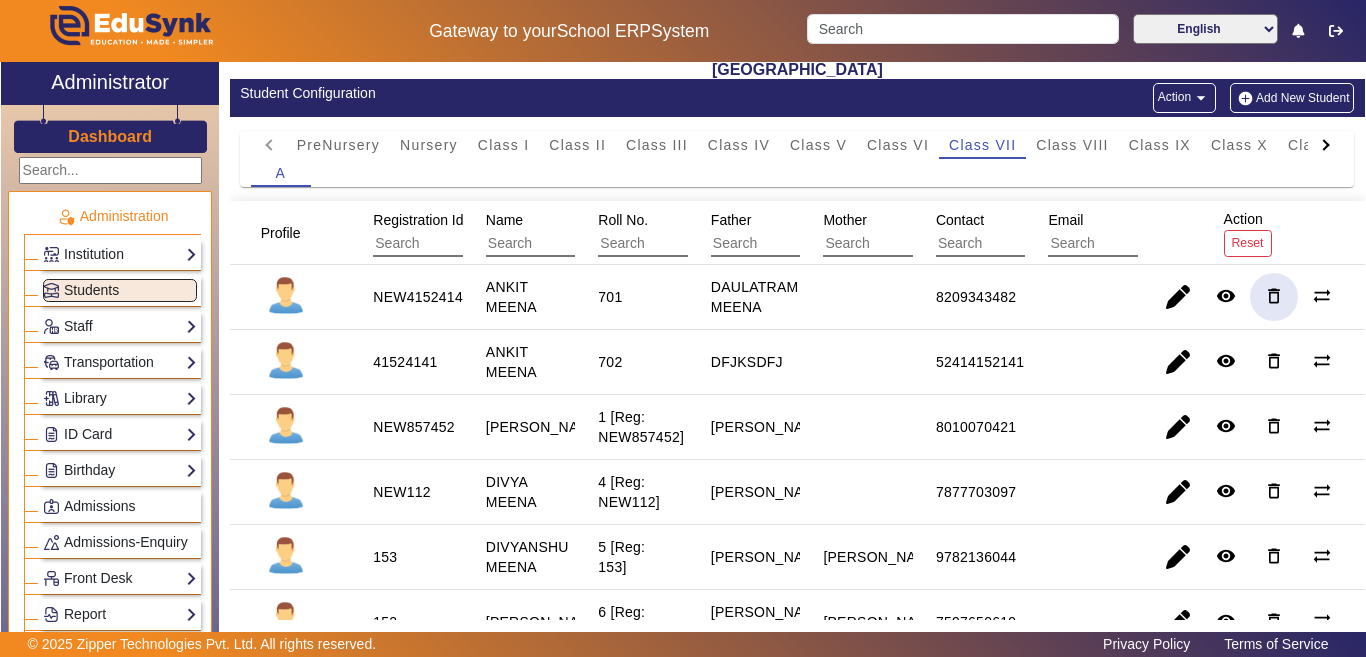 click on "delete_outline" 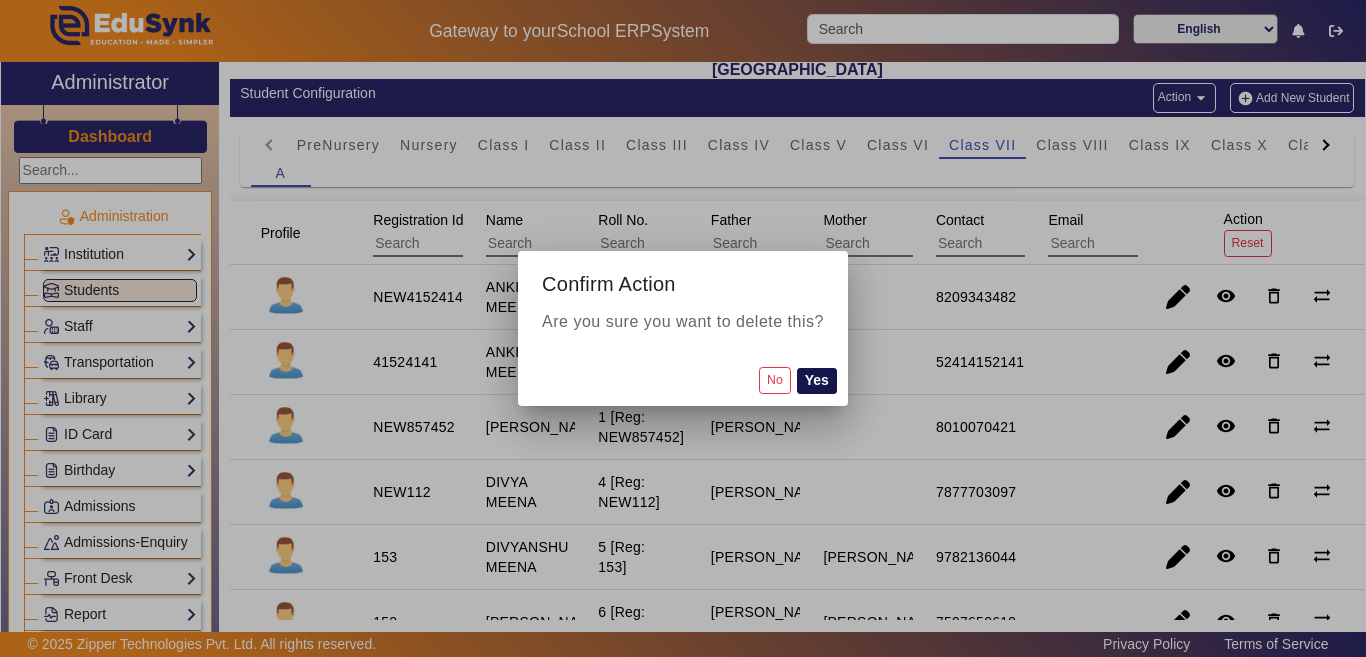 click on "Yes" at bounding box center [817, 381] 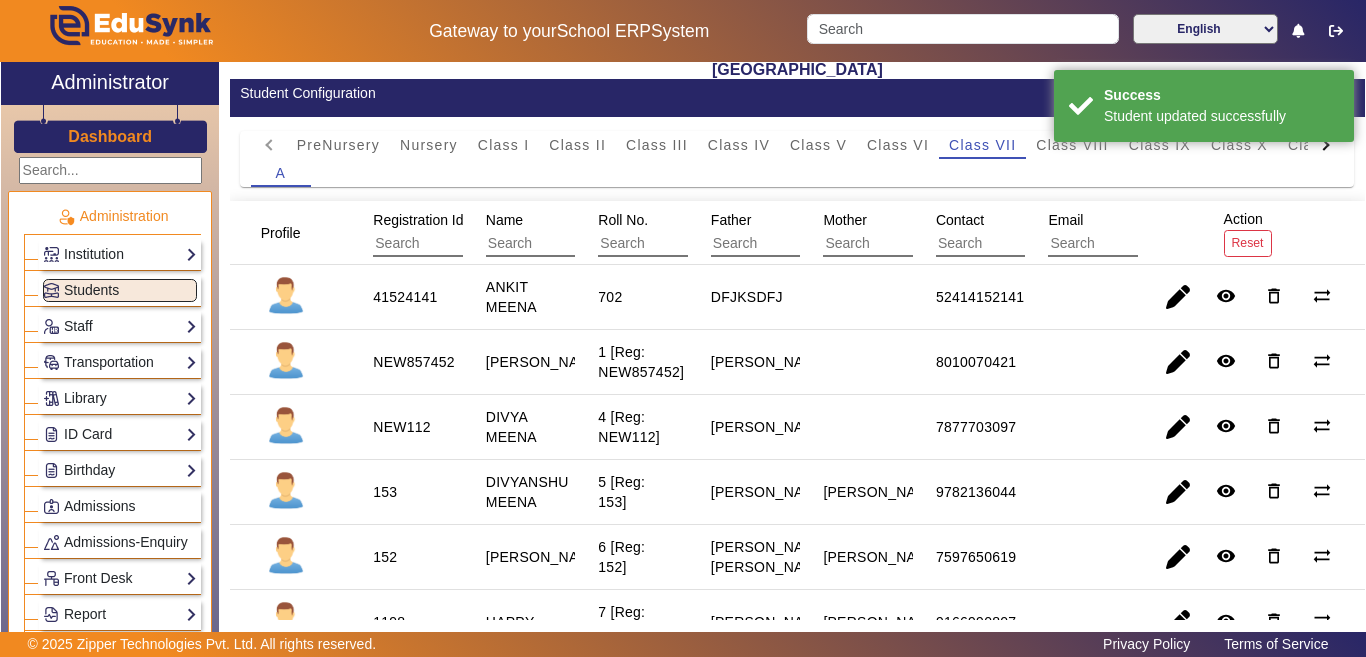 scroll, scrollTop: 0, scrollLeft: 0, axis: both 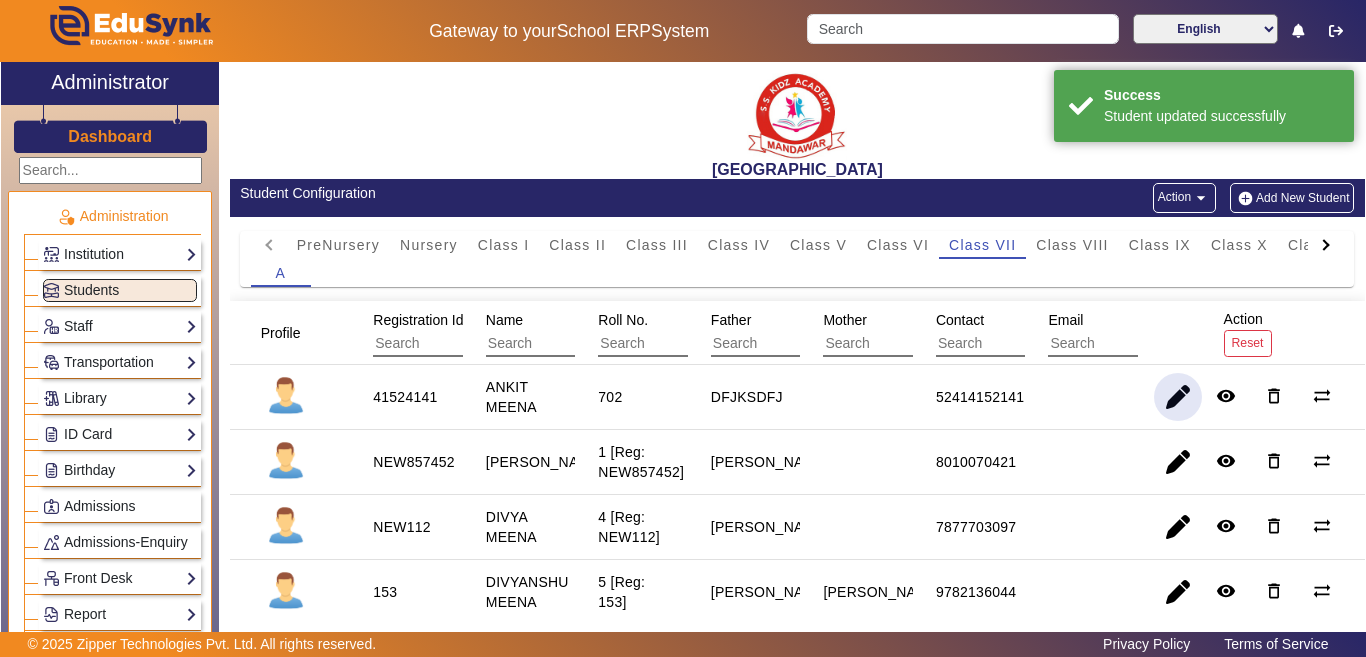 click 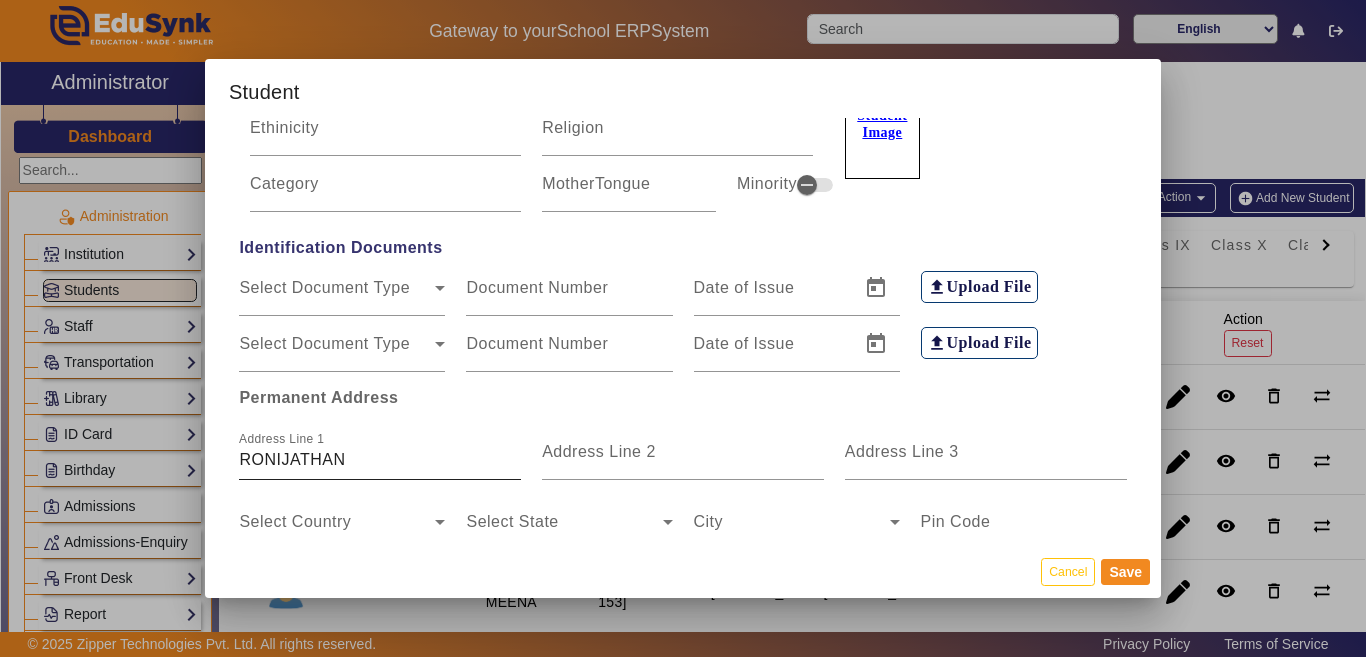 scroll, scrollTop: 400, scrollLeft: 0, axis: vertical 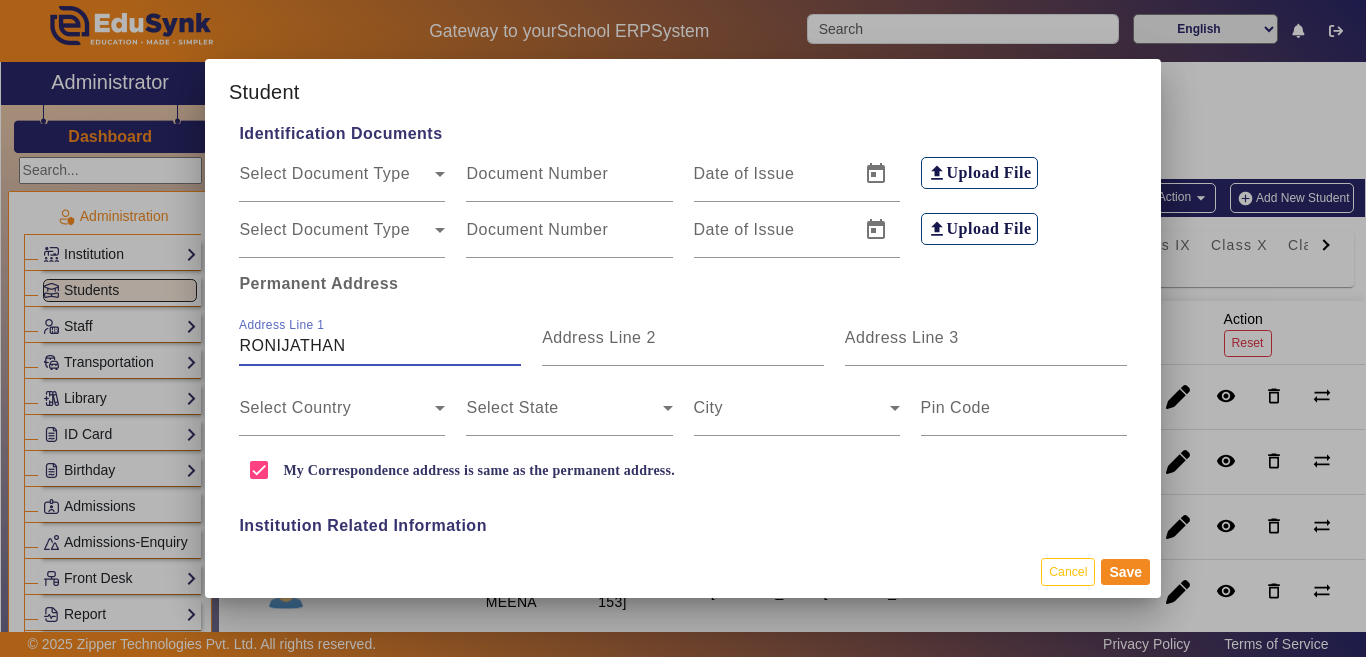 drag, startPoint x: 344, startPoint y: 354, endPoint x: 197, endPoint y: 349, distance: 147.085 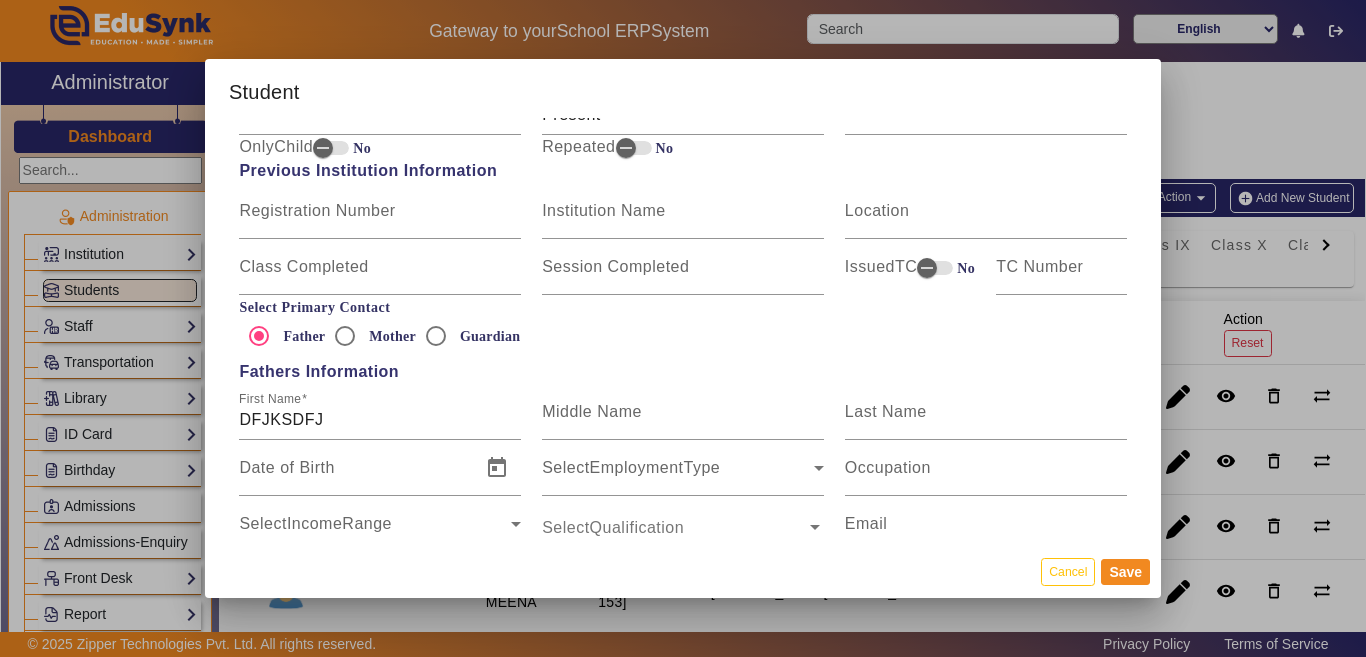 scroll, scrollTop: 1200, scrollLeft: 0, axis: vertical 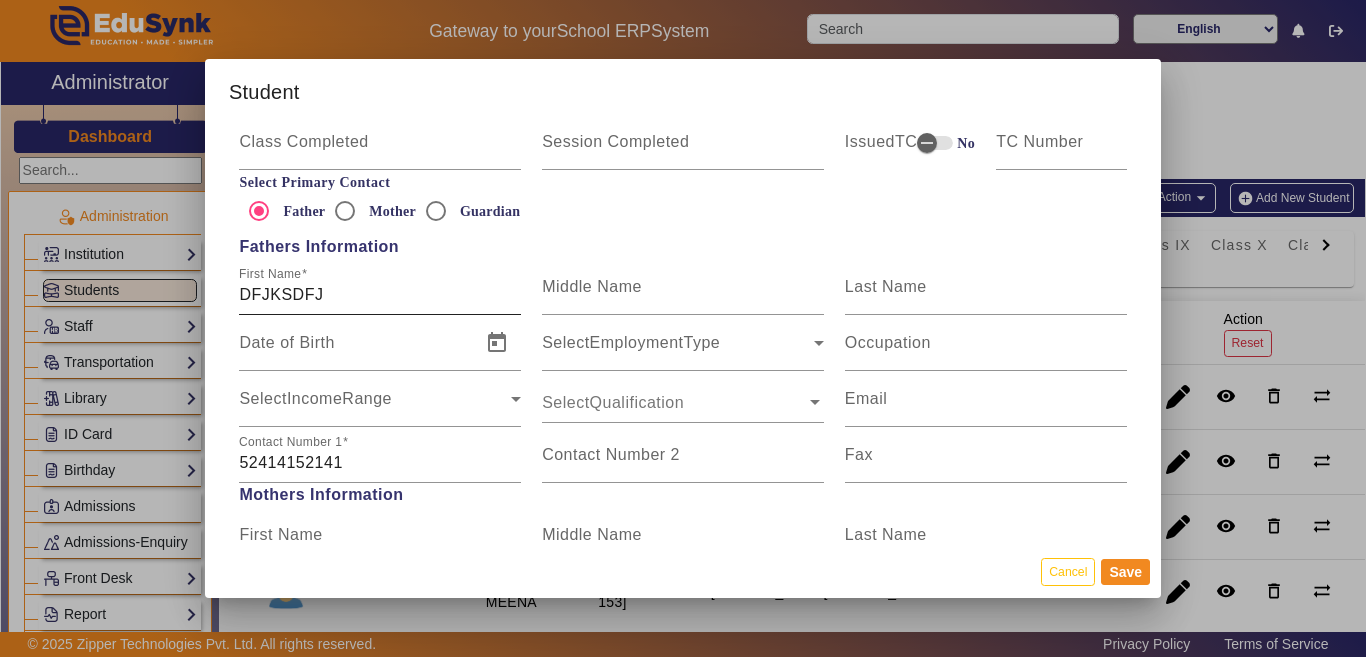 type on "ALIPUR" 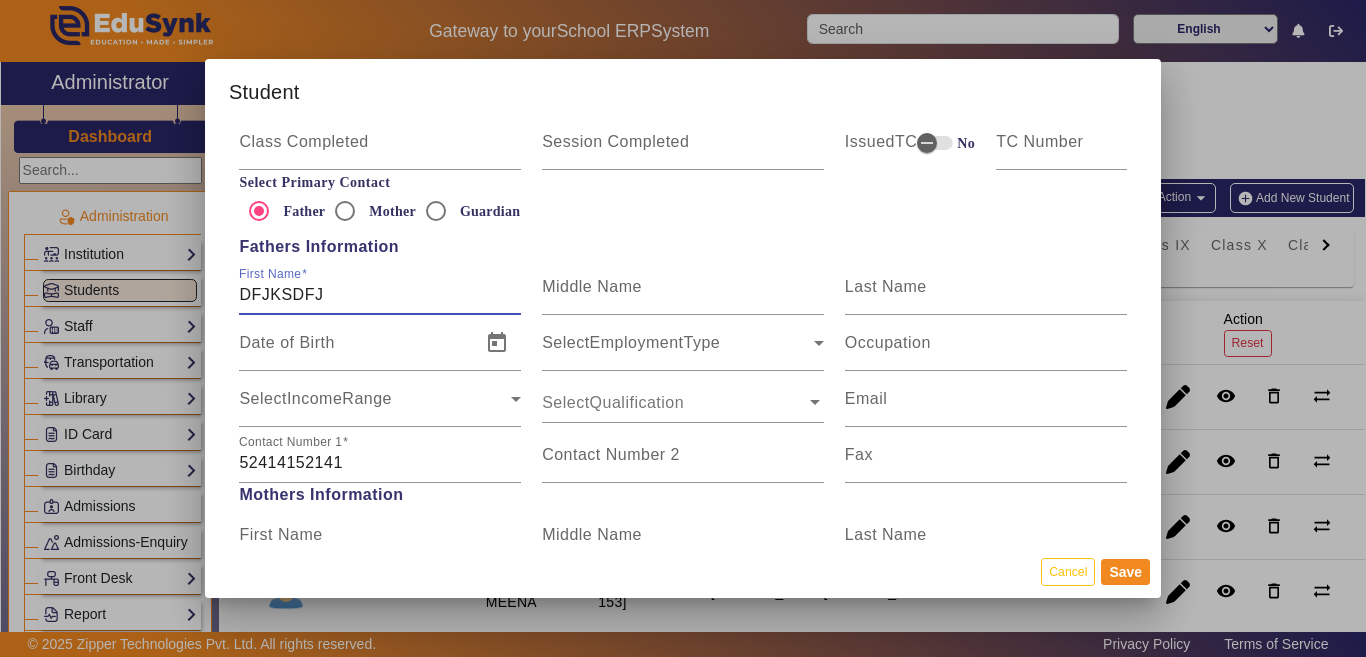 drag, startPoint x: 344, startPoint y: 293, endPoint x: 172, endPoint y: 292, distance: 172.00291 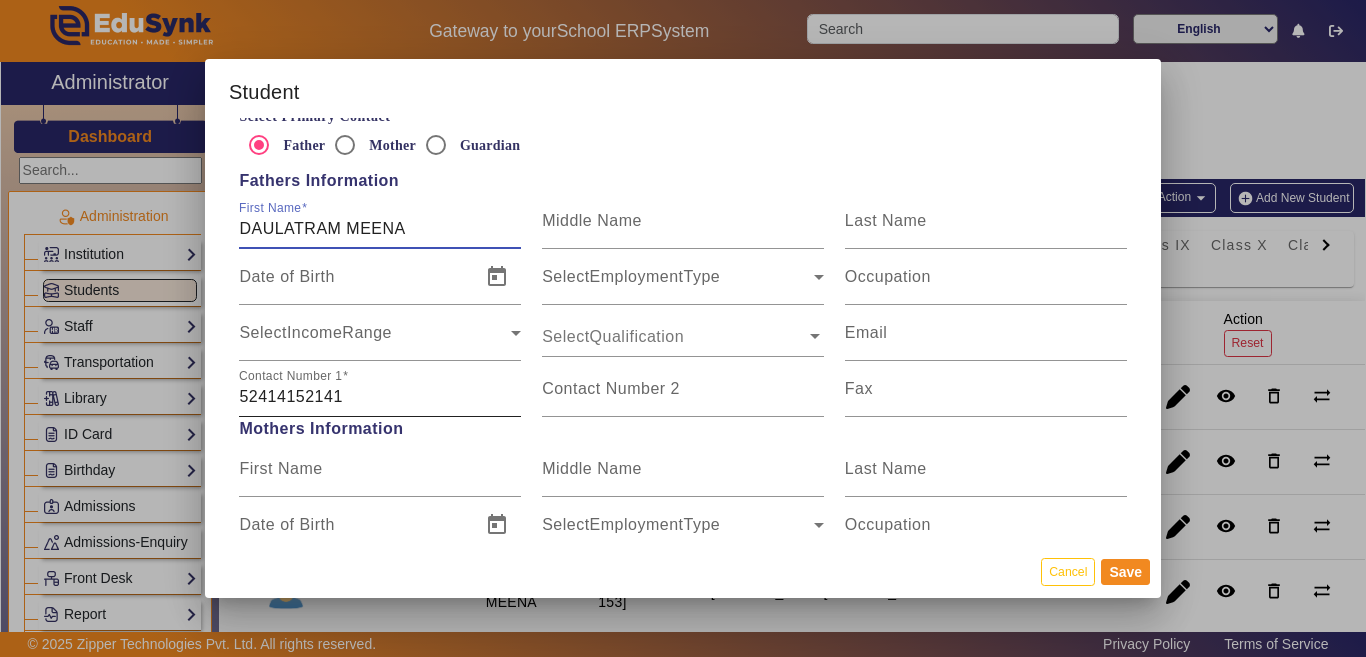 scroll, scrollTop: 1300, scrollLeft: 0, axis: vertical 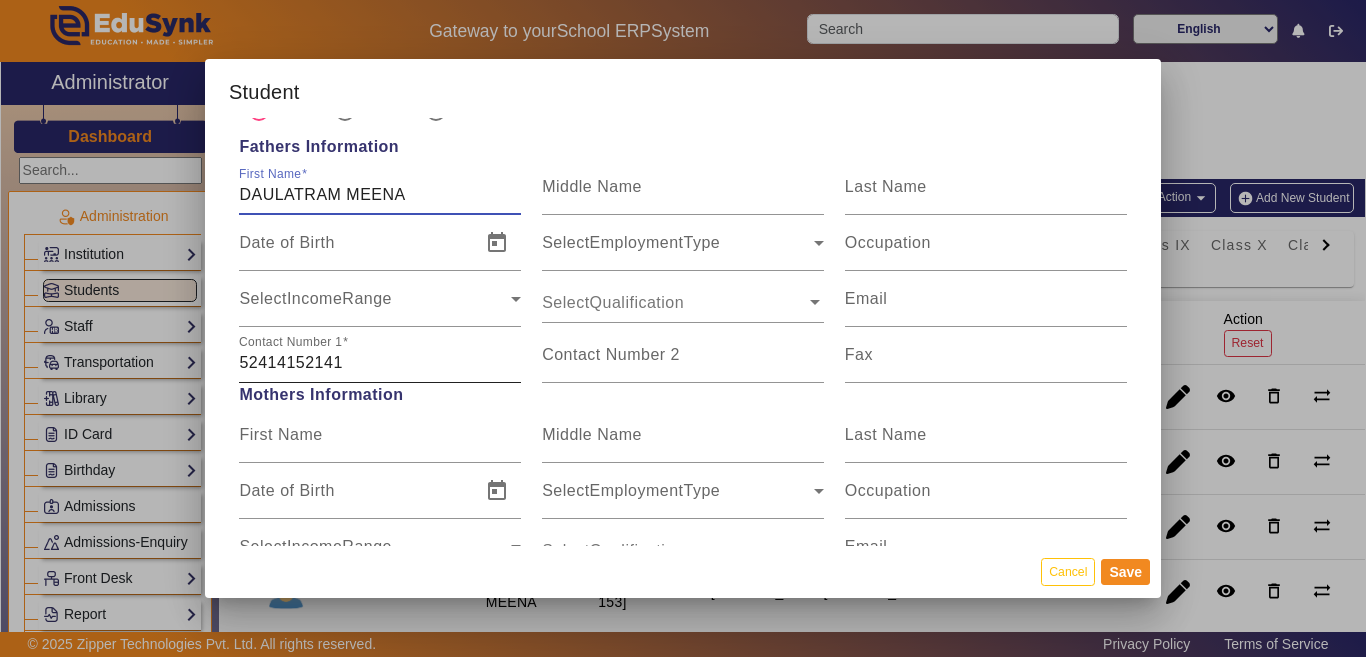 type on "DAULATRAM MEENA" 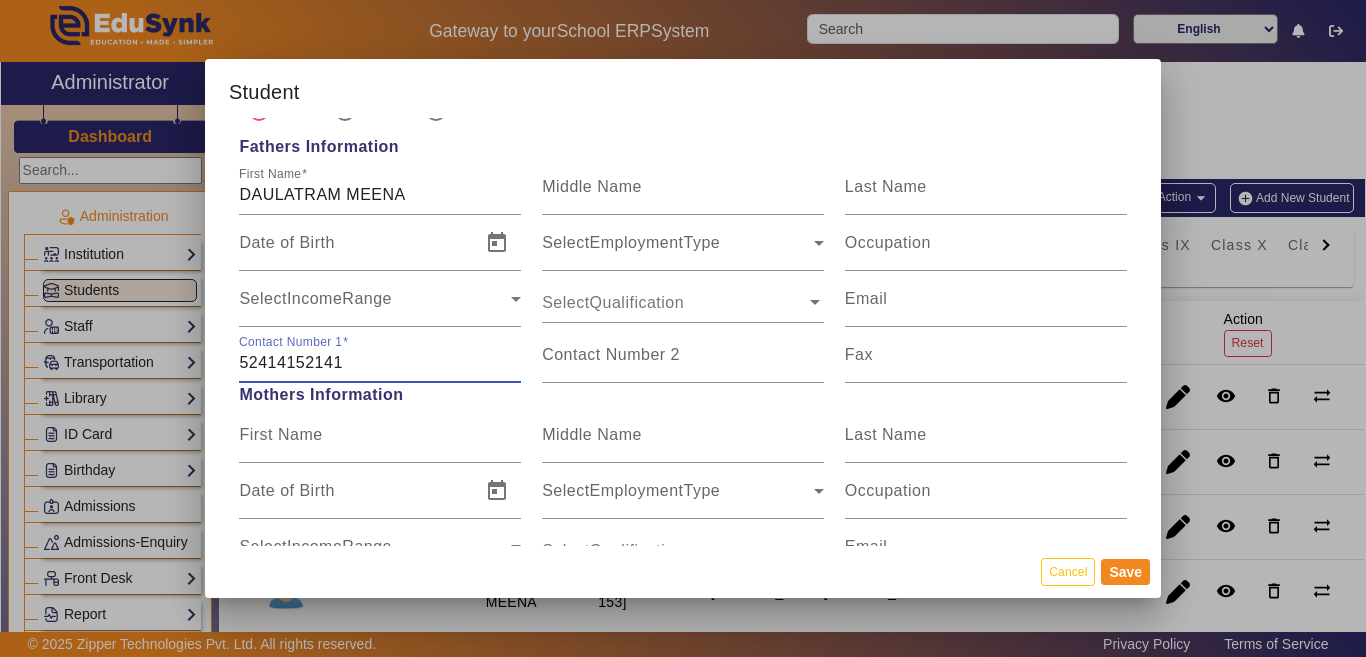 drag, startPoint x: 370, startPoint y: 374, endPoint x: 268, endPoint y: 373, distance: 102.0049 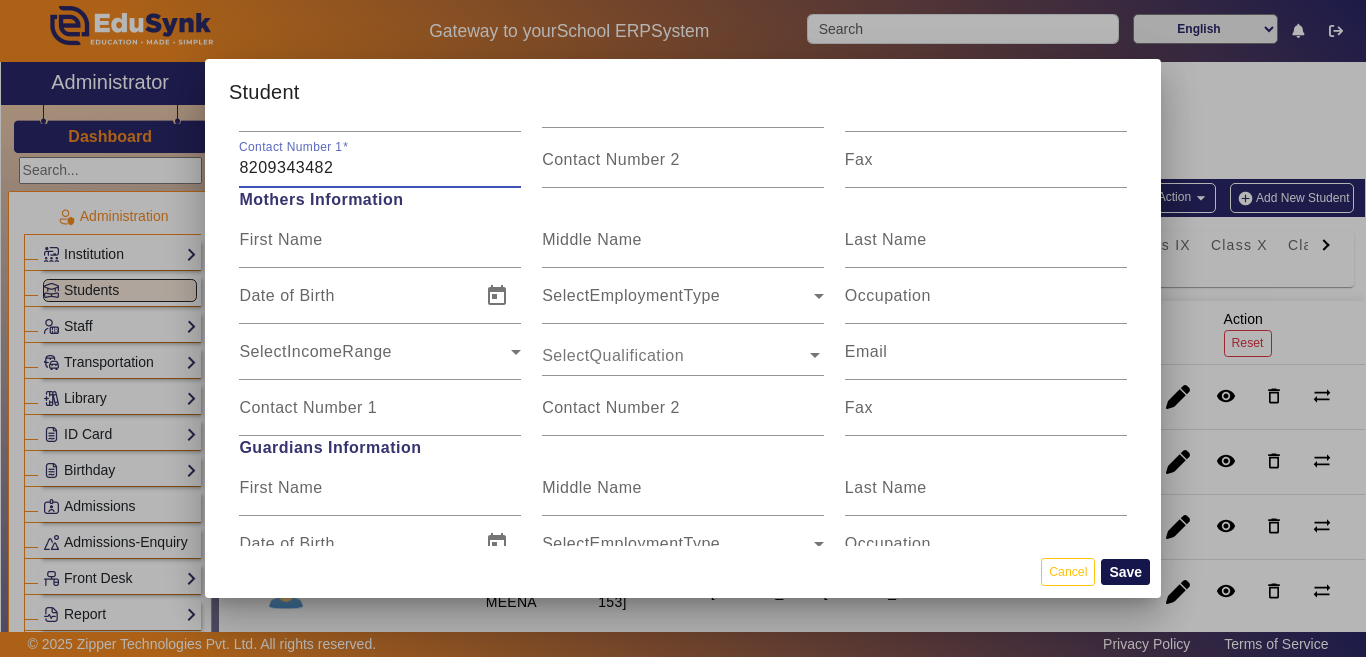 scroll, scrollTop: 1500, scrollLeft: 0, axis: vertical 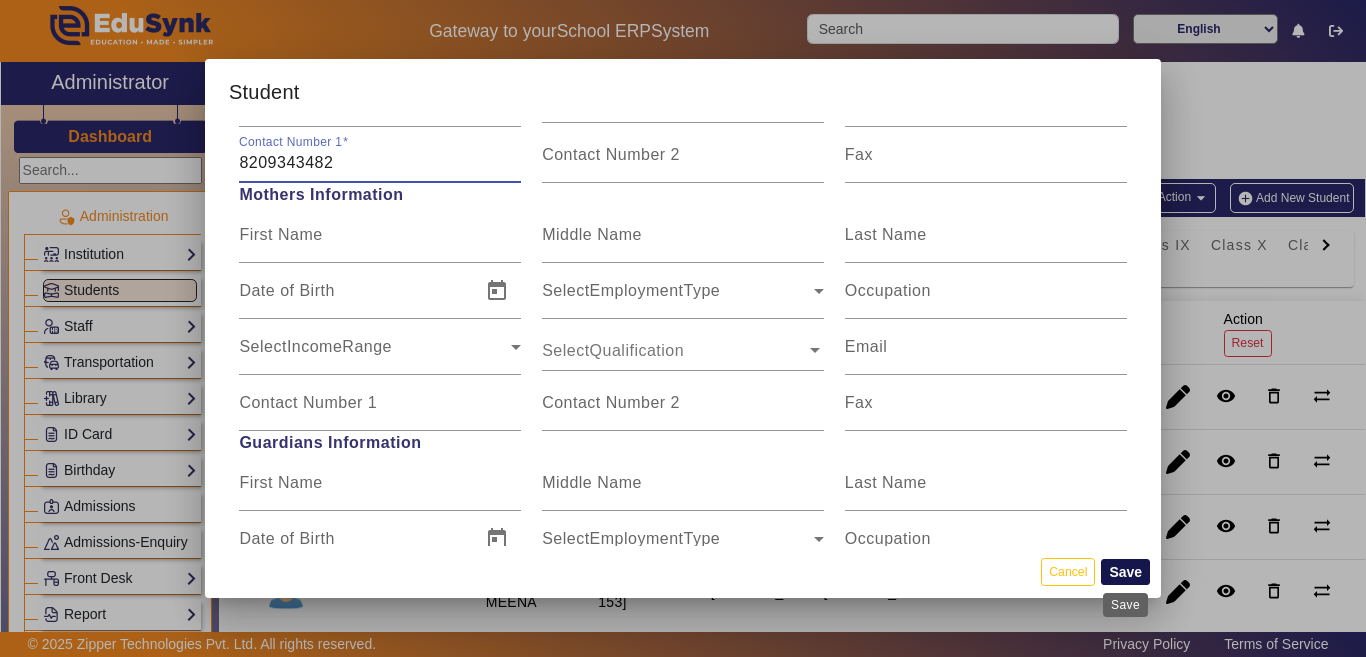 type on "8209343482" 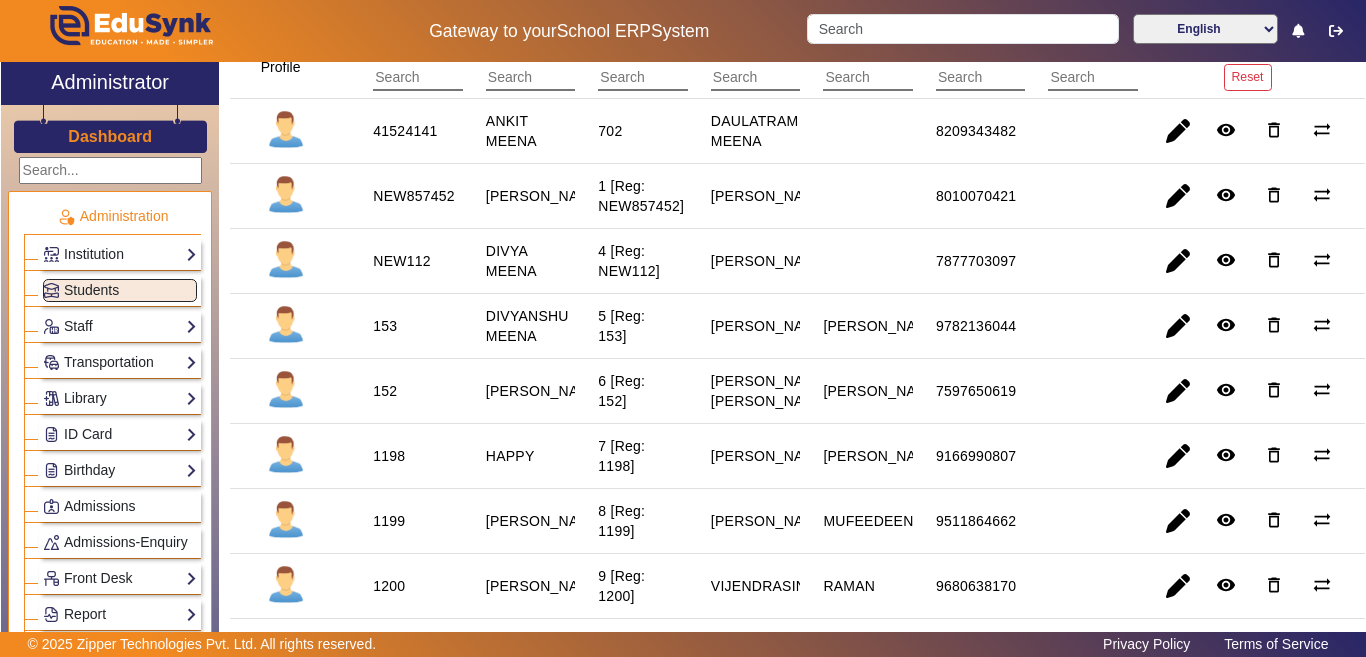 scroll, scrollTop: 300, scrollLeft: 0, axis: vertical 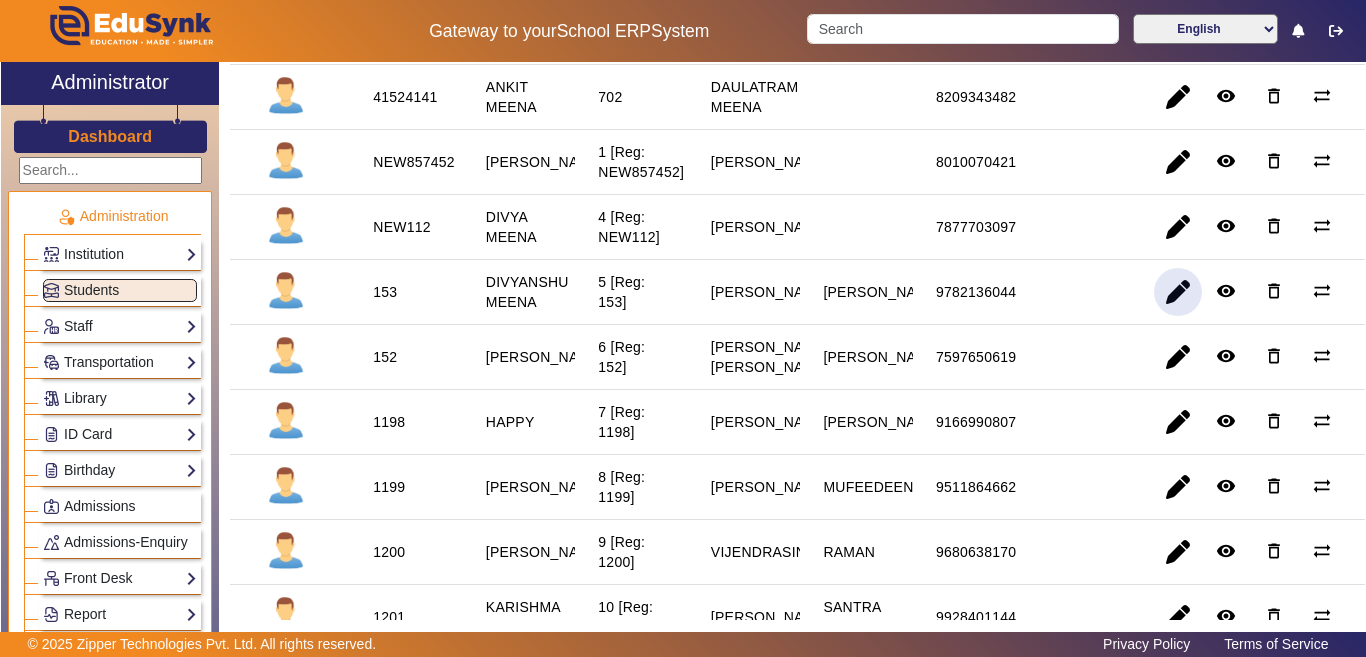 click 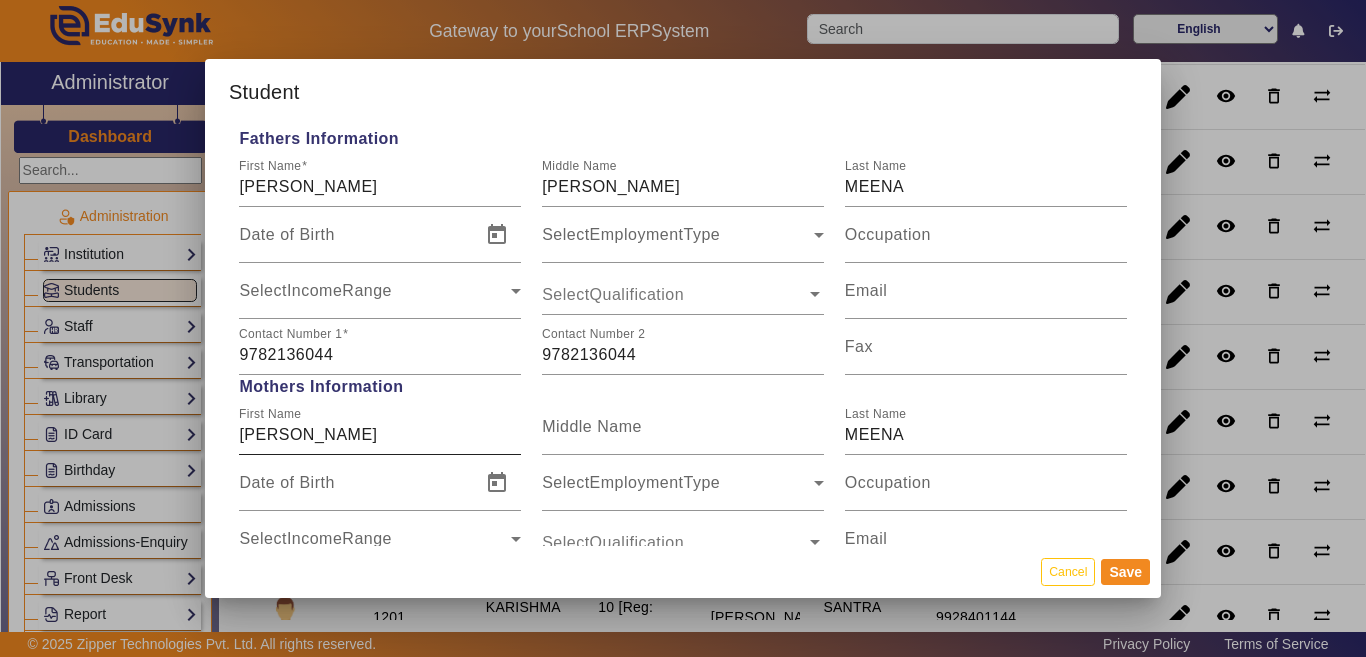 scroll, scrollTop: 1600, scrollLeft: 0, axis: vertical 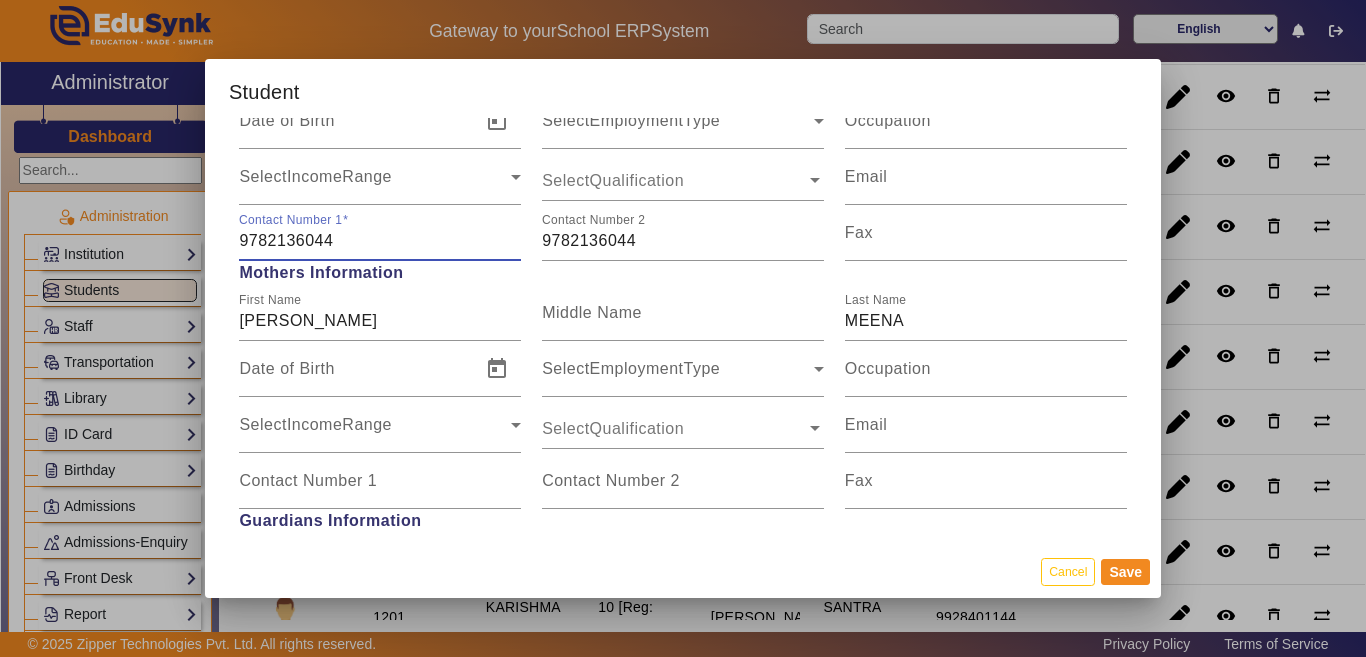 drag, startPoint x: 361, startPoint y: 231, endPoint x: 193, endPoint y: 245, distance: 168.58232 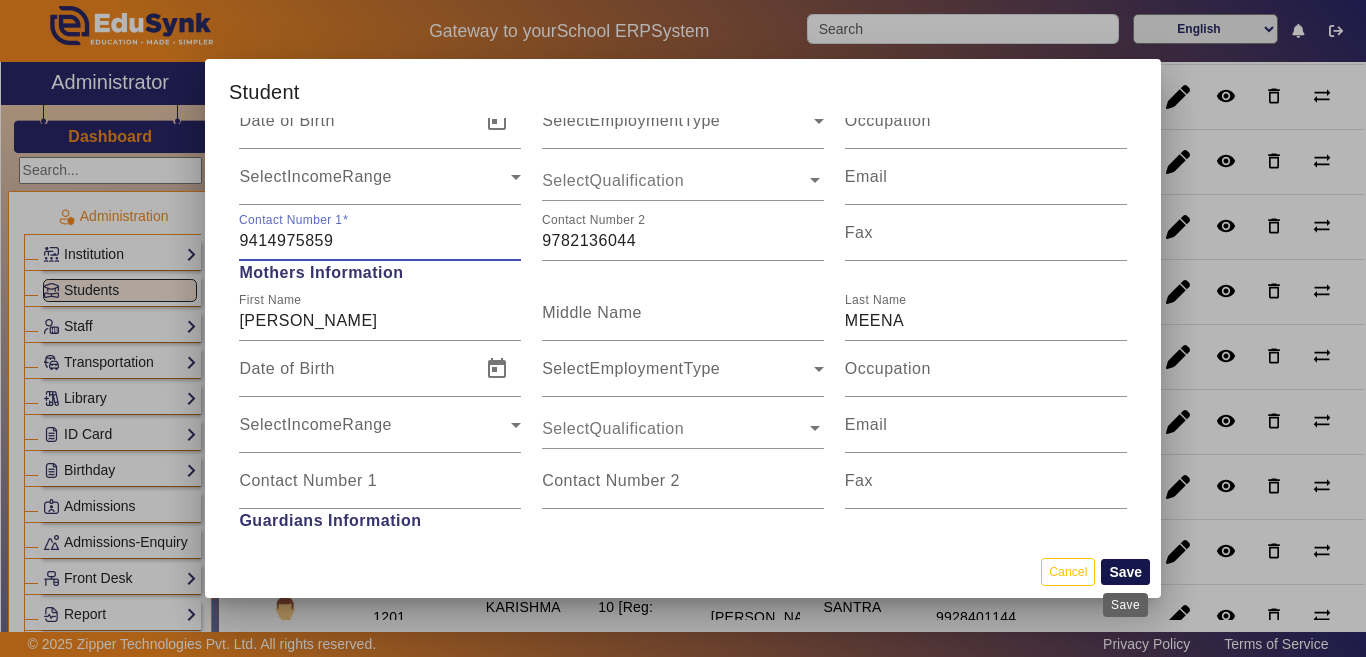 type on "9414975859" 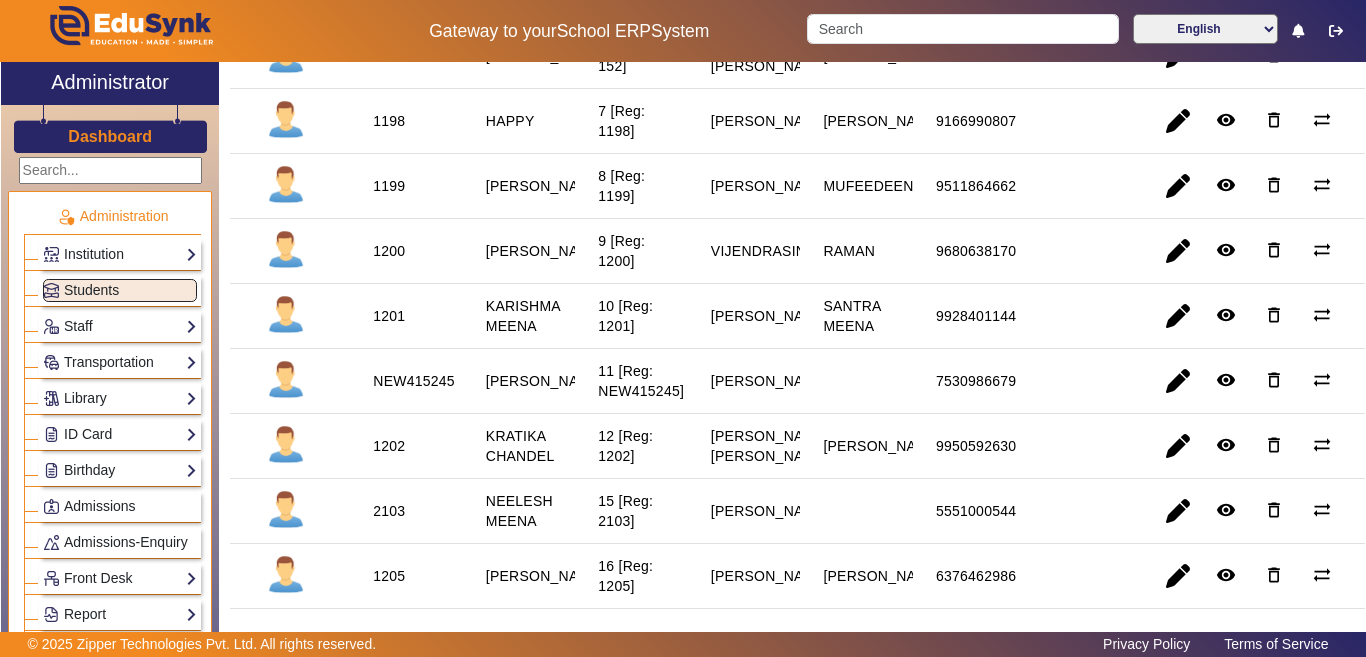 scroll, scrollTop: 0, scrollLeft: 0, axis: both 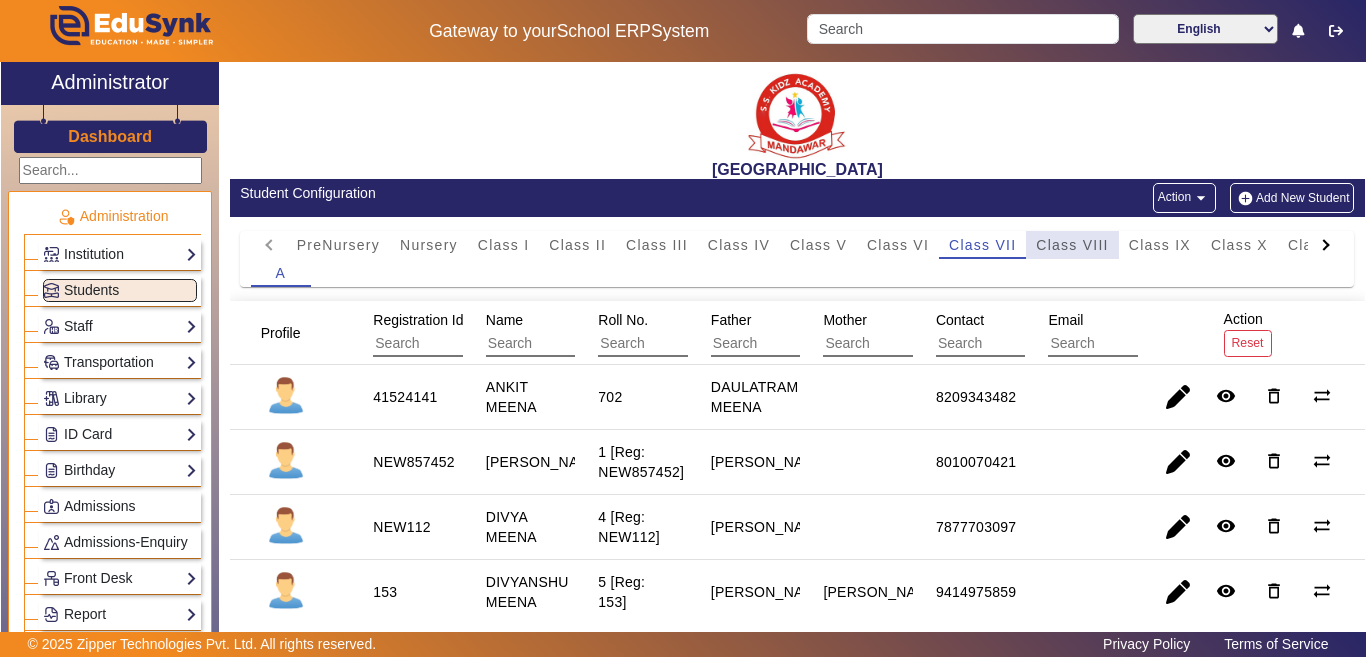 click on "Class VIII" at bounding box center (1072, 245) 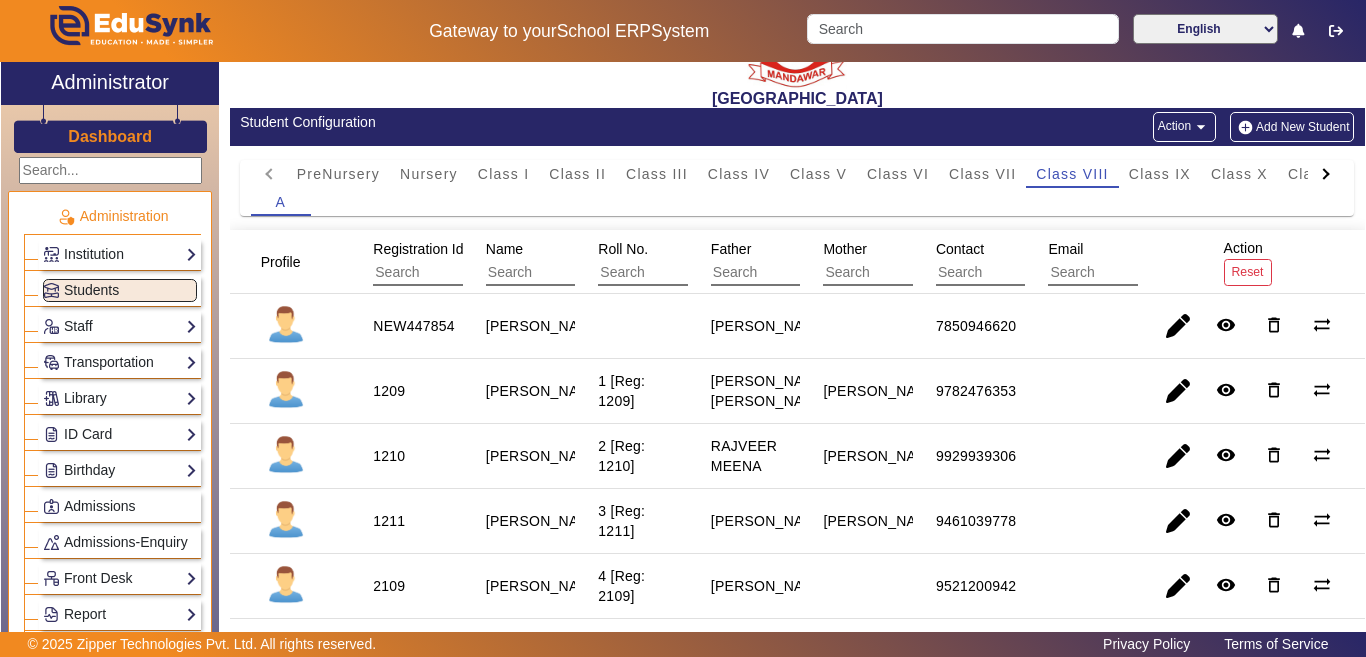 scroll, scrollTop: 0, scrollLeft: 0, axis: both 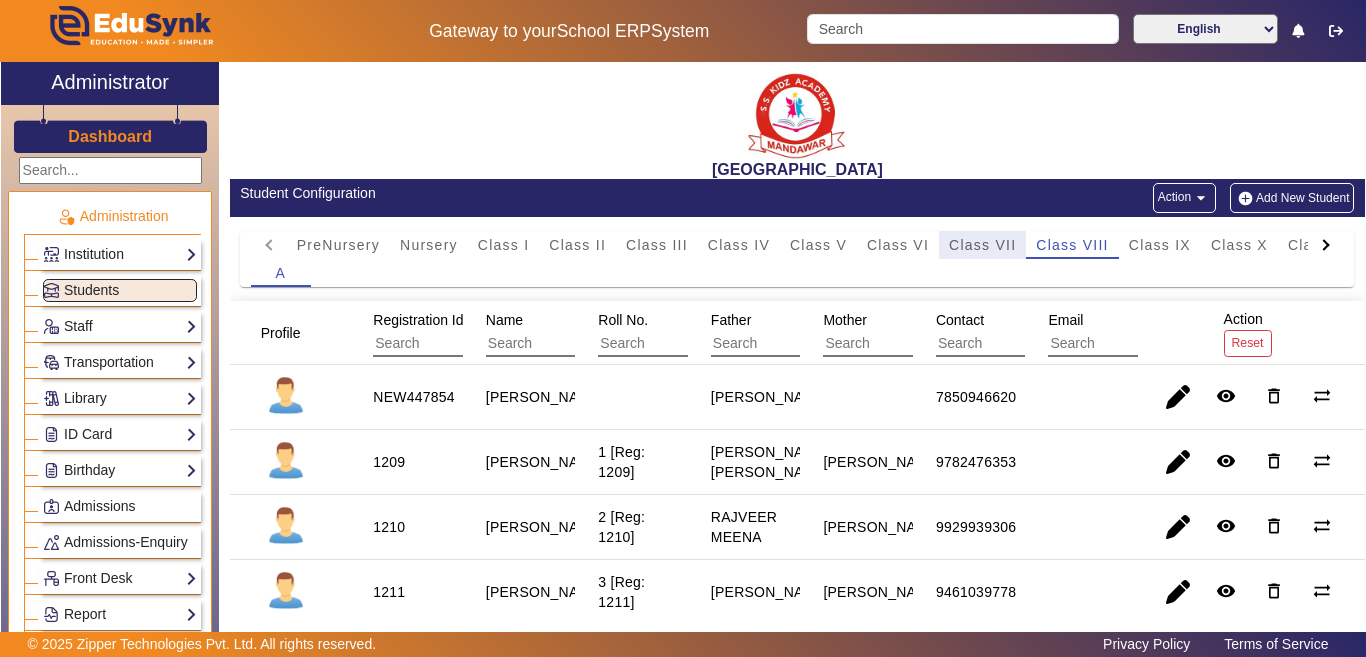 drag, startPoint x: 1009, startPoint y: 234, endPoint x: 958, endPoint y: 337, distance: 114.93476 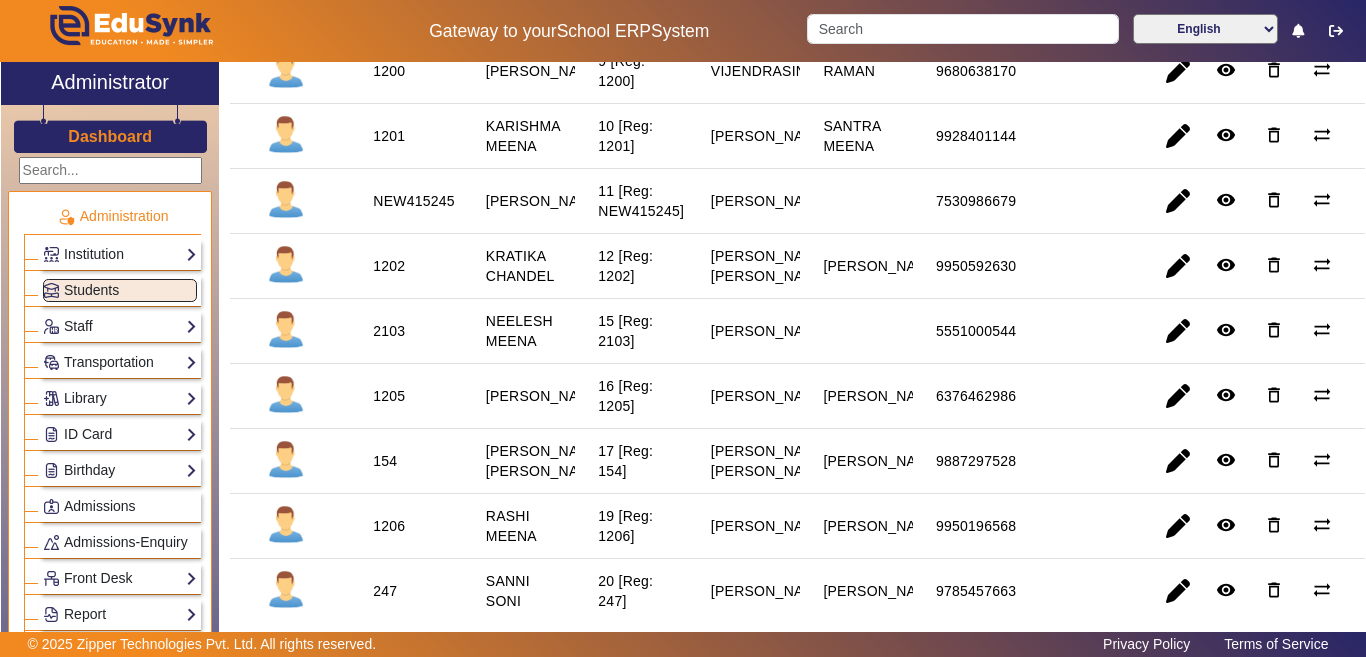 scroll, scrollTop: 774, scrollLeft: 0, axis: vertical 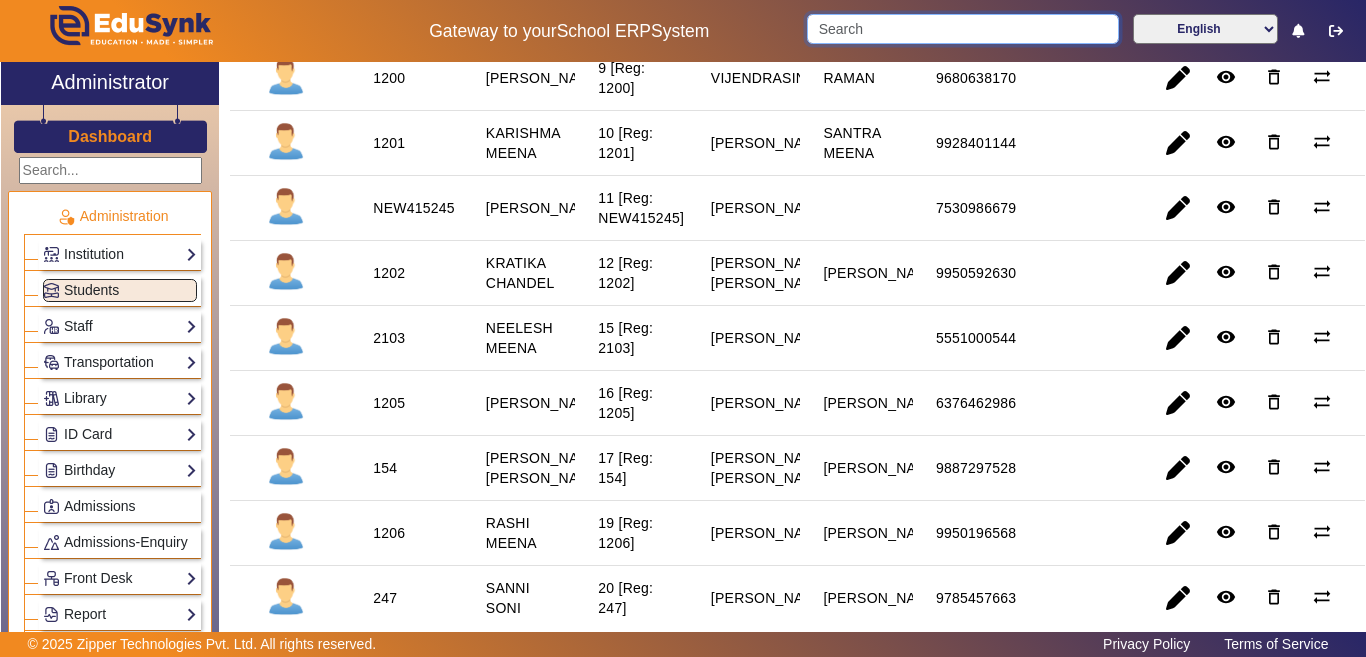 click at bounding box center [962, 29] 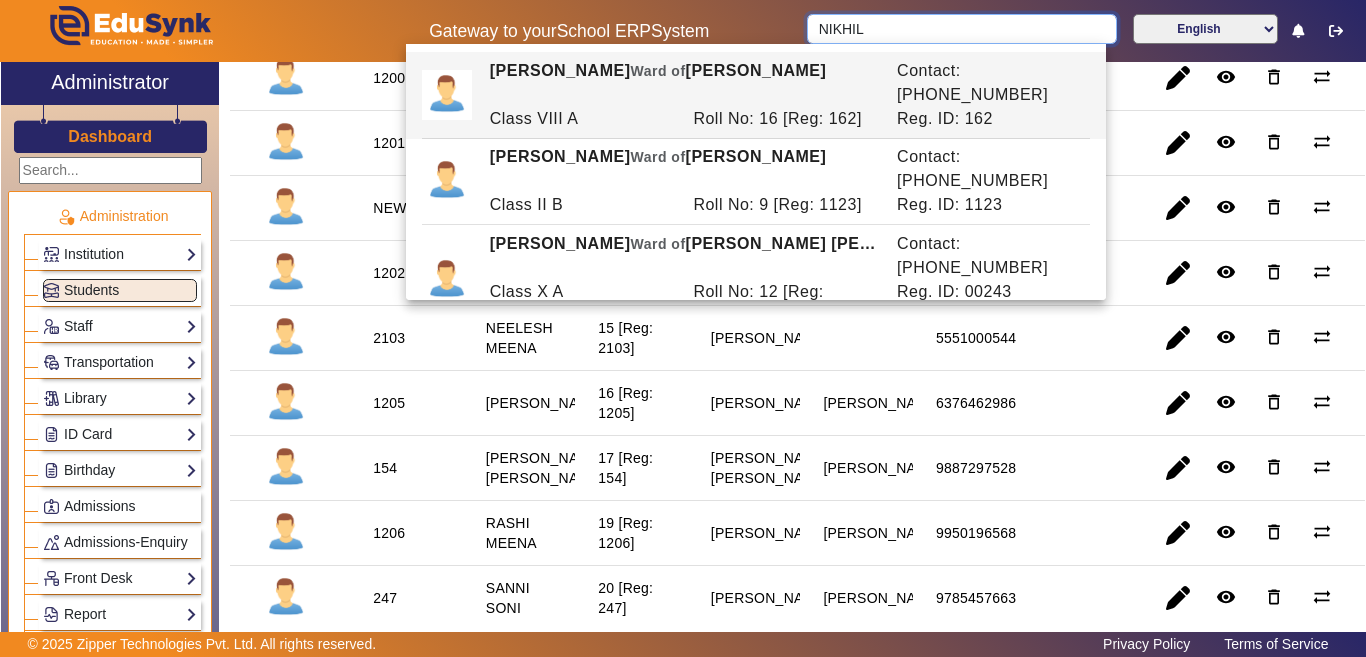 type on "NIKHIL" 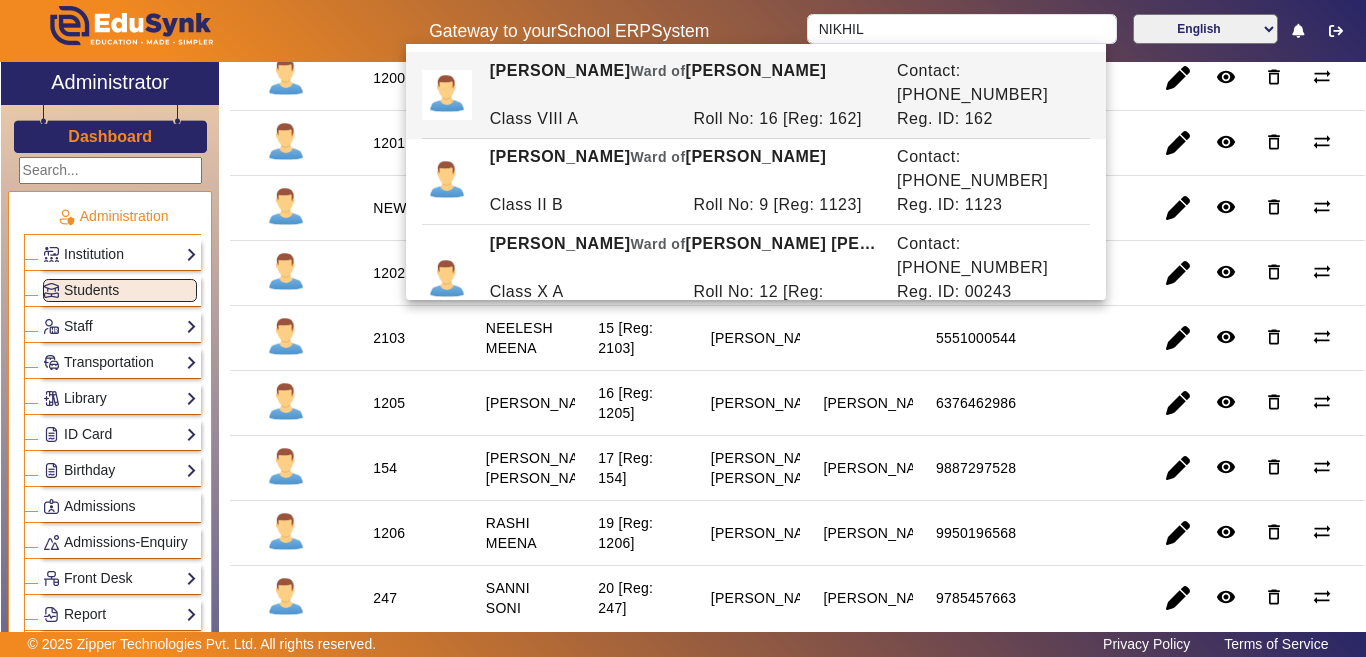 click on "9950592630" at bounding box center (969, 338) 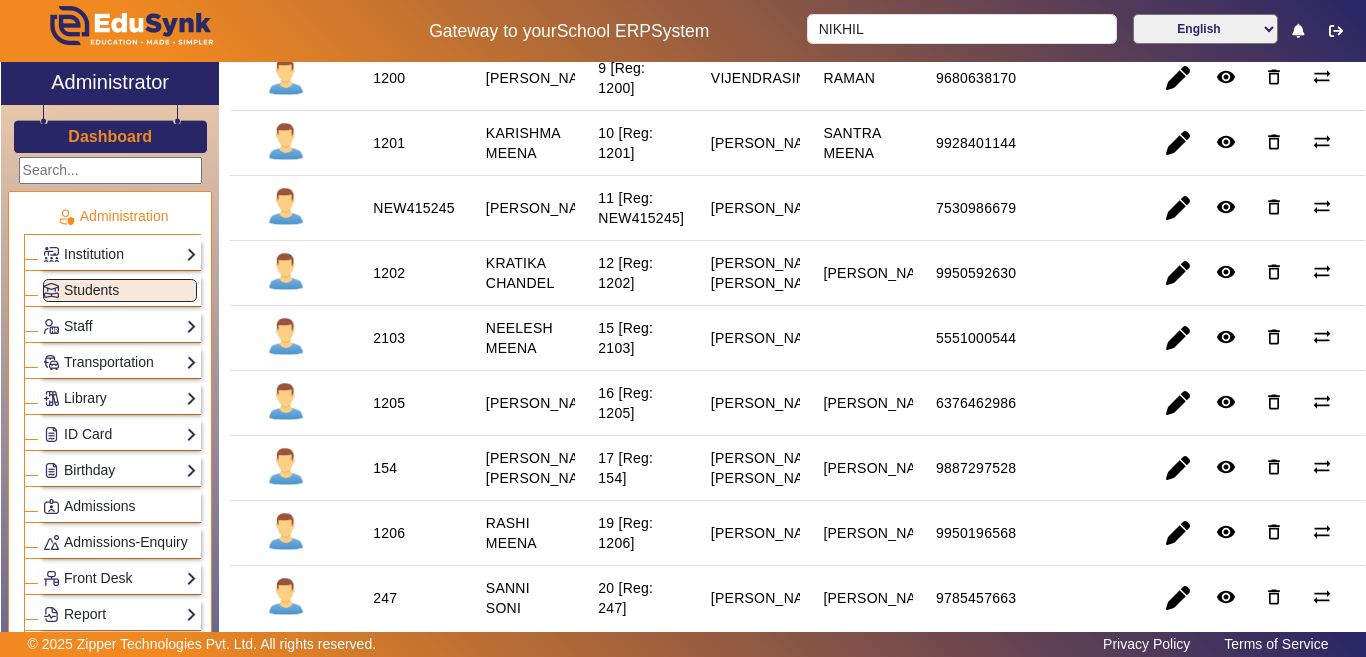 scroll, scrollTop: 874, scrollLeft: 0, axis: vertical 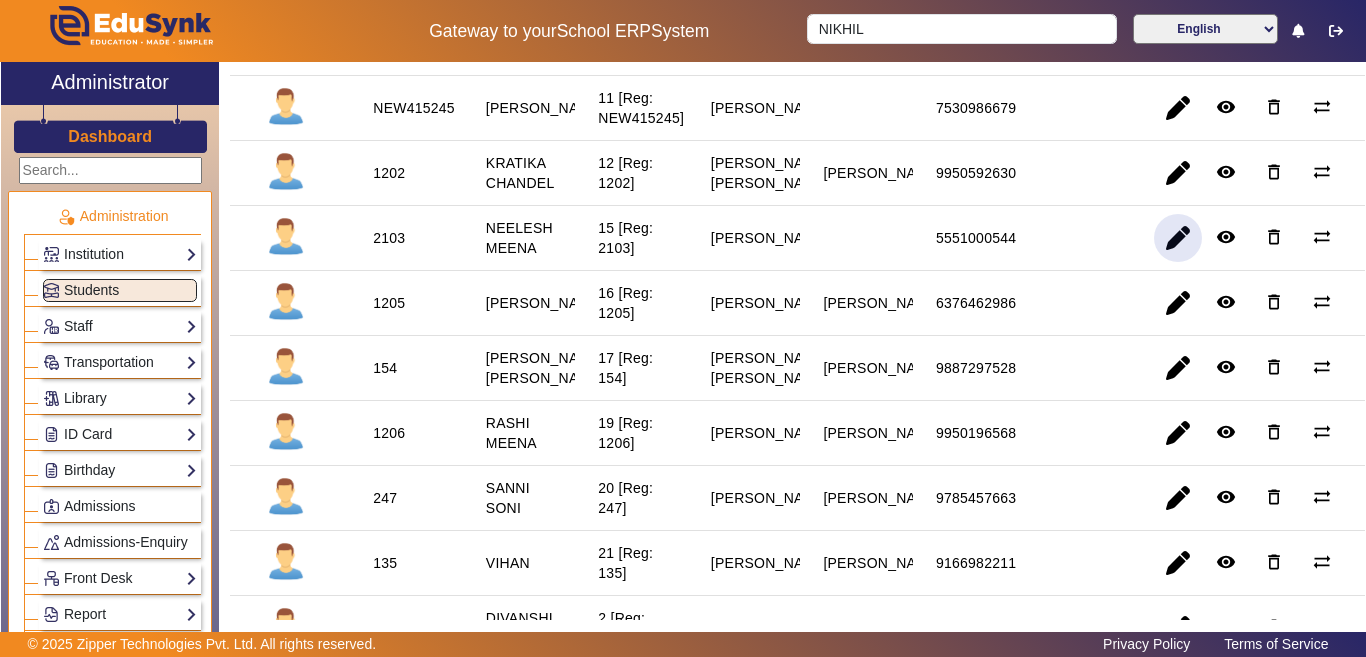 click 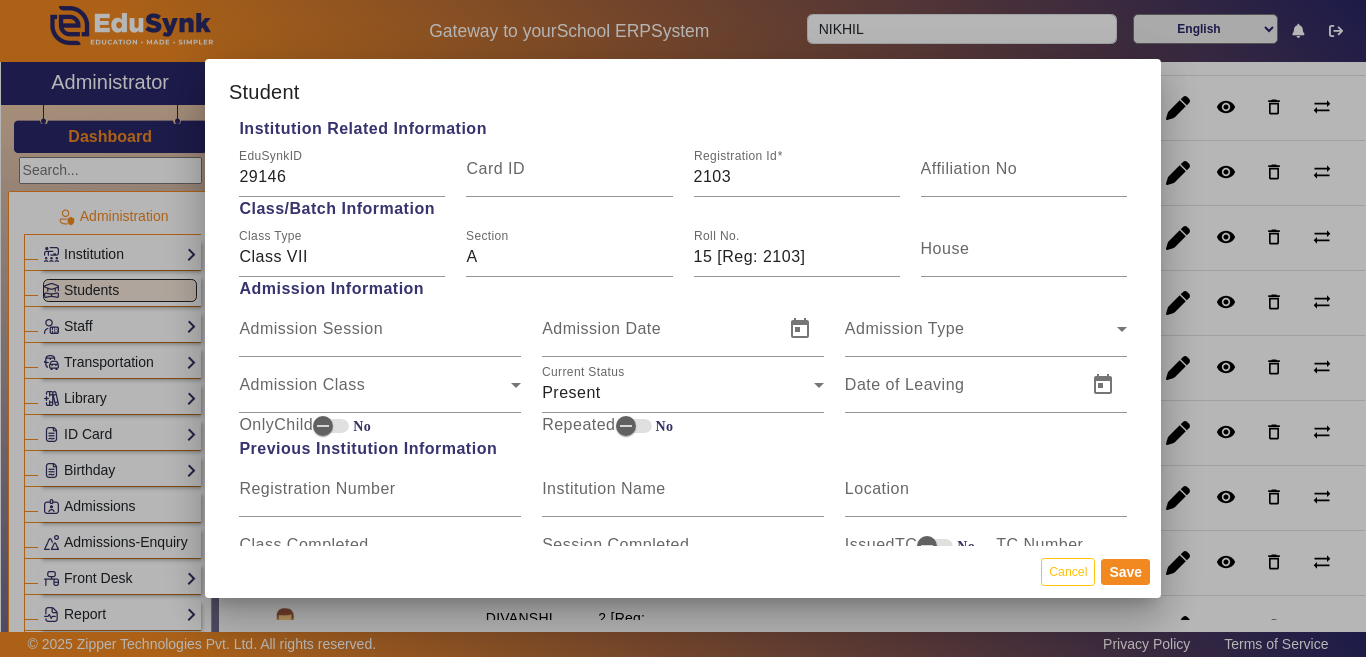 scroll, scrollTop: 1100, scrollLeft: 0, axis: vertical 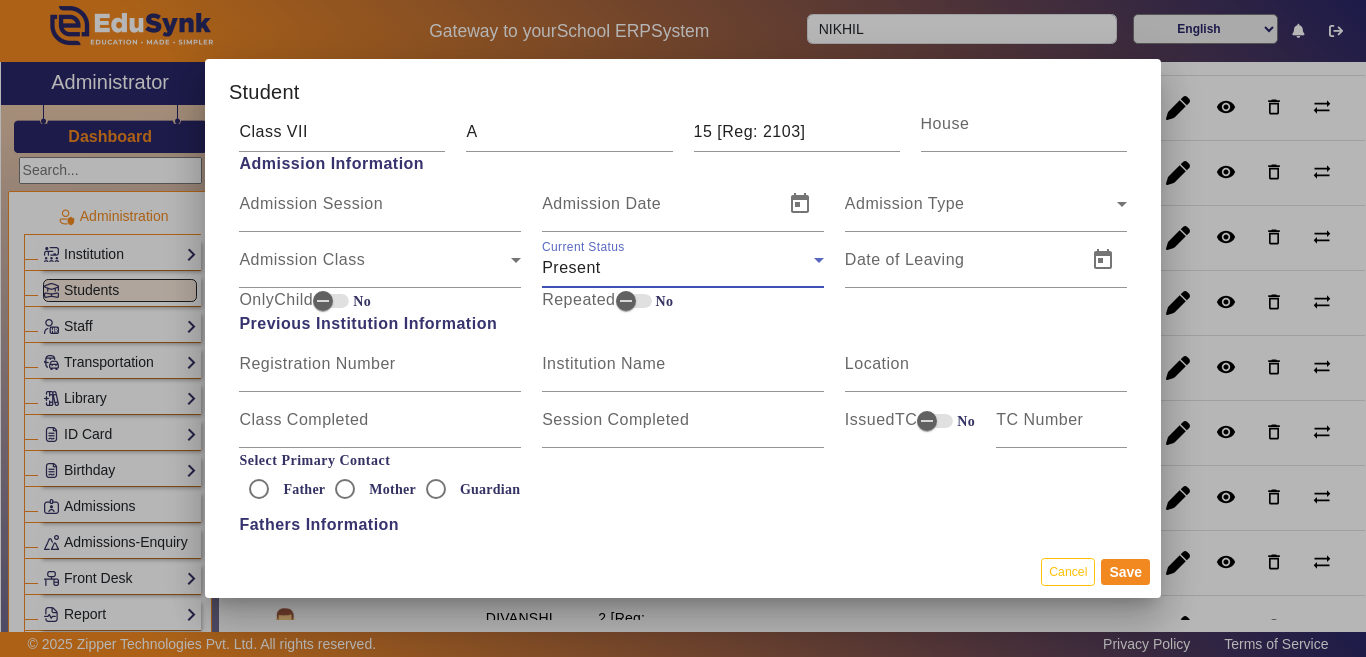 click on "Present" at bounding box center [678, 268] 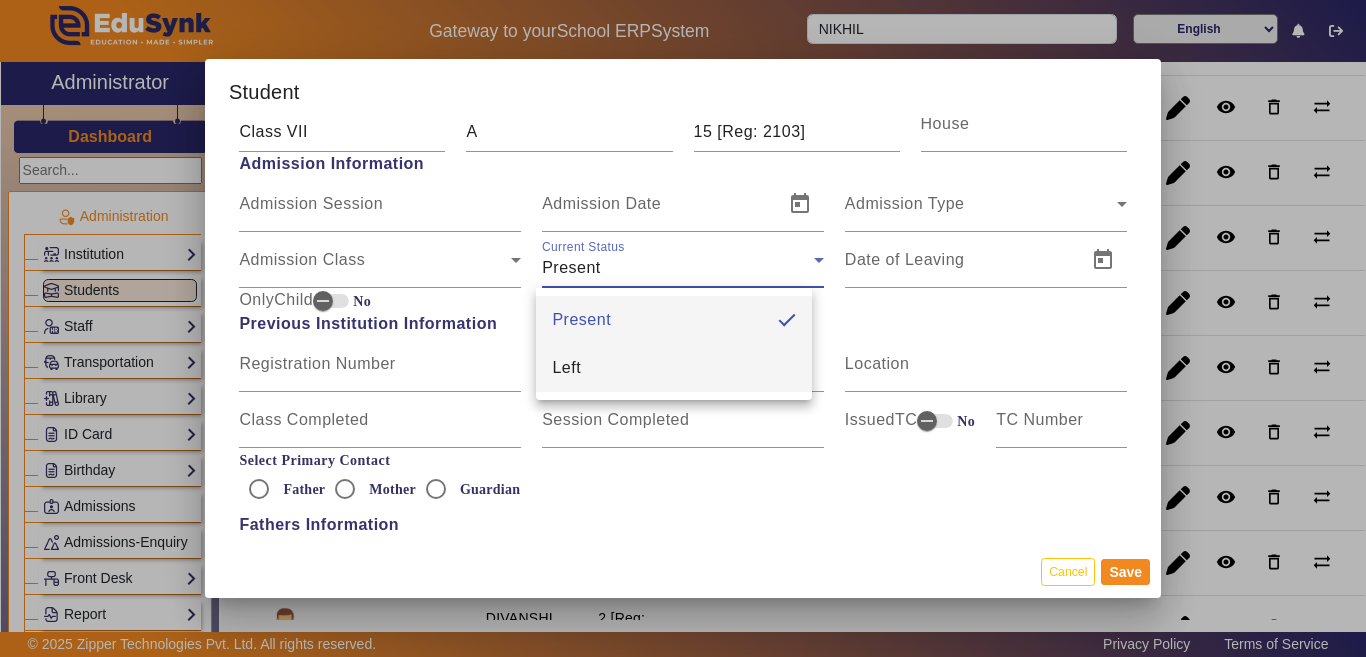 click on "Left" at bounding box center (674, 368) 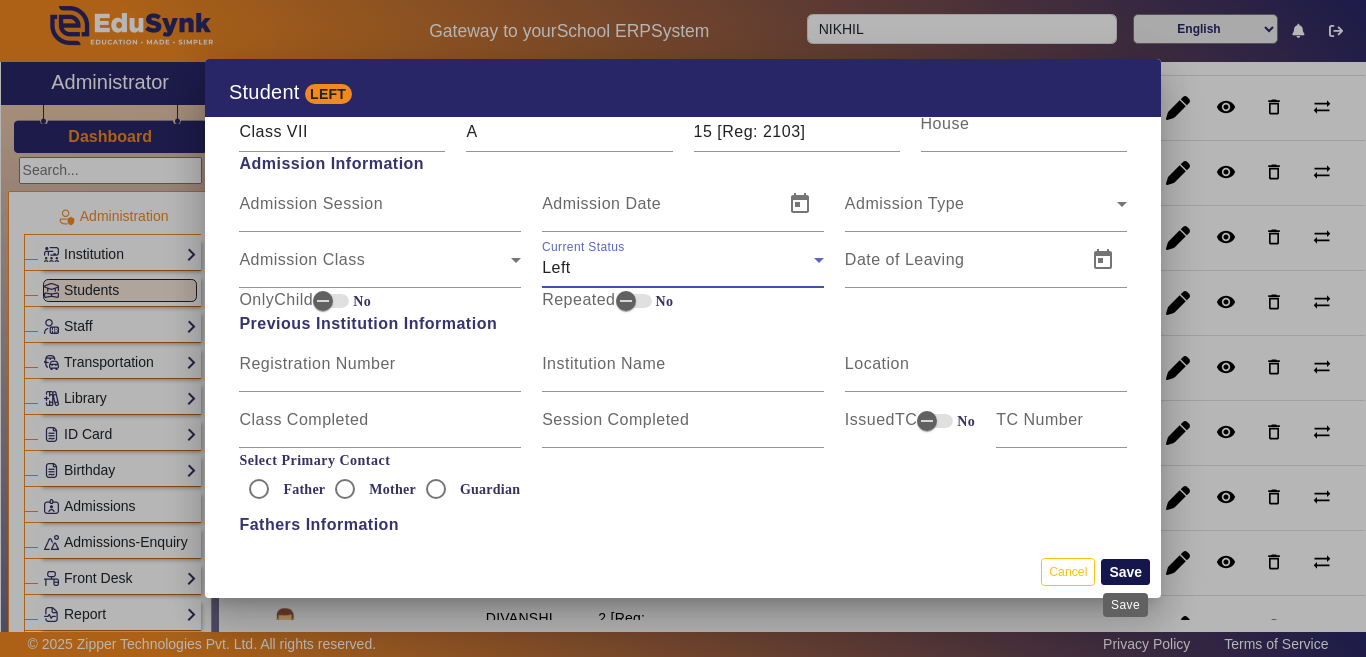 click on "Save" at bounding box center [1125, 572] 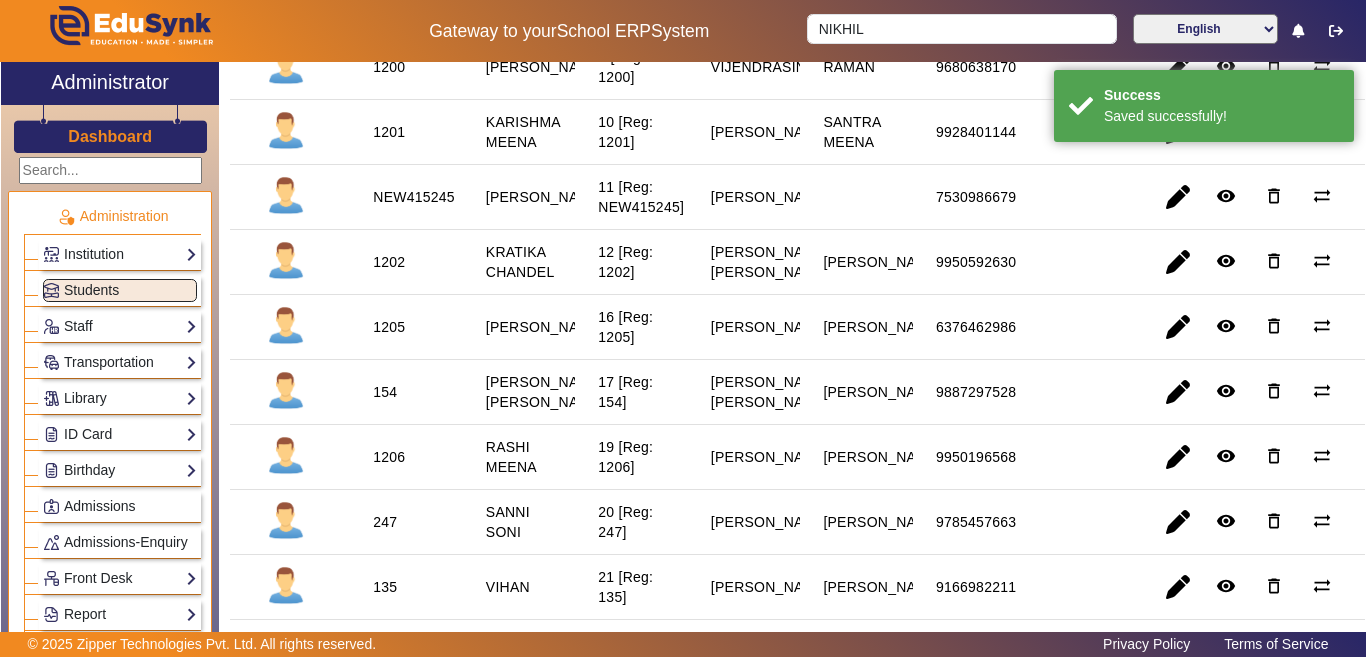 scroll, scrollTop: 900, scrollLeft: 0, axis: vertical 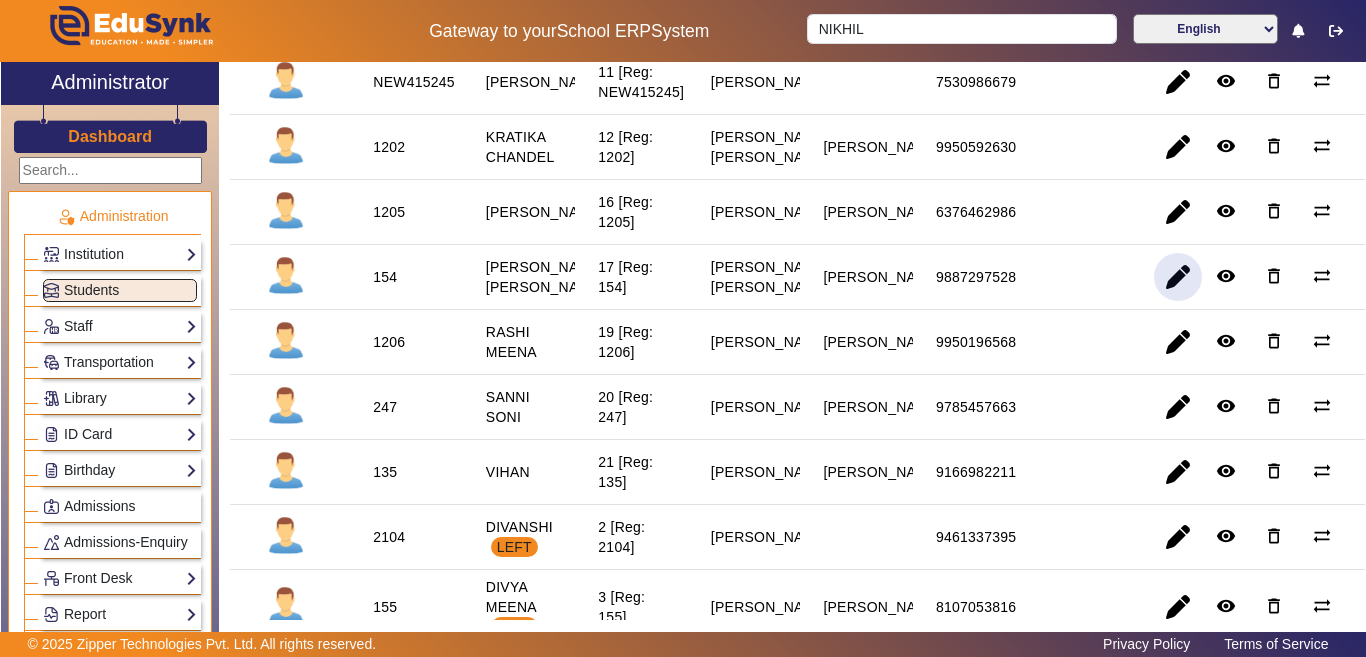 click 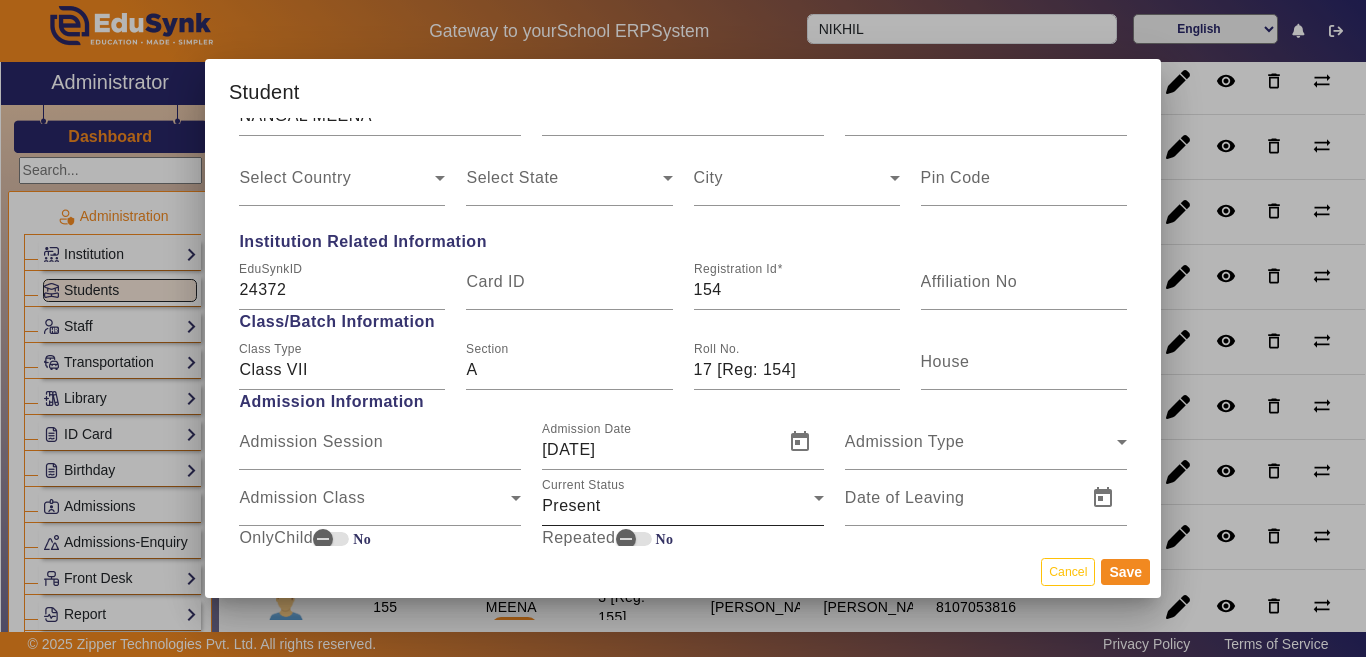 scroll, scrollTop: 1100, scrollLeft: 0, axis: vertical 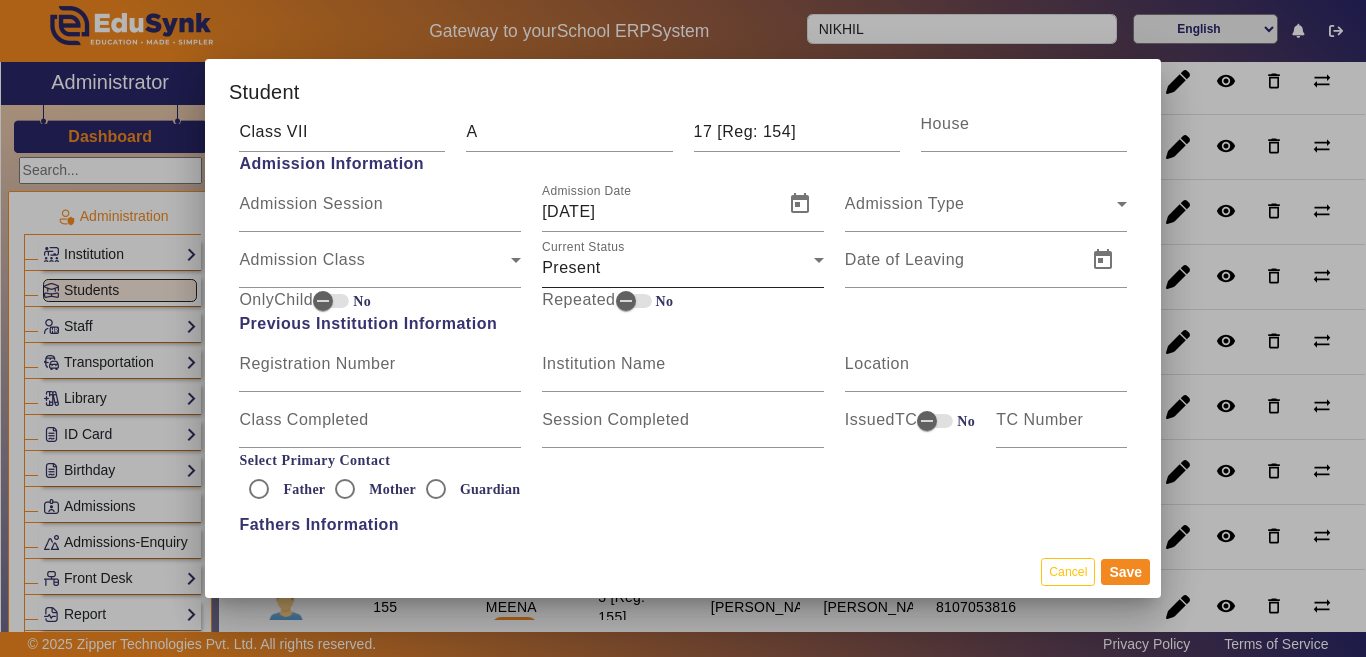 click on "Present" at bounding box center [678, 268] 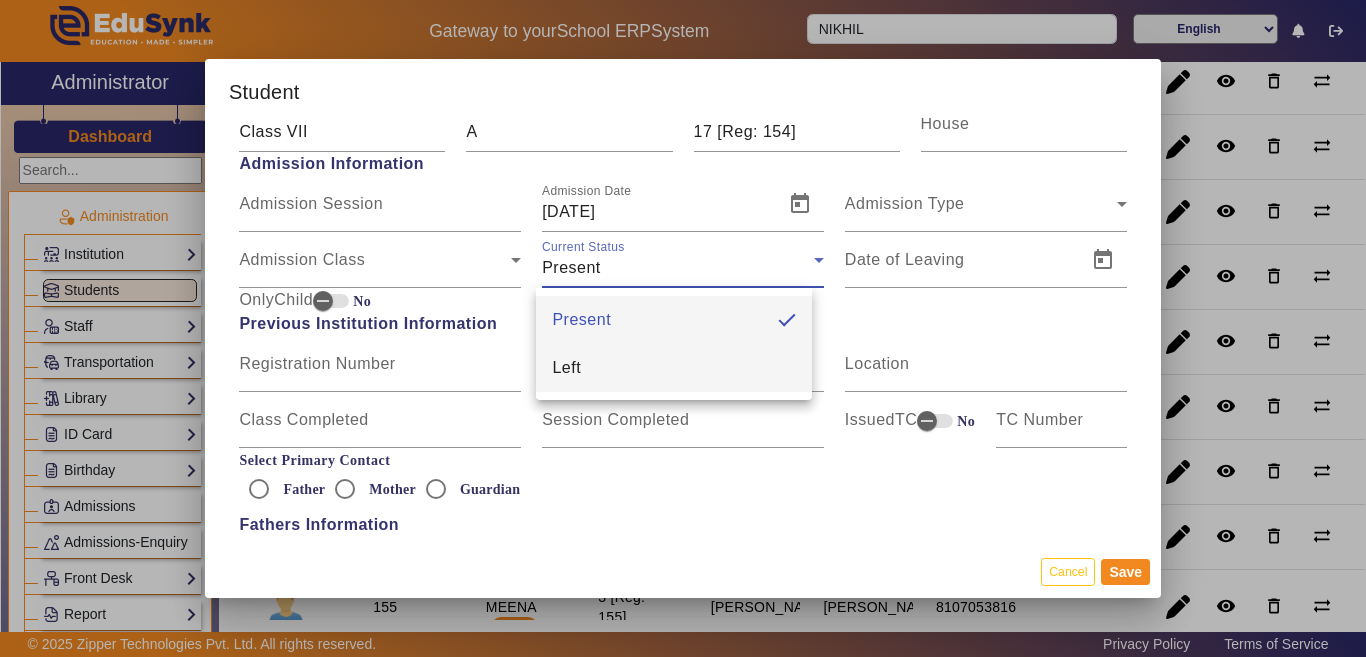 click on "Left" at bounding box center [674, 368] 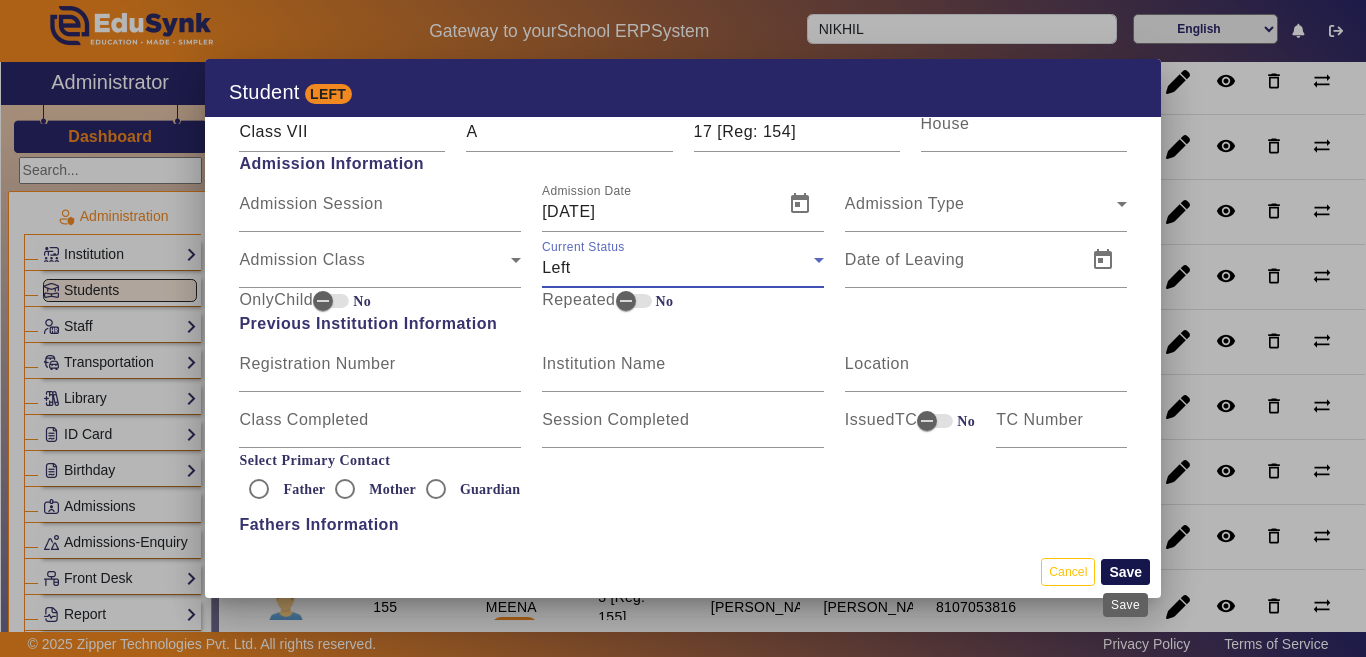 click on "Save" at bounding box center [1125, 572] 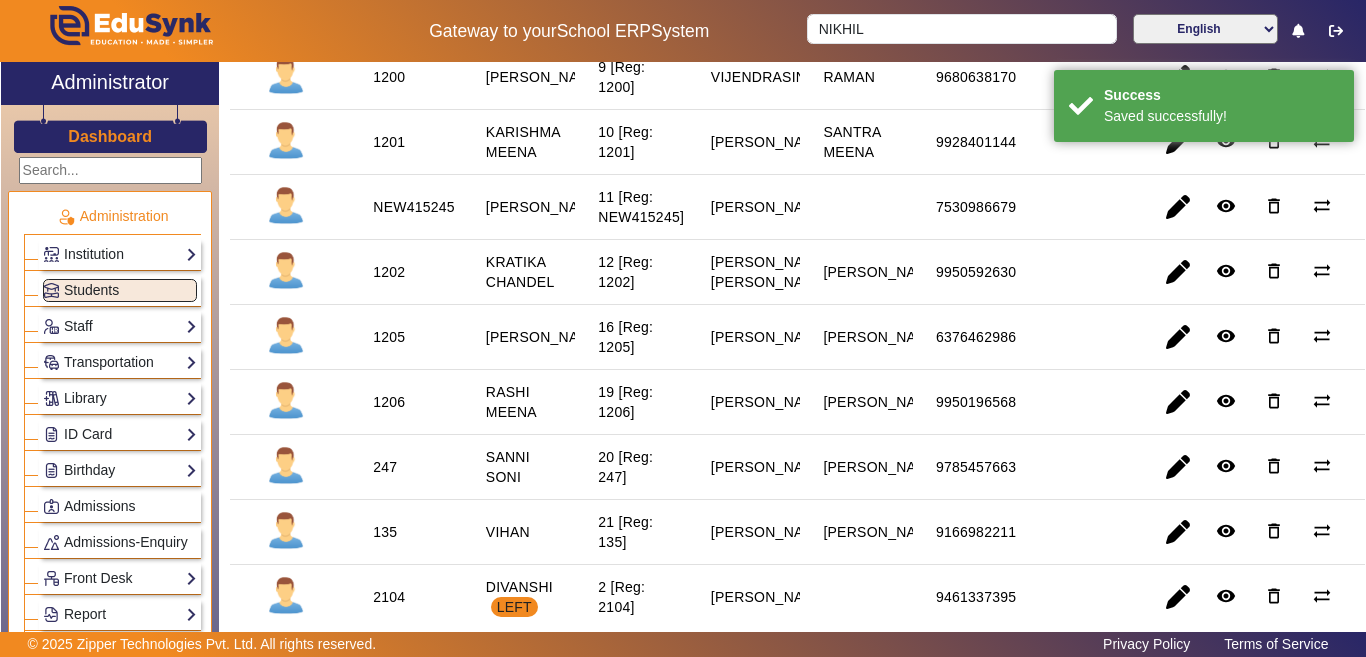 scroll, scrollTop: 900, scrollLeft: 0, axis: vertical 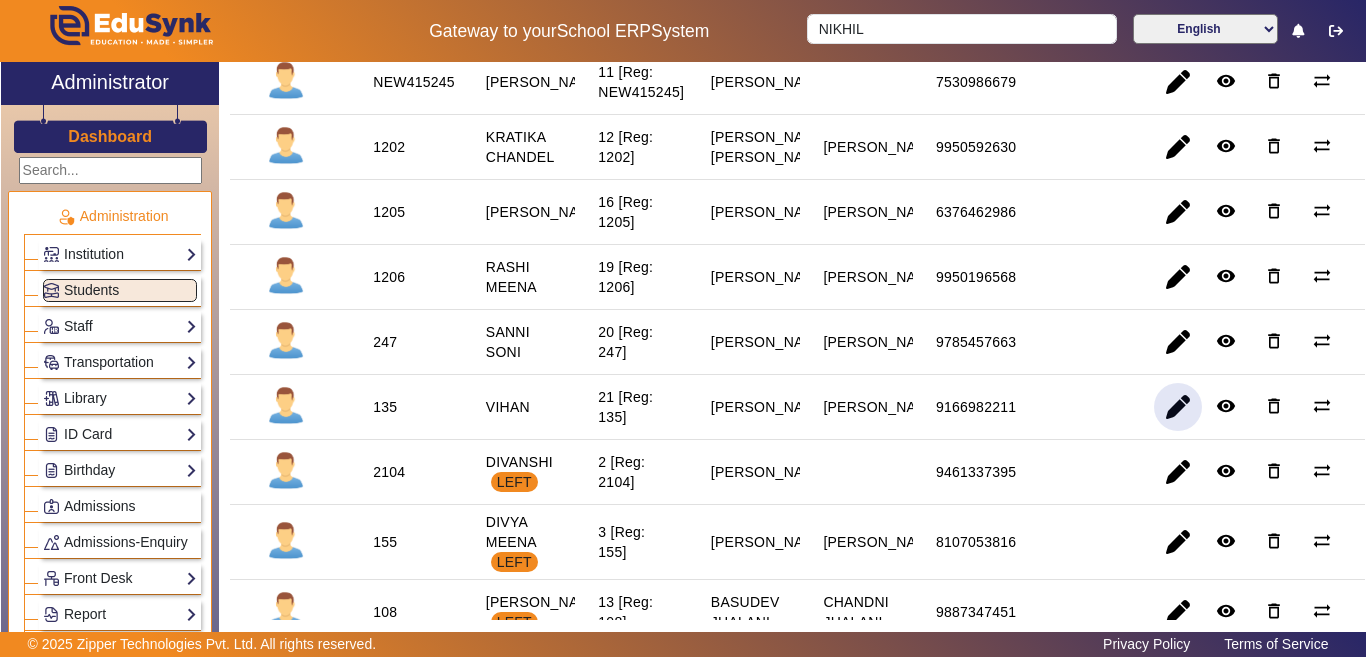 click 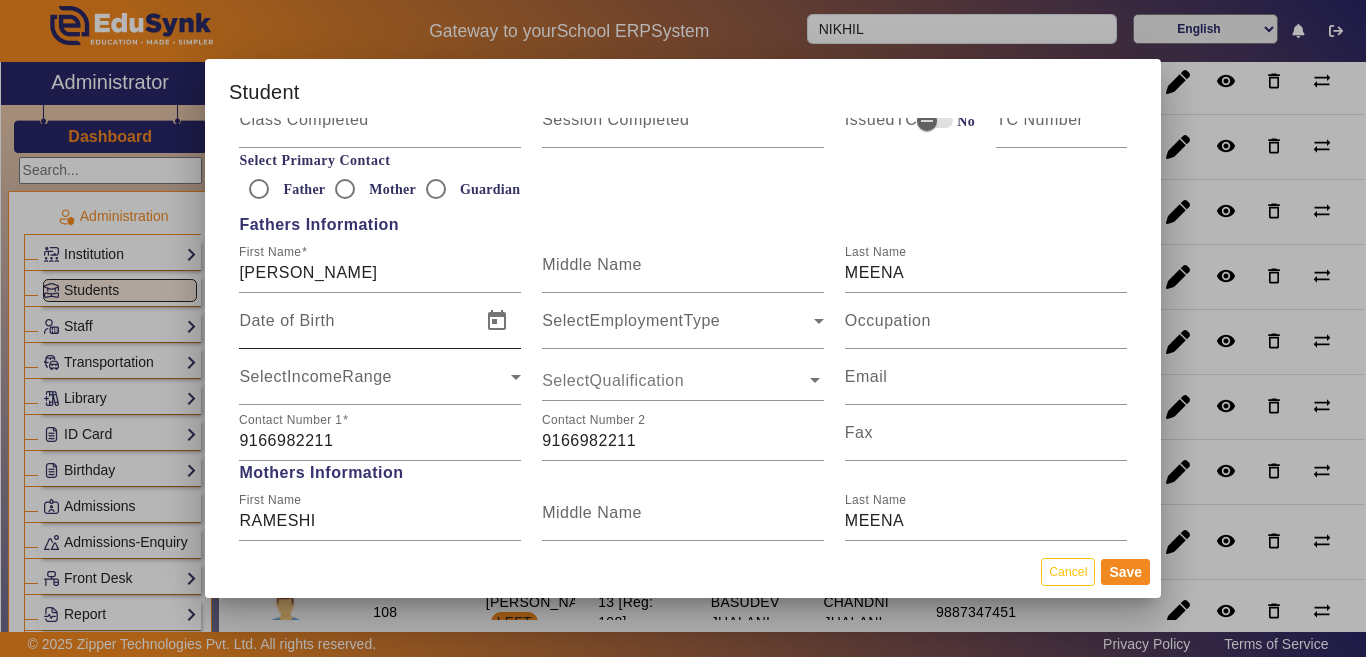 scroll, scrollTop: 1600, scrollLeft: 0, axis: vertical 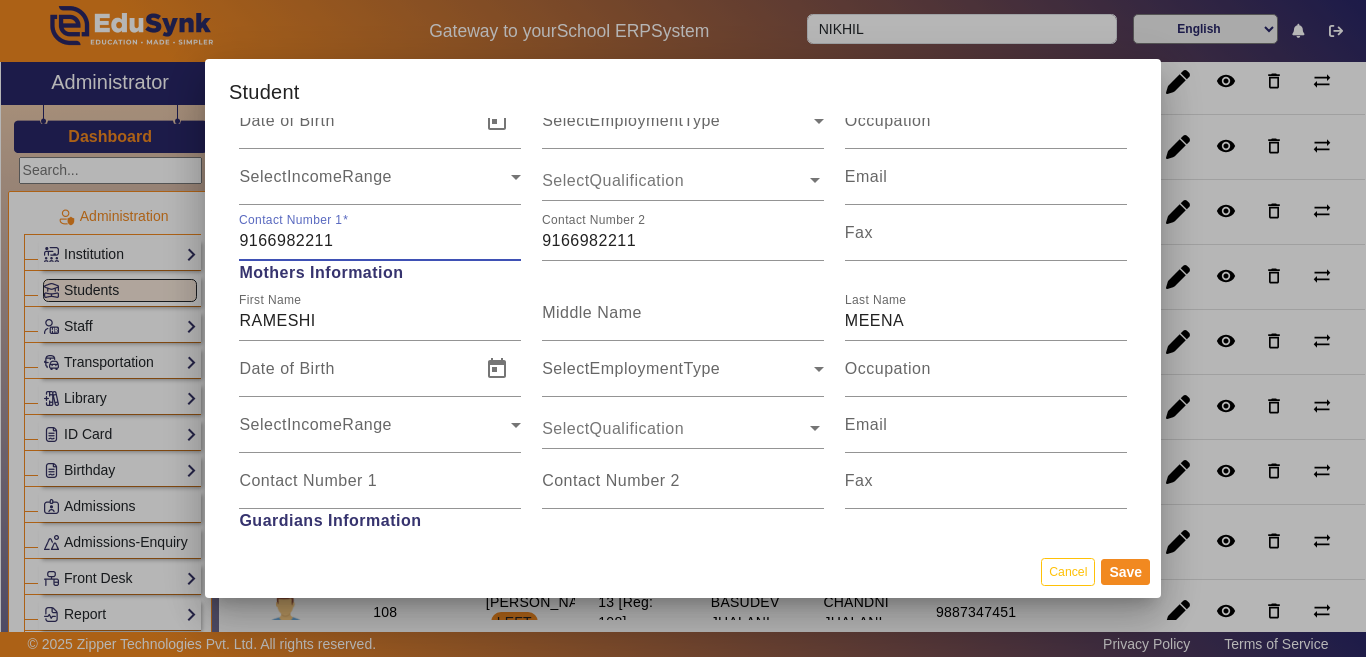 drag, startPoint x: 362, startPoint y: 244, endPoint x: 202, endPoint y: 246, distance: 160.0125 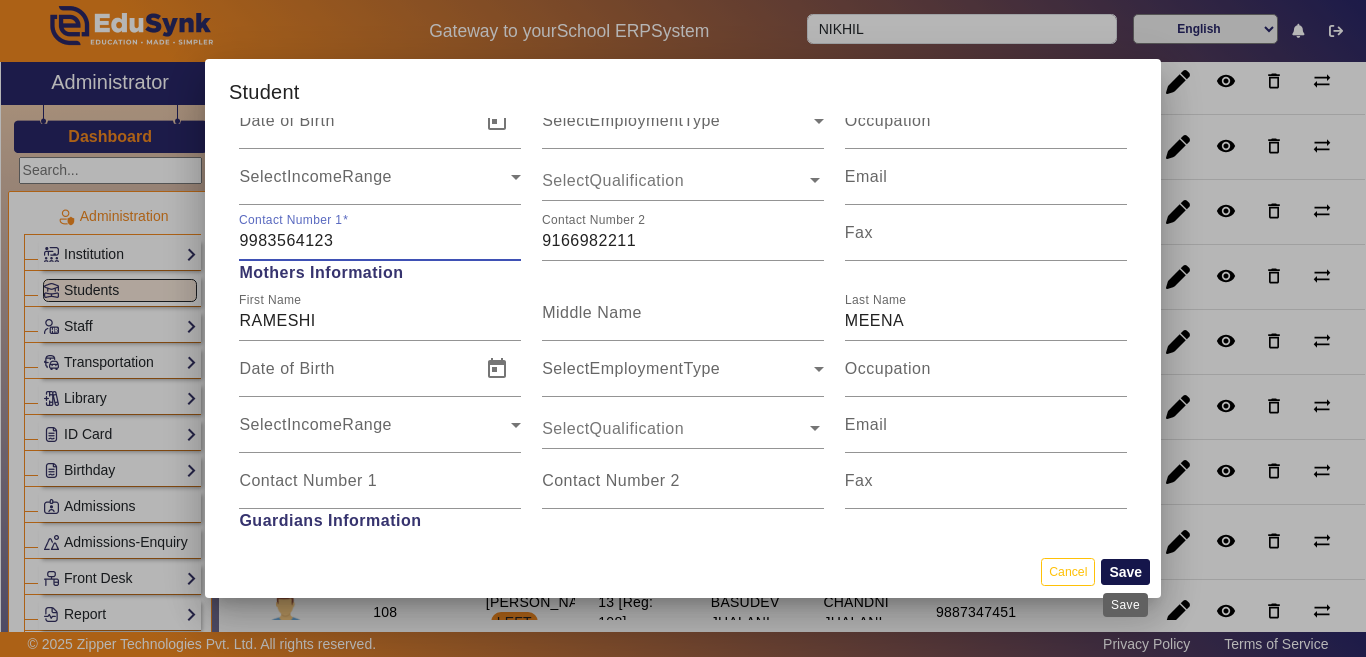 type on "9983564123" 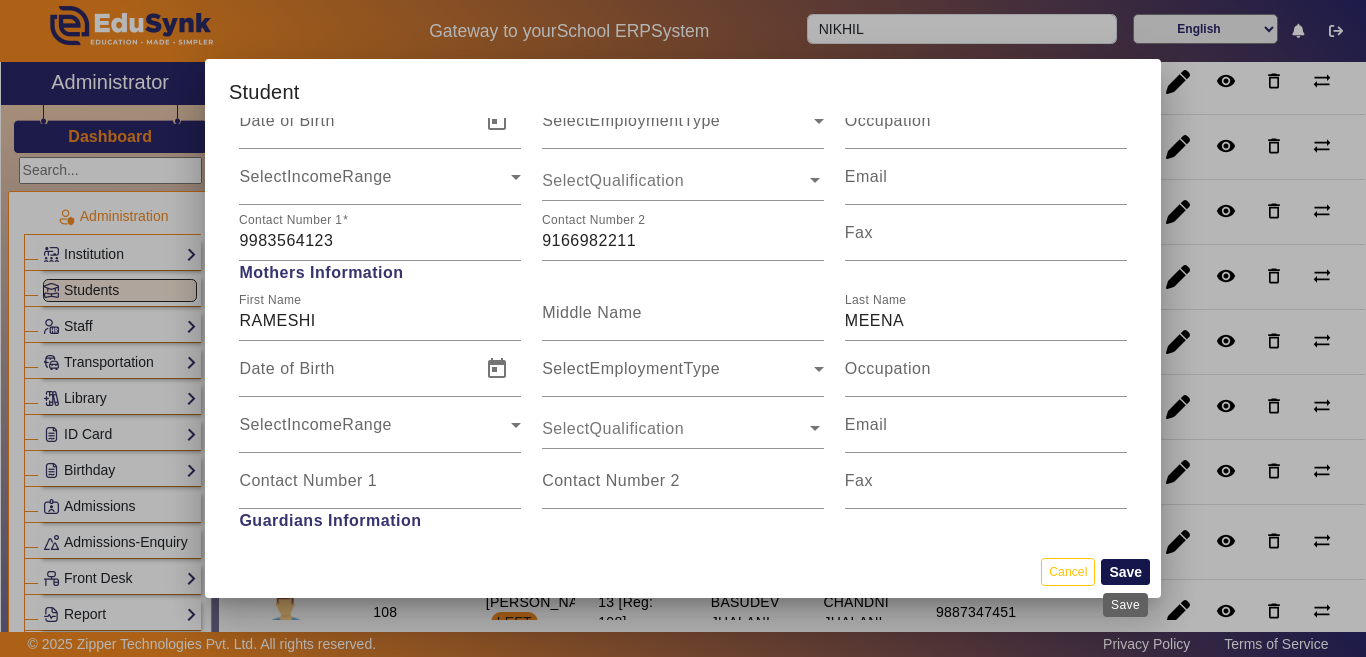 click on "Save" at bounding box center (1125, 572) 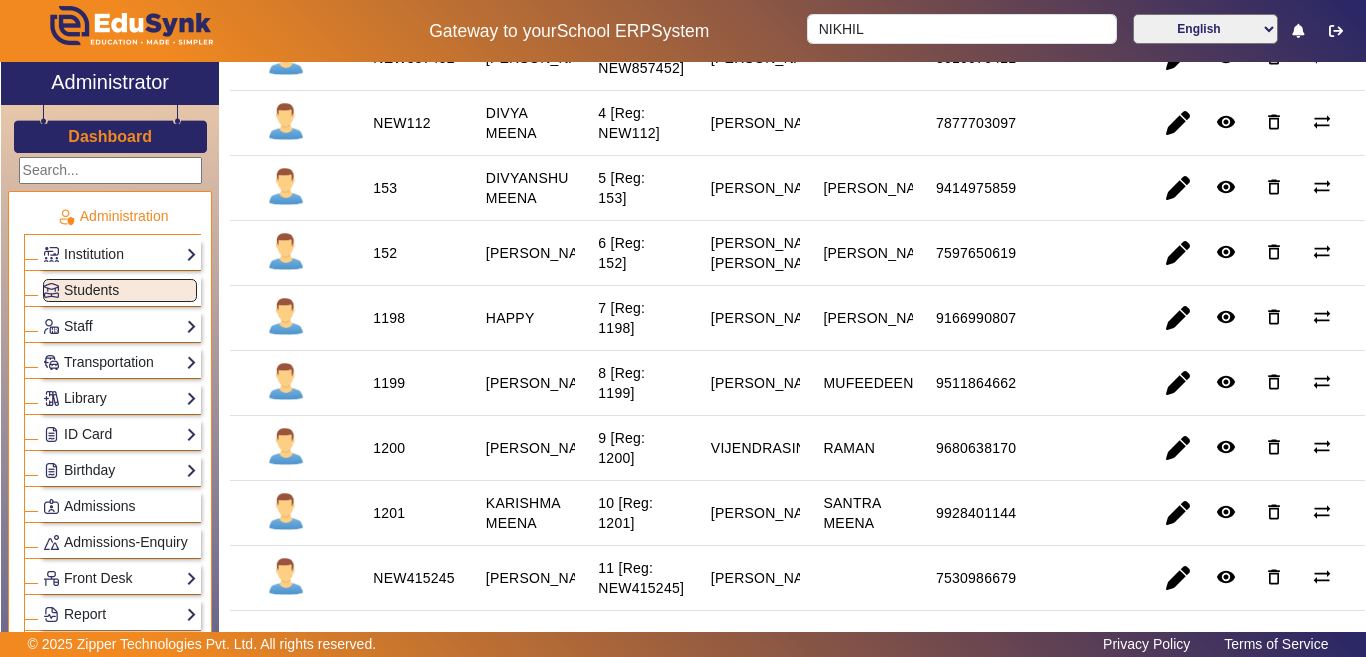 scroll, scrollTop: 0, scrollLeft: 0, axis: both 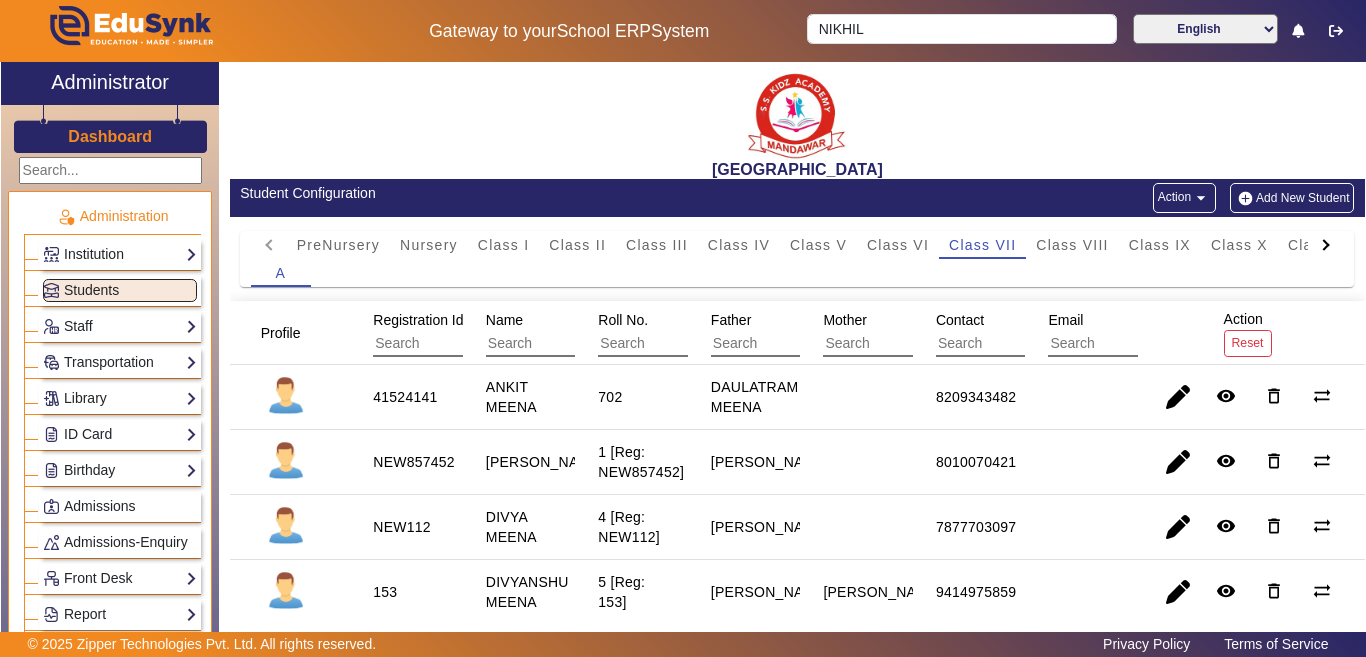 click on "Add New Student" 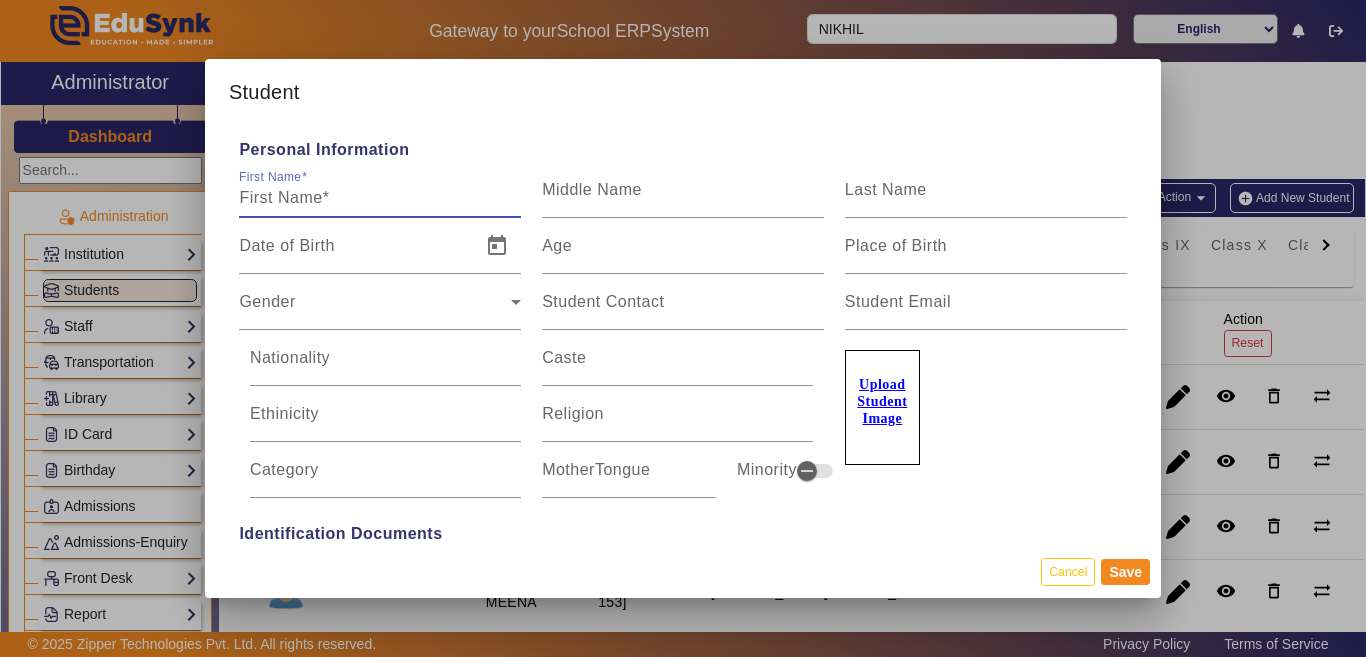 click on "First Name" at bounding box center (380, 198) 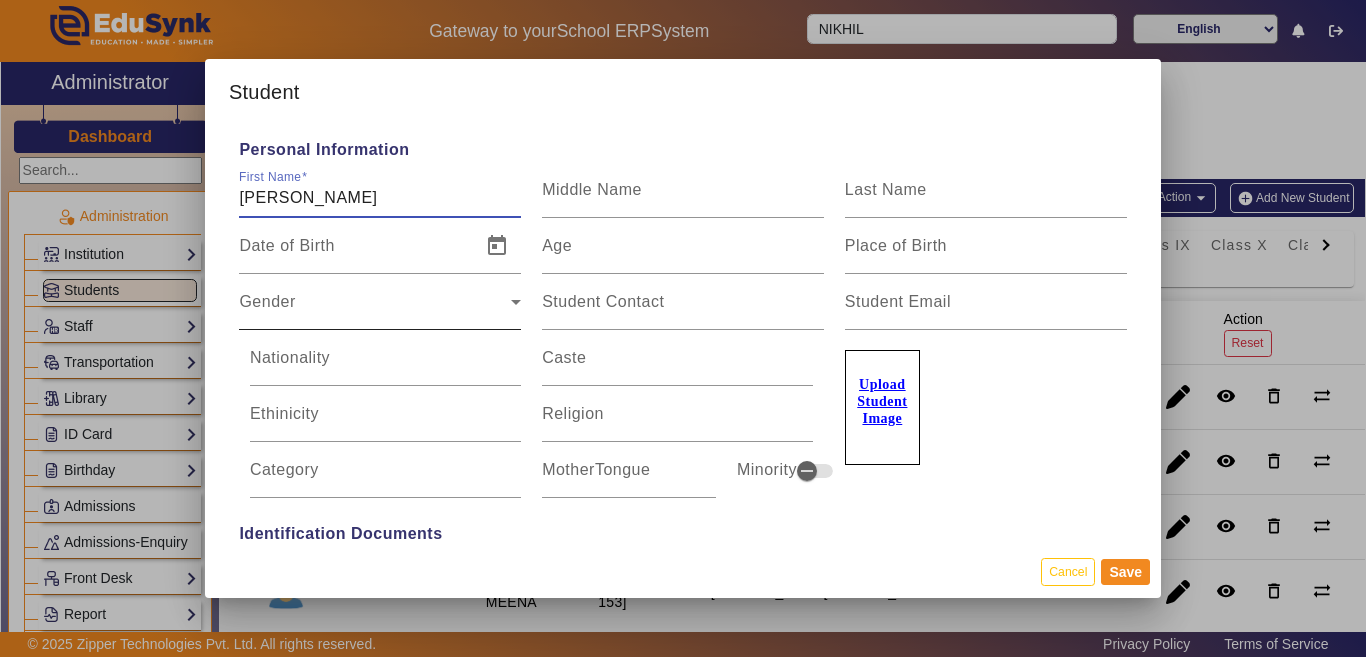 type on "NIKHIL MEEMROT" 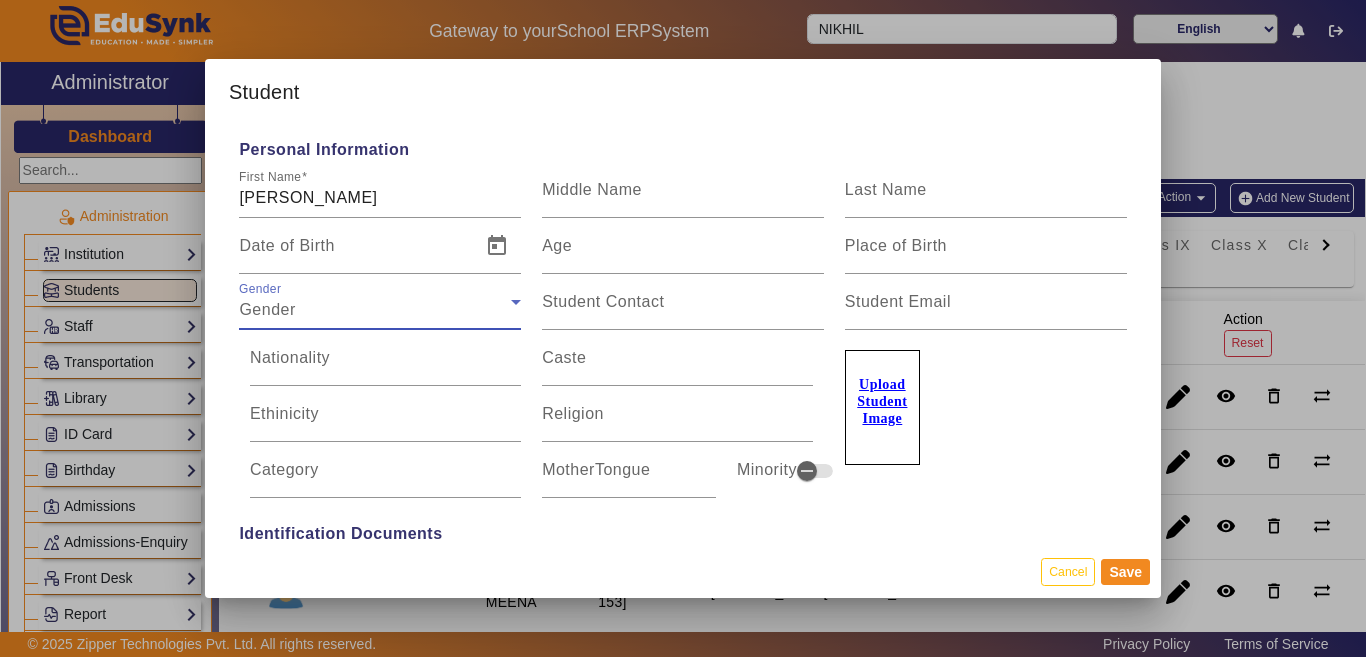 click on "Gender" at bounding box center [375, 310] 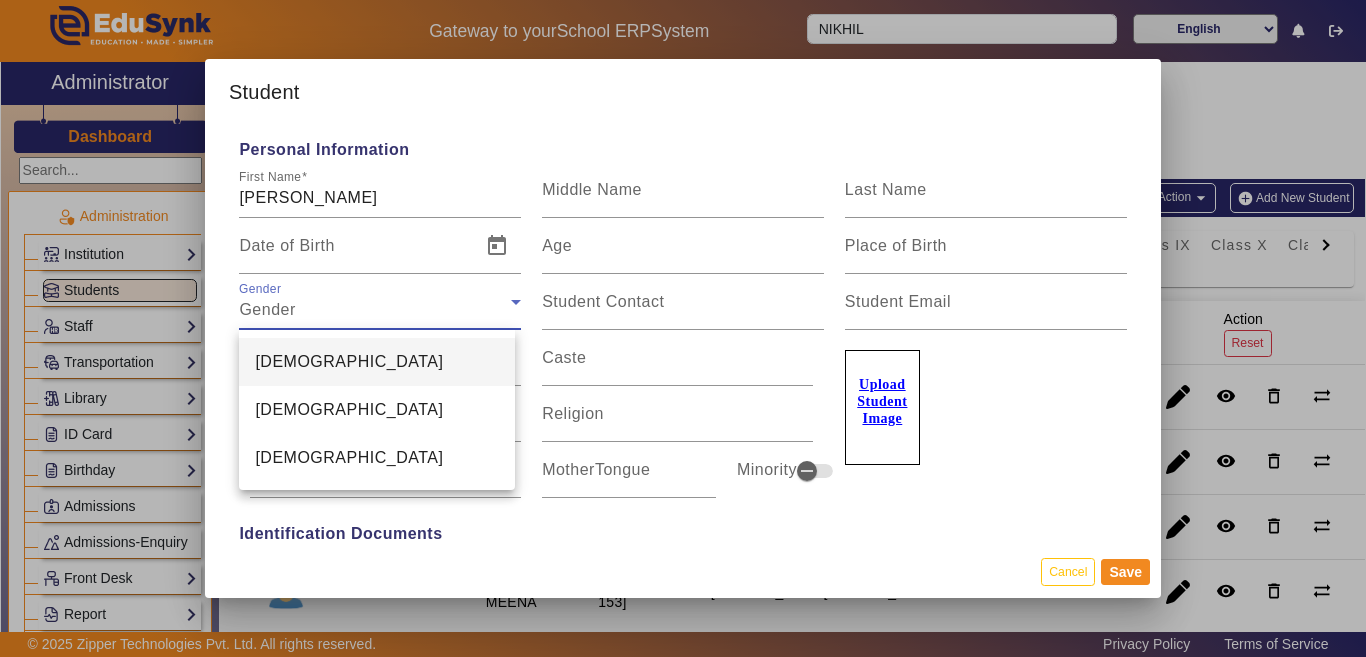 click on "[DEMOGRAPHIC_DATA]" at bounding box center [349, 362] 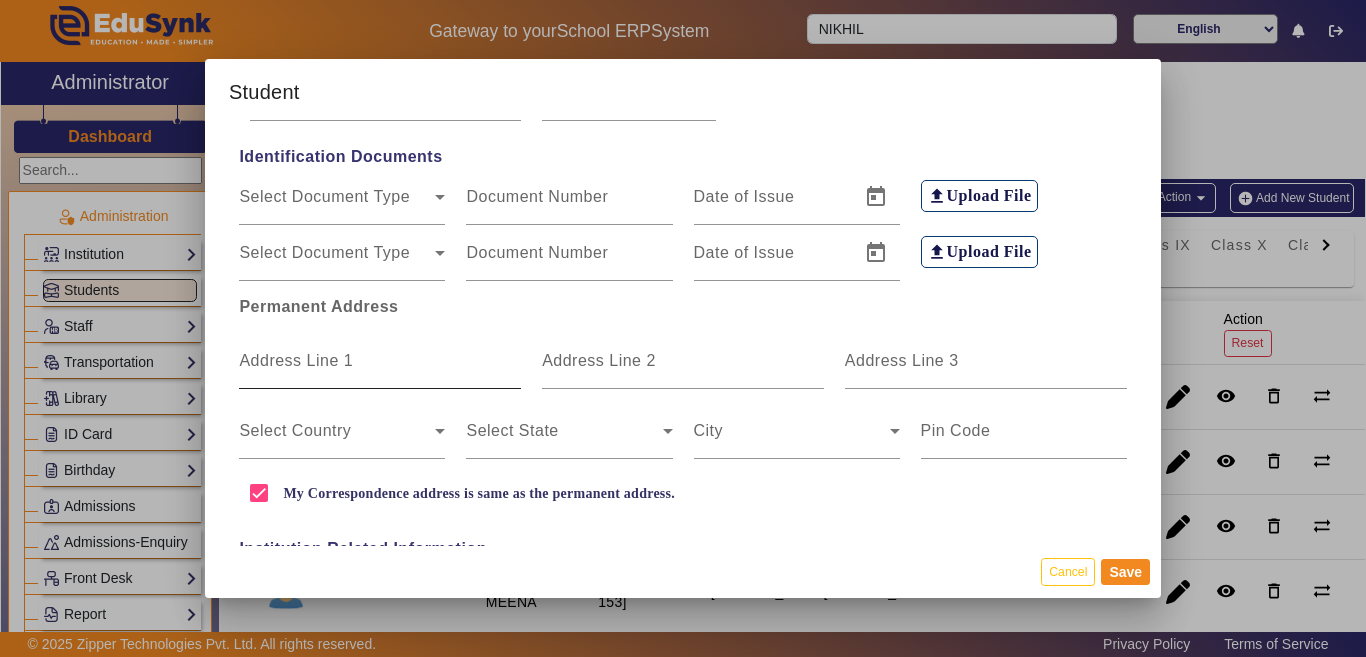 scroll, scrollTop: 500, scrollLeft: 0, axis: vertical 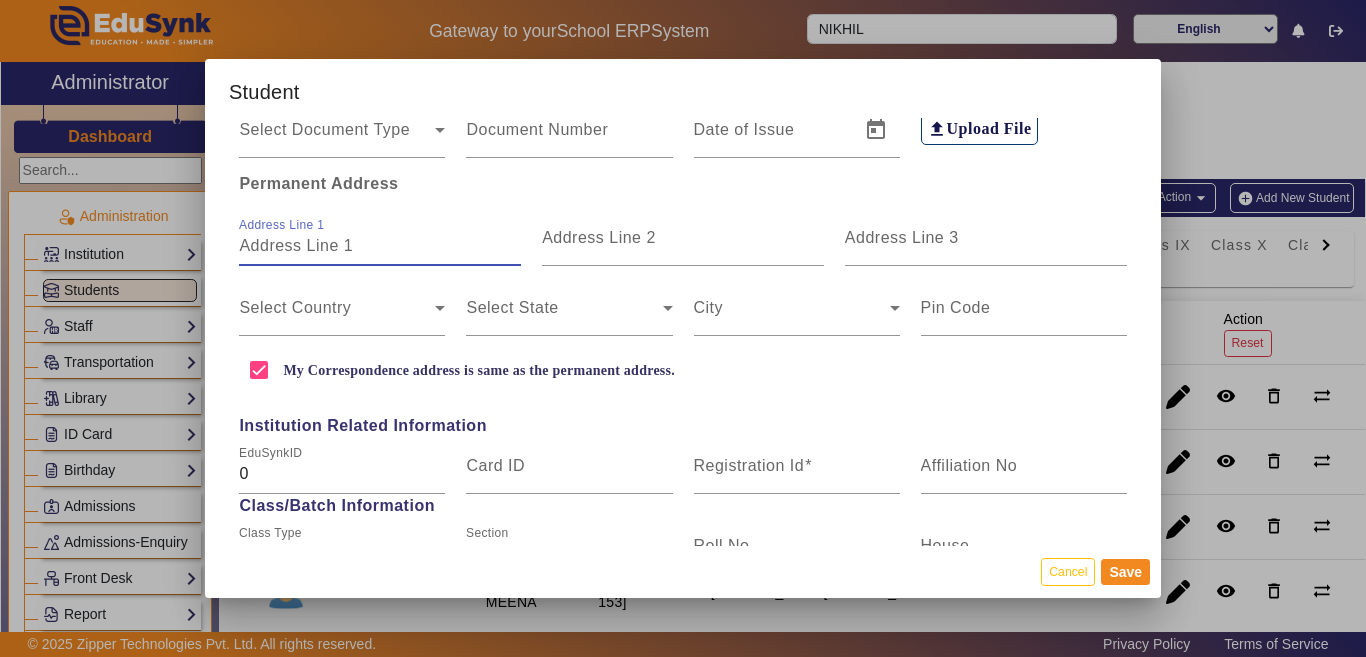 click on "Address Line 1" at bounding box center (380, 246) 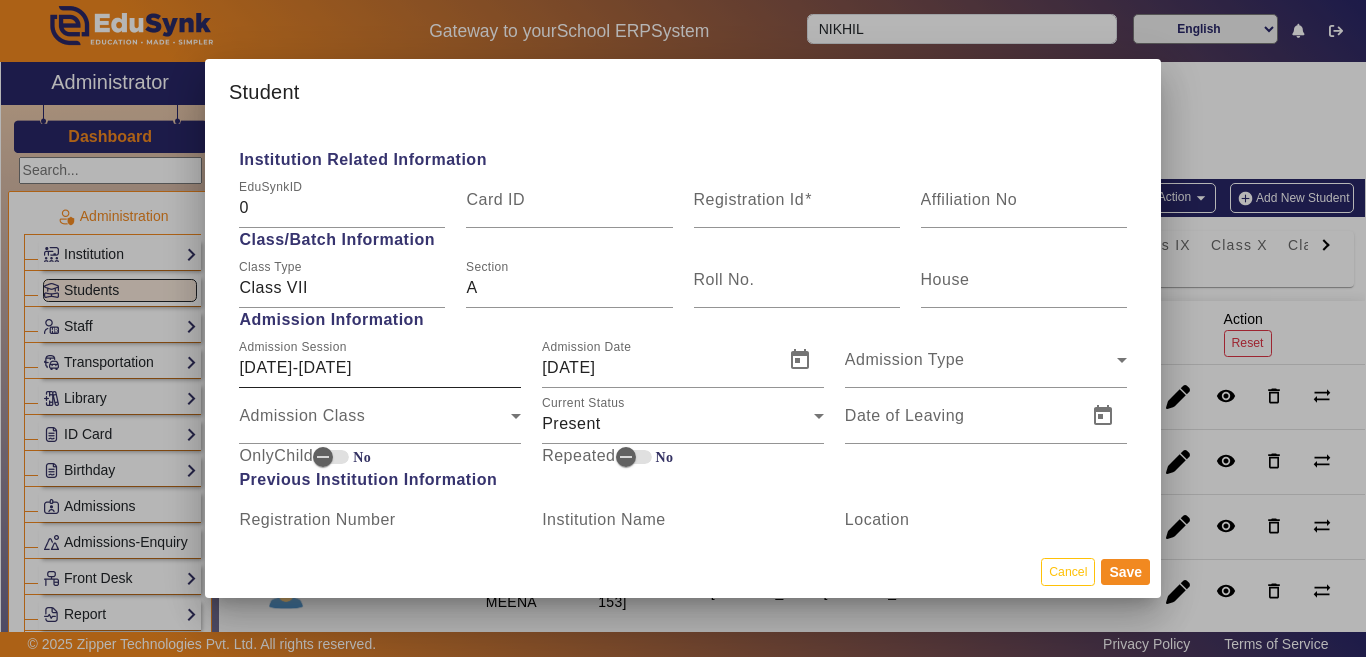 scroll, scrollTop: 800, scrollLeft: 0, axis: vertical 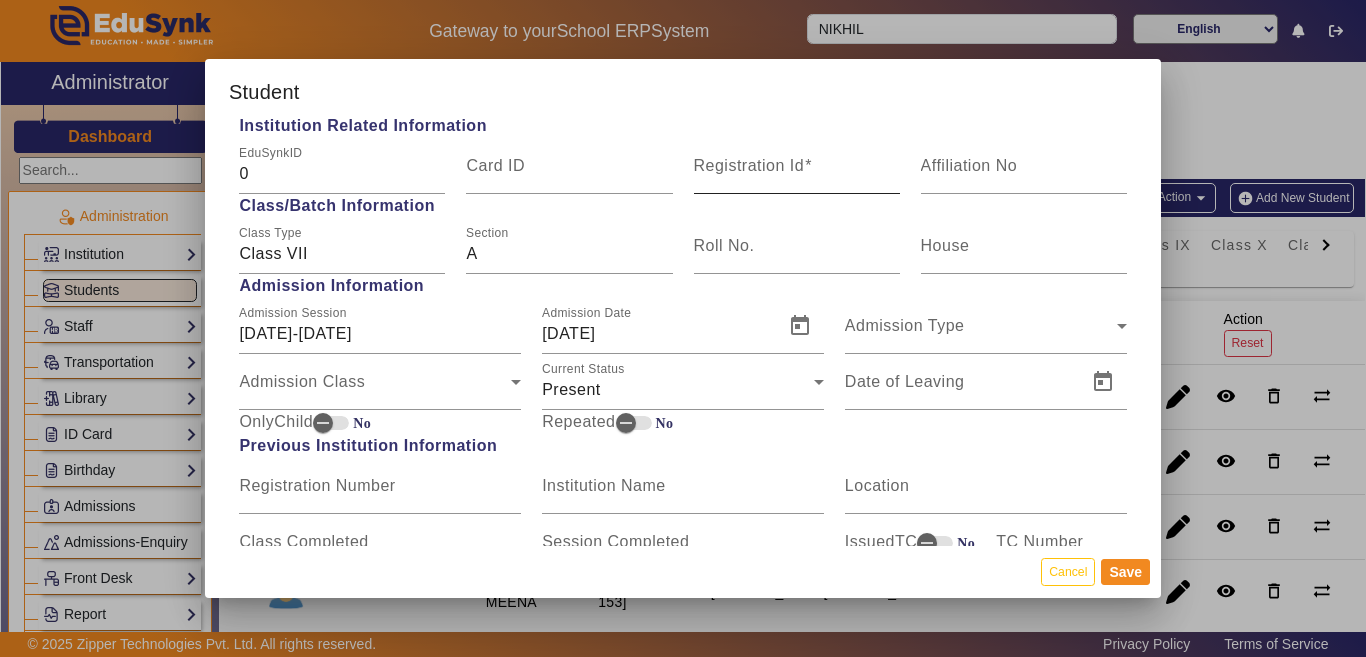 type on "NIHALPURA" 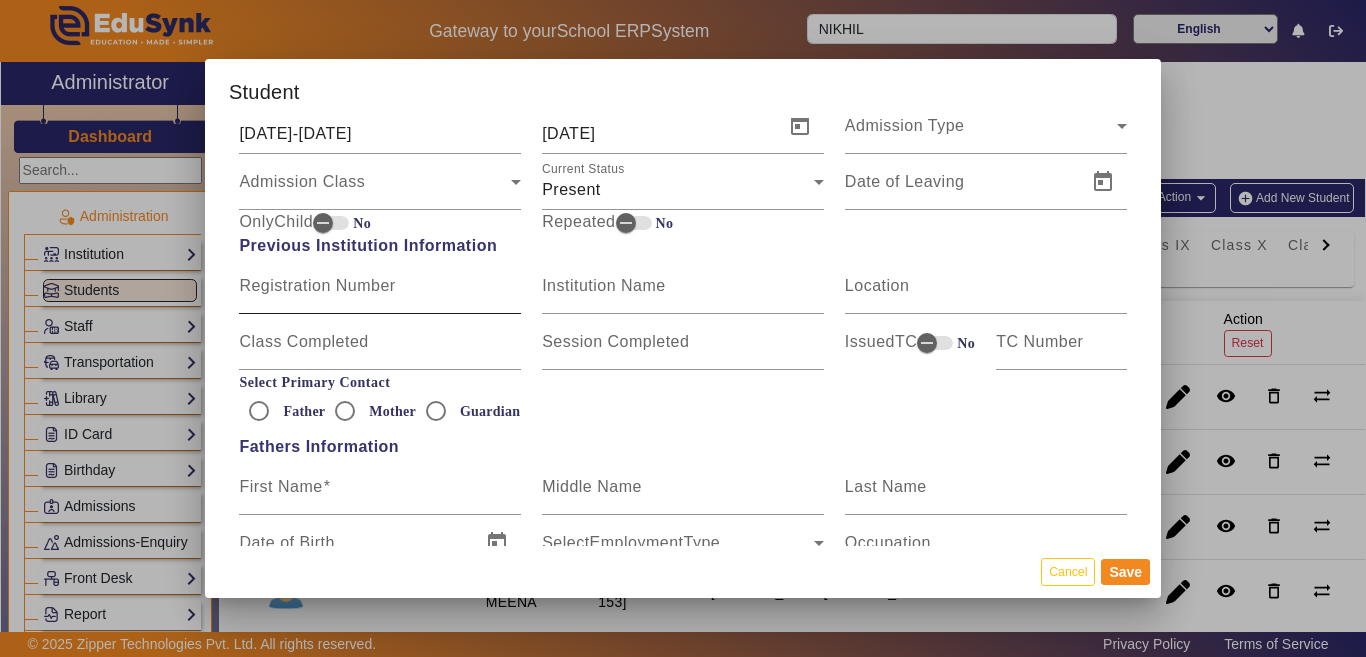 scroll, scrollTop: 1100, scrollLeft: 0, axis: vertical 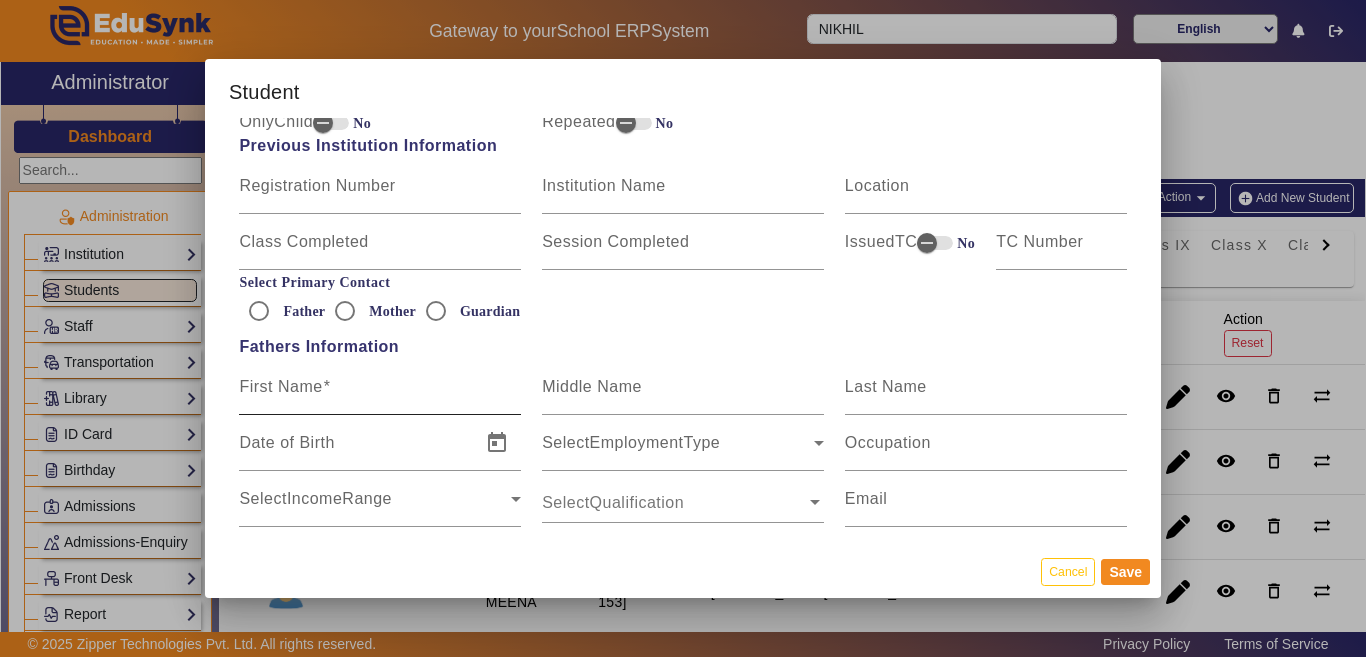 type on "52418544" 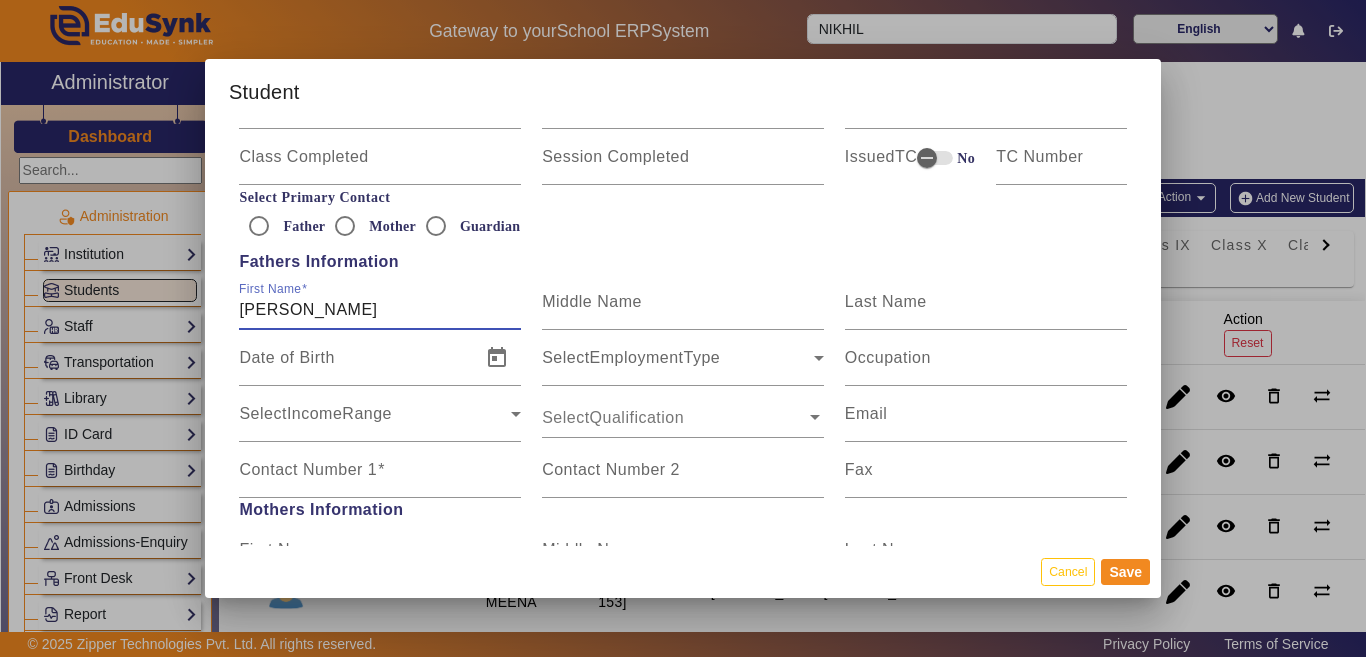 scroll, scrollTop: 1300, scrollLeft: 0, axis: vertical 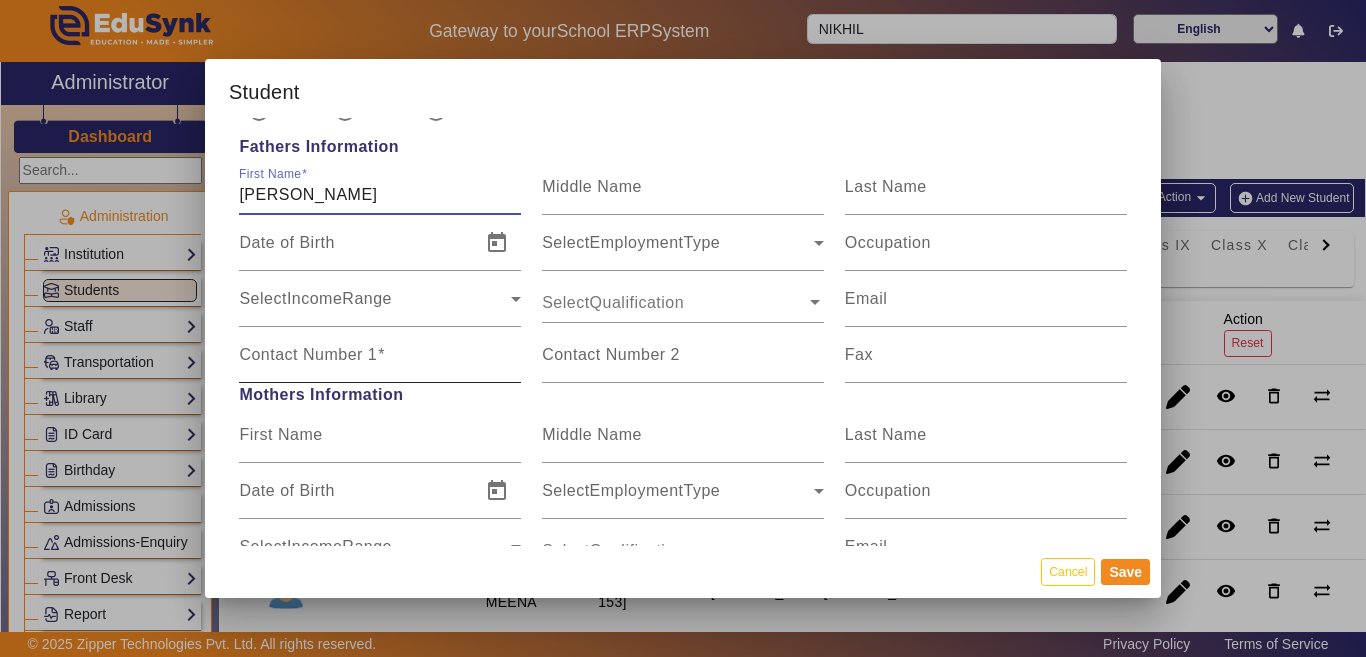 type on "KAMAL SINGH" 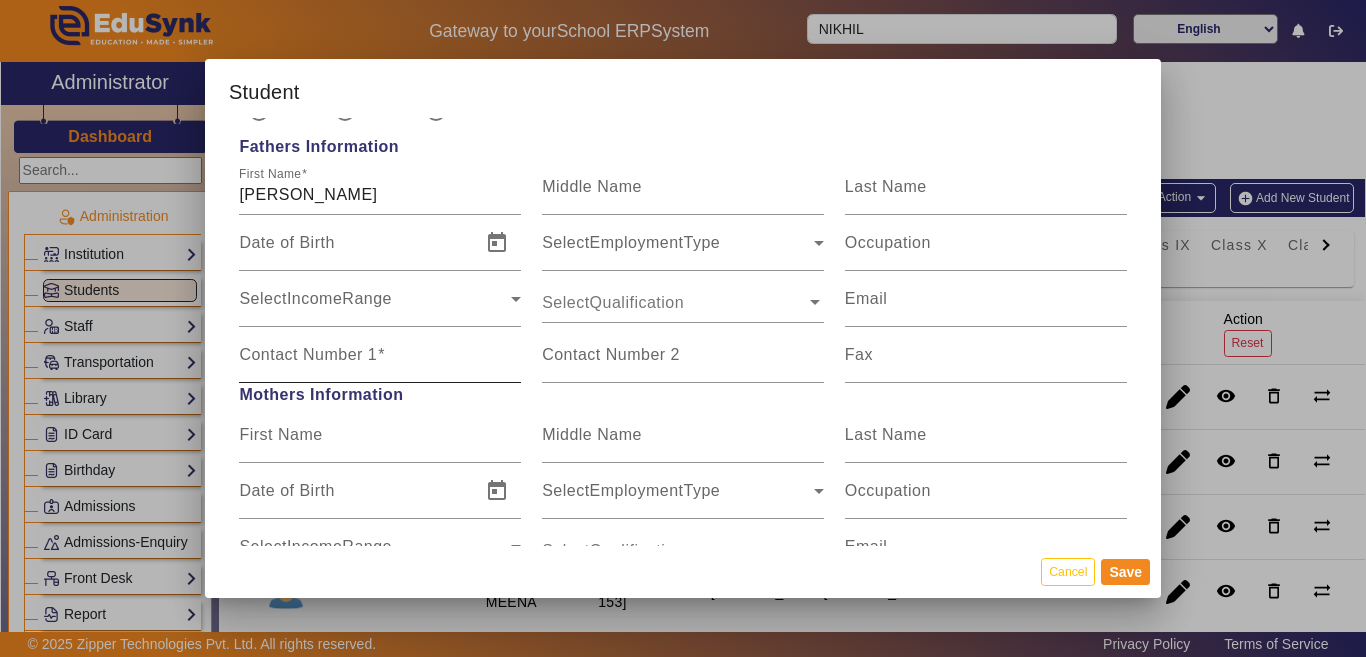 click on "Contact Number 1" at bounding box center [380, 355] 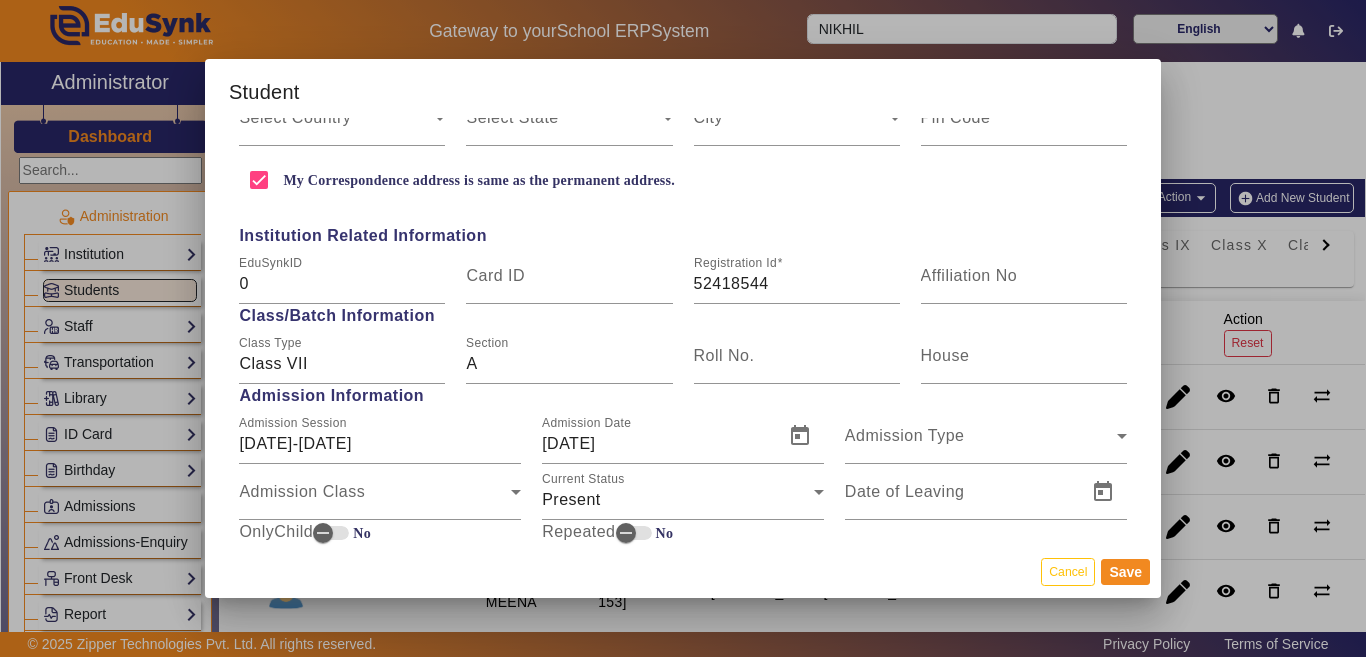 scroll, scrollTop: 1100, scrollLeft: 0, axis: vertical 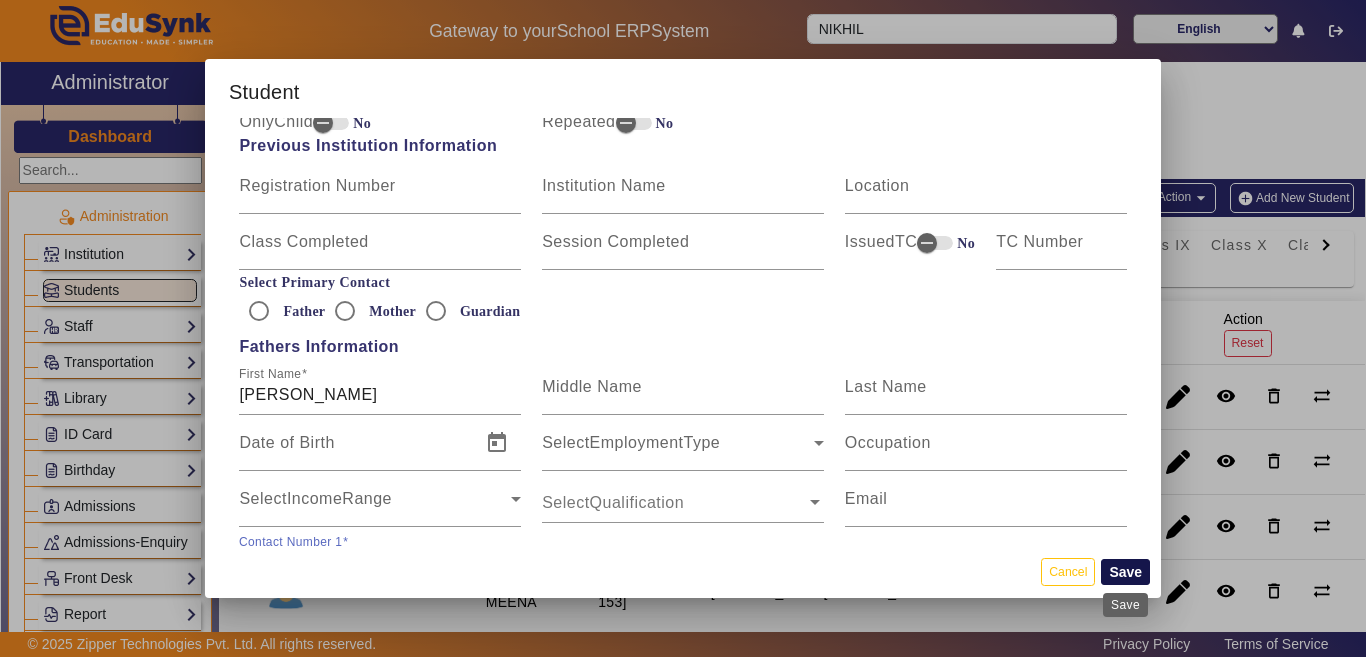 type on "9828772580" 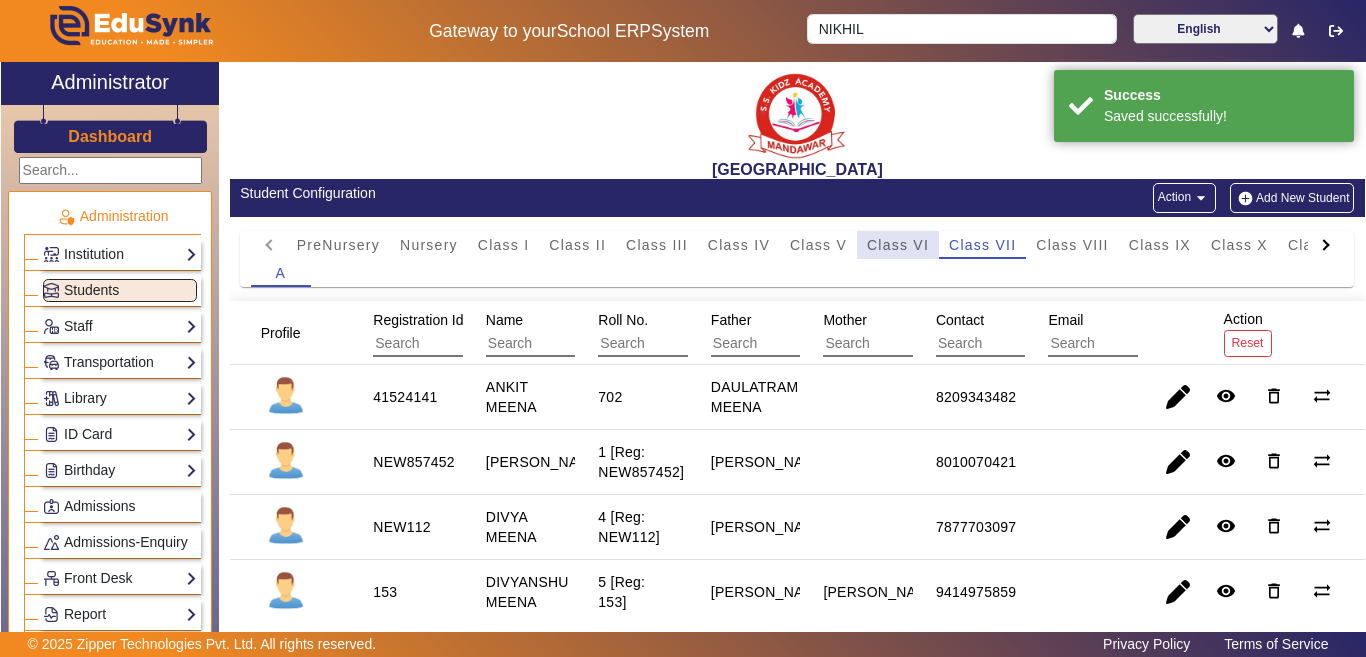 click on "Class VI" at bounding box center [898, 245] 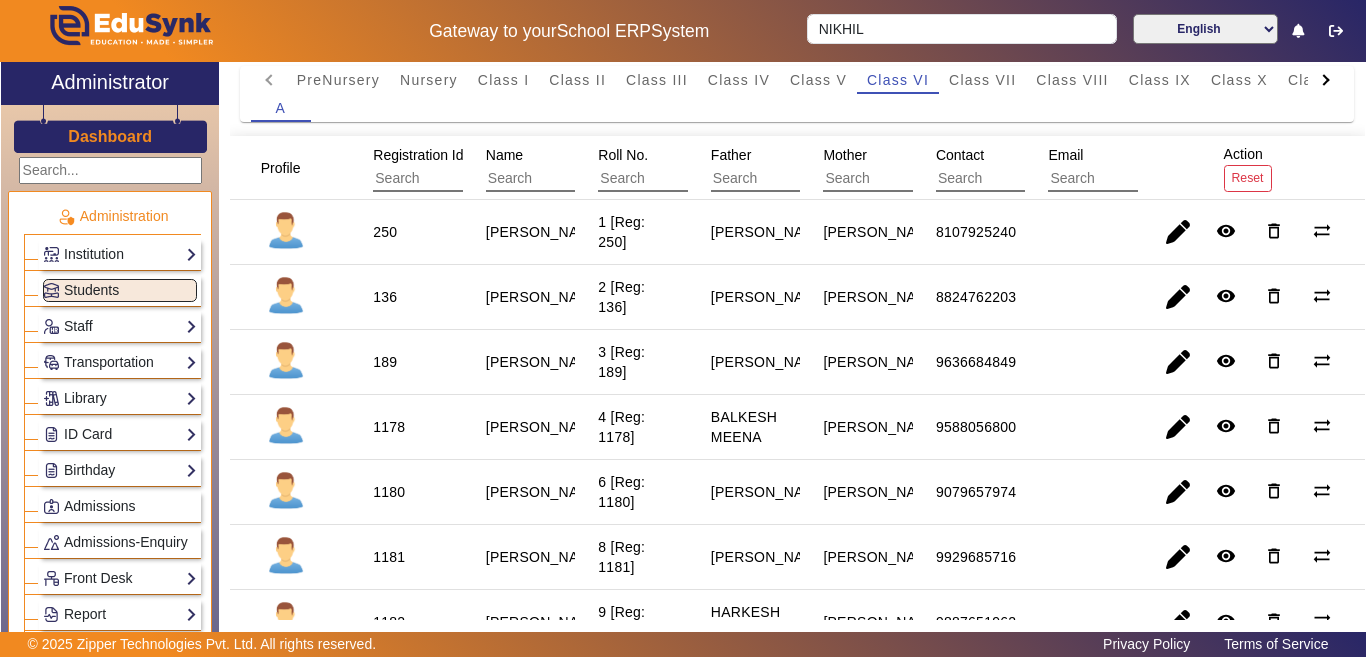 scroll, scrollTop: 200, scrollLeft: 0, axis: vertical 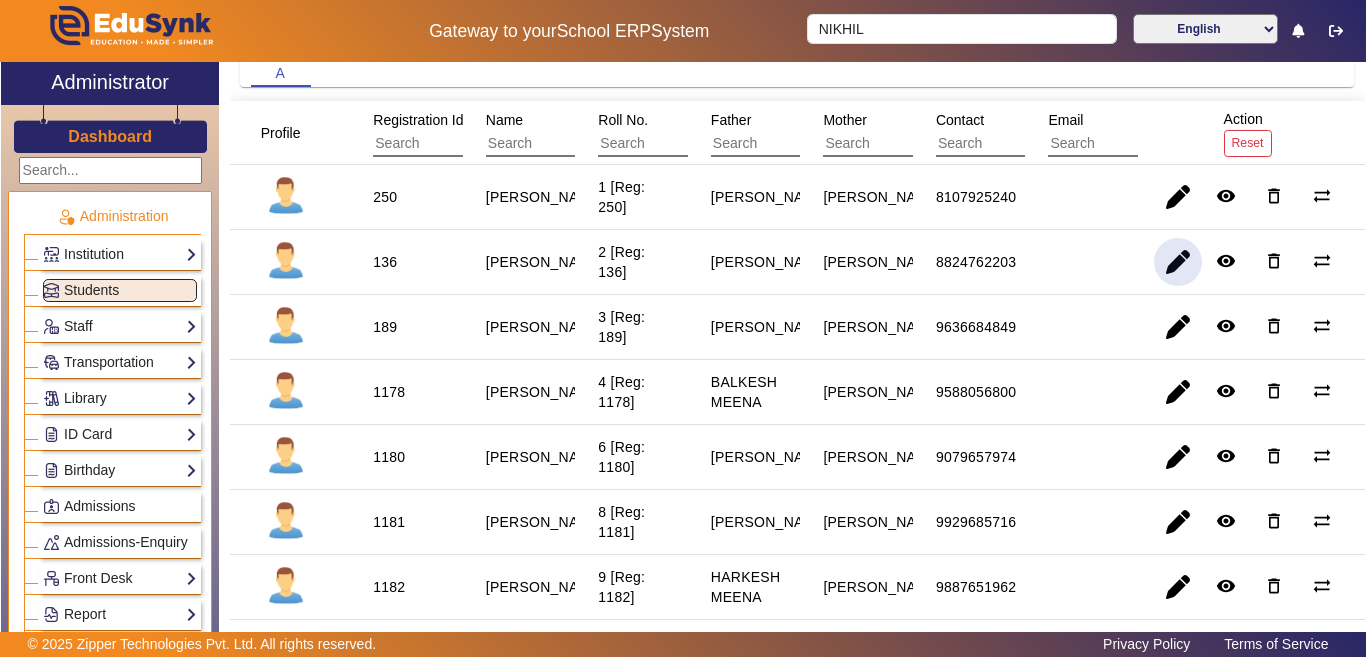 click 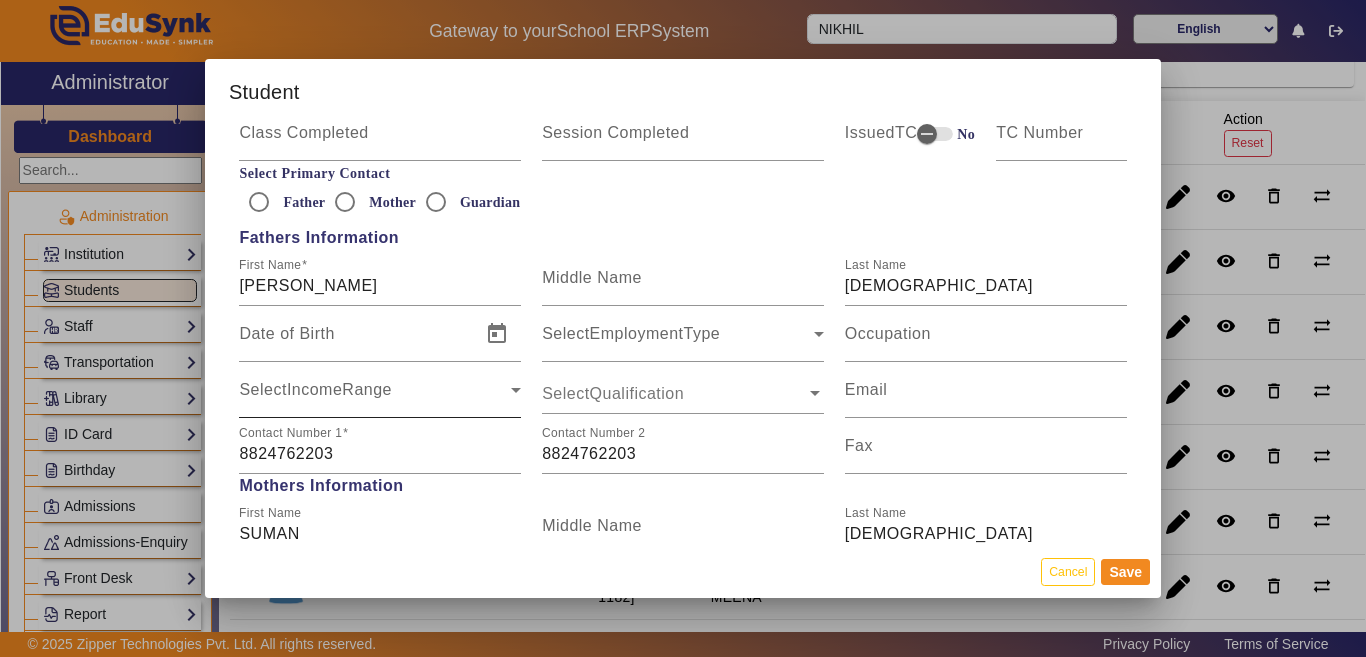 scroll, scrollTop: 1500, scrollLeft: 0, axis: vertical 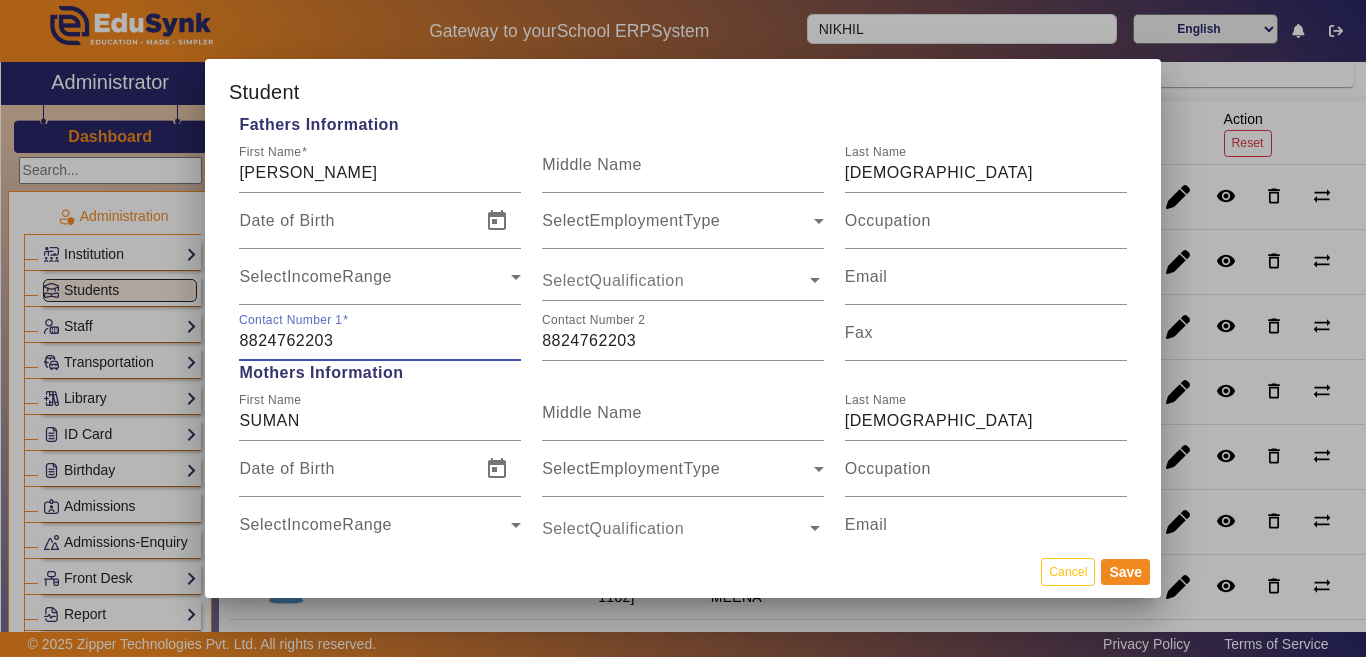 drag, startPoint x: 358, startPoint y: 353, endPoint x: 209, endPoint y: 343, distance: 149.33519 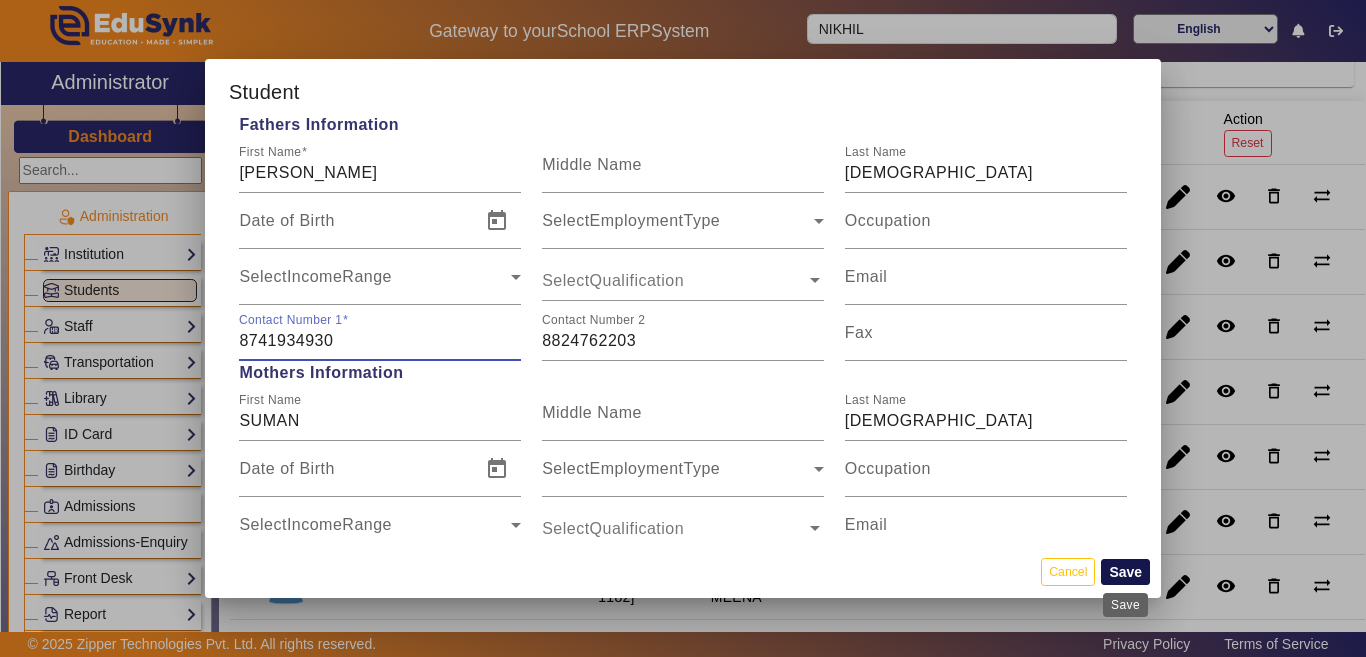 type on "8741934930" 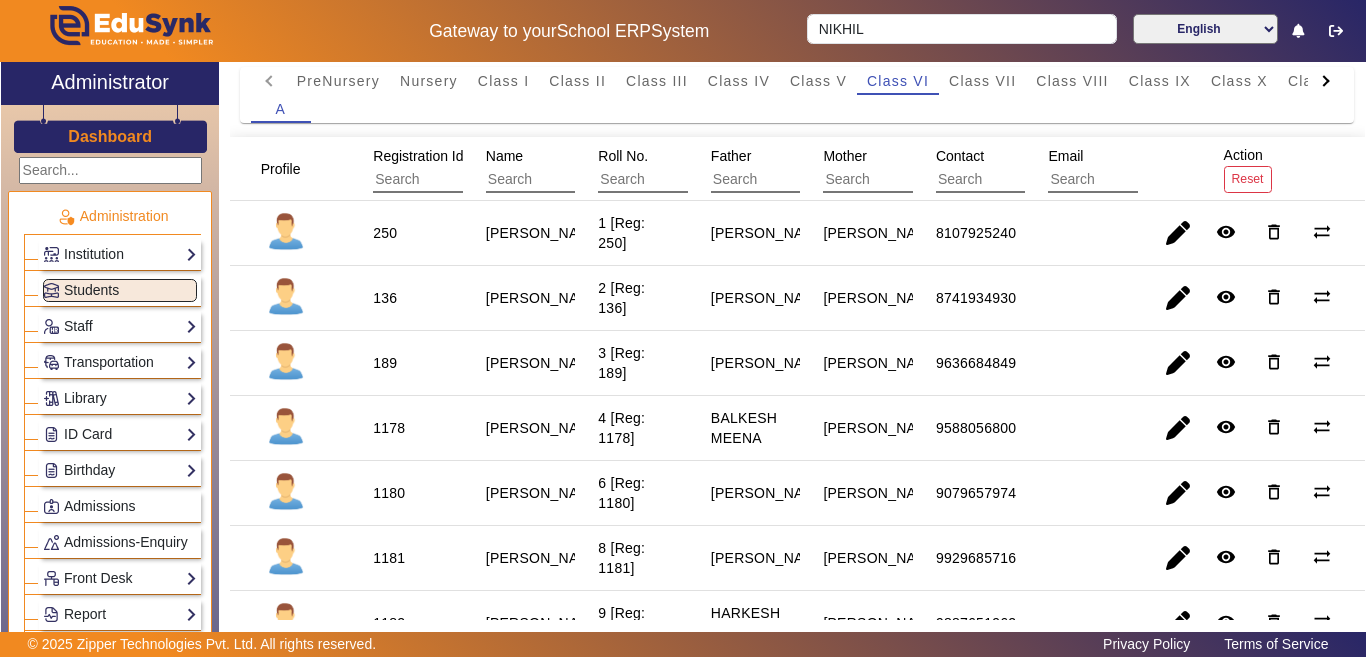 scroll, scrollTop: 0, scrollLeft: 0, axis: both 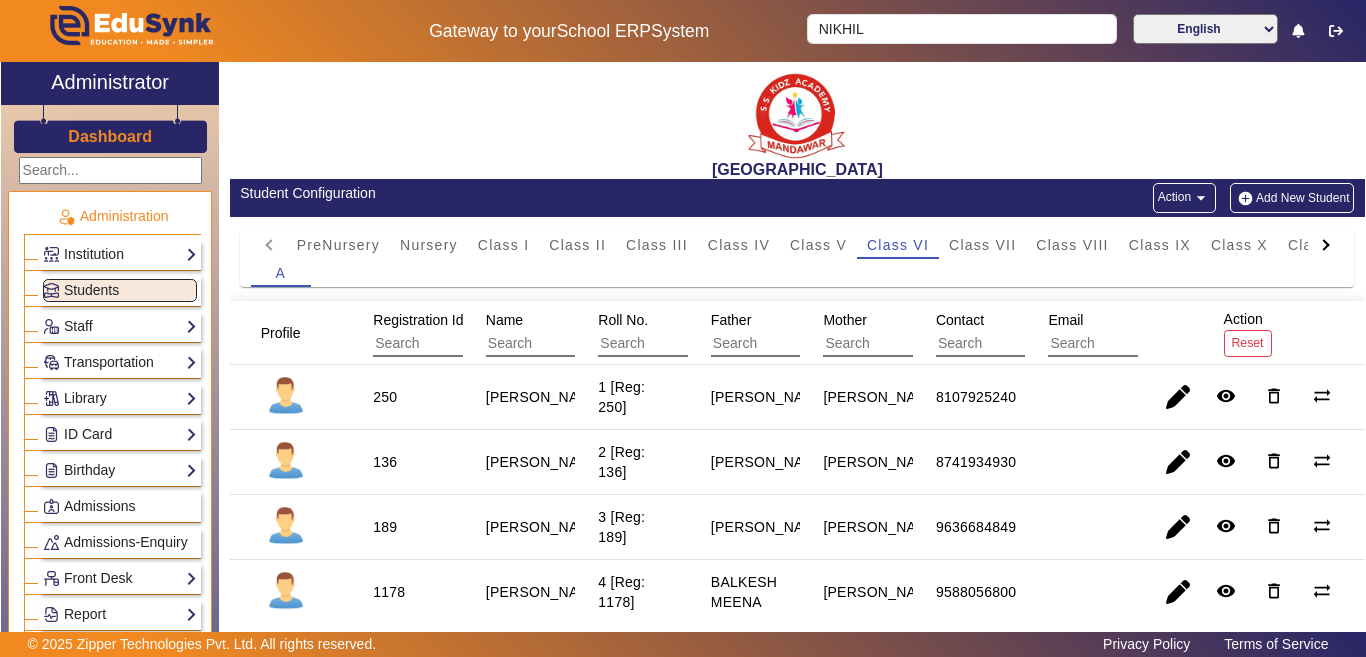 click on "Add New Student" 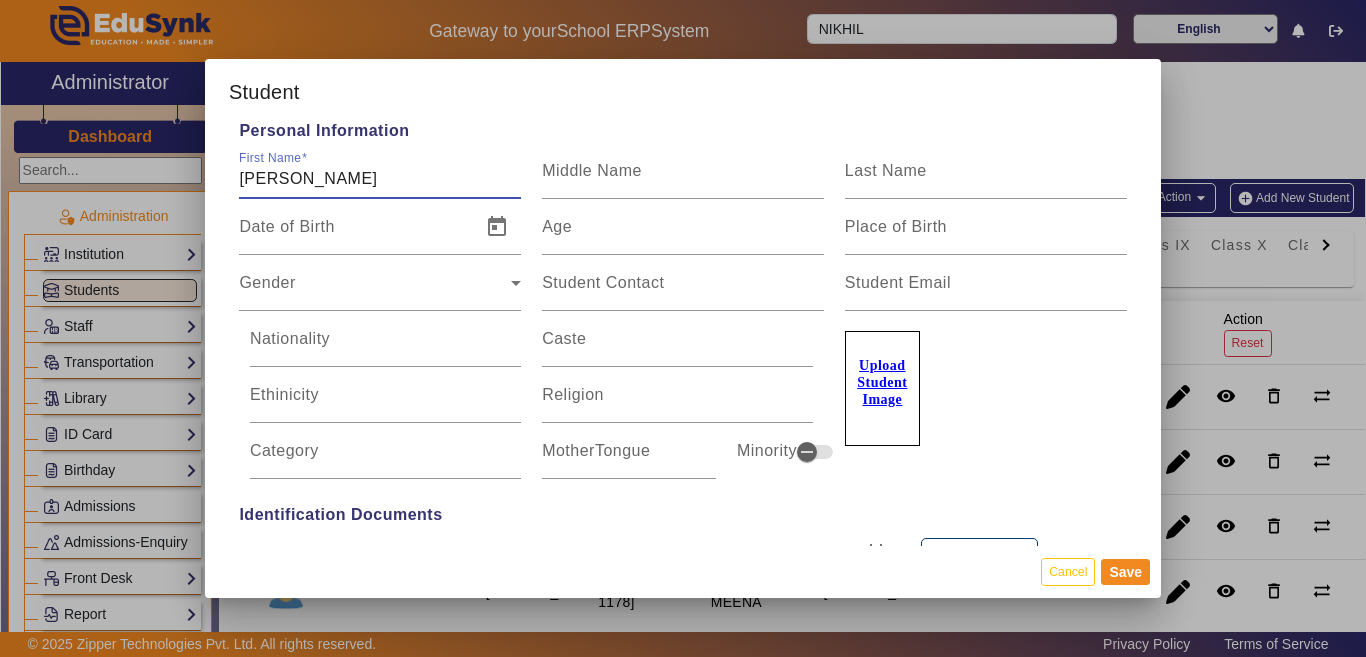 scroll, scrollTop: 0, scrollLeft: 0, axis: both 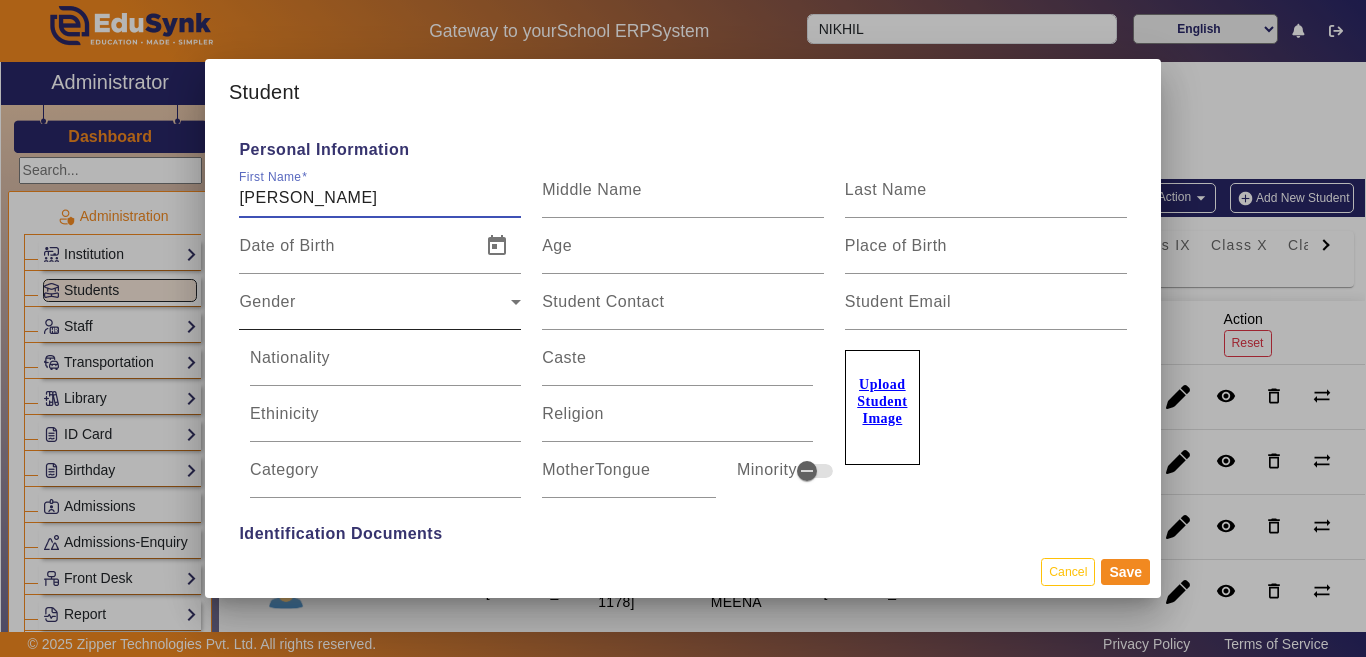 type on "[PERSON_NAME]" 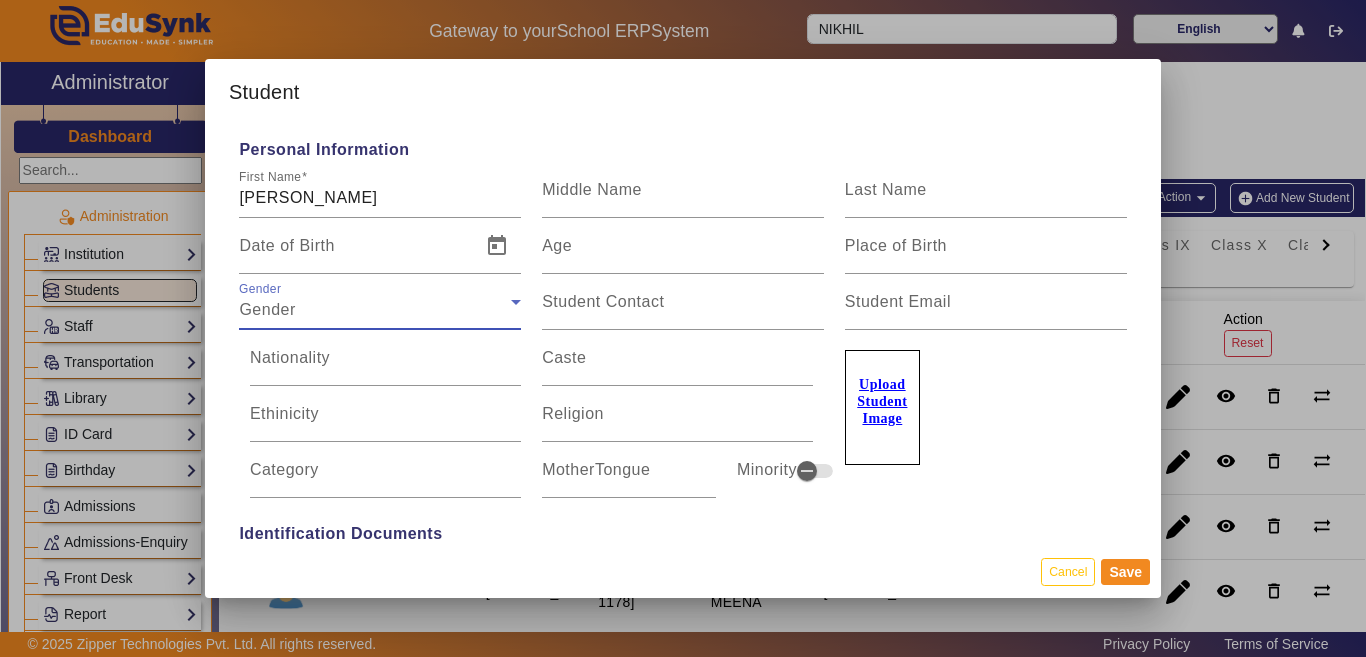 click on "Gender" at bounding box center (267, 309) 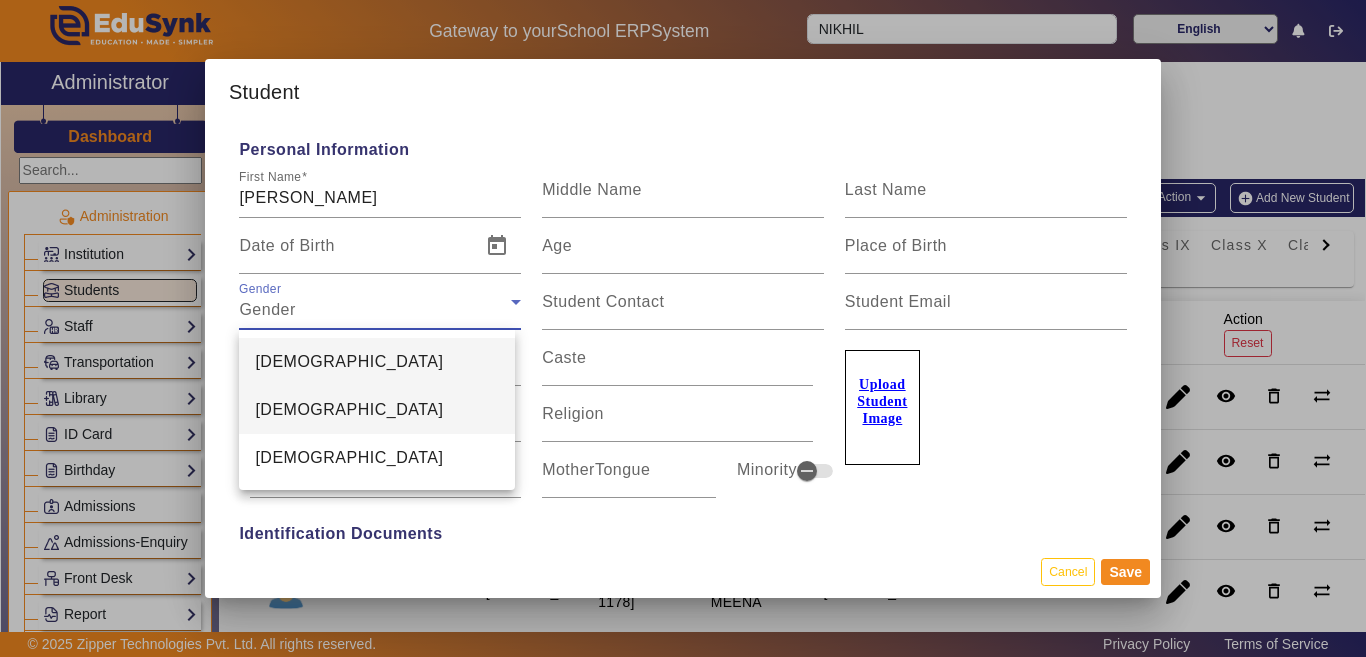 click on "[DEMOGRAPHIC_DATA]" at bounding box center [349, 410] 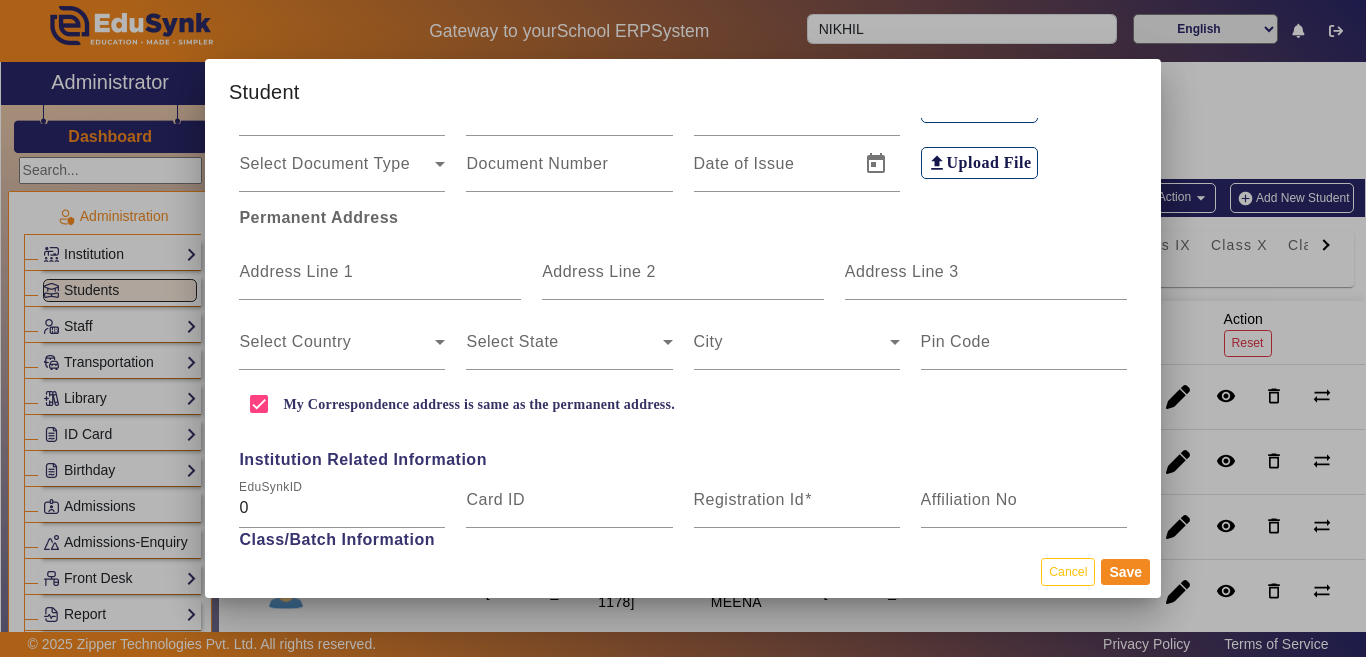 scroll, scrollTop: 500, scrollLeft: 0, axis: vertical 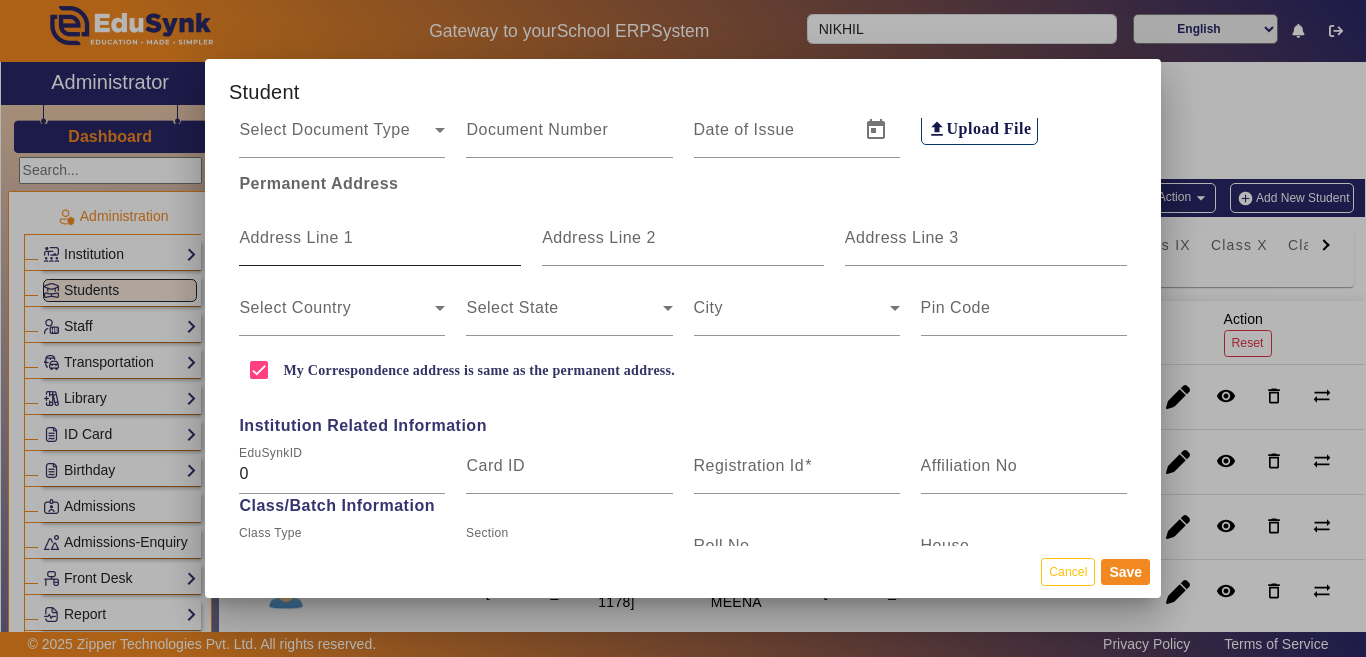 click on "Address Line 1" at bounding box center [296, 238] 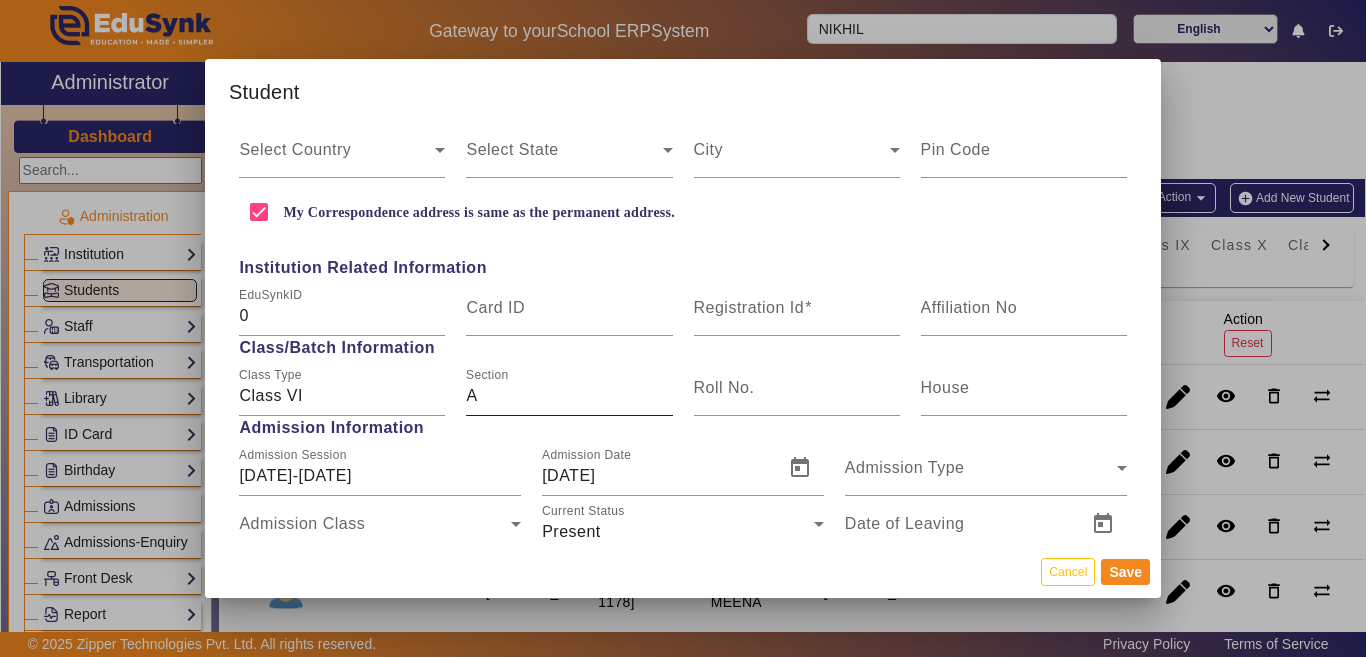 scroll, scrollTop: 700, scrollLeft: 0, axis: vertical 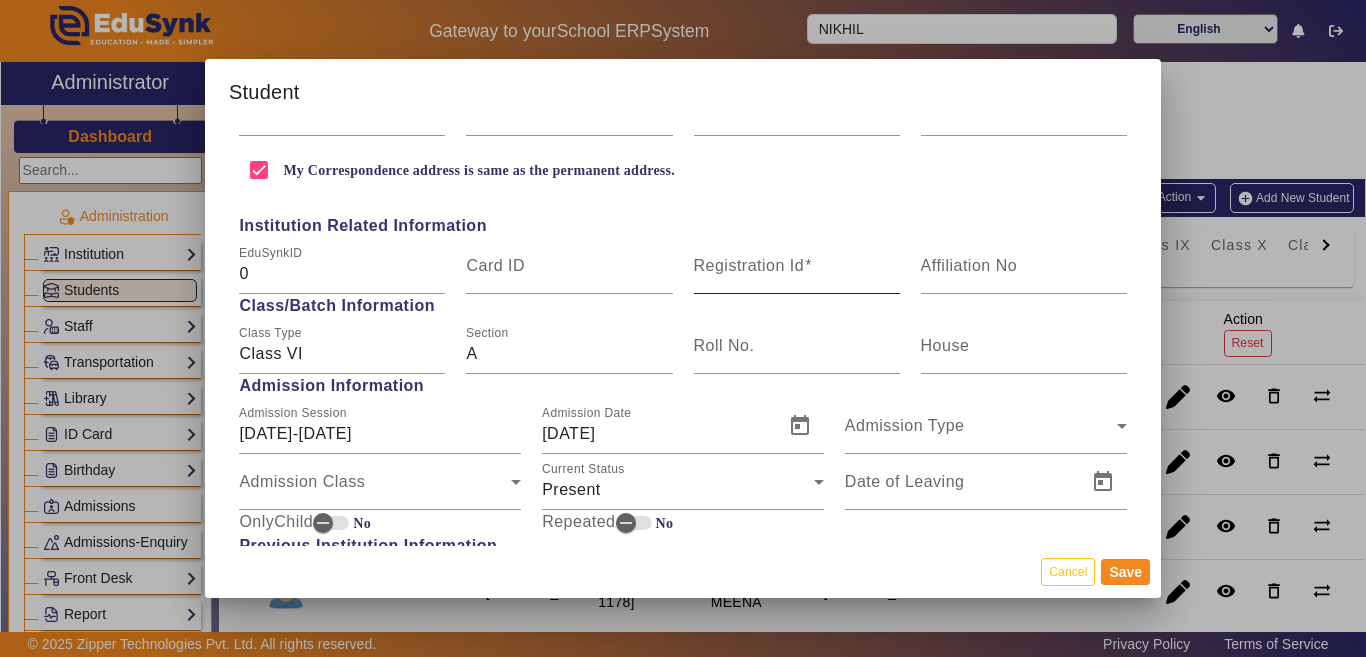 type on "BAWARIKHEDA" 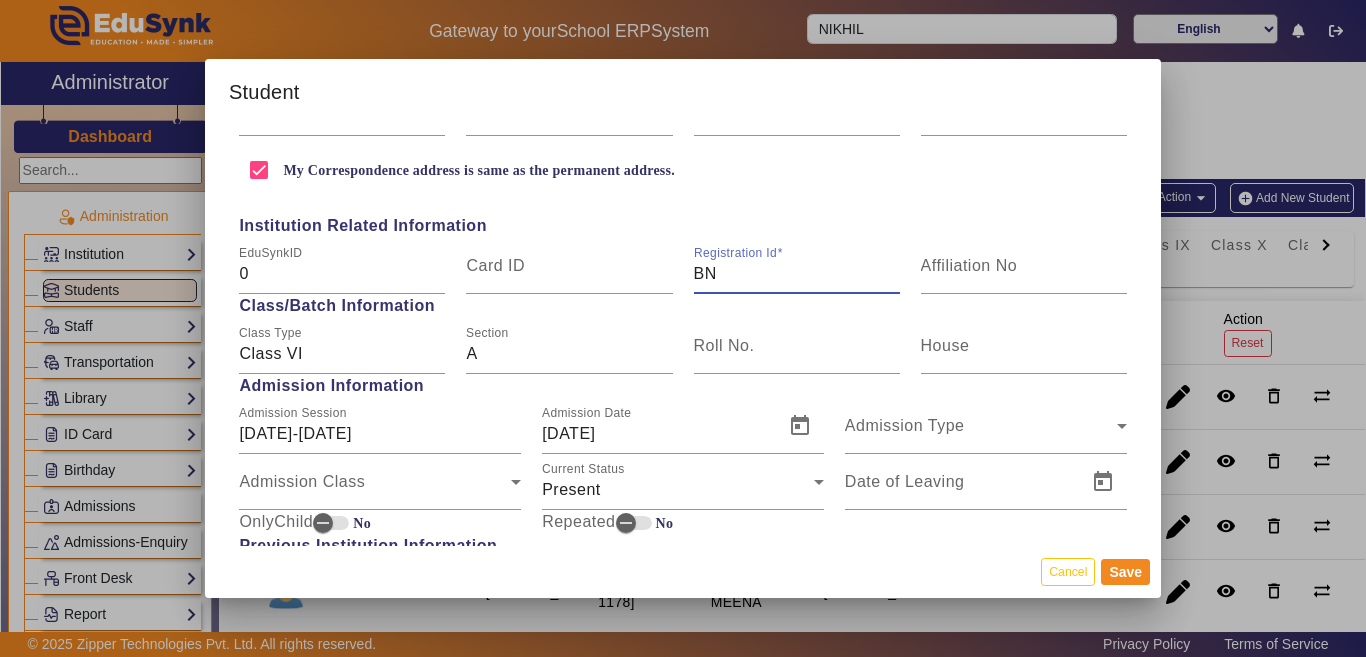 type on "B" 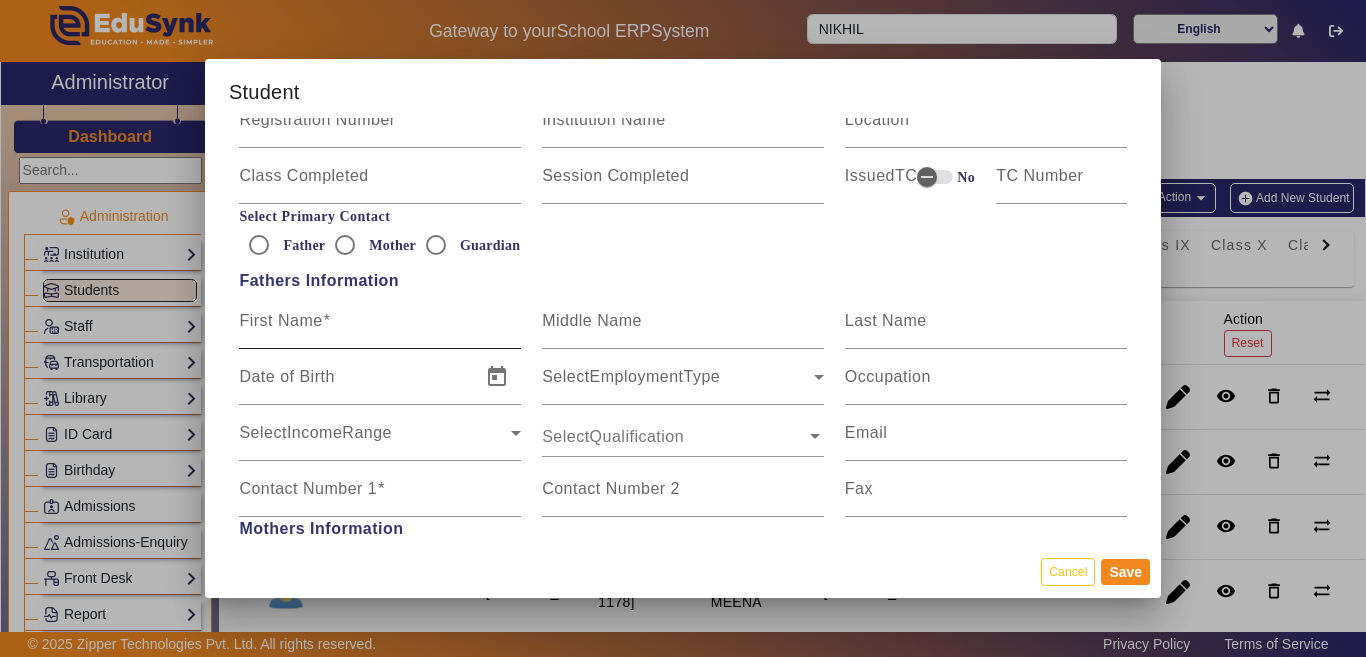 scroll, scrollTop: 1200, scrollLeft: 0, axis: vertical 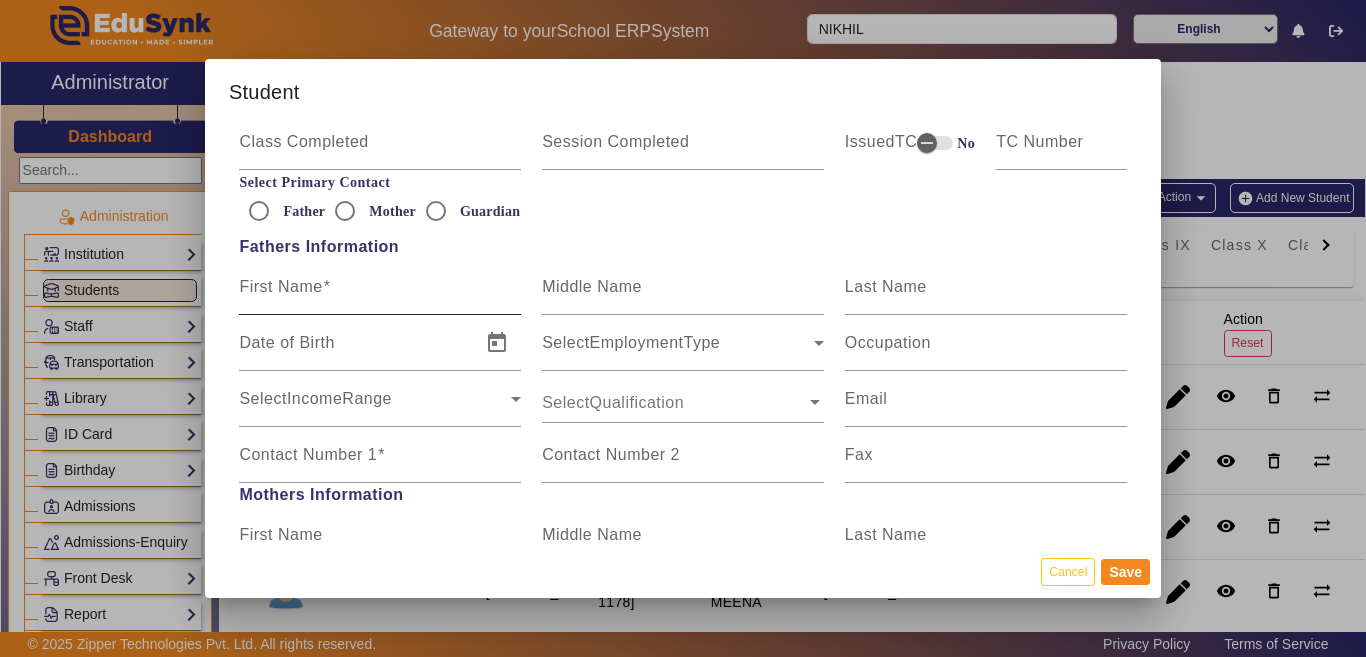 type on "NEW854152" 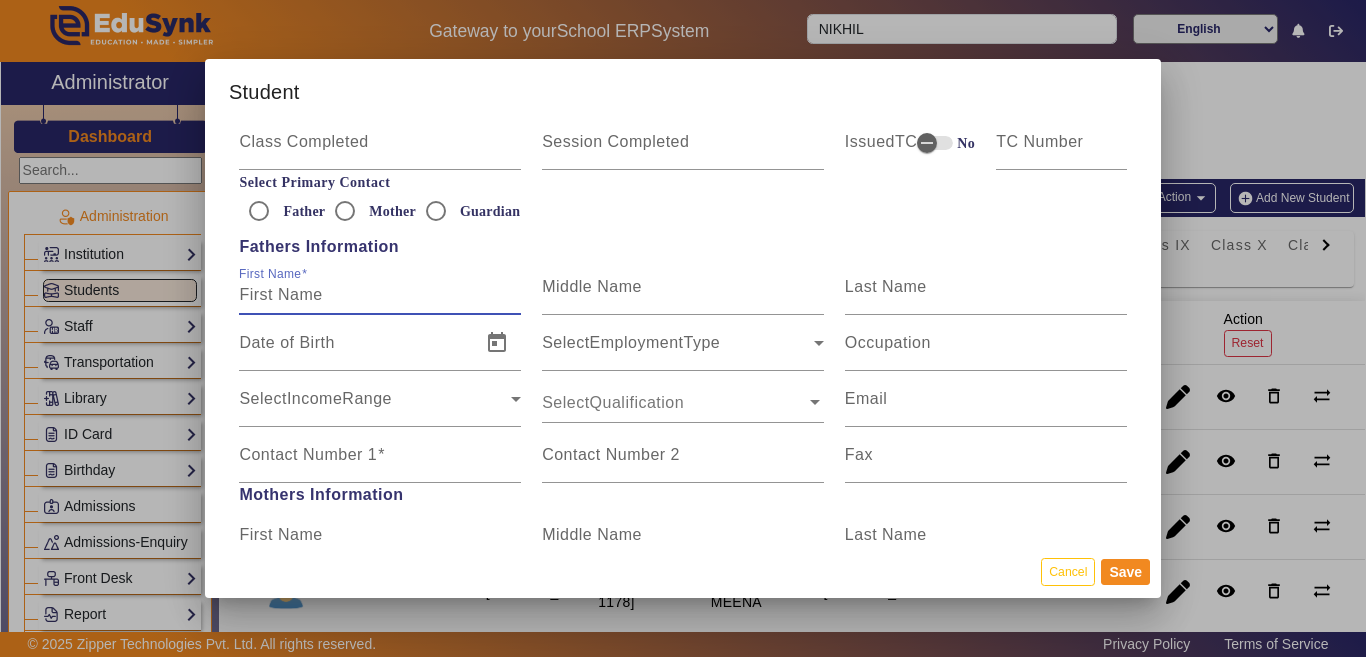 click on "First Name" at bounding box center [380, 295] 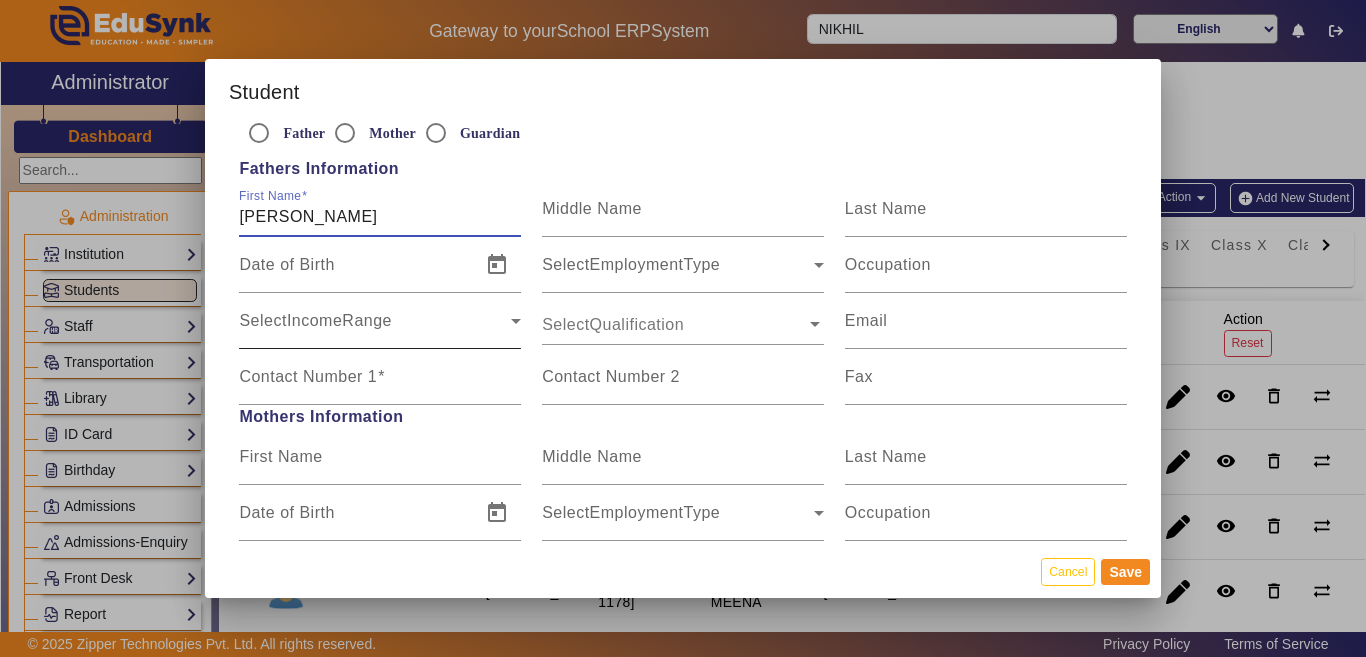 scroll, scrollTop: 1300, scrollLeft: 0, axis: vertical 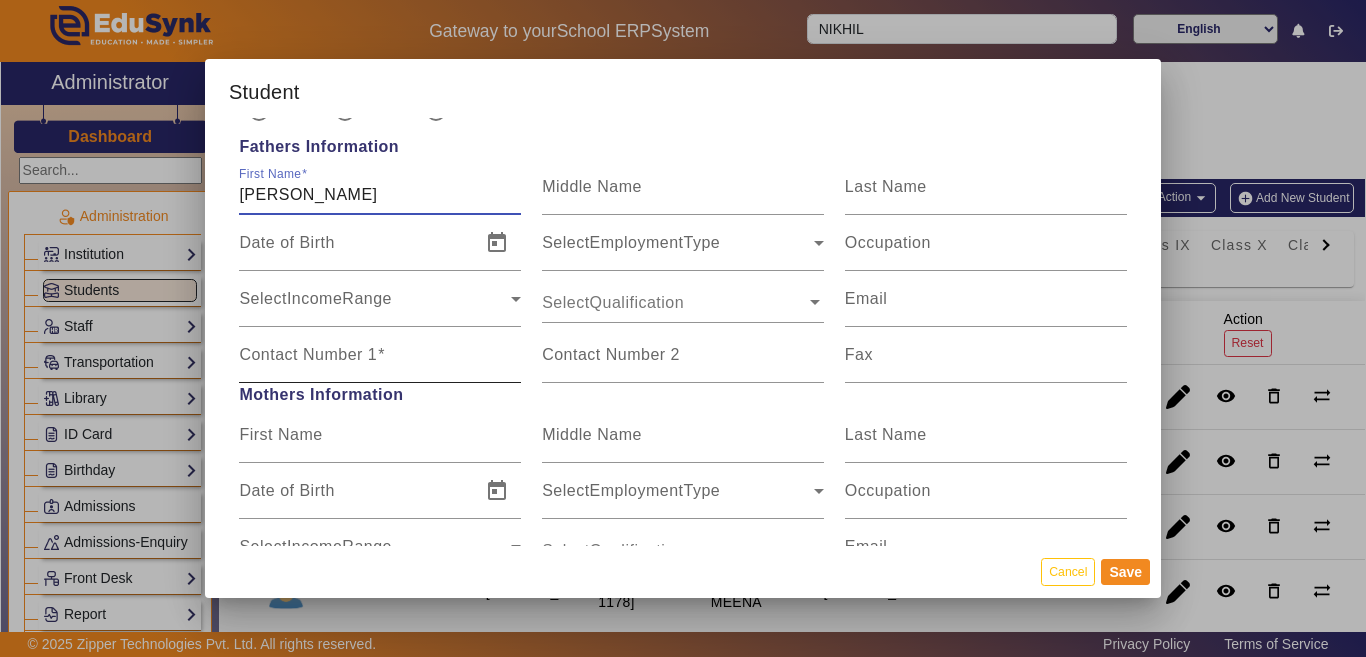 type on "RANKESH" 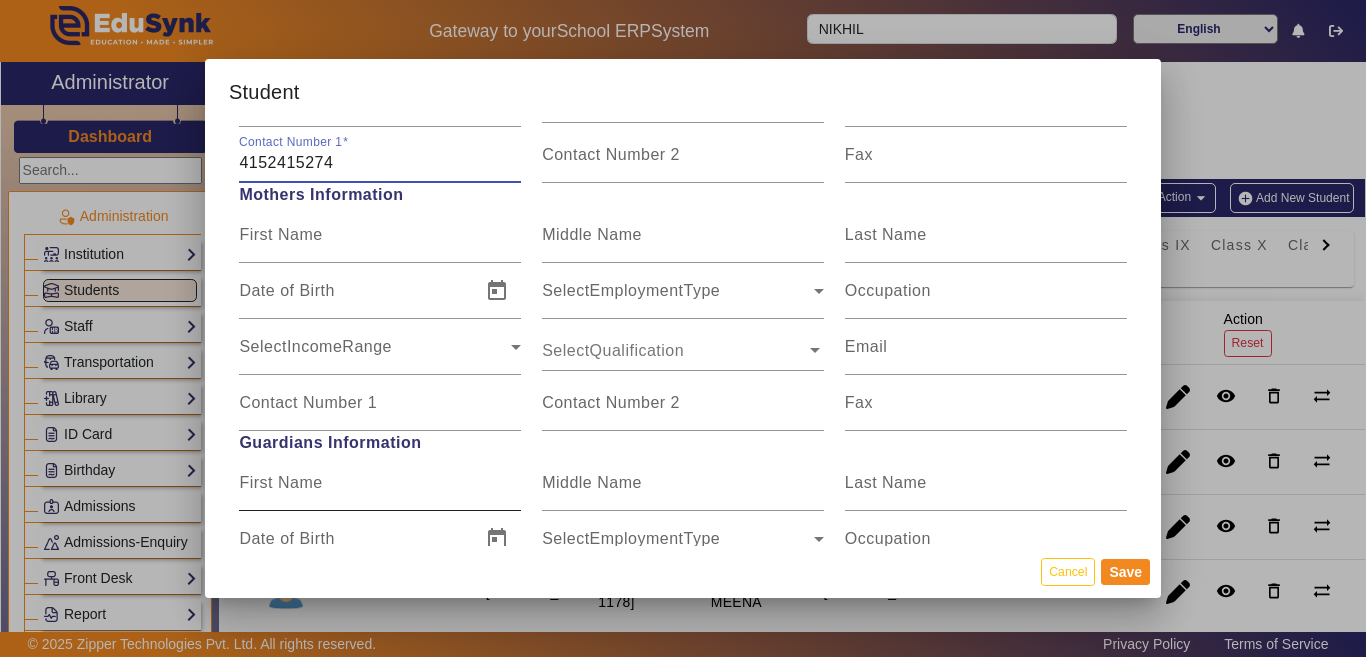scroll, scrollTop: 1600, scrollLeft: 0, axis: vertical 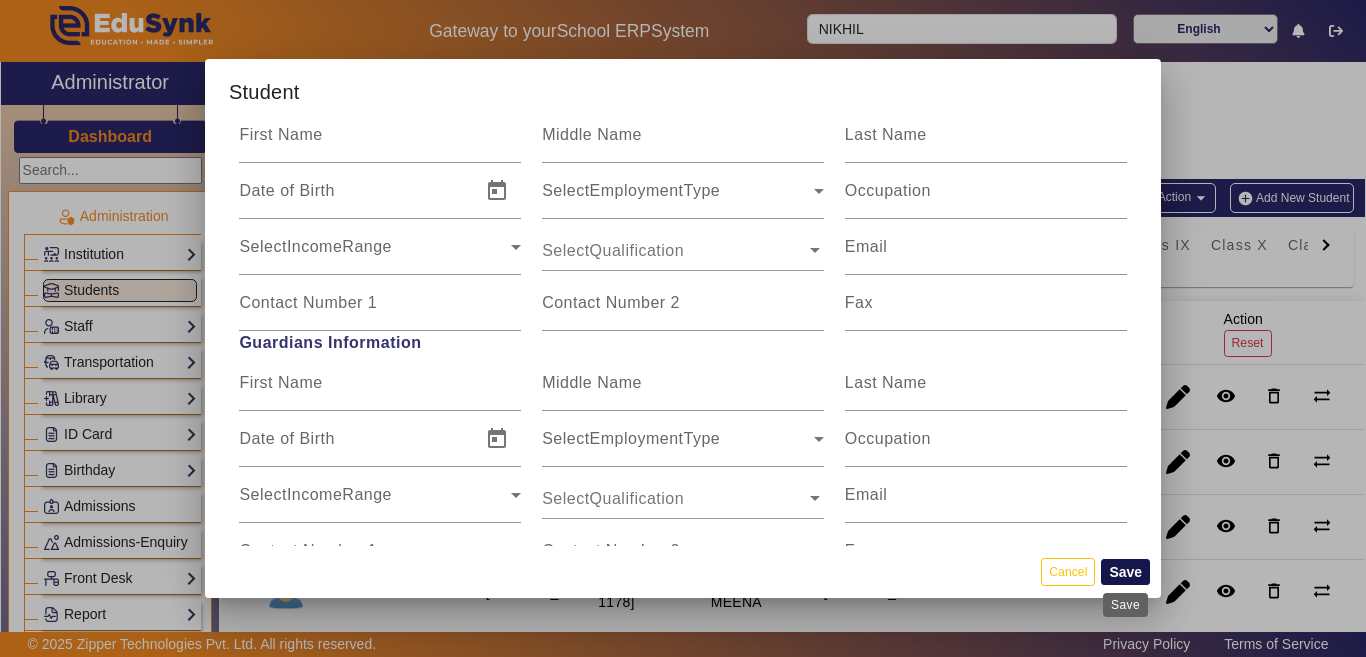 type on "4152415274" 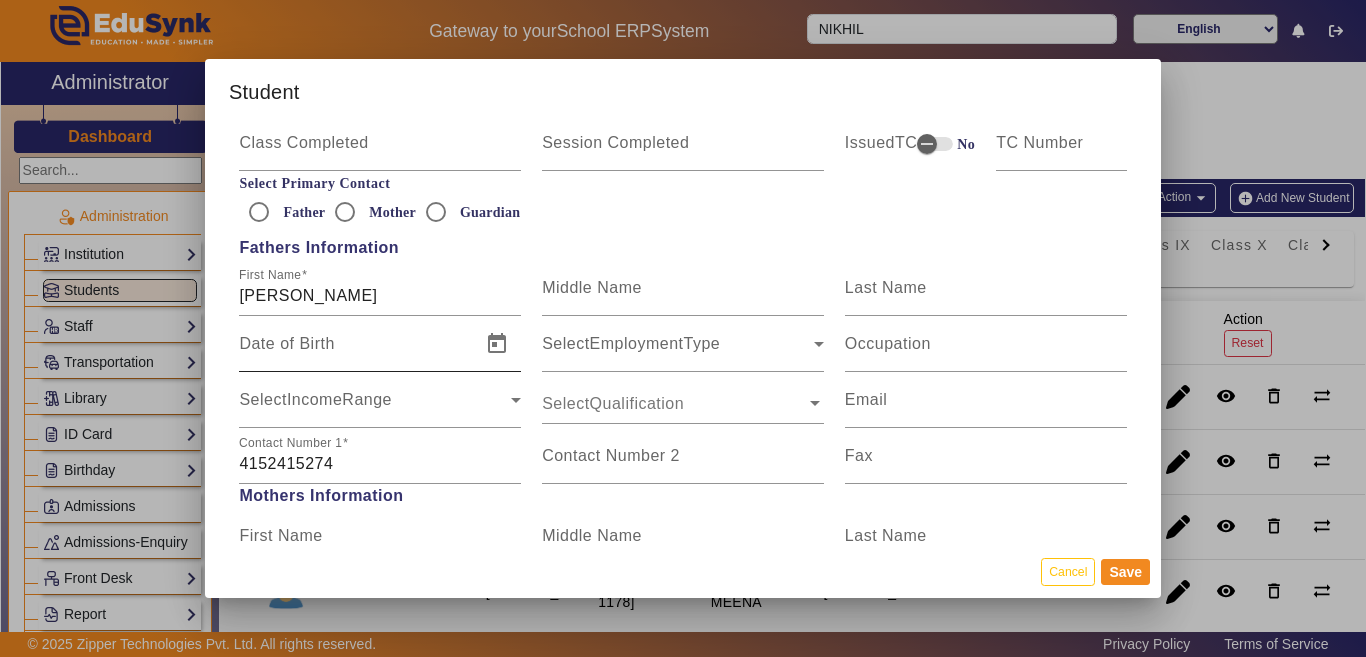 scroll, scrollTop: 1200, scrollLeft: 0, axis: vertical 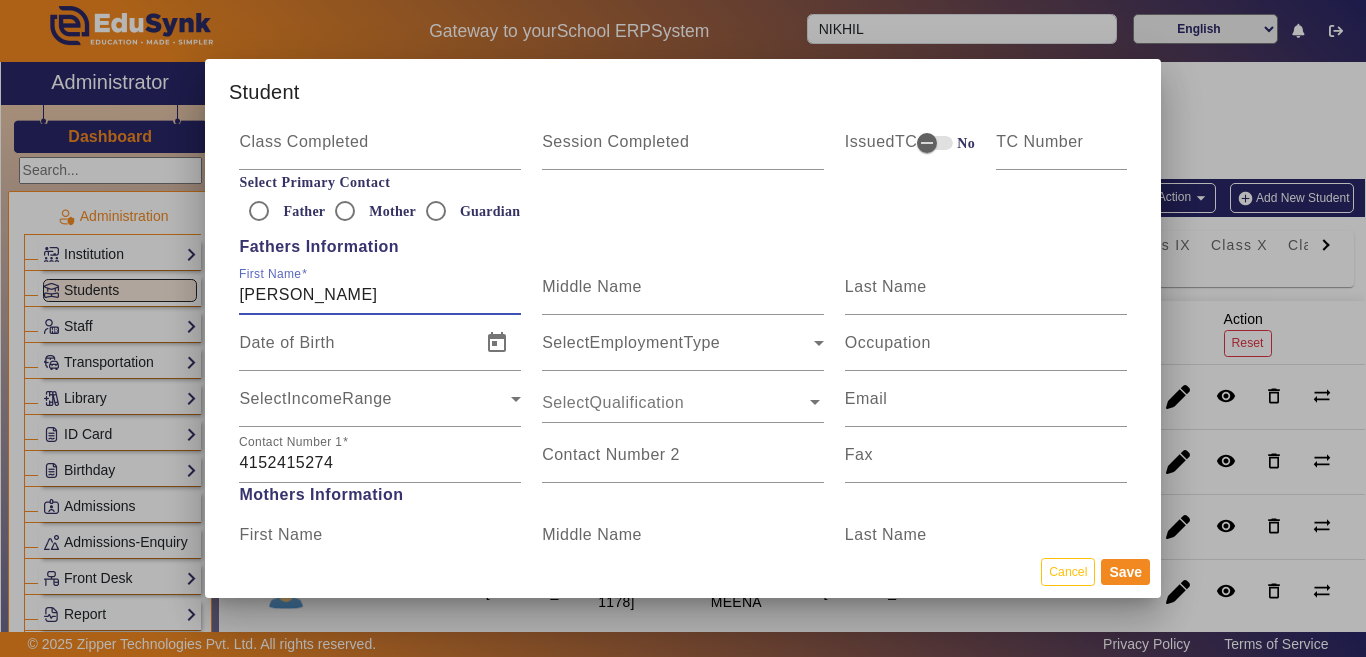 drag, startPoint x: 328, startPoint y: 299, endPoint x: 87, endPoint y: 301, distance: 241.0083 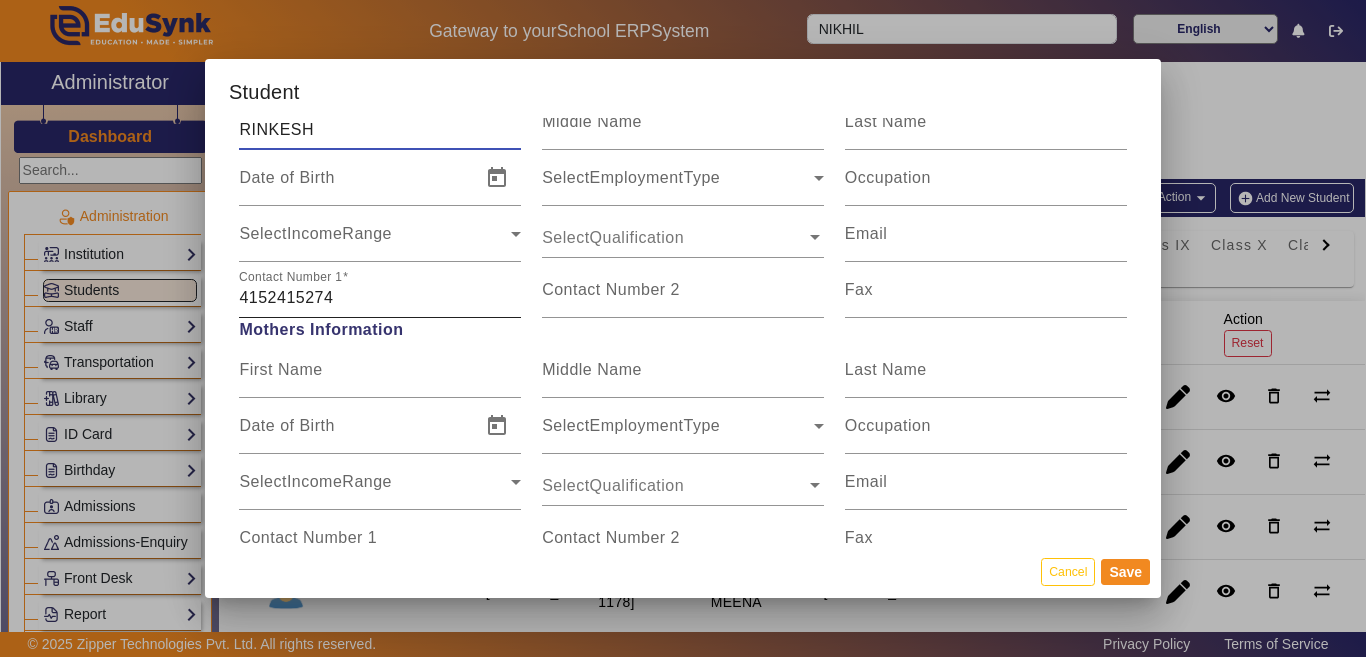 scroll, scrollTop: 1400, scrollLeft: 0, axis: vertical 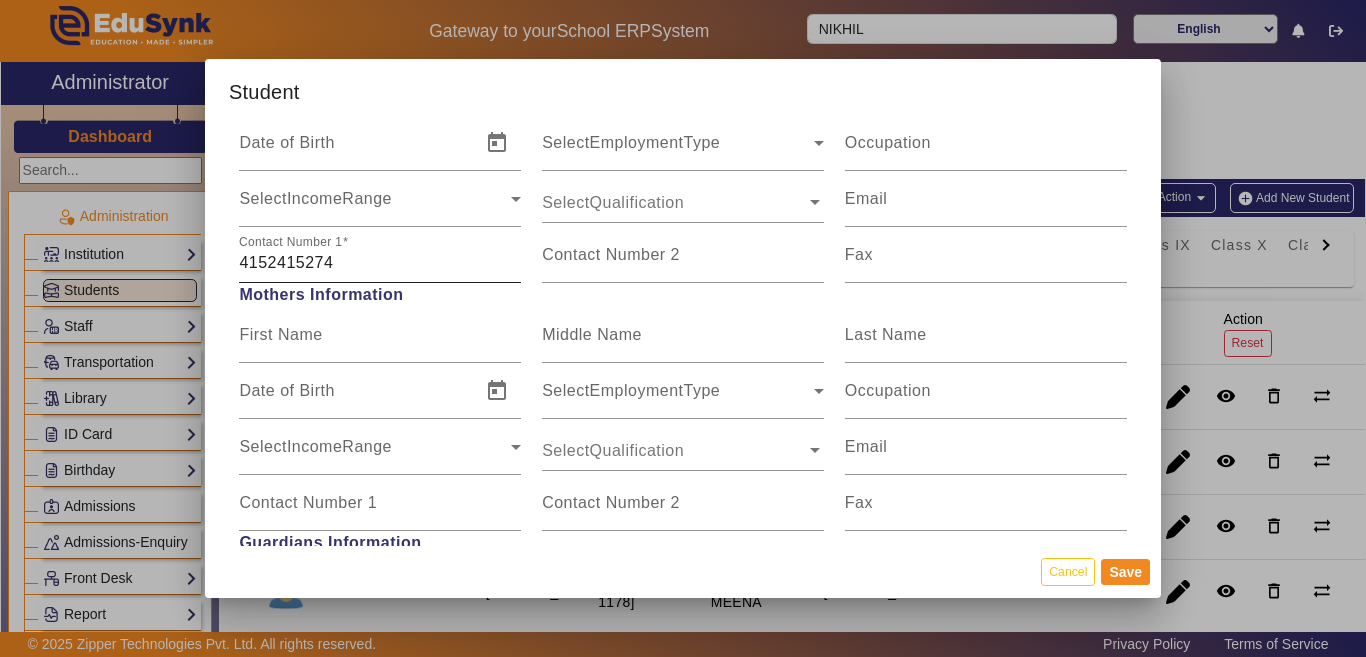 type on "RINKESH" 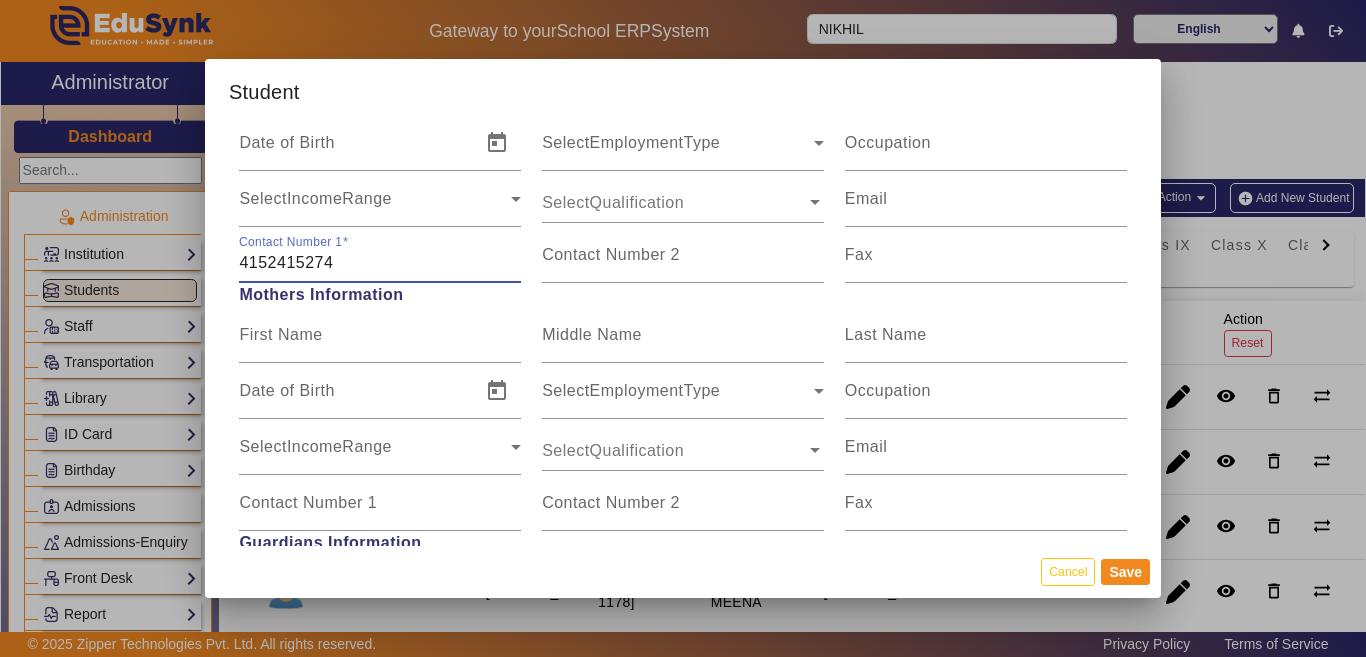 drag, startPoint x: 355, startPoint y: 266, endPoint x: 238, endPoint y: 264, distance: 117.01709 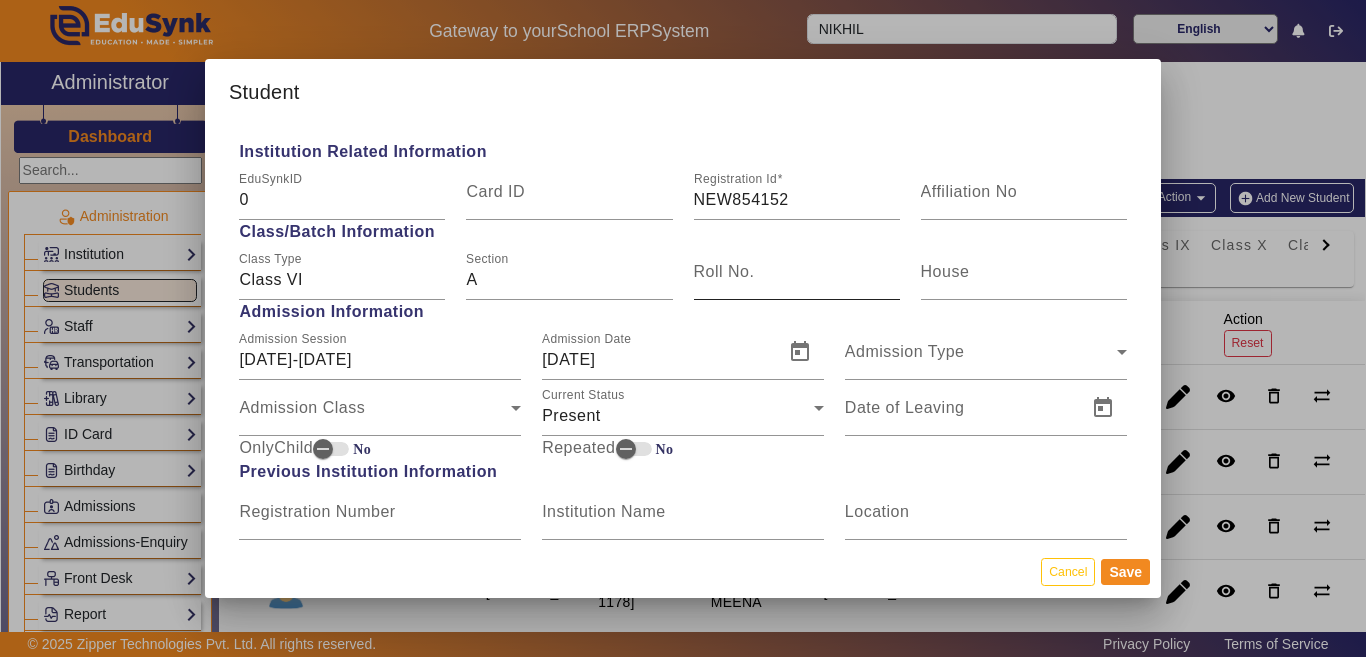scroll, scrollTop: 700, scrollLeft: 0, axis: vertical 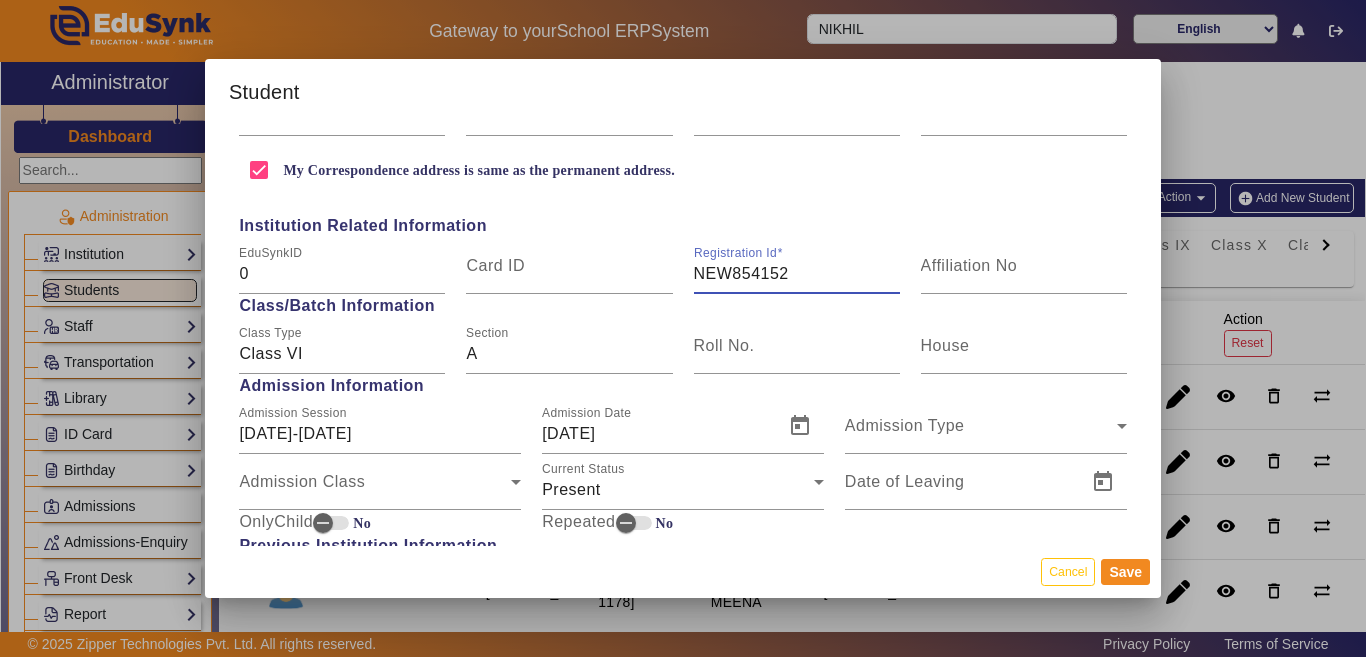 click on "NEW854152" at bounding box center (797, 274) 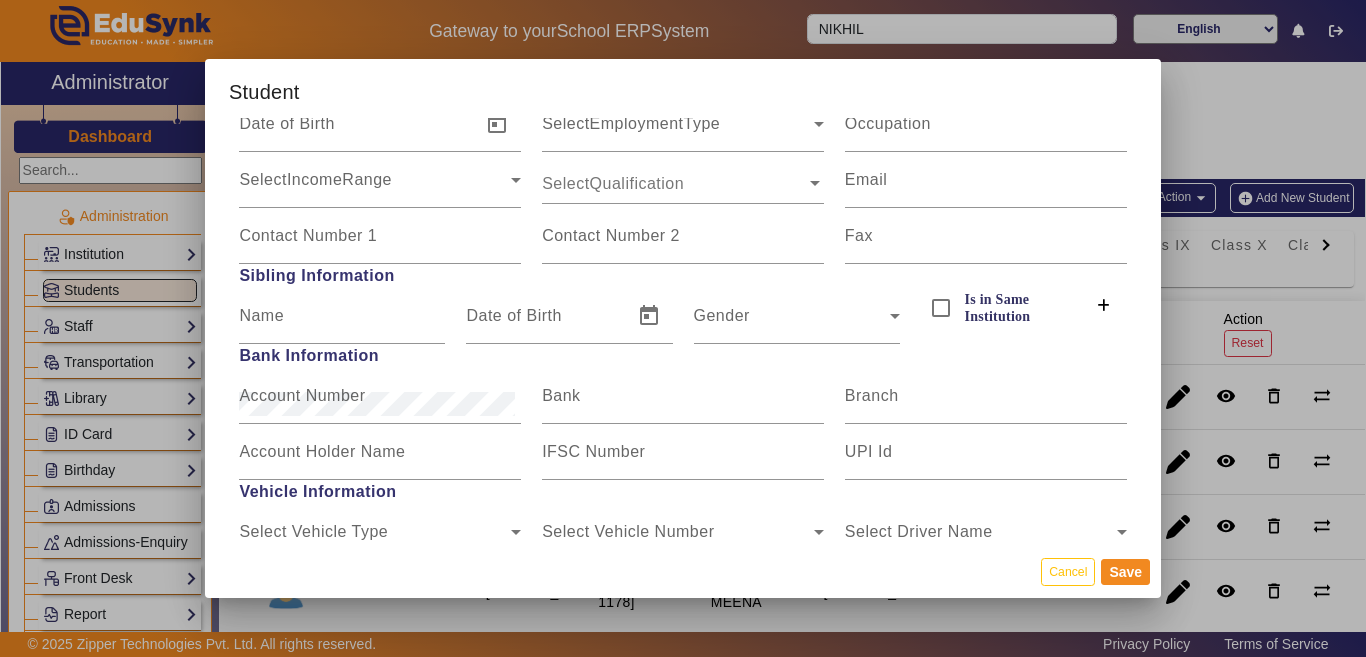 scroll, scrollTop: 2200, scrollLeft: 0, axis: vertical 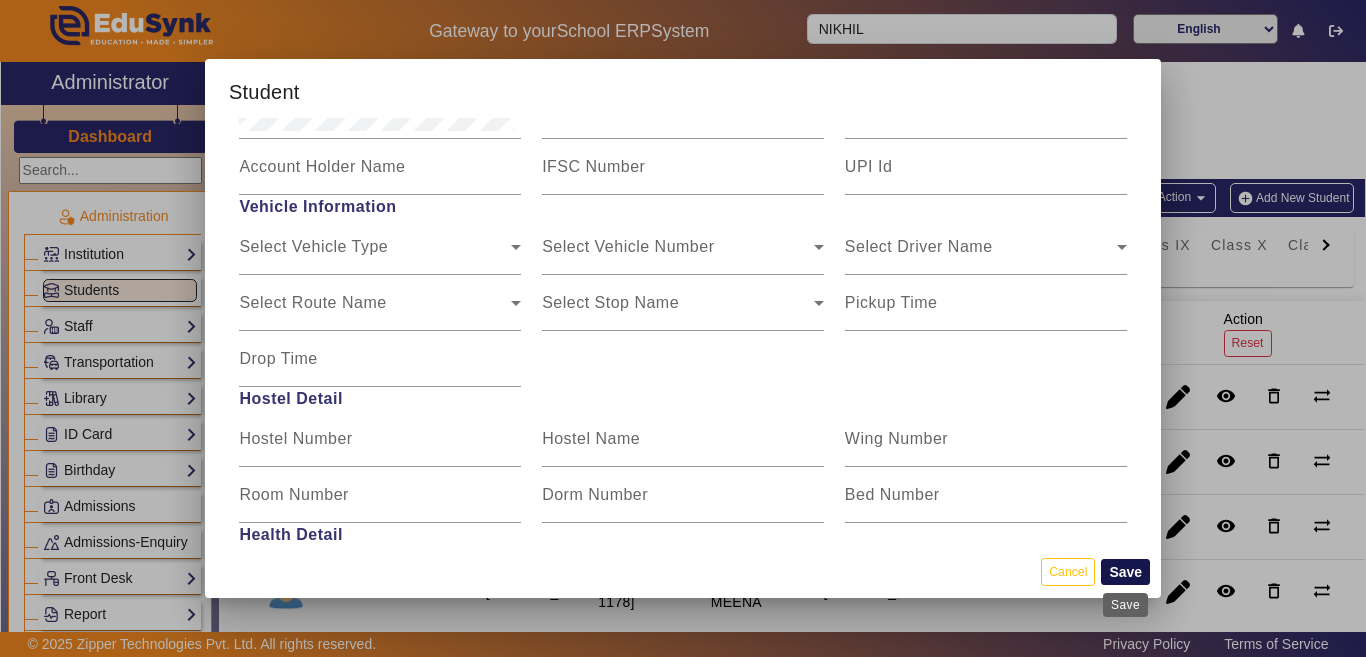 type on "NEW85415263" 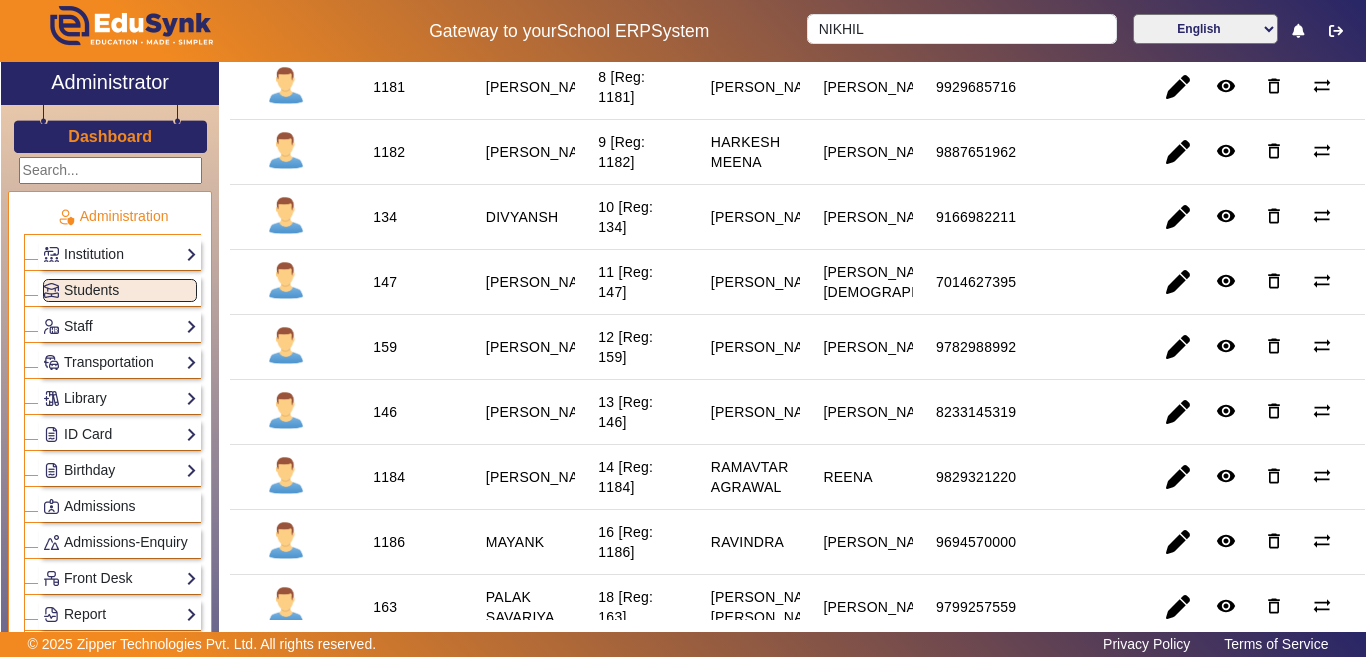 scroll, scrollTop: 0, scrollLeft: 0, axis: both 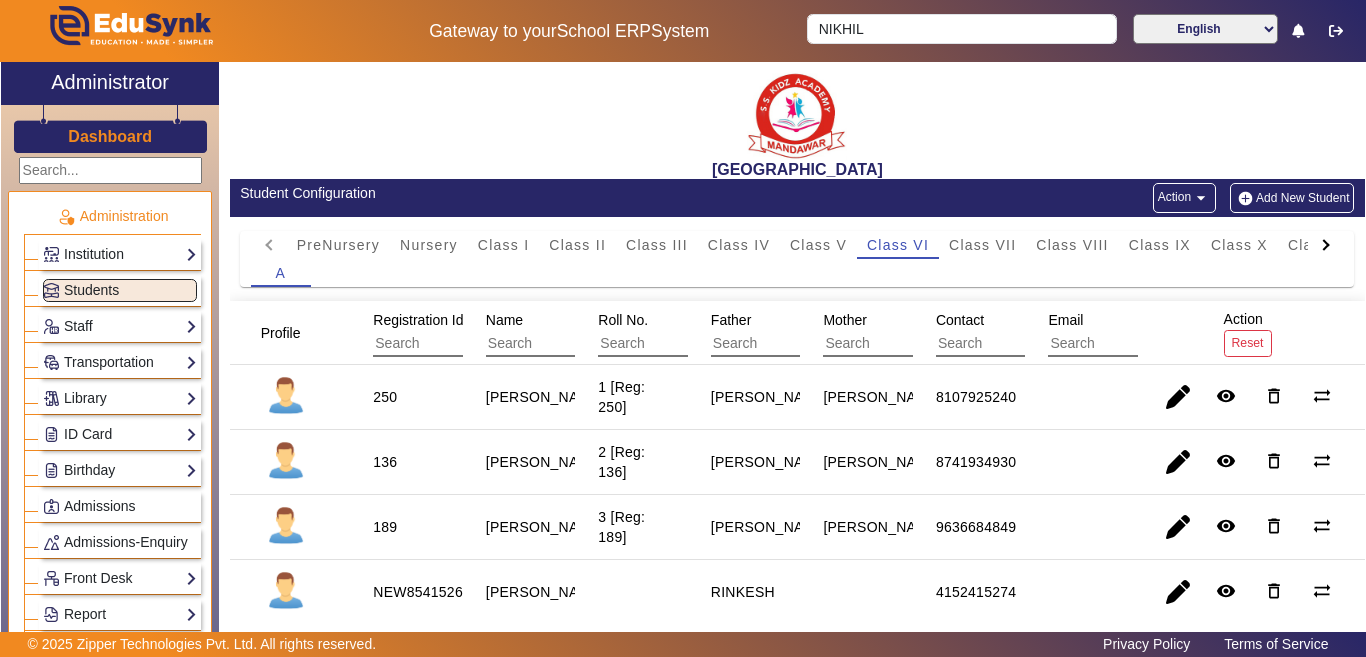 click on "Add New Student" 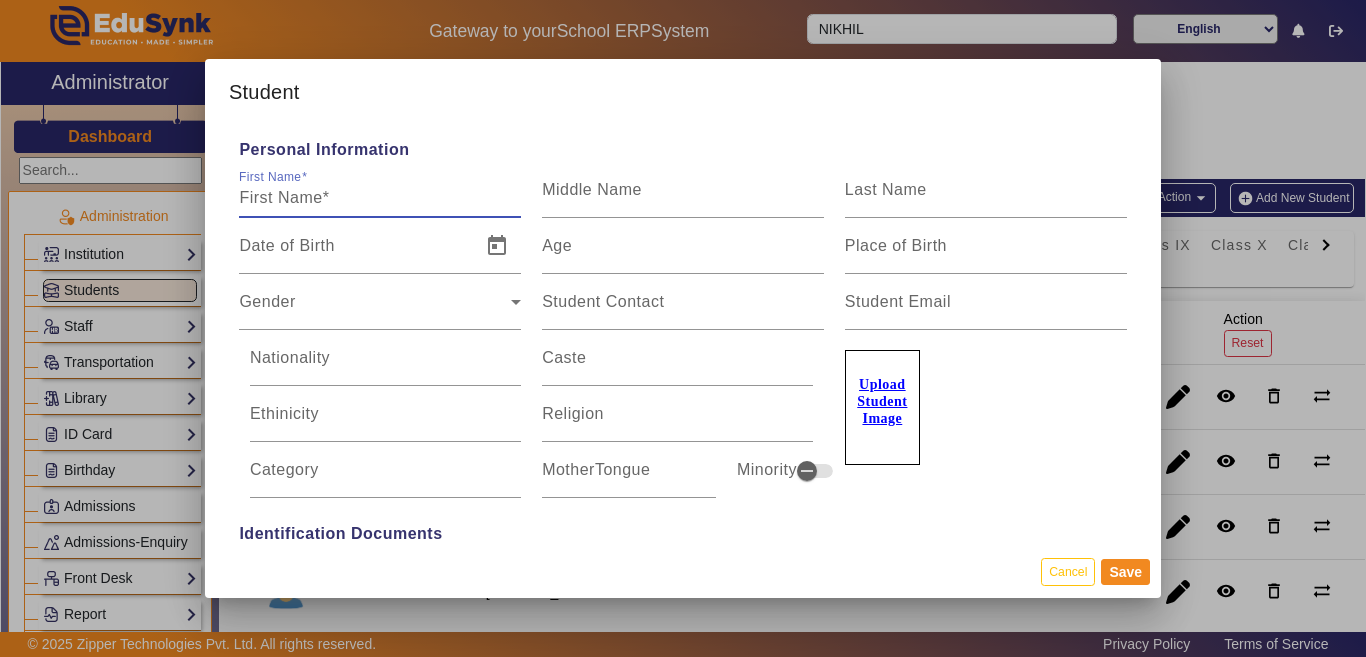 click on "First Name" at bounding box center [380, 198] 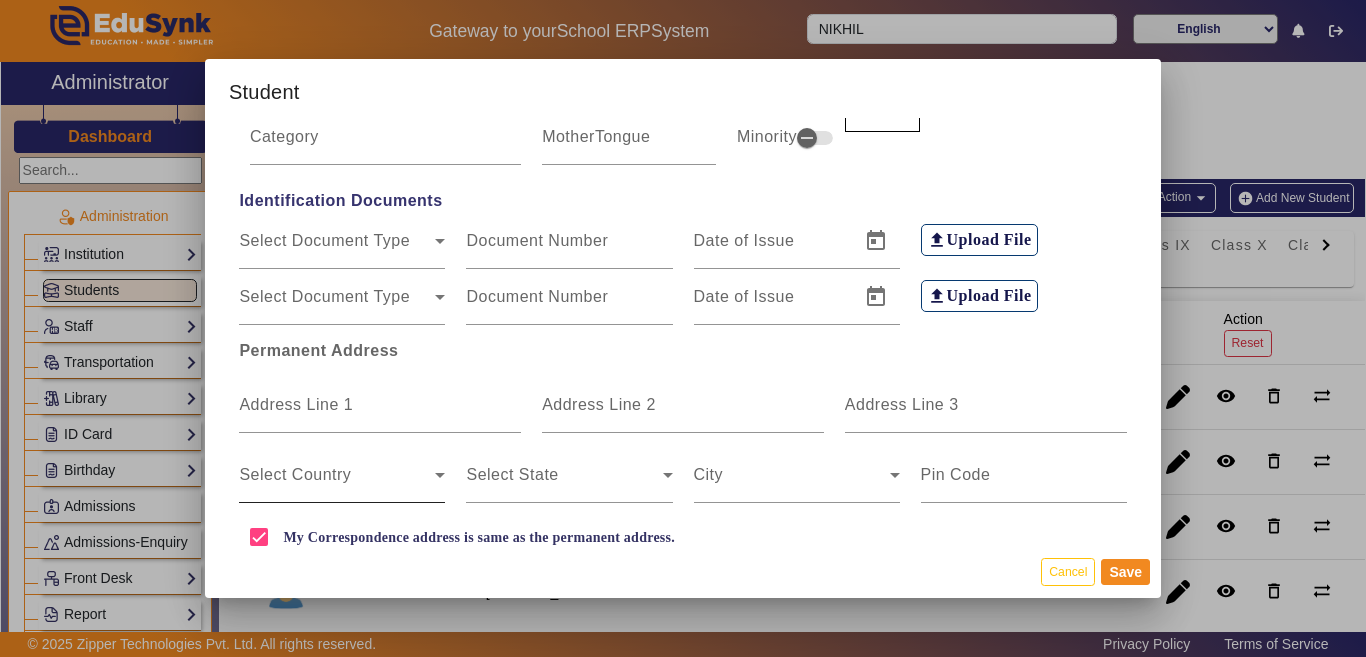 scroll, scrollTop: 400, scrollLeft: 0, axis: vertical 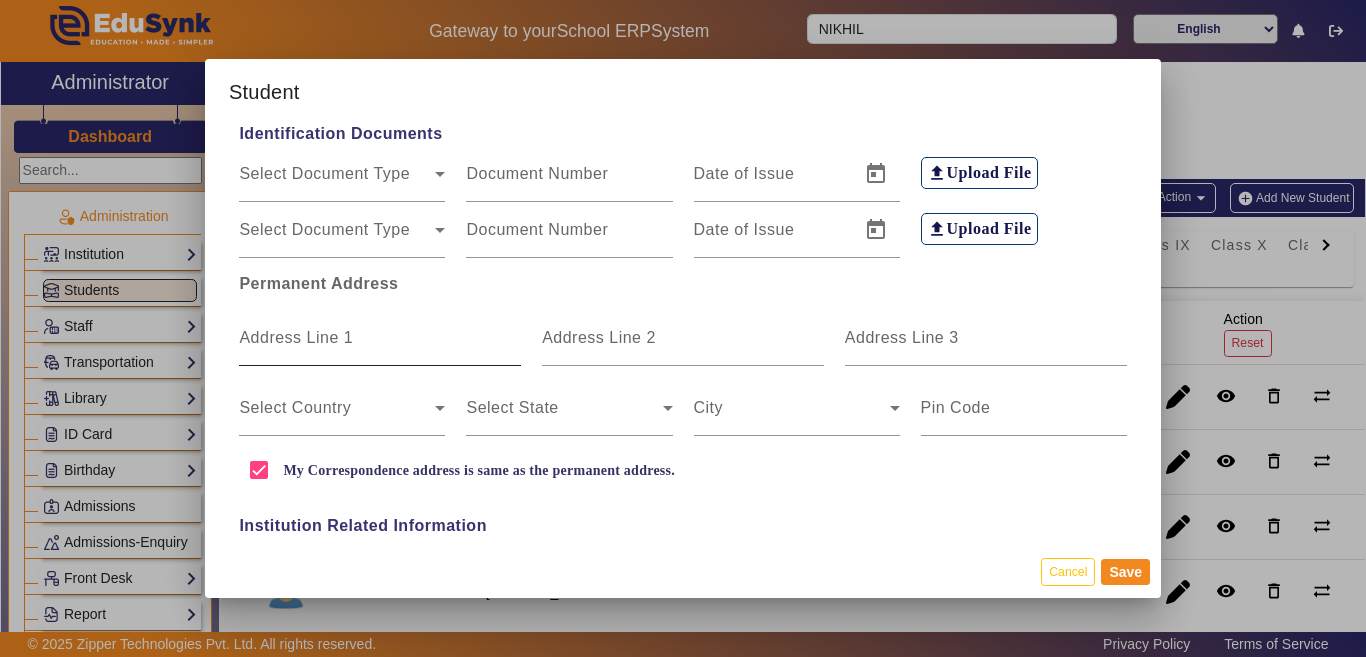 type on "DIXIT DAYMA" 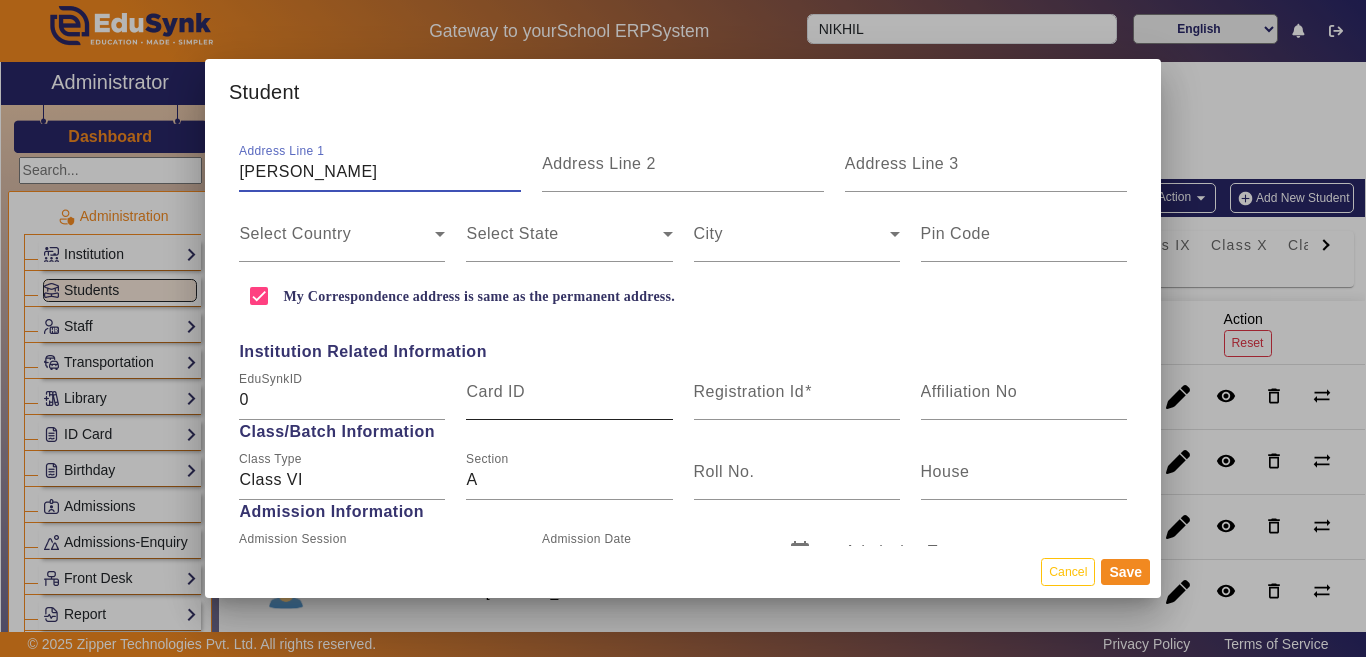 scroll, scrollTop: 700, scrollLeft: 0, axis: vertical 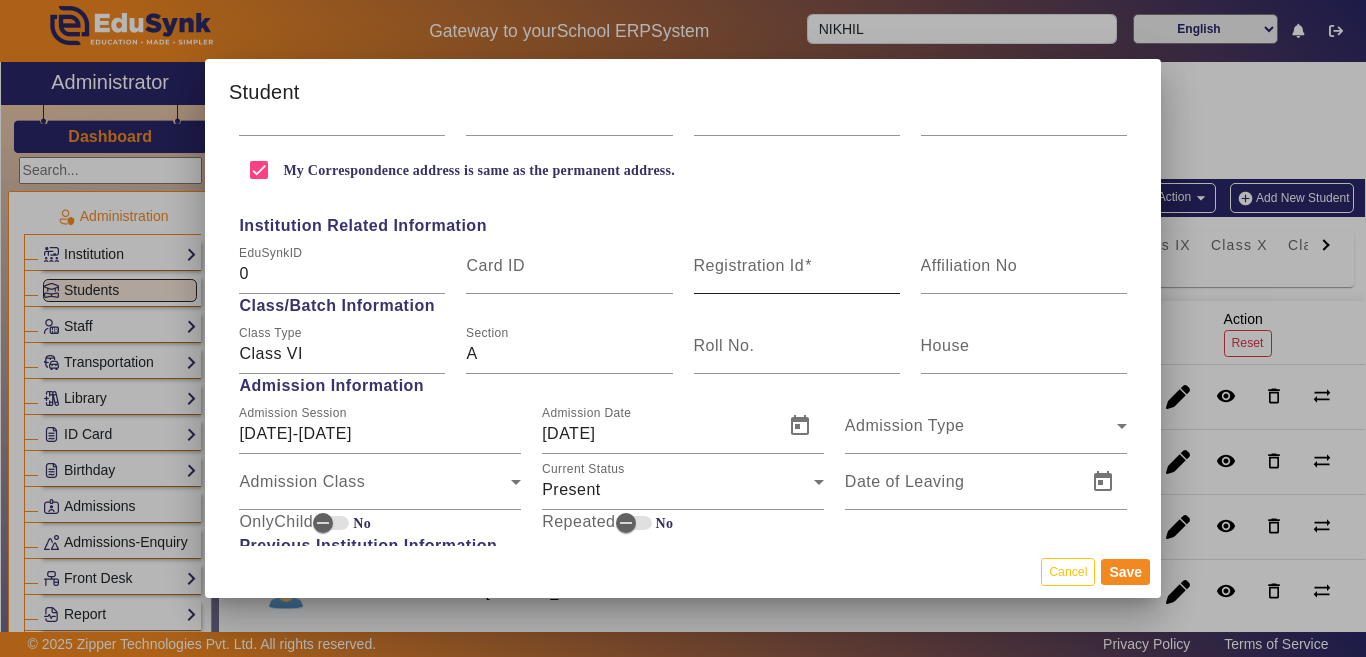 type on "MANIRAM GURJAR" 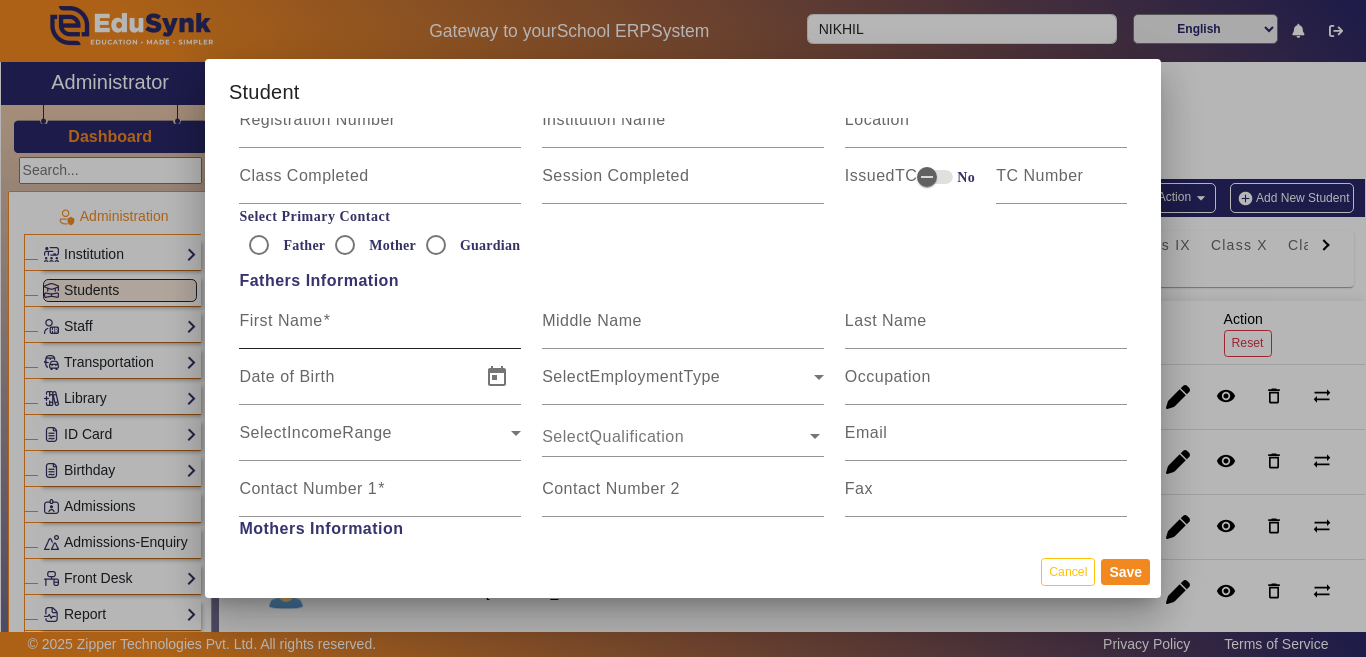 scroll, scrollTop: 1200, scrollLeft: 0, axis: vertical 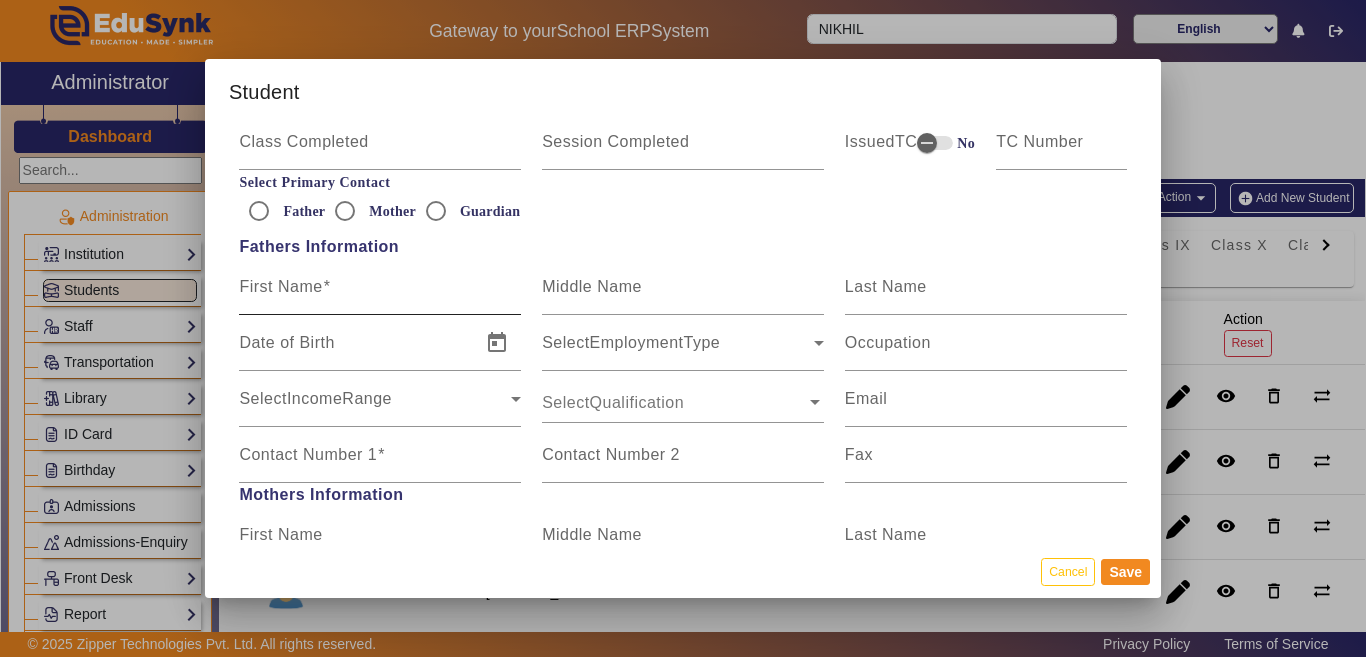 type on "NEW524174" 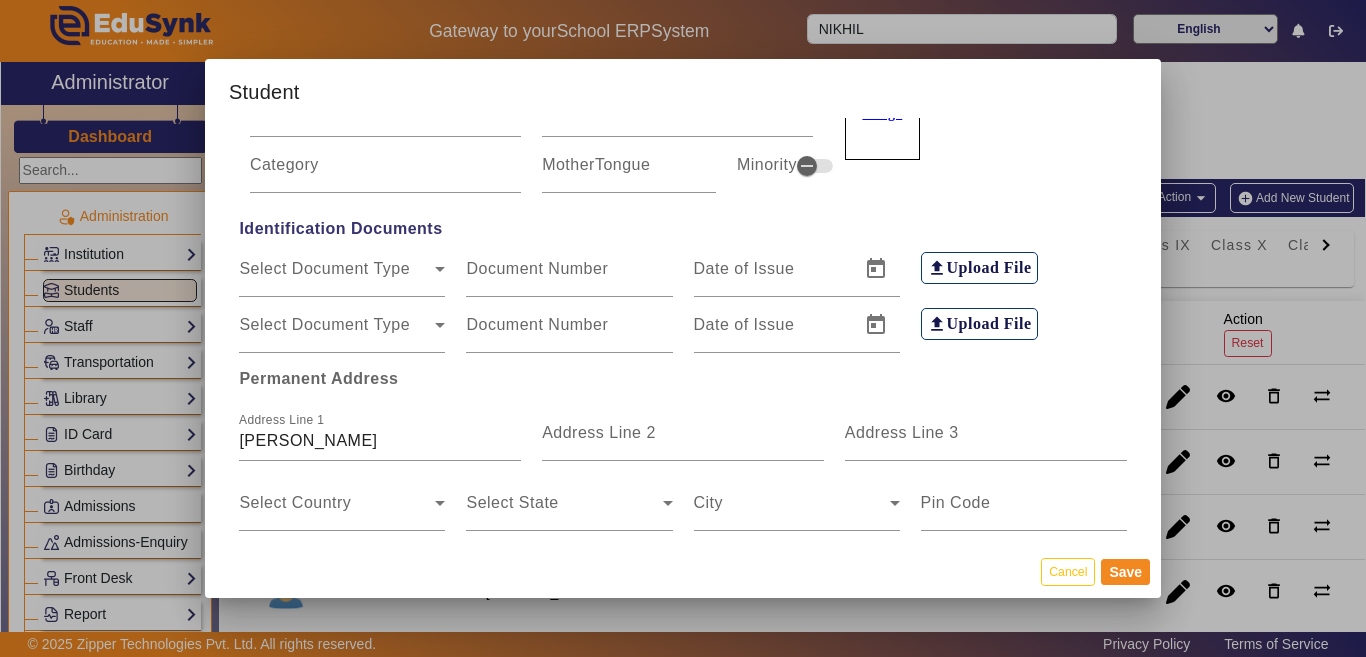 scroll, scrollTop: 400, scrollLeft: 0, axis: vertical 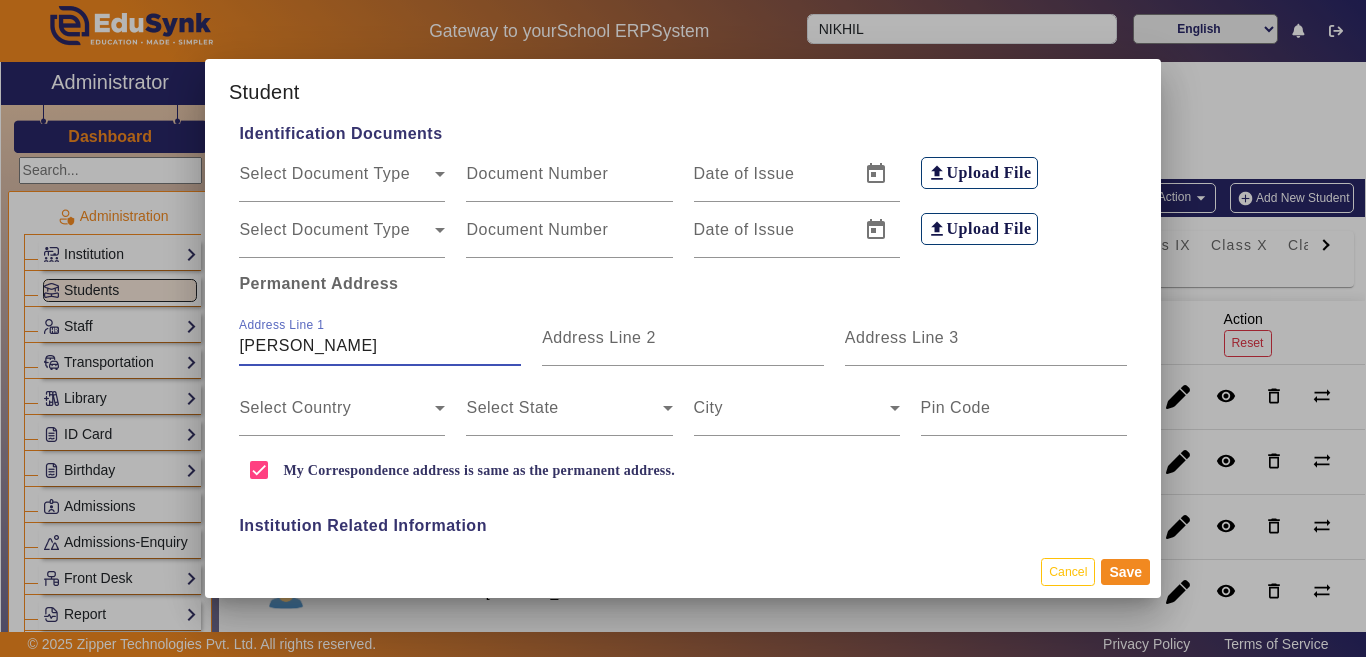 drag, startPoint x: 406, startPoint y: 339, endPoint x: 136, endPoint y: 336, distance: 270.01666 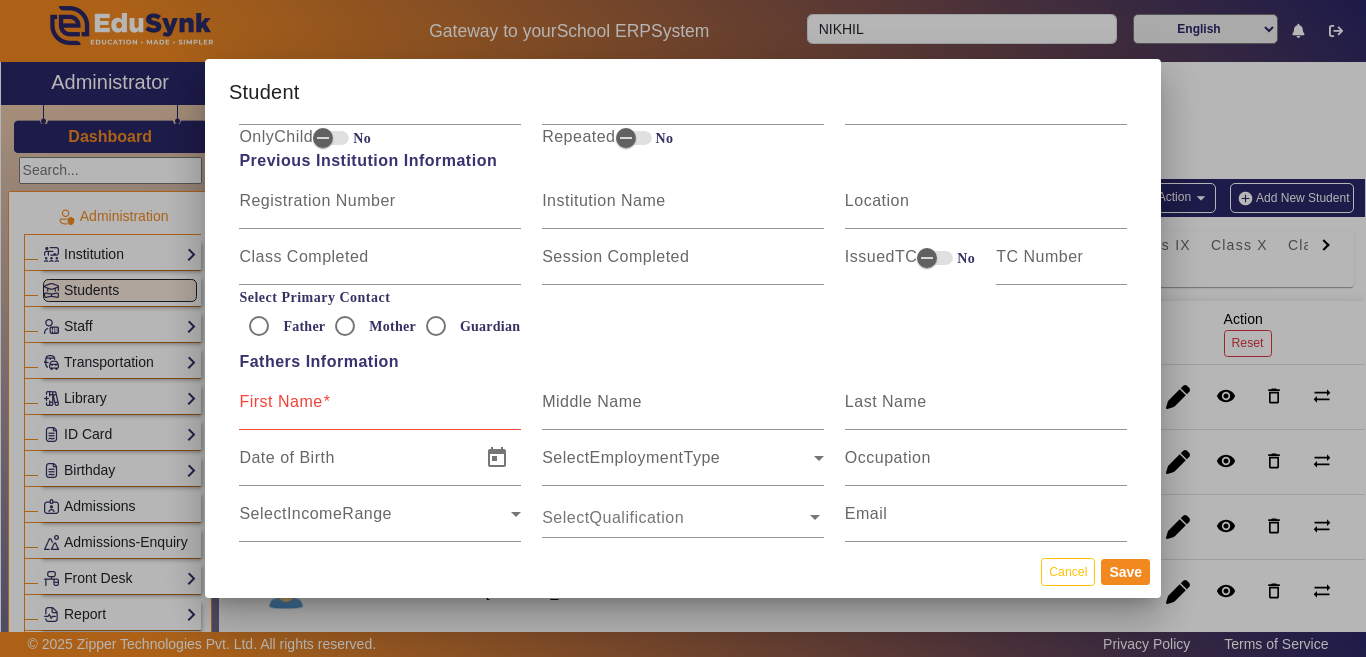 scroll, scrollTop: 1200, scrollLeft: 0, axis: vertical 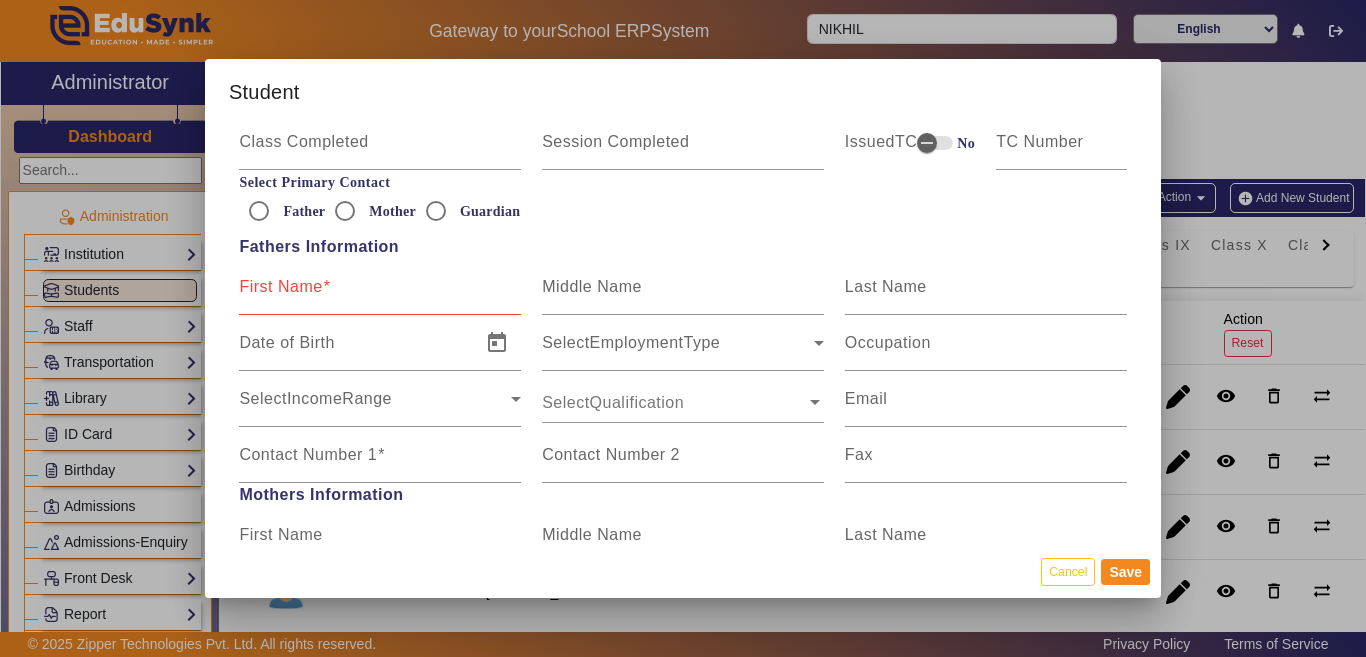 type on "NANDNA" 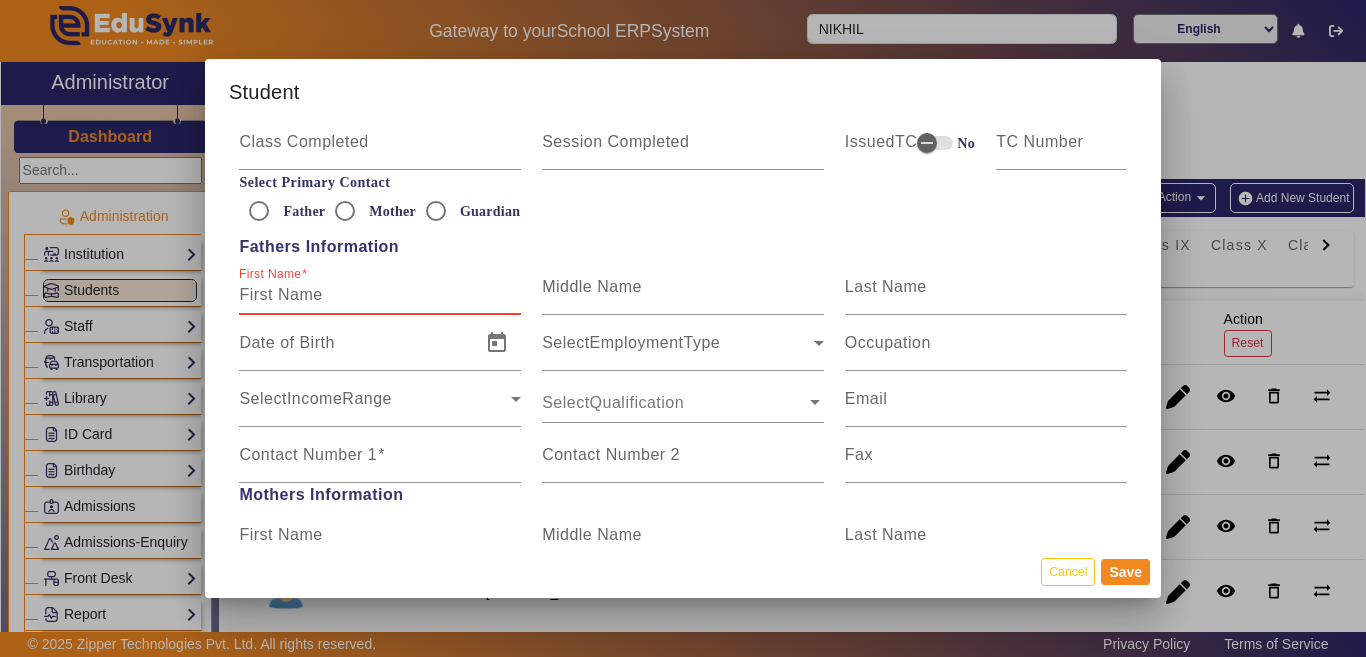click on "First Name" at bounding box center [380, 295] 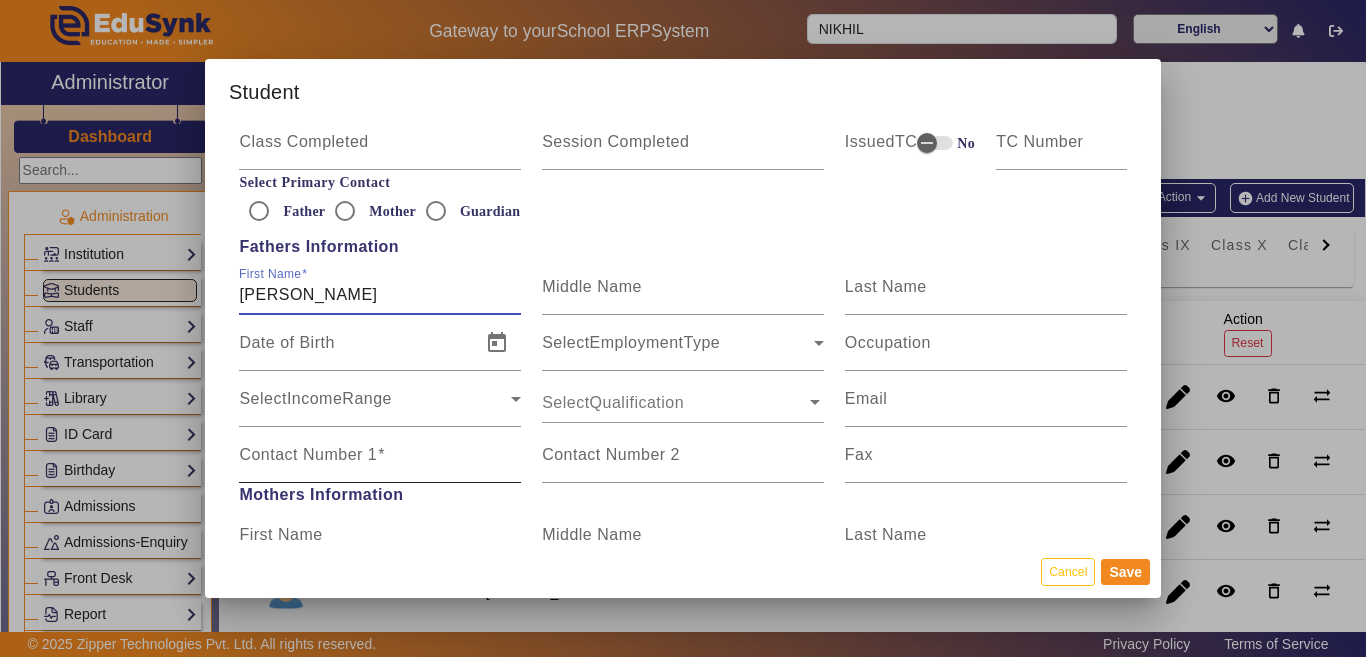 type on "MANIRAM GURJAR" 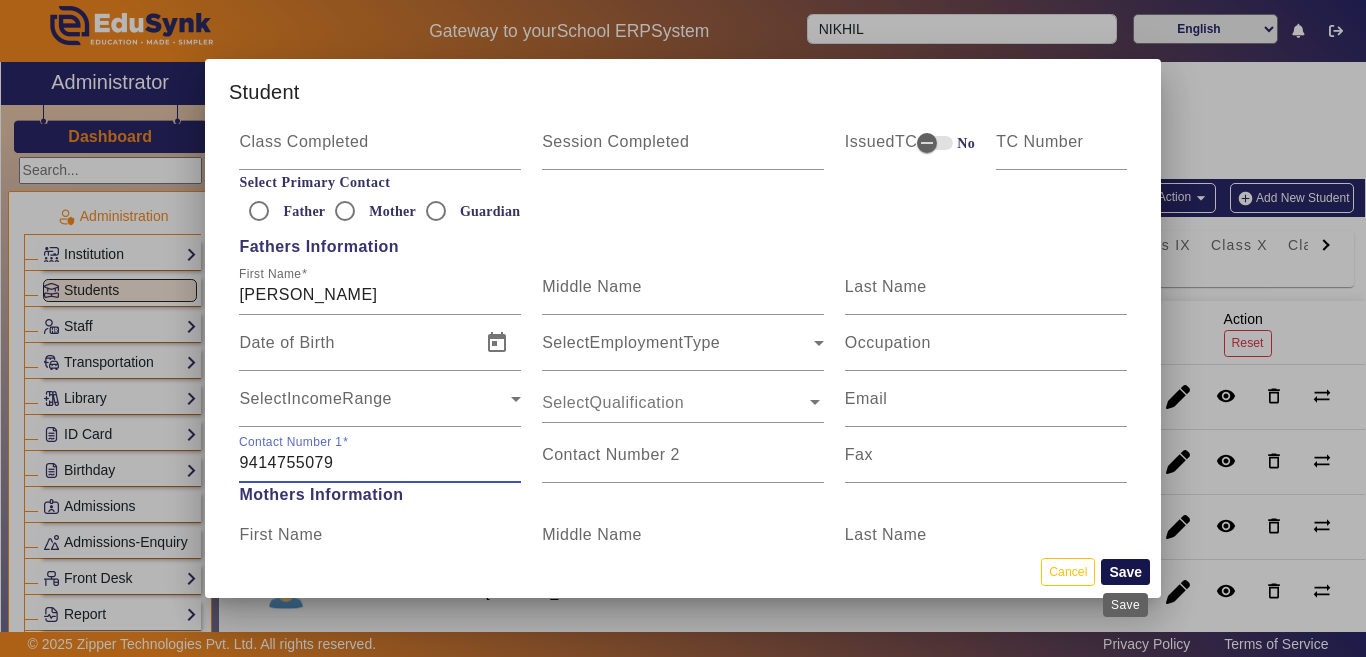 type on "9414755079" 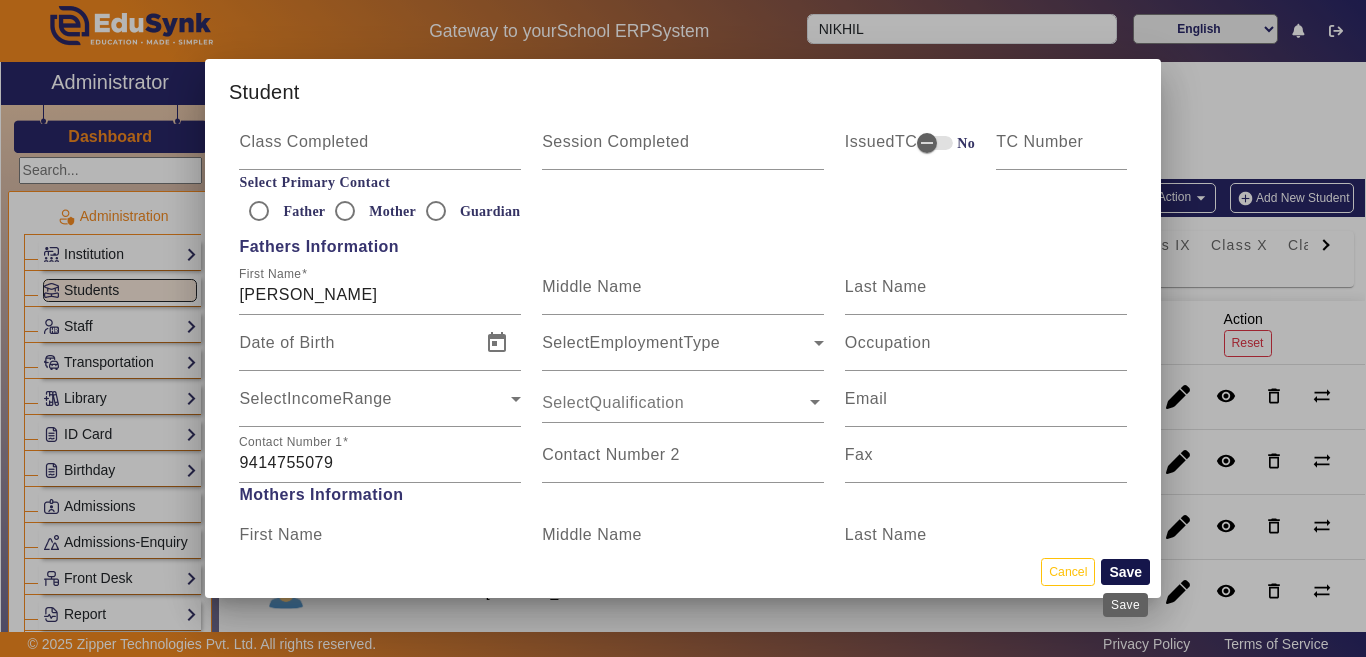 click on "Save" at bounding box center [1125, 572] 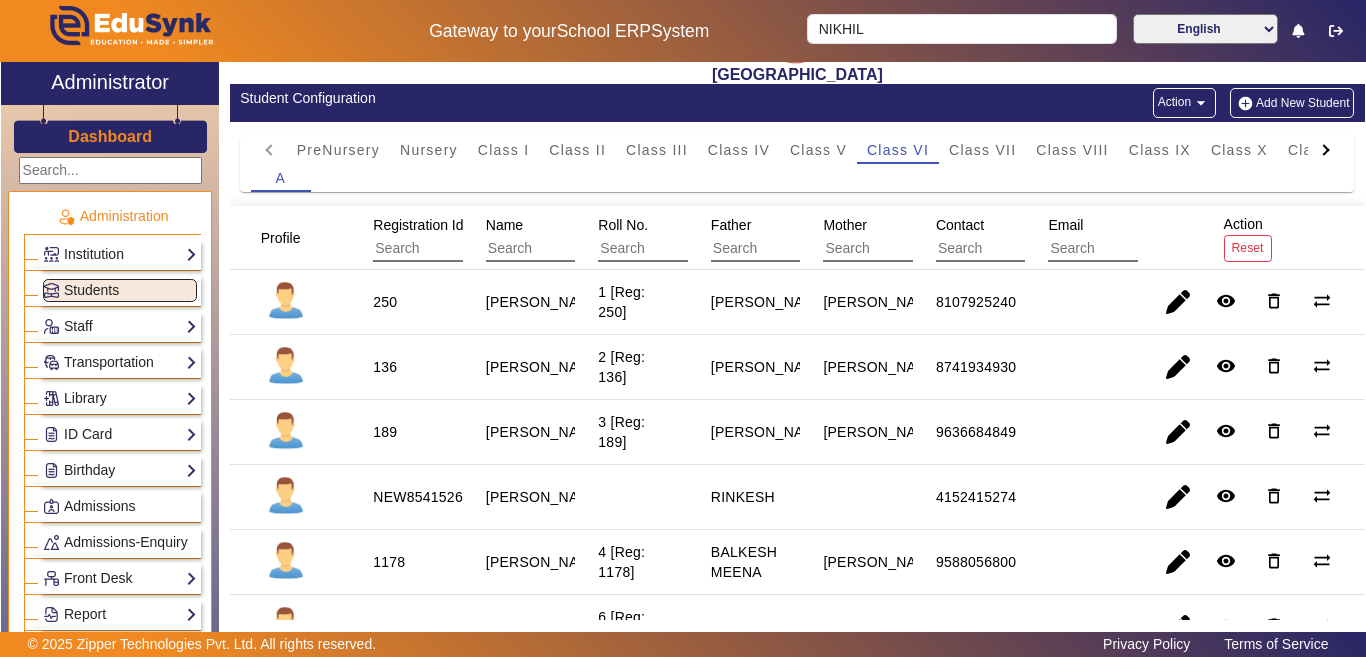 scroll, scrollTop: 0, scrollLeft: 0, axis: both 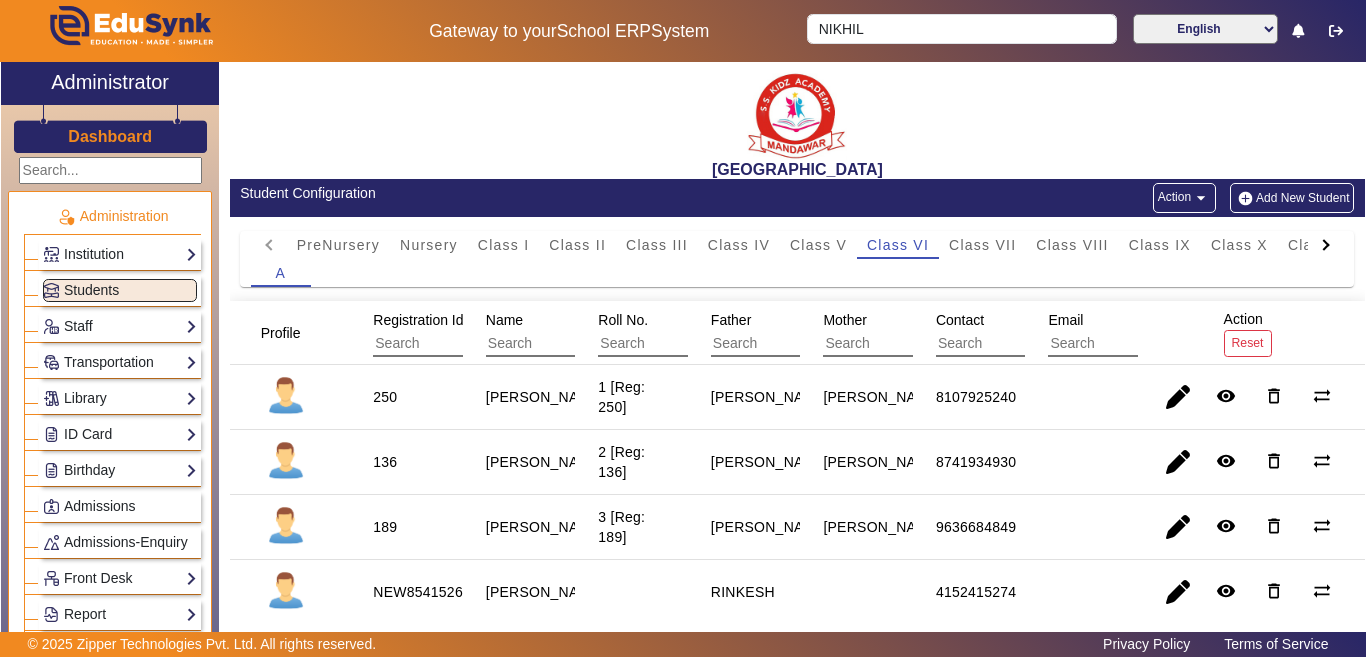 click on "Add New Student" 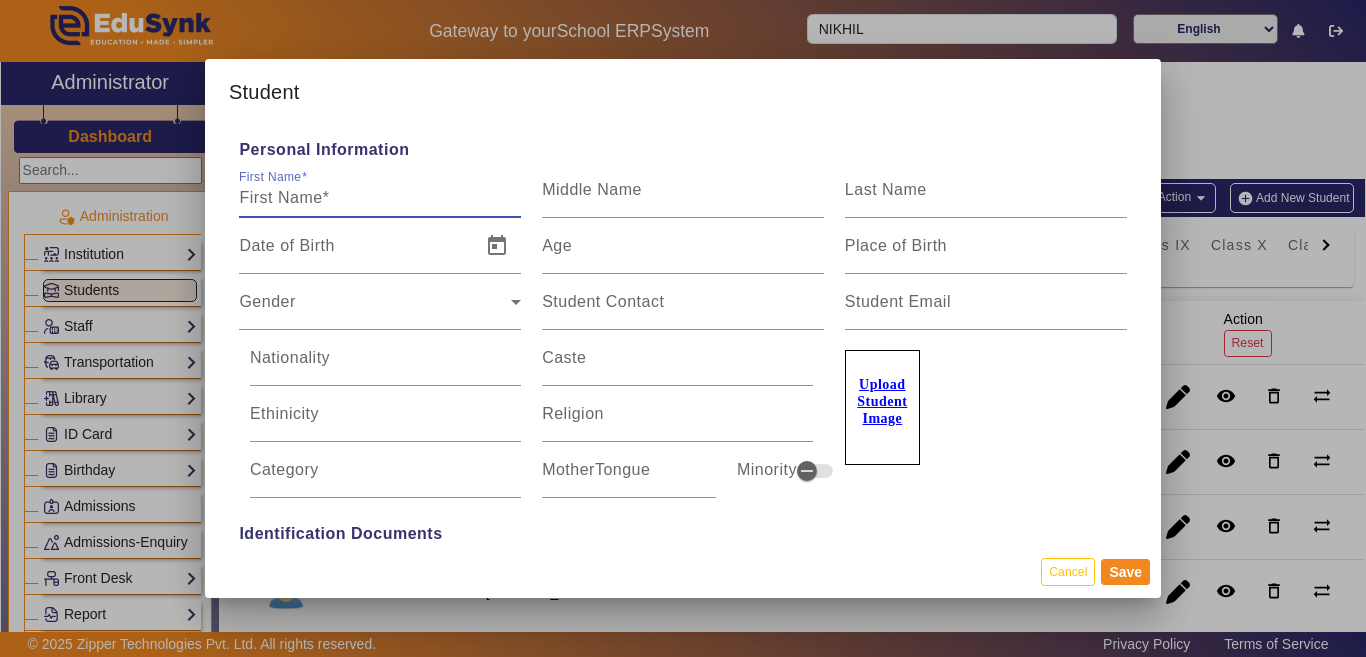 click on "First Name" at bounding box center (380, 198) 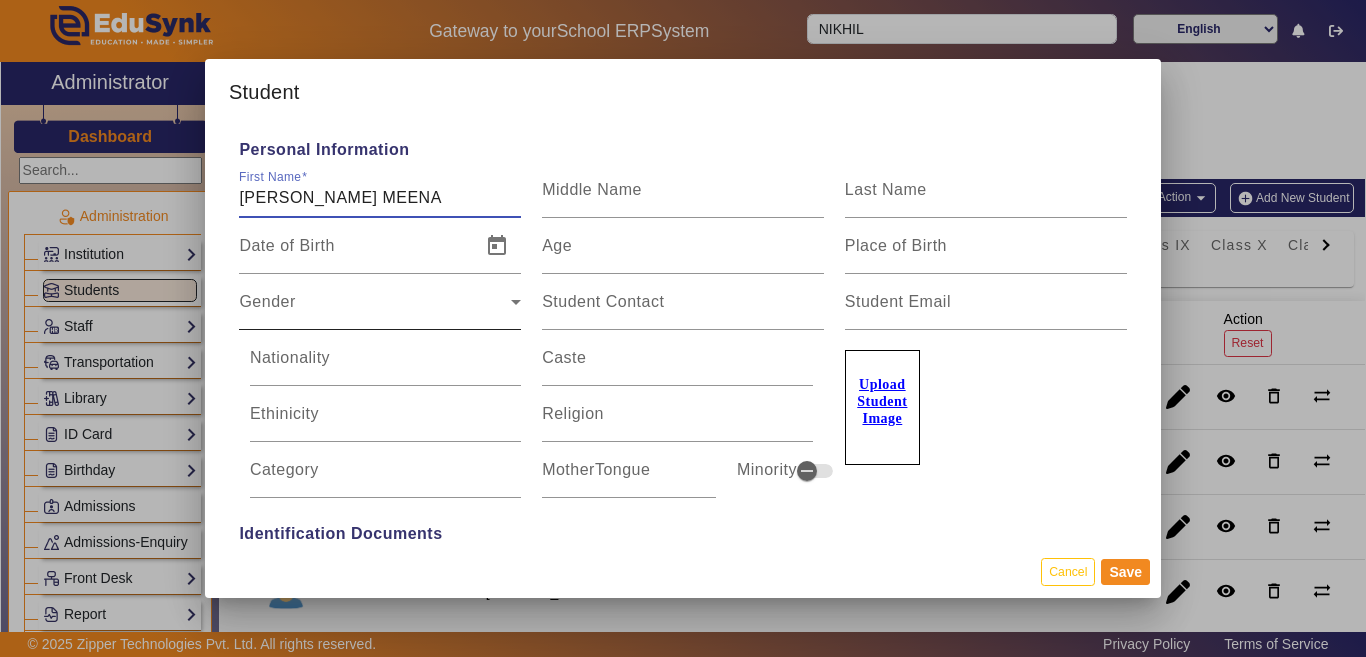 type on "PUSHPA MEENA" 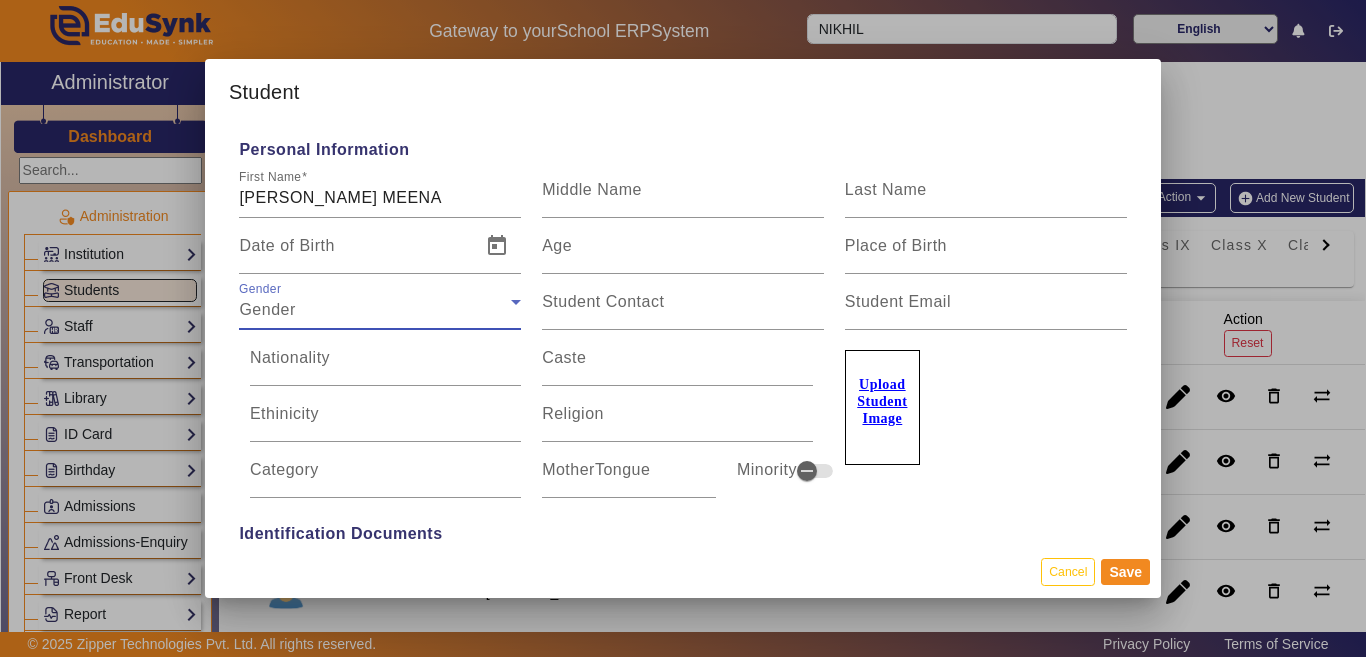 click on "Gender" at bounding box center [267, 309] 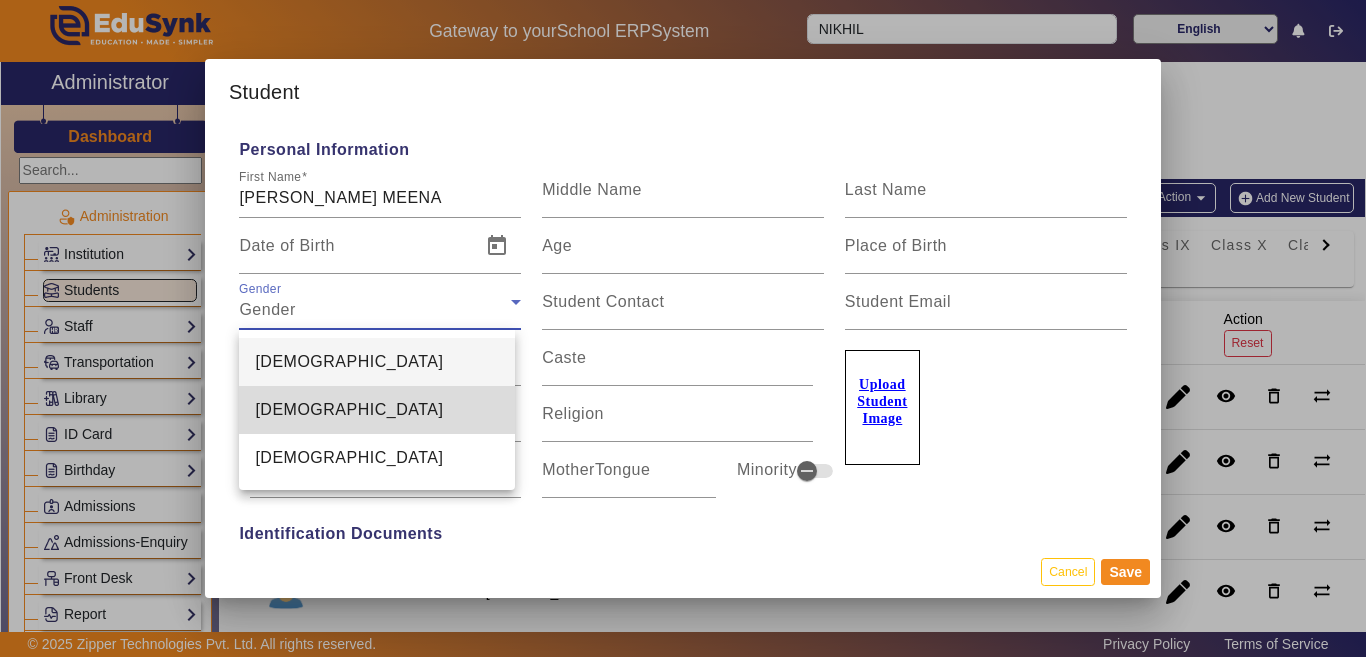 click on "Female" at bounding box center [349, 410] 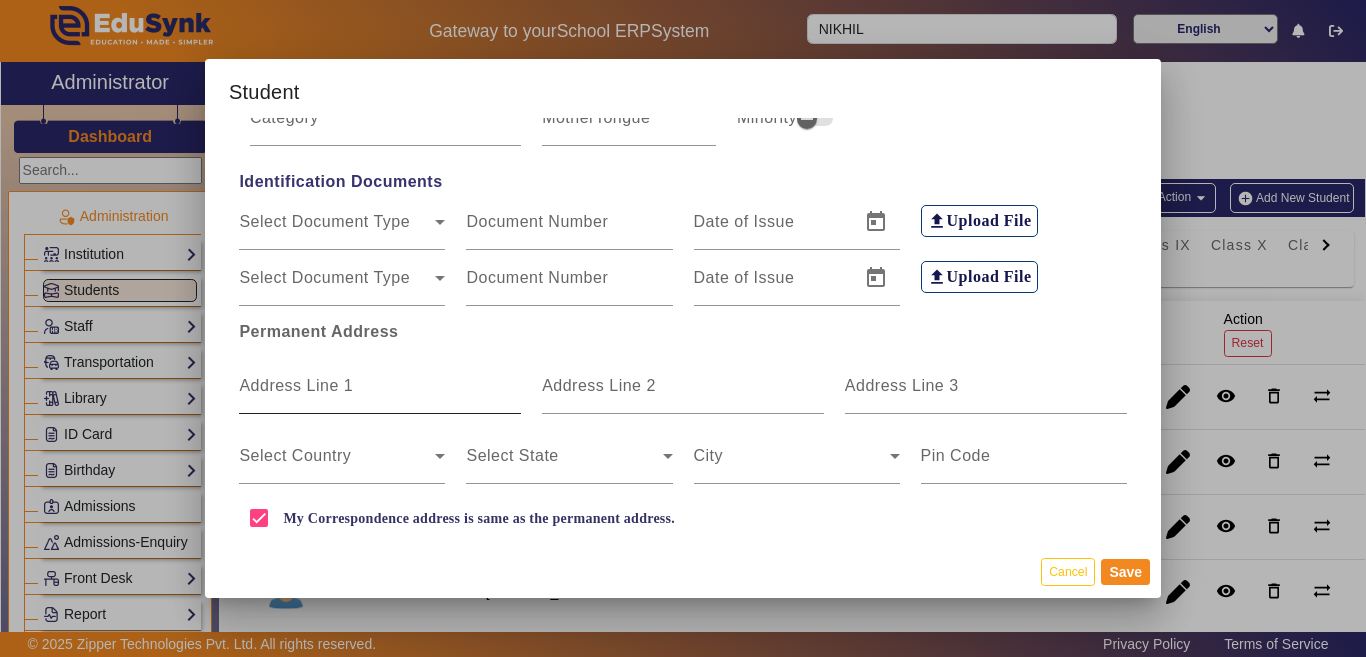 scroll, scrollTop: 400, scrollLeft: 0, axis: vertical 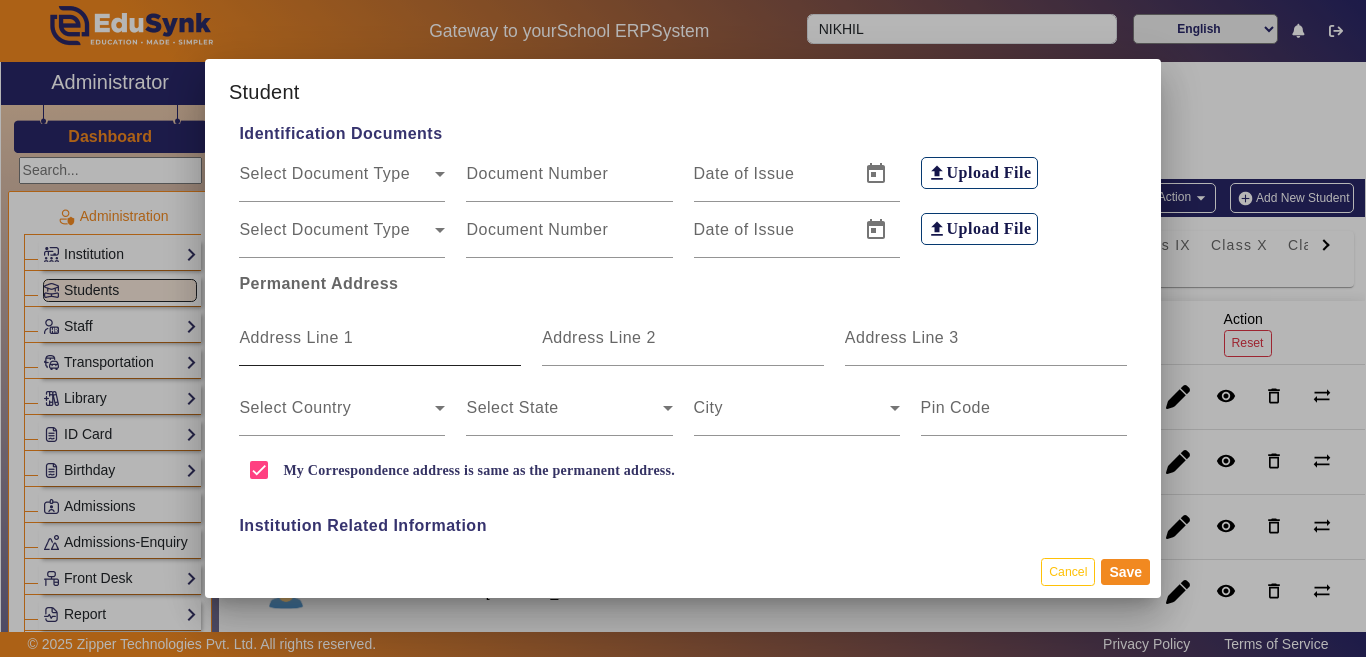 click on "Address Line 1" at bounding box center (296, 337) 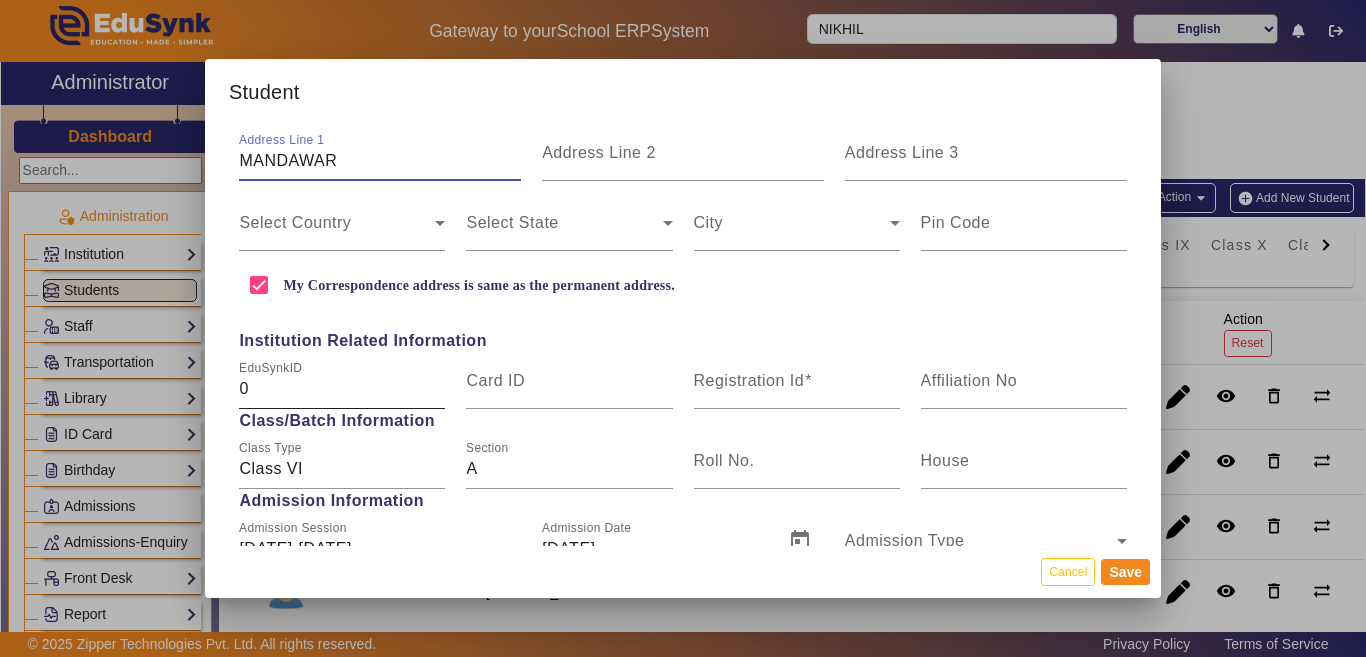 scroll, scrollTop: 600, scrollLeft: 0, axis: vertical 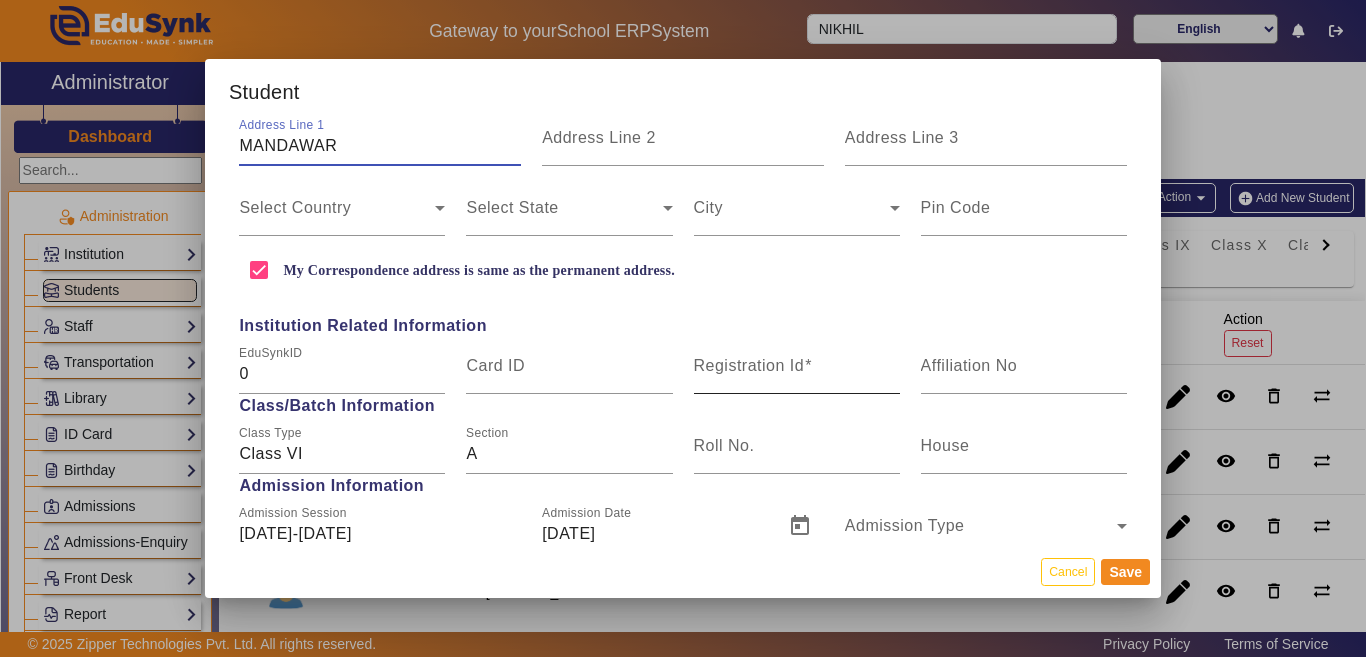 type on "MANDAWAR" 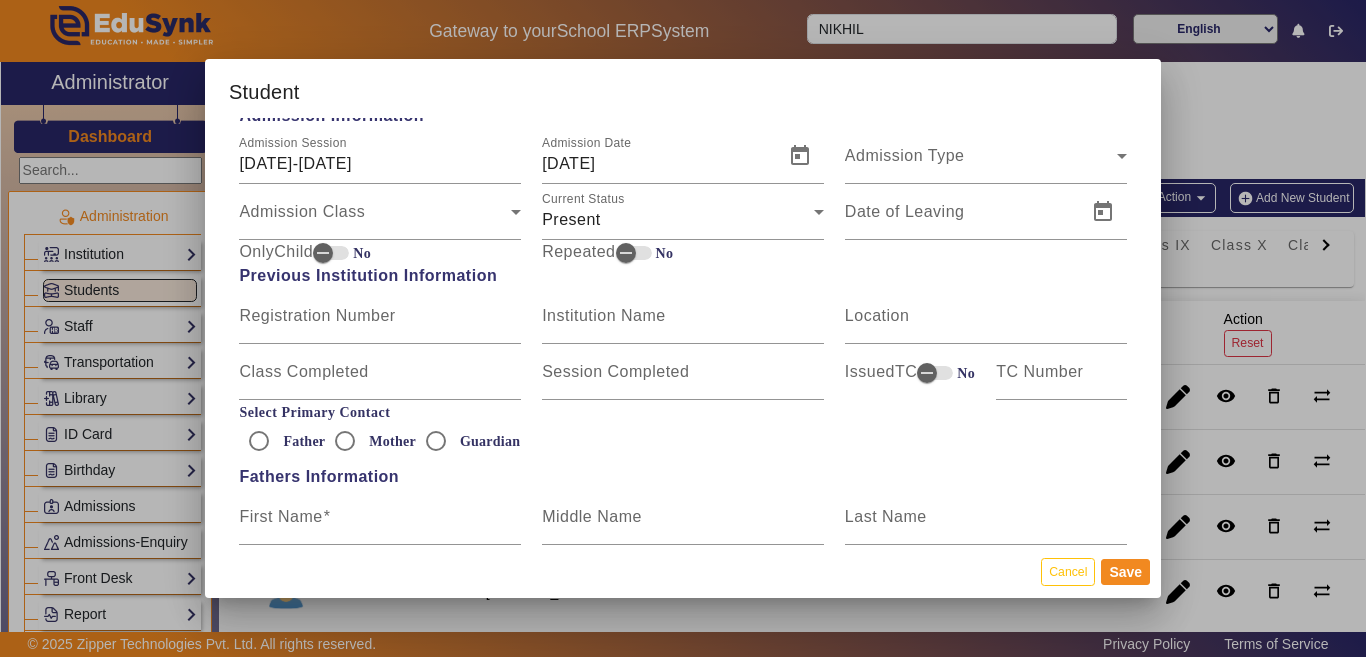 scroll, scrollTop: 1100, scrollLeft: 0, axis: vertical 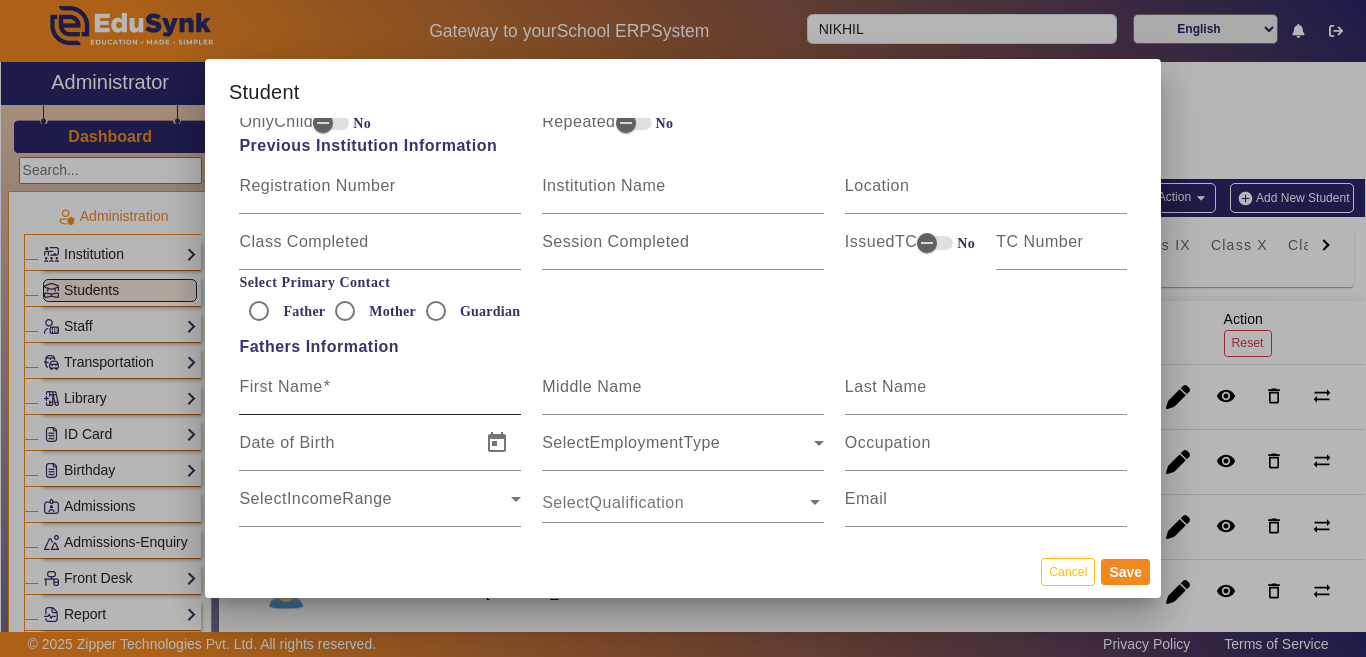 type on "5241541" 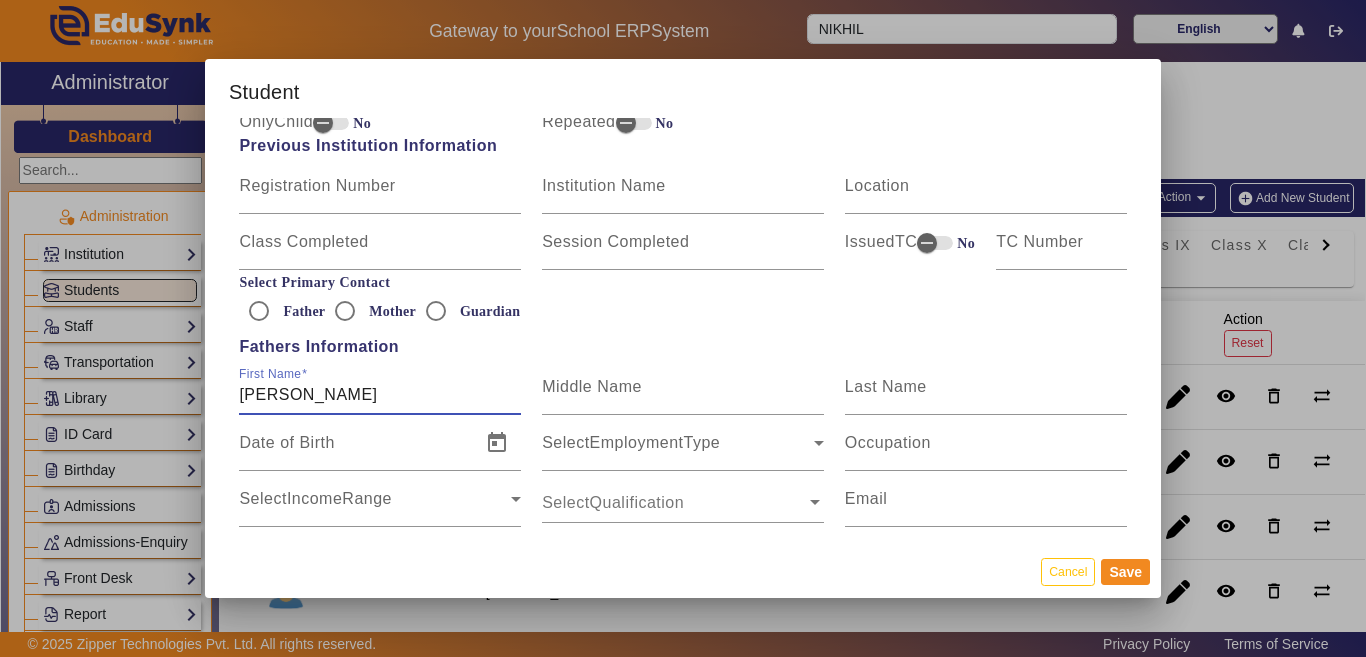 type on "SATISH CHAND MEENA" 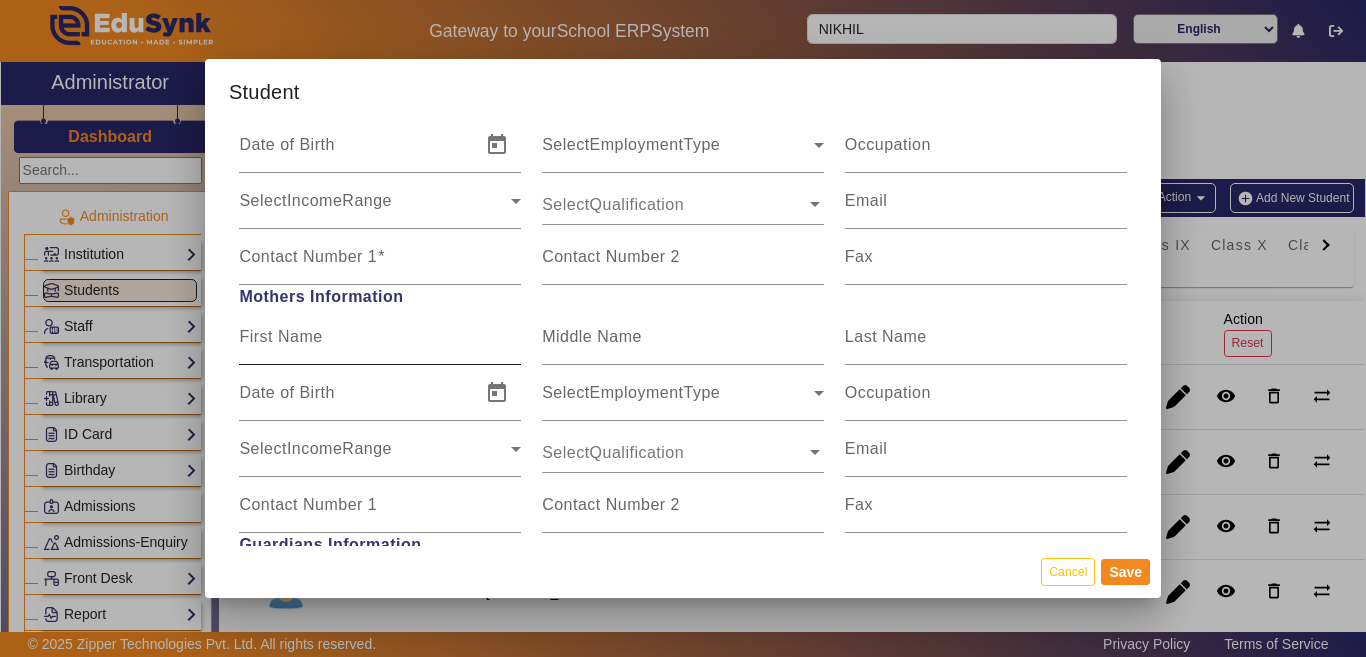 scroll, scrollTop: 1400, scrollLeft: 0, axis: vertical 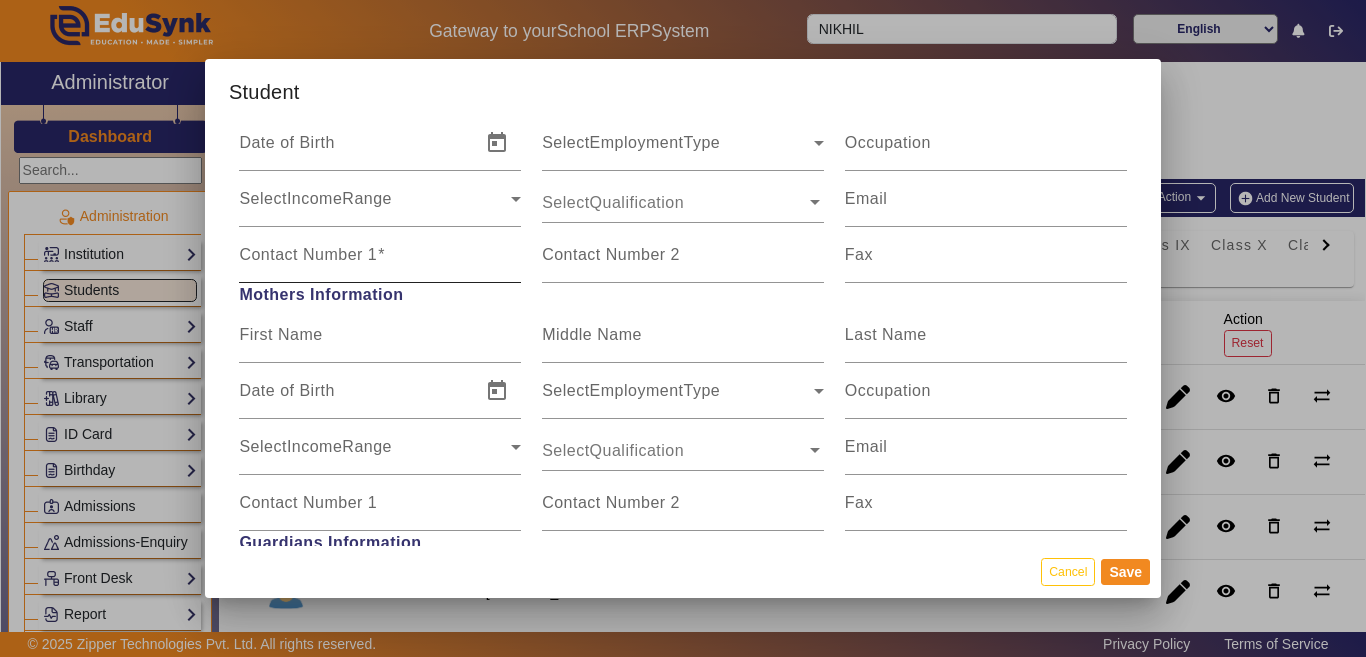 click on "Contact Number 1" at bounding box center [308, 254] 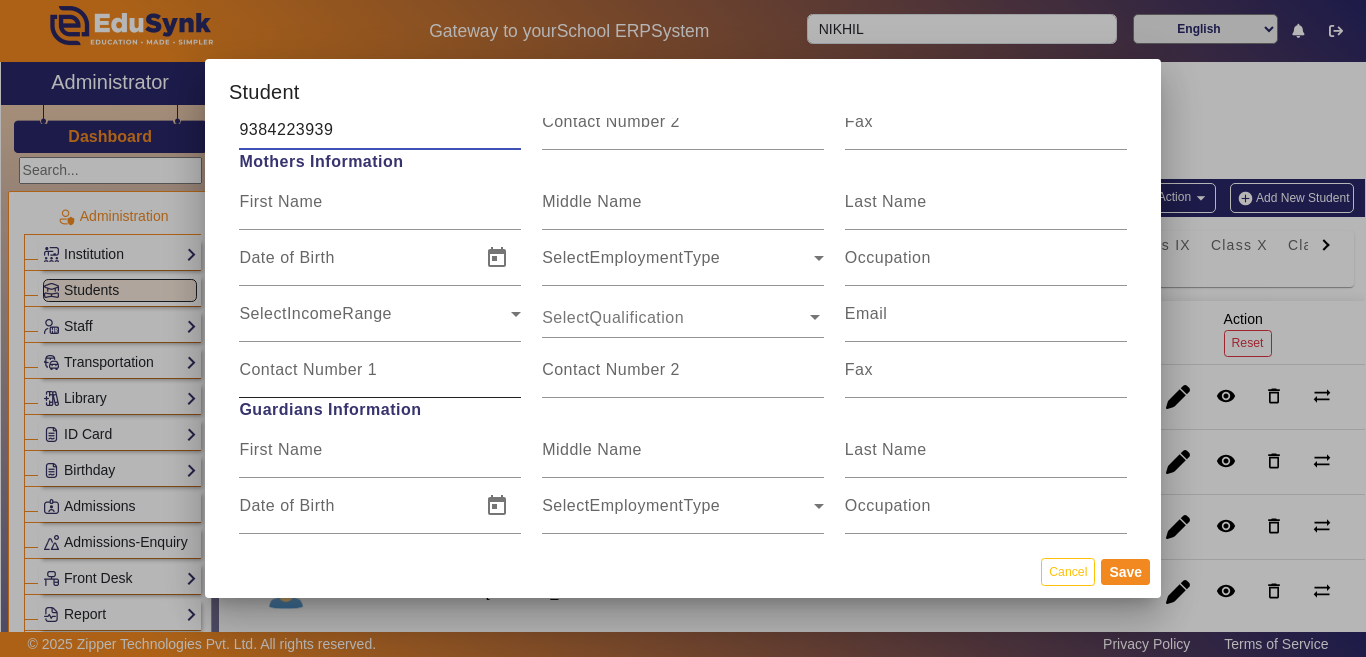scroll, scrollTop: 1600, scrollLeft: 0, axis: vertical 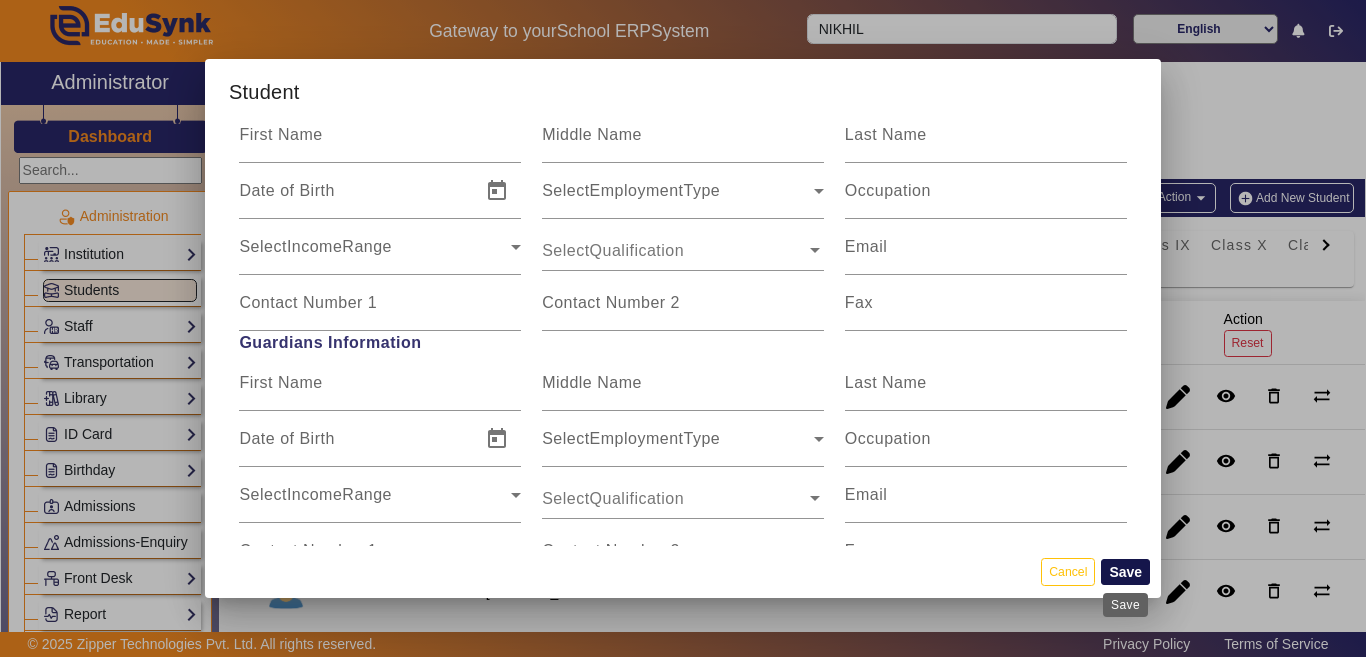 type on "9384223939" 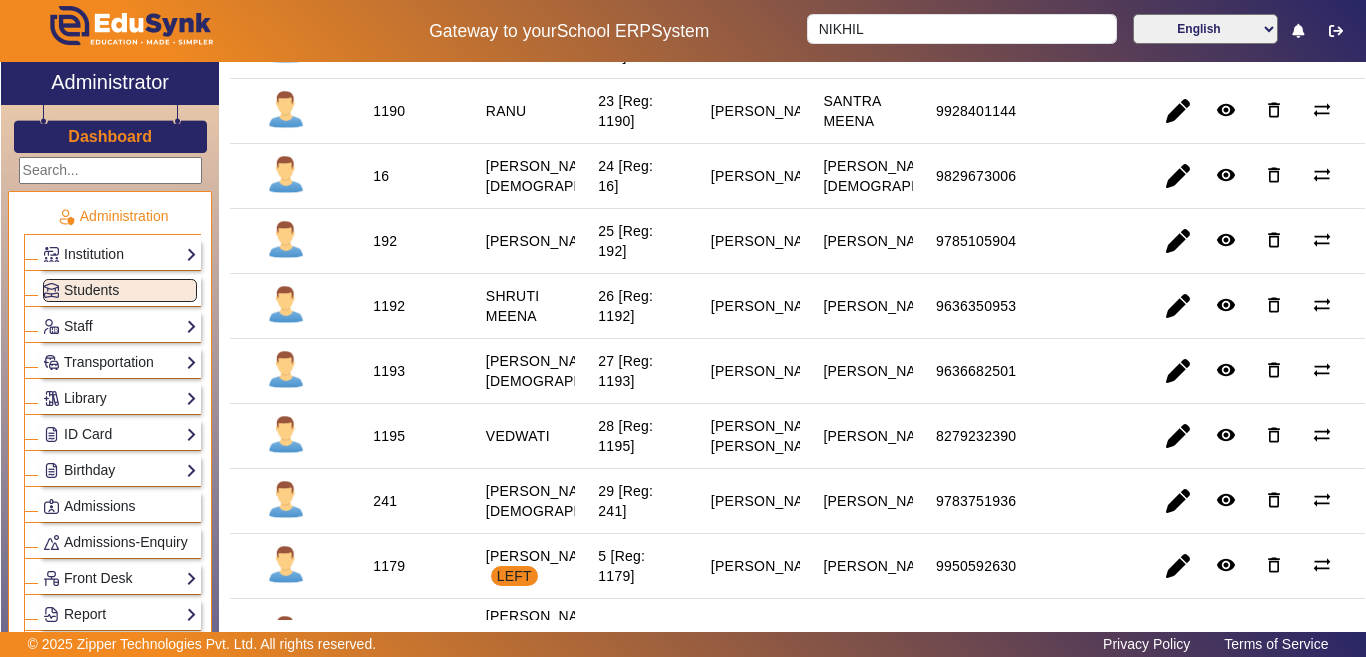 scroll, scrollTop: 1700, scrollLeft: 0, axis: vertical 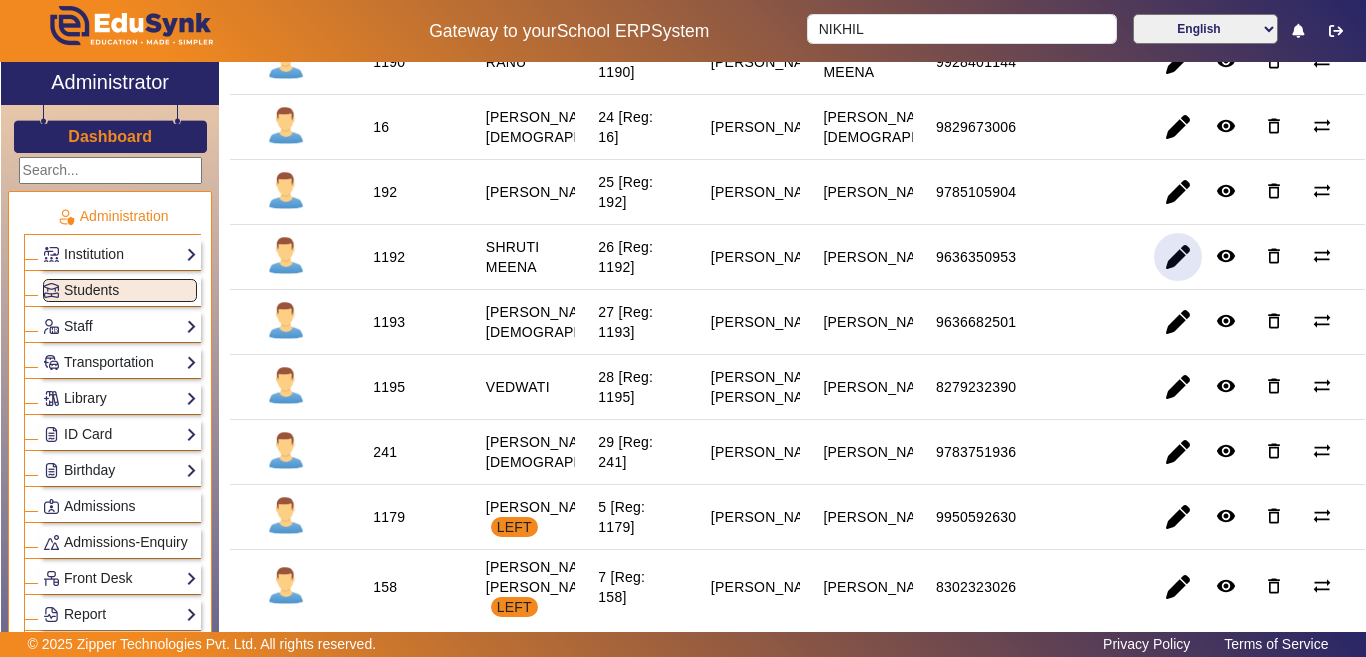 click 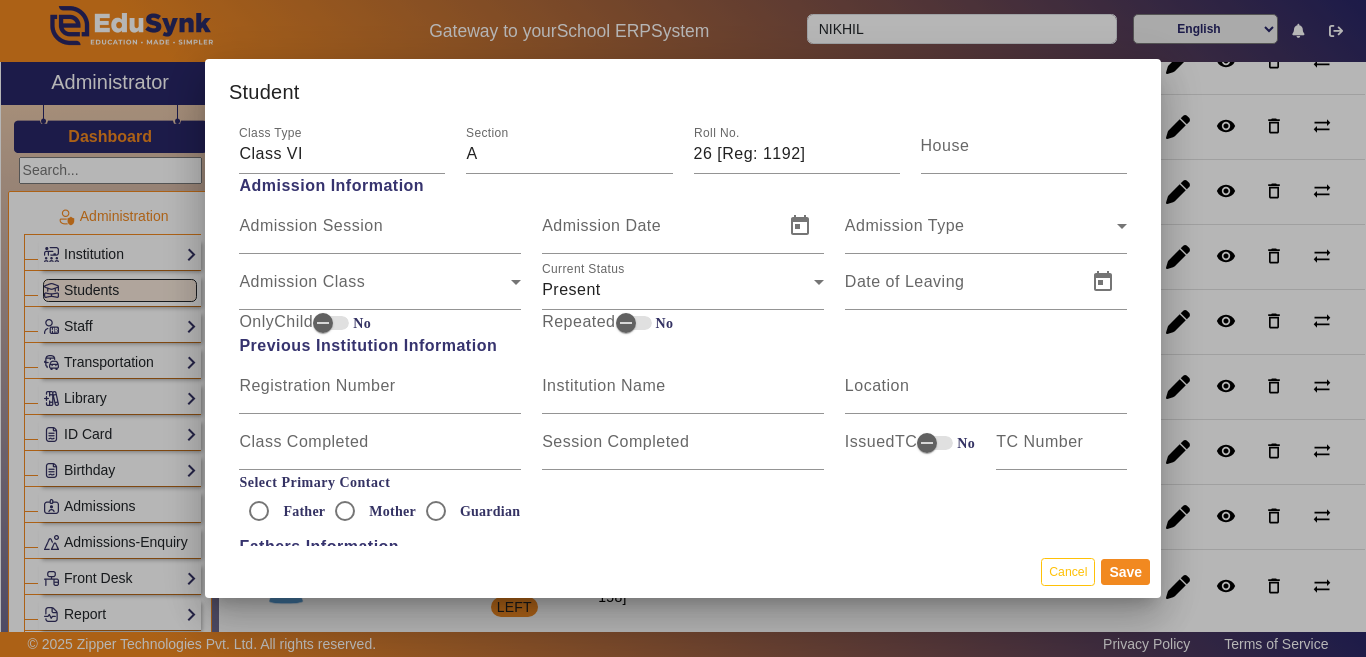 scroll, scrollTop: 1100, scrollLeft: 0, axis: vertical 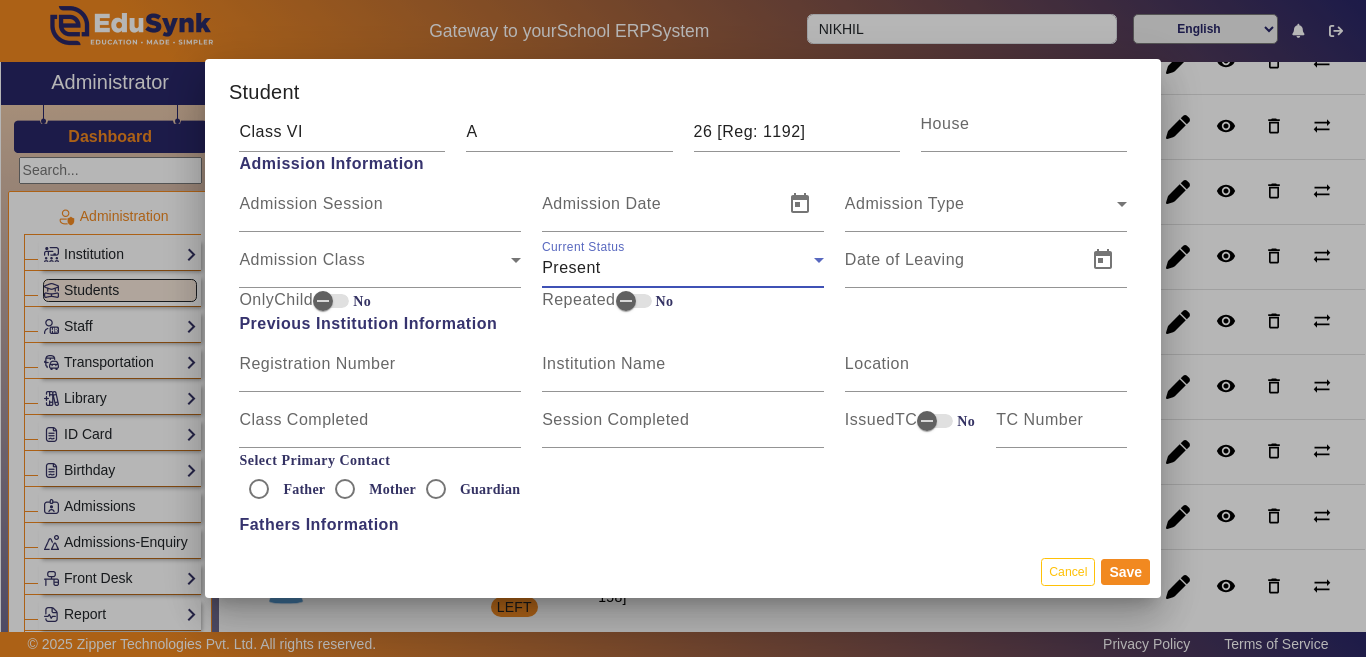 click on "Present" at bounding box center (678, 268) 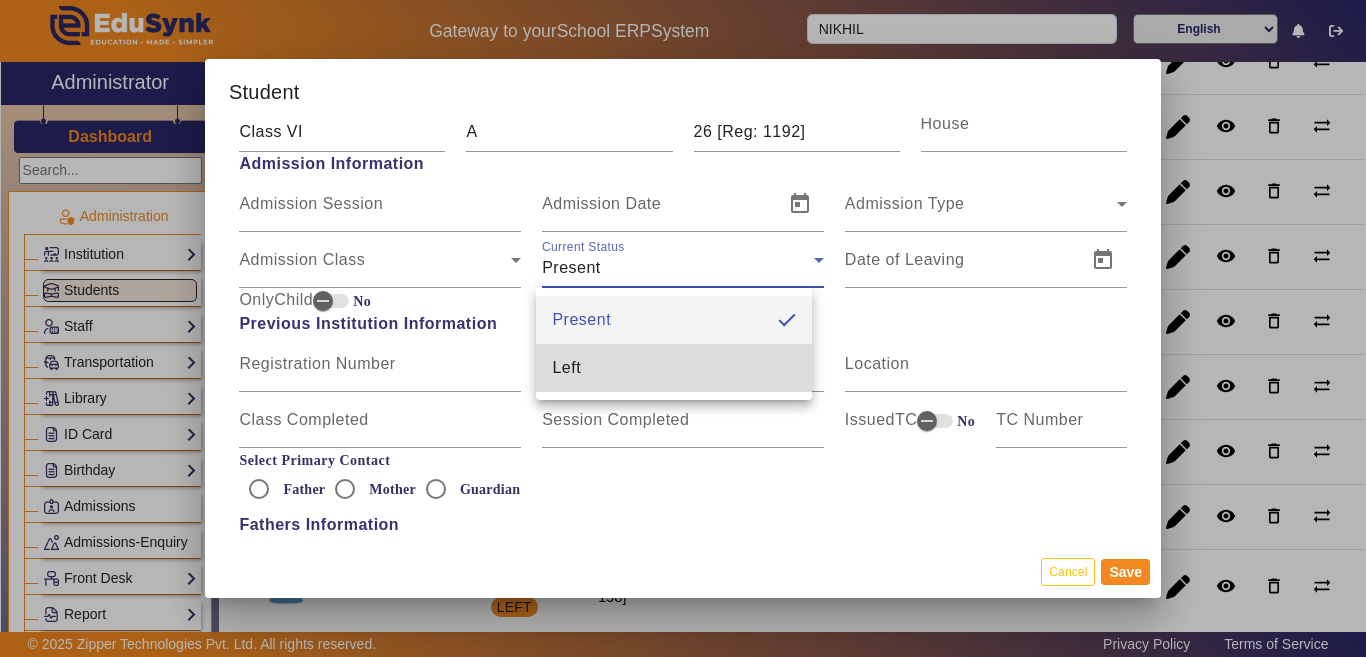 click on "Left" at bounding box center (674, 368) 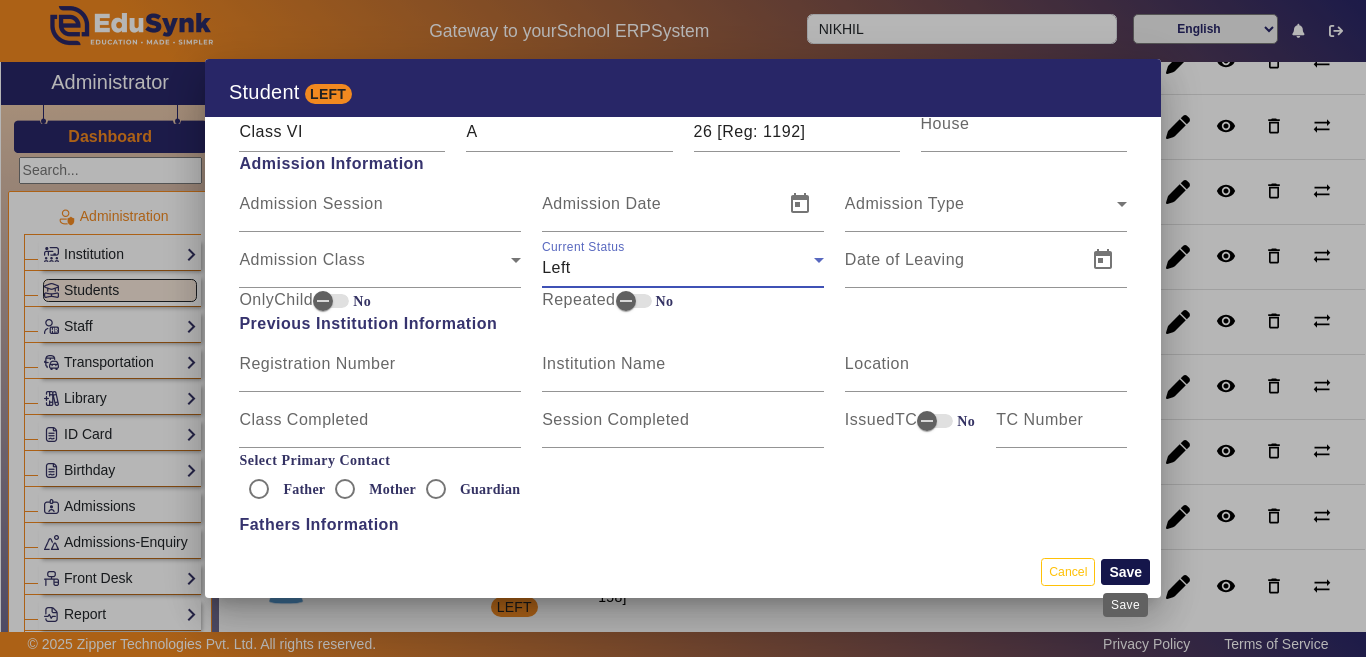 click on "Save" at bounding box center (1125, 572) 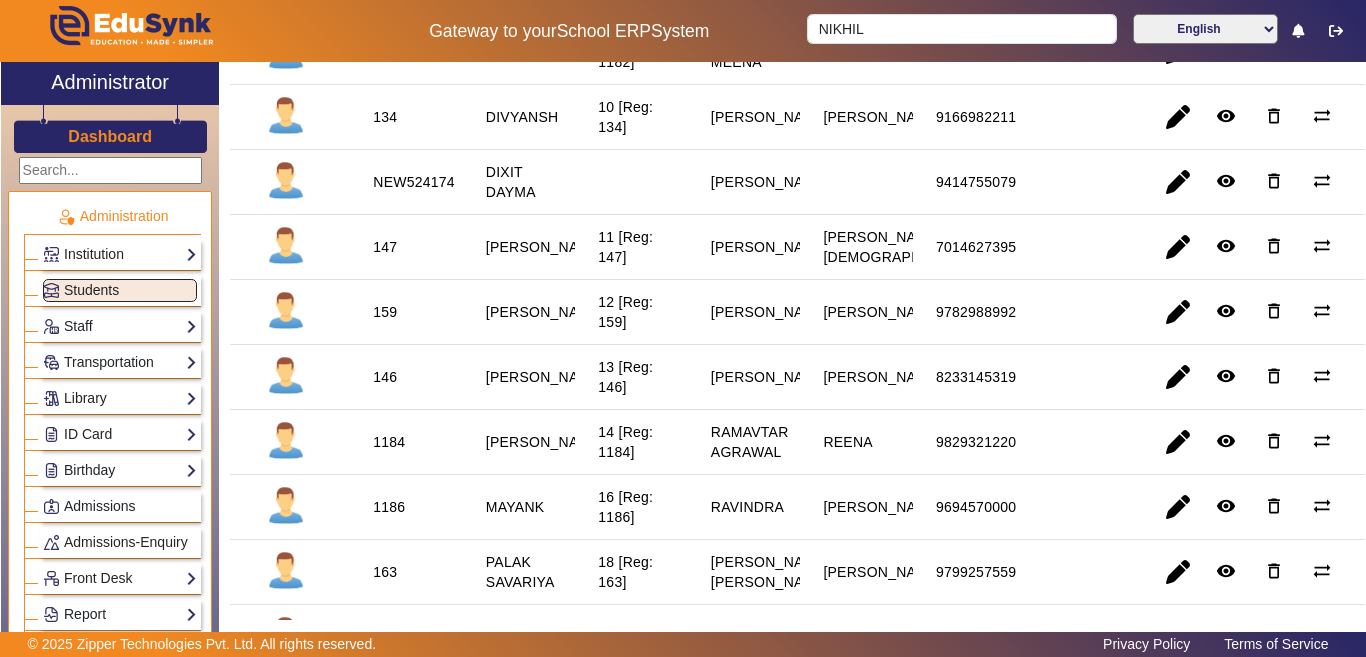 scroll, scrollTop: 0, scrollLeft: 0, axis: both 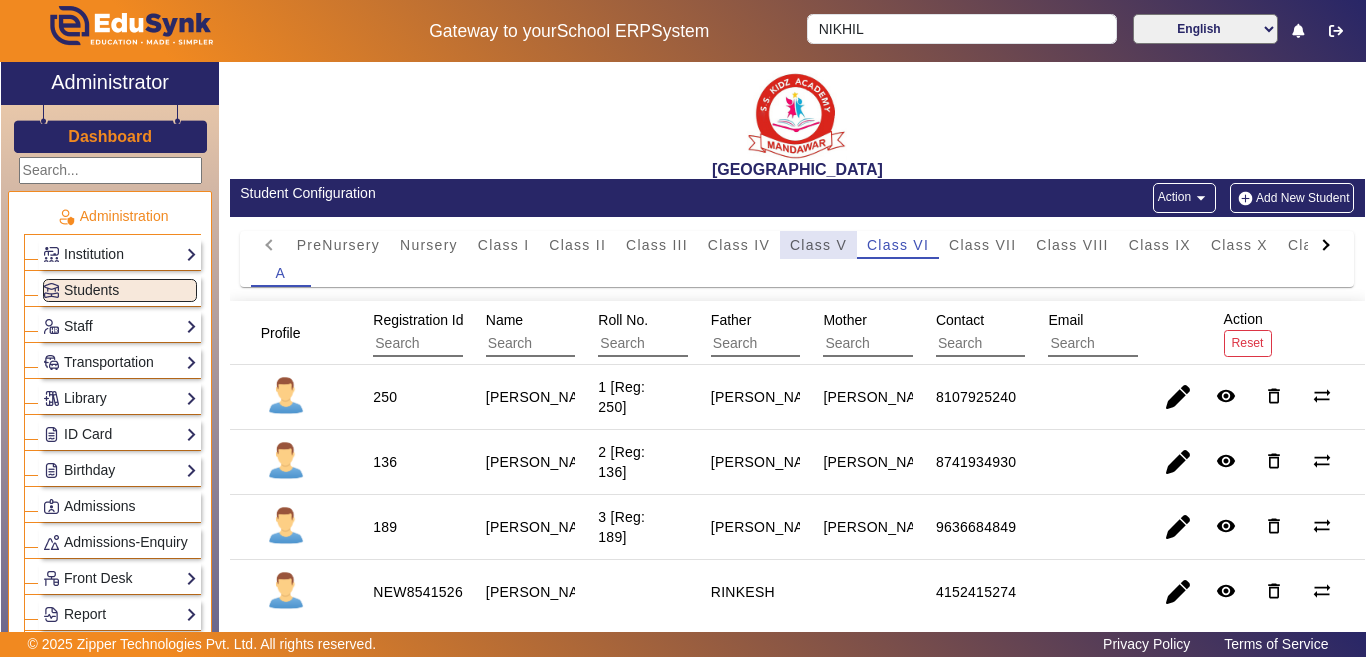click on "Class V" at bounding box center (818, 245) 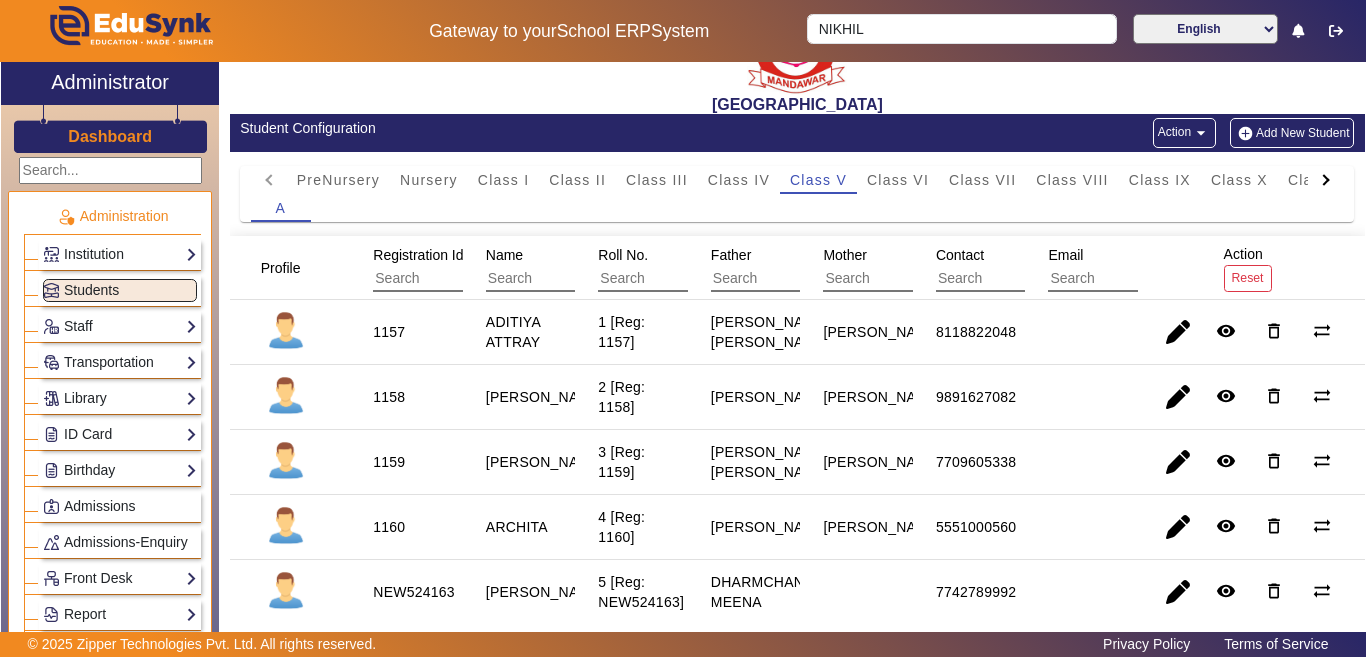 scroll, scrollTop: 100, scrollLeft: 0, axis: vertical 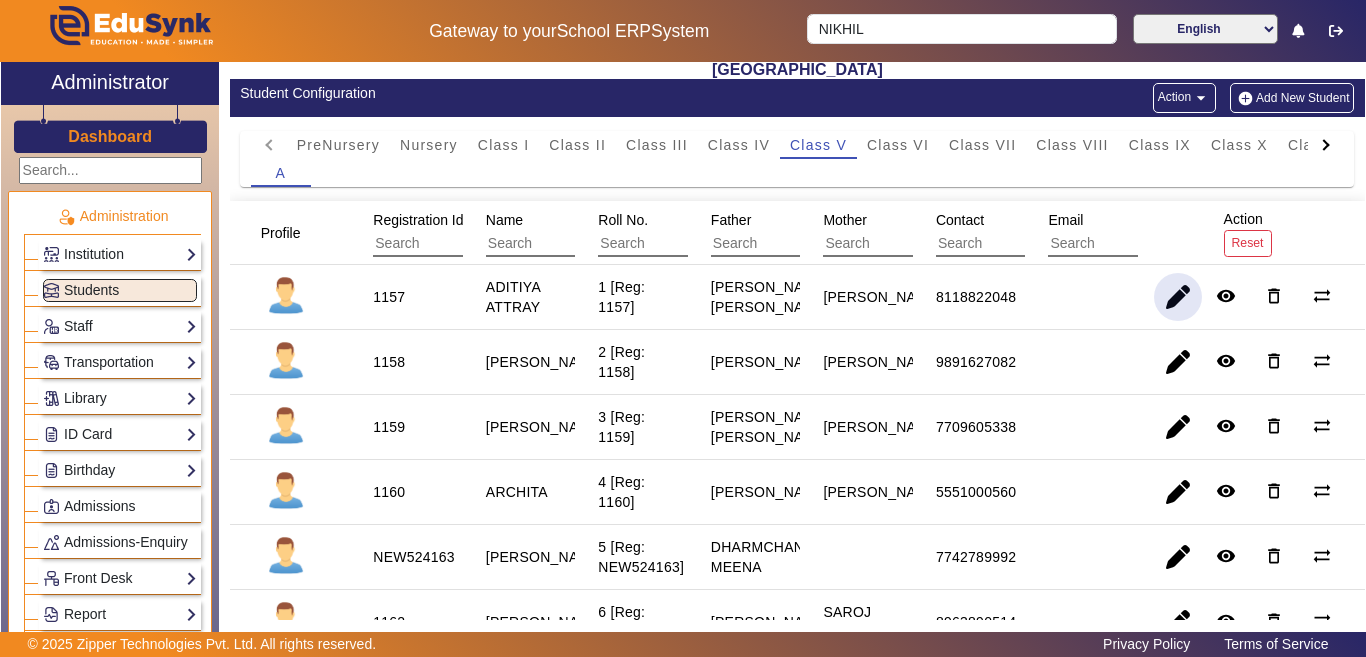 click 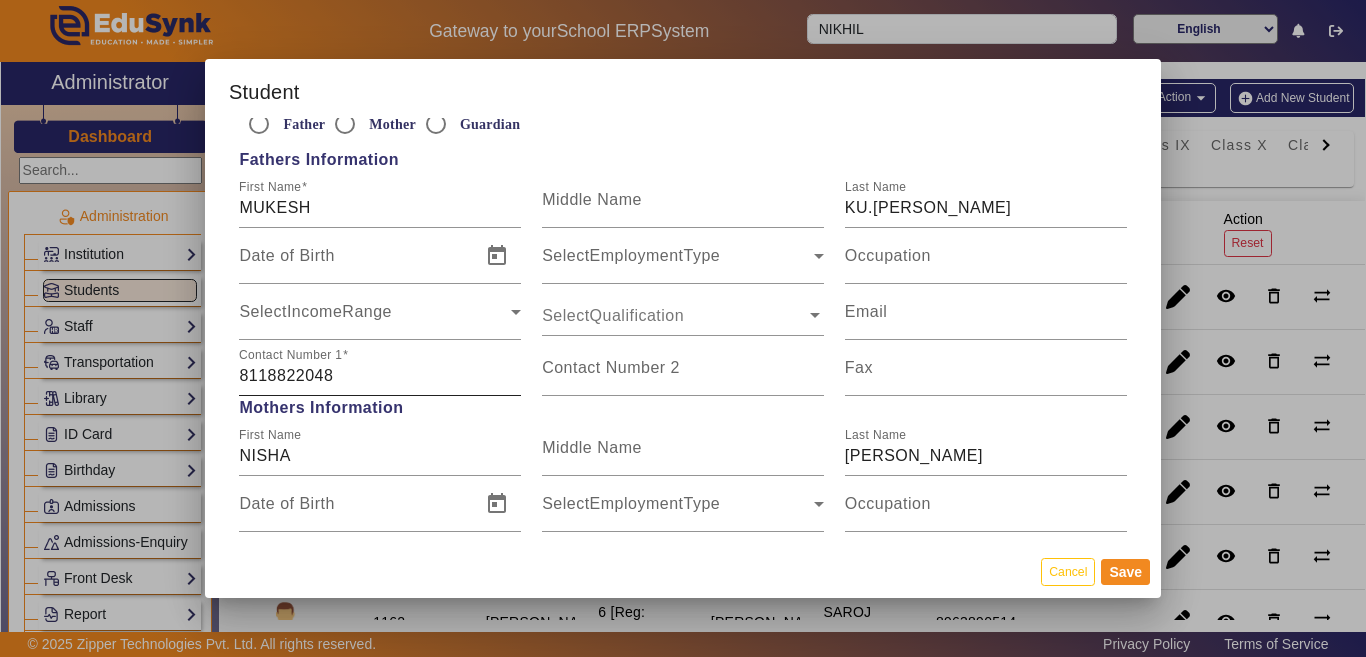 scroll, scrollTop: 1500, scrollLeft: 0, axis: vertical 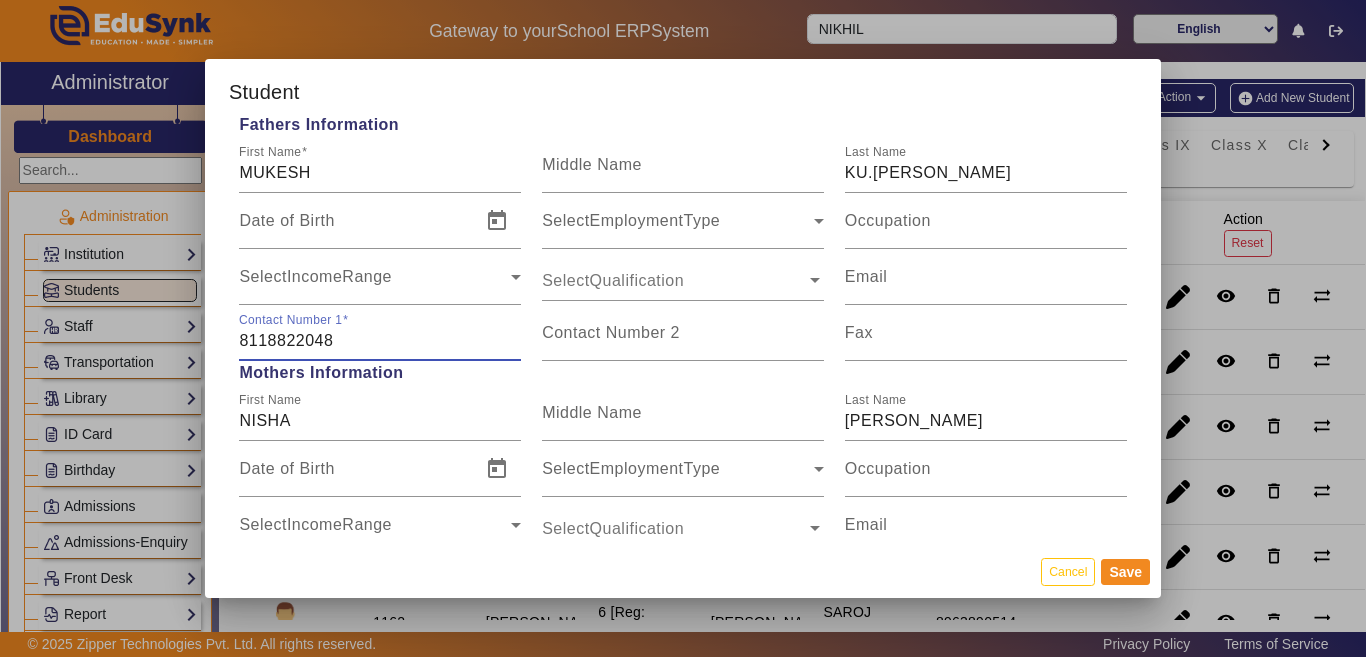 drag, startPoint x: 206, startPoint y: 346, endPoint x: 160, endPoint y: 356, distance: 47.07441 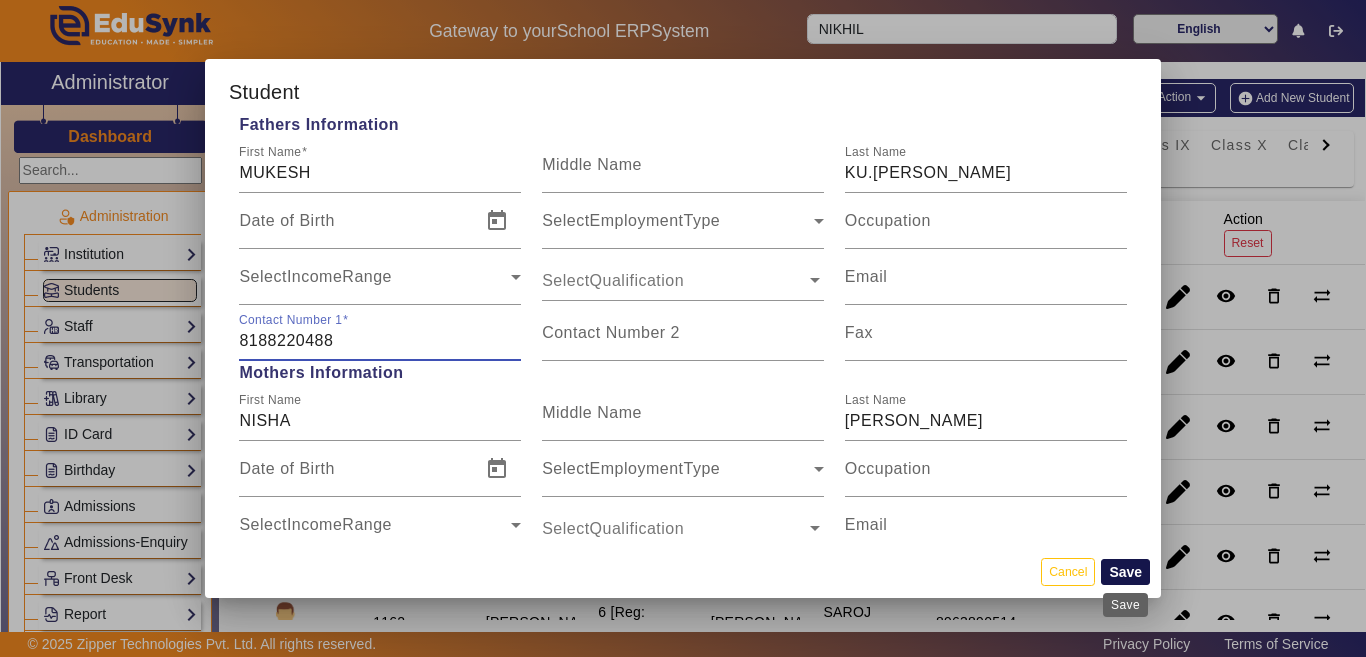 type on "8188220488" 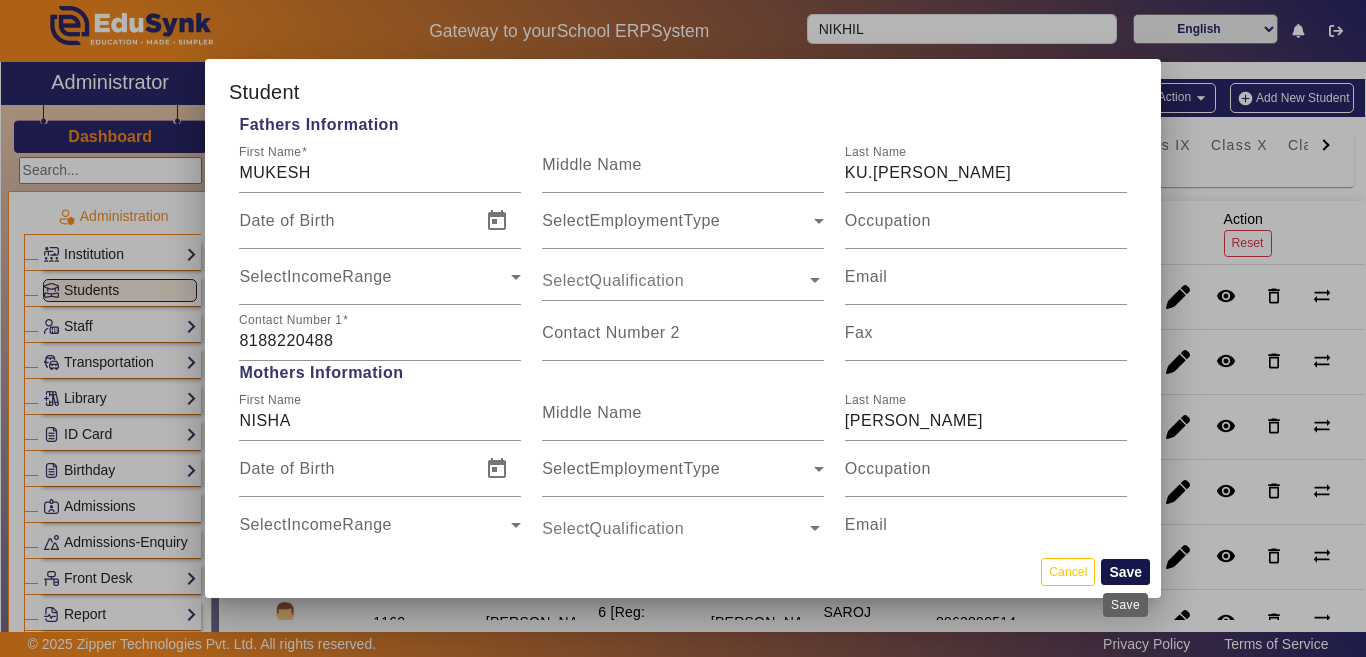 click on "Save" at bounding box center [1125, 572] 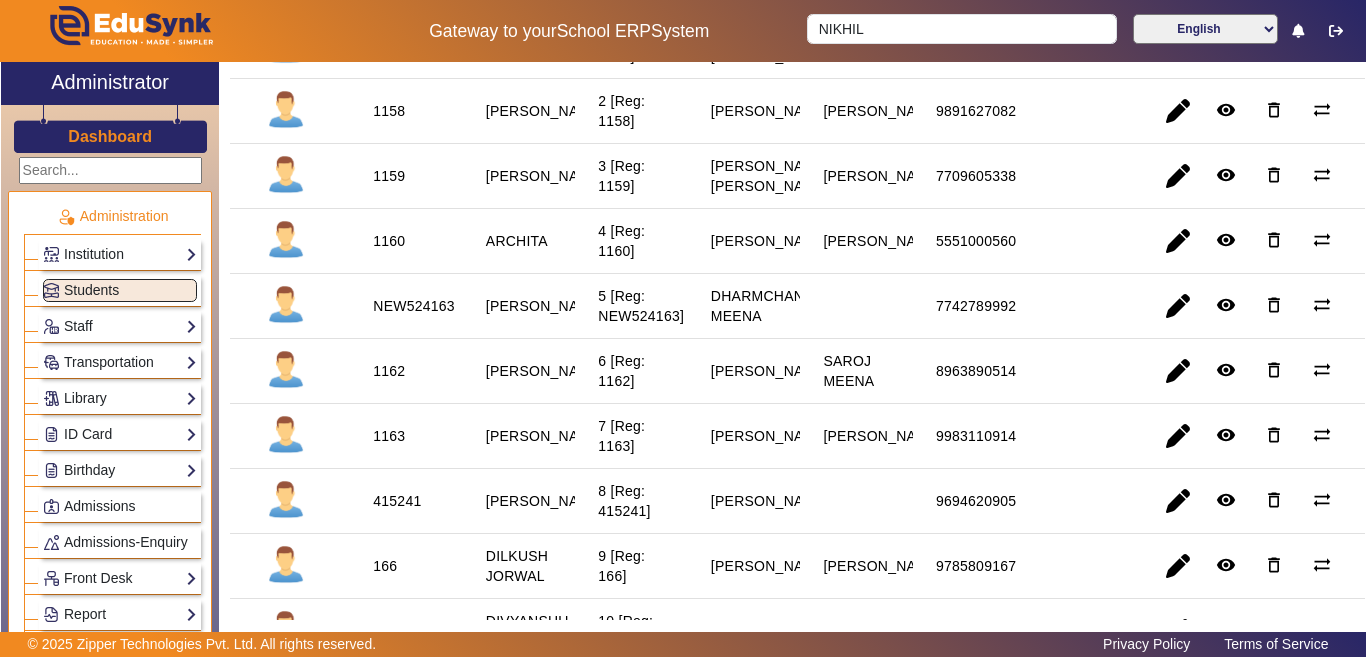 scroll, scrollTop: 400, scrollLeft: 0, axis: vertical 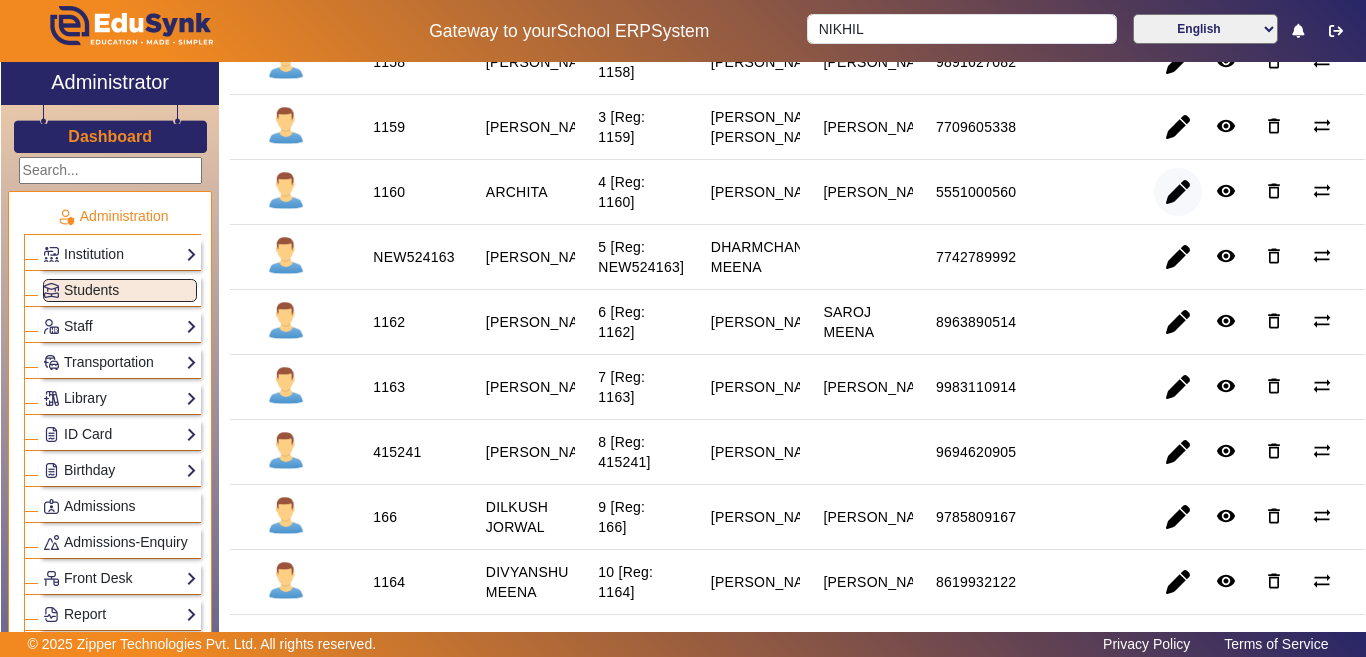 click at bounding box center (1178, 257) 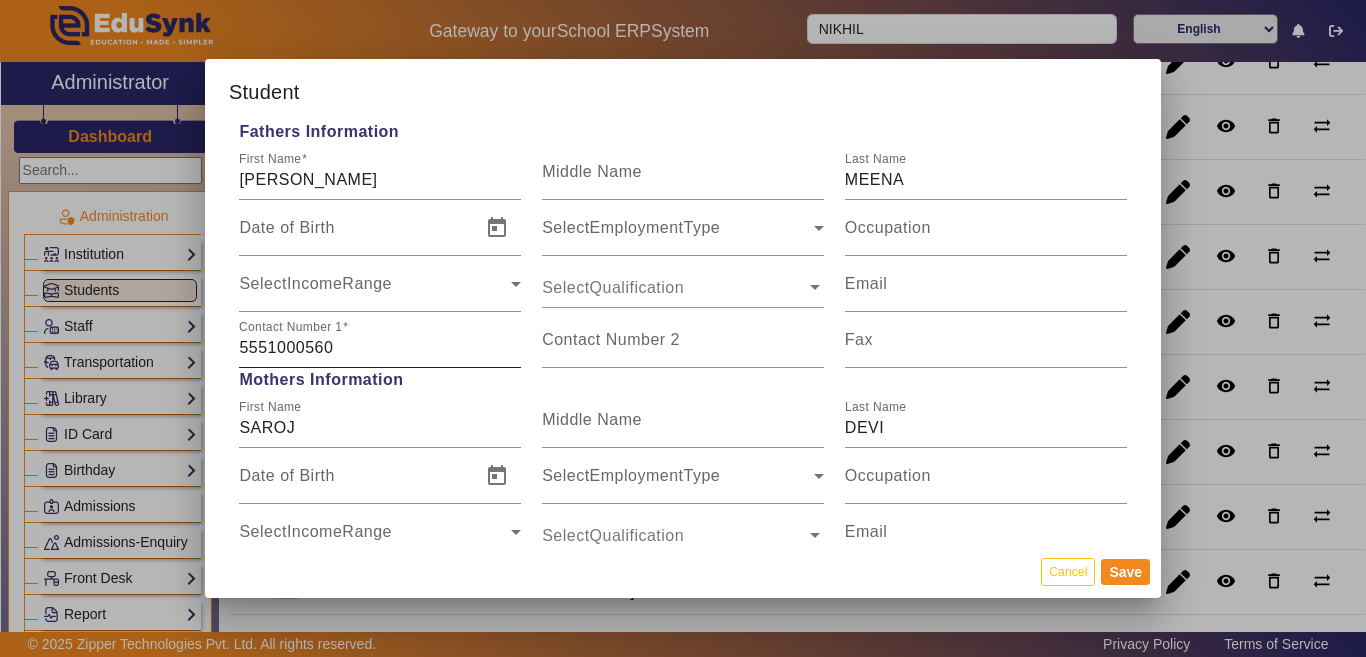 scroll, scrollTop: 1500, scrollLeft: 0, axis: vertical 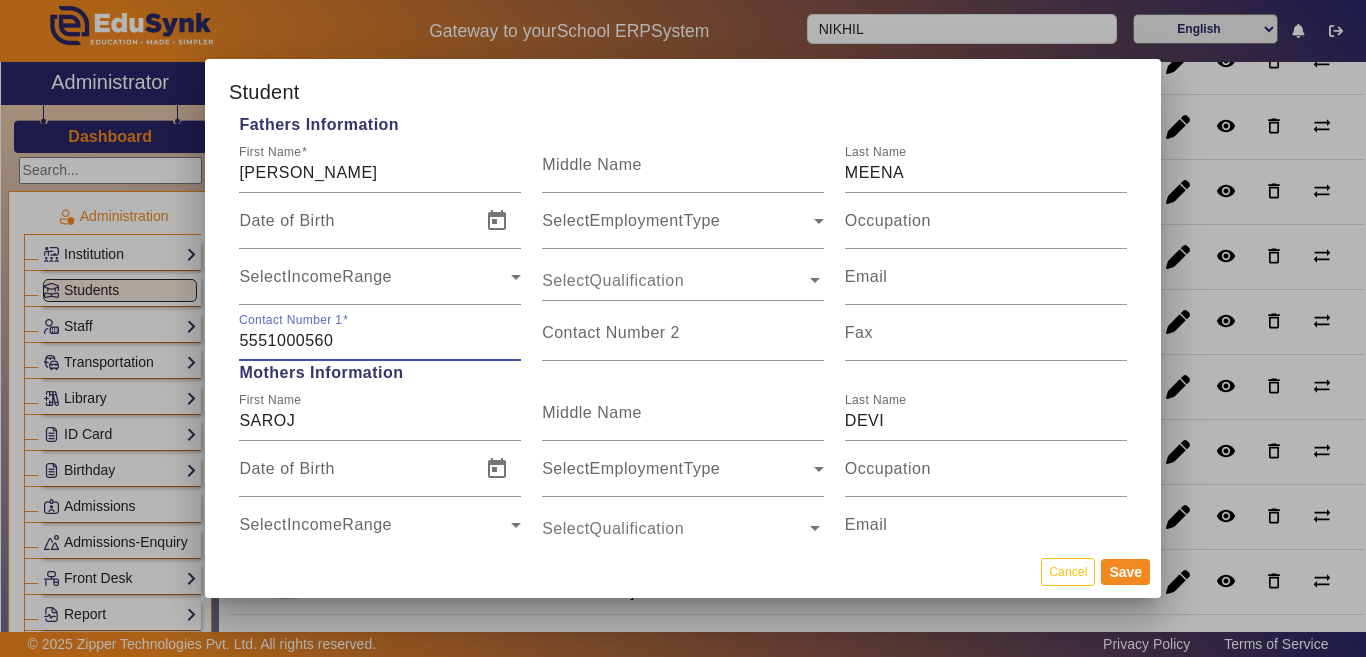 drag, startPoint x: 370, startPoint y: 351, endPoint x: 167, endPoint y: 344, distance: 203.12065 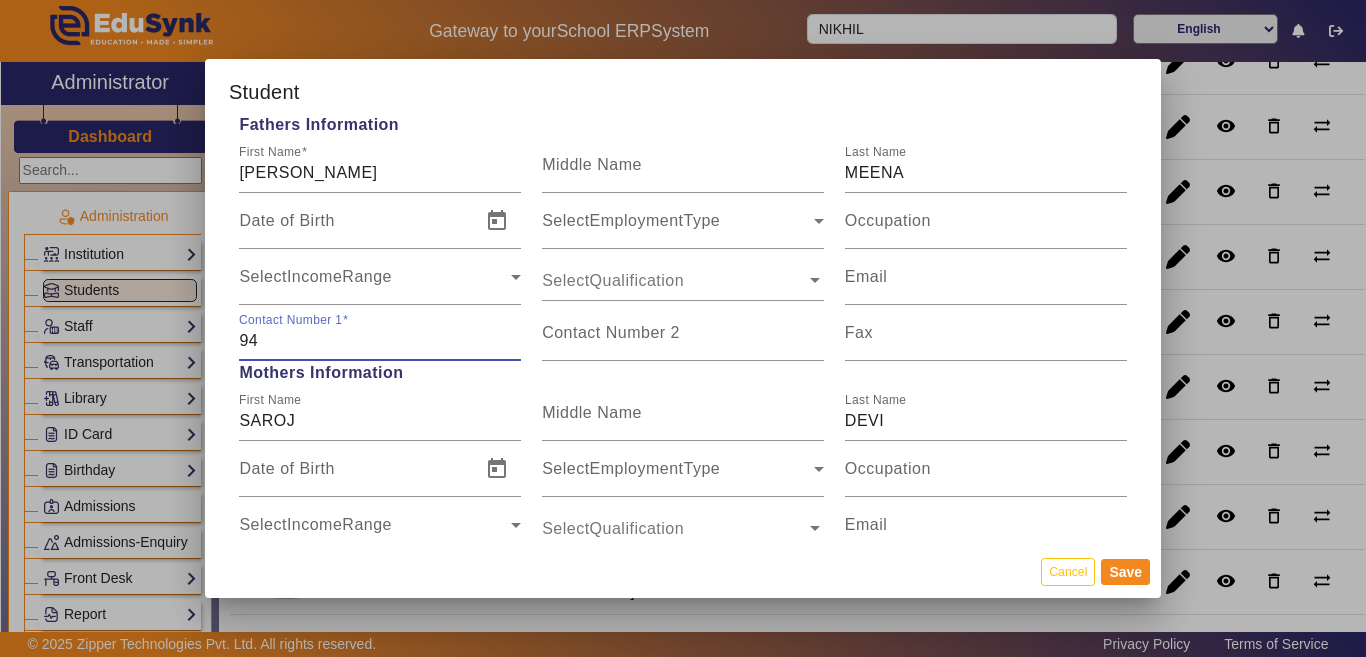 type on "9" 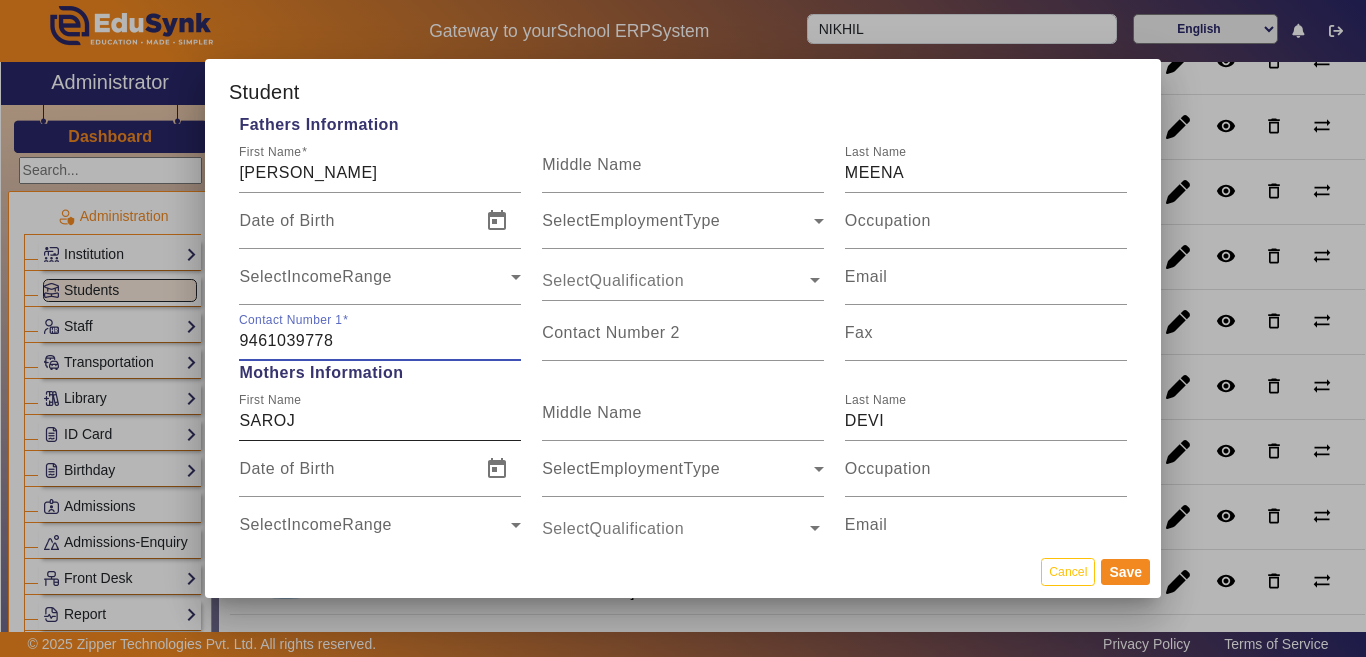 type on "9461039778" 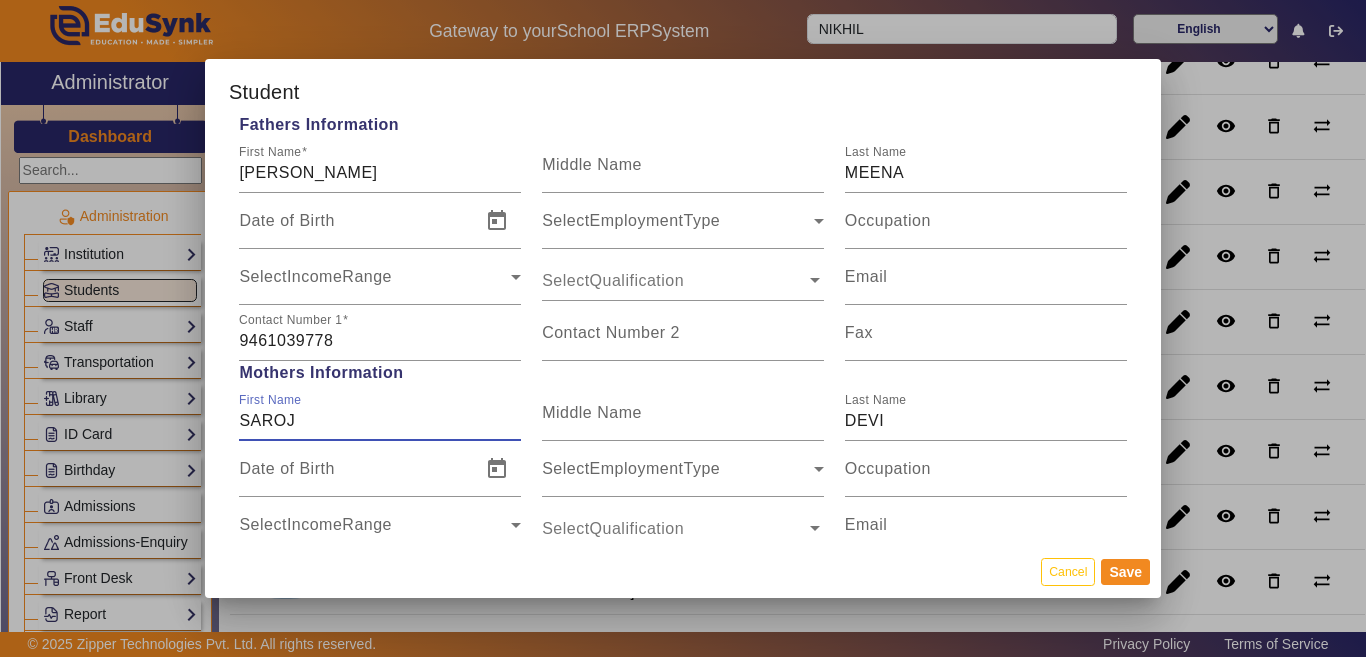 click on "SAROJ" at bounding box center [380, 421] 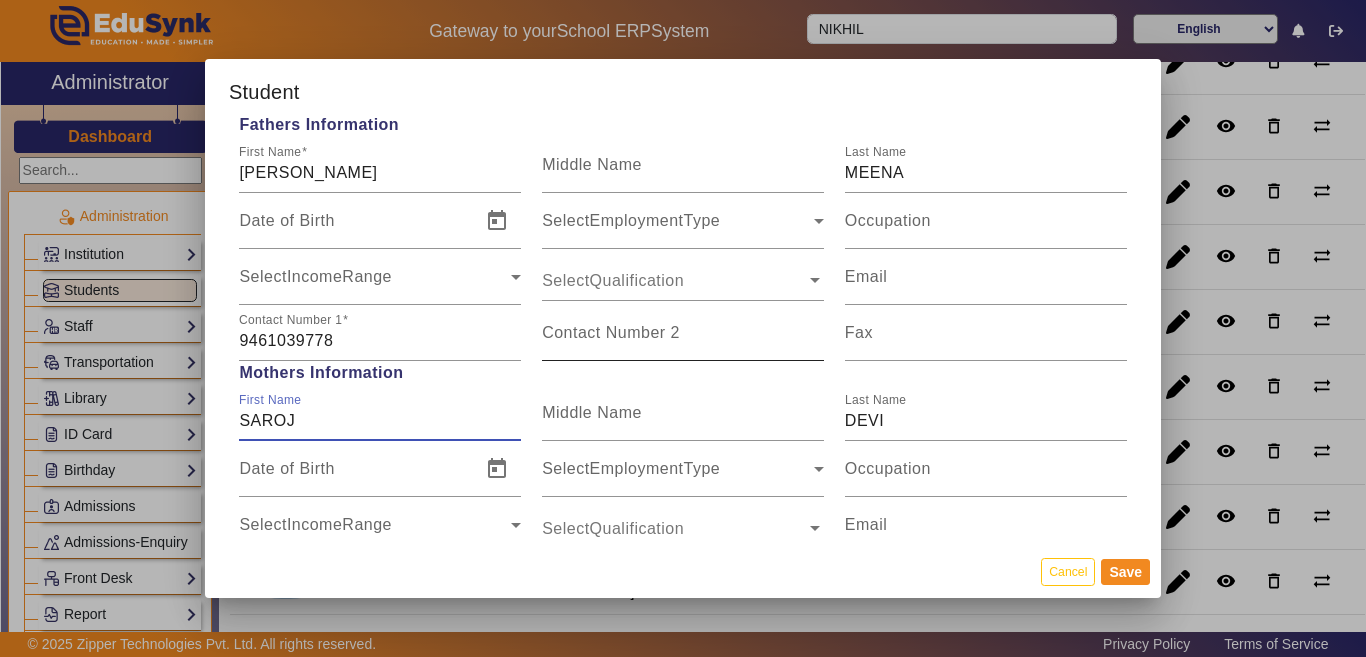 click on "Contact Number 2" at bounding box center [683, 341] 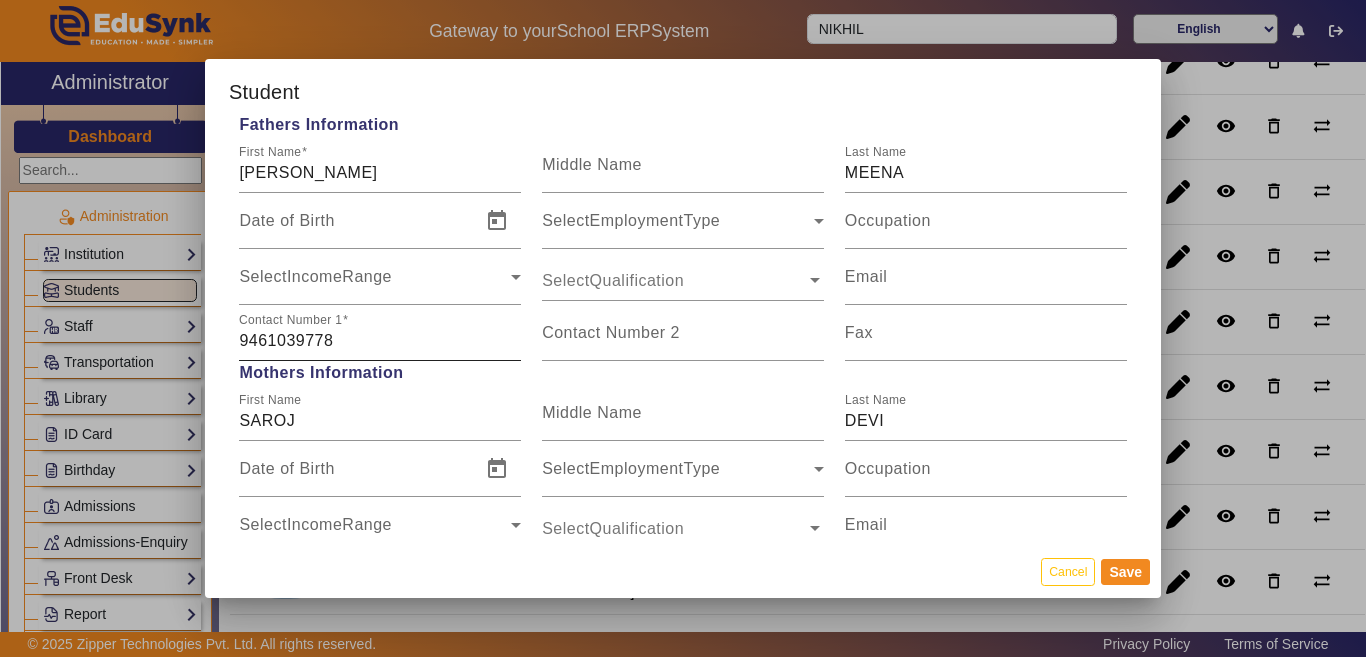 click on "Contact Number 1 9461039778" at bounding box center [380, 333] 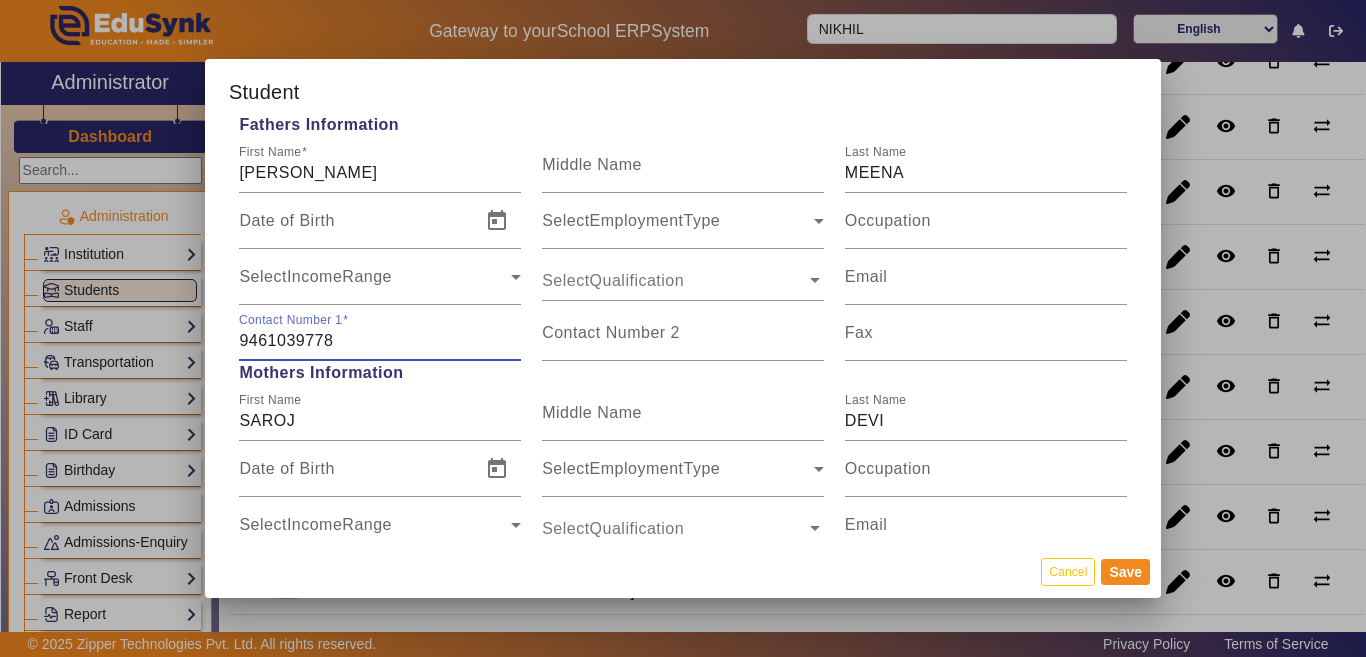 click on "9461039778" at bounding box center (380, 341) 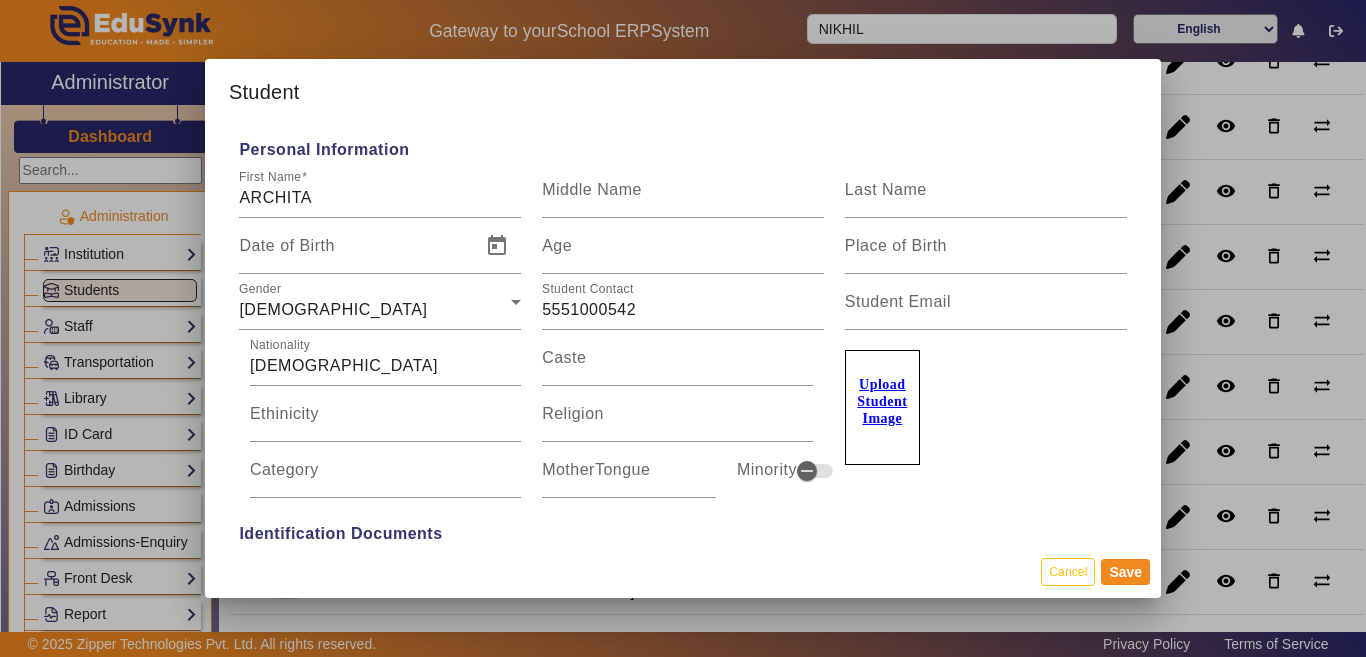 scroll, scrollTop: 700, scrollLeft: 0, axis: vertical 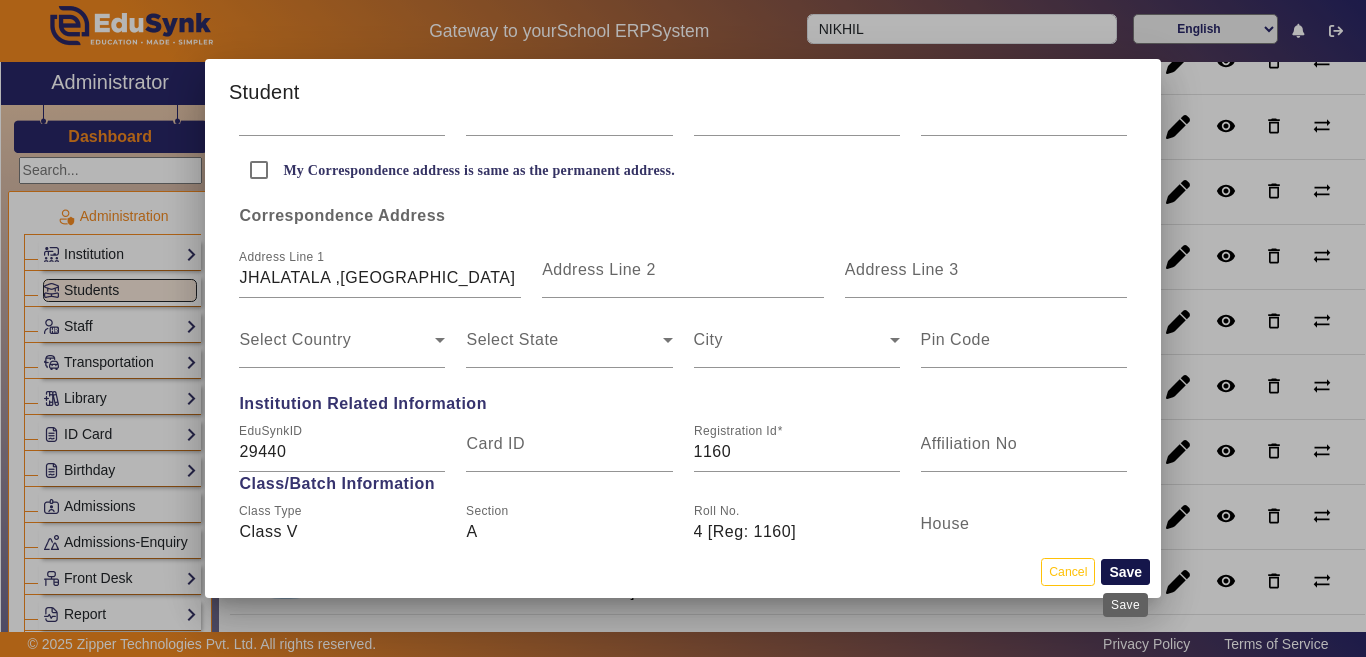 click on "Save" at bounding box center (1125, 572) 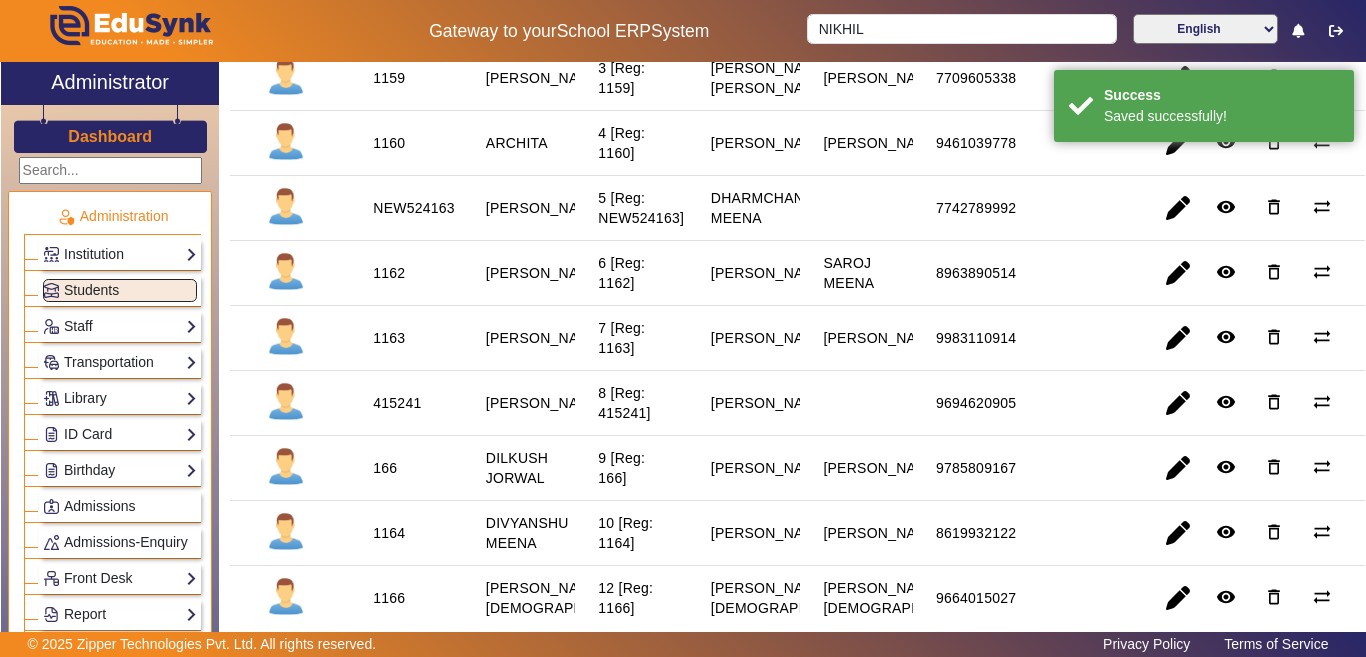 scroll, scrollTop: 400, scrollLeft: 0, axis: vertical 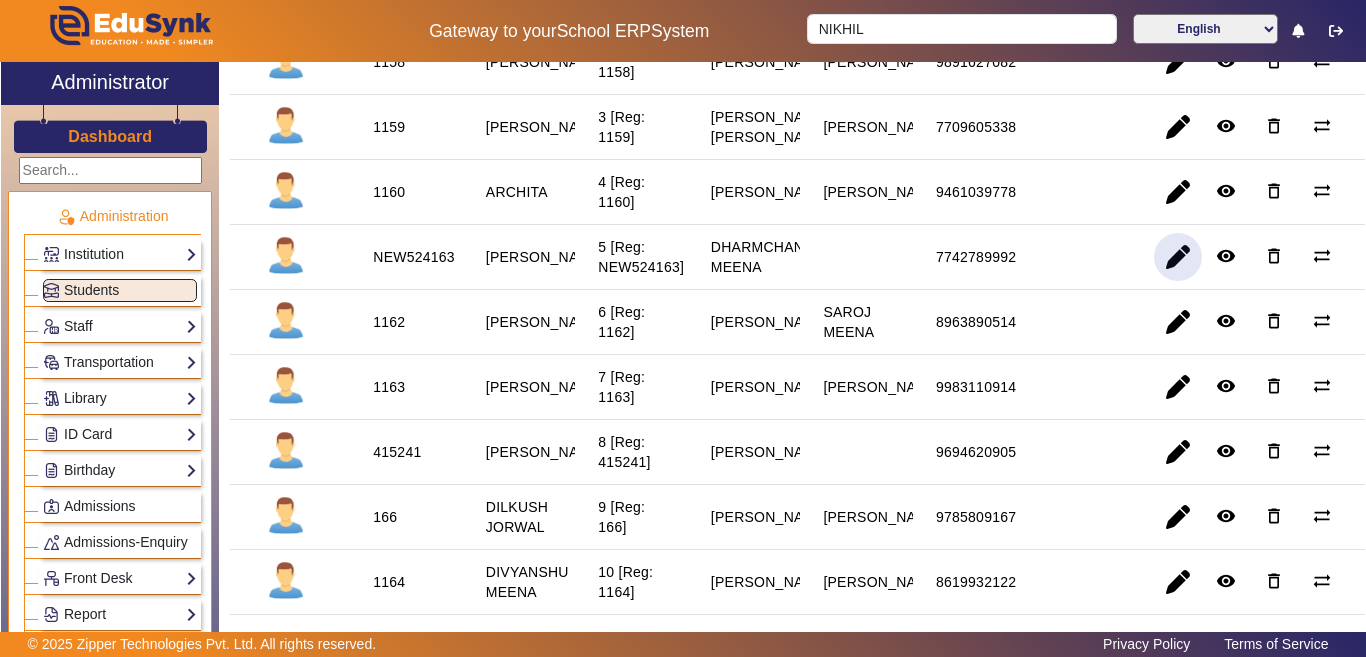 click 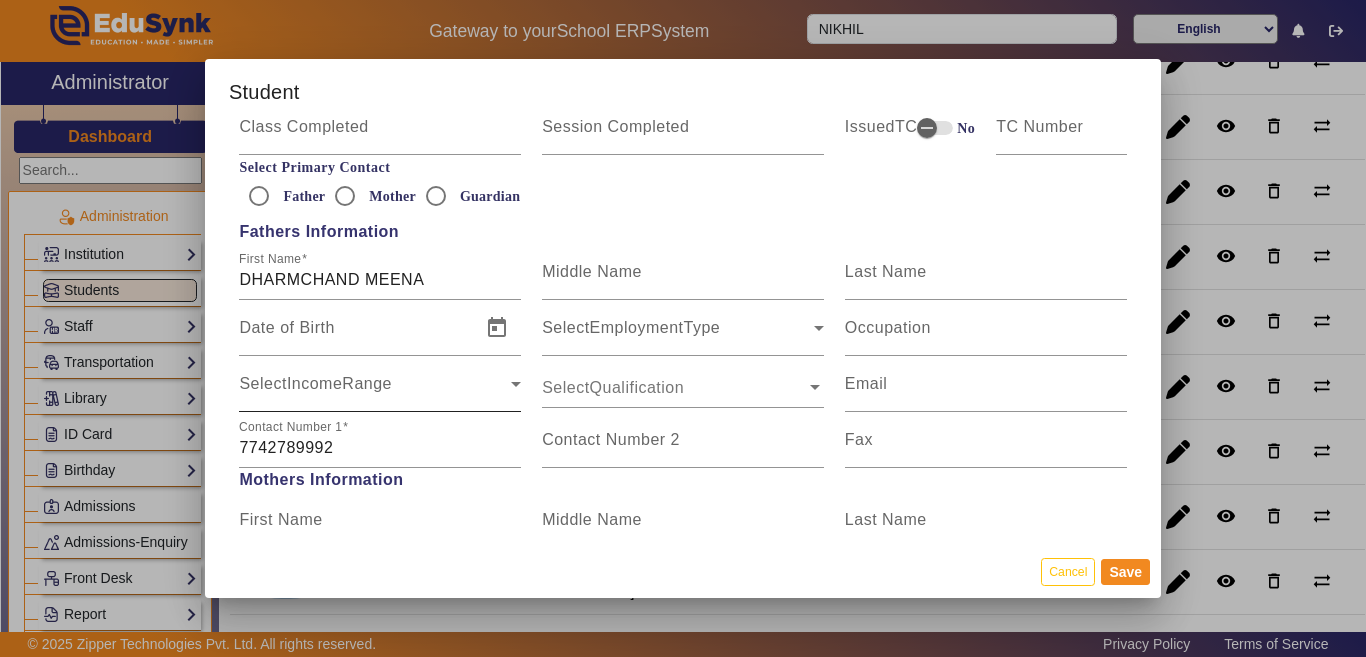 scroll, scrollTop: 1400, scrollLeft: 0, axis: vertical 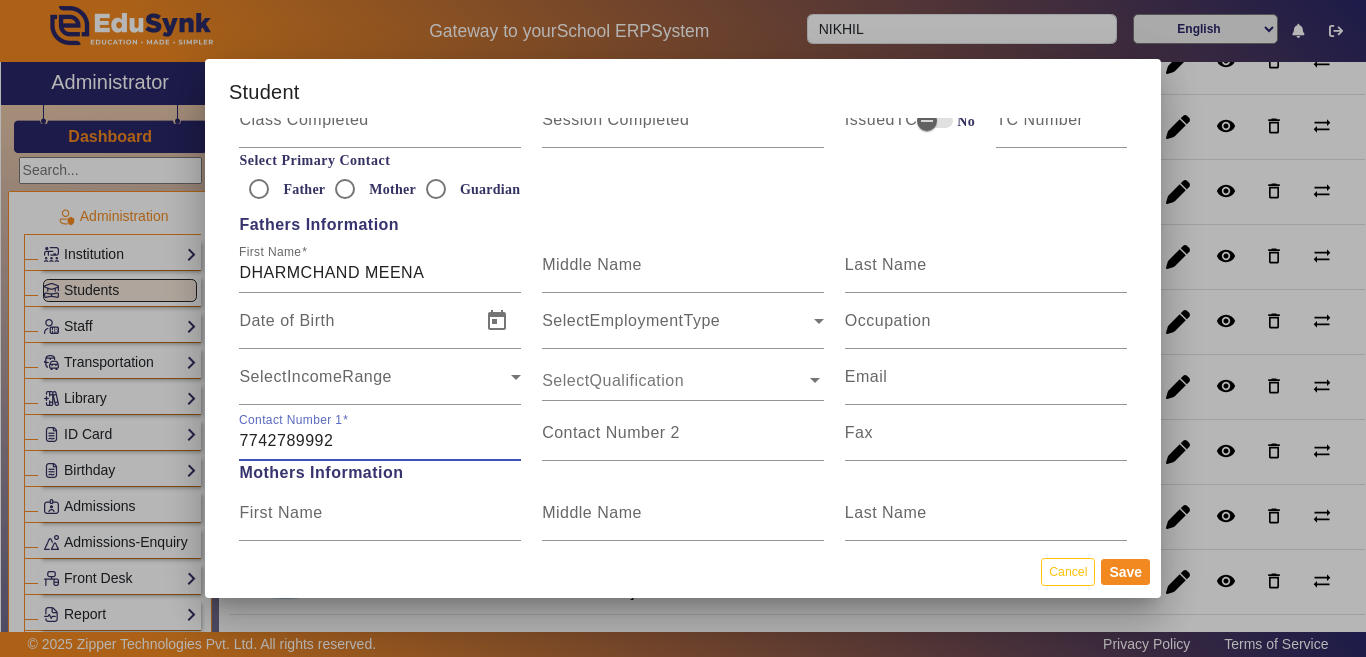 drag, startPoint x: 314, startPoint y: 445, endPoint x: 235, endPoint y: 439, distance: 79.22752 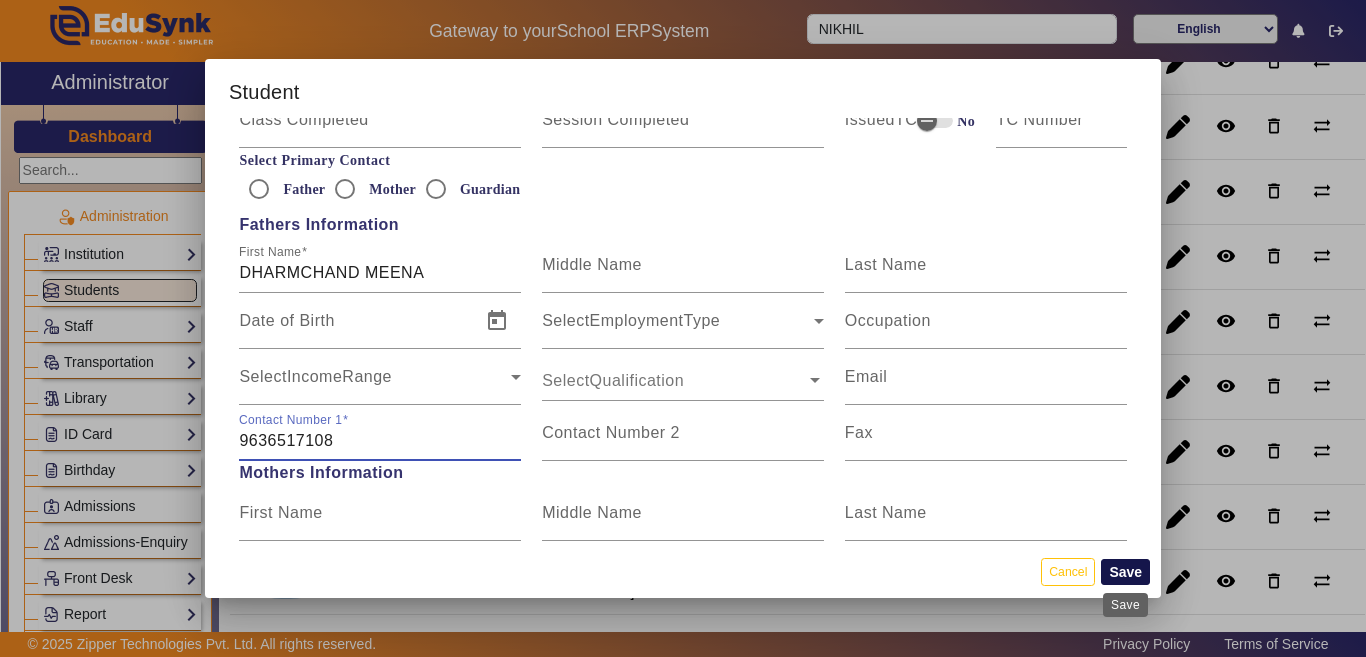 type on "9636517108" 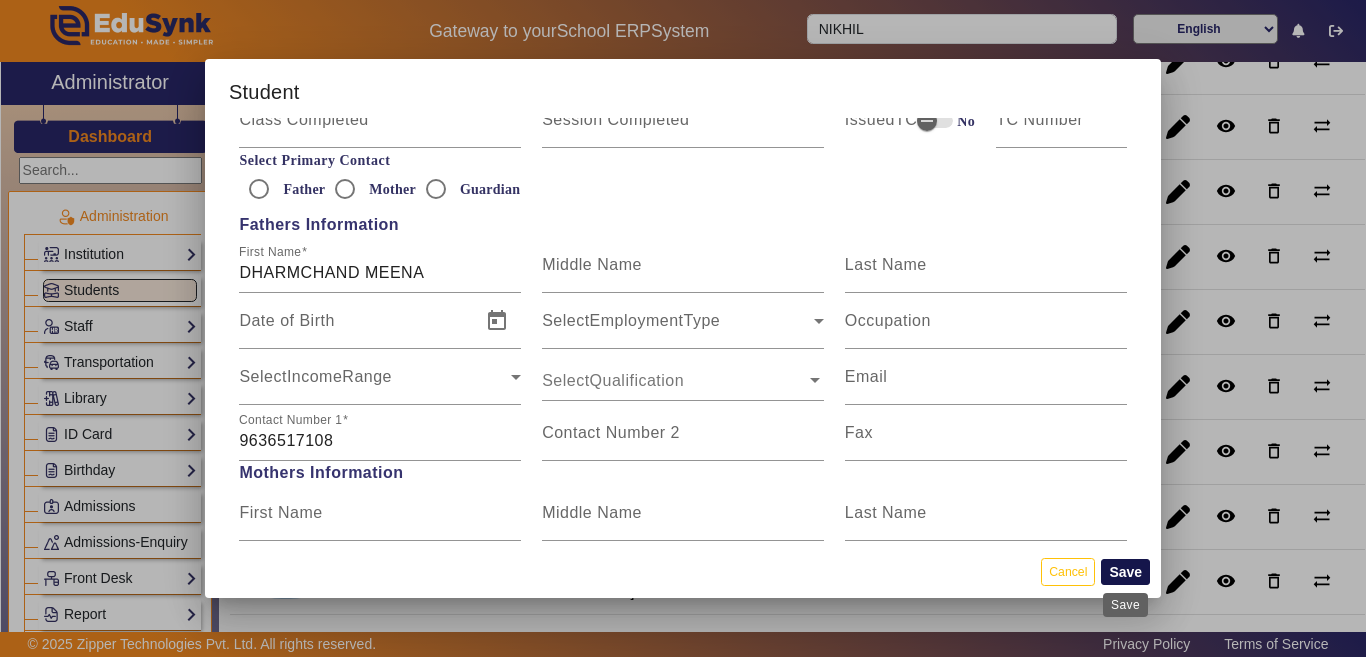 click on "Save" at bounding box center [1125, 572] 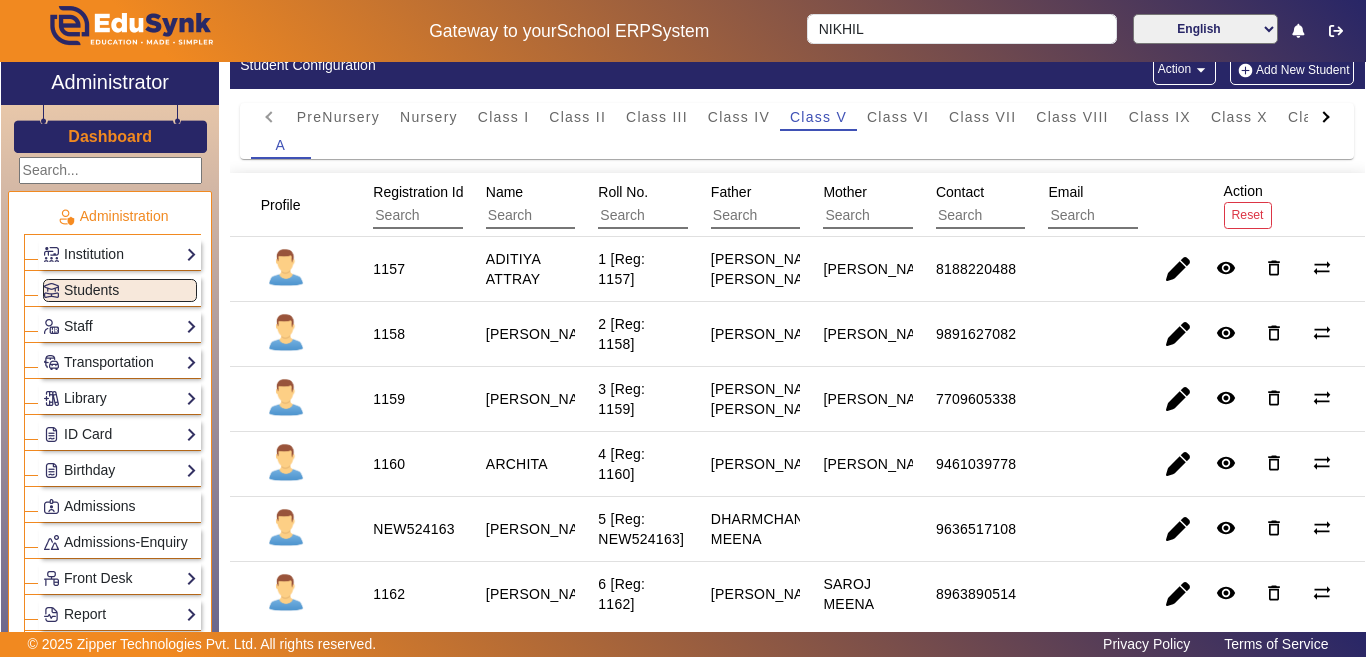 scroll, scrollTop: 0, scrollLeft: 0, axis: both 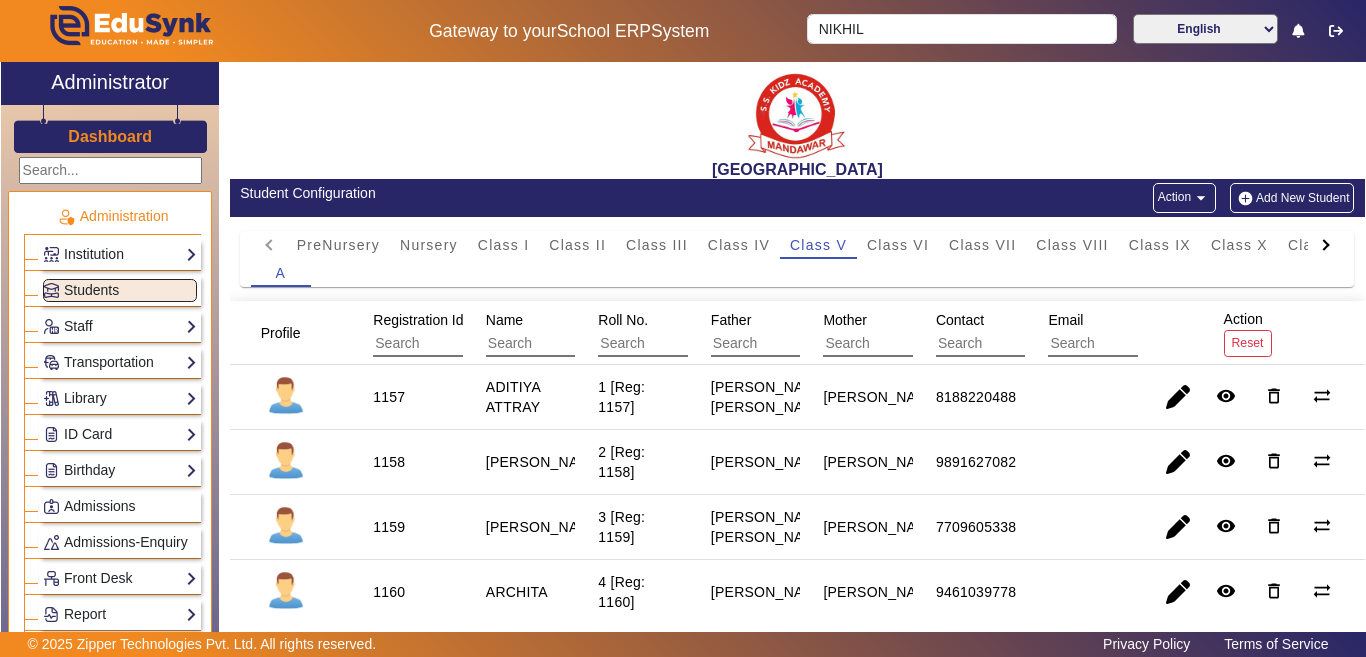 click on "Add New Student" 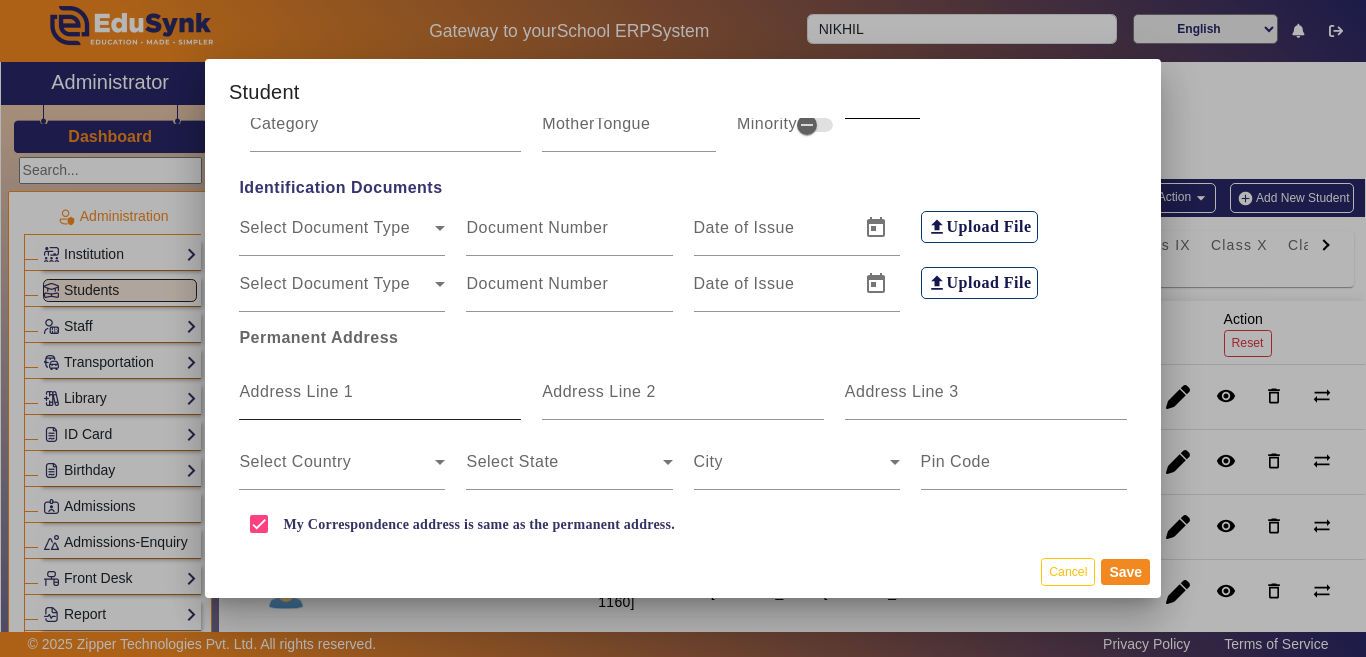 scroll, scrollTop: 400, scrollLeft: 0, axis: vertical 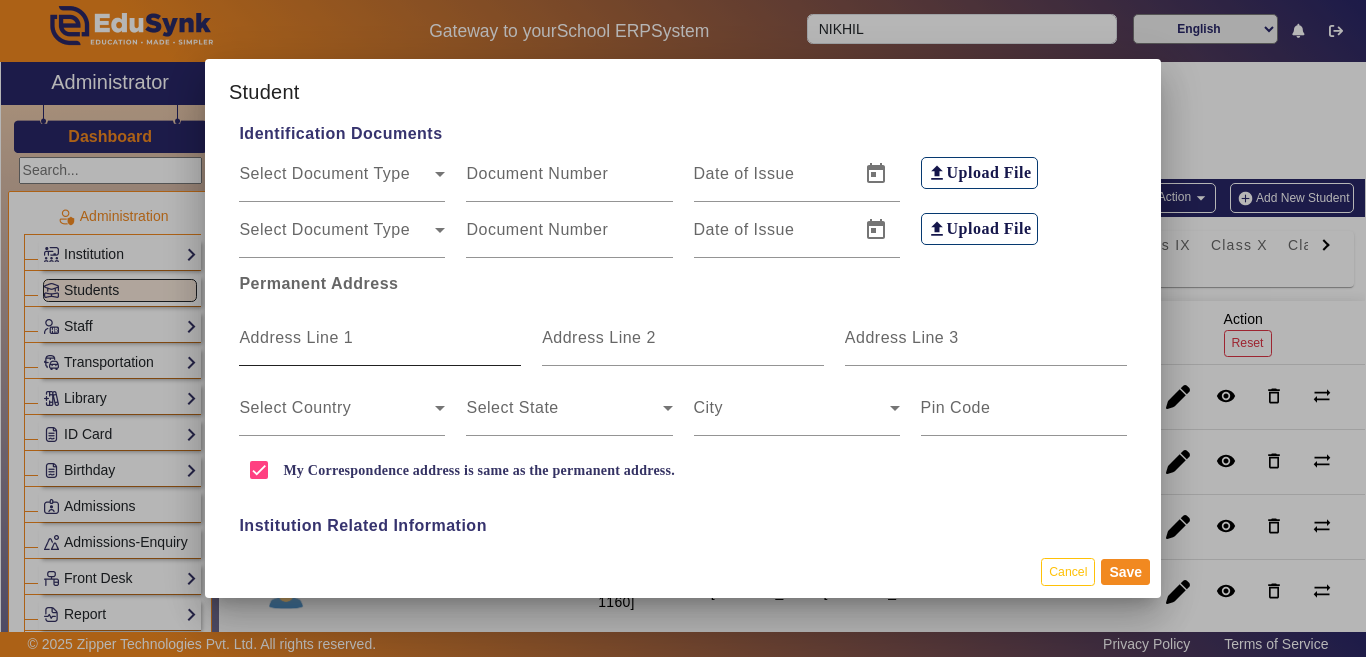 type on "BHAVESH BAIRWA" 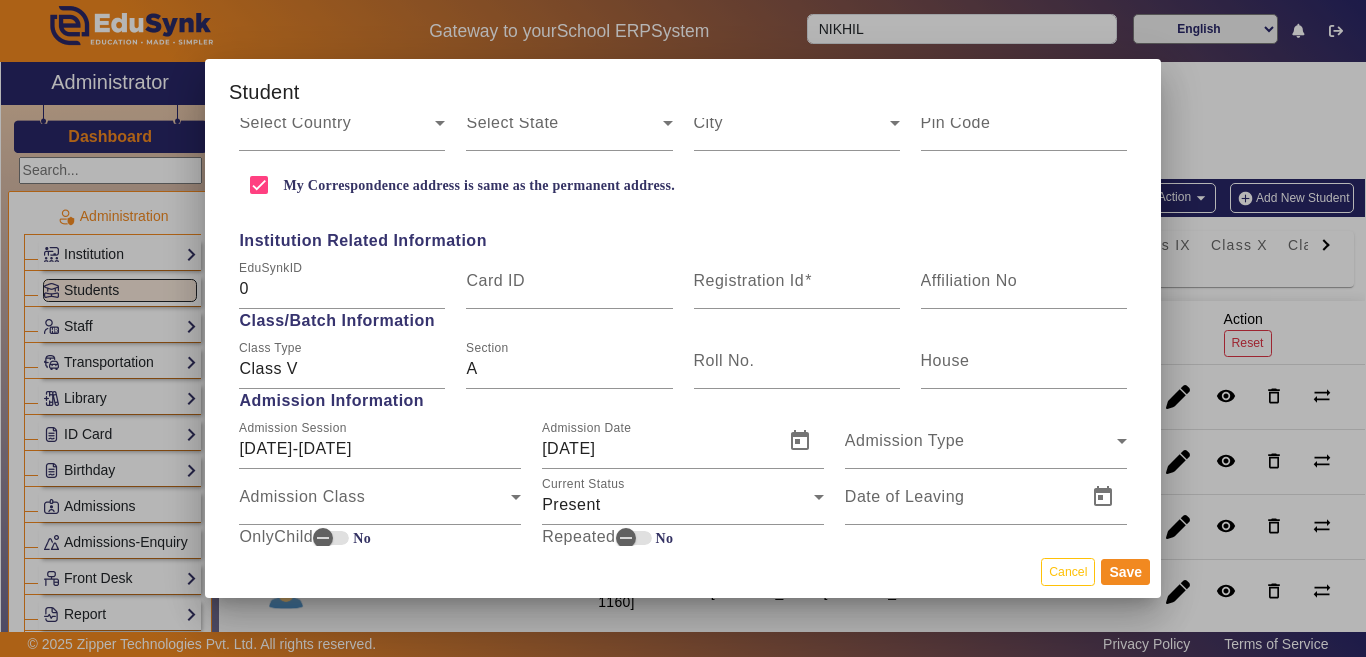 scroll, scrollTop: 800, scrollLeft: 0, axis: vertical 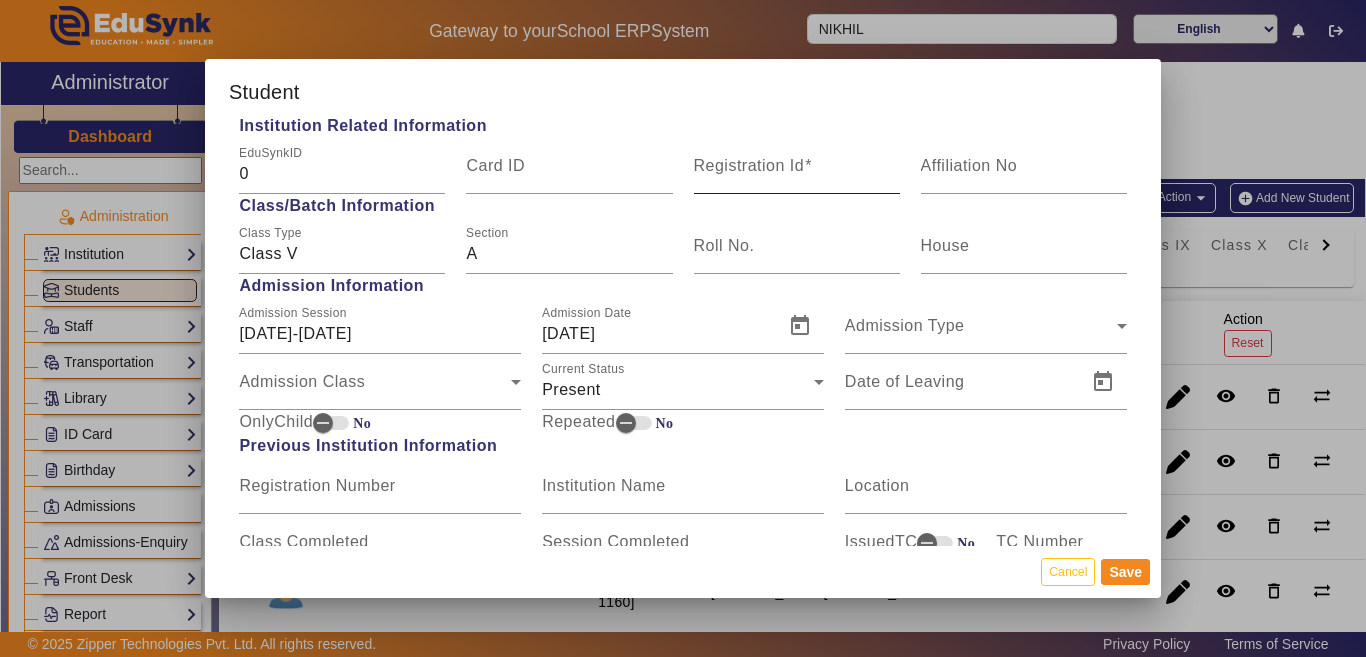 type on "THUMDA" 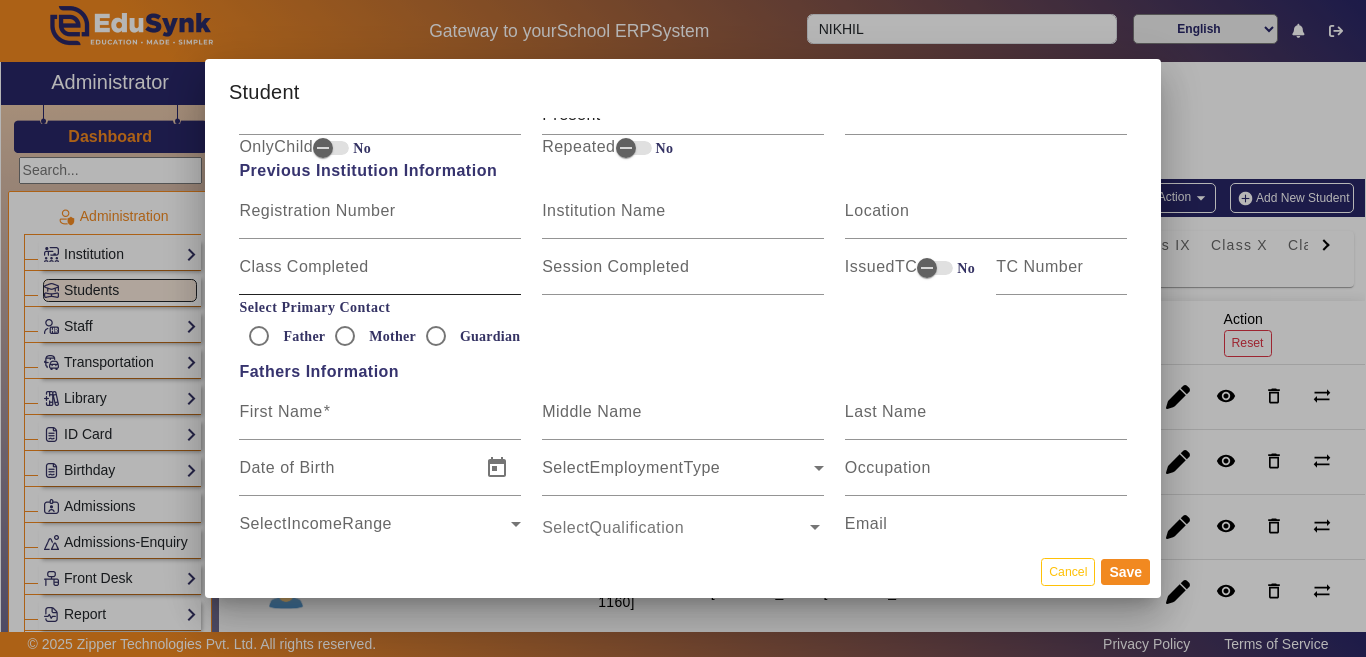 scroll, scrollTop: 1200, scrollLeft: 0, axis: vertical 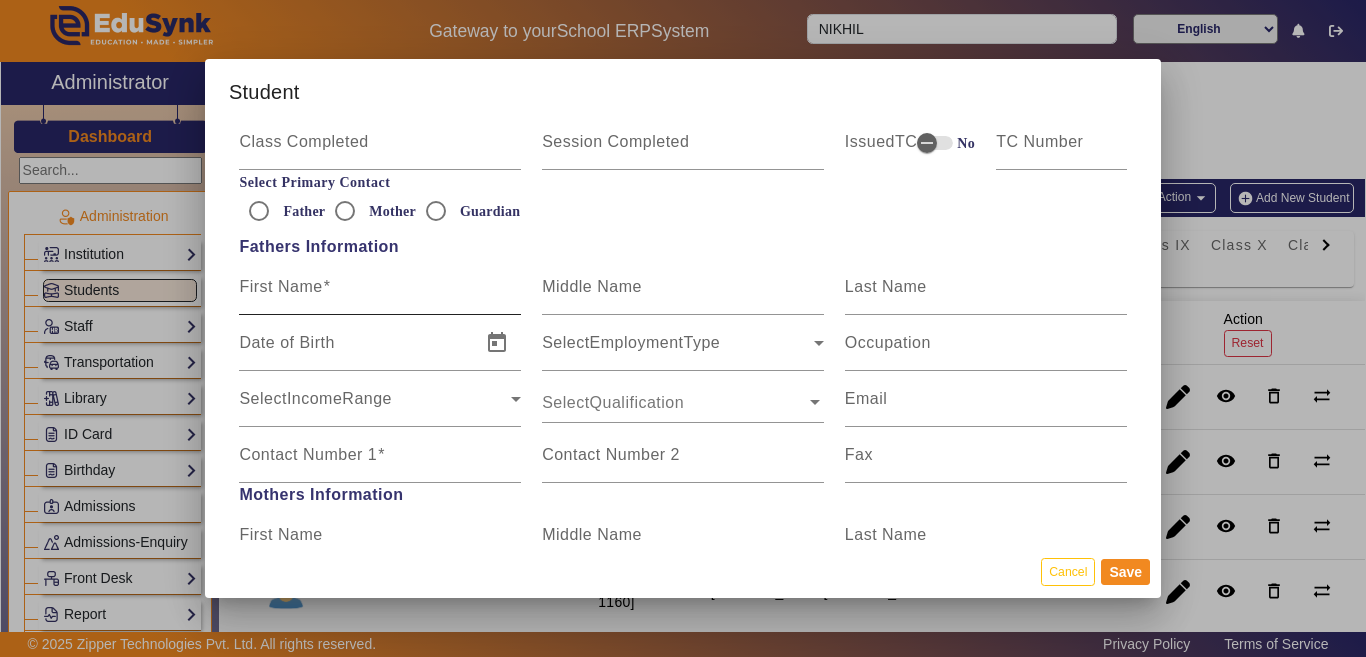 type on "5241696" 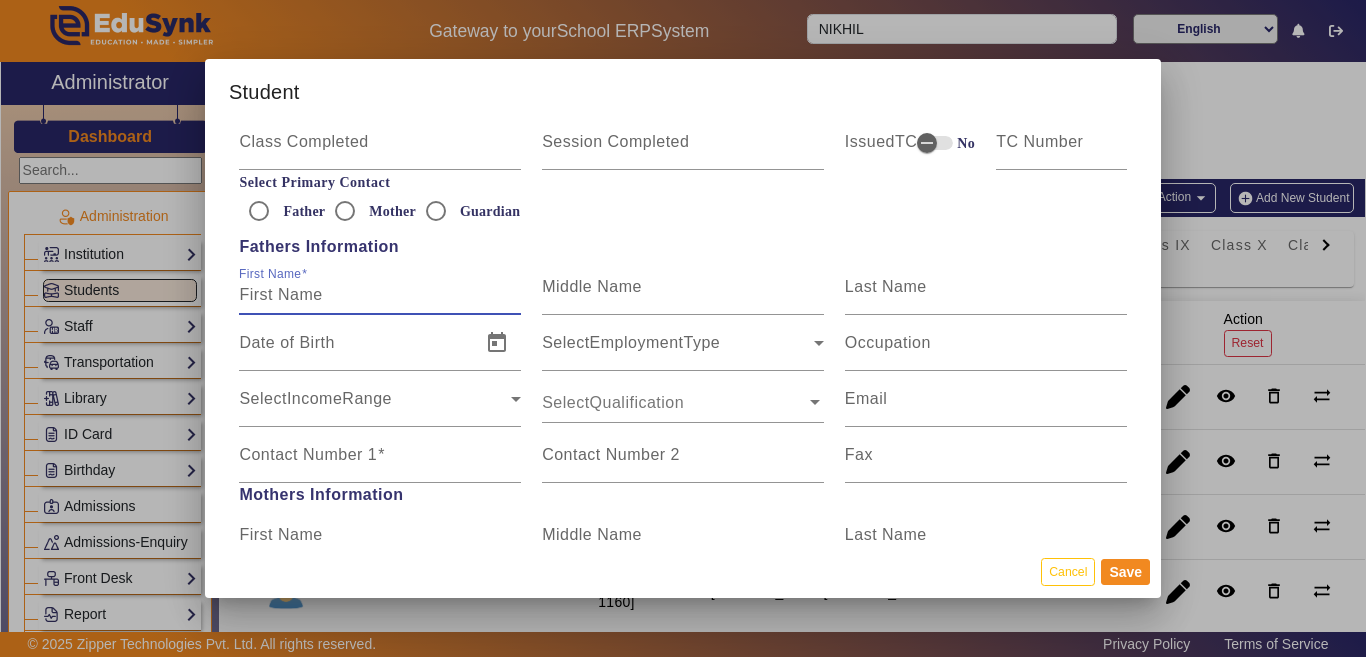 click on "First Name" at bounding box center [380, 295] 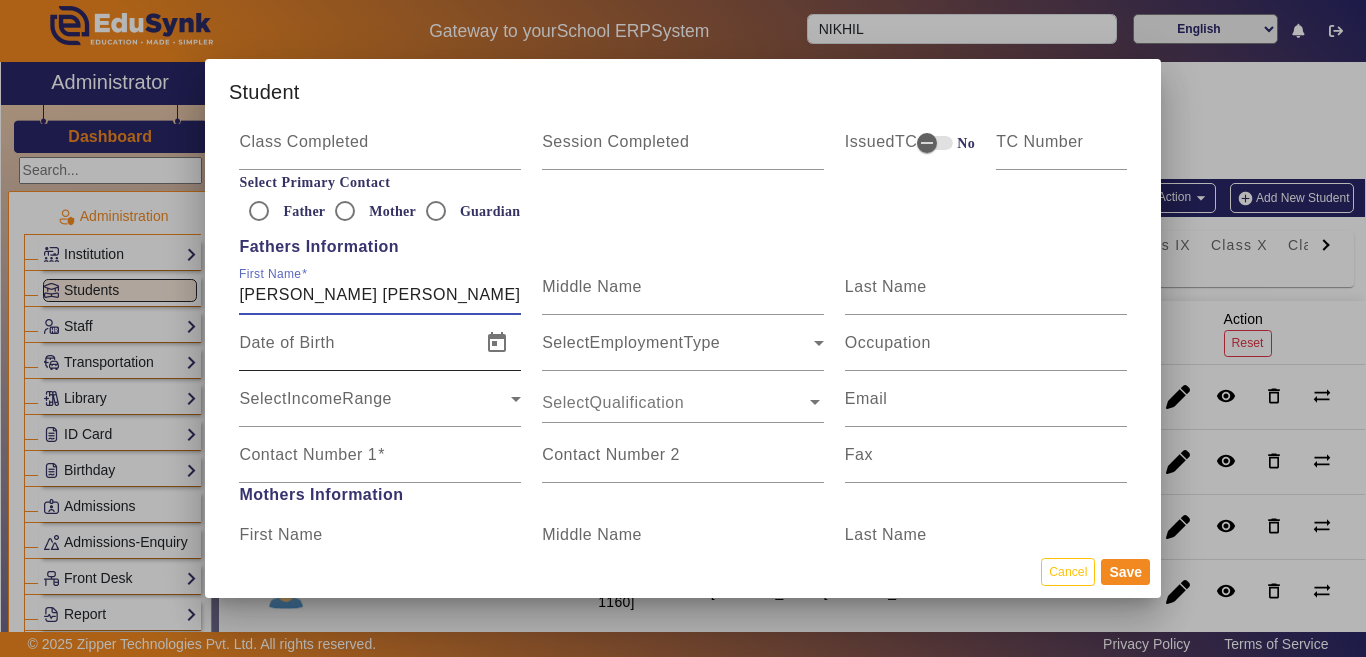 type on "VIJAY KUMAR BAIRWA" 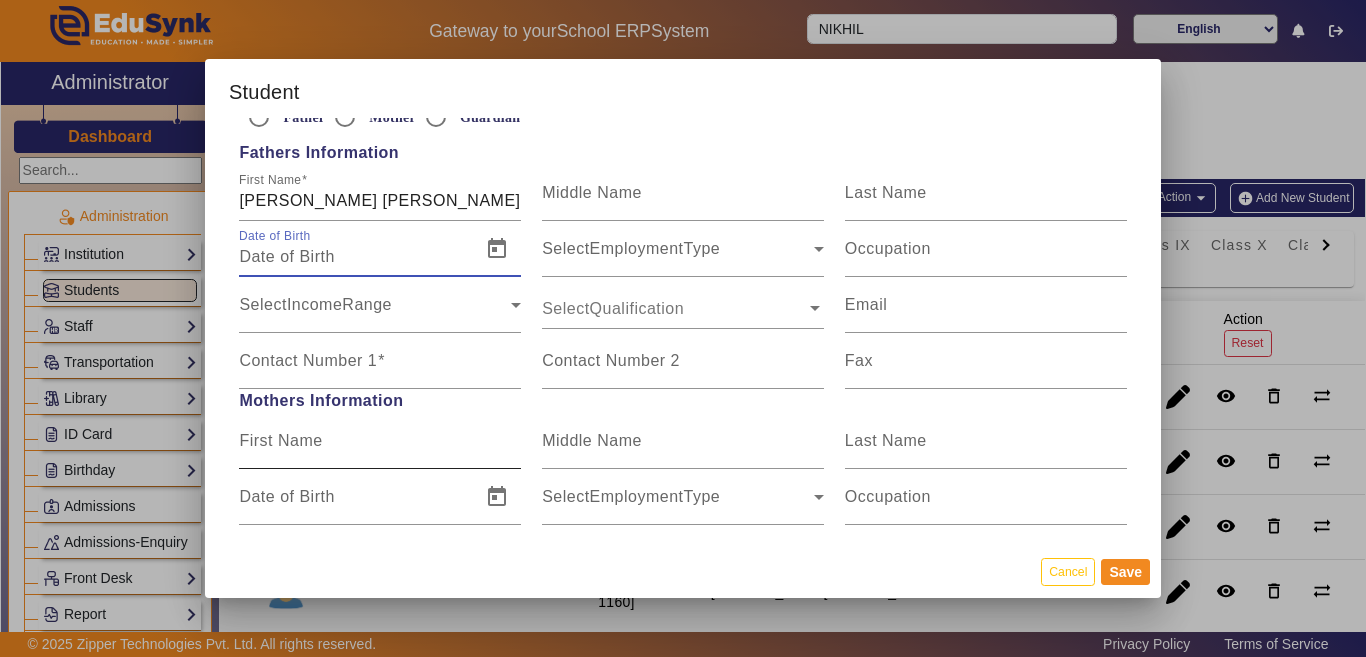 scroll, scrollTop: 1400, scrollLeft: 0, axis: vertical 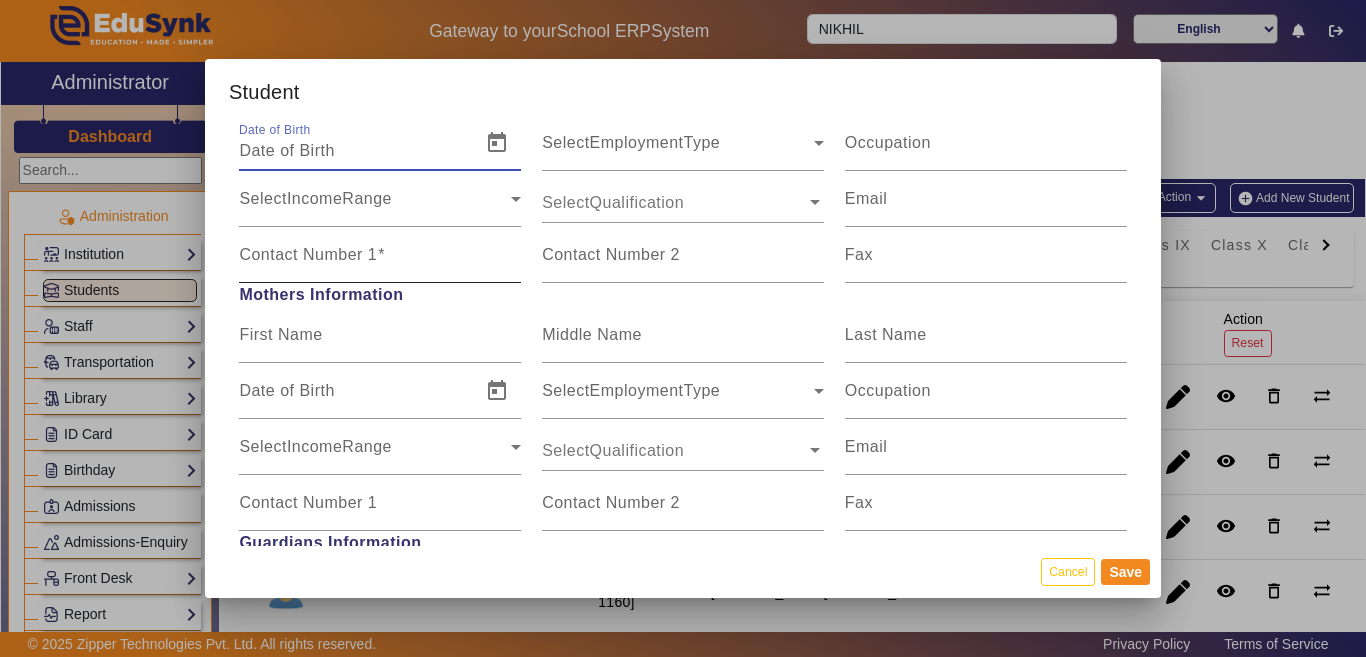 click on "Contact Number 1" at bounding box center (308, 254) 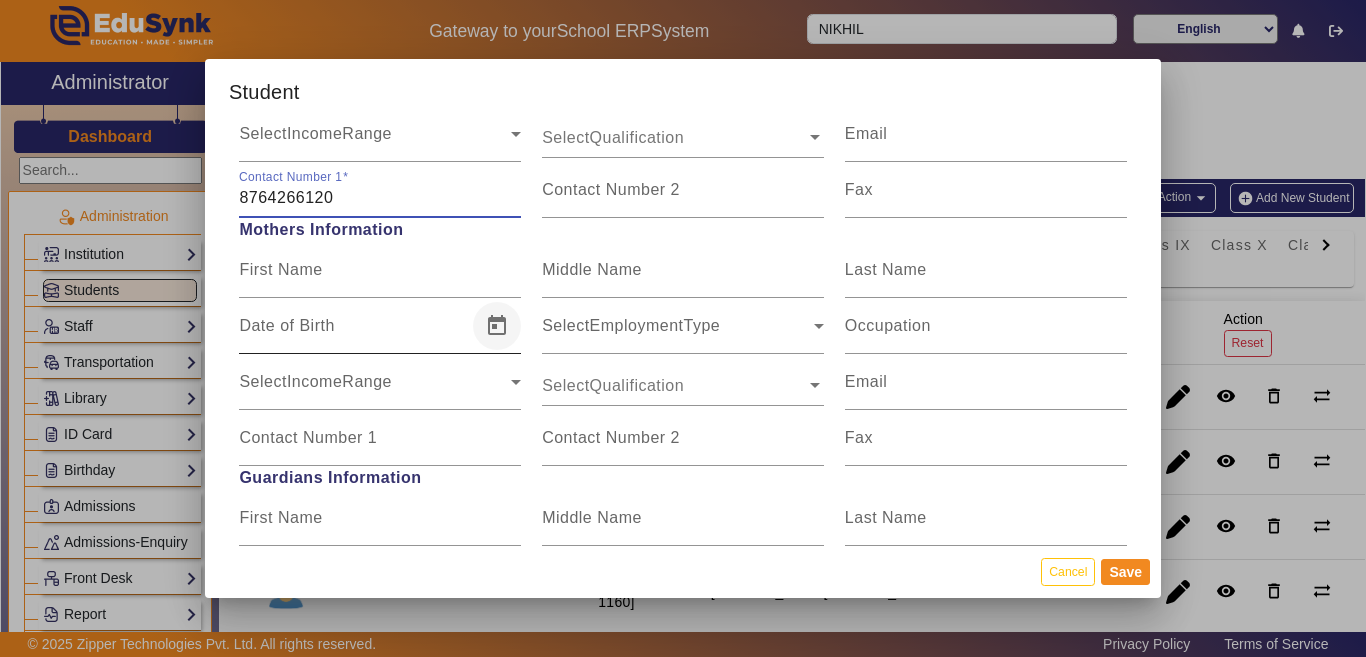 scroll, scrollTop: 1500, scrollLeft: 0, axis: vertical 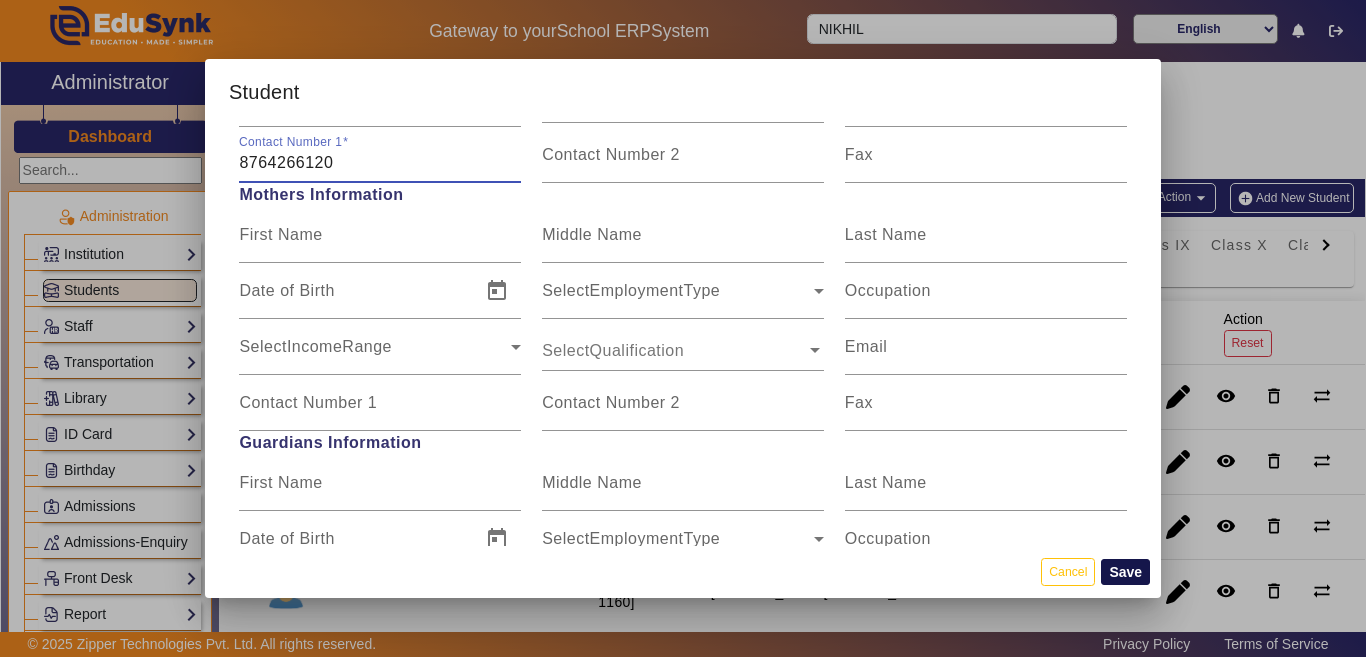type on "8764266120" 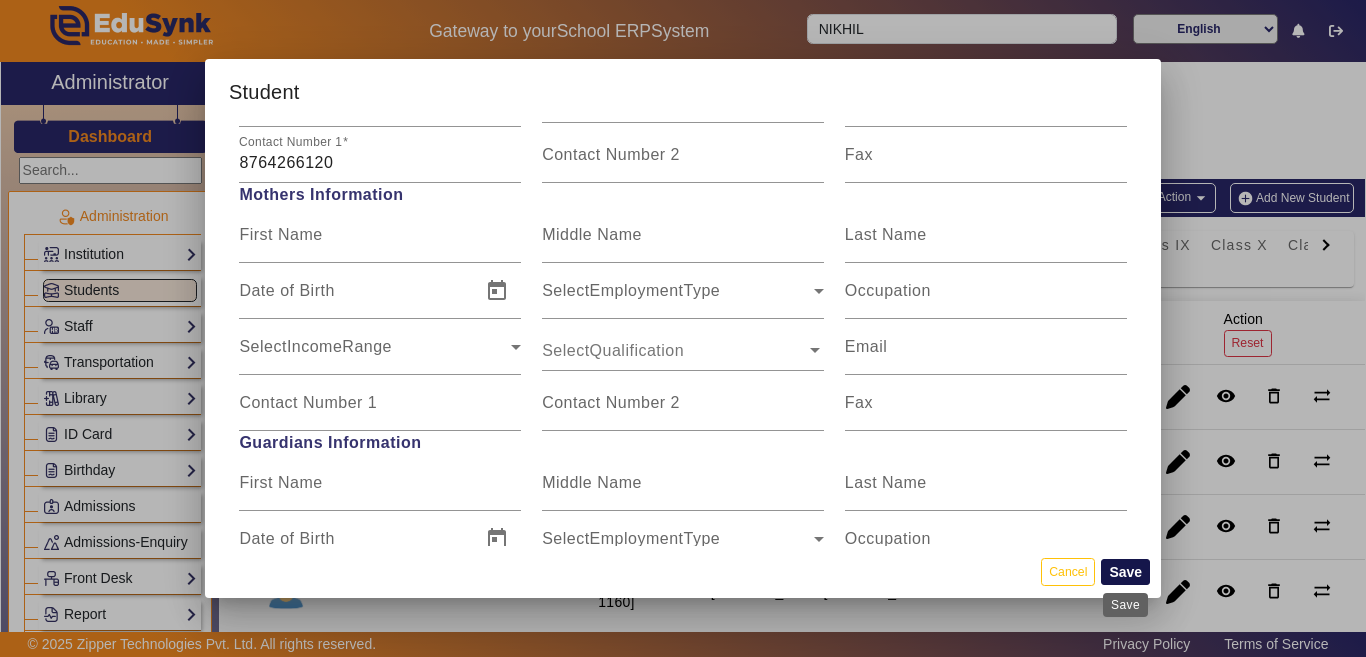click on "Save" at bounding box center [1125, 572] 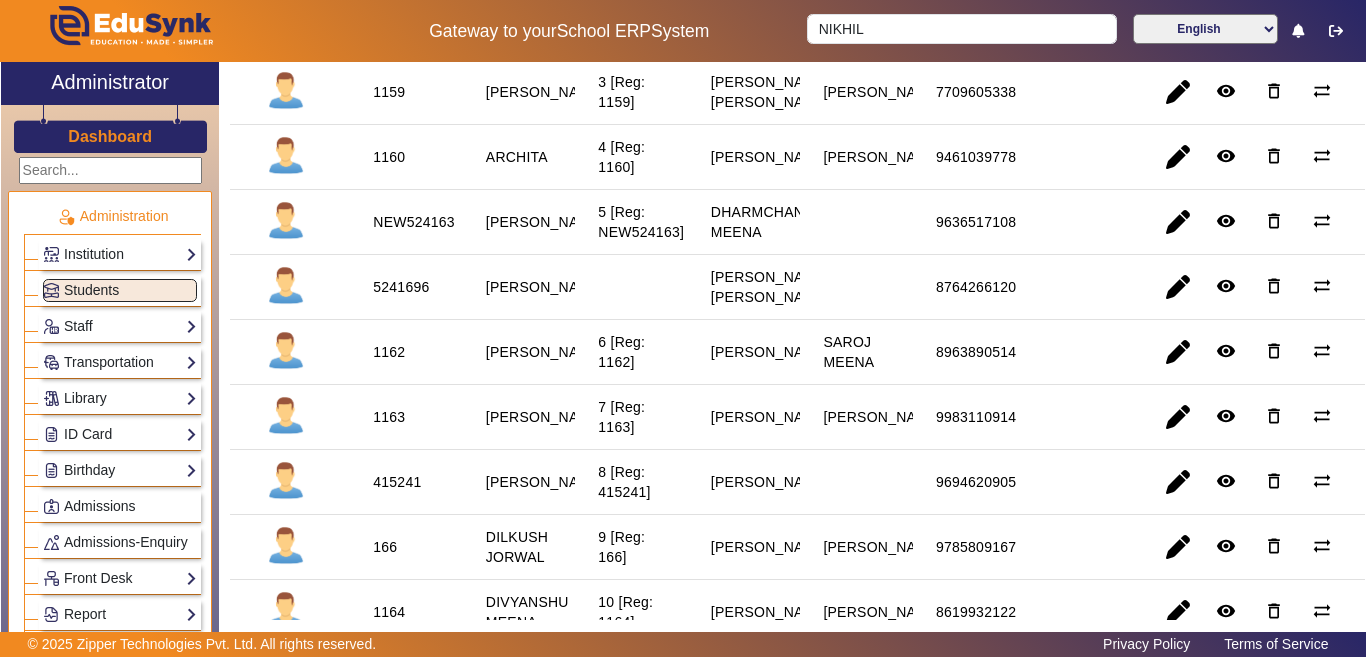 scroll, scrollTop: 400, scrollLeft: 0, axis: vertical 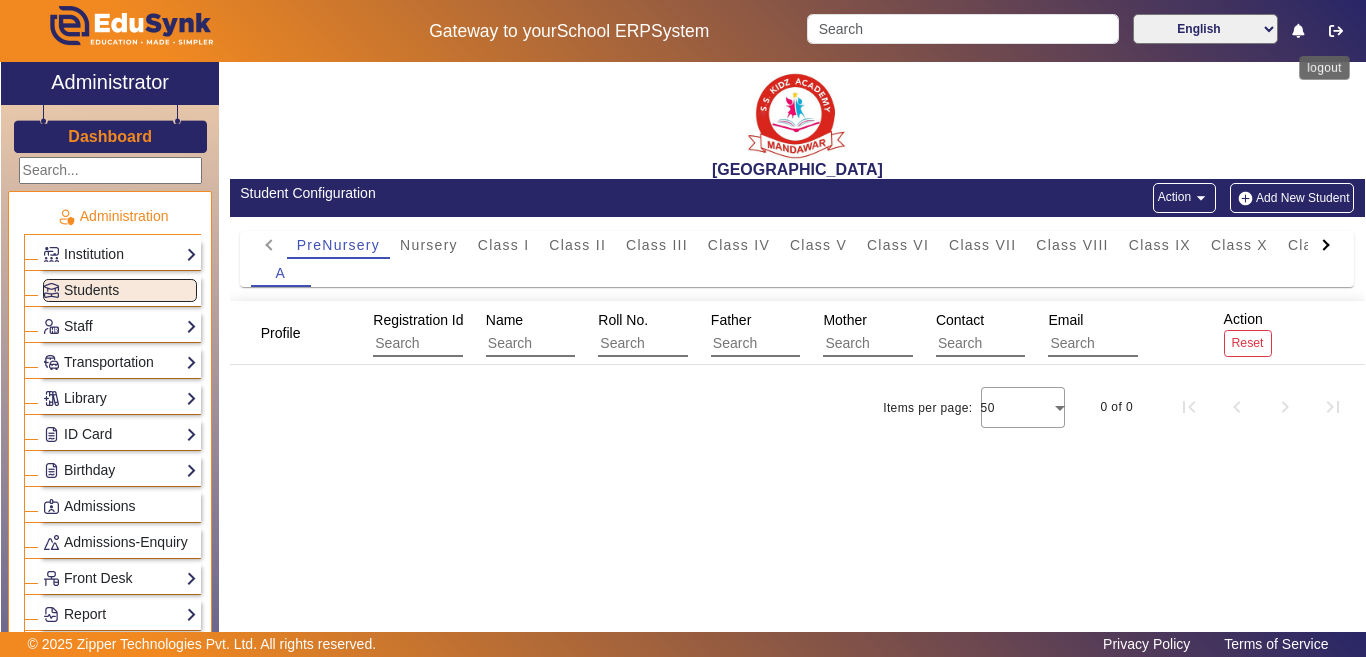 click 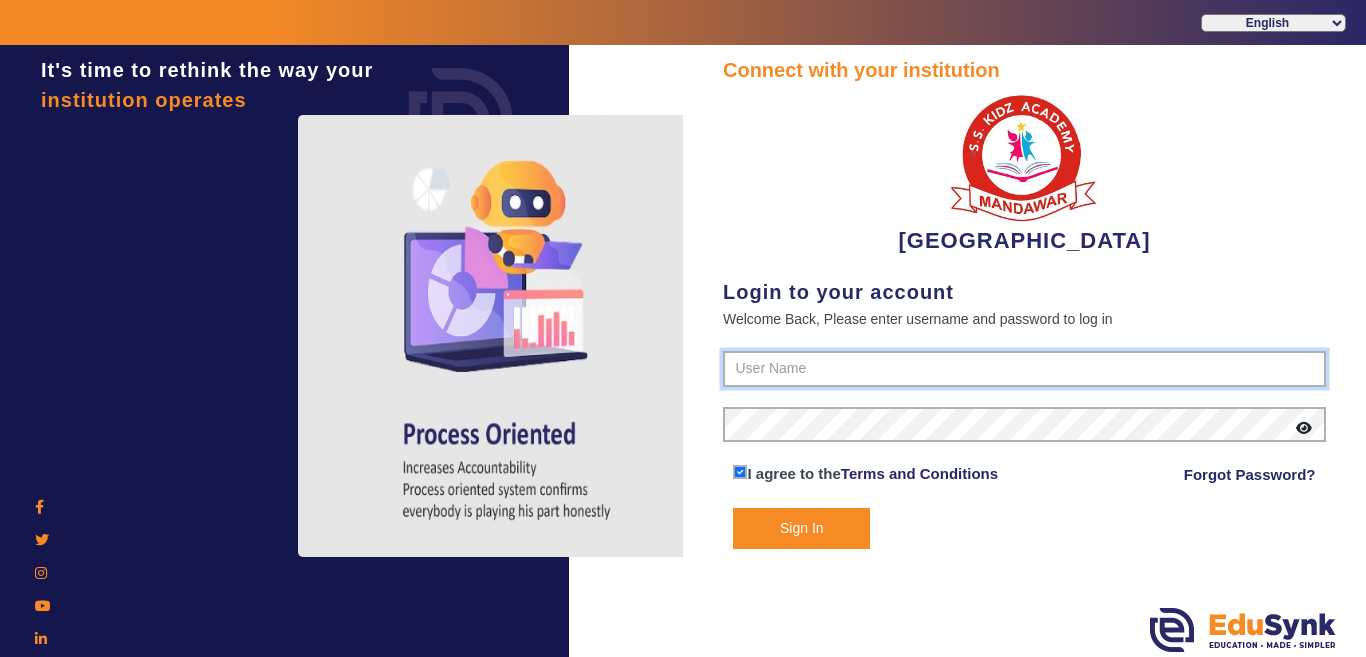 type on "9928895959" 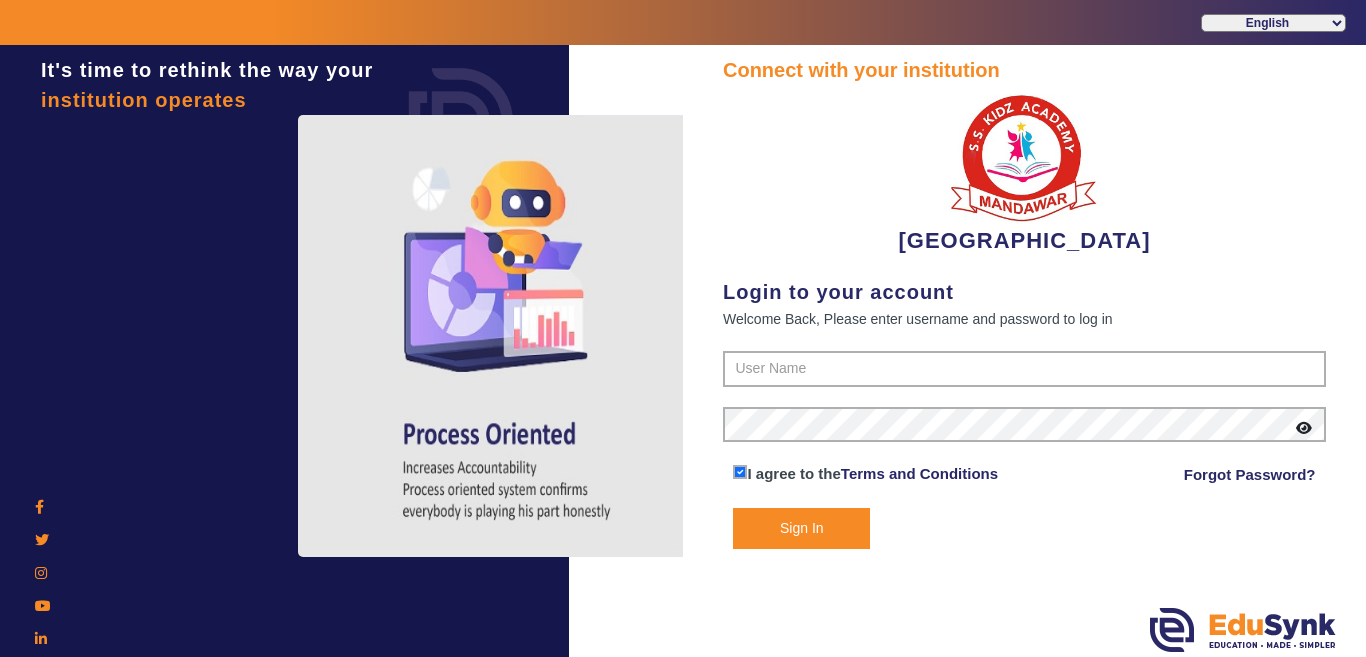 scroll, scrollTop: 0, scrollLeft: 0, axis: both 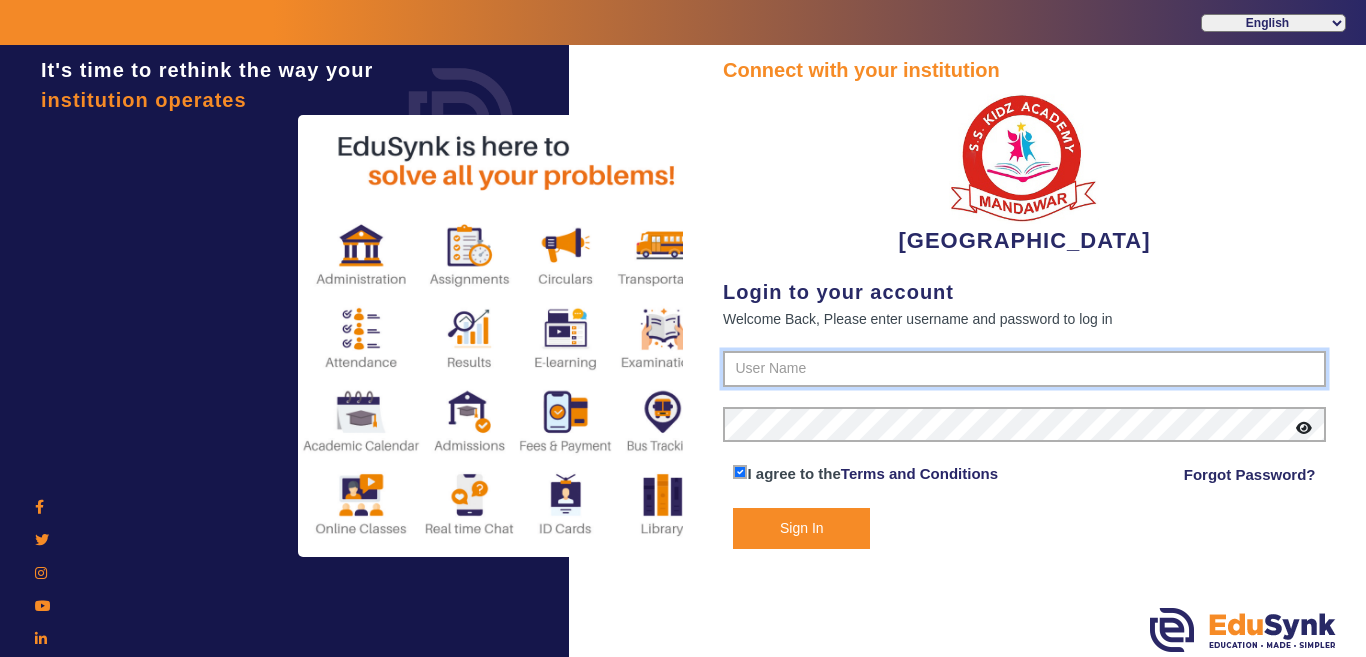 type on "9928895959" 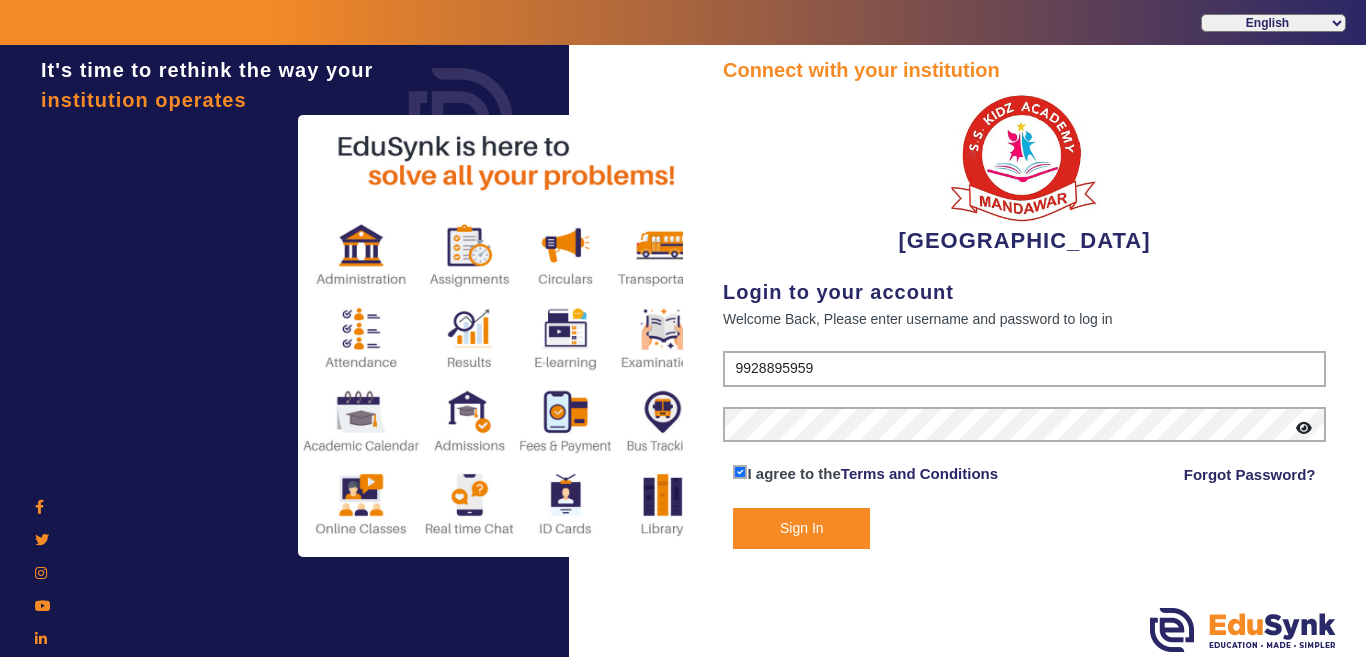 click on "Sign In" 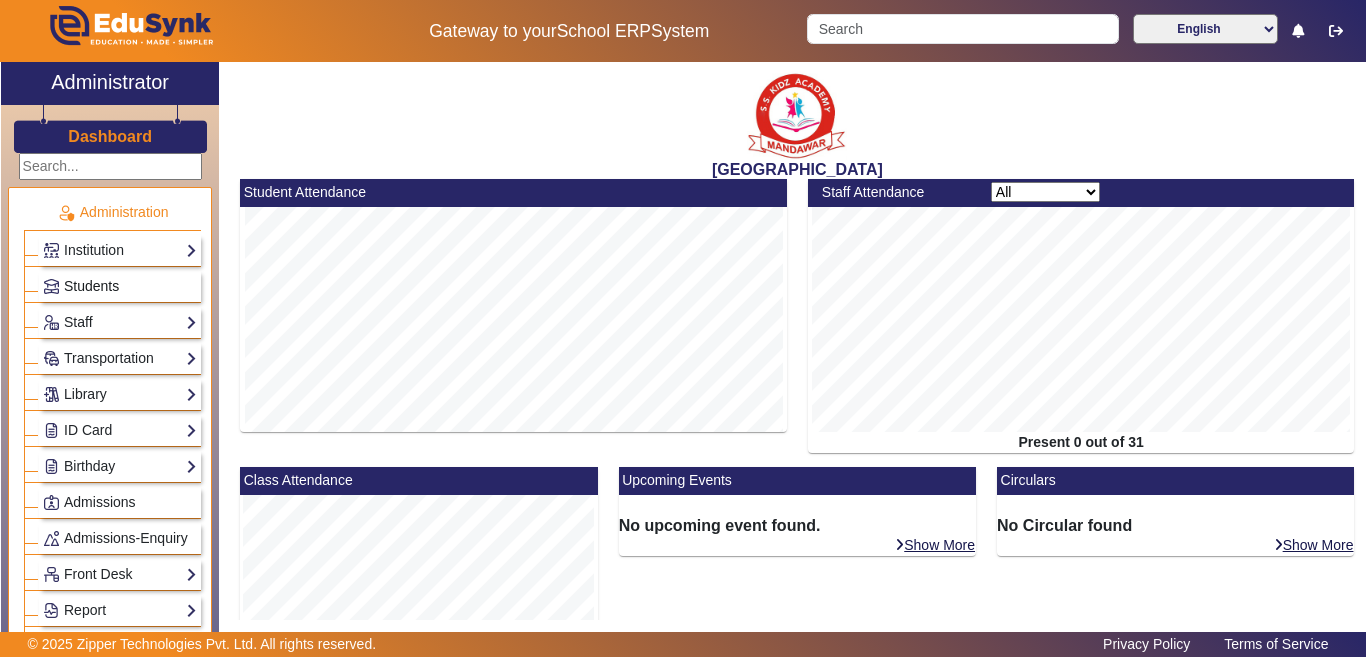 scroll, scrollTop: 0, scrollLeft: 0, axis: both 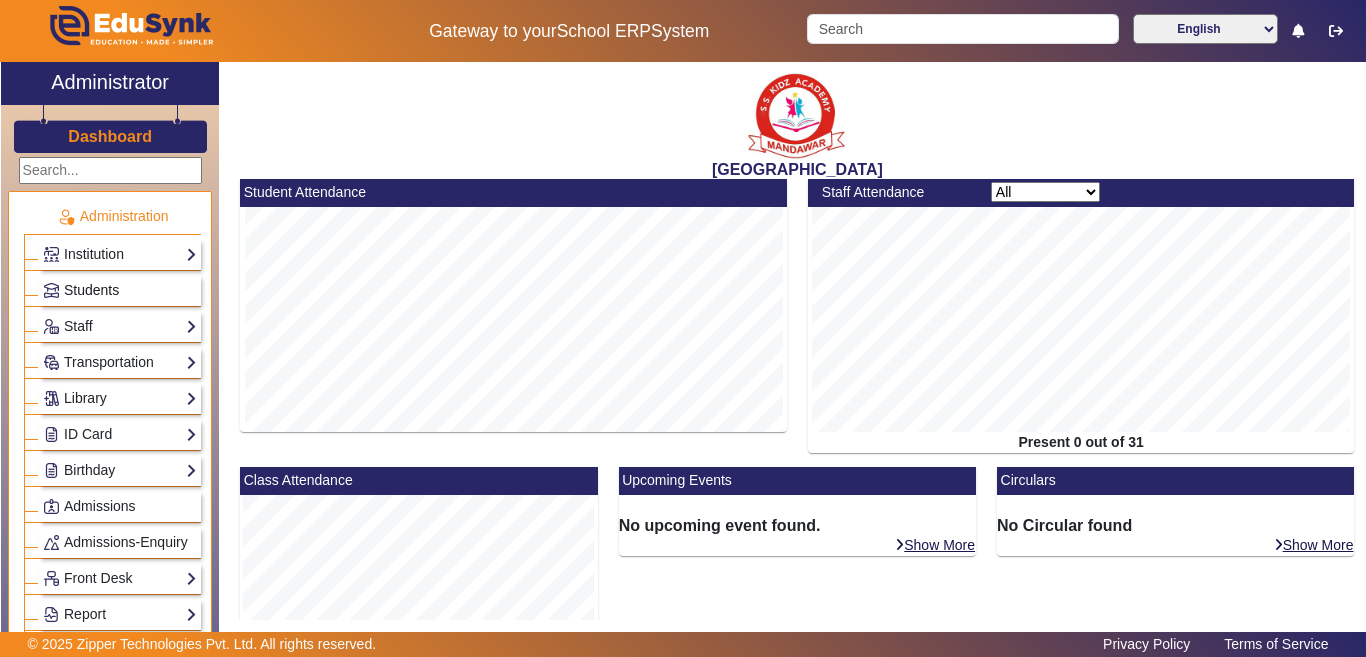 click on "Students" 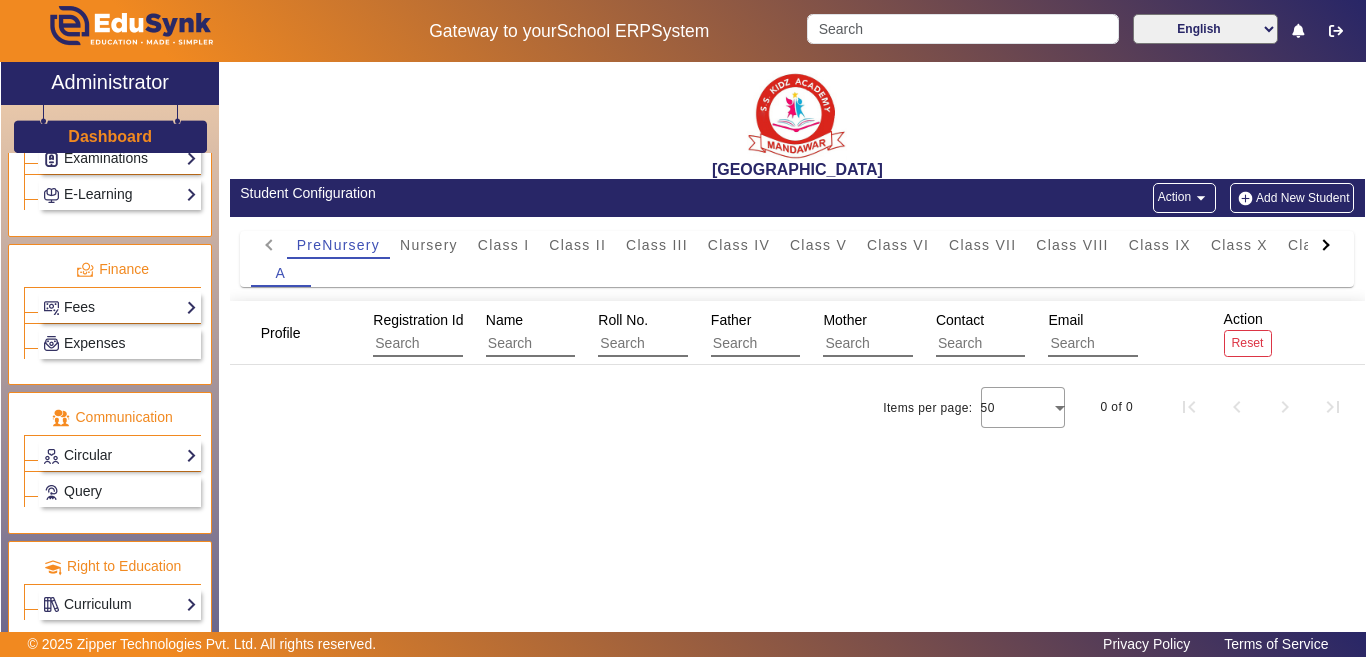 scroll, scrollTop: 1021, scrollLeft: 0, axis: vertical 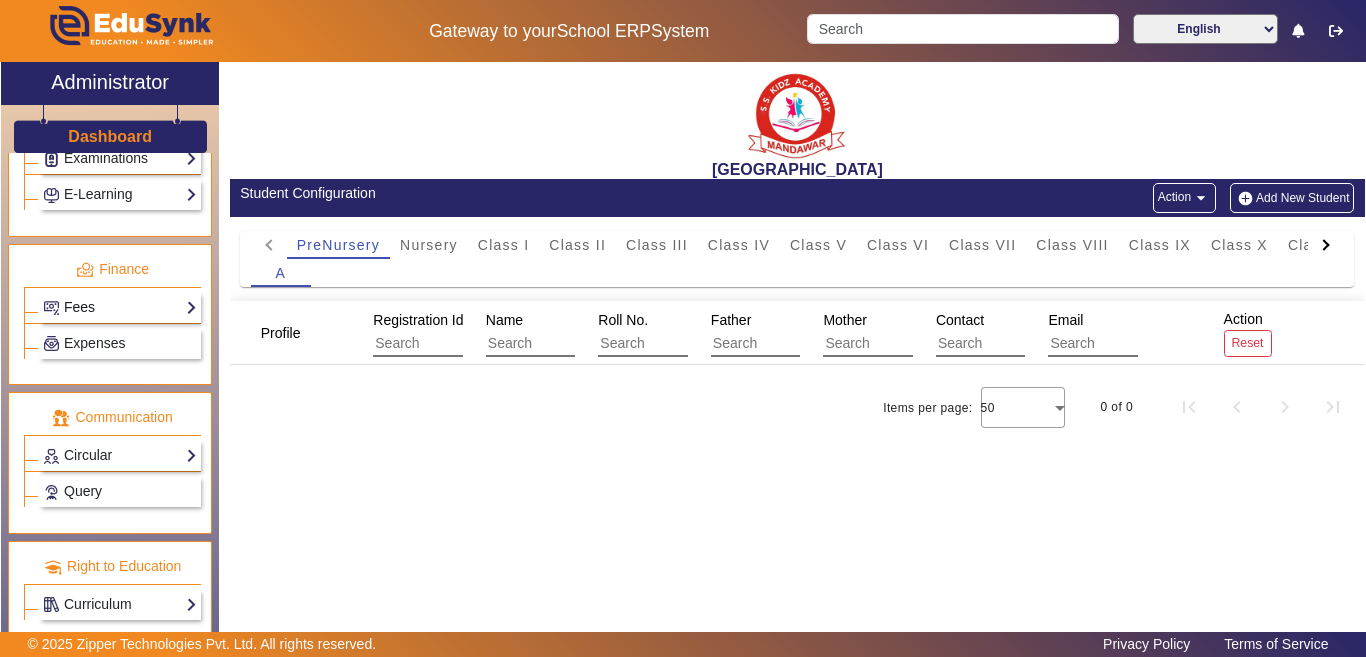 click on "Fees" 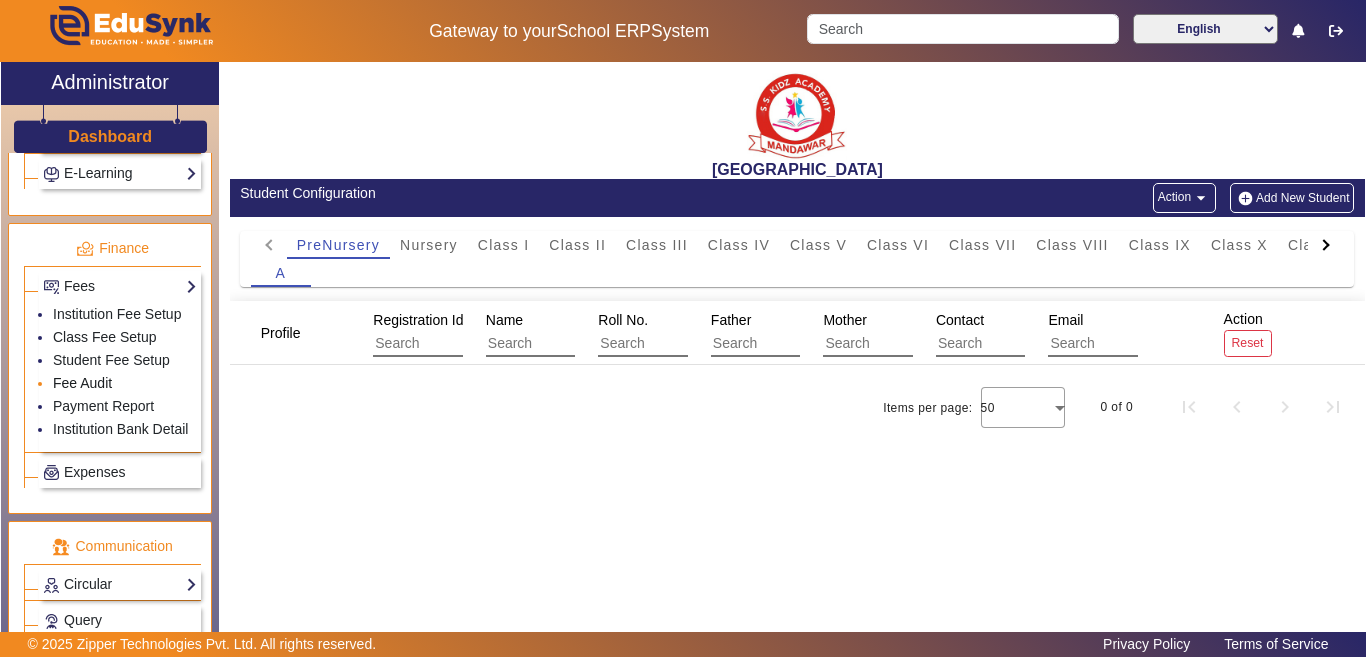 click on "Fee Audit" 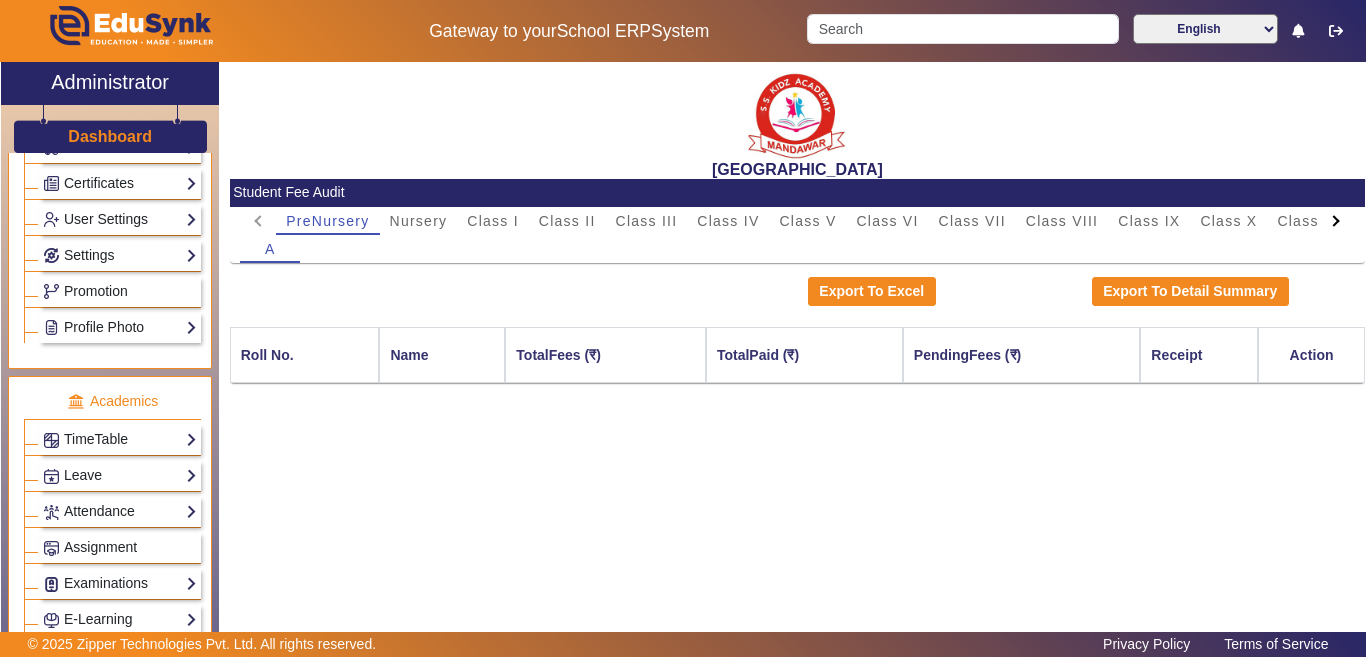 scroll, scrollTop: 700, scrollLeft: 0, axis: vertical 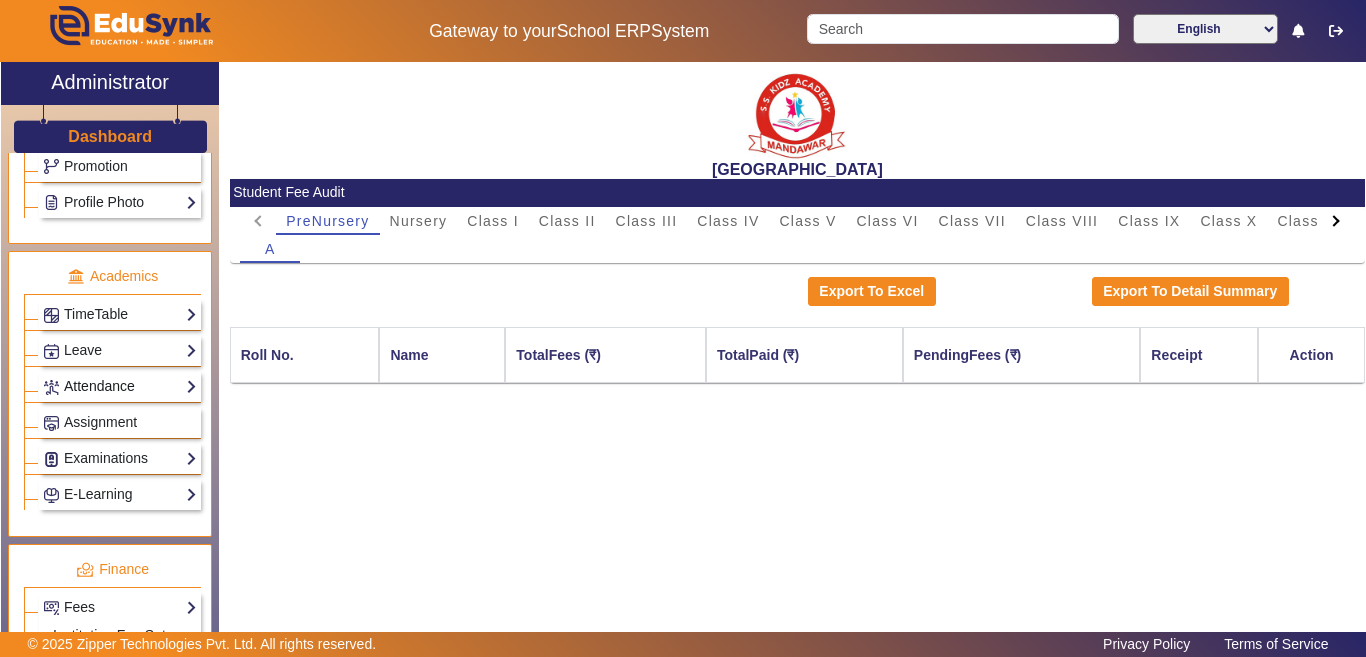 click on "Attendance" 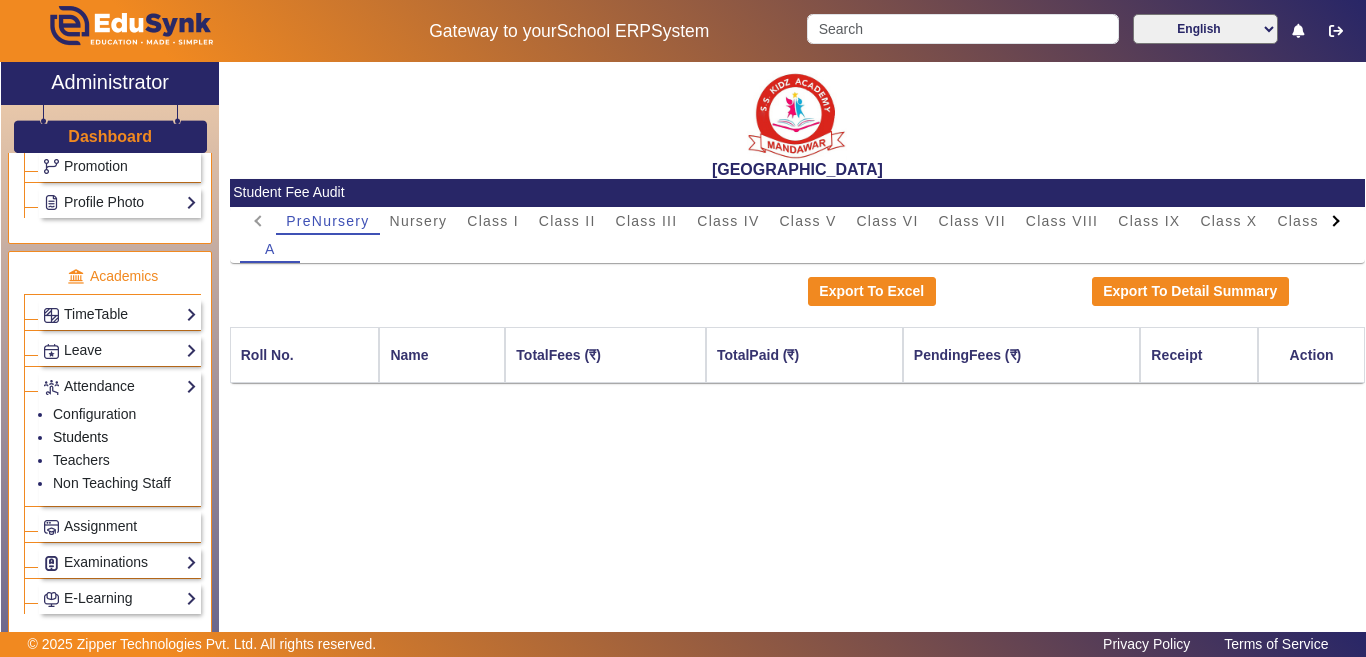 drag, startPoint x: 81, startPoint y: 453, endPoint x: 225, endPoint y: 454, distance: 144.00348 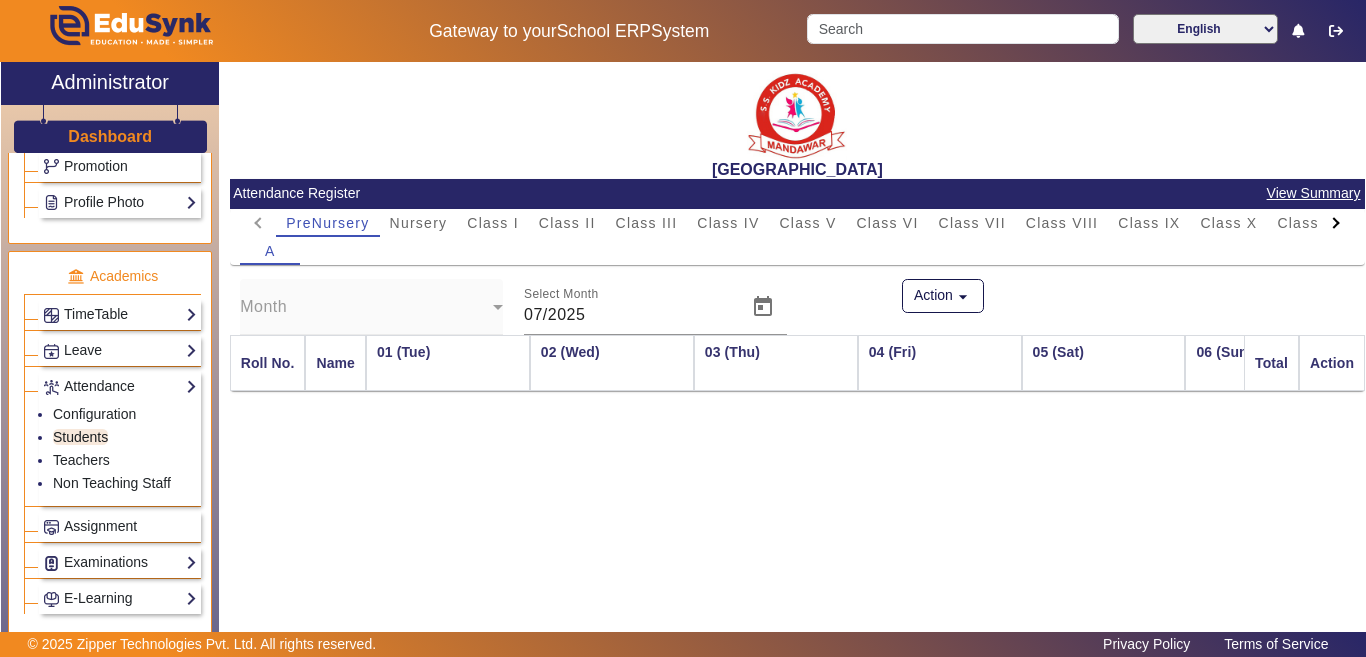 scroll, scrollTop: 0, scrollLeft: 1052, axis: horizontal 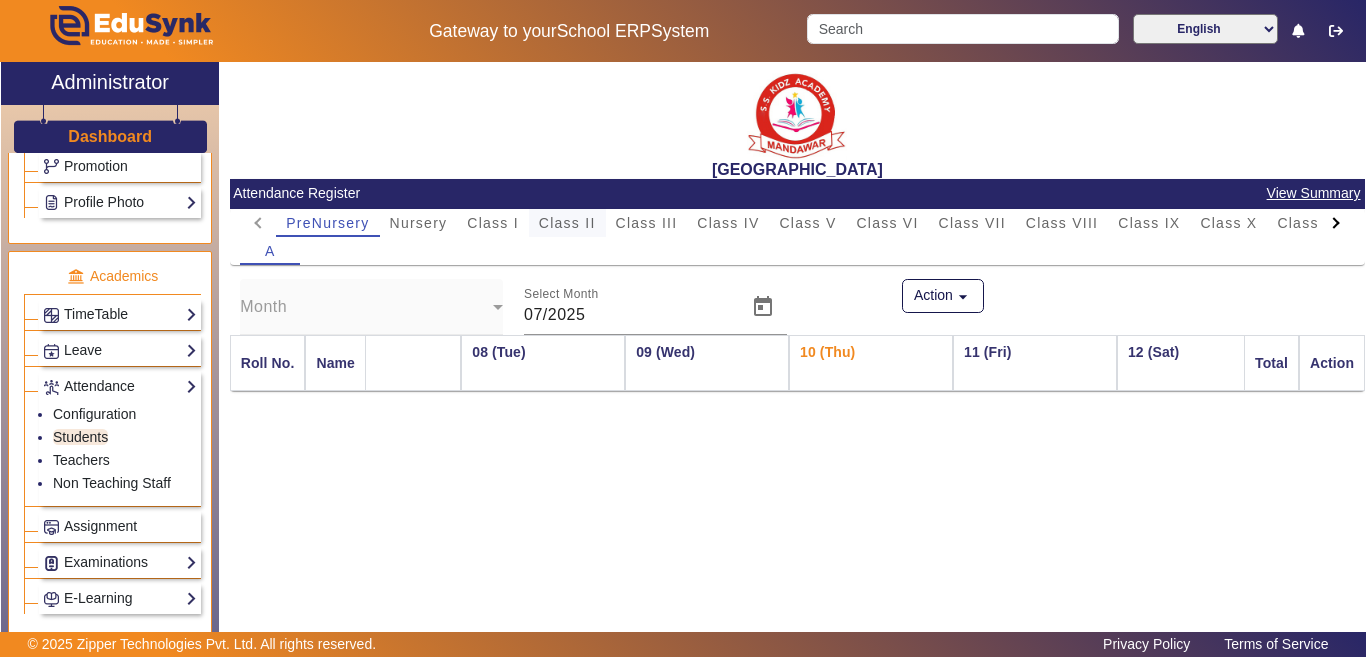 click on "Class II" at bounding box center (567, 223) 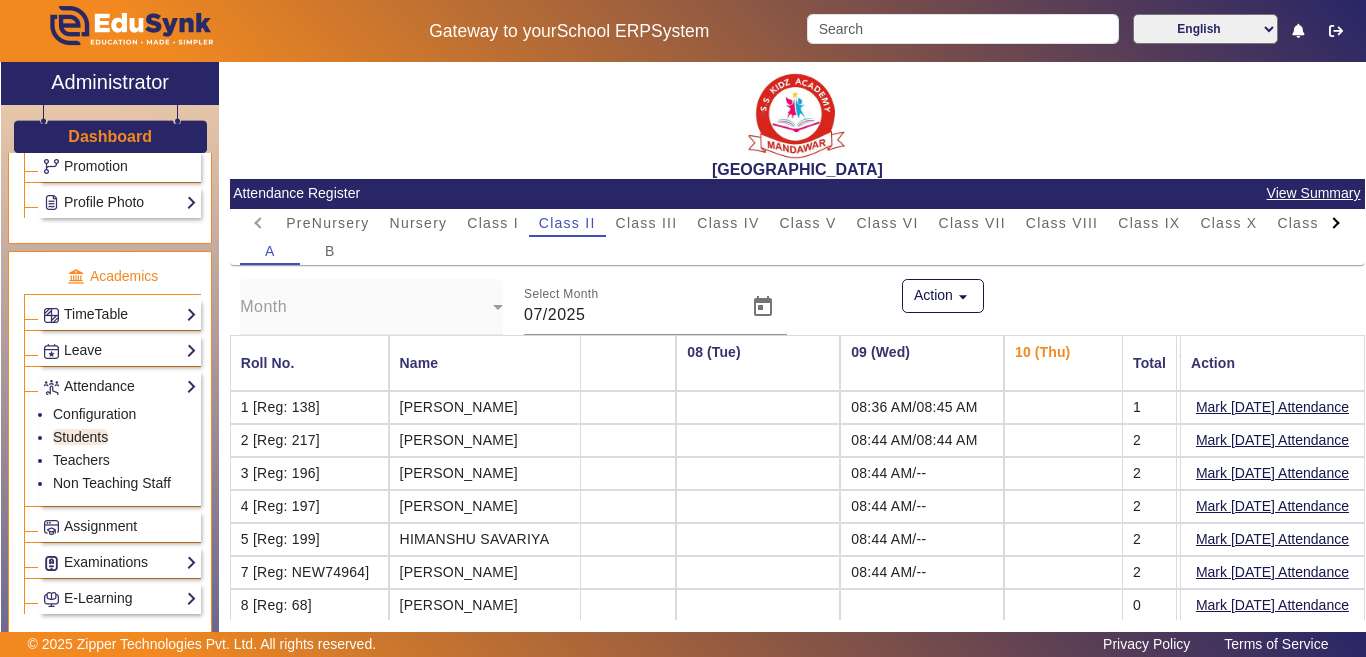 drag, startPoint x: 239, startPoint y: 366, endPoint x: 1121, endPoint y: 540, distance: 898.99945 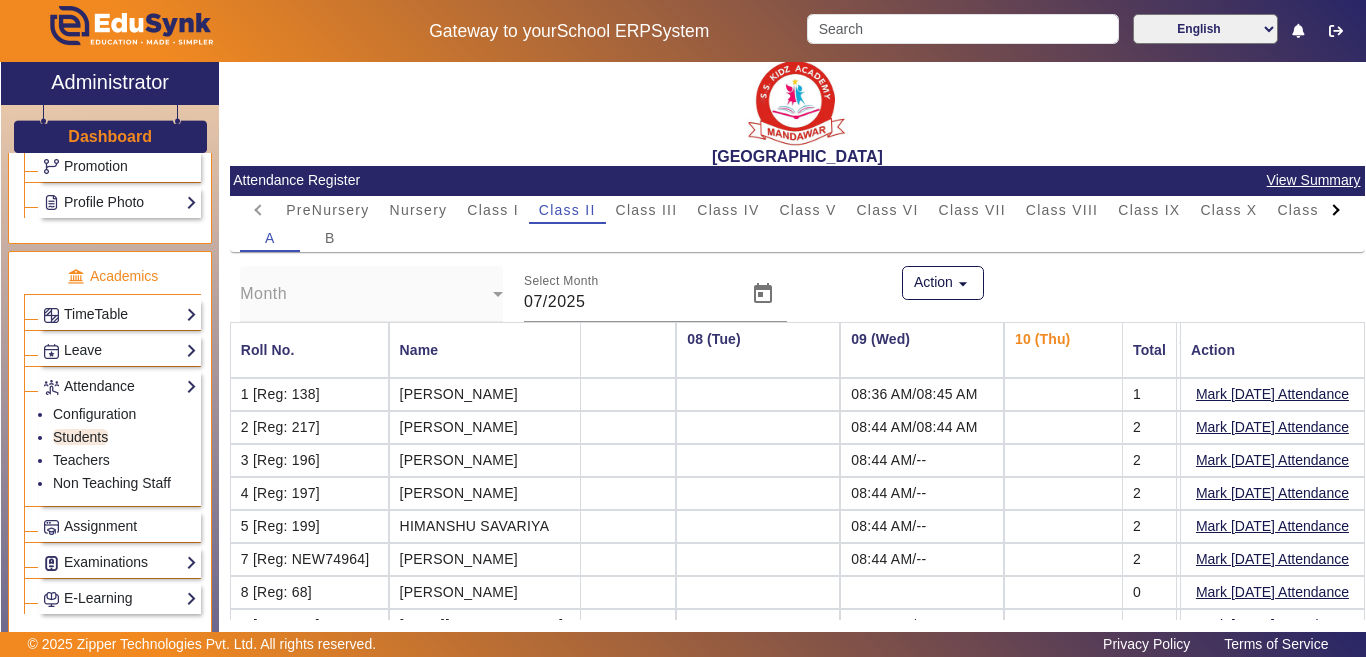 drag, startPoint x: 239, startPoint y: 361, endPoint x: 1113, endPoint y: 620, distance: 911.5684 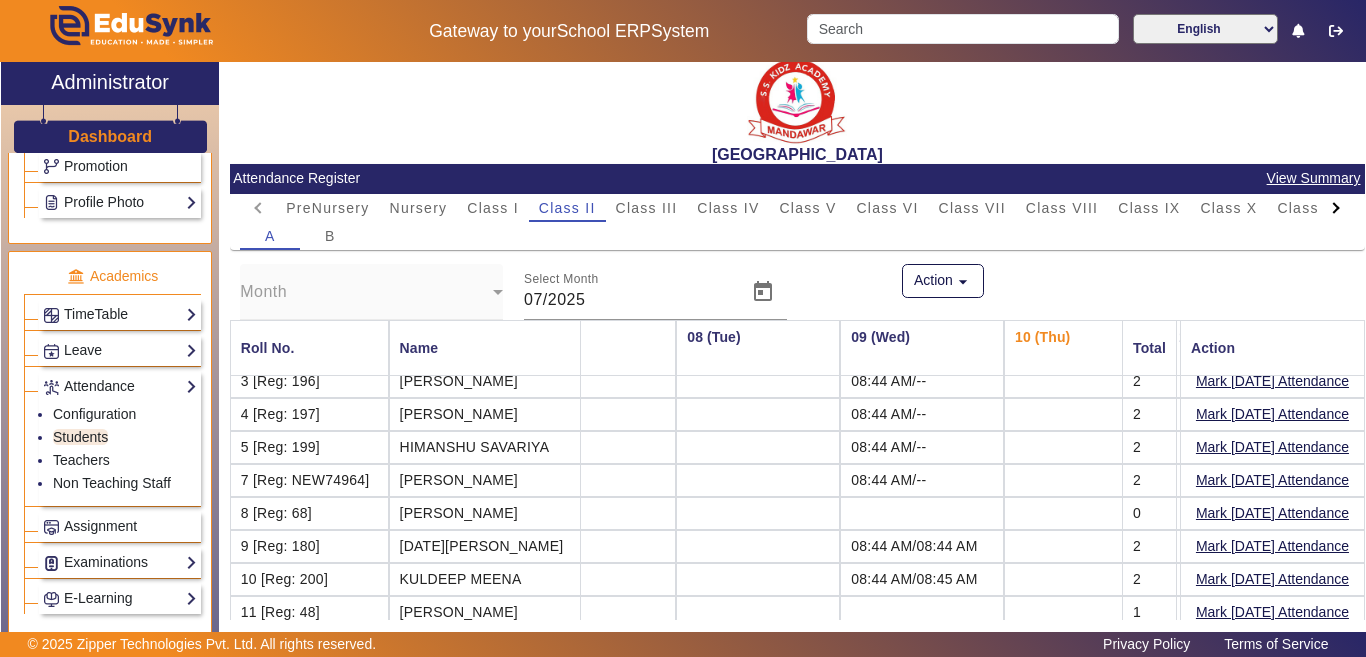 scroll, scrollTop: 200, scrollLeft: 1052, axis: both 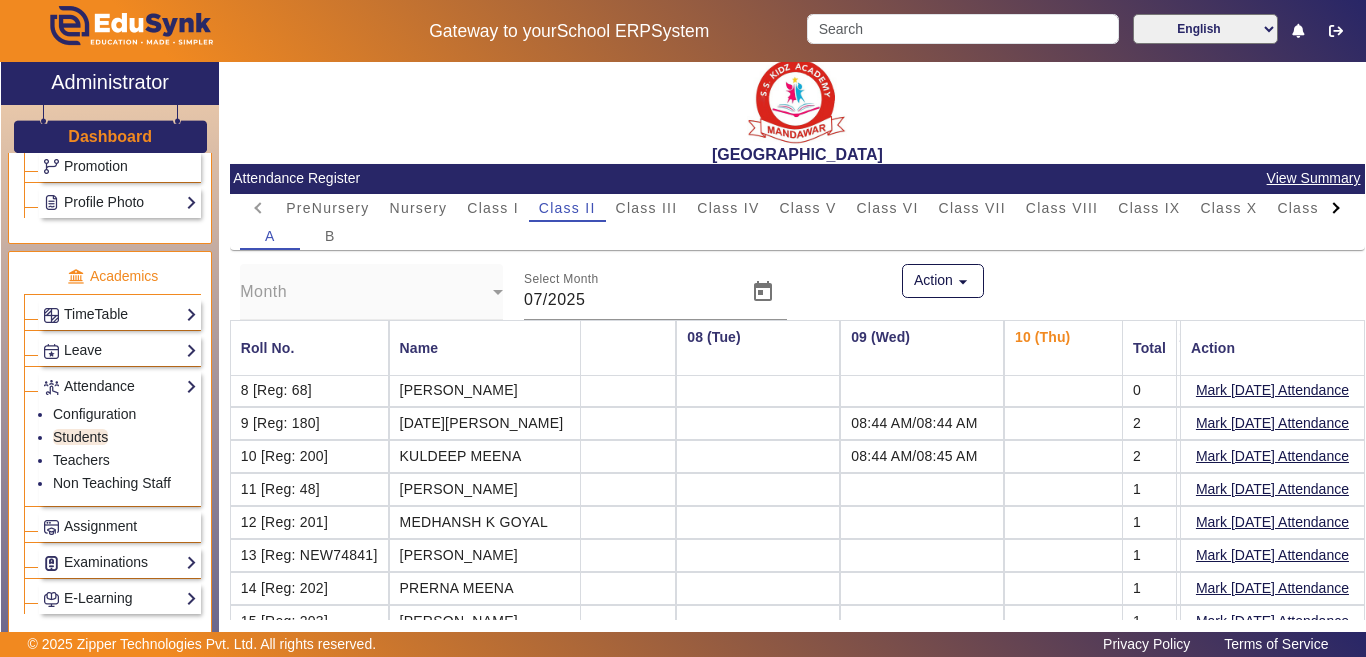 click at bounding box center [758, 456] 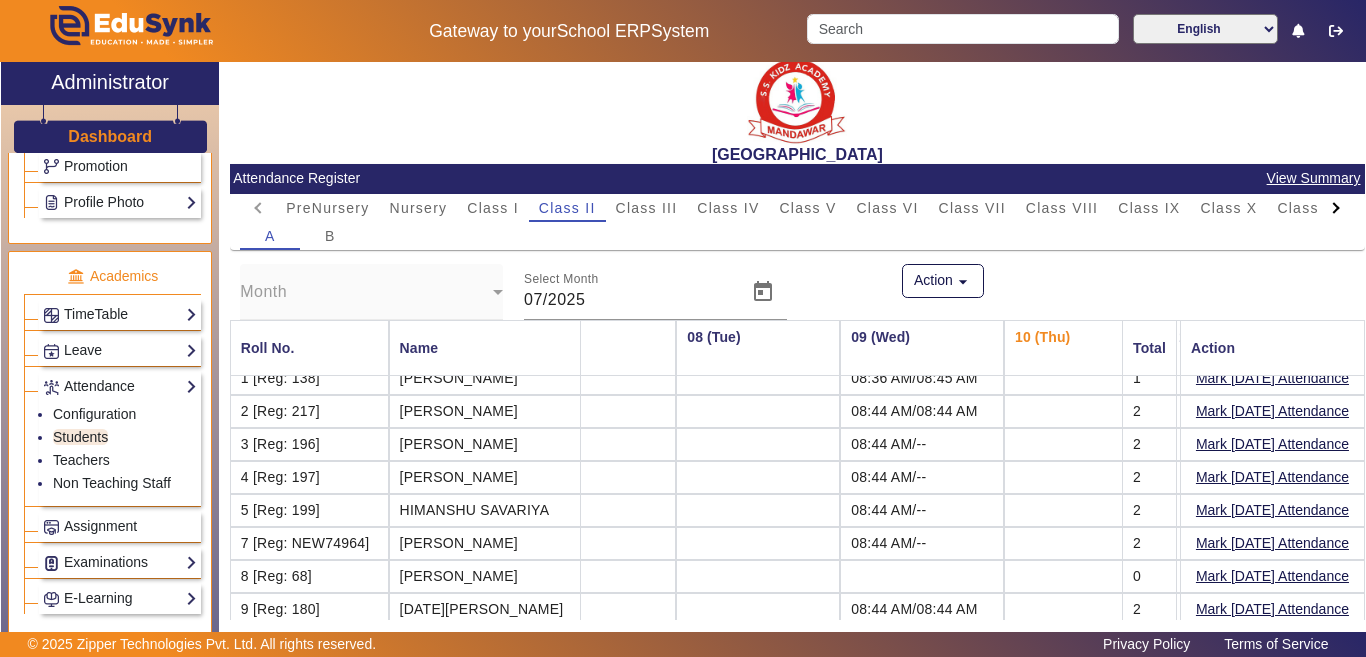 scroll, scrollTop: 0, scrollLeft: 1052, axis: horizontal 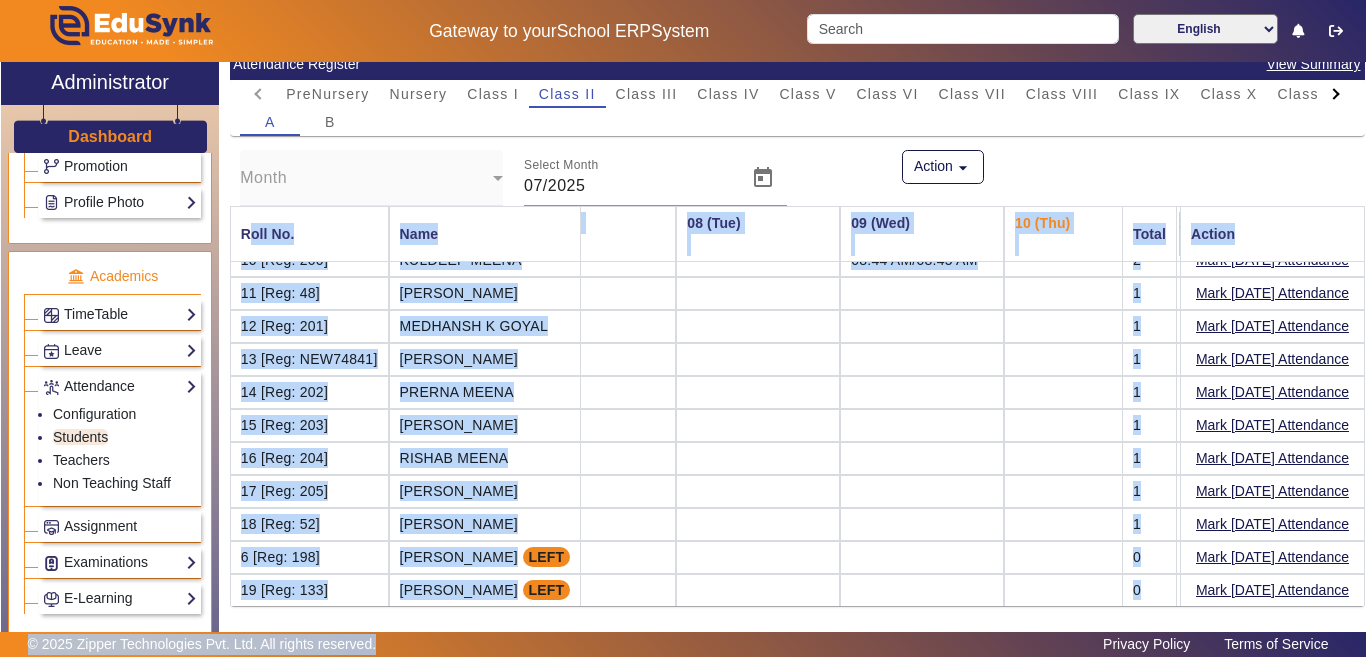 drag, startPoint x: 235, startPoint y: 361, endPoint x: 1009, endPoint y: 607, distance: 812.1527 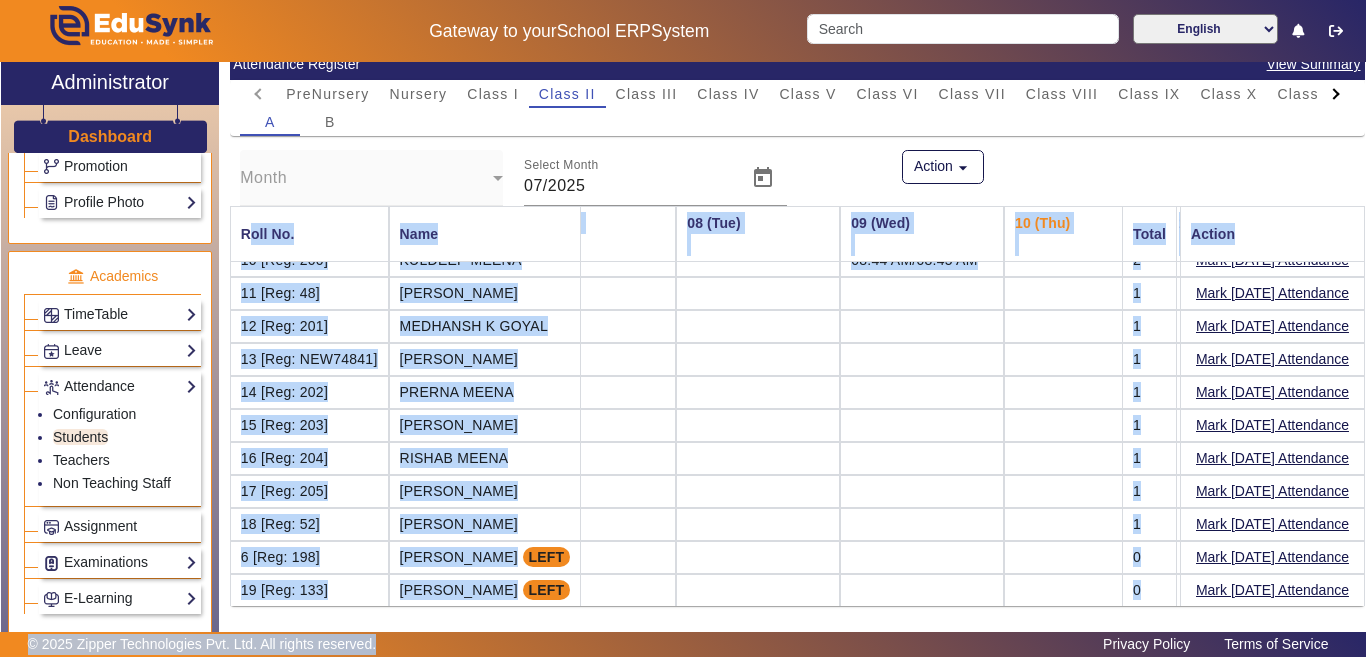 click at bounding box center (922, 491) 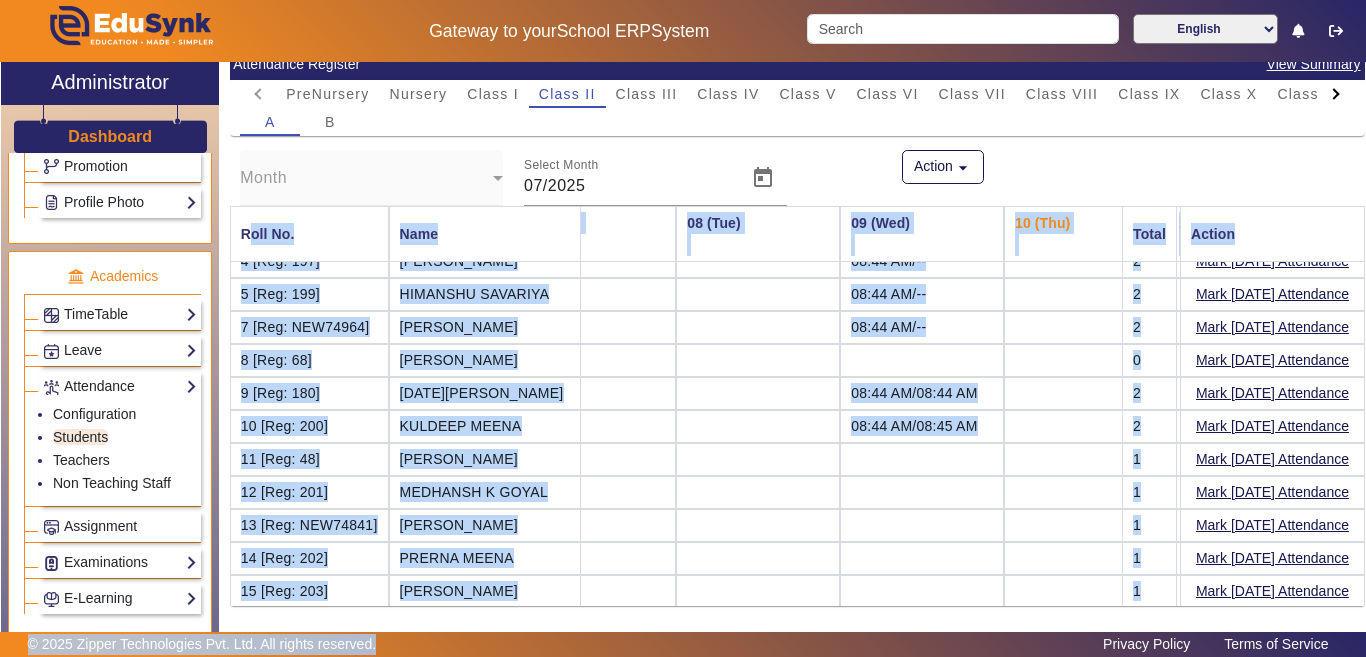 scroll, scrollTop: 0, scrollLeft: 1052, axis: horizontal 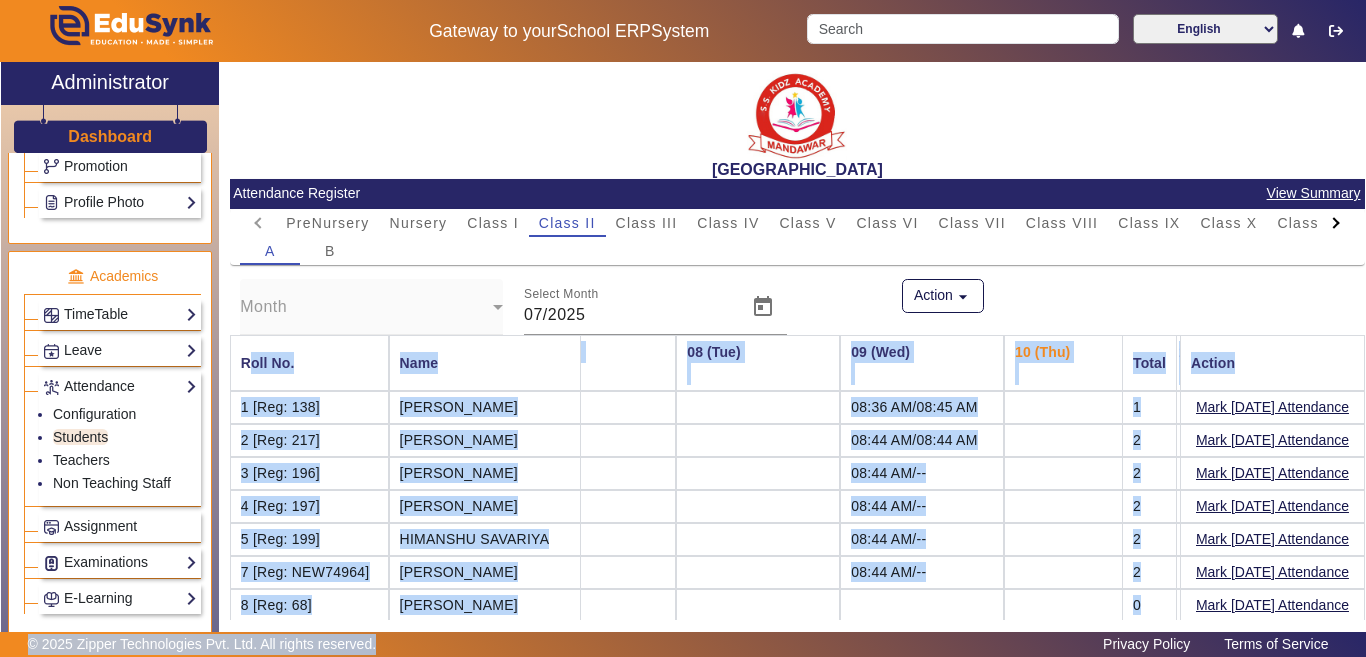click at bounding box center (758, 407) 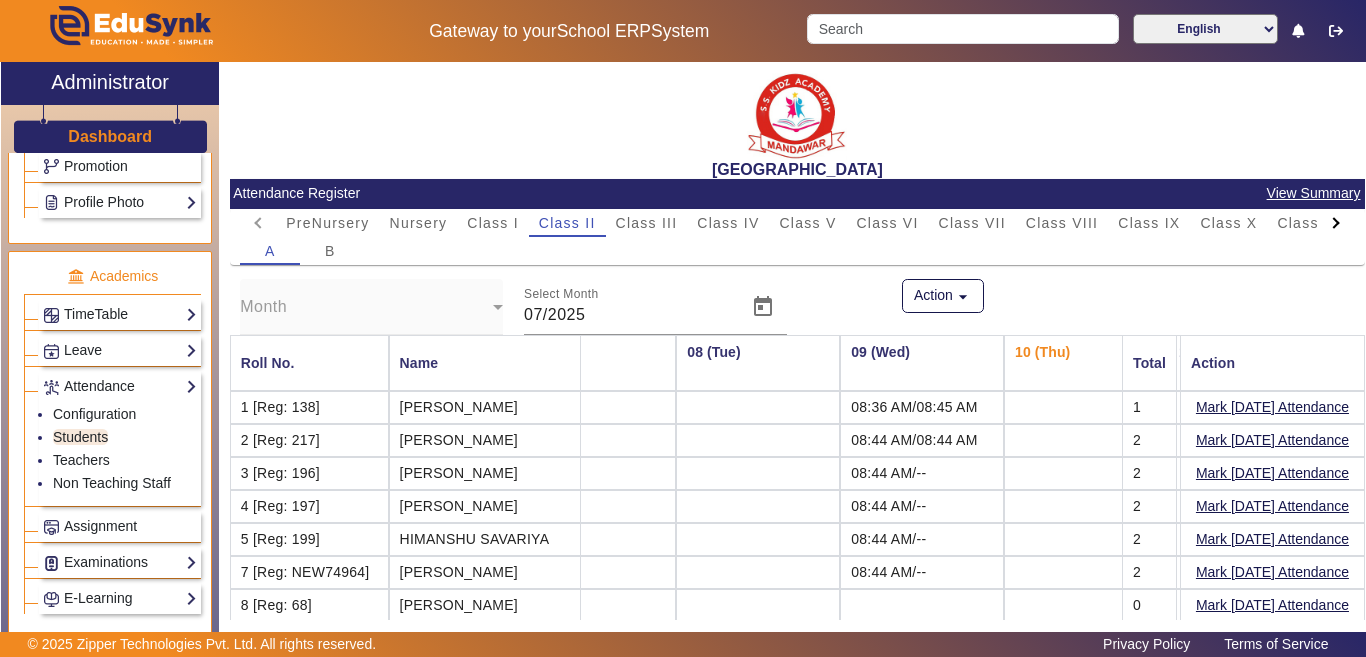 click at bounding box center [758, 407] 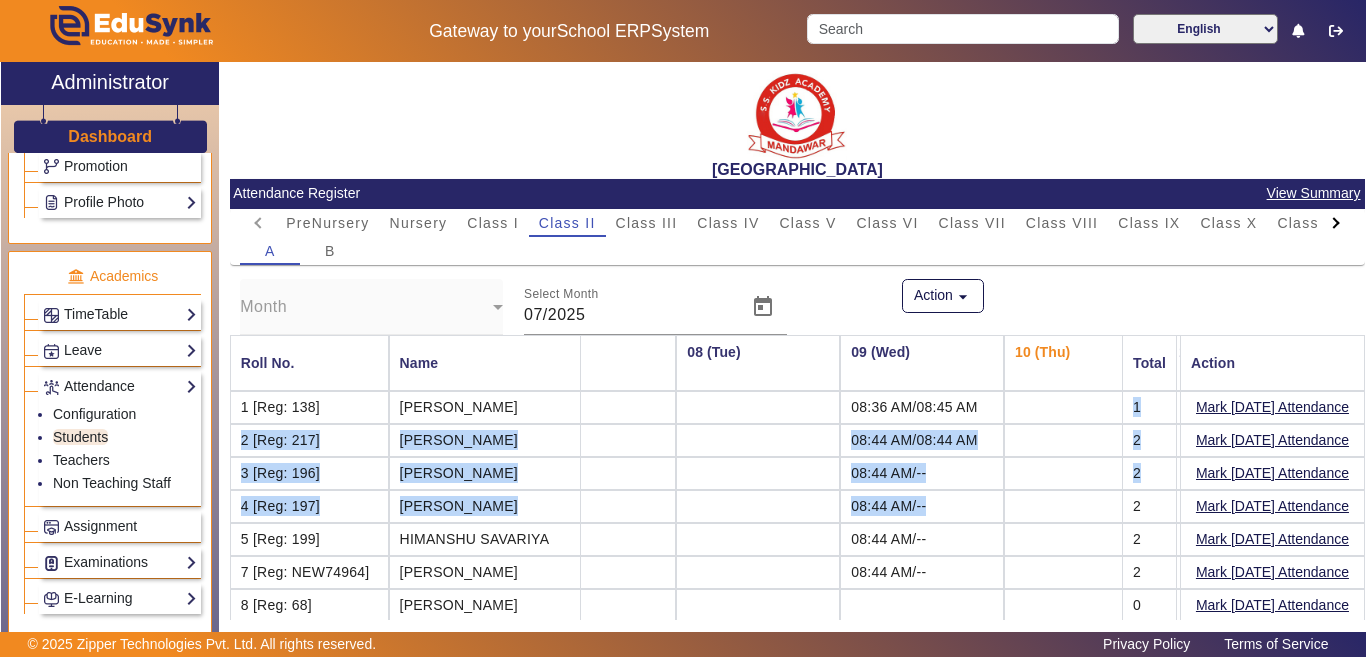 drag, startPoint x: 1359, startPoint y: 429, endPoint x: 1350, endPoint y: 507, distance: 78.51752 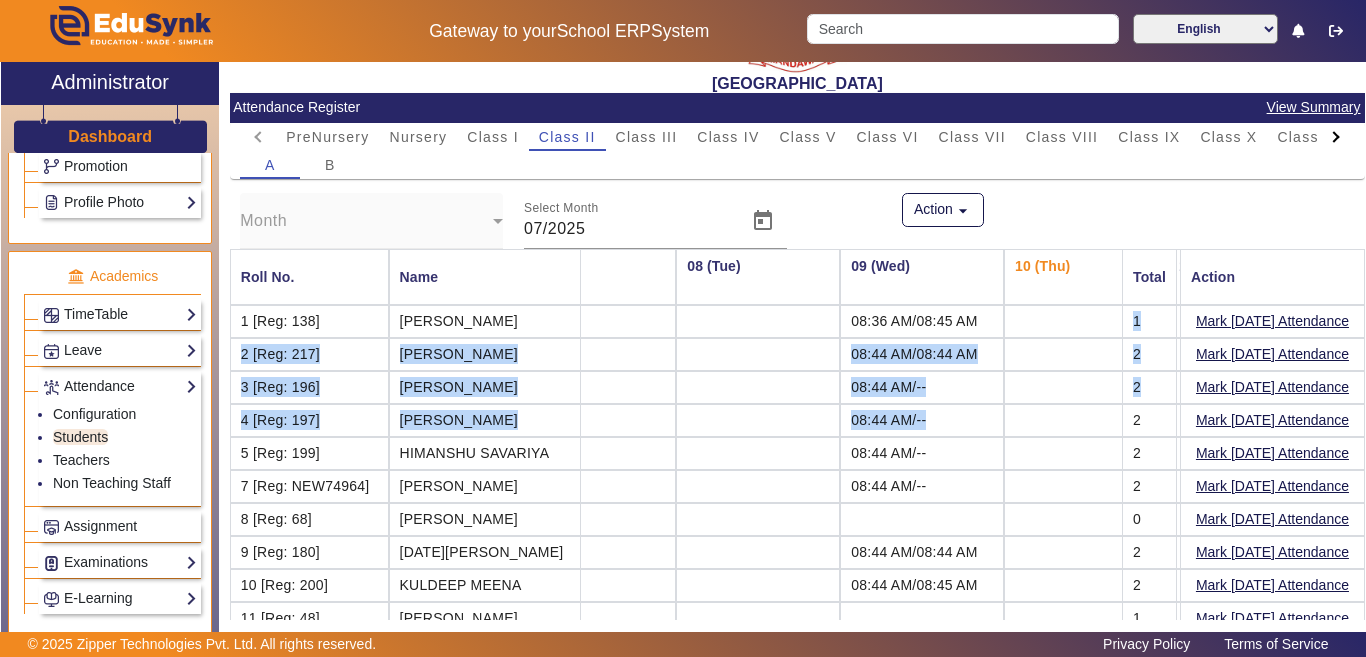 scroll, scrollTop: 129, scrollLeft: 0, axis: vertical 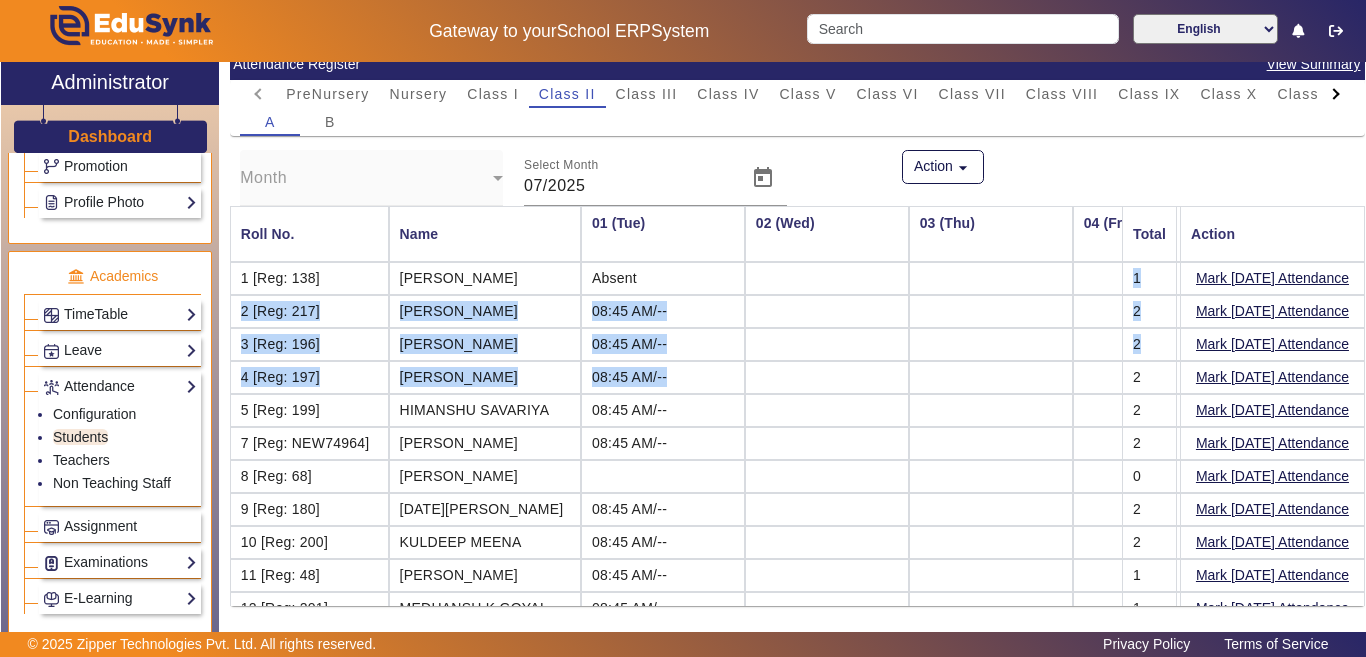 click on "Dashboard" 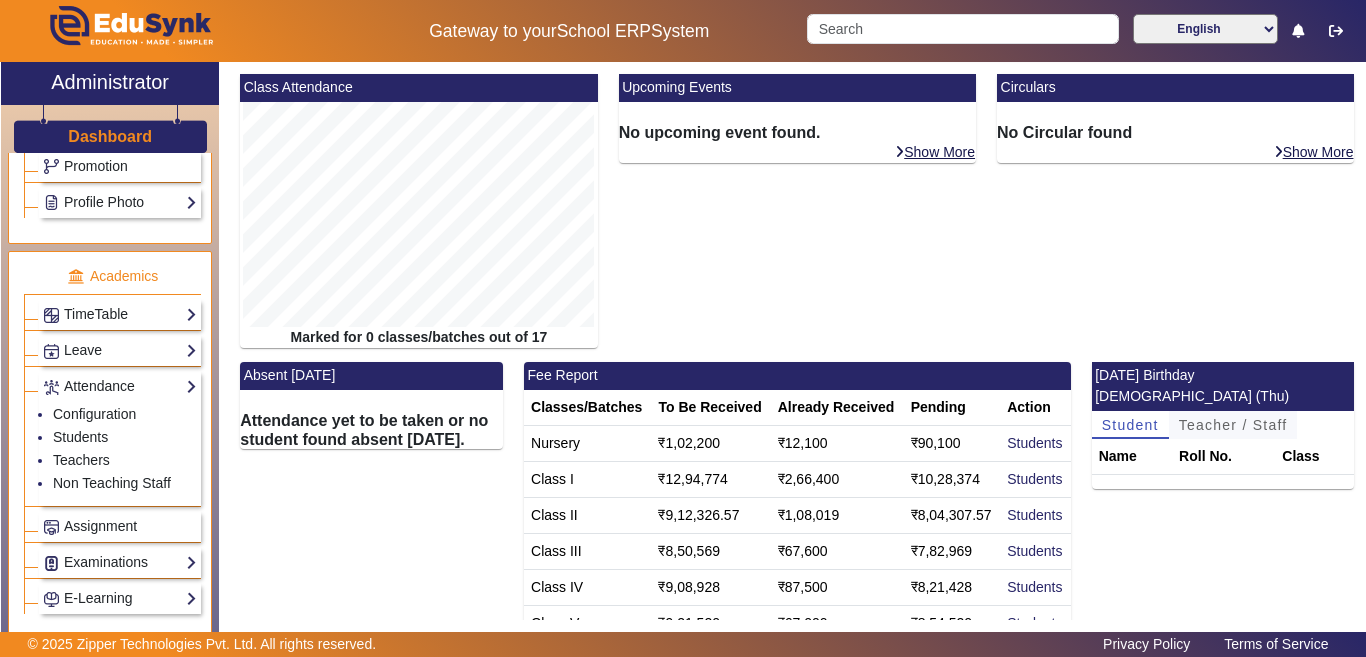 scroll, scrollTop: 449, scrollLeft: 0, axis: vertical 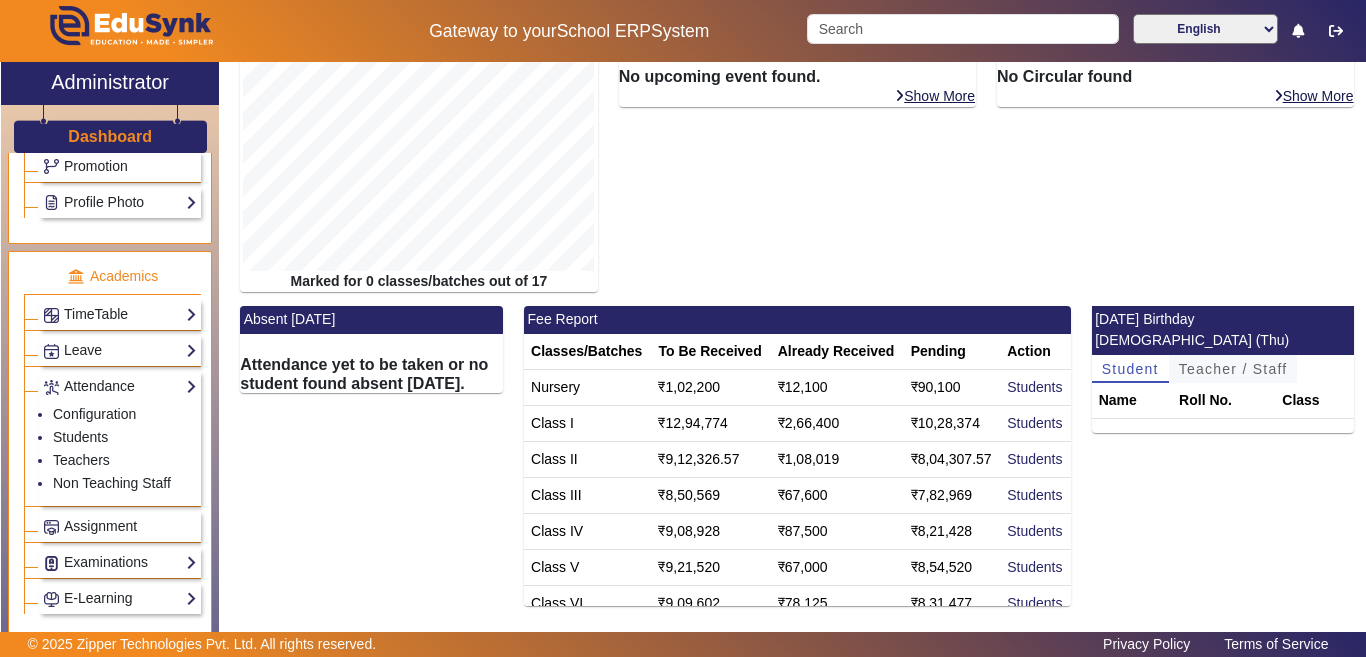 click on "Teacher / Staff" at bounding box center (1233, 369) 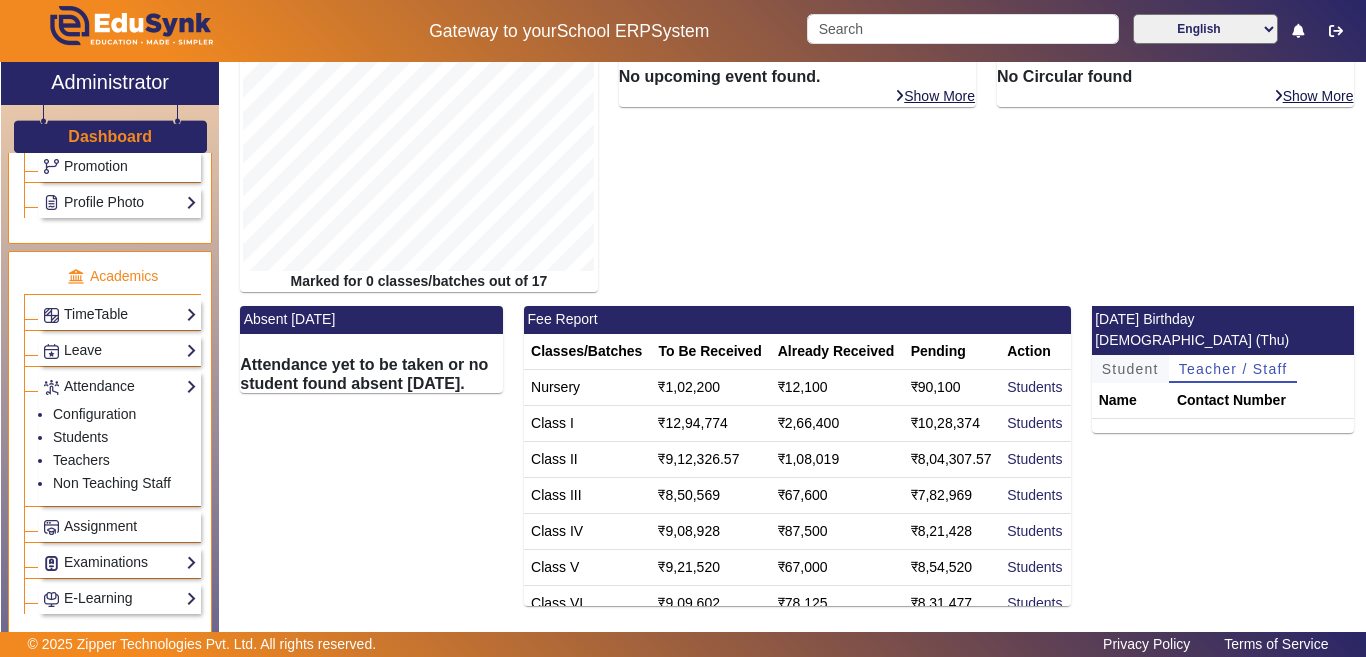 click on "Student" at bounding box center (1130, 369) 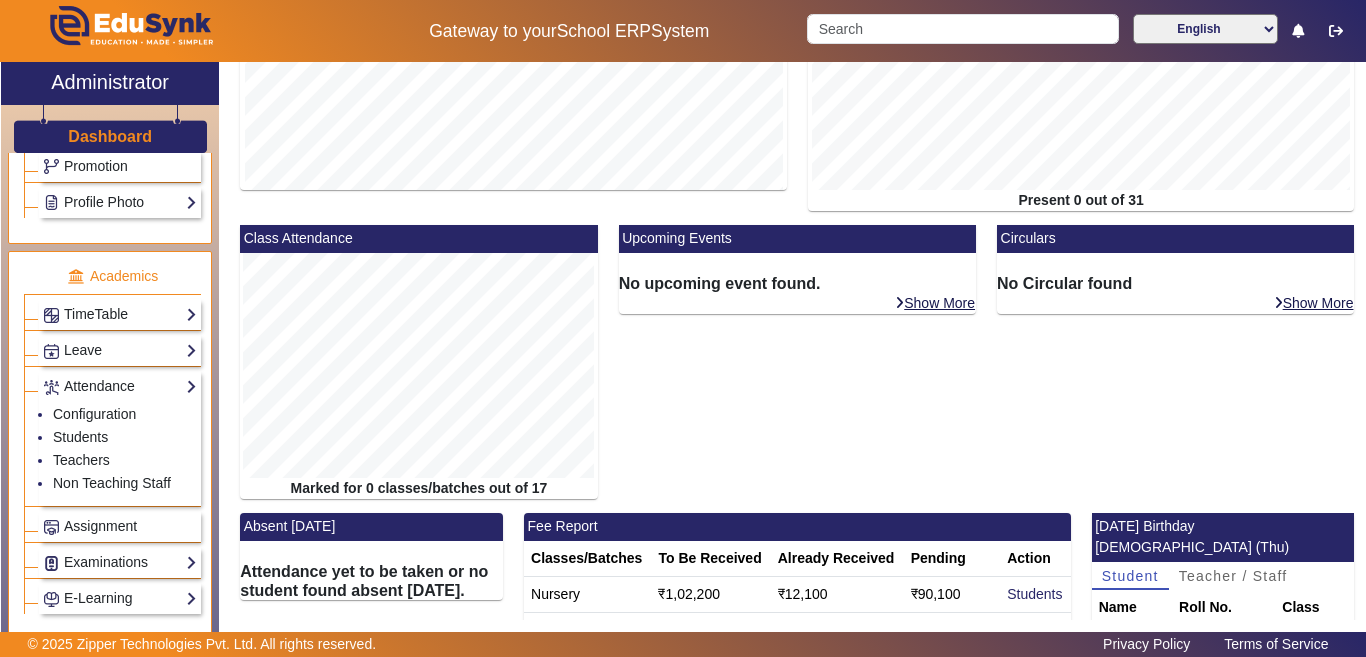scroll, scrollTop: 449, scrollLeft: 0, axis: vertical 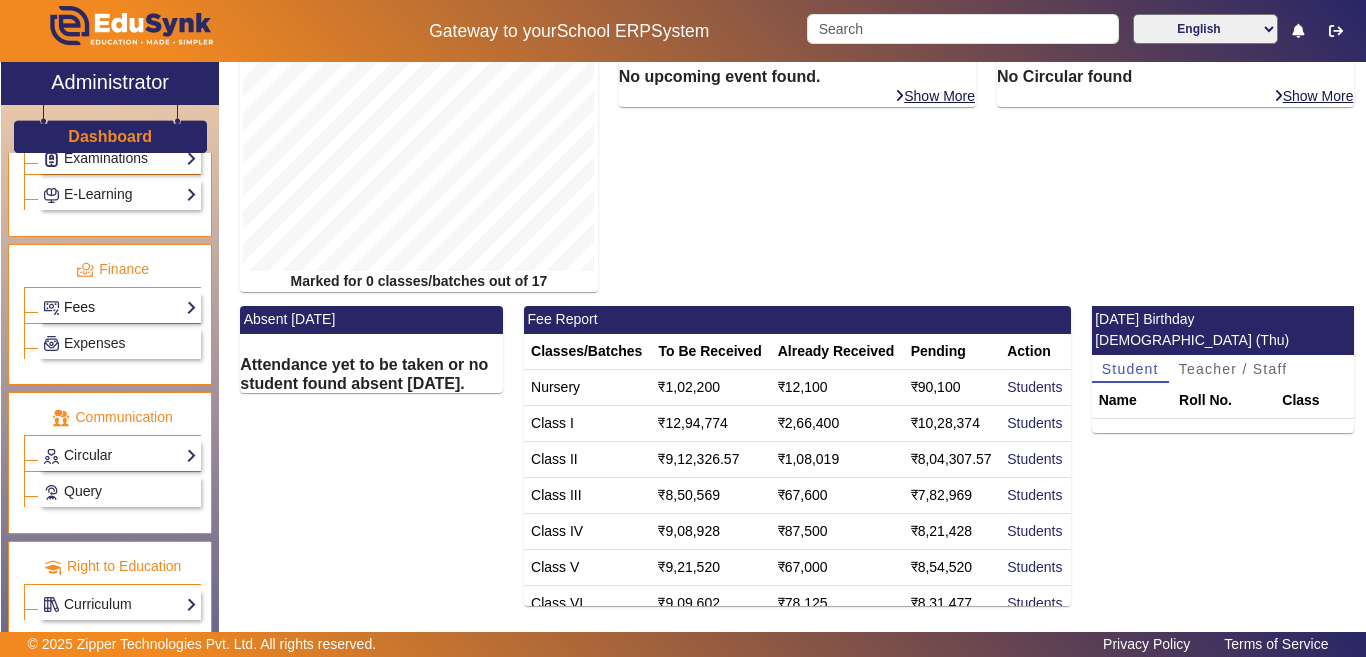 click on "Fees" 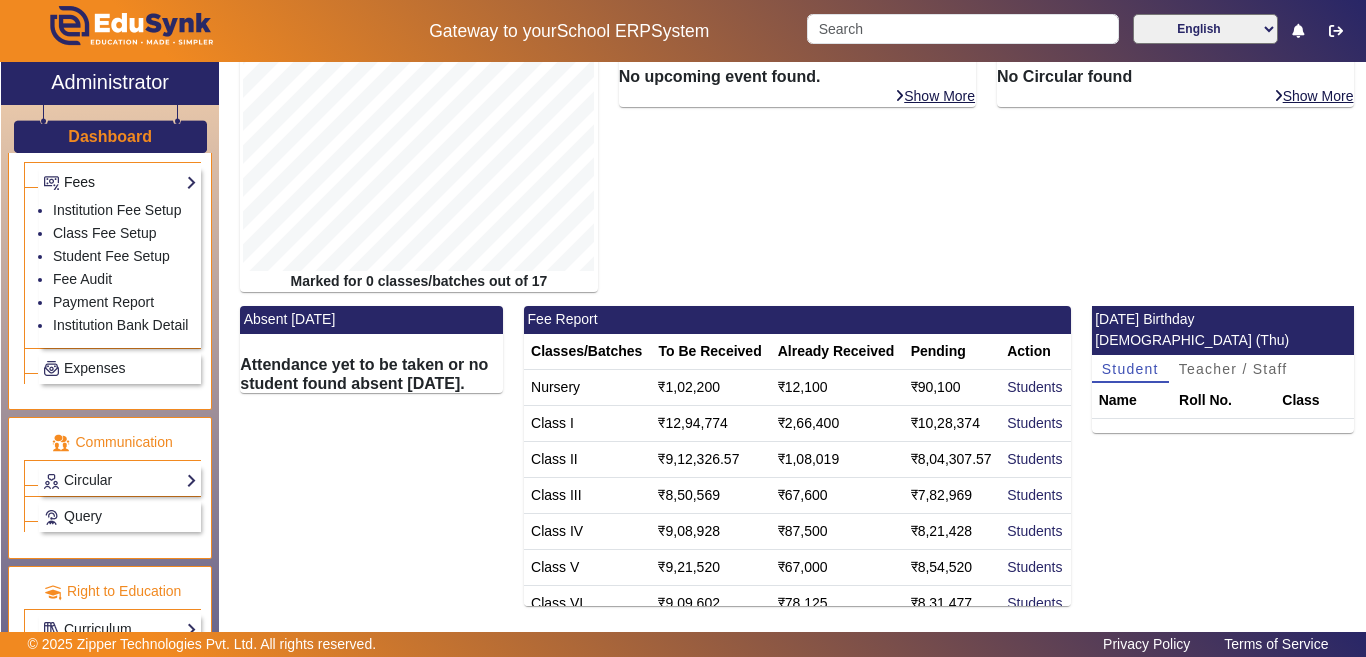 scroll 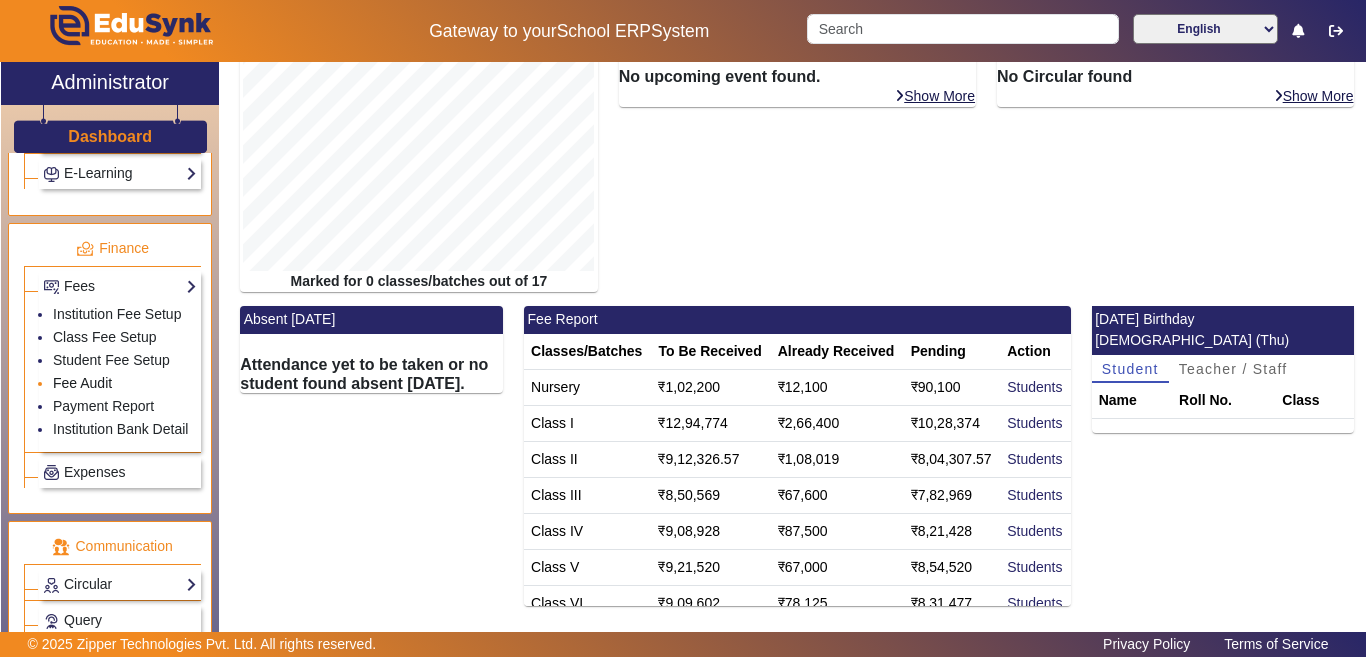 click on "Fee Audit" 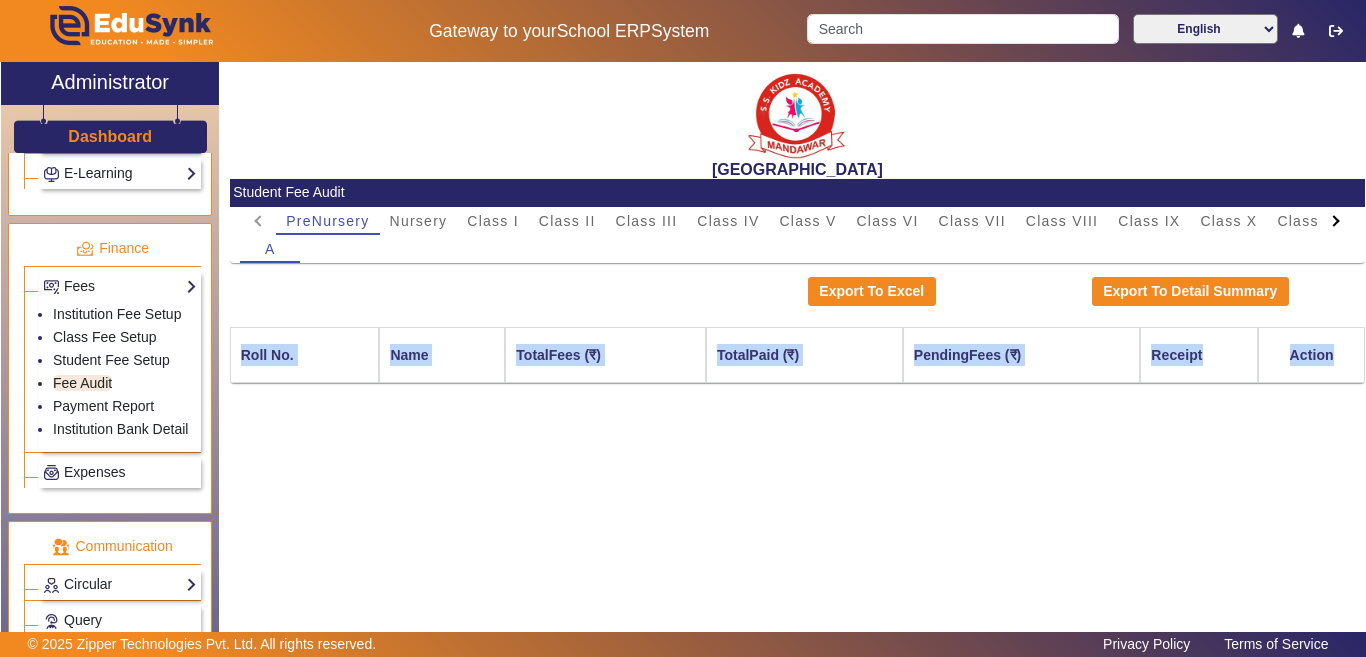 drag, startPoint x: 231, startPoint y: 350, endPoint x: 1338, endPoint y: 362, distance: 1107.0651 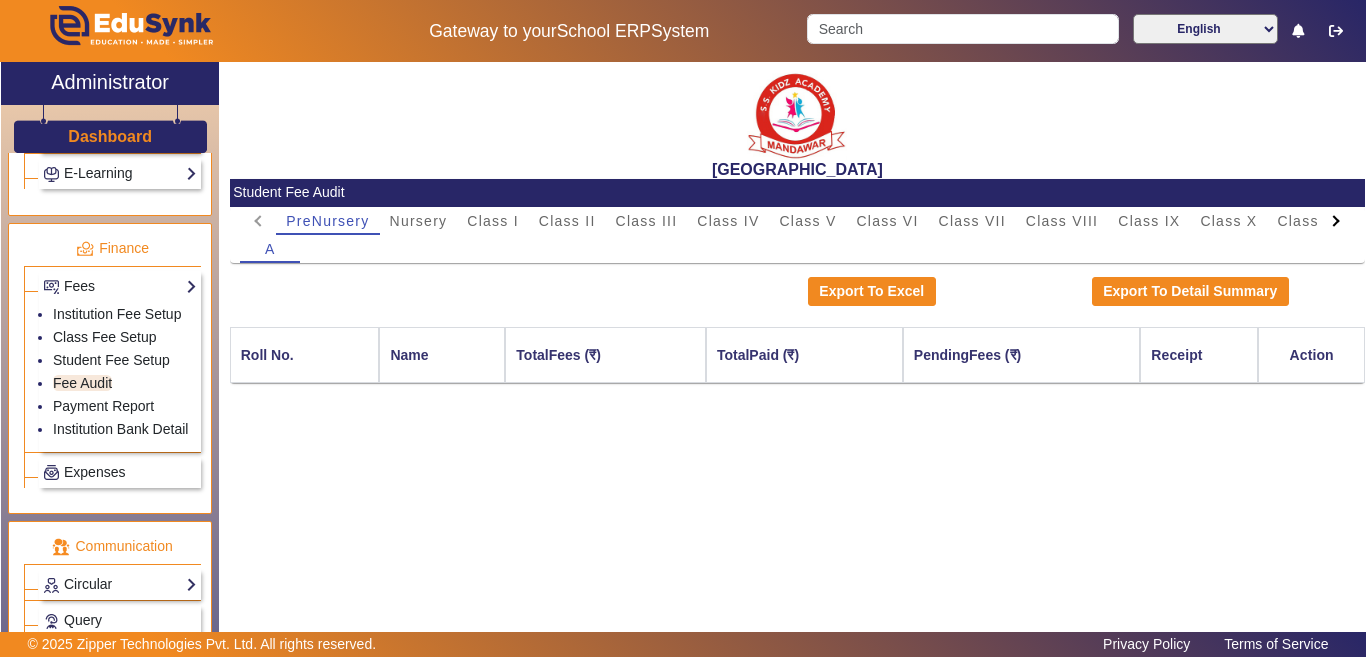 click on "[GEOGRAPHIC_DATA]  Student Fee Audit  PreNursery Nursery Class I Class II Class III Class IV Class V Class VI Class VII Class VIII Class IX Class X Class XI Class XII L.K.G. U.K.G. A  Export To Excel   Export To Detail Summary  Roll No. Name TotalFees (₹) TotalPaid (₹) PendingFees (₹) Receipt Action" 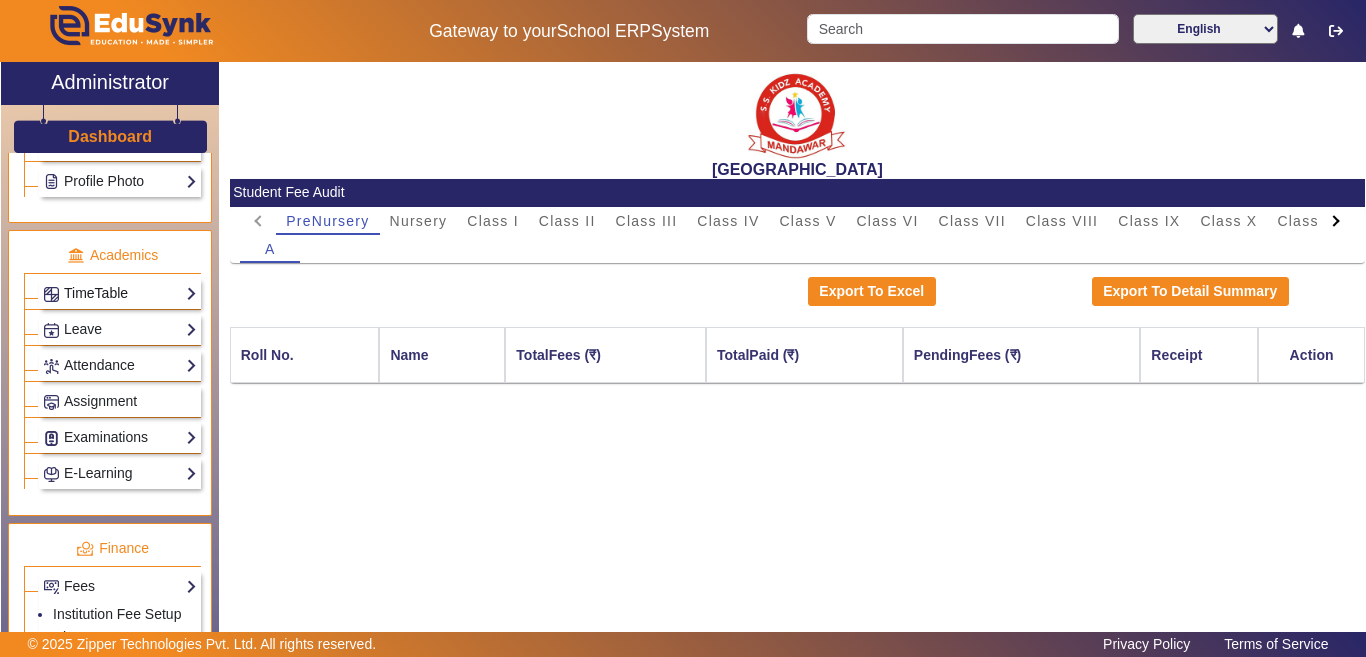 scroll, scrollTop: 621, scrollLeft: 0, axis: vertical 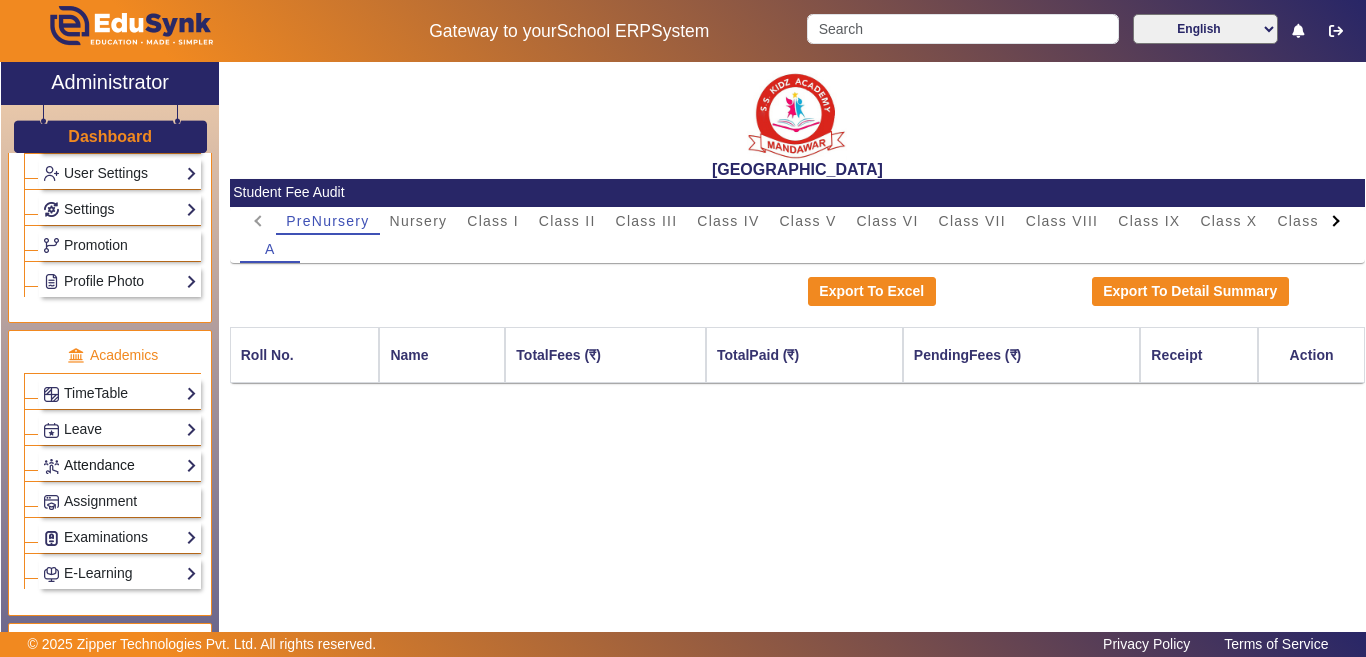 click on "Attendance" 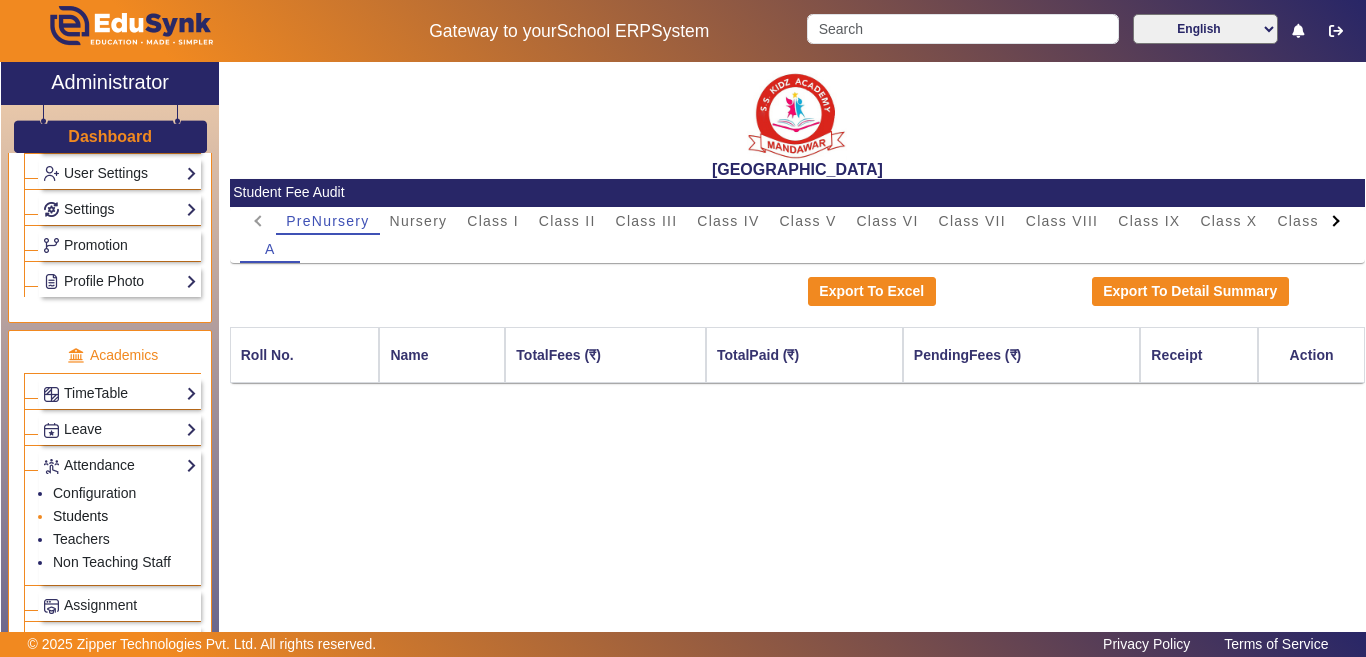 click on "Students" 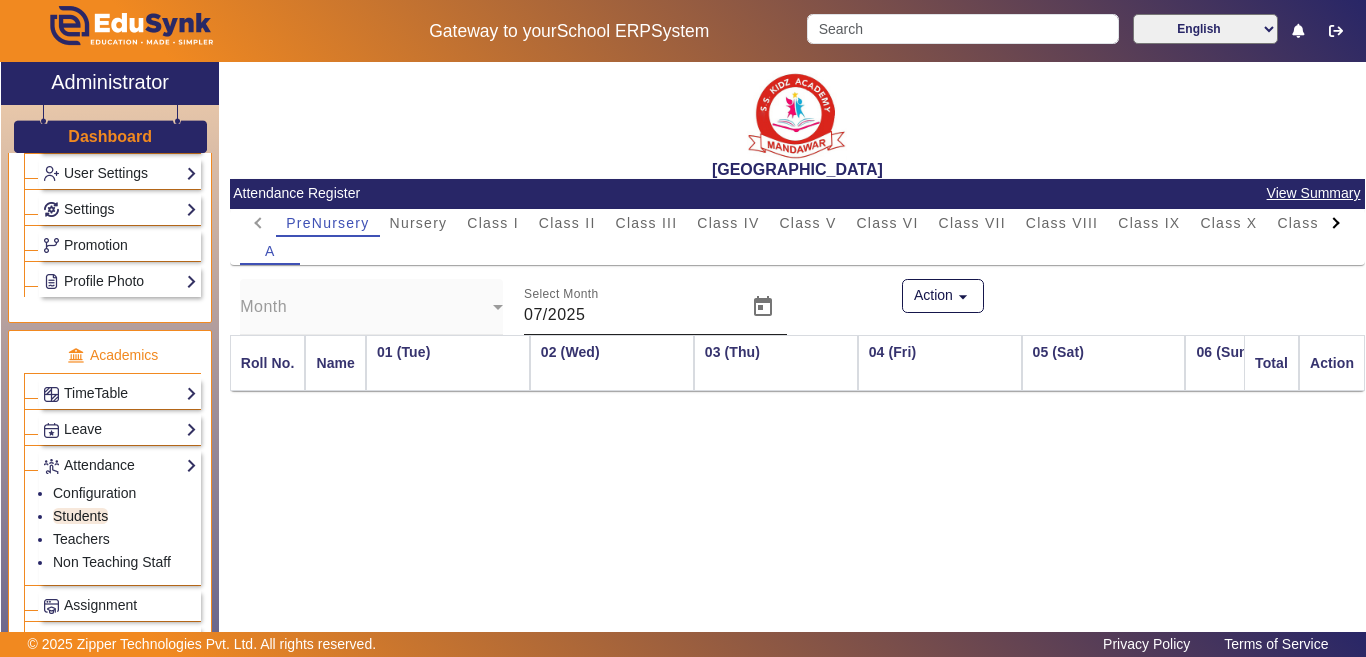 scroll, scrollTop: 0, scrollLeft: 1052, axis: horizontal 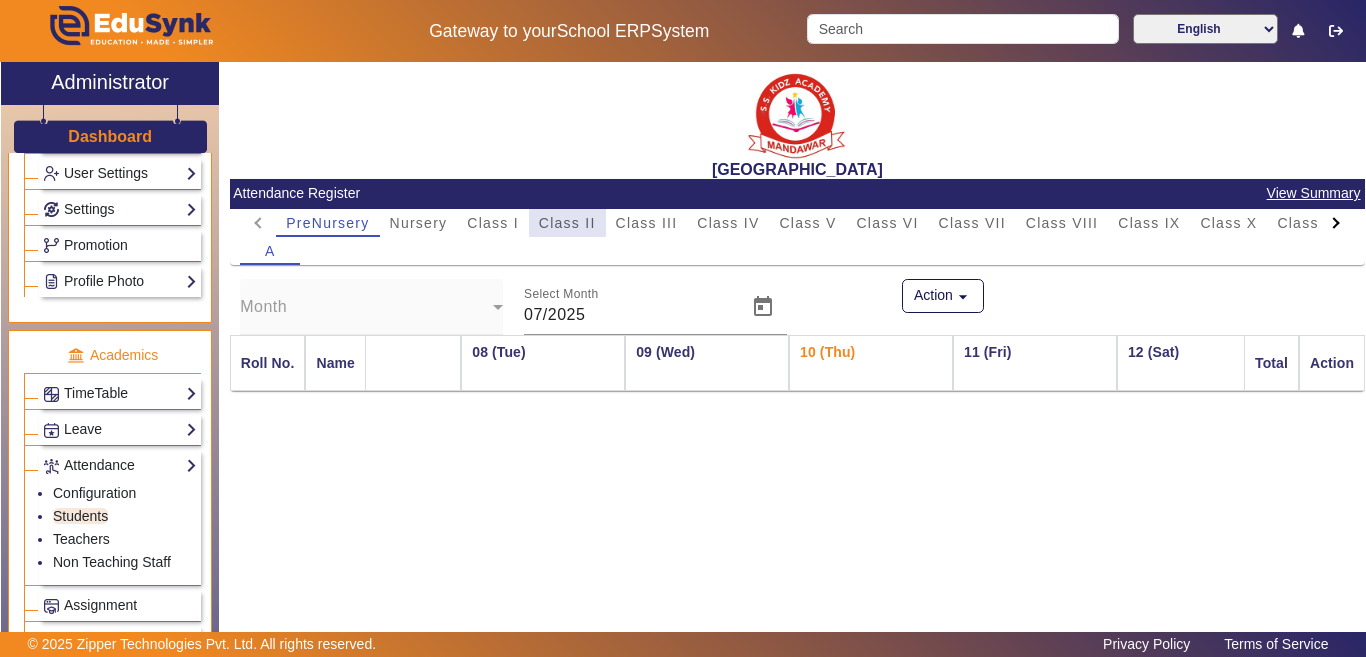 click on "Class II" at bounding box center [567, 223] 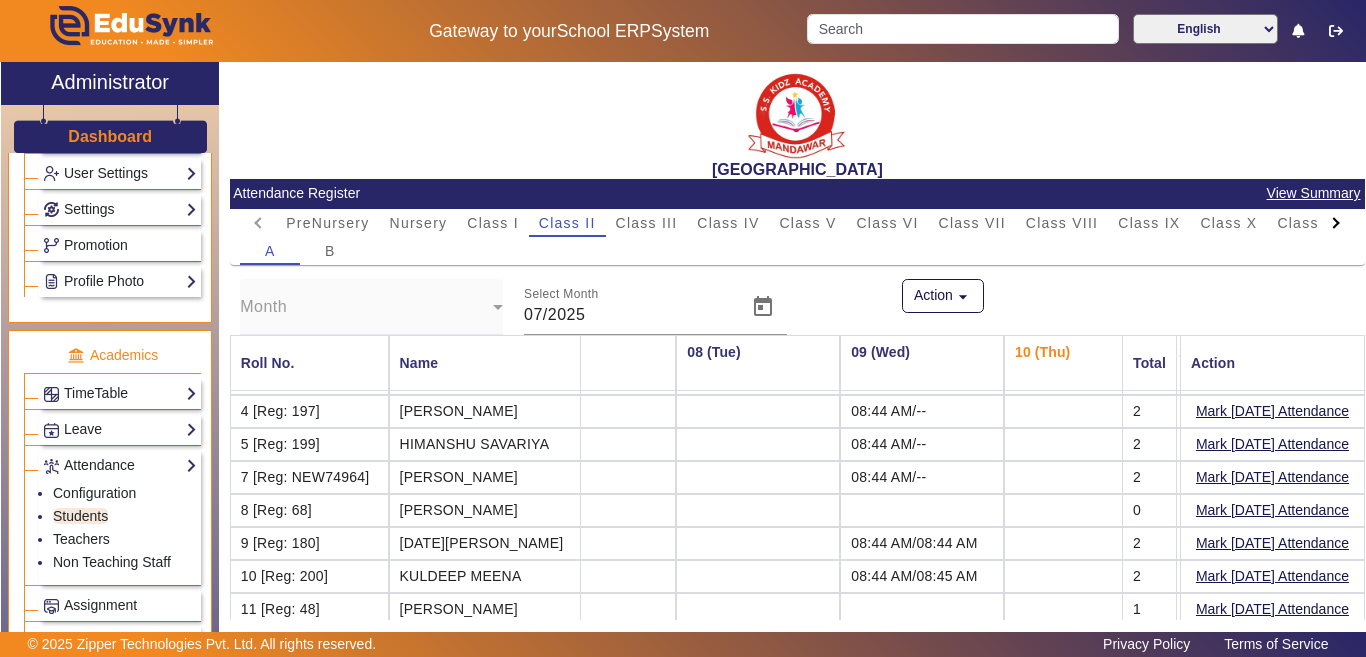 scroll, scrollTop: 0, scrollLeft: 1052, axis: horizontal 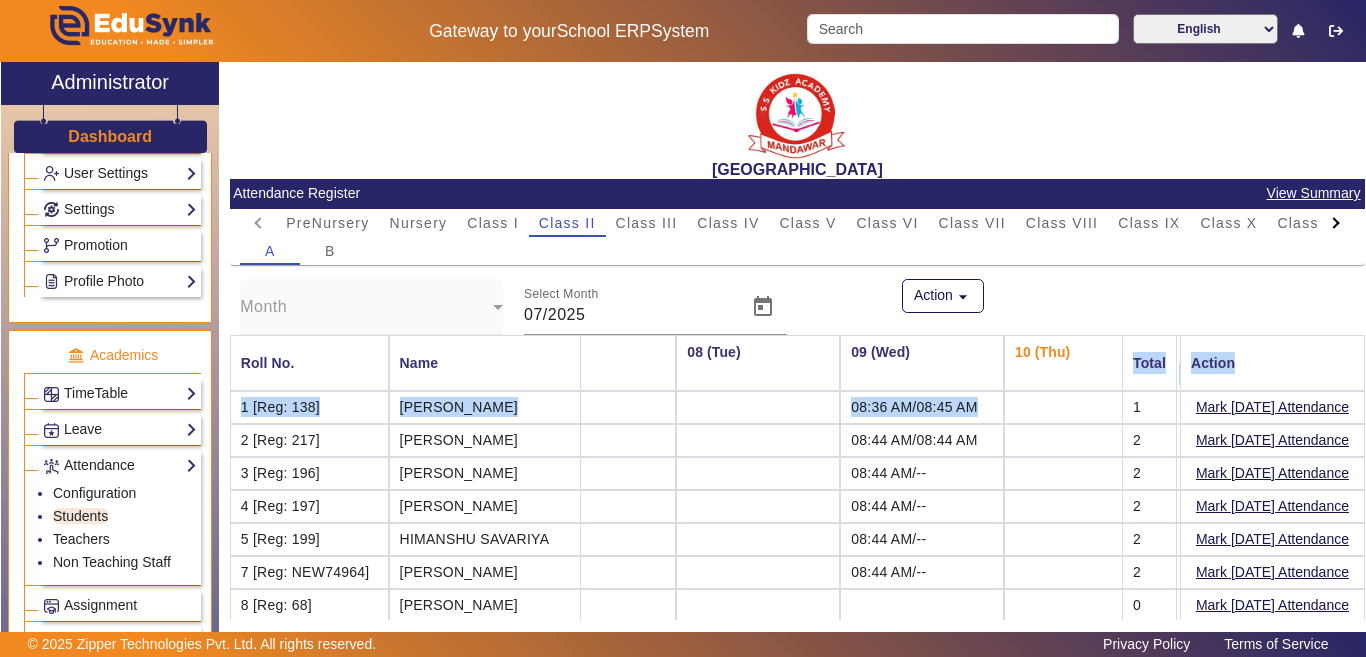 drag, startPoint x: 1365, startPoint y: 381, endPoint x: 1365, endPoint y: 413, distance: 32 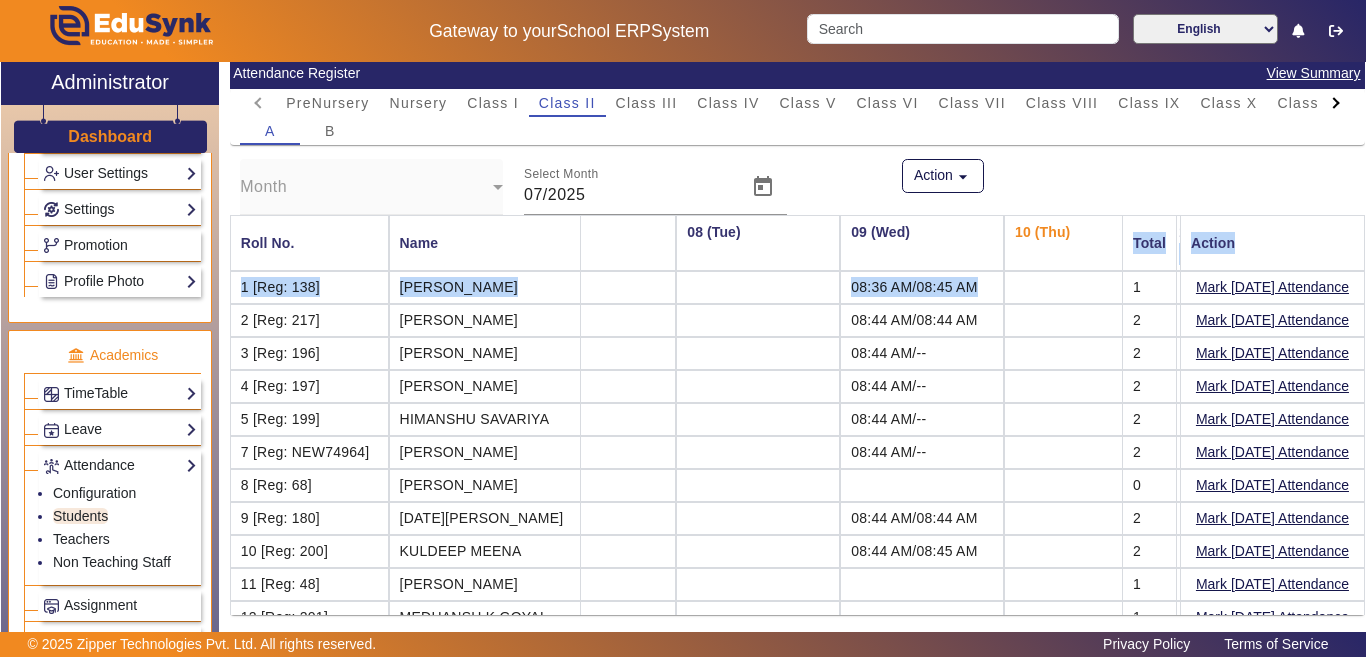 scroll, scrollTop: 129, scrollLeft: 0, axis: vertical 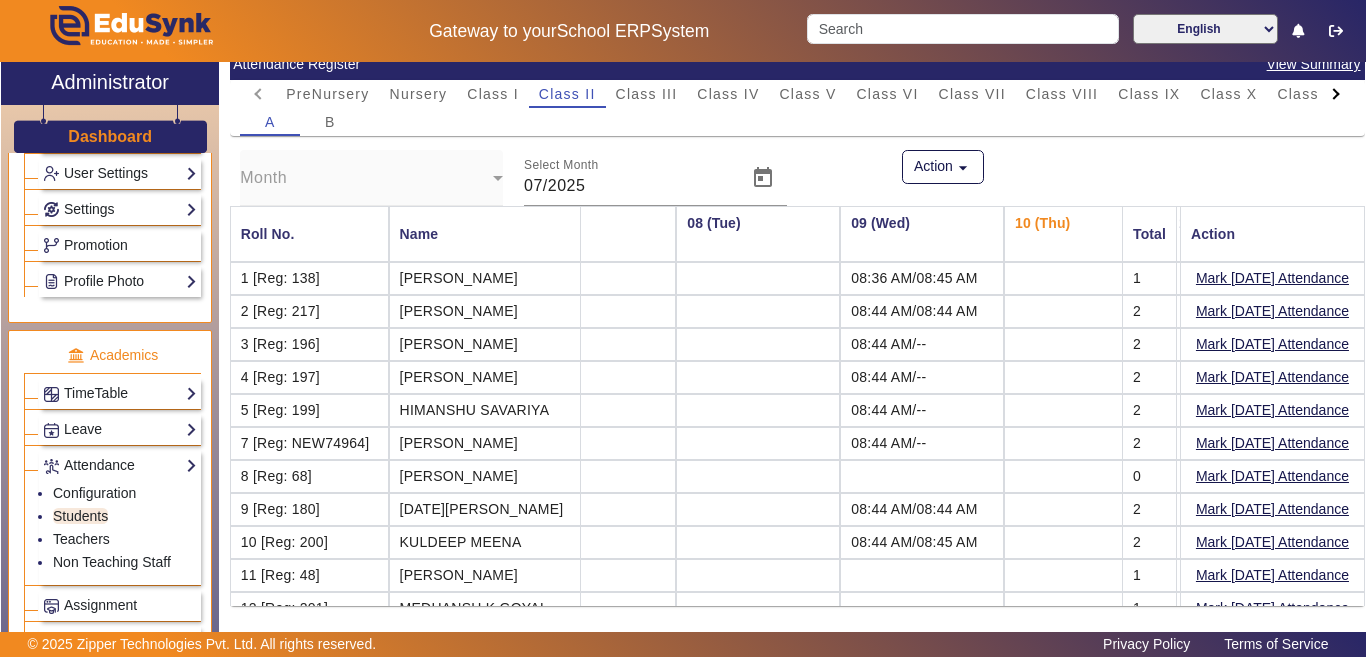 click at bounding box center (758, 377) 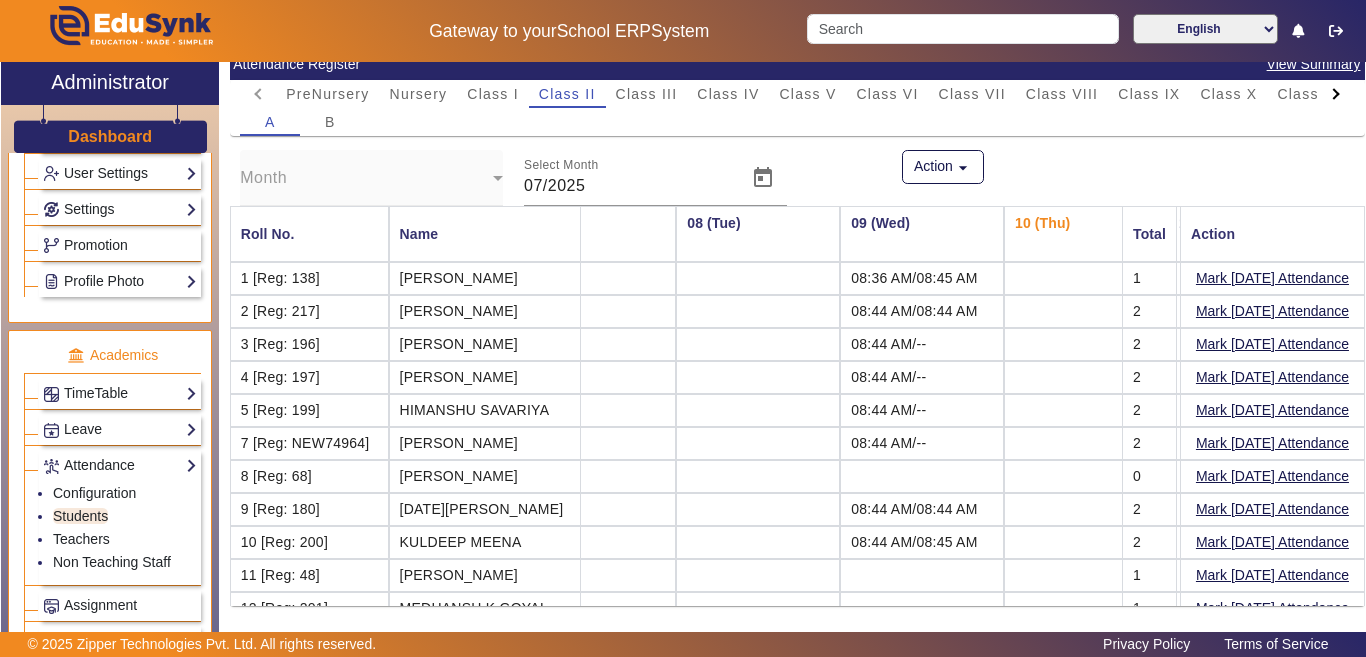 click on "08:44 AM/--" at bounding box center (922, 377) 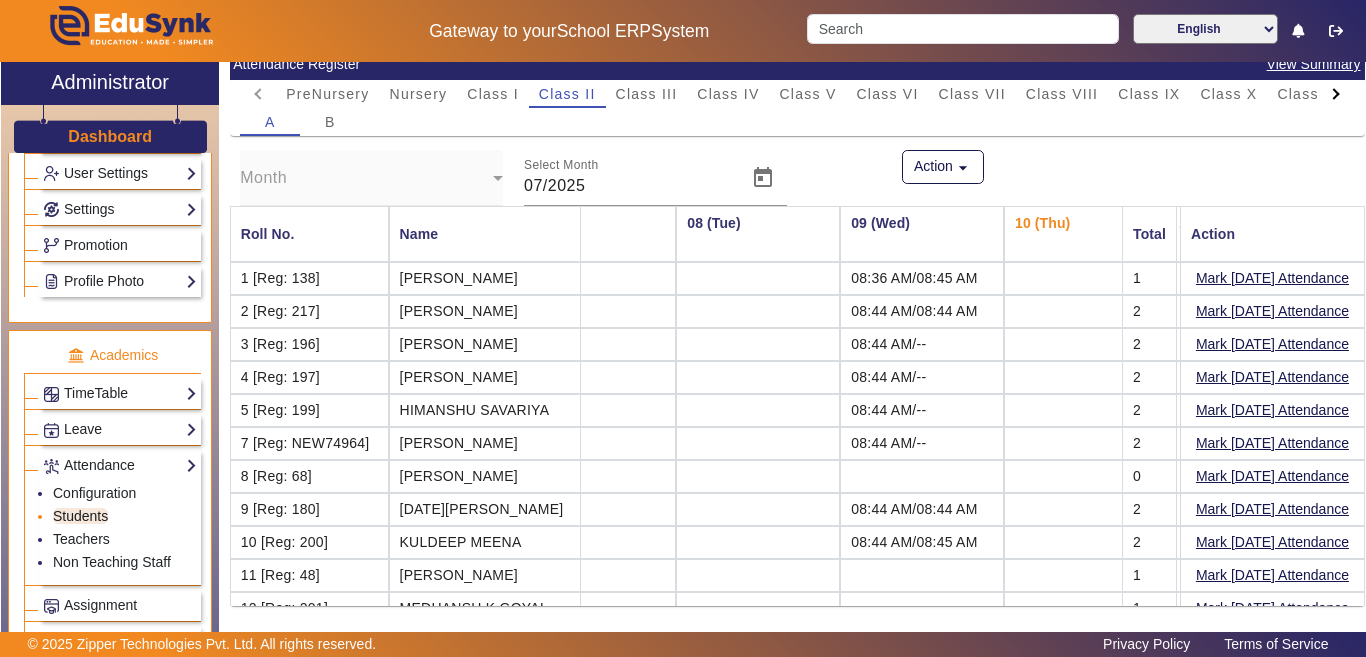 click on "Students" 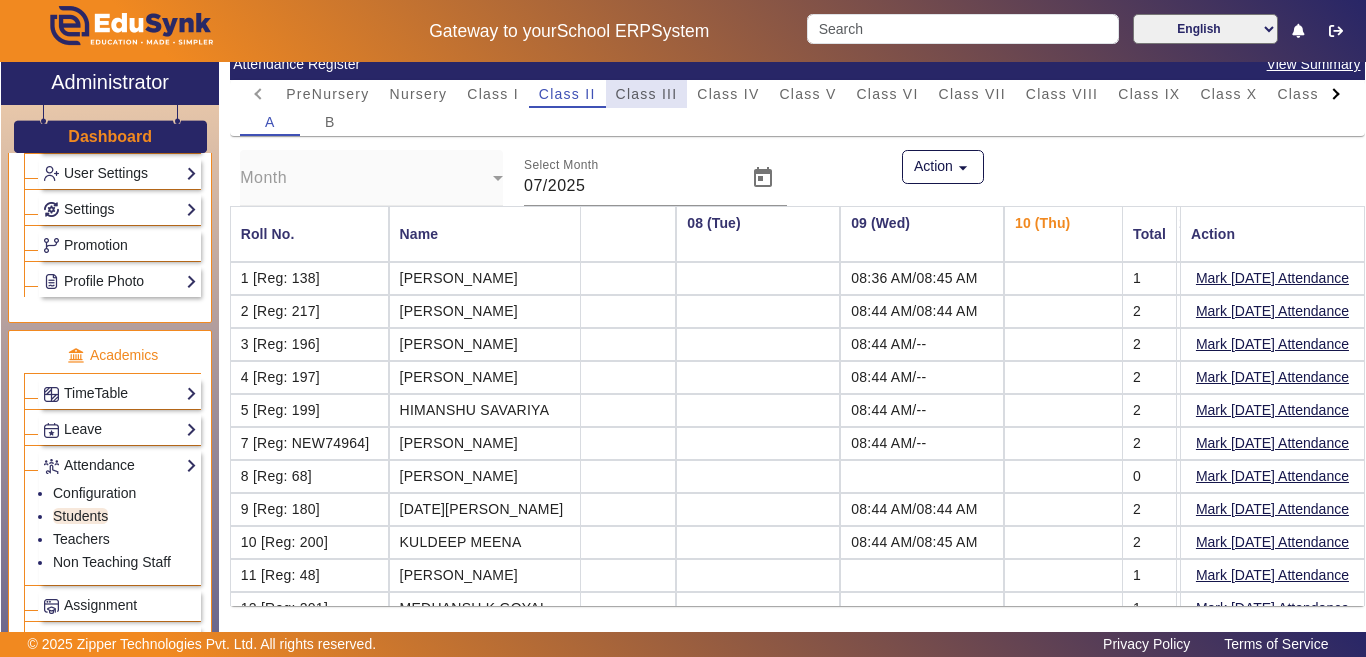click on "Class III" at bounding box center (647, 94) 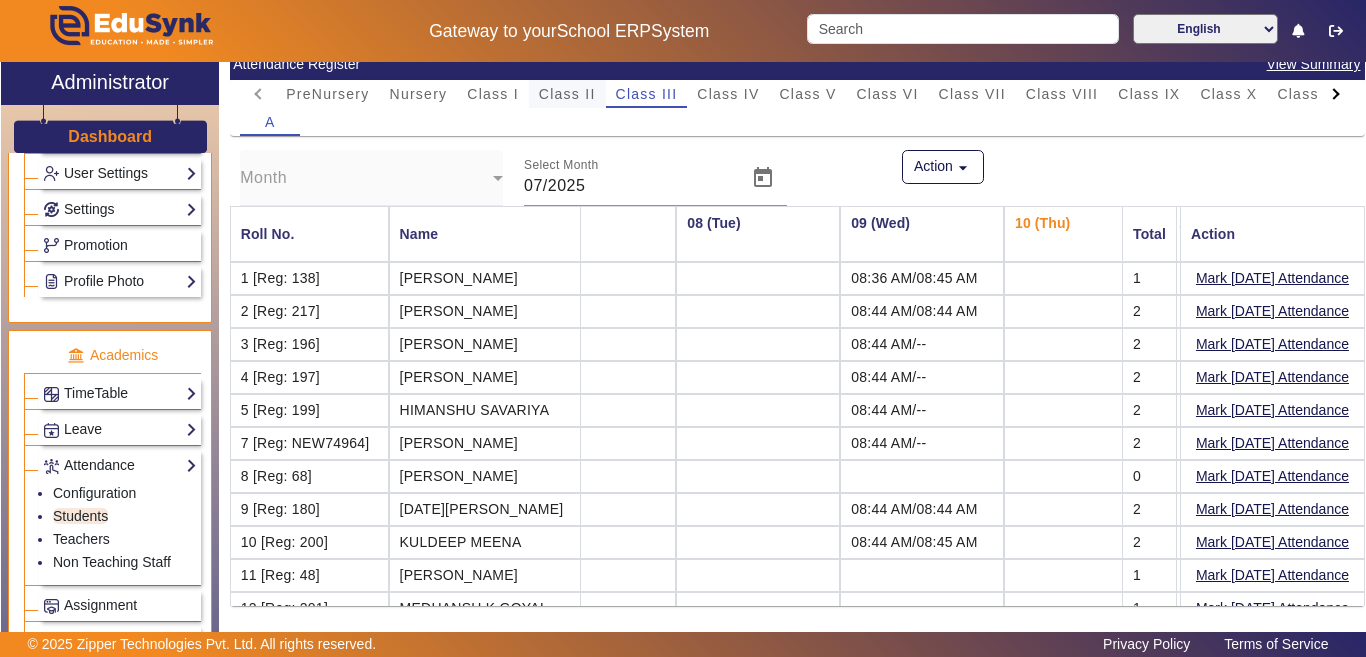 click on "Class II" at bounding box center [567, 94] 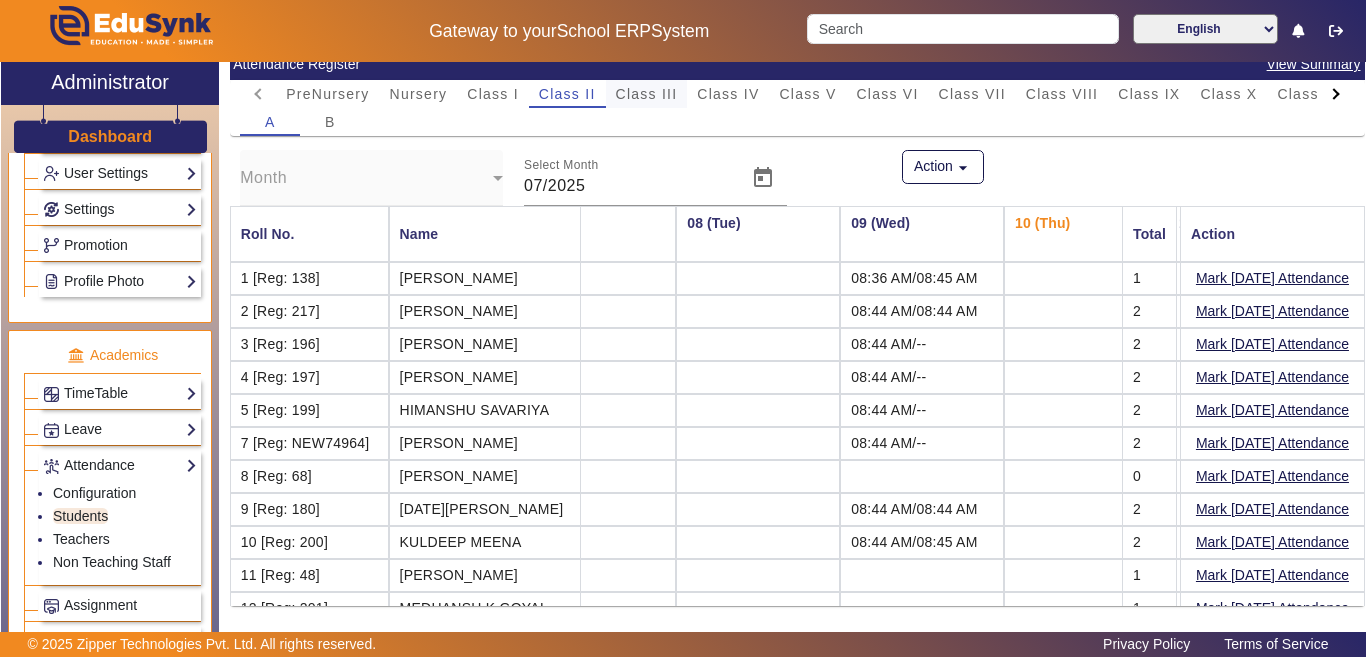 click on "Class III" at bounding box center (647, 94) 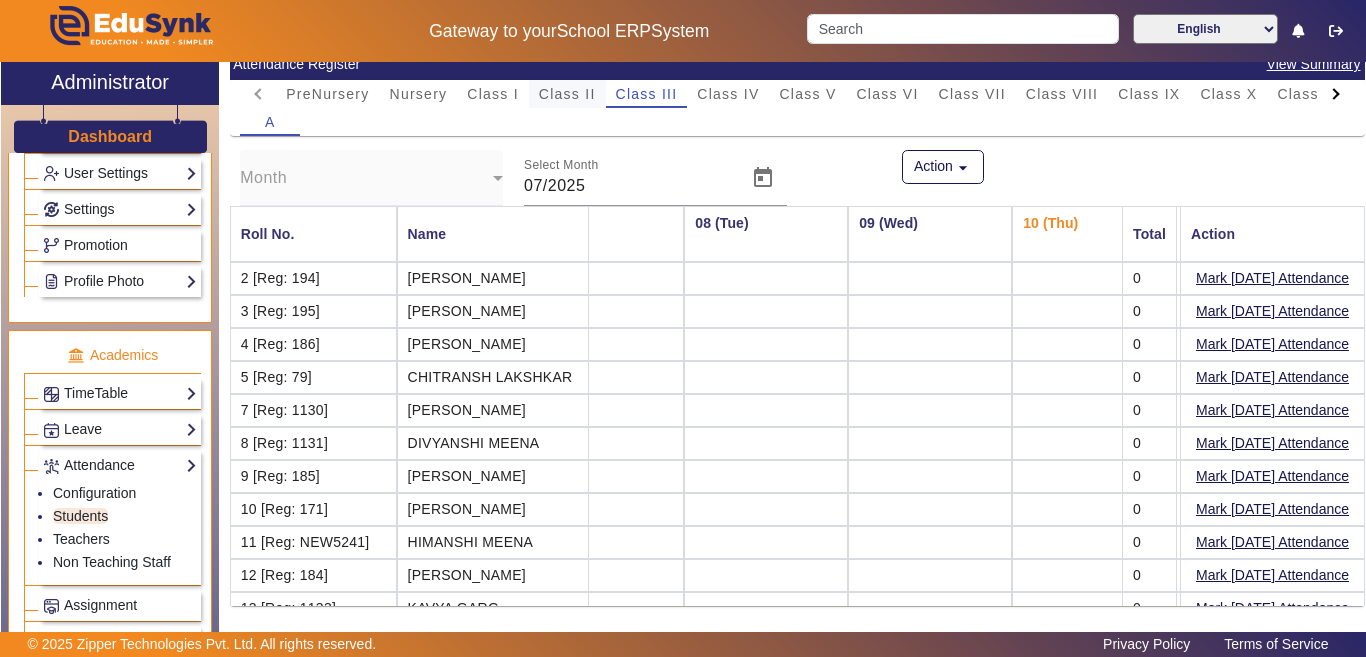 click on "Class II" at bounding box center (567, 94) 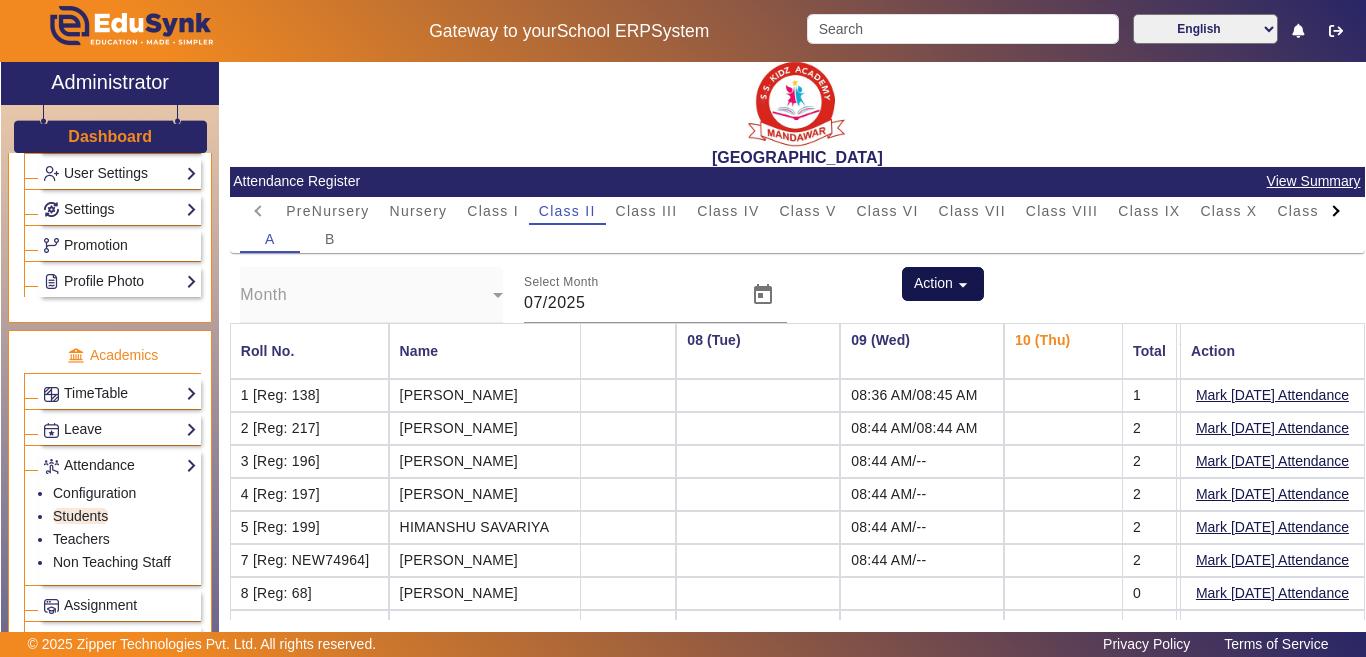 scroll, scrollTop: 0, scrollLeft: 0, axis: both 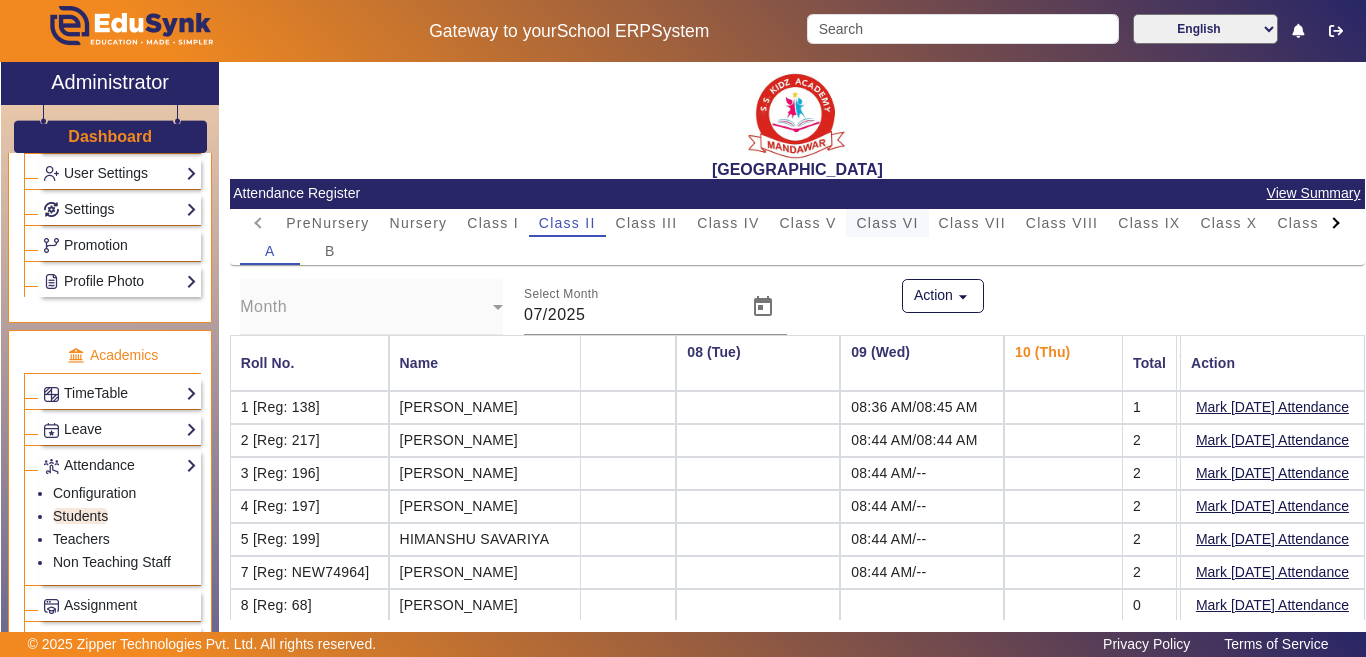 click on "Class VI" at bounding box center (887, 223) 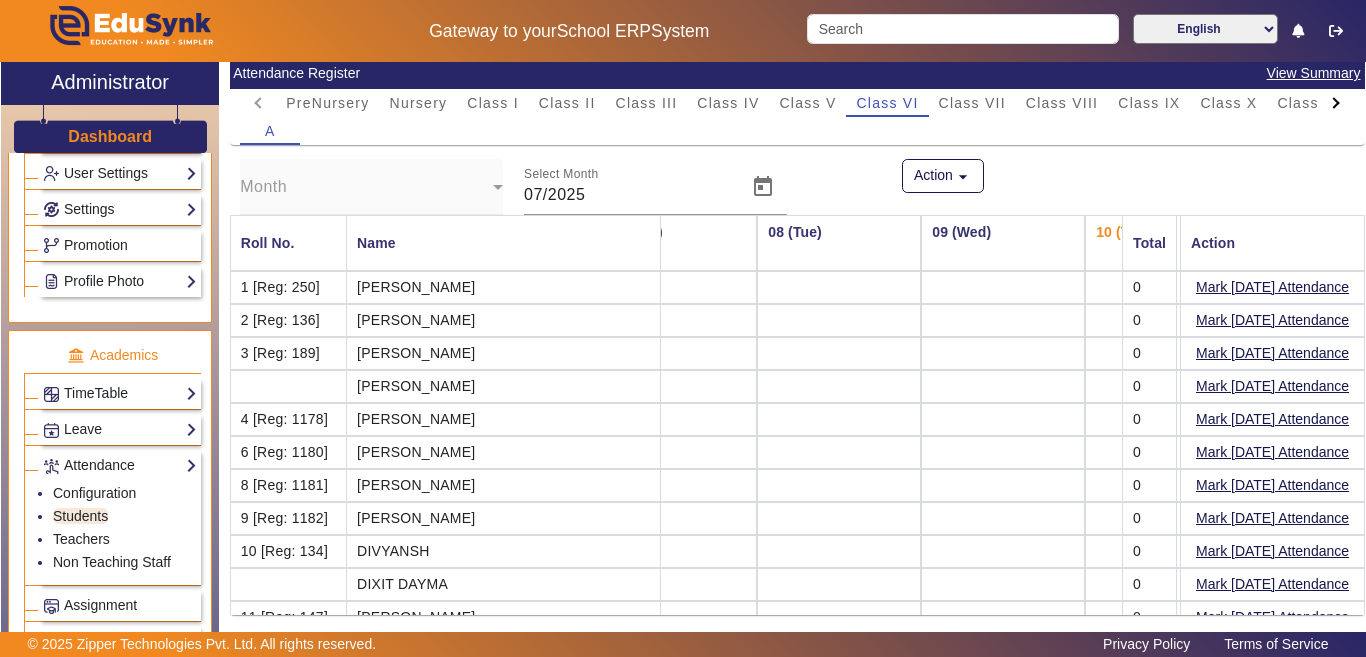 scroll, scrollTop: 129, scrollLeft: 0, axis: vertical 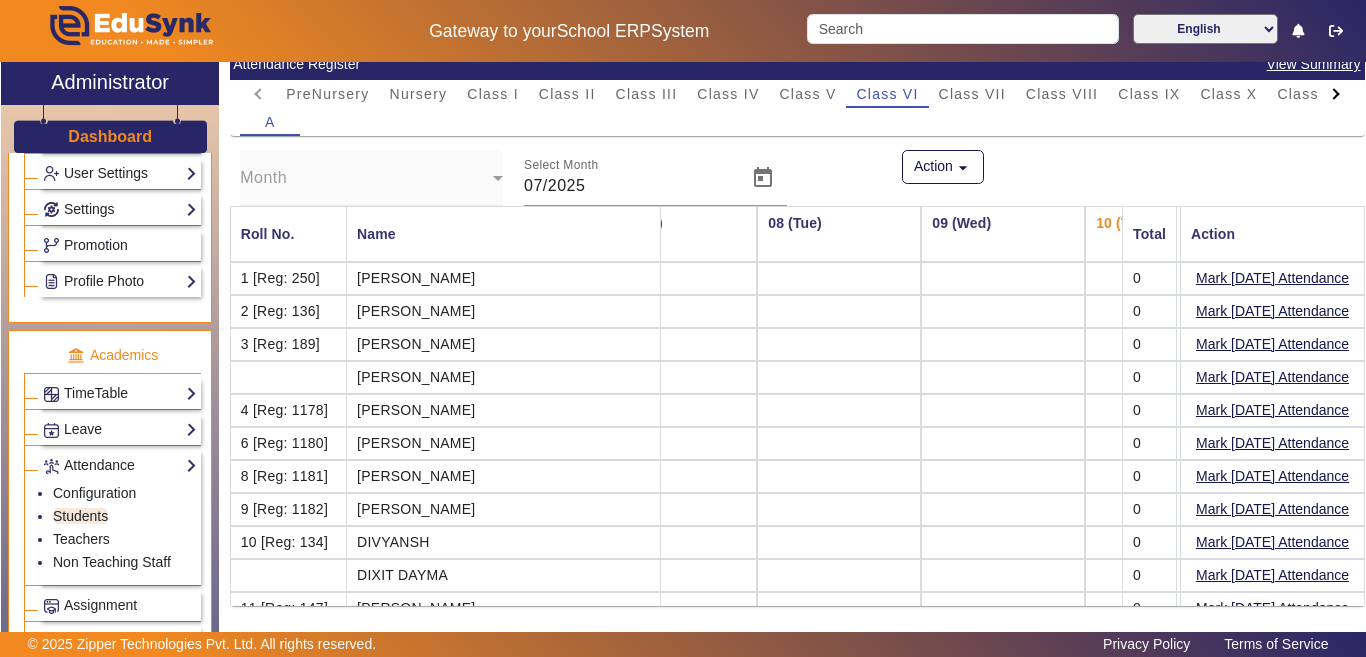 click at bounding box center (1167, 278) 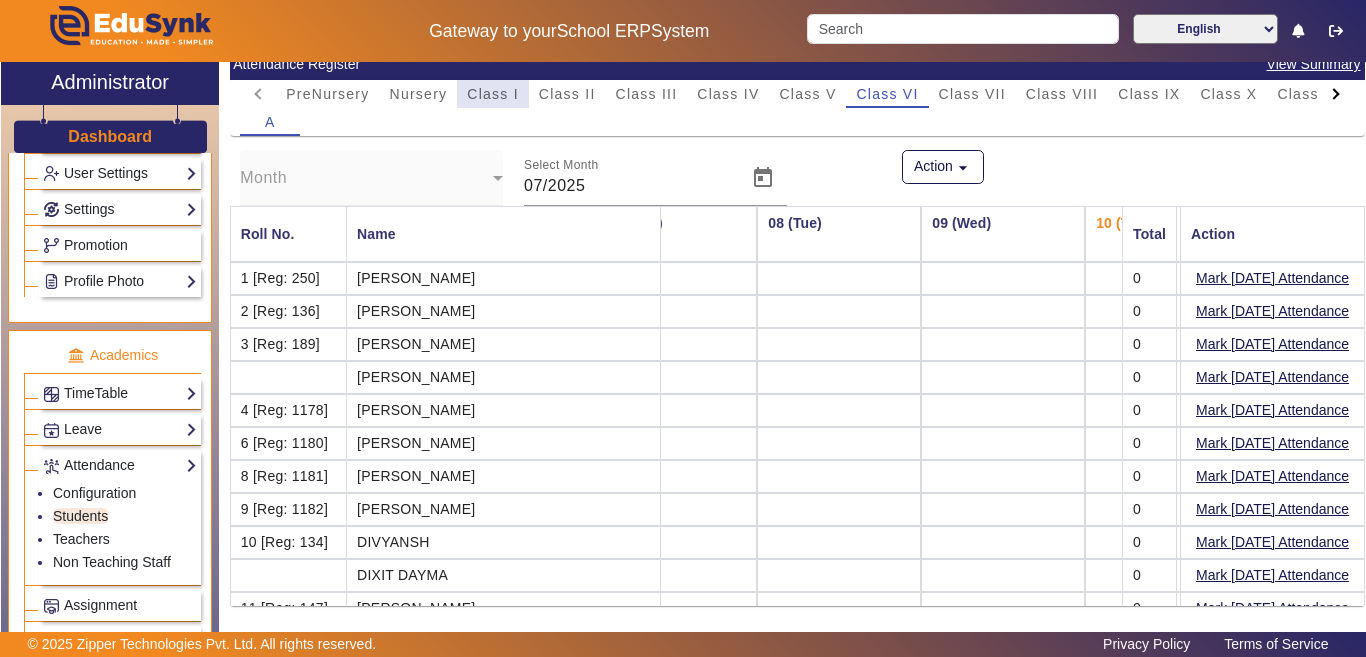 click on "Class I" at bounding box center (493, 94) 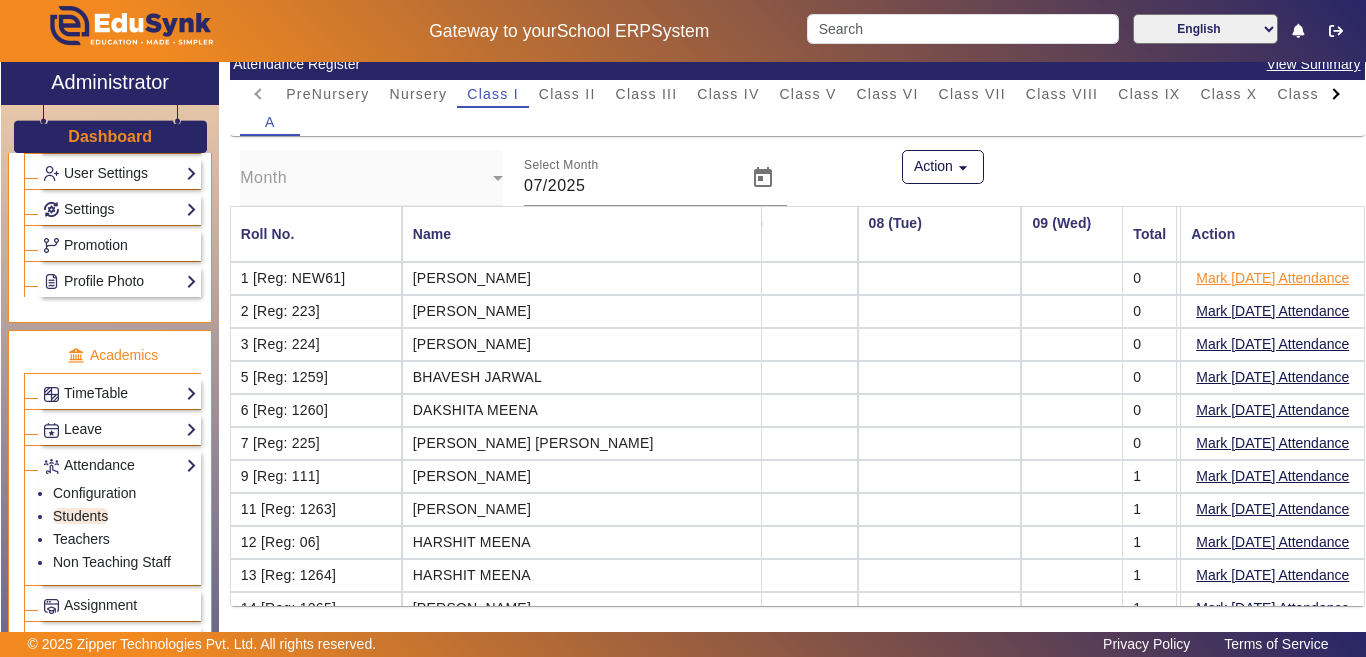 click on "Mark [DATE] Attendance" at bounding box center (1272, 278) 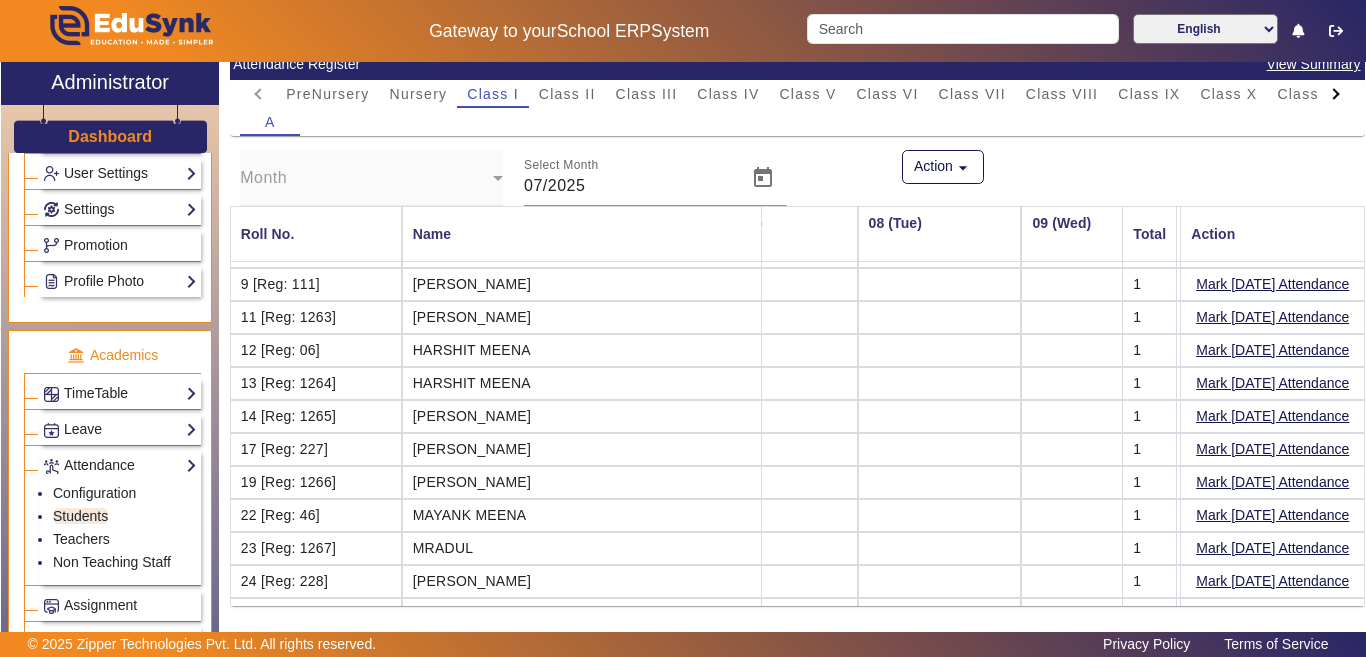 scroll, scrollTop: 0, scrollLeft: 1052, axis: horizontal 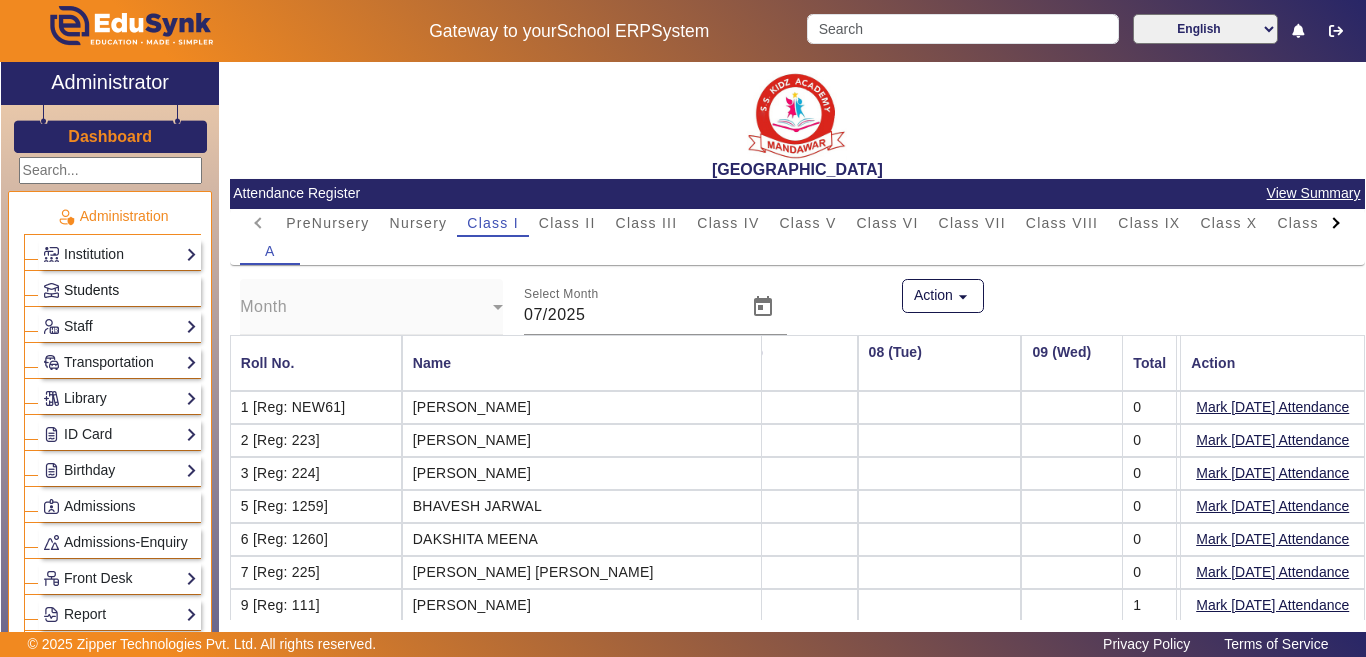 click on "Students" 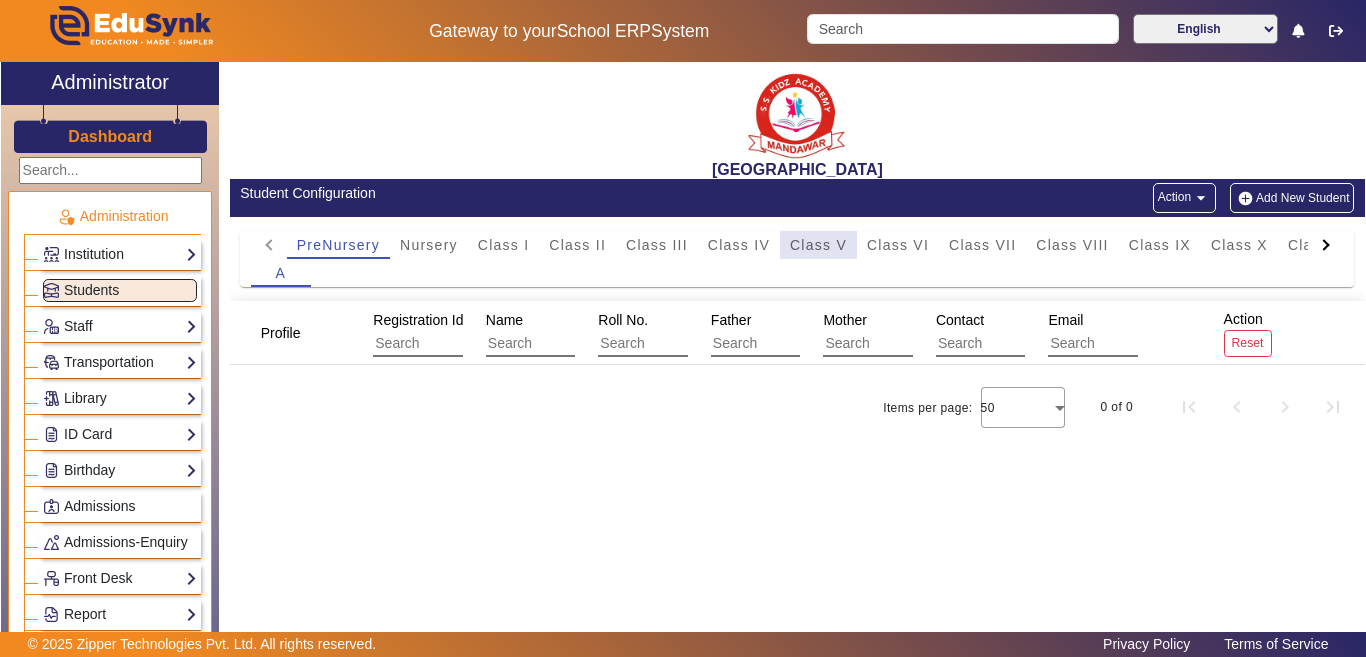 click on "Class V" at bounding box center [818, 245] 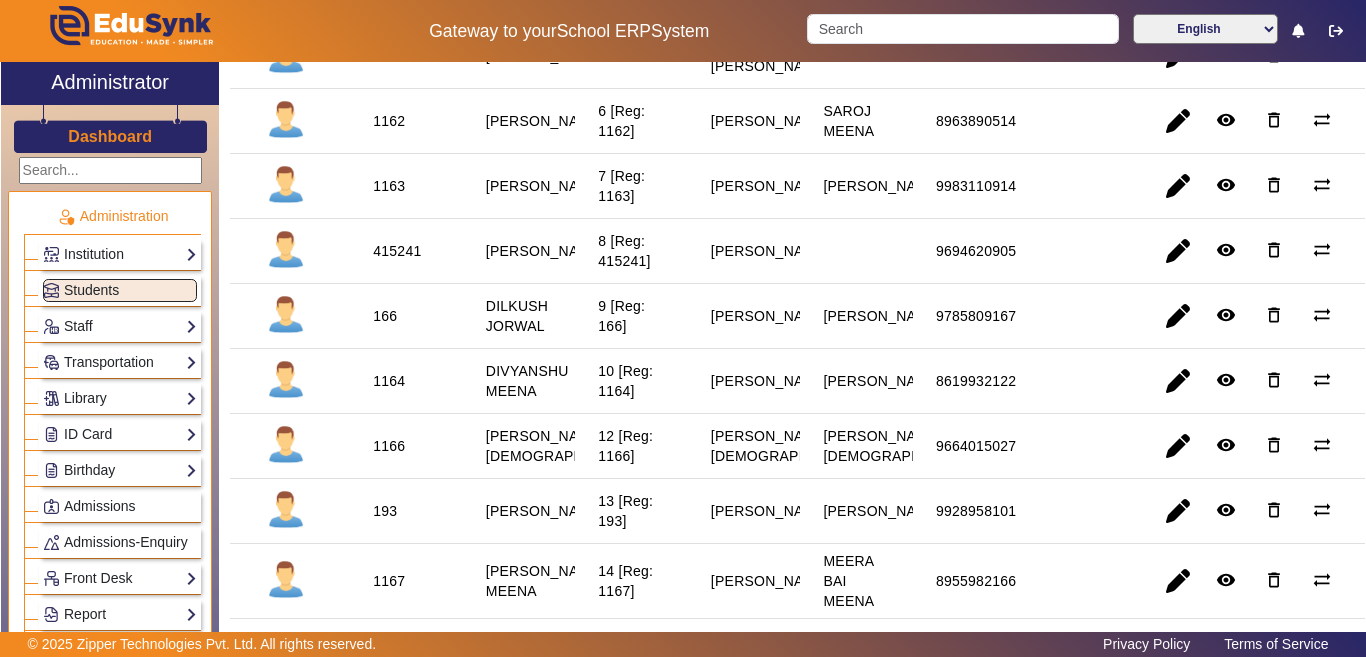 scroll, scrollTop: 700, scrollLeft: 0, axis: vertical 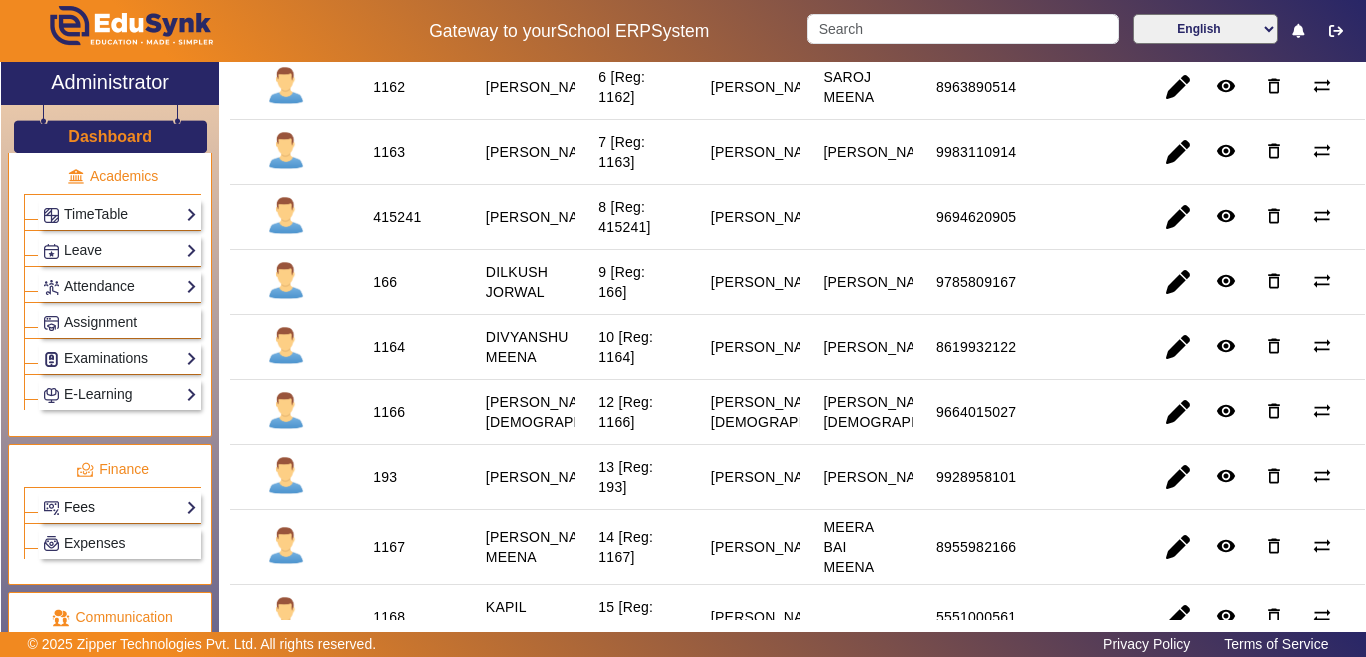 drag, startPoint x: 88, startPoint y: 536, endPoint x: 69, endPoint y: 526, distance: 21.470911 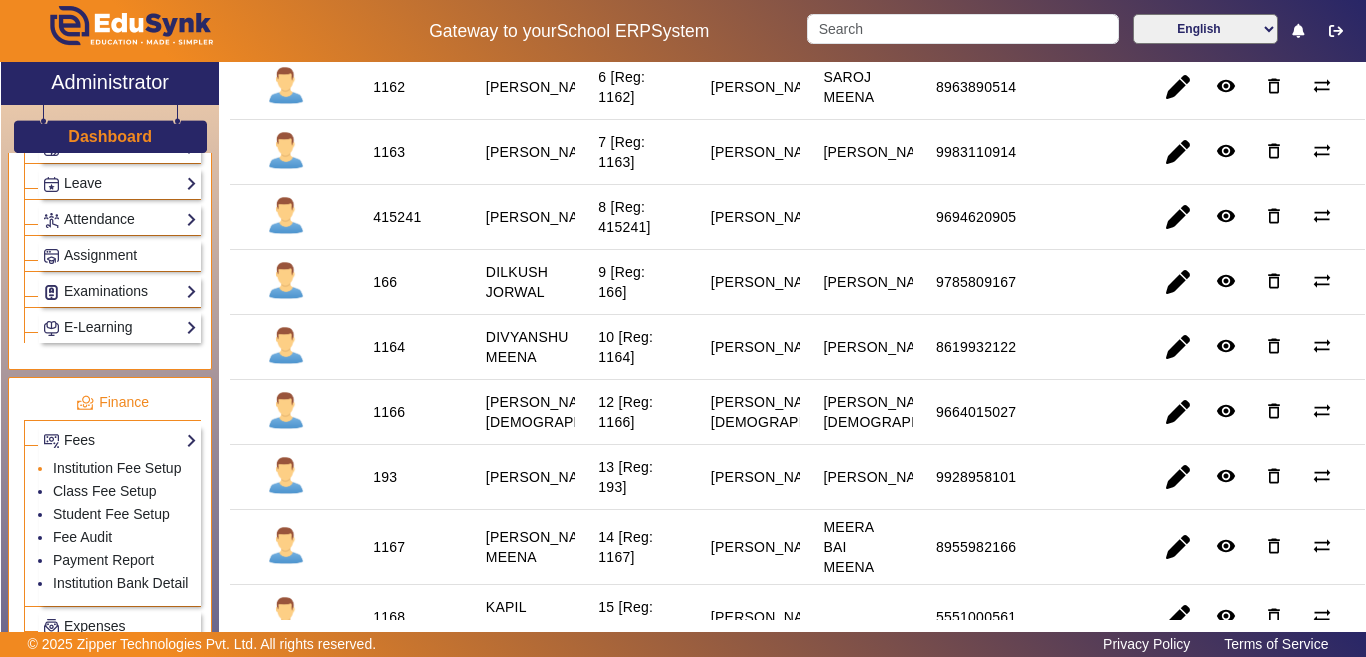 scroll, scrollTop: 900, scrollLeft: 0, axis: vertical 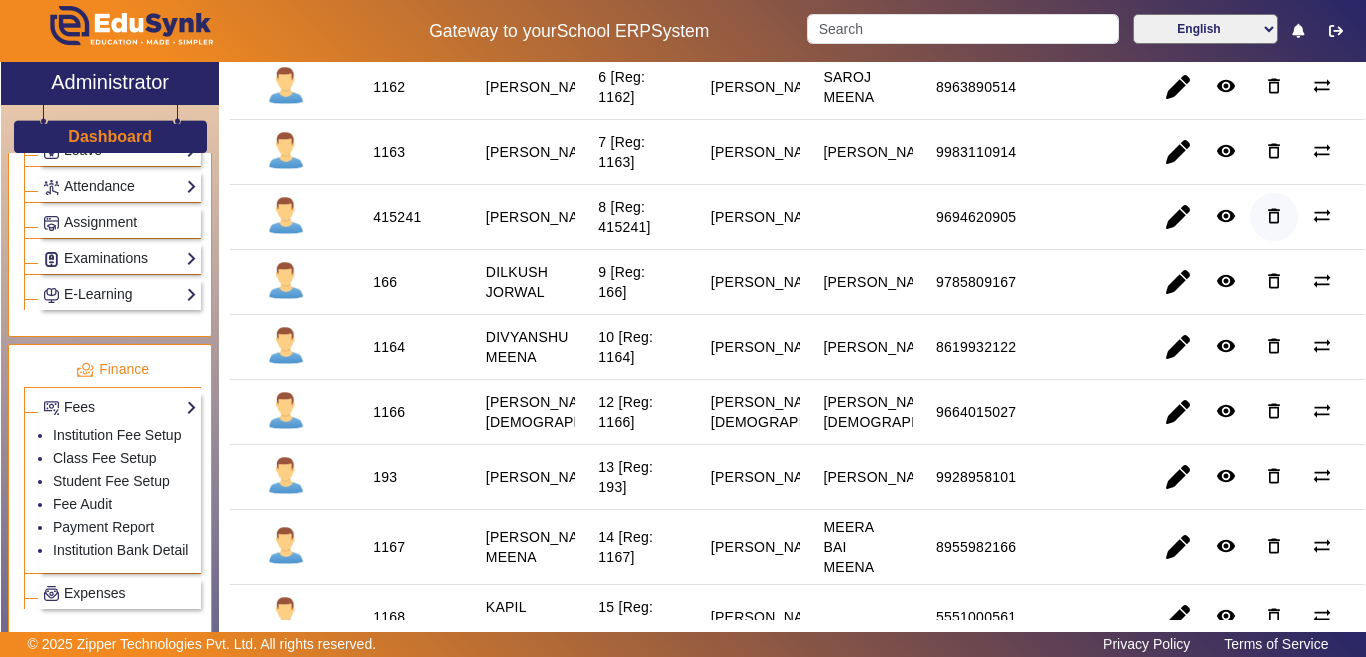 click on "delete_outline" at bounding box center (1274, 281) 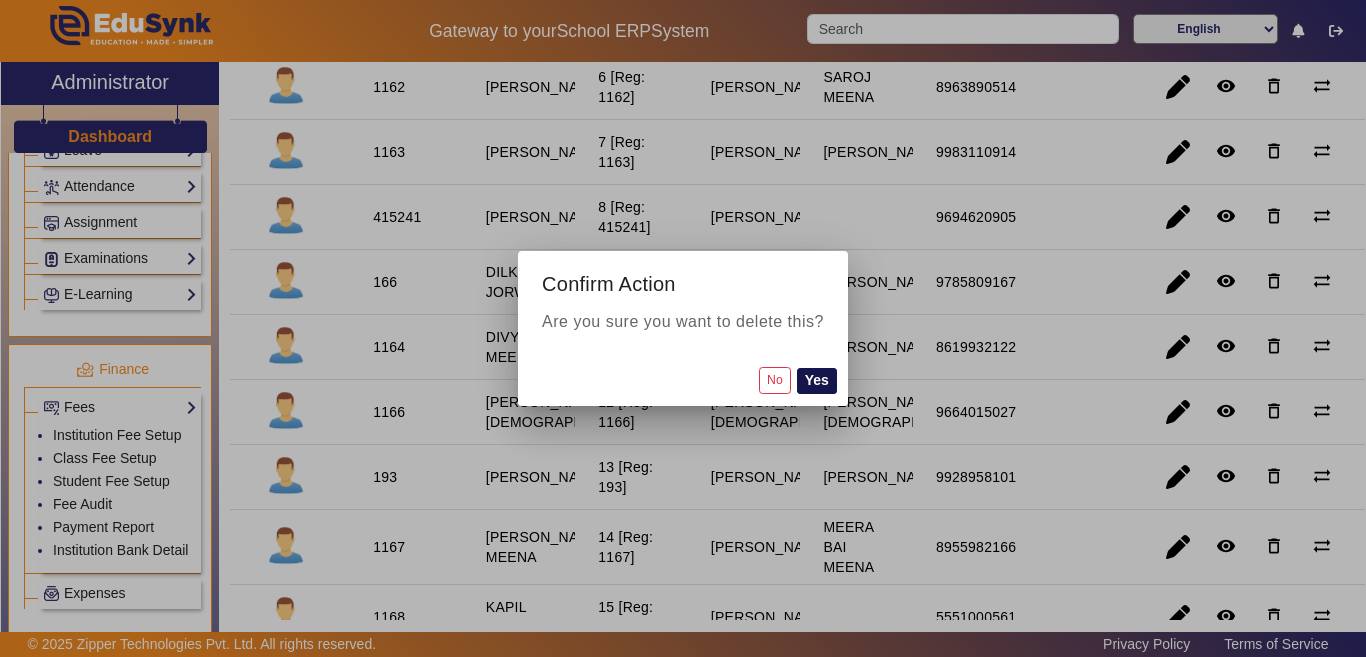 click on "Yes" at bounding box center [817, 381] 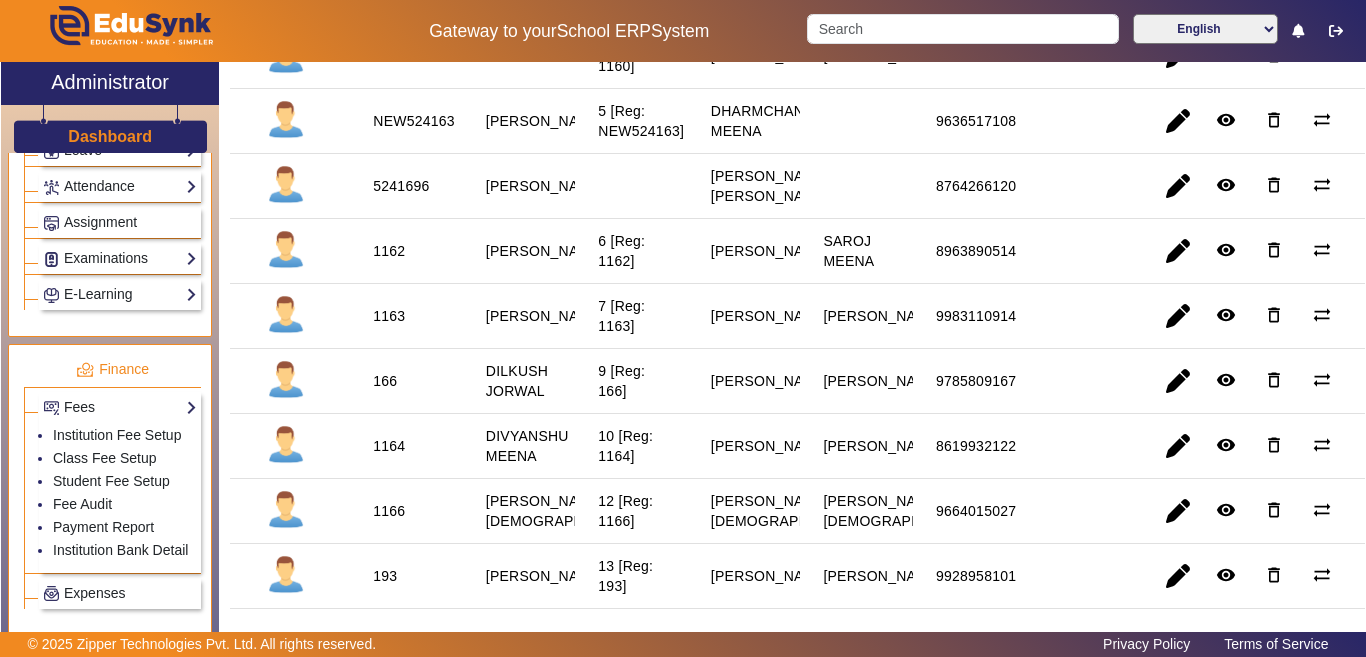 scroll, scrollTop: 600, scrollLeft: 0, axis: vertical 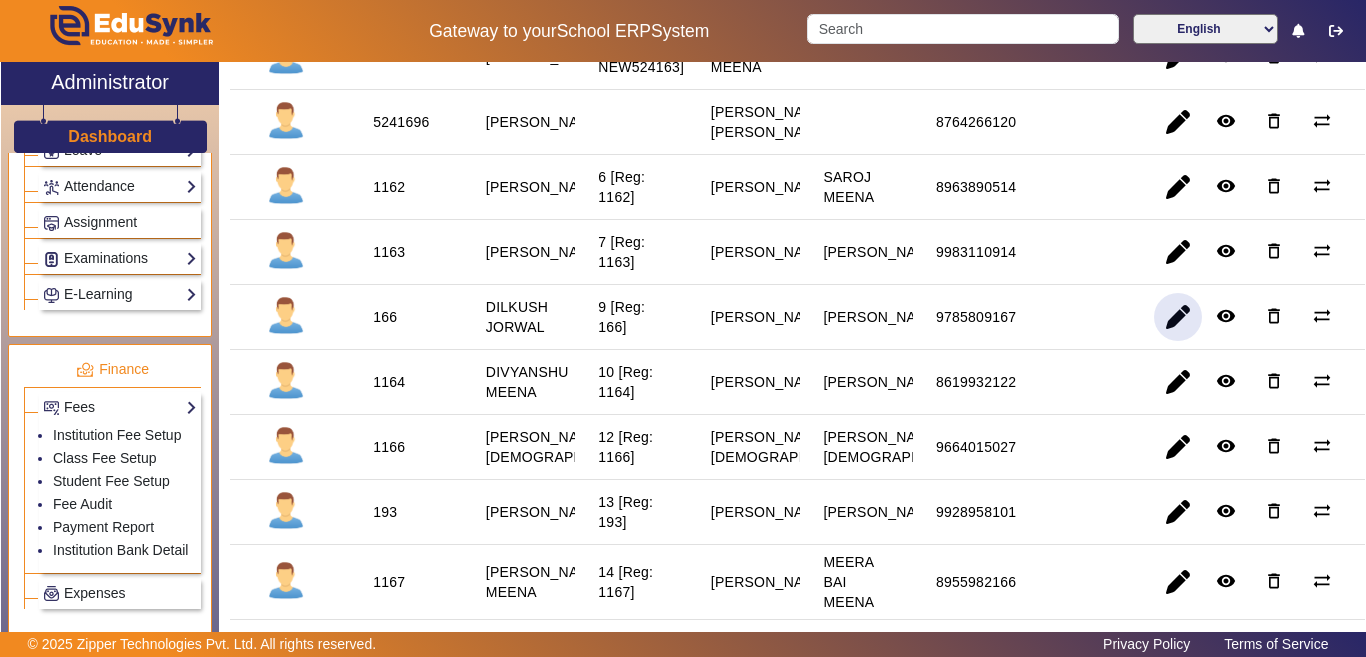click 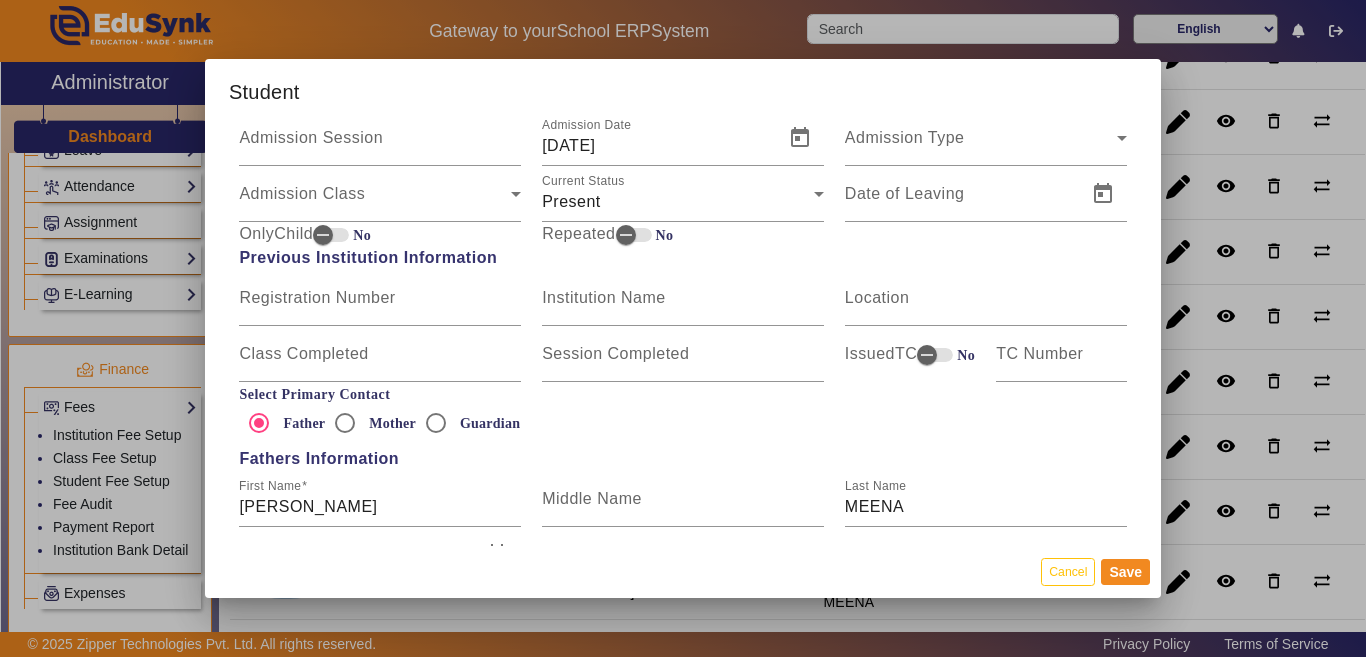 scroll, scrollTop: 1200, scrollLeft: 0, axis: vertical 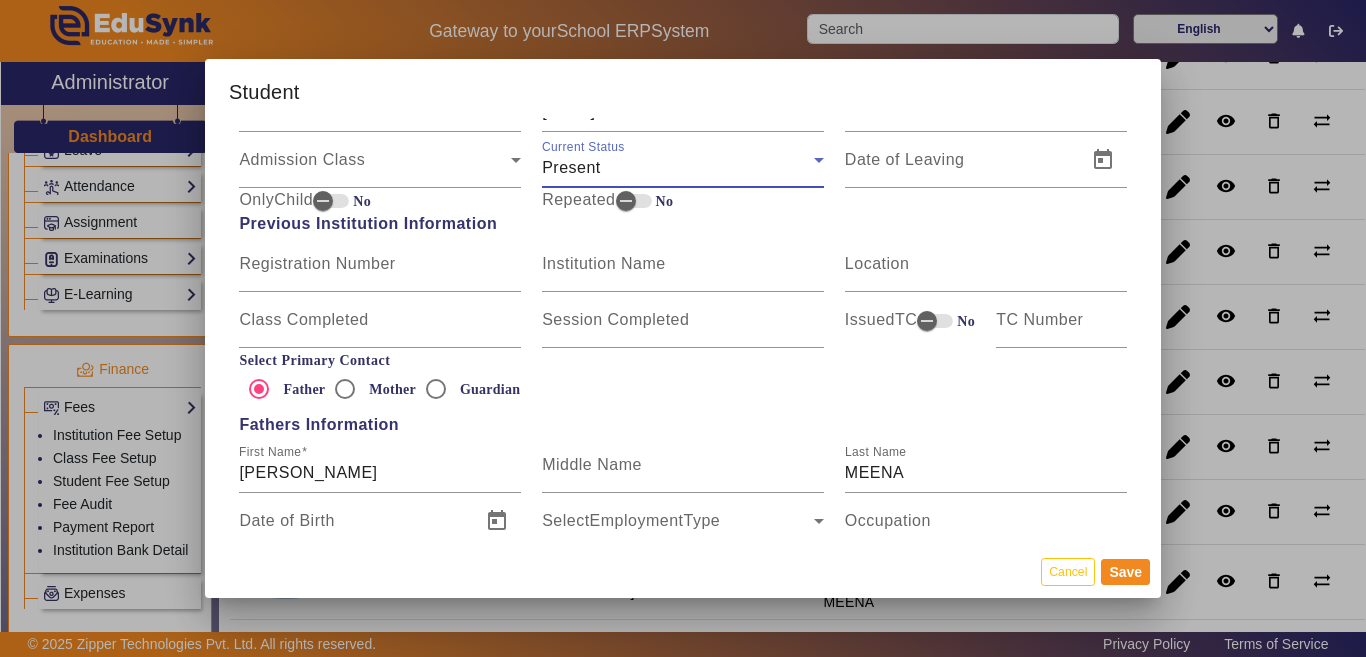 click on "Present" at bounding box center [678, 168] 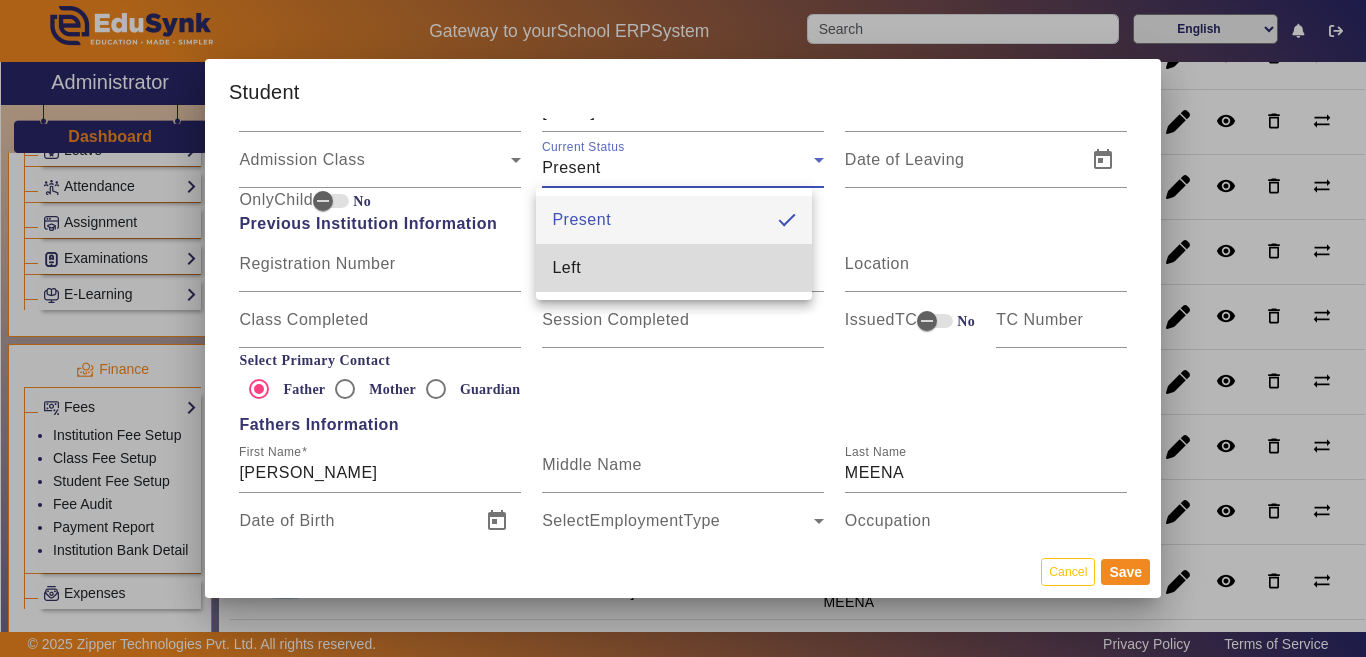 click on "Left" at bounding box center [566, 268] 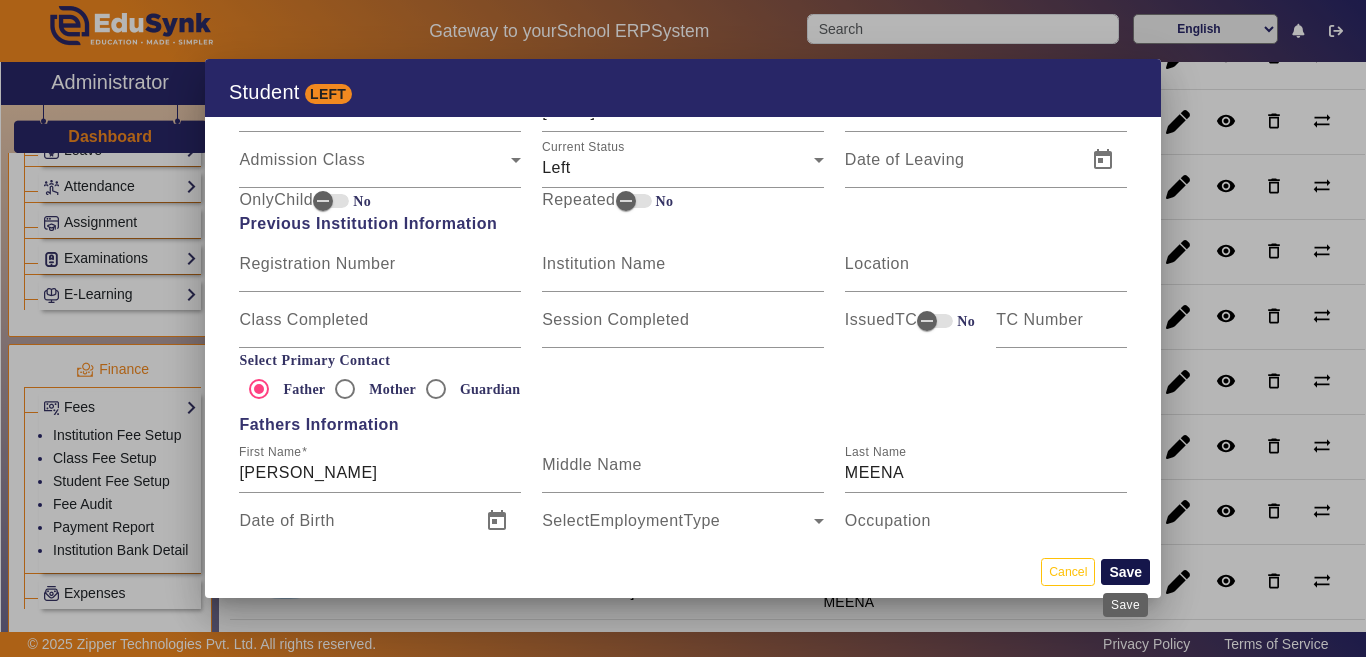 click on "Save" at bounding box center (1125, 572) 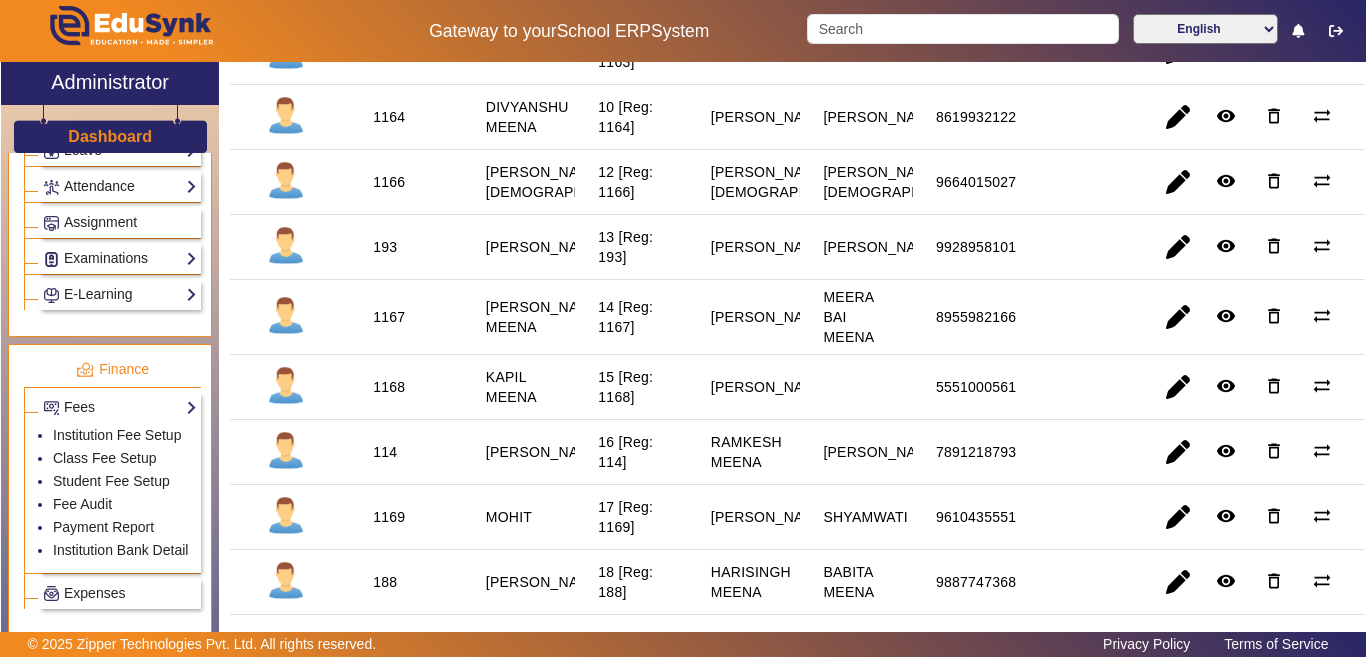 scroll, scrollTop: 900, scrollLeft: 0, axis: vertical 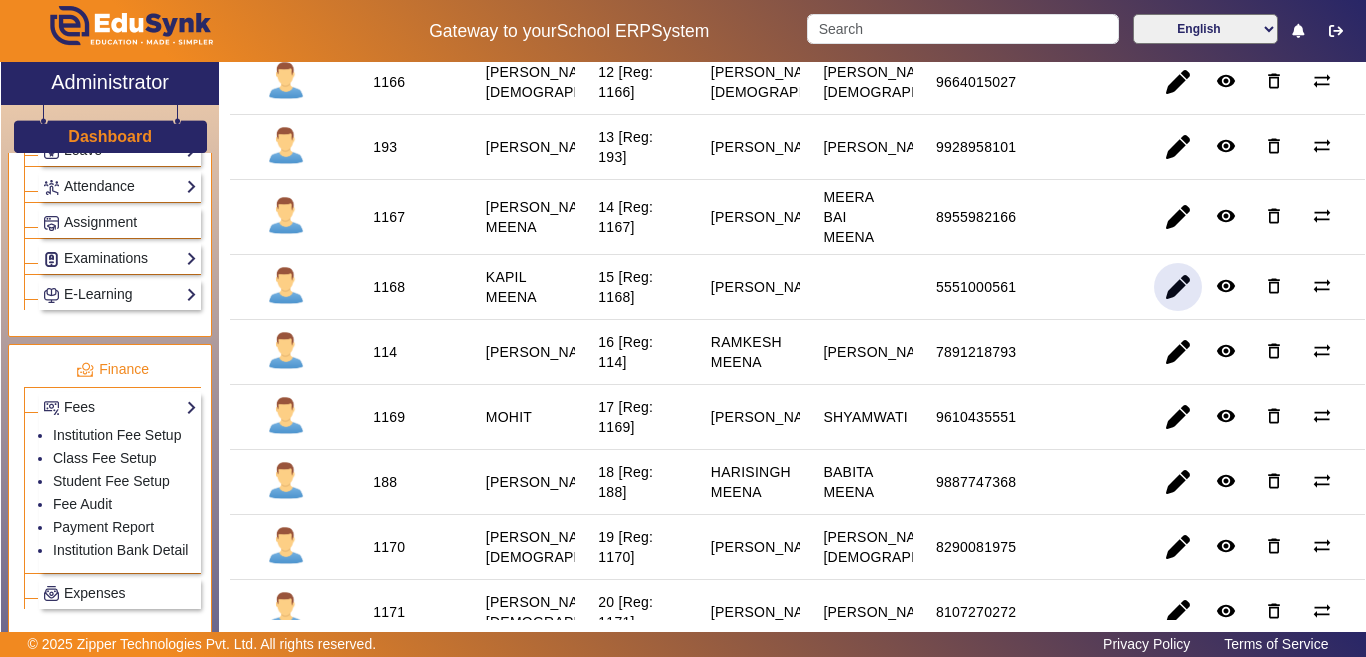 click 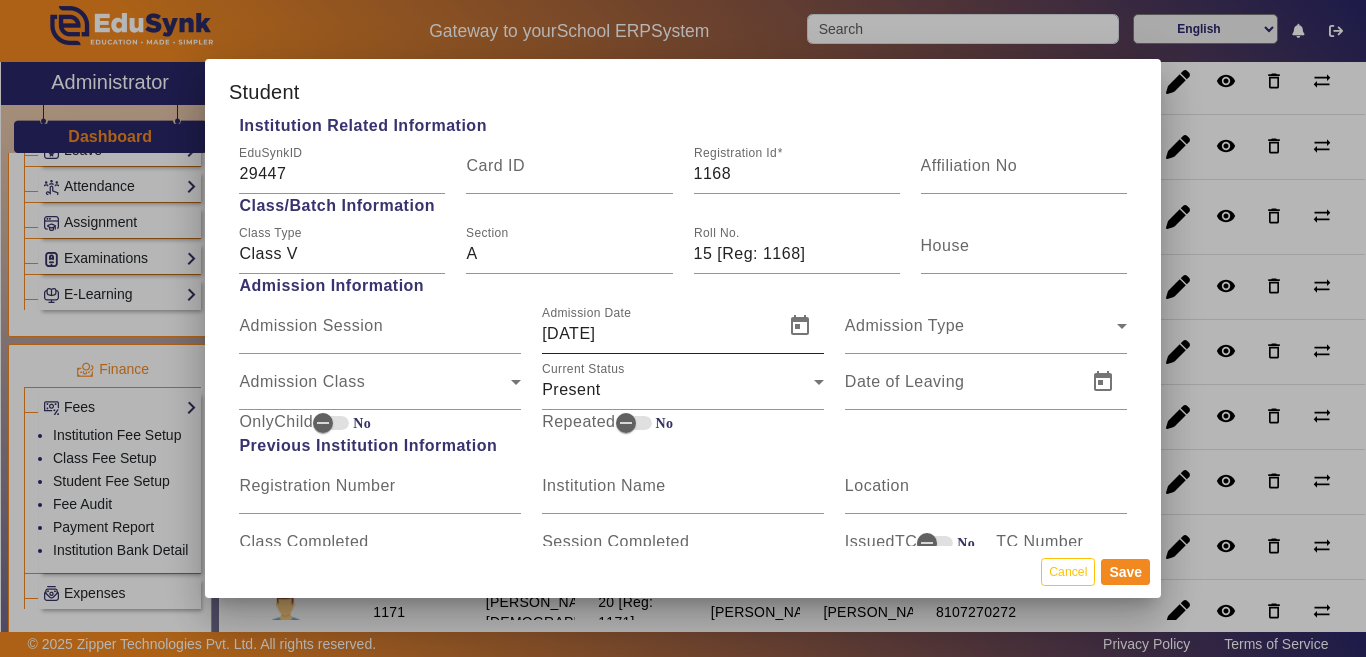 scroll, scrollTop: 1000, scrollLeft: 0, axis: vertical 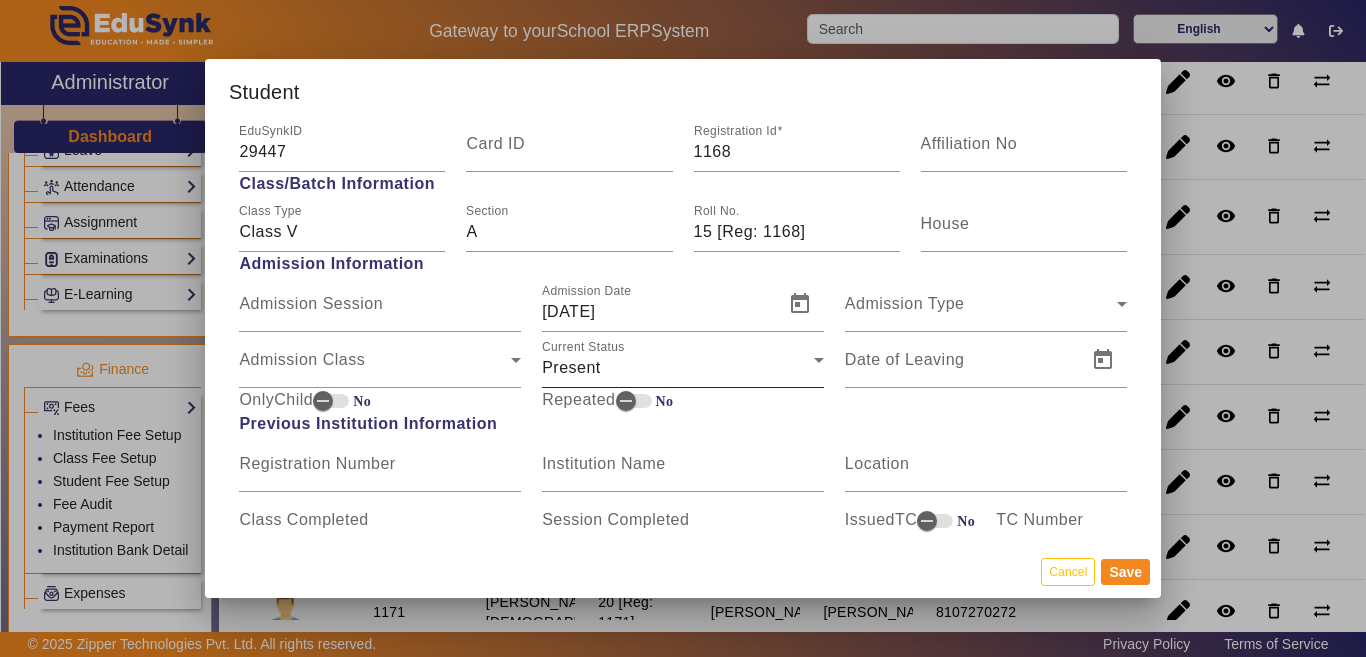 click on "Present" at bounding box center [678, 368] 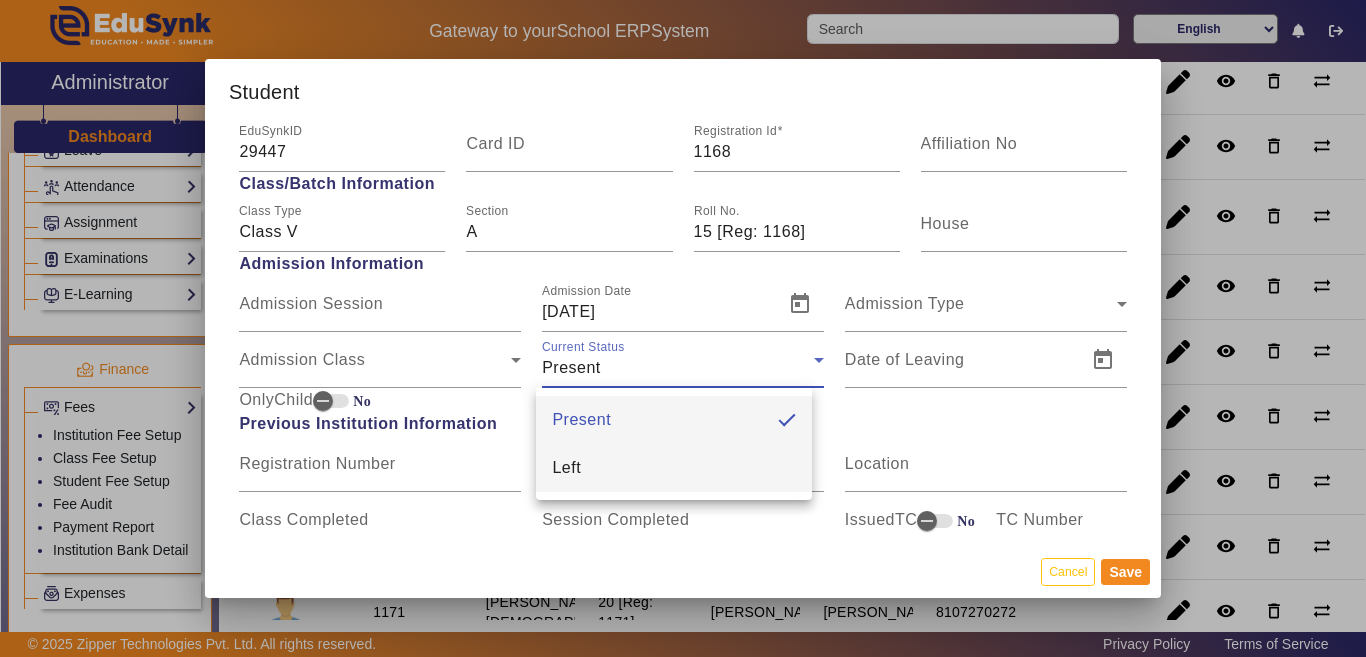 click on "Left" at bounding box center [566, 468] 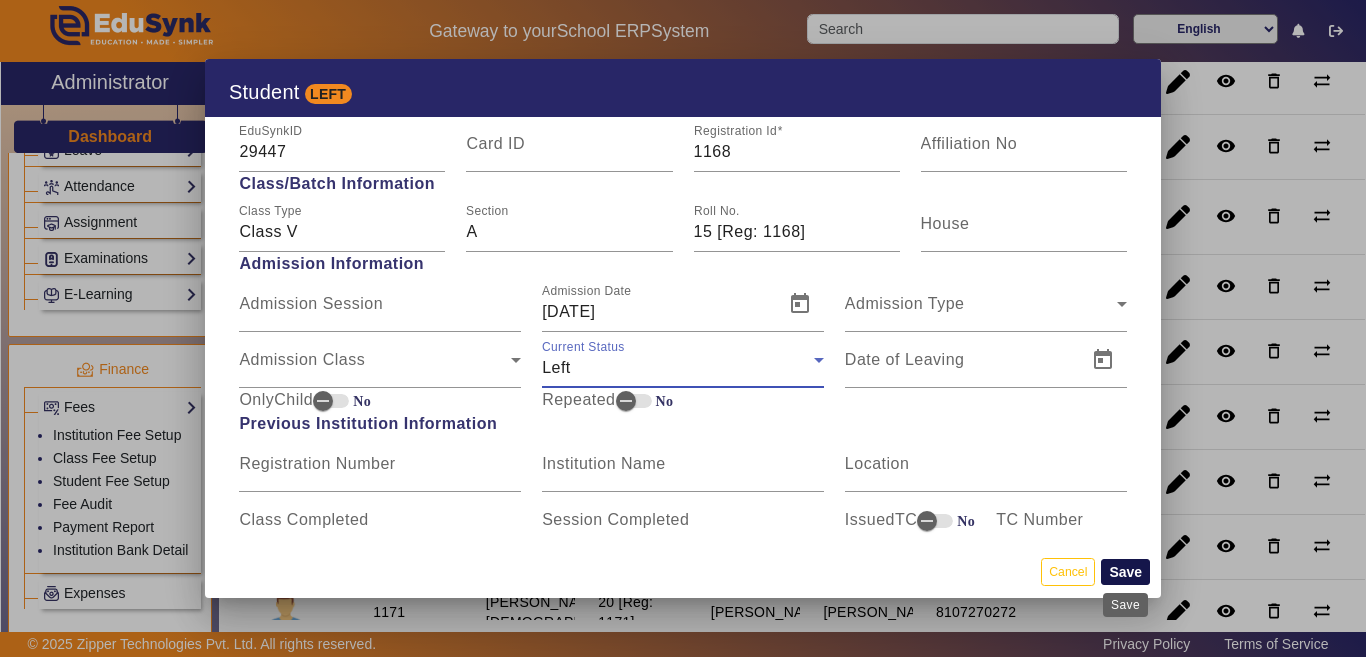 click on "Save" at bounding box center (1125, 572) 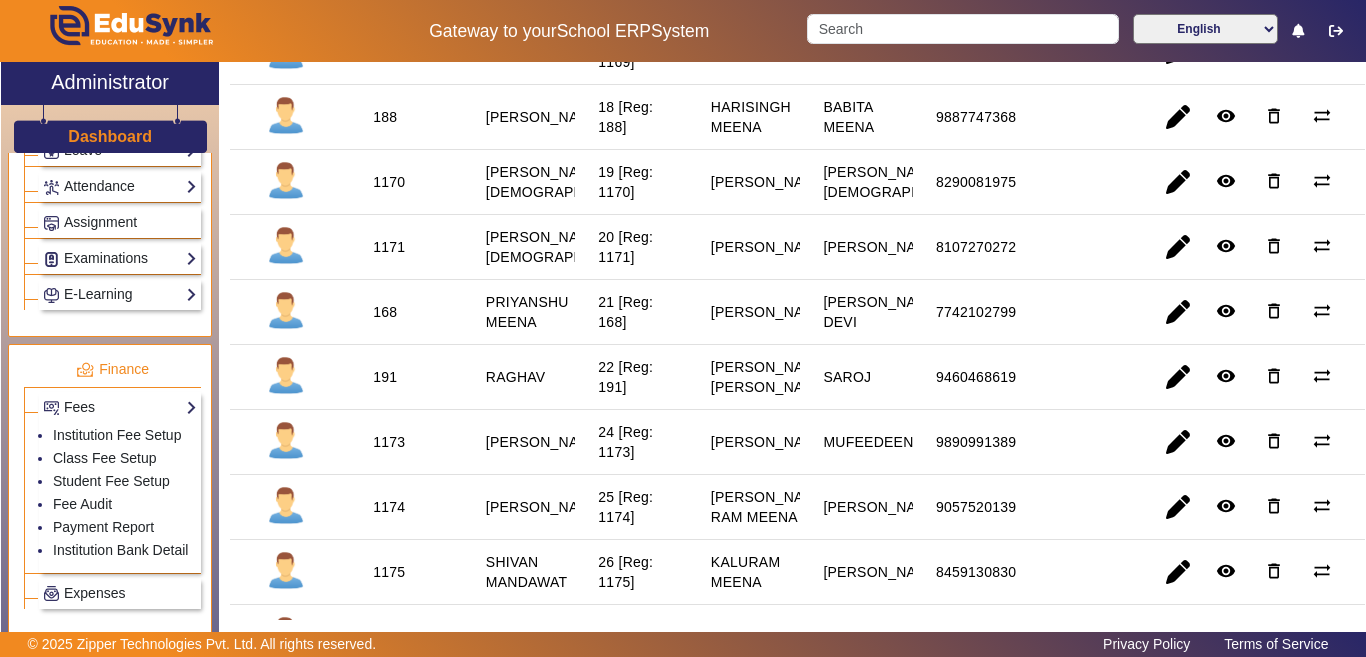scroll, scrollTop: 1300, scrollLeft: 0, axis: vertical 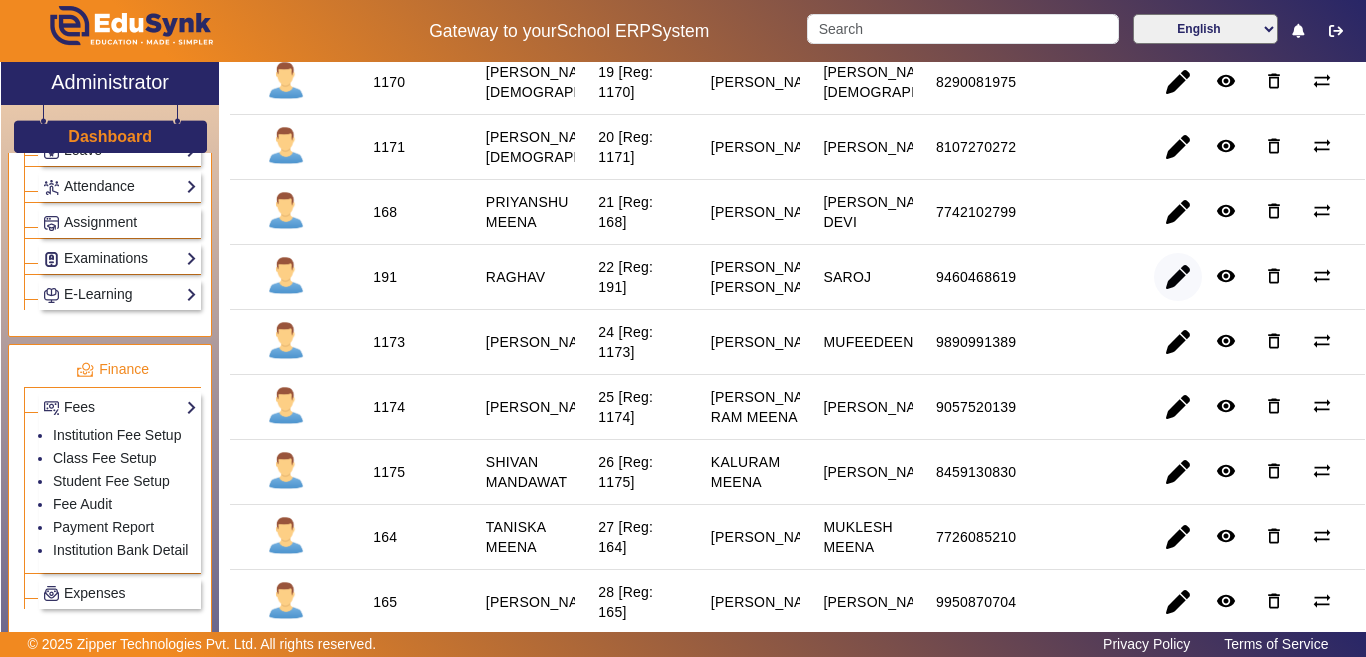 click at bounding box center [1178, 342] 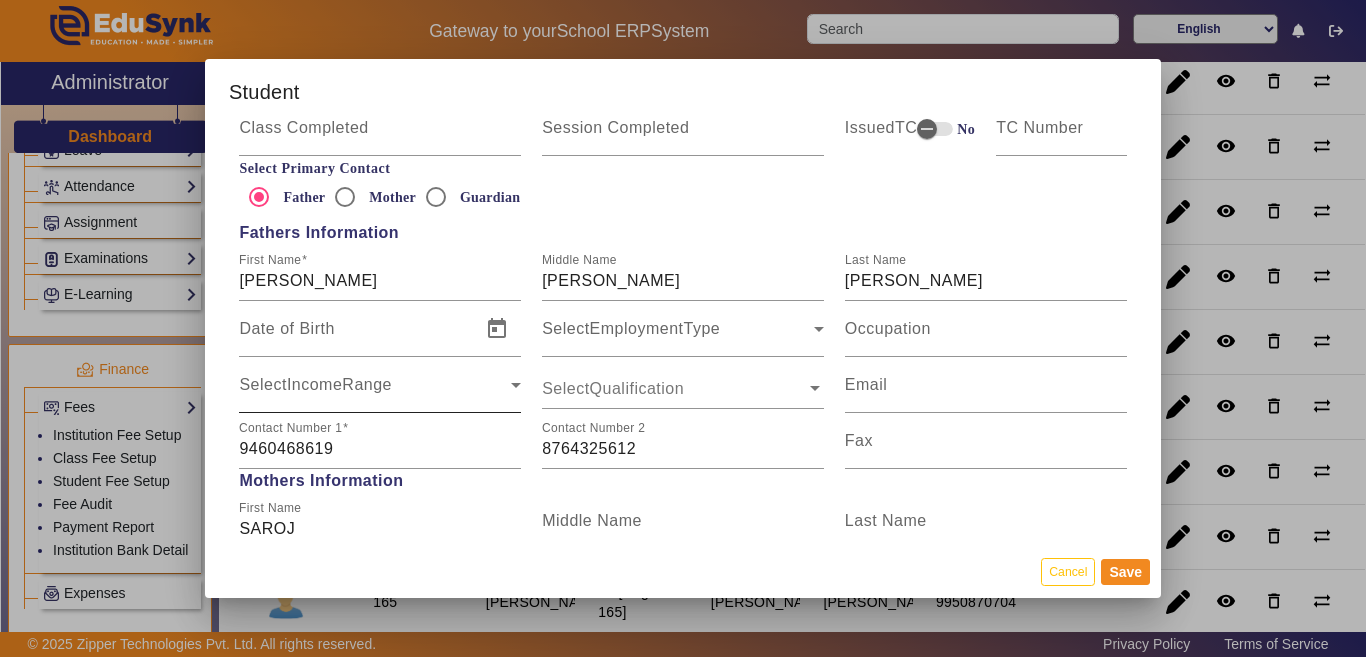 scroll, scrollTop: 1400, scrollLeft: 0, axis: vertical 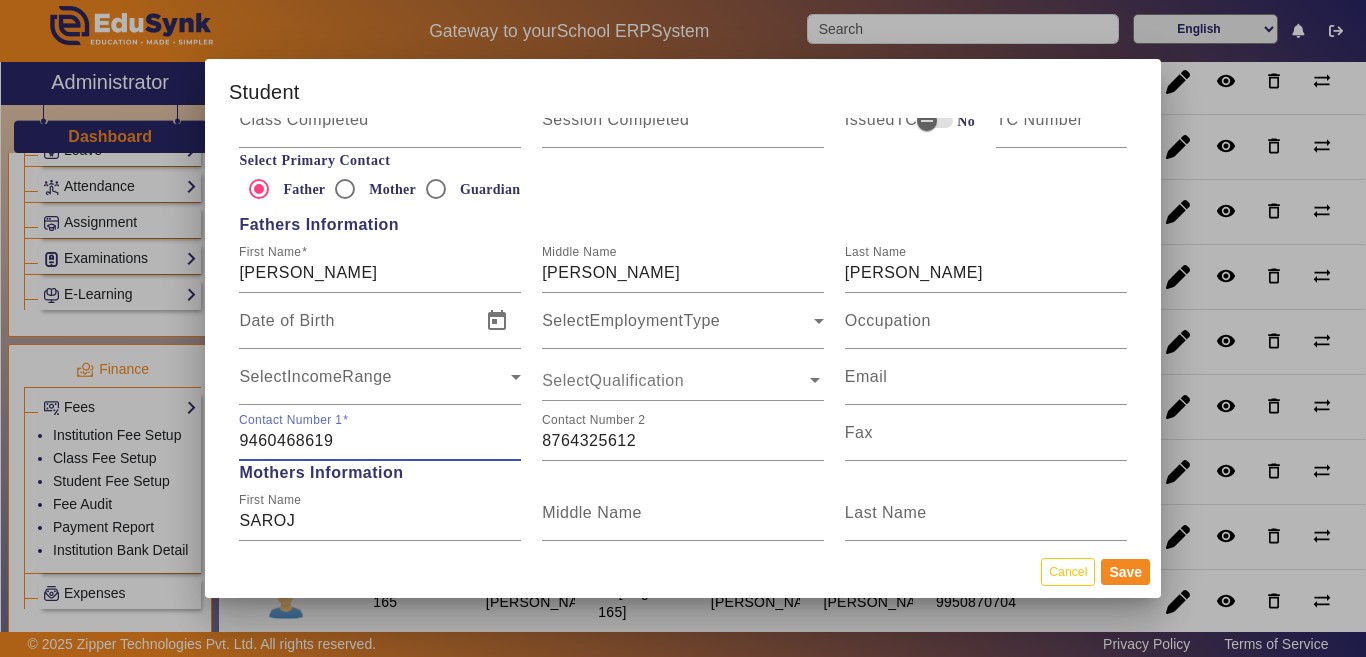 drag, startPoint x: 343, startPoint y: 439, endPoint x: 208, endPoint y: 439, distance: 135 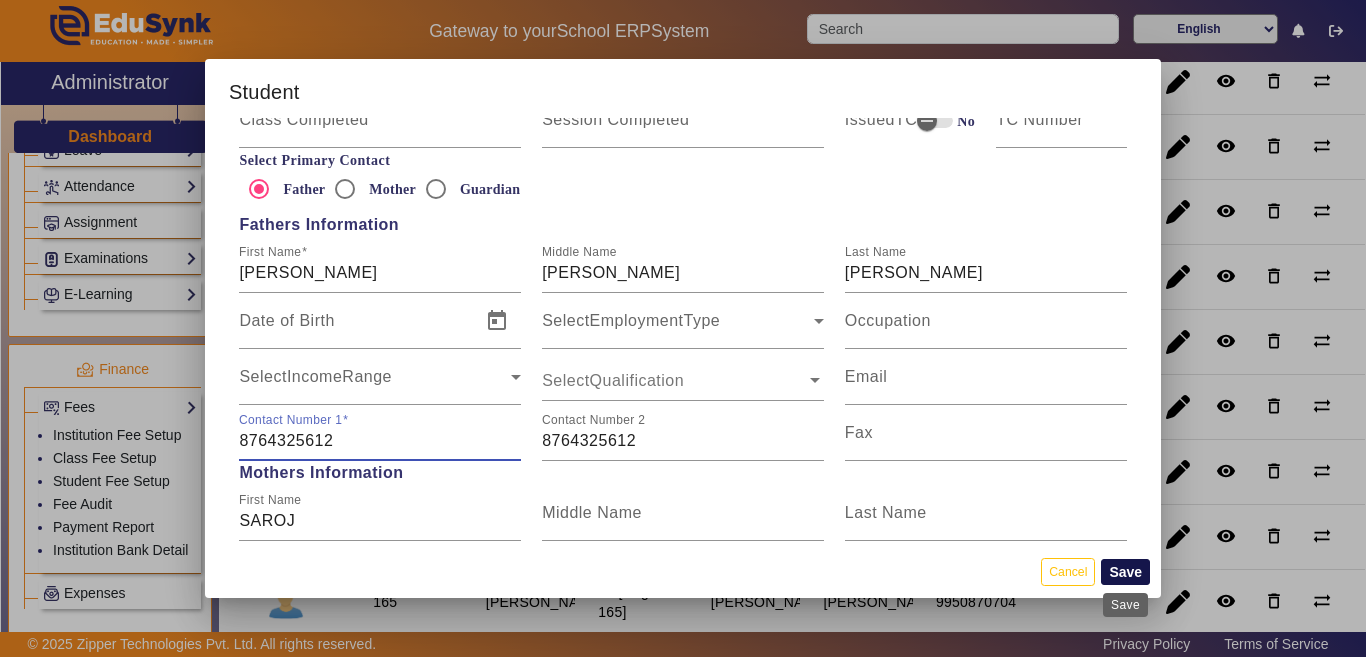 type on "8764325612" 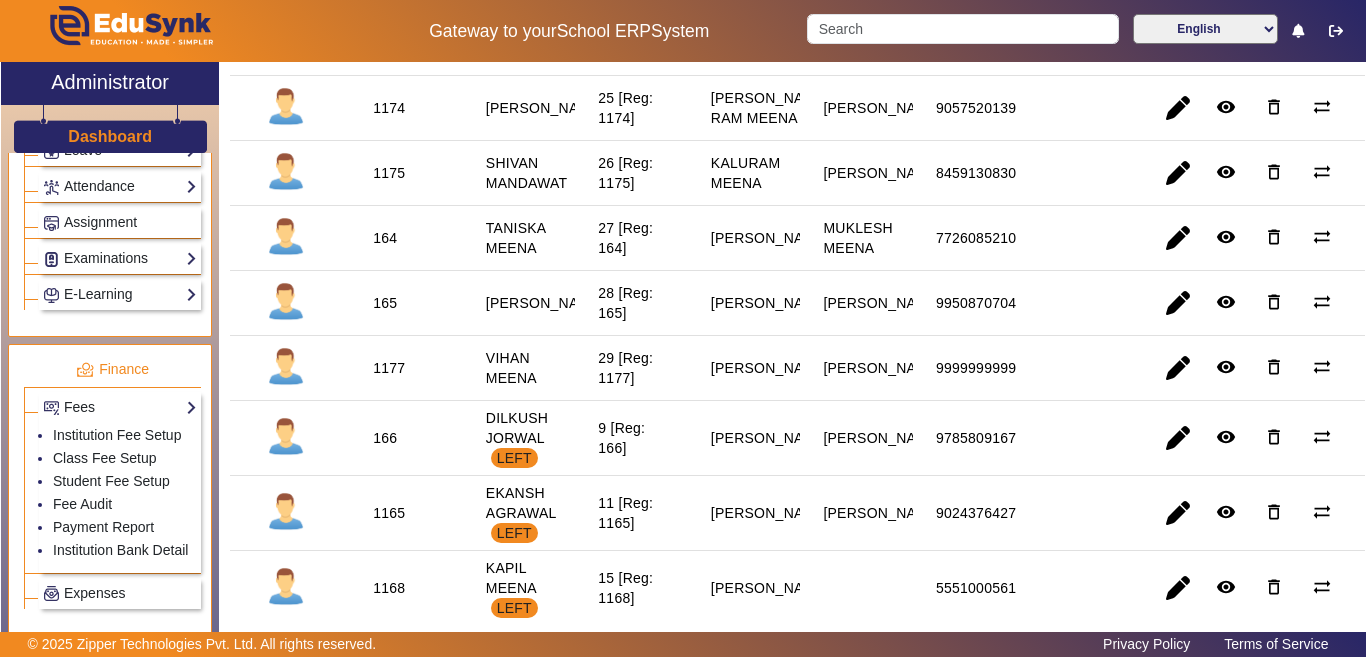 scroll, scrollTop: 1600, scrollLeft: 0, axis: vertical 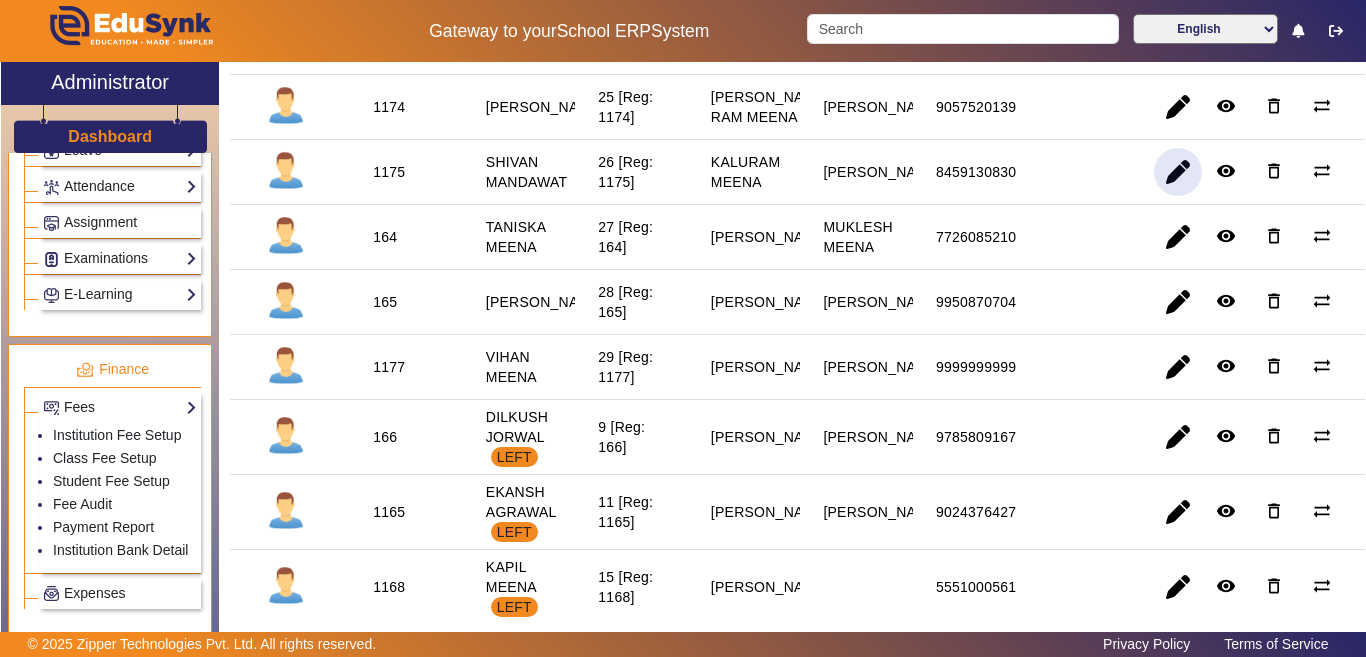 click 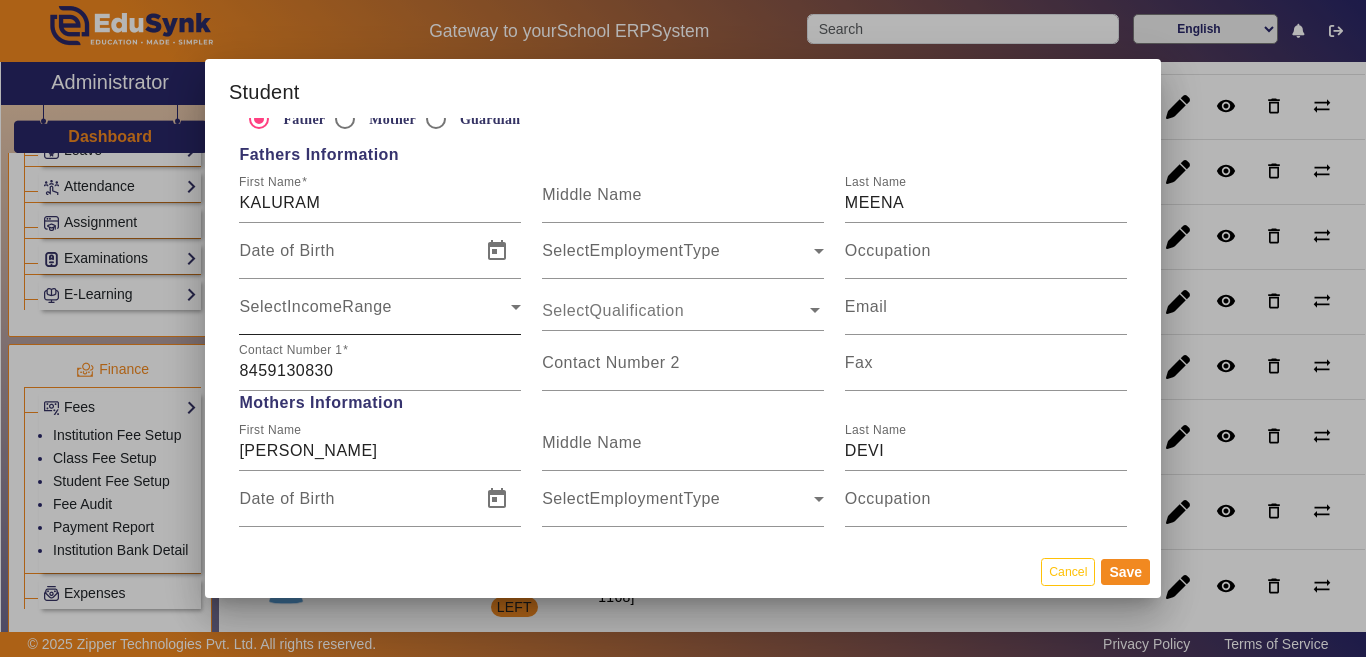 scroll, scrollTop: 1500, scrollLeft: 0, axis: vertical 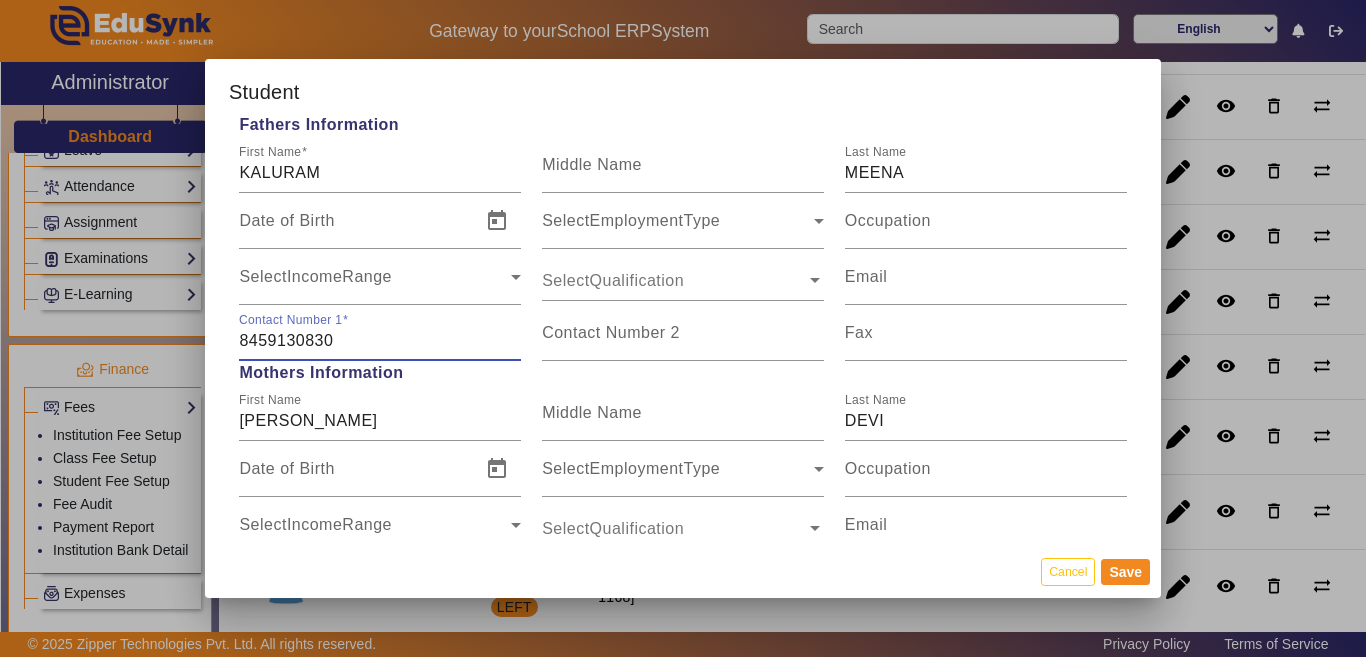 drag, startPoint x: 368, startPoint y: 338, endPoint x: 171, endPoint y: 353, distance: 197.57024 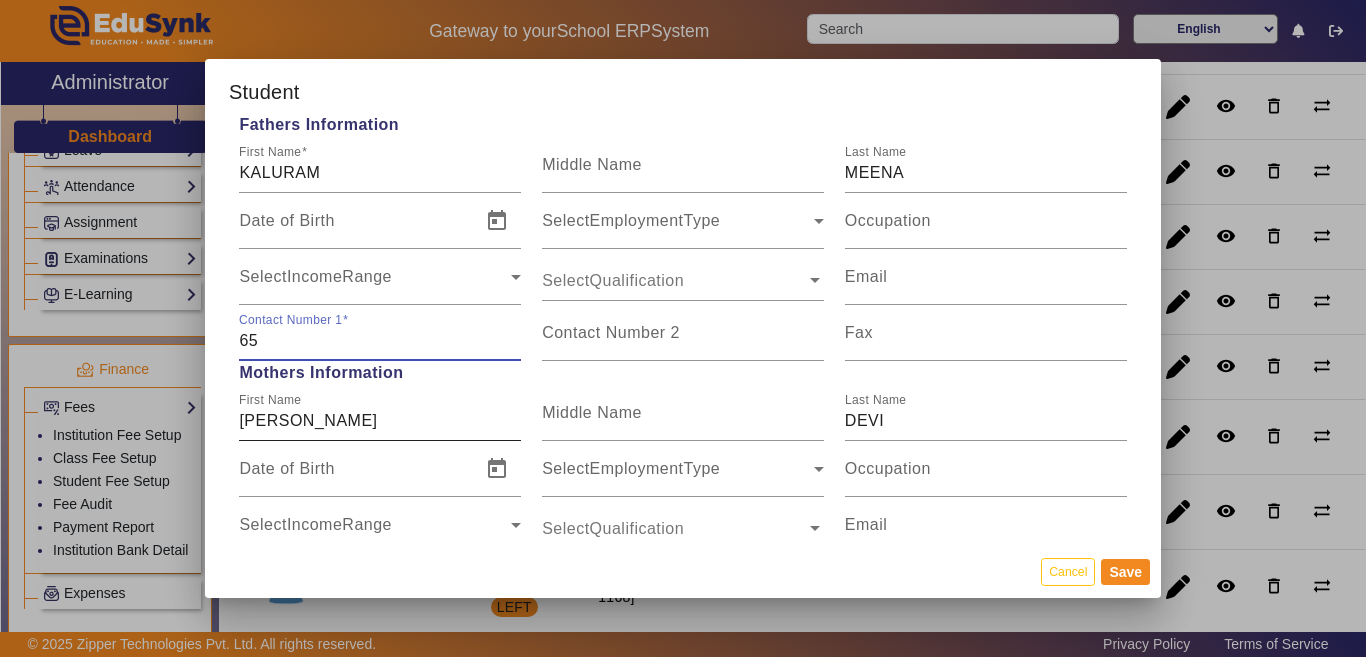 type on "6" 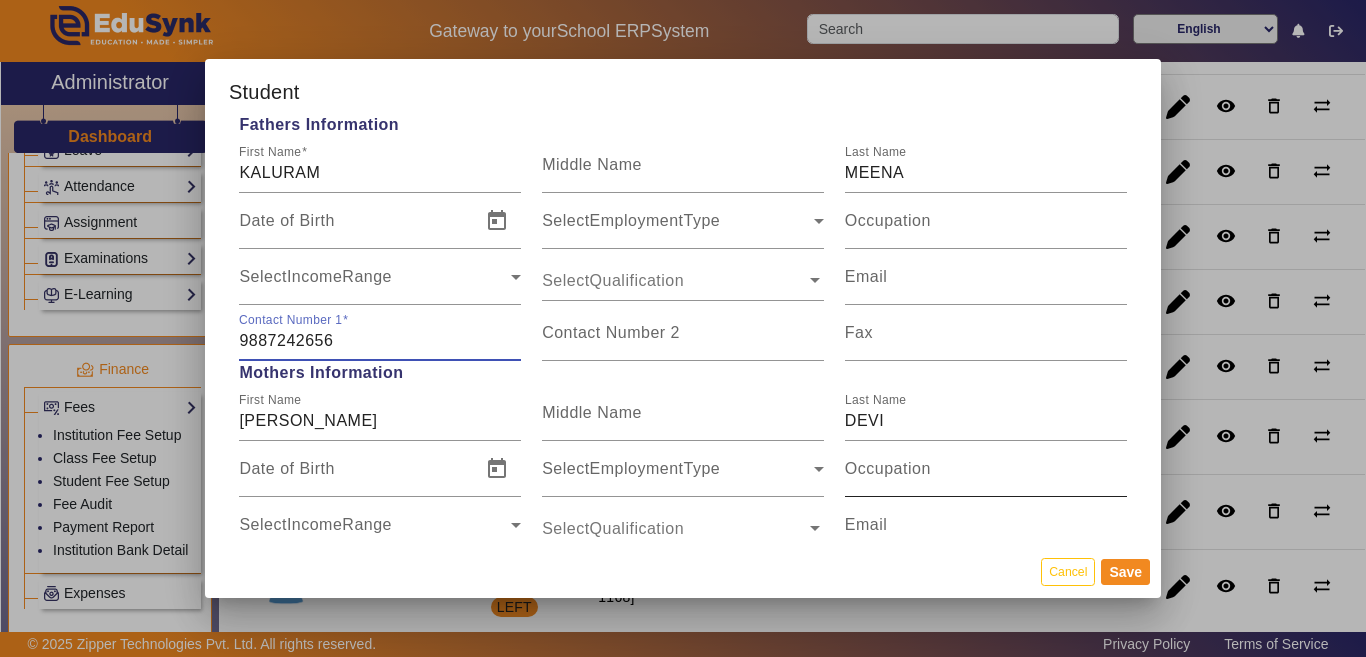 type on "9887242656" 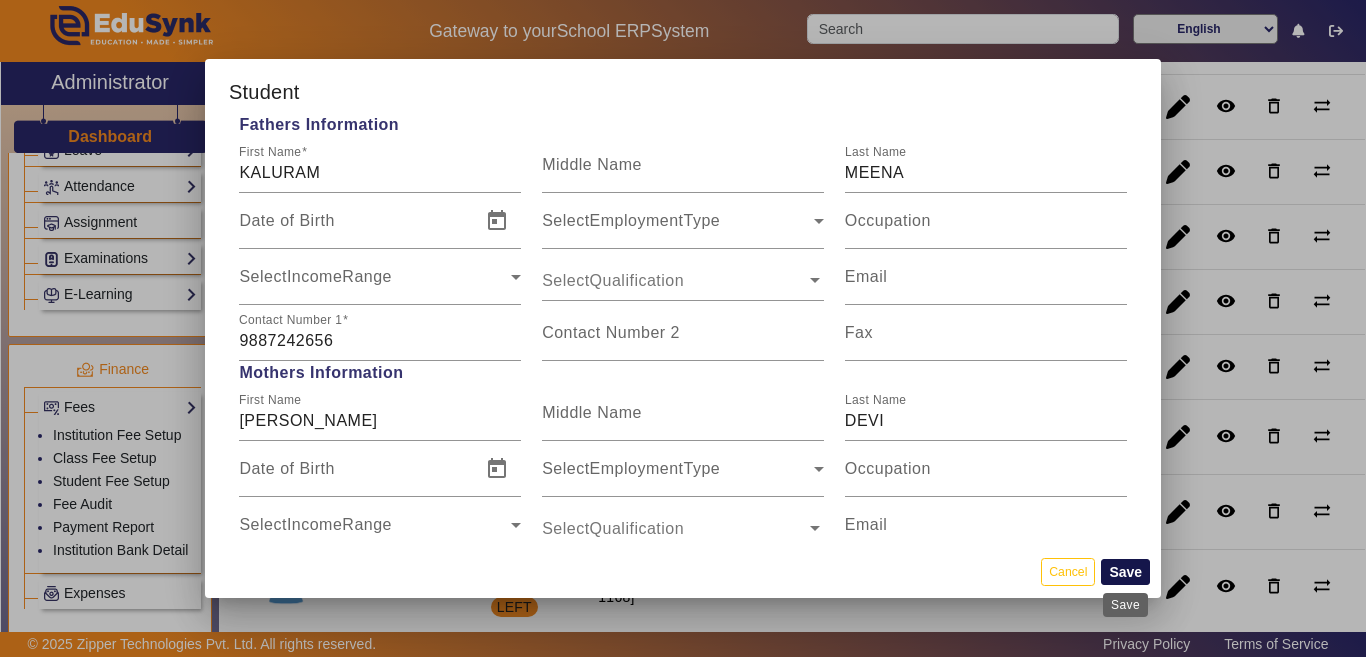 click on "Save" at bounding box center [1125, 572] 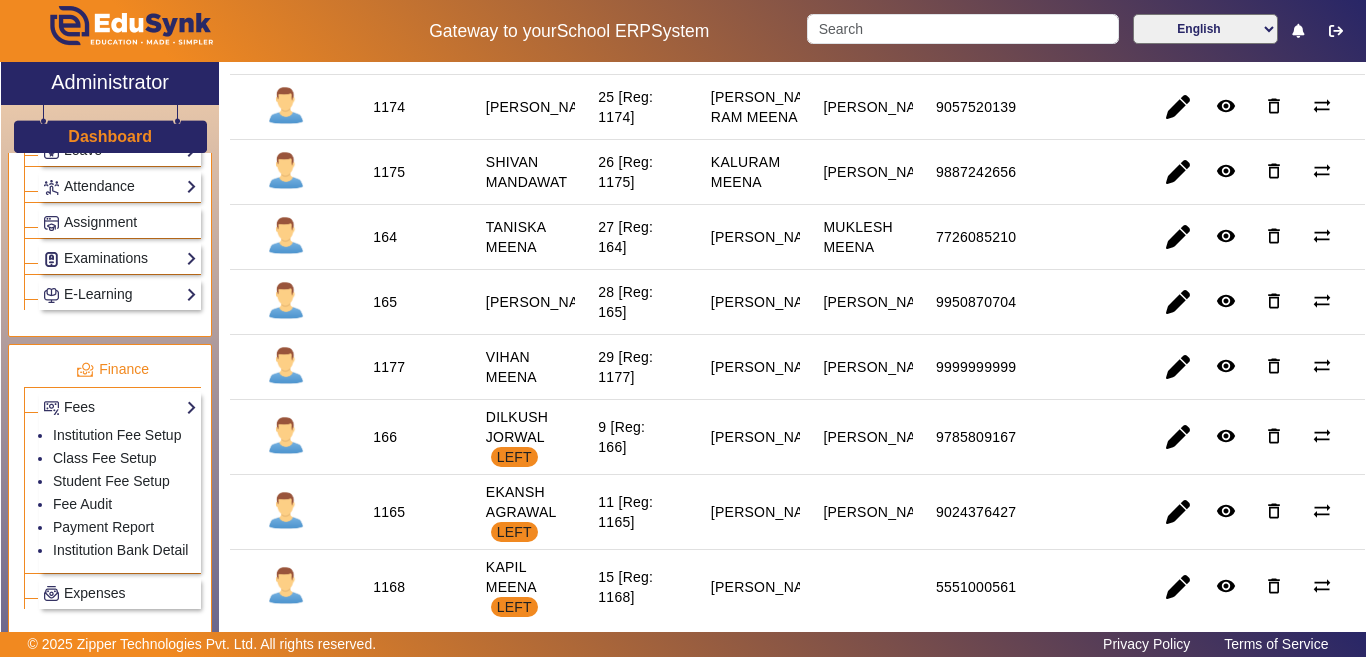 scroll, scrollTop: 1700, scrollLeft: 0, axis: vertical 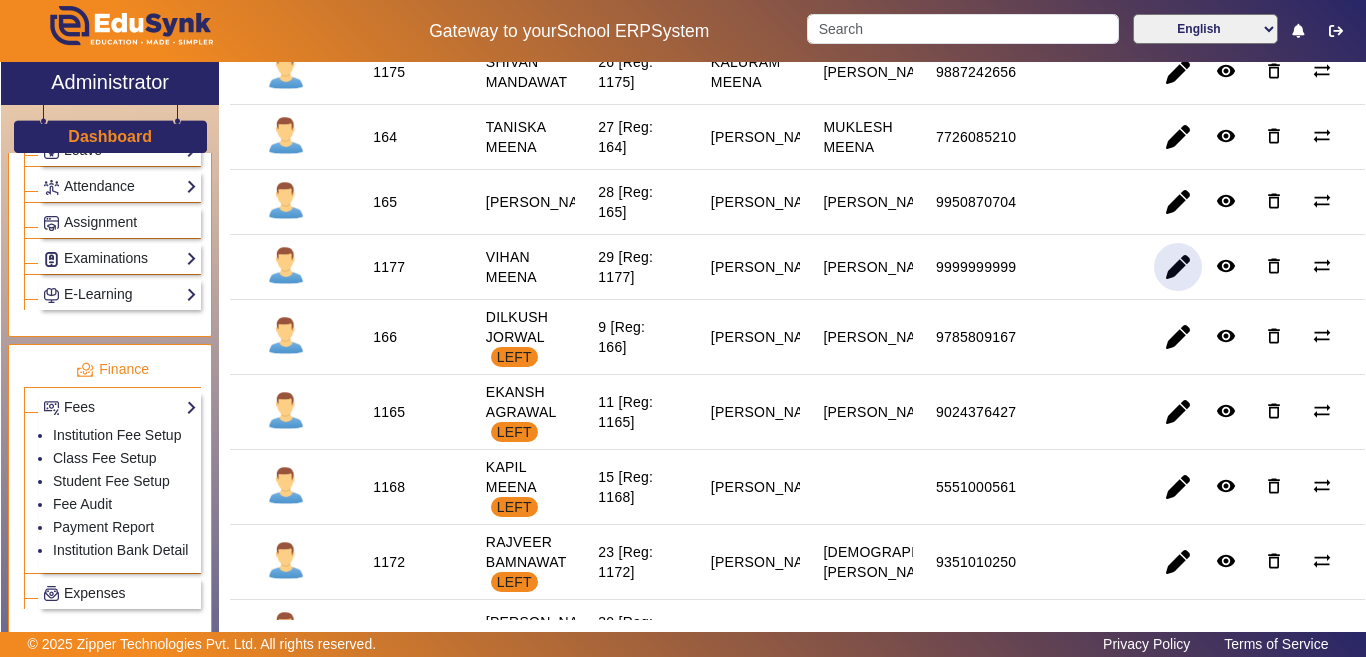 click 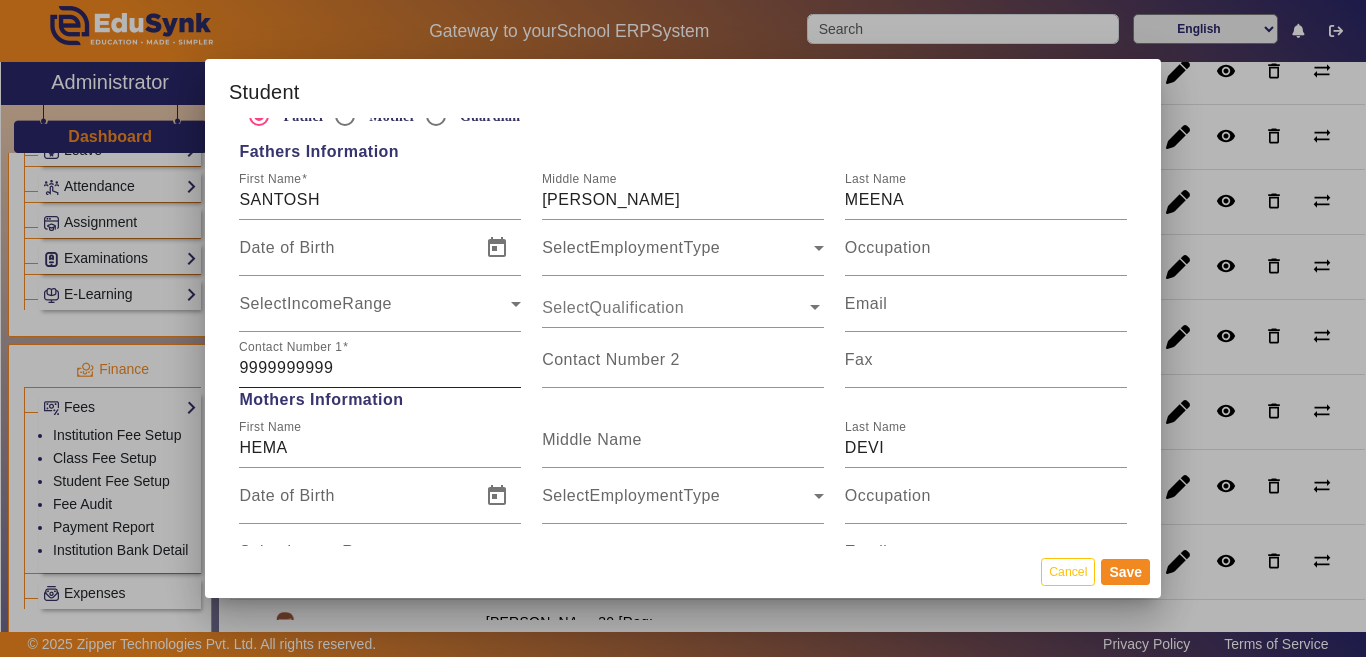 scroll, scrollTop: 1500, scrollLeft: 0, axis: vertical 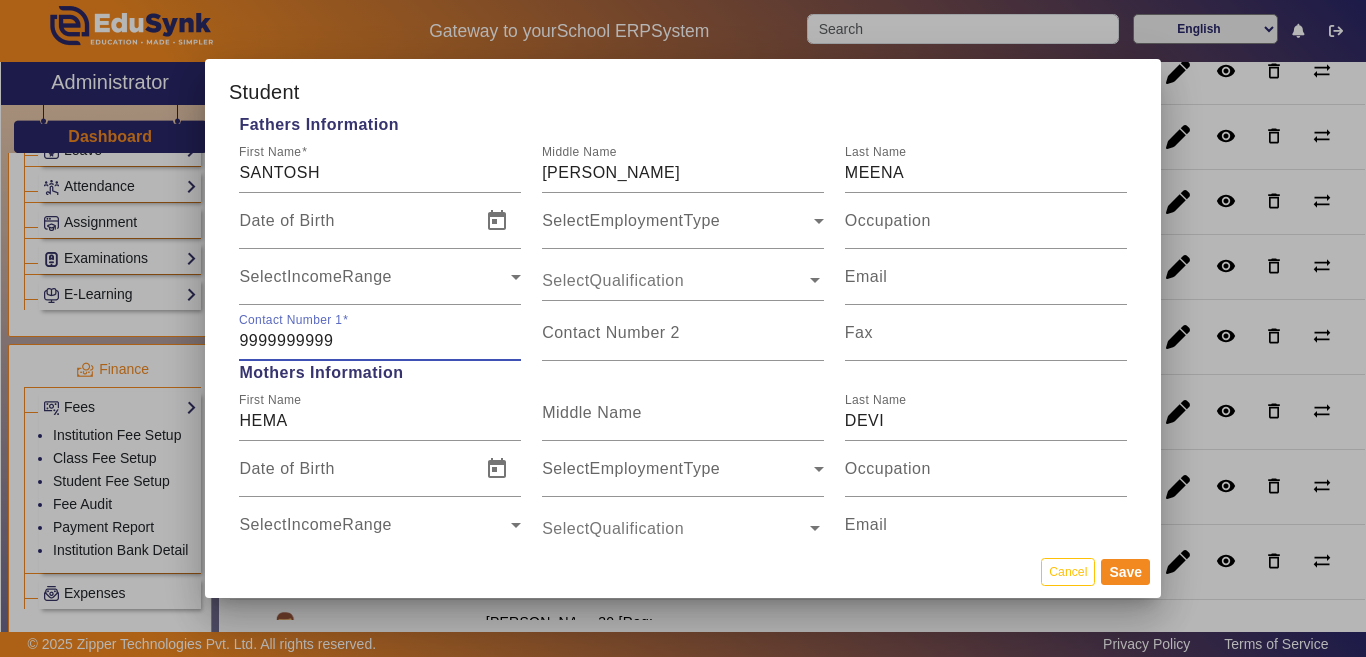 drag, startPoint x: 352, startPoint y: 339, endPoint x: 198, endPoint y: 349, distance: 154.32434 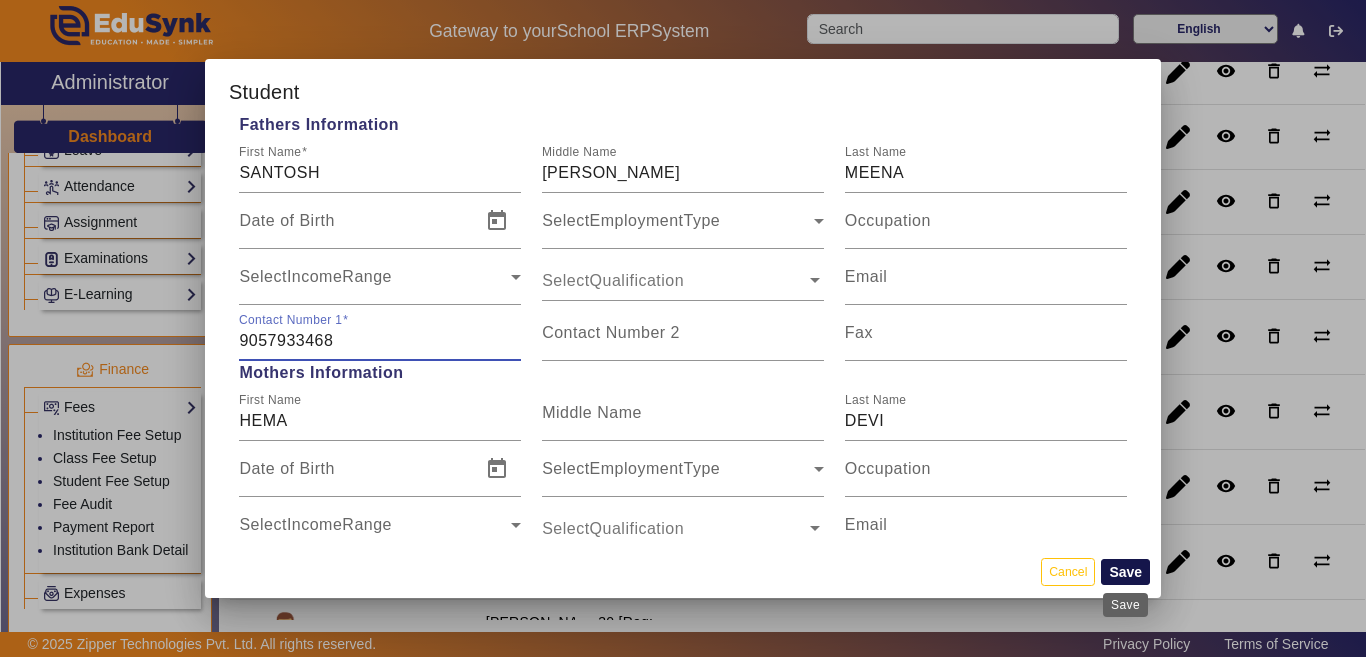 type on "9057933468" 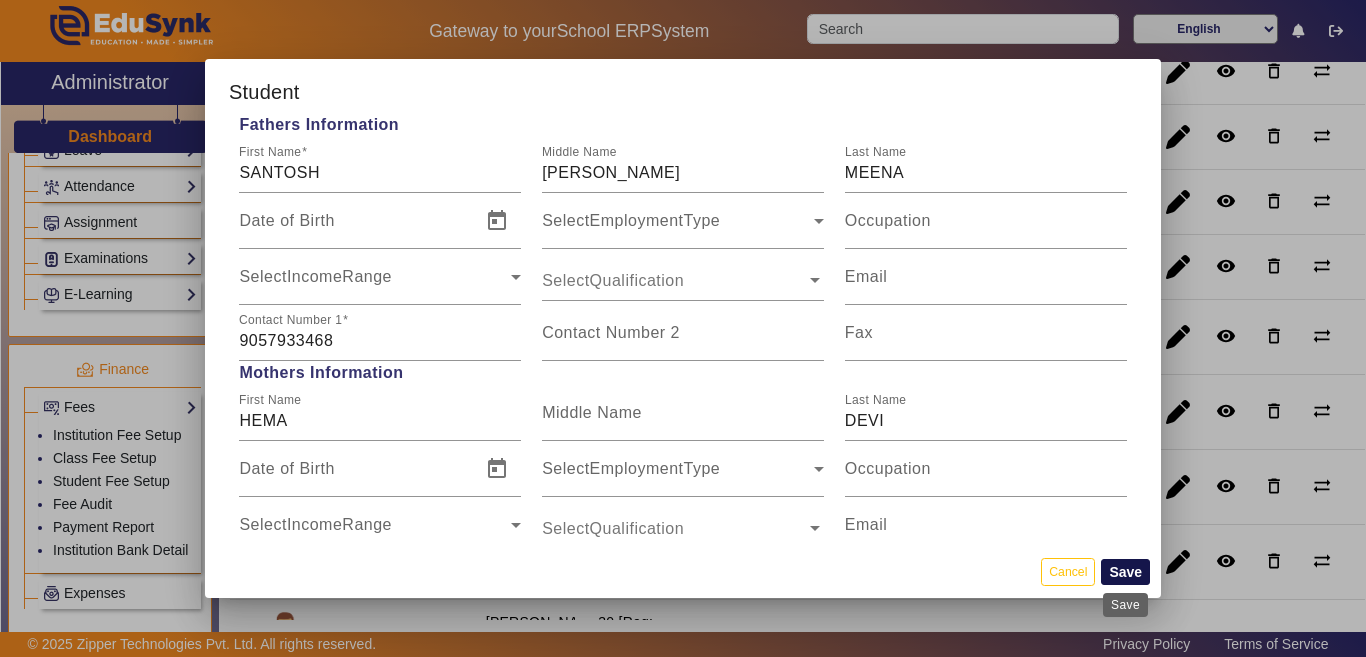 click on "Save" at bounding box center [1125, 572] 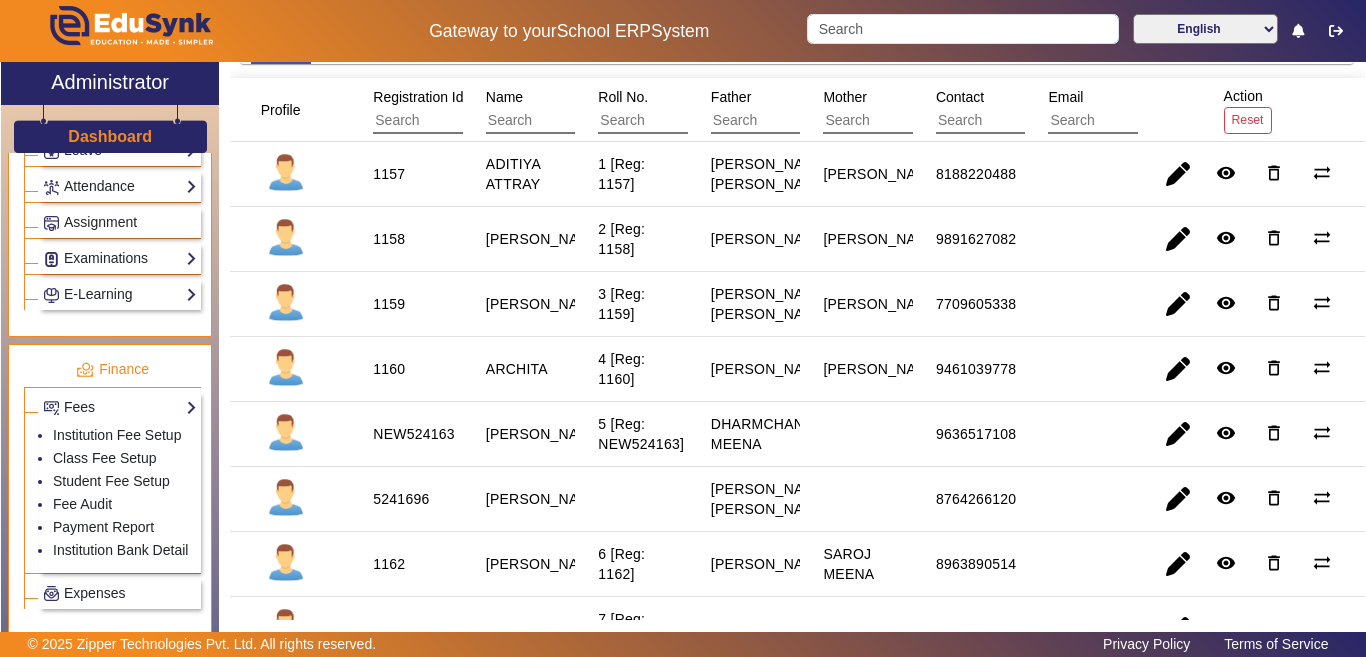 scroll, scrollTop: 0, scrollLeft: 0, axis: both 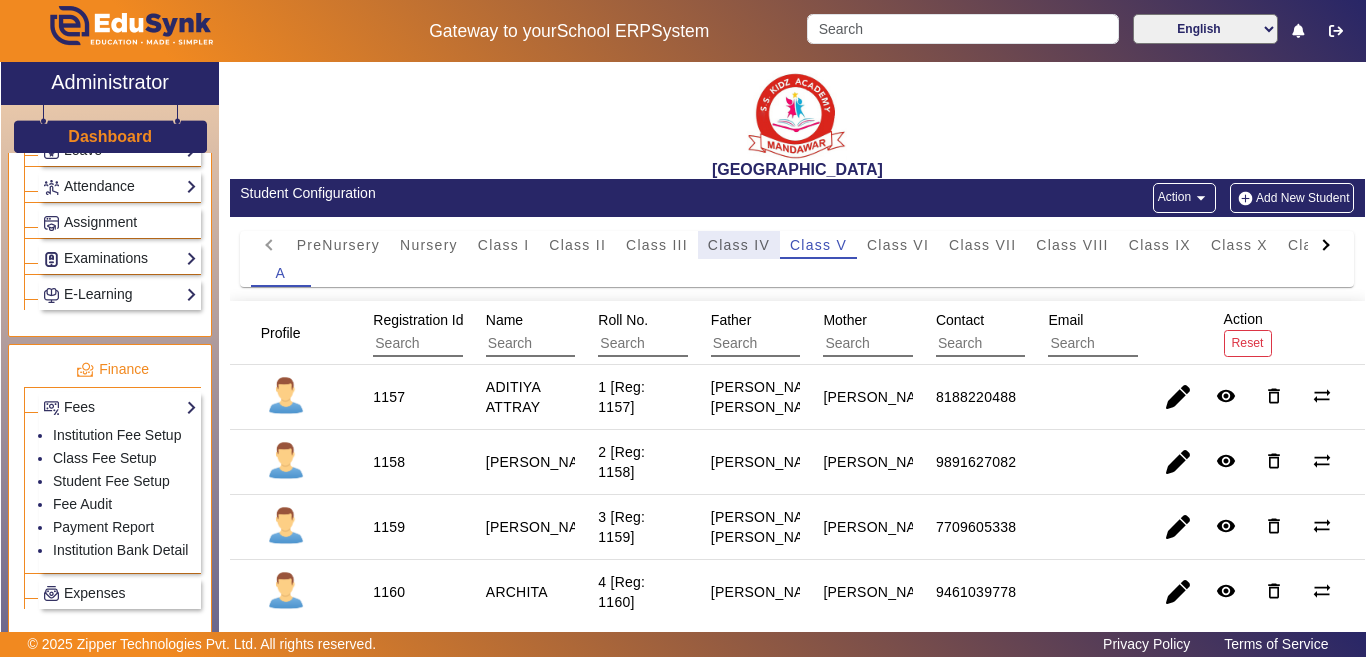 drag, startPoint x: 755, startPoint y: 240, endPoint x: 753, endPoint y: 264, distance: 24.083189 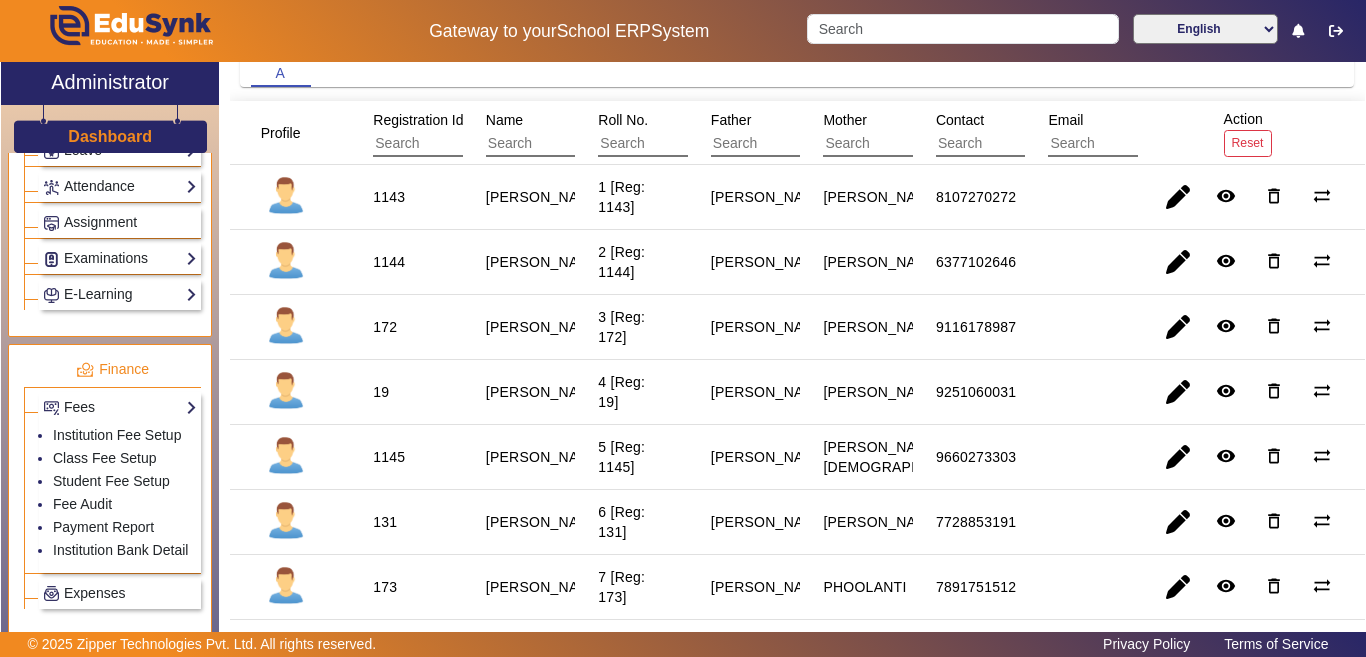 scroll, scrollTop: 300, scrollLeft: 0, axis: vertical 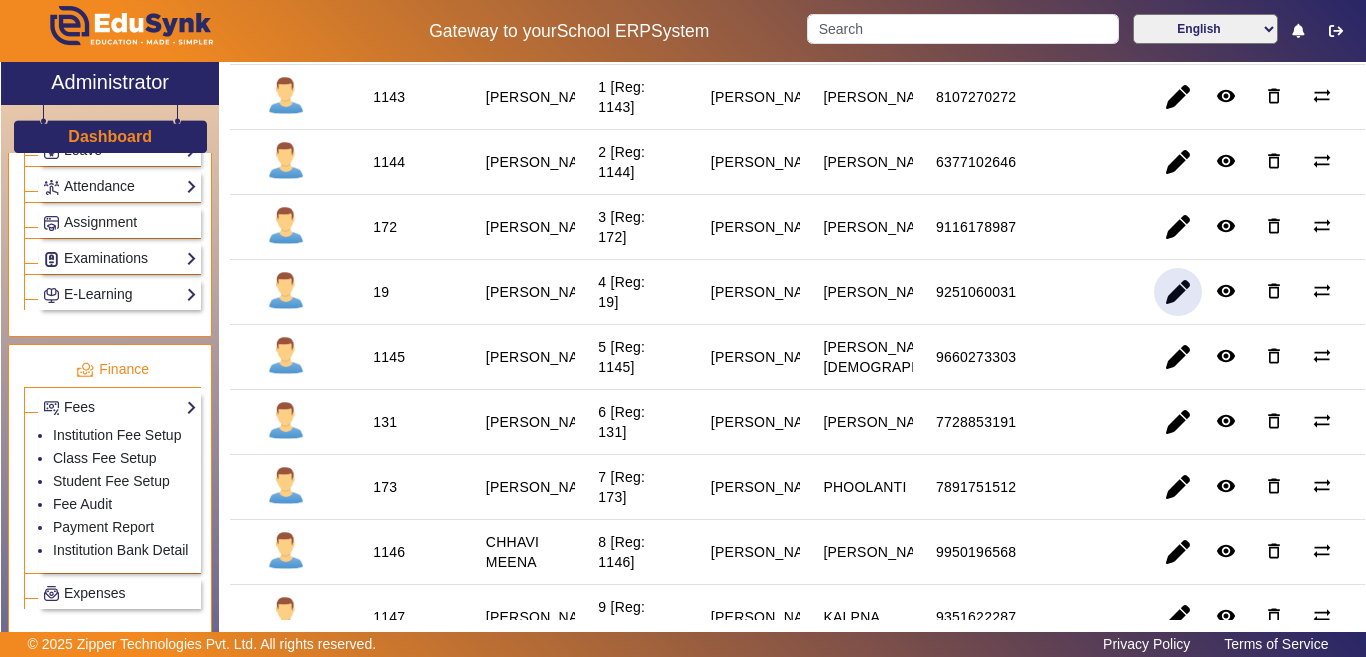 click 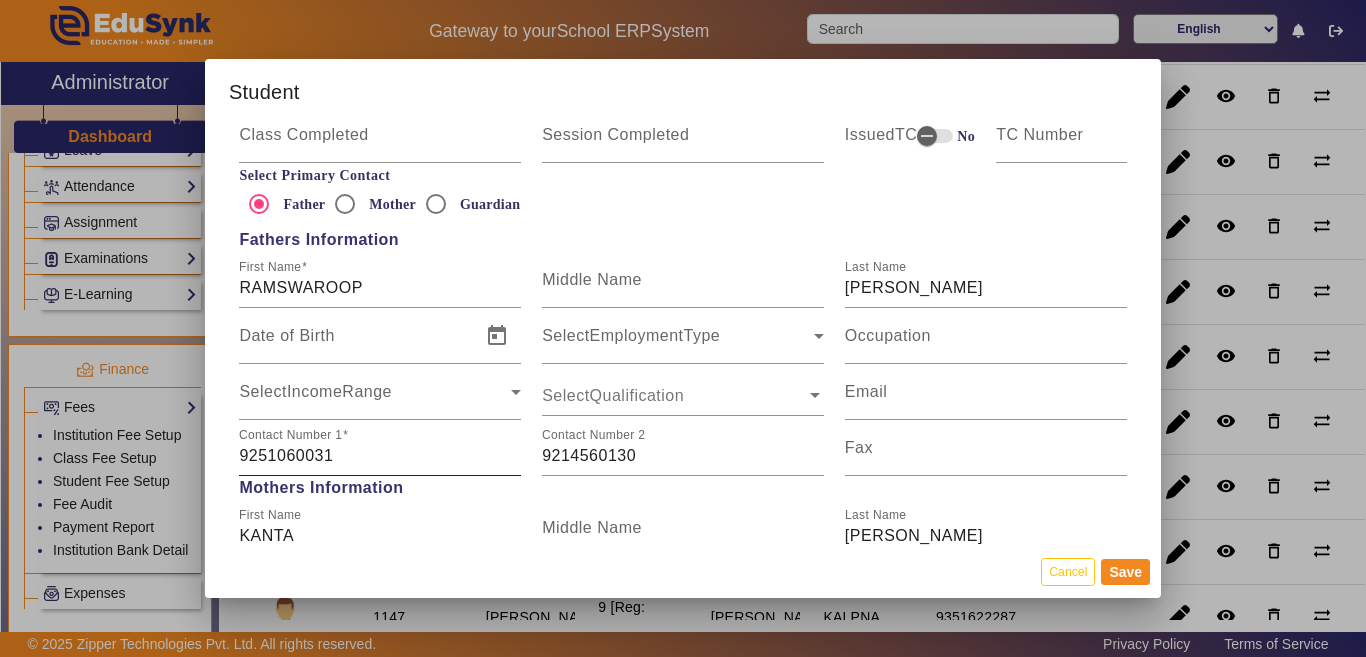 scroll, scrollTop: 1500, scrollLeft: 0, axis: vertical 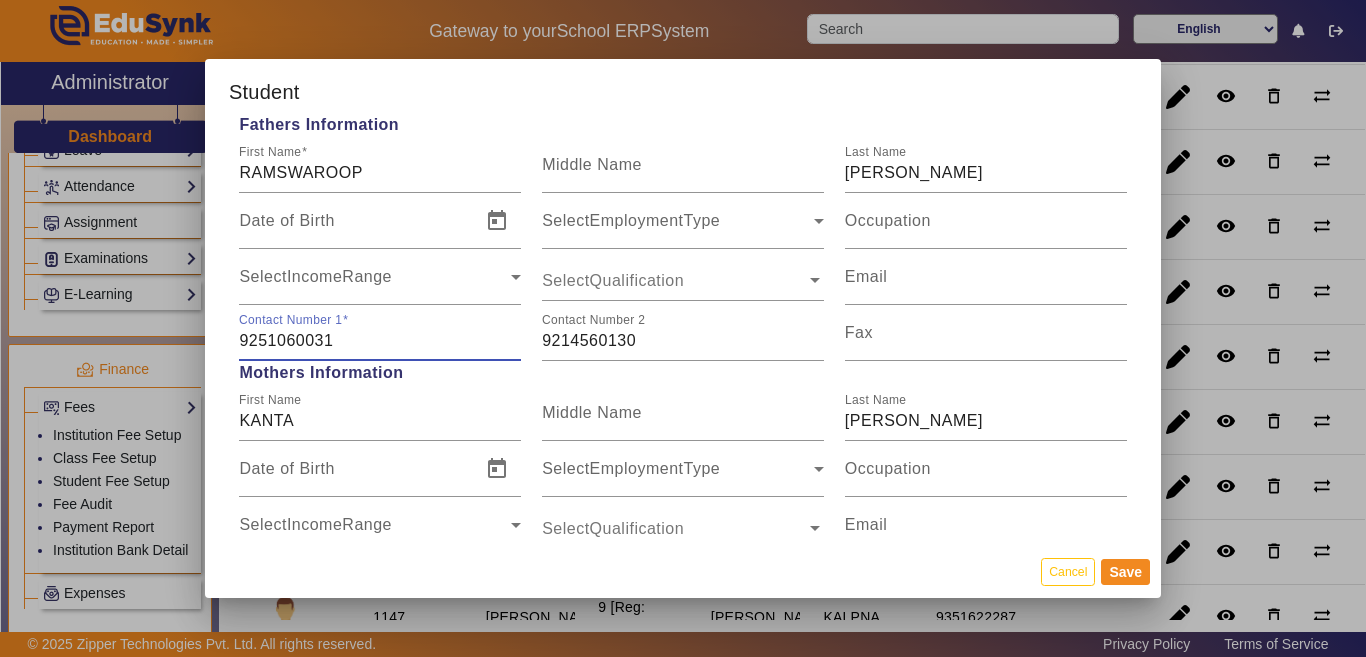 drag, startPoint x: 333, startPoint y: 349, endPoint x: 219, endPoint y: 350, distance: 114.00439 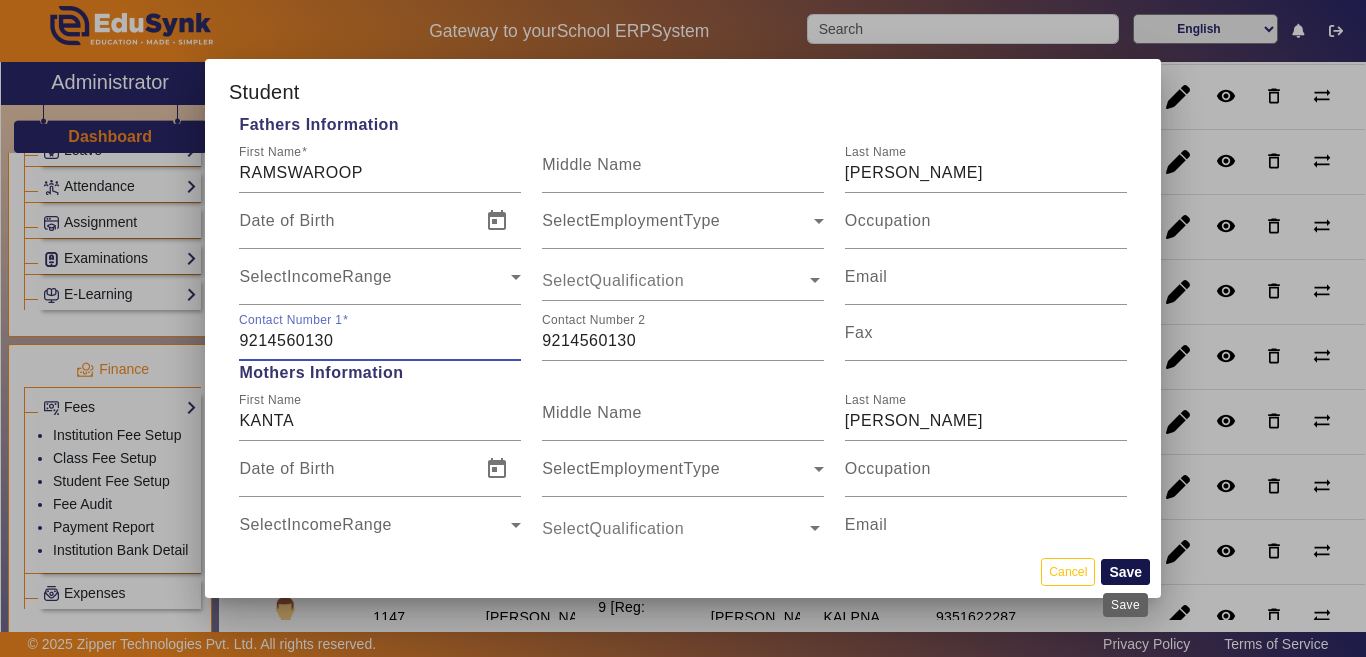 type on "9214560130" 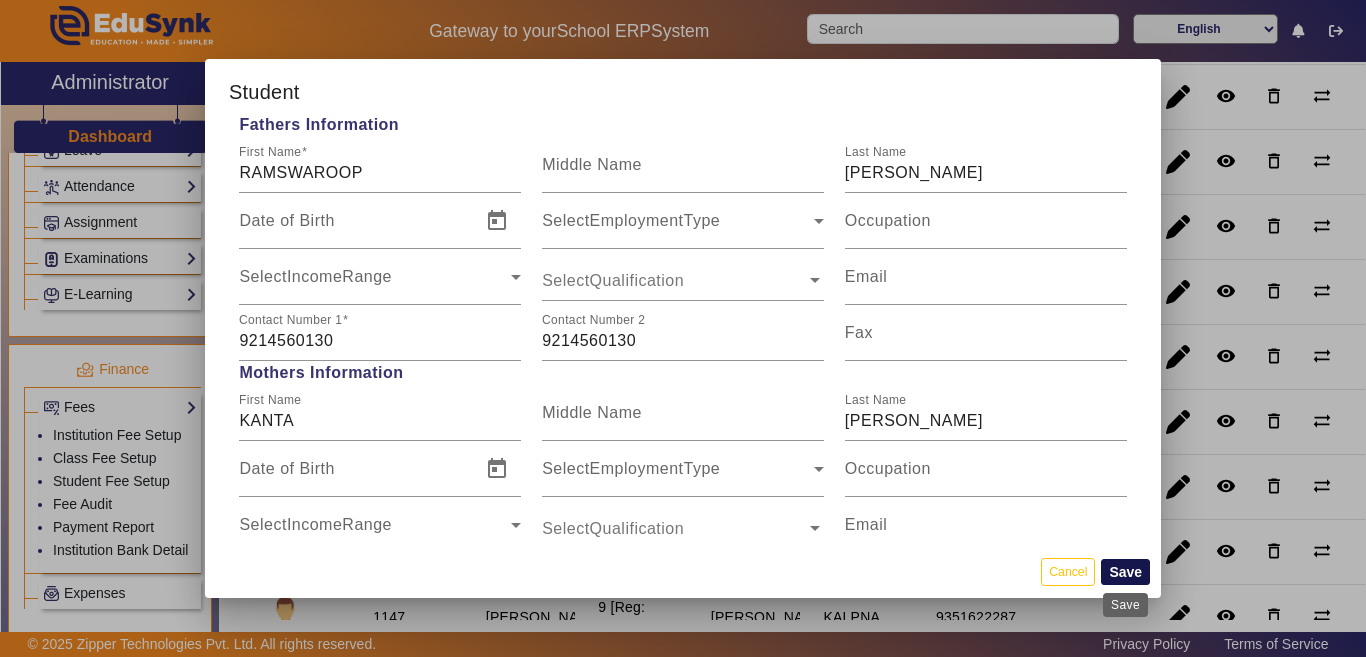 click on "Save" at bounding box center (1125, 572) 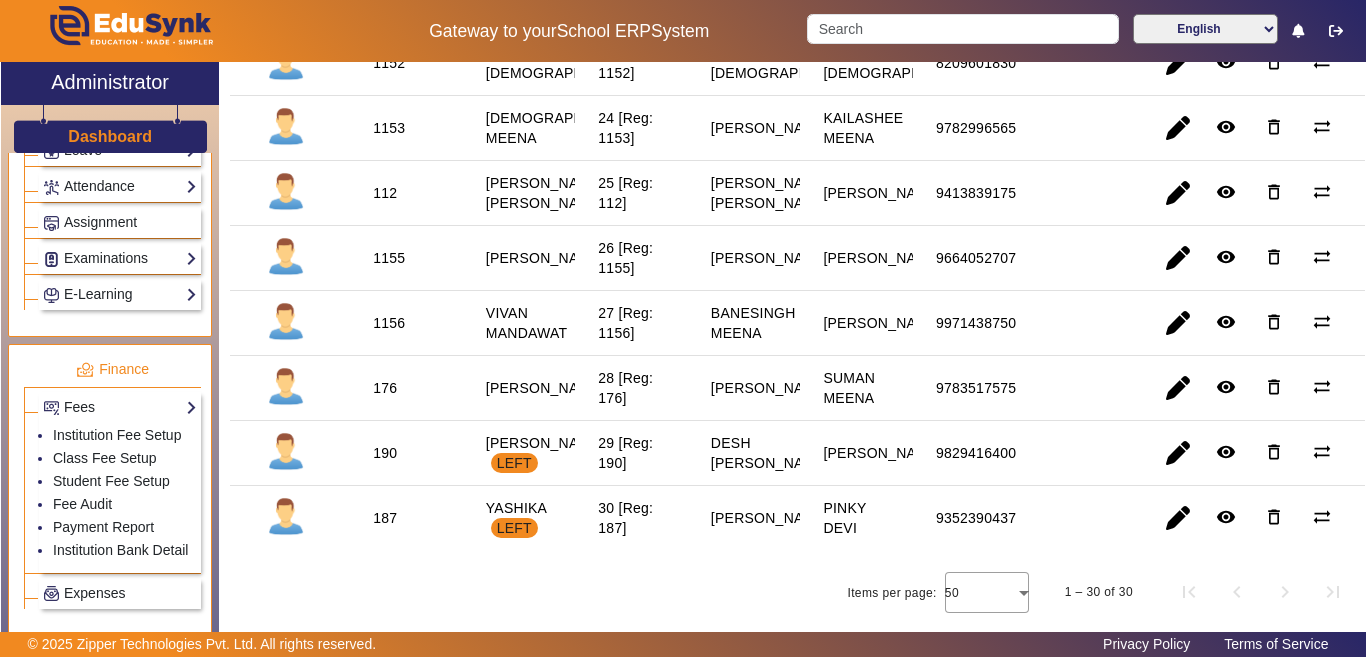 scroll, scrollTop: 1900, scrollLeft: 0, axis: vertical 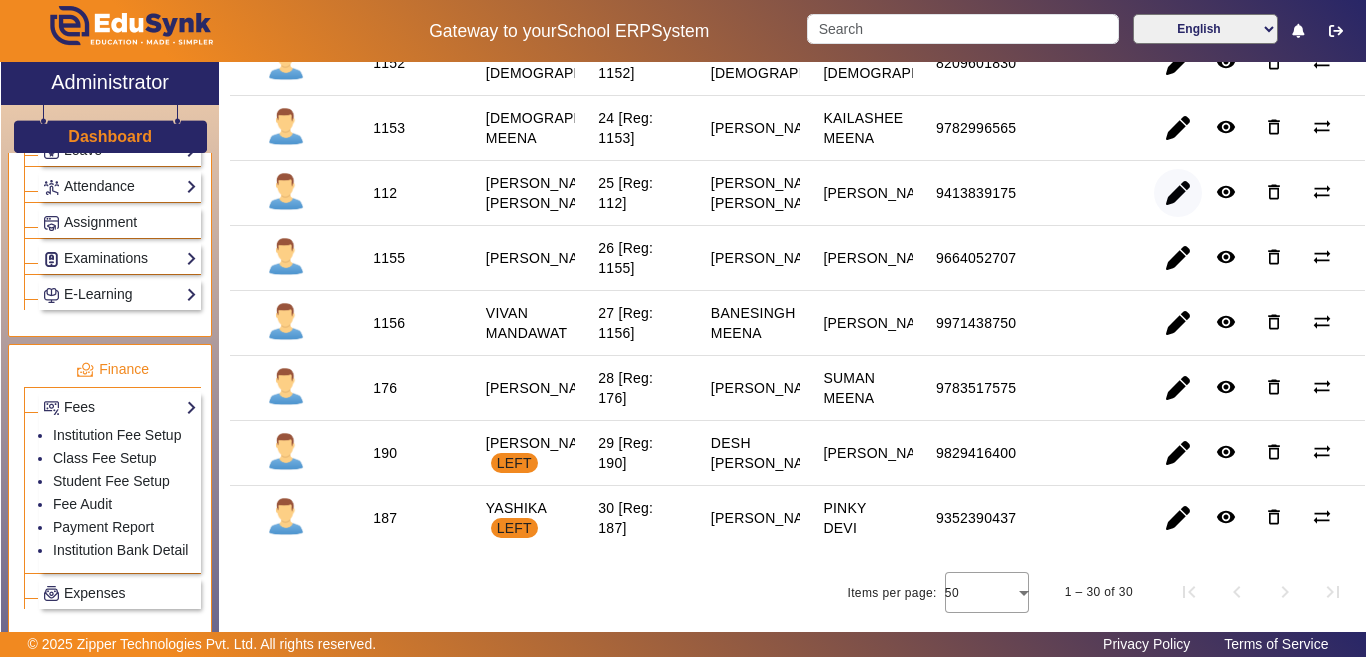 click at bounding box center (1178, 258) 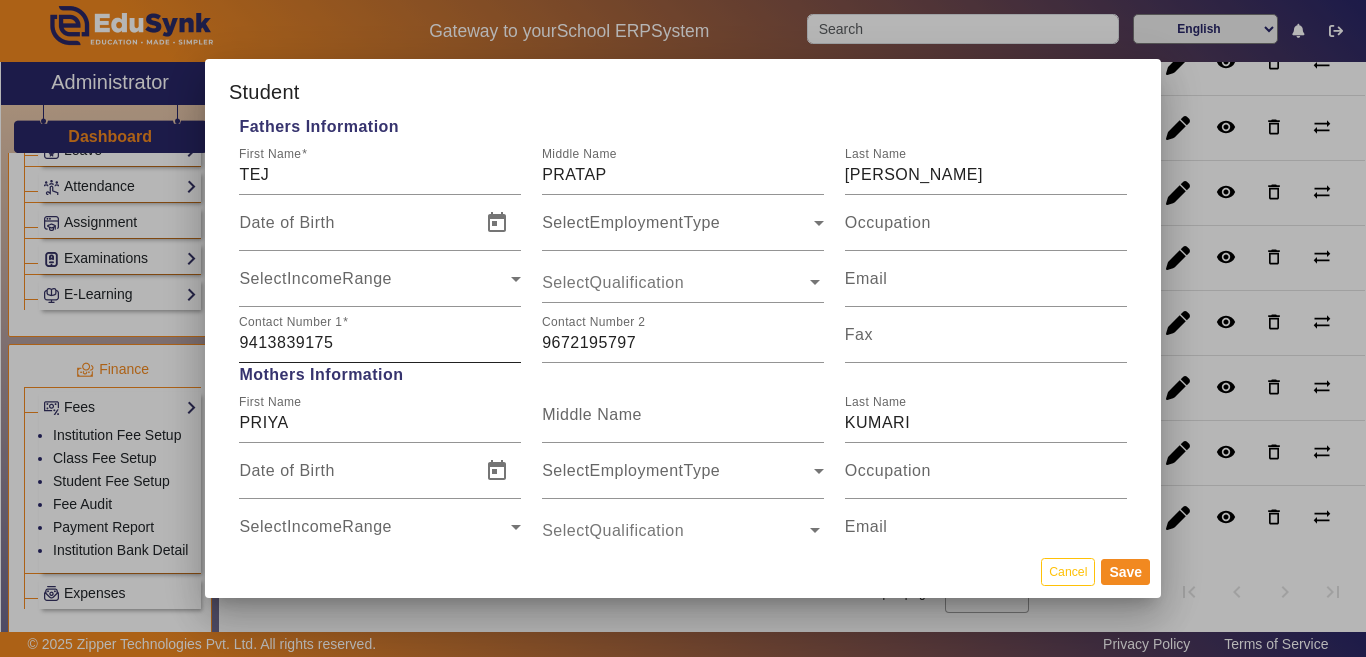 scroll, scrollTop: 1500, scrollLeft: 0, axis: vertical 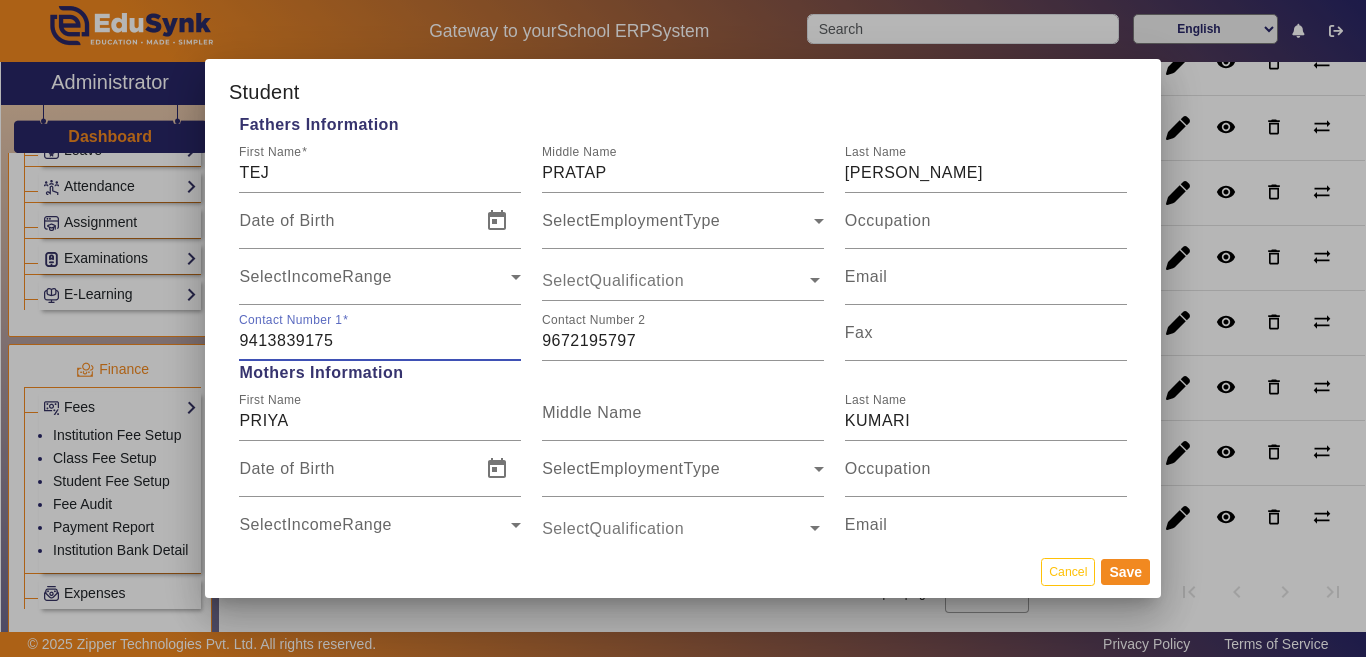 drag, startPoint x: 378, startPoint y: 339, endPoint x: 223, endPoint y: 352, distance: 155.5442 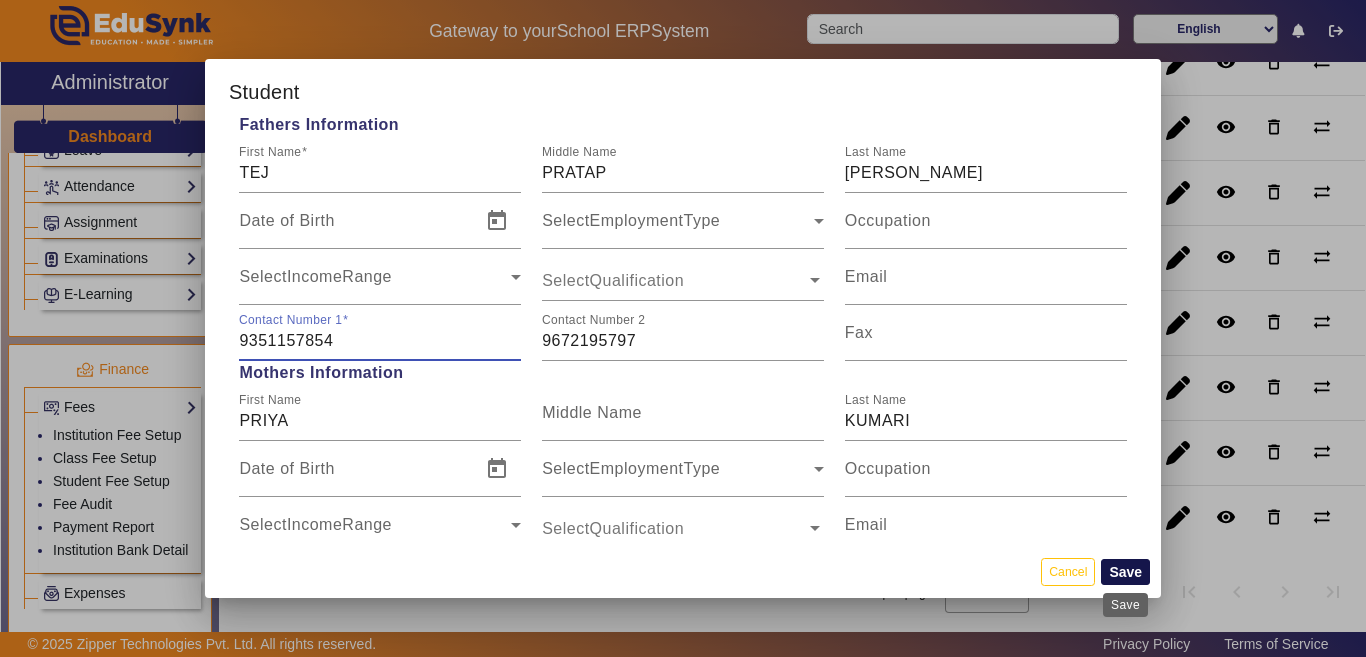 type on "9351157854" 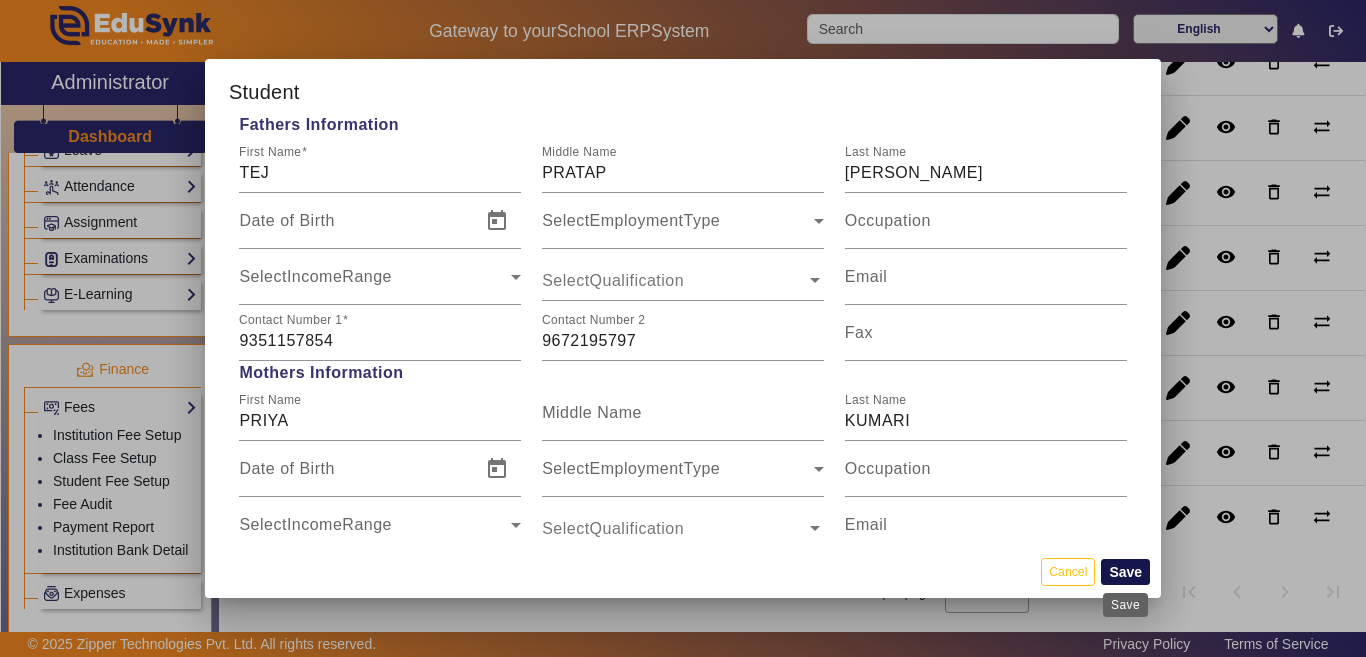 click on "Save" at bounding box center (1125, 572) 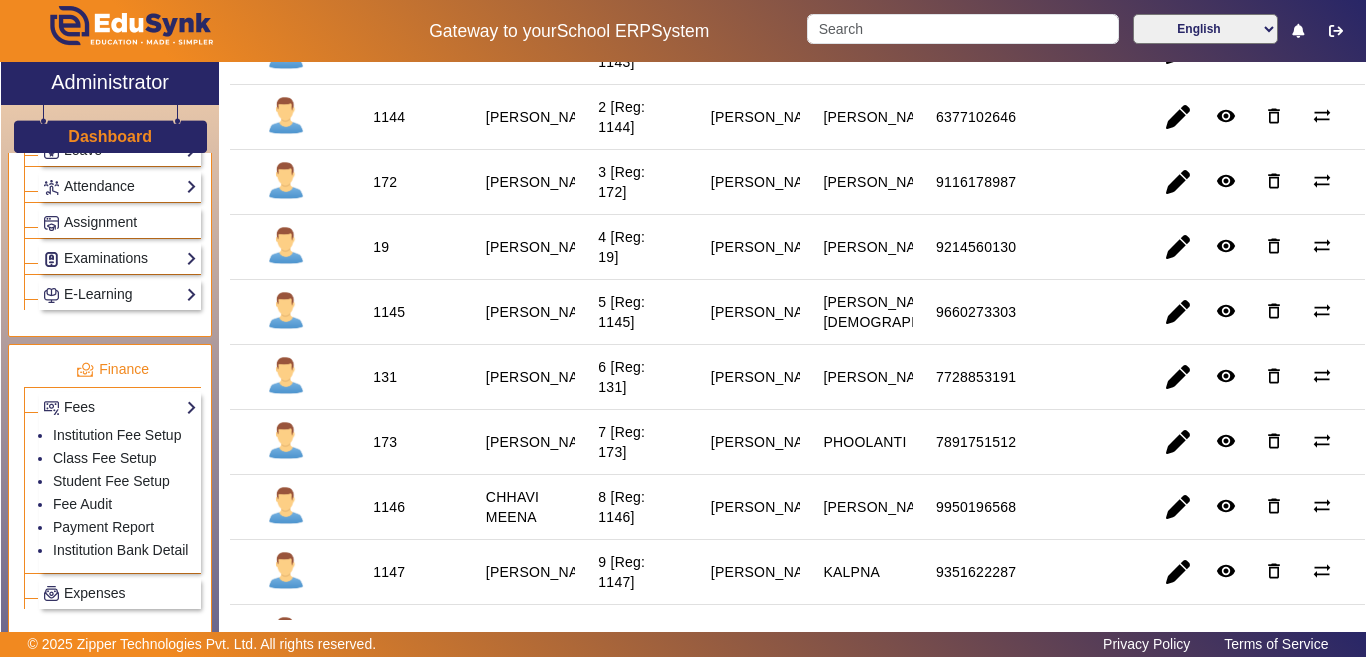 scroll, scrollTop: 0, scrollLeft: 0, axis: both 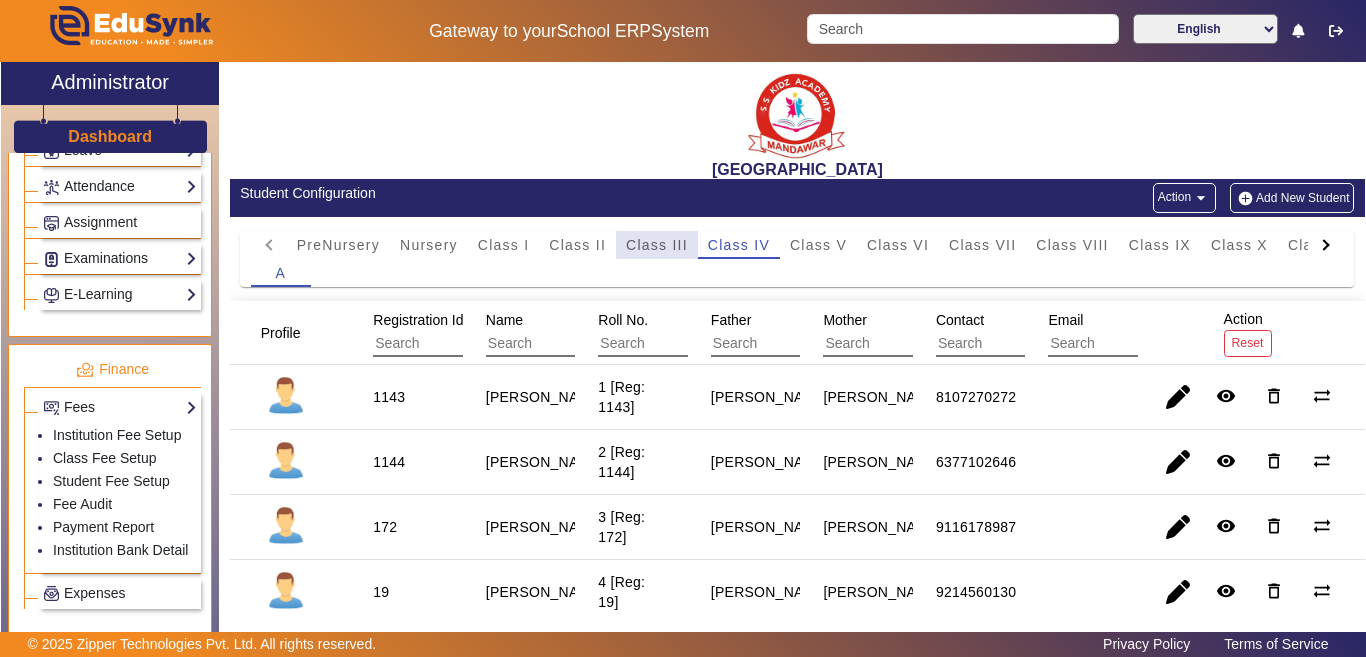 click on "Class III" at bounding box center [657, 245] 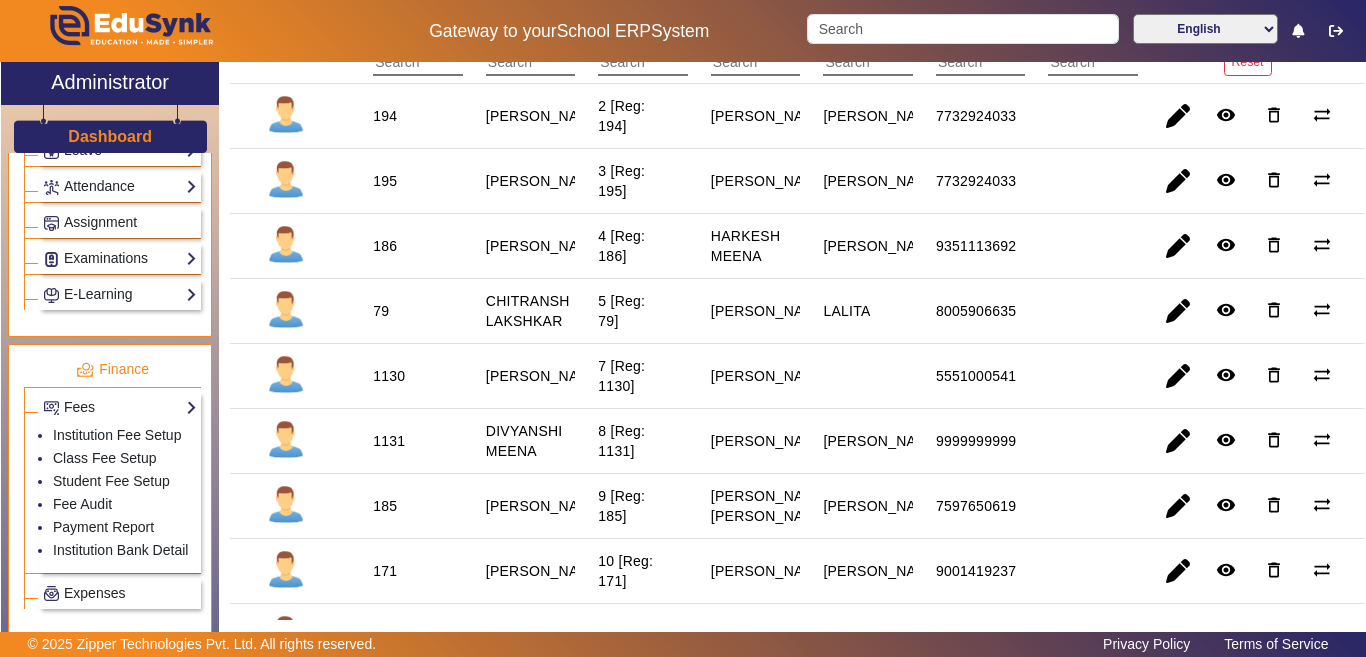 scroll, scrollTop: 300, scrollLeft: 0, axis: vertical 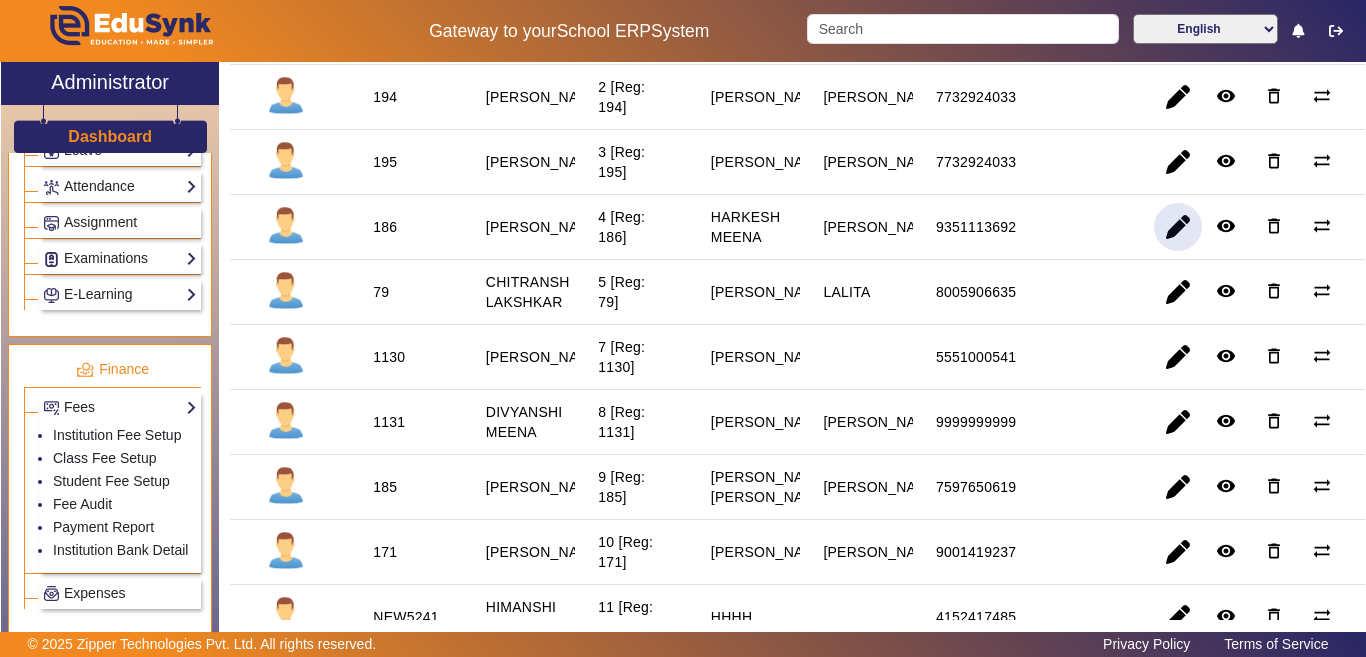 click 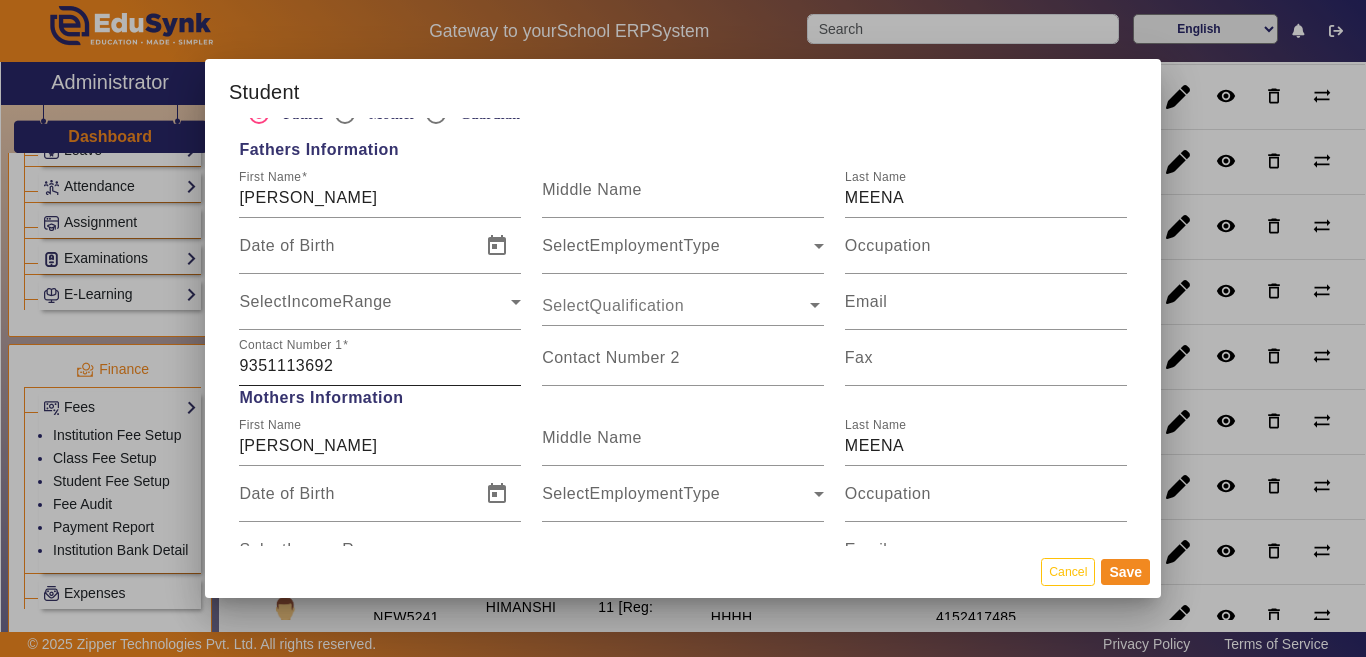 scroll, scrollTop: 1500, scrollLeft: 0, axis: vertical 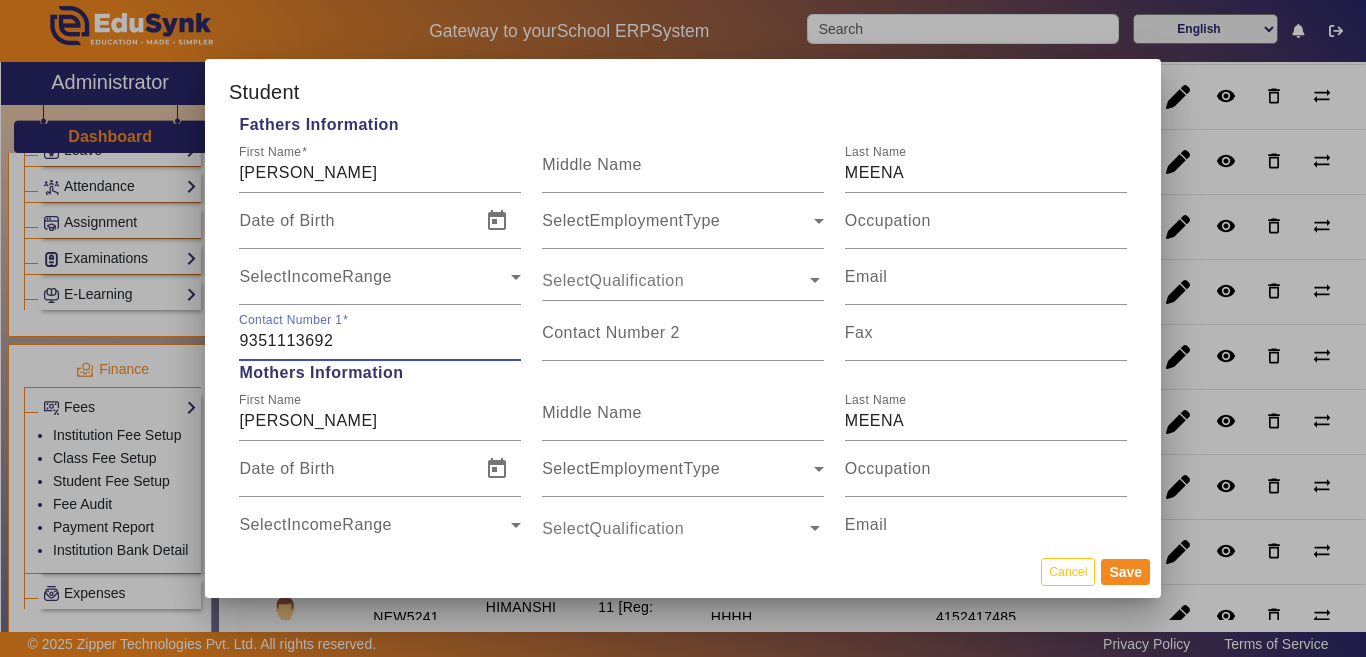 drag, startPoint x: 341, startPoint y: 338, endPoint x: 80, endPoint y: 330, distance: 261.1226 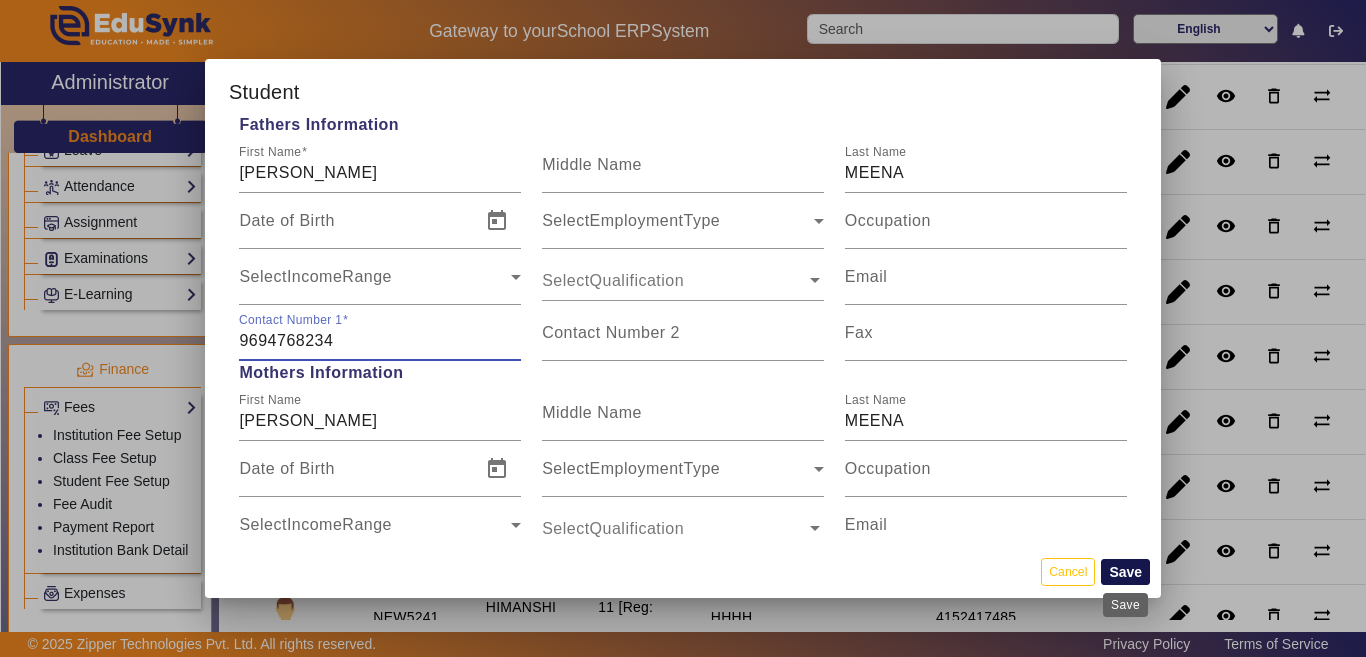 type on "9694768234" 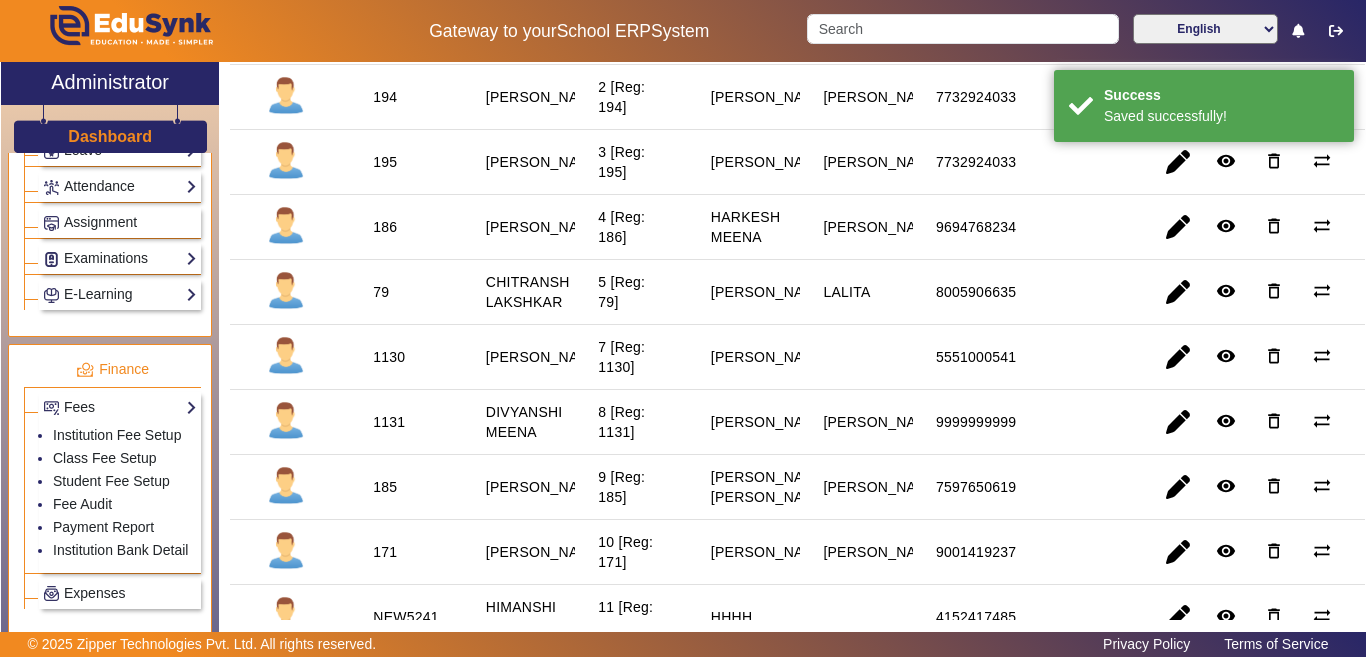 scroll, scrollTop: 400, scrollLeft: 0, axis: vertical 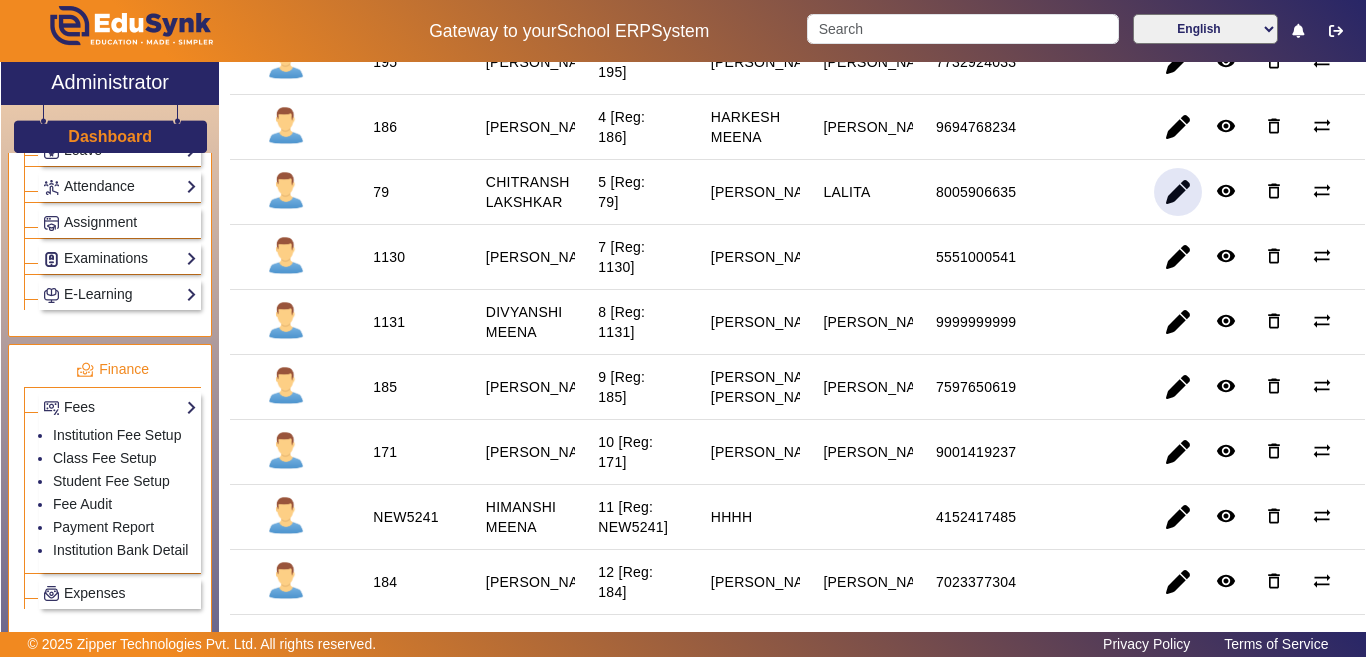 click 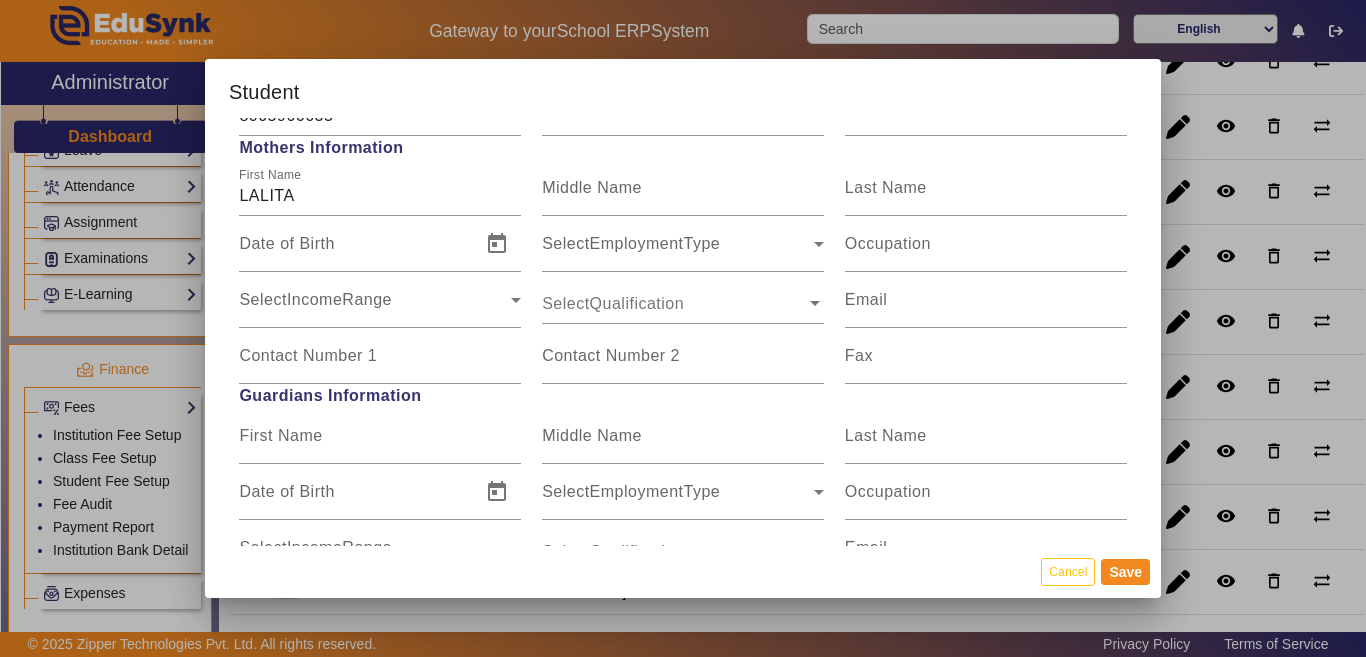 scroll, scrollTop: 1500, scrollLeft: 0, axis: vertical 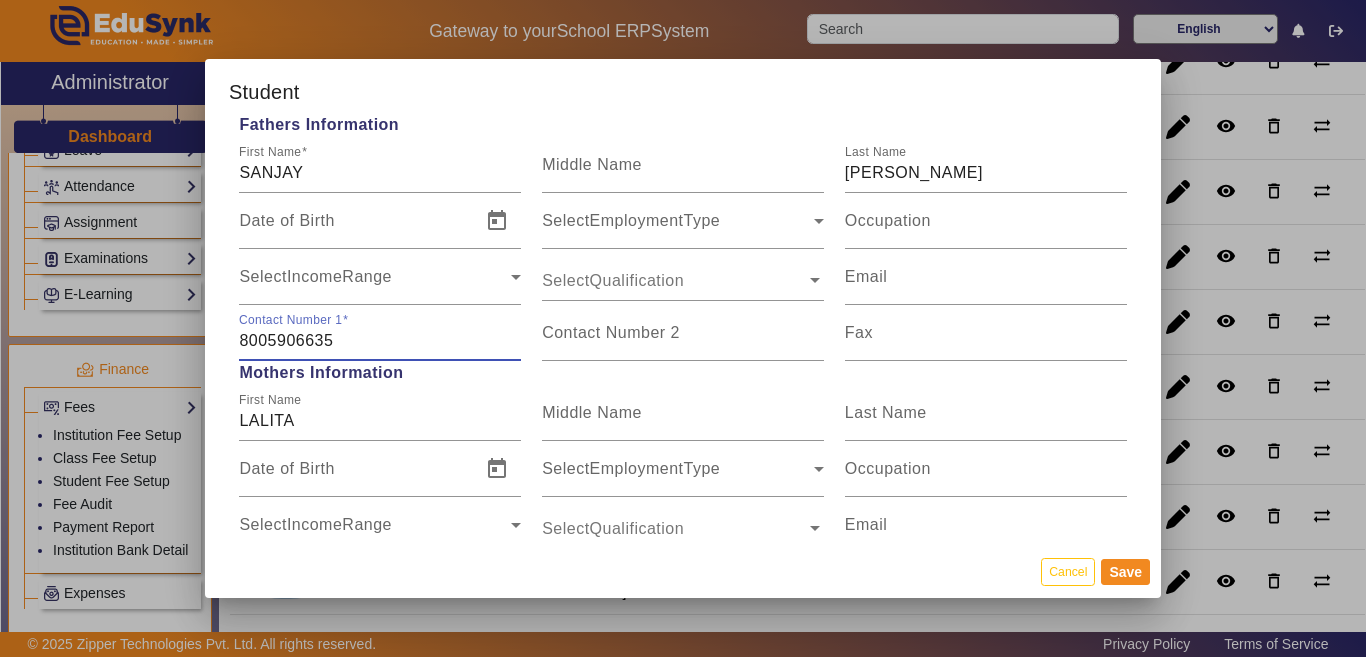 drag, startPoint x: 363, startPoint y: 333, endPoint x: 167, endPoint y: 348, distance: 196.57314 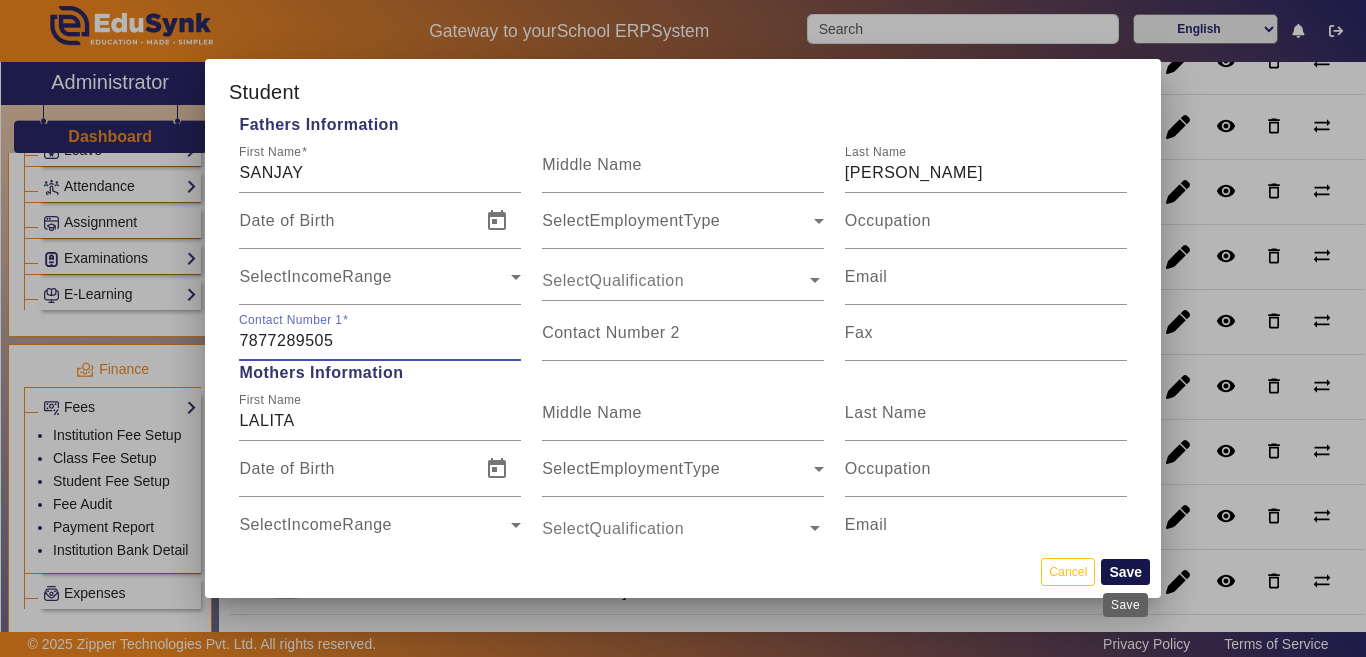 type on "7877289505" 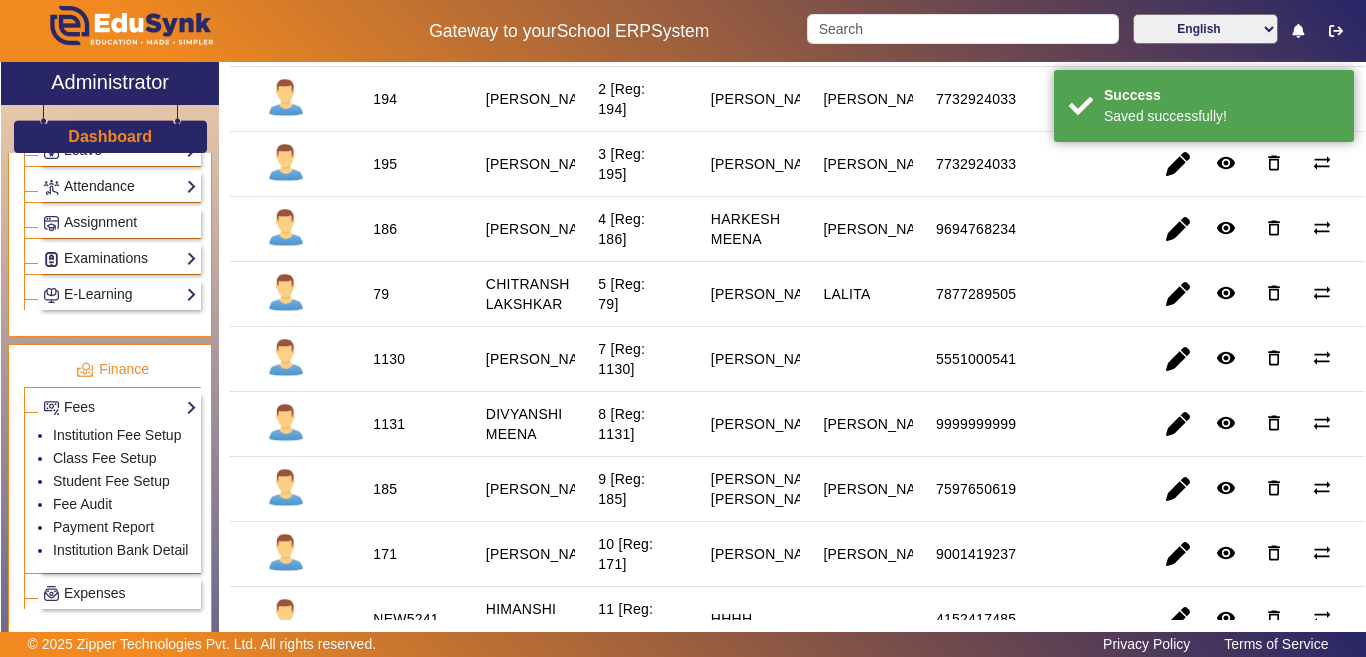 scroll, scrollTop: 300, scrollLeft: 0, axis: vertical 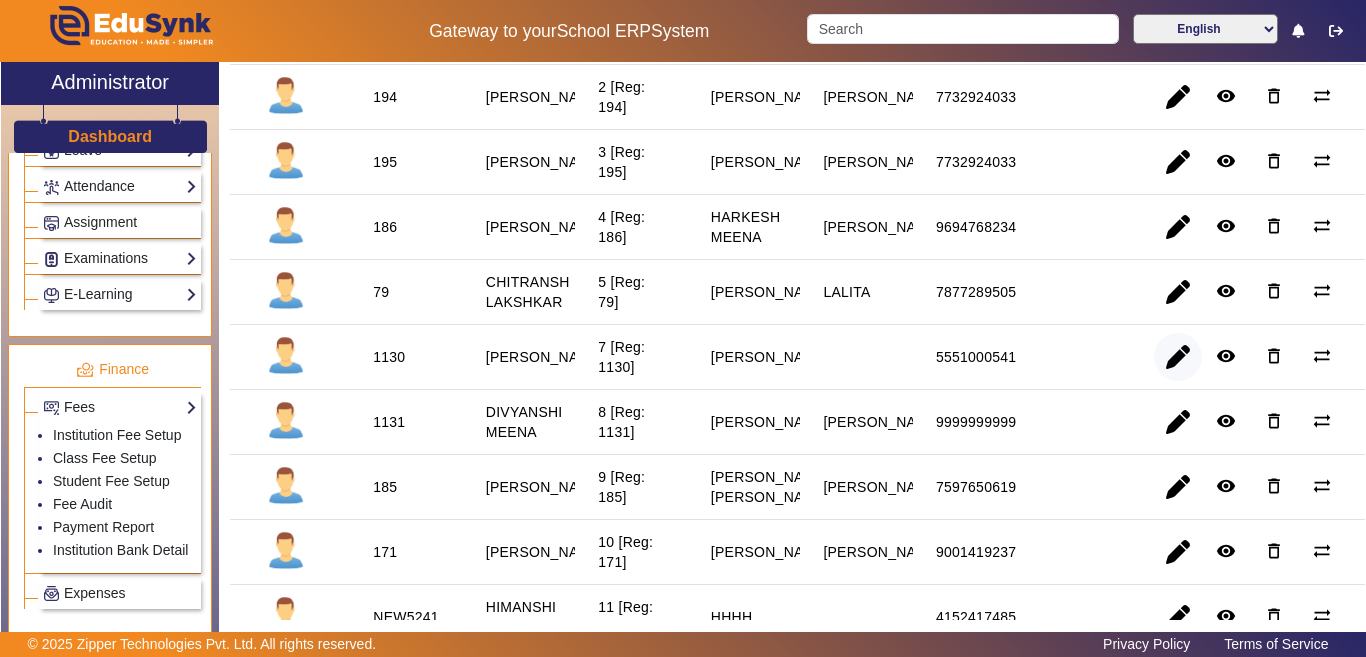 click at bounding box center (1178, 422) 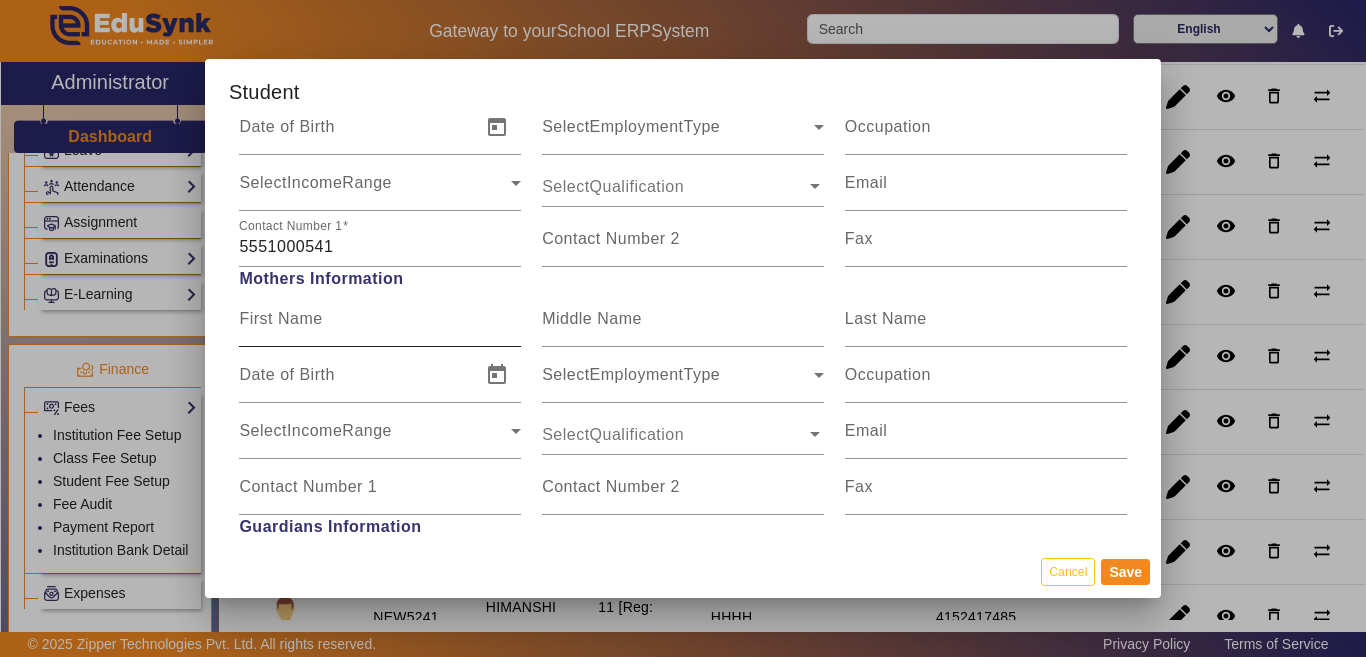 scroll, scrollTop: 1600, scrollLeft: 0, axis: vertical 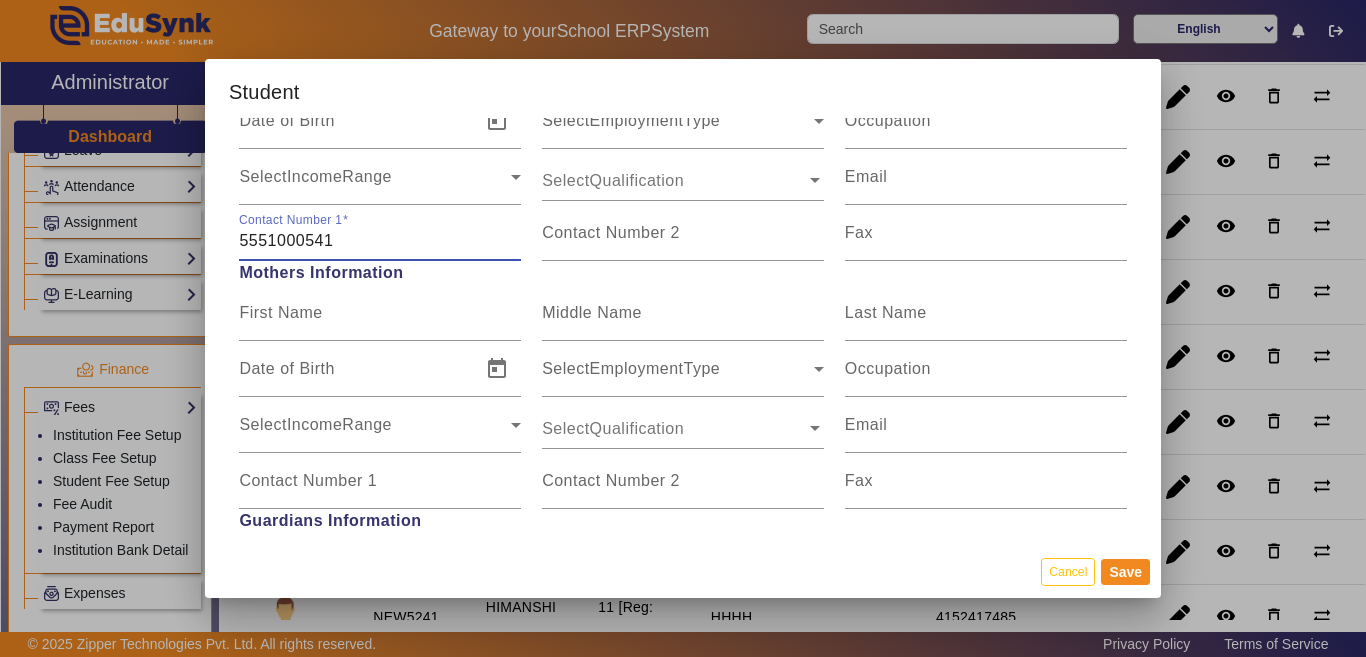 drag, startPoint x: 362, startPoint y: 244, endPoint x: 180, endPoint y: 261, distance: 182.79224 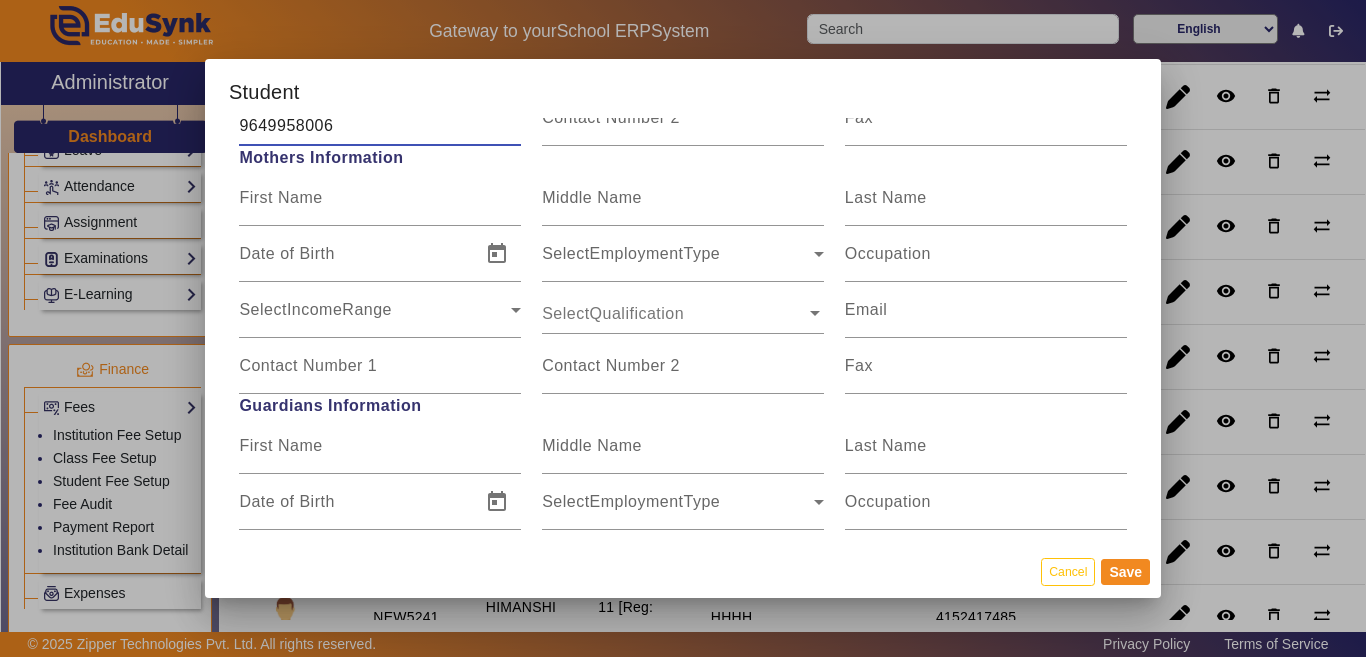 scroll, scrollTop: 1500, scrollLeft: 0, axis: vertical 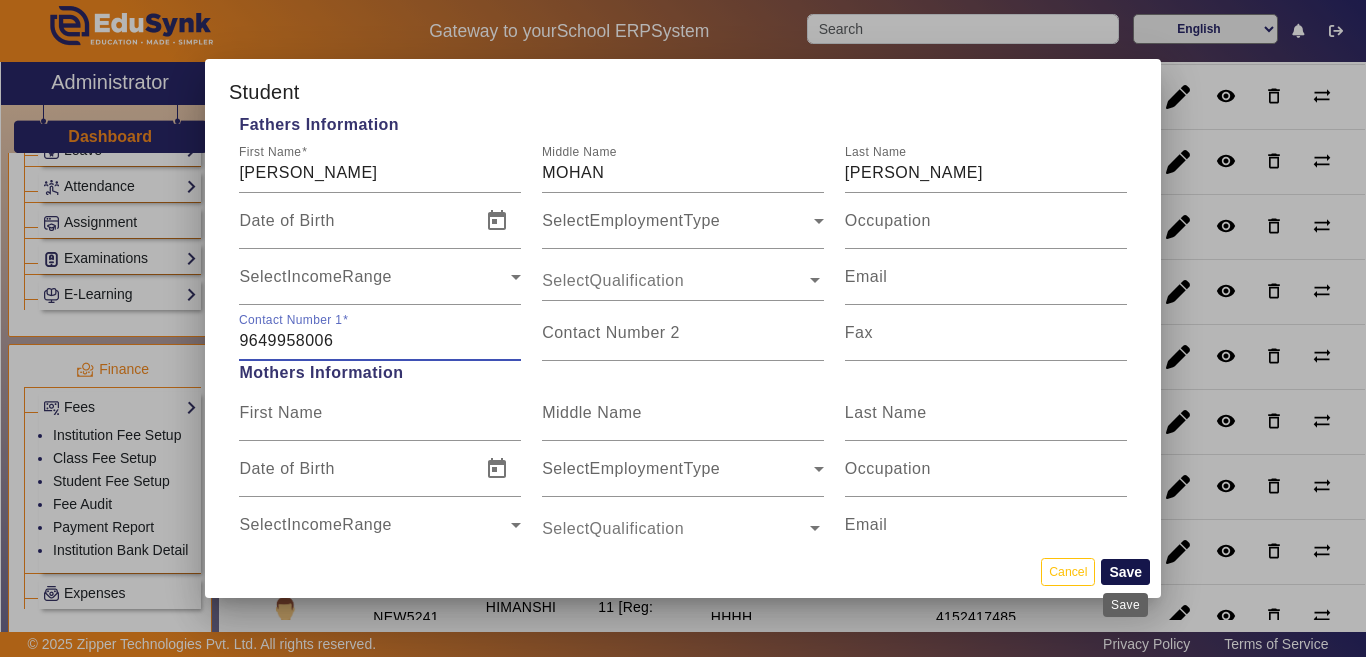 type on "9649958006" 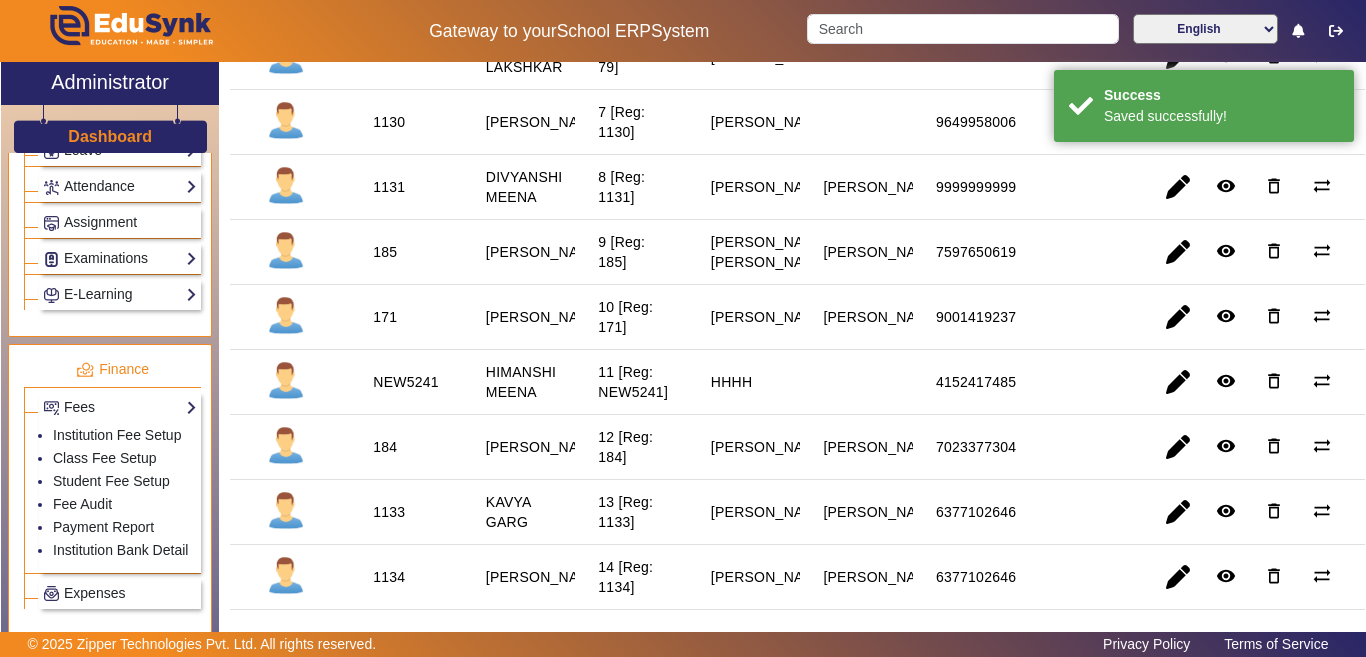 scroll, scrollTop: 500, scrollLeft: 0, axis: vertical 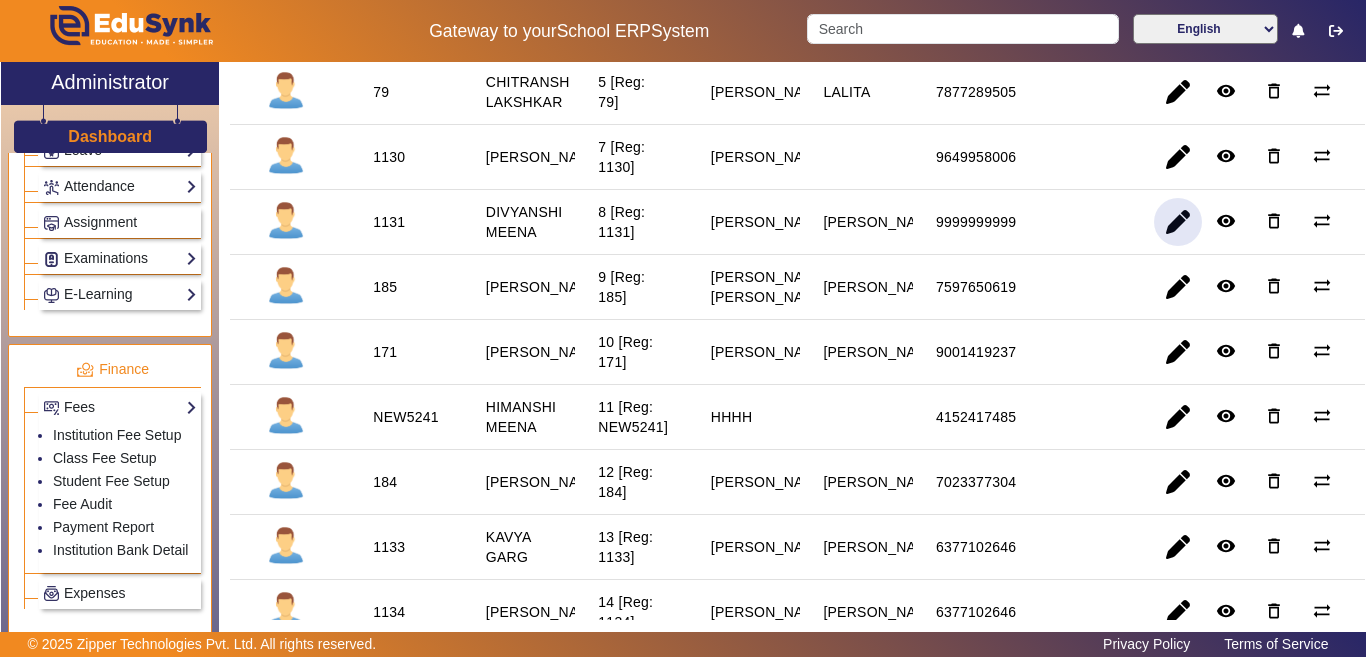 click 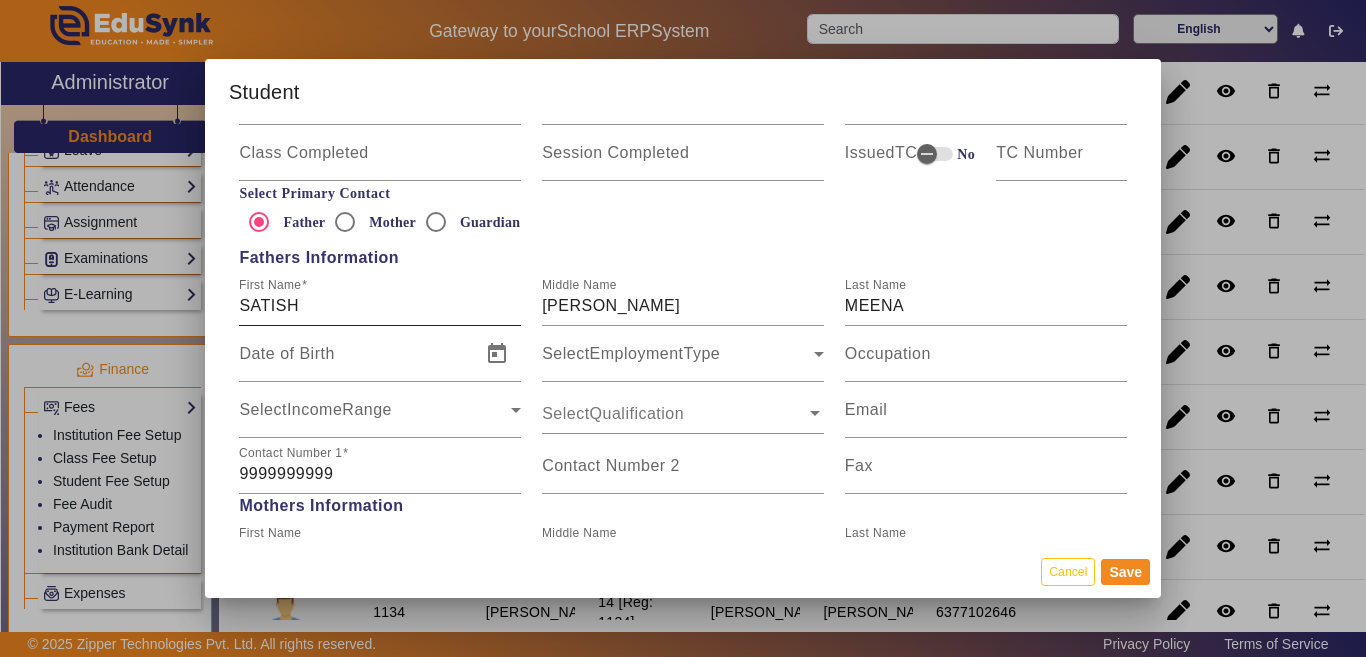 scroll, scrollTop: 1400, scrollLeft: 0, axis: vertical 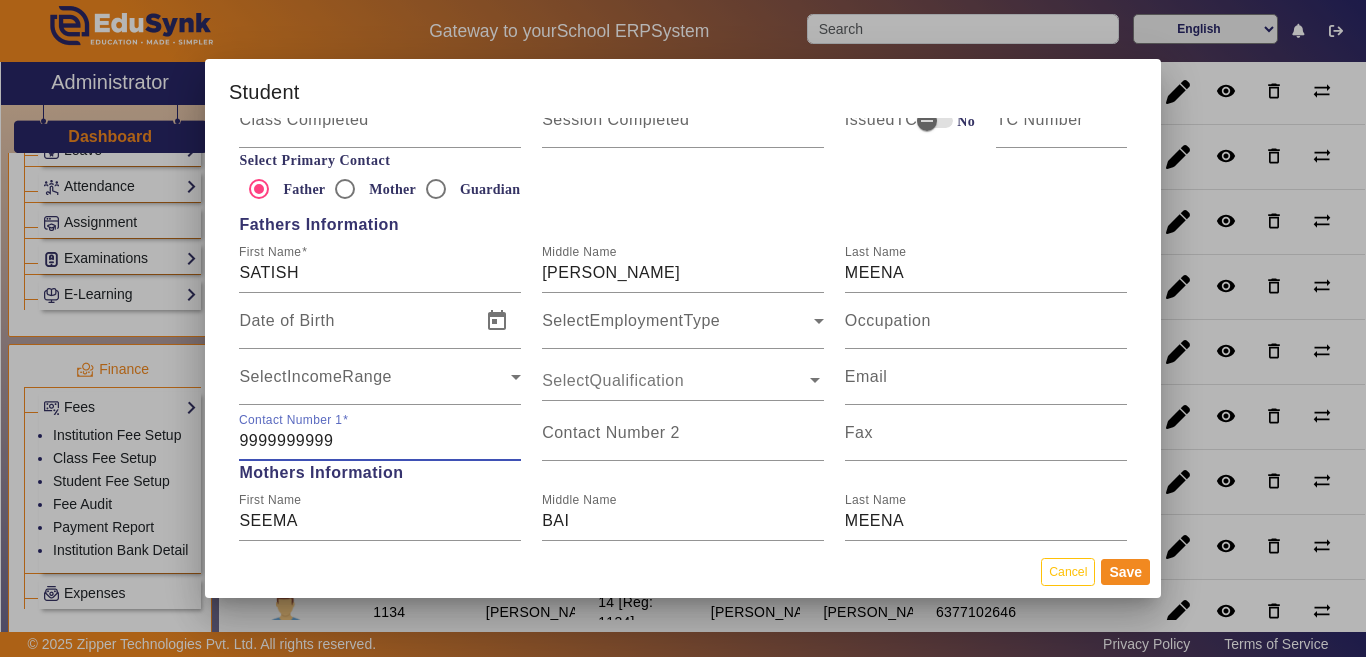 drag, startPoint x: 369, startPoint y: 440, endPoint x: 233, endPoint y: 445, distance: 136.09187 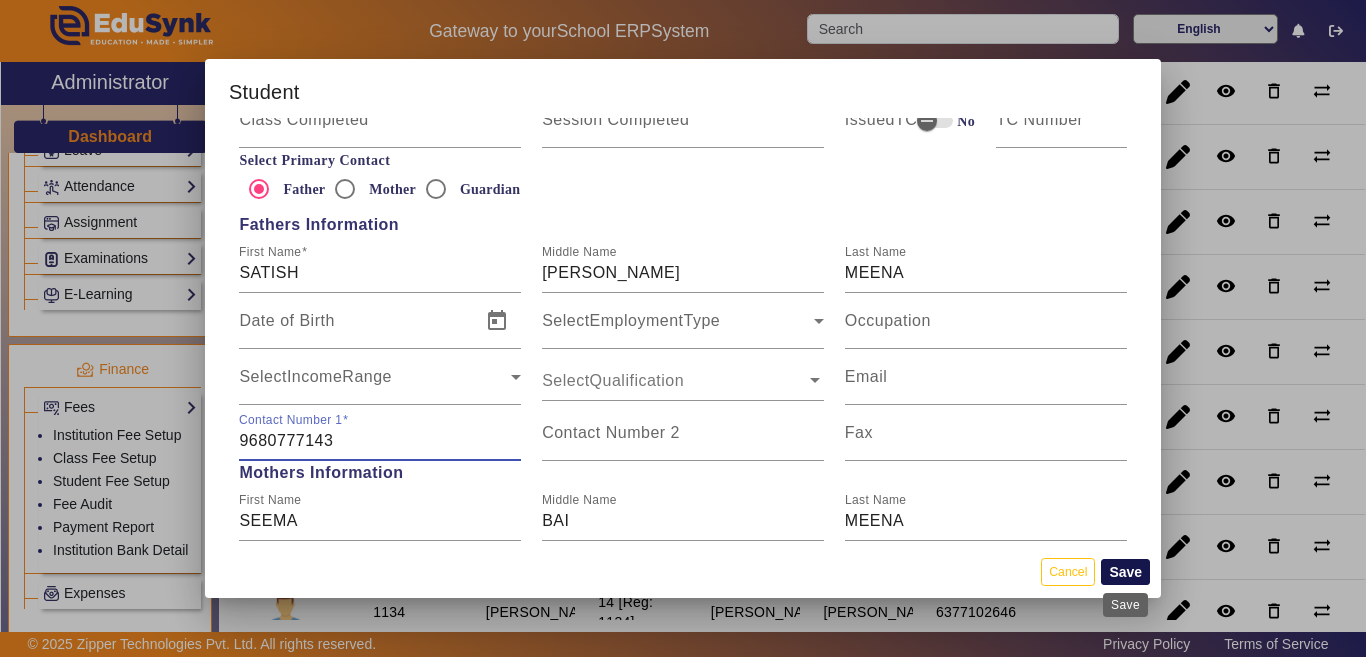 type on "9680777143" 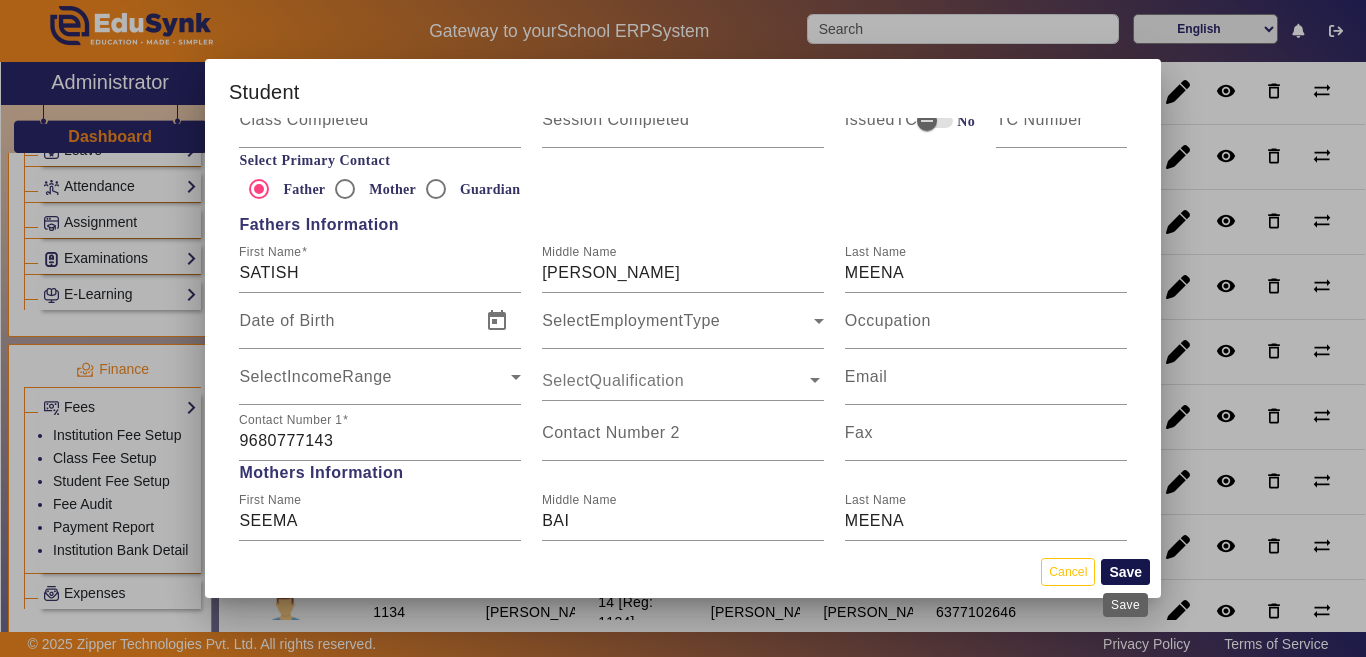 click on "Save" at bounding box center [1125, 572] 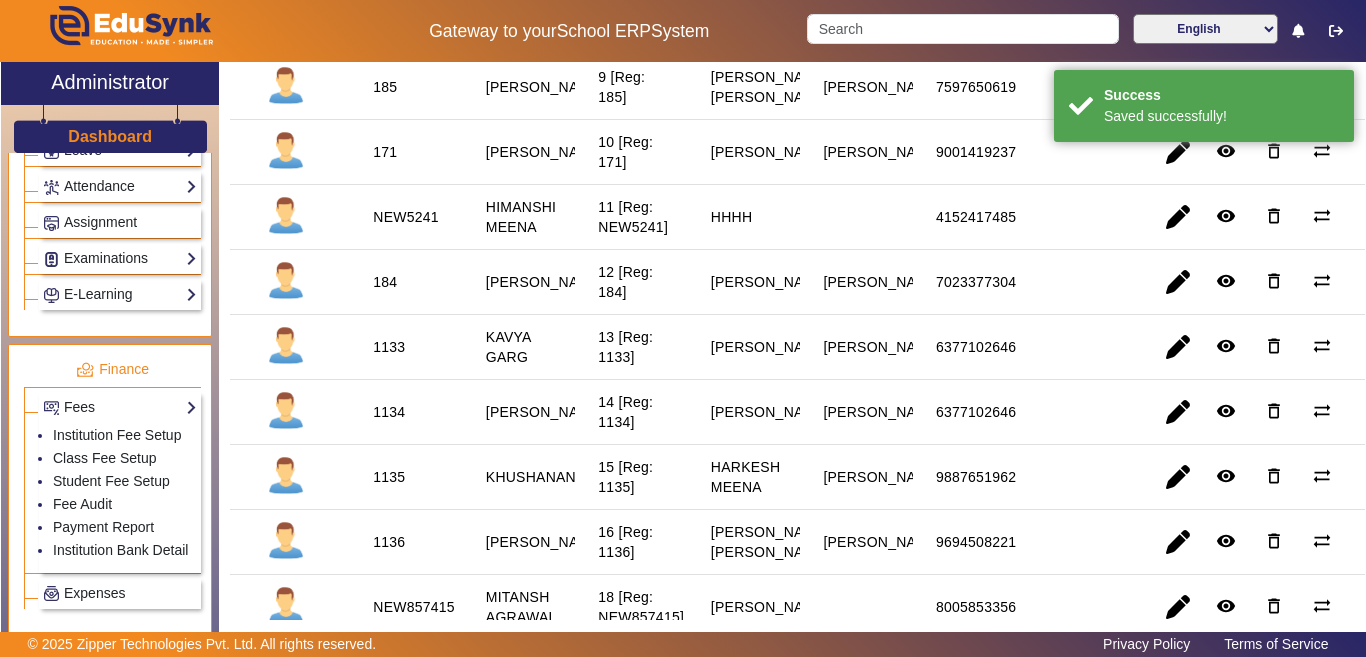 scroll, scrollTop: 600, scrollLeft: 0, axis: vertical 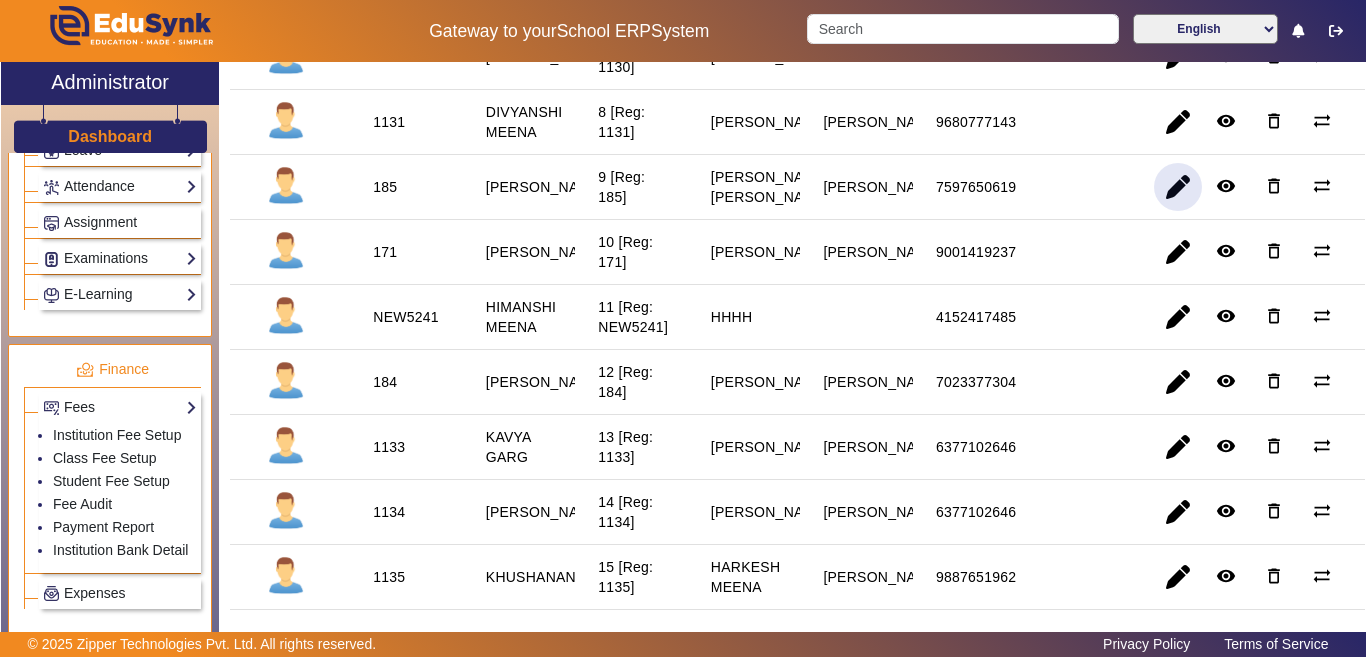 click 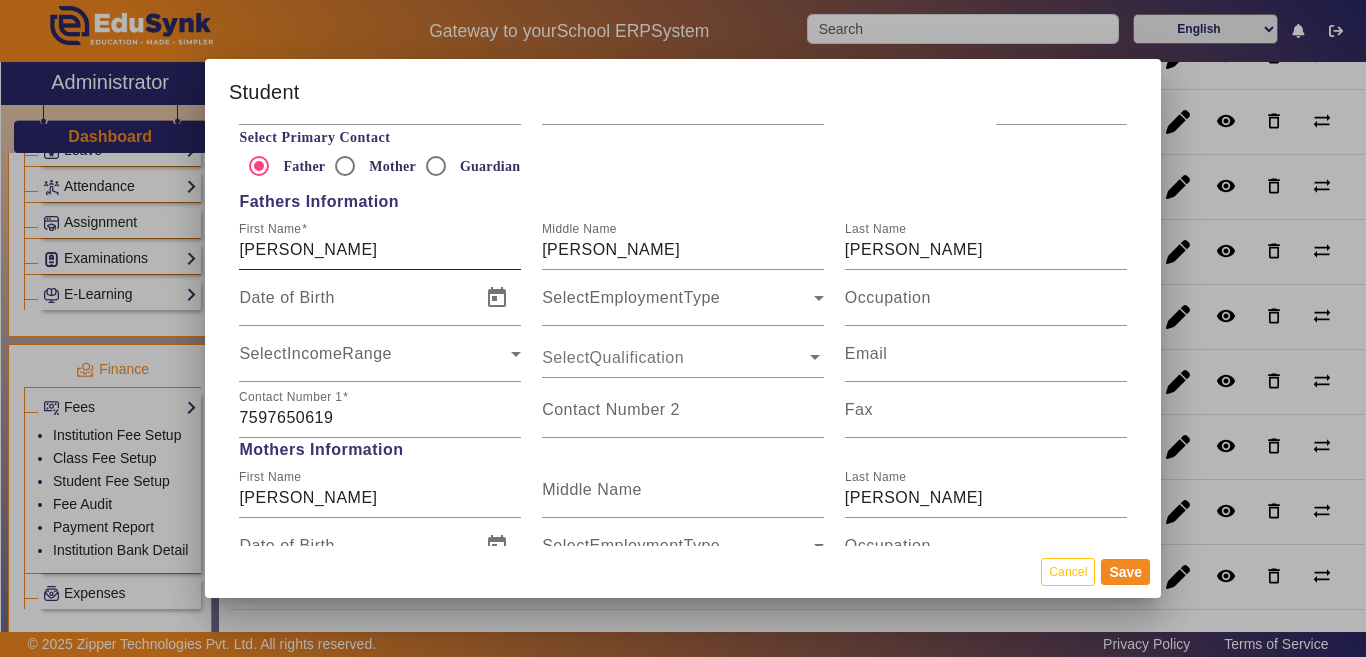 scroll, scrollTop: 1400, scrollLeft: 0, axis: vertical 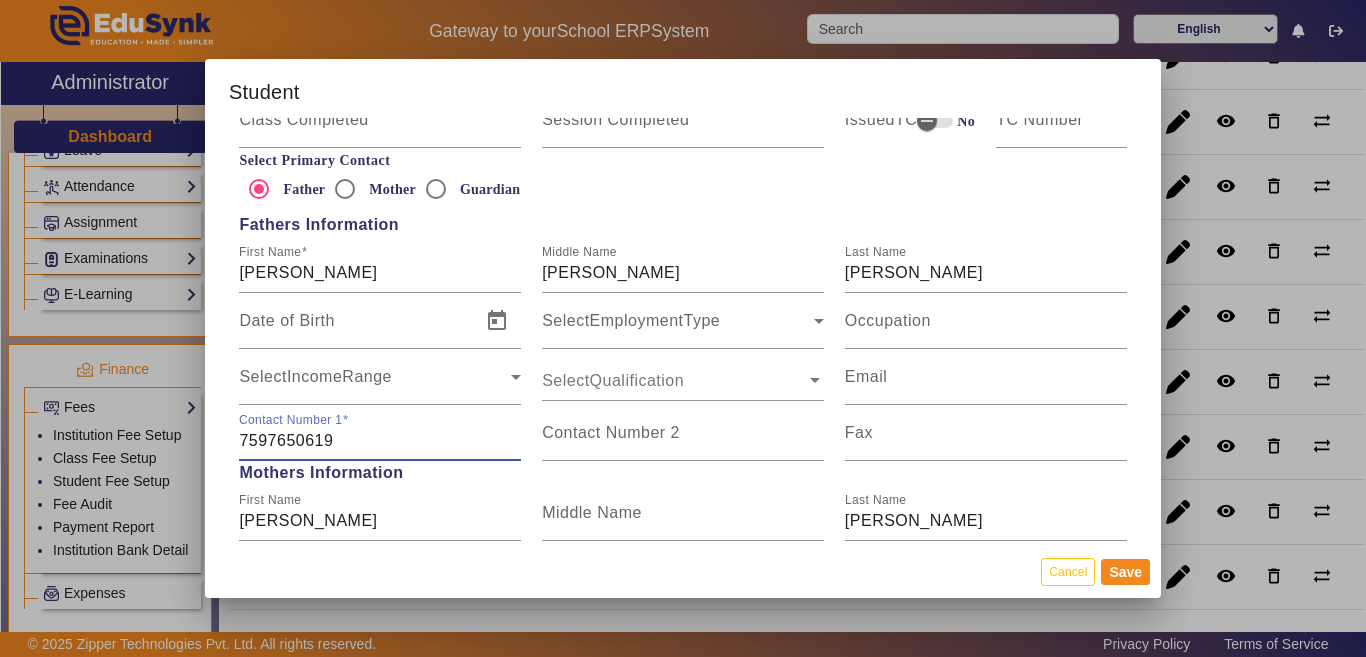 drag, startPoint x: 377, startPoint y: 439, endPoint x: 181, endPoint y: 438, distance: 196.00255 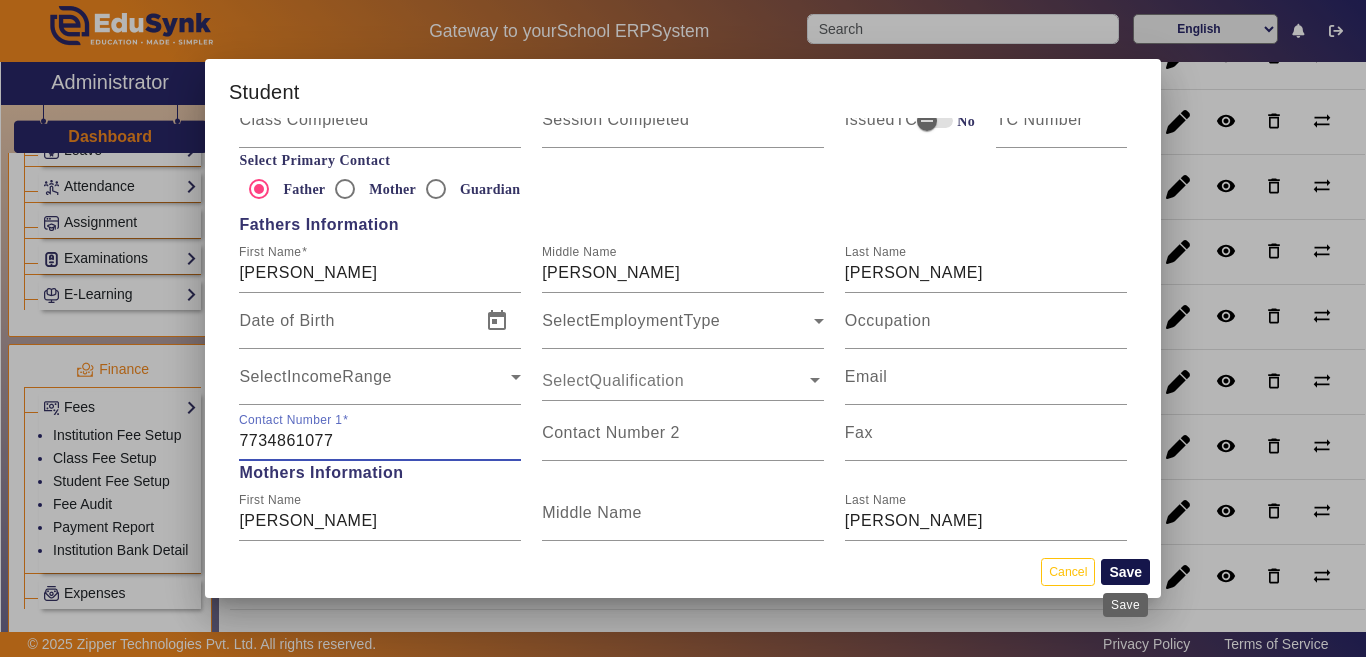 type on "7734861077" 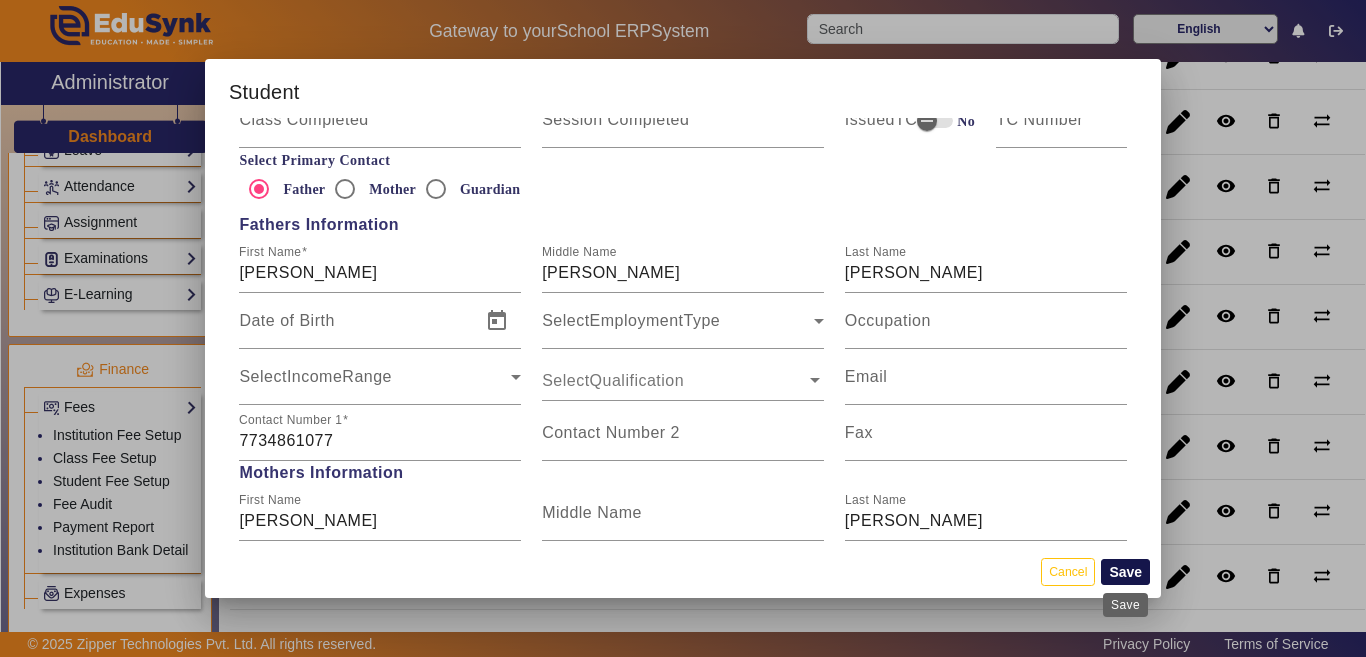 click on "Save" at bounding box center [1125, 572] 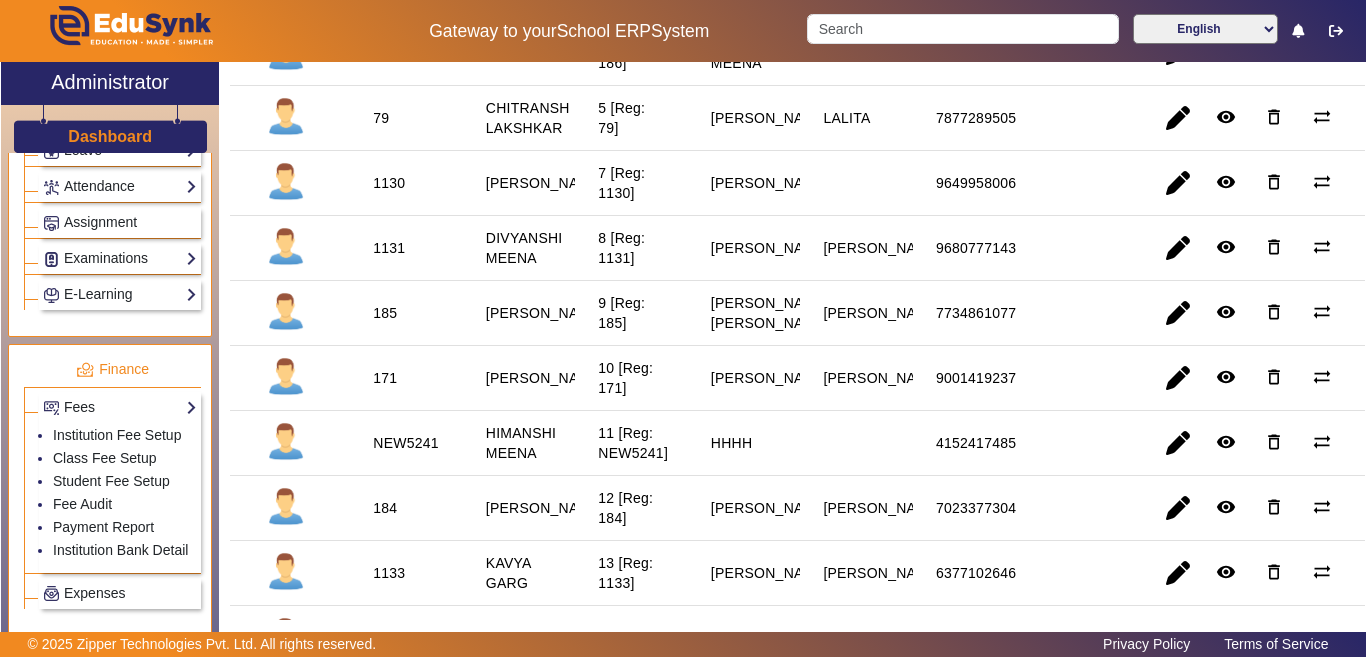 scroll, scrollTop: 600, scrollLeft: 0, axis: vertical 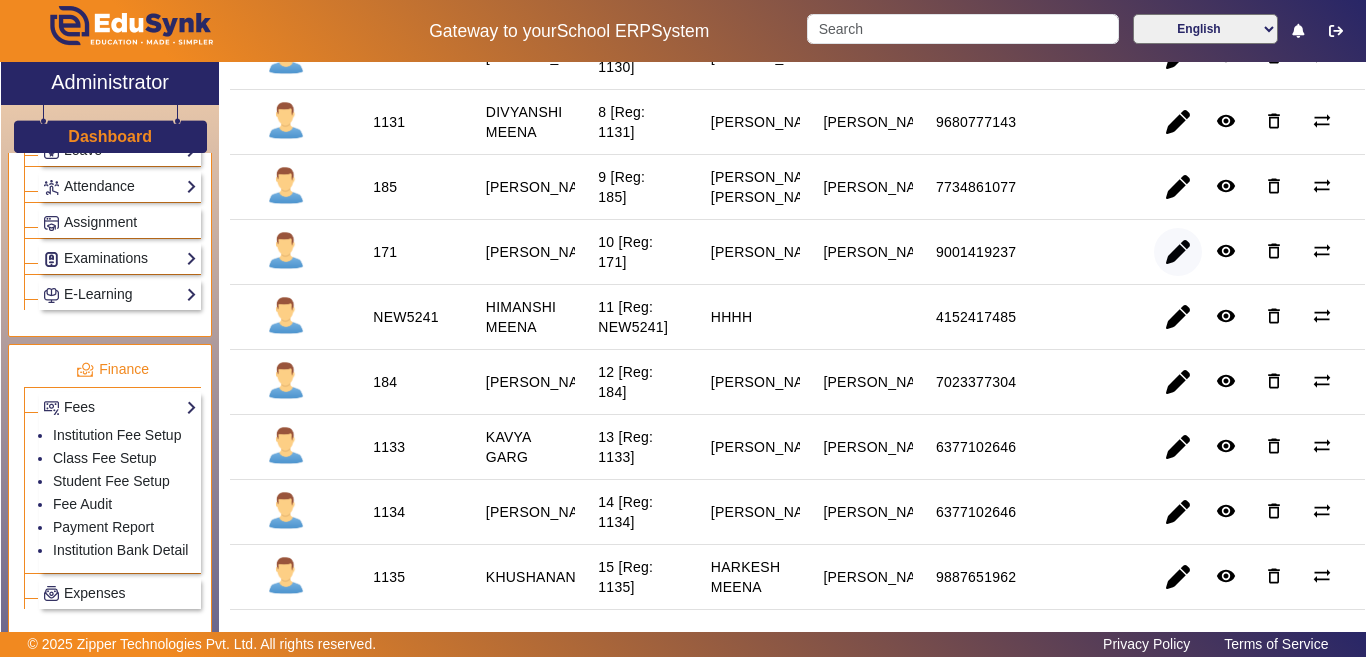 click at bounding box center [1178, 317] 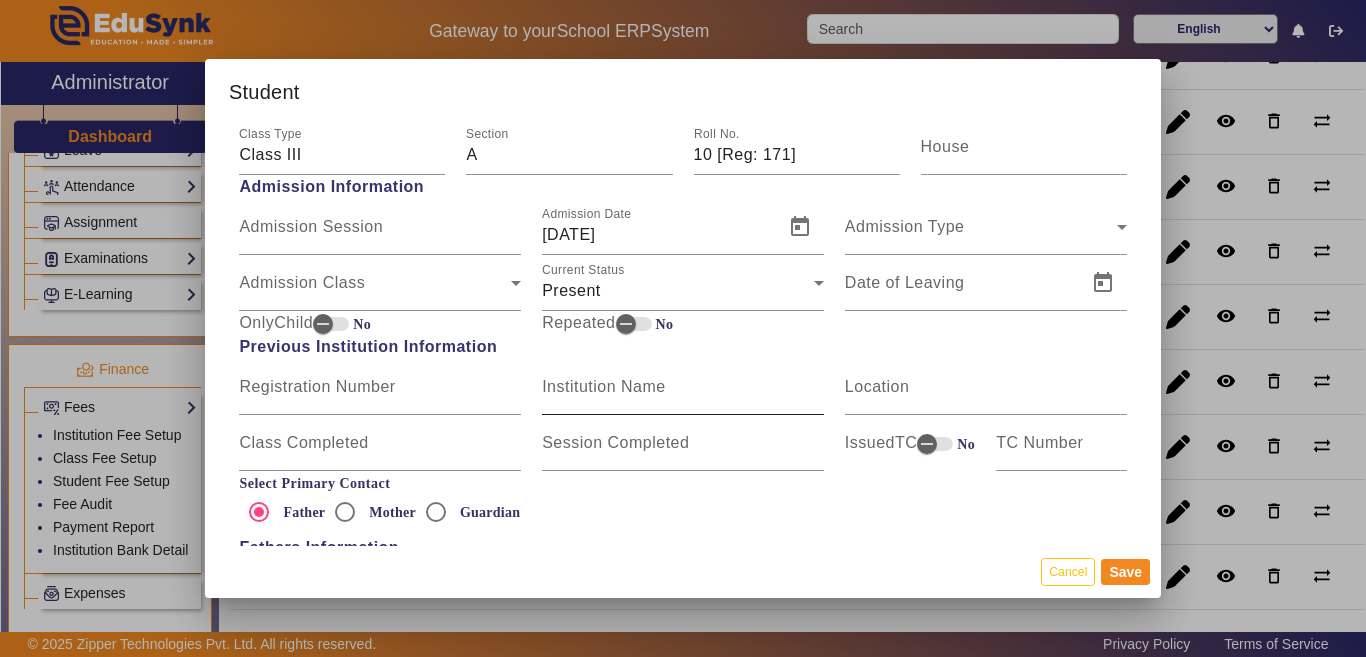 scroll, scrollTop: 979, scrollLeft: 0, axis: vertical 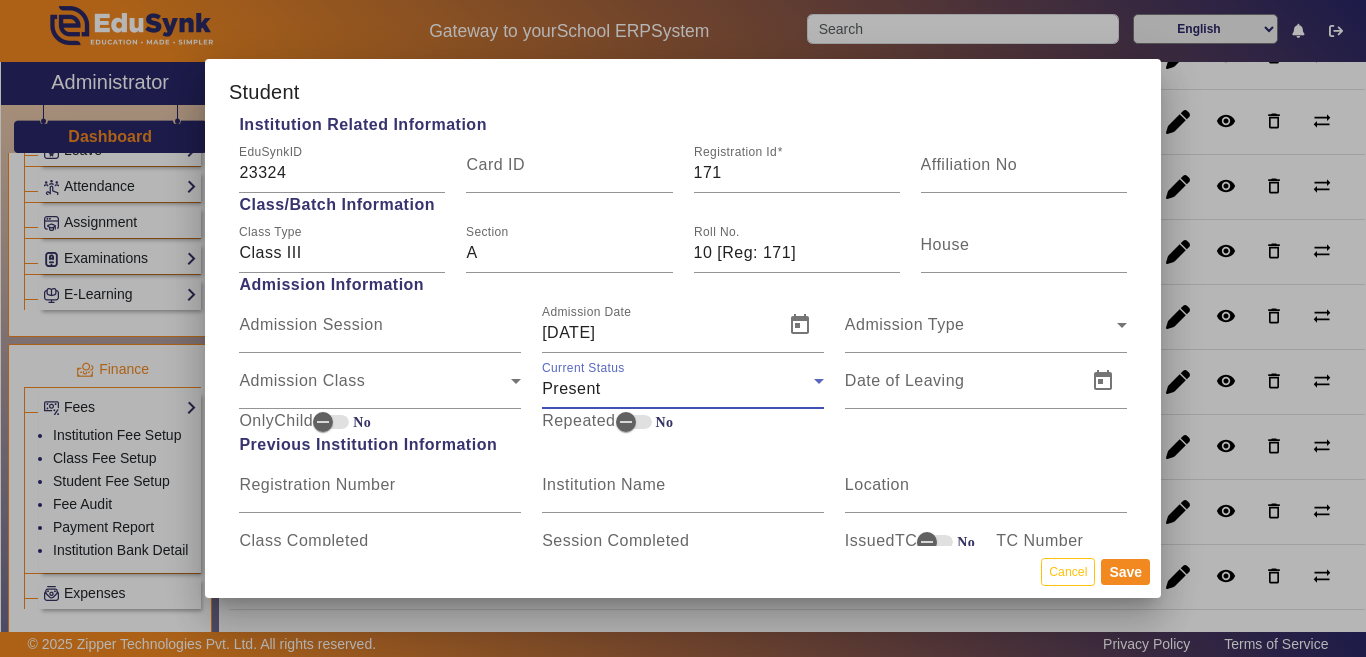 click on "Present" at bounding box center (571, 388) 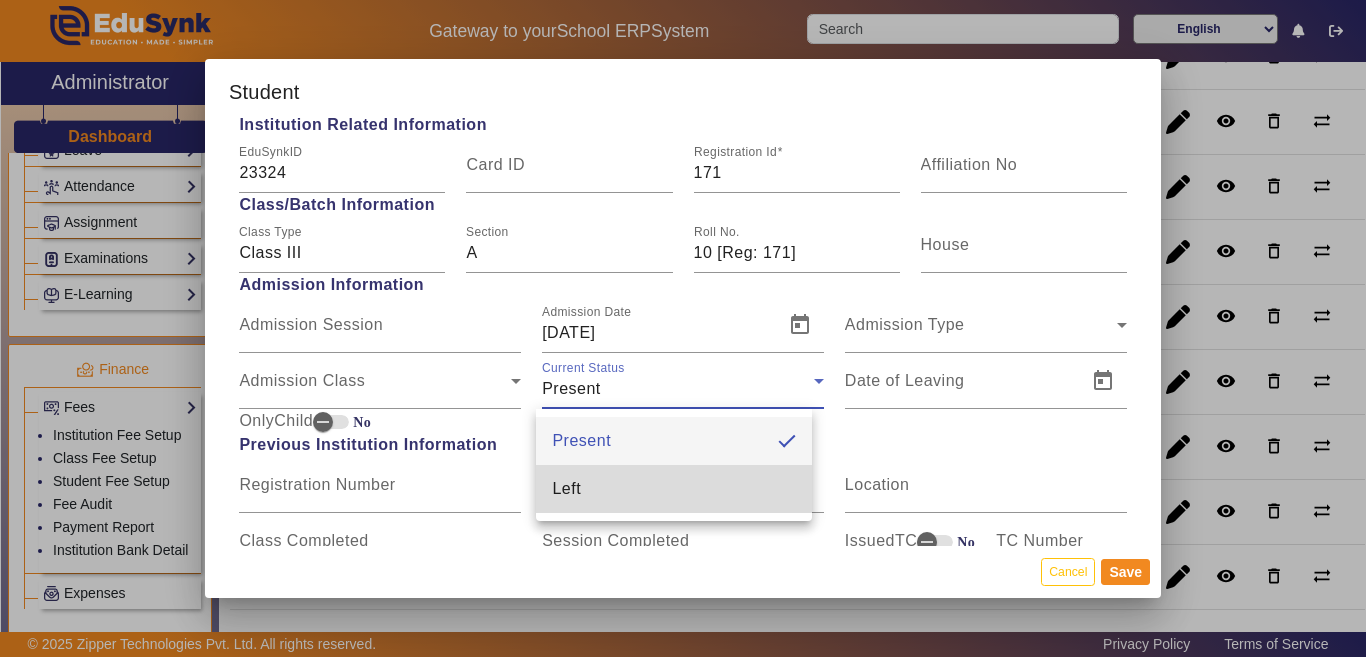 click on "Left" at bounding box center [566, 489] 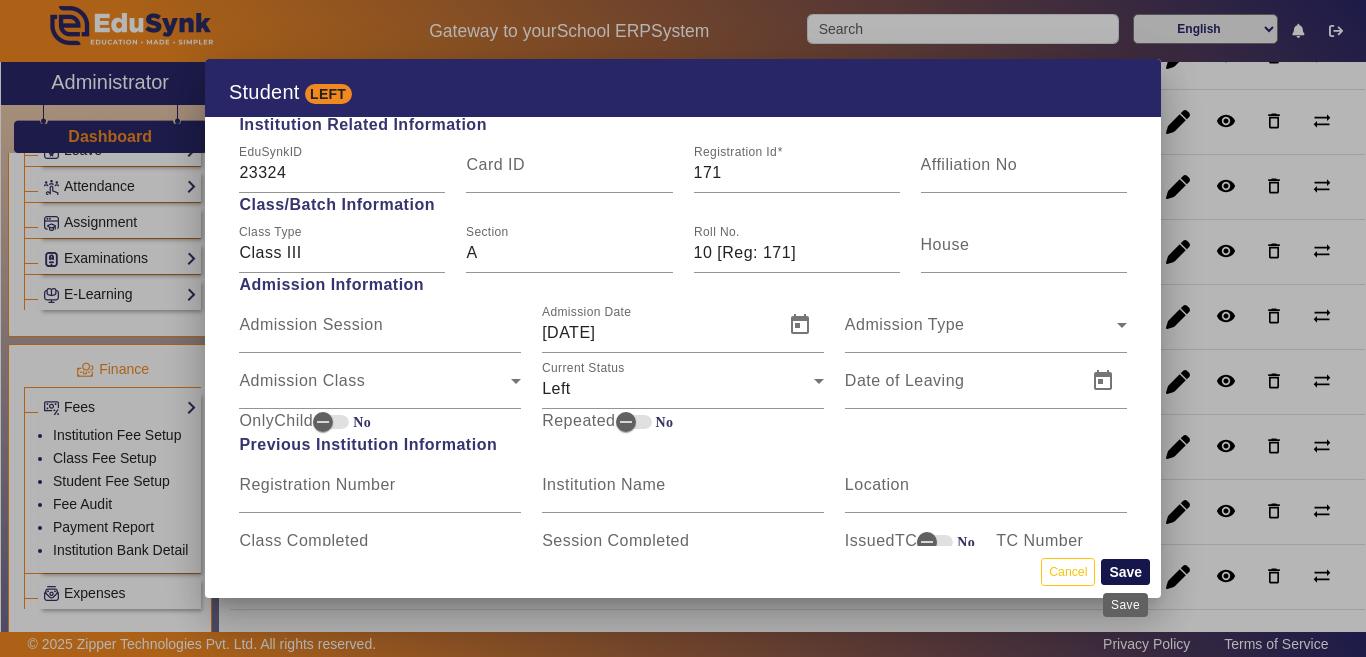 click on "Save" at bounding box center (1125, 572) 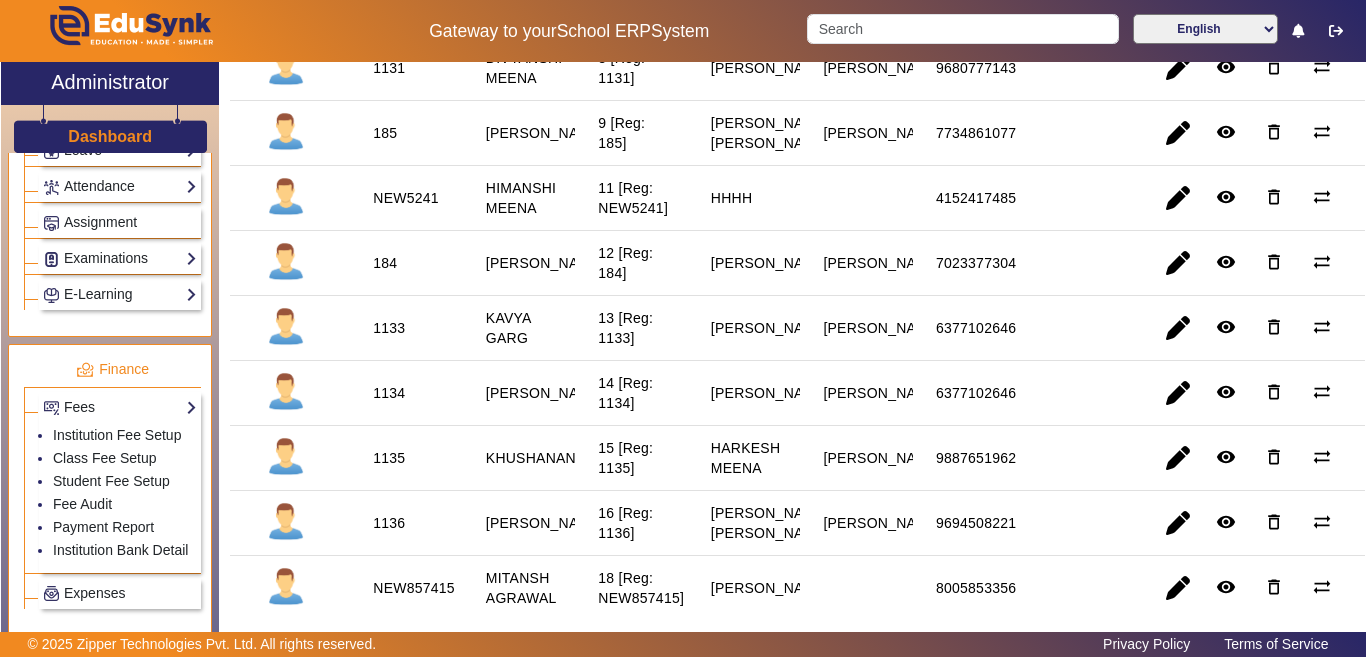 scroll, scrollTop: 600, scrollLeft: 0, axis: vertical 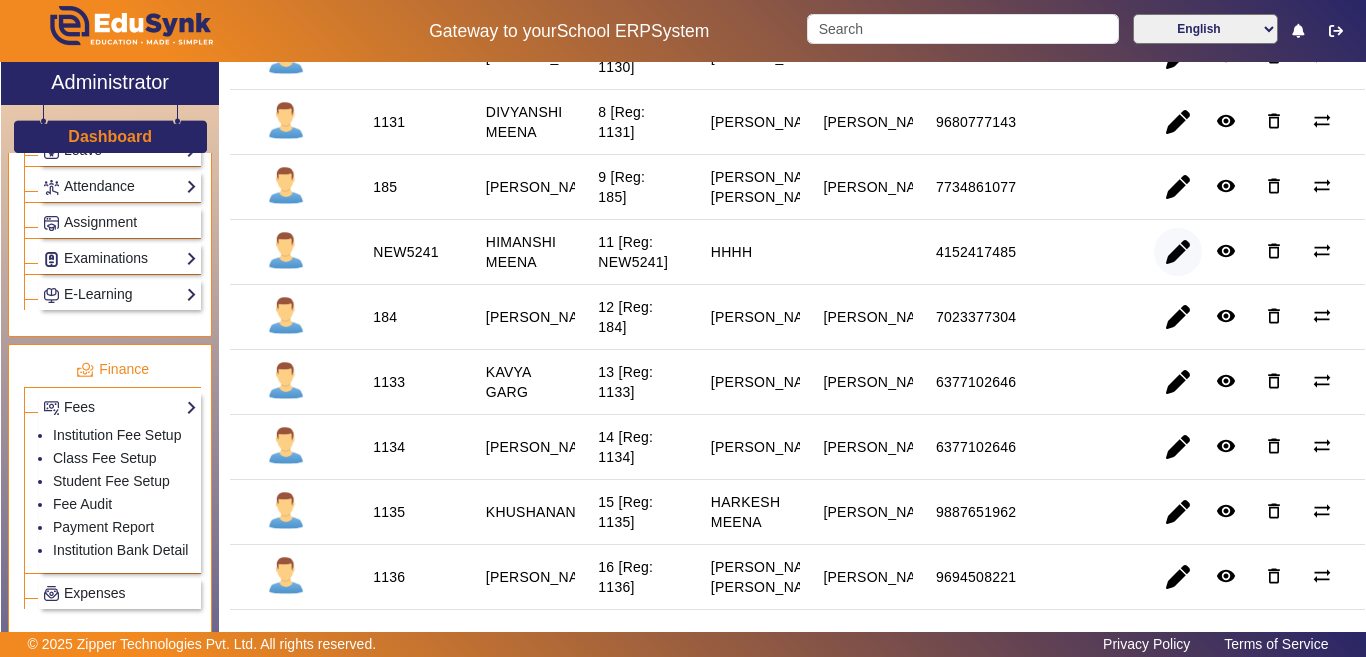 click at bounding box center (1178, 317) 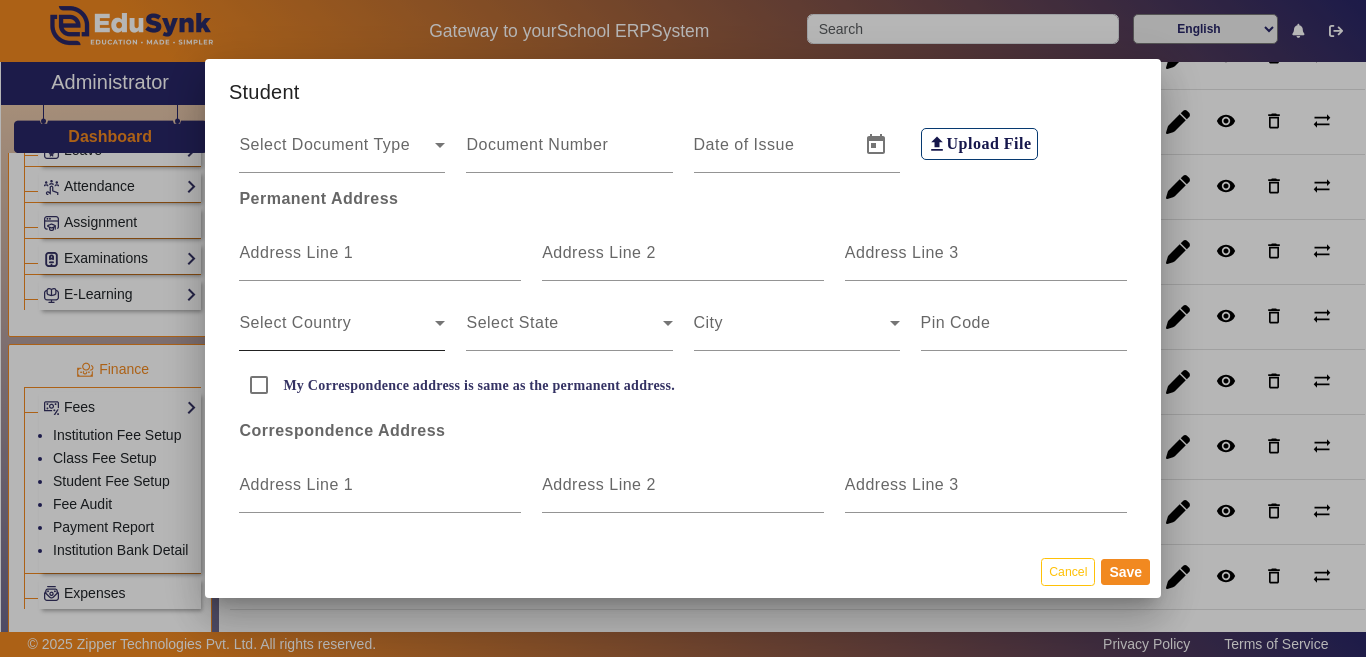 scroll, scrollTop: 500, scrollLeft: 0, axis: vertical 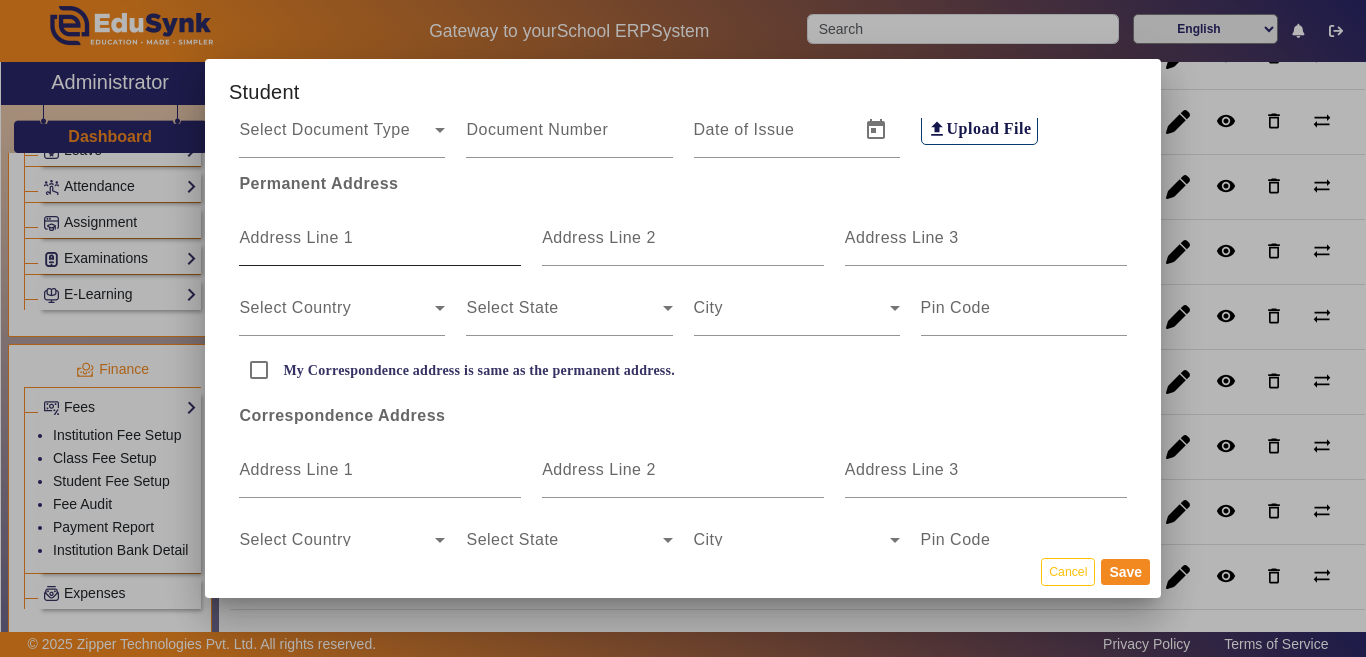 click on "Address Line 1" at bounding box center (296, 237) 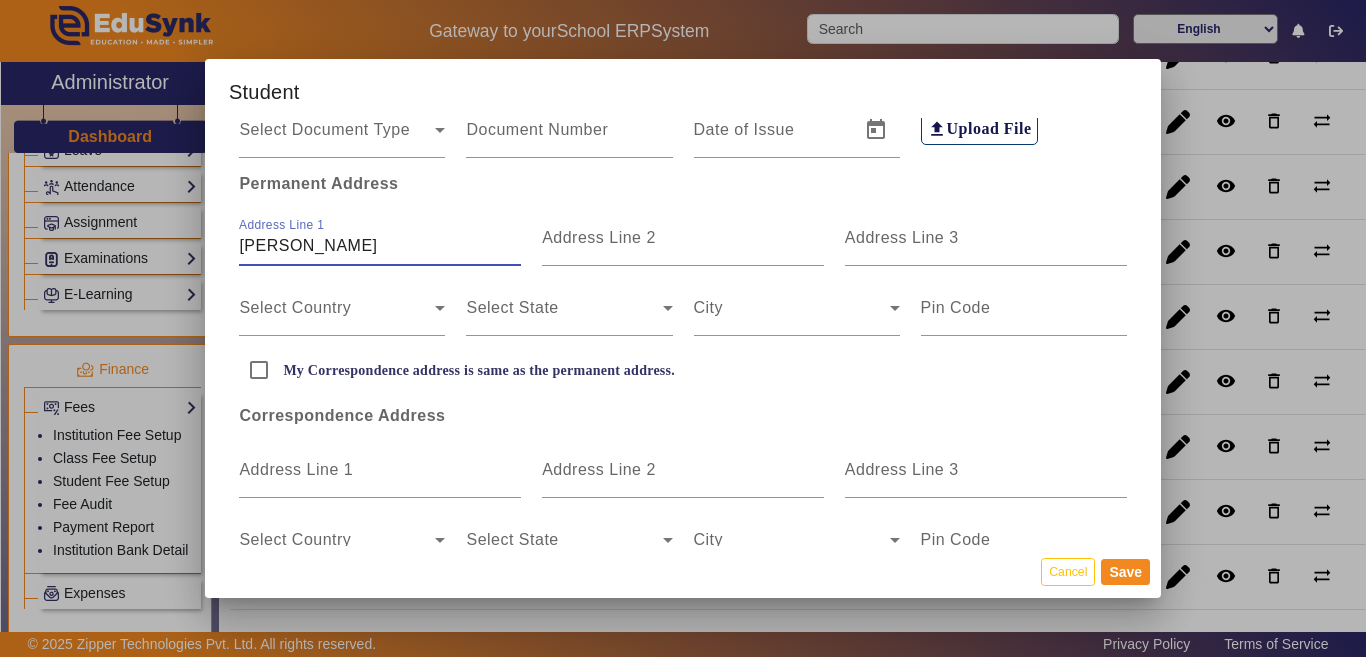 type on "[PERSON_NAME]" 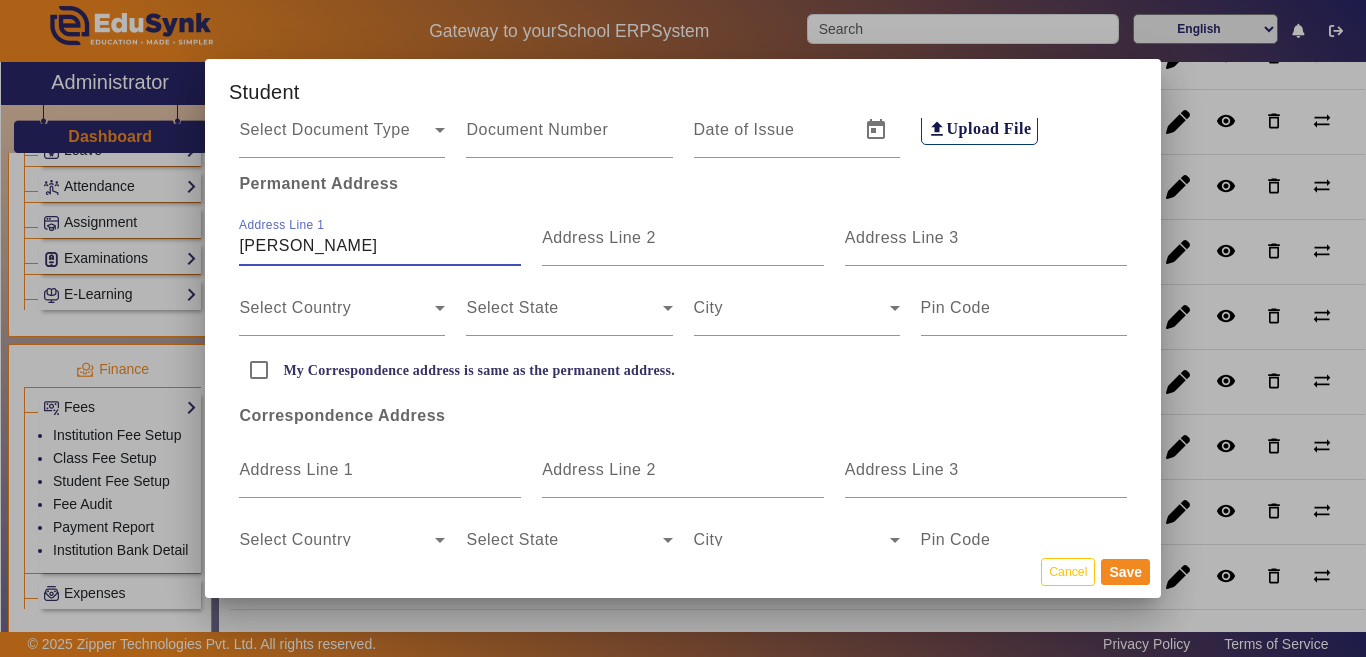 drag, startPoint x: 401, startPoint y: 249, endPoint x: 123, endPoint y: 242, distance: 278.0881 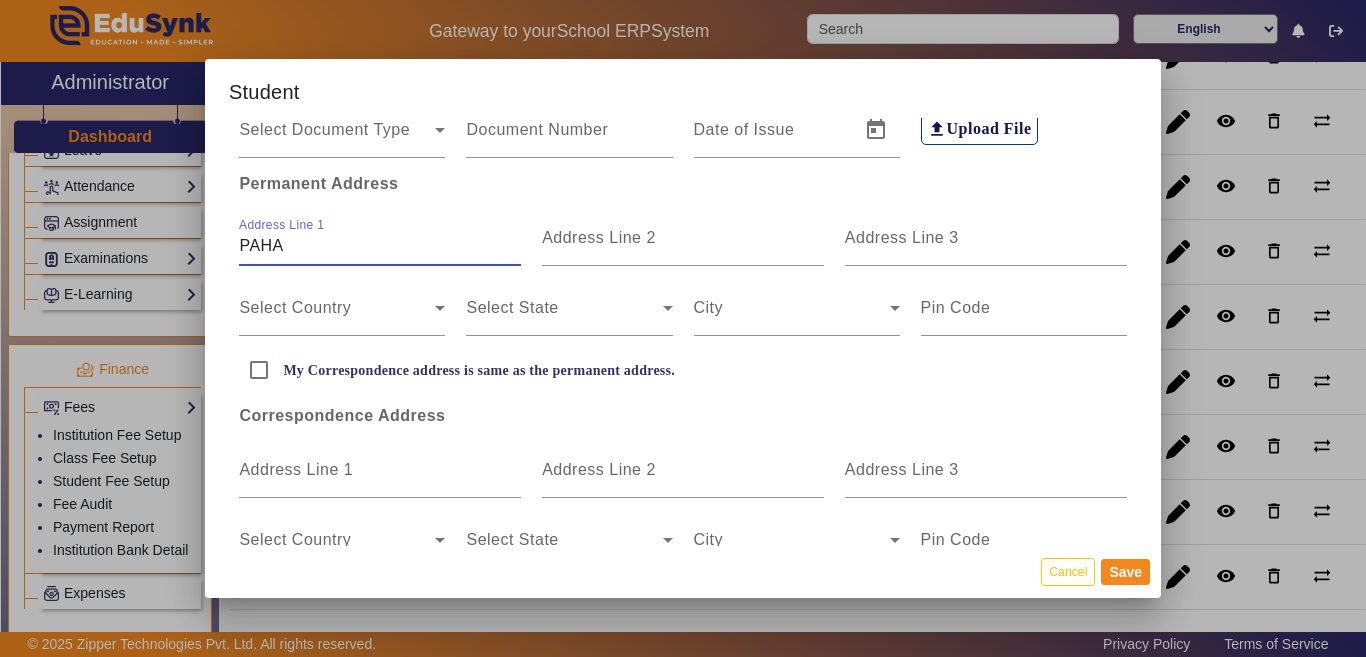 type on "PAHARAWATI" 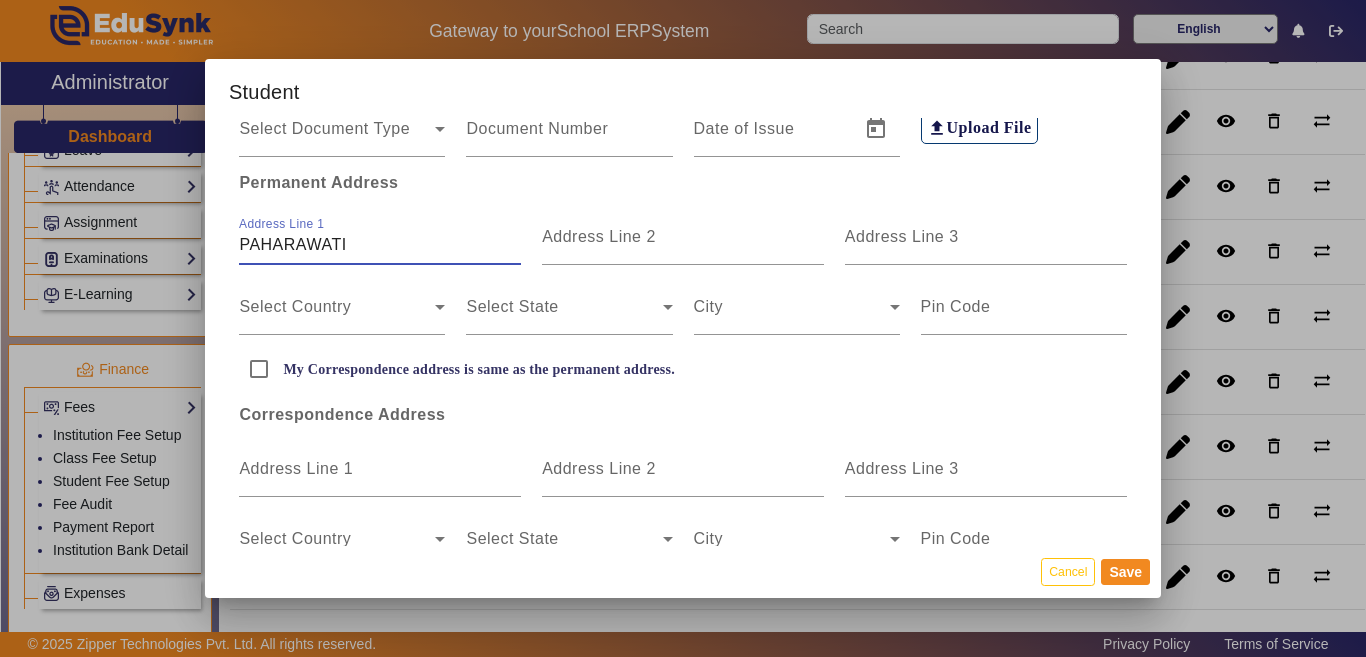 scroll, scrollTop: 500, scrollLeft: 0, axis: vertical 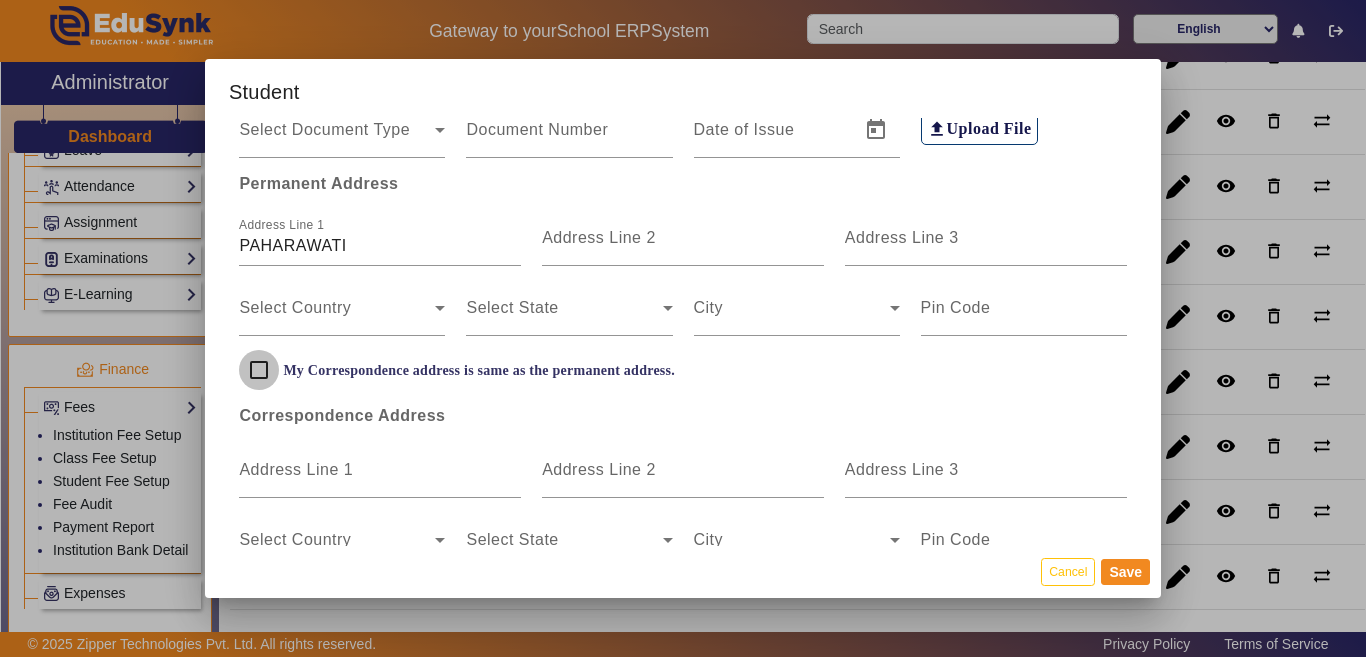 click on "My Correspondence address is same as the permanent address." at bounding box center (259, 370) 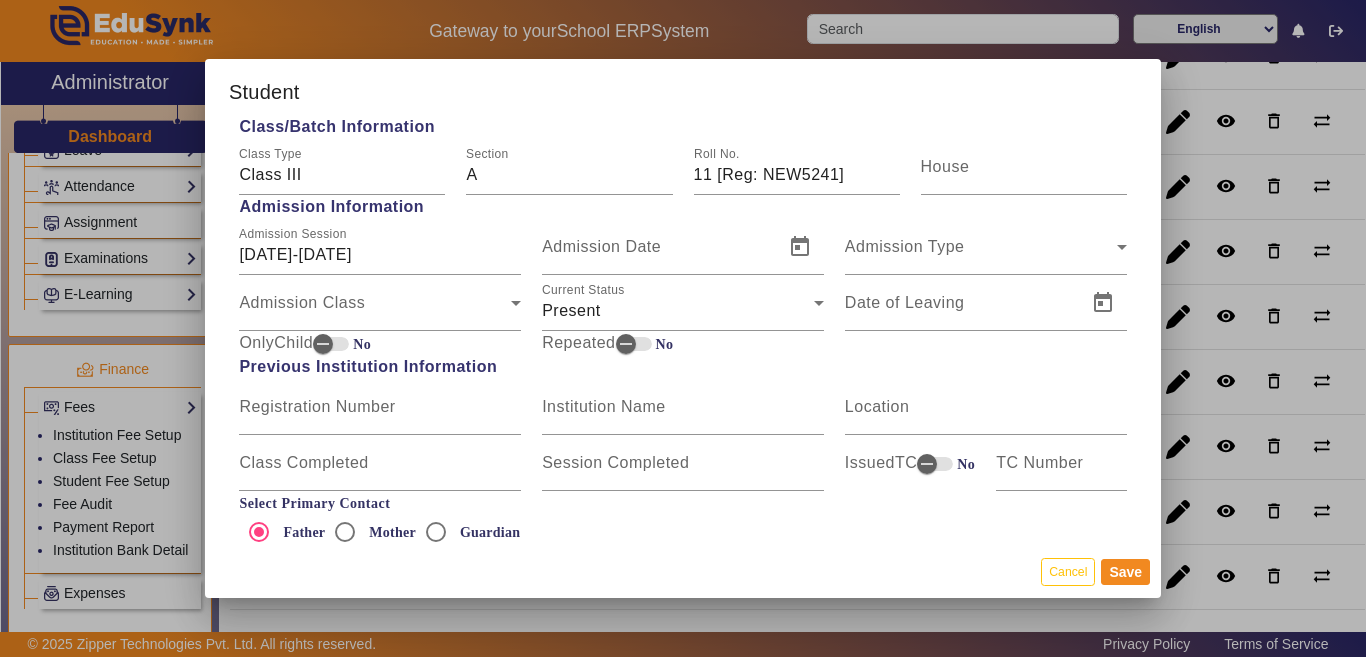 scroll, scrollTop: 900, scrollLeft: 0, axis: vertical 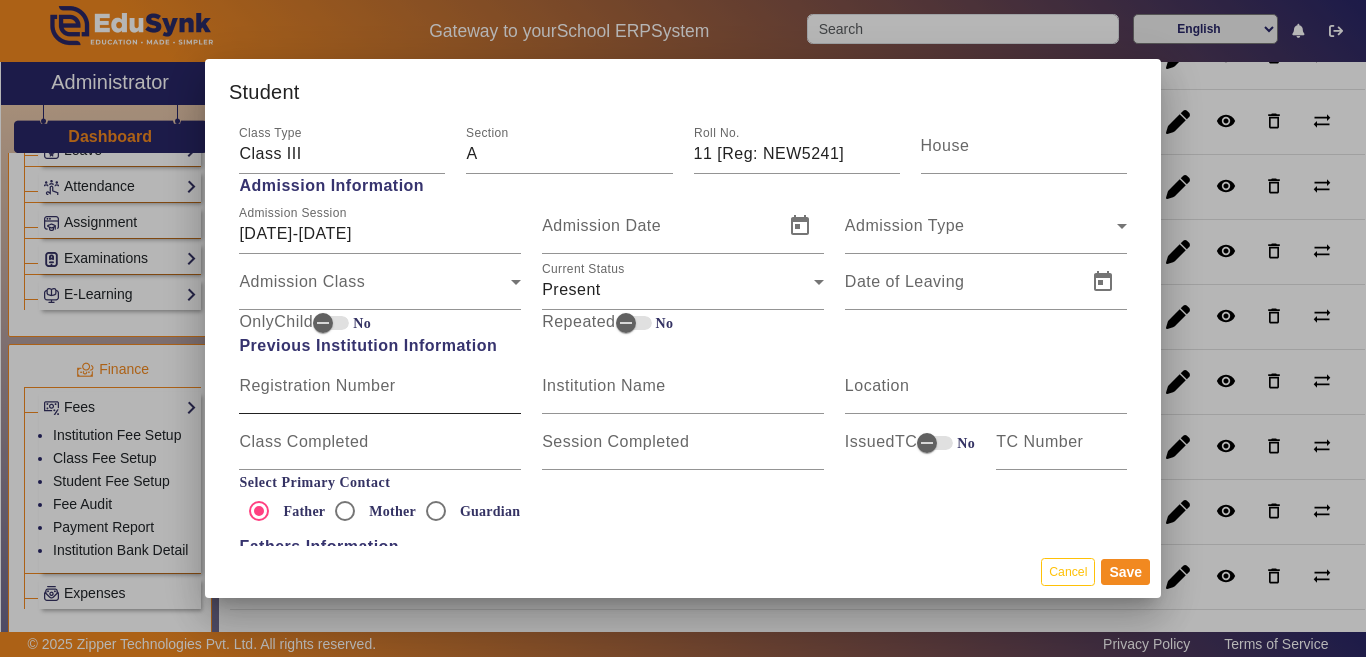 click on "Registration Number" at bounding box center (380, 394) 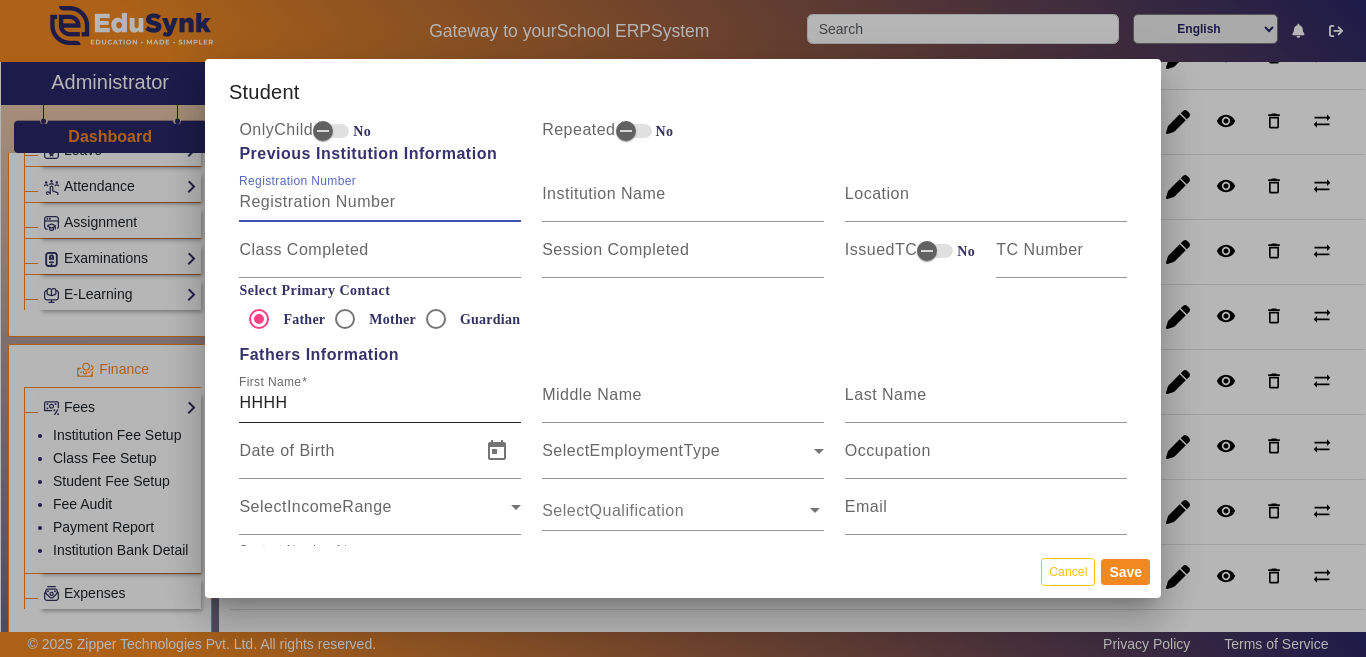 scroll, scrollTop: 1100, scrollLeft: 0, axis: vertical 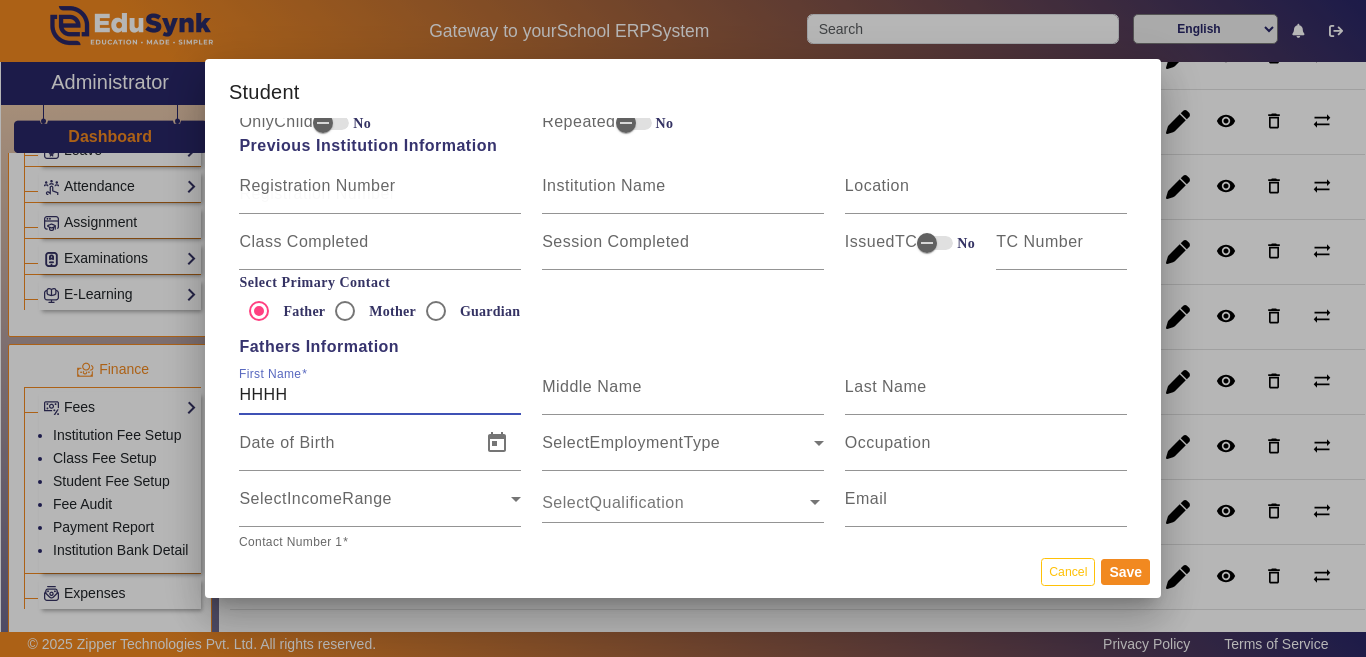 drag, startPoint x: 341, startPoint y: 392, endPoint x: 220, endPoint y: 389, distance: 121.037186 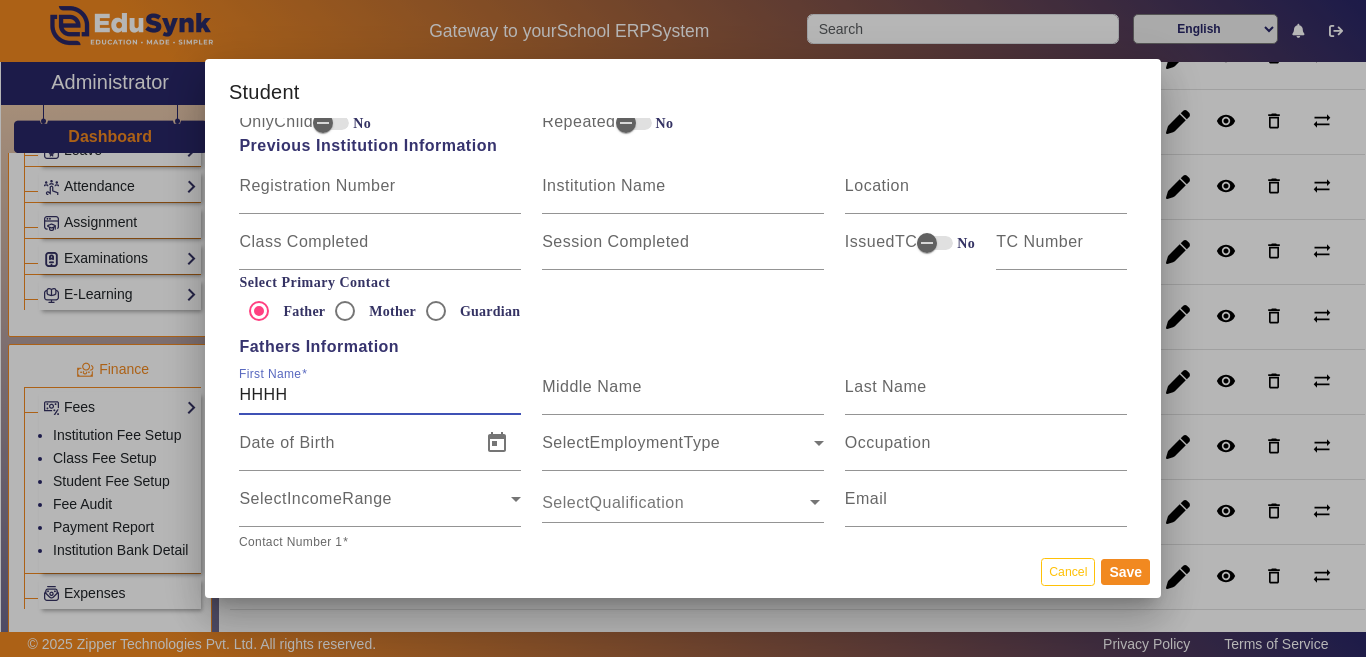 click on "Personal Information First Name [PERSON_NAME] MEENA Middle Name Last Name Date of Birth Age Place of Birth Gender Gender Student Contact Student Email Nationality Caste Ethinicity Religion Category MotherTongue Minority Upload Student Image Identification Documents Select Document Type Select Document Type Document Number Date of Issue file_upload Upload File Select Document Type Select Document Type Document Number Date of Issue file_upload Upload File Permanent Address Address Line 1 PAHARAWATI Address Line 2 Address Line 3 Select Country Select State City Pin Code  My Correspondence address is same as the permanent address.  Institution Related Information EduSynkID 29895 Card ID Registration Id NEW5241 Affiliation No Class/Batch Information Class Type Class III Section A Roll No. 11 [Reg: NEW5241] House Admission Information Admission Session [DATE]-[DATE] Admission Date Admission Type Admission Type Admission Class Admission Class Current Status Present Date of Leaving OnlyChild  No  Repeated  No  Location  No" at bounding box center [683, 331] 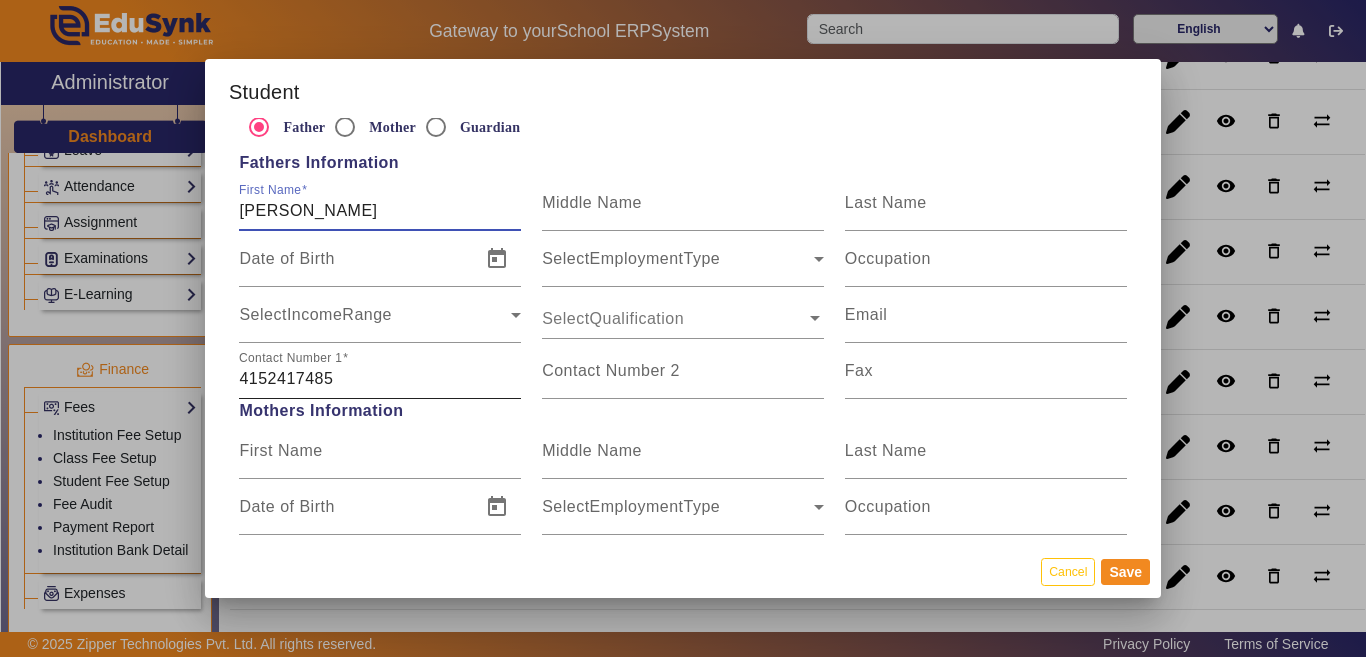 scroll, scrollTop: 1300, scrollLeft: 0, axis: vertical 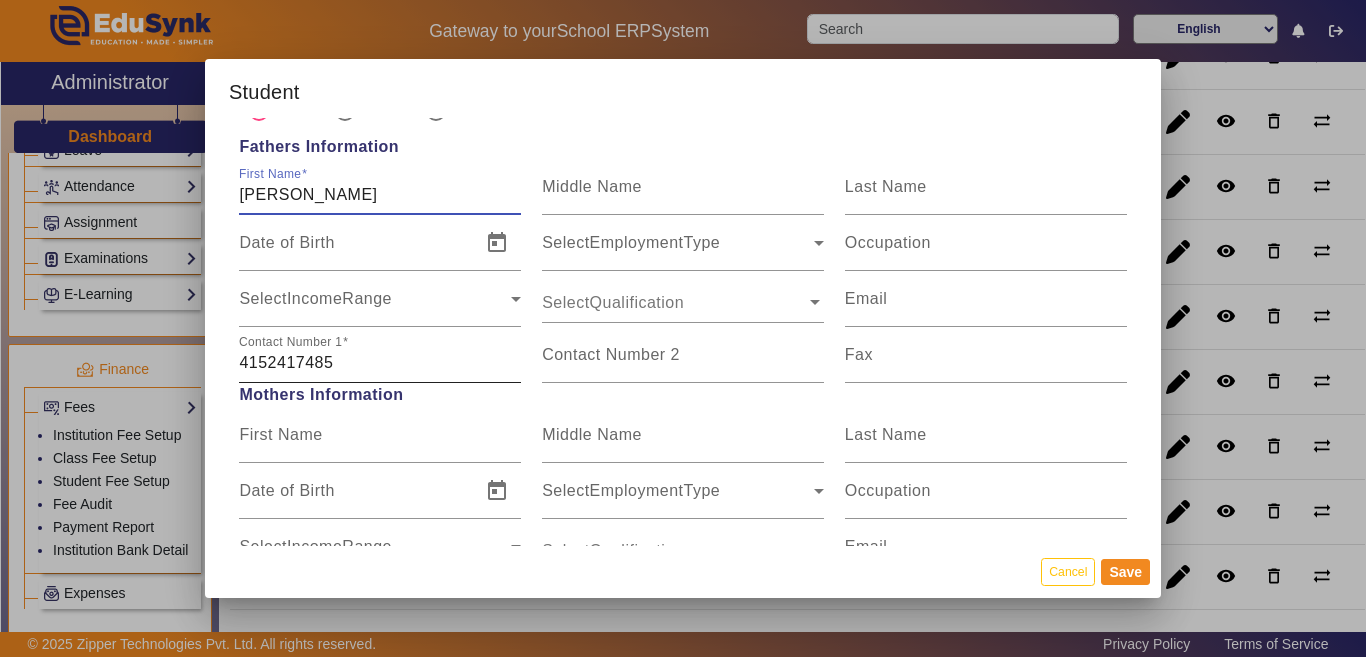 type on "[PERSON_NAME]" 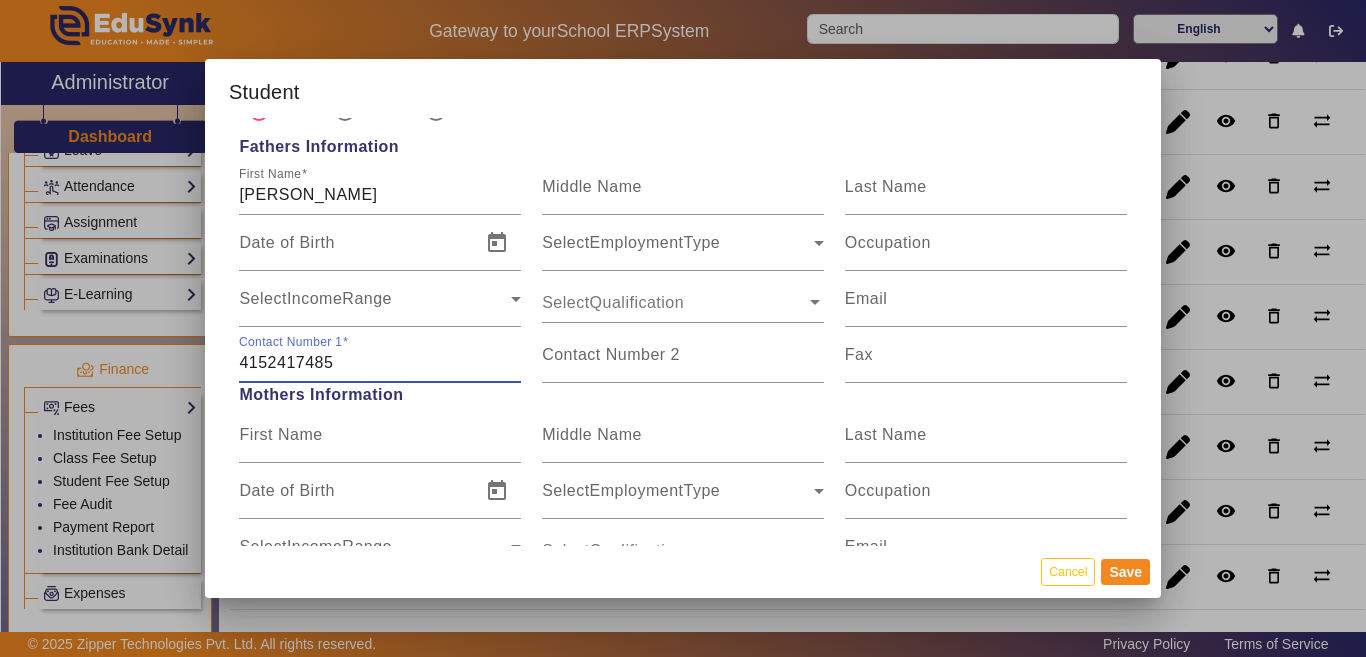 drag, startPoint x: 355, startPoint y: 364, endPoint x: 210, endPoint y: 357, distance: 145.16887 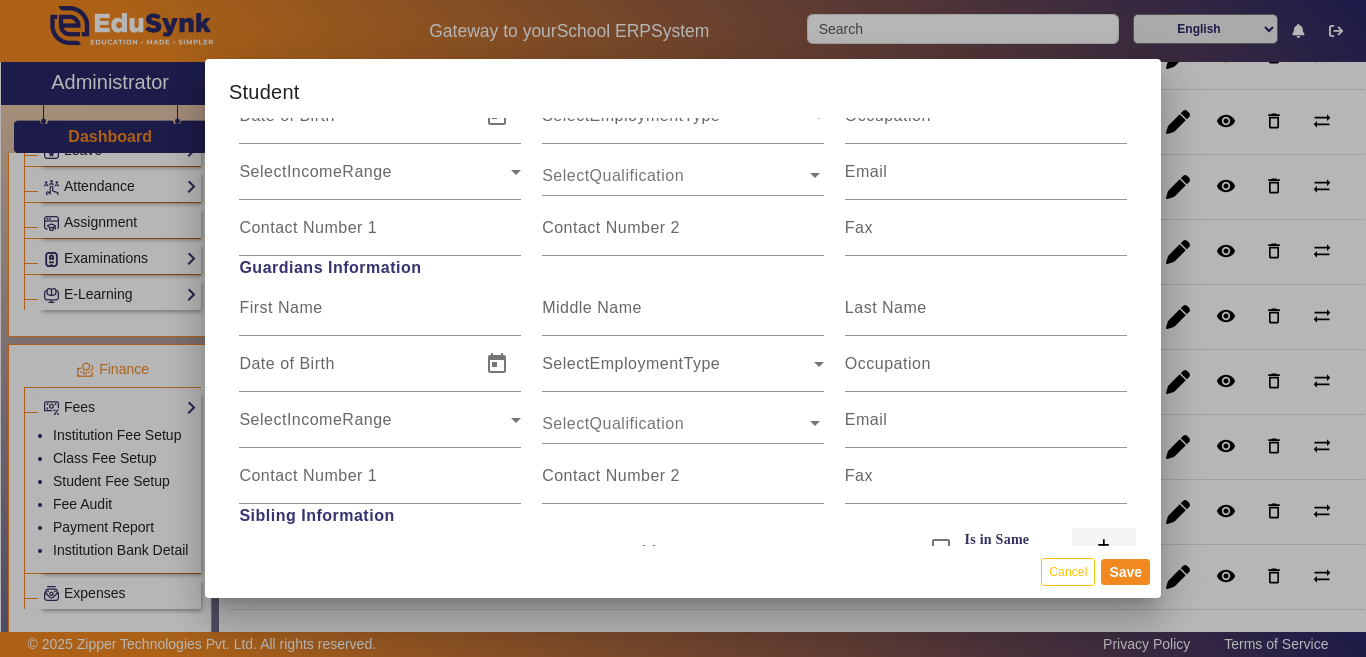 scroll, scrollTop: 1700, scrollLeft: 0, axis: vertical 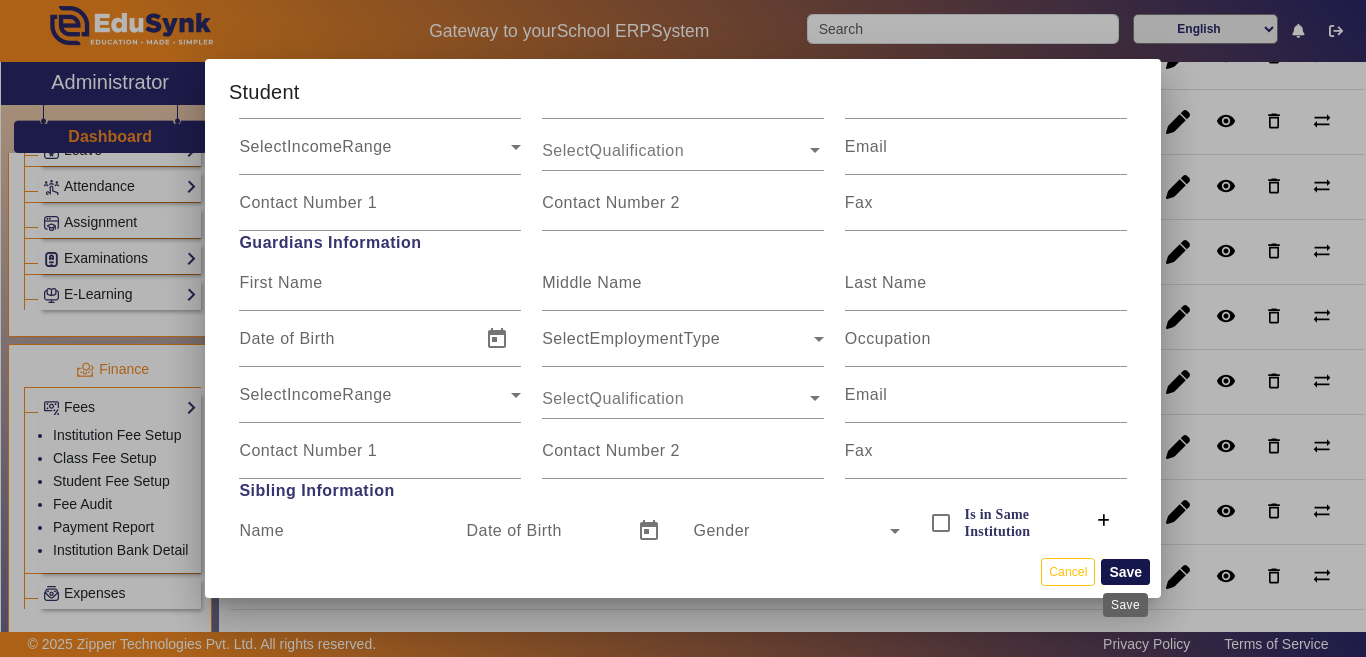 type on "7742789992" 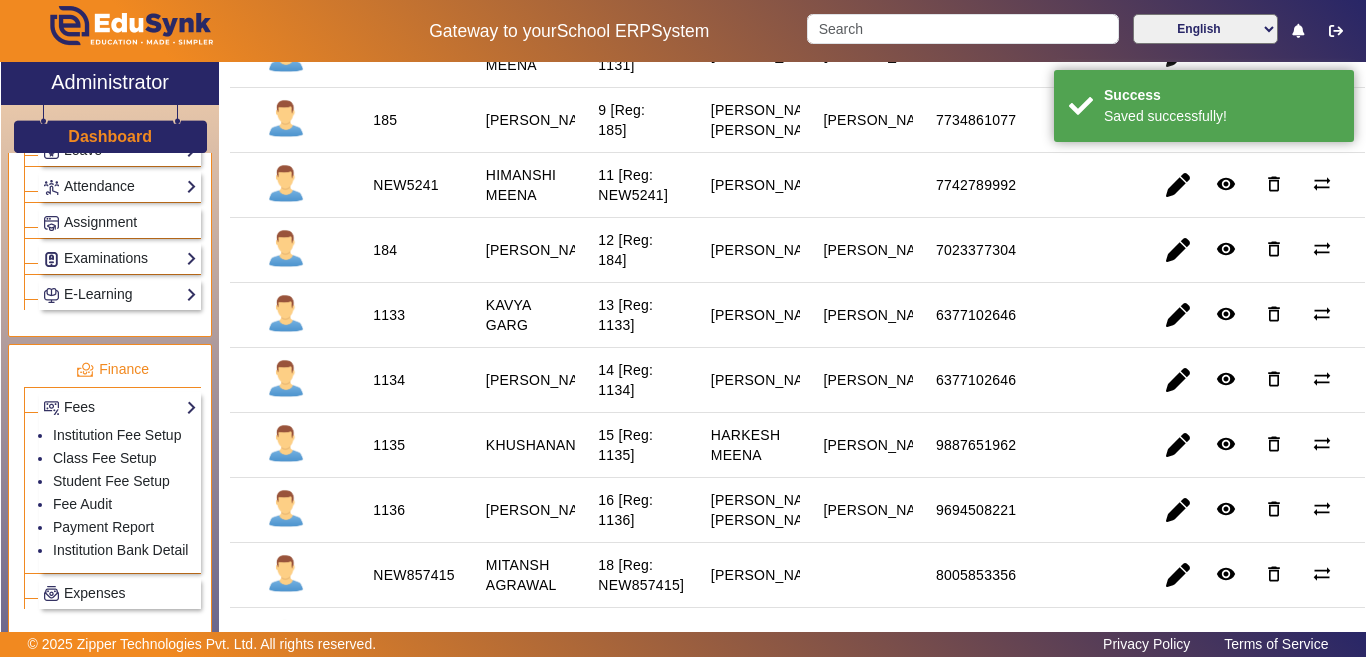 scroll, scrollTop: 800, scrollLeft: 0, axis: vertical 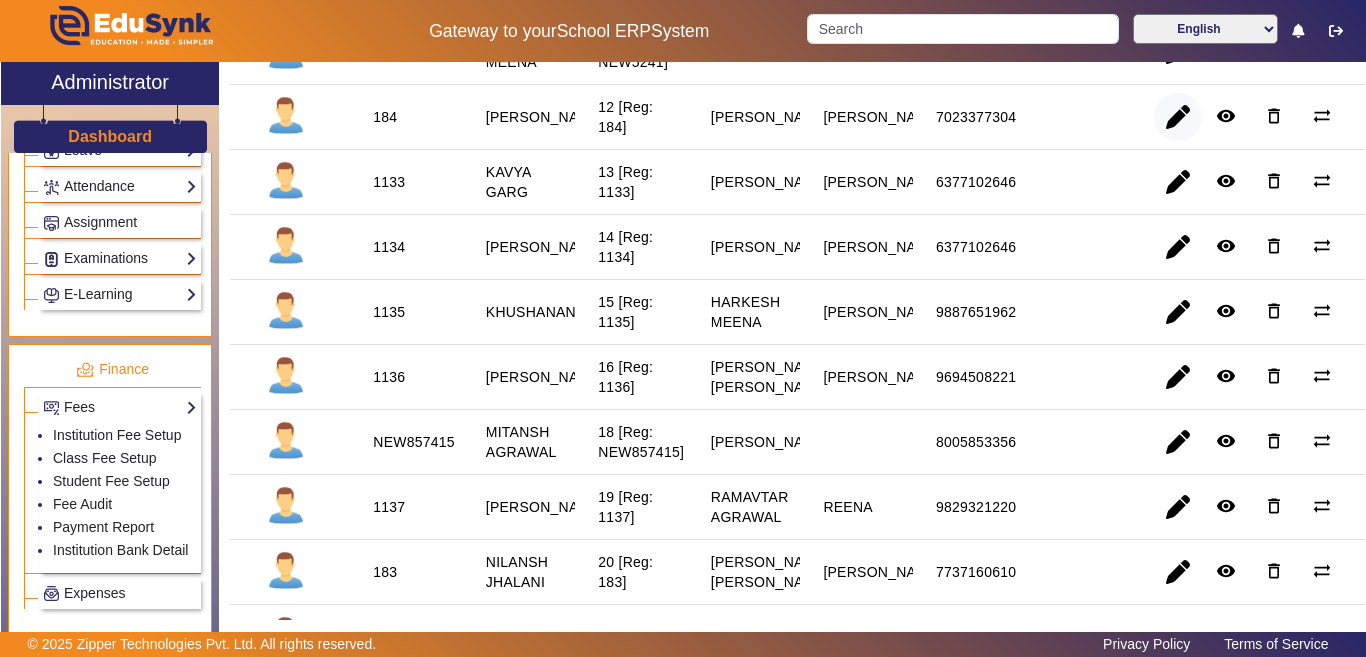 click at bounding box center (1178, 182) 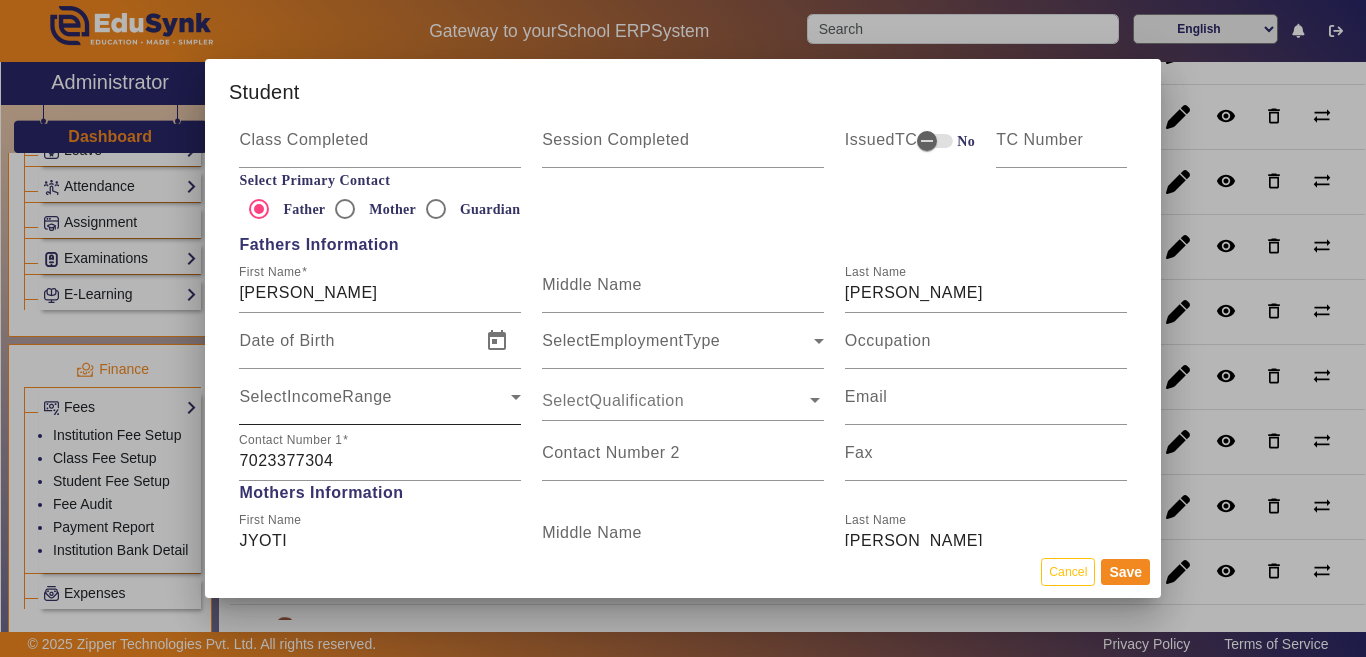 scroll, scrollTop: 1400, scrollLeft: 0, axis: vertical 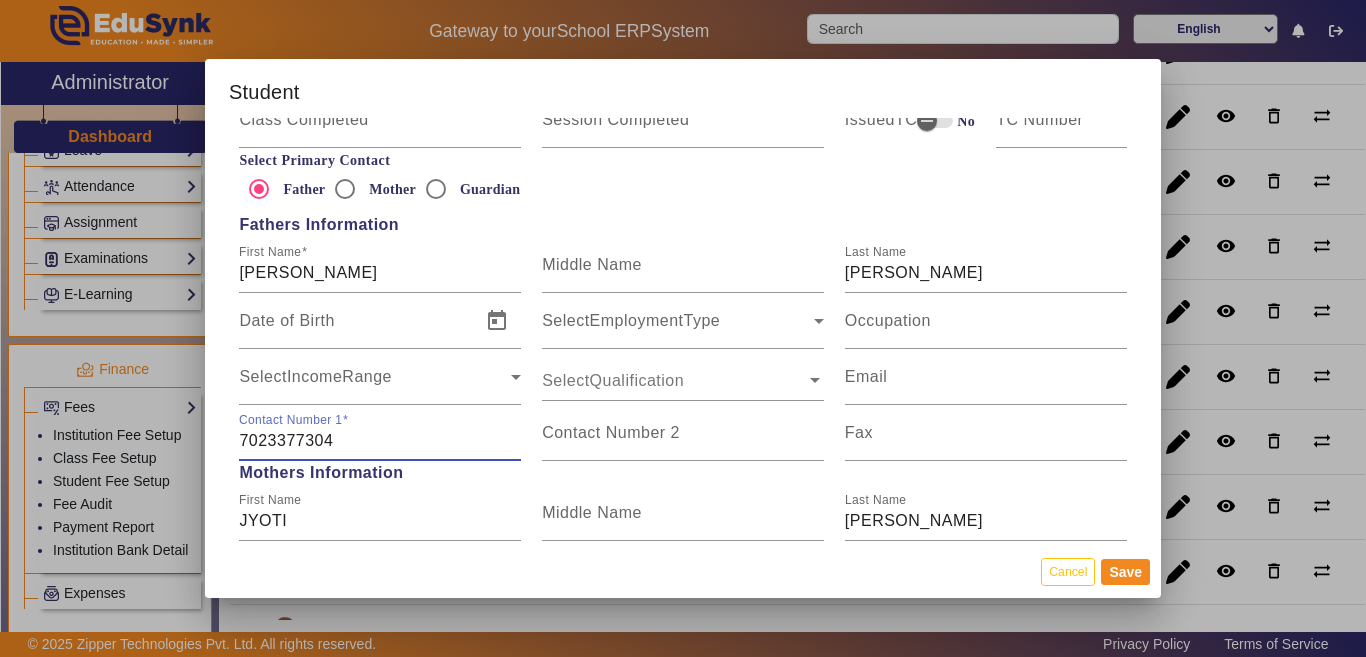 click on "Student Personal Information First Name [PERSON_NAME] Middle Name Last Name Date of Birth Age Place of Birth Gender [DEMOGRAPHIC_DATA] Student Contact [PHONE_NUMBER] Student Email Nationality INDIAN Caste Ethinicity Religion [DEMOGRAPHIC_DATA] Category GENERAL MotherTongue Minority Upload Student Image Identification Documents Select Document Type Select Document Type Document Number Date of Issue file_upload Upload File Select Document Type Select Document Type Document Number Date of Issue file_upload Upload File Permanent Address Address Line 1 Address Line 2 Address Line 3 Select Country Select State City Pin Code  My Correspondence address is same as the permanent address.  Correspondence Address Address Line [STREET_ADDRESS][GEOGRAPHIC_DATA] Address Line 2 Address Line 3 Select Country Select State City Pin Code Institution Related Information EduSynkID 23328 Card ID Registration Id 184 Affiliation No Class/Batch Information Class Type Class III Section A Roll No. 12 [Reg: 184] House Admission Information Admission Session Admission Date  No" at bounding box center [683, 328] 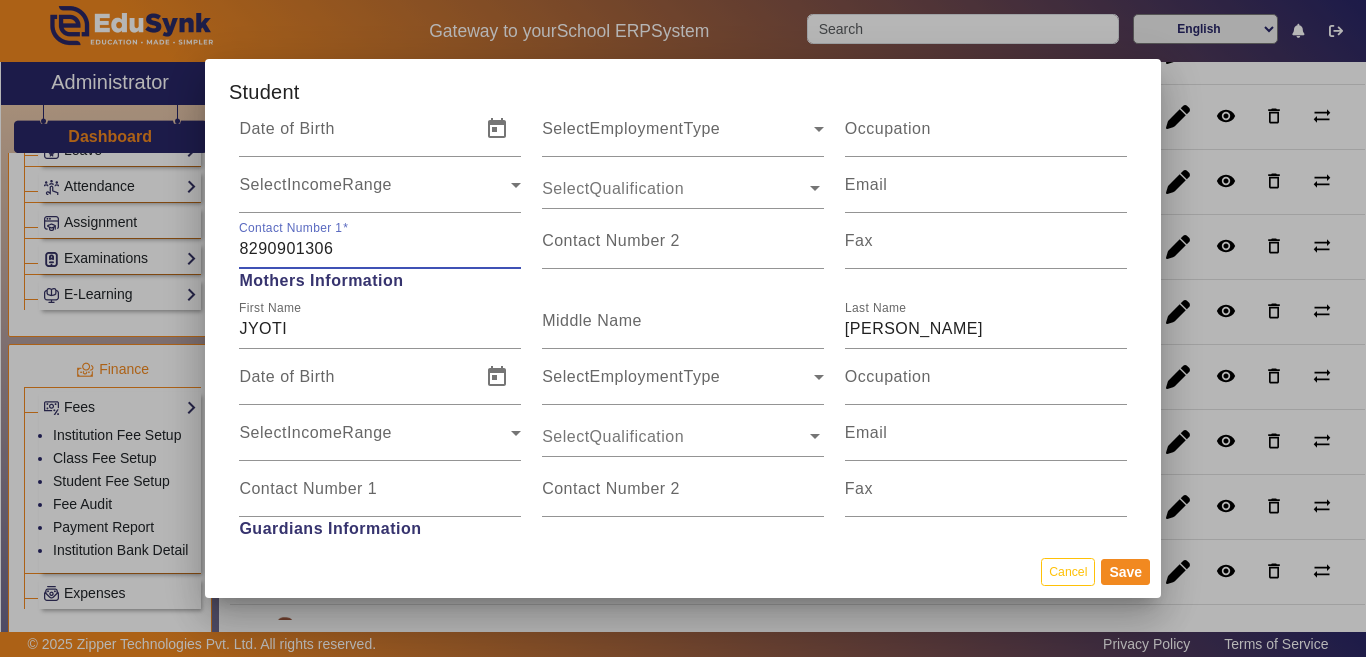 scroll, scrollTop: 1600, scrollLeft: 0, axis: vertical 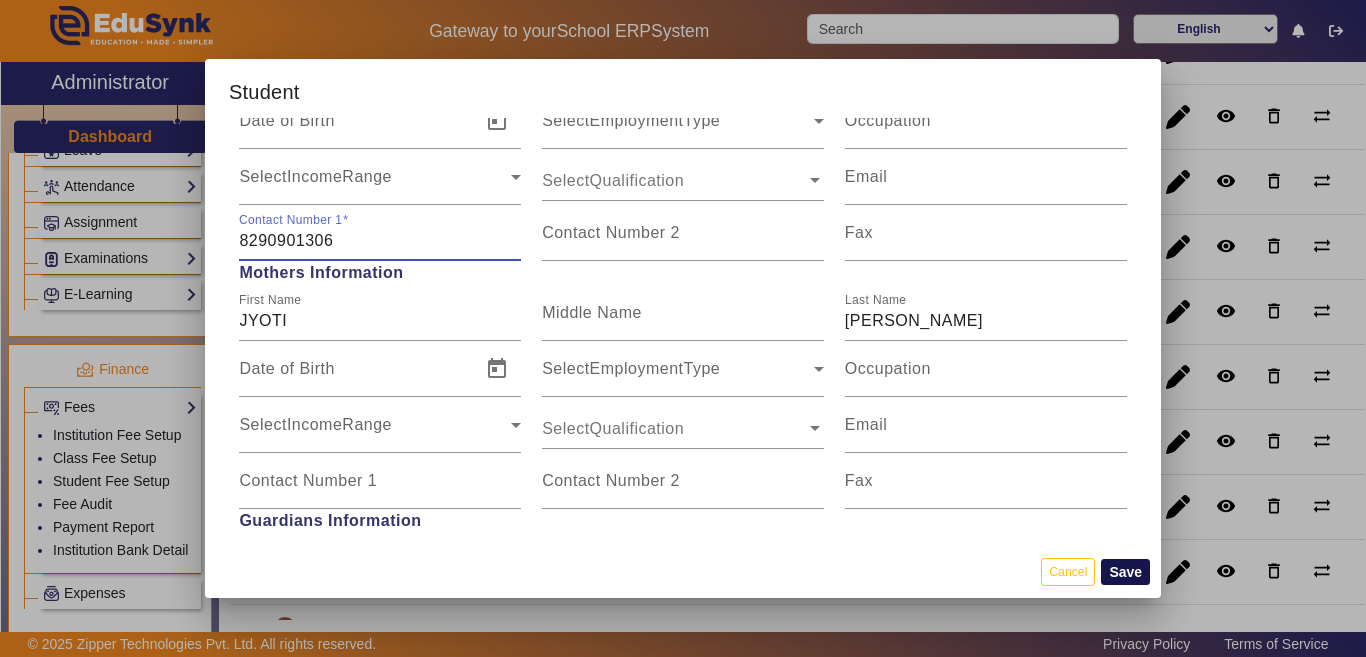 type on "8290901306" 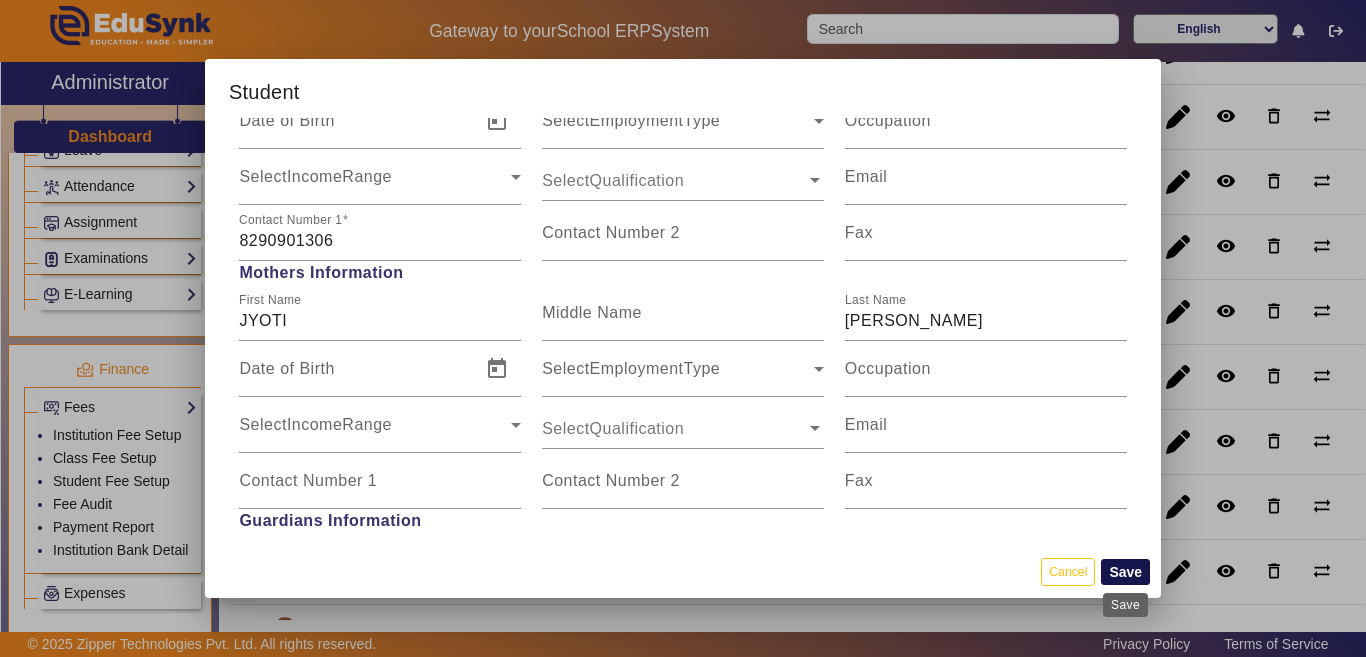 click on "Save" at bounding box center (1125, 572) 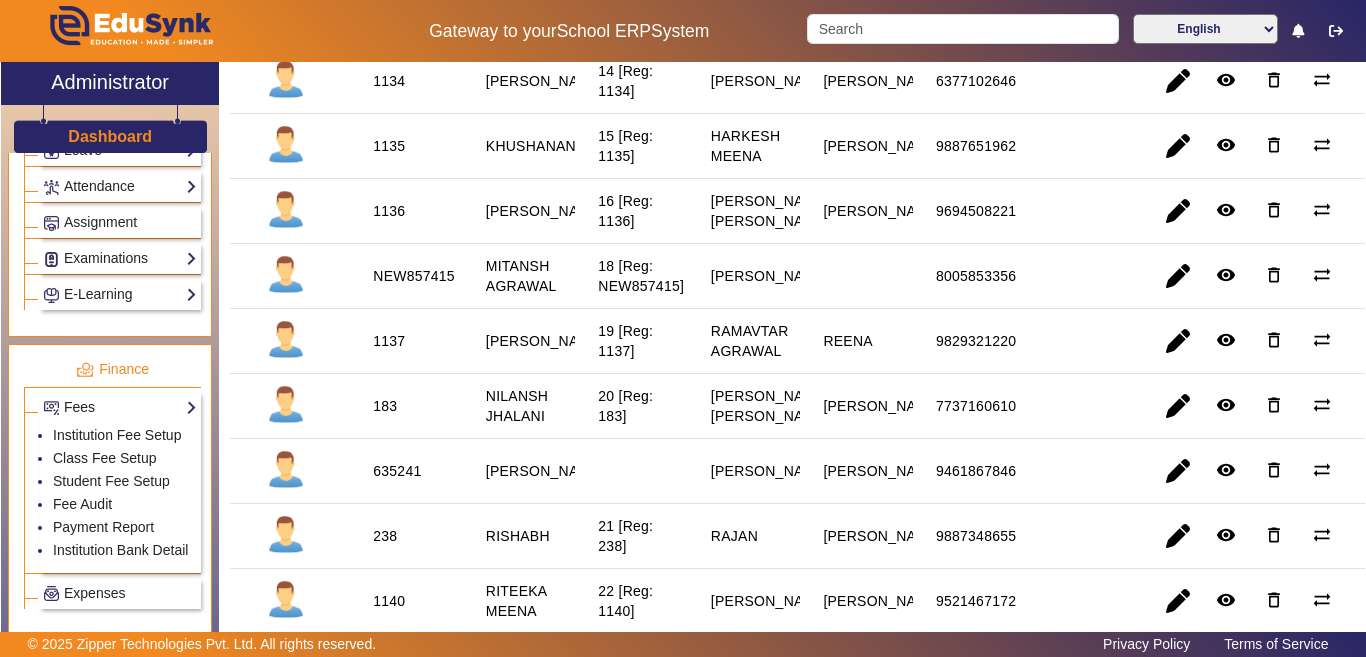 scroll, scrollTop: 1000, scrollLeft: 0, axis: vertical 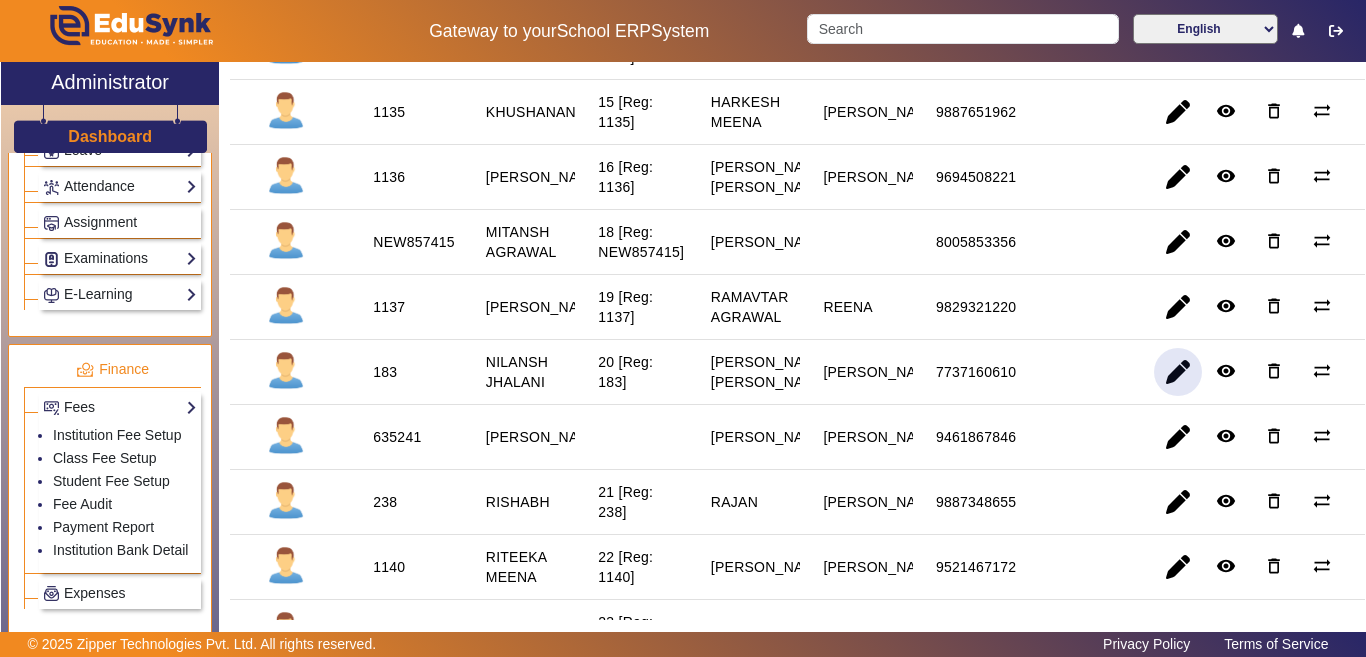 click 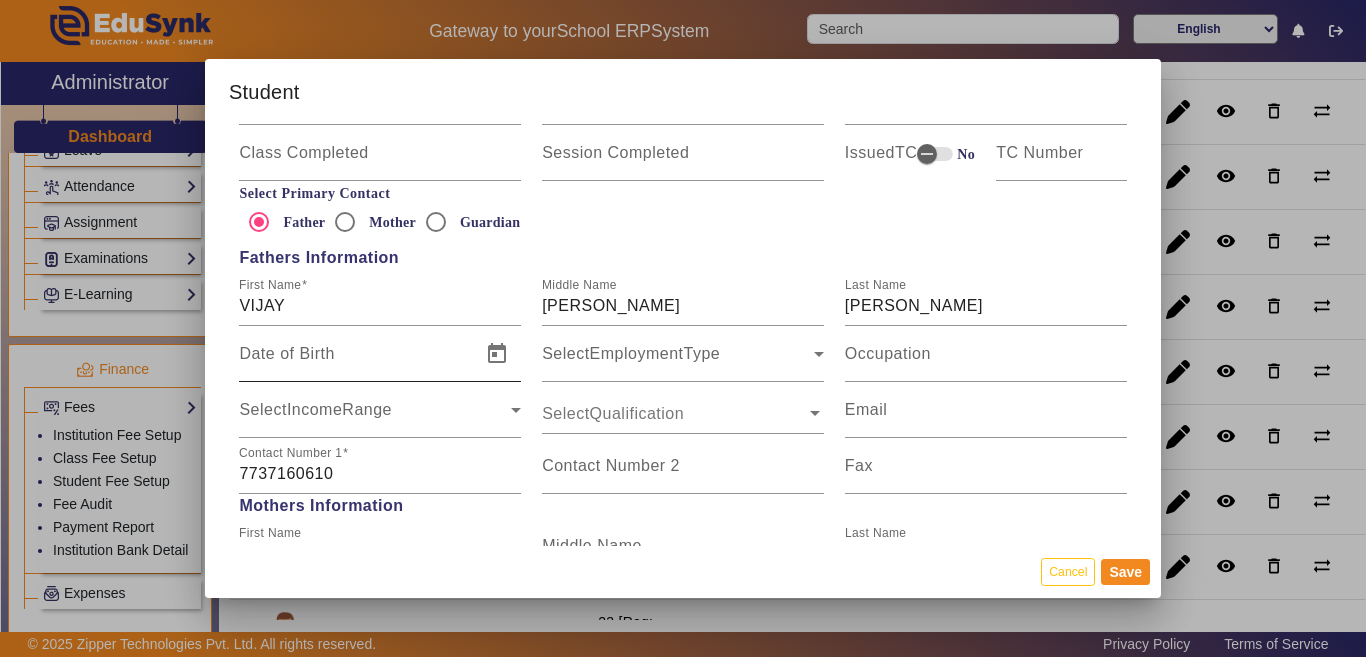 scroll, scrollTop: 1400, scrollLeft: 0, axis: vertical 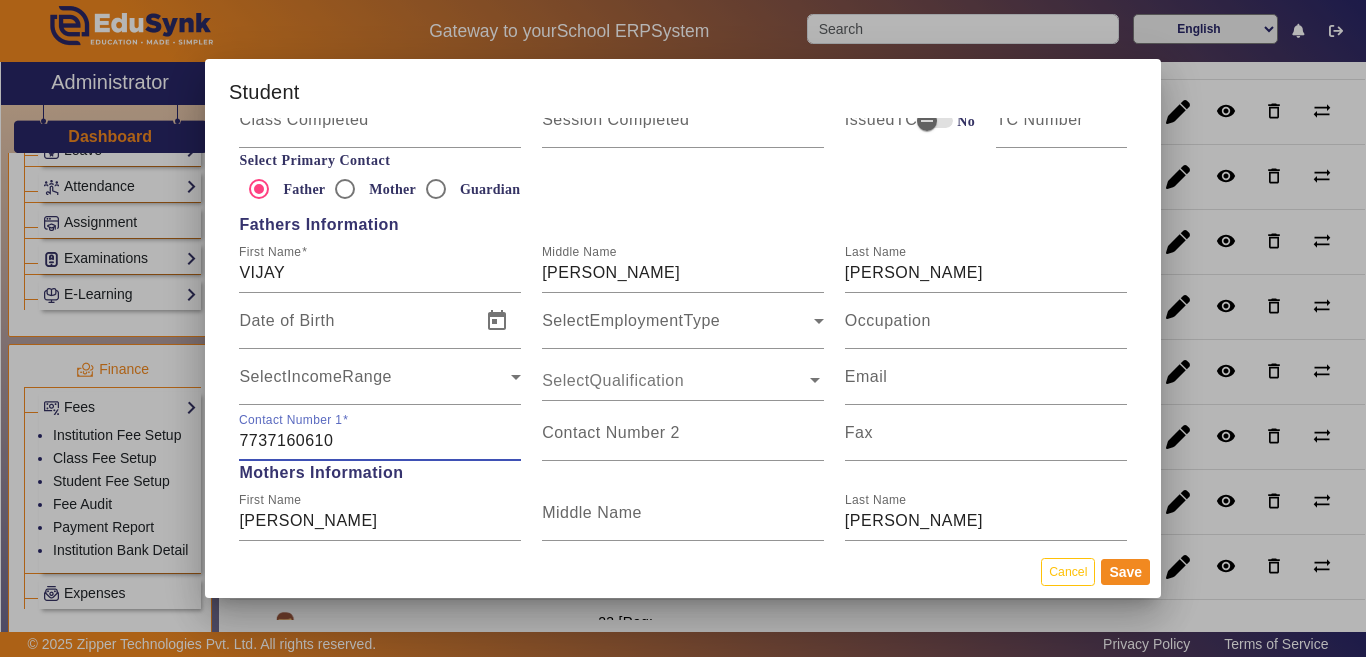 drag, startPoint x: 354, startPoint y: 448, endPoint x: 155, endPoint y: 443, distance: 199.0628 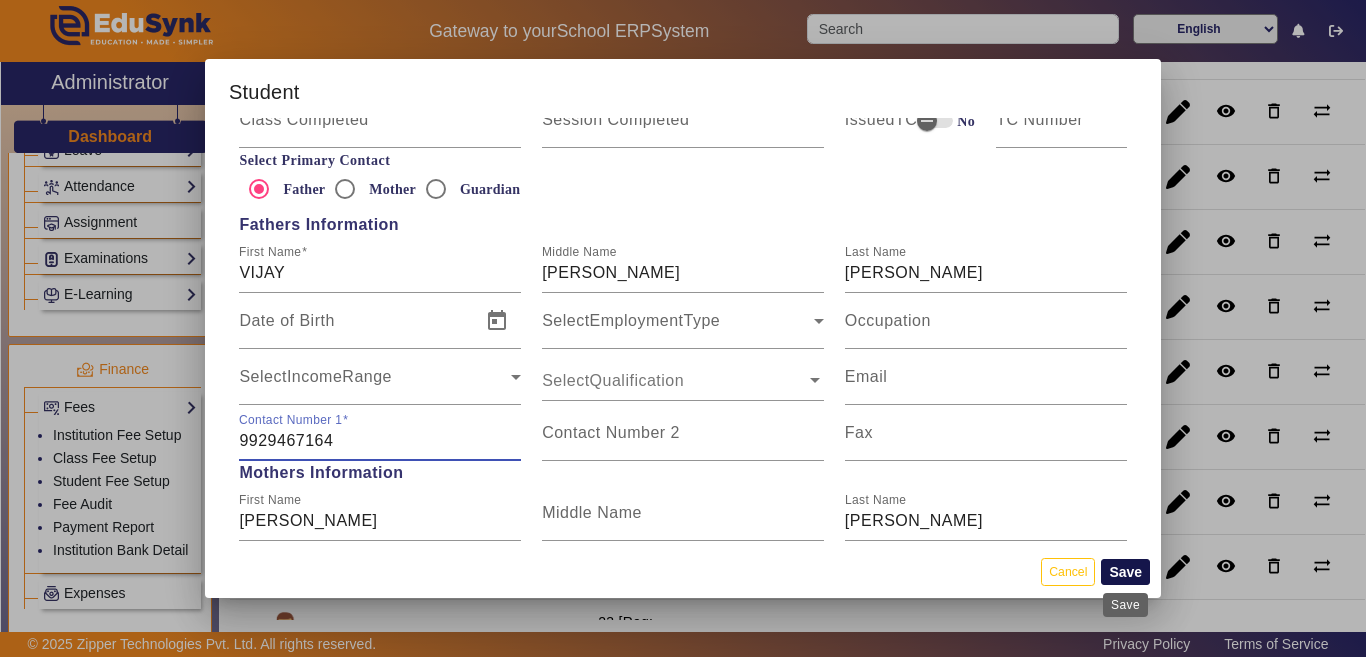 type on "9929467164" 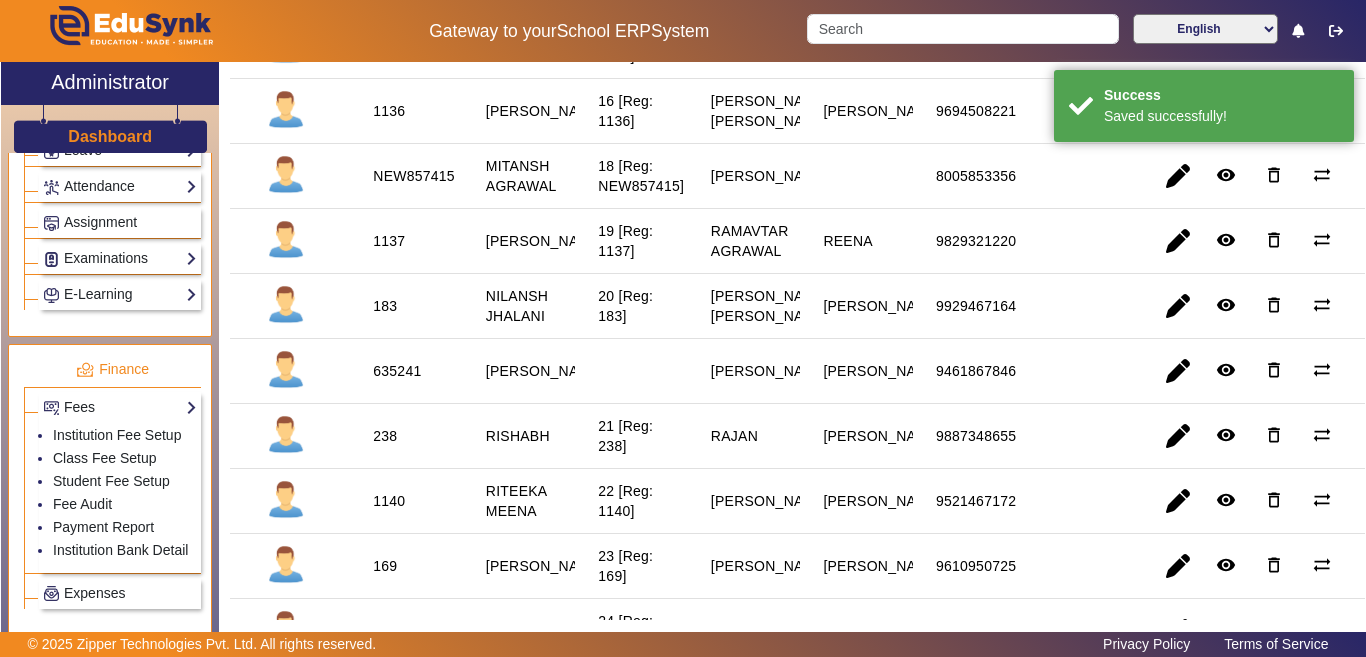 scroll, scrollTop: 1100, scrollLeft: 0, axis: vertical 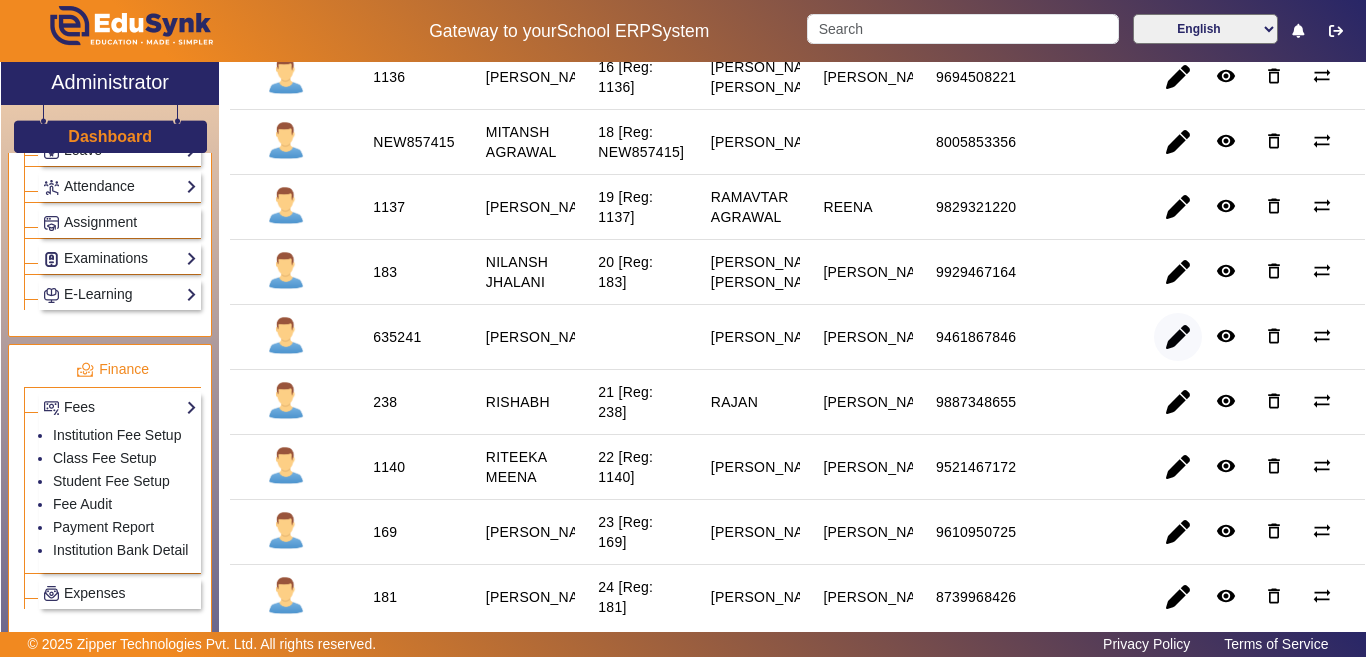 click at bounding box center [1178, 402] 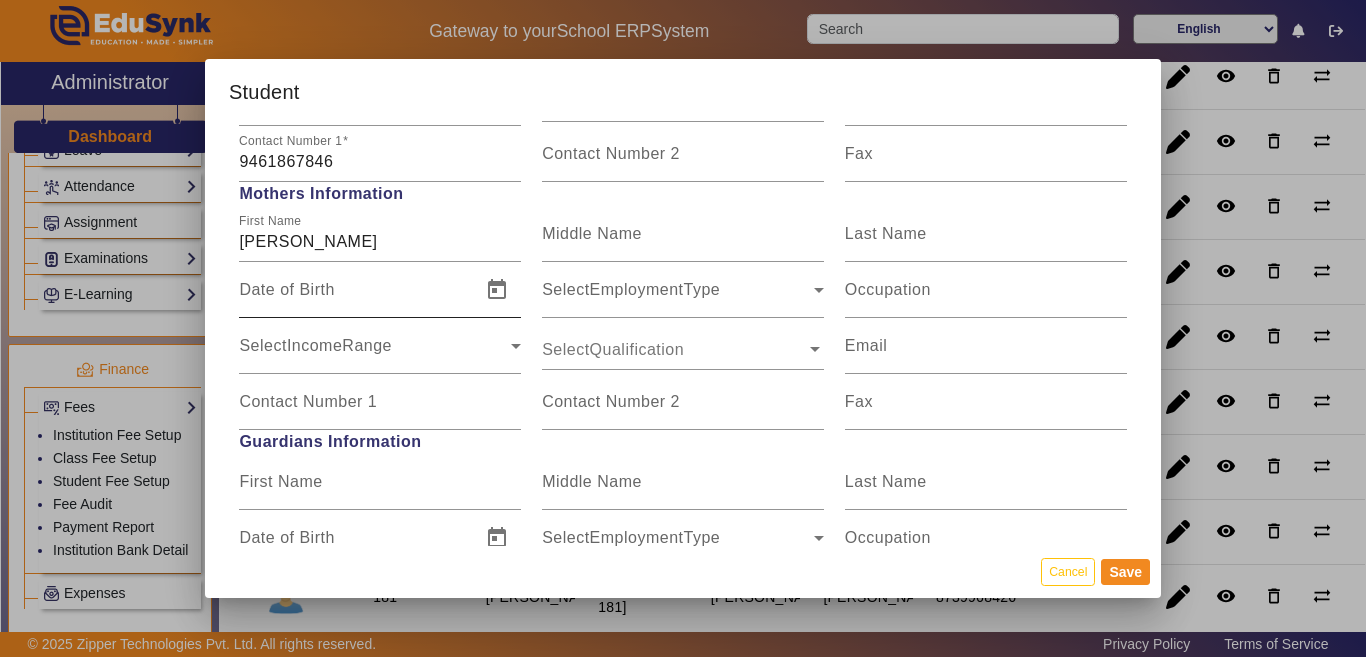 scroll, scrollTop: 1500, scrollLeft: 0, axis: vertical 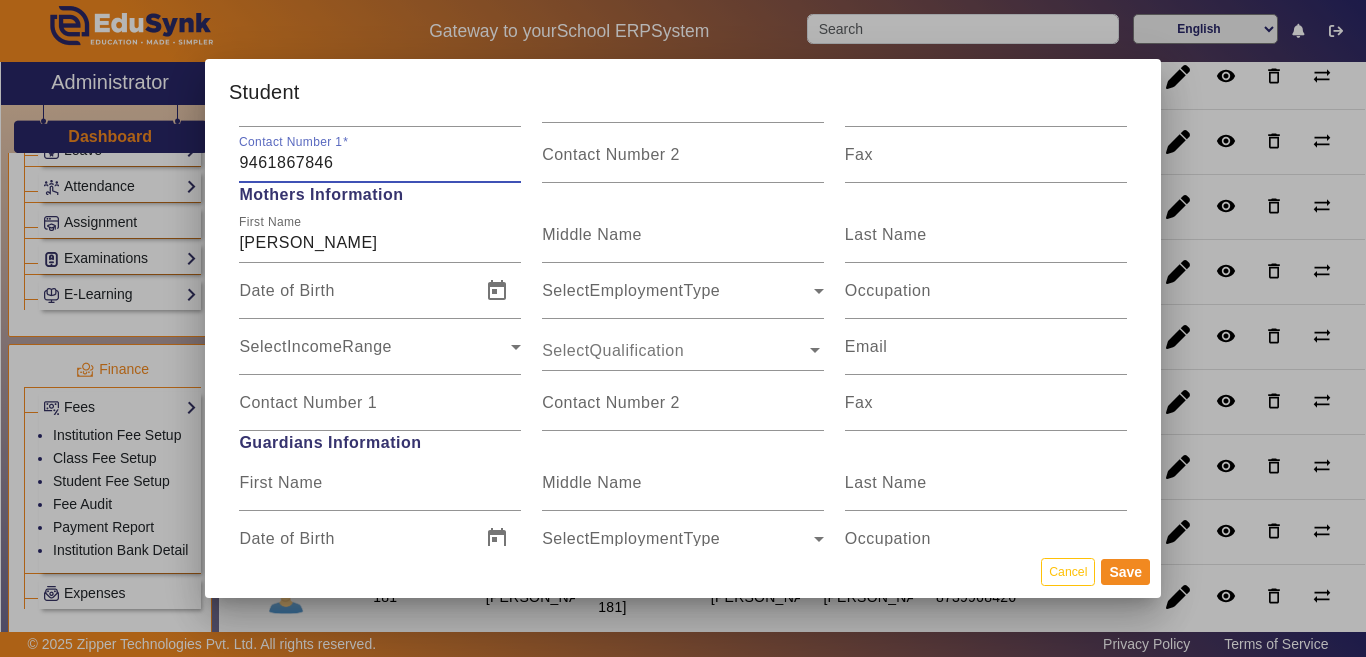 drag, startPoint x: 358, startPoint y: 162, endPoint x: 182, endPoint y: 161, distance: 176.00284 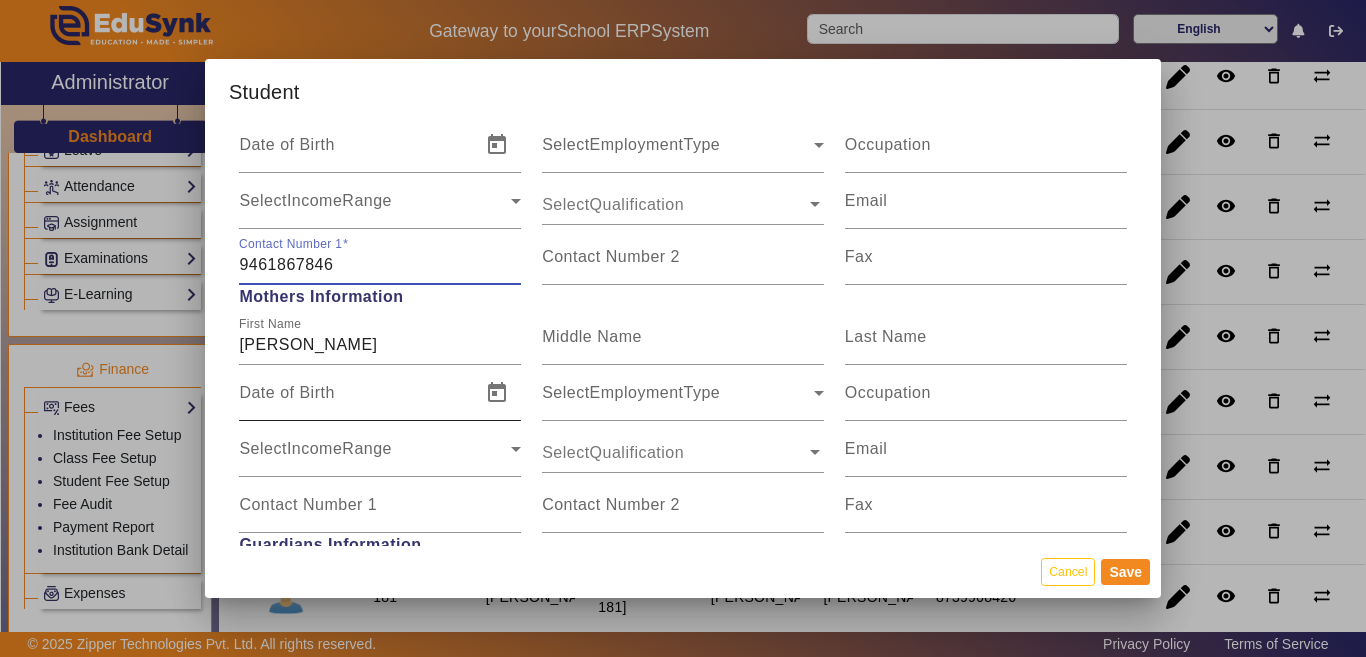 scroll, scrollTop: 1400, scrollLeft: 0, axis: vertical 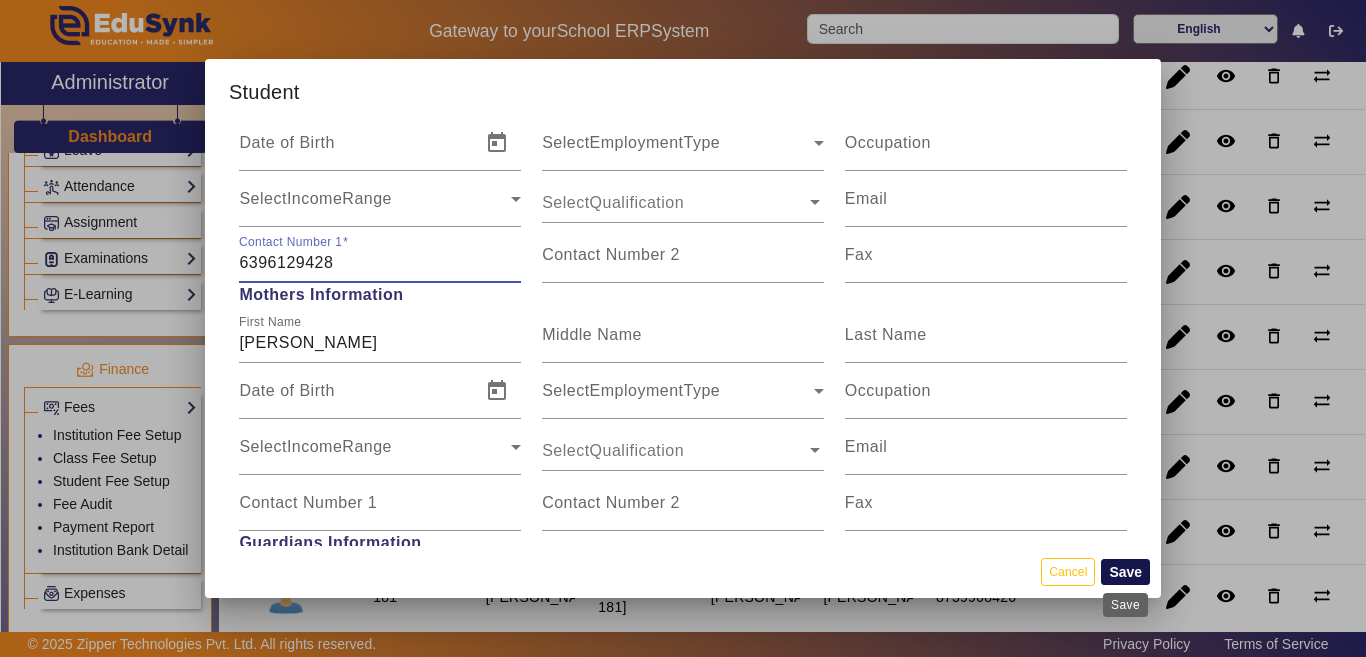 type on "6396129428" 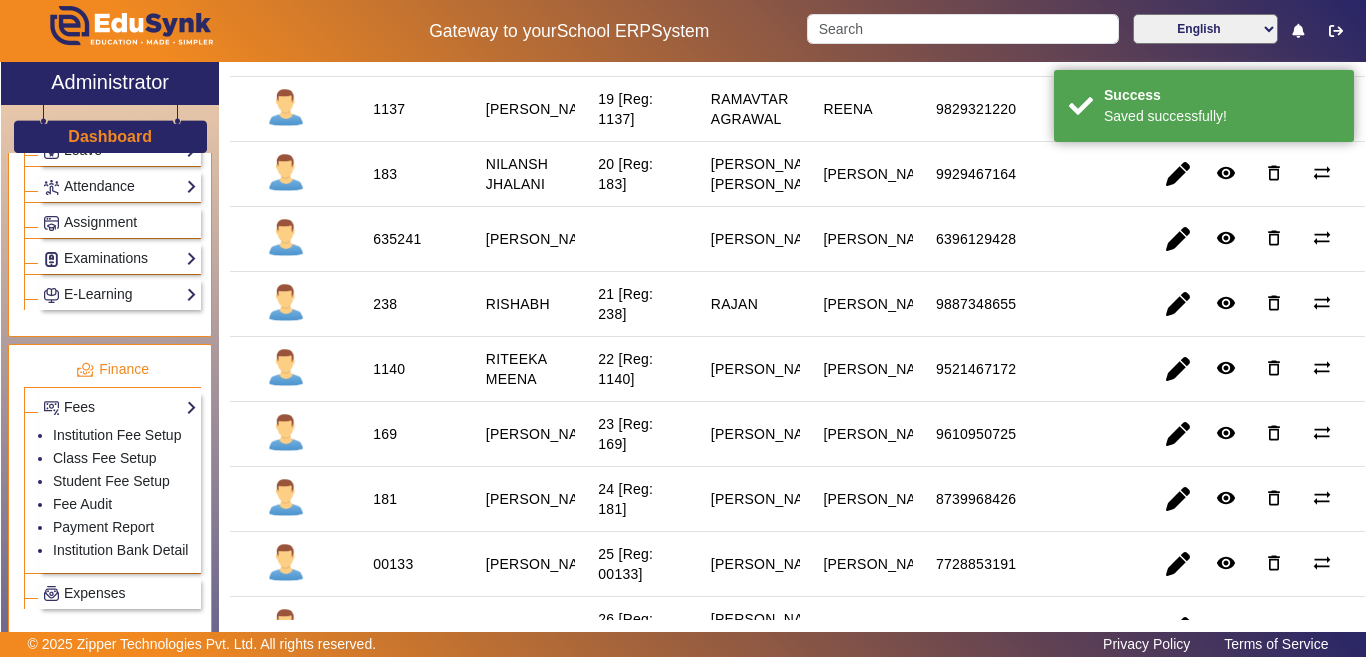 scroll, scrollTop: 1200, scrollLeft: 0, axis: vertical 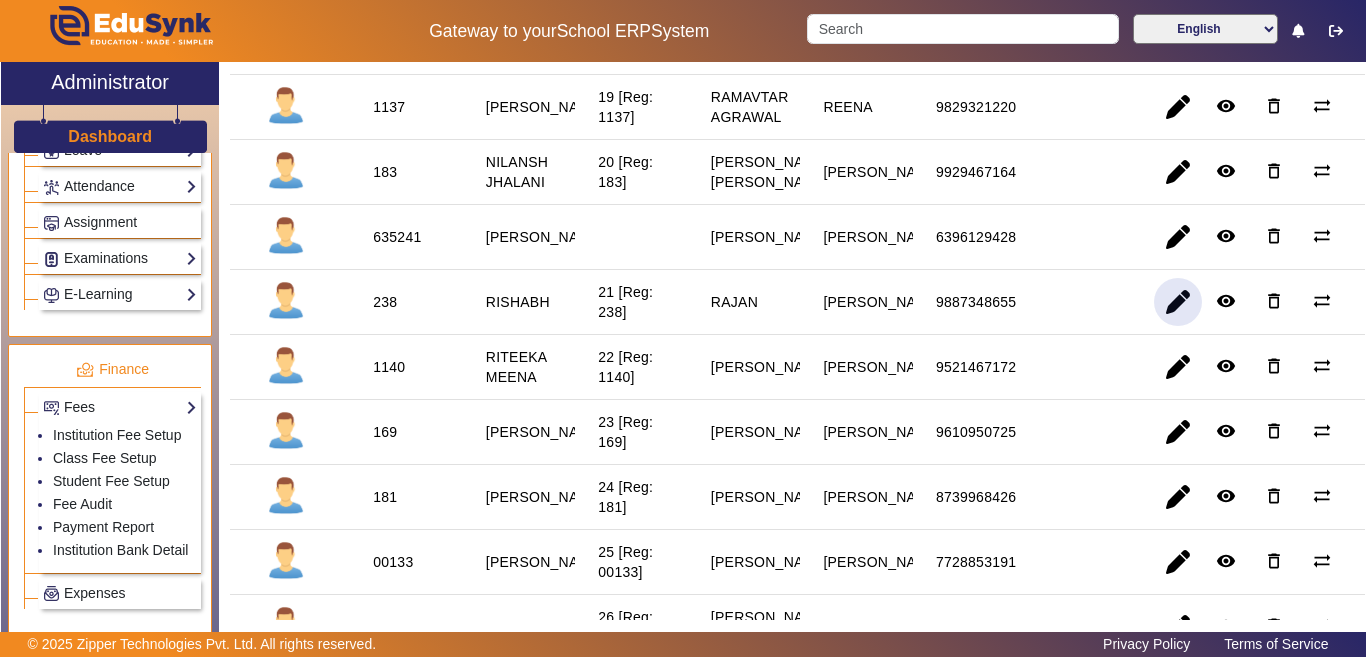 click 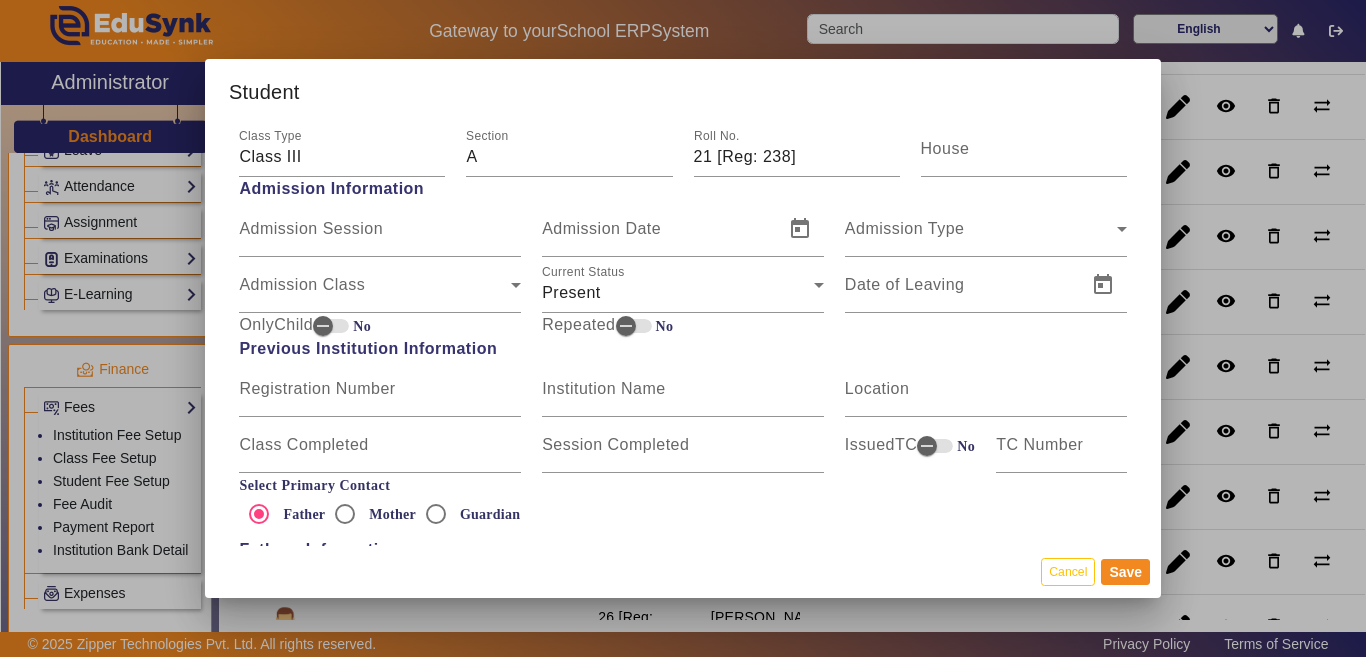 scroll, scrollTop: 1200, scrollLeft: 0, axis: vertical 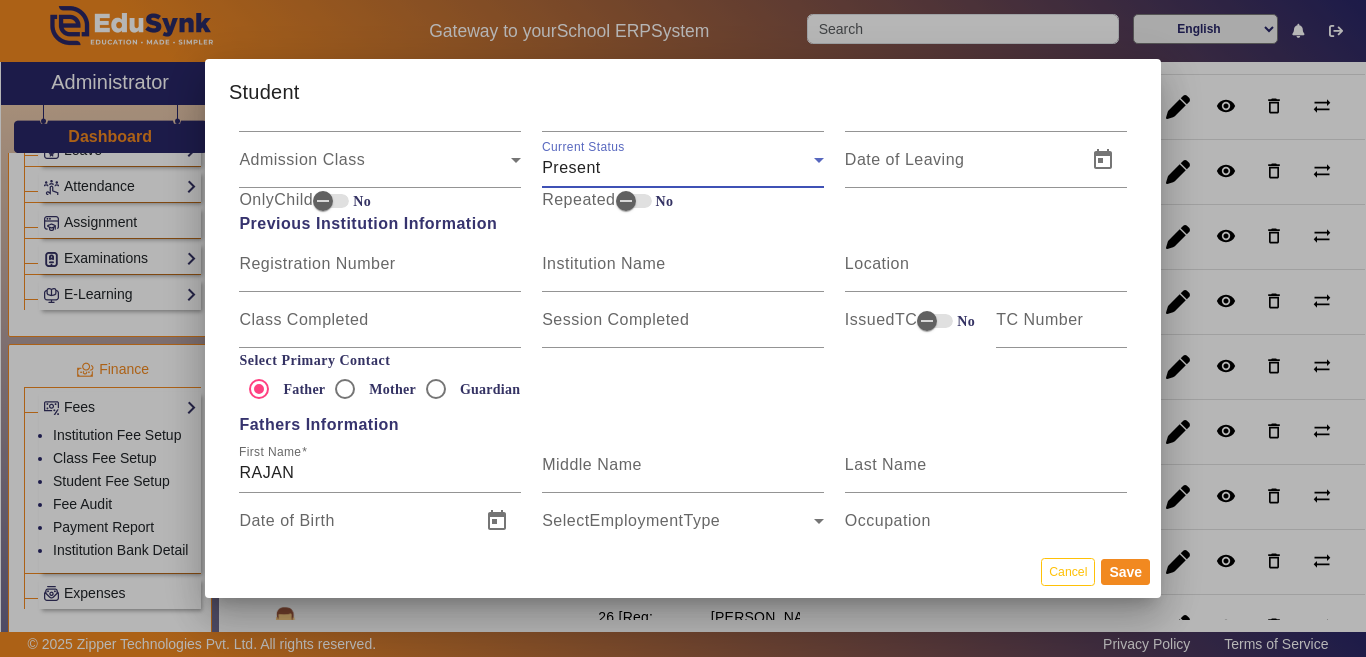 click on "Present" at bounding box center [571, 167] 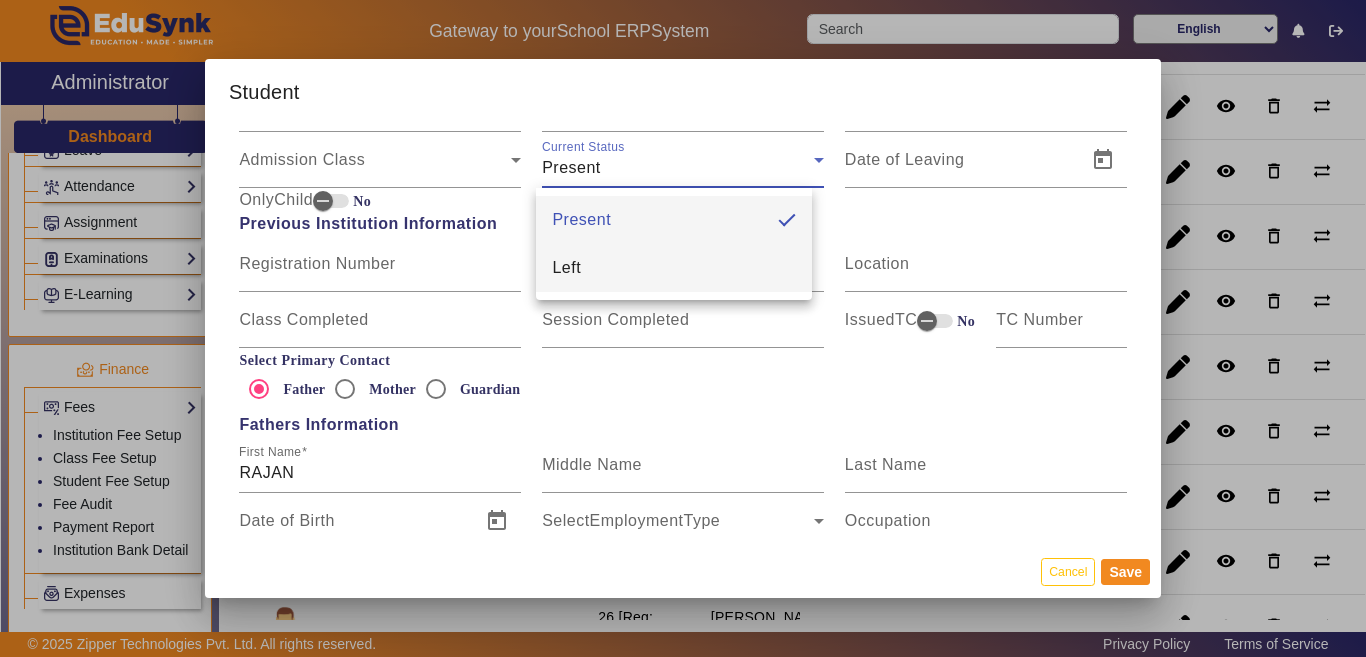 click on "Left" at bounding box center (674, 268) 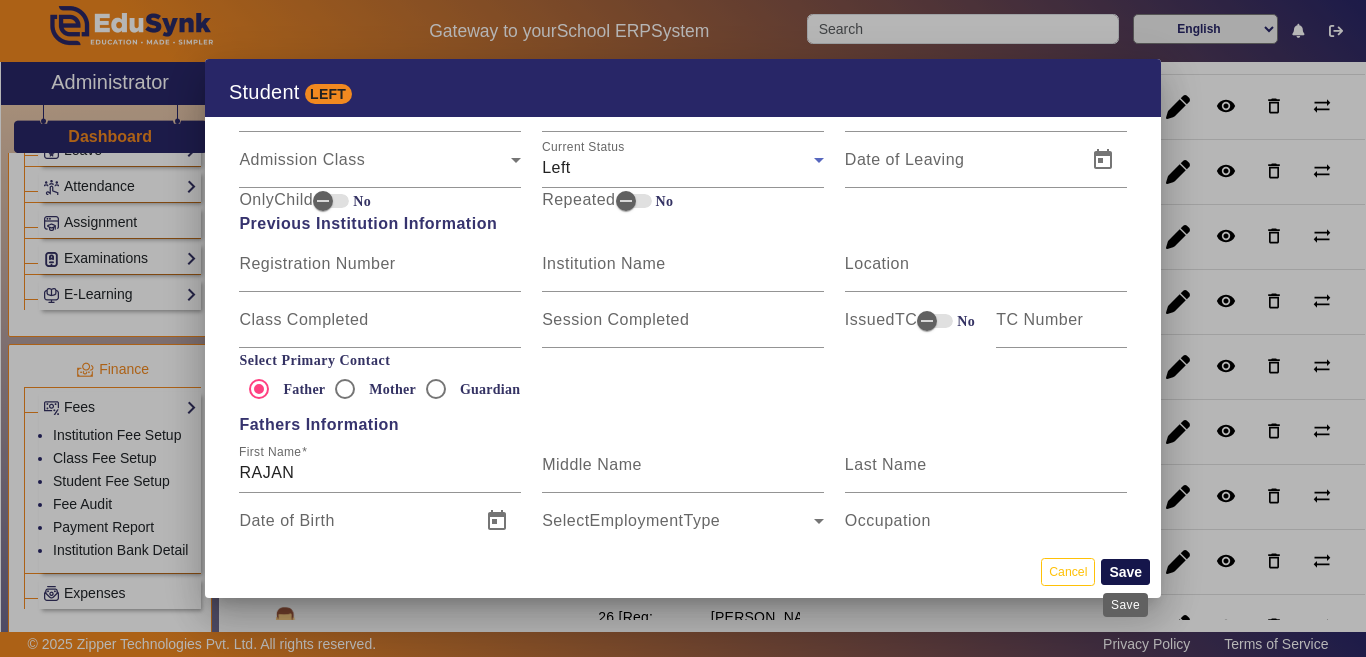 click on "Save" at bounding box center (1125, 572) 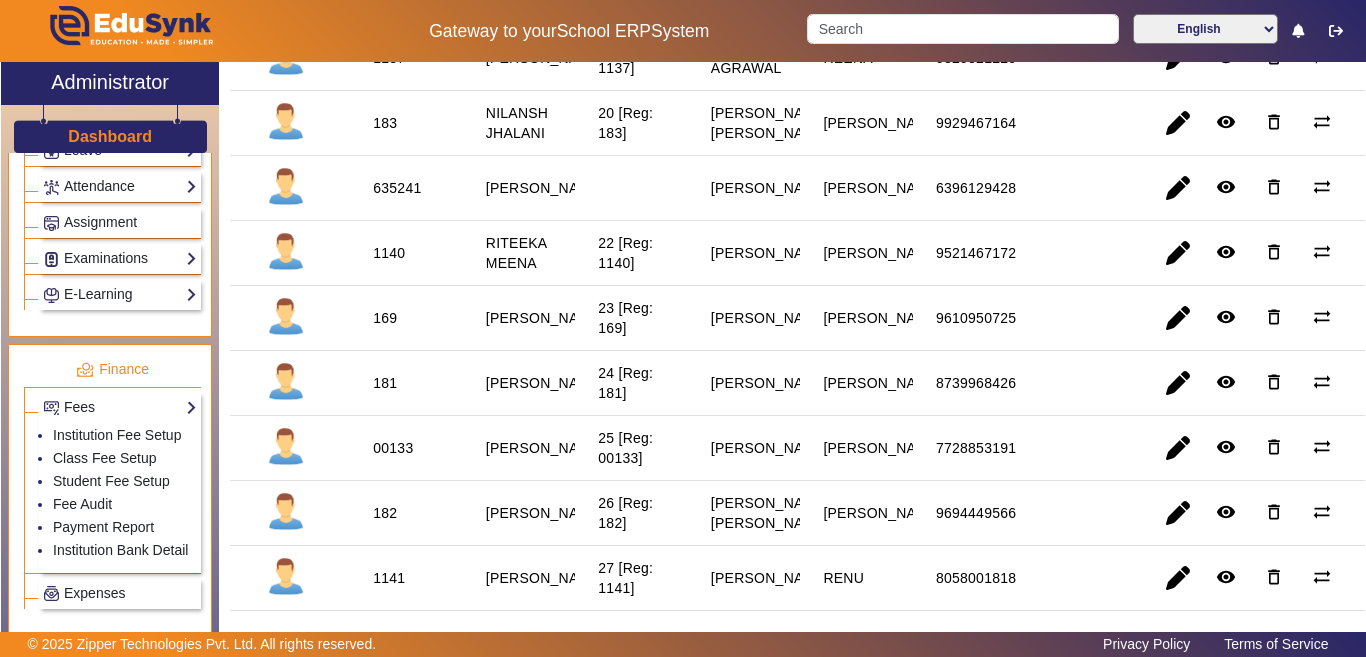 scroll, scrollTop: 1300, scrollLeft: 0, axis: vertical 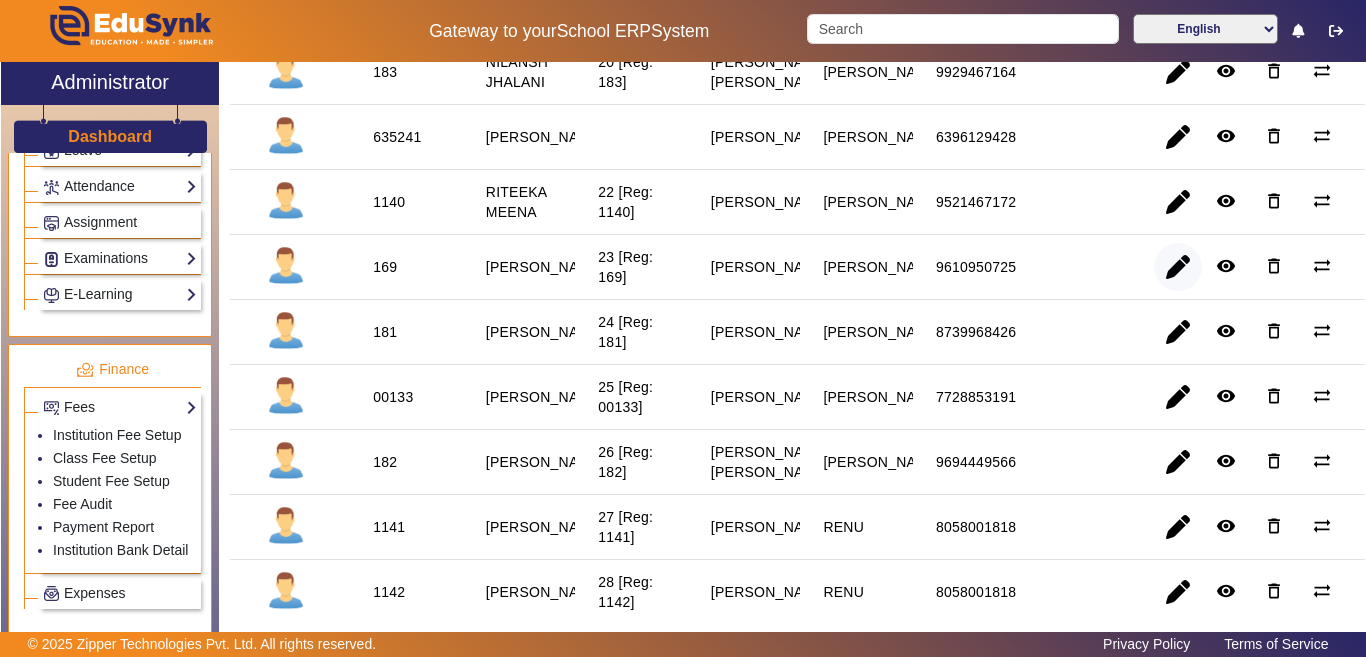 click at bounding box center [1178, 332] 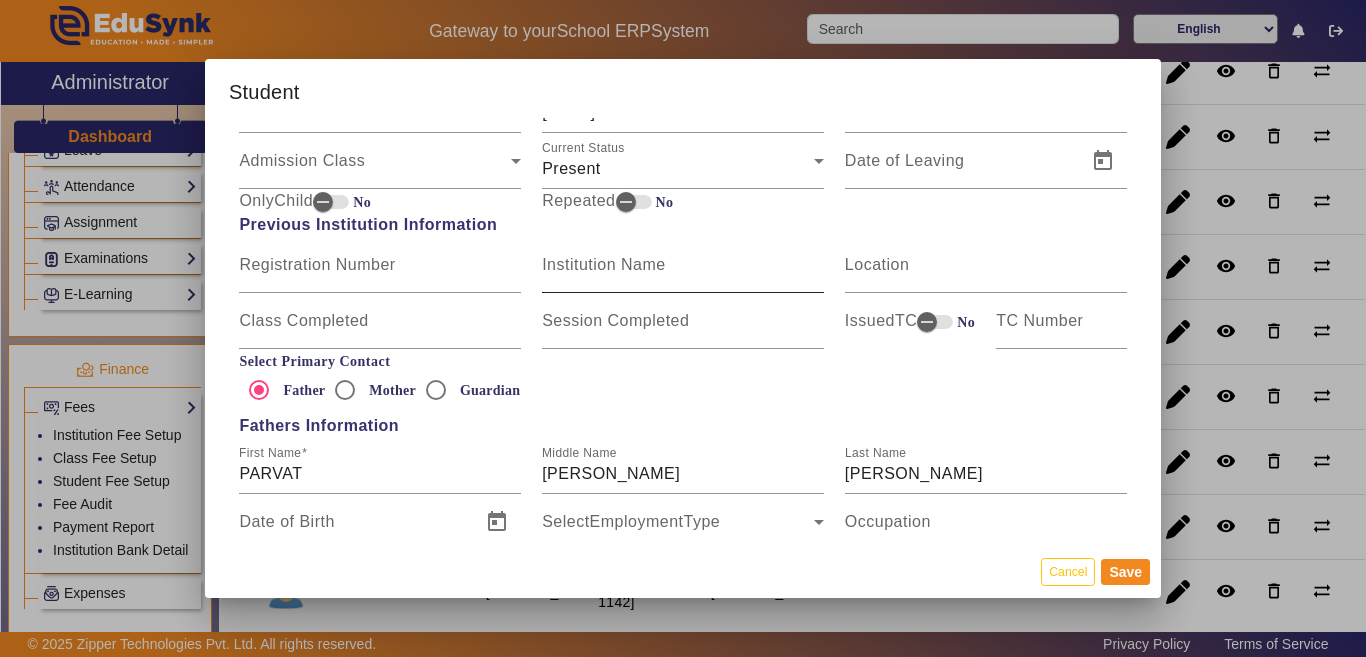 scroll, scrollTop: 1200, scrollLeft: 0, axis: vertical 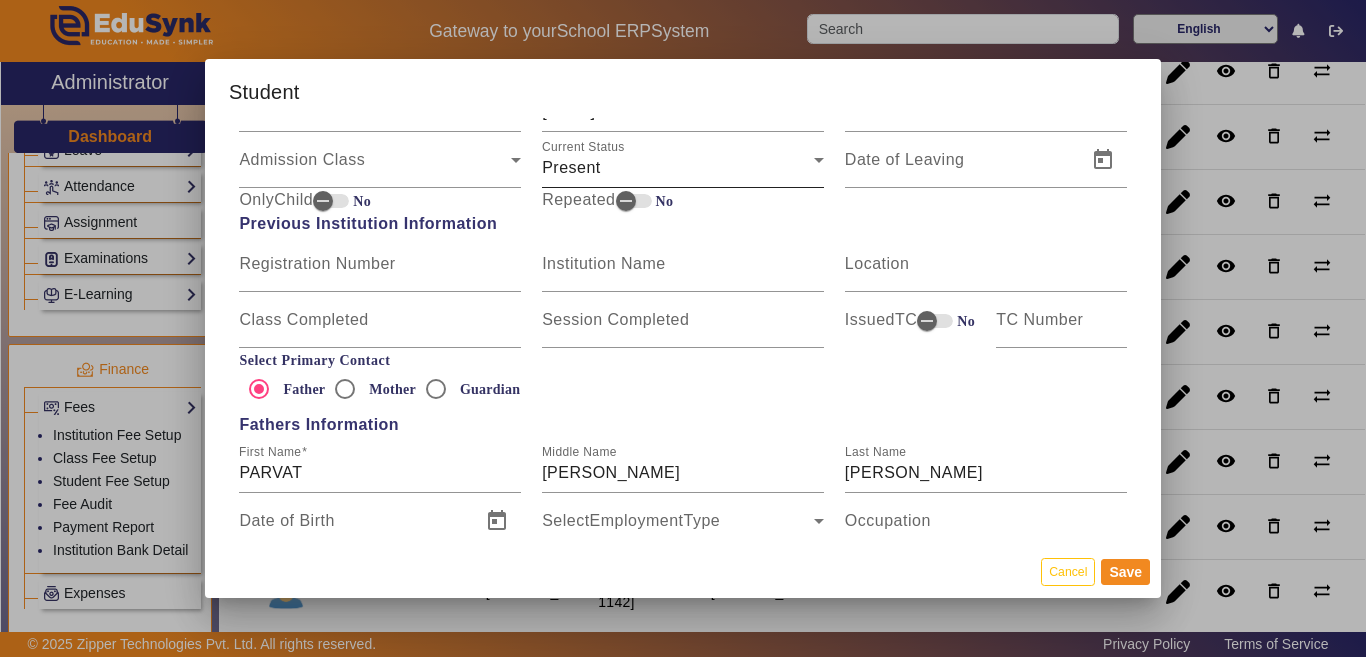 drag, startPoint x: 601, startPoint y: 168, endPoint x: 596, endPoint y: 179, distance: 12.083046 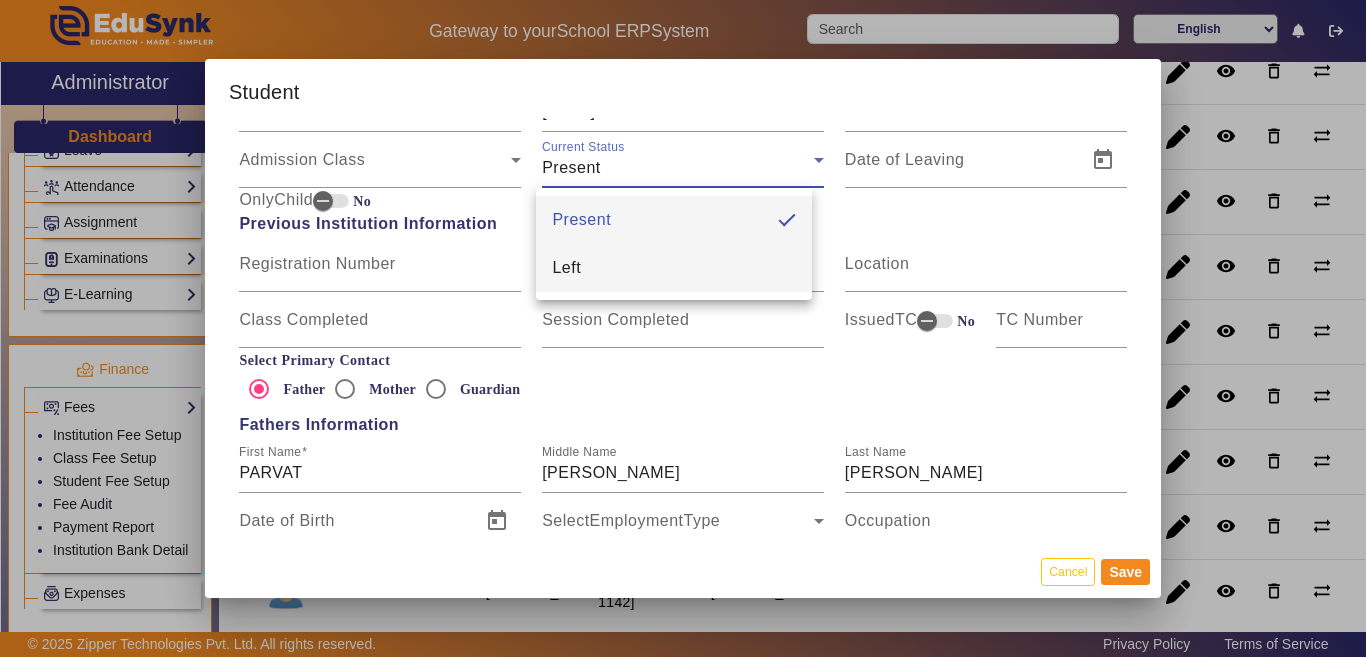 click on "Left" at bounding box center [674, 268] 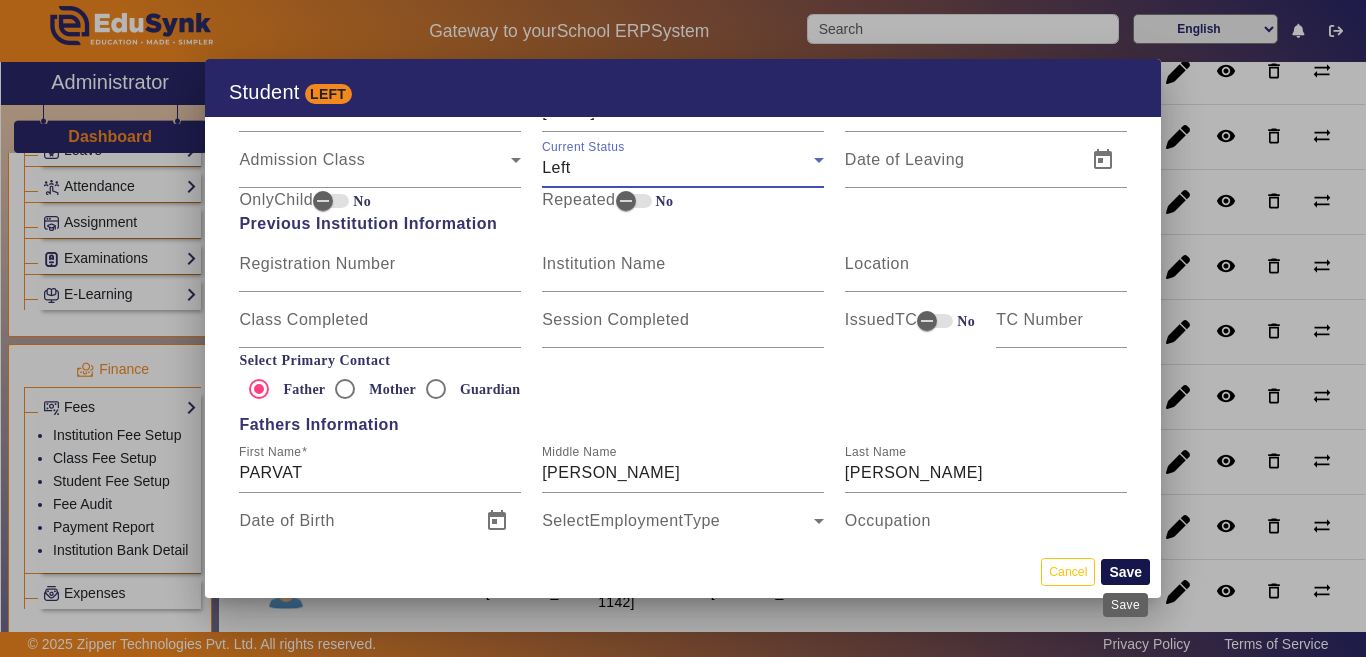 click on "Save" at bounding box center (1125, 572) 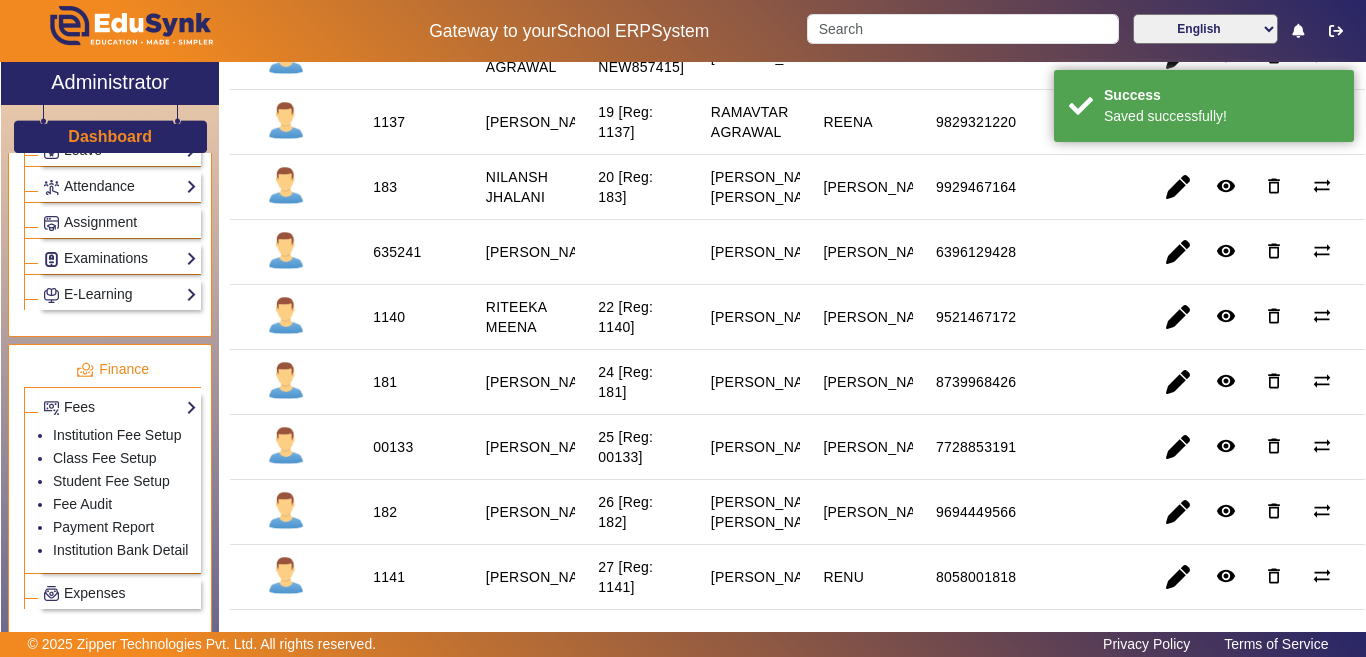 scroll, scrollTop: 1300, scrollLeft: 0, axis: vertical 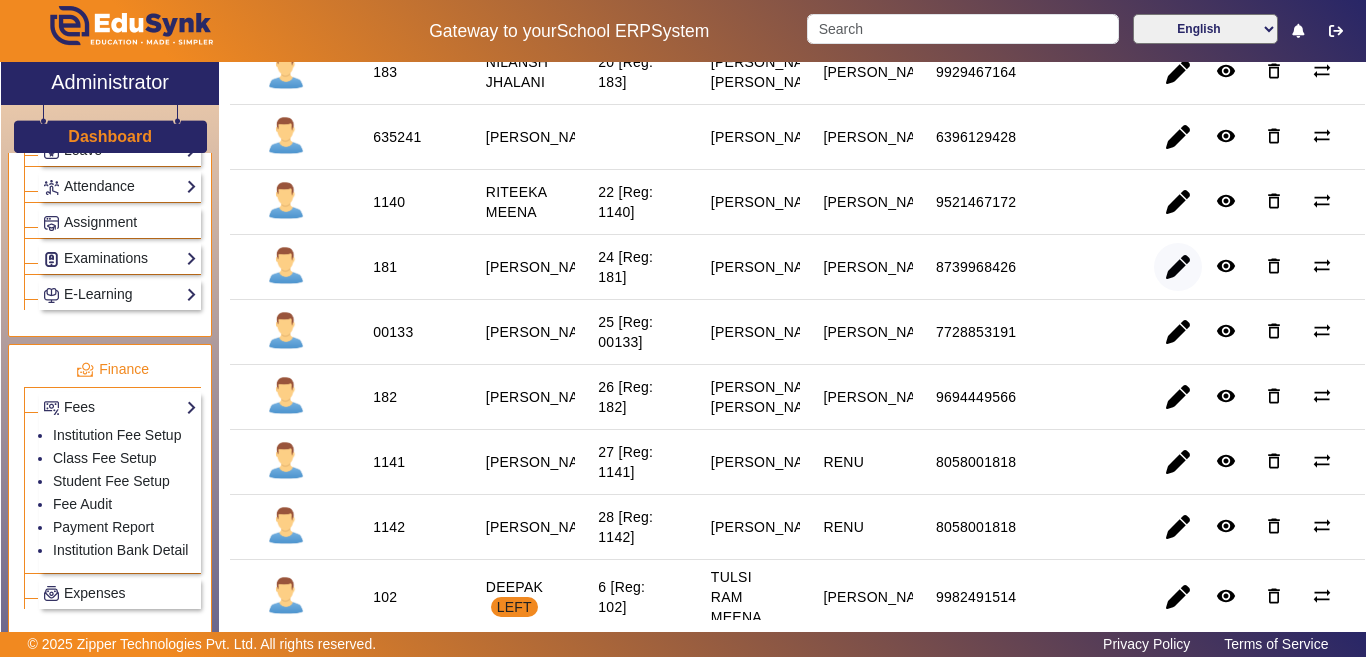 click at bounding box center (1178, 332) 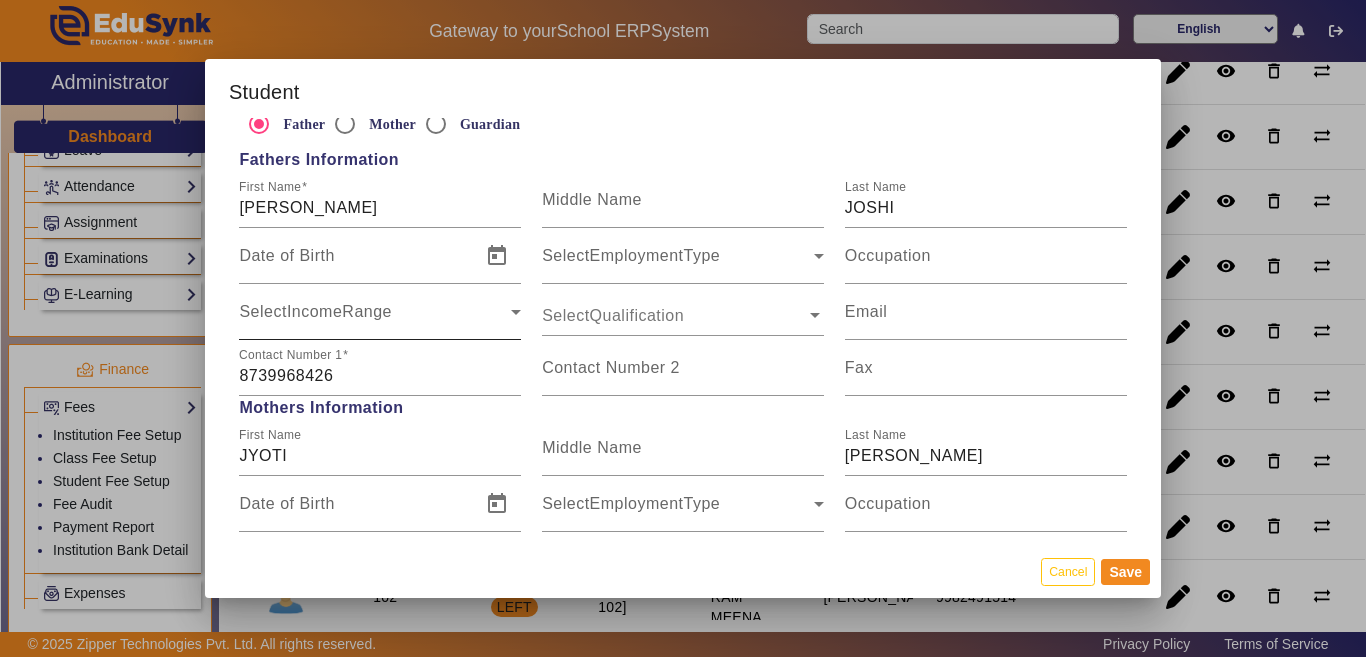 scroll, scrollTop: 1500, scrollLeft: 0, axis: vertical 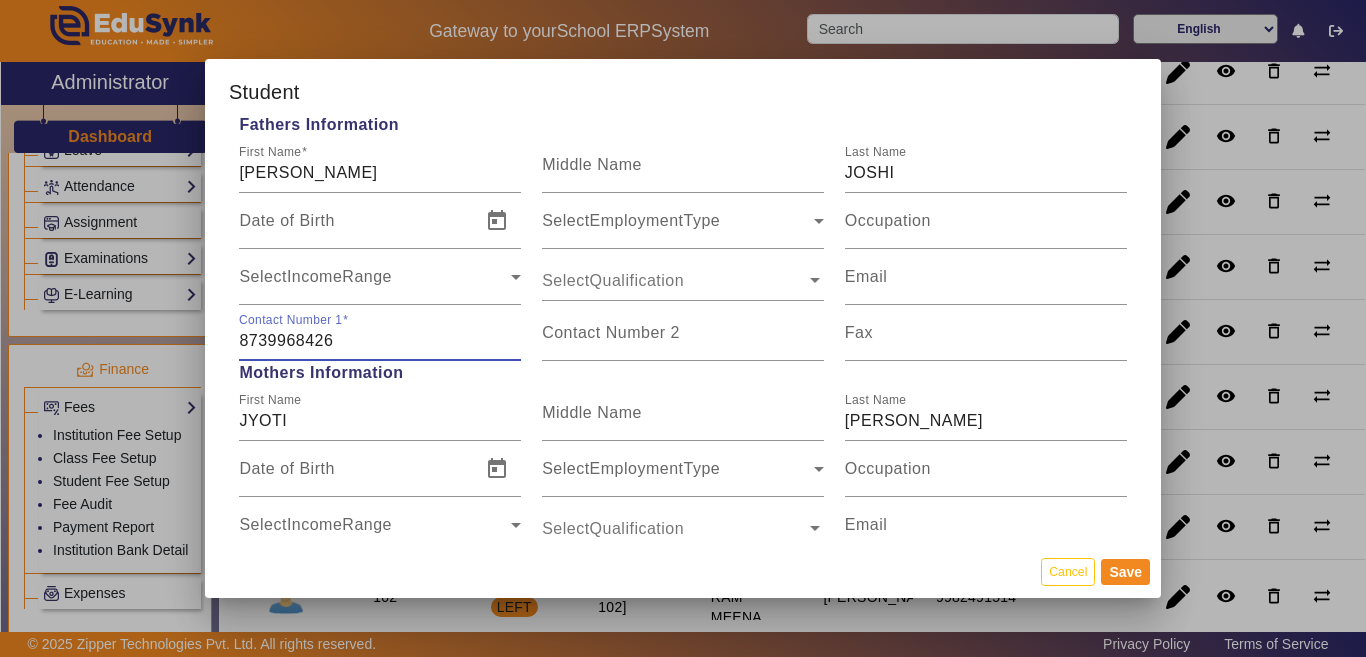 drag, startPoint x: 402, startPoint y: 346, endPoint x: 246, endPoint y: 351, distance: 156.08011 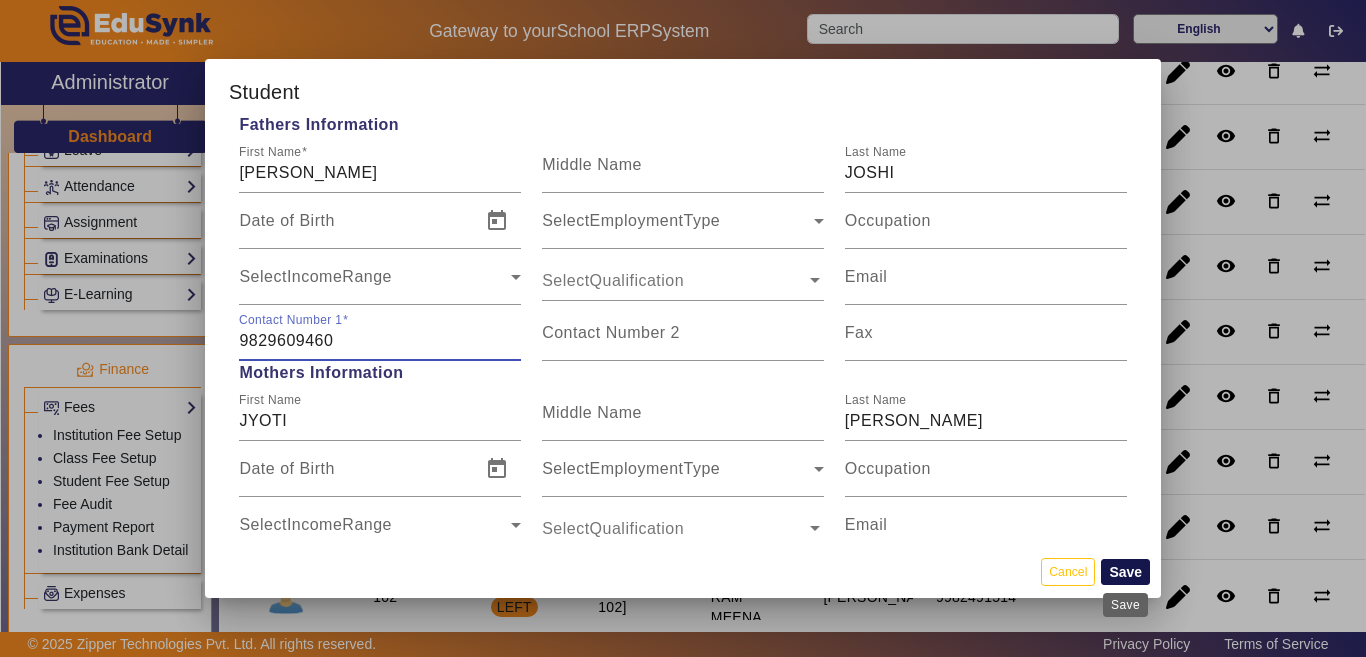 type on "9829609460" 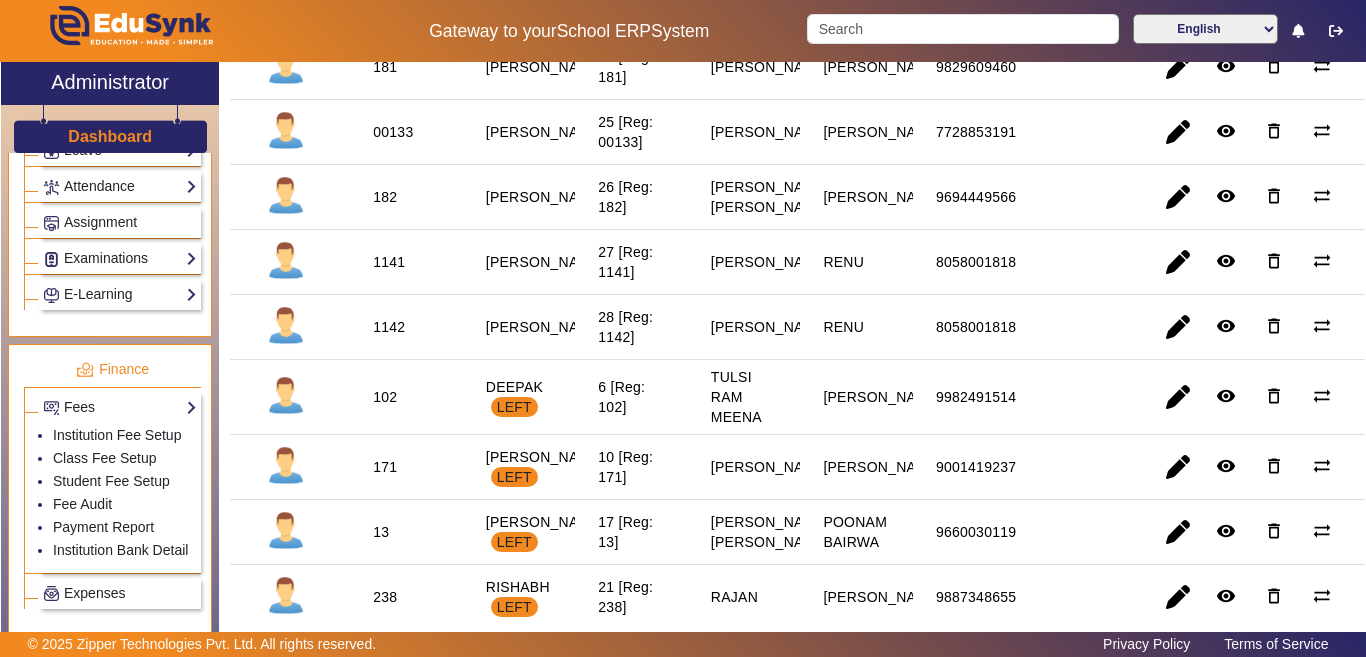 scroll, scrollTop: 1400, scrollLeft: 0, axis: vertical 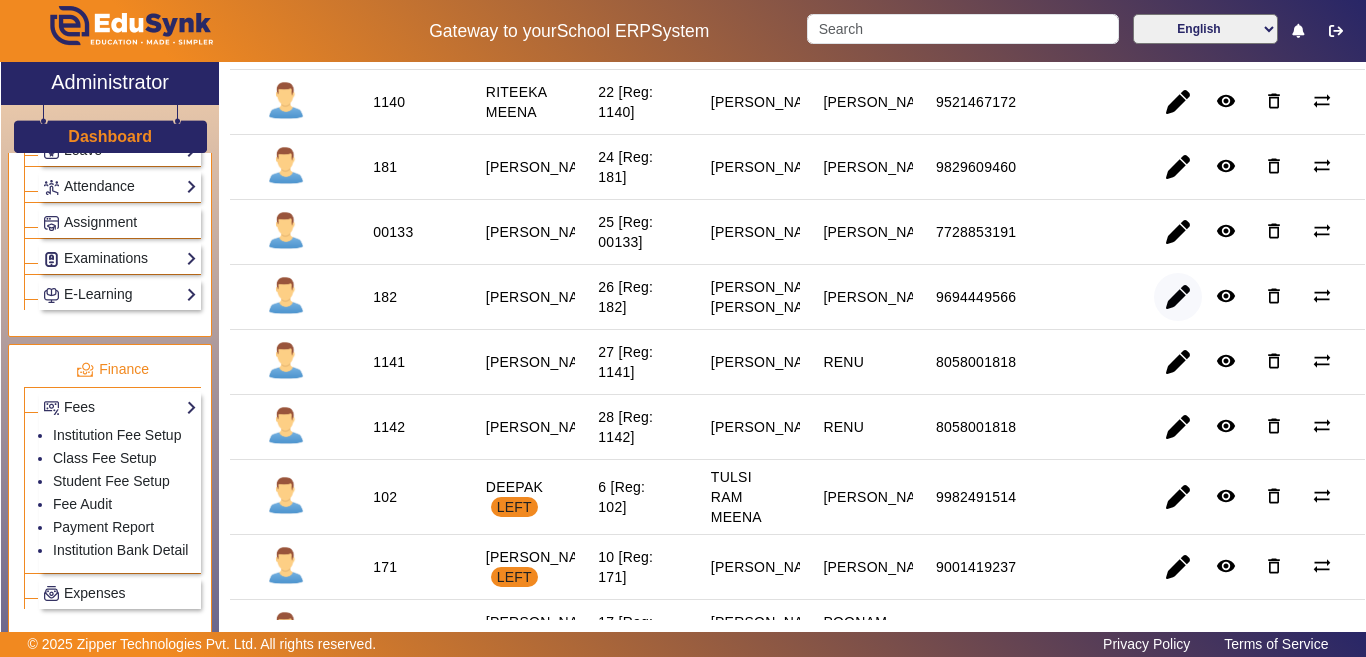 click at bounding box center [1178, 362] 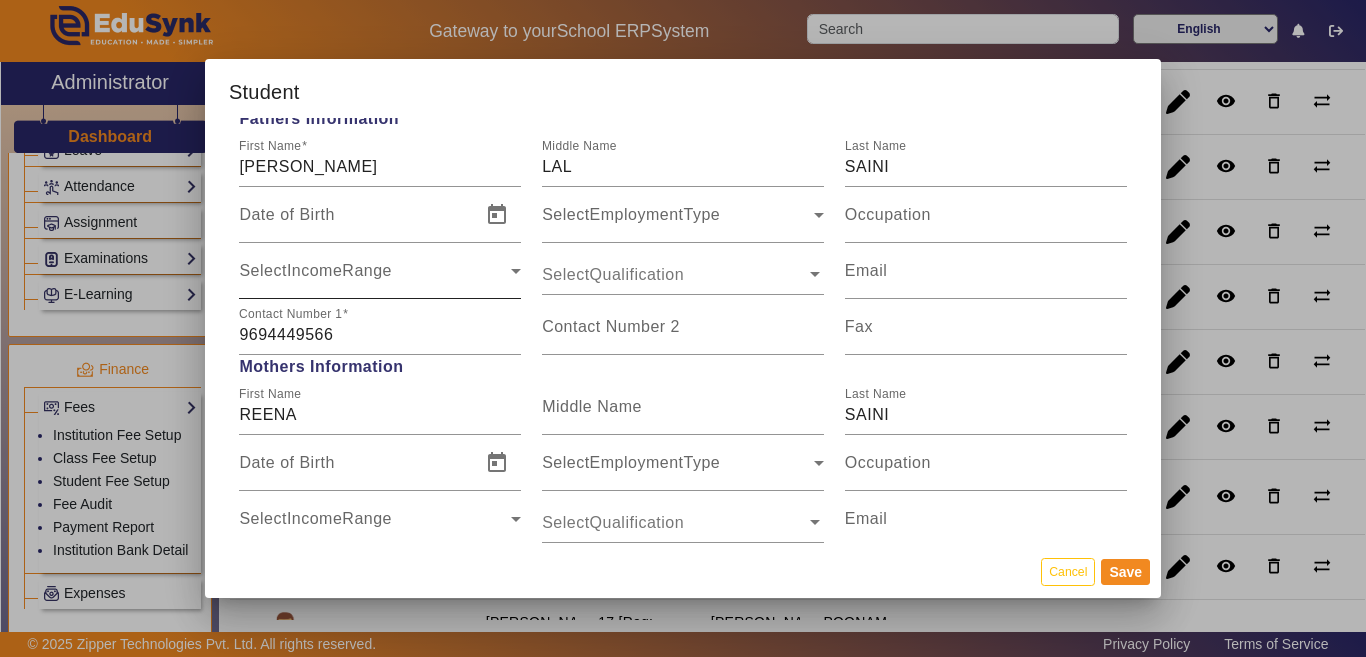 scroll, scrollTop: 1500, scrollLeft: 0, axis: vertical 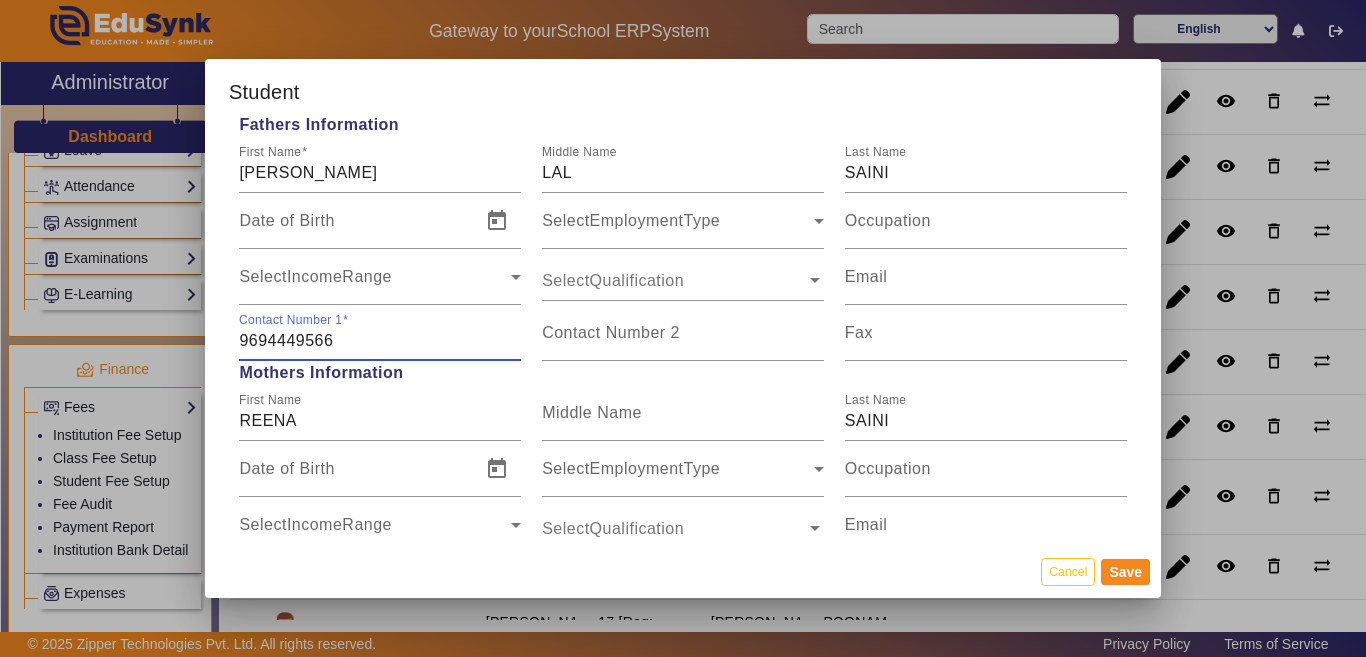 click on "9694449566" at bounding box center (380, 341) 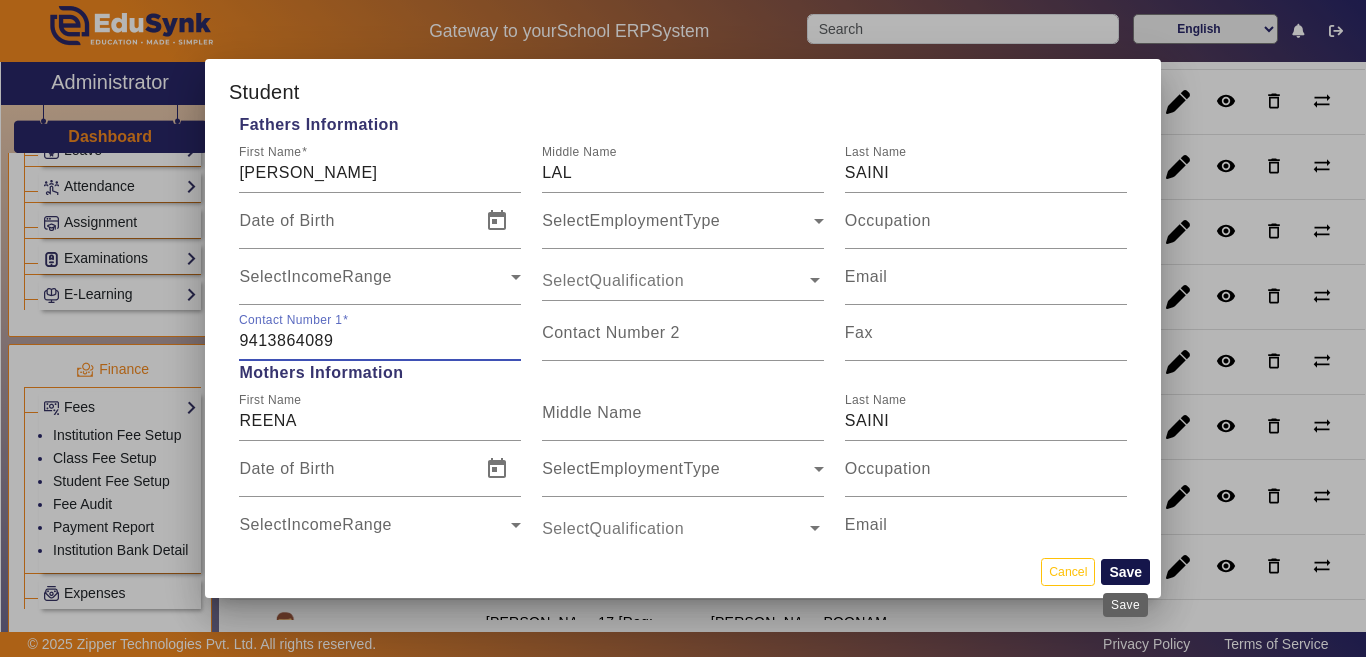 type on "9413864089" 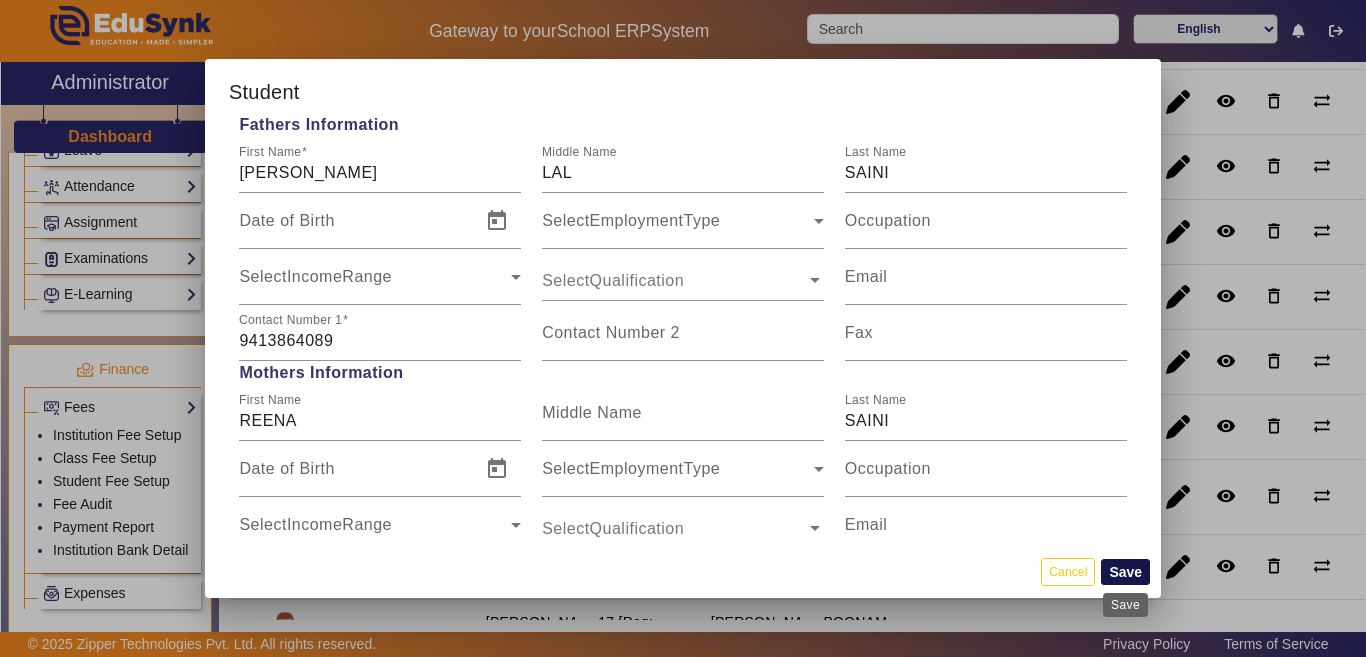 click on "Save" at bounding box center (1125, 572) 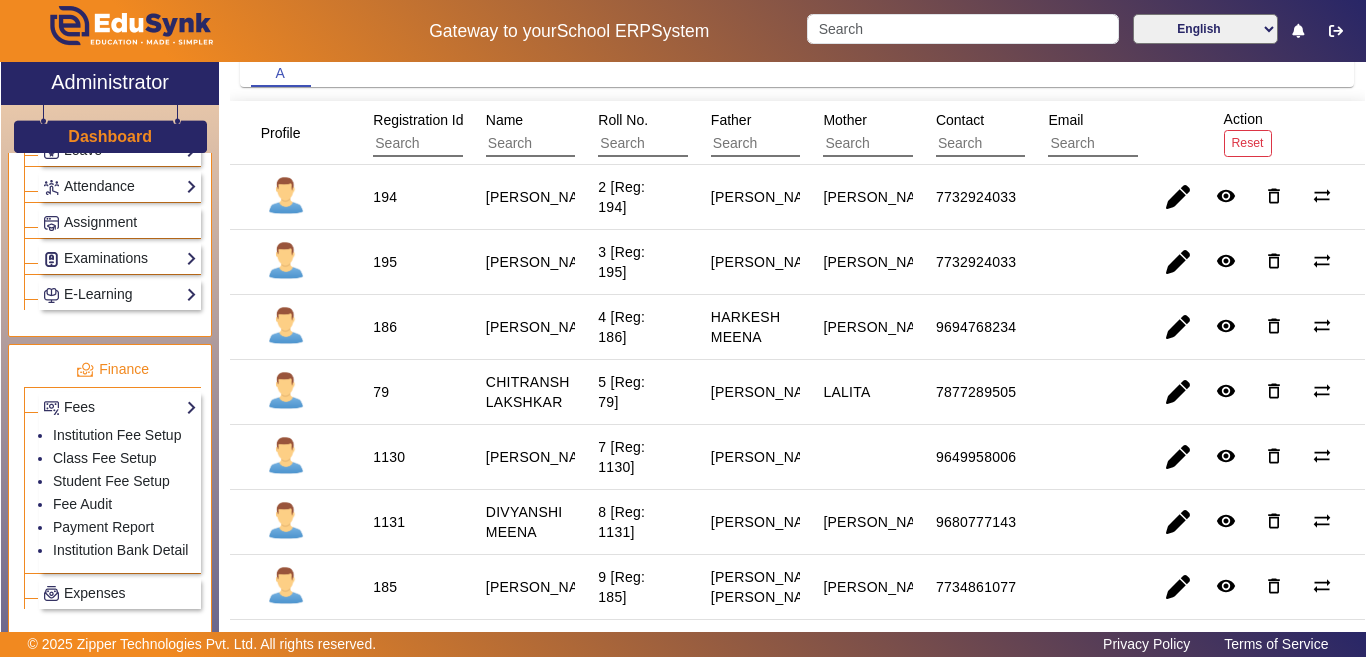 scroll, scrollTop: 0, scrollLeft: 0, axis: both 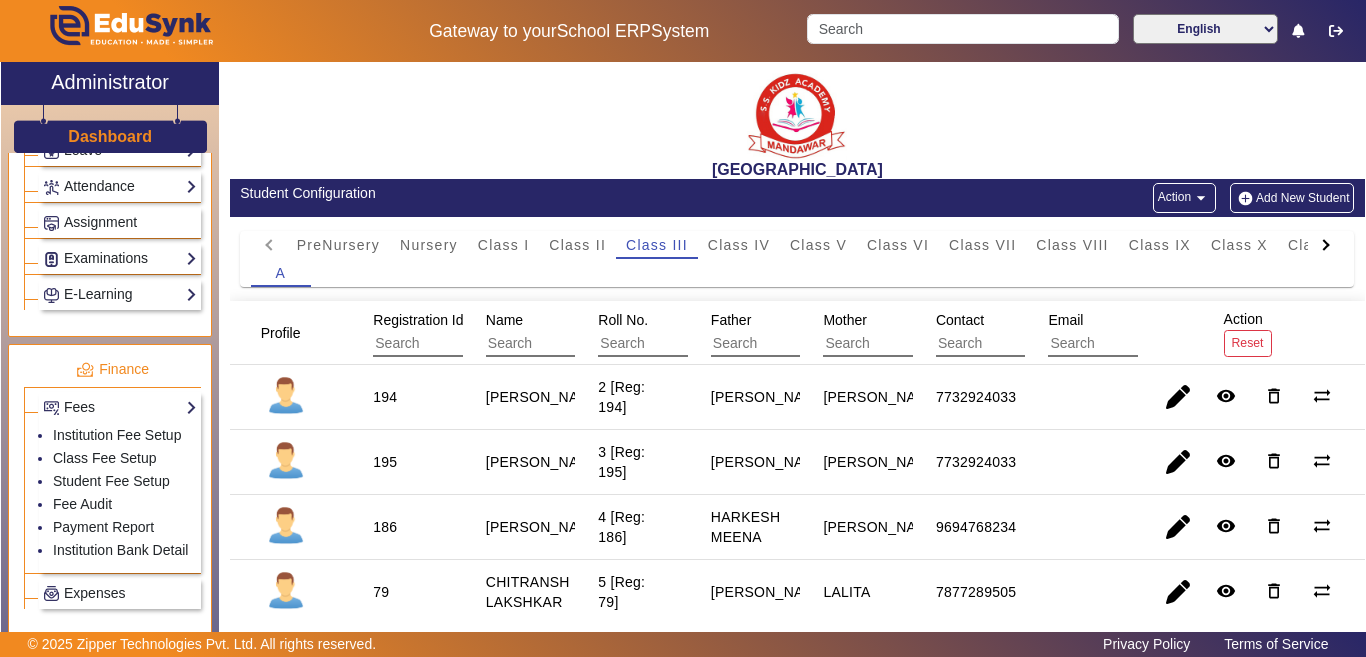 click on "Add New Student" 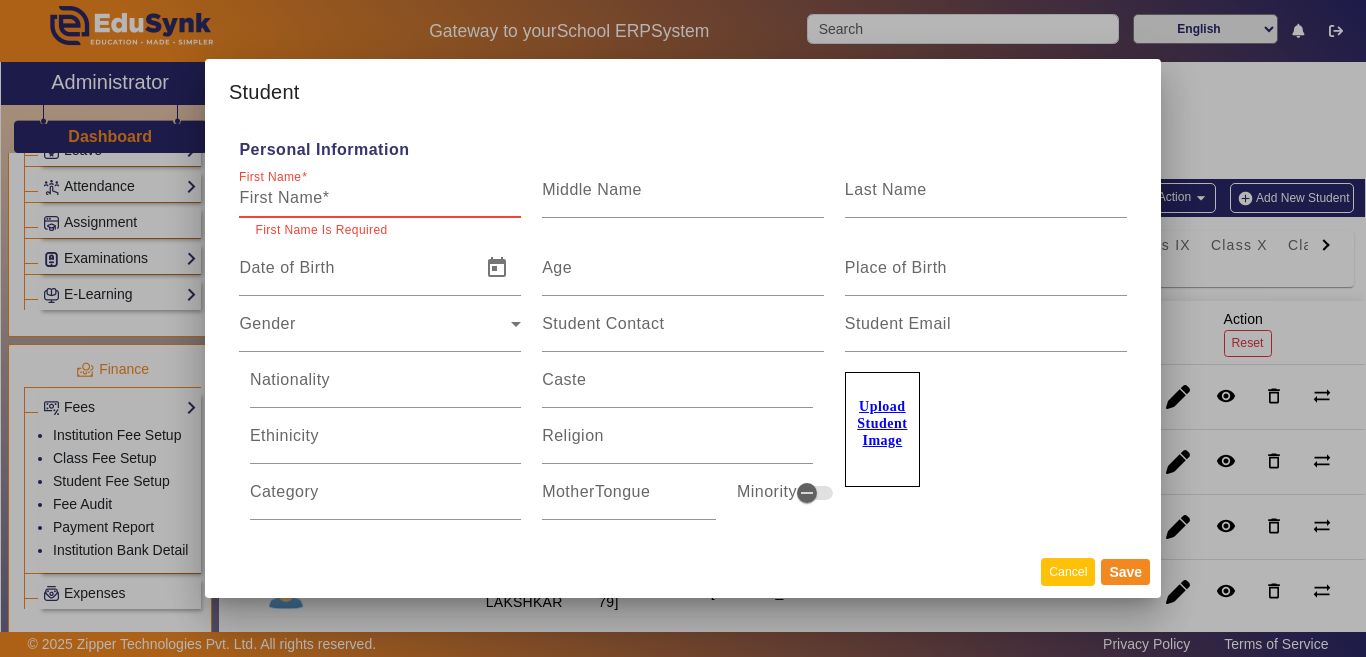 click on "Cancel" at bounding box center [1068, 571] 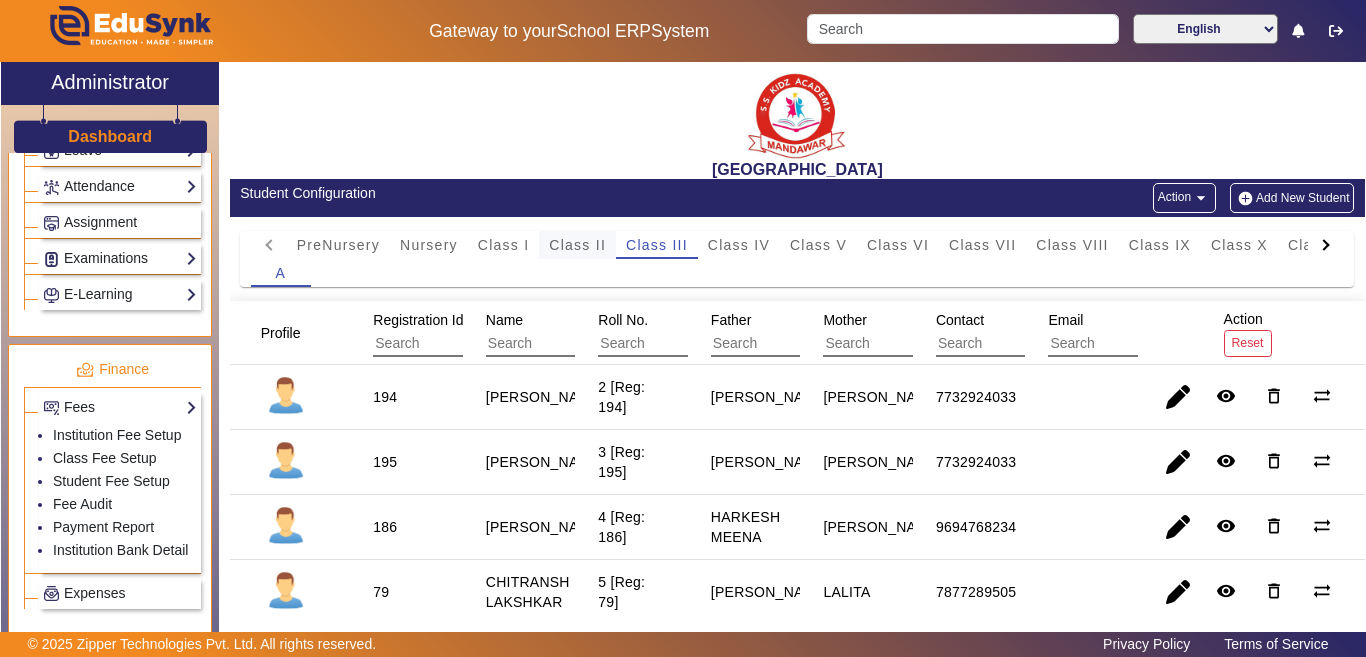 click on "Class II" at bounding box center [577, 245] 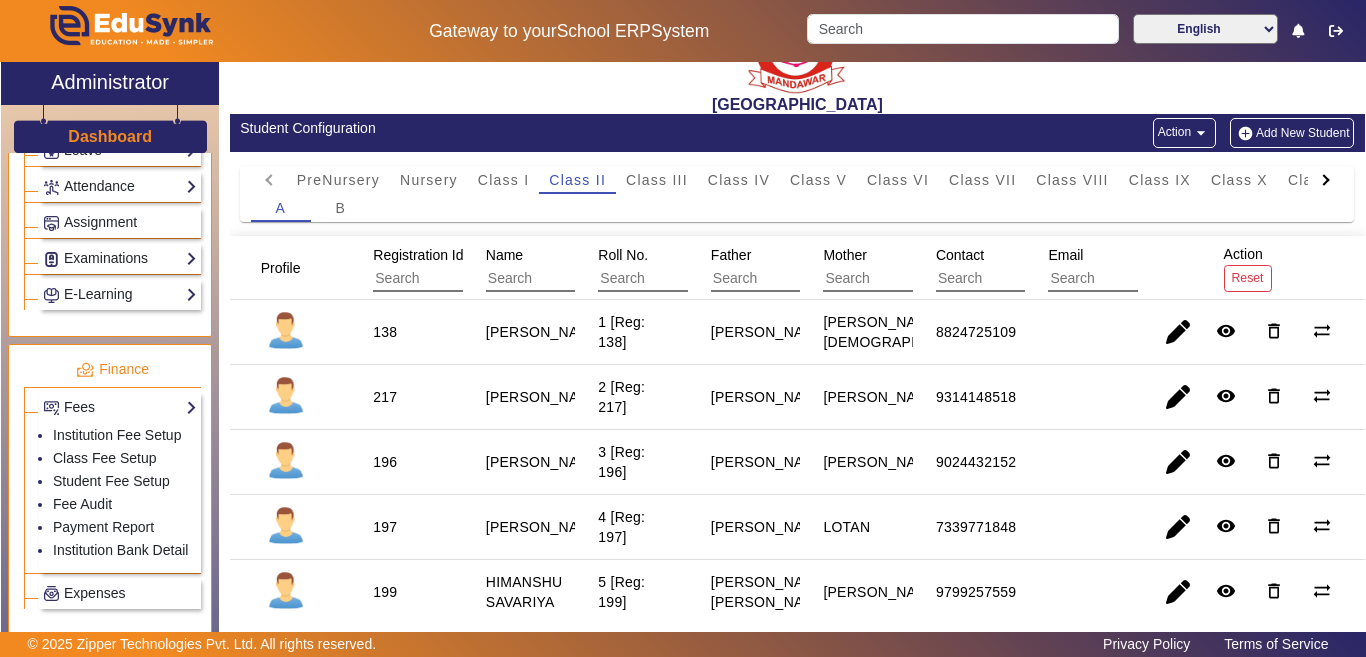scroll, scrollTop: 100, scrollLeft: 0, axis: vertical 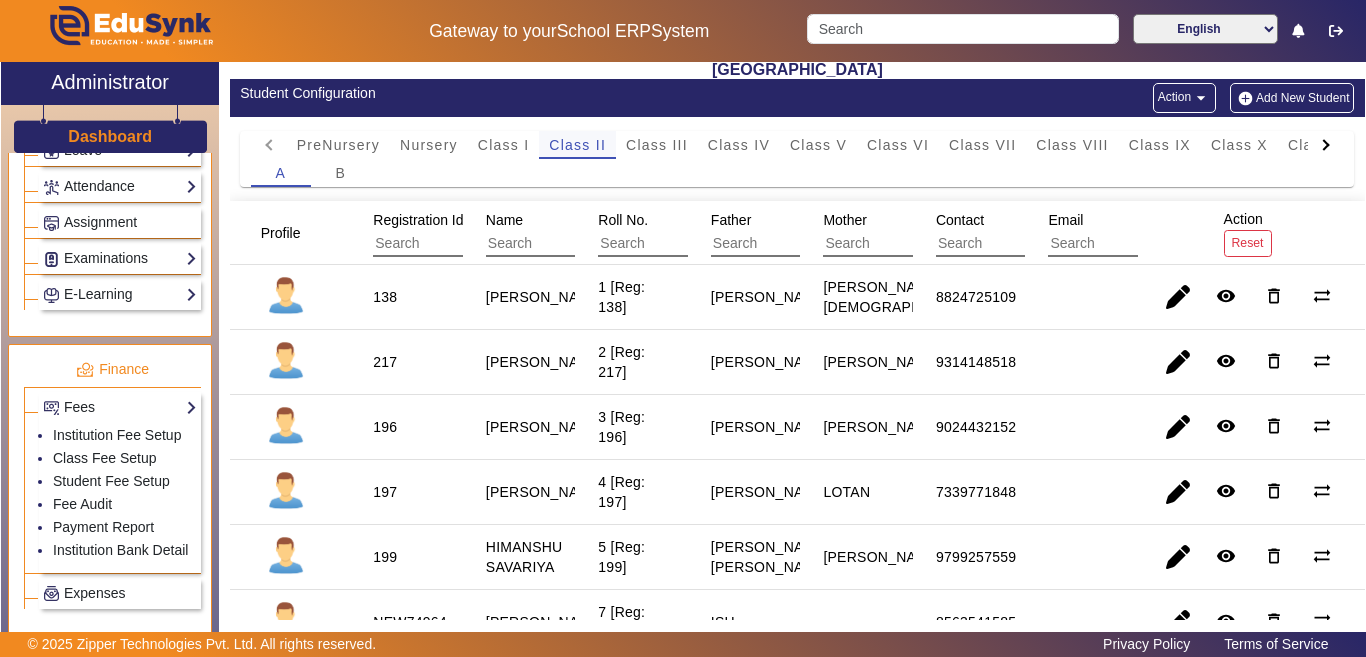 click on "Class II" at bounding box center (577, 145) 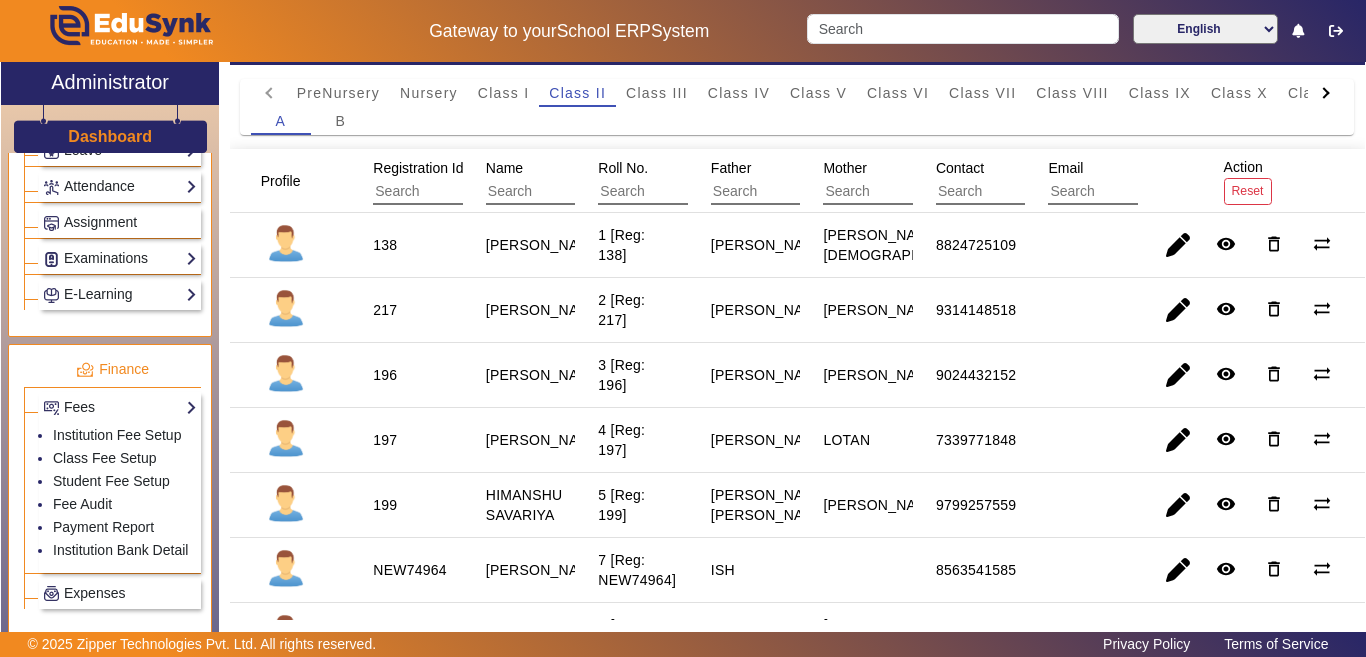 scroll, scrollTop: 200, scrollLeft: 0, axis: vertical 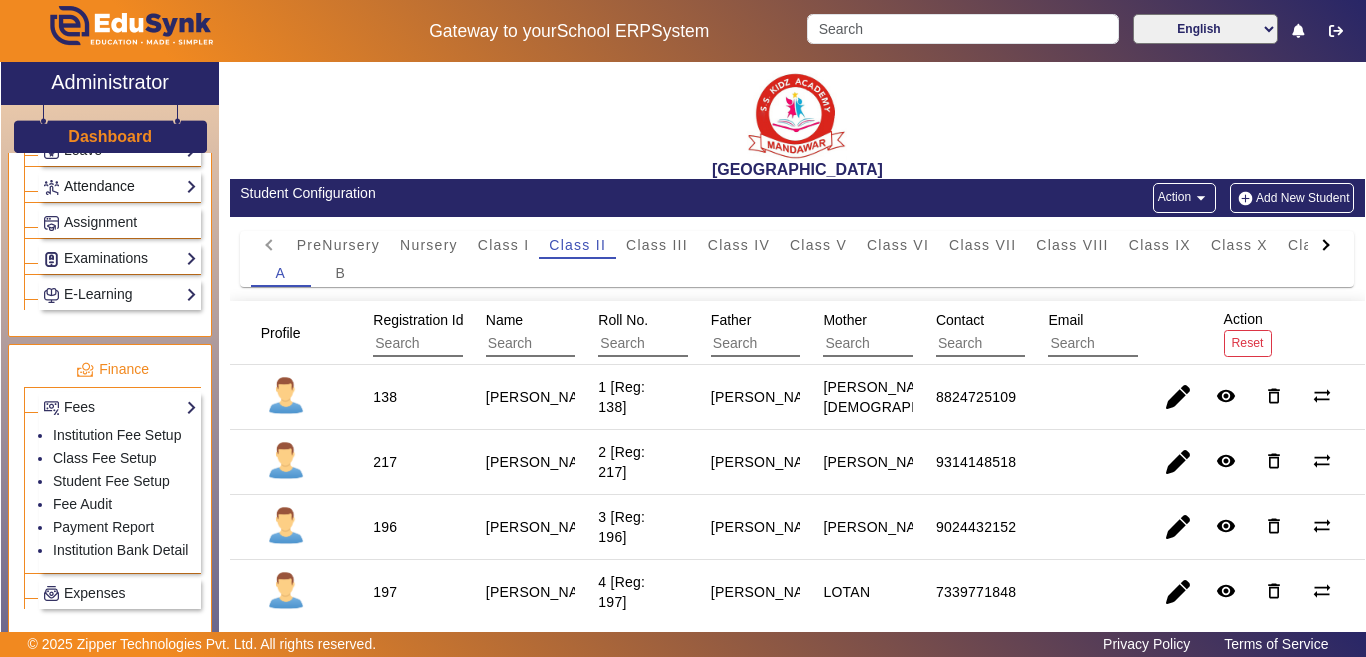 click on "Attendance" 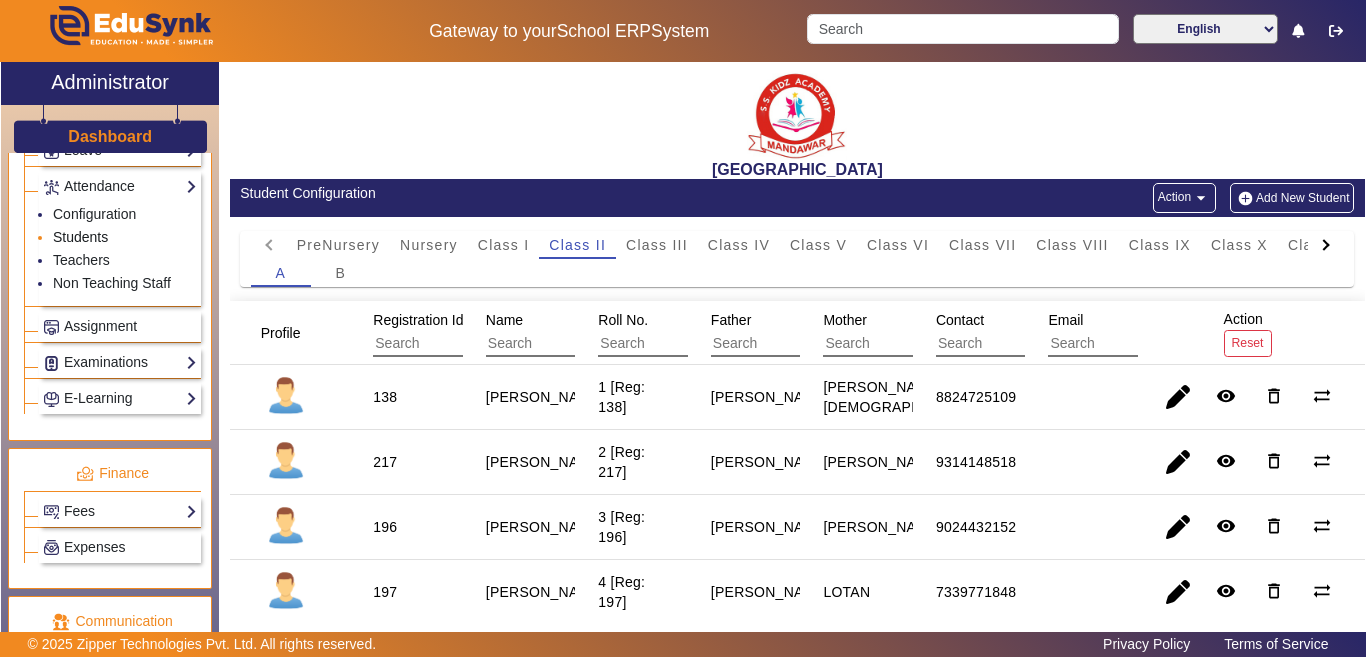 click on "Students" 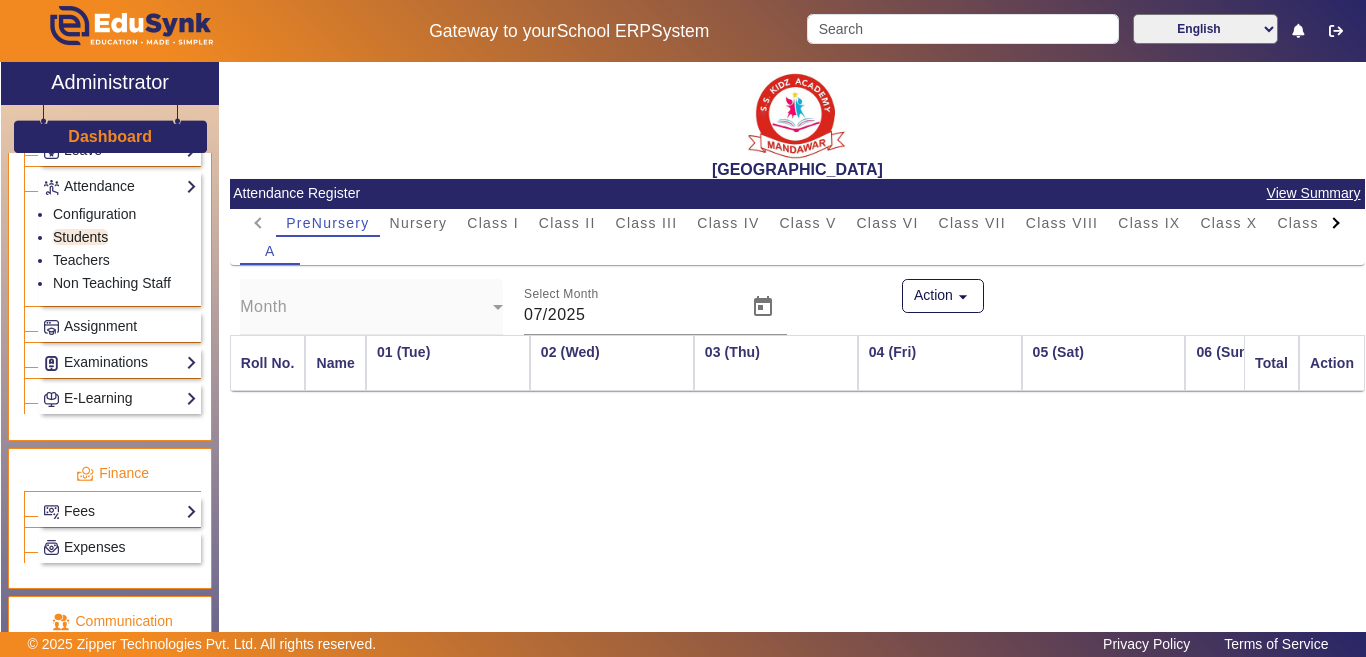 scroll, scrollTop: 0, scrollLeft: 1052, axis: horizontal 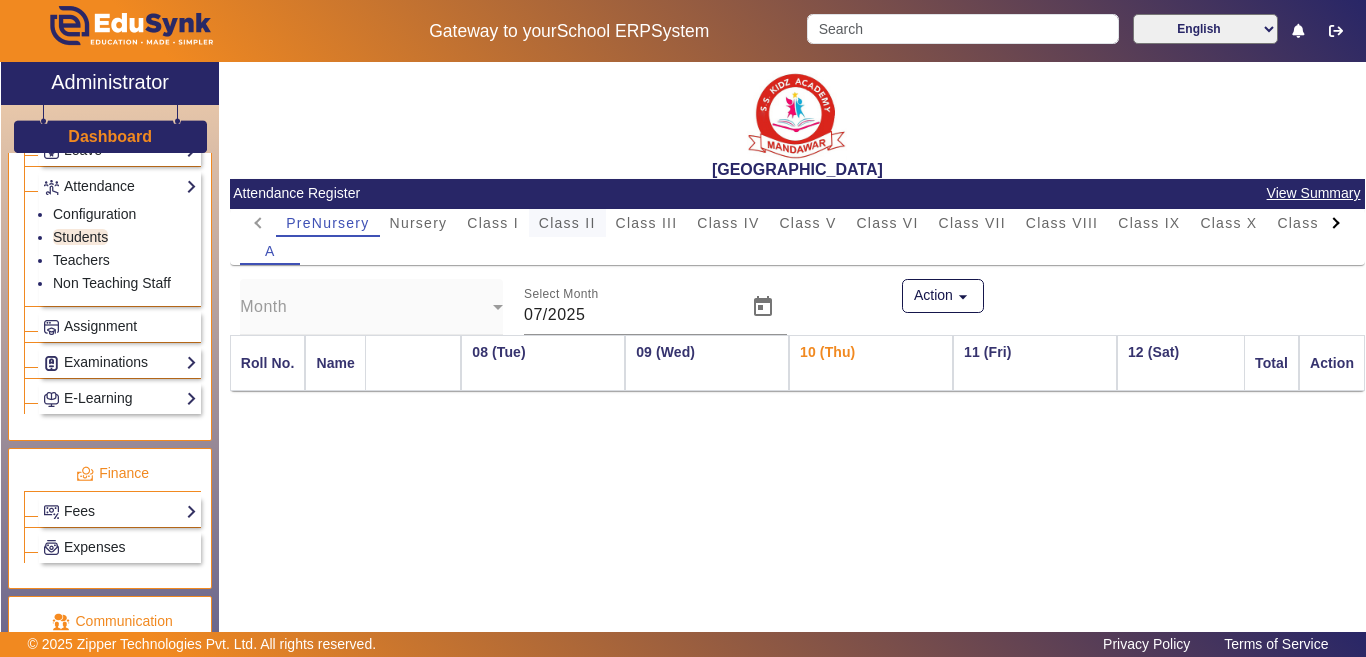 click on "Class II" at bounding box center [567, 223] 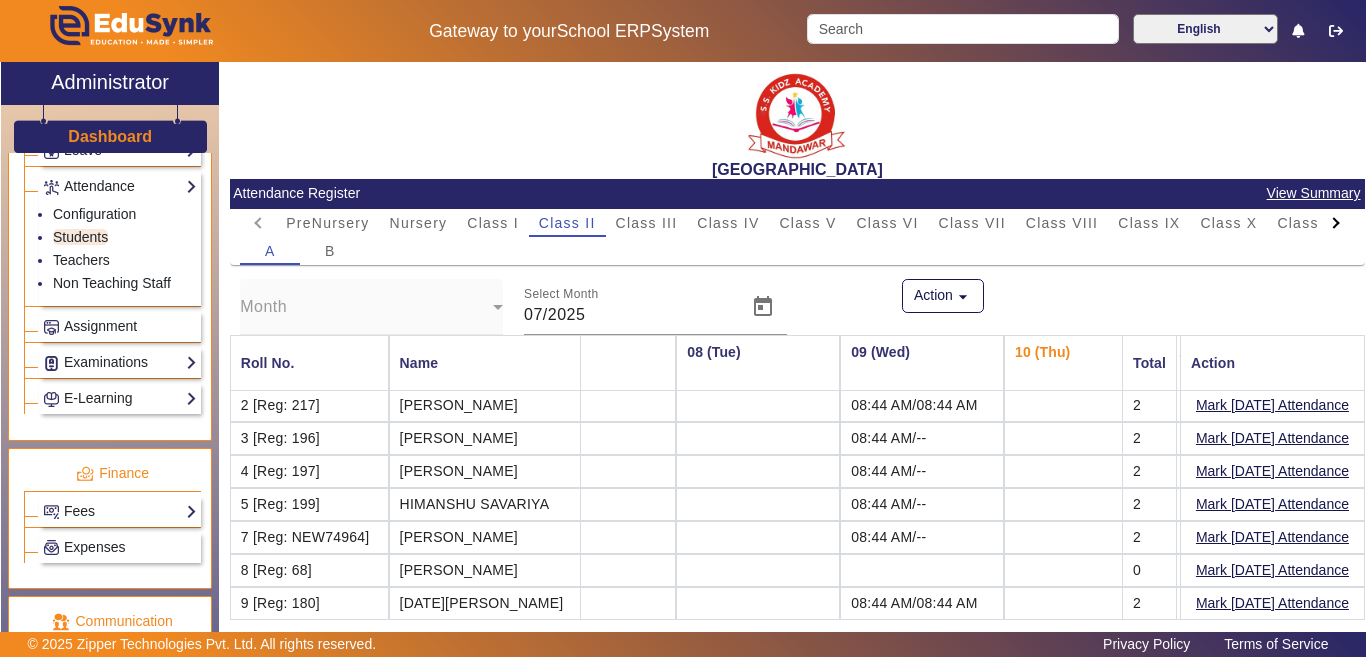 scroll, scrollTop: 0, scrollLeft: 1052, axis: horizontal 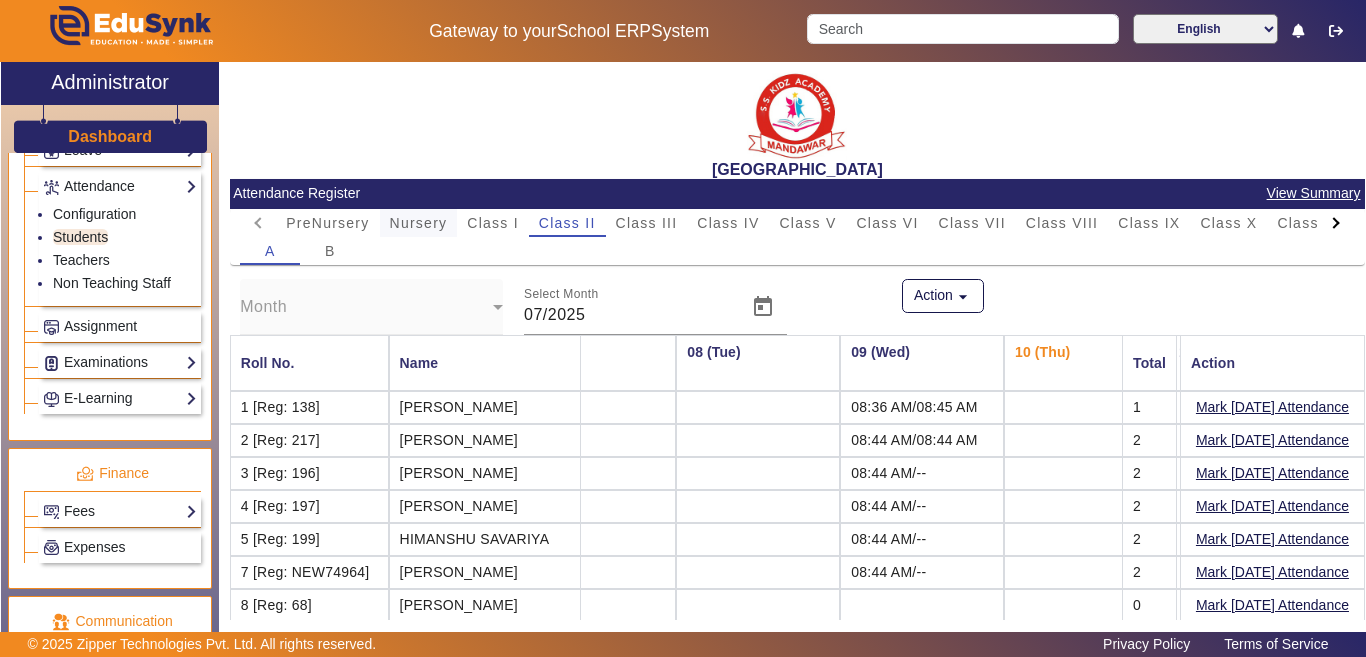 drag, startPoint x: 410, startPoint y: 222, endPoint x: 428, endPoint y: 229, distance: 19.313208 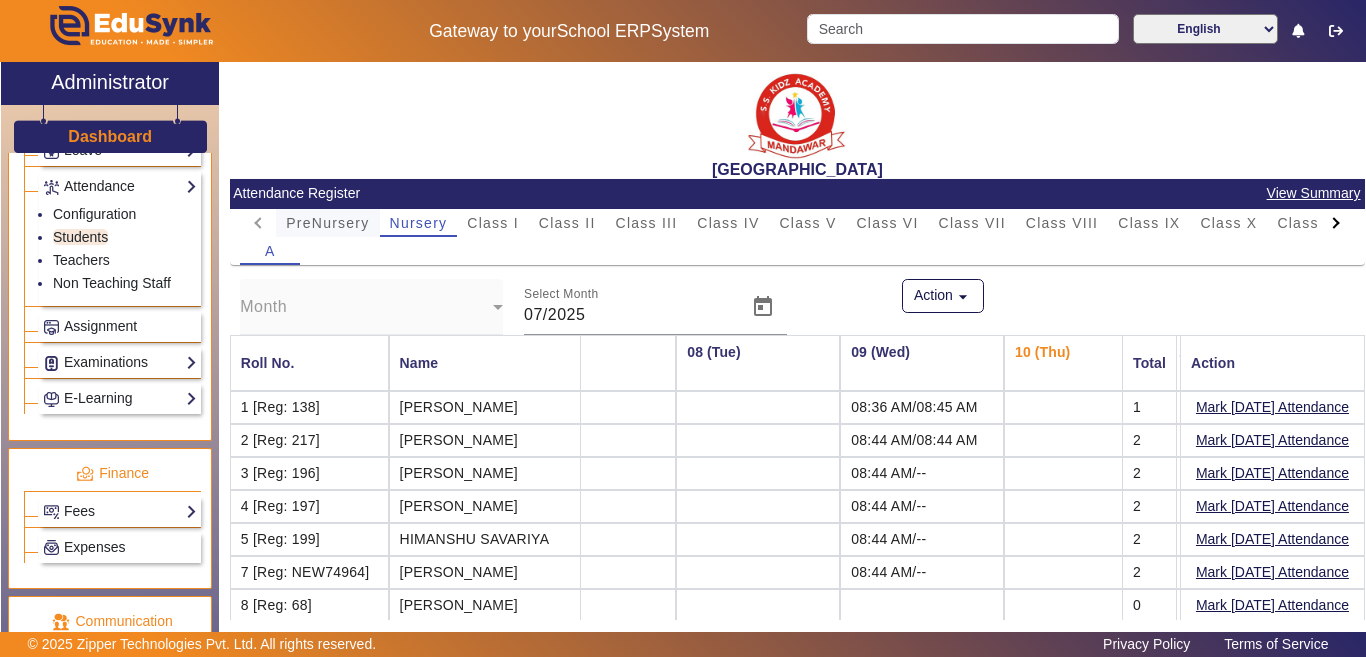 click on "PreNursery" at bounding box center (327, 223) 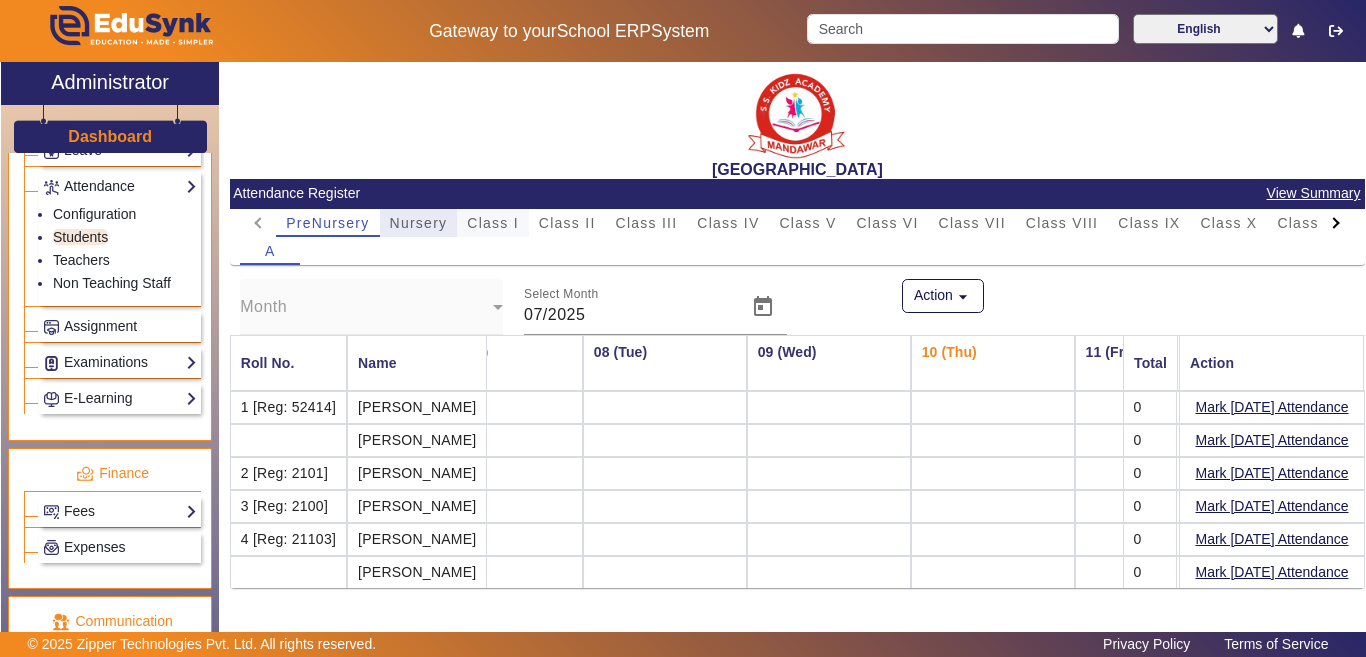 drag, startPoint x: 434, startPoint y: 220, endPoint x: 500, endPoint y: 232, distance: 67.08204 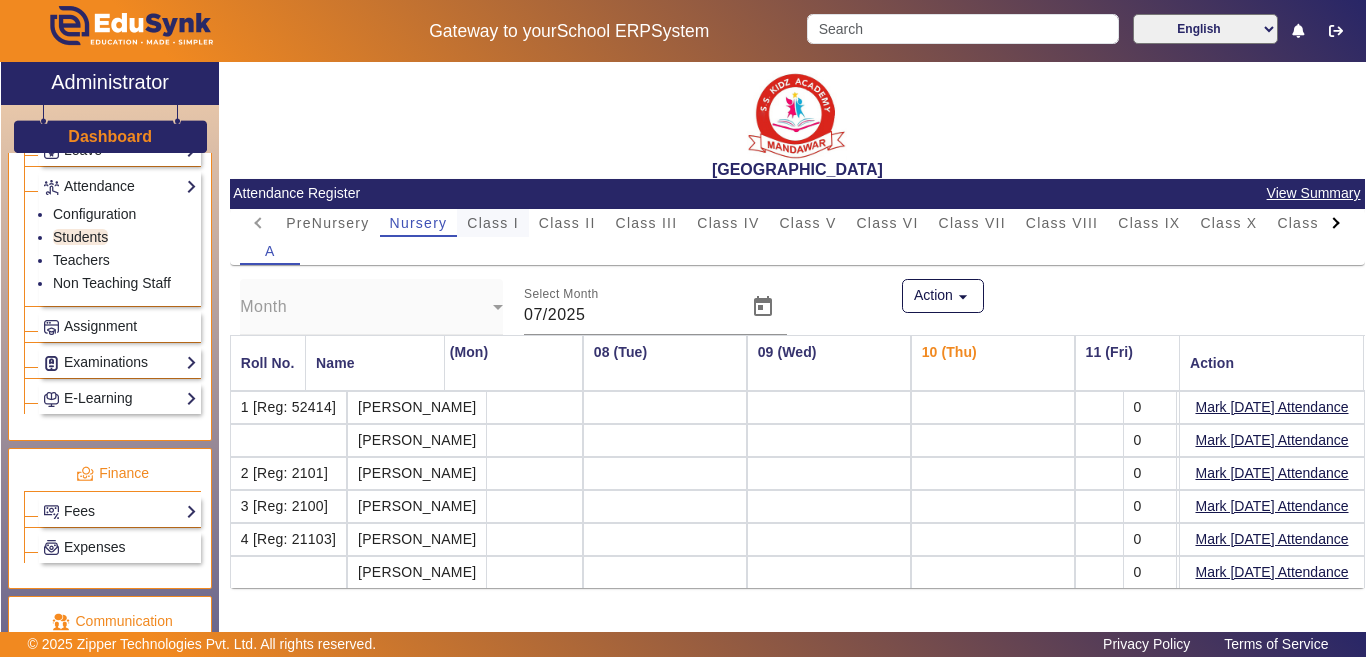 click on "Class I" at bounding box center (493, 223) 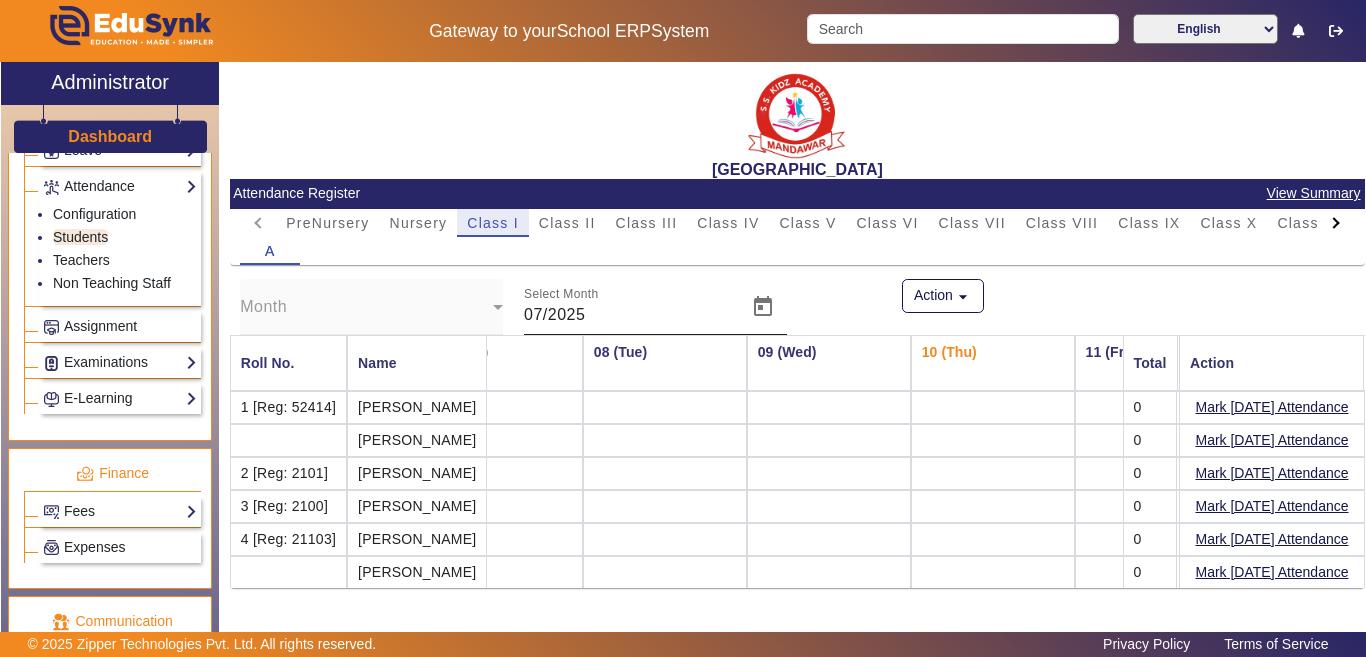 click on "Class II" at bounding box center (567, 223) 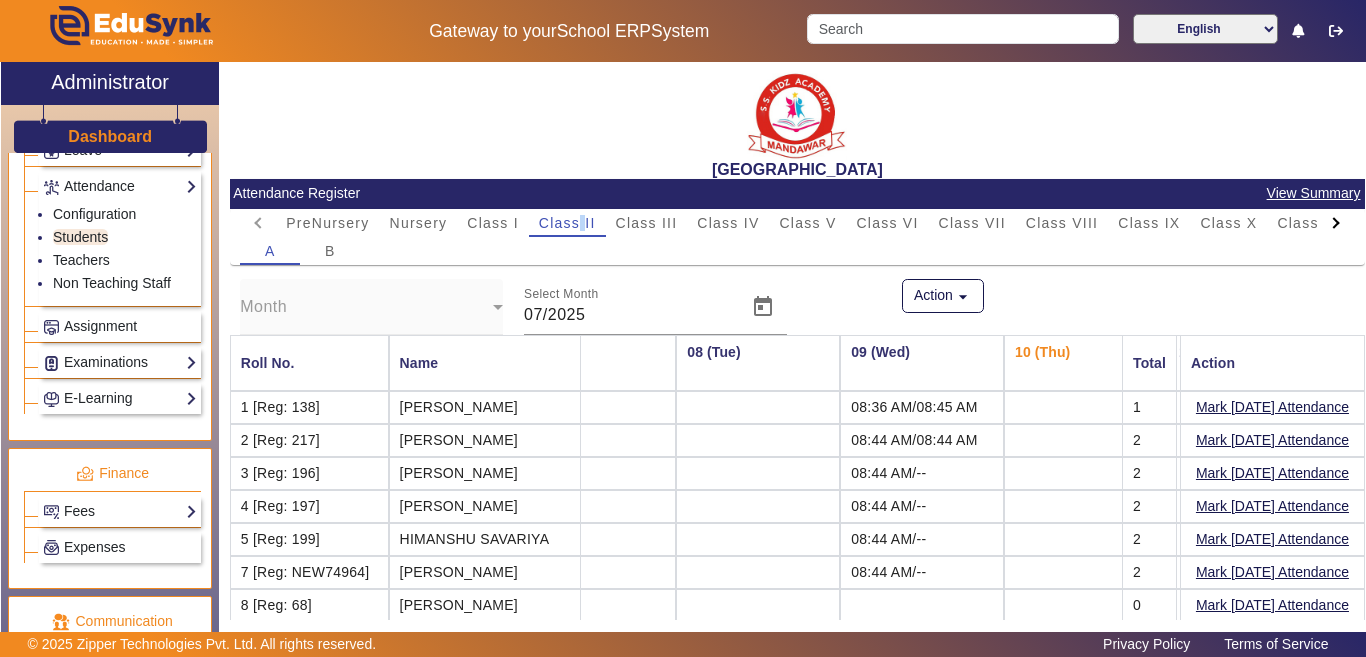 scroll, scrollTop: 100, scrollLeft: 0, axis: vertical 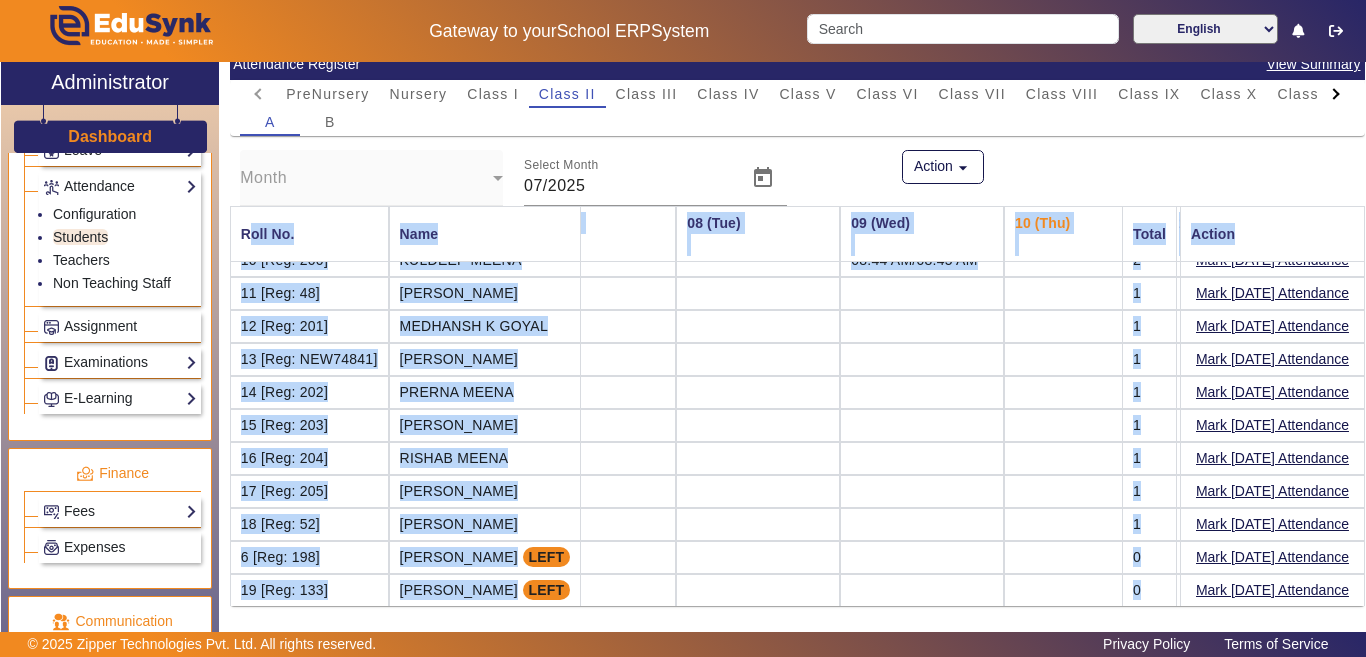 drag, startPoint x: 237, startPoint y: 263, endPoint x: 1061, endPoint y: 510, distance: 860.2238 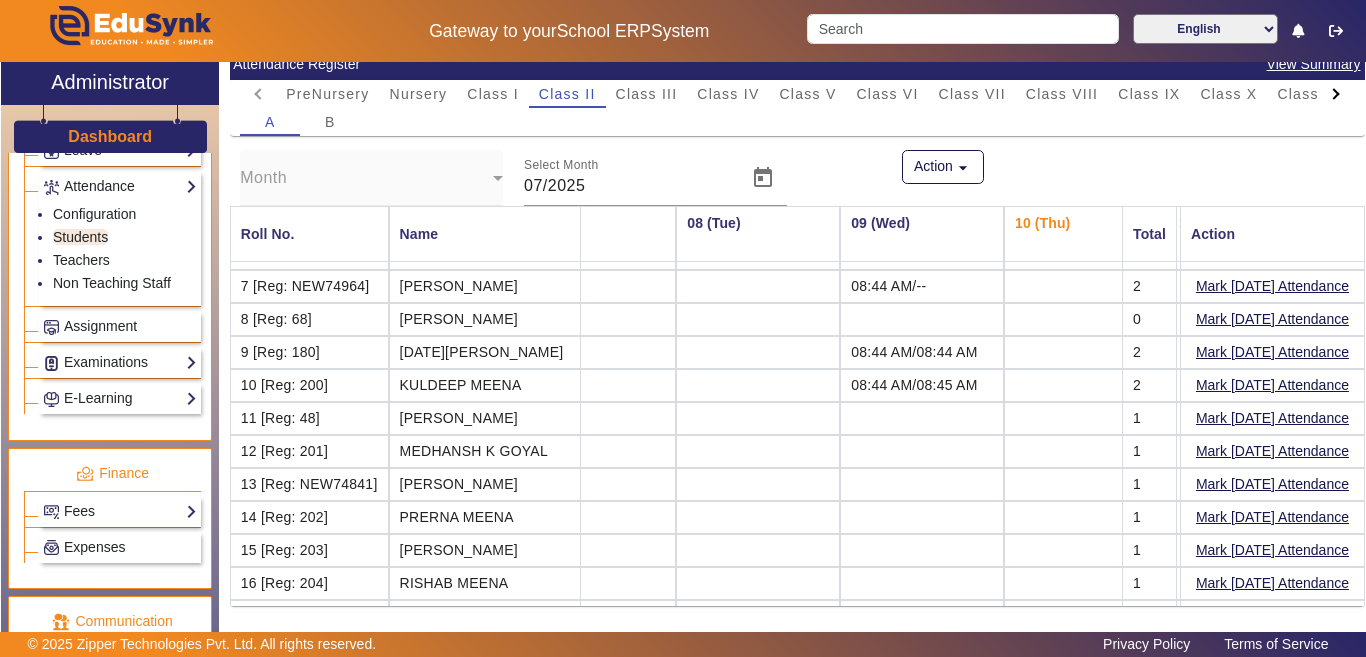 scroll, scrollTop: 299, scrollLeft: 1052, axis: both 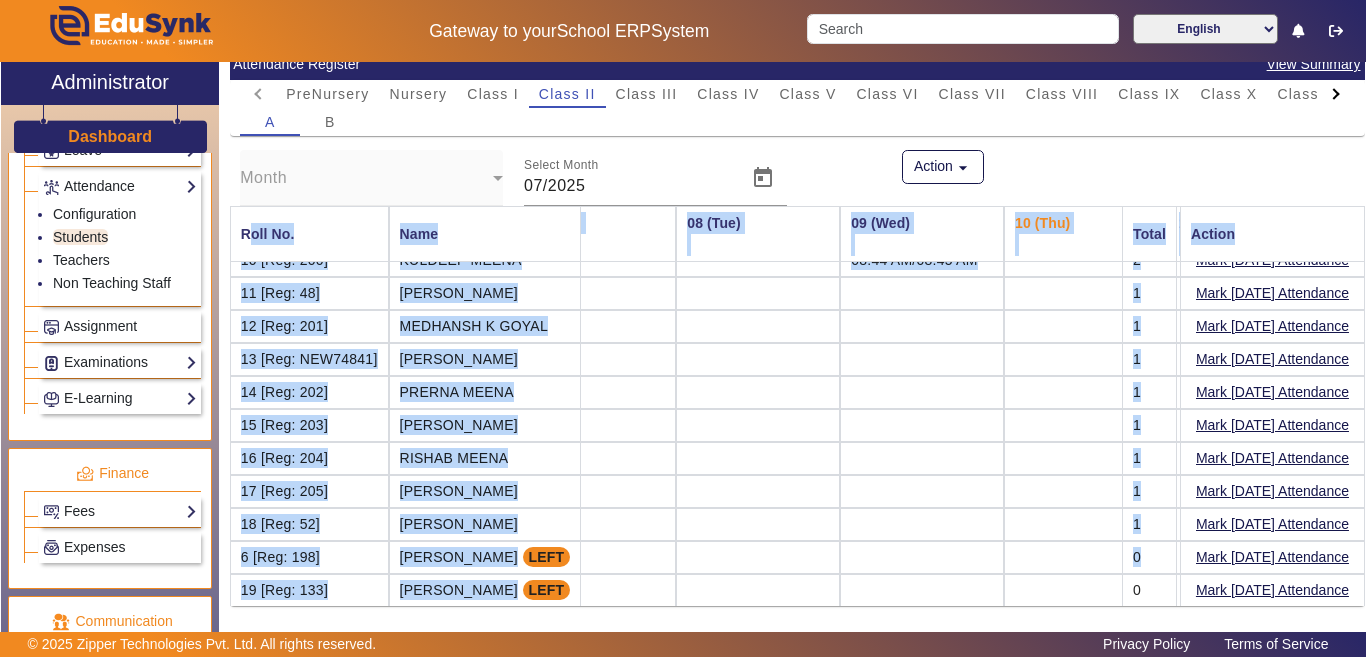 drag, startPoint x: 240, startPoint y: 236, endPoint x: 1149, endPoint y: 578, distance: 971.208 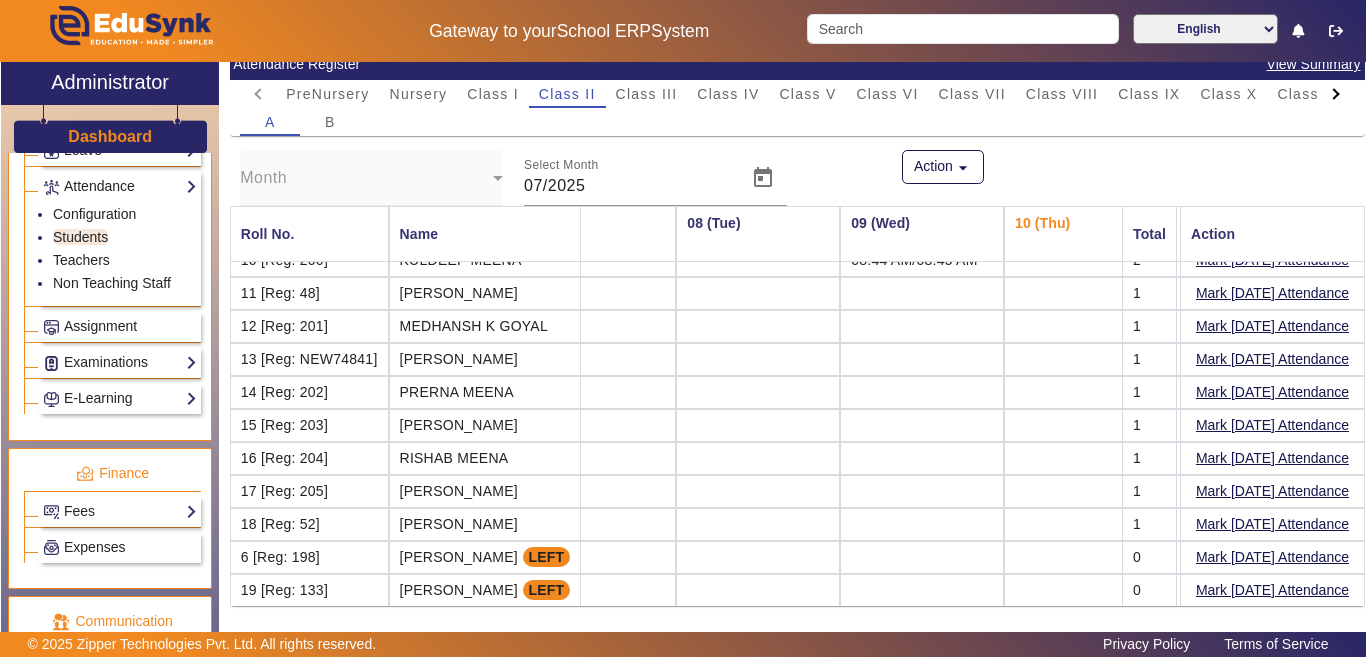 scroll, scrollTop: 0, scrollLeft: 1052, axis: horizontal 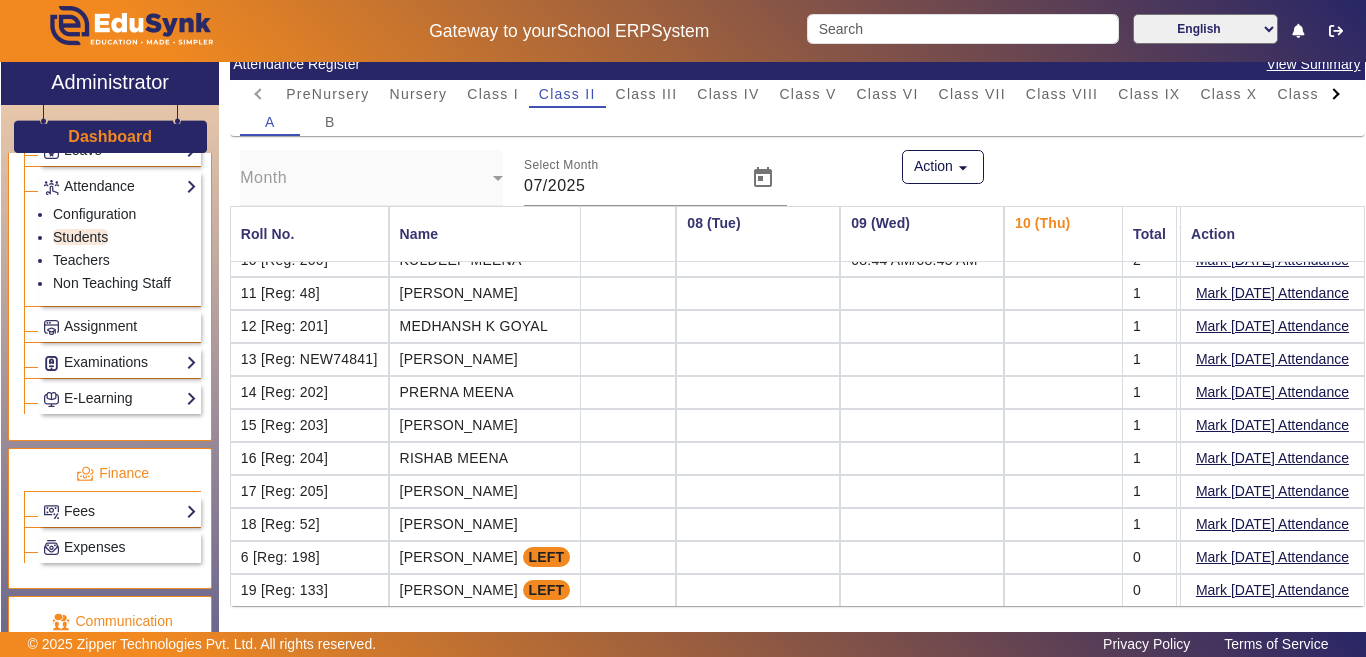 click at bounding box center [594, 392] 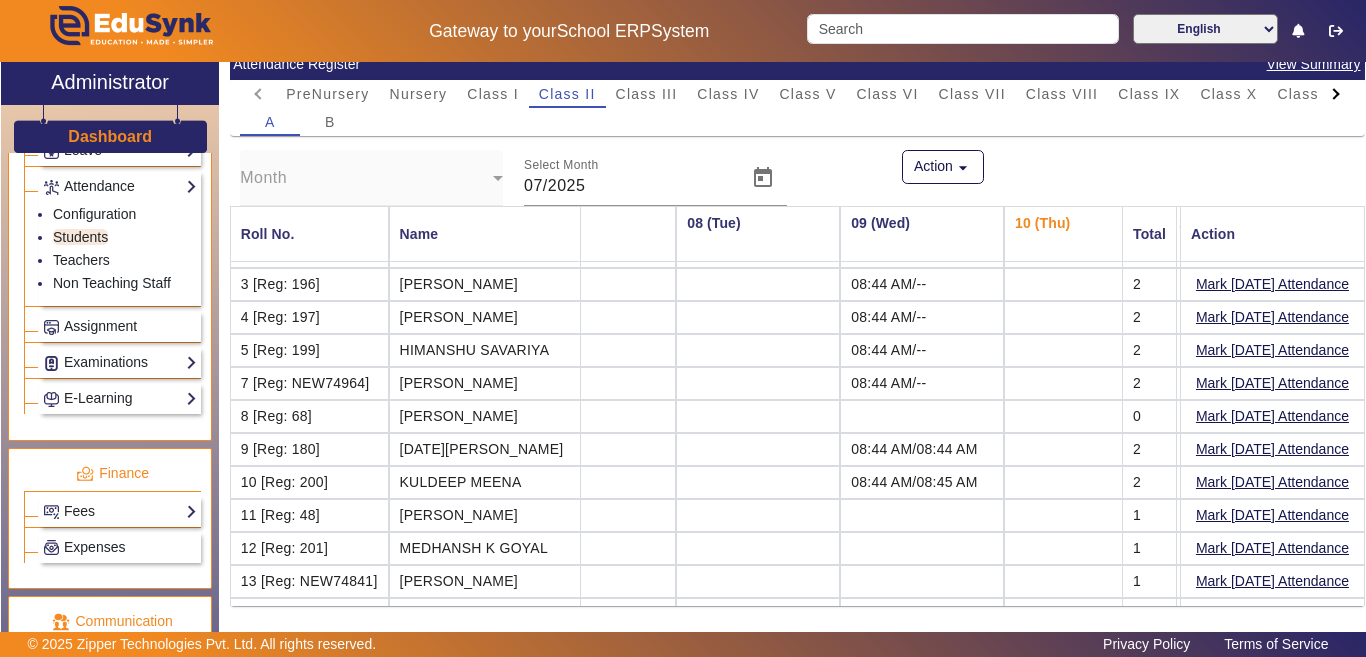 scroll, scrollTop: 0, scrollLeft: 1052, axis: horizontal 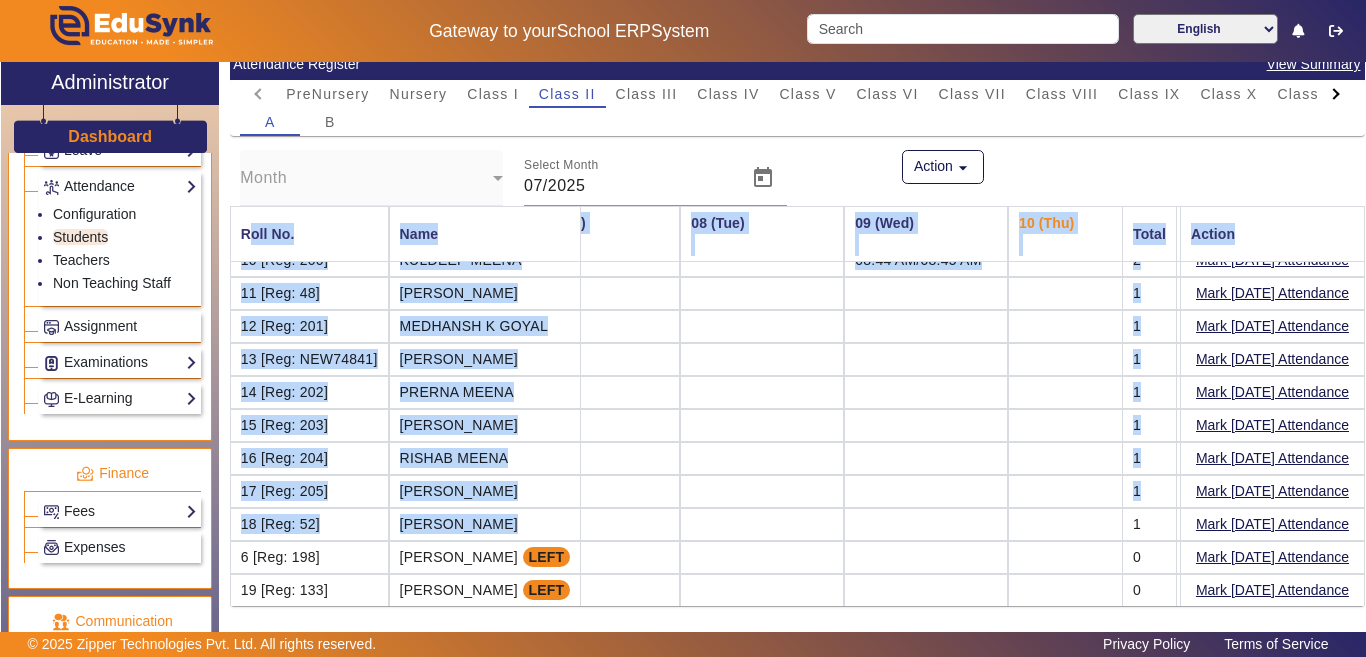 drag, startPoint x: 242, startPoint y: 232, endPoint x: 1117, endPoint y: 578, distance: 940.9256 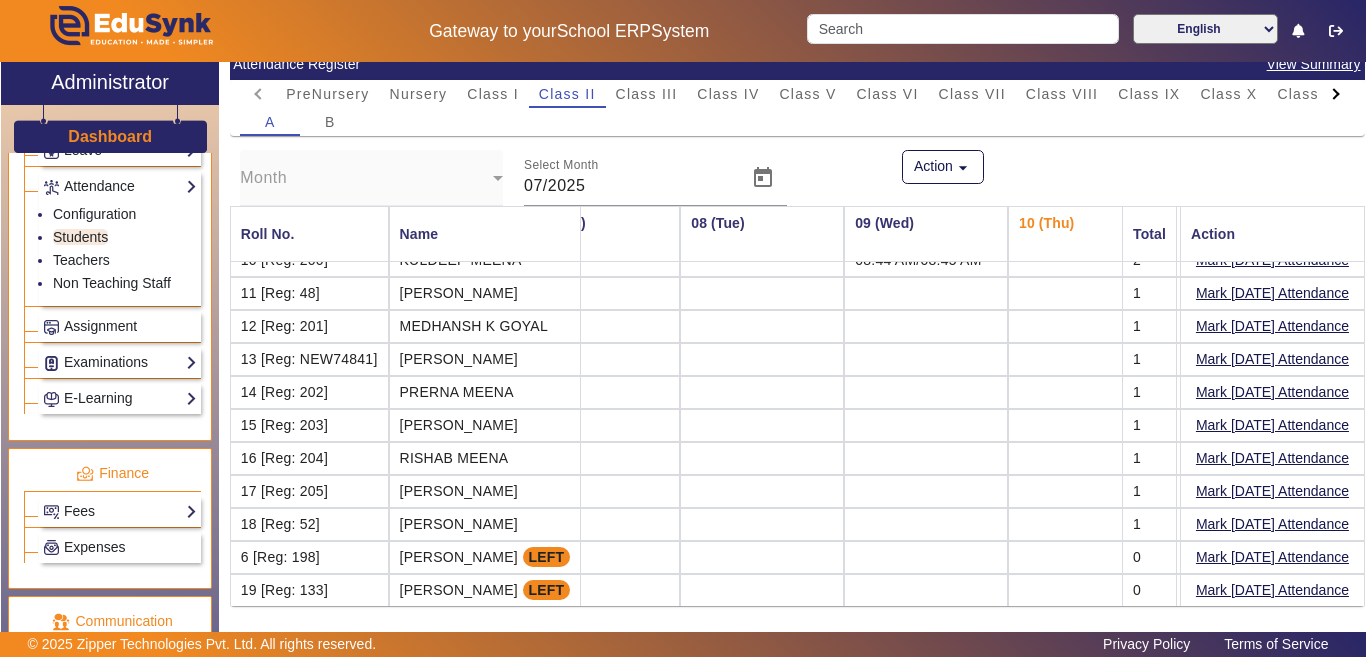 click on "Roll No.  Name 01 (Tue)  02 (Wed)  03 (Thu)  04 (Fri)  05 (Sat)  06 (Sun)  07 (Mon)  08 (Tue)  09 (Wed)  10 (Thu)  11 (Fri)  12 (Sat)  13 (Sun)  14 (Mon)  15 (Tue)  16 (Wed)  17 (Thu)  18 (Fri)  19 (Sat)  20 (Sun)  21 (Mon)  22 (Tue)  23 (Wed)  24 (Thu)  25 (Fri)  26 (Sat)  27 (Sun)  28 (Mon)  29 (Tue)  30 (Wed)  31 (Thu)   Total Action  1 [Reg: 138]  AISHWARYA JAIN   Absent                        08:36 AM/08:45 AM                                                                     1 Mark Today's Attendance  2 [Reg: 217]  ANAYA JHALANI   08:45 AM/--                        08:44 AM/08:44 AM                                                                     2 Mark Today's Attendance  3 [Reg: 196]  AYANSH KHANDELWAL   08:45 AM/--                        08:44 AM/--                                                                     2 Mark Today's Attendance  4 [Reg: 197]  DEVENDRA MEENA   08:45 AM/--                        08:44 AM/--                                                                     2" at bounding box center [797, 406] 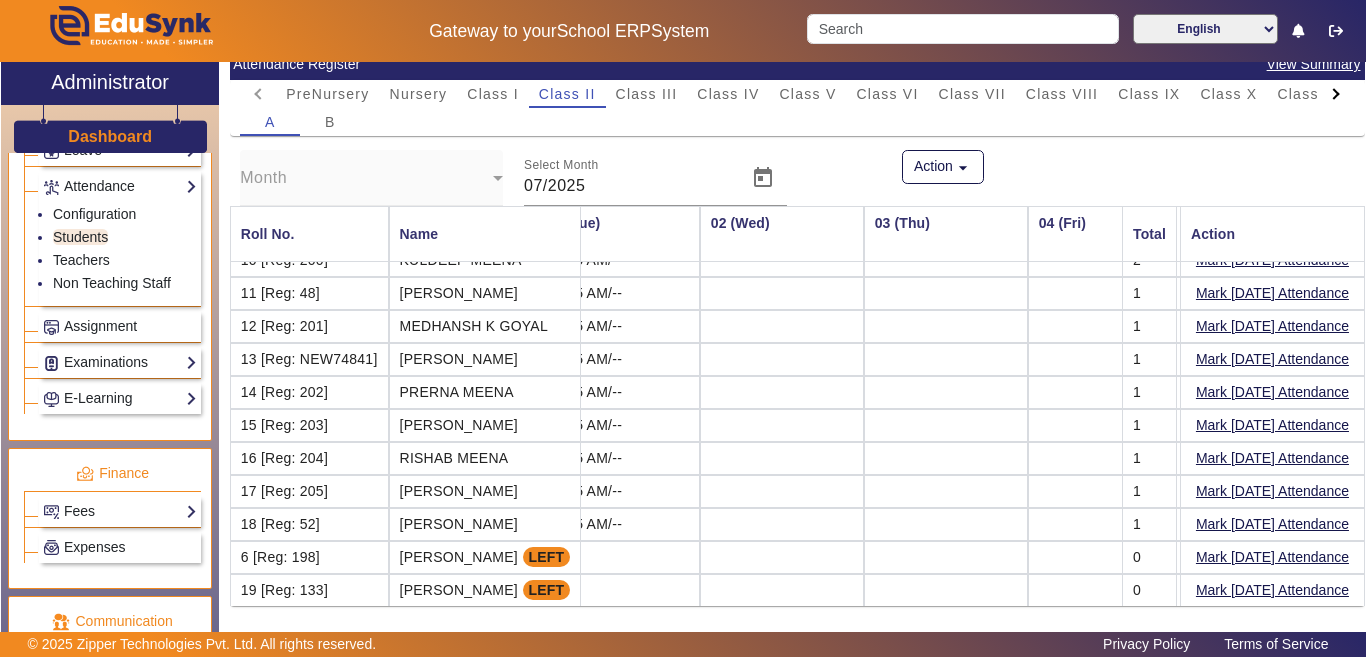 scroll, scrollTop: 299, scrollLeft: 5, axis: both 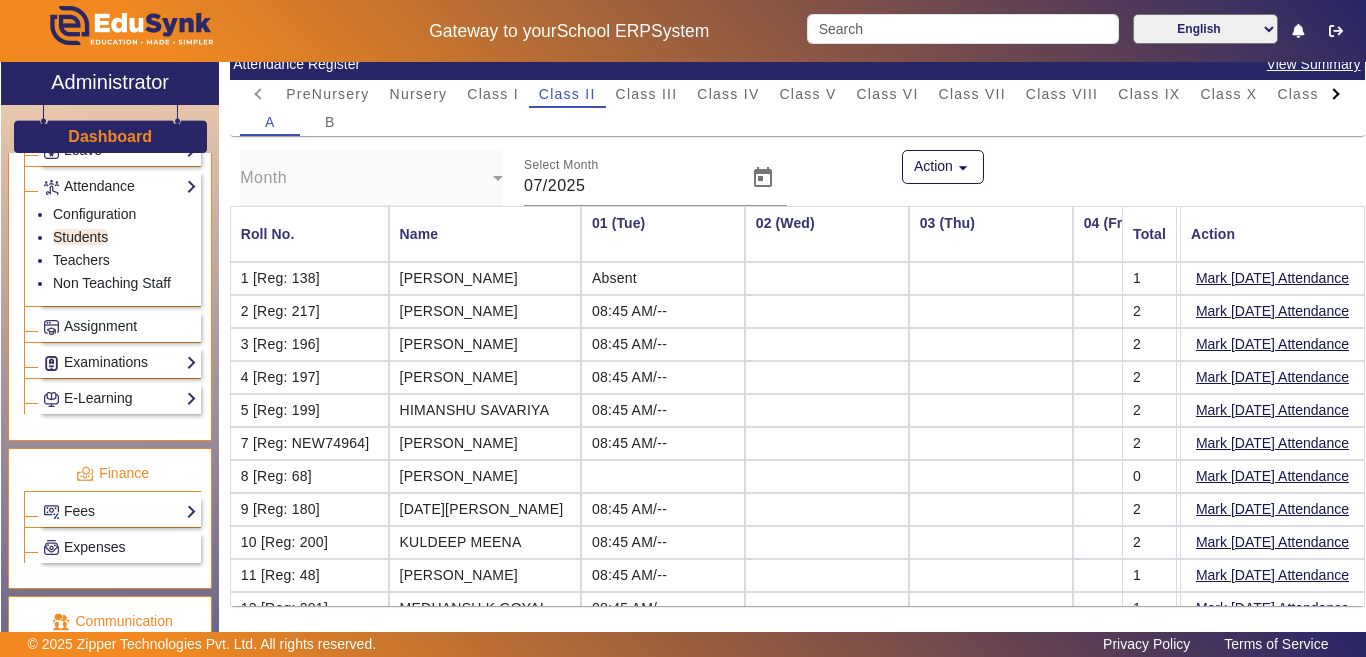 click on "1" at bounding box center (1149, 278) 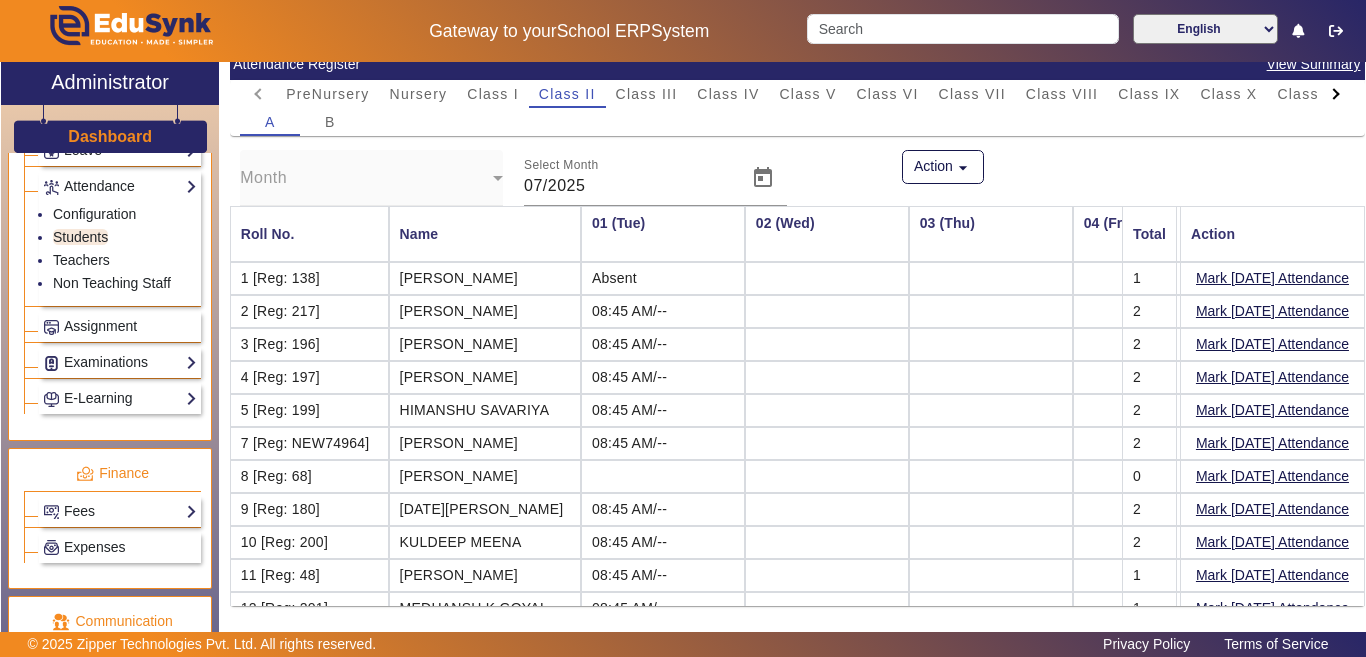 click on "1" at bounding box center (1149, 278) 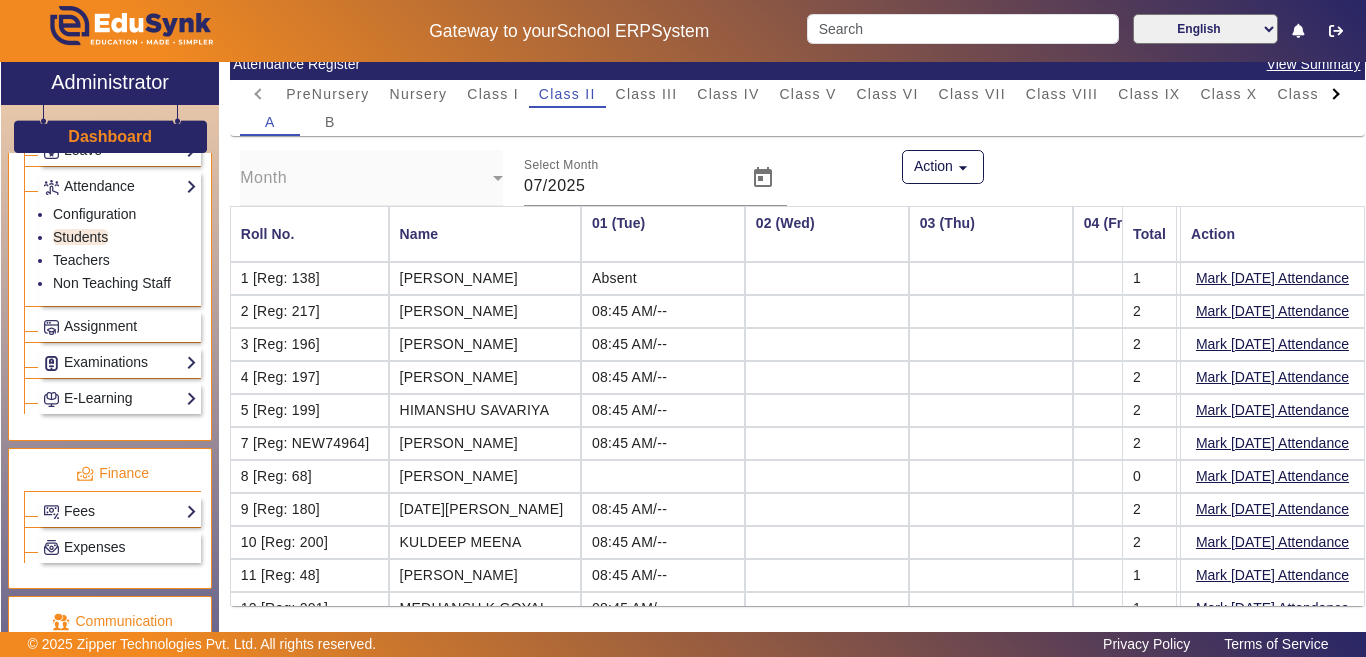 click on "2" at bounding box center [1149, 311] 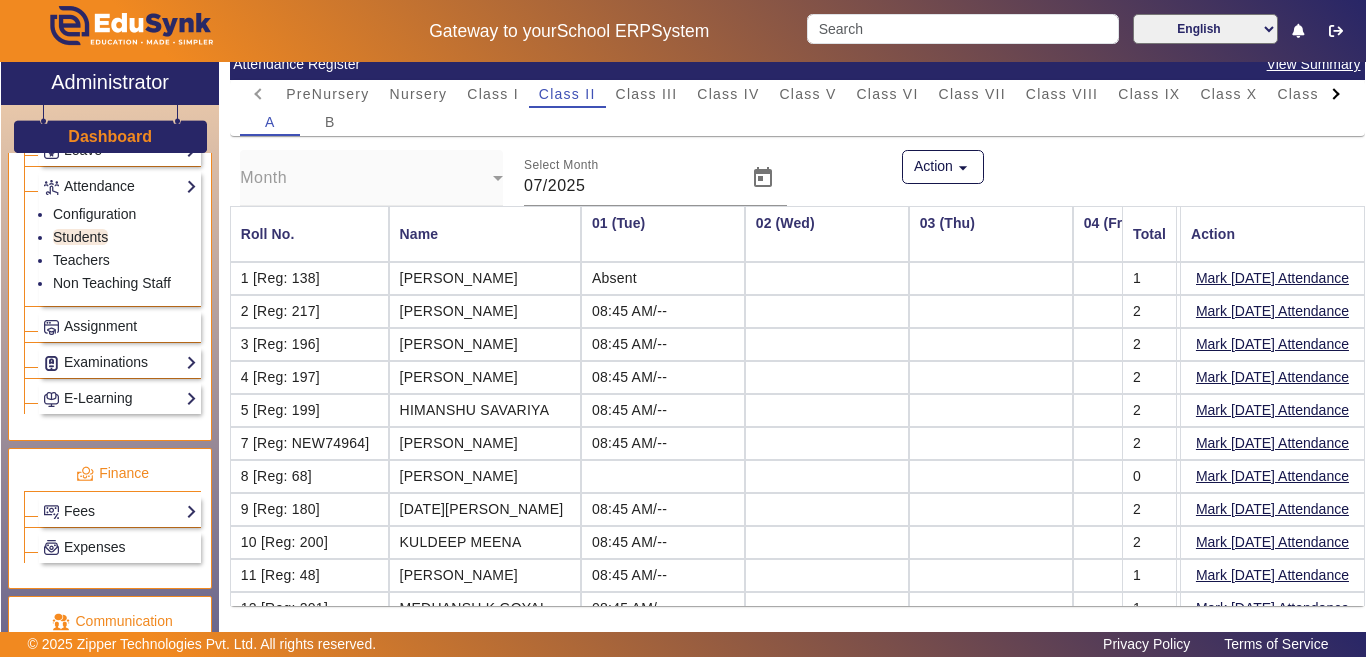 click on "1" at bounding box center [1149, 278] 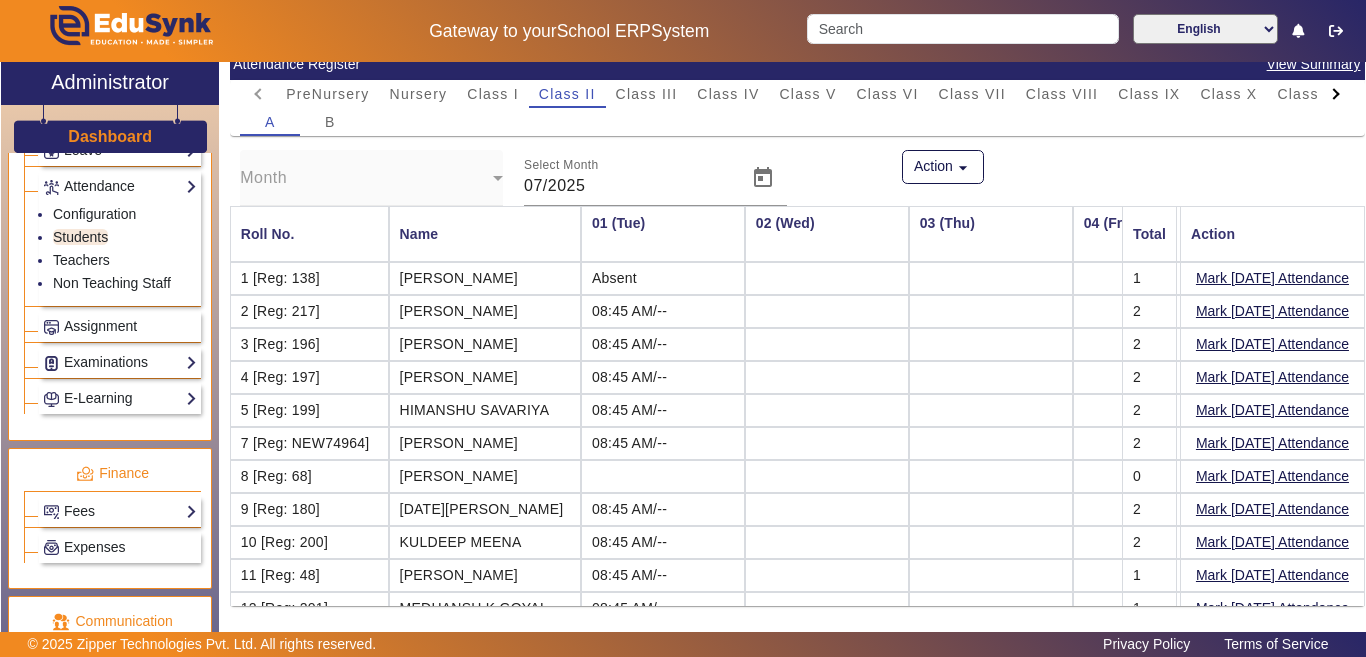 drag, startPoint x: 1107, startPoint y: 275, endPoint x: 1106, endPoint y: 289, distance: 14.035668 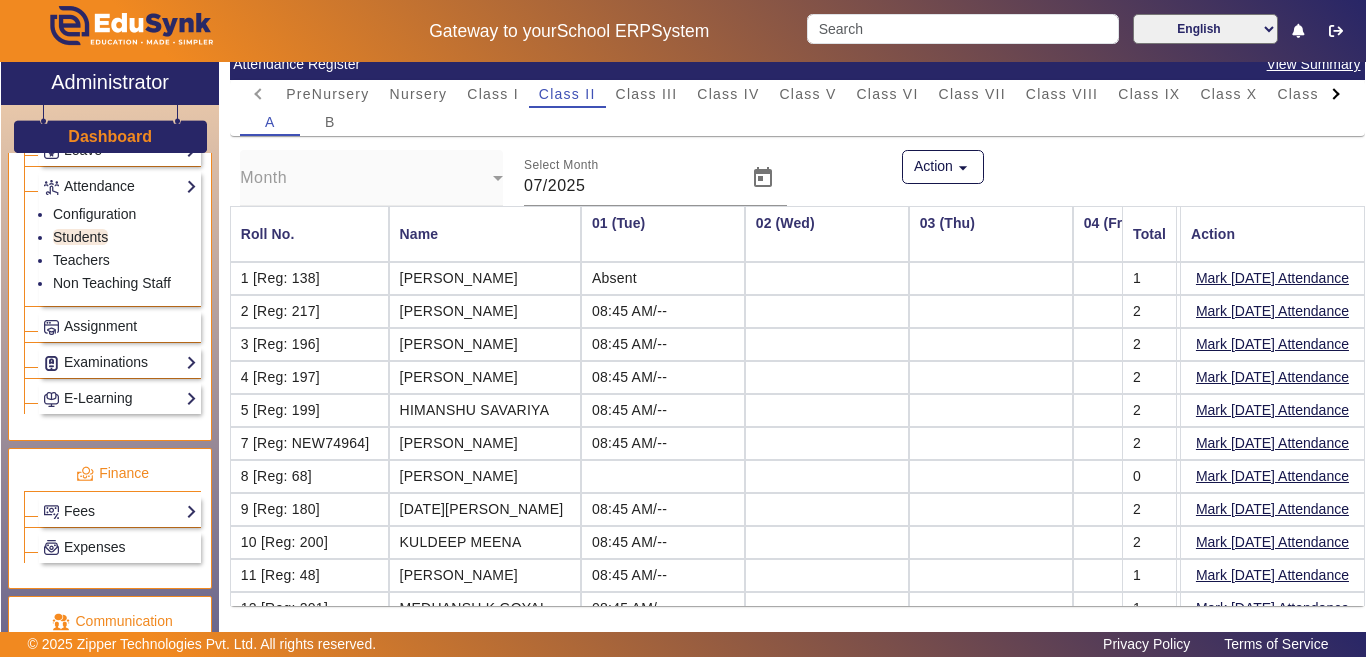 click on "2" at bounding box center (1149, 311) 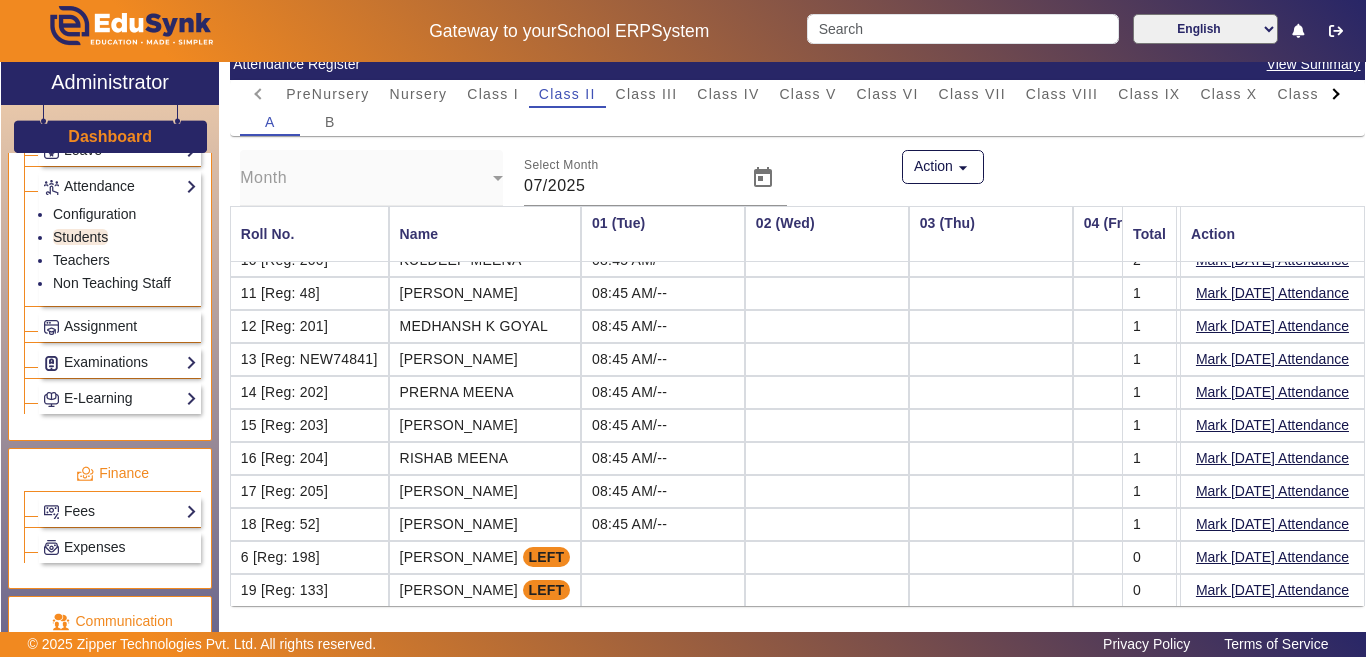 scroll, scrollTop: 299, scrollLeft: 0, axis: vertical 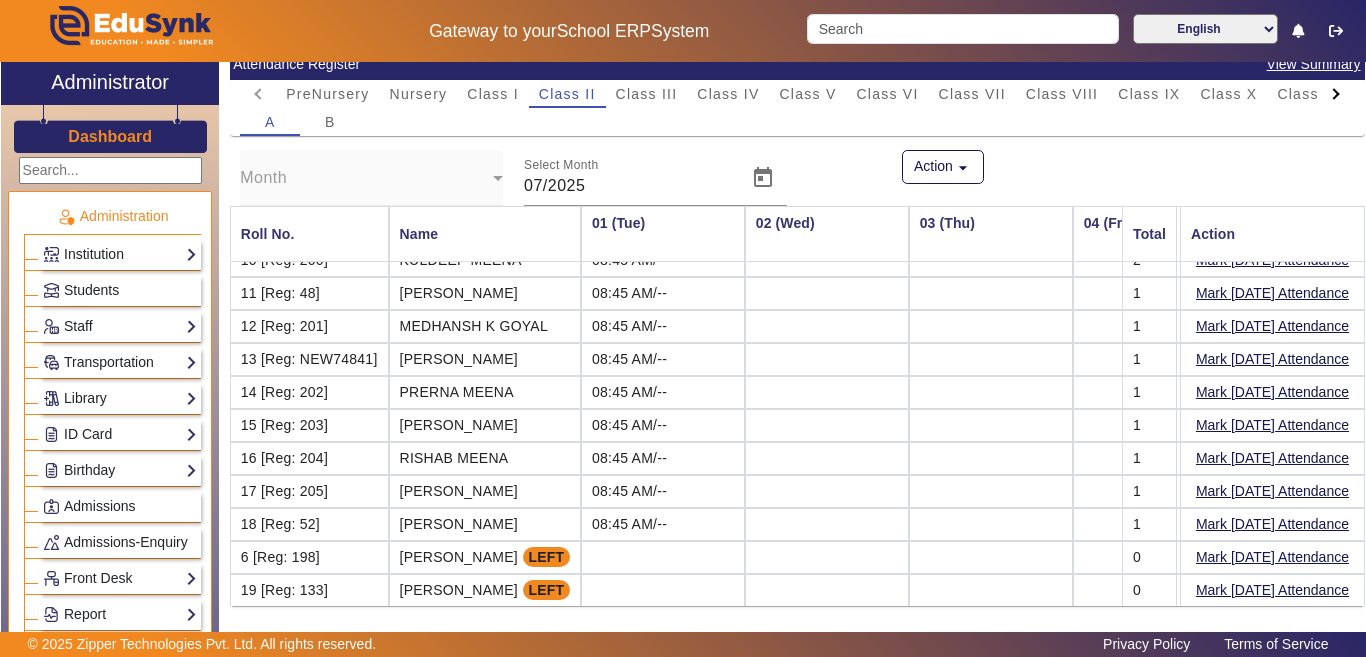 drag, startPoint x: 87, startPoint y: 144, endPoint x: 98, endPoint y: 159, distance: 18.601076 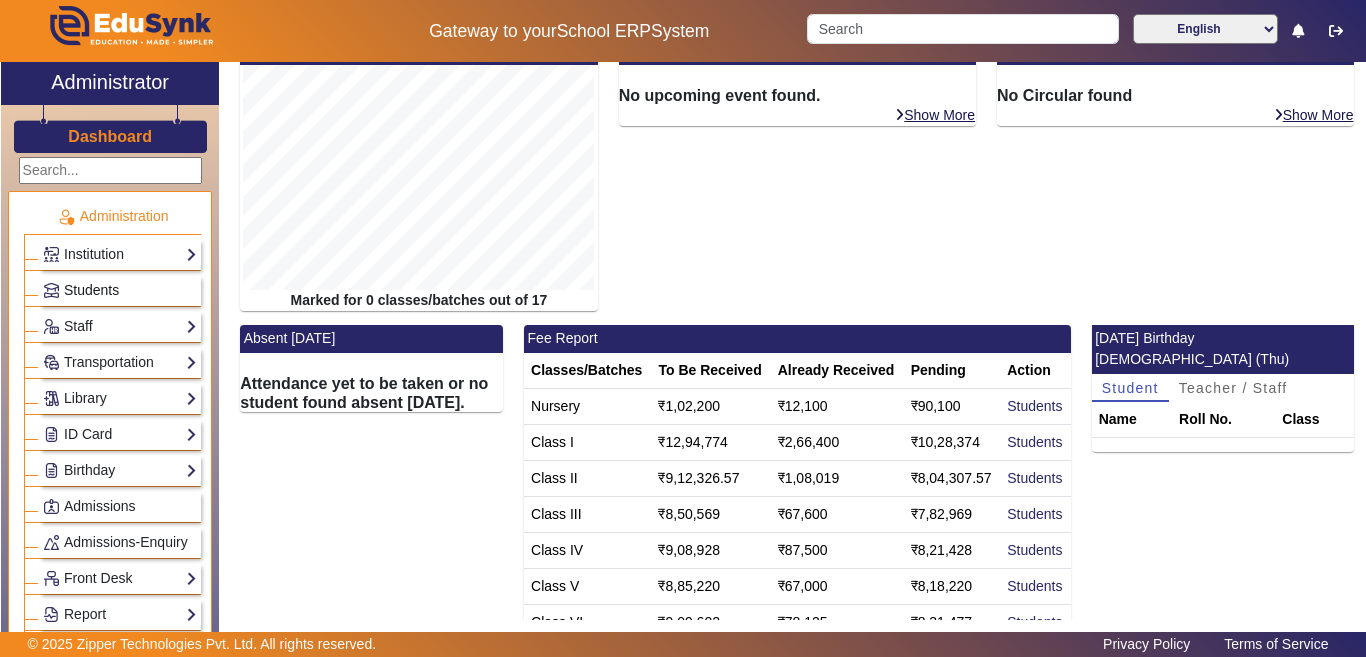 scroll, scrollTop: 449, scrollLeft: 0, axis: vertical 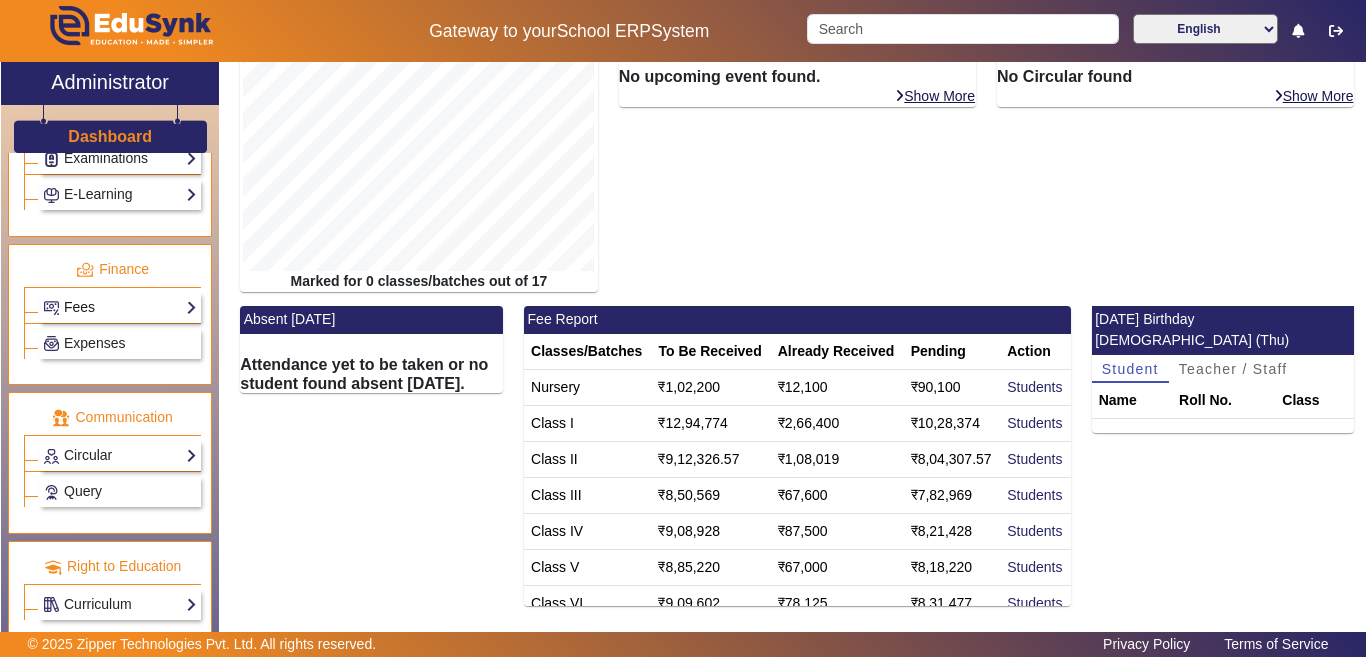 click on "Fees" 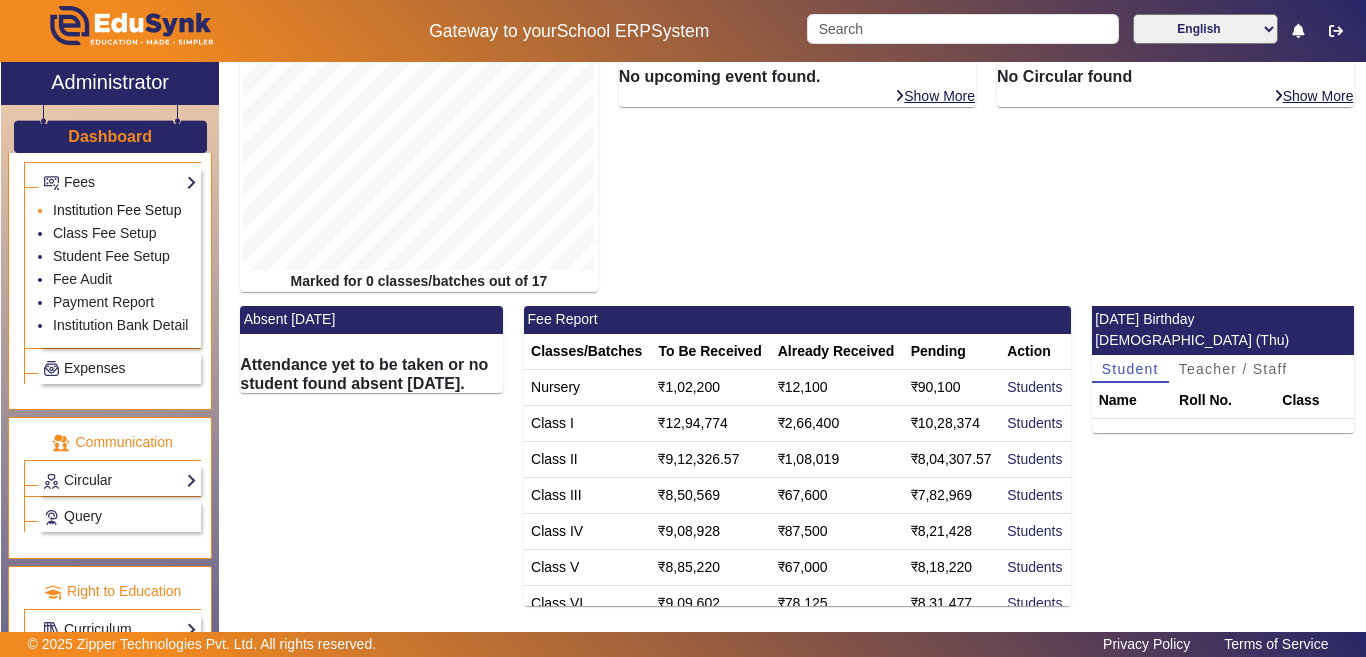 scroll, scrollTop: 1021, scrollLeft: 0, axis: vertical 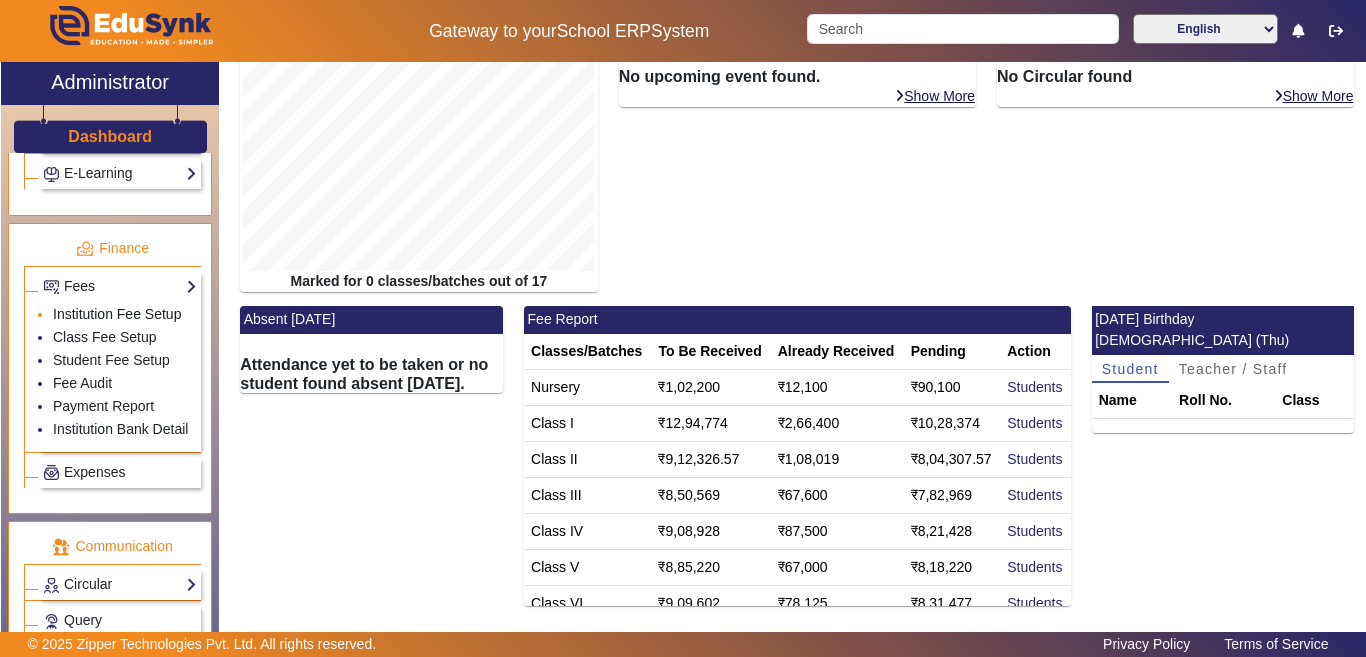 click on "Institution Fee Setup" 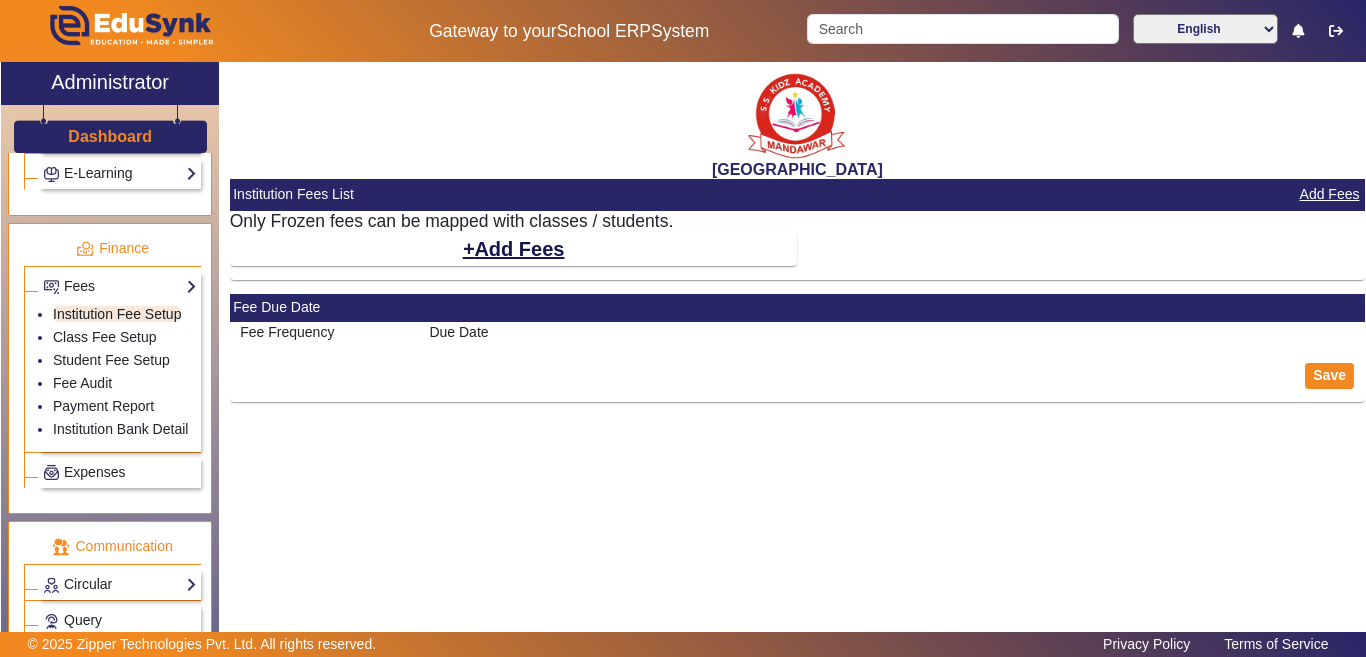 scroll, scrollTop: 0, scrollLeft: 0, axis: both 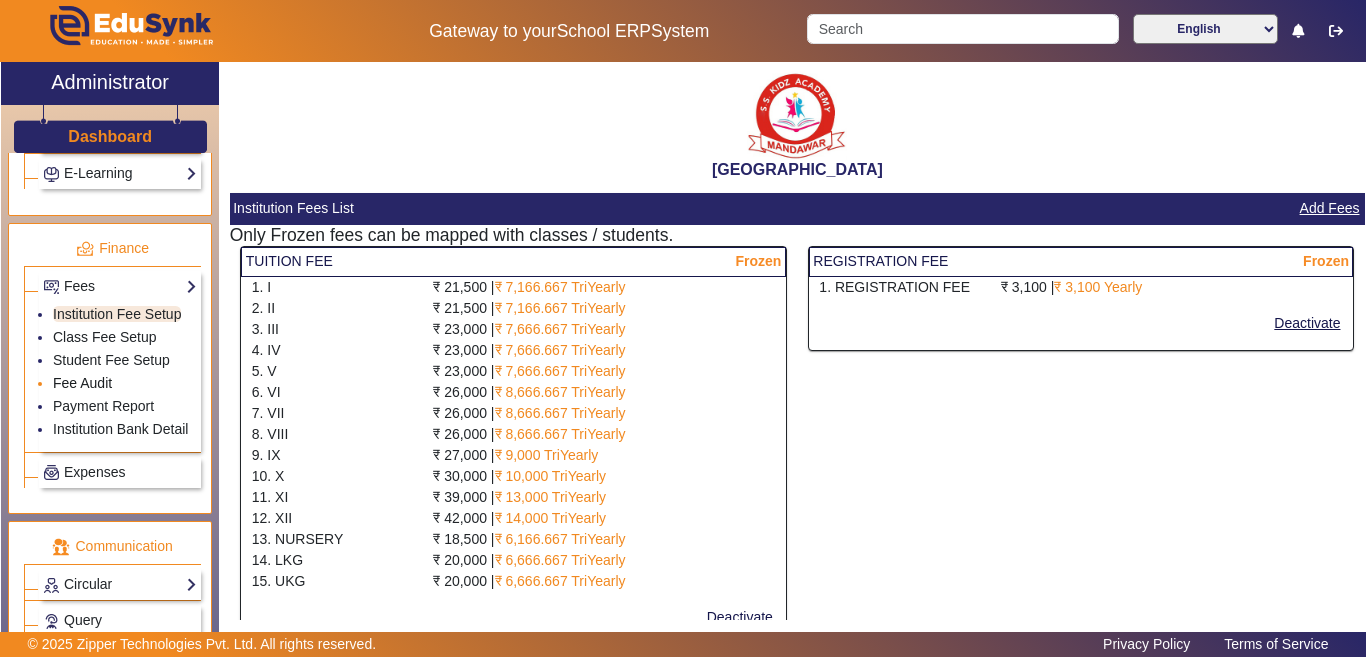 click on "Fee Audit" 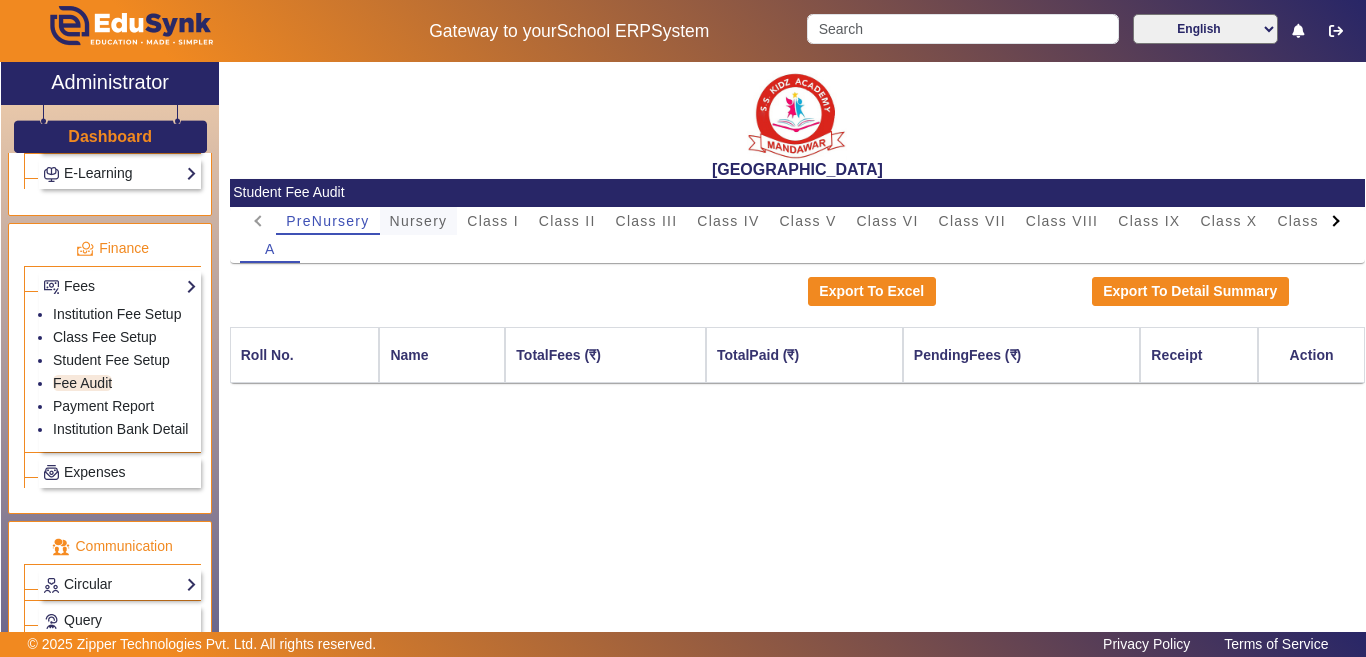 click on "Nursery" at bounding box center [419, 221] 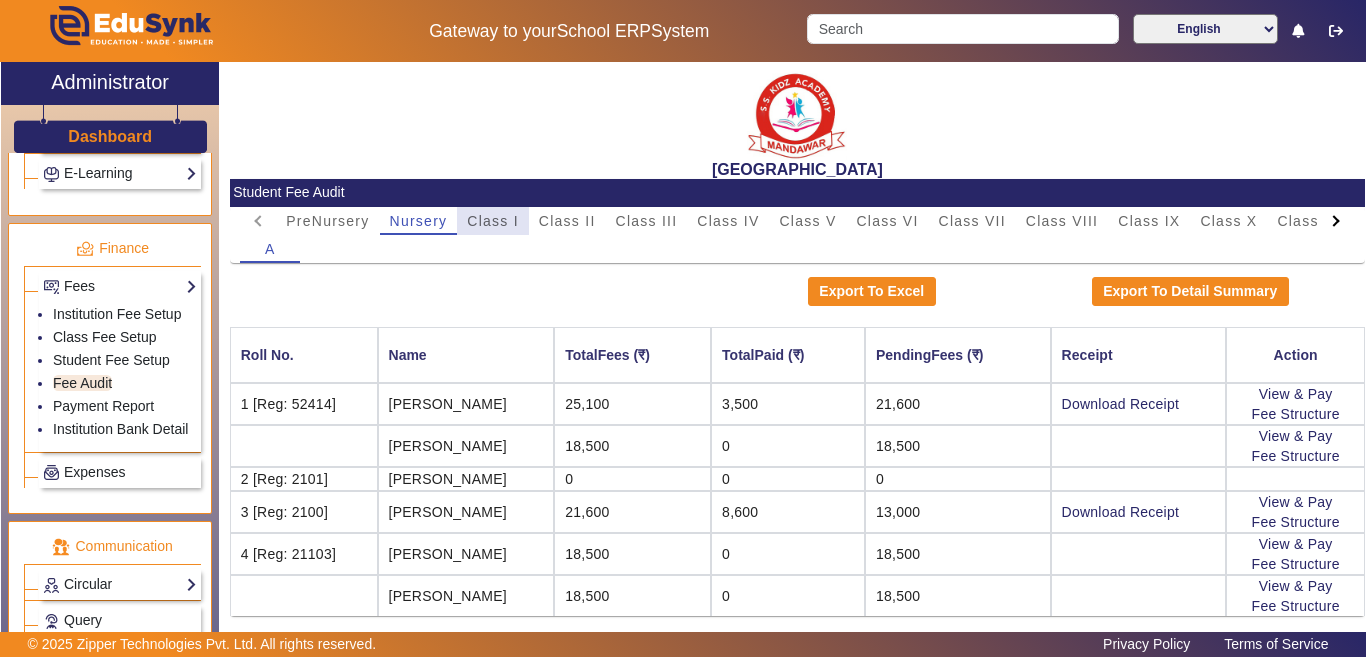 click on "Class I" at bounding box center [493, 221] 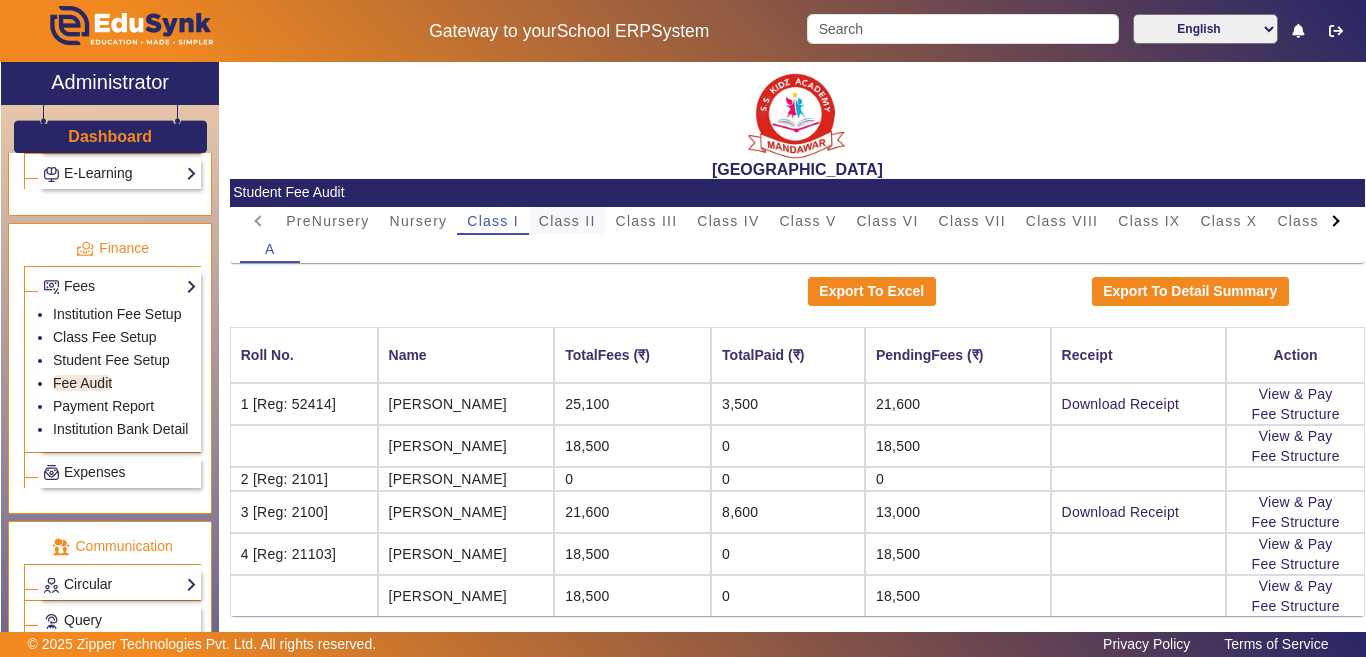 click on "Class II" at bounding box center [567, 221] 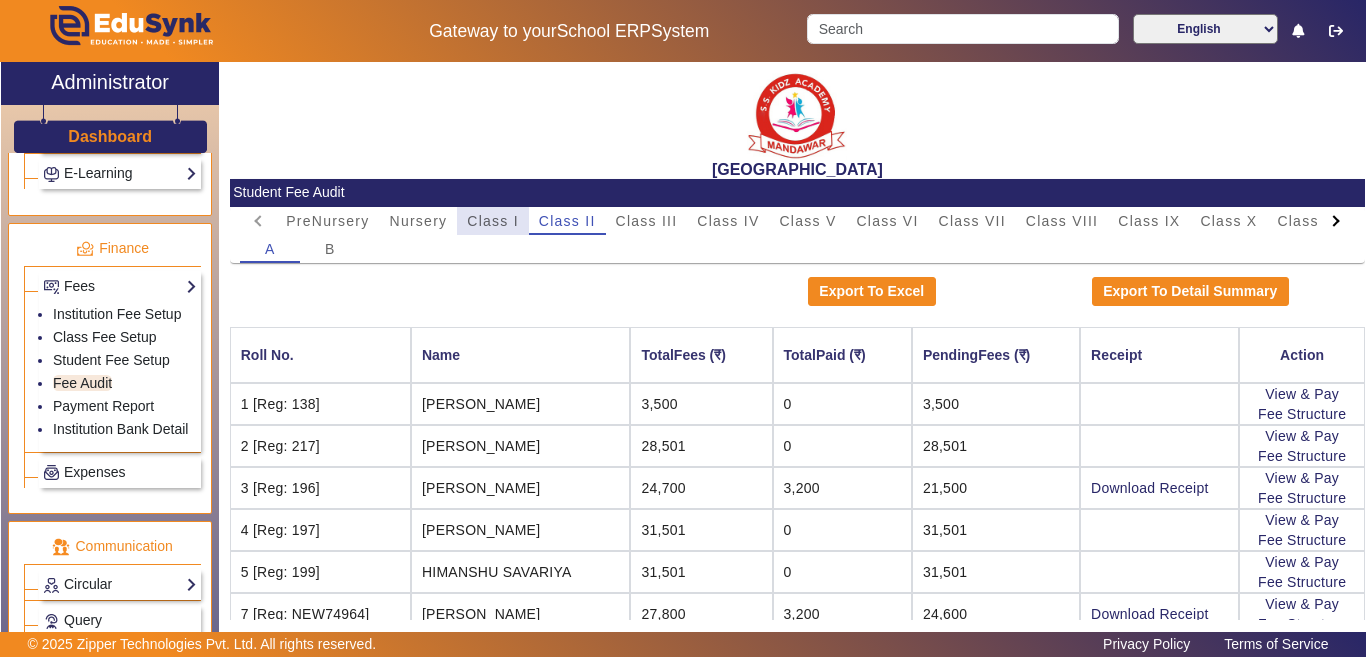 click on "Class I" at bounding box center [493, 221] 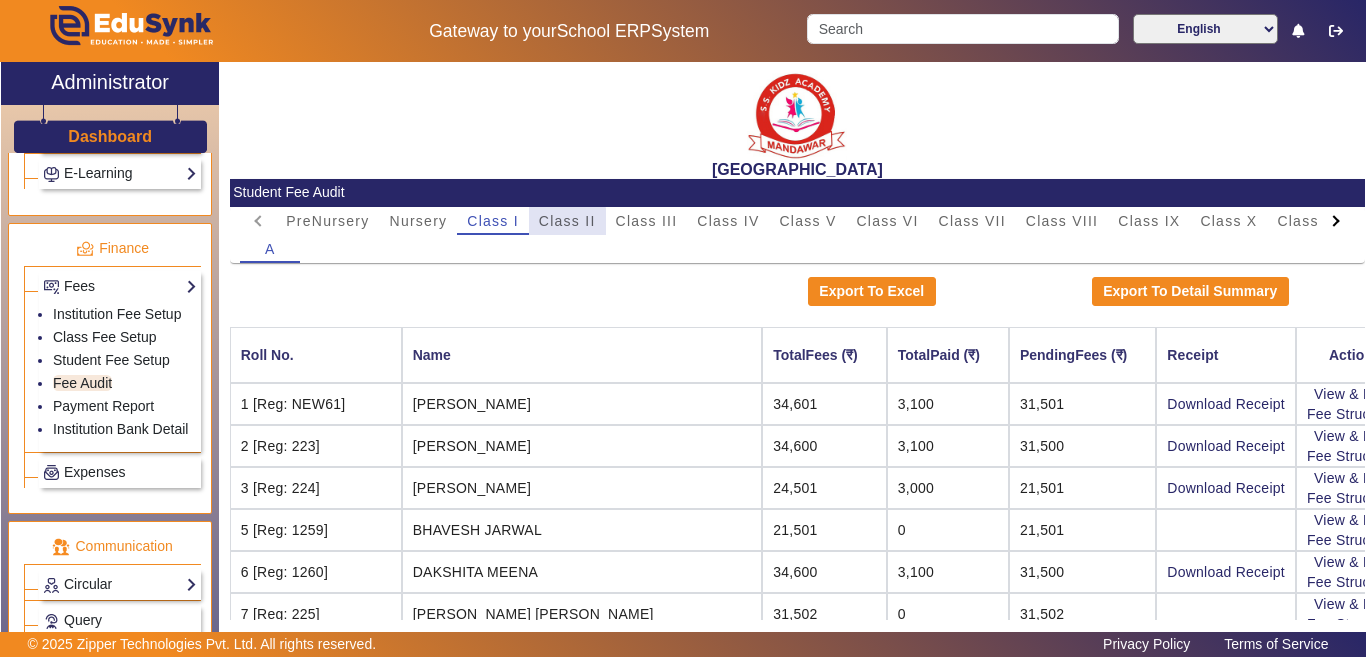 click on "Class II" at bounding box center (567, 221) 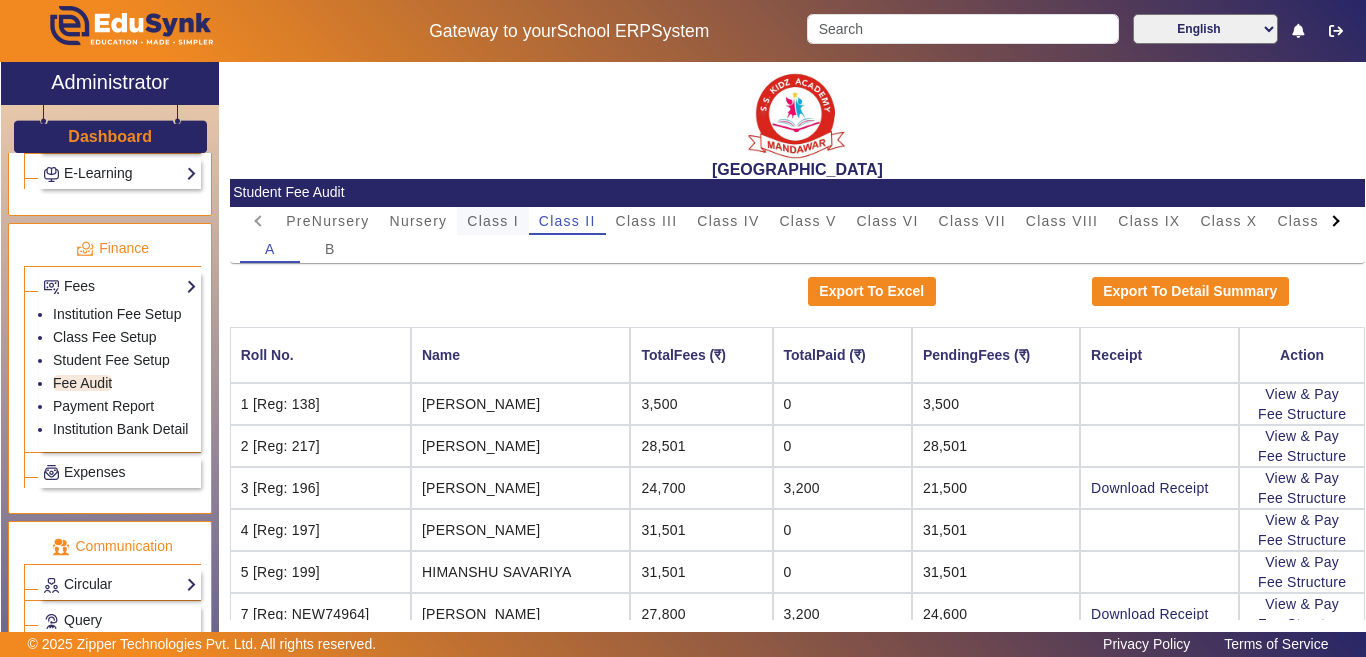 click on "Class I" at bounding box center (493, 221) 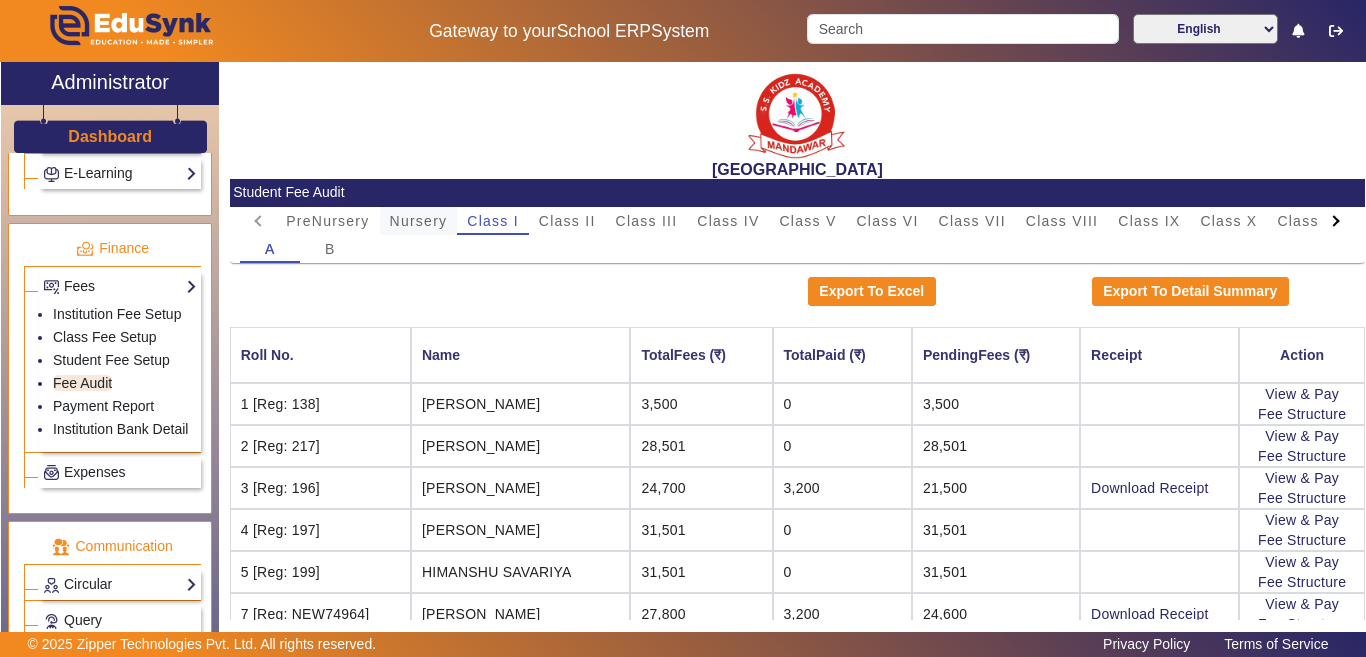 click on "Nursery" at bounding box center (419, 221) 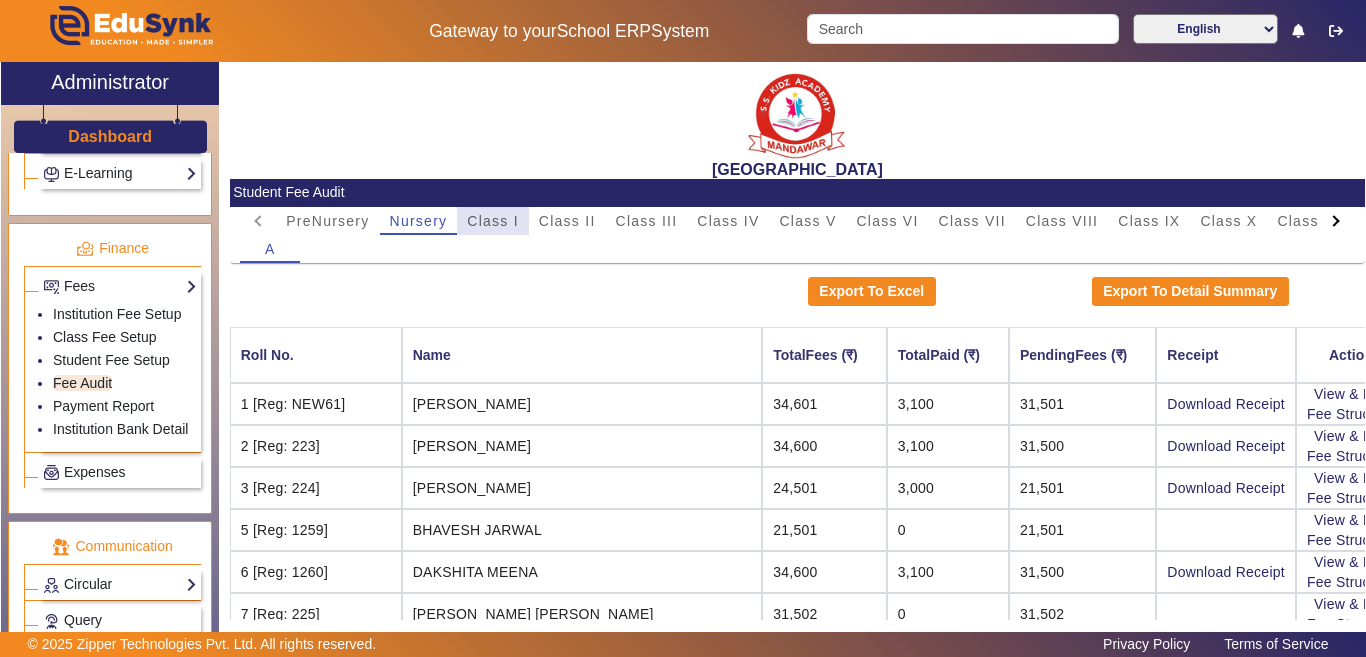 click on "Class I" at bounding box center (493, 221) 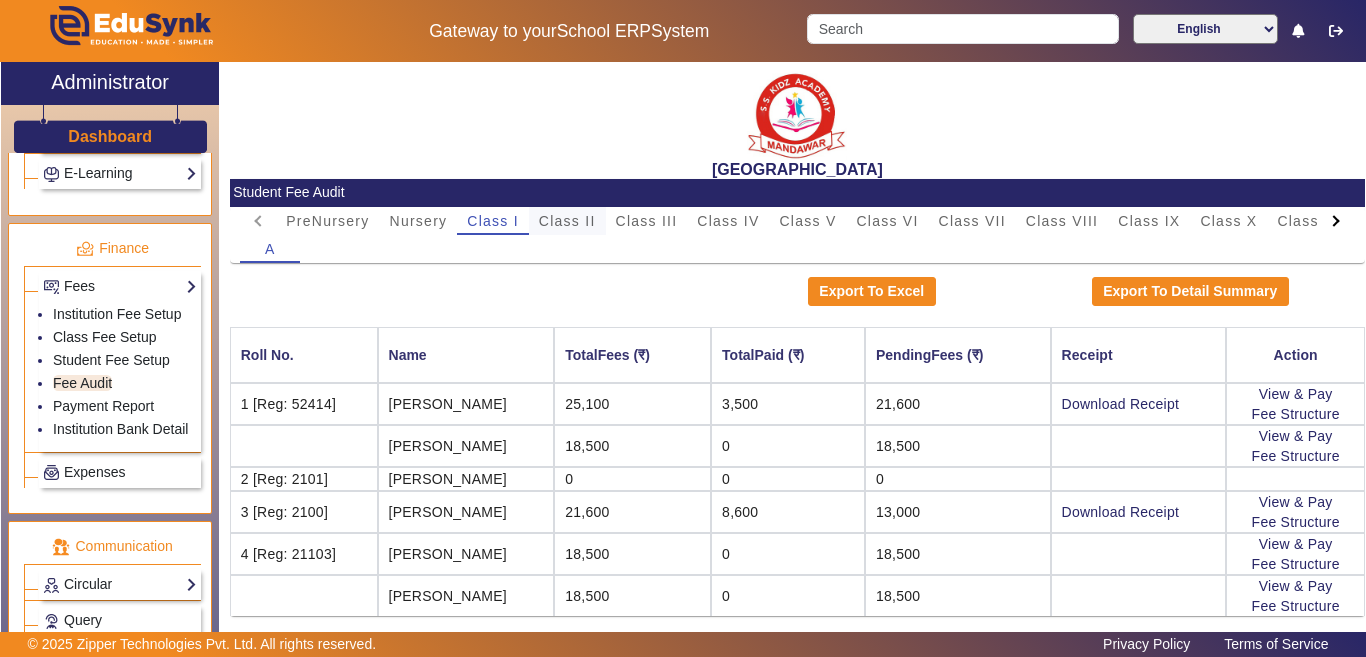 click on "Class II" at bounding box center [567, 221] 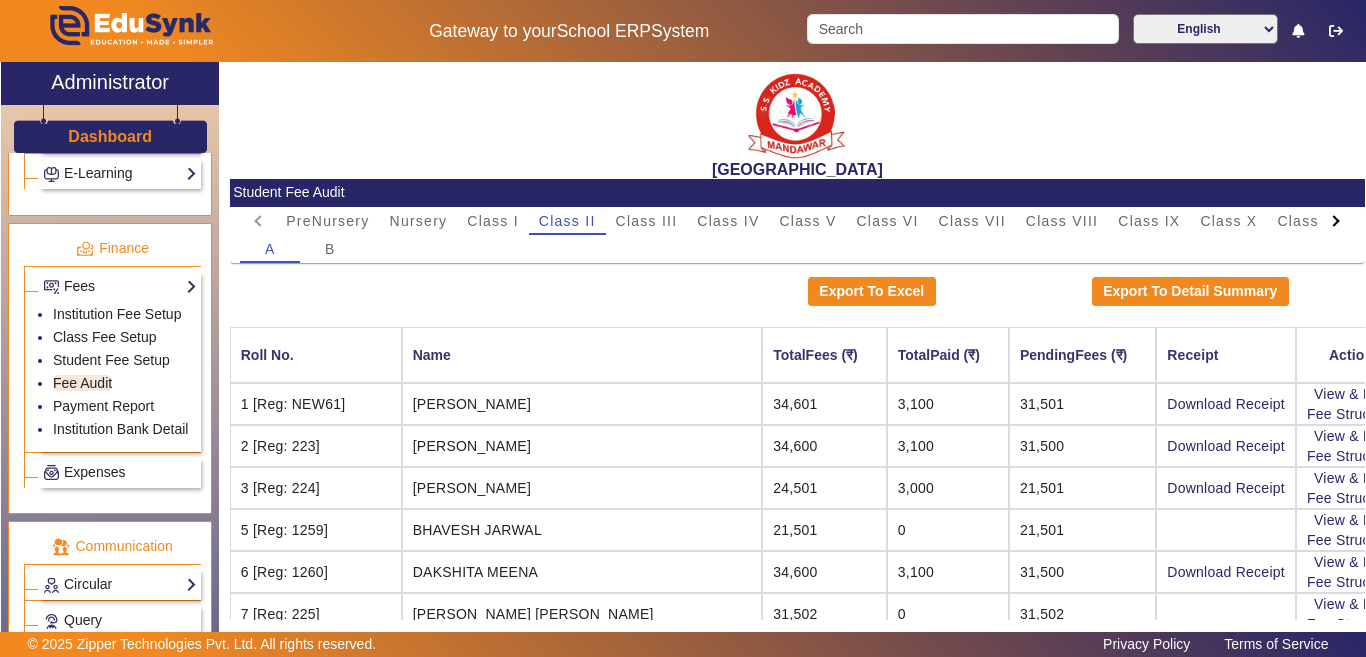 drag, startPoint x: 632, startPoint y: 221, endPoint x: 652, endPoint y: 238, distance: 26.24881 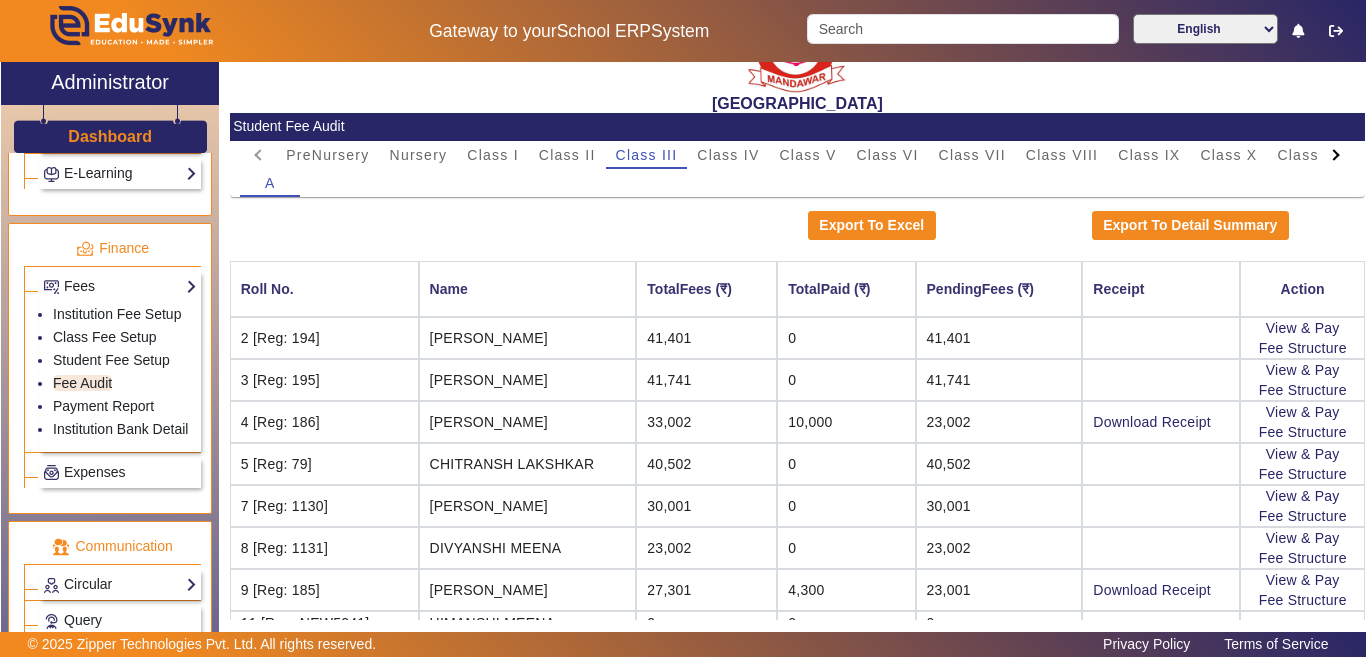 scroll, scrollTop: 200, scrollLeft: 0, axis: vertical 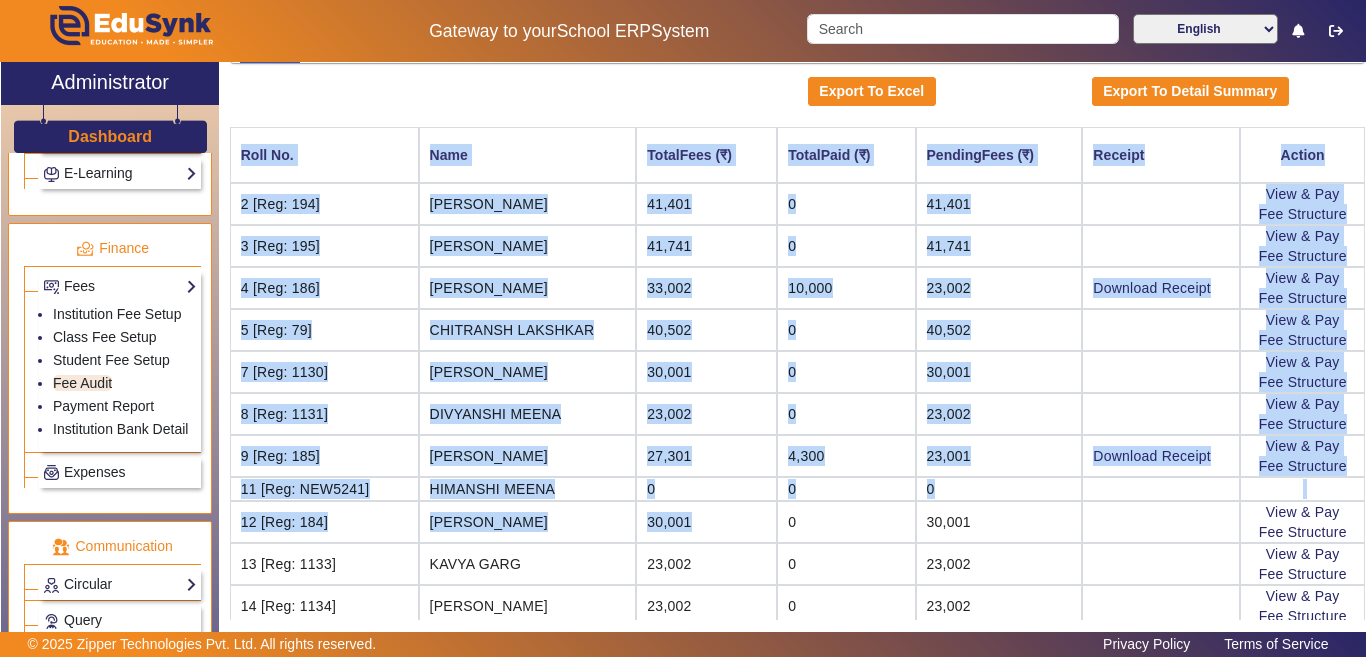 drag, startPoint x: 241, startPoint y: 153, endPoint x: 792, endPoint y: 511, distance: 657.08826 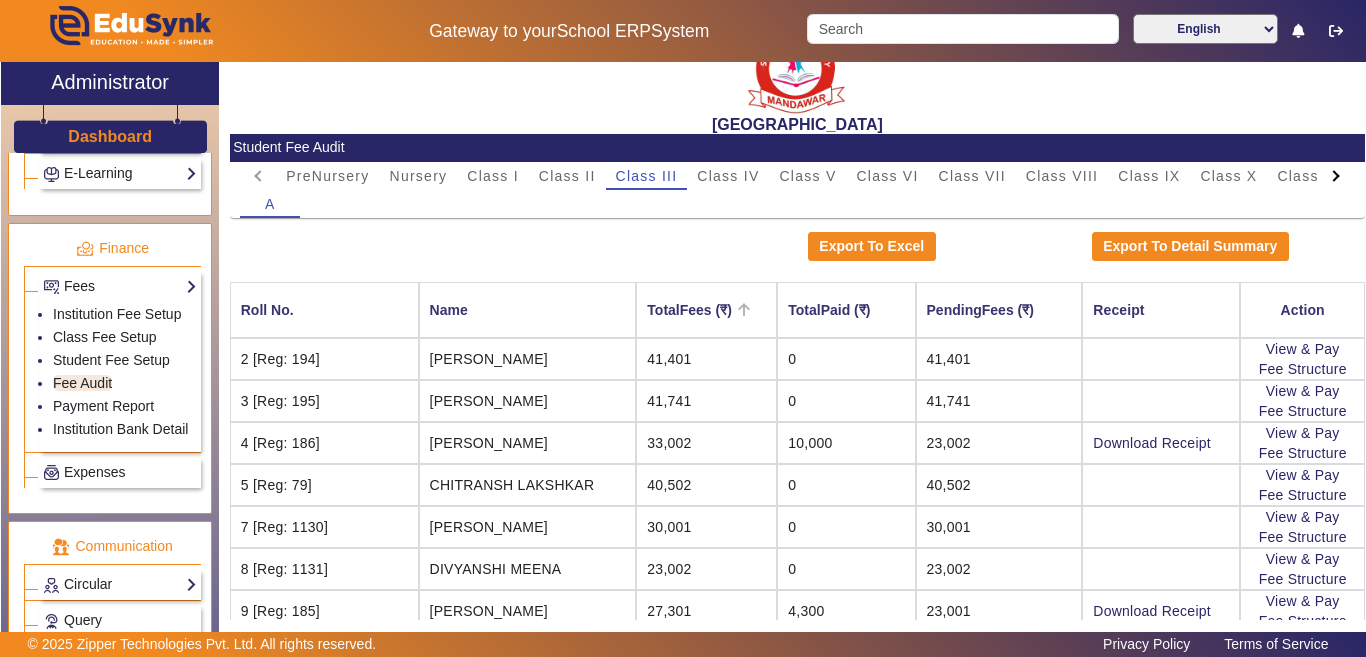 scroll, scrollTop: 0, scrollLeft: 0, axis: both 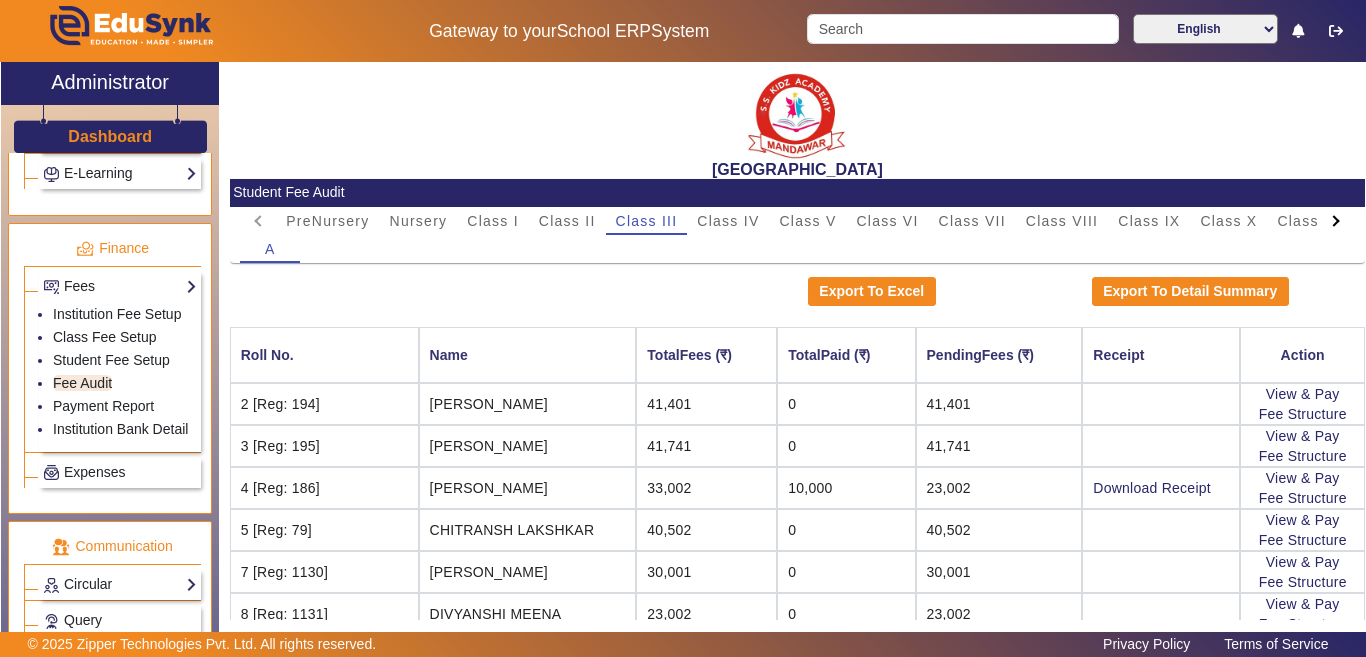 click on "Export To Excel   Export To Detail Summary" 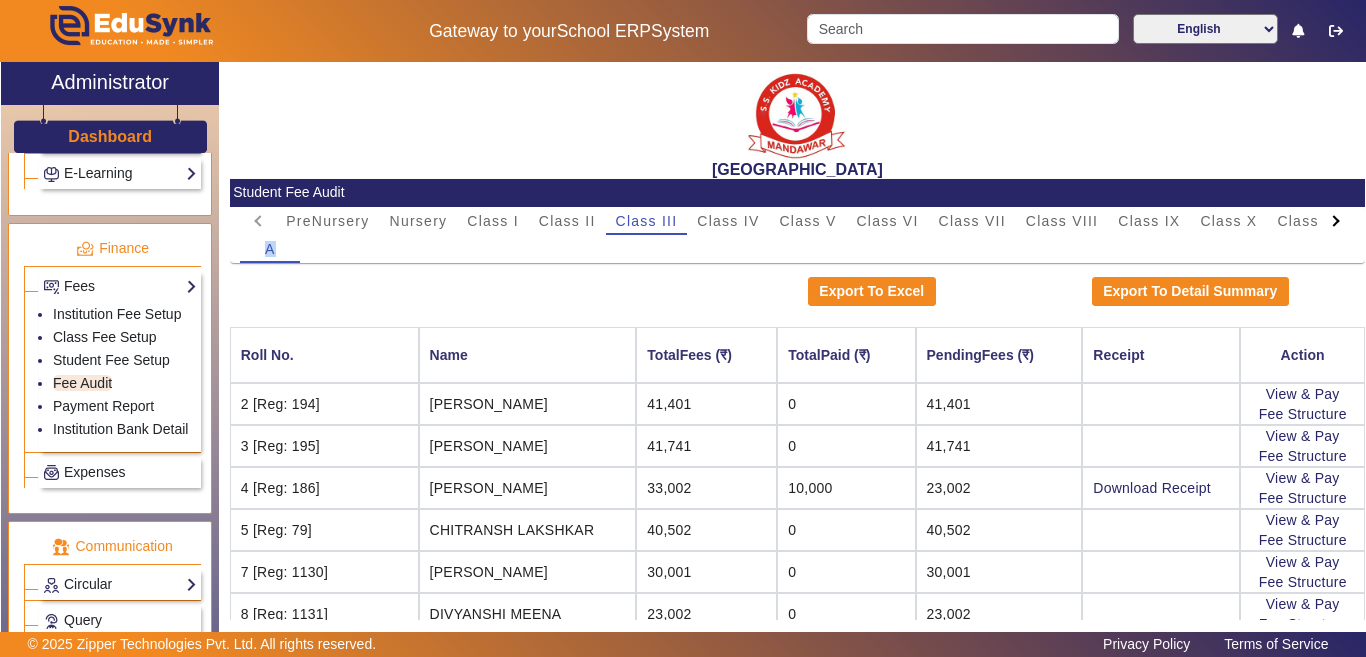 click on "A" at bounding box center (797, 249) 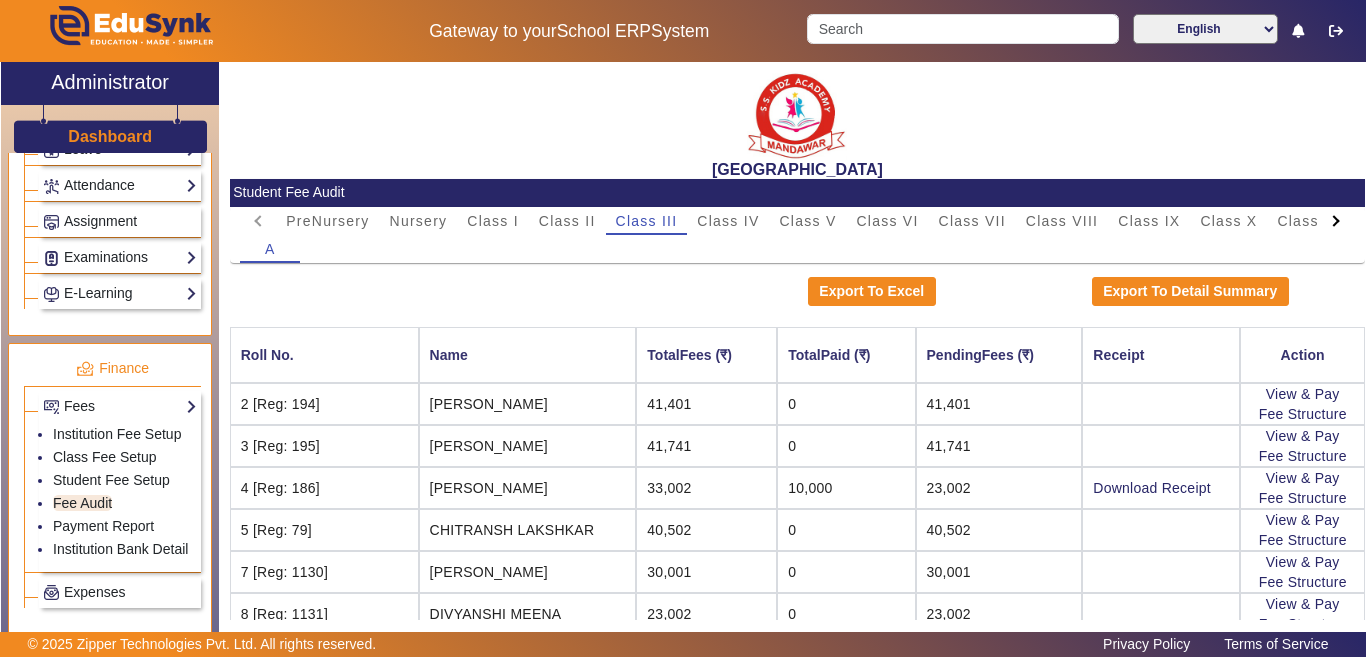 scroll, scrollTop: 721, scrollLeft: 0, axis: vertical 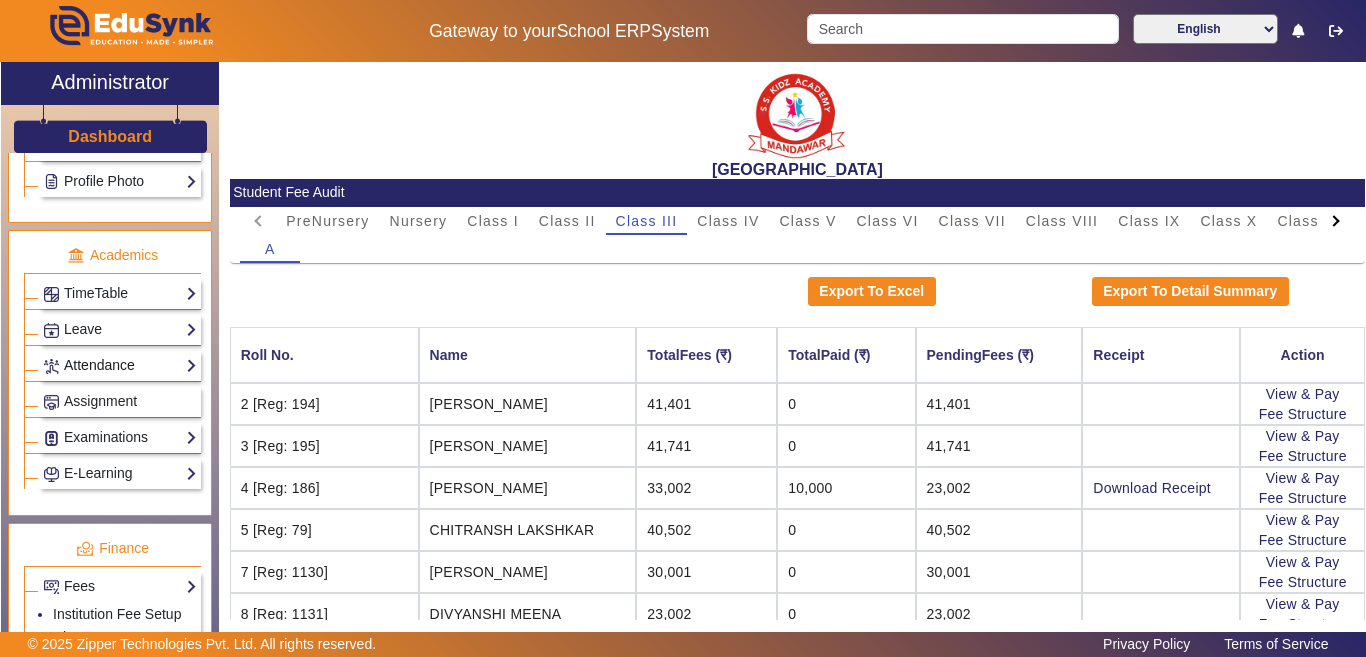 click on "Attendance" 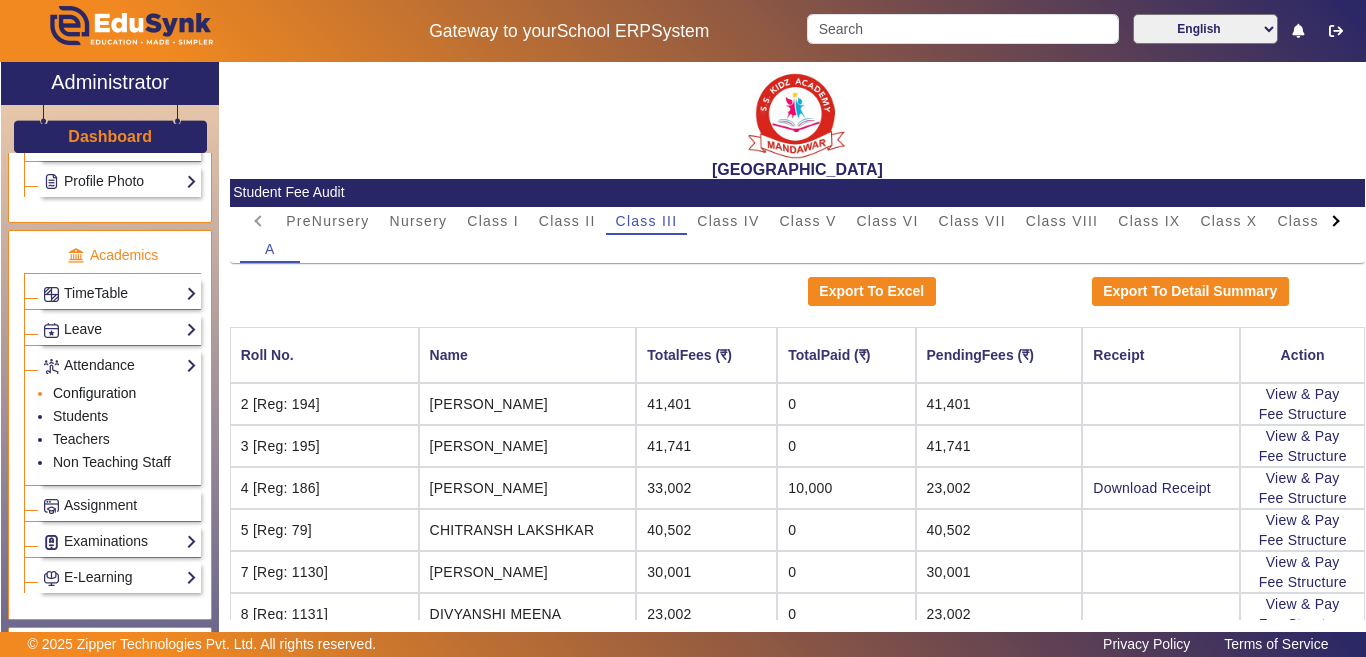 click on "Configuration" 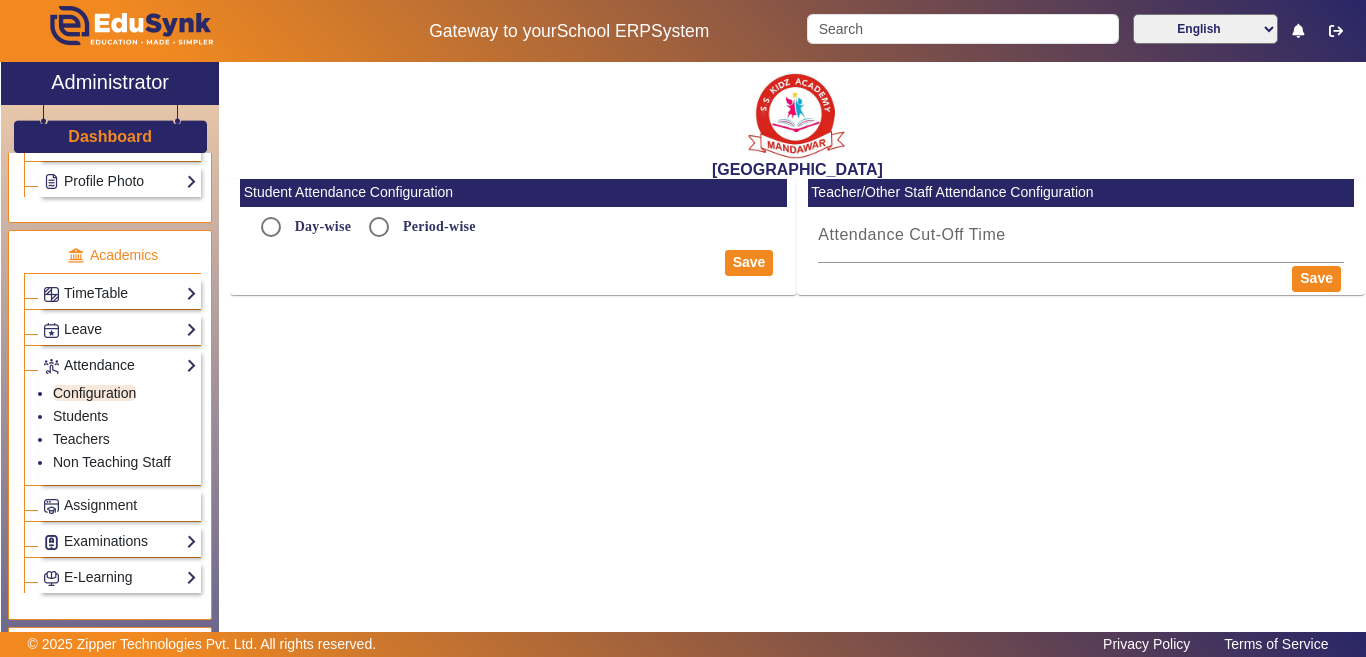 radio on "true" 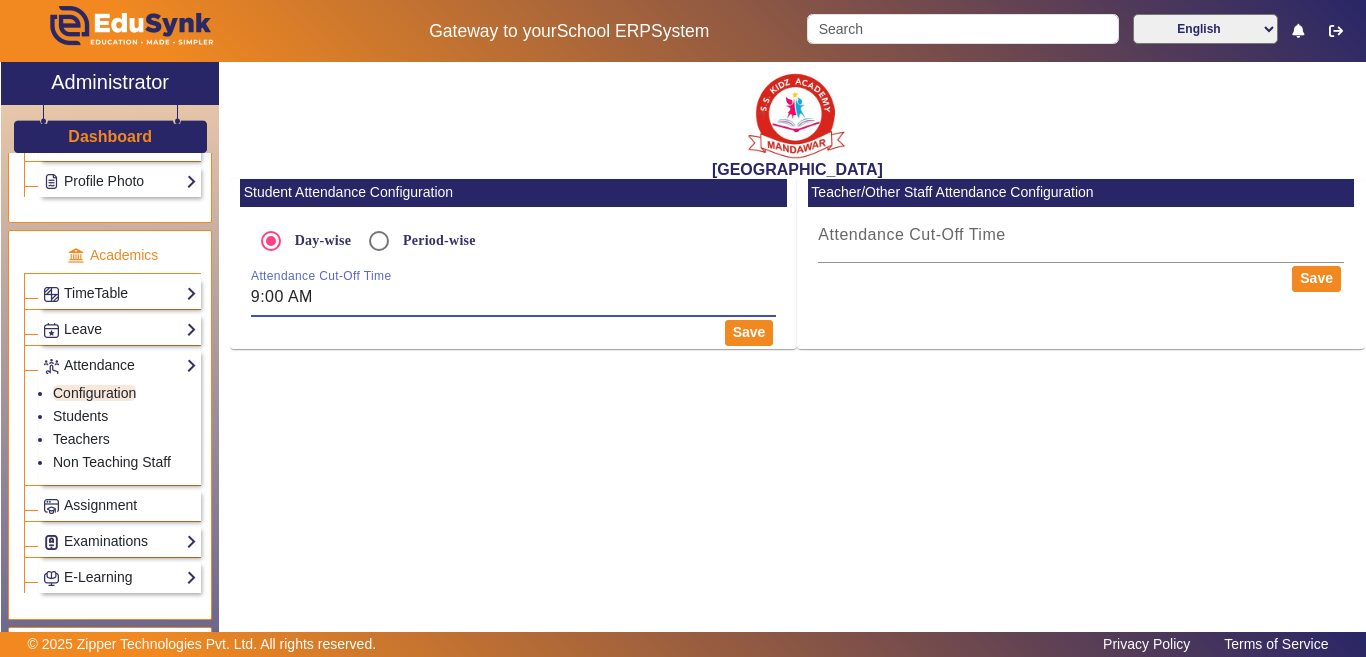 click on "9:00 AM" at bounding box center [514, 297] 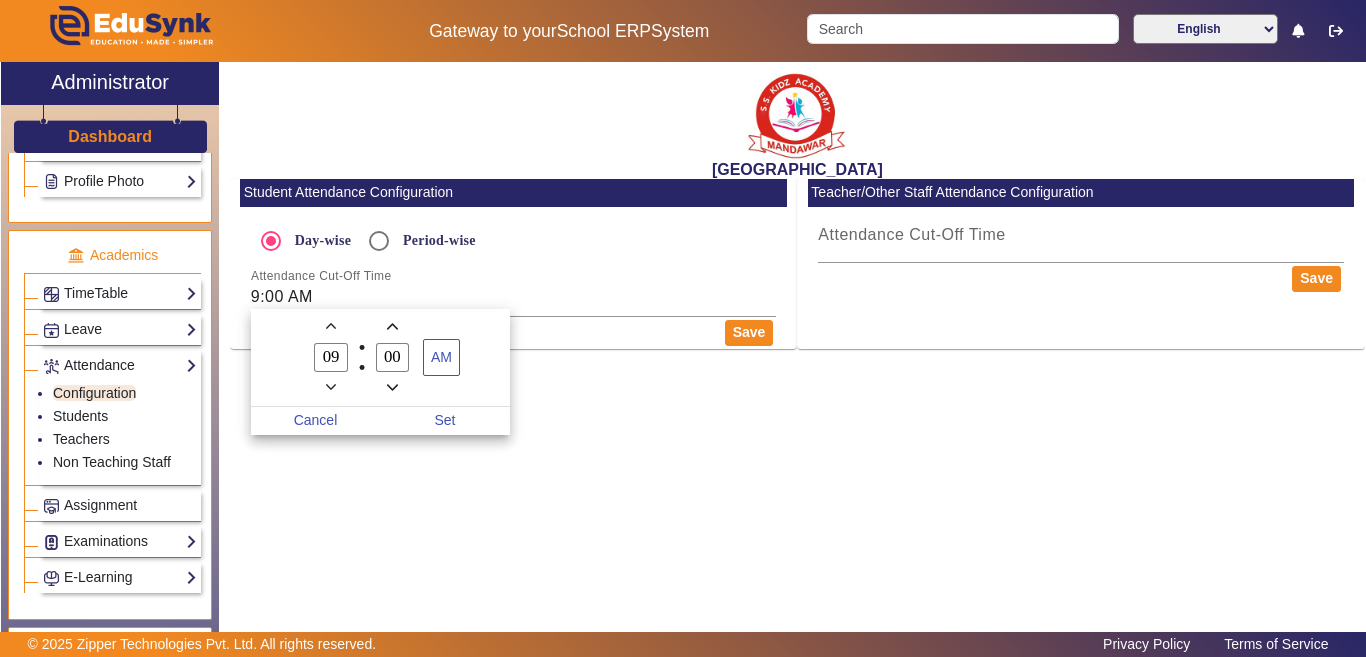 click 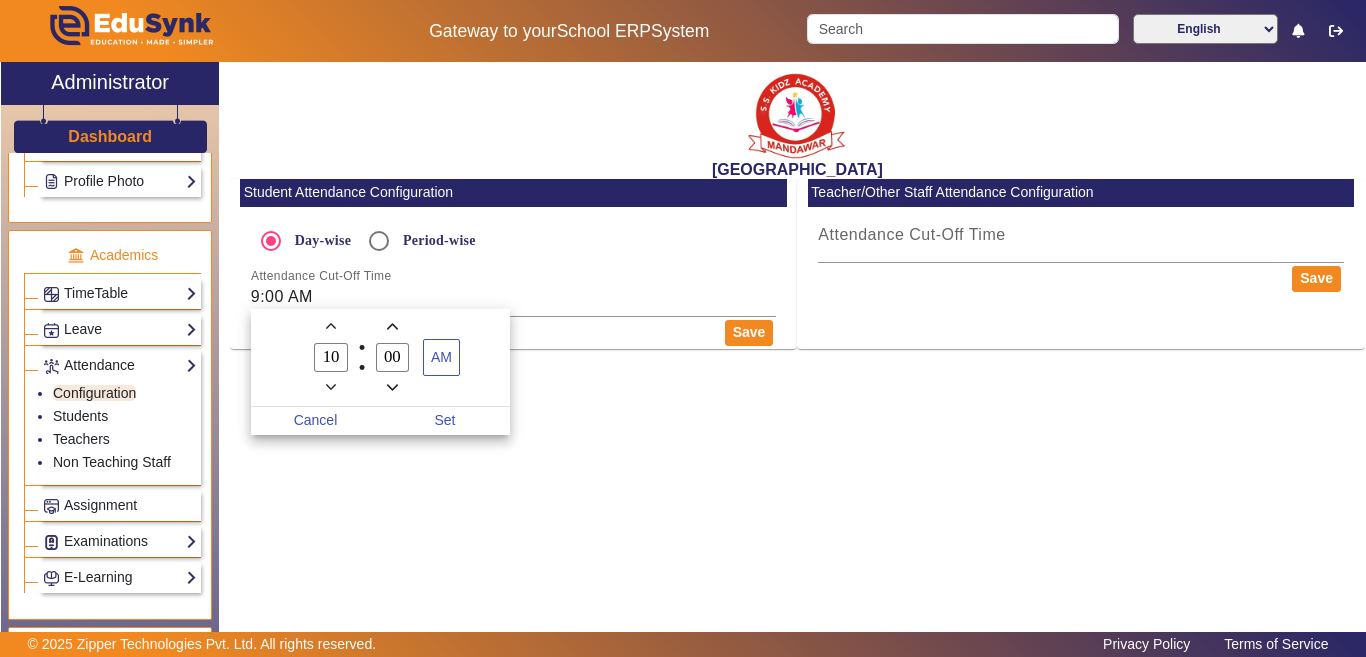 click 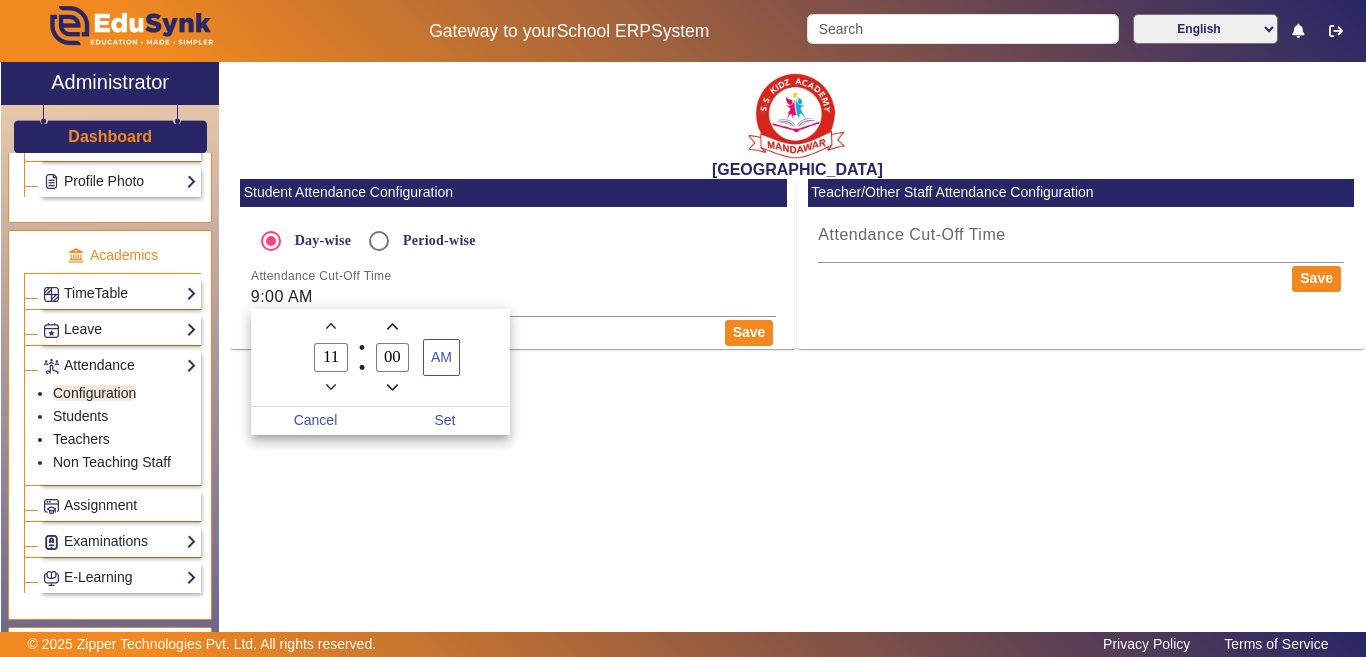 click 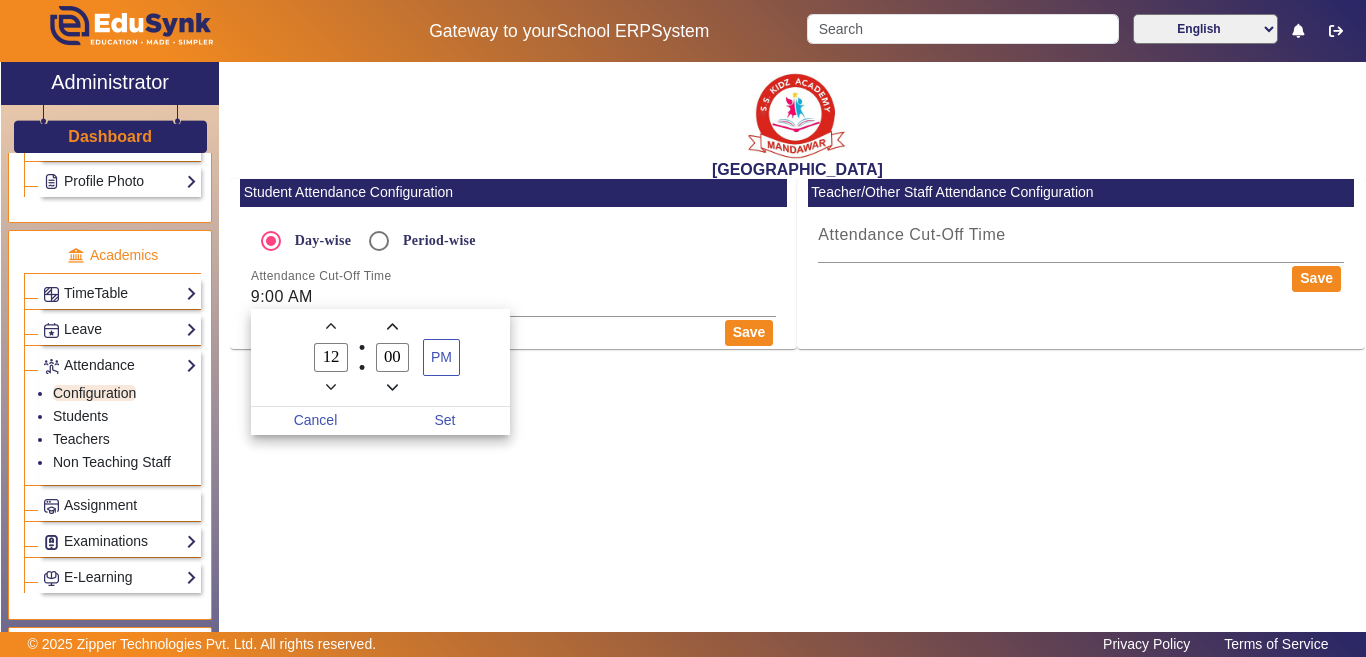 click at bounding box center [331, 387] 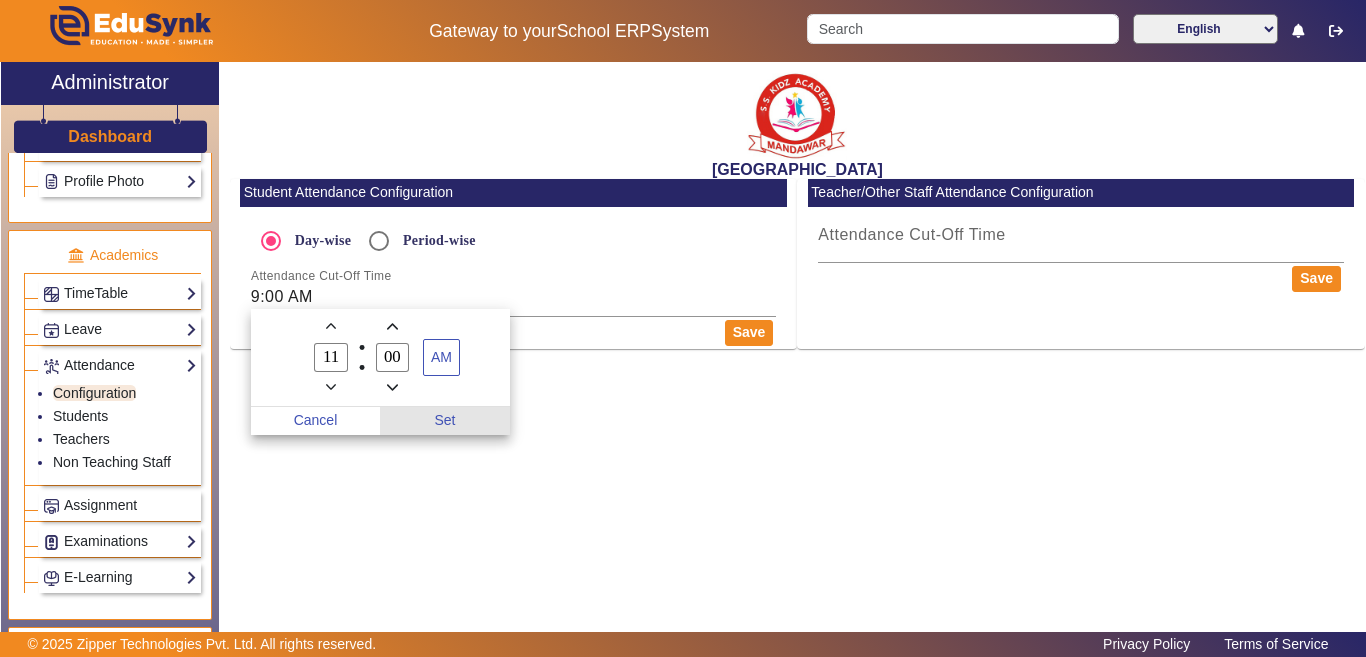 click on "Set" at bounding box center (445, 421) 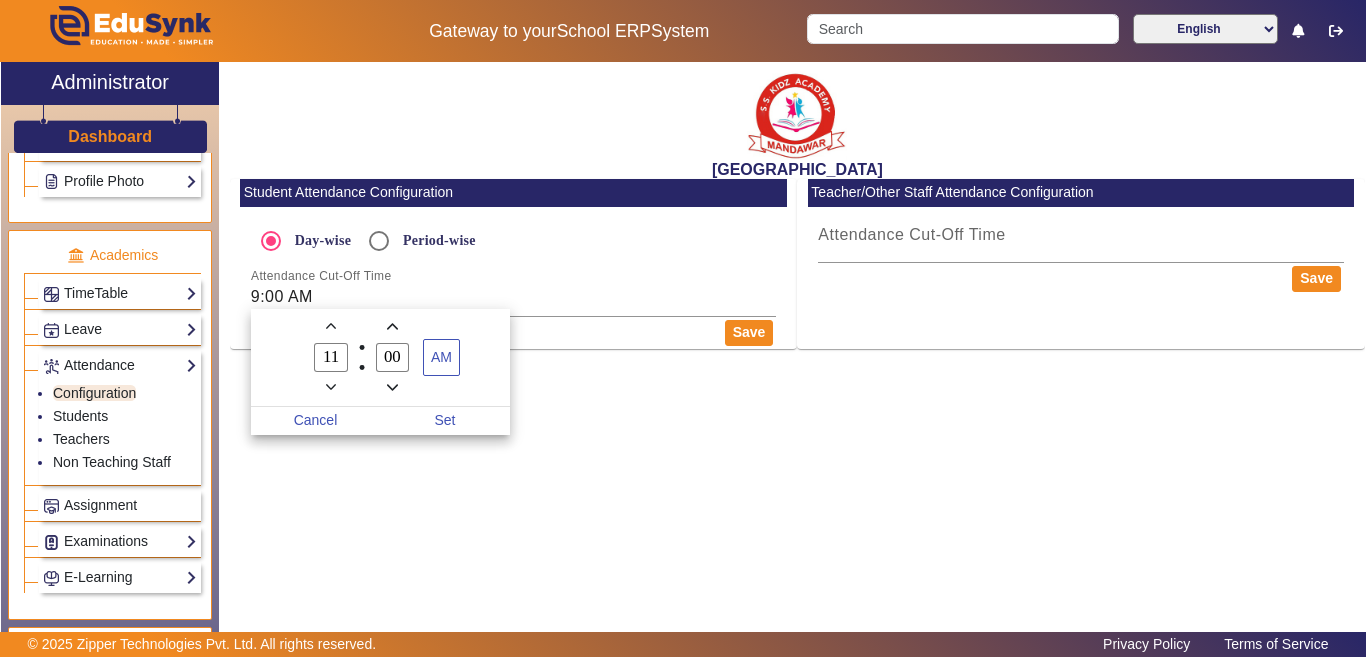 type on "11:00 AM" 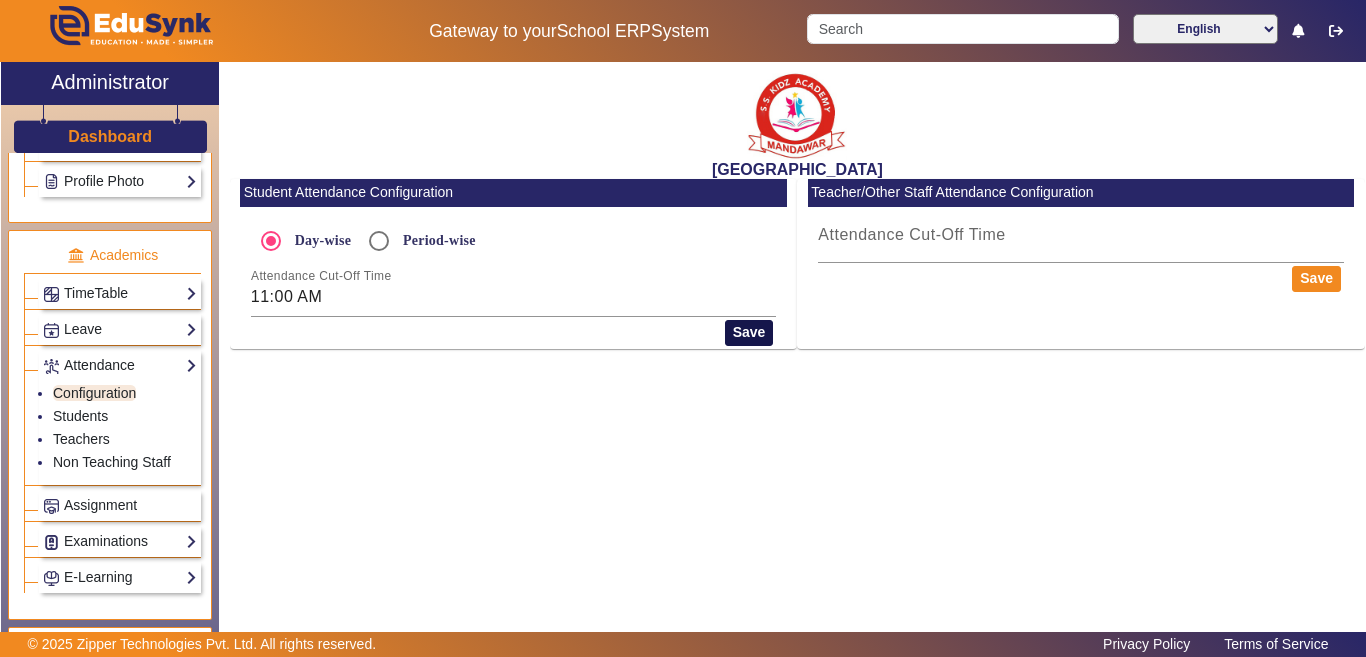 click on "Save" 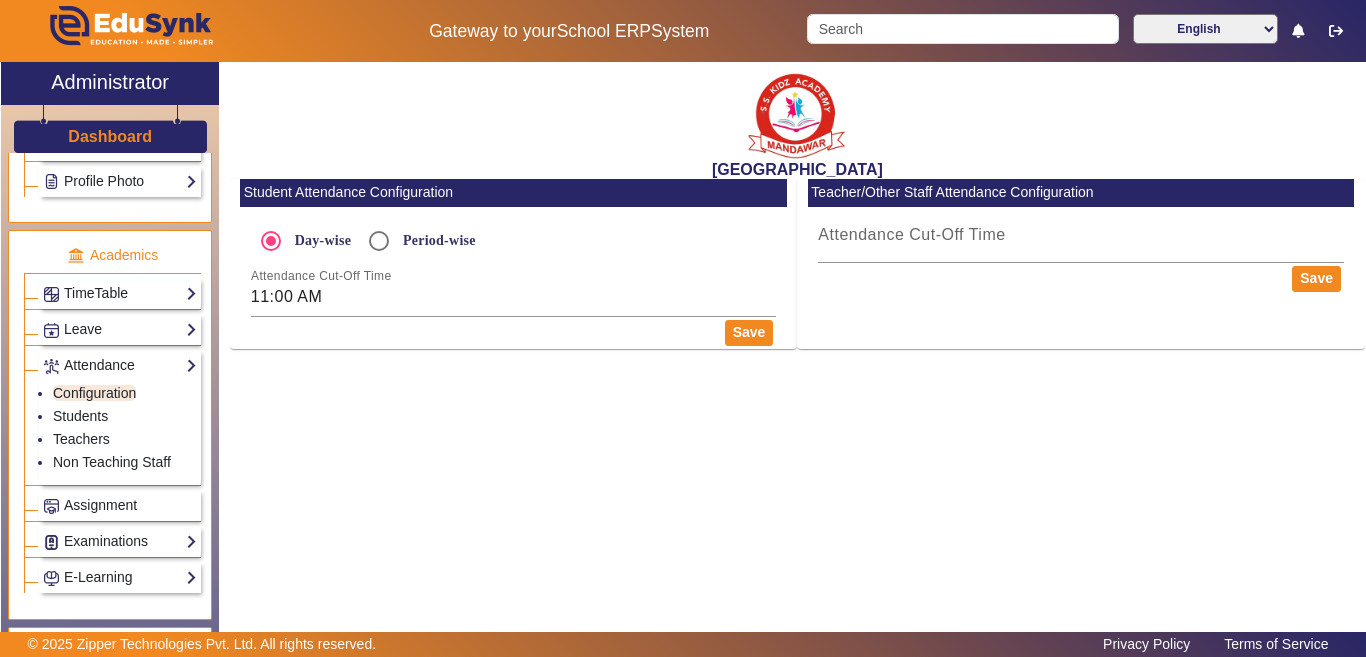 click on "Dashboard" 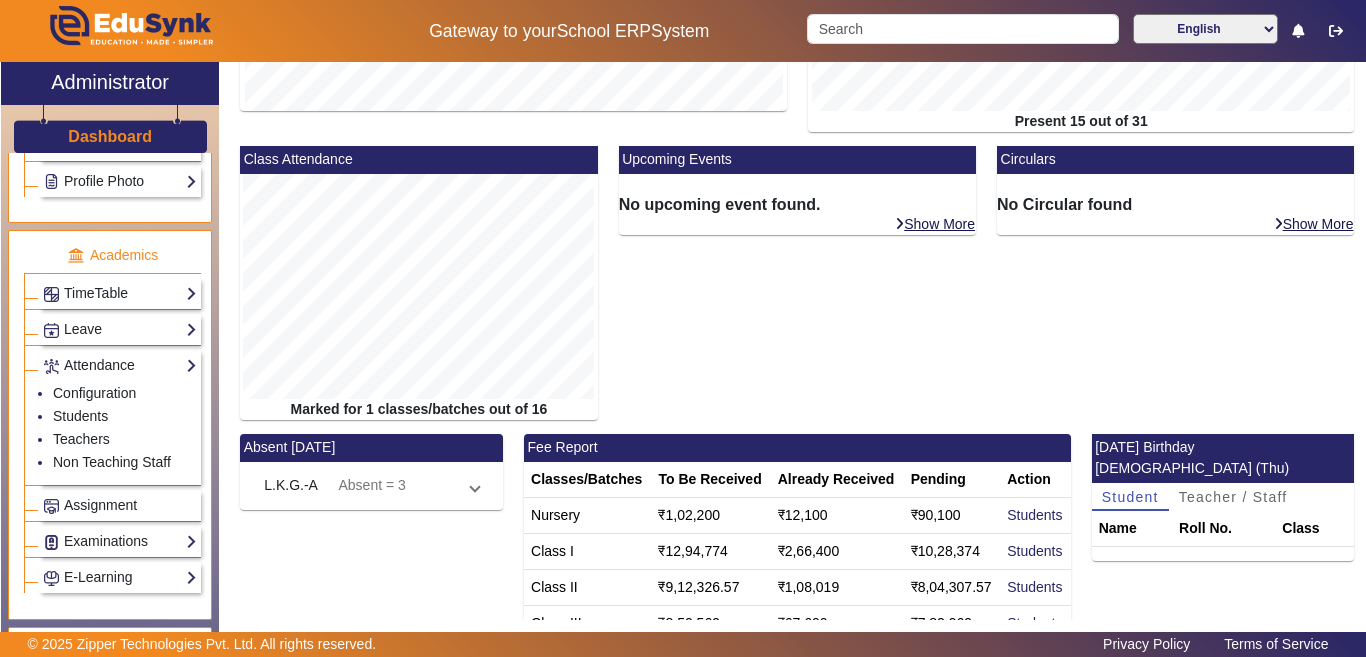 scroll, scrollTop: 449, scrollLeft: 0, axis: vertical 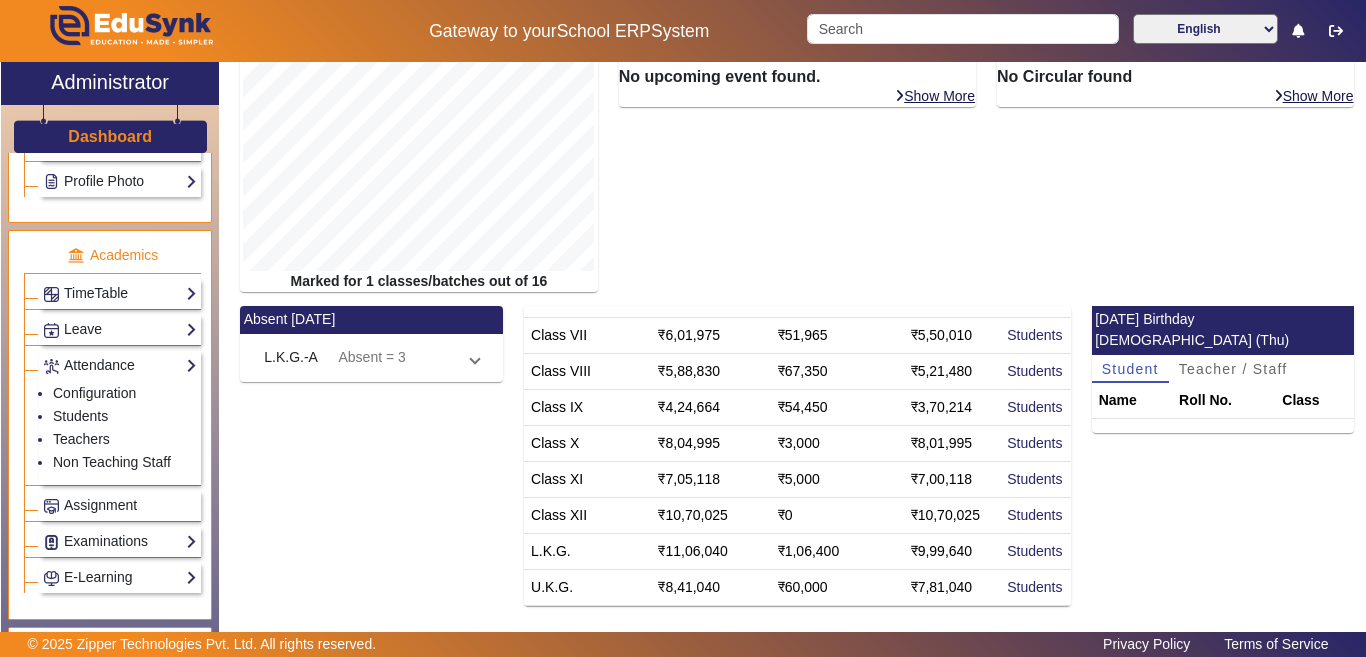 click on "Absent = 3" 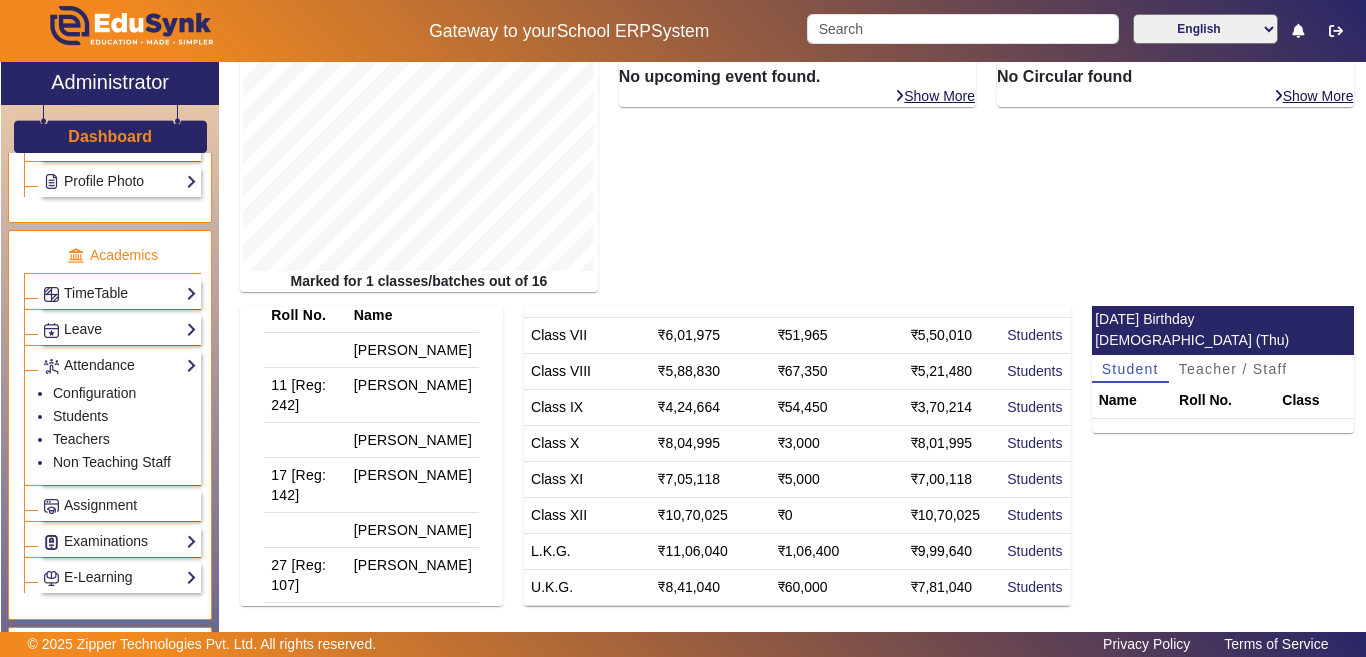 scroll, scrollTop: 0, scrollLeft: 0, axis: both 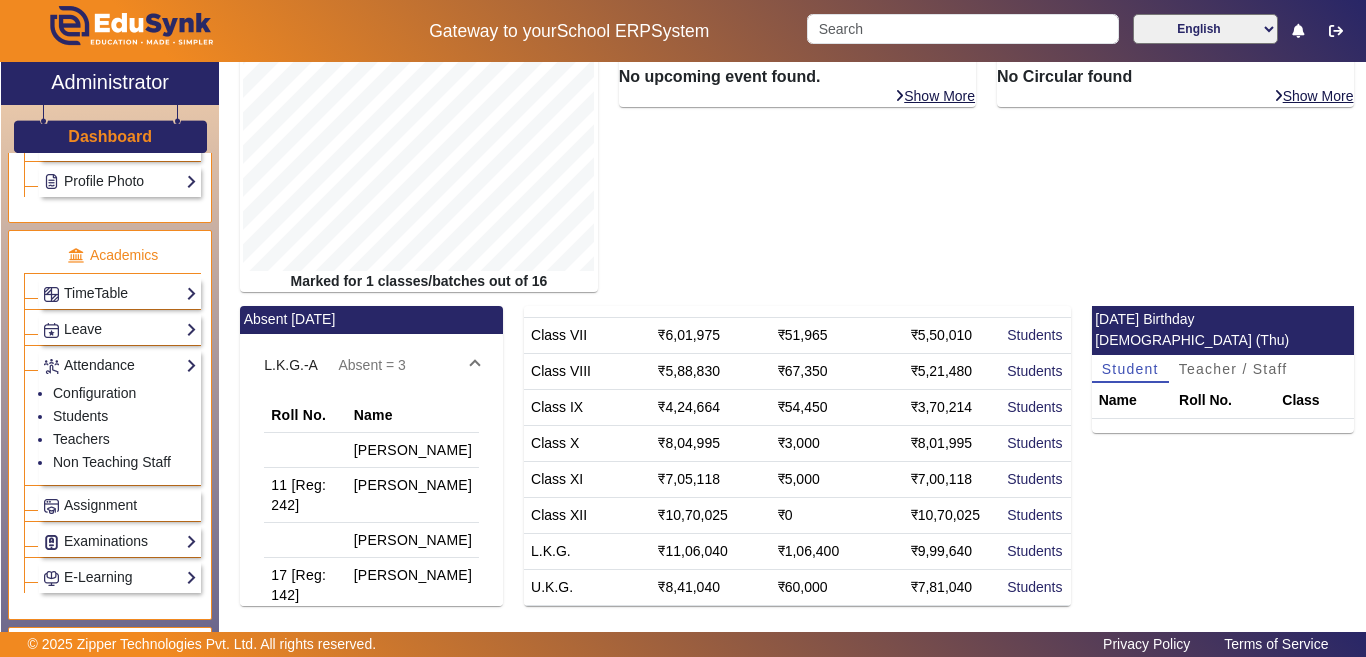 click on "Absent = 3" 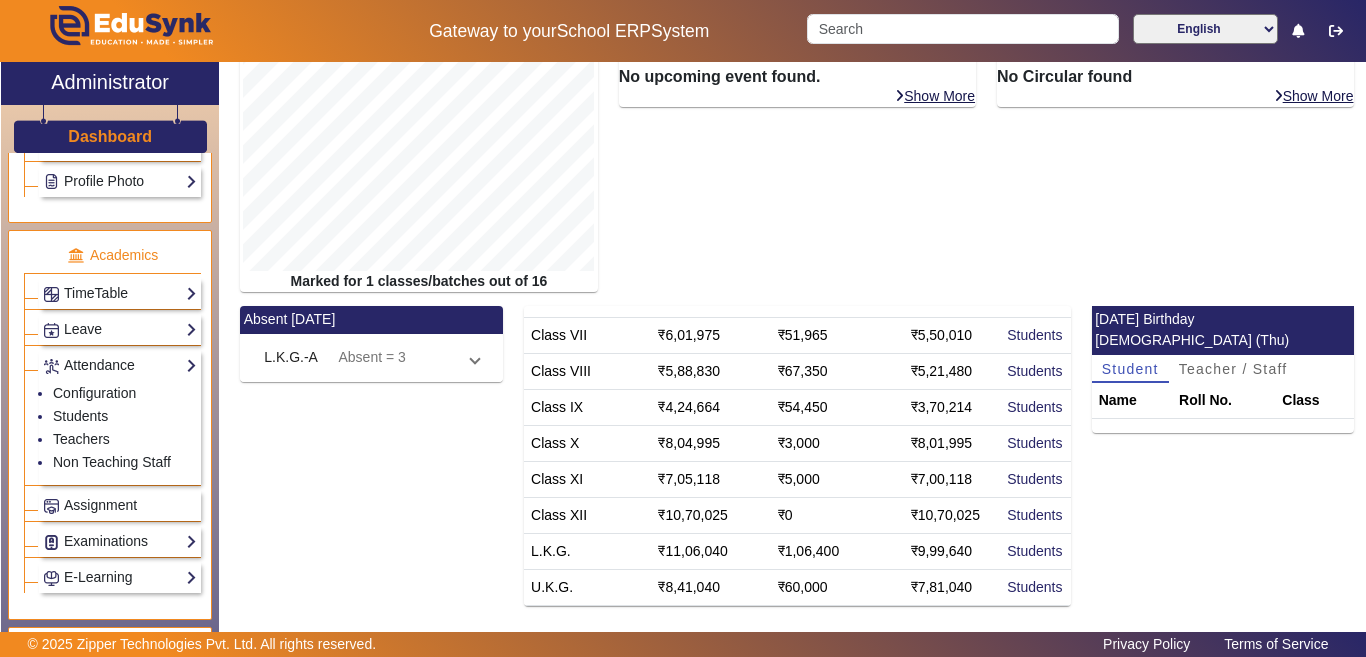 click on "Absent = 3" 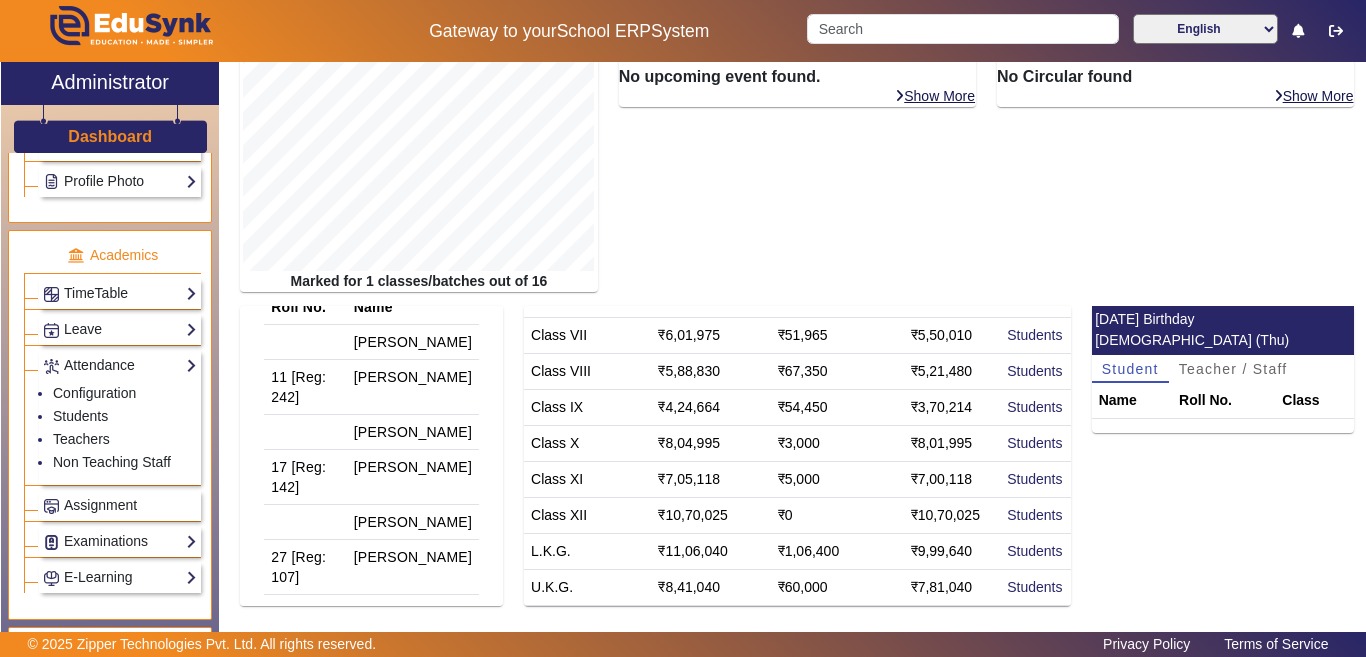 scroll, scrollTop: 0, scrollLeft: 0, axis: both 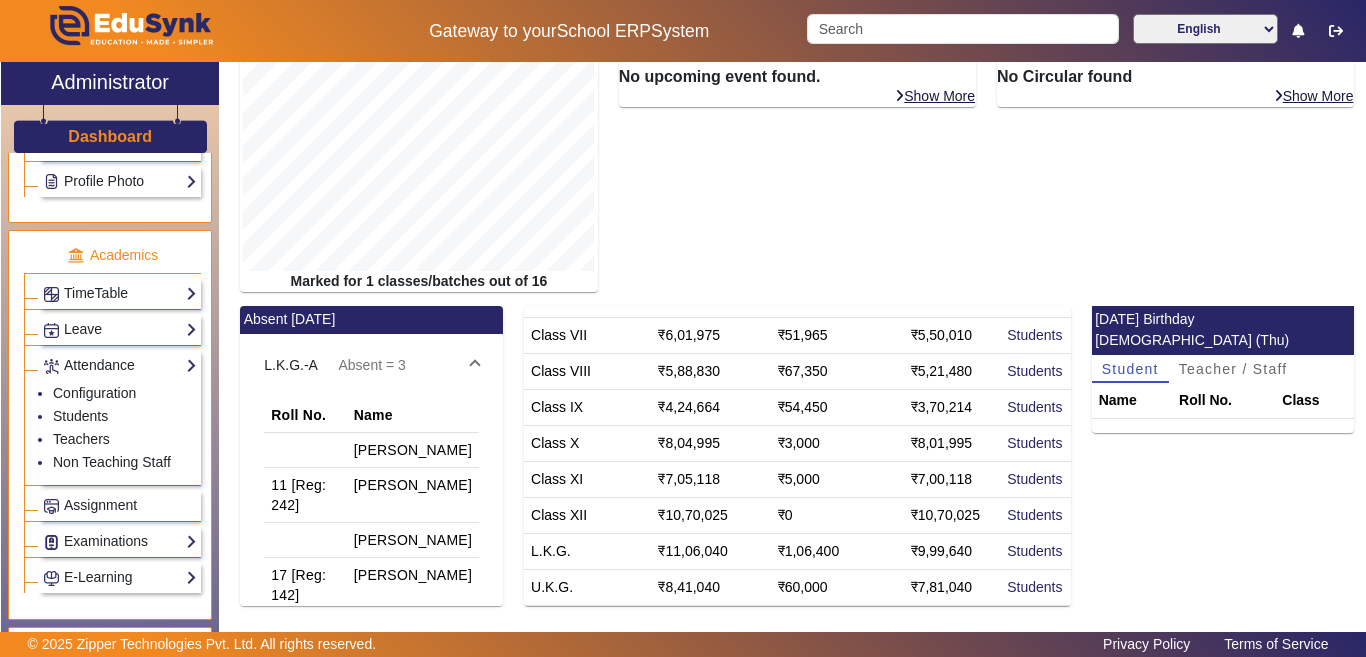 click on "Upcoming Events  No upcoming event found.  Show More" 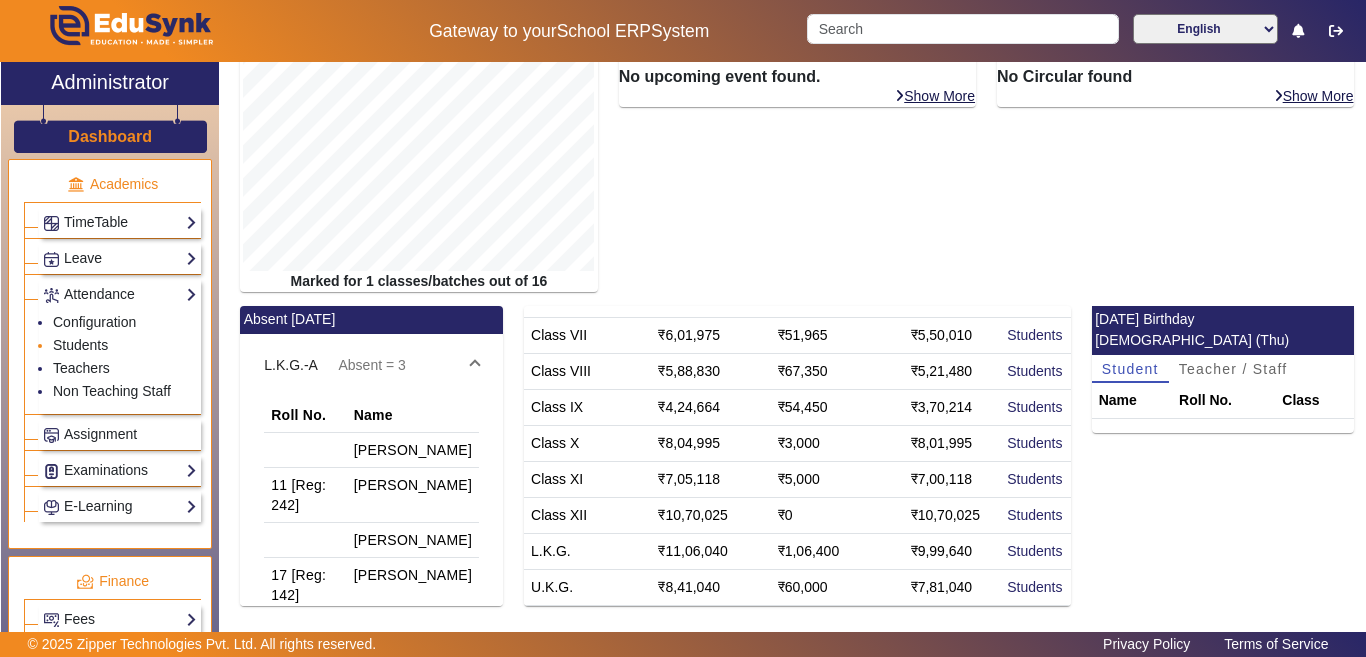 scroll, scrollTop: 800, scrollLeft: 0, axis: vertical 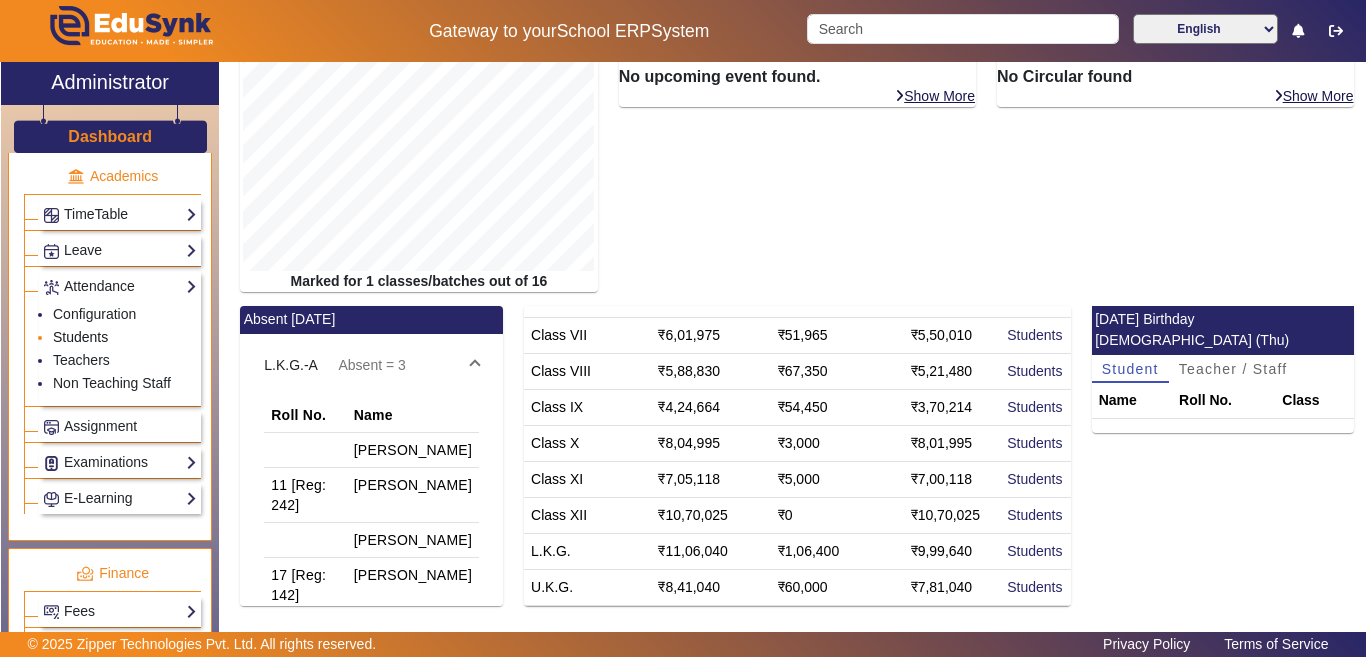 click on "Students" 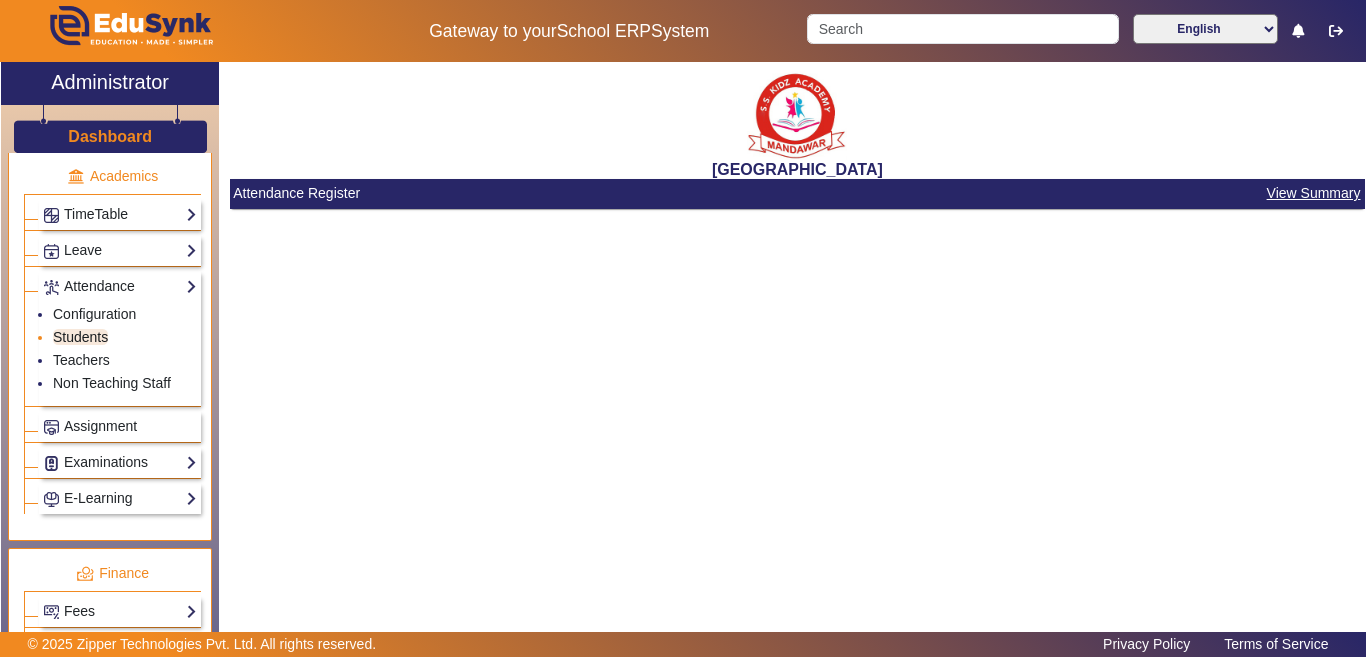 scroll, scrollTop: 0, scrollLeft: 0, axis: both 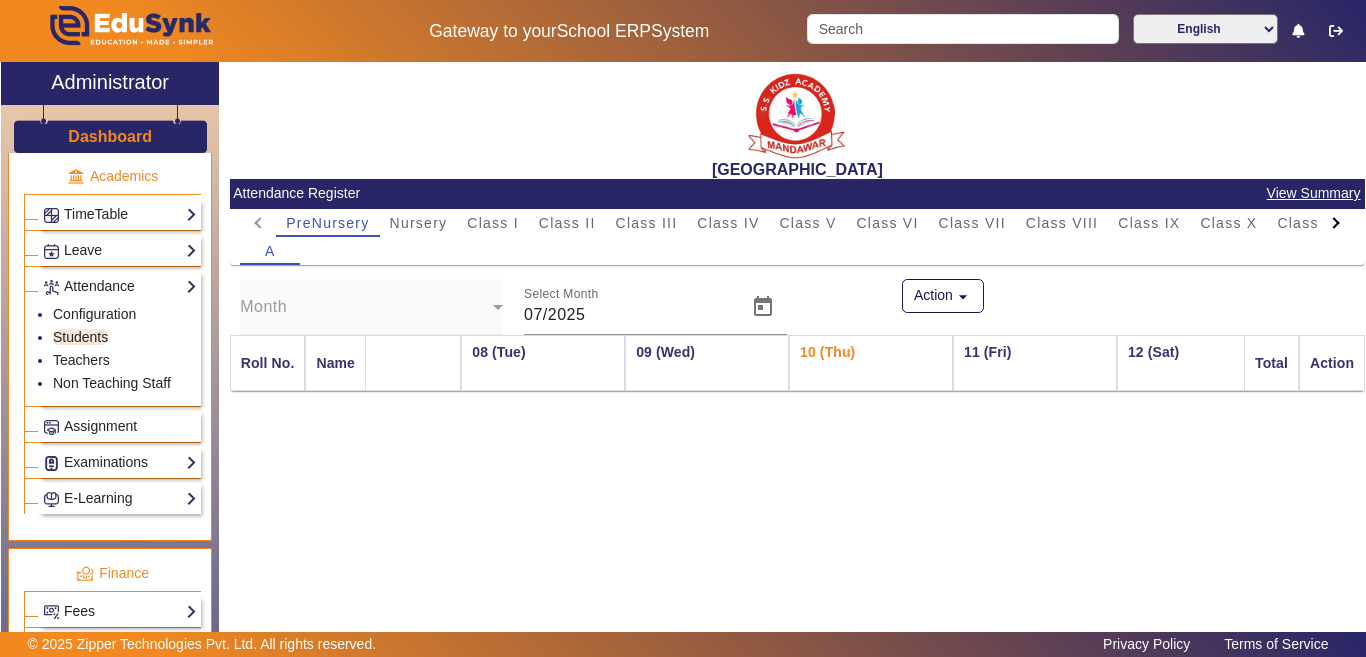 click 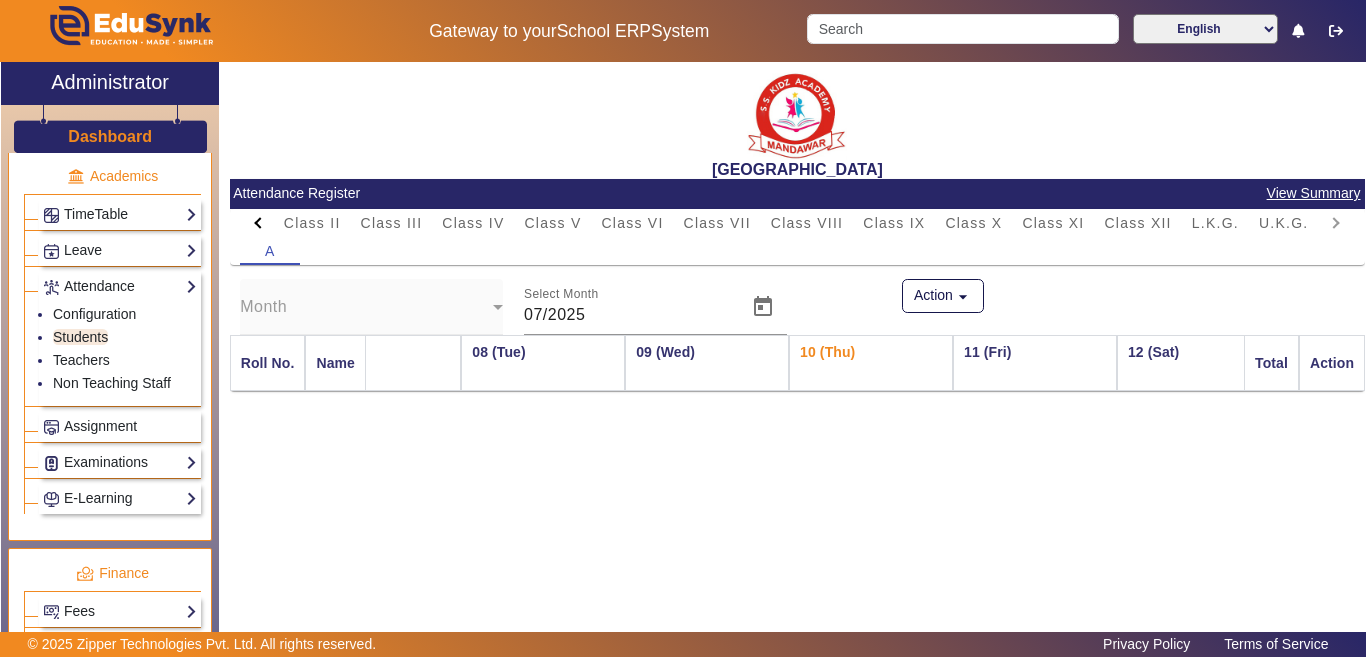 click on "PreNursery Nursery Class I Class II Class III Class IV Class V Class VI Class VII Class VIII Class IX Class X Class XI Class XII L.K.G. U.K.G." 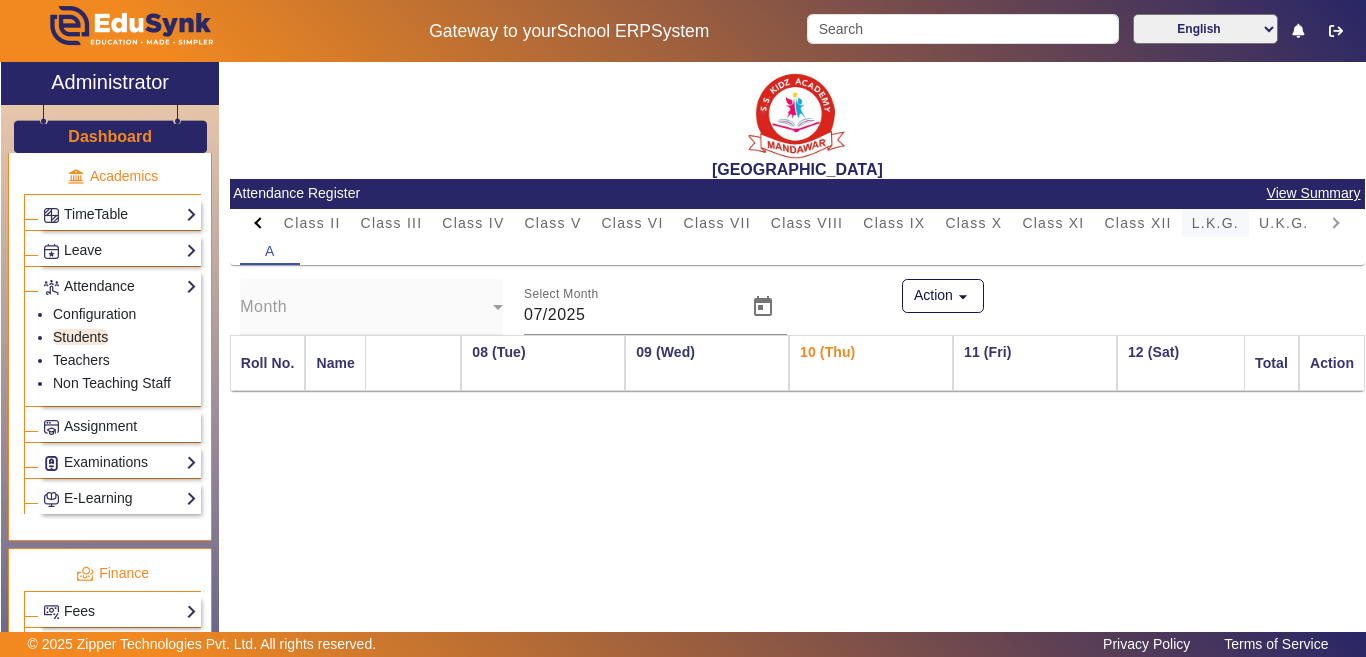 click on "L.K.G." at bounding box center (1215, 223) 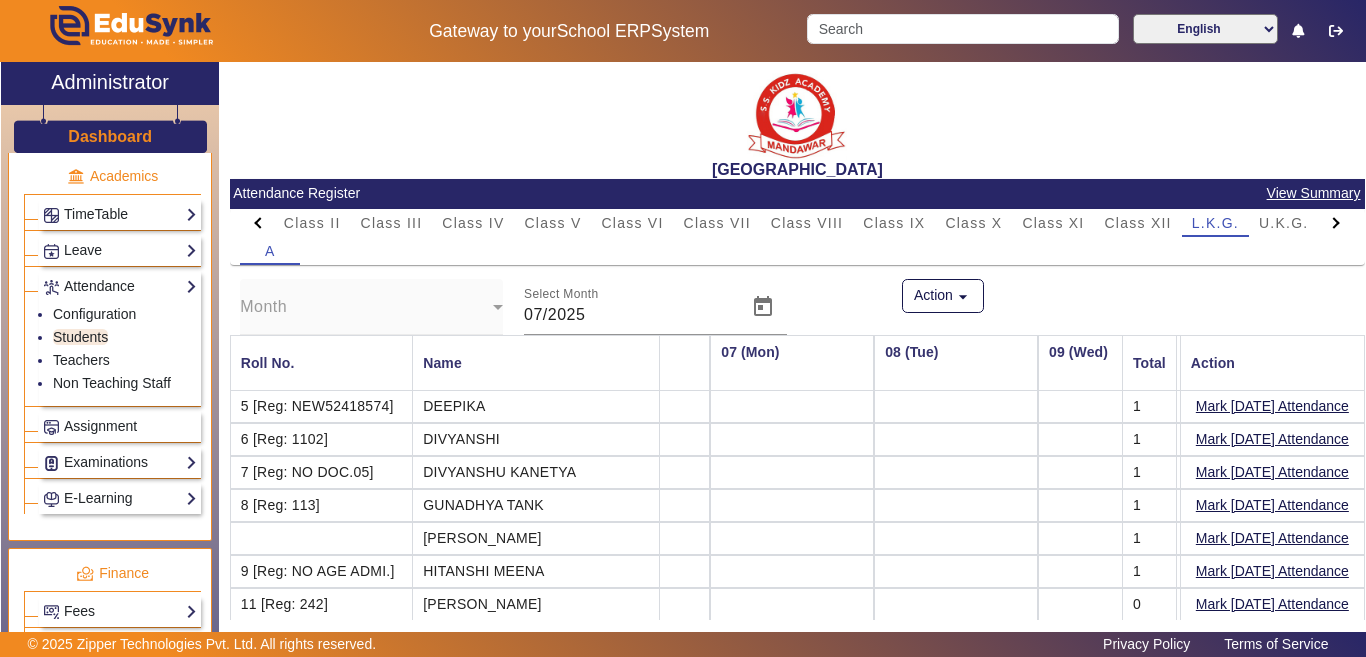scroll, scrollTop: 0, scrollLeft: 1052, axis: horizontal 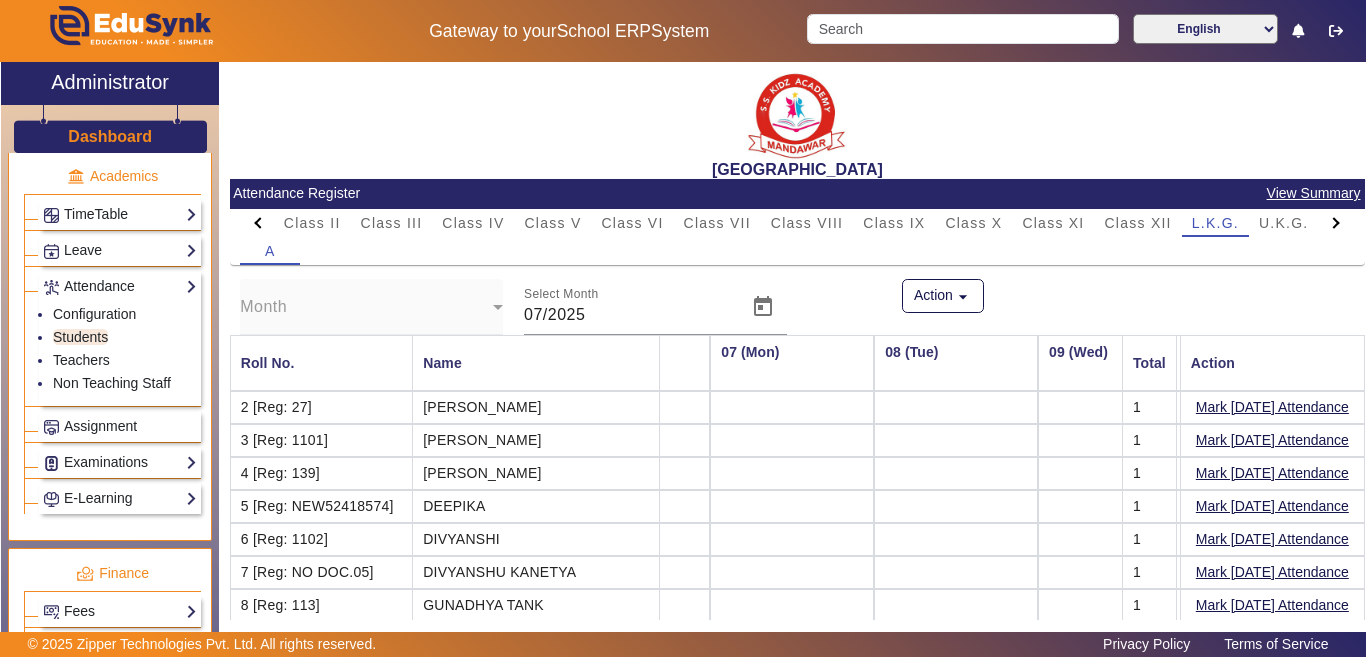 click on "View Summary" 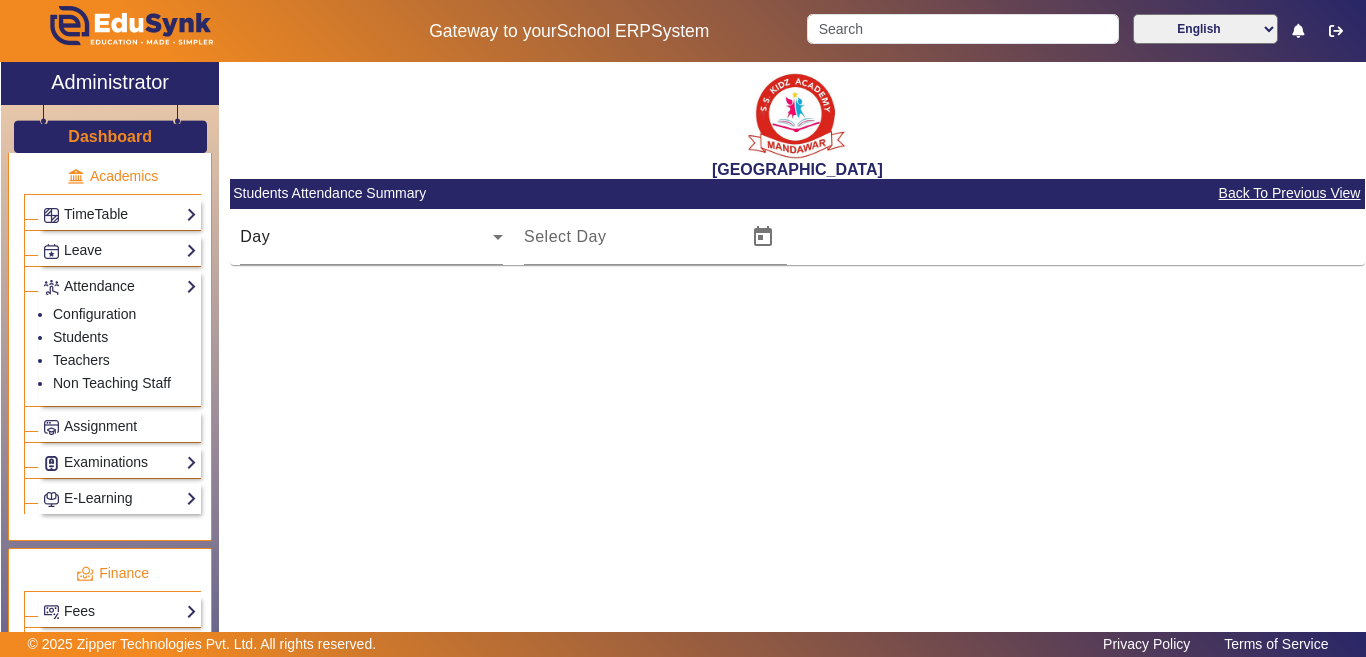type on "10/07/2025" 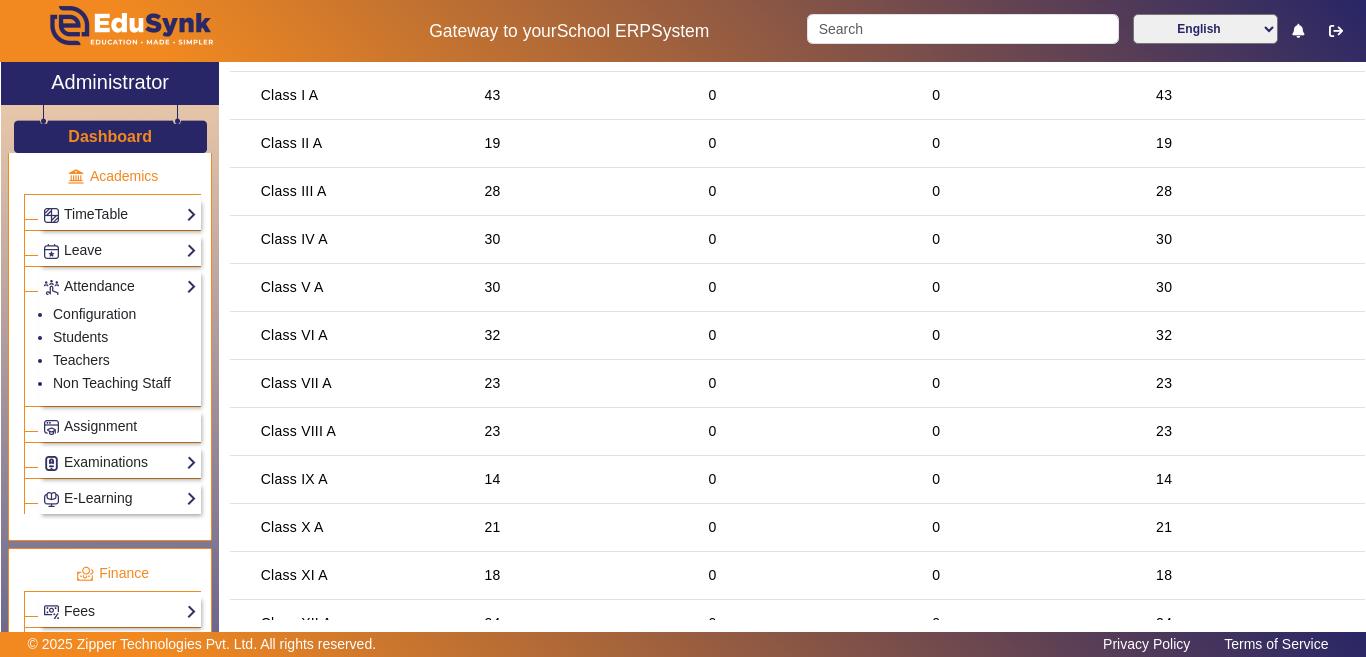 scroll, scrollTop: 0, scrollLeft: 0, axis: both 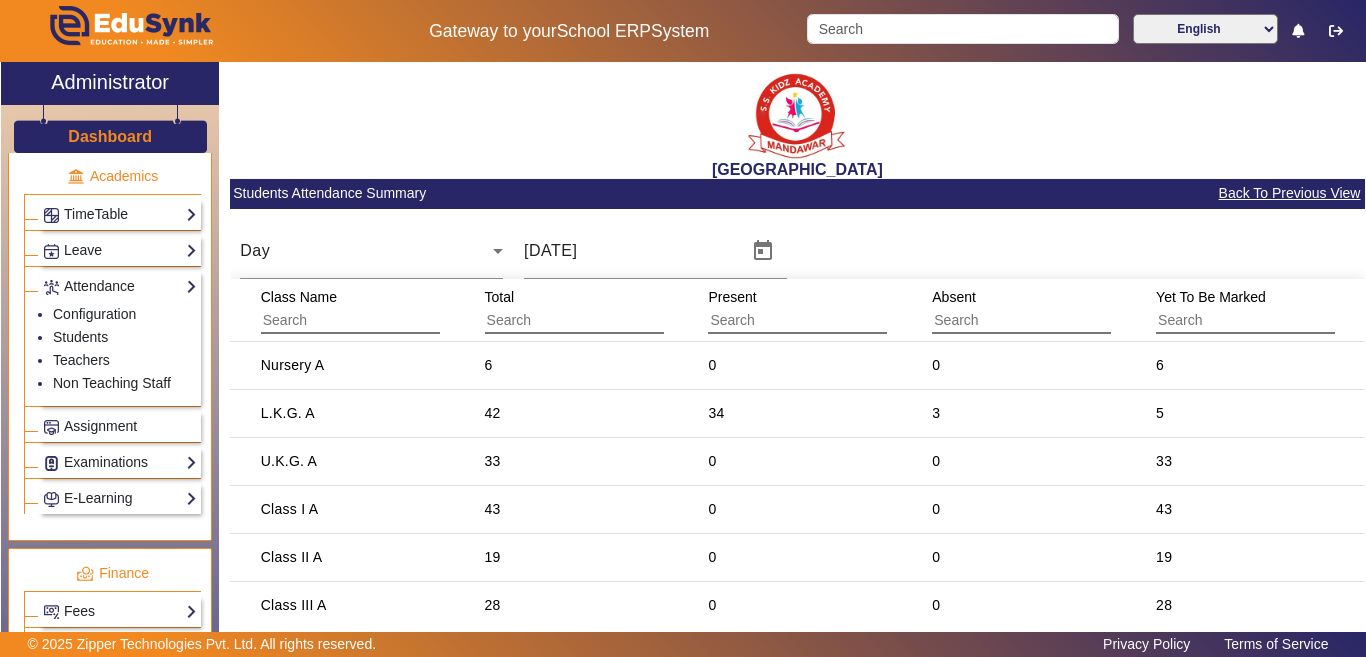 click on "Dashboard" 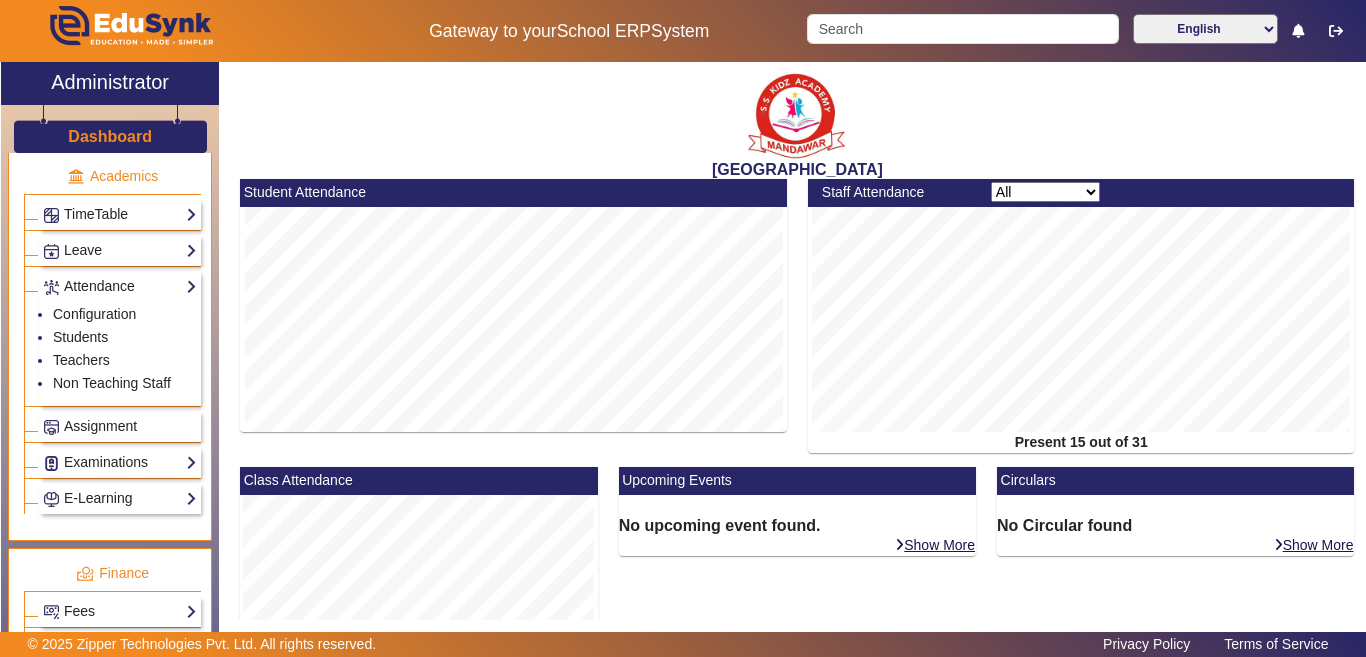 scroll, scrollTop: 449, scrollLeft: 0, axis: vertical 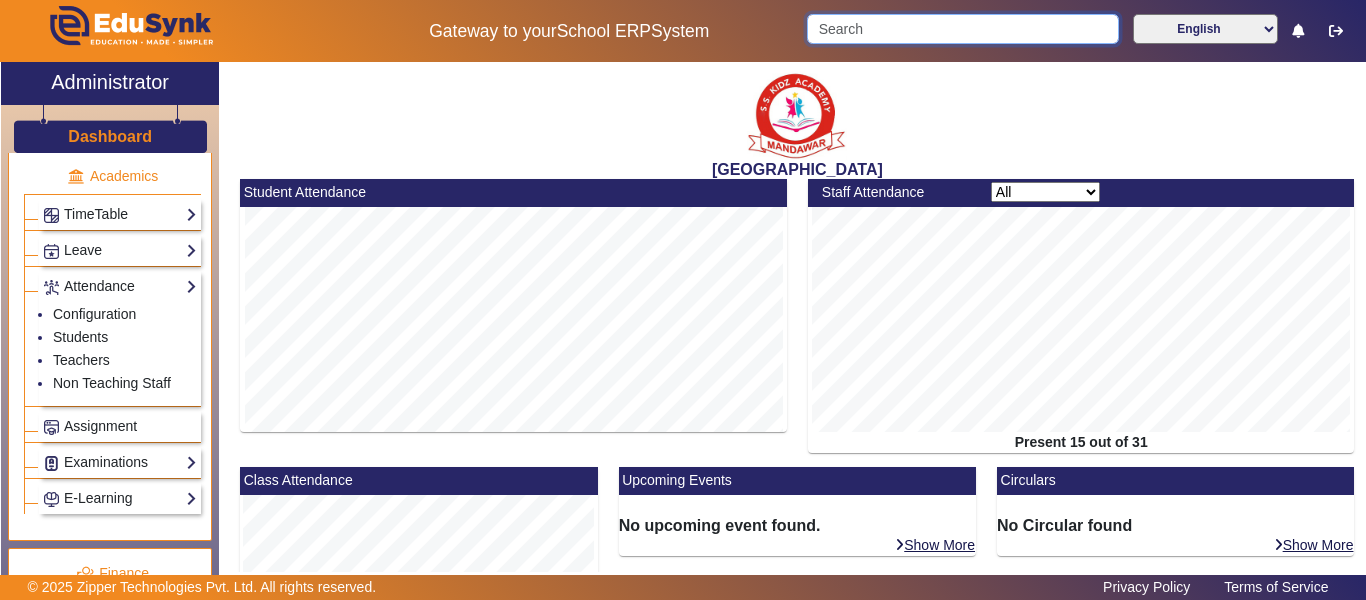 click at bounding box center (962, 29) 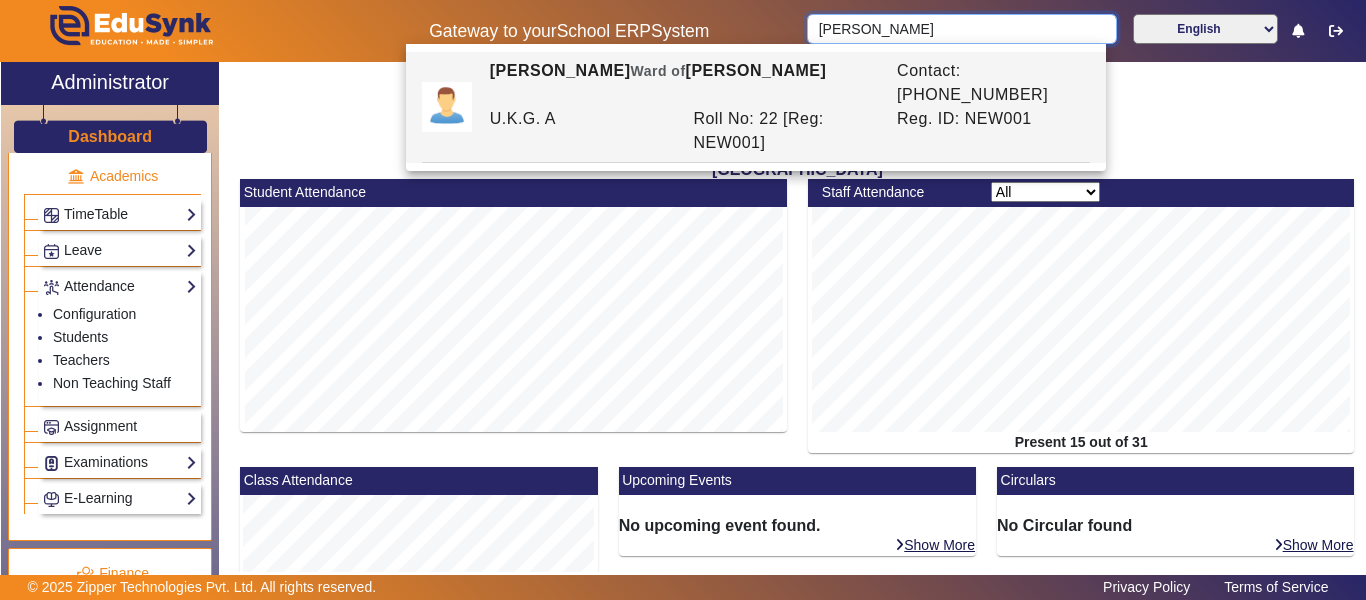 type on "PUSHPENDRA" 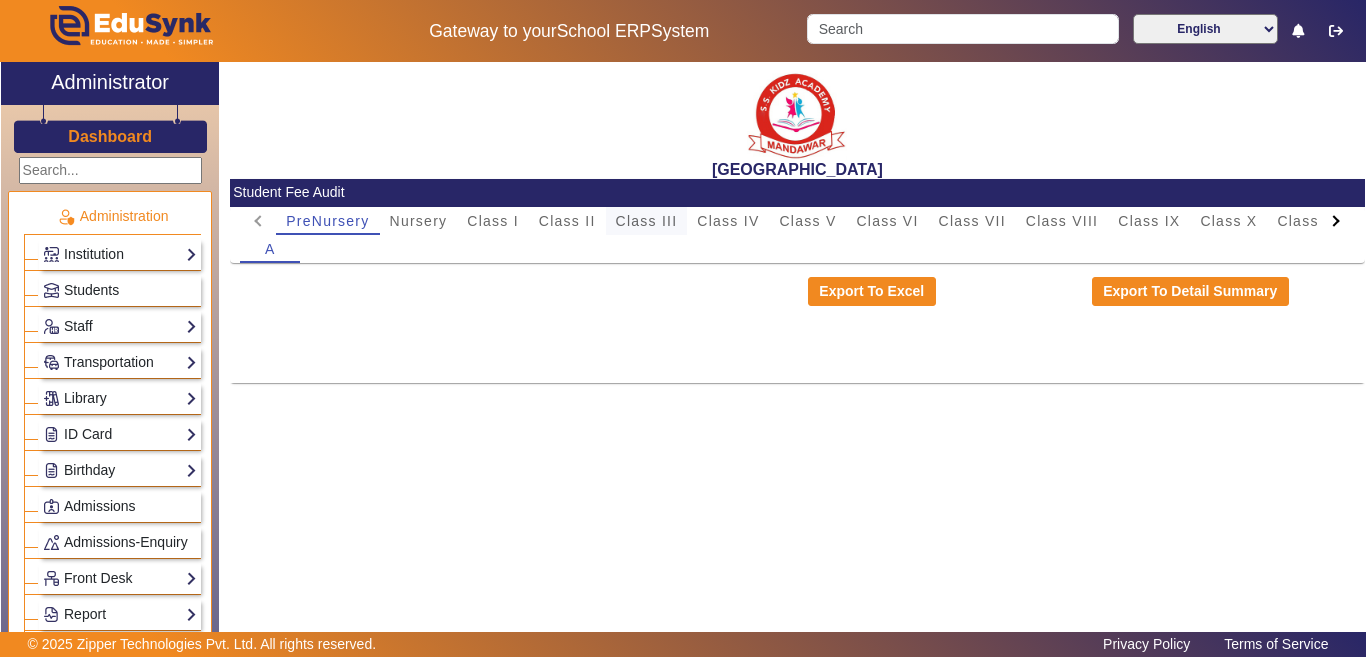 scroll, scrollTop: 0, scrollLeft: 0, axis: both 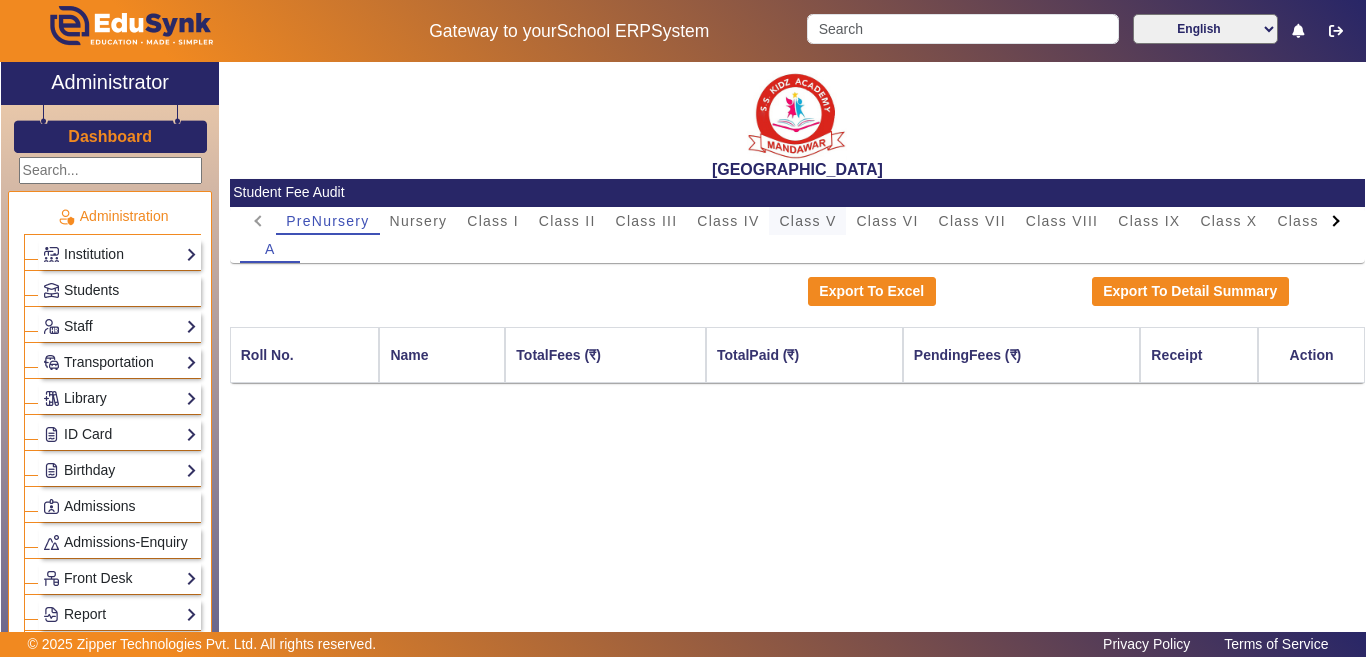 click on "Class V" at bounding box center (807, 221) 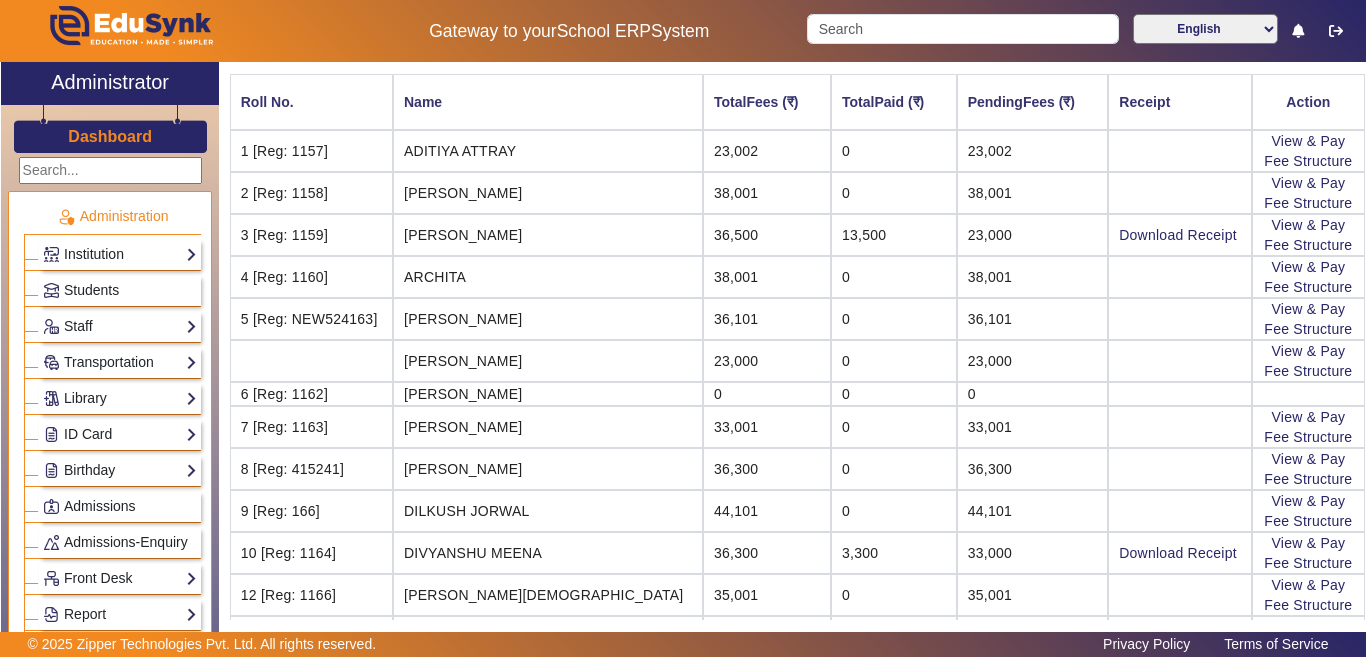 scroll, scrollTop: 300, scrollLeft: 0, axis: vertical 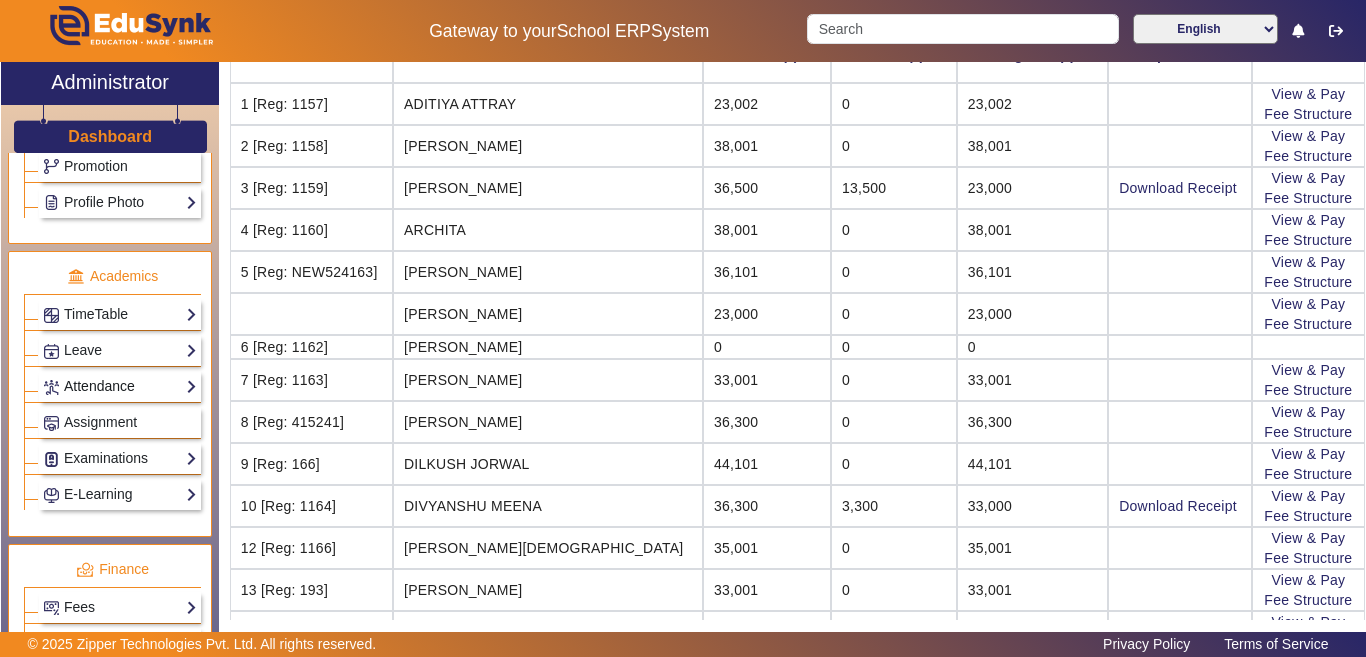 click on "Attendance" 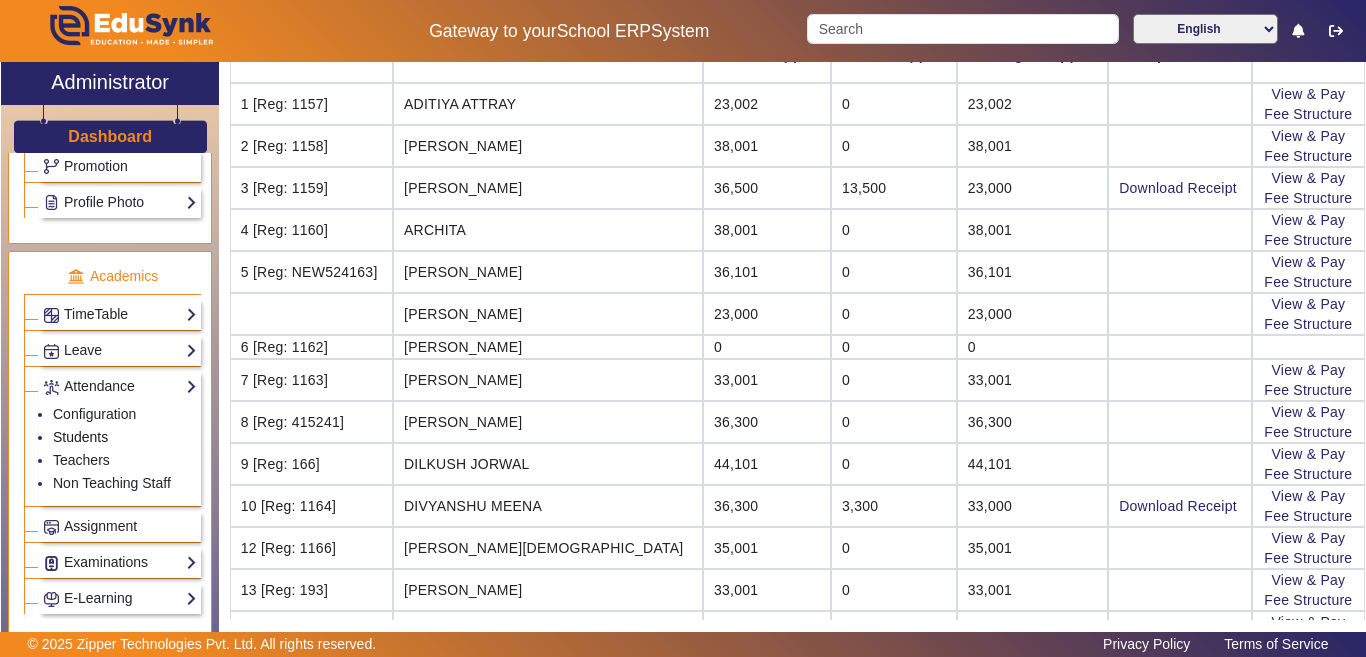 drag, startPoint x: 78, startPoint y: 457, endPoint x: 563, endPoint y: 449, distance: 485.06598 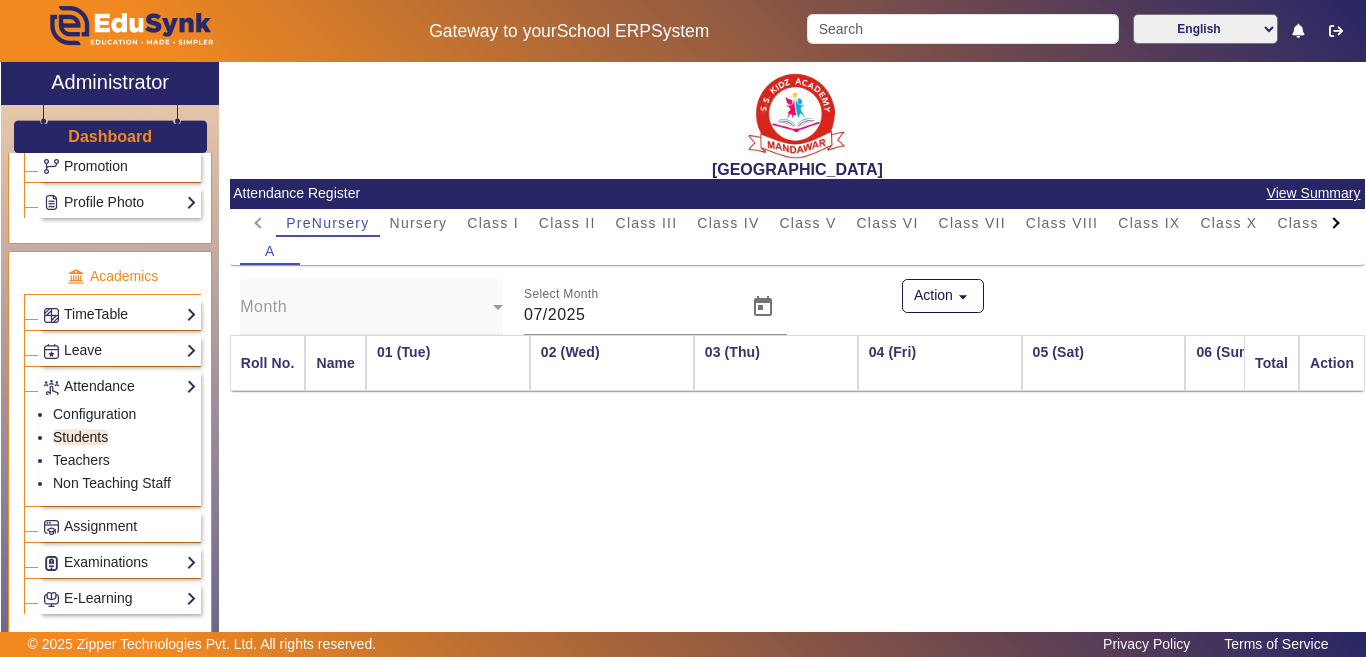 scroll, scrollTop: 0, scrollLeft: 1052, axis: horizontal 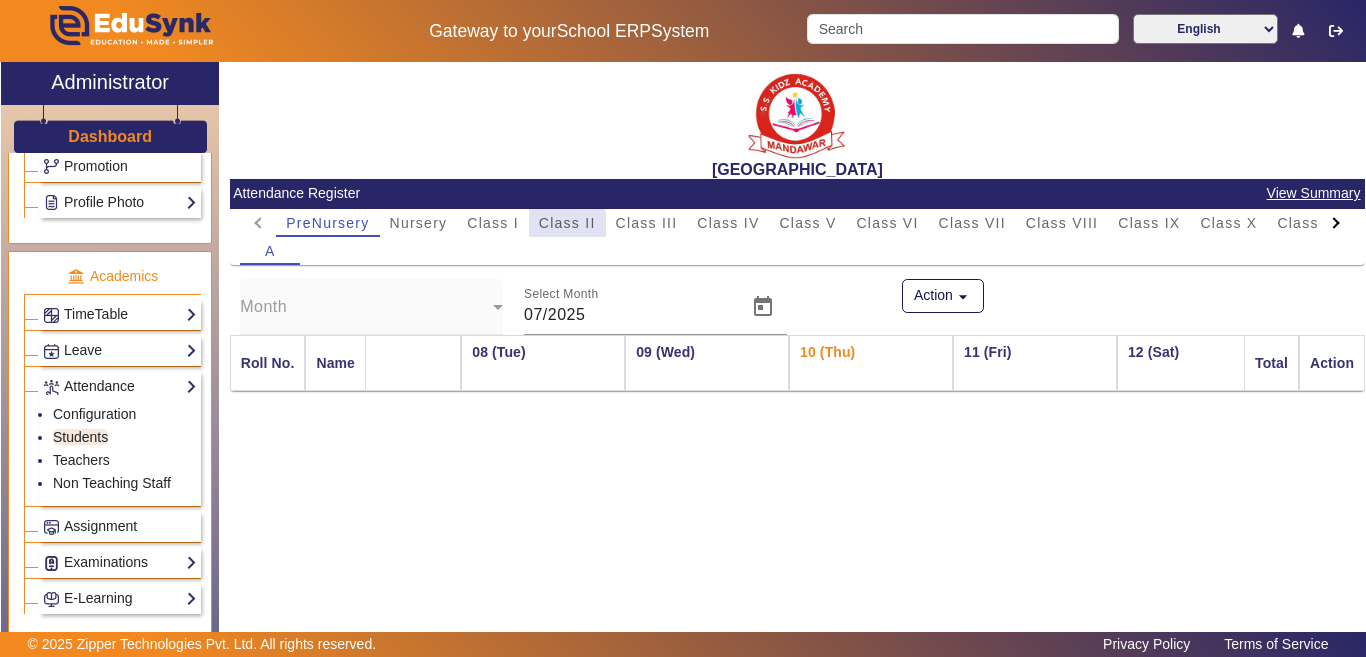 click on "Class II" at bounding box center [567, 223] 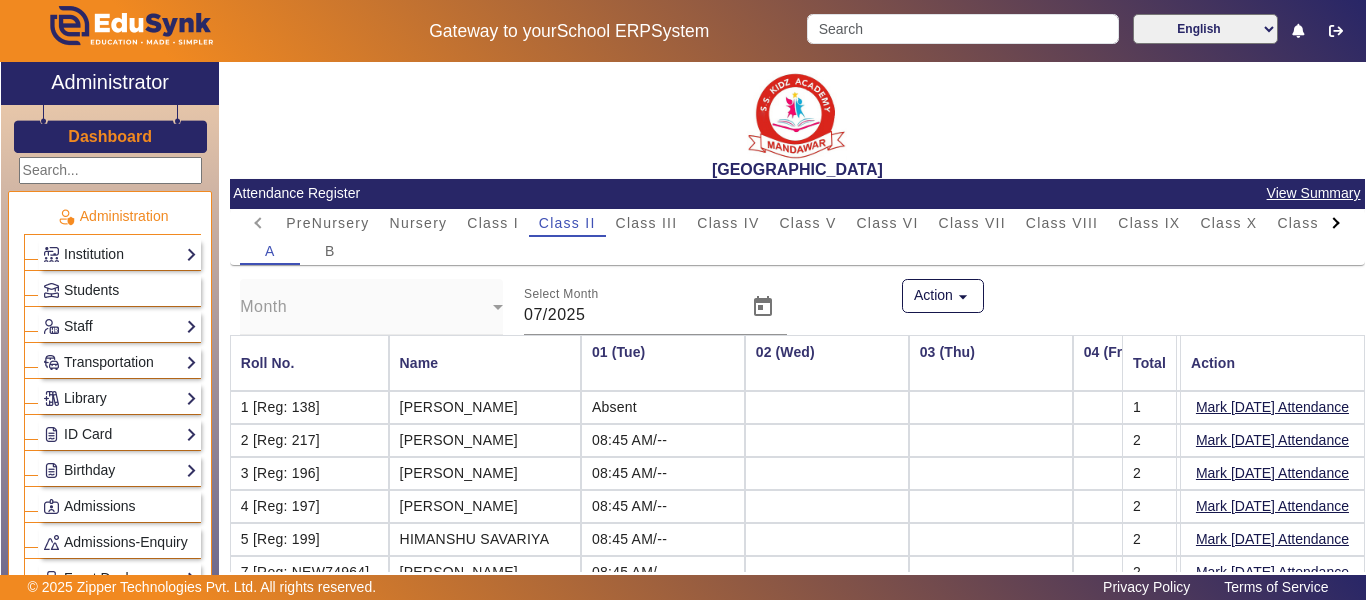 scroll, scrollTop: 0, scrollLeft: 0, axis: both 